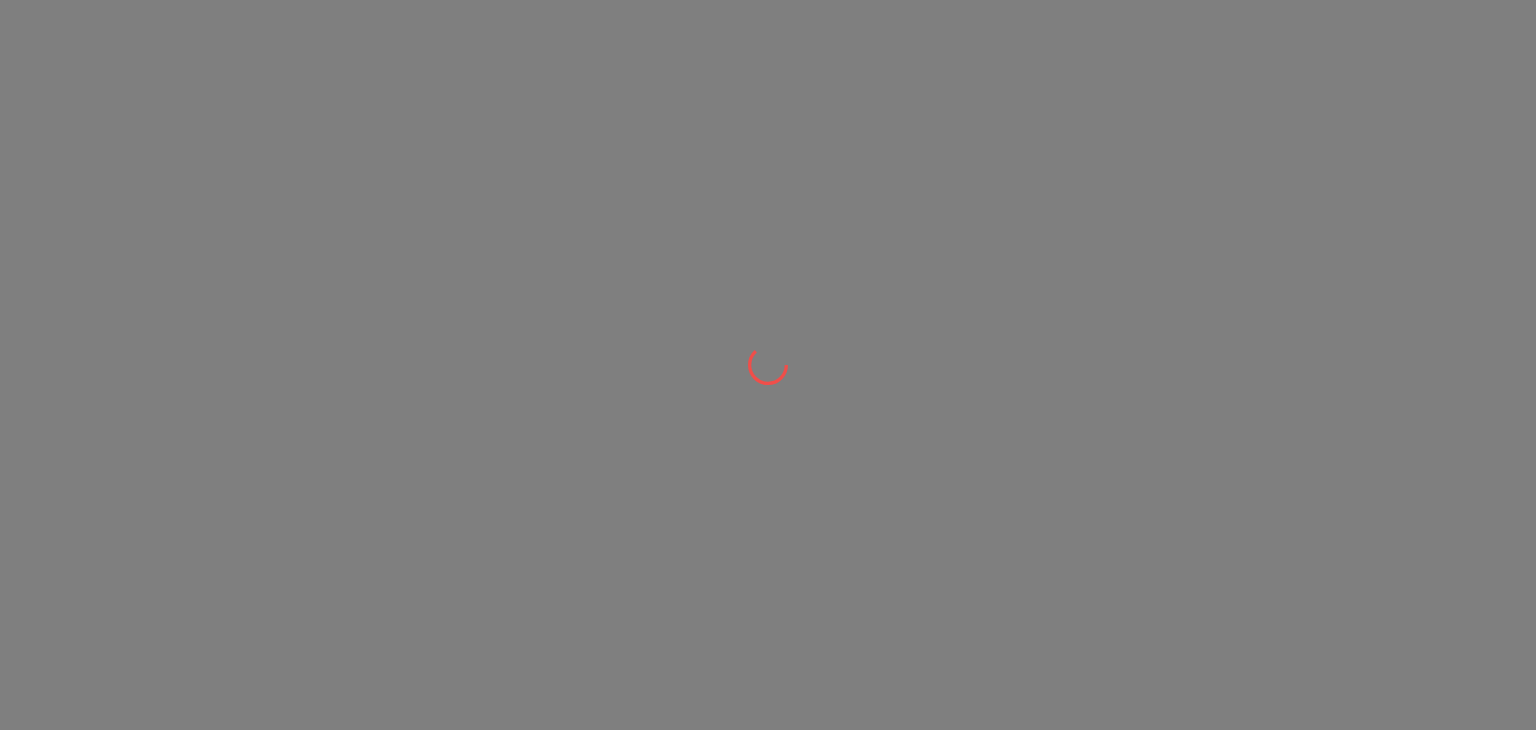 scroll, scrollTop: 0, scrollLeft: 0, axis: both 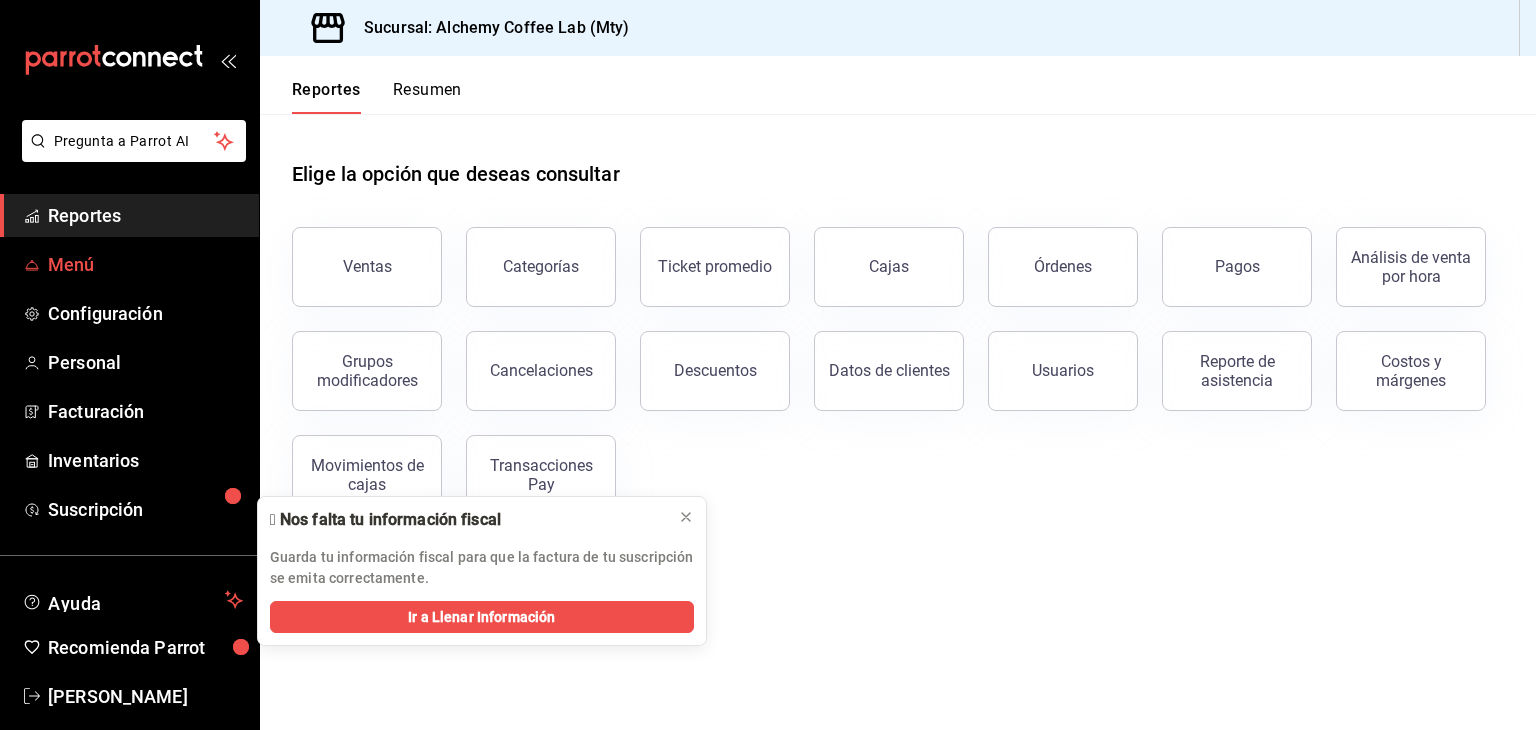 click on "Menú" at bounding box center (145, 264) 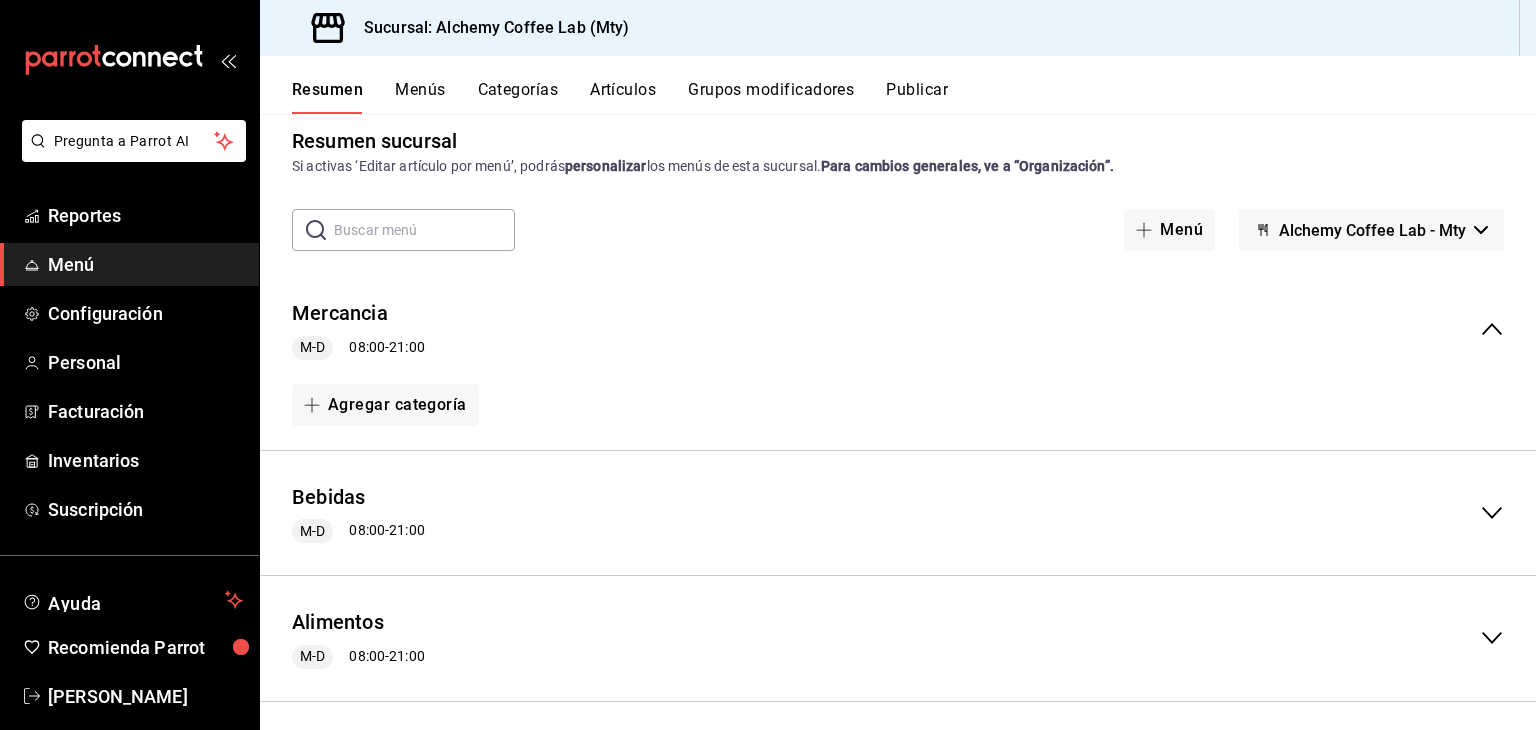 scroll, scrollTop: 32, scrollLeft: 0, axis: vertical 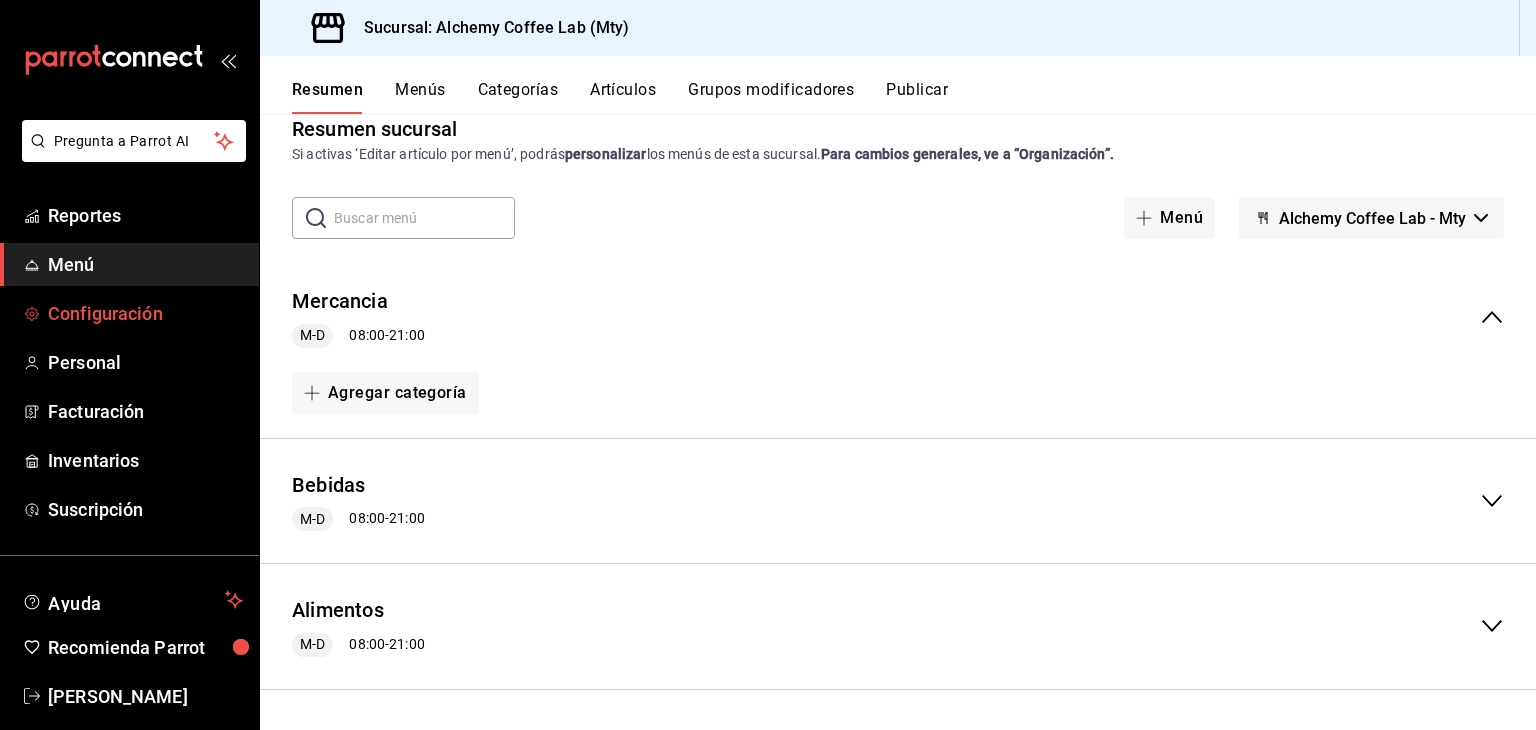 click on "Configuración" at bounding box center [145, 313] 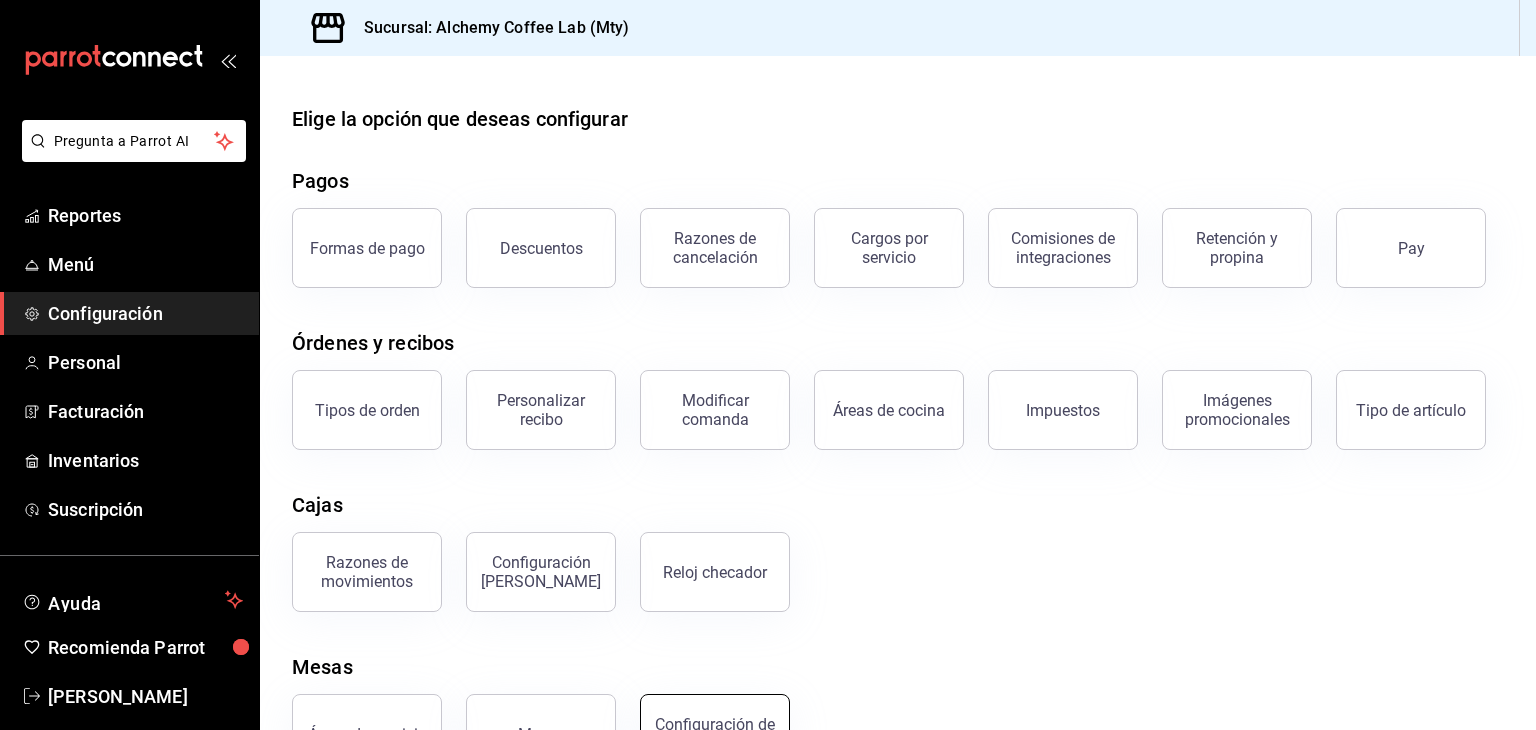 scroll, scrollTop: 76, scrollLeft: 0, axis: vertical 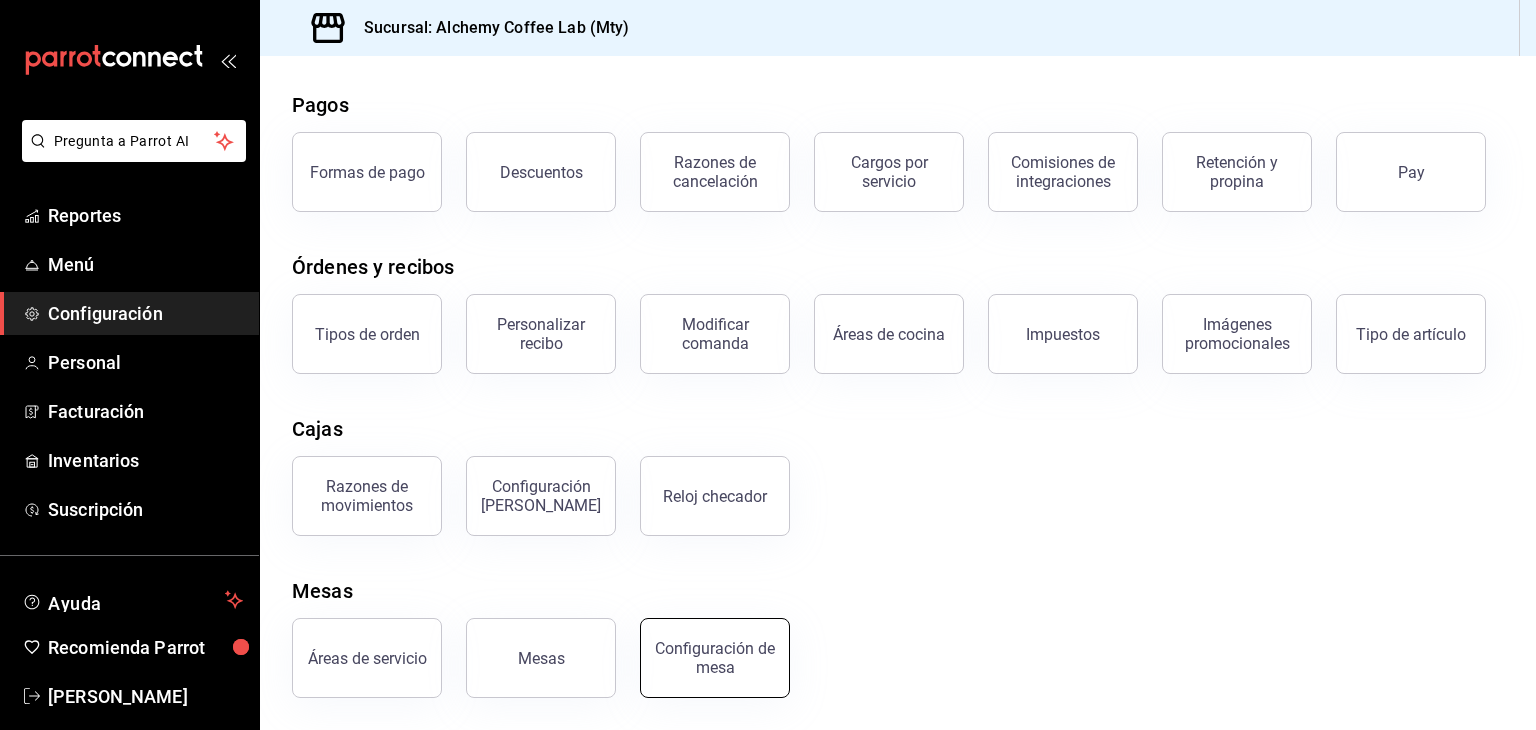 click on "Configuración de mesa" at bounding box center [715, 658] 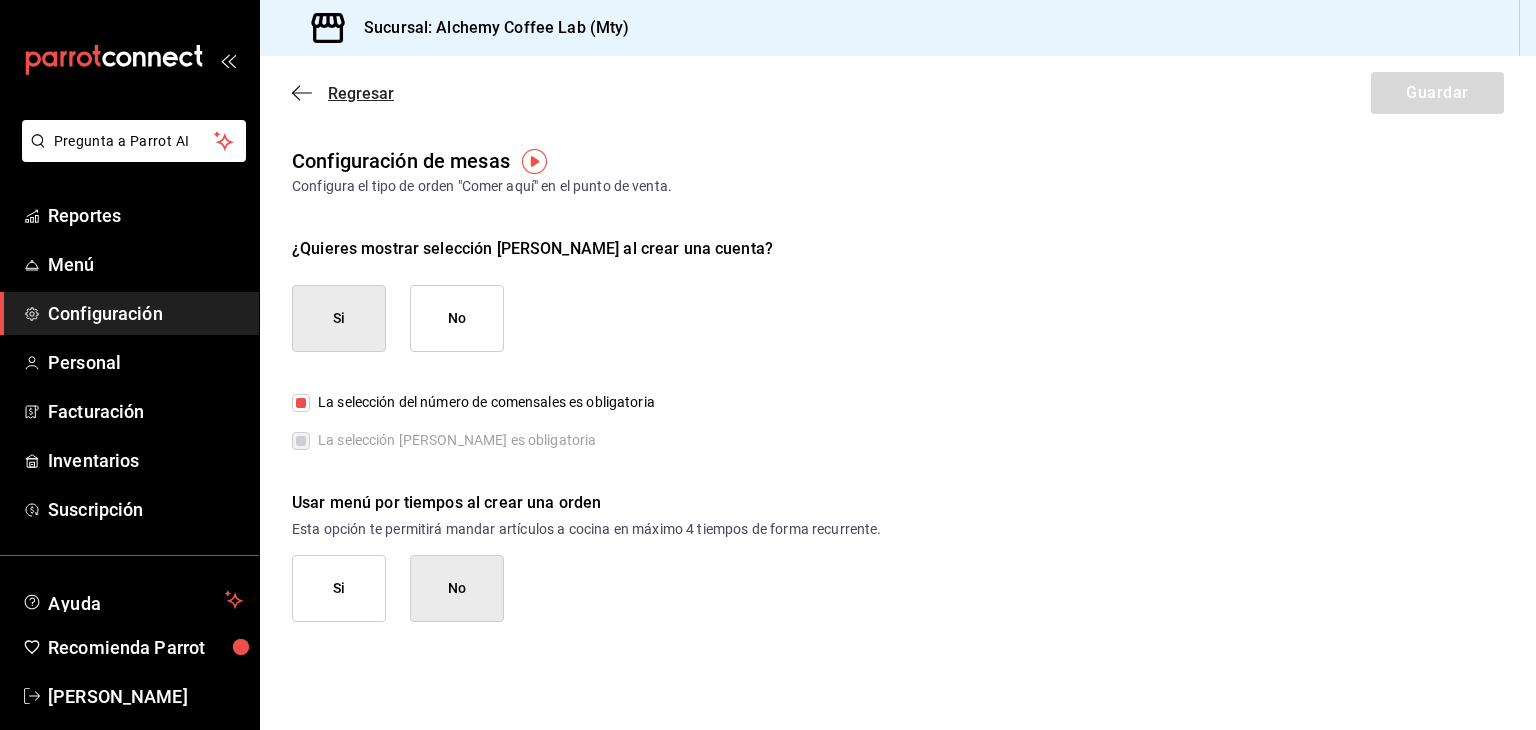 click 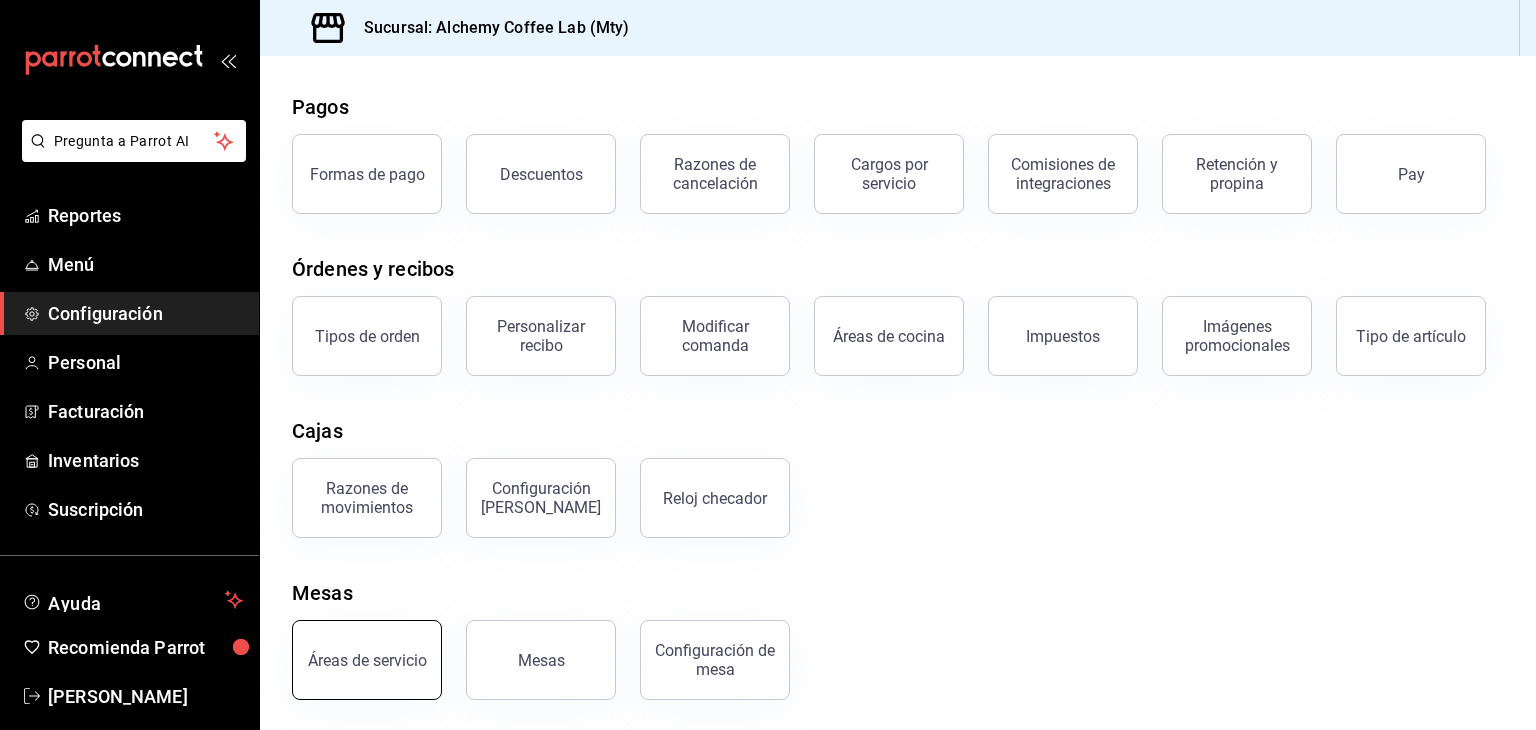 scroll, scrollTop: 76, scrollLeft: 0, axis: vertical 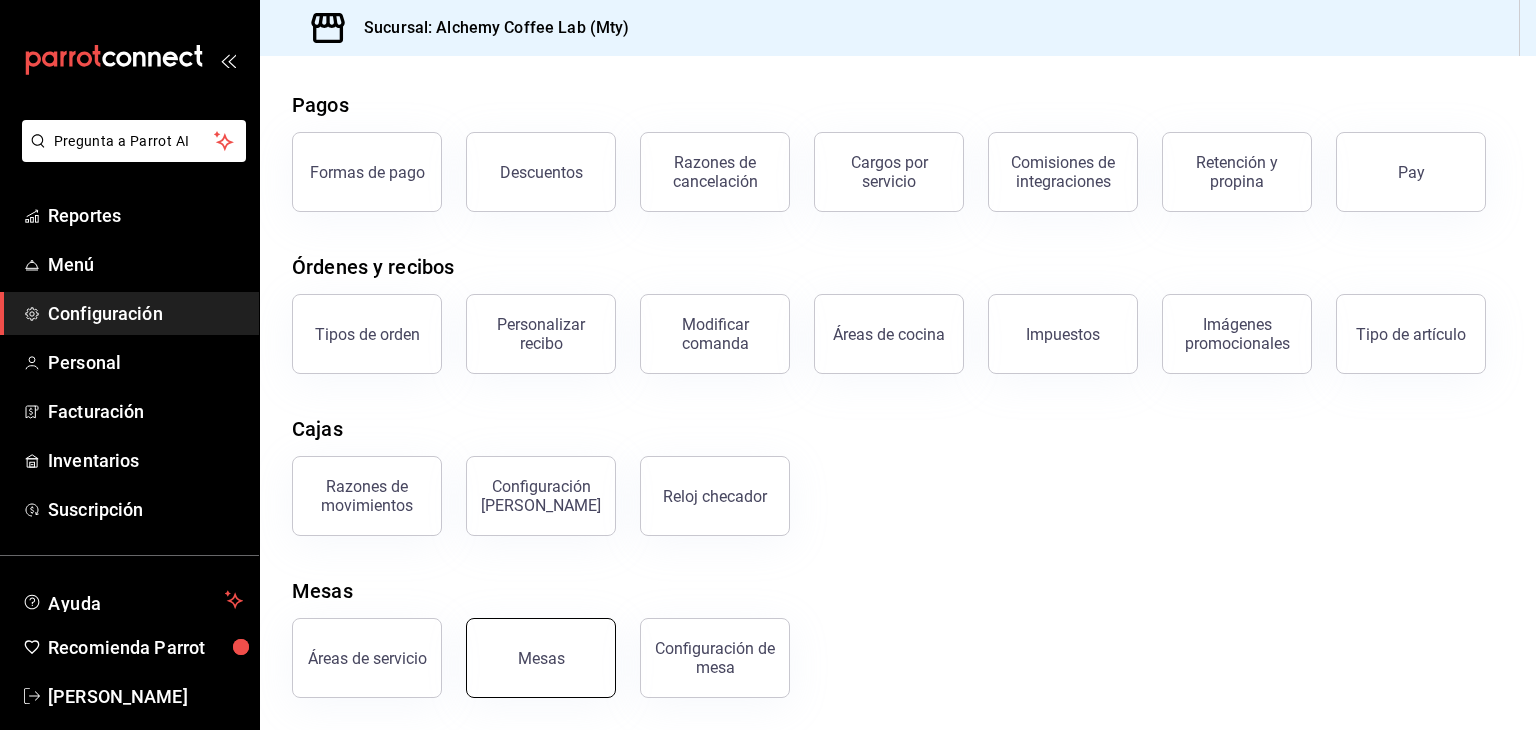 click on "Mesas" at bounding box center (541, 658) 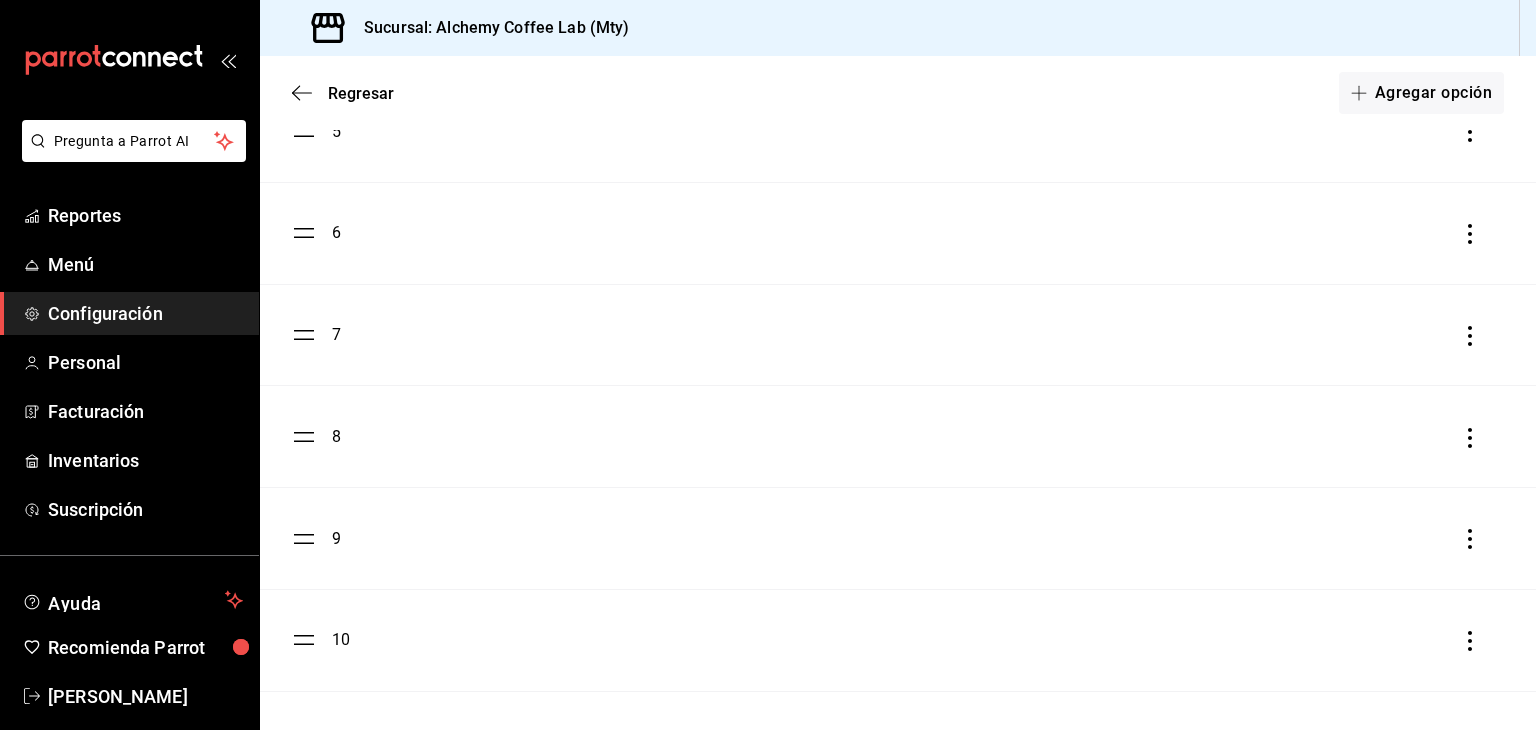 scroll, scrollTop: 714, scrollLeft: 0, axis: vertical 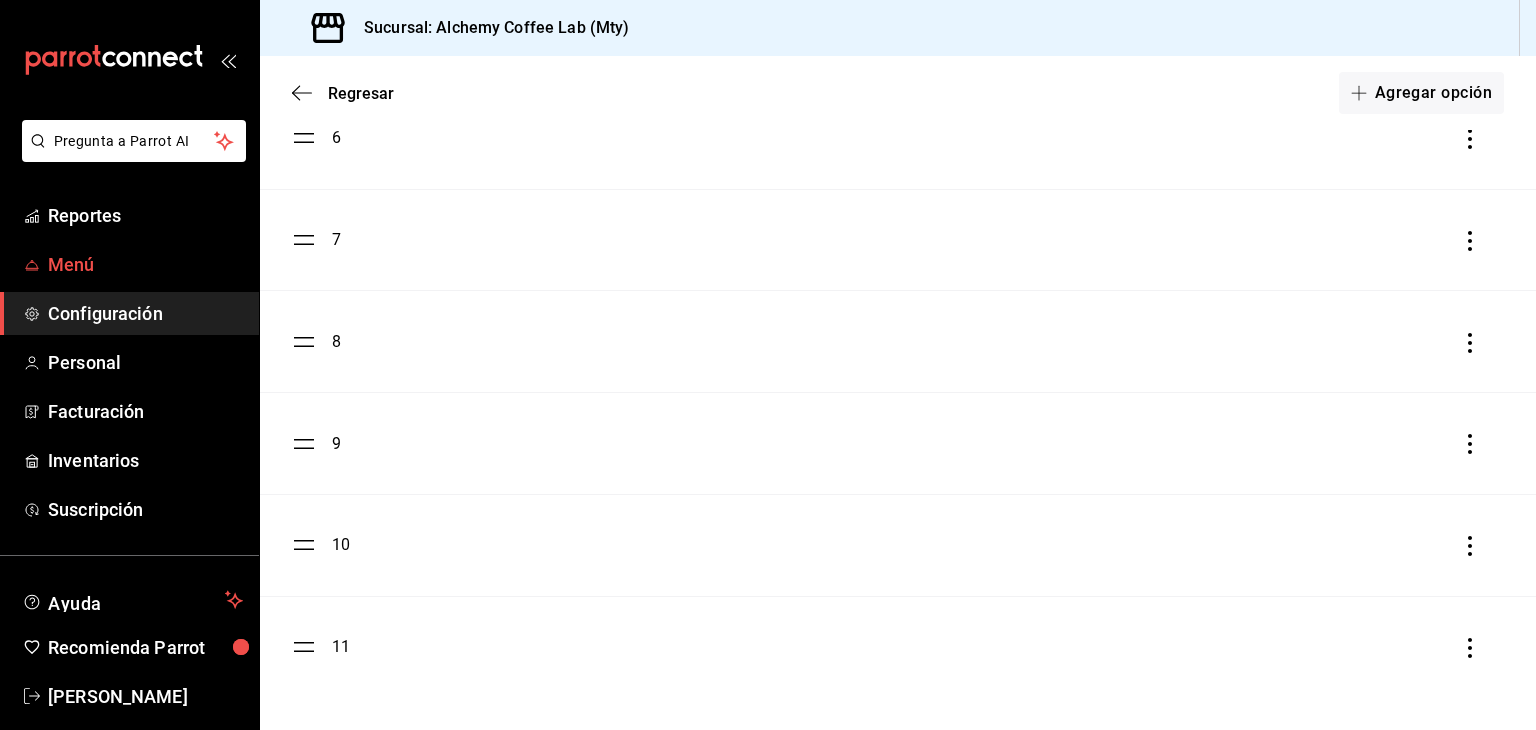 click on "Menú" at bounding box center (145, 264) 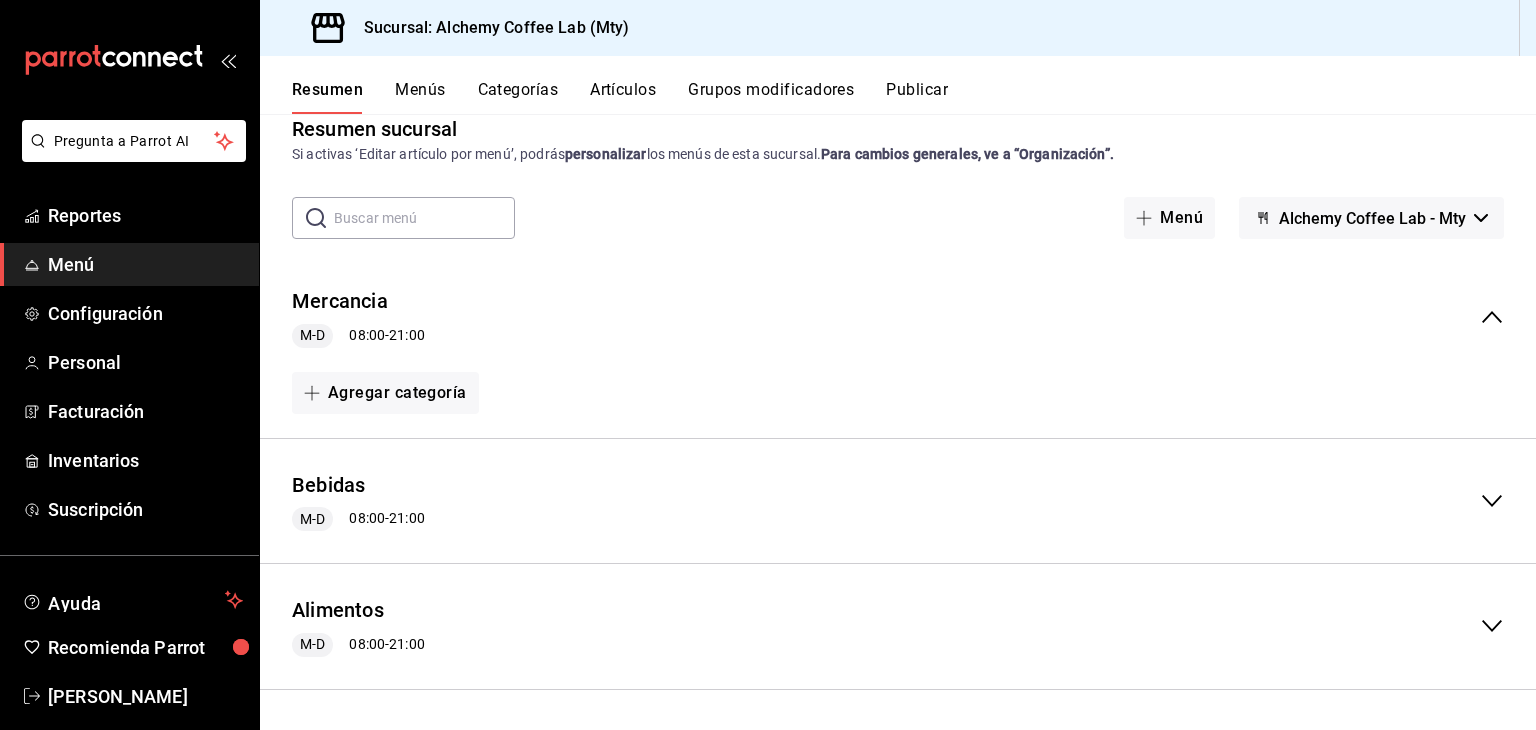scroll, scrollTop: 32, scrollLeft: 0, axis: vertical 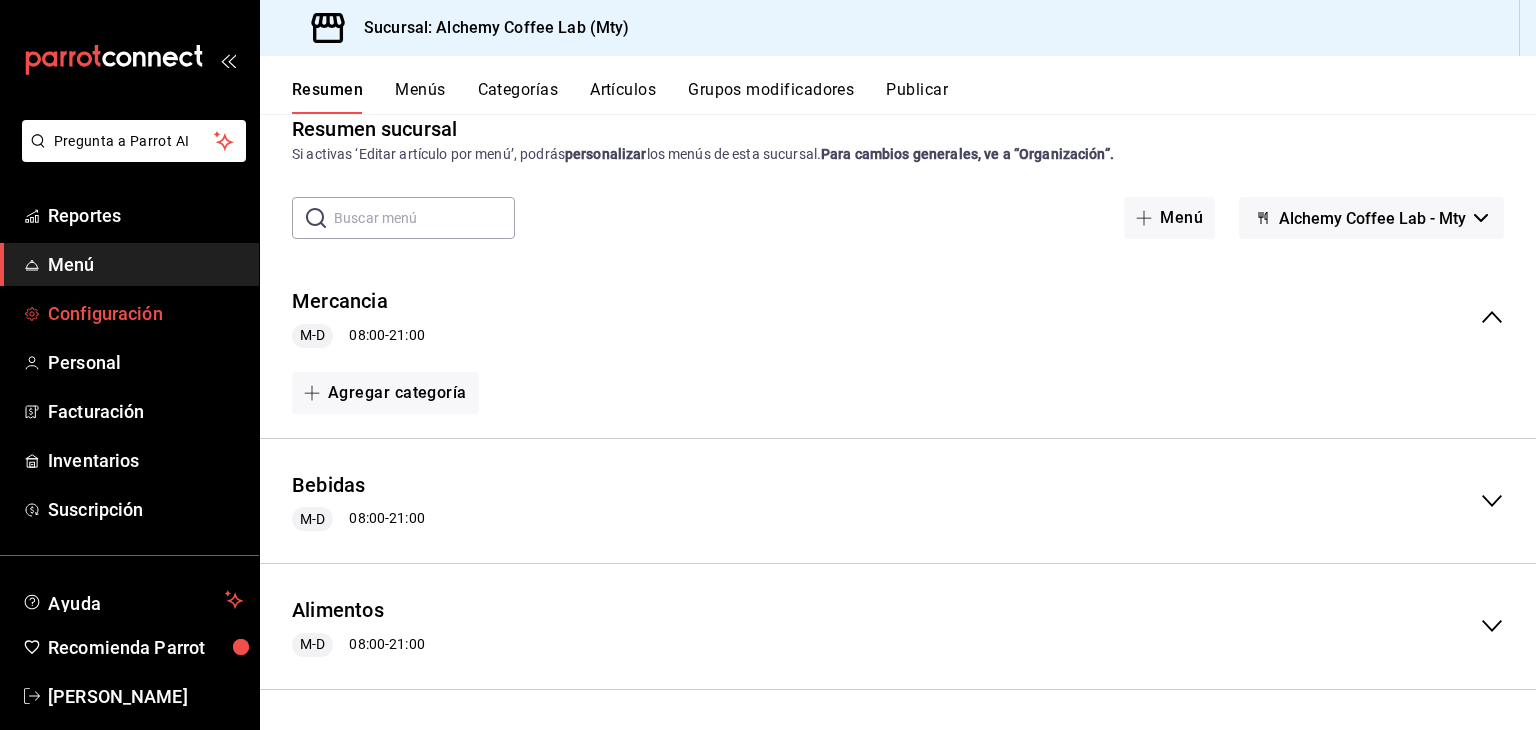 click on "Configuración" at bounding box center (145, 313) 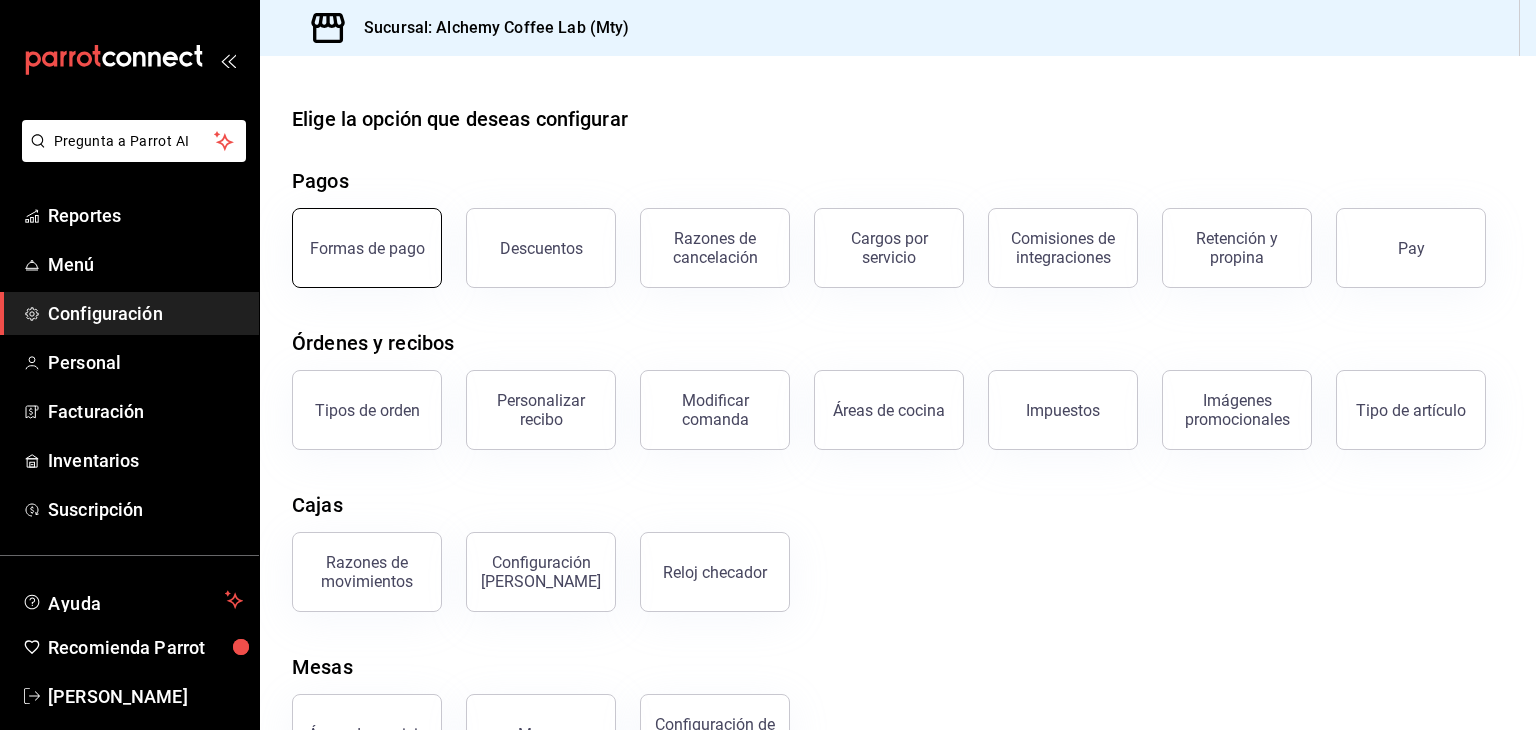 click on "Formas de pago" at bounding box center (367, 248) 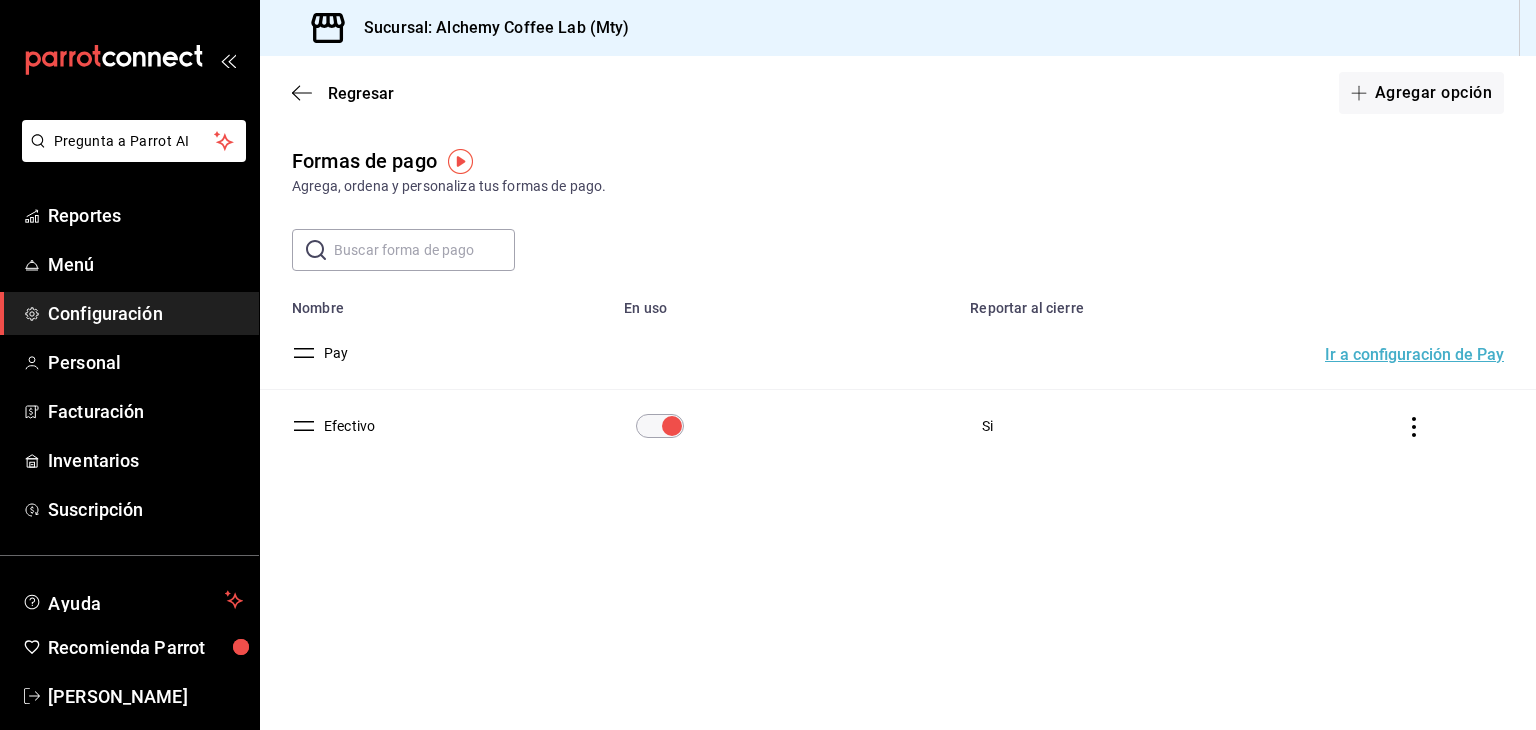 click on "Ir a configuración de Pay" at bounding box center [1414, 355] 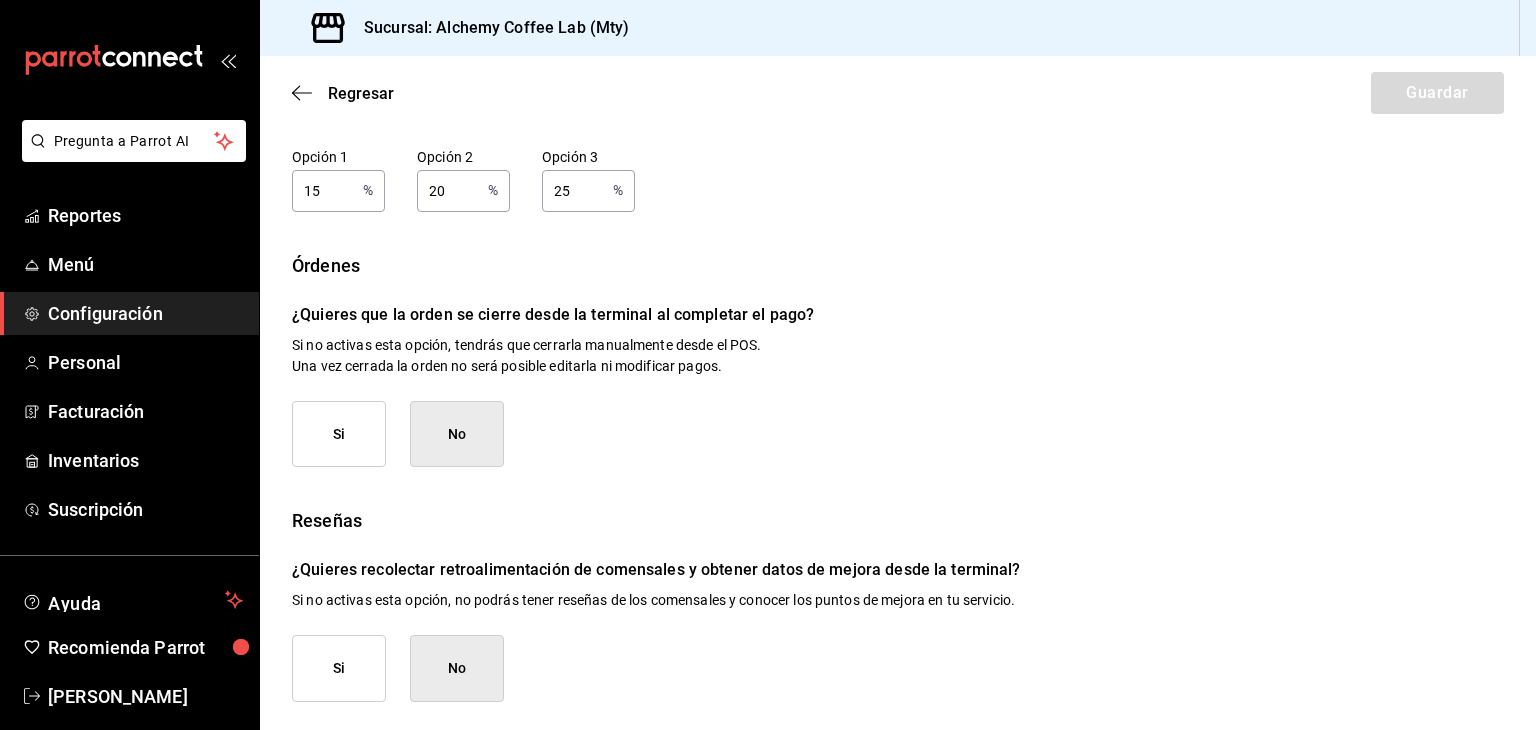 scroll, scrollTop: 289, scrollLeft: 0, axis: vertical 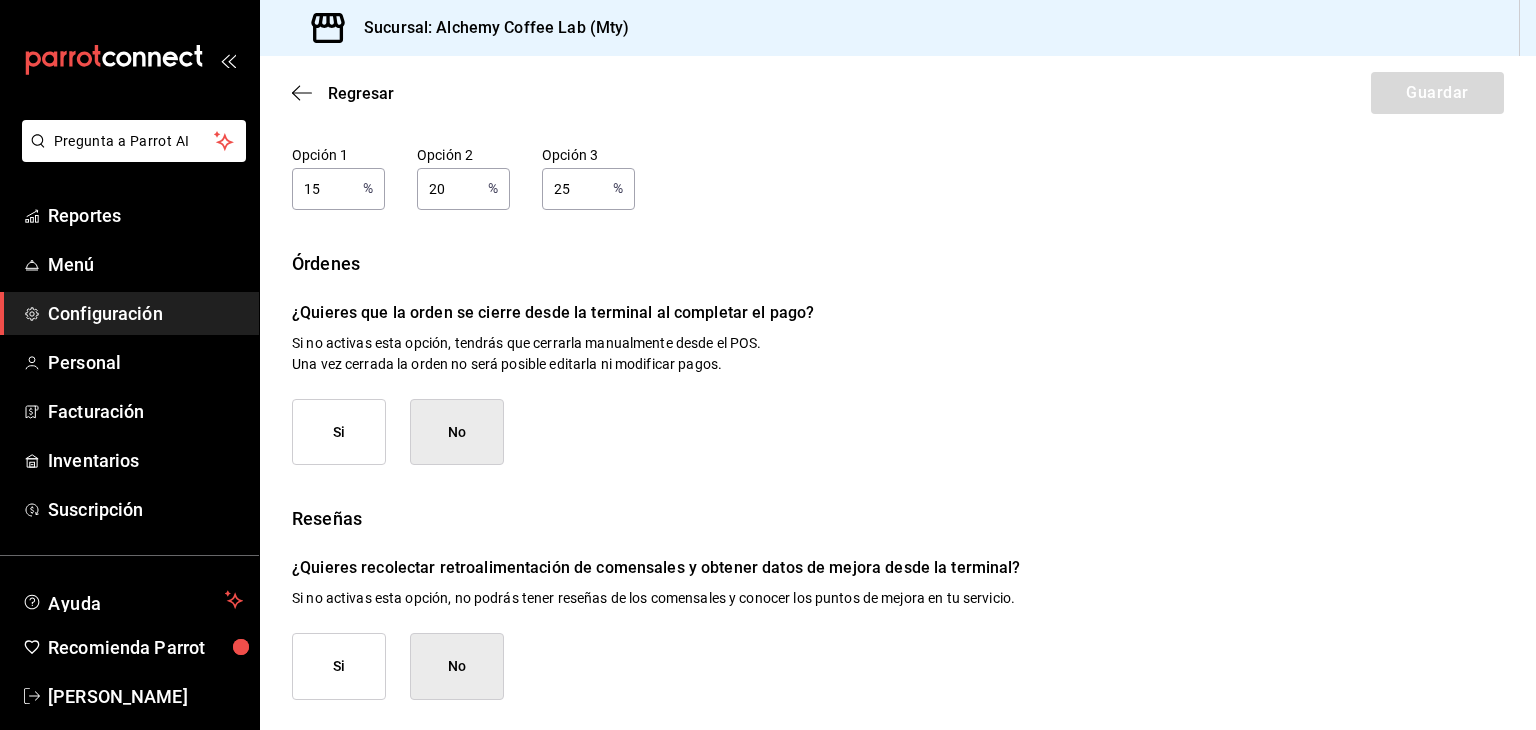 click on "Si" at bounding box center [339, 432] 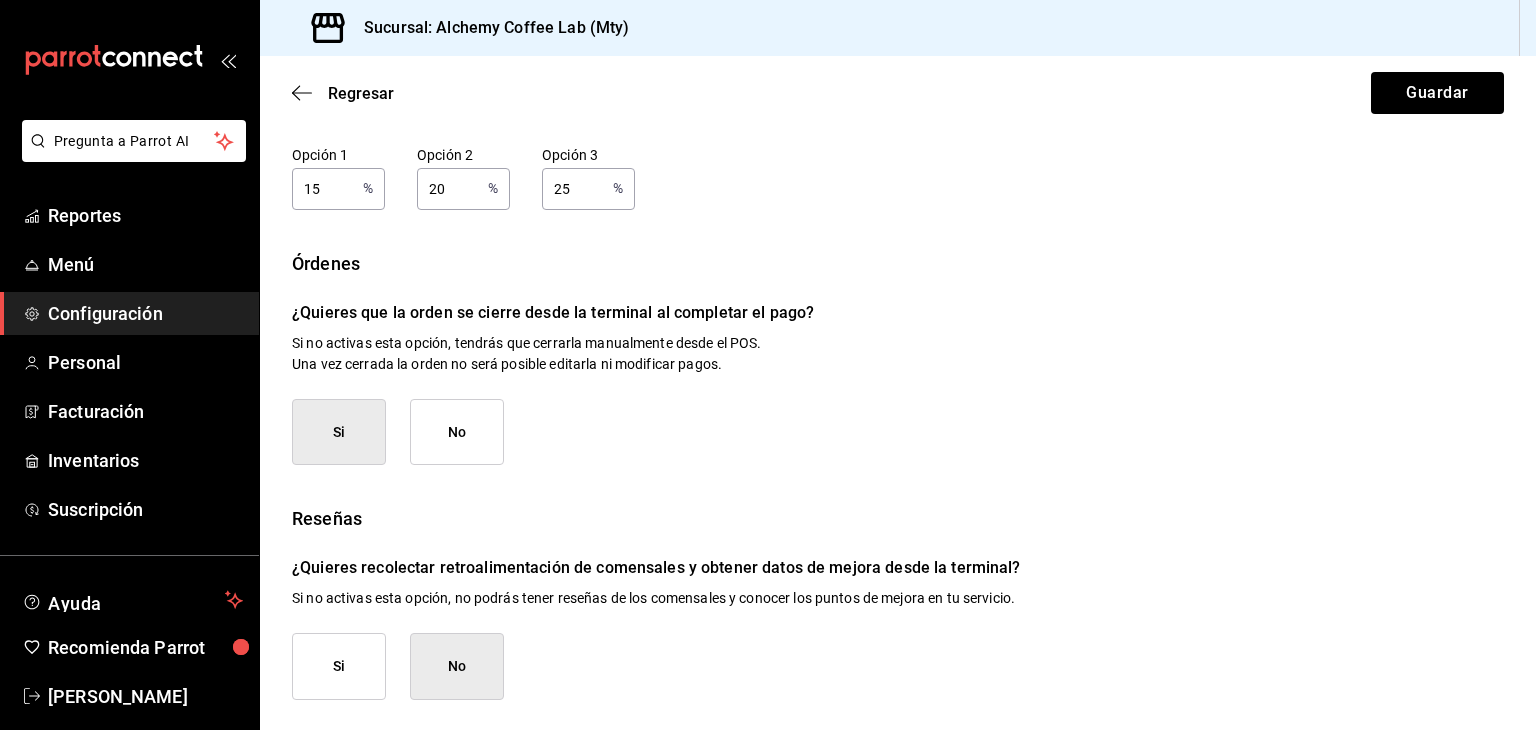 click on "Si" at bounding box center [339, 666] 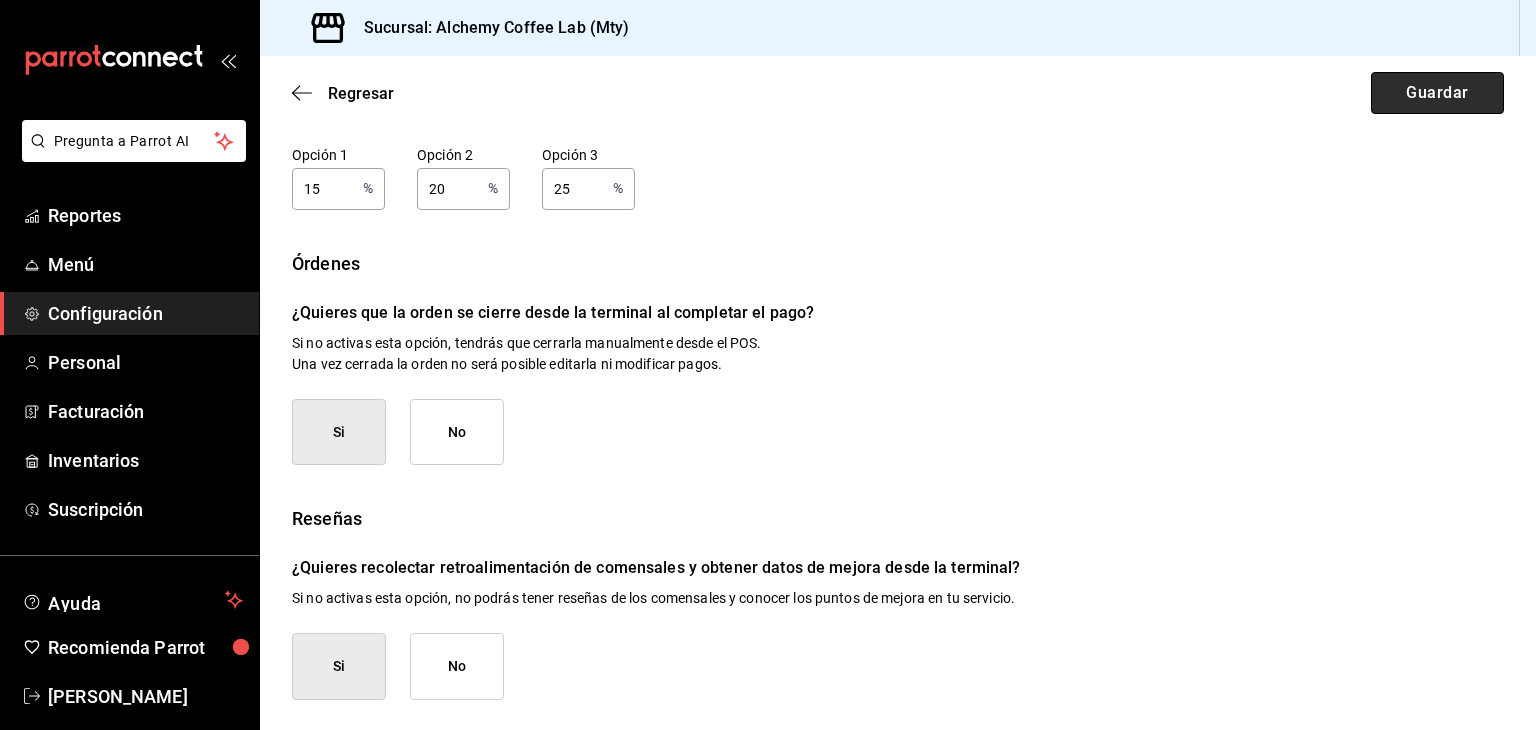 click on "Guardar" at bounding box center (1437, 93) 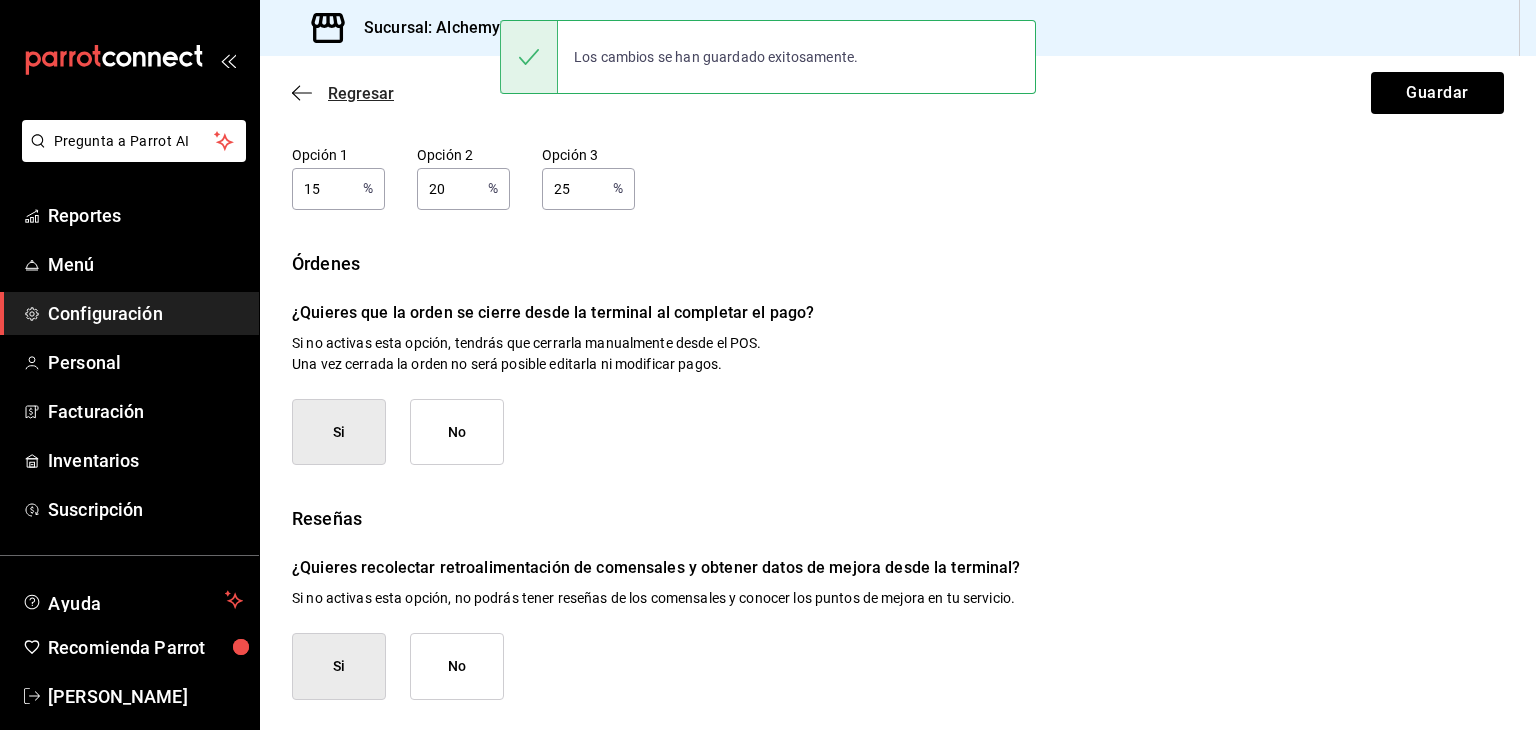 click 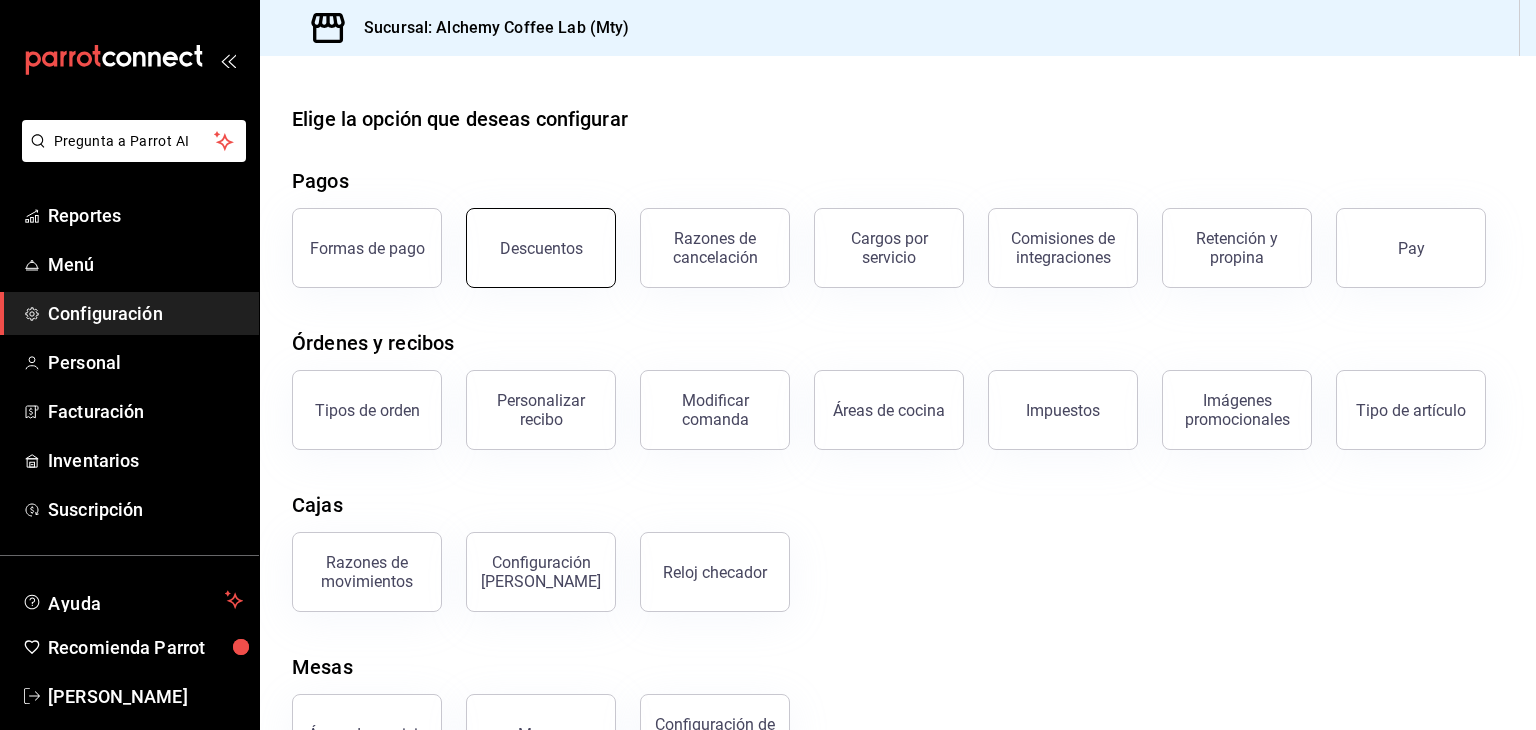 click on "Descuentos" at bounding box center [541, 248] 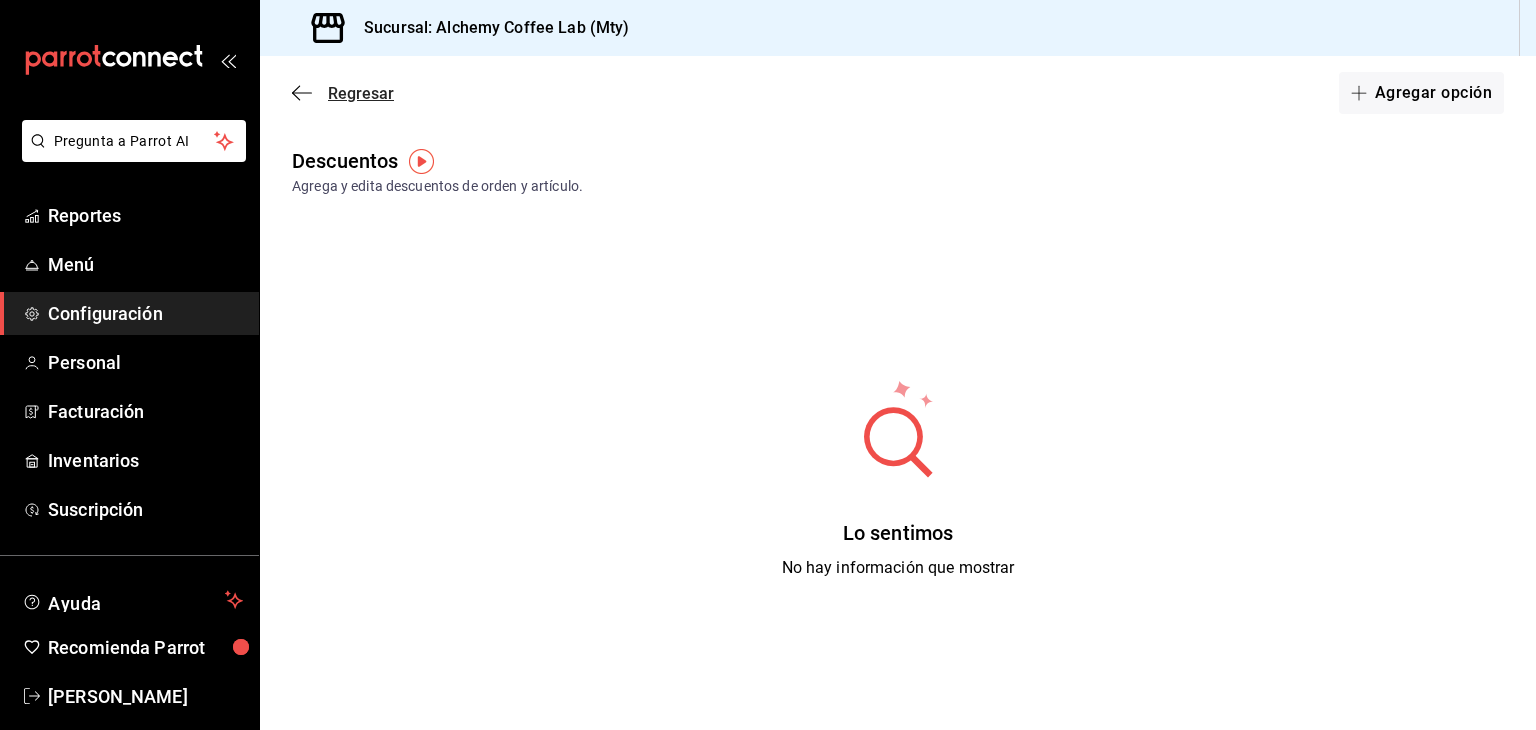 click 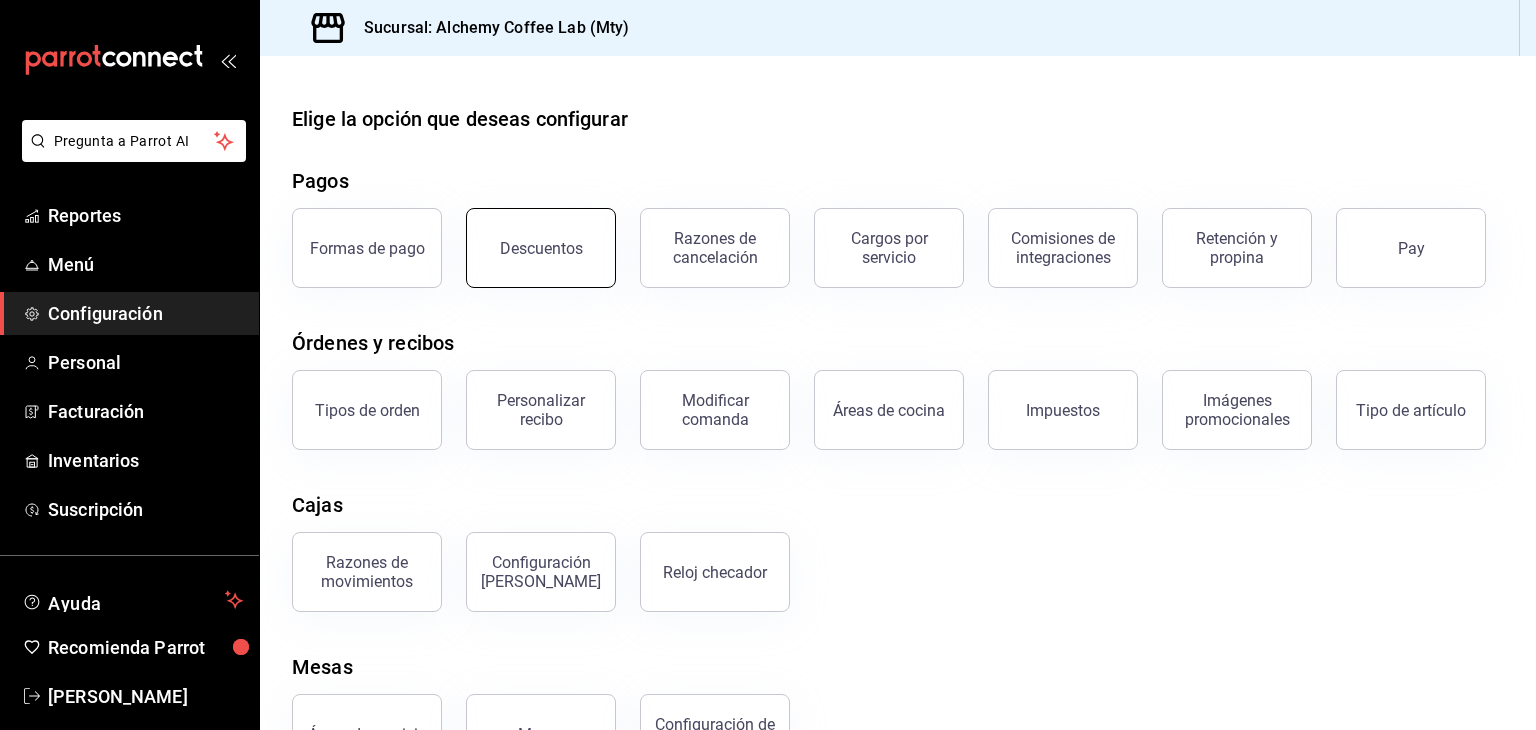 click on "Descuentos" at bounding box center (541, 248) 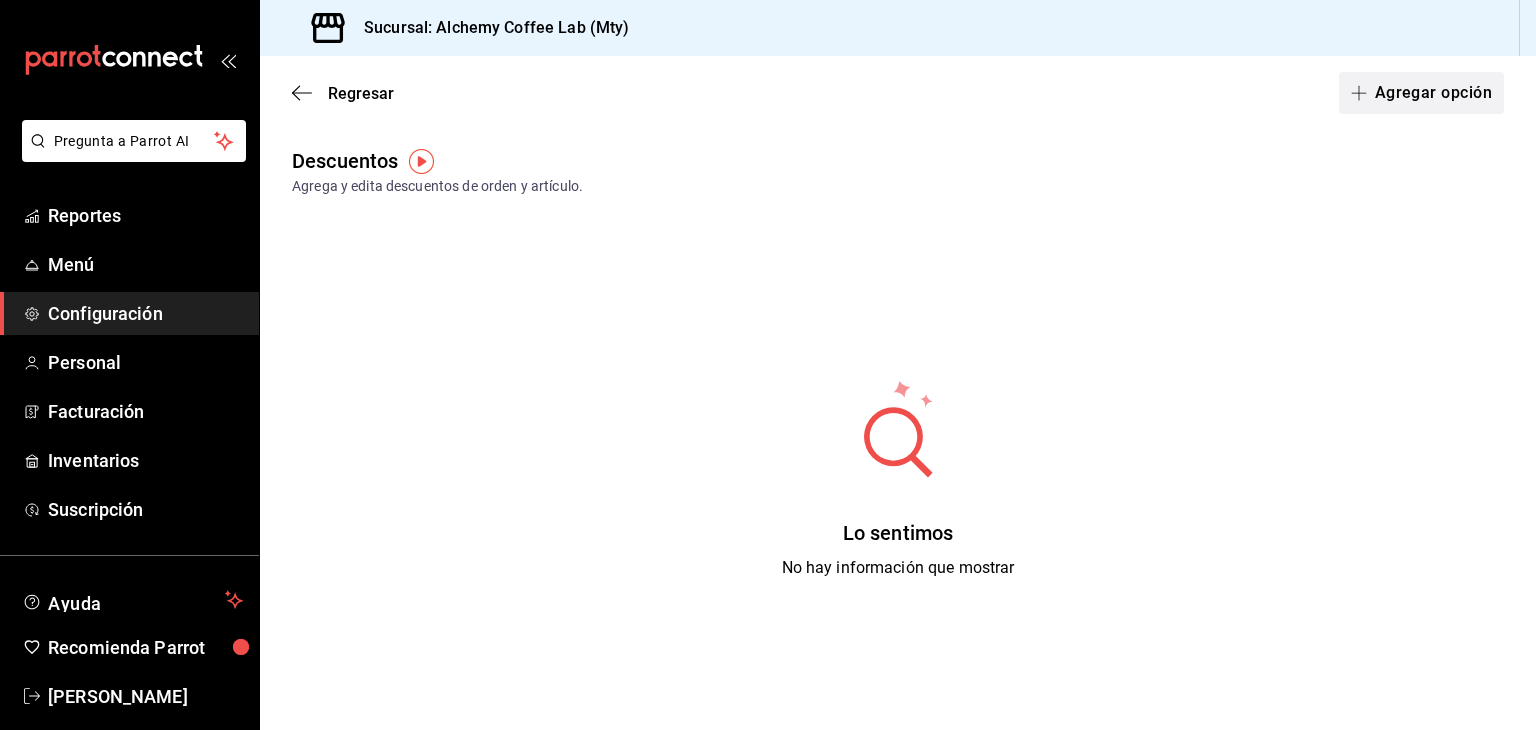 click on "Agregar opción" at bounding box center (1421, 93) 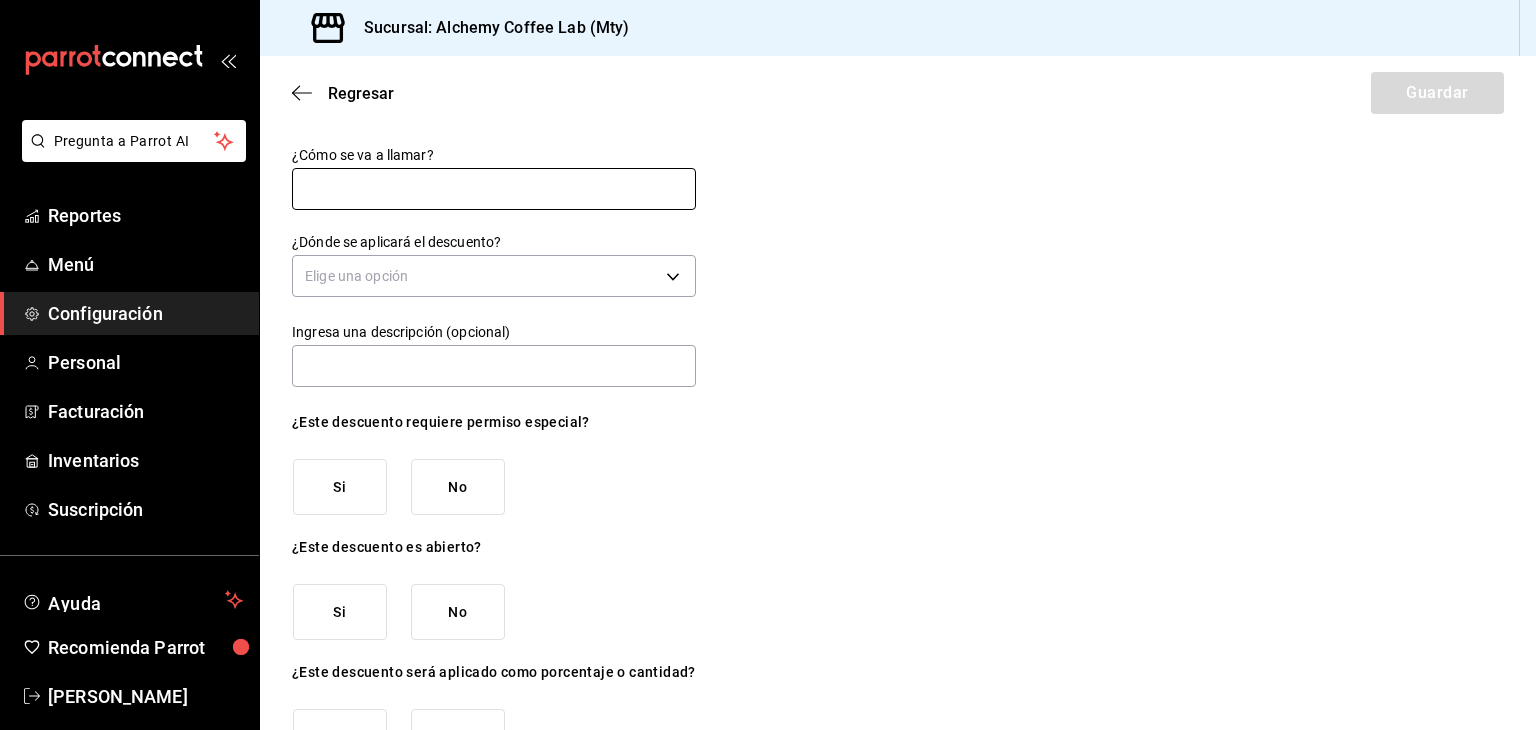 click at bounding box center [494, 189] 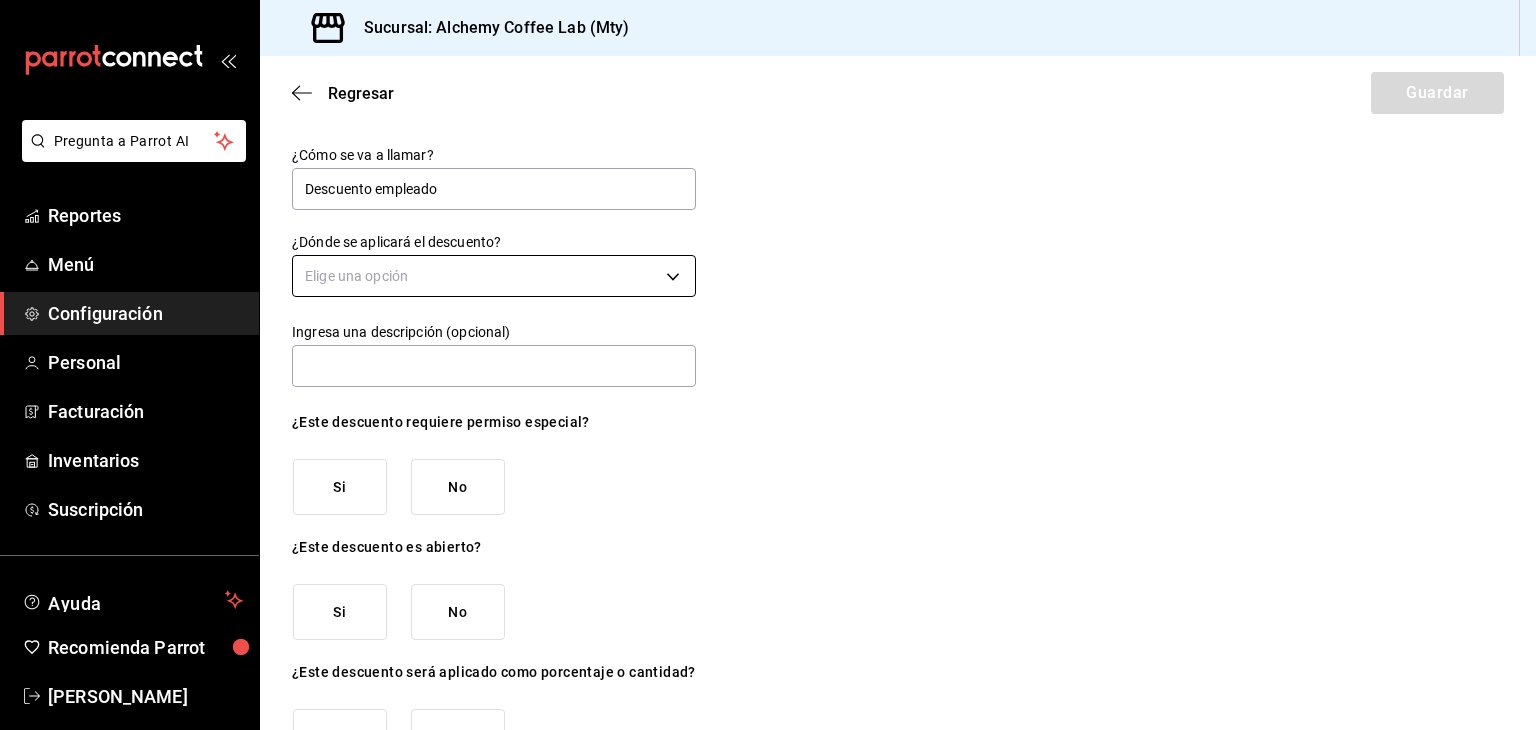 type on "Descuento empleado" 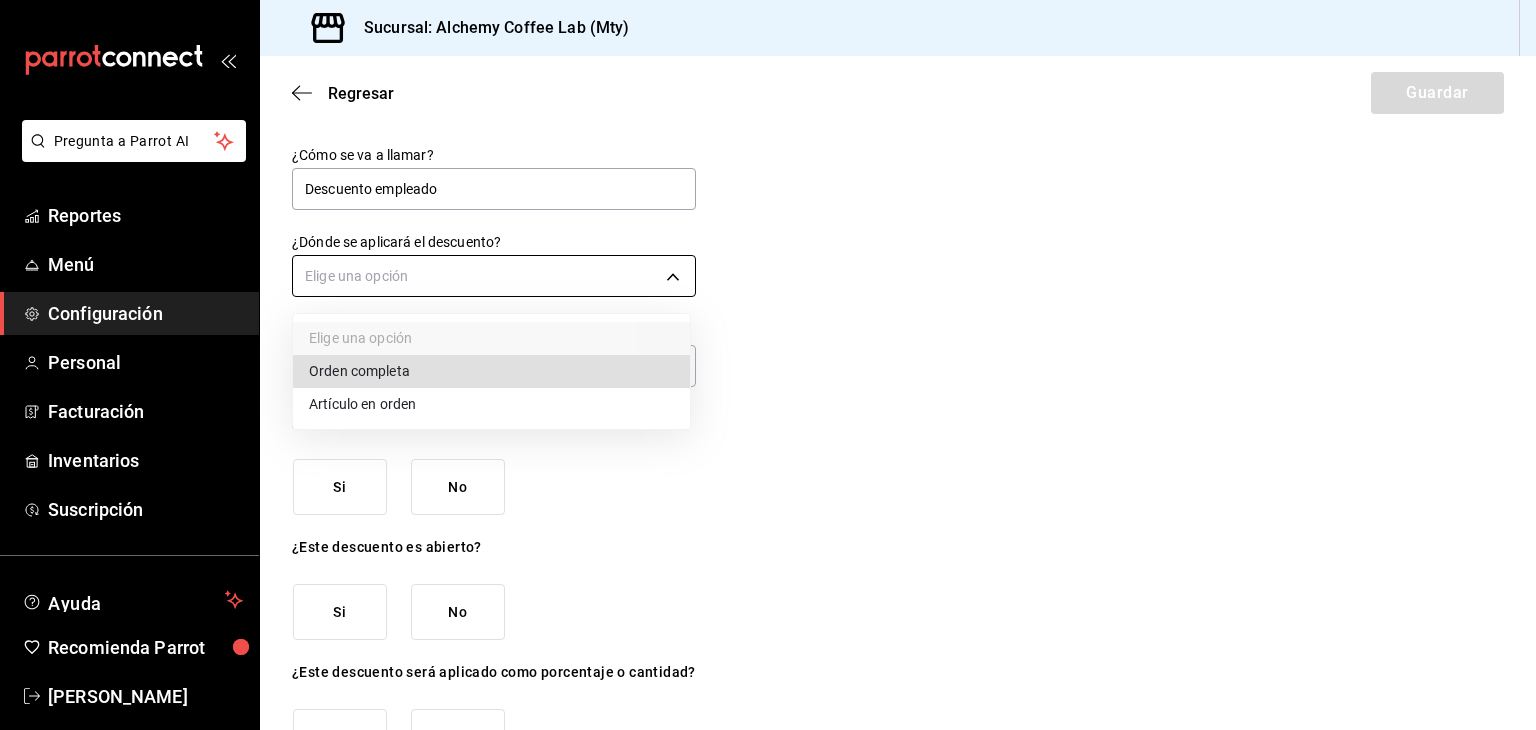 click on "Pregunta a Parrot AI Reportes   Menú   Configuración   Personal   Facturación   Inventarios   Suscripción   Ayuda Recomienda Parrot   [PERSON_NAME]   Sugerir nueva función   Sucursal: Alchemy Coffee Lab (Mty) Regresar Guardar ¿Cómo se va a llamar? Descuento empleado ¿Dónde se aplicará el descuento? Elige una opción Ingresa una descripción (opcional) ¿Este descuento requiere permiso especial? Si No ¿Este descuento es abierto? Si No ¿Este descuento será aplicado como porcentaje o cantidad? Porcentaje Cantidad GANA 1 MES GRATIS EN TU SUSCRIPCIÓN AQUÍ ¿Recuerdas cómo empezó tu restaurante?
[DATE] puedes ayudar a un colega a tener el mismo cambio que tú viviste.
Recomienda Parrot directamente desde tu Portal Administrador.
Es fácil y rápido.
🎁 Por cada restaurante que se una, ganas 1 mes gratis. Pregunta a Parrot AI Reportes   Menú   Configuración   Personal   Facturación   Inventarios   Suscripción   Ayuda Recomienda Parrot   [PERSON_NAME]" at bounding box center (768, 365) 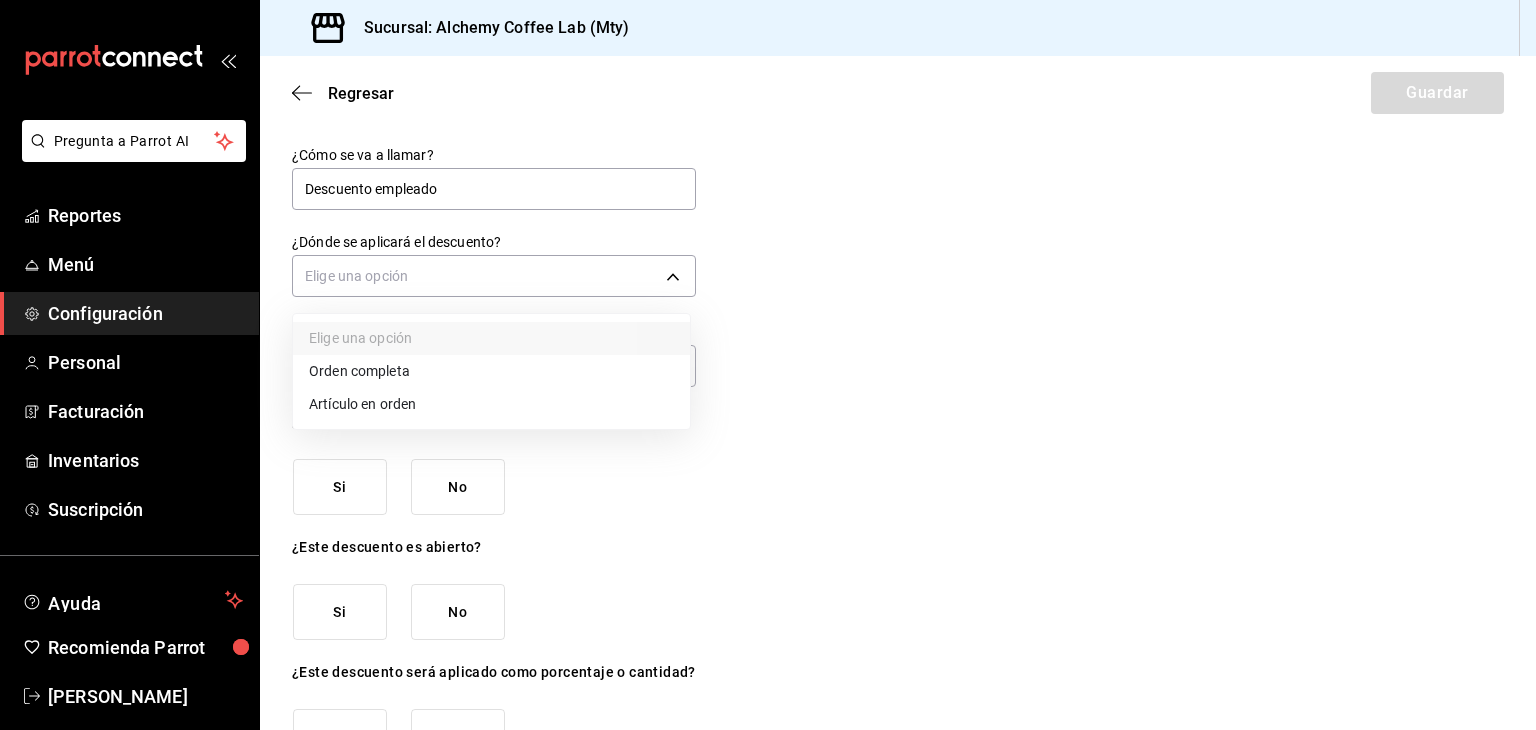 click on "Artículo en orden" at bounding box center (491, 404) 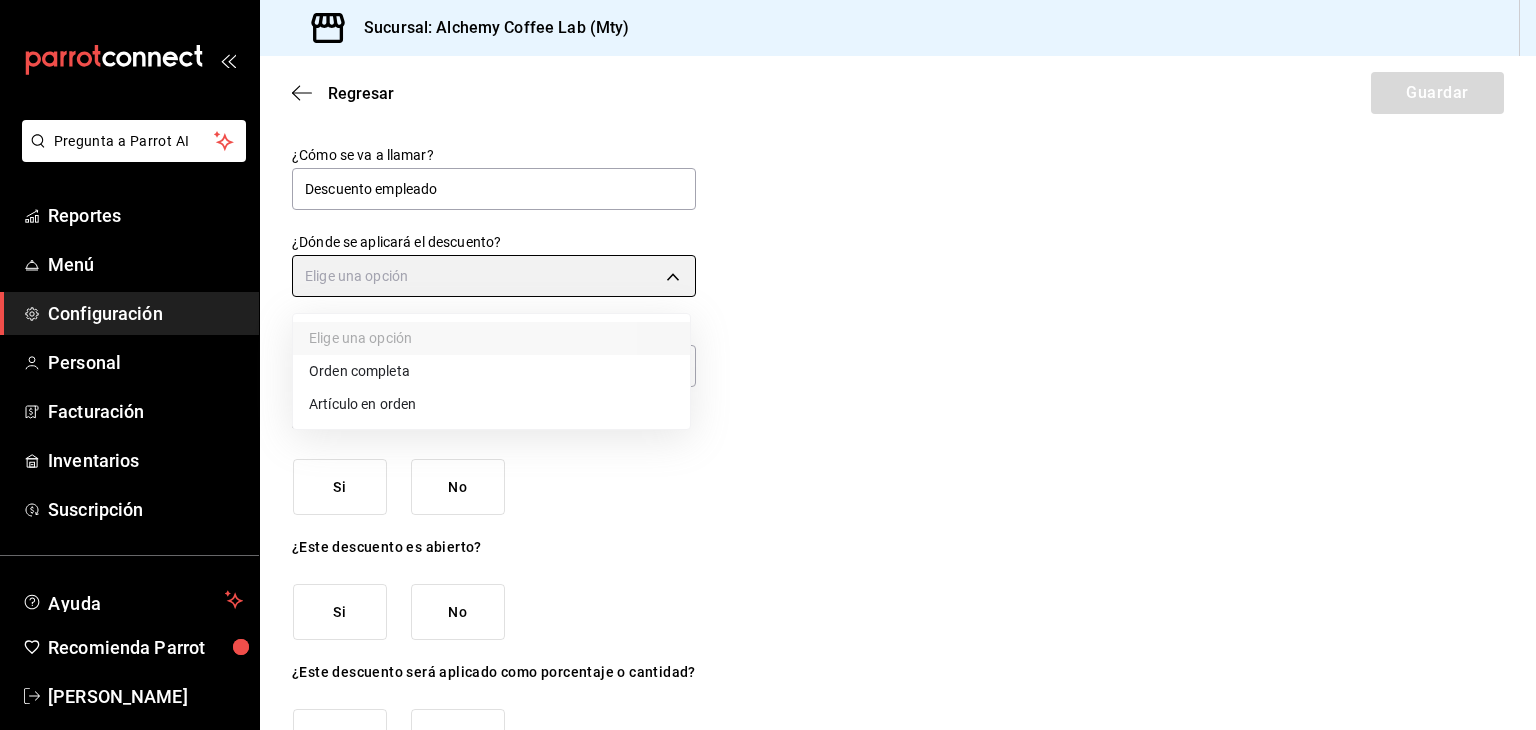 type on "ORDER_ITEM" 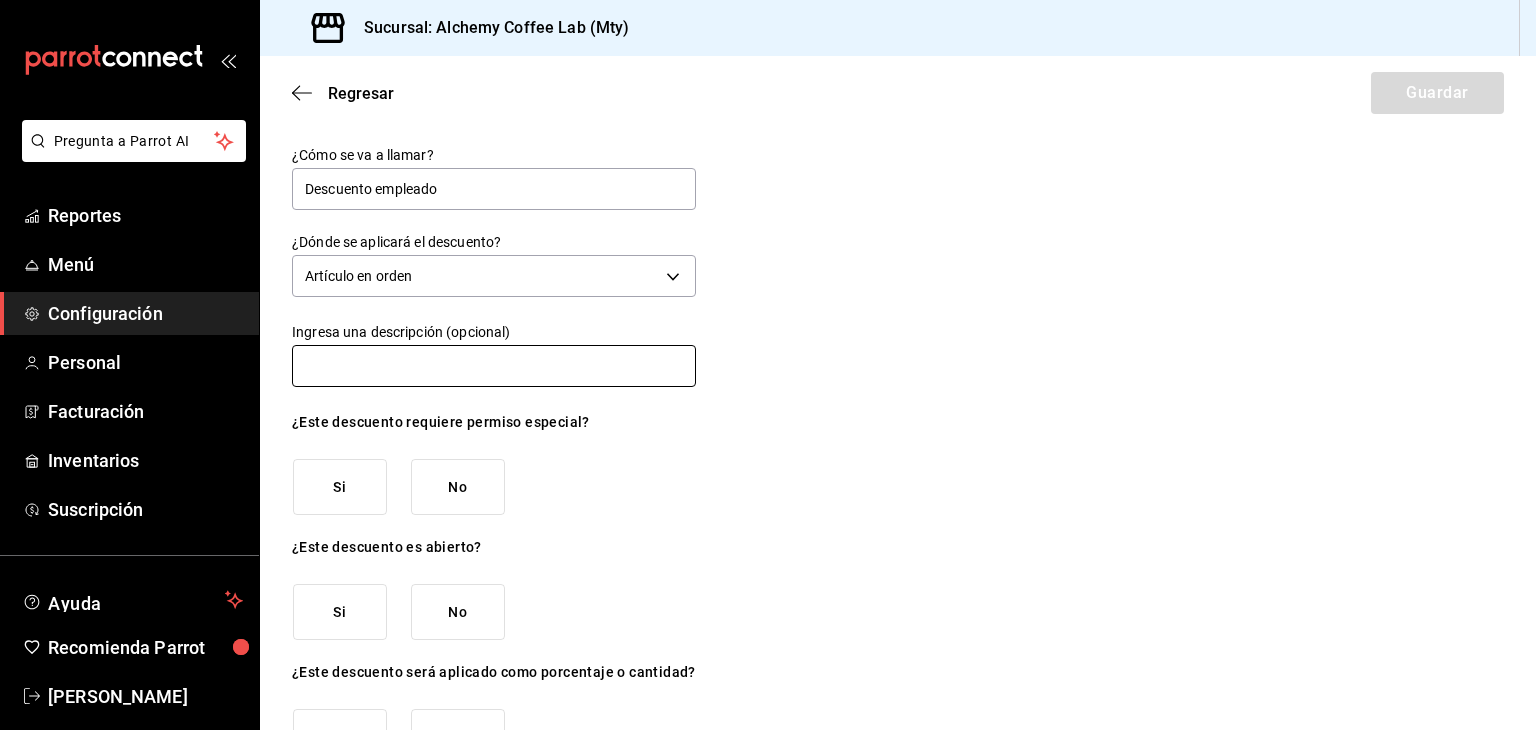 click at bounding box center (494, 366) 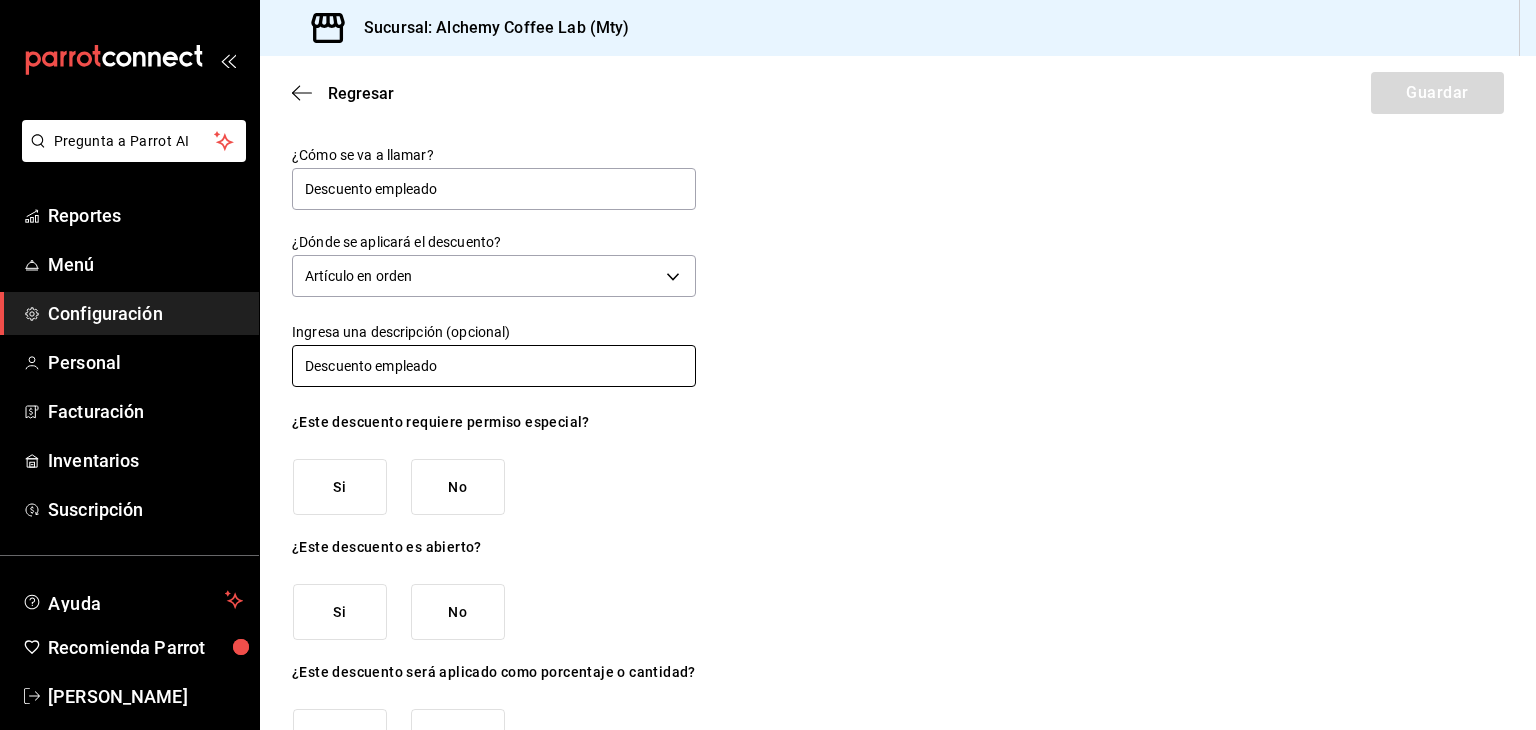 type on "Descuento empleado" 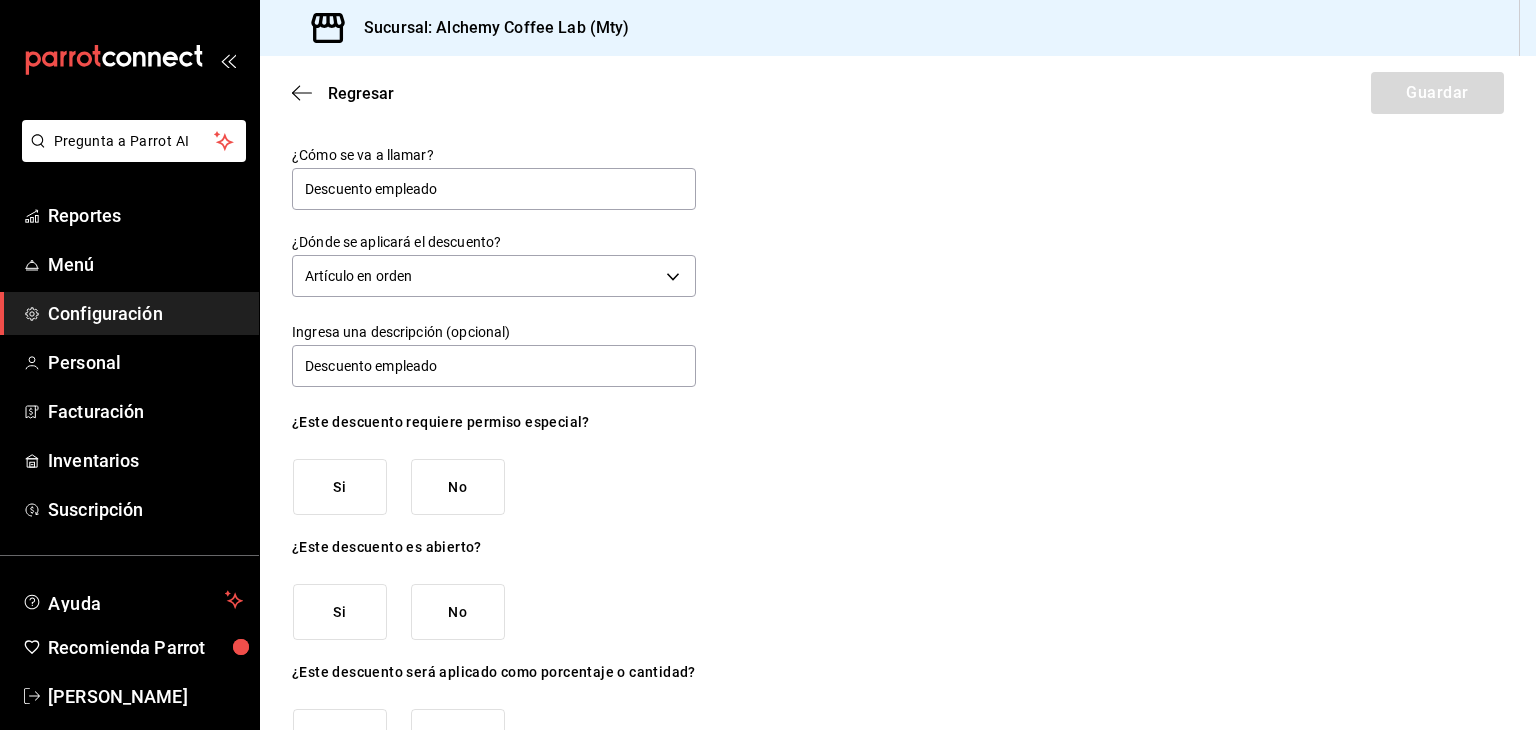click on "Si" at bounding box center (340, 487) 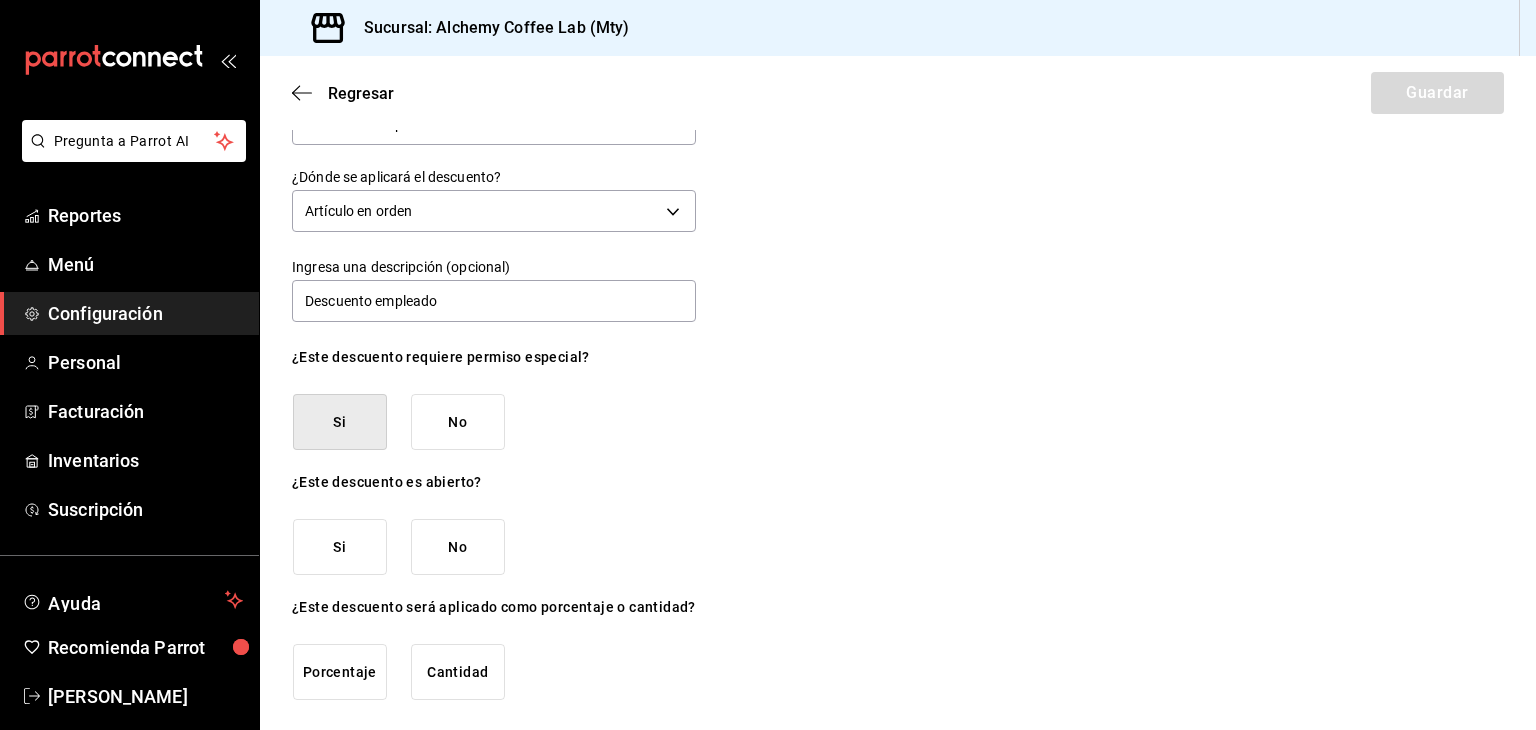 scroll, scrollTop: 66, scrollLeft: 0, axis: vertical 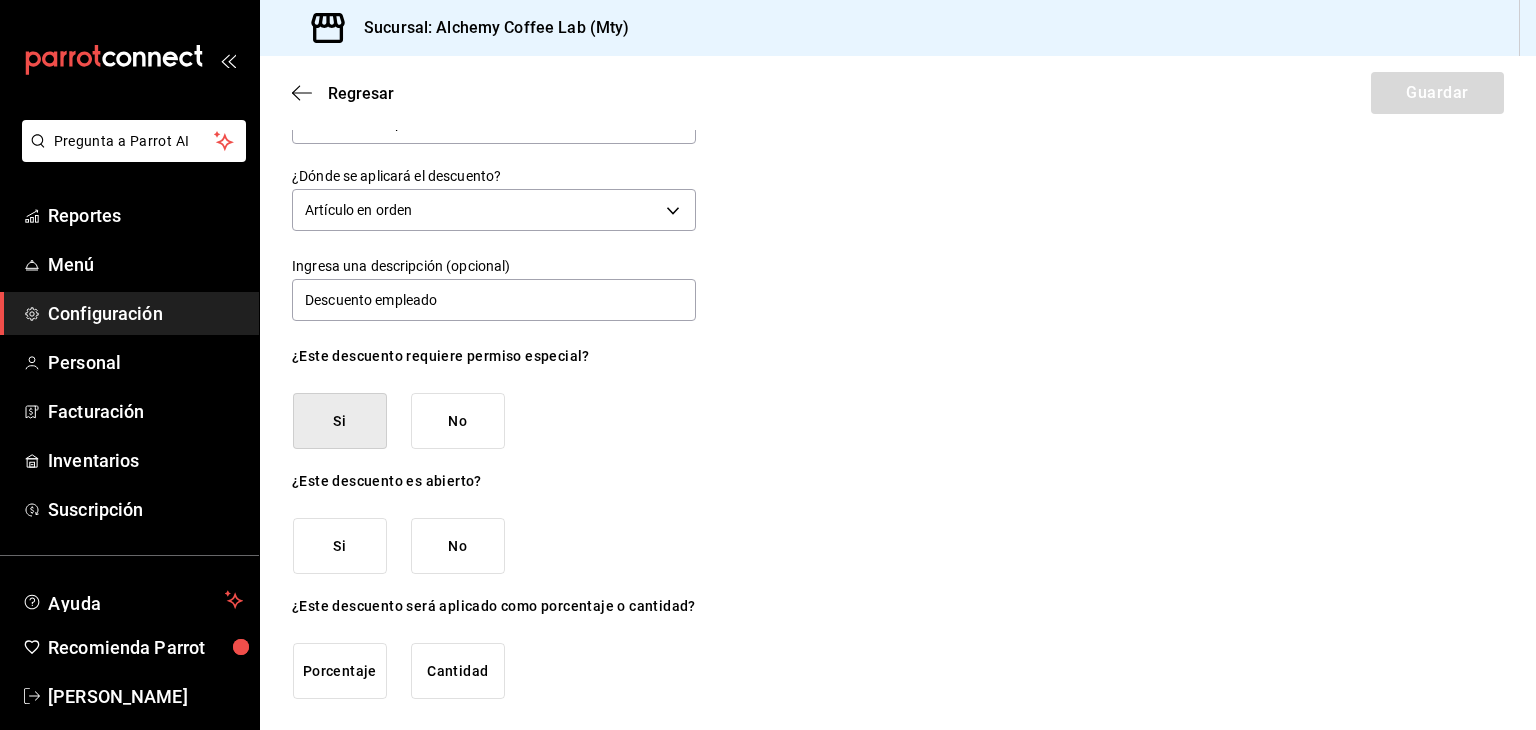click on "Porcentaje" at bounding box center (340, 671) 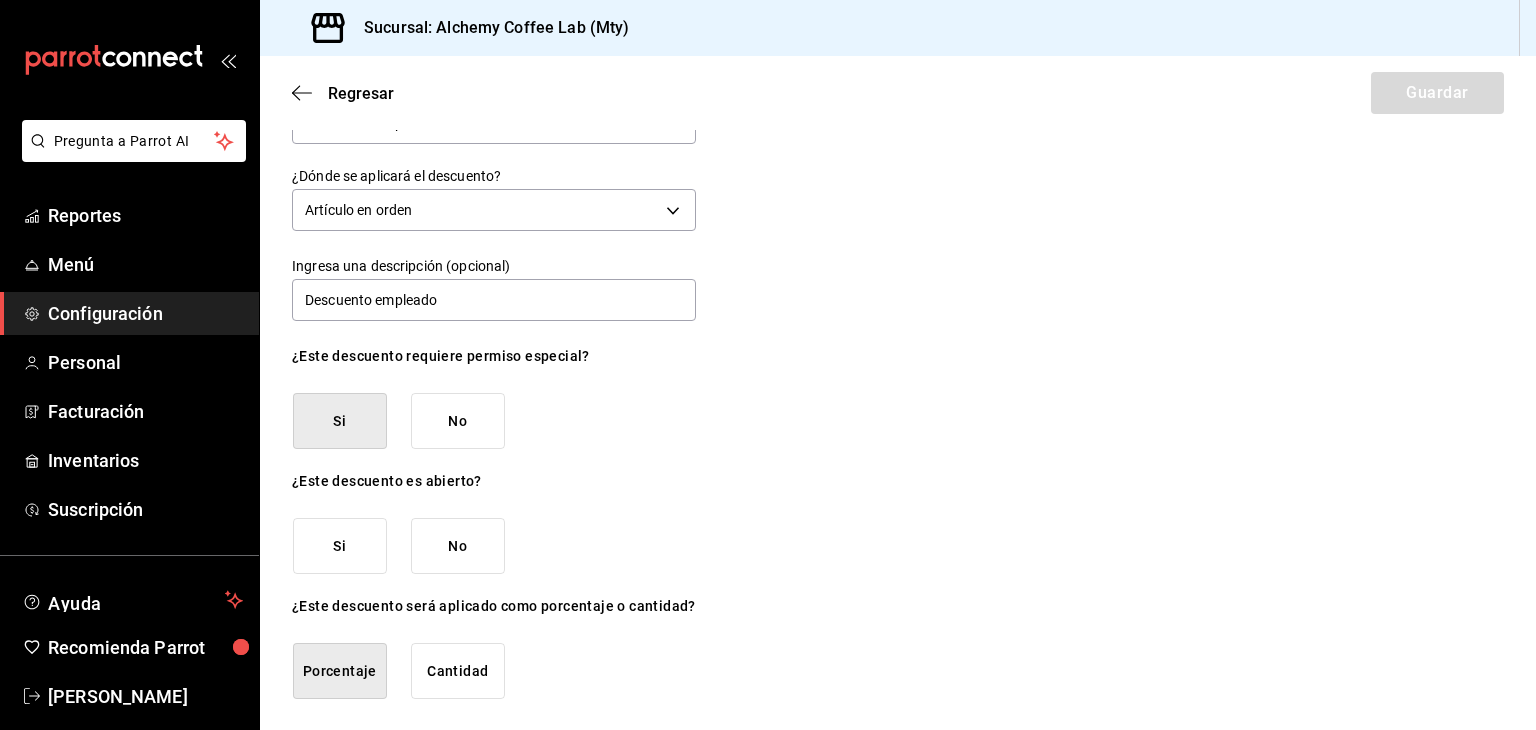 click on "No" at bounding box center (458, 546) 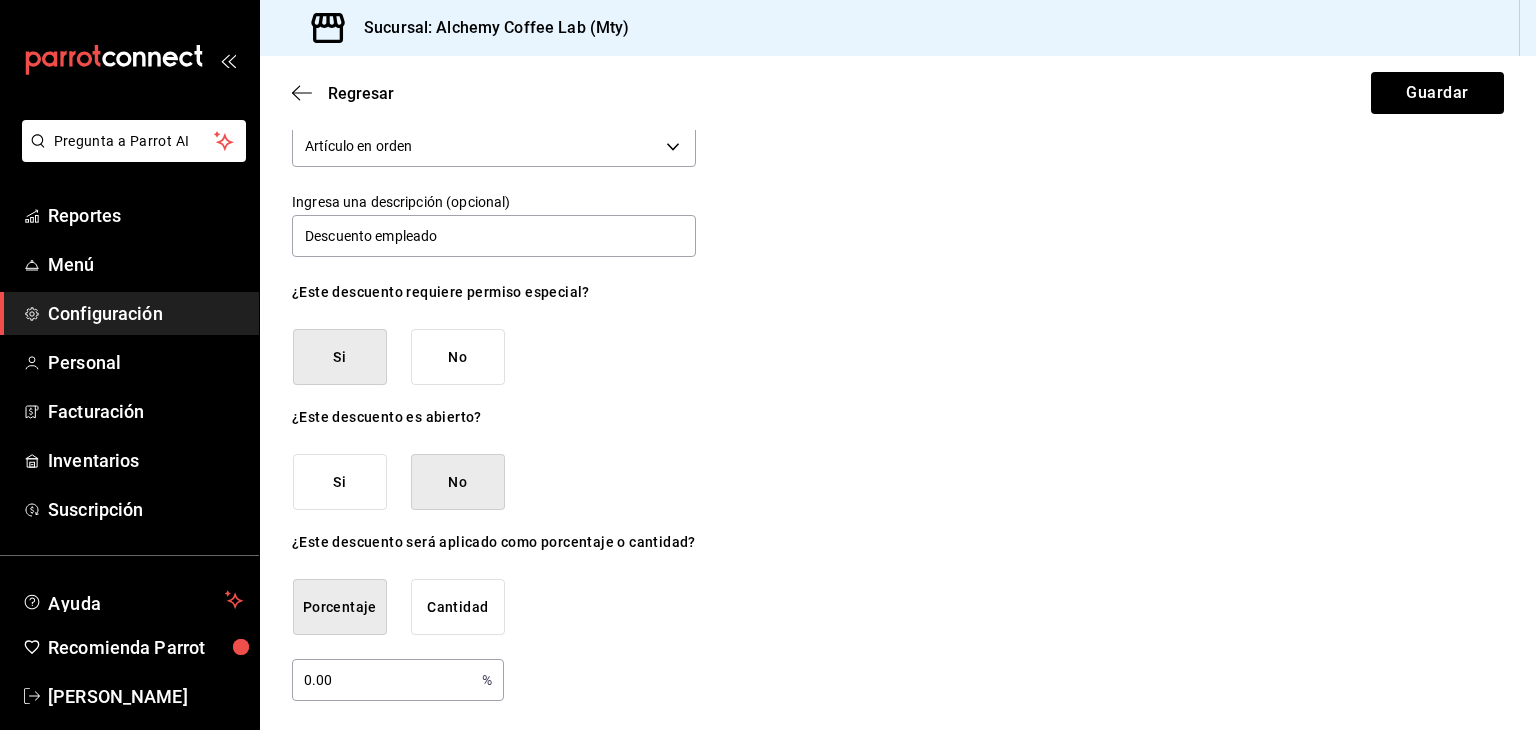 scroll, scrollTop: 132, scrollLeft: 0, axis: vertical 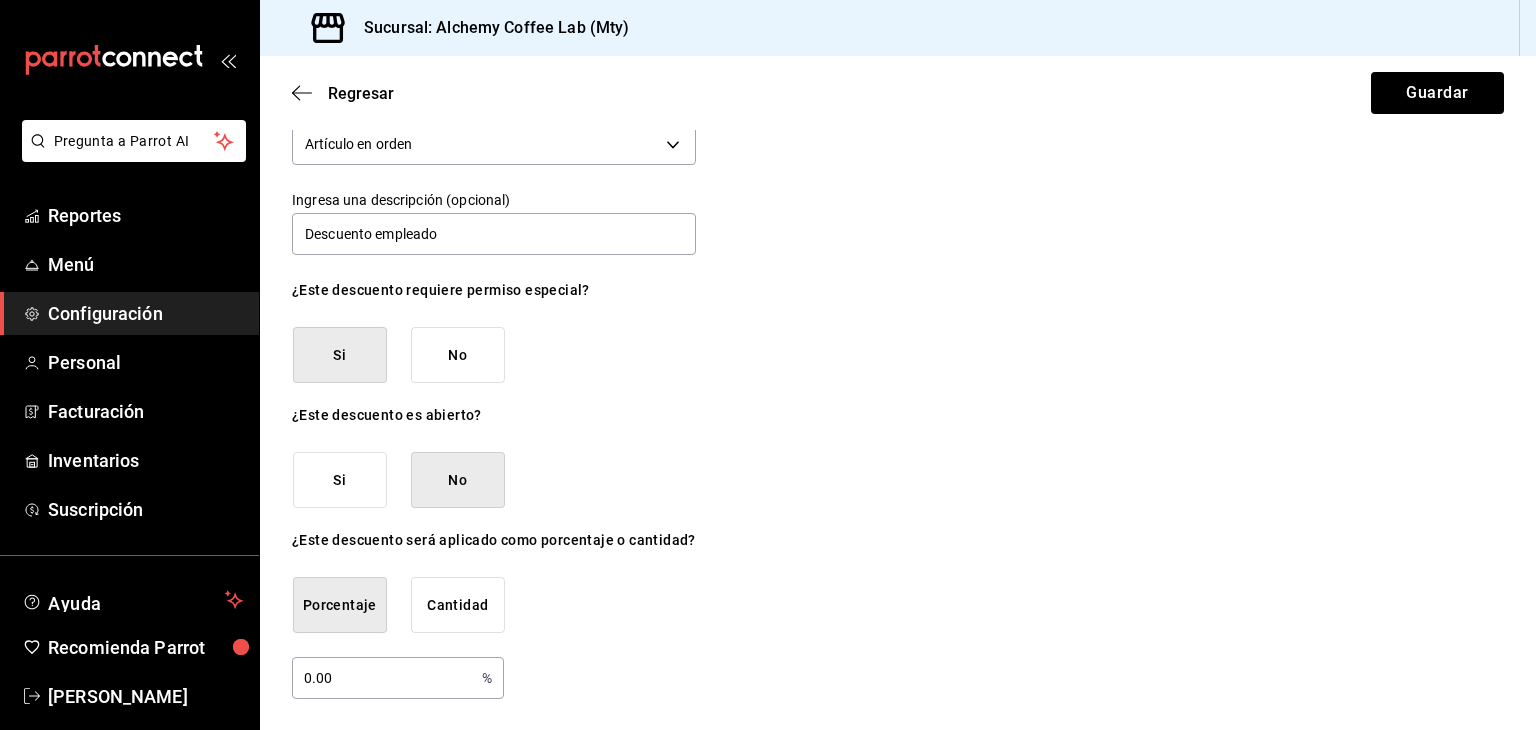 click on "0.00" at bounding box center [383, 678] 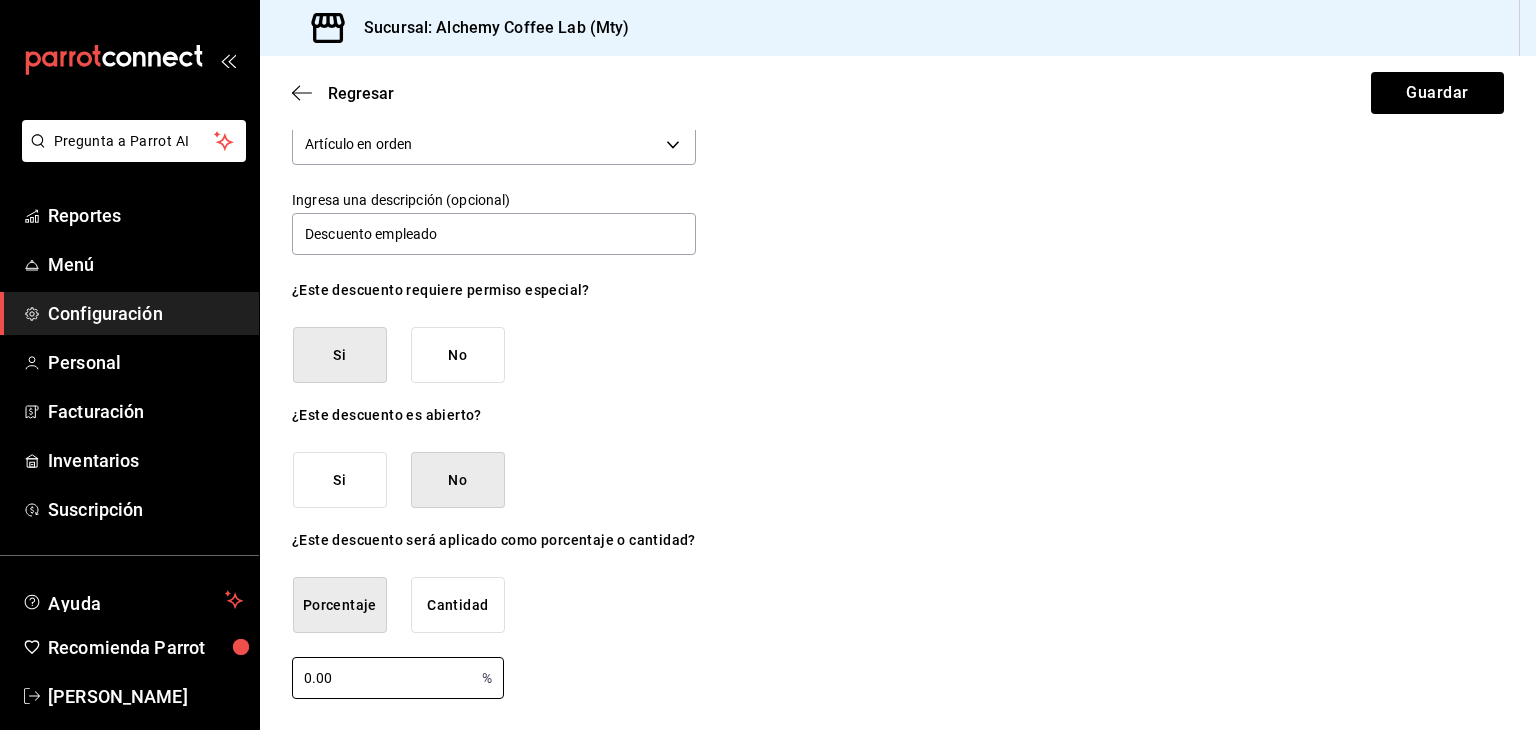 type on "0.00" 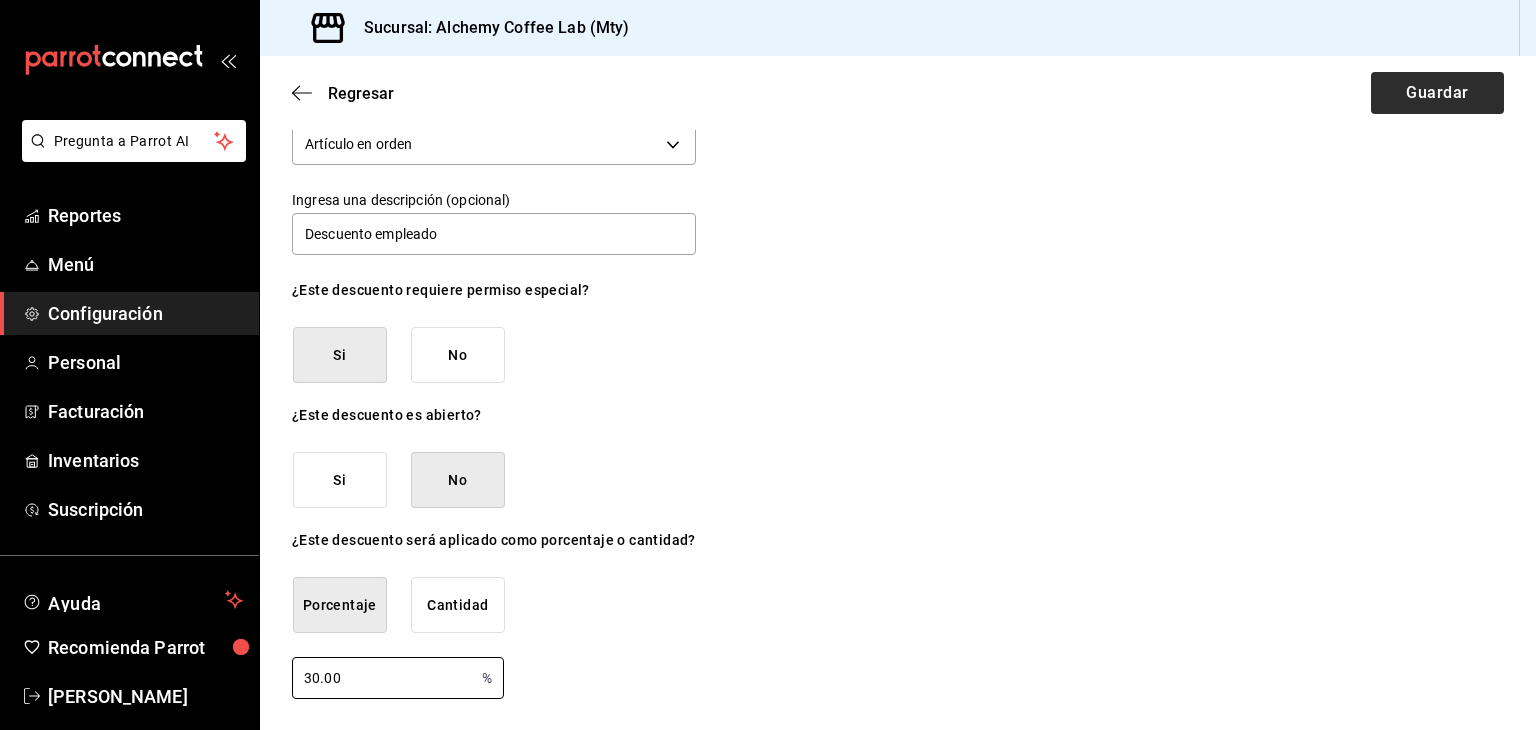 type on "30.00" 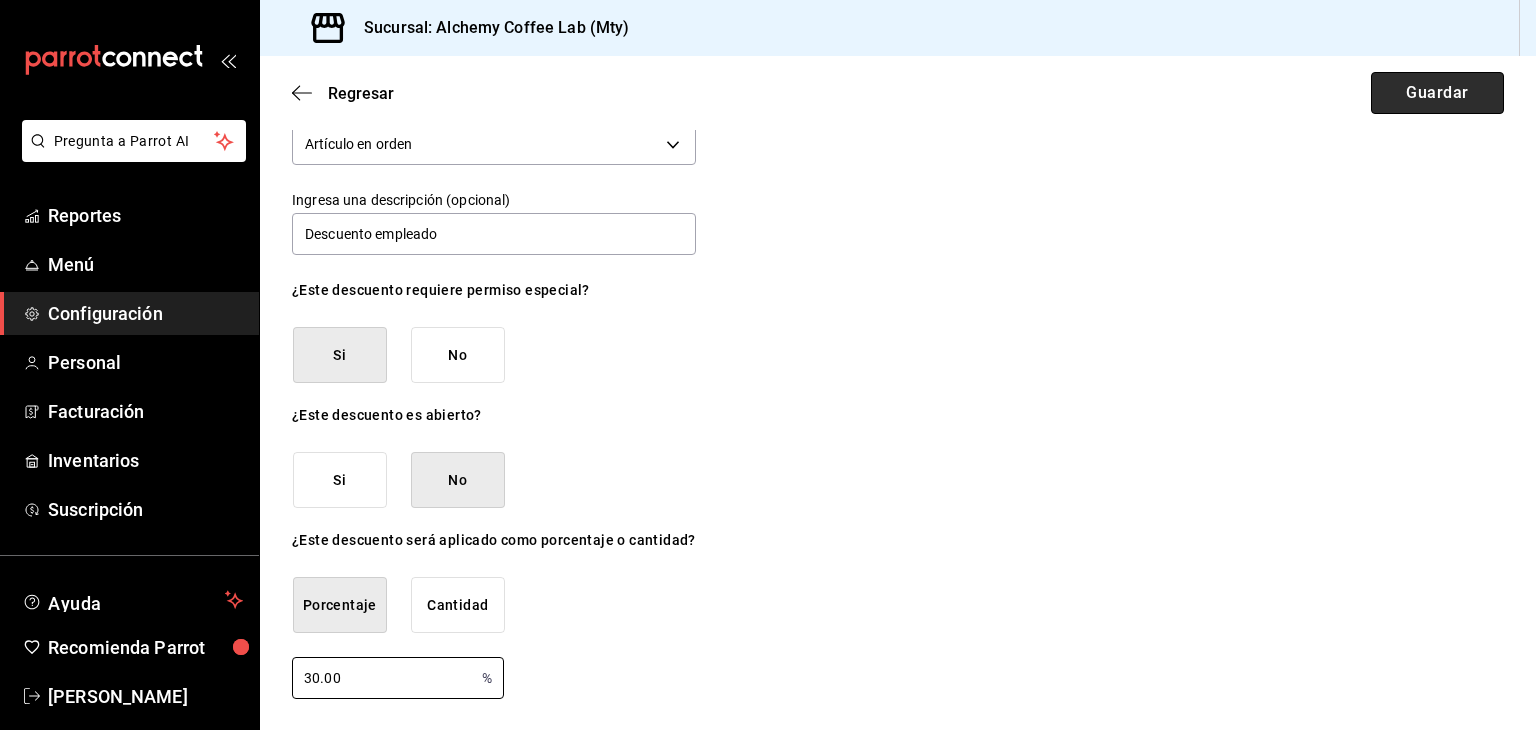 click on "Guardar" at bounding box center [1437, 93] 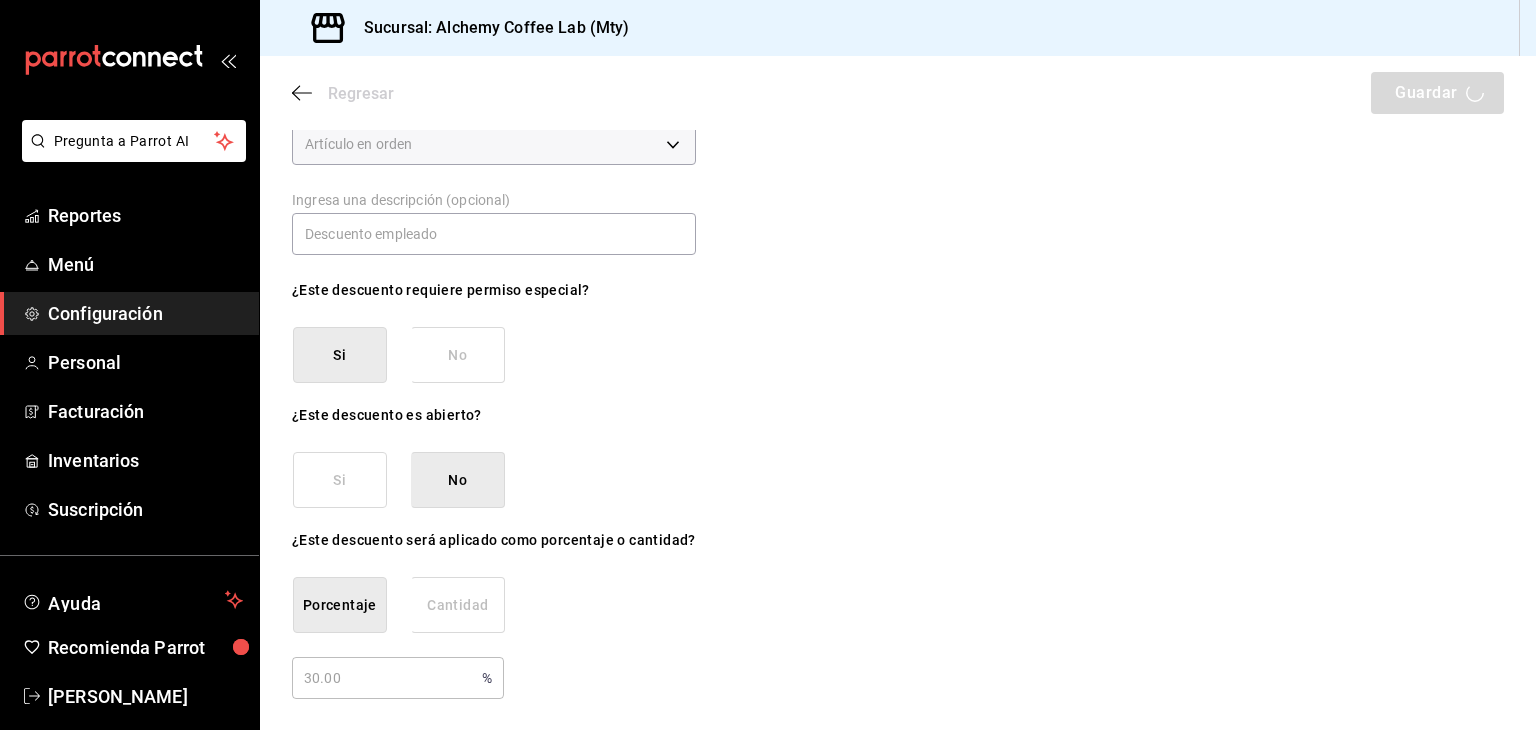 scroll, scrollTop: 0, scrollLeft: 0, axis: both 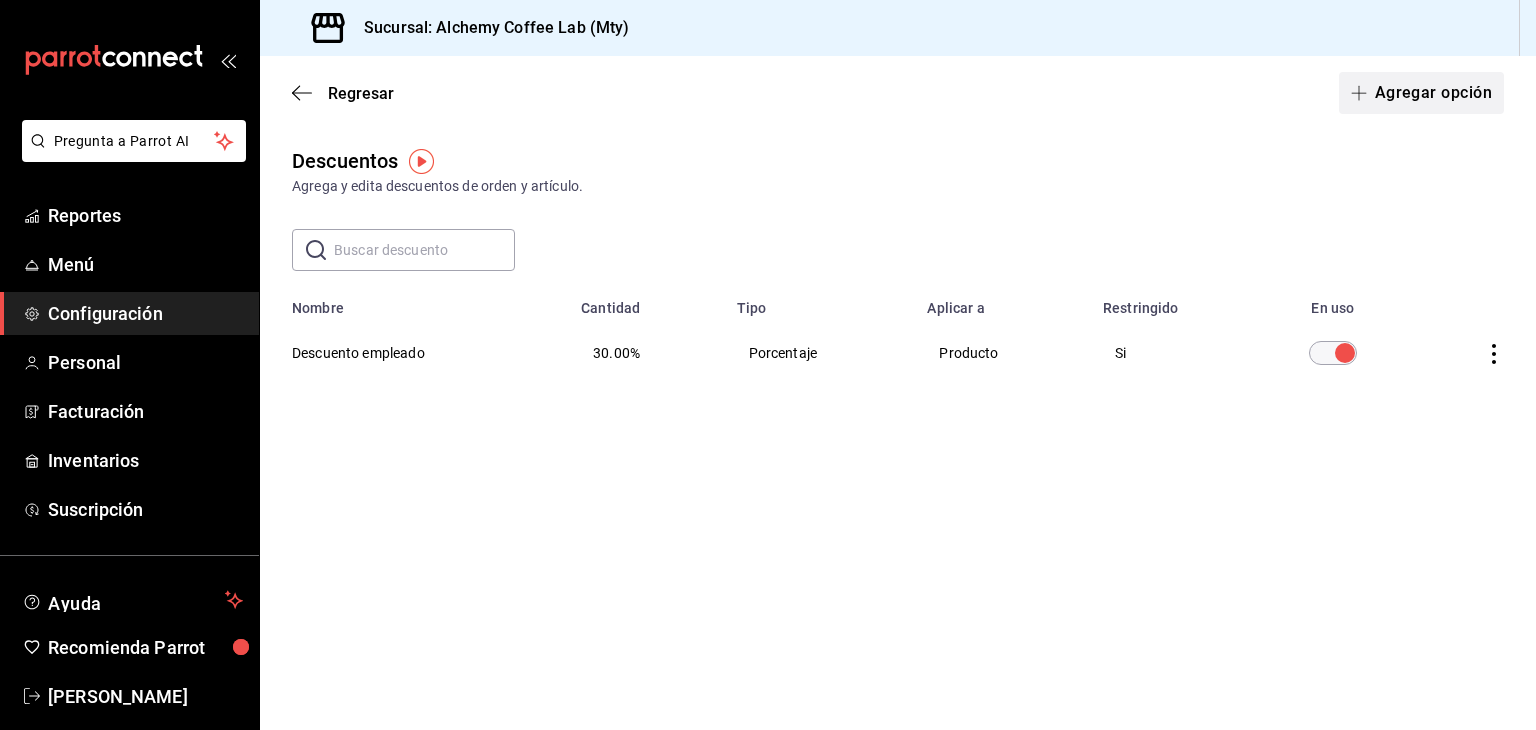 click on "Agregar opción" at bounding box center (1421, 93) 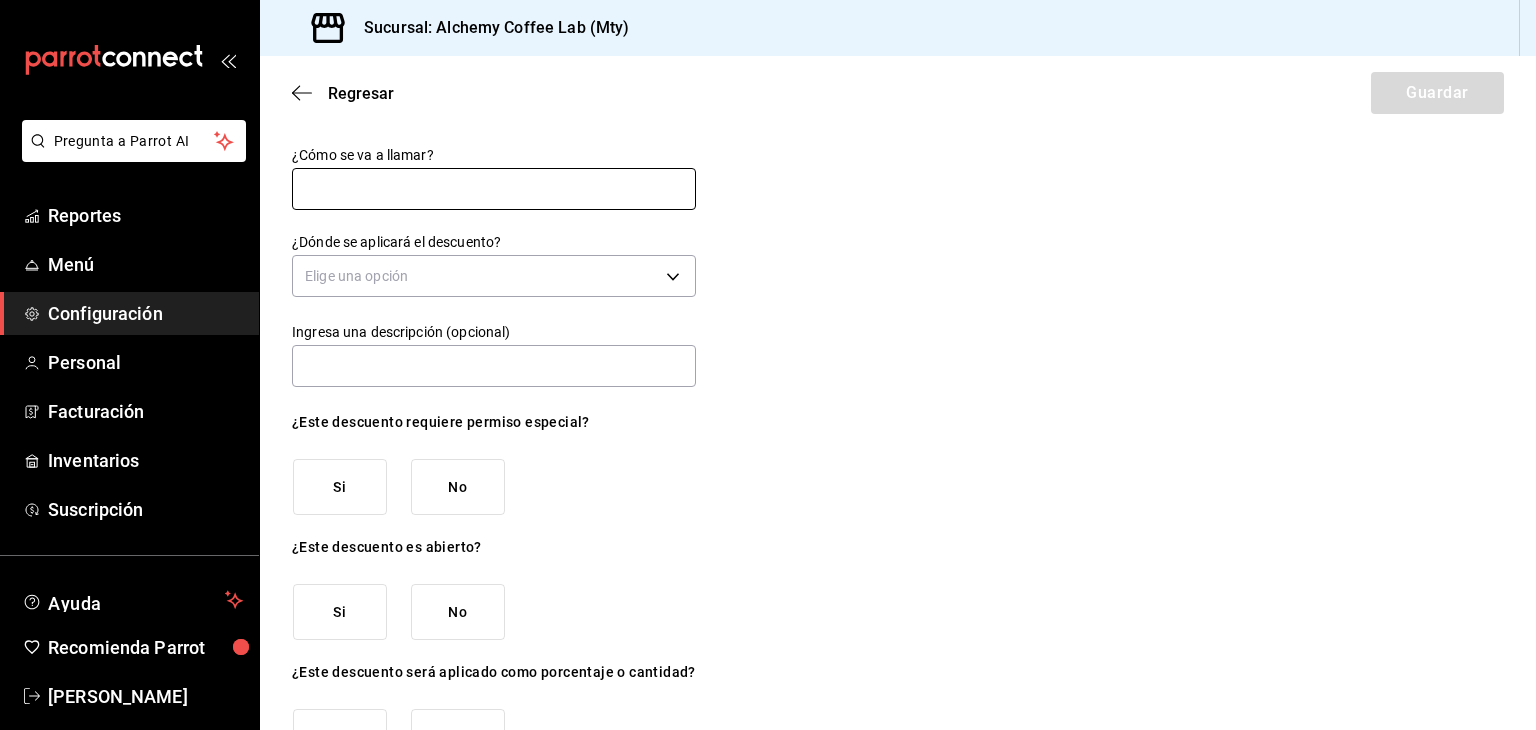 click at bounding box center [494, 189] 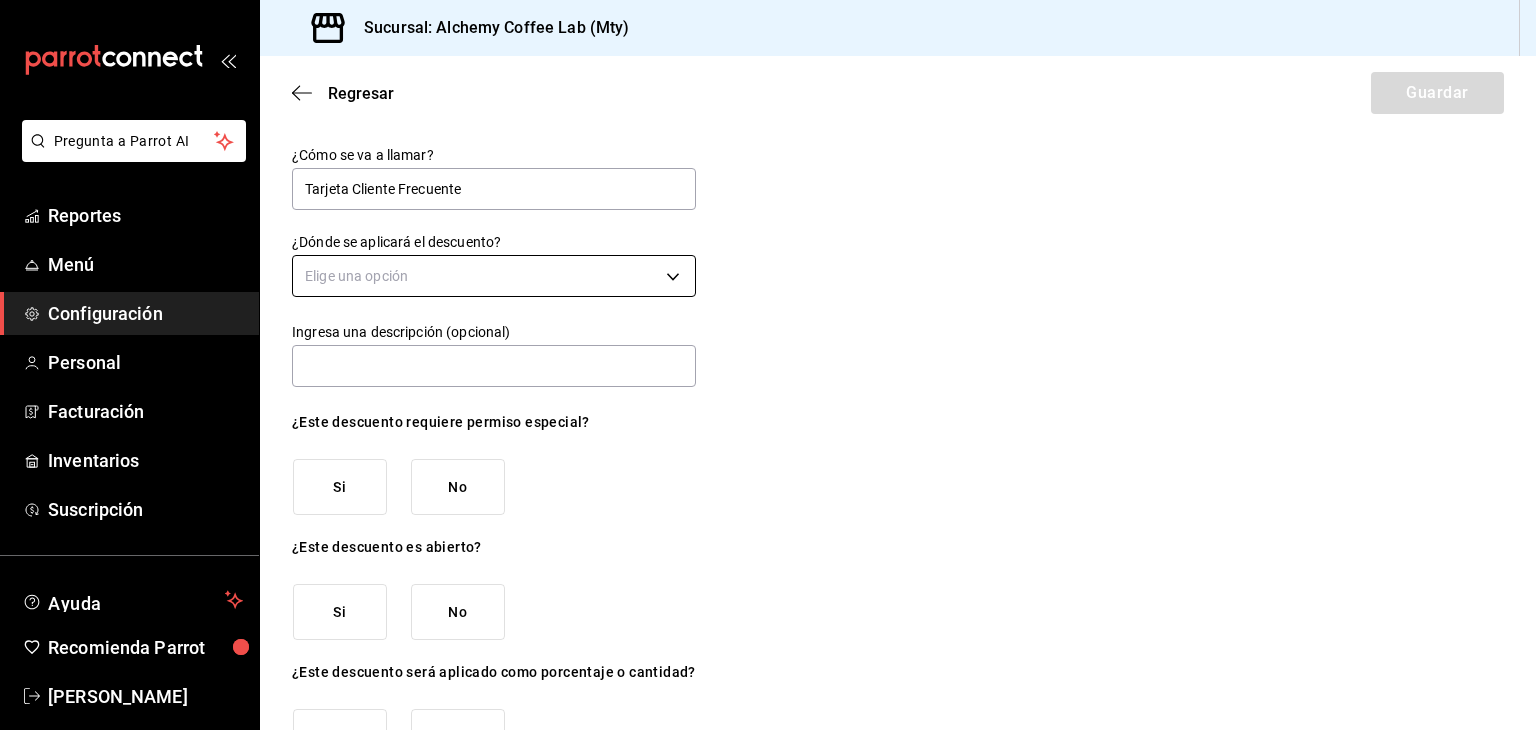 type on "Tarjeta Cliente Frecuente" 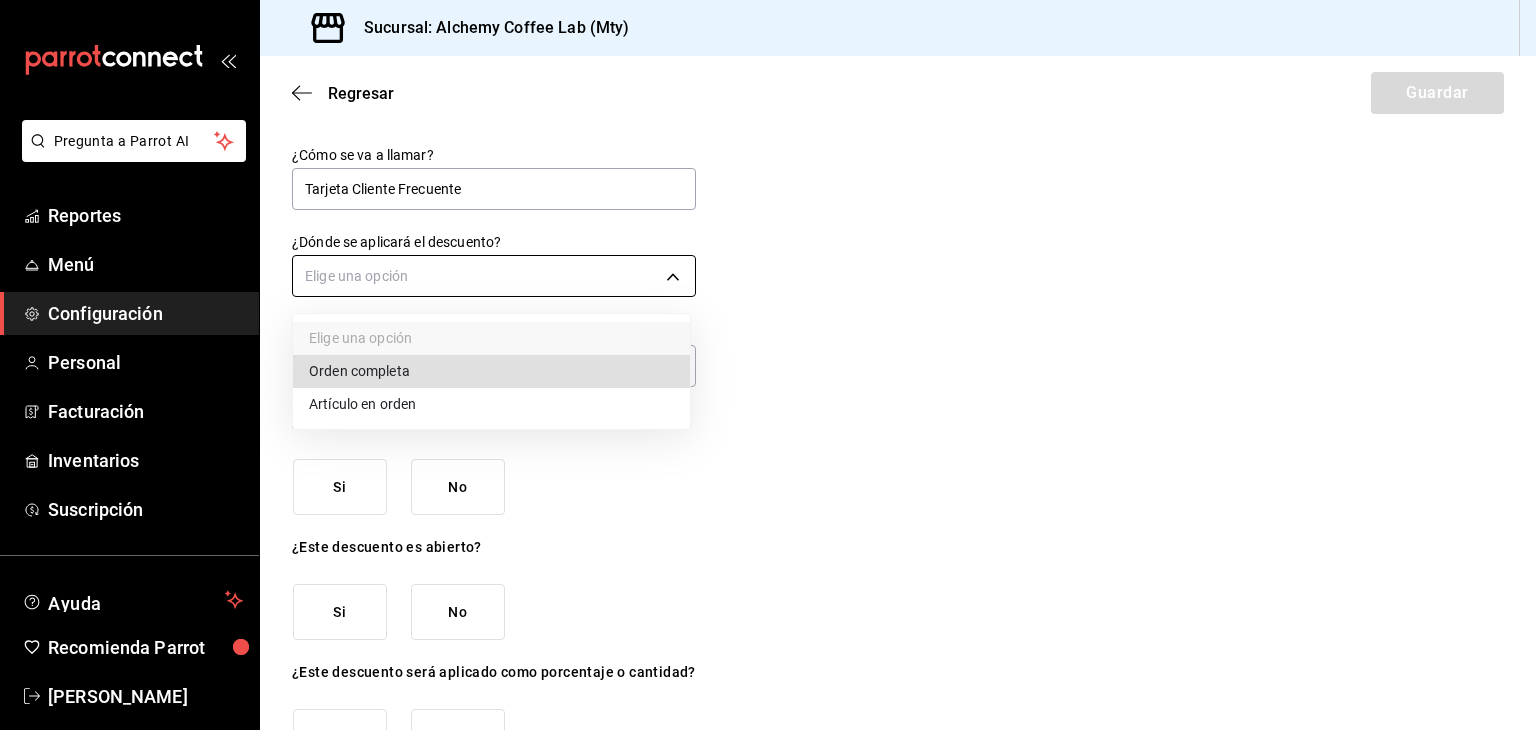 click on "Pregunta a Parrot AI Reportes   Menú   Configuración   Personal   Facturación   Inventarios   Suscripción   Ayuda Recomienda Parrot   [PERSON_NAME]   Sugerir nueva función   Sucursal: Alchemy Coffee Lab (Mty) Regresar Guardar ¿Cómo se va a llamar? Tarjeta Cliente Frecuente ¿Dónde se aplicará el descuento? Elige una opción Ingresa una descripción (opcional) ¿Este descuento requiere permiso especial? Si No ¿Este descuento es abierto? Si No ¿Este descuento será aplicado como porcentaje o cantidad? Porcentaje Cantidad GANA 1 MES GRATIS EN TU SUSCRIPCIÓN AQUÍ ¿Recuerdas cómo empezó tu restaurante?
[DATE] puedes ayudar a un colega a tener el mismo cambio que tú viviste.
Recomienda Parrot directamente desde tu Portal Administrador.
Es fácil y rápido.
🎁 Por cada restaurante que se una, ganas 1 mes gratis. Pregunta a Parrot AI Reportes   Menú   Configuración   Personal   Facturación   Inventarios   Suscripción   Ayuda Recomienda Parrot   [PERSON_NAME]" at bounding box center (768, 365) 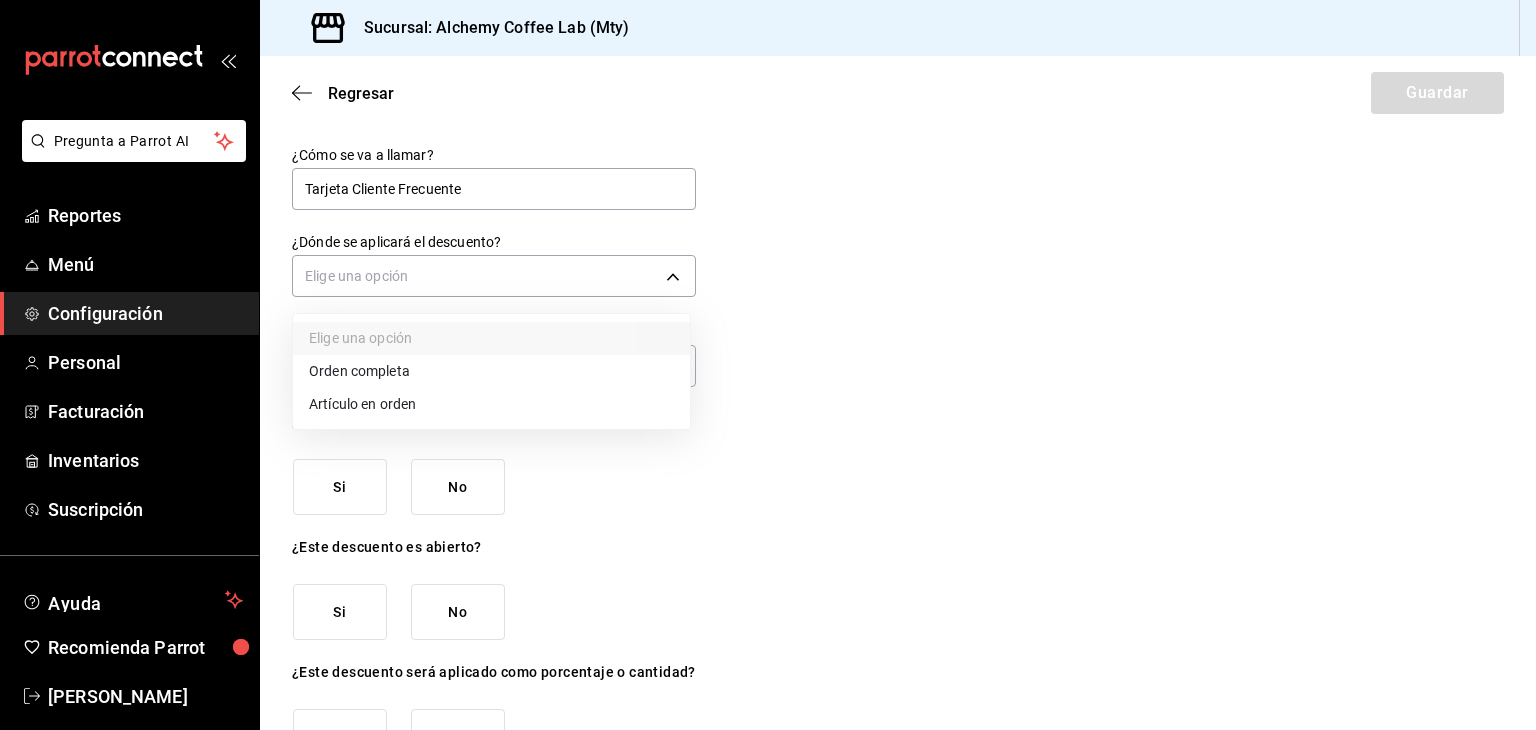 click on "Artículo en orden" at bounding box center [491, 404] 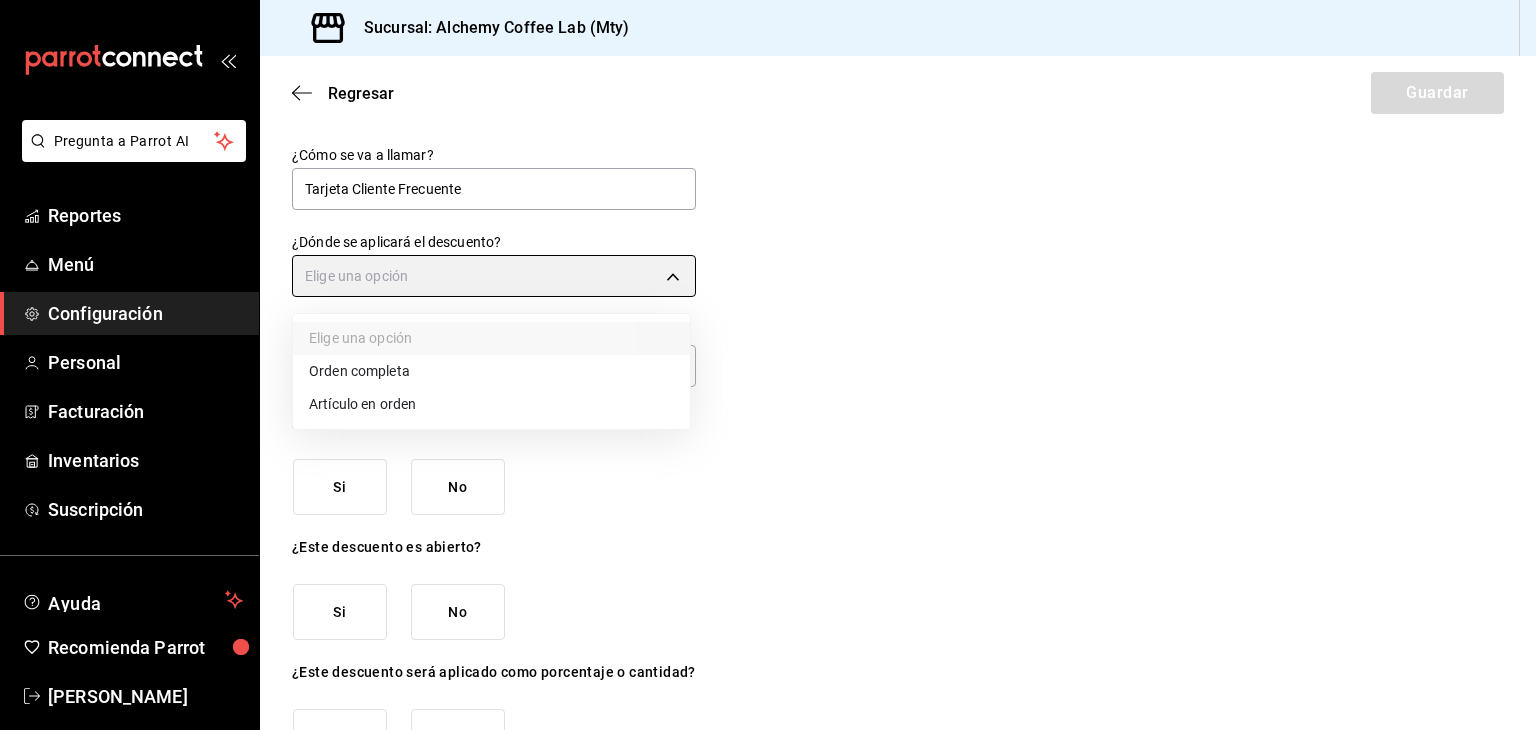 type on "ORDER_ITEM" 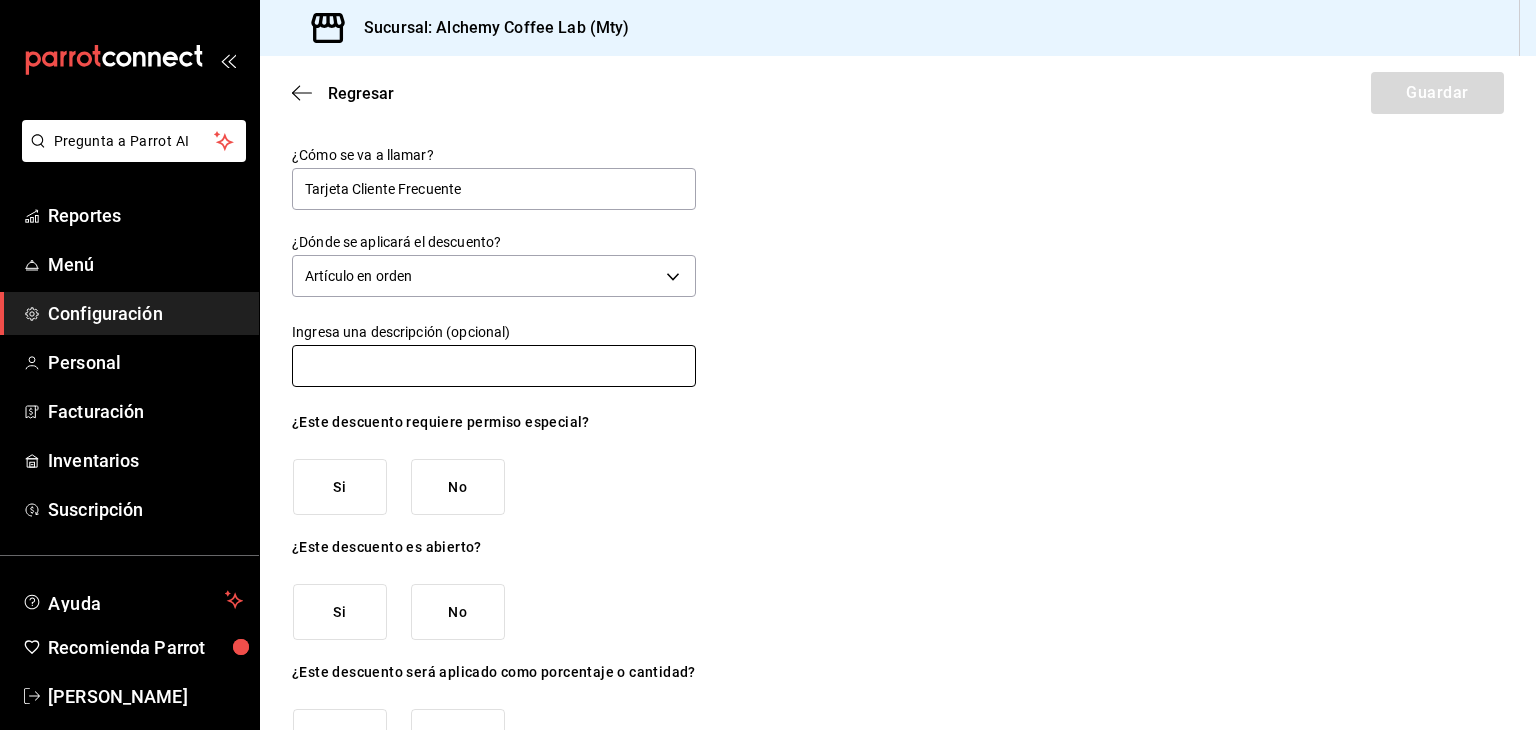 click at bounding box center [494, 366] 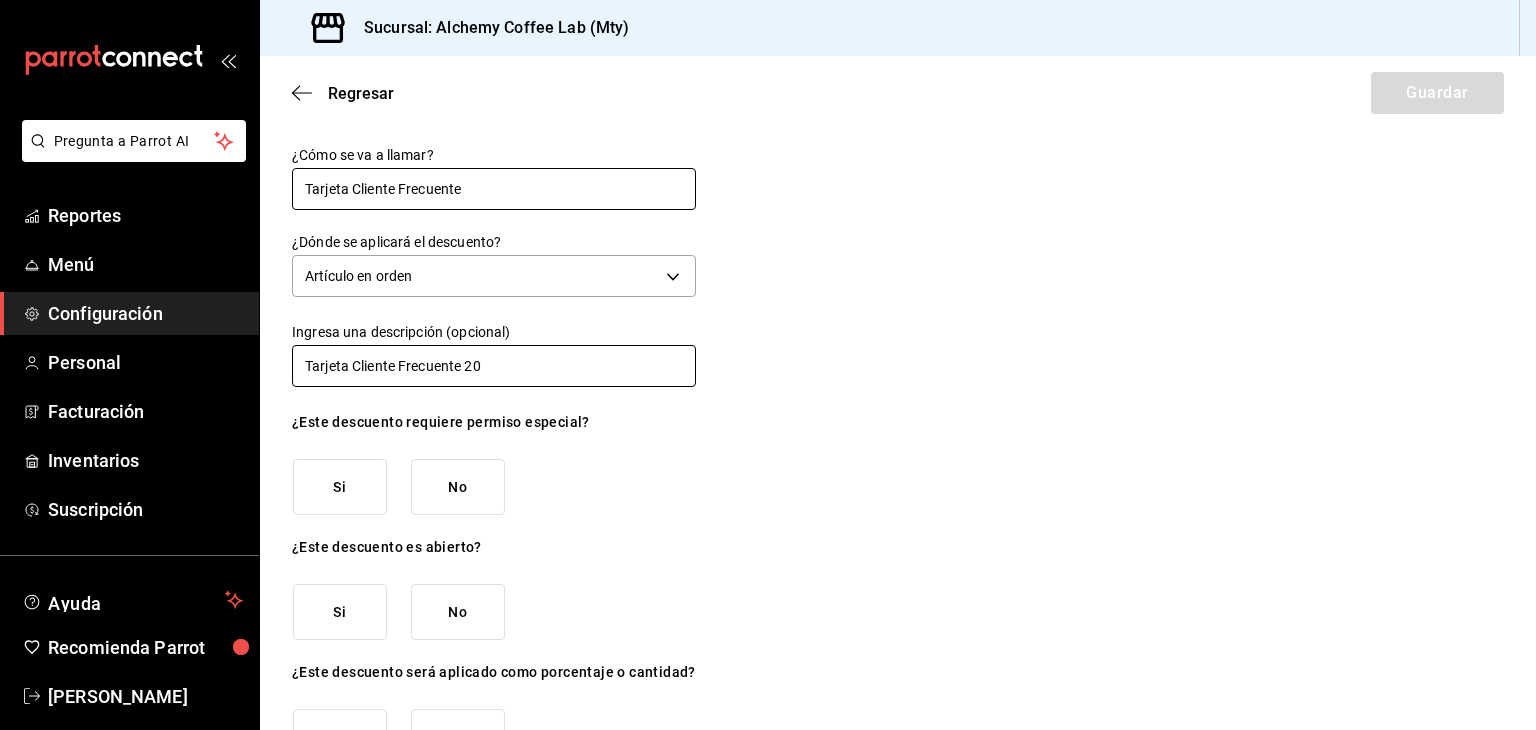 type on "Tarjeta Cliente Frecuente 20" 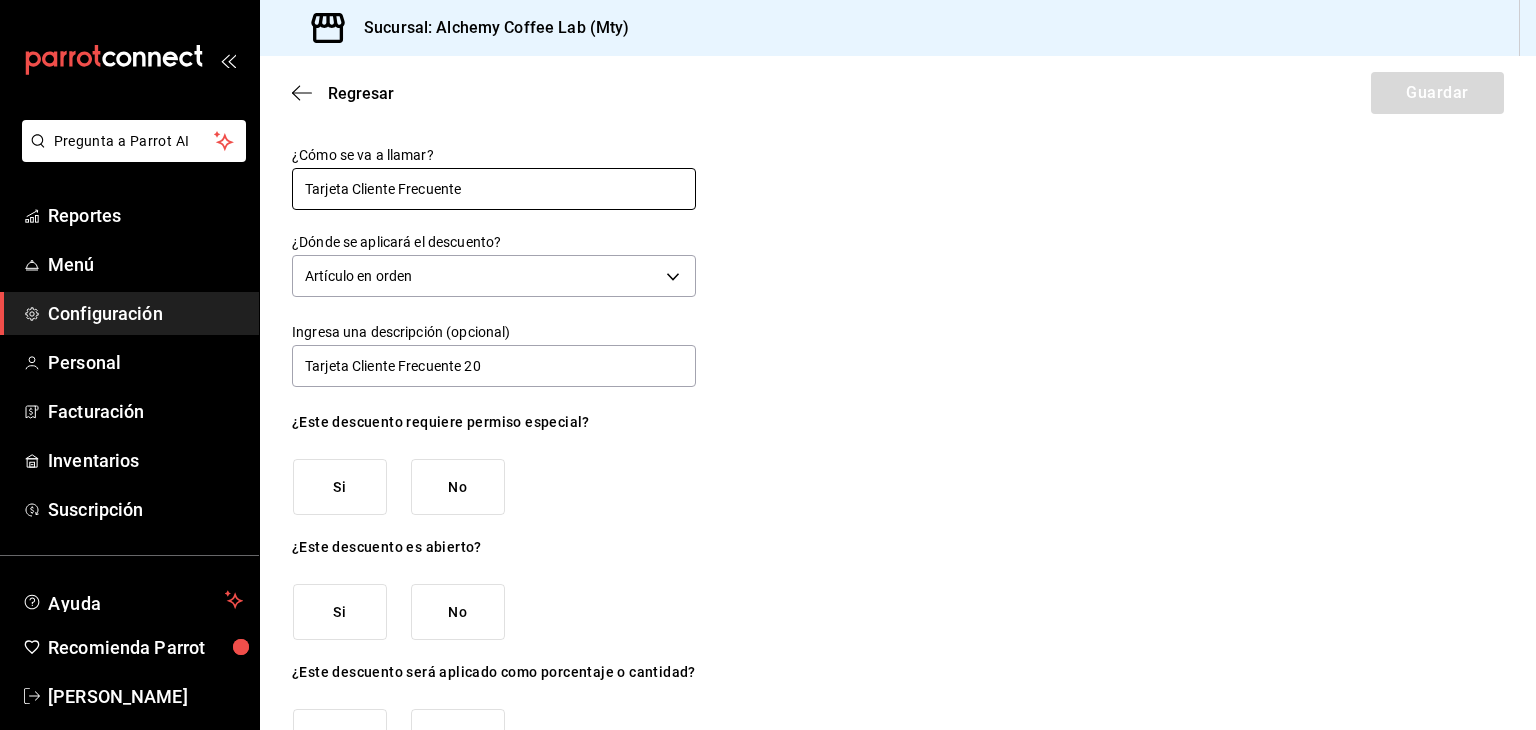 click on "Tarjeta Cliente Frecuente" at bounding box center [494, 189] 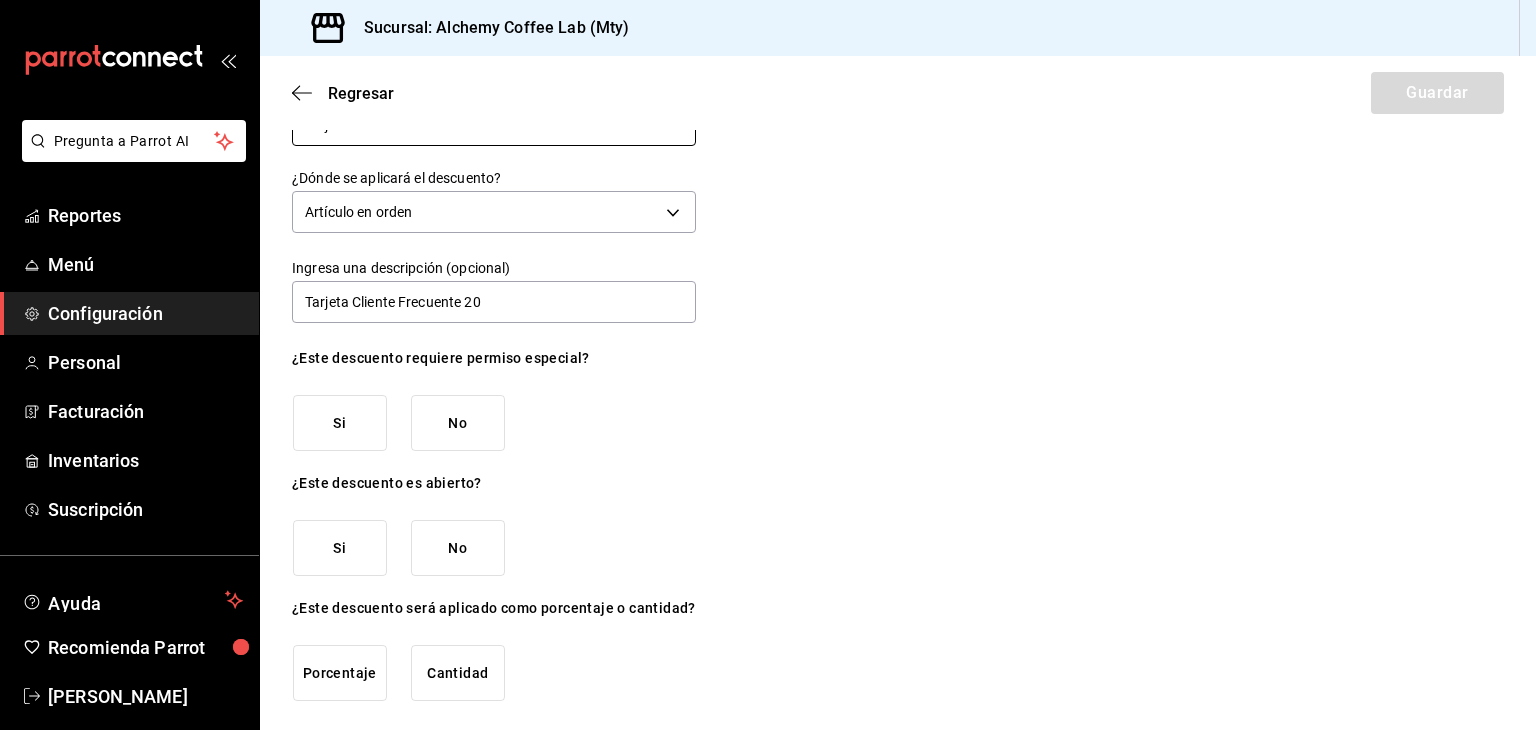 scroll, scrollTop: 66, scrollLeft: 0, axis: vertical 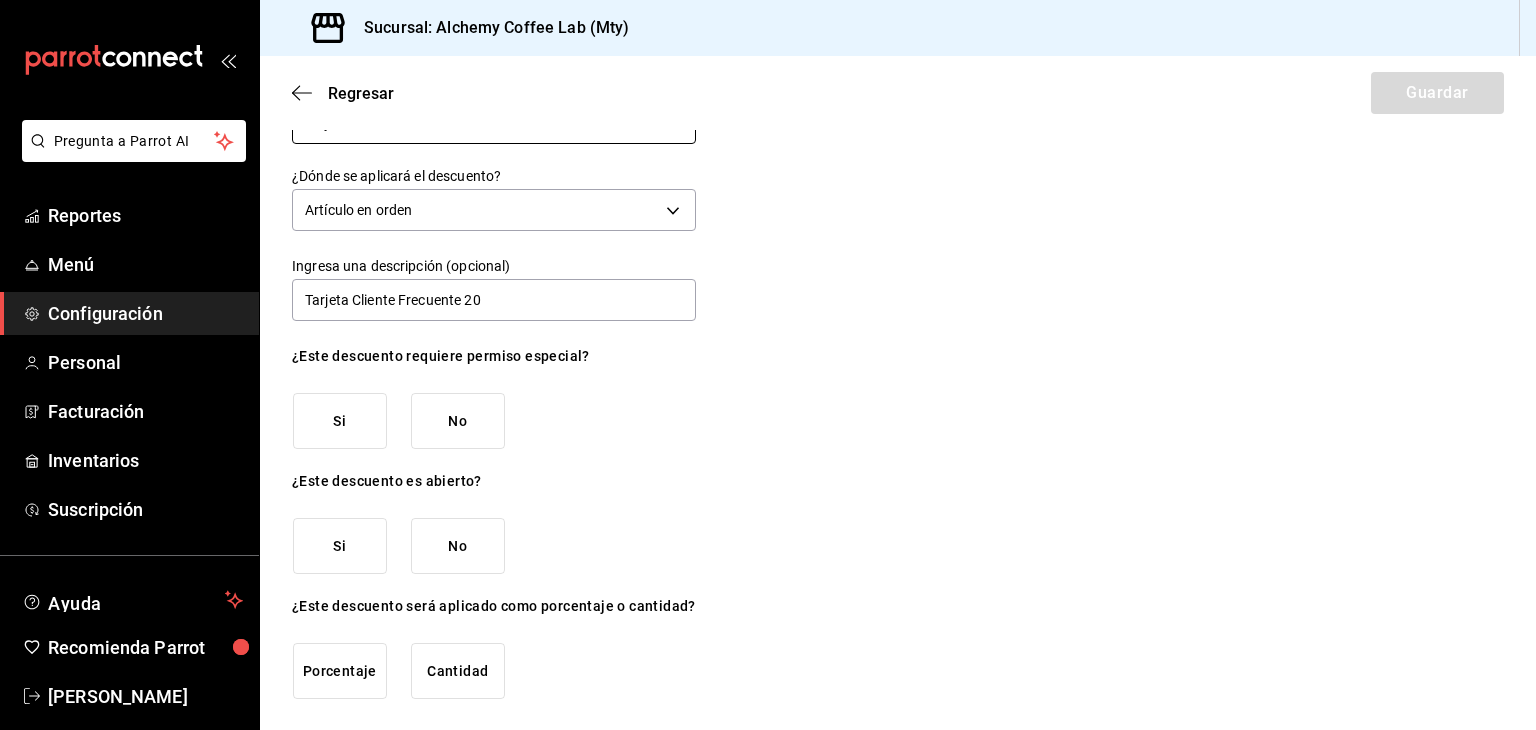 type on "Tarjeta Cliente Frecuente 20" 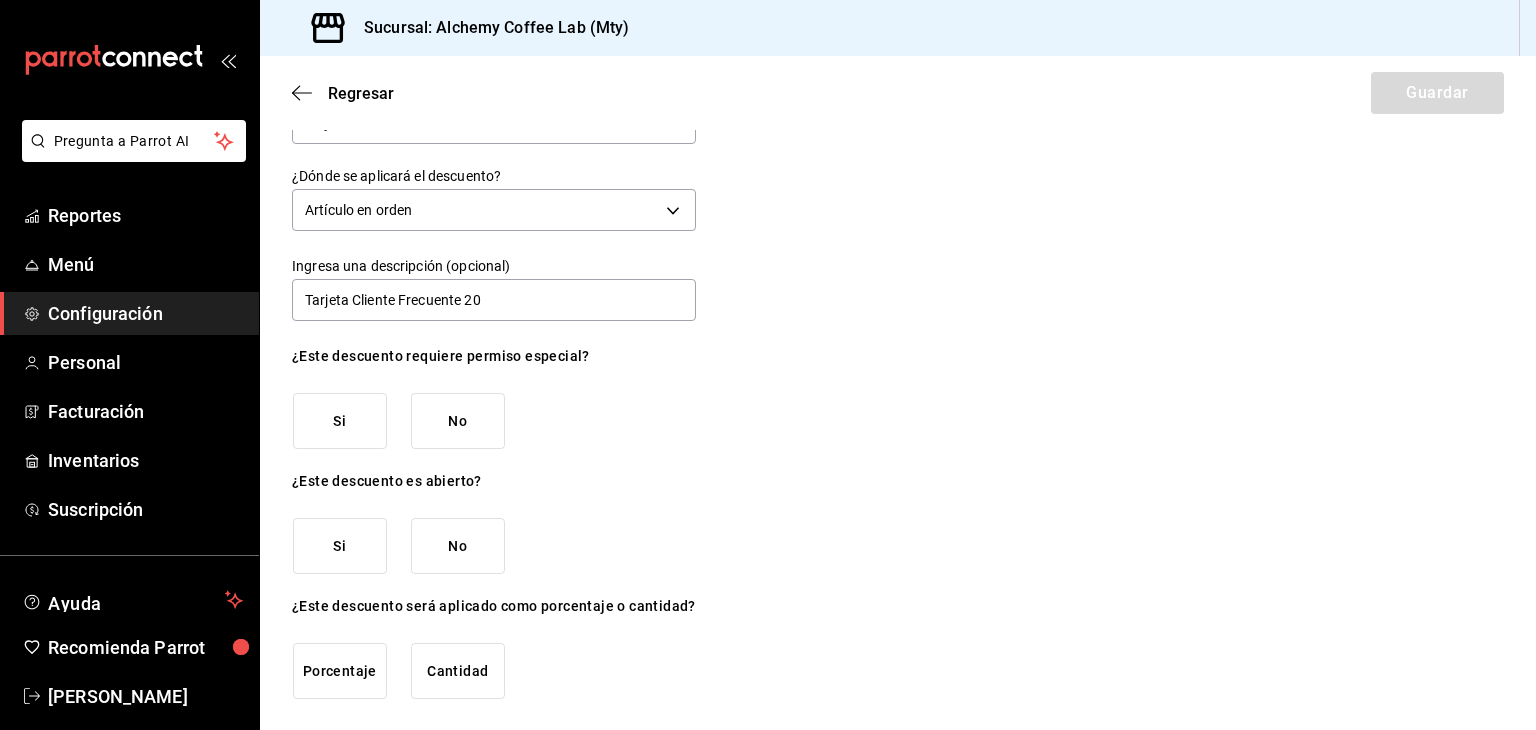 click on "No" at bounding box center [458, 546] 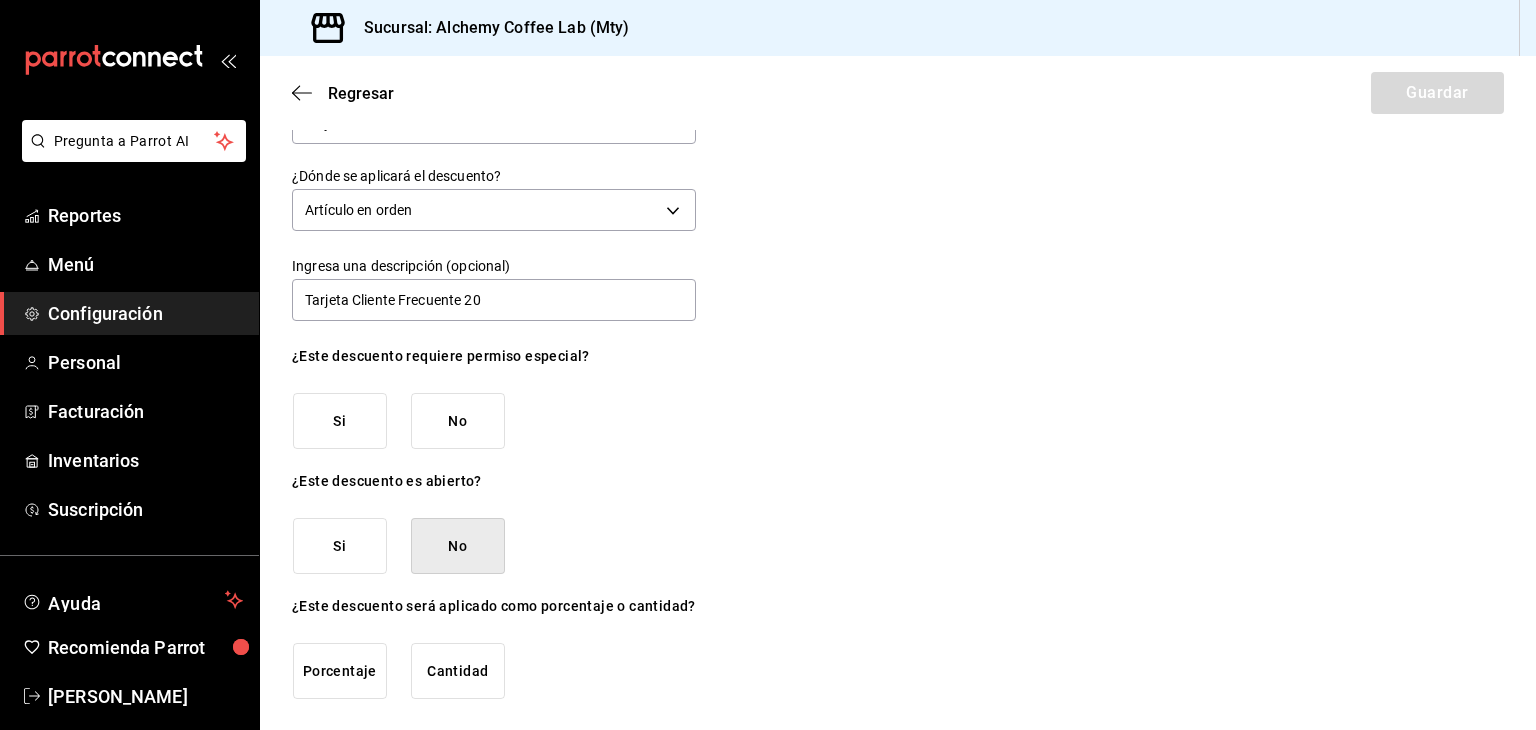 click on "Si" at bounding box center [340, 421] 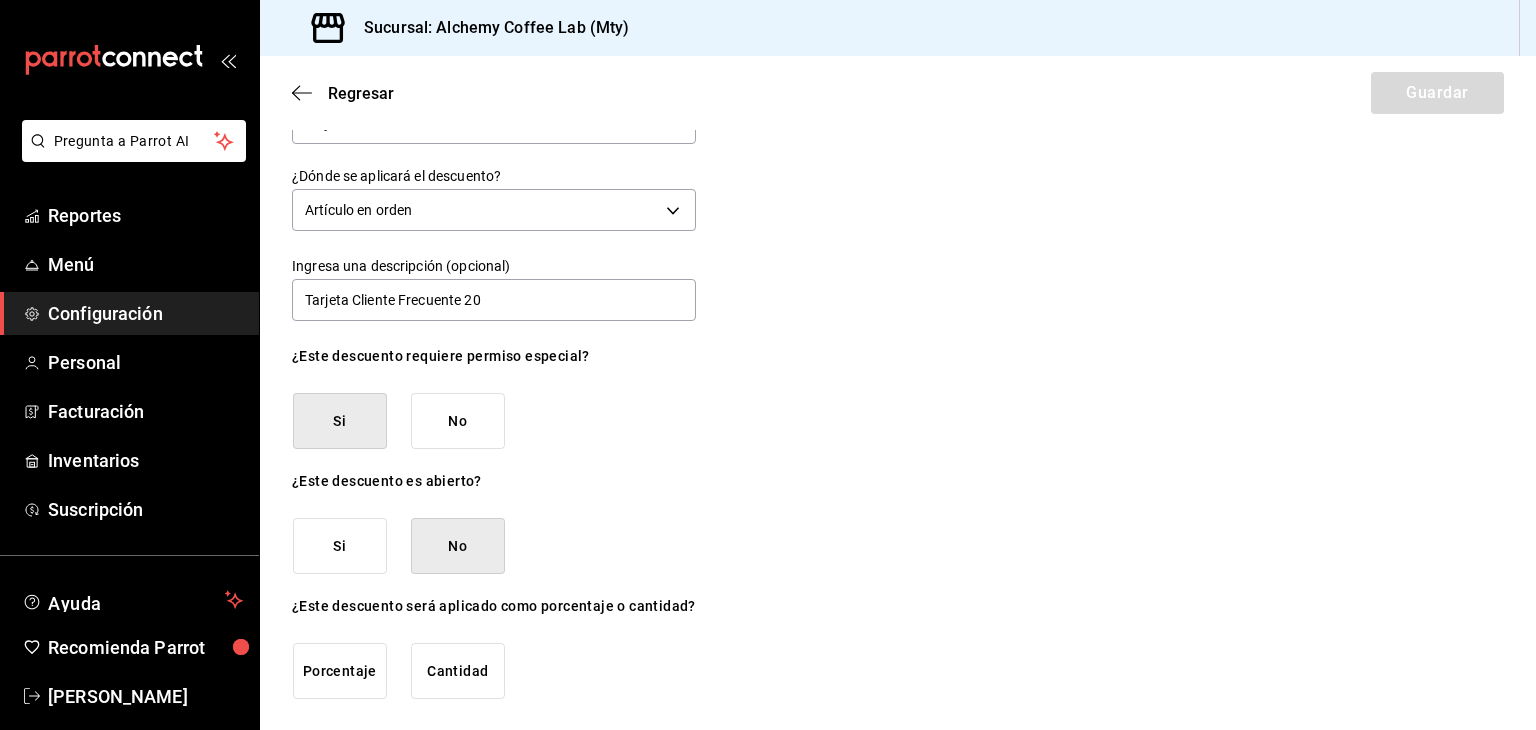 click on "Porcentaje" at bounding box center (340, 671) 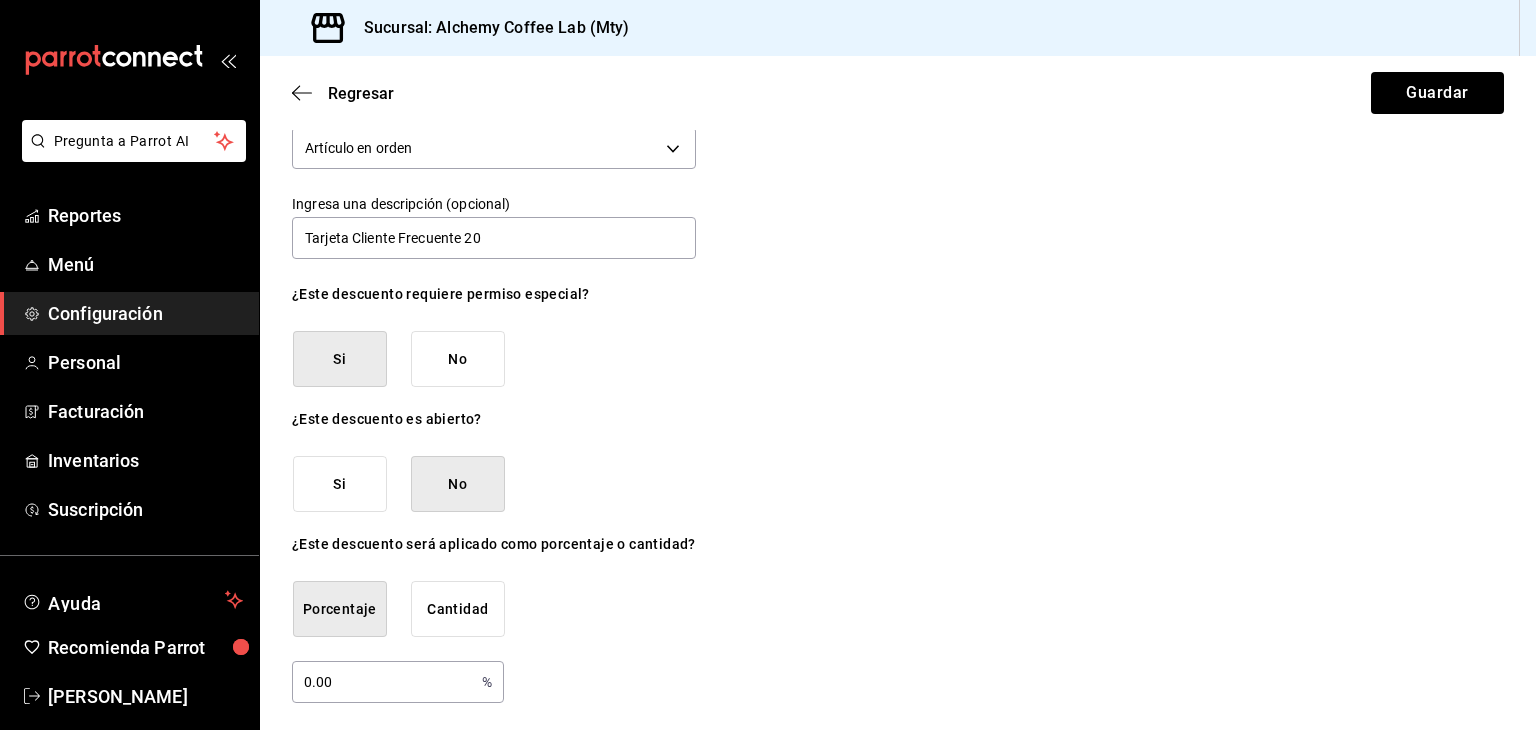 scroll, scrollTop: 132, scrollLeft: 0, axis: vertical 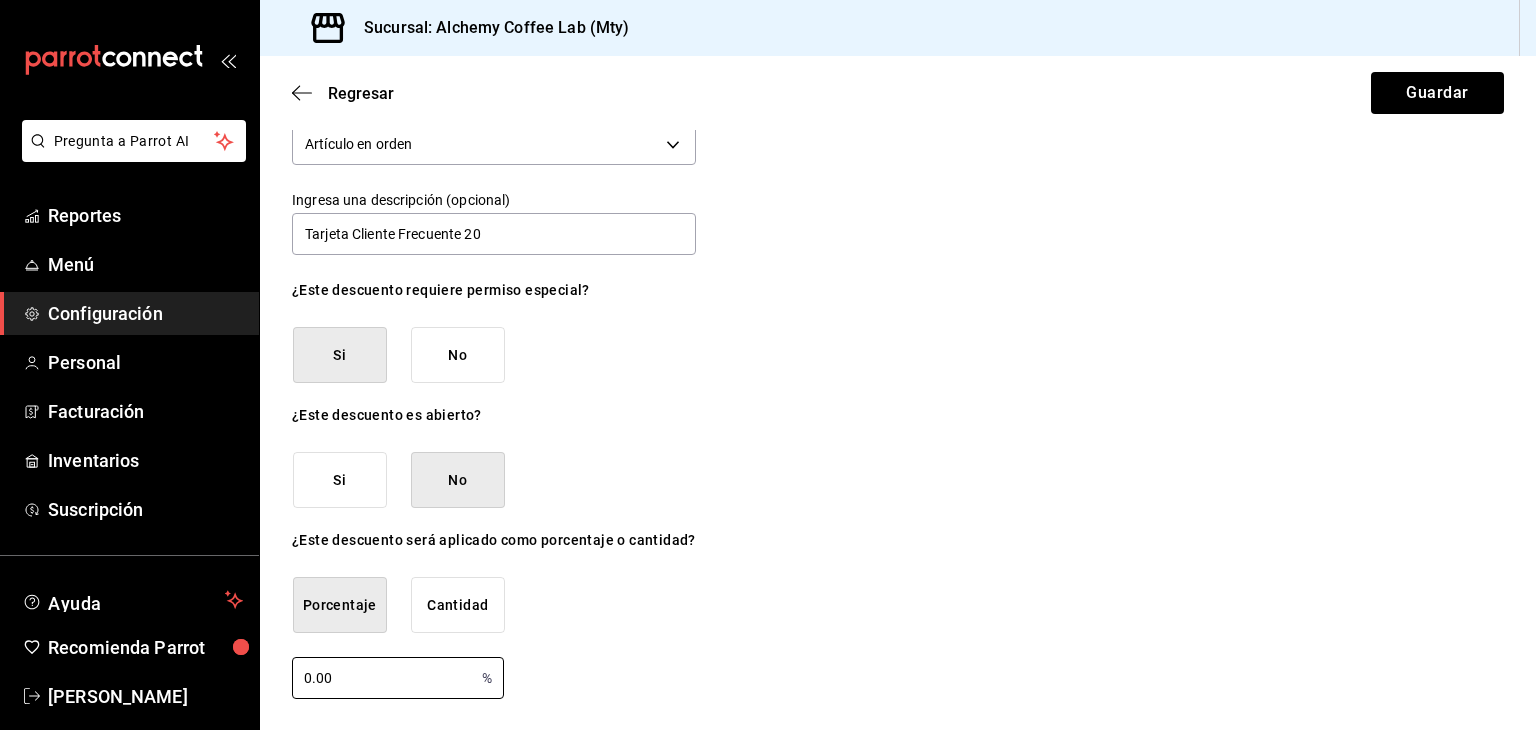 drag, startPoint x: 346, startPoint y: 670, endPoint x: 248, endPoint y: 686, distance: 99.29753 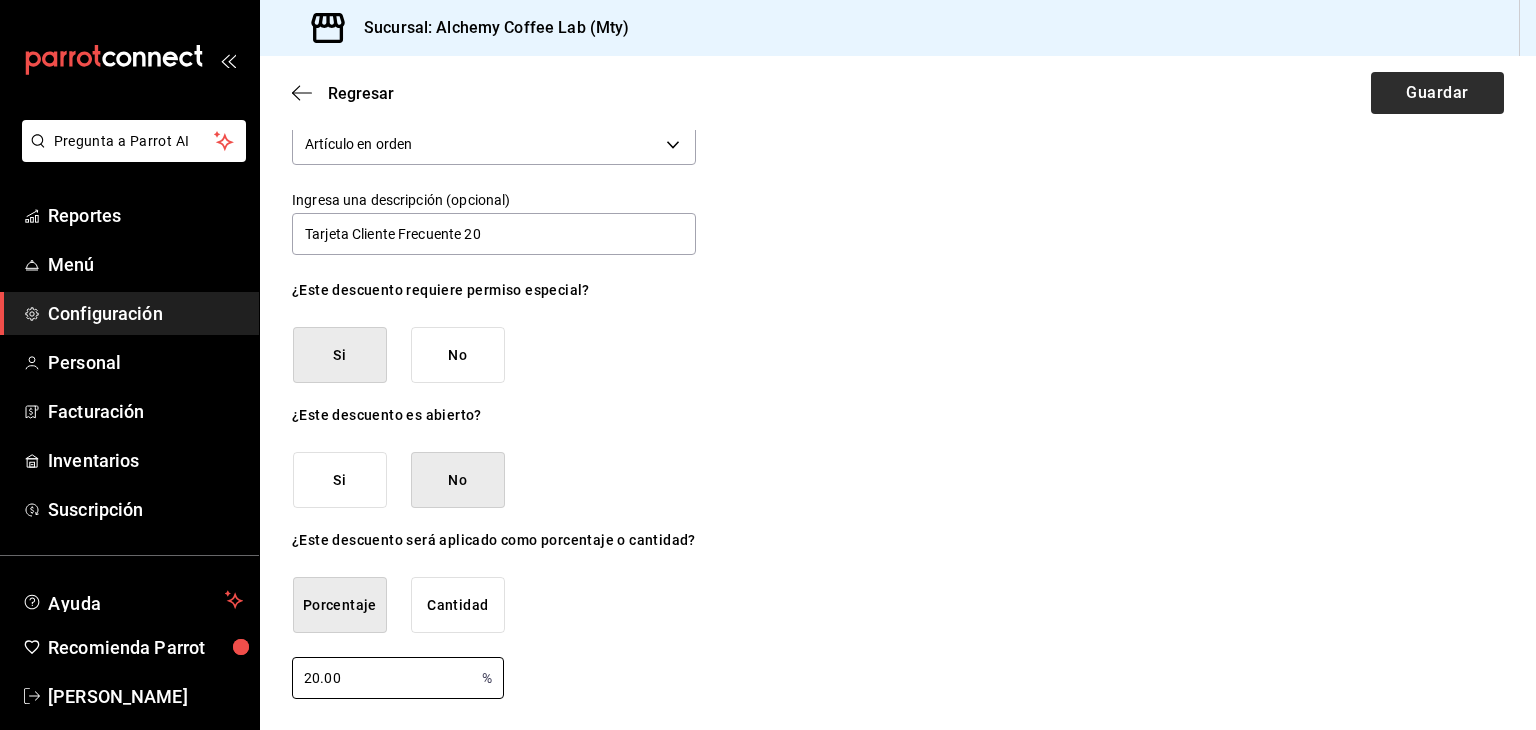 type on "20.00" 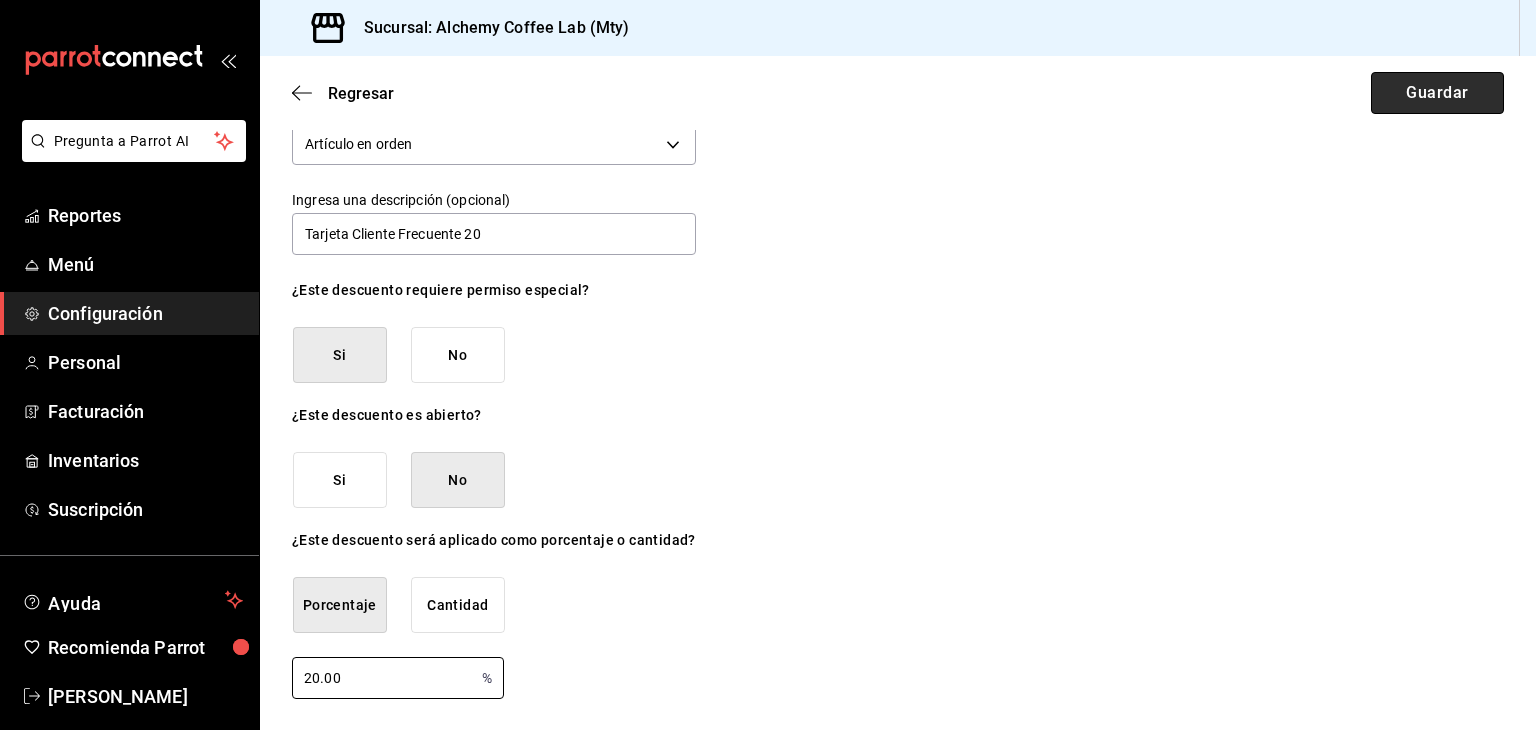click on "Guardar" at bounding box center (1437, 93) 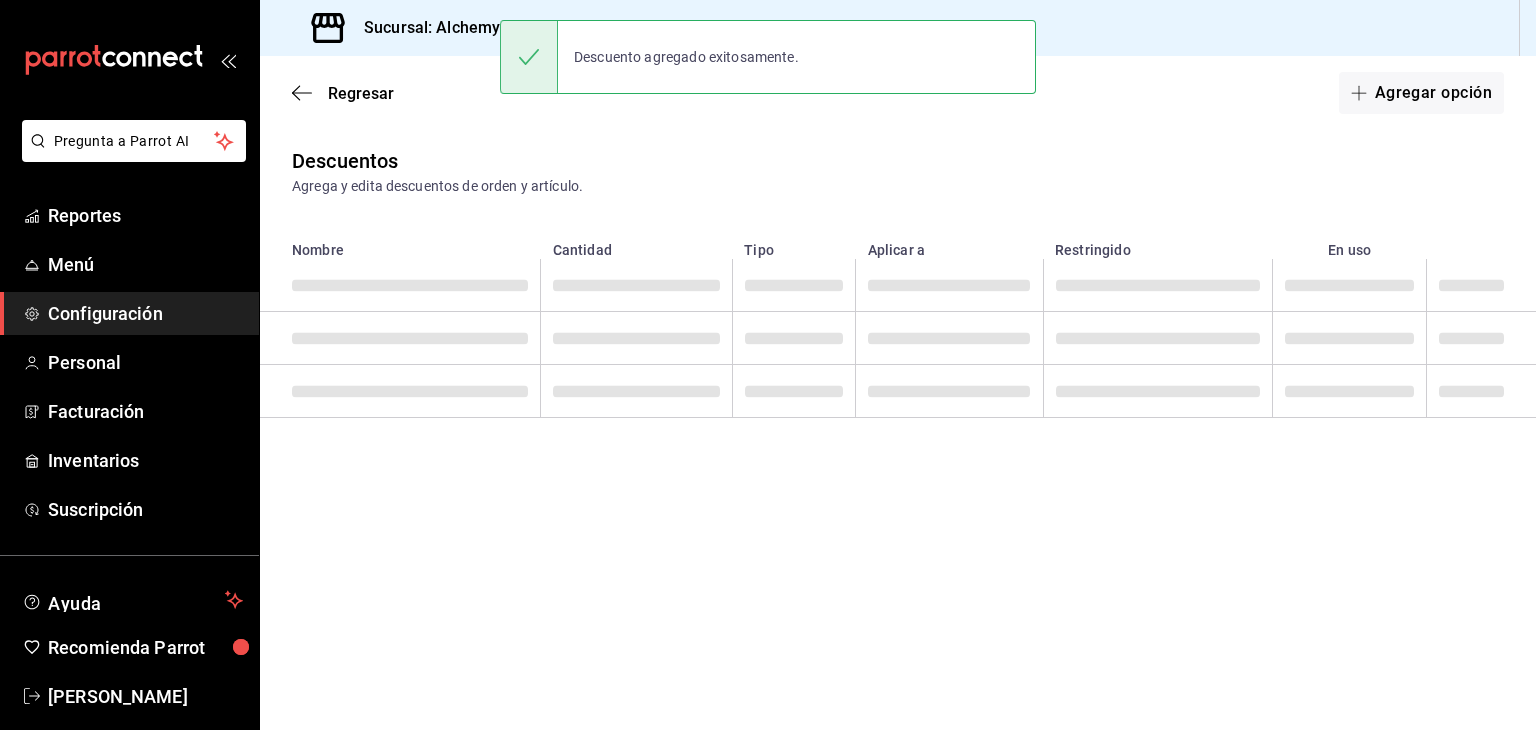 scroll, scrollTop: 0, scrollLeft: 0, axis: both 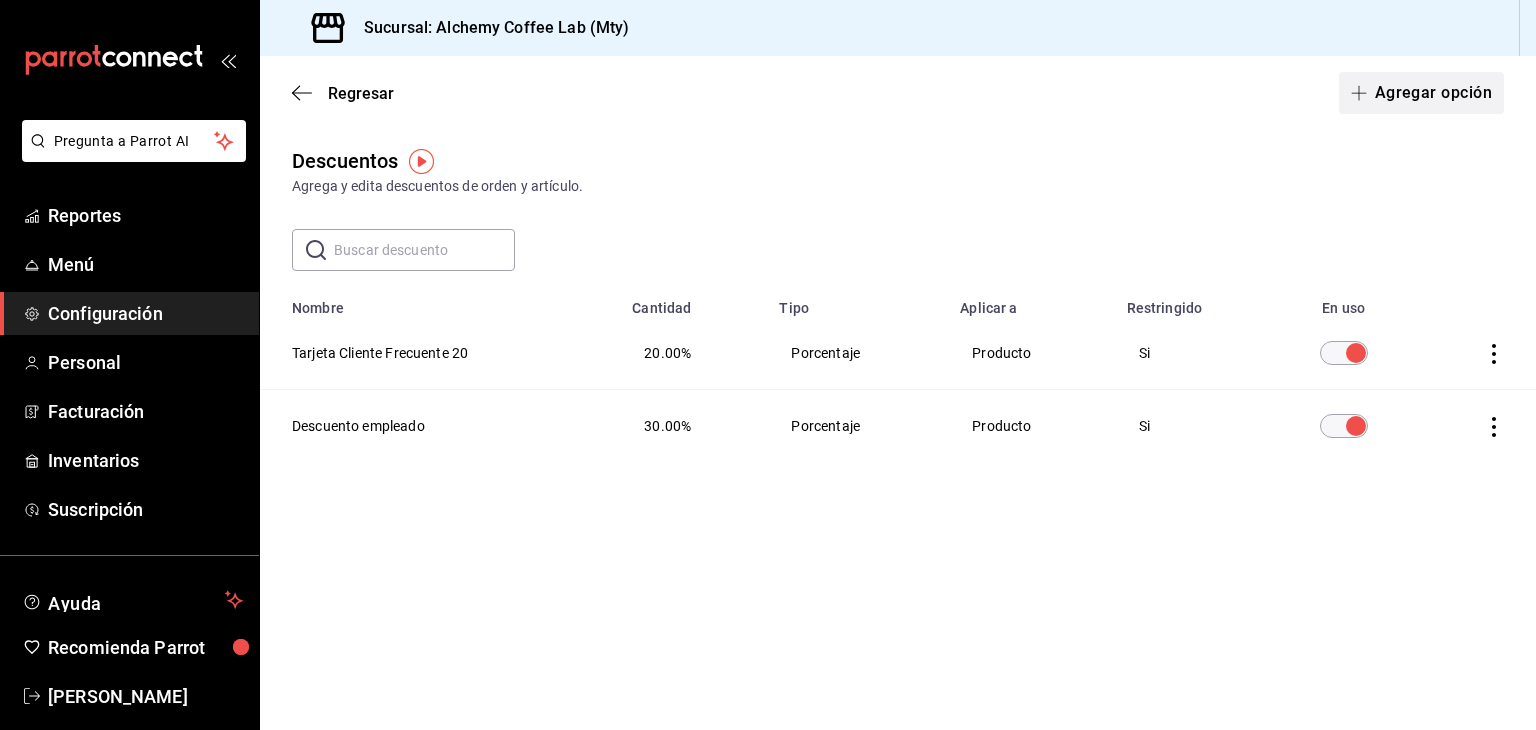click on "Agregar opción" at bounding box center (1421, 93) 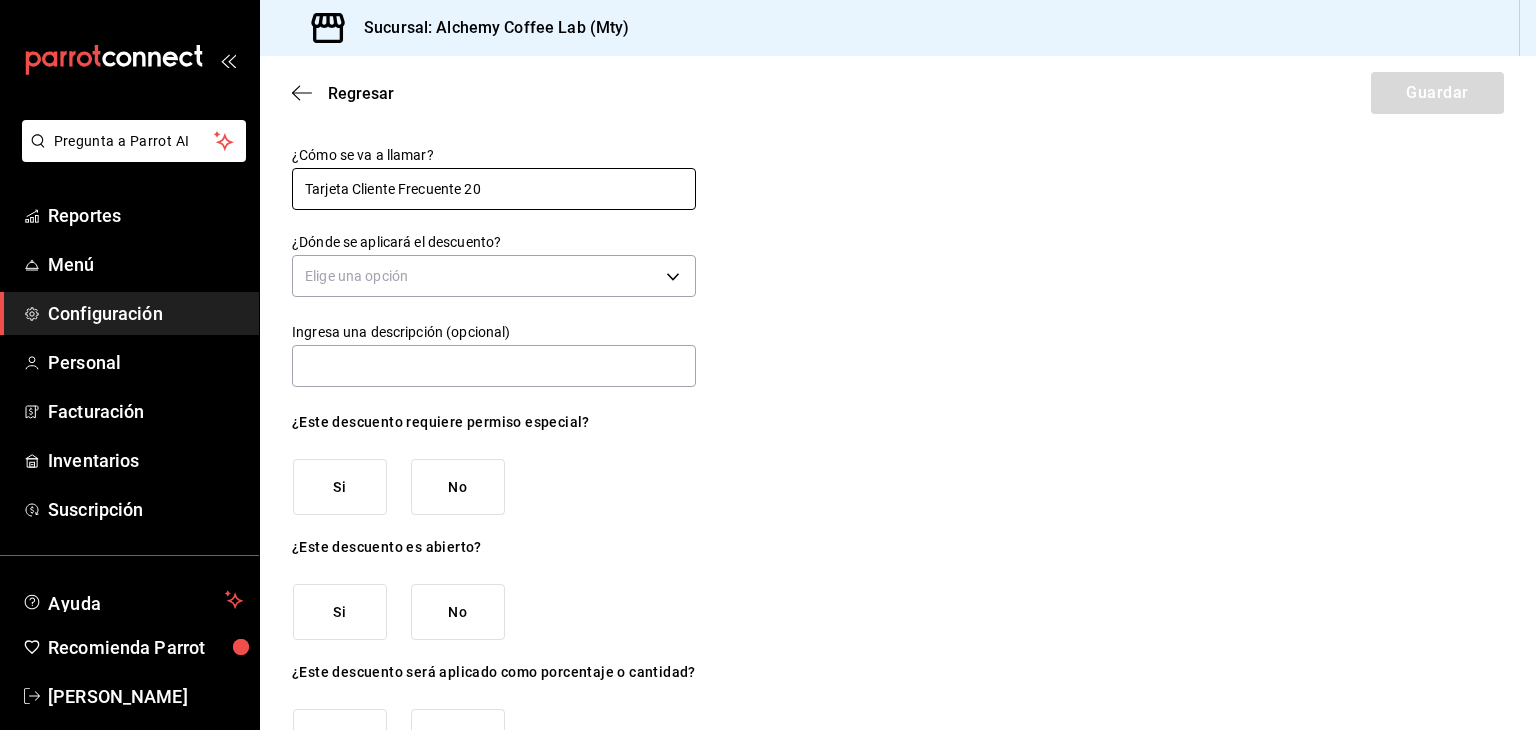 click on "Tarjeta Cliente Frecuente 20" at bounding box center [494, 189] 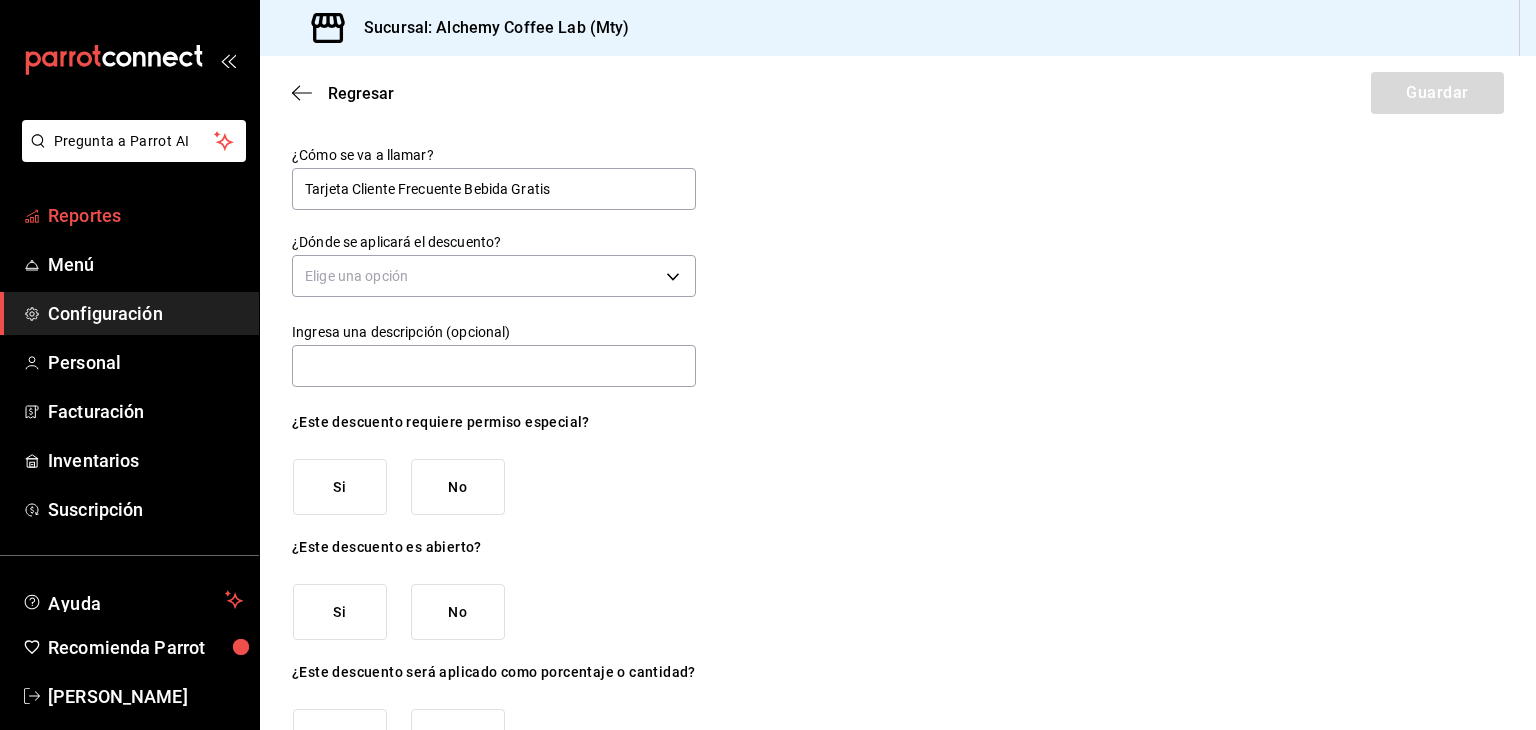 drag, startPoint x: 551, startPoint y: 195, endPoint x: 235, endPoint y: 207, distance: 316.22775 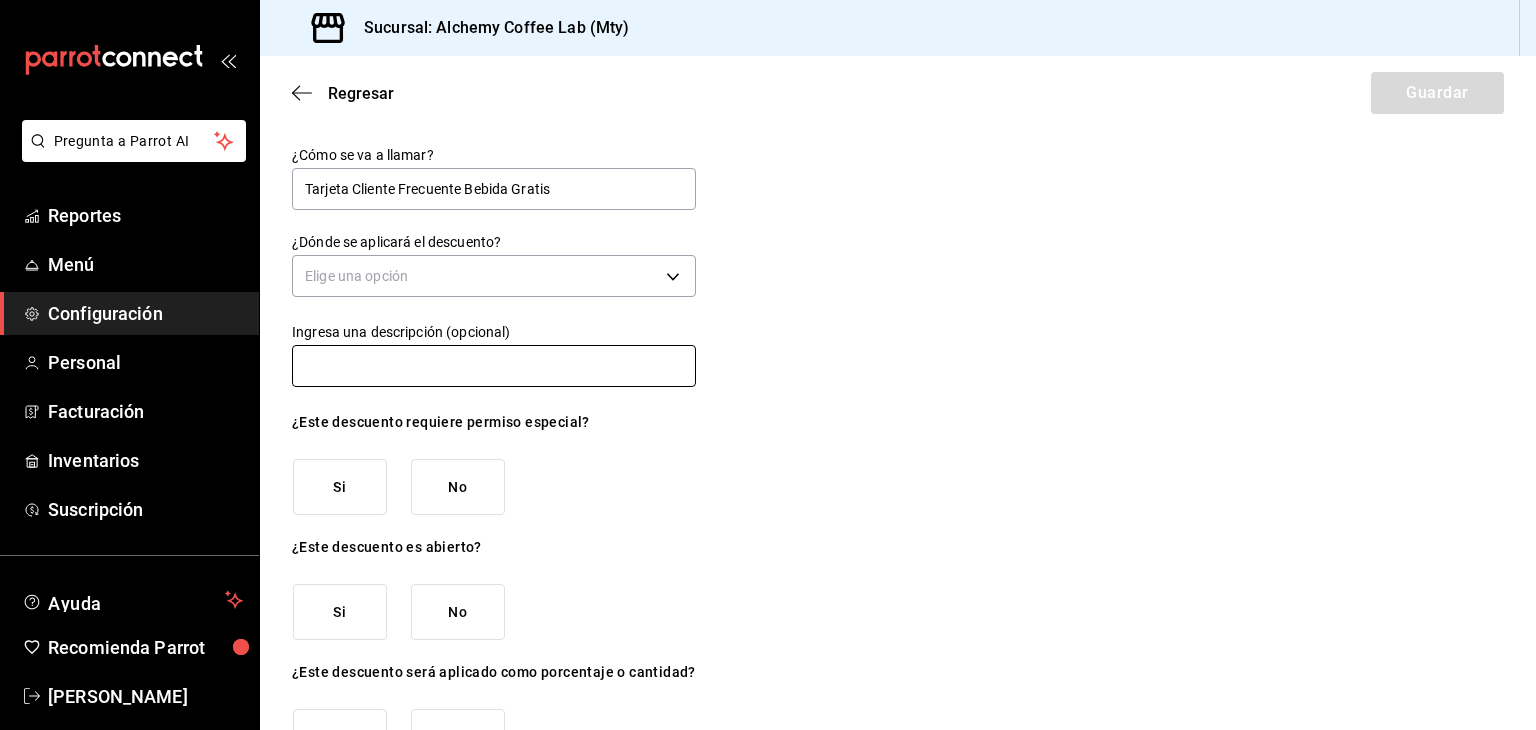 type on "Tarjeta Cliente Frecuente Bebida Gratis" 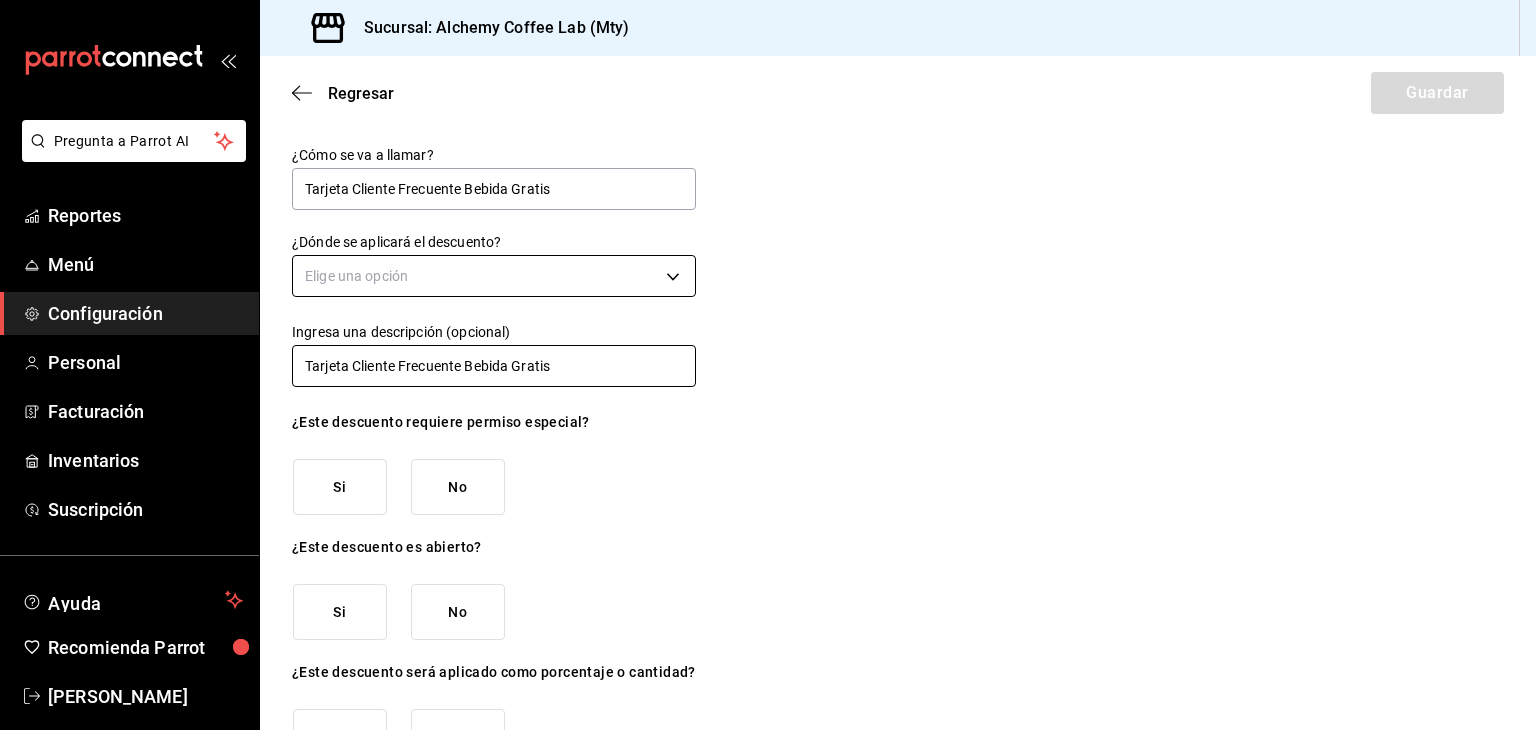 type on "Tarjeta Cliente Frecuente Bebida Gratis" 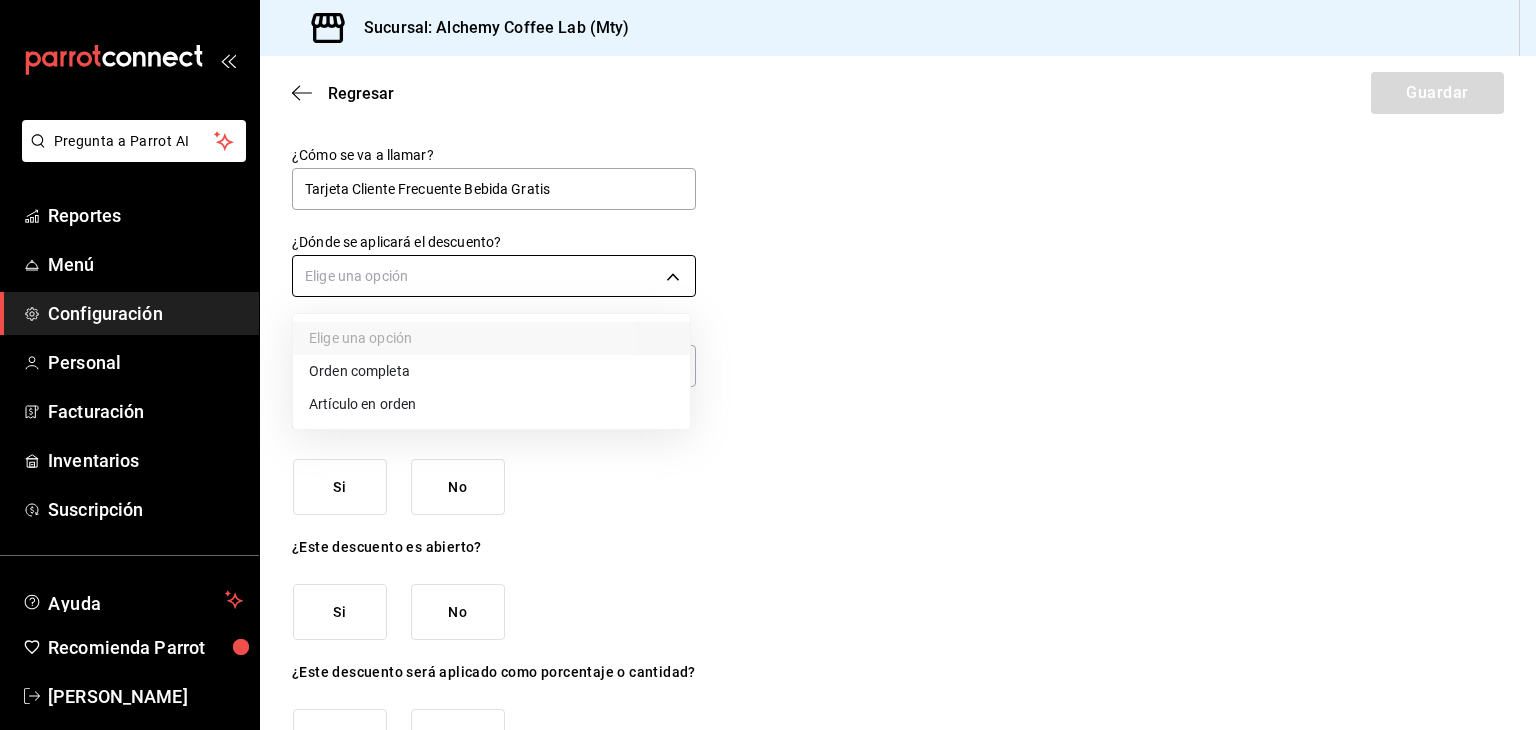 click on "Pregunta a Parrot AI Reportes   Menú   Configuración   Personal   Facturación   Inventarios   Suscripción   Ayuda Recomienda Parrot   [PERSON_NAME]   Sugerir nueva función   Sucursal: Alchemy Coffee Lab (Mty) Regresar Guardar ¿Cómo se va a llamar? Tarjeta Cliente Frecuente Bebida Gratis ¿Dónde se aplicará el descuento? Elige una opción Ingresa una descripción (opcional) Tarjeta Cliente Frecuente Bebida Gratis ¿Este descuento requiere permiso especial? Si No ¿Este descuento es abierto? Si No ¿Este descuento será aplicado como porcentaje o cantidad? Porcentaje Cantidad GANA 1 MES GRATIS EN TU SUSCRIPCIÓN AQUÍ ¿Recuerdas cómo empezó tu restaurante?
[DATE] puedes ayudar a un colega a tener el mismo cambio que tú viviste.
Recomienda Parrot directamente desde tu Portal Administrador.
Es fácil y rápido.
🎁 Por cada restaurante que se una, ganas 1 mes gratis. Ver video tutorial Ir a video Pregunta a Parrot AI Reportes   Menú   Configuración   Personal   Facturación" at bounding box center [768, 365] 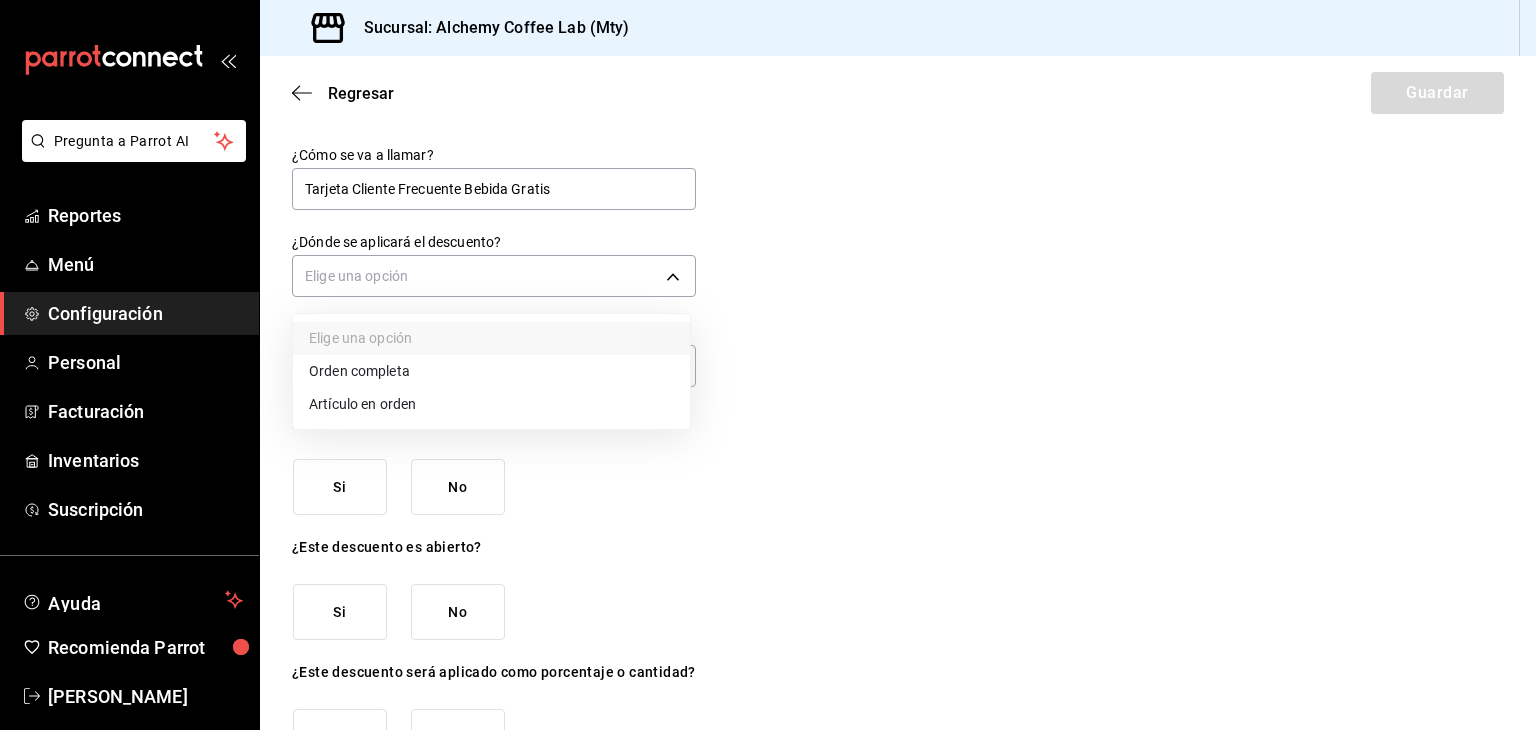 click on "Artículo en orden" at bounding box center [491, 404] 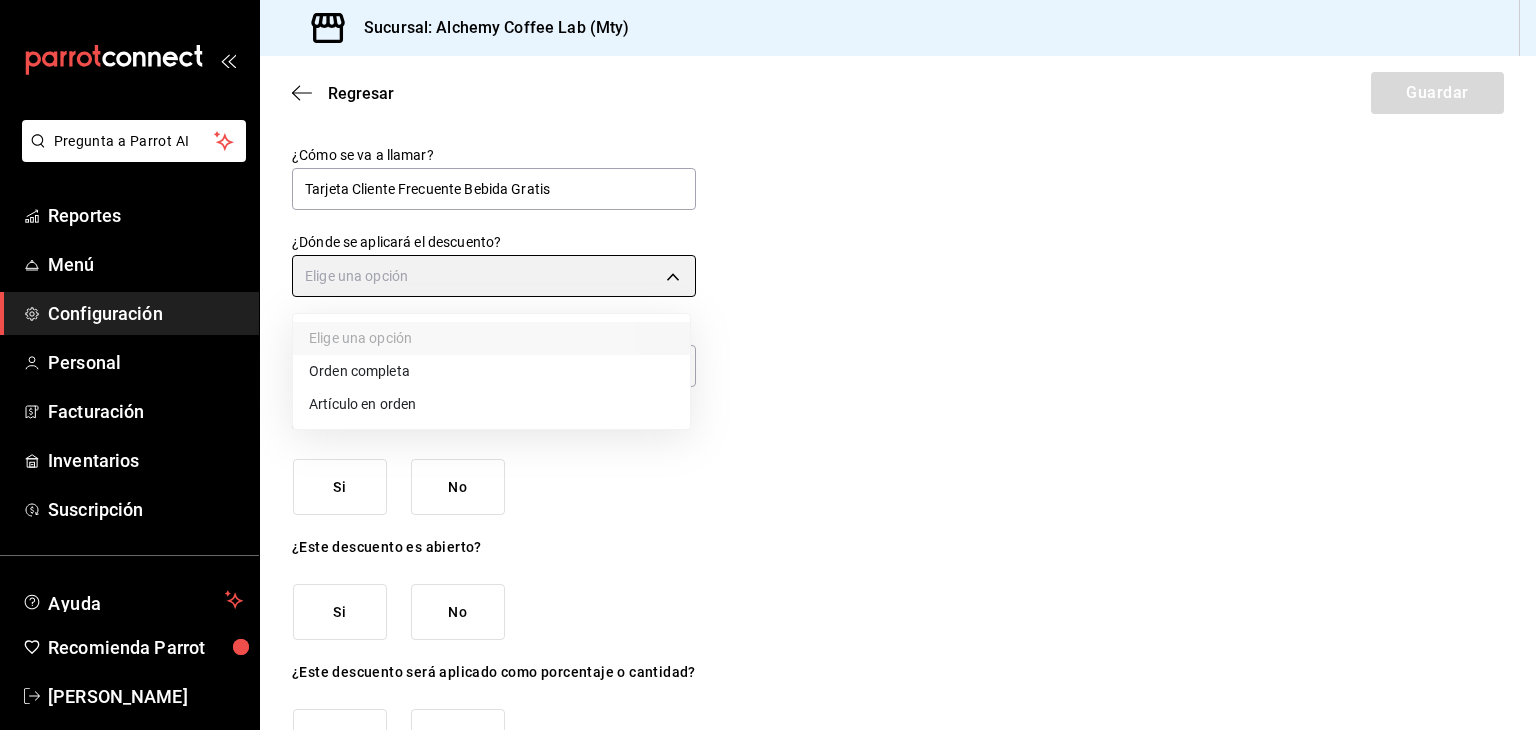 type on "ORDER_ITEM" 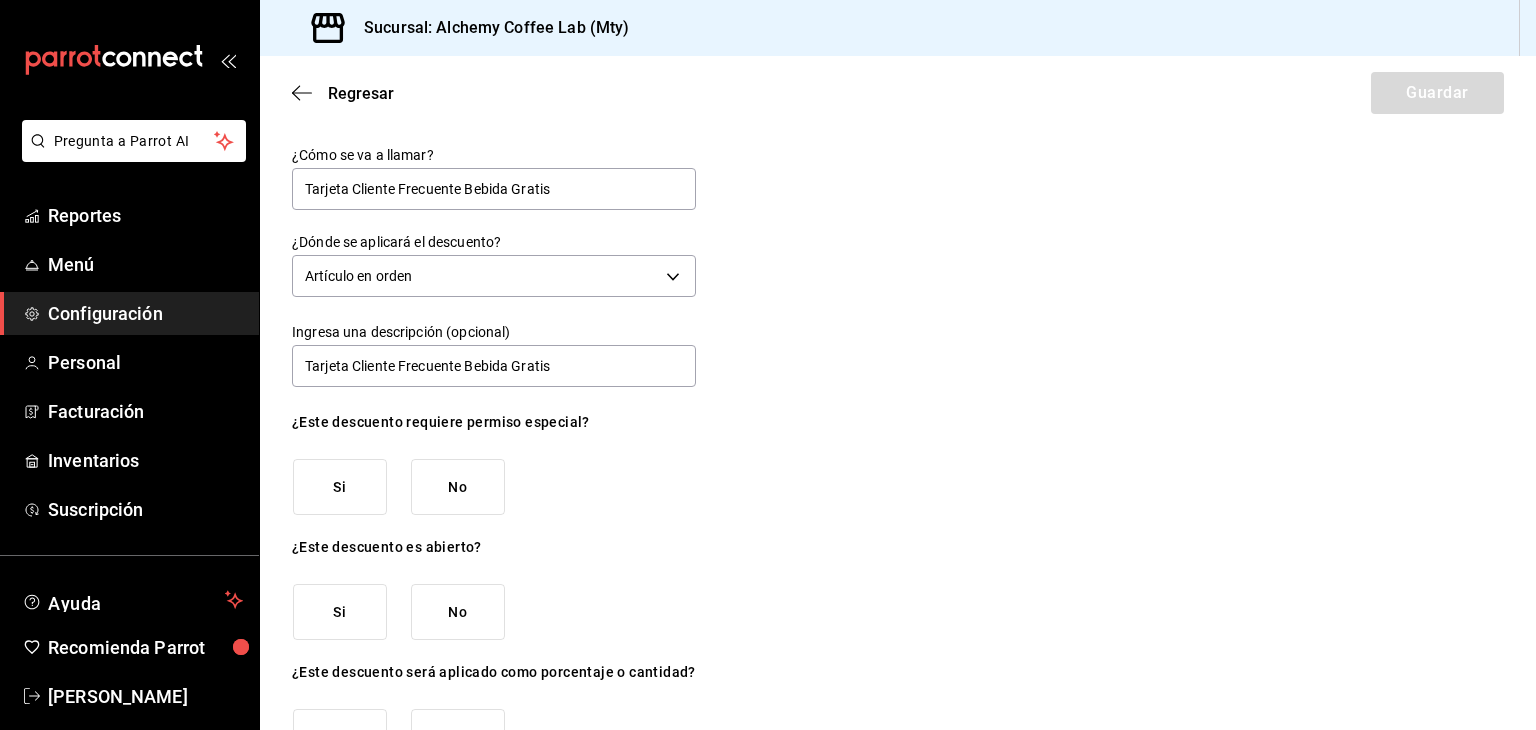 click on "Si" at bounding box center (340, 487) 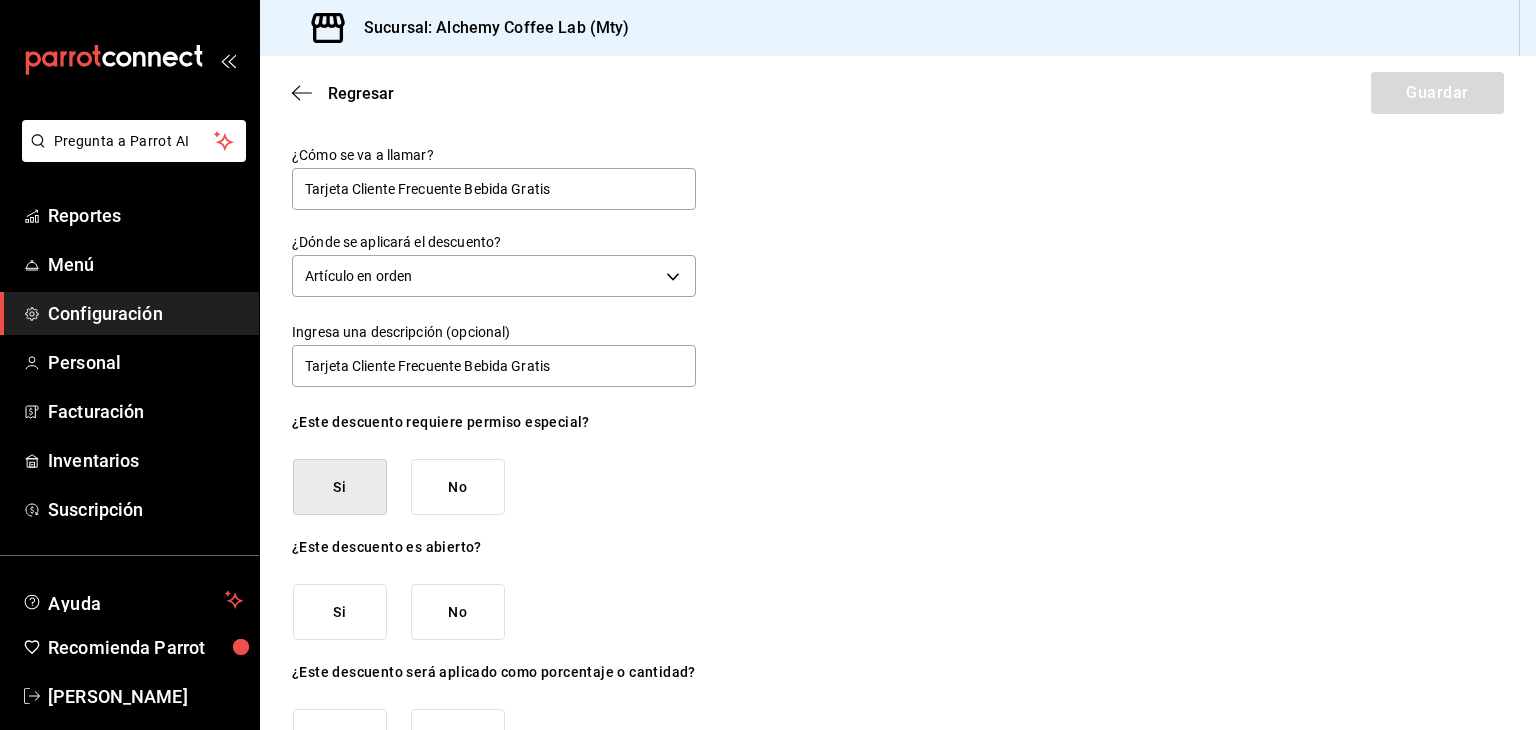click on "No" at bounding box center (458, 612) 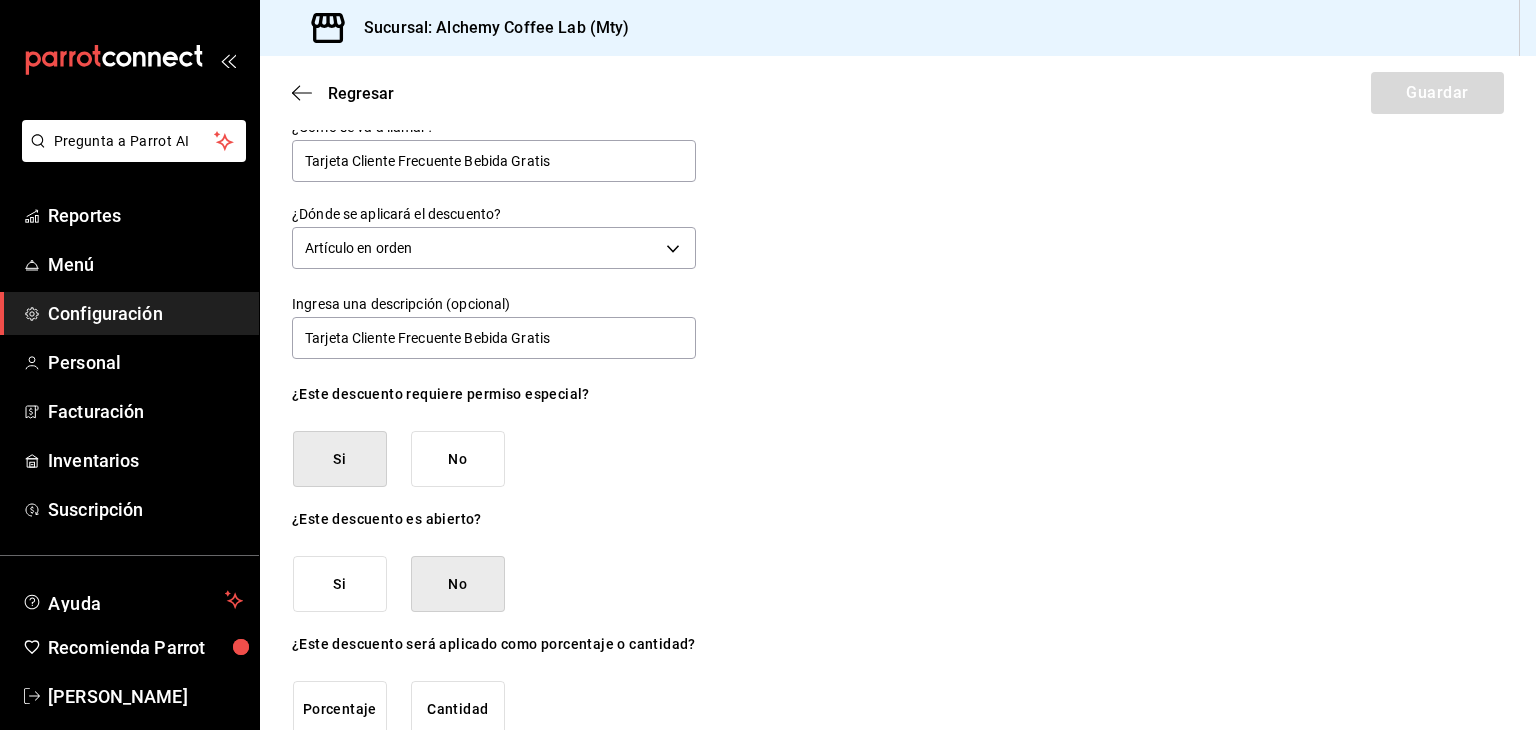 scroll, scrollTop: 66, scrollLeft: 0, axis: vertical 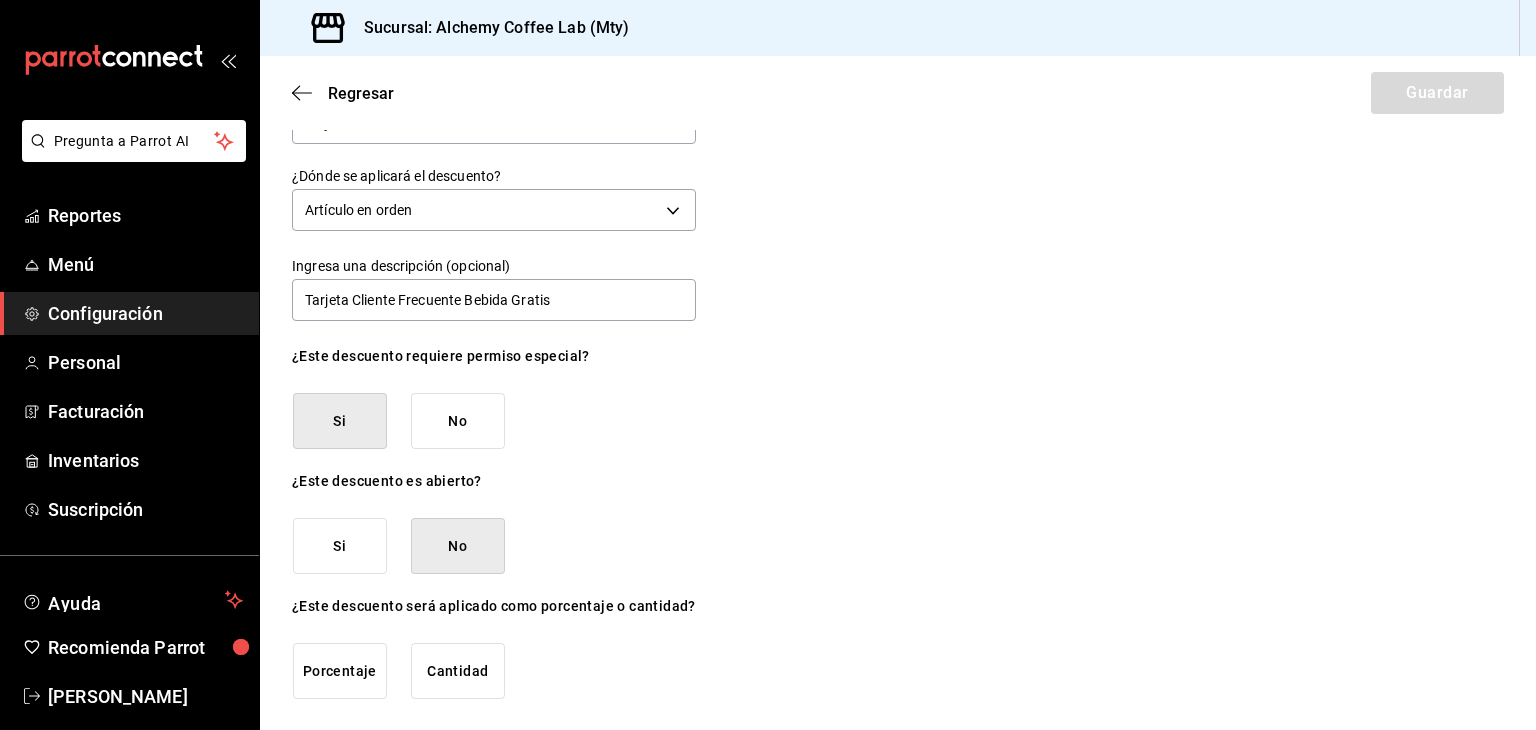drag, startPoint x: 340, startPoint y: 681, endPoint x: 358, endPoint y: 691, distance: 20.59126 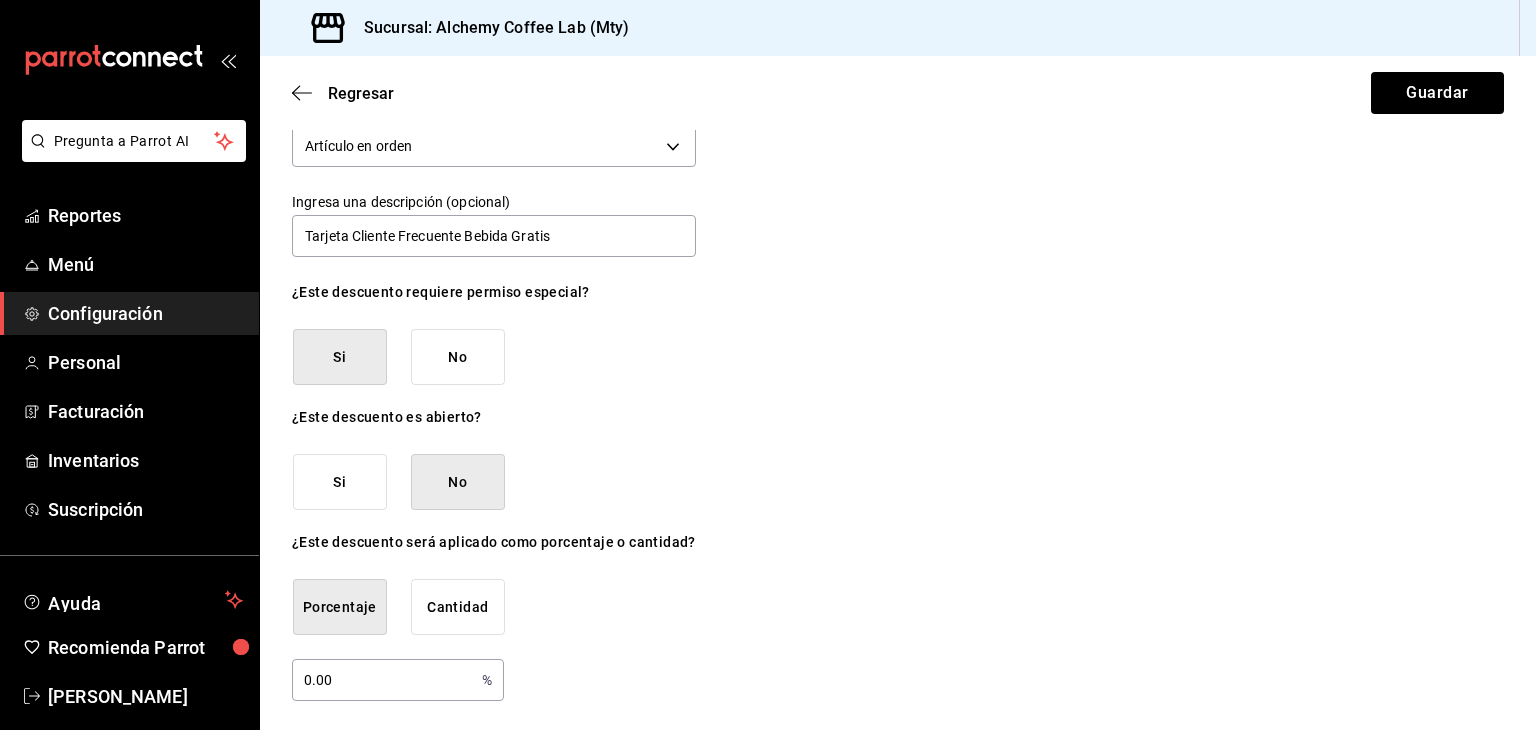 scroll, scrollTop: 132, scrollLeft: 0, axis: vertical 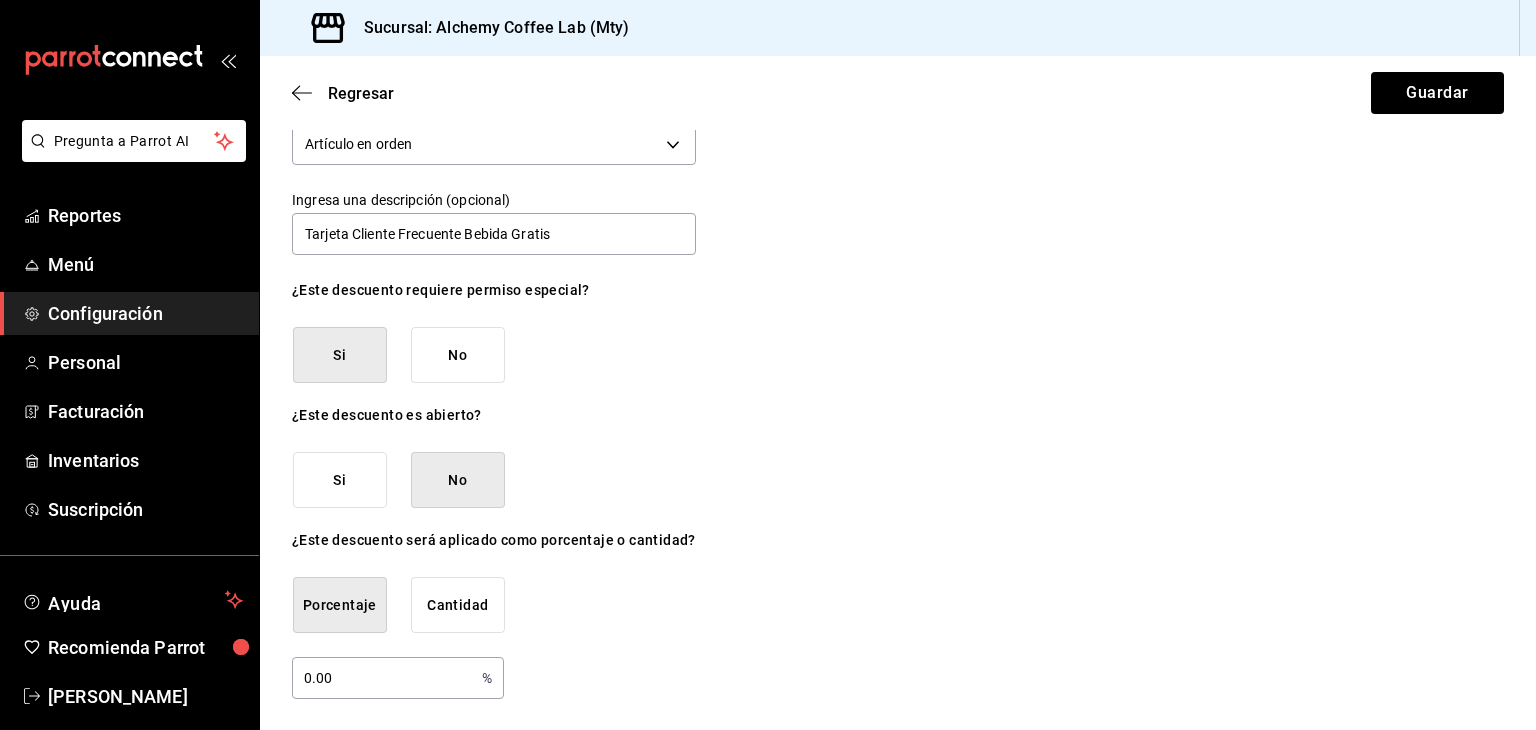 click on "0.00" at bounding box center (383, 678) 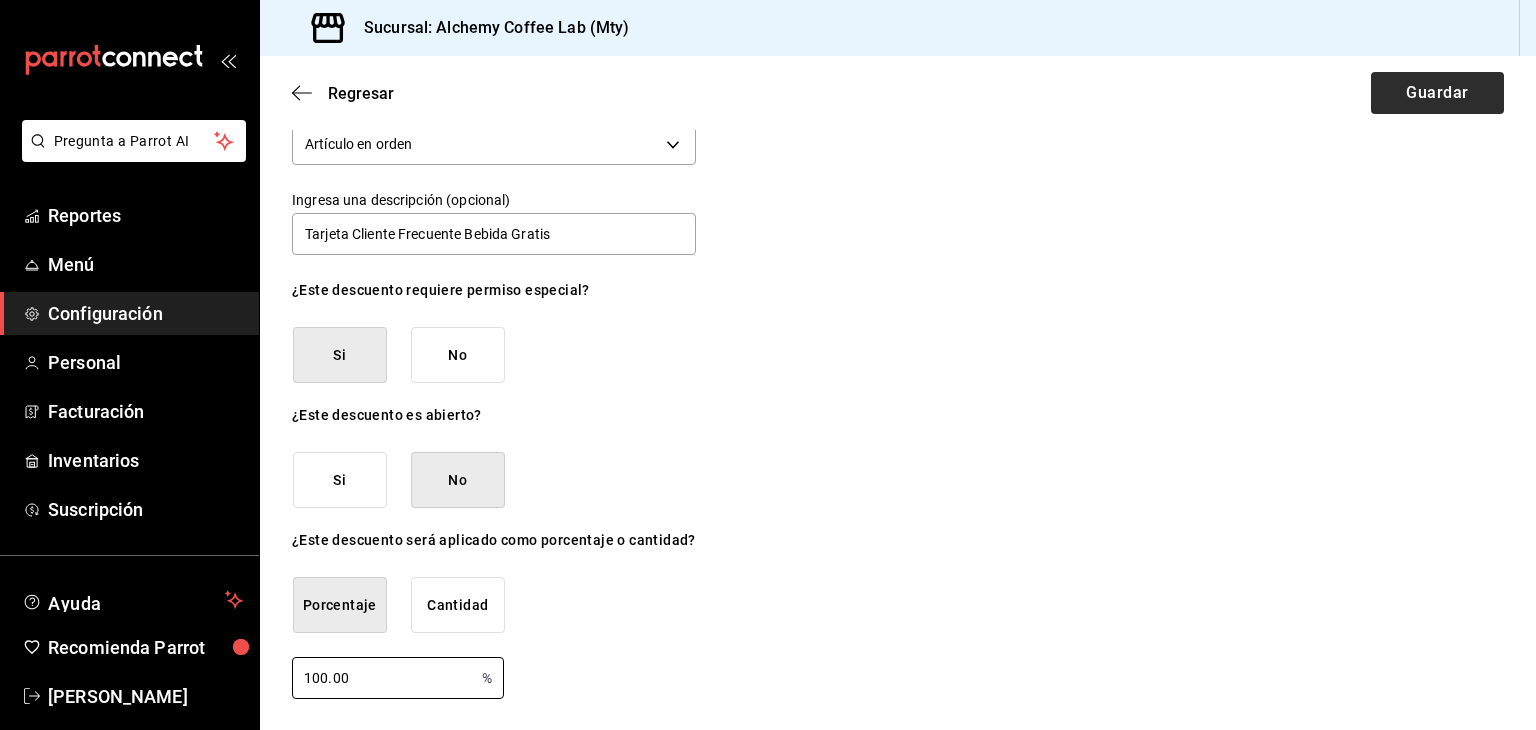 type on "100.00" 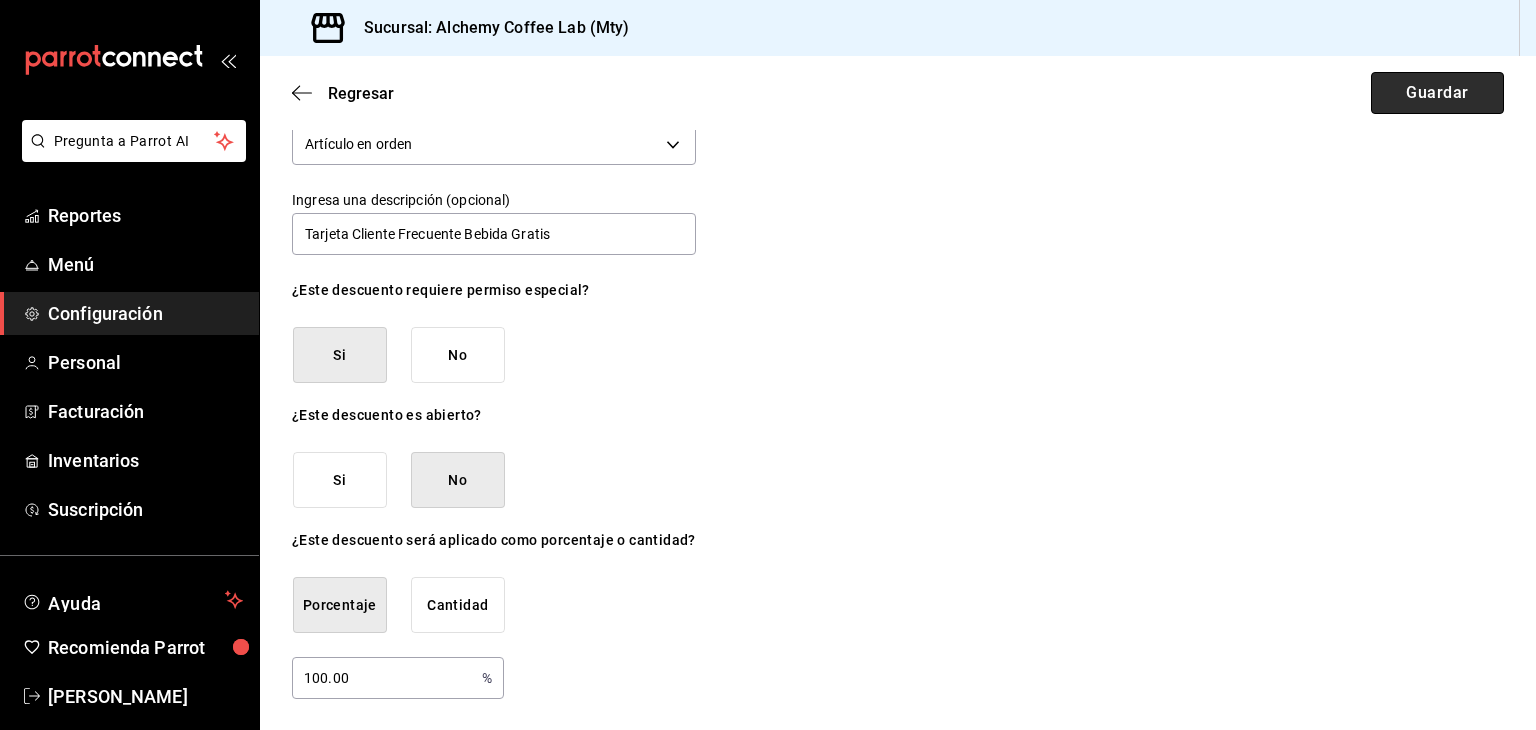 click on "Guardar" at bounding box center [1437, 93] 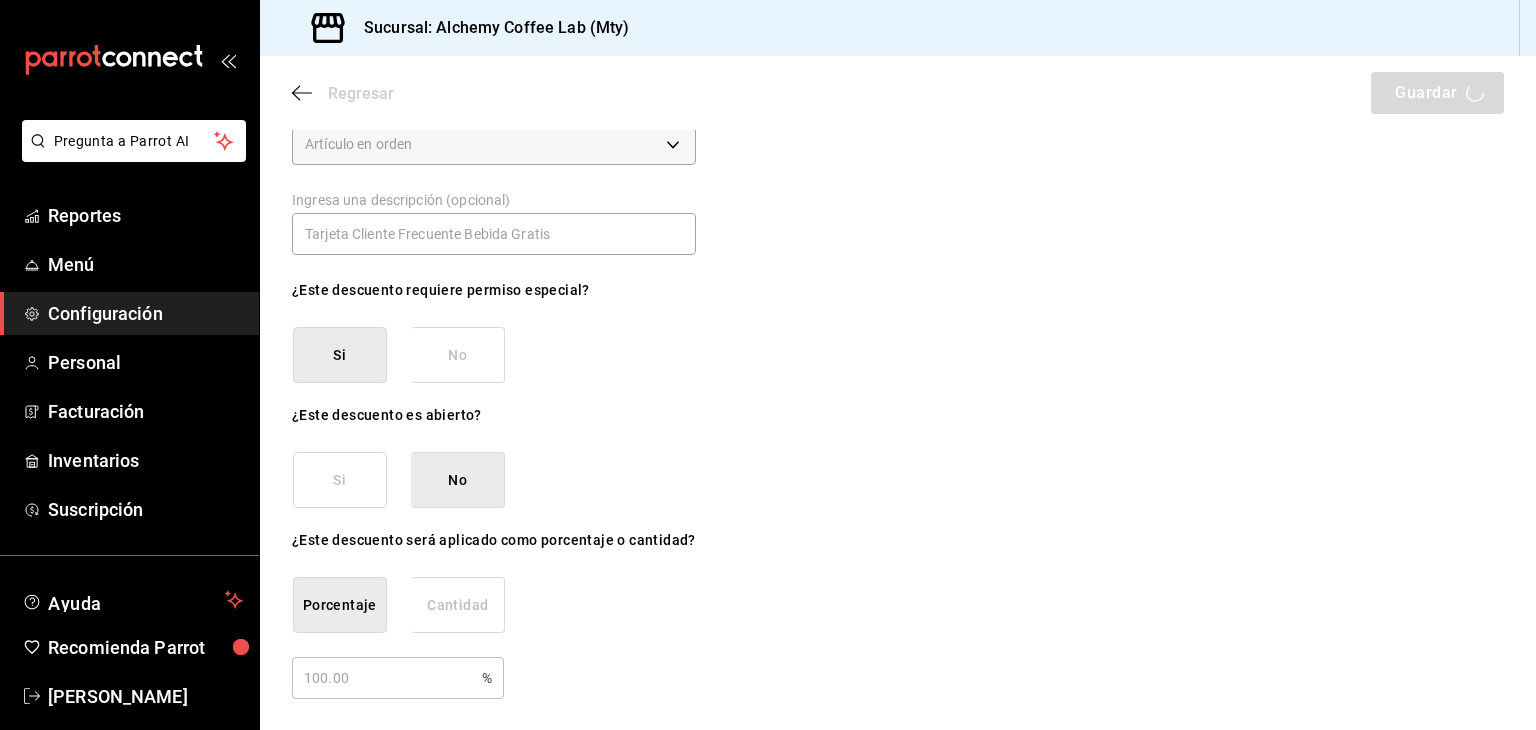 scroll, scrollTop: 0, scrollLeft: 0, axis: both 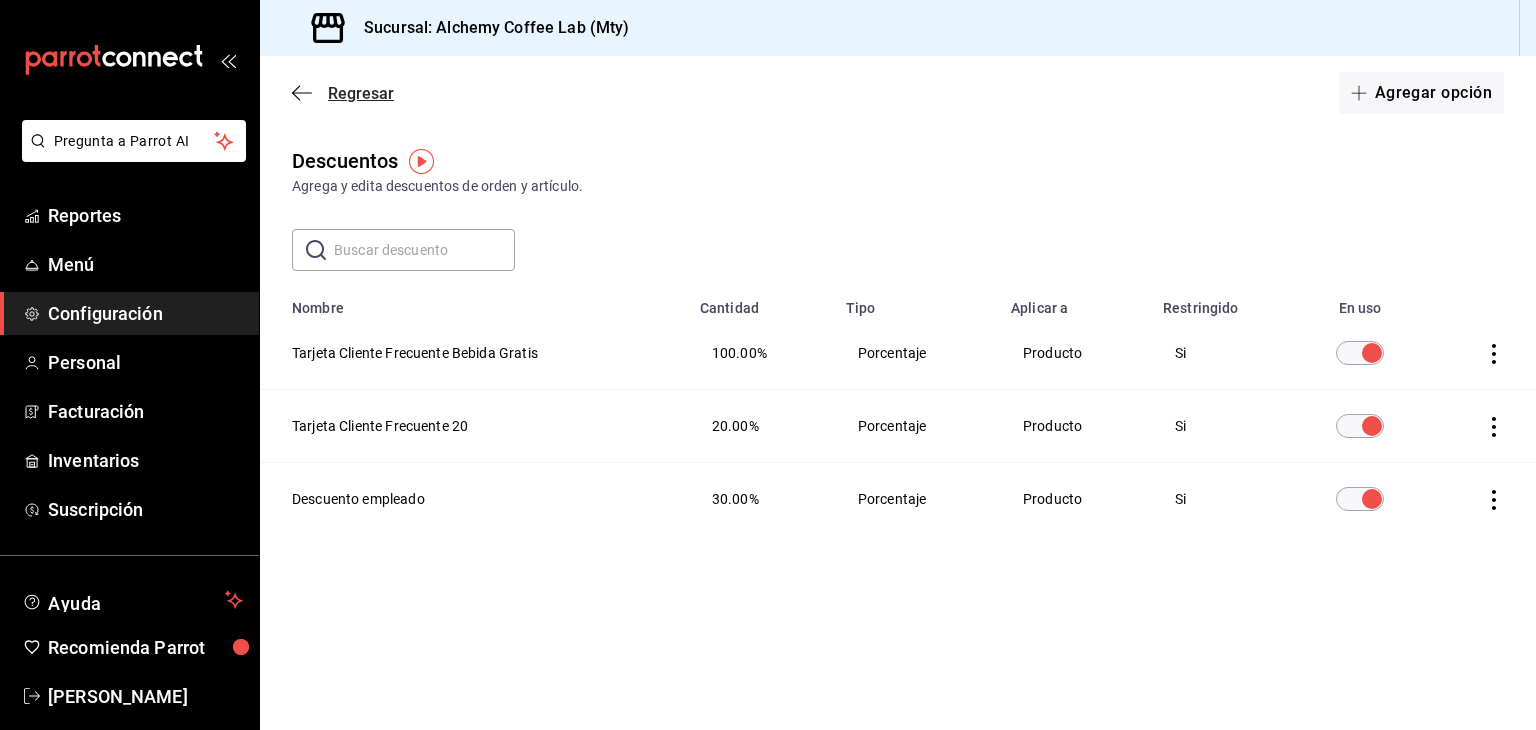 click on "Regresar" at bounding box center (361, 93) 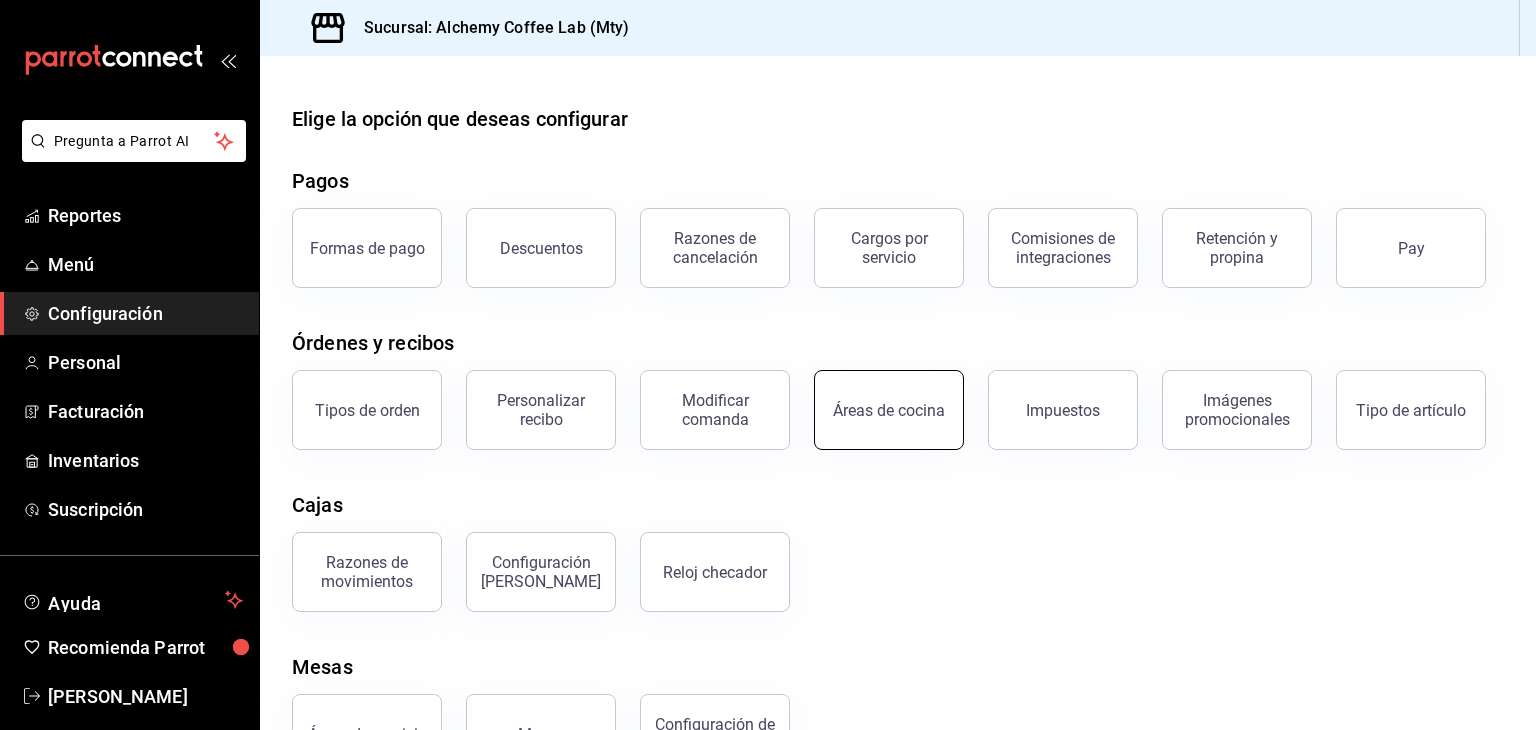 click on "Áreas de cocina" at bounding box center [889, 410] 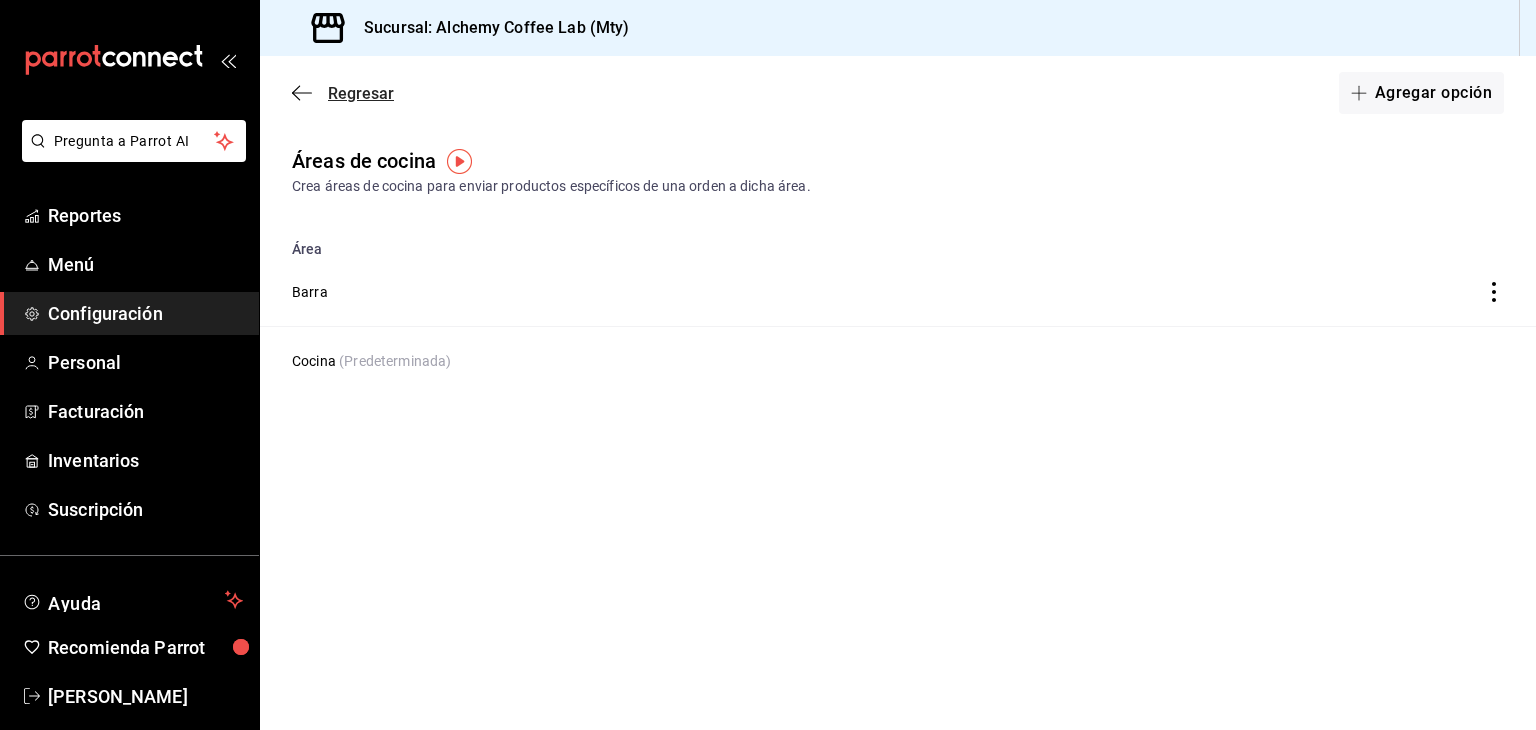 click 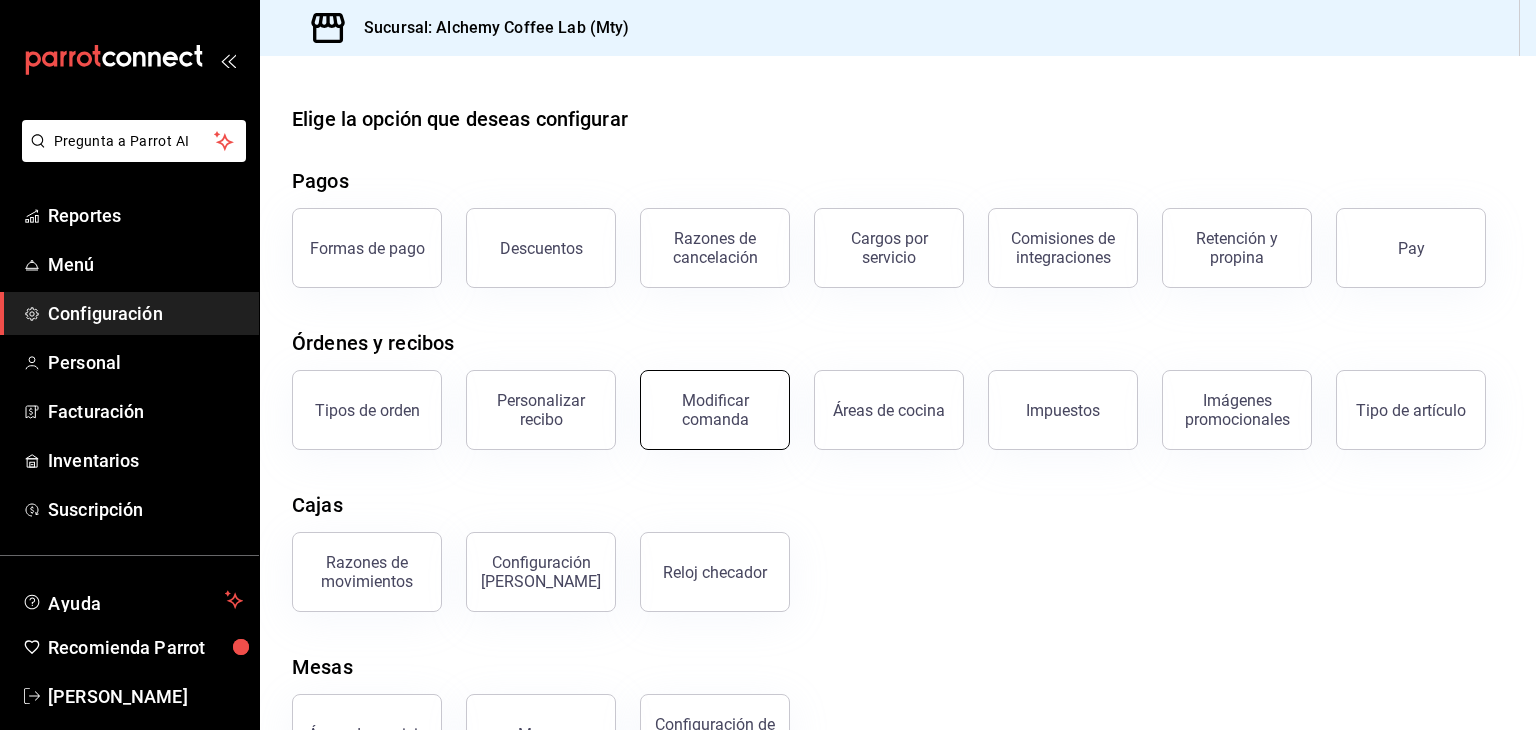 click on "Modificar comanda" at bounding box center [715, 410] 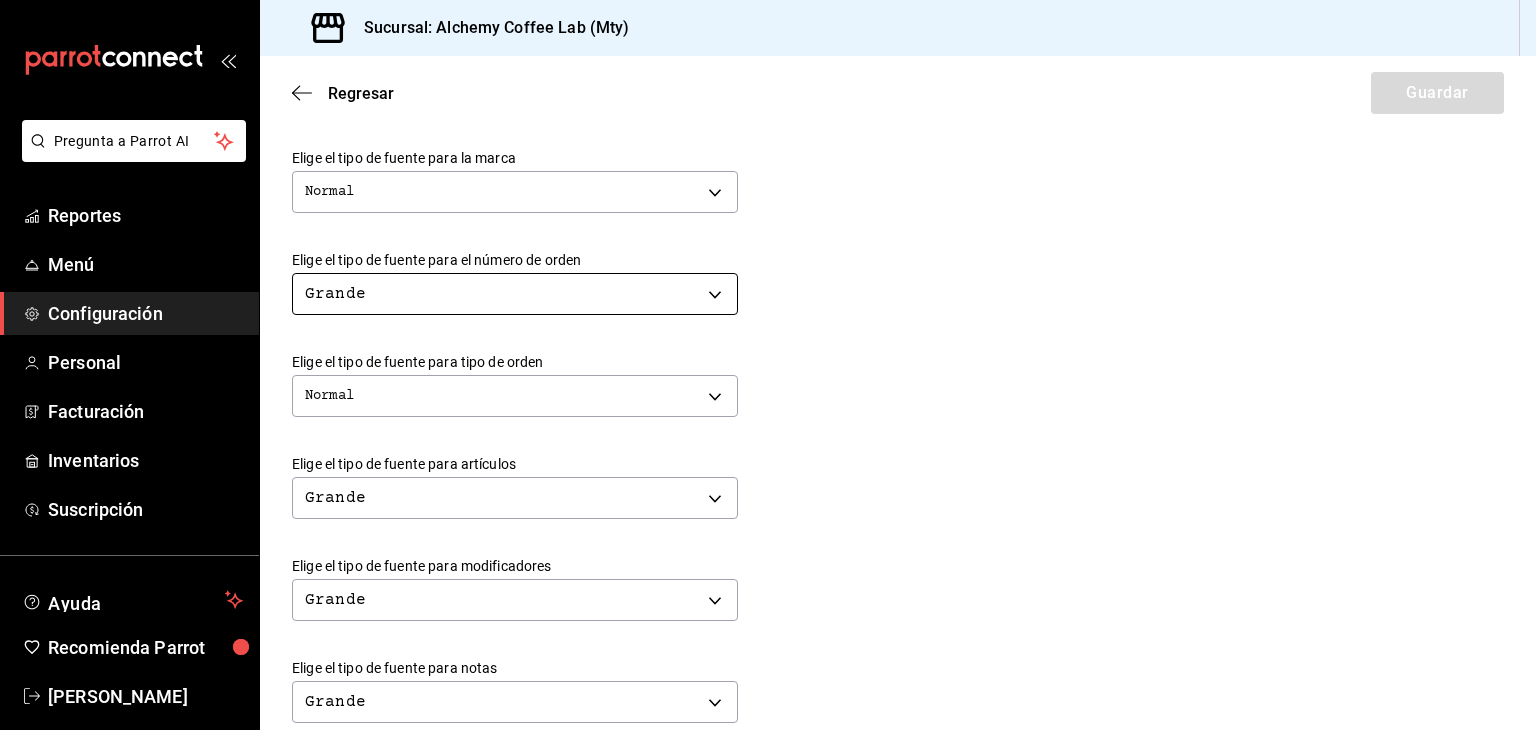 scroll, scrollTop: 500, scrollLeft: 0, axis: vertical 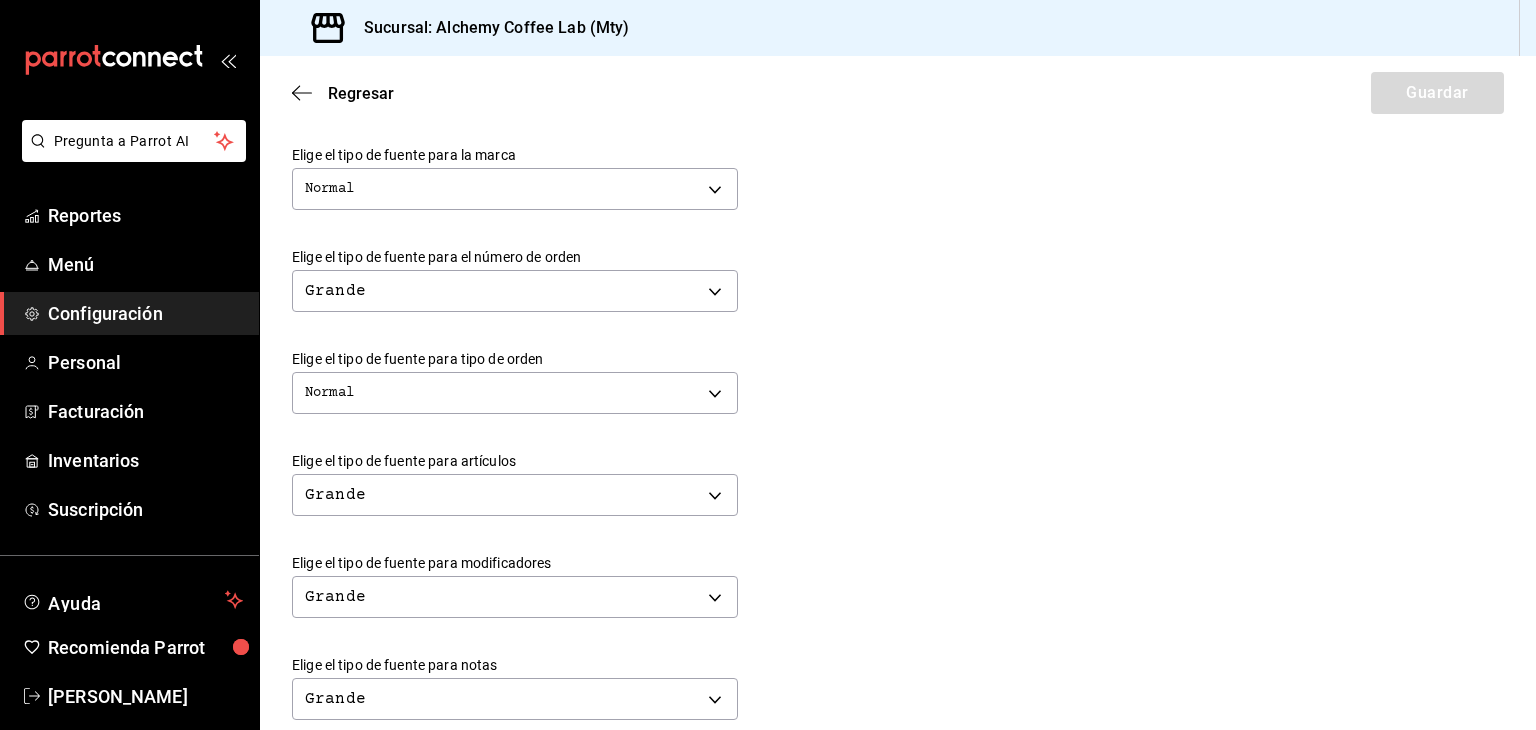 click on "Regresar Guardar" at bounding box center [898, 93] 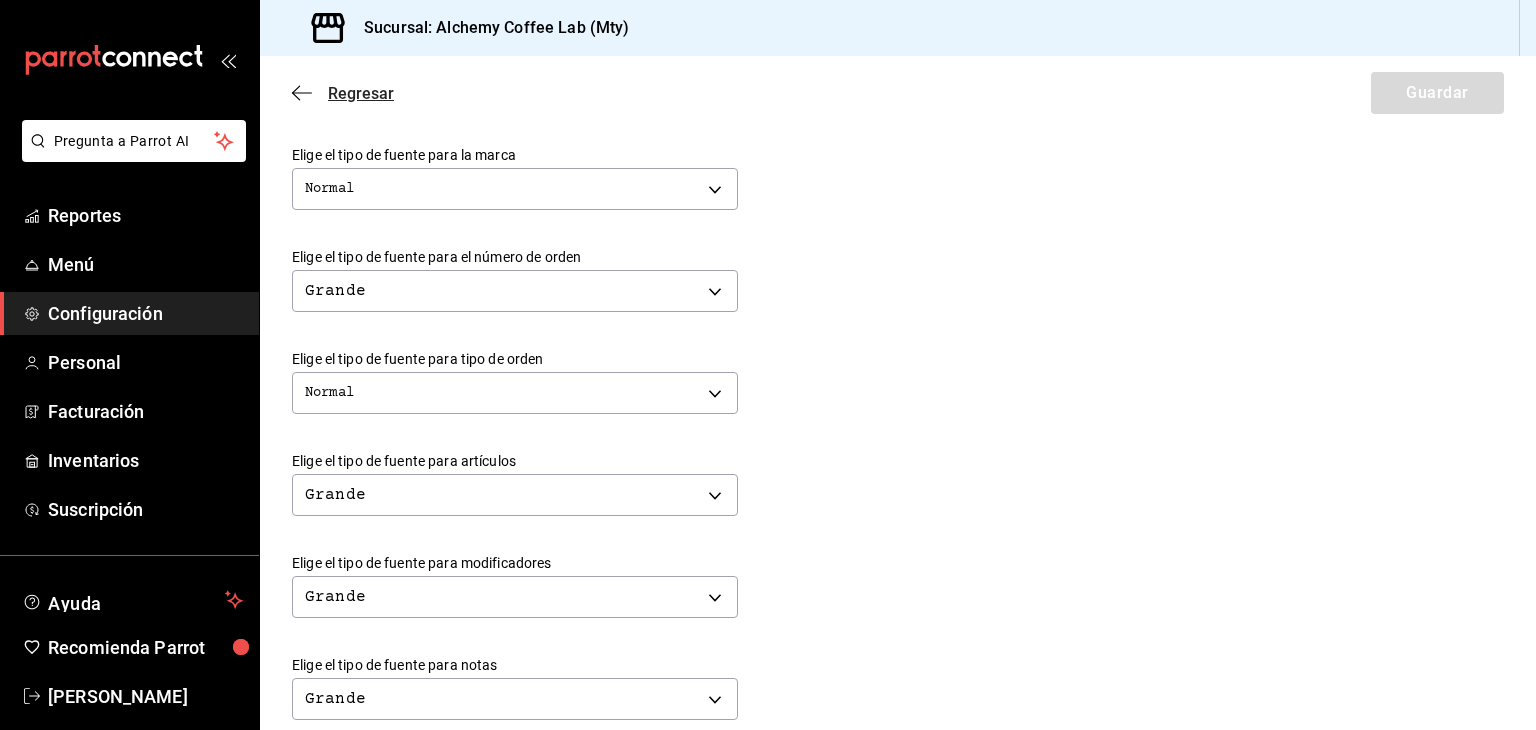 click 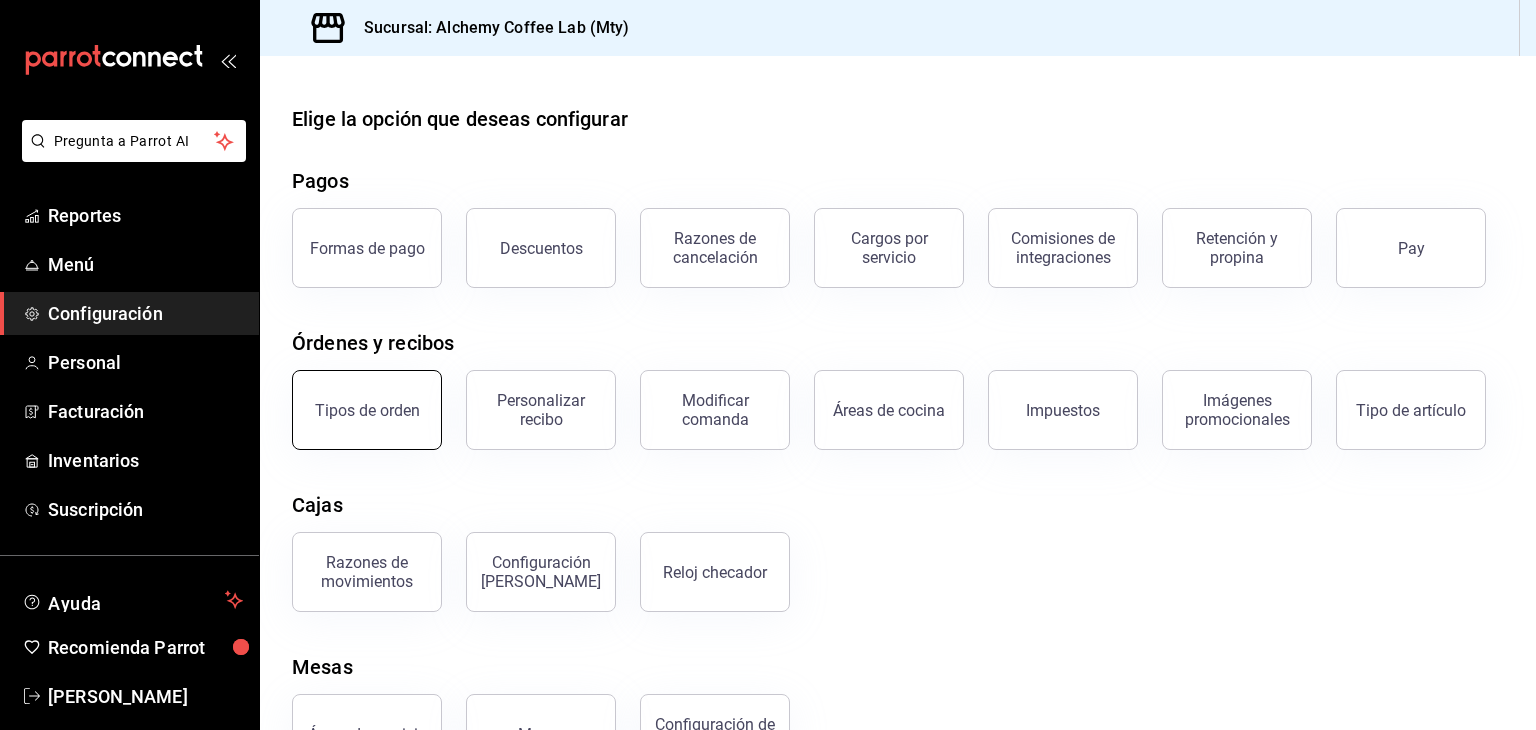 click on "Tipos de orden" at bounding box center [367, 410] 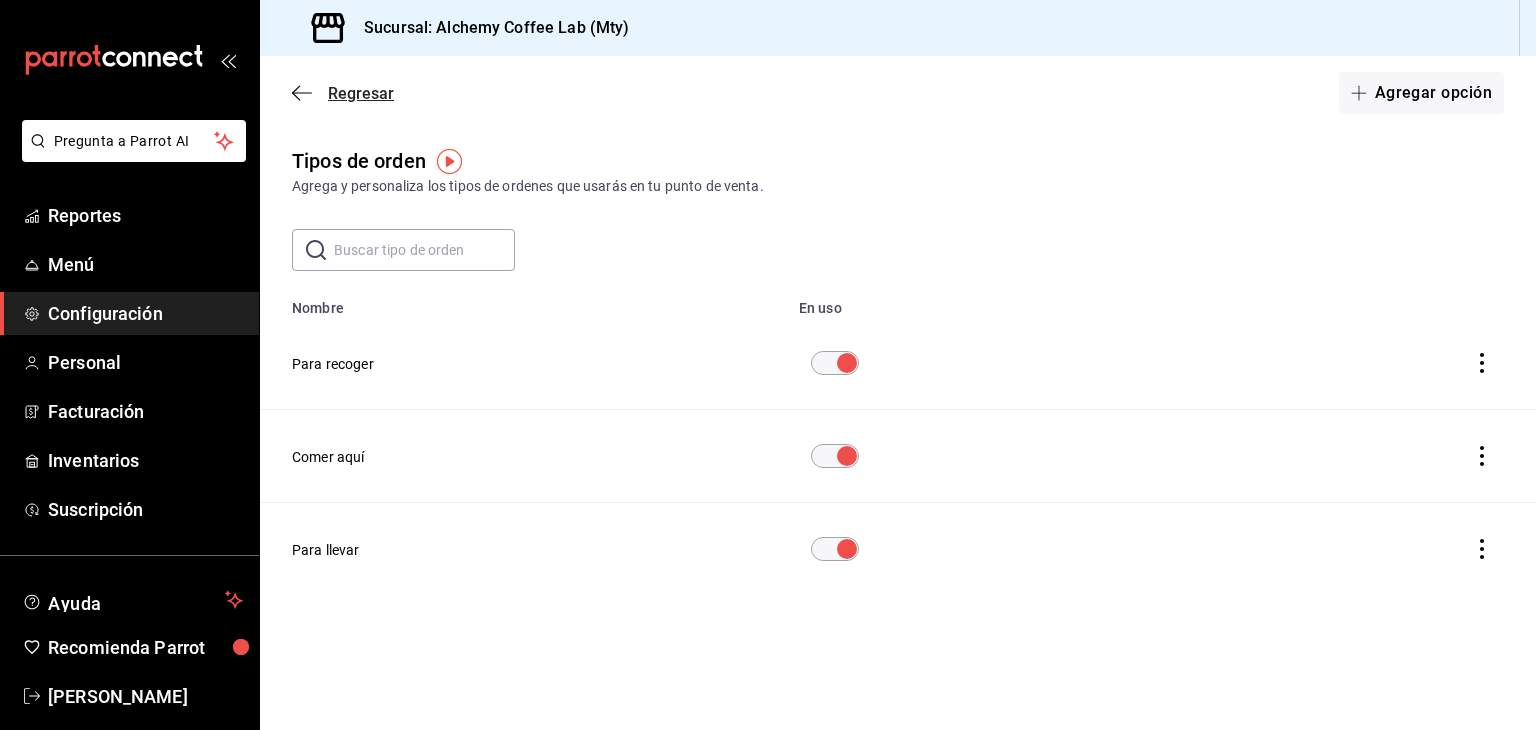 click on "Regresar" at bounding box center (361, 93) 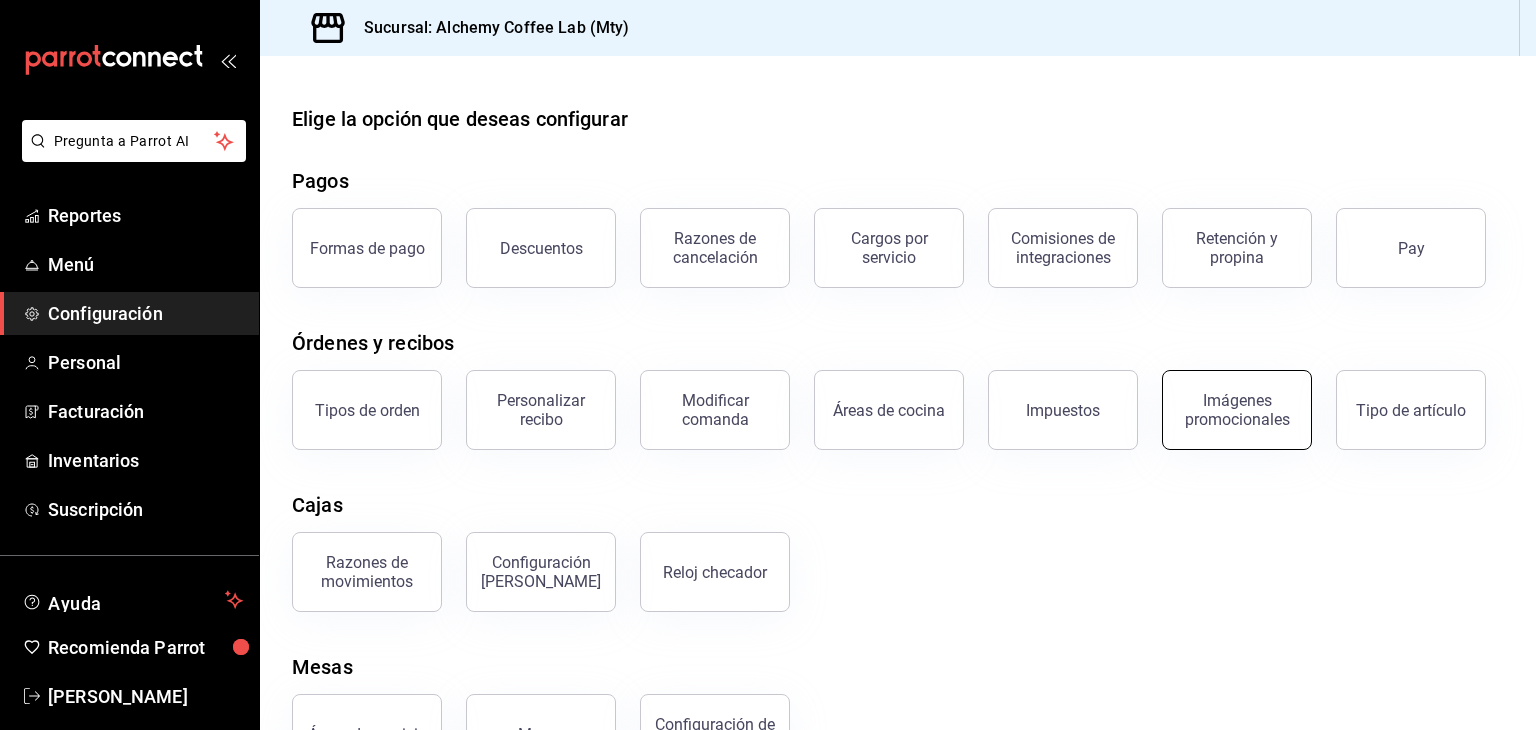 click on "Imágenes promocionales" at bounding box center [1237, 410] 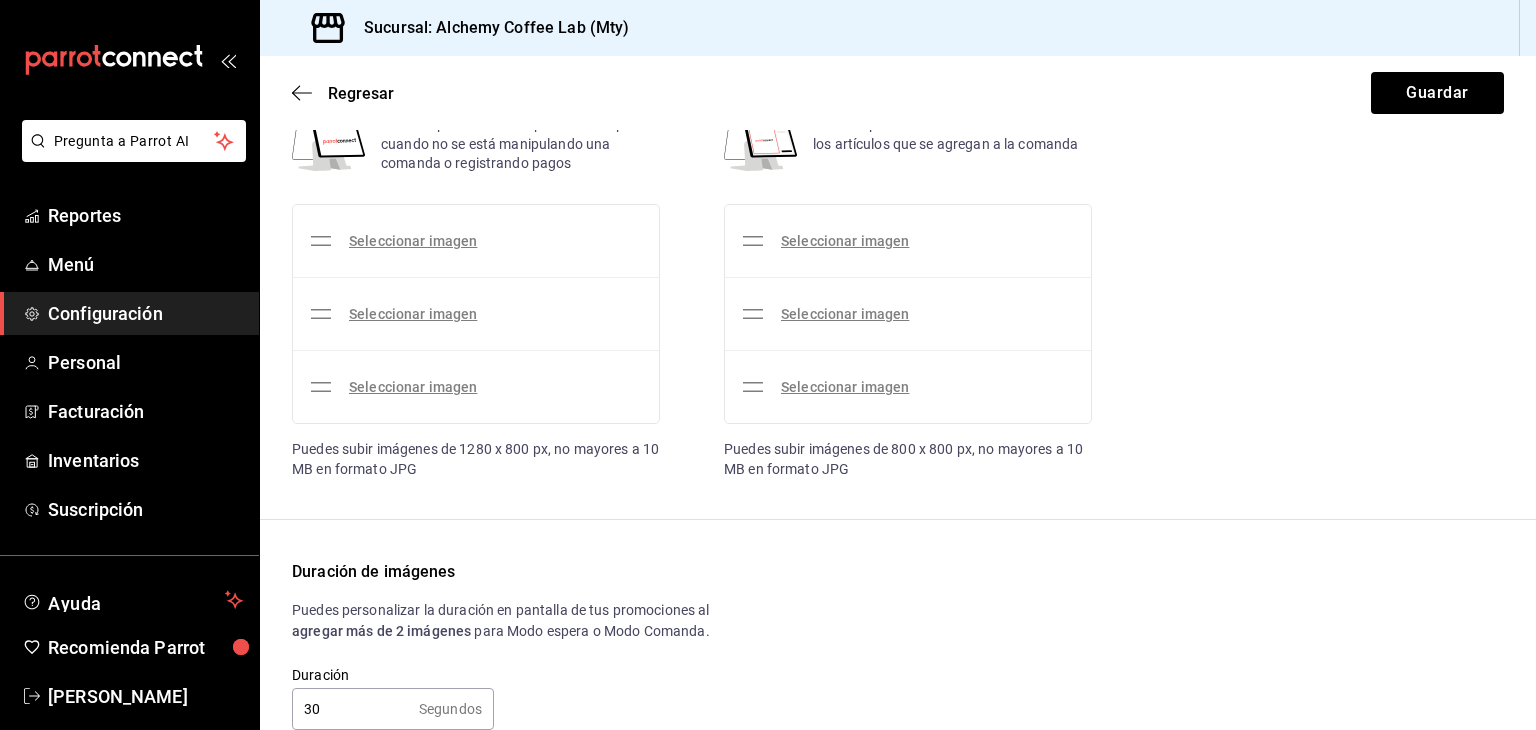 scroll, scrollTop: 225, scrollLeft: 0, axis: vertical 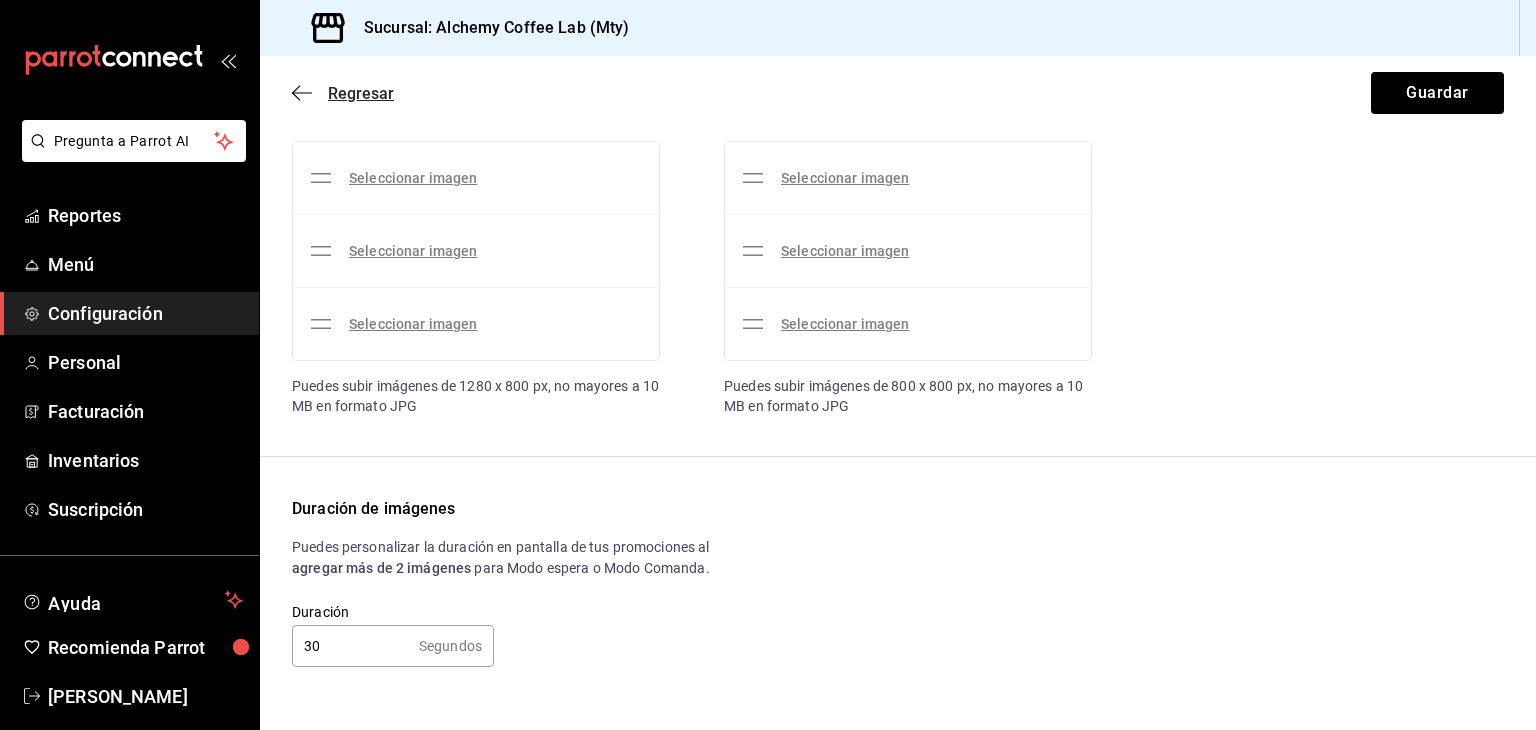 click 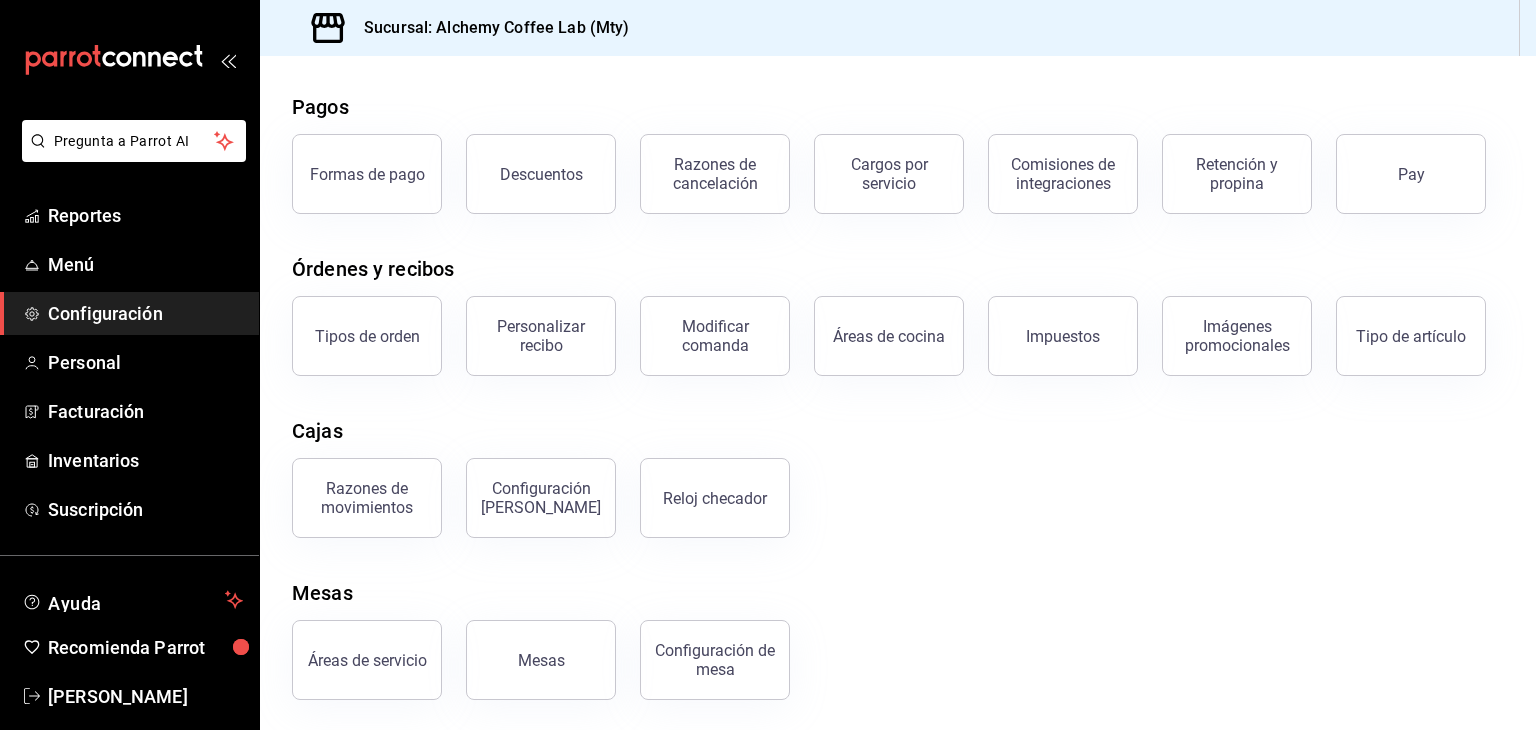 scroll, scrollTop: 76, scrollLeft: 0, axis: vertical 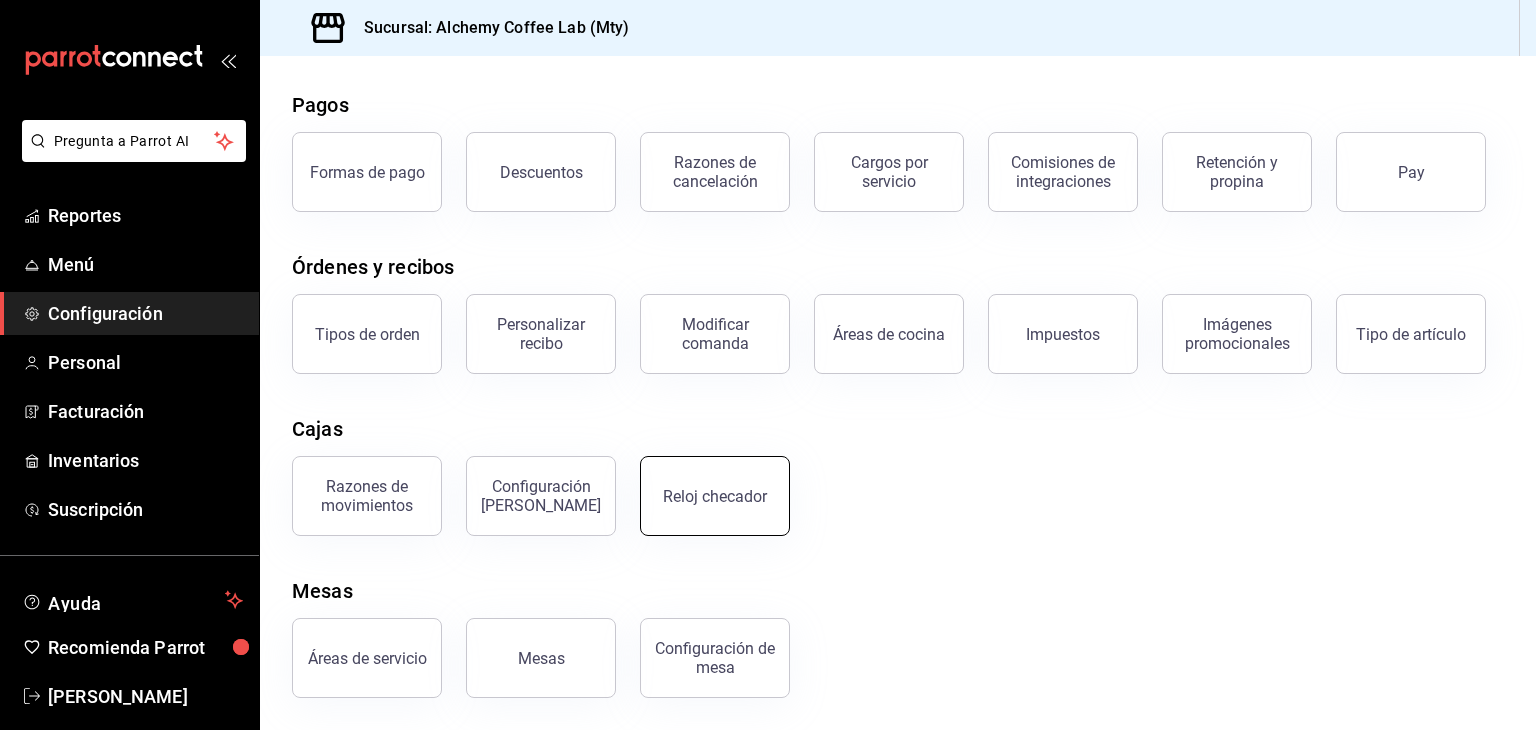 click on "Reloj checador" at bounding box center [715, 496] 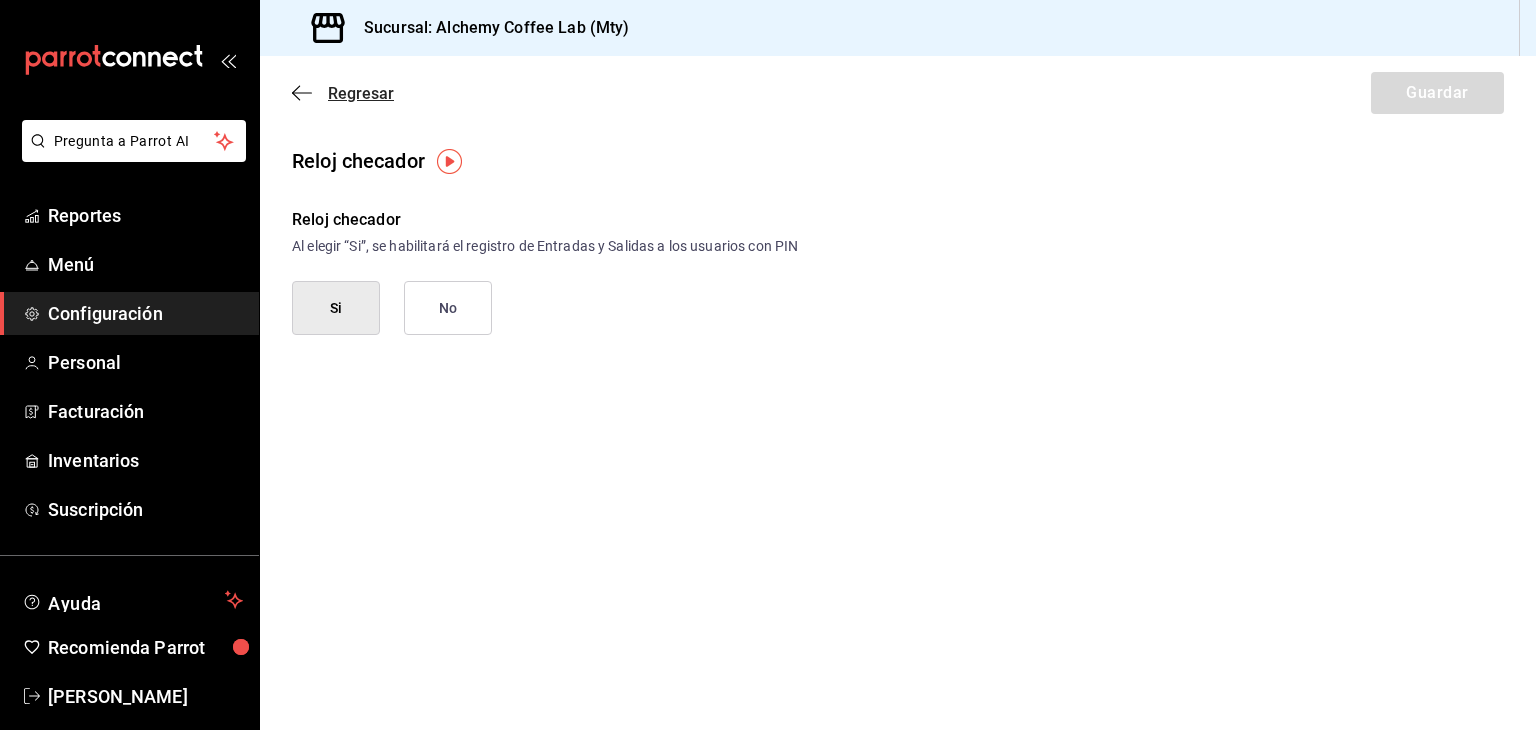 click 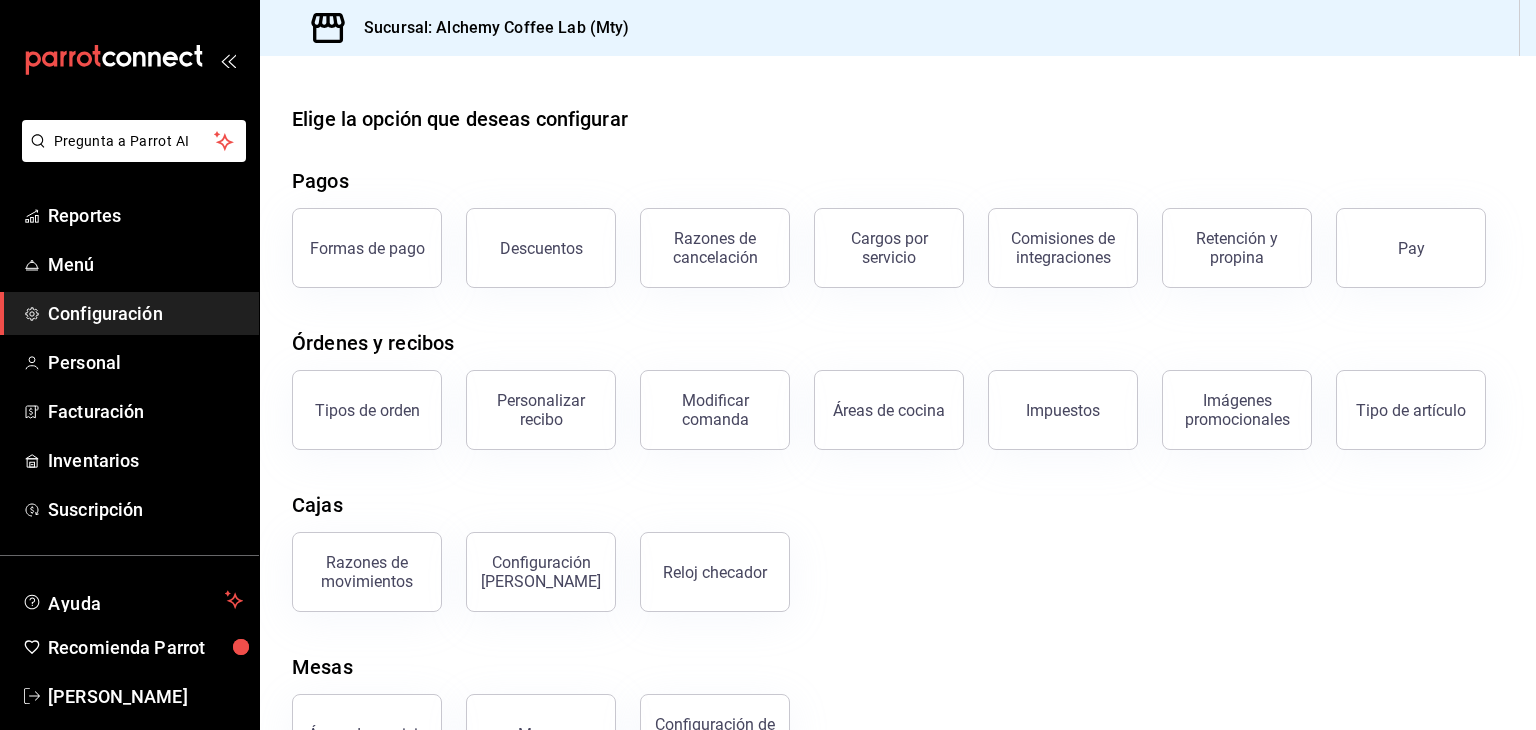 scroll, scrollTop: 76, scrollLeft: 0, axis: vertical 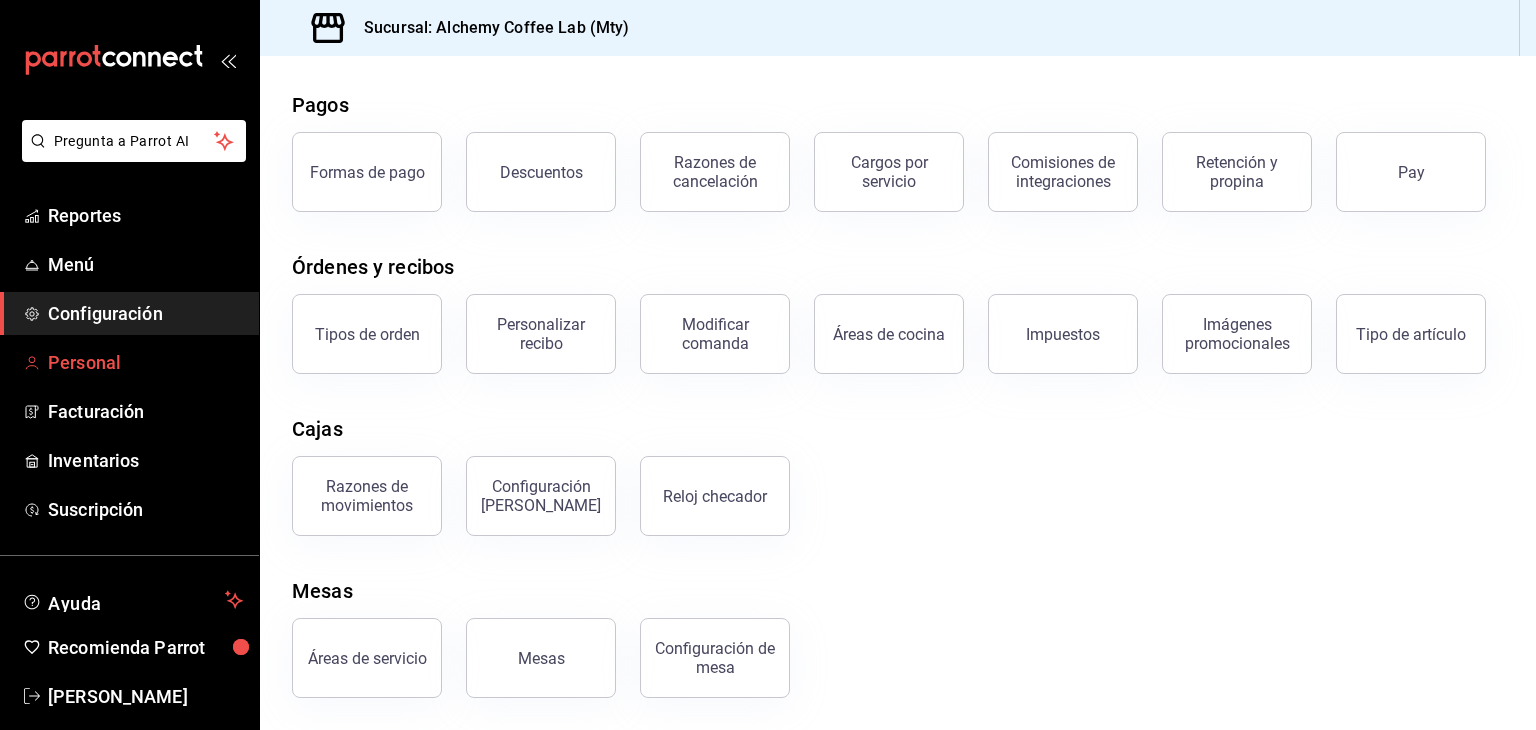 click on "Personal" at bounding box center [129, 362] 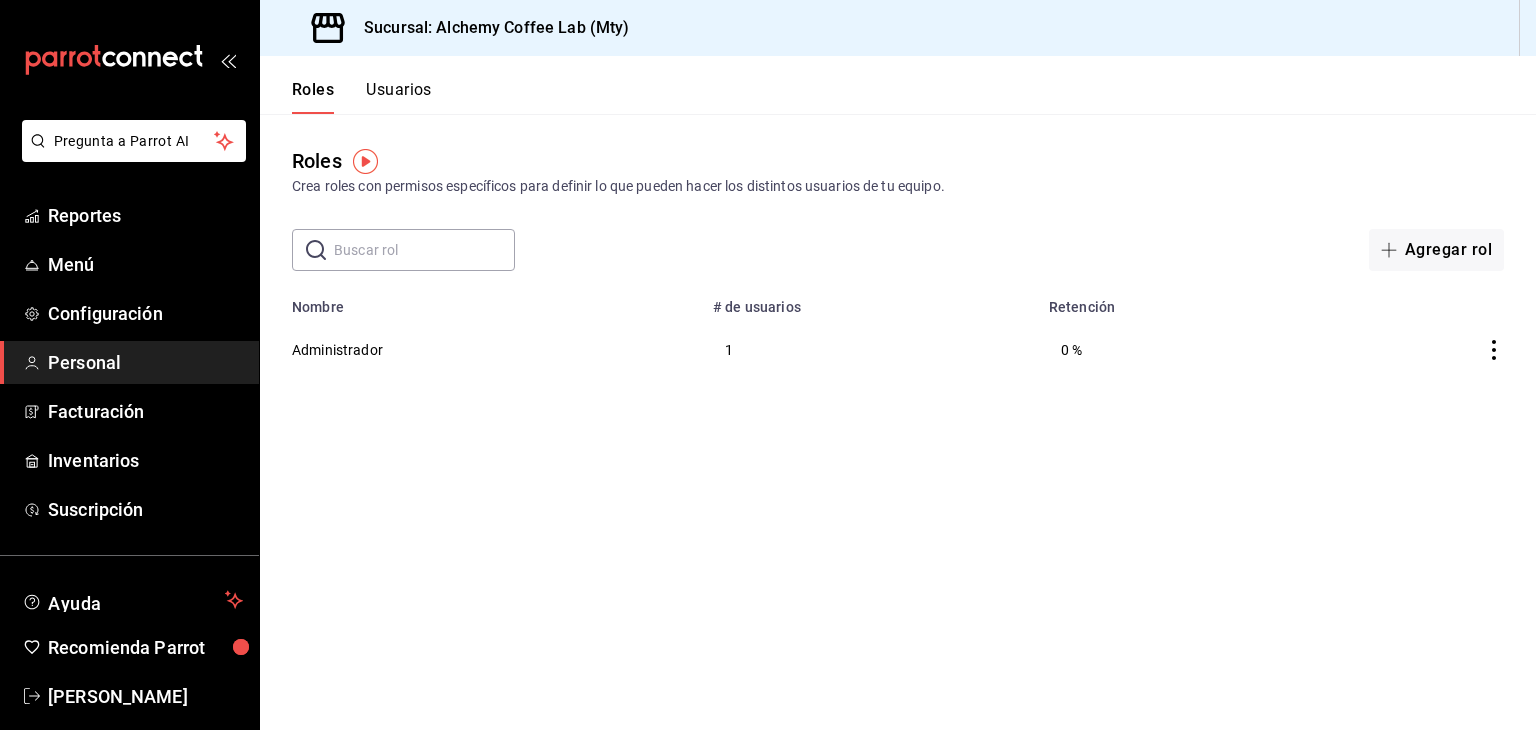 click on "Usuarios" at bounding box center [399, 97] 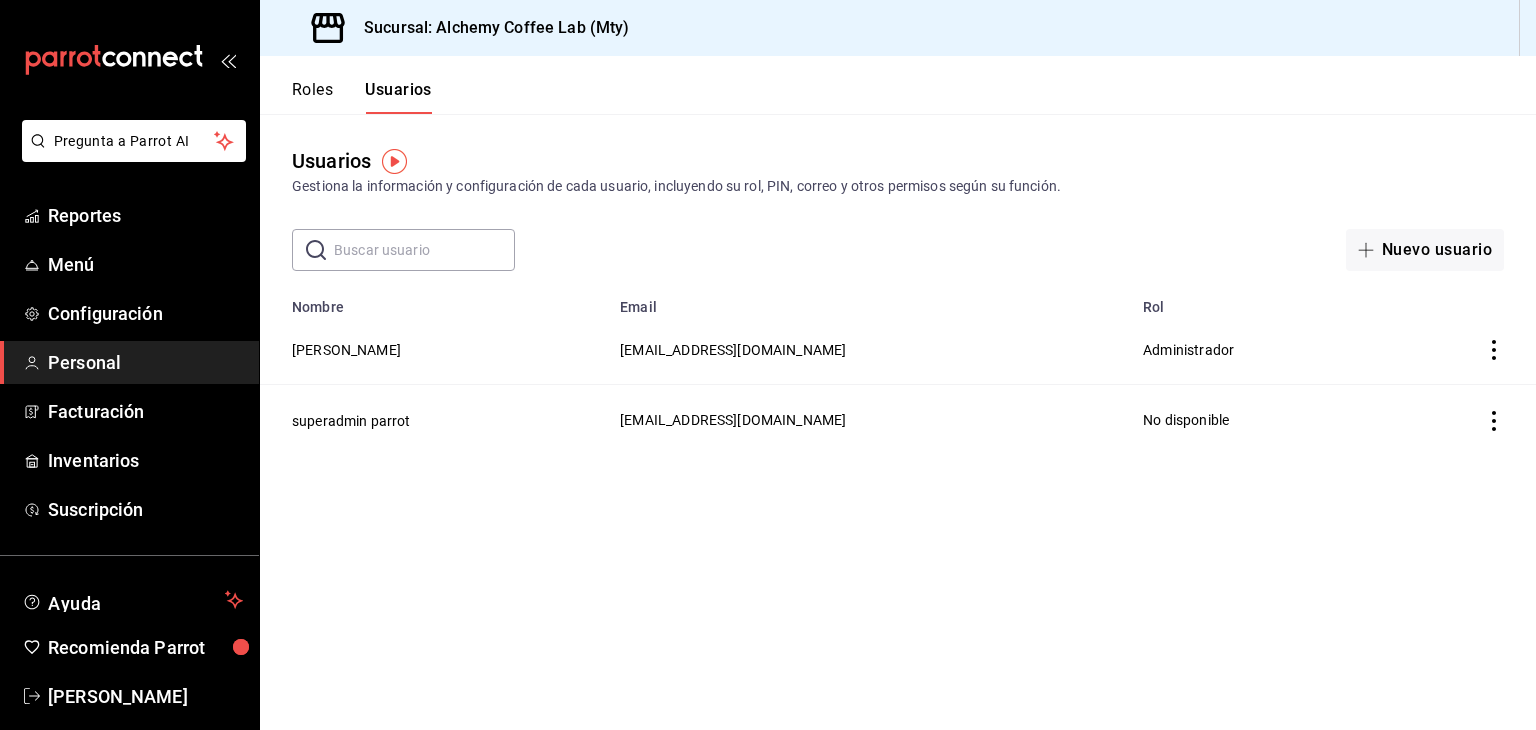 click on "Roles" at bounding box center [312, 97] 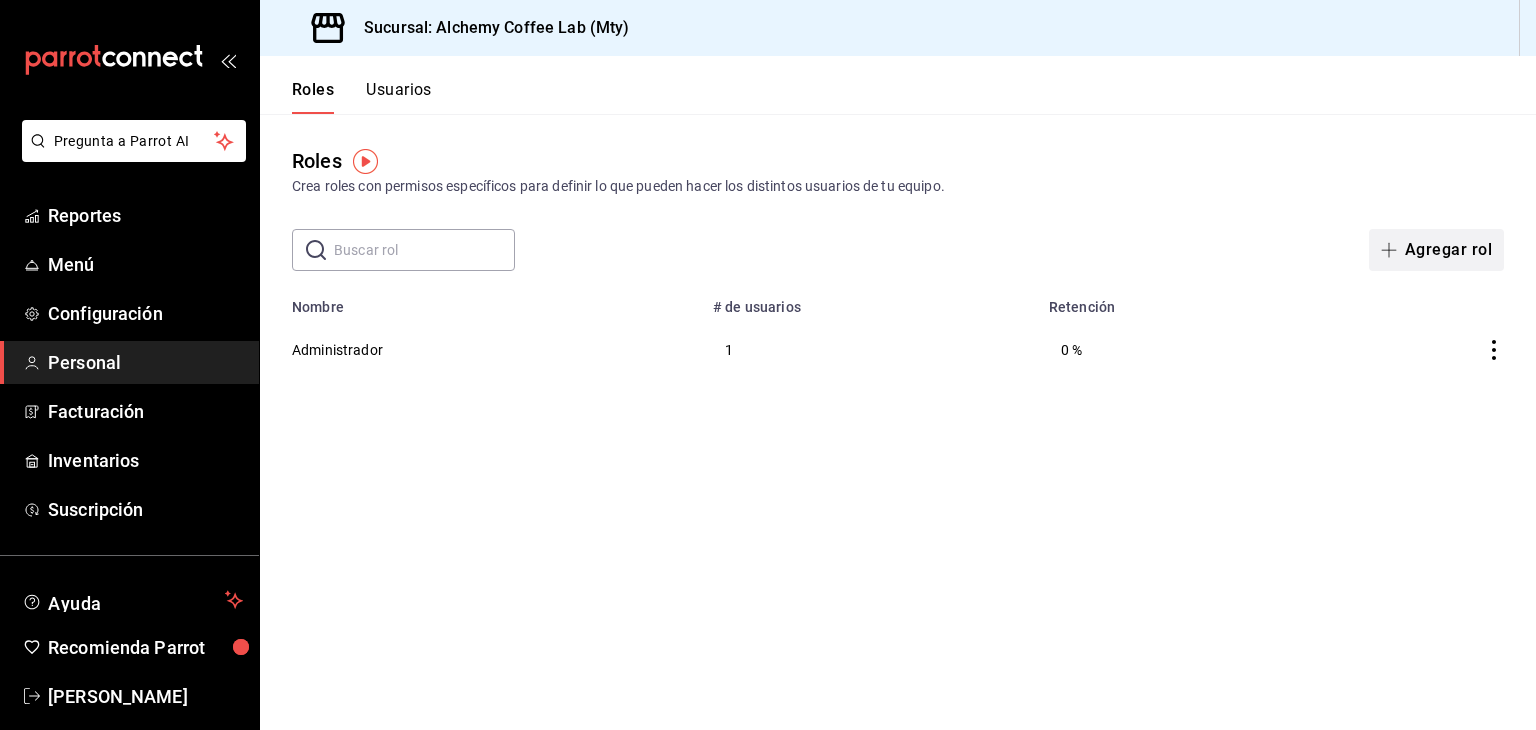 click on "Agregar rol" at bounding box center [1436, 250] 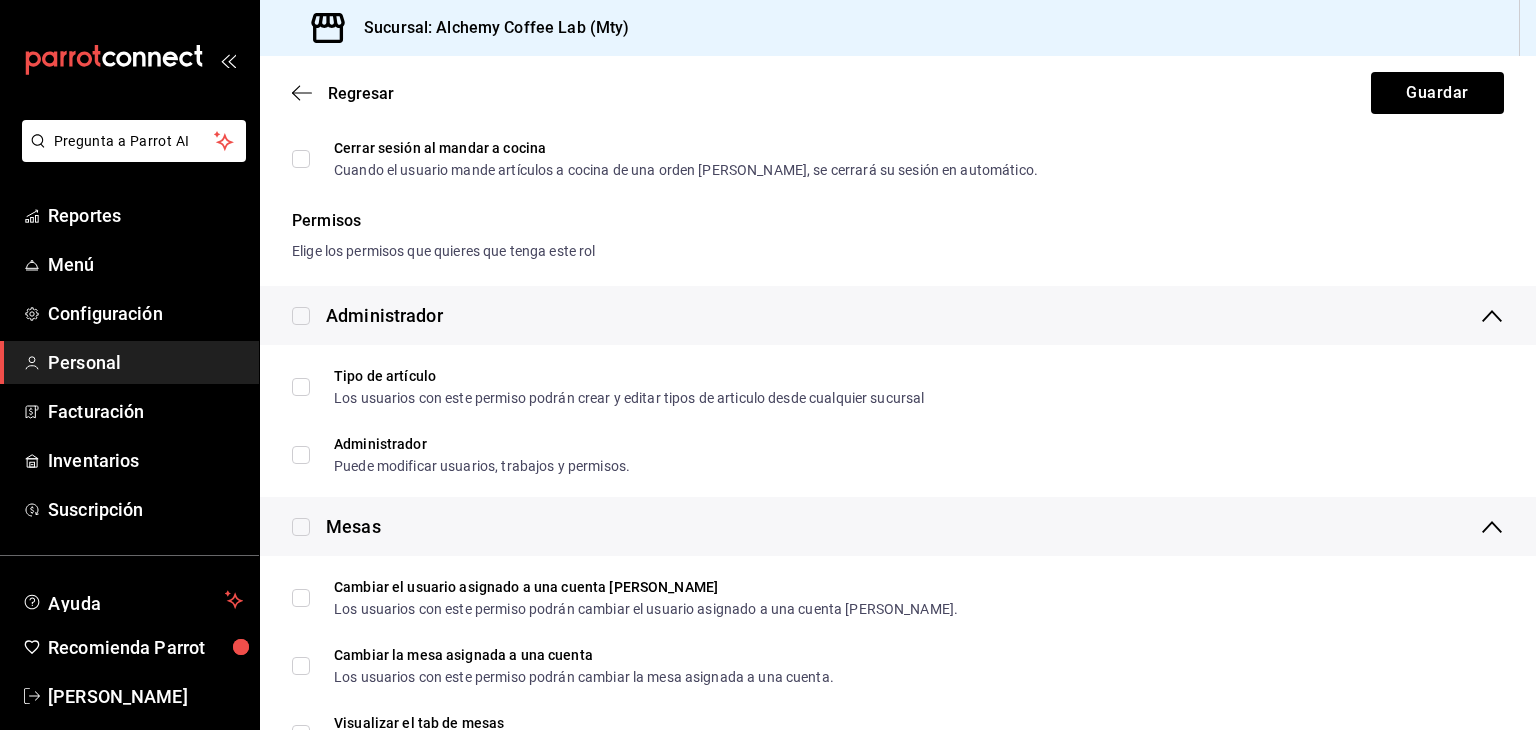 scroll, scrollTop: 200, scrollLeft: 0, axis: vertical 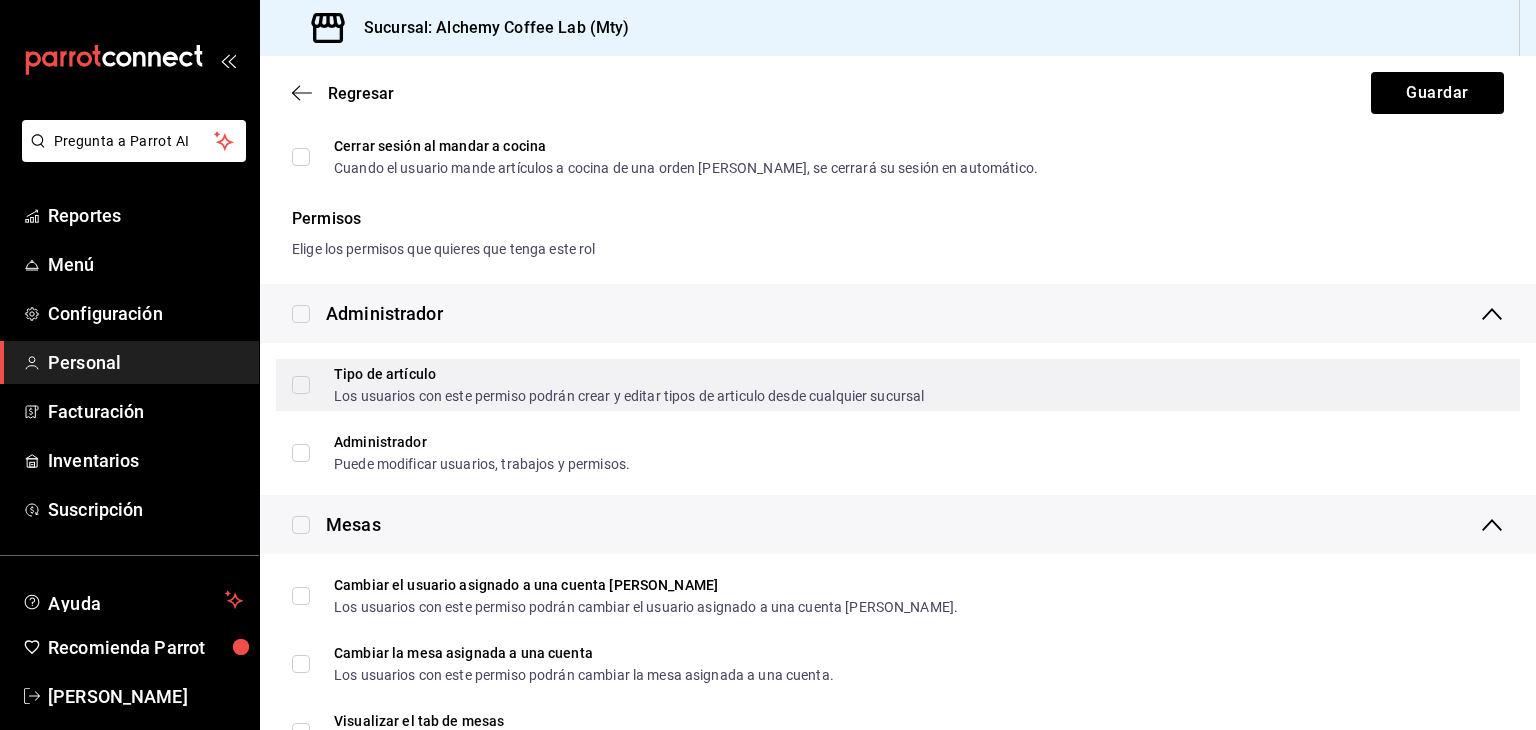 type on "Susy" 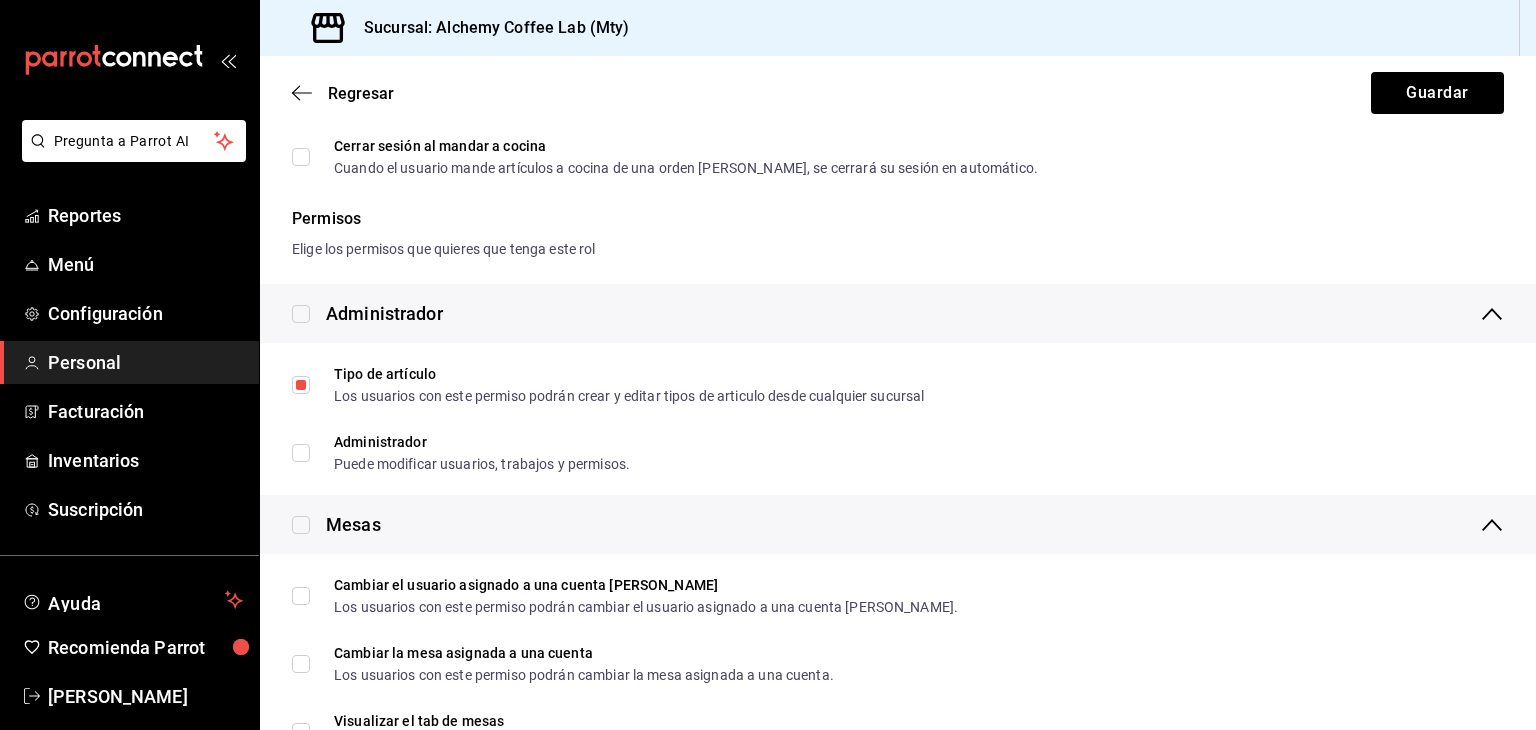 click at bounding box center (301, 314) 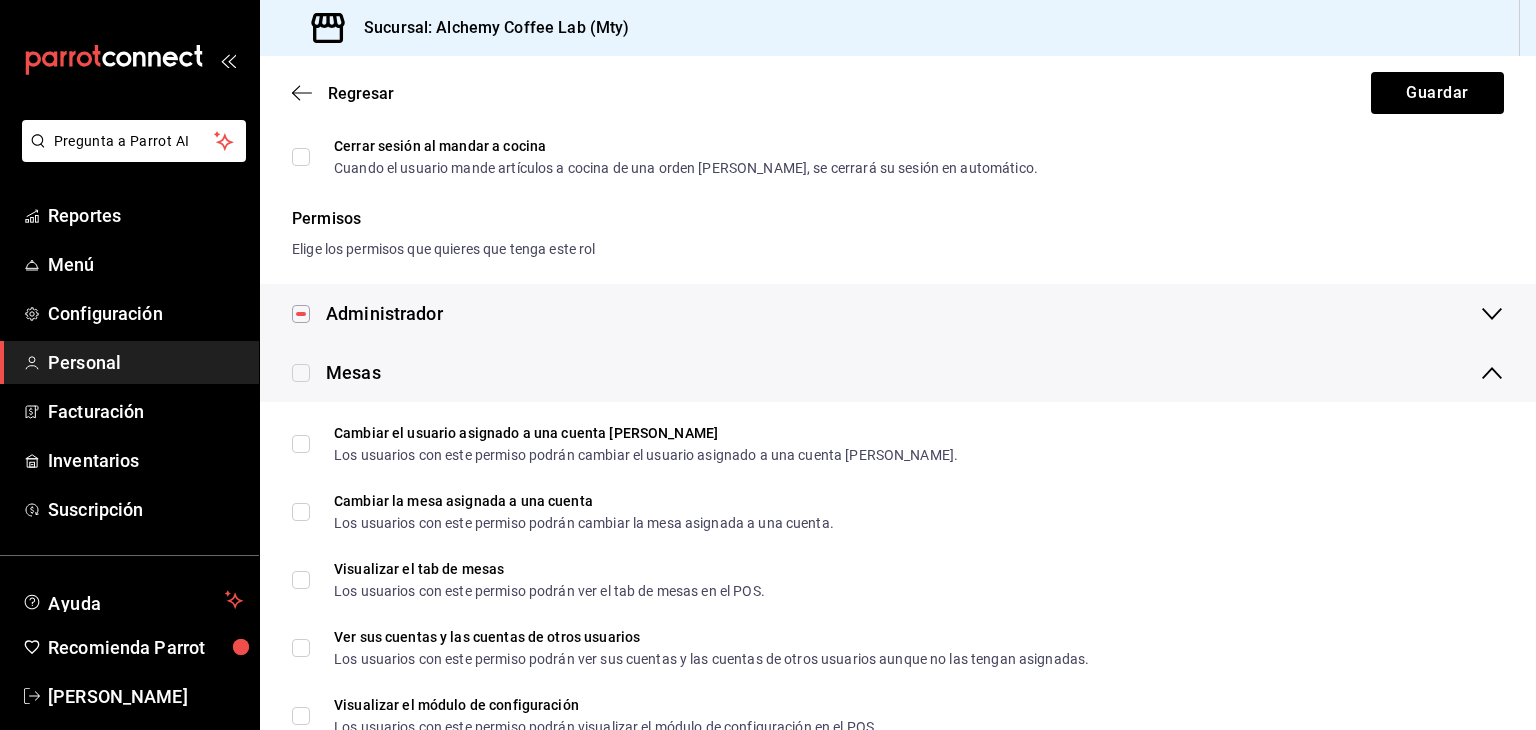 click at bounding box center [301, 373] 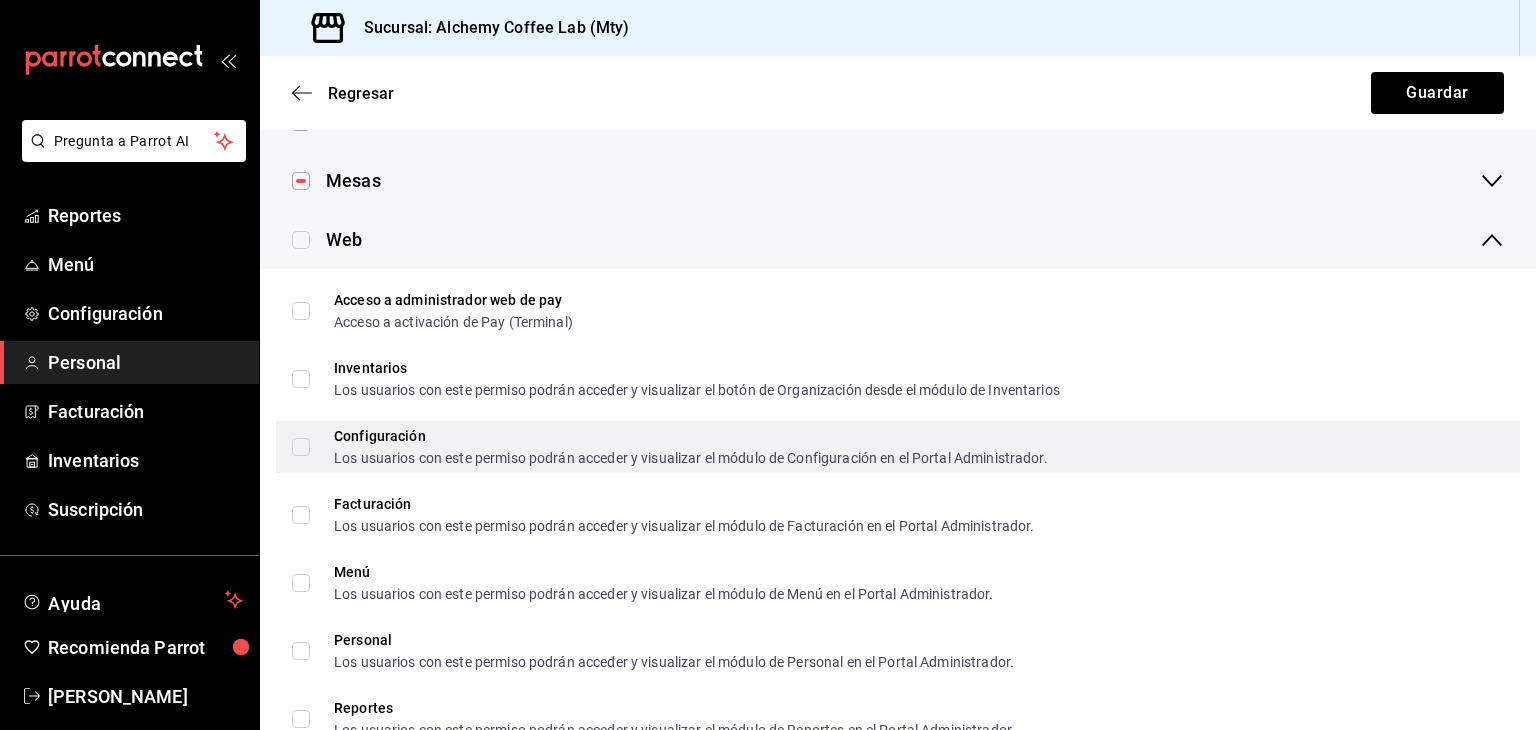 scroll, scrollTop: 400, scrollLeft: 0, axis: vertical 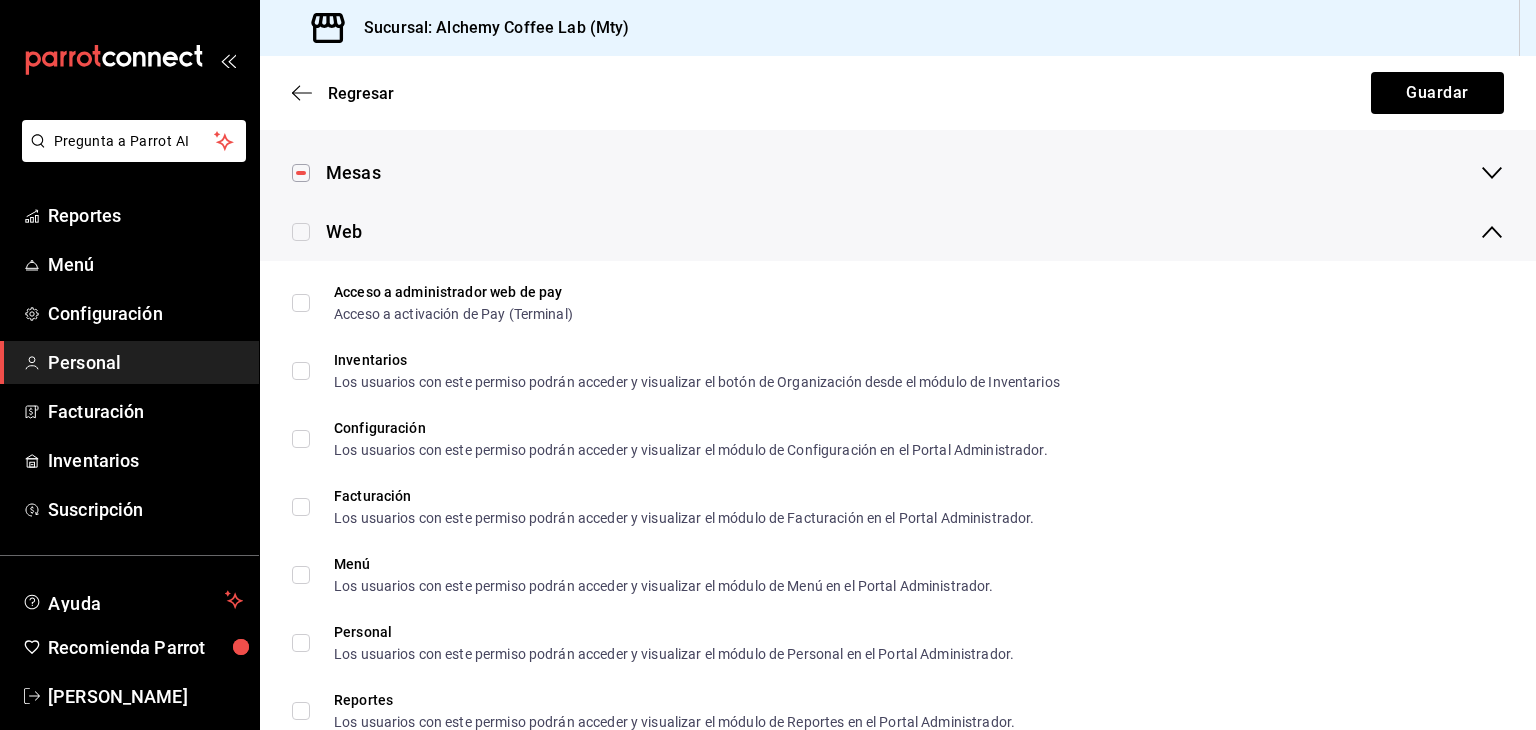 click at bounding box center (301, 232) 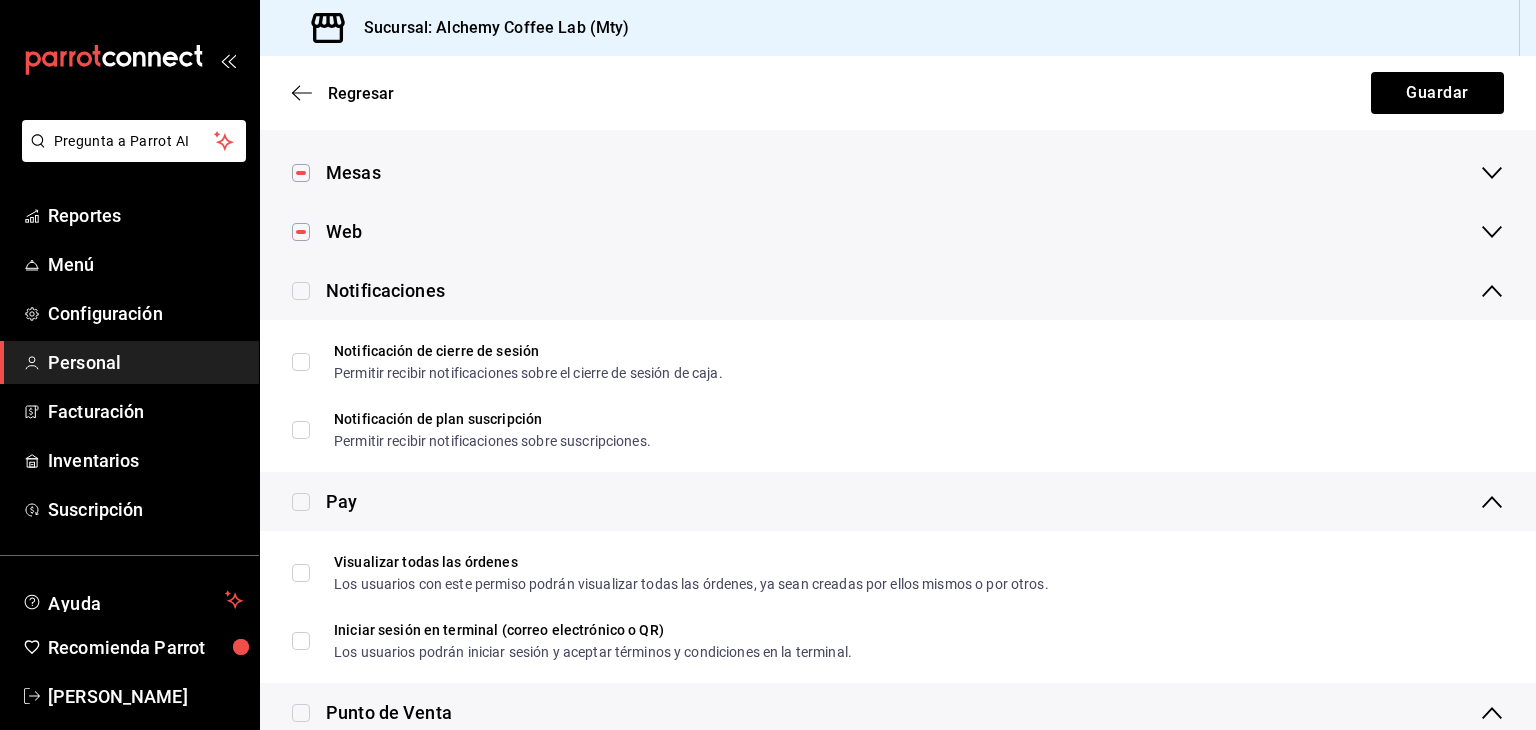 click at bounding box center (301, 291) 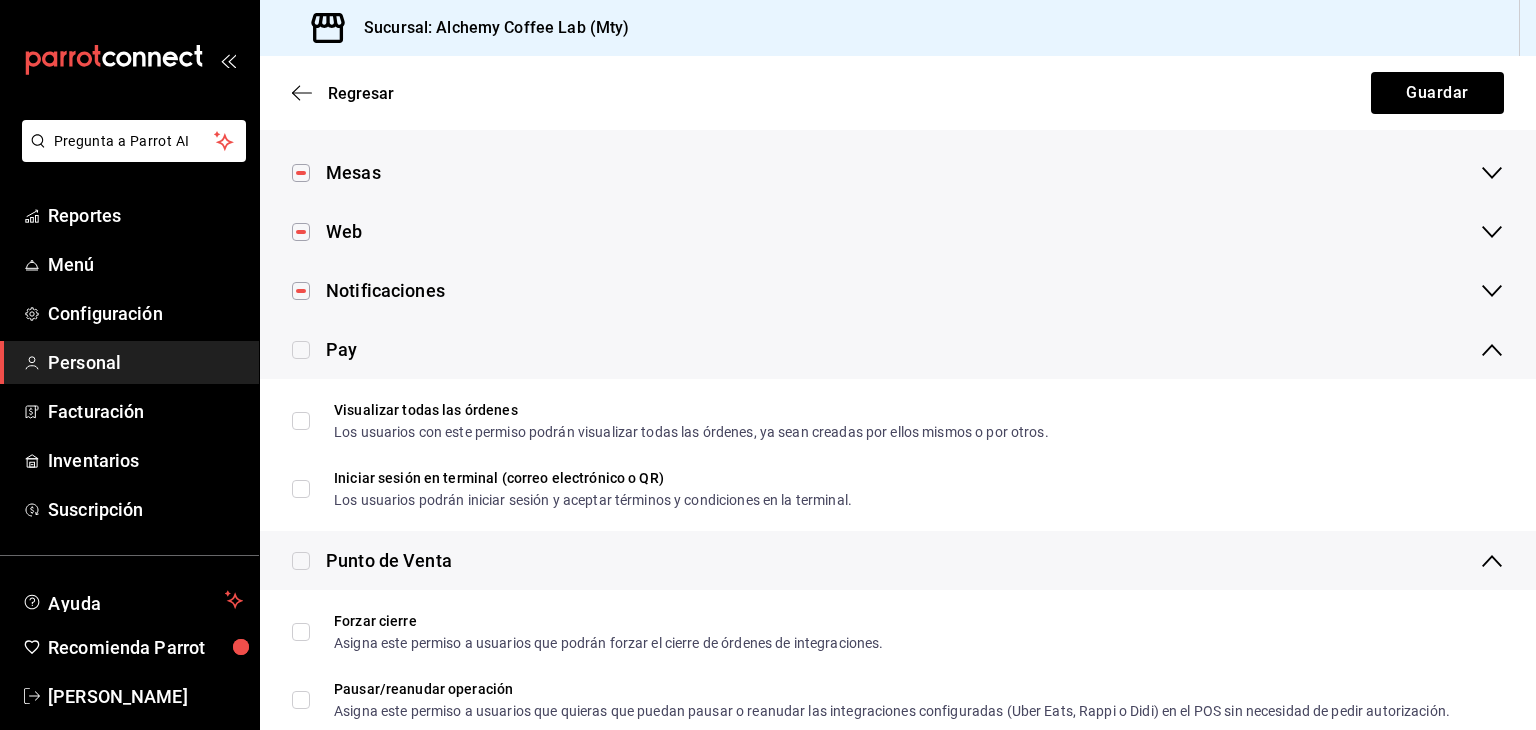 click at bounding box center (301, 291) 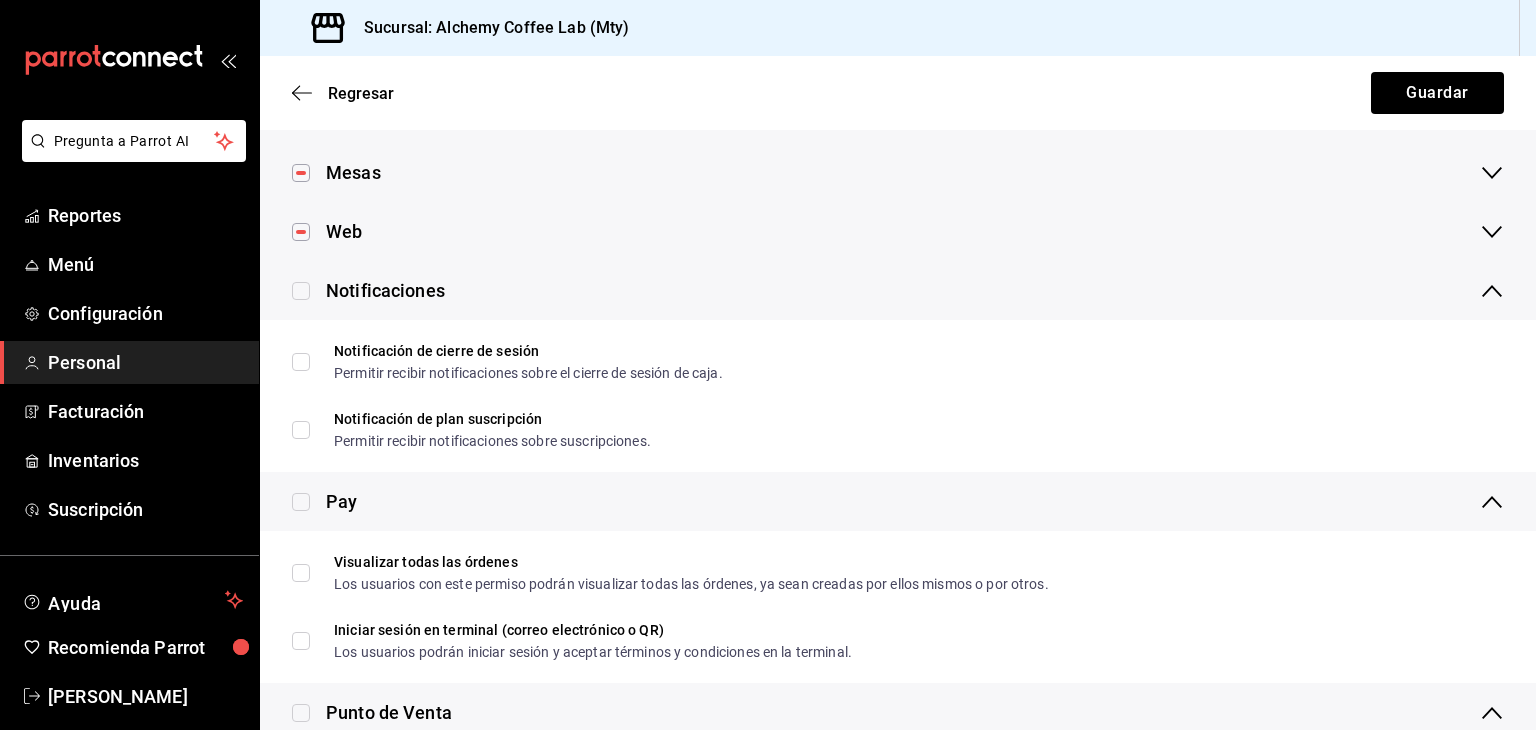 click at bounding box center [301, 232] 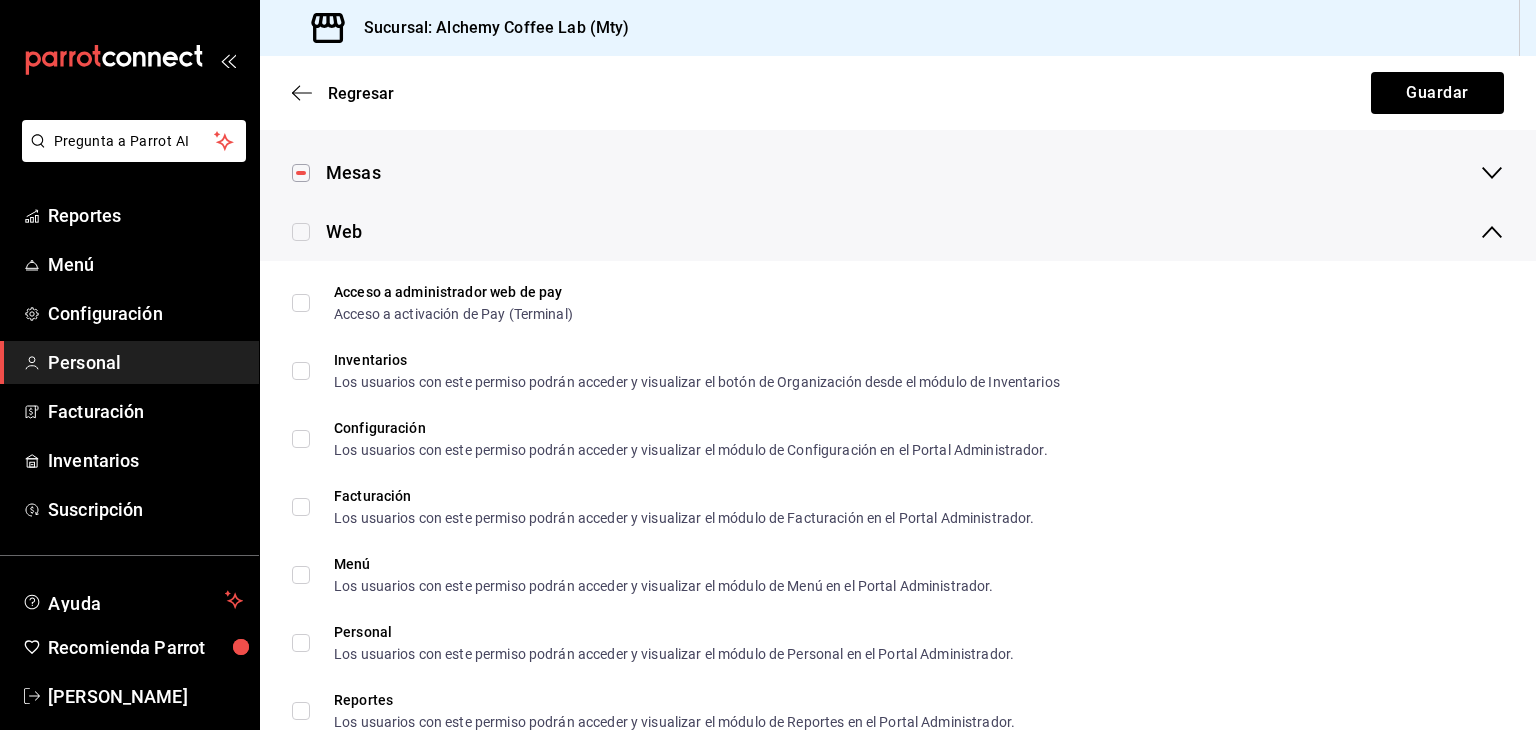 click on "Mesas" at bounding box center [336, 172] 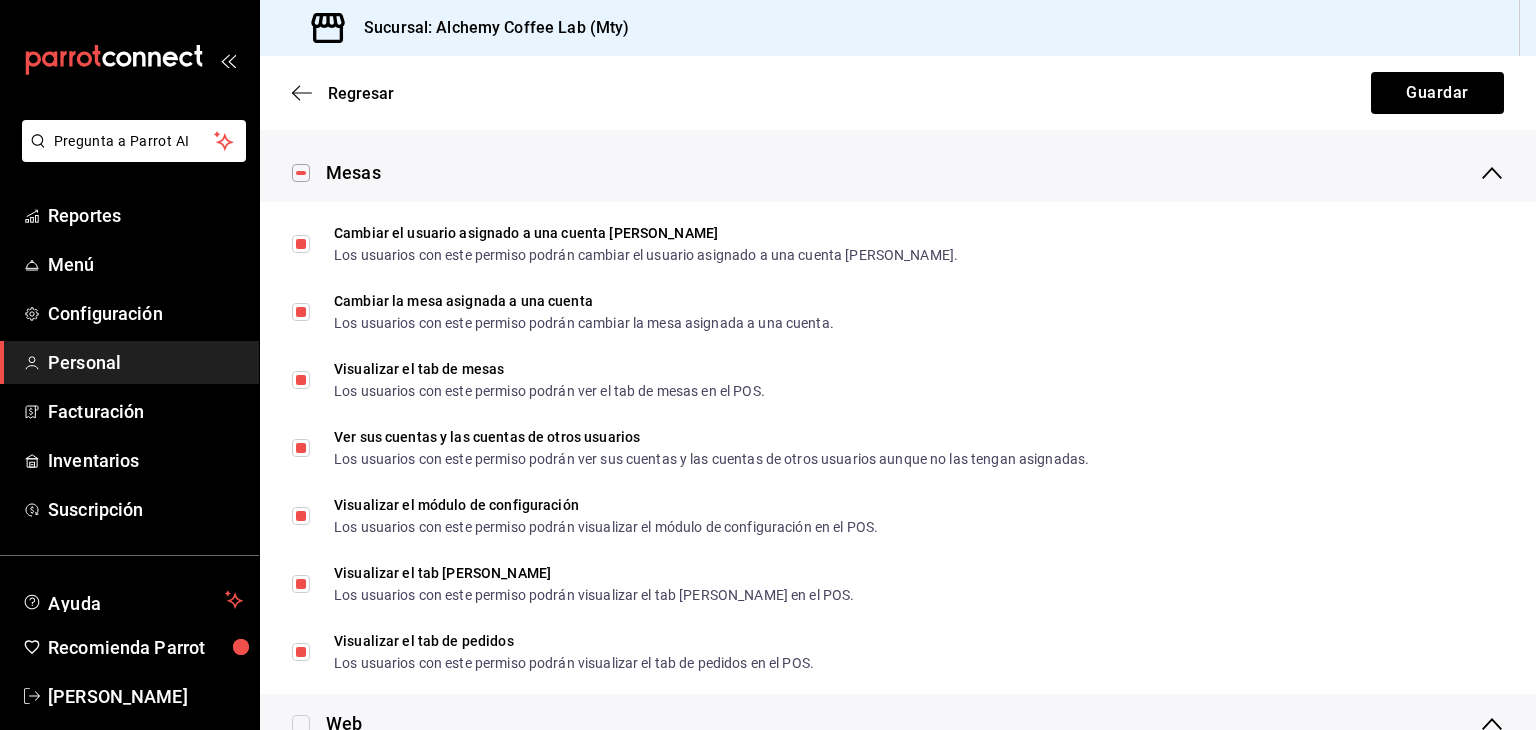 click at bounding box center [301, 173] 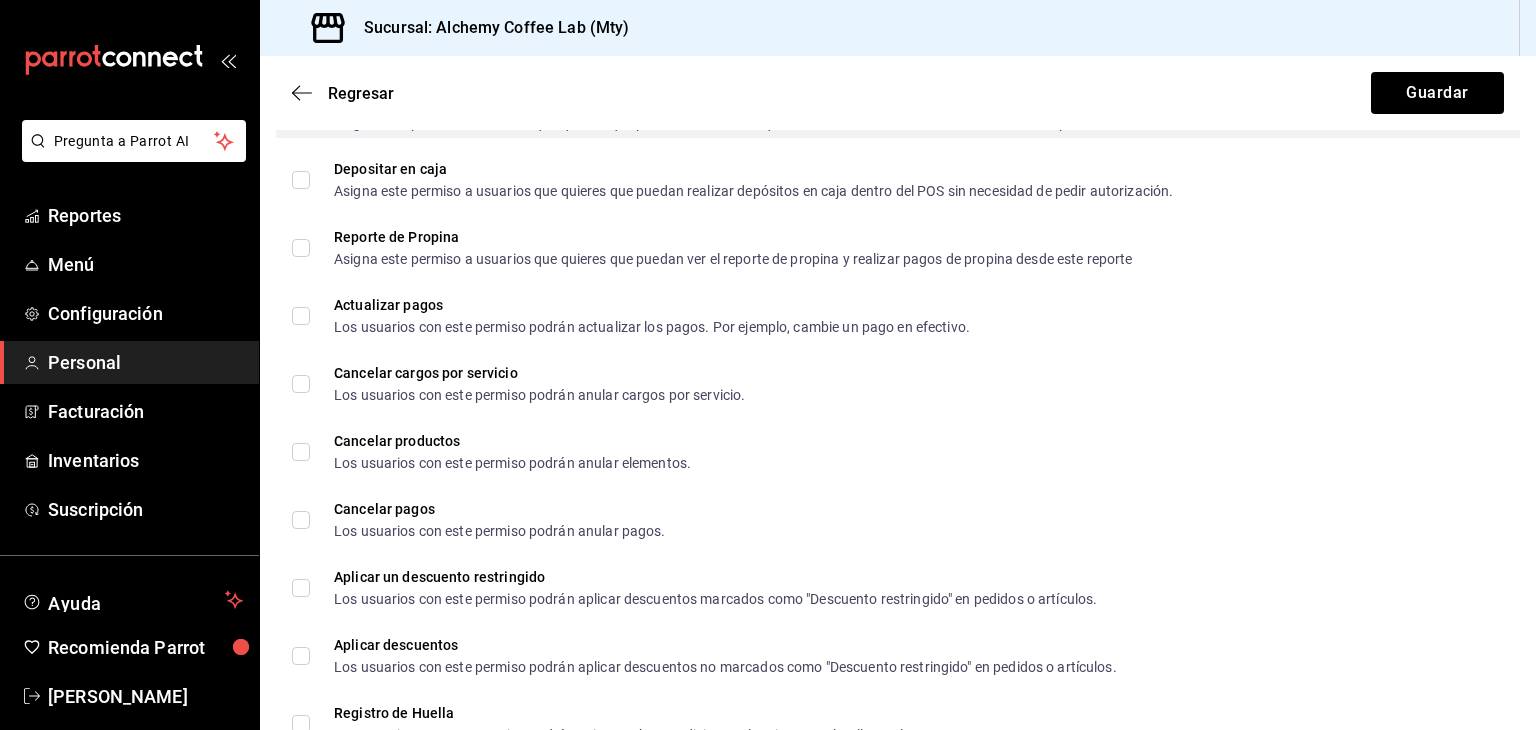 scroll, scrollTop: 1900, scrollLeft: 0, axis: vertical 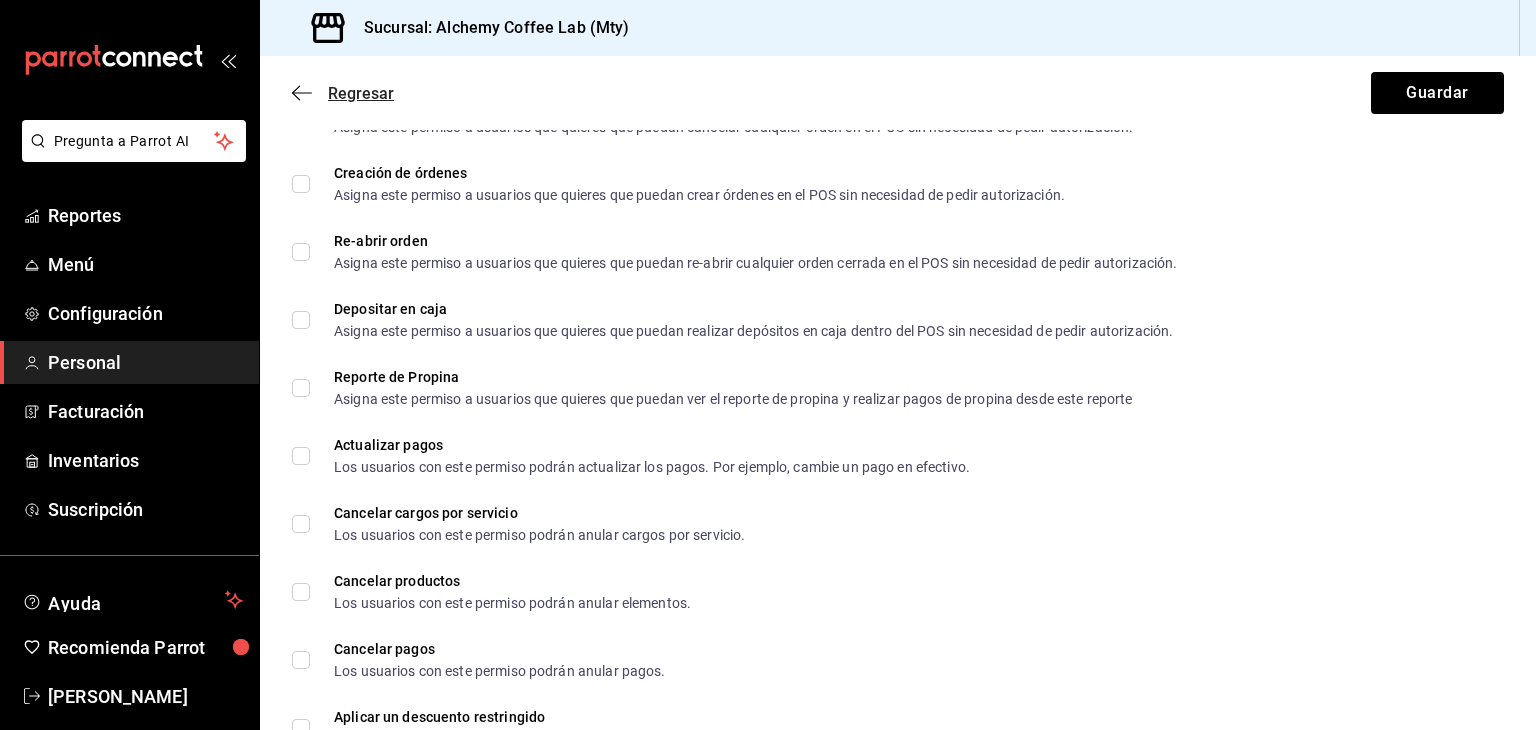 click on "Regresar" at bounding box center [343, 93] 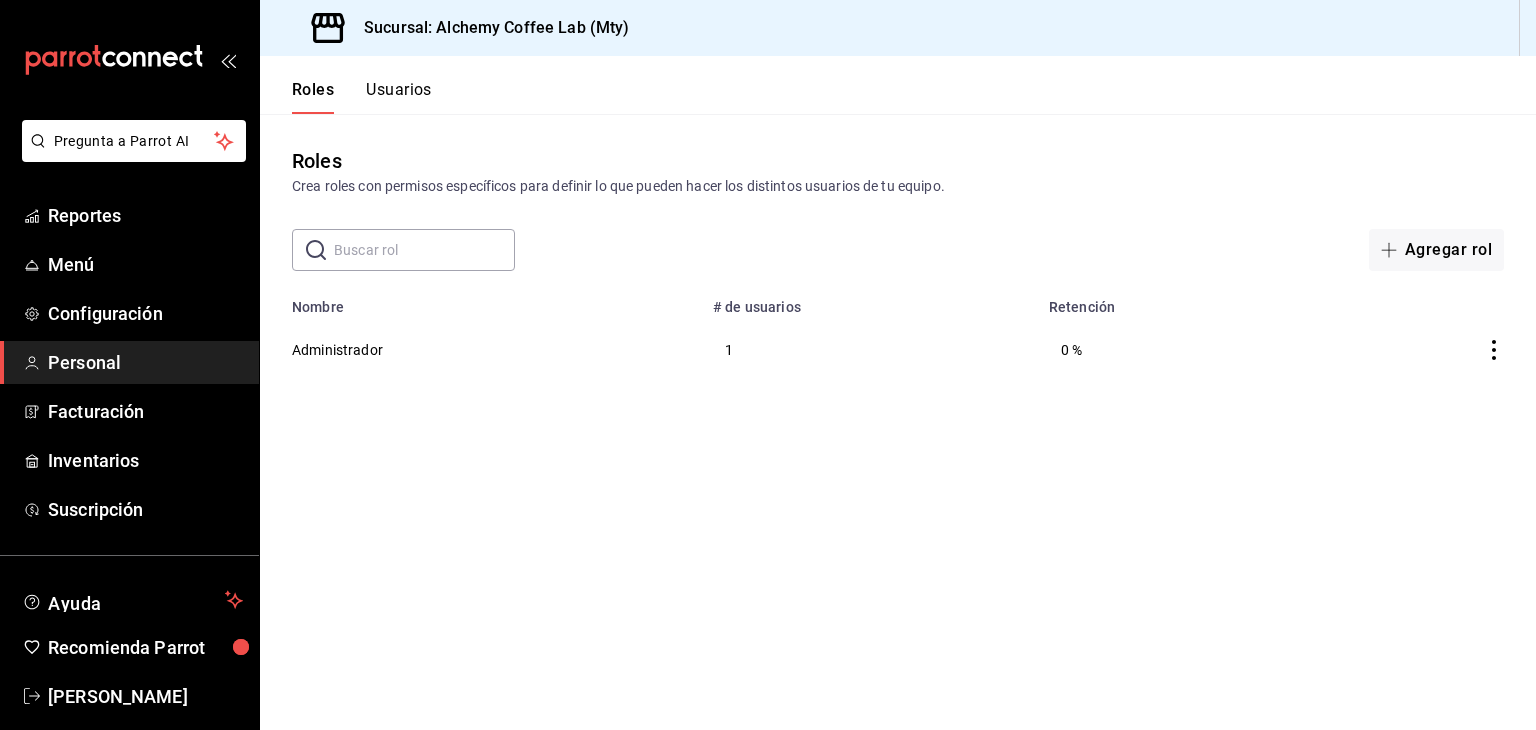 scroll, scrollTop: 0, scrollLeft: 0, axis: both 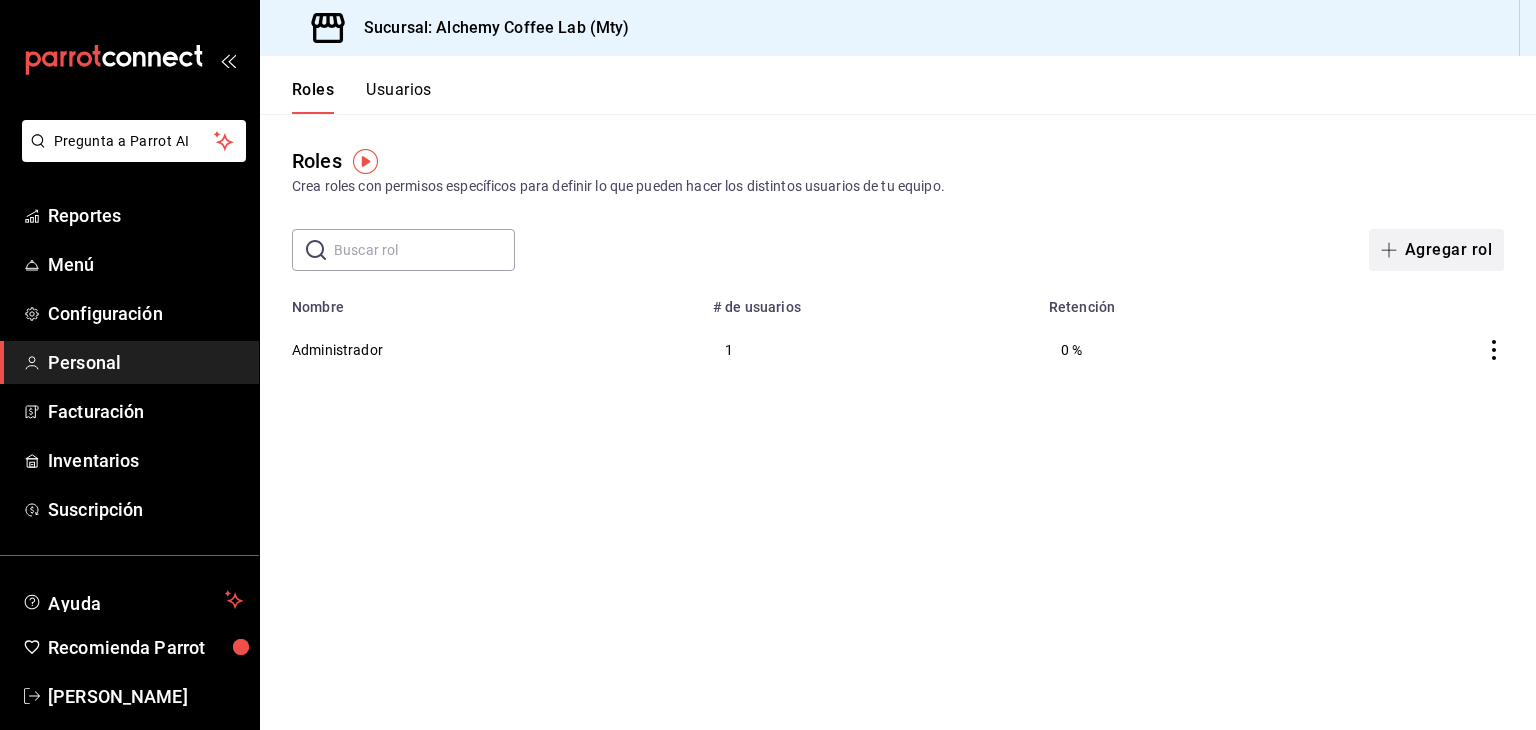 click on "Agregar rol" at bounding box center [1436, 250] 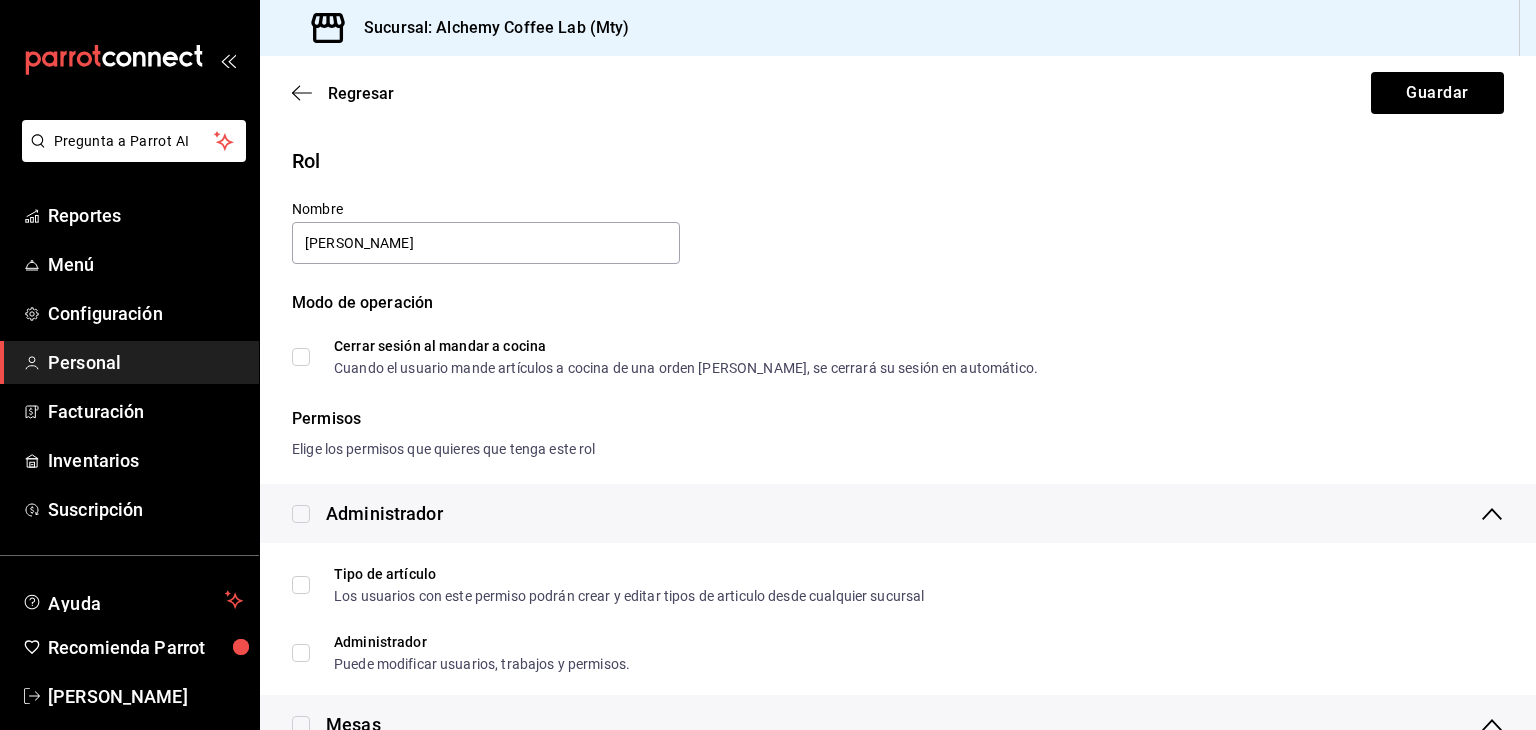 type on "[PERSON_NAME]" 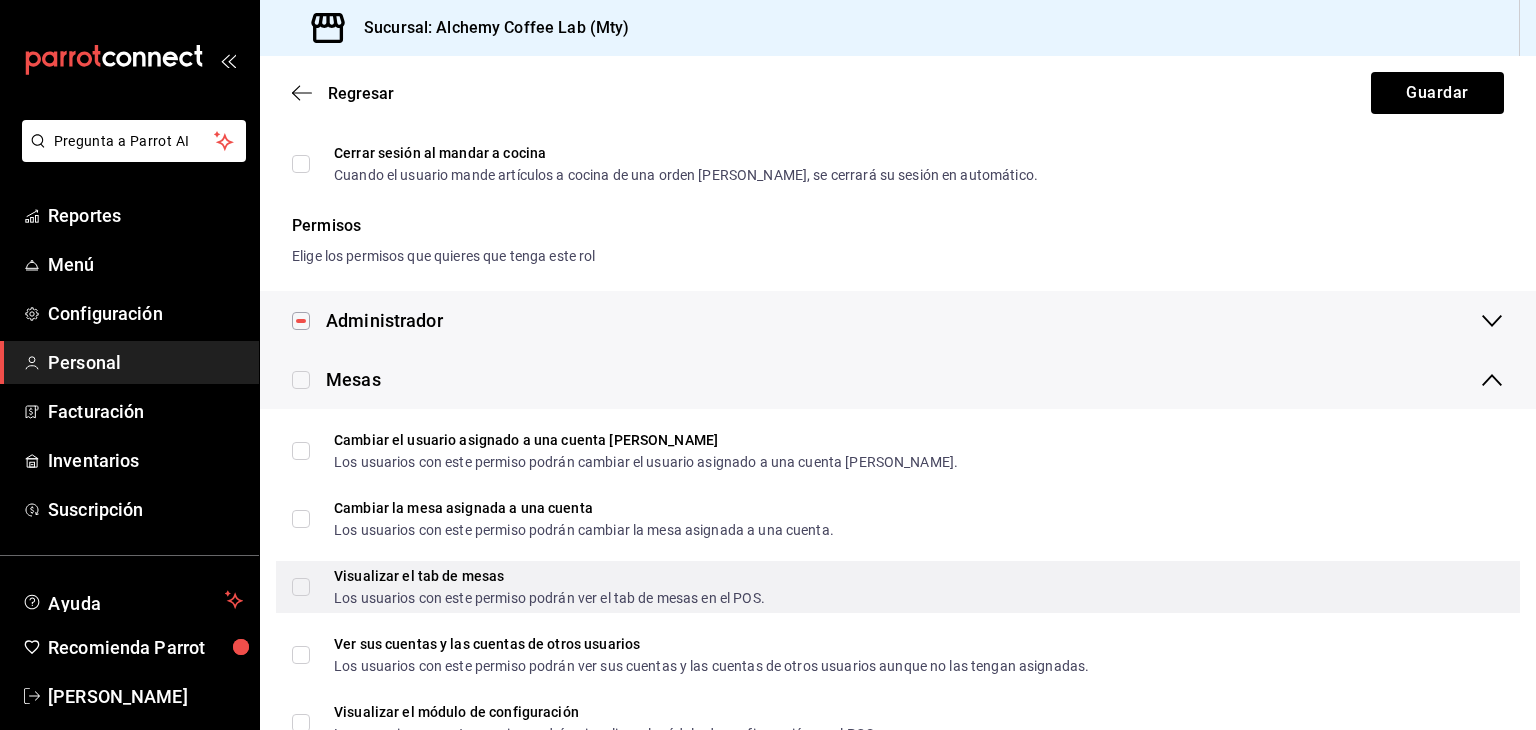 scroll, scrollTop: 300, scrollLeft: 0, axis: vertical 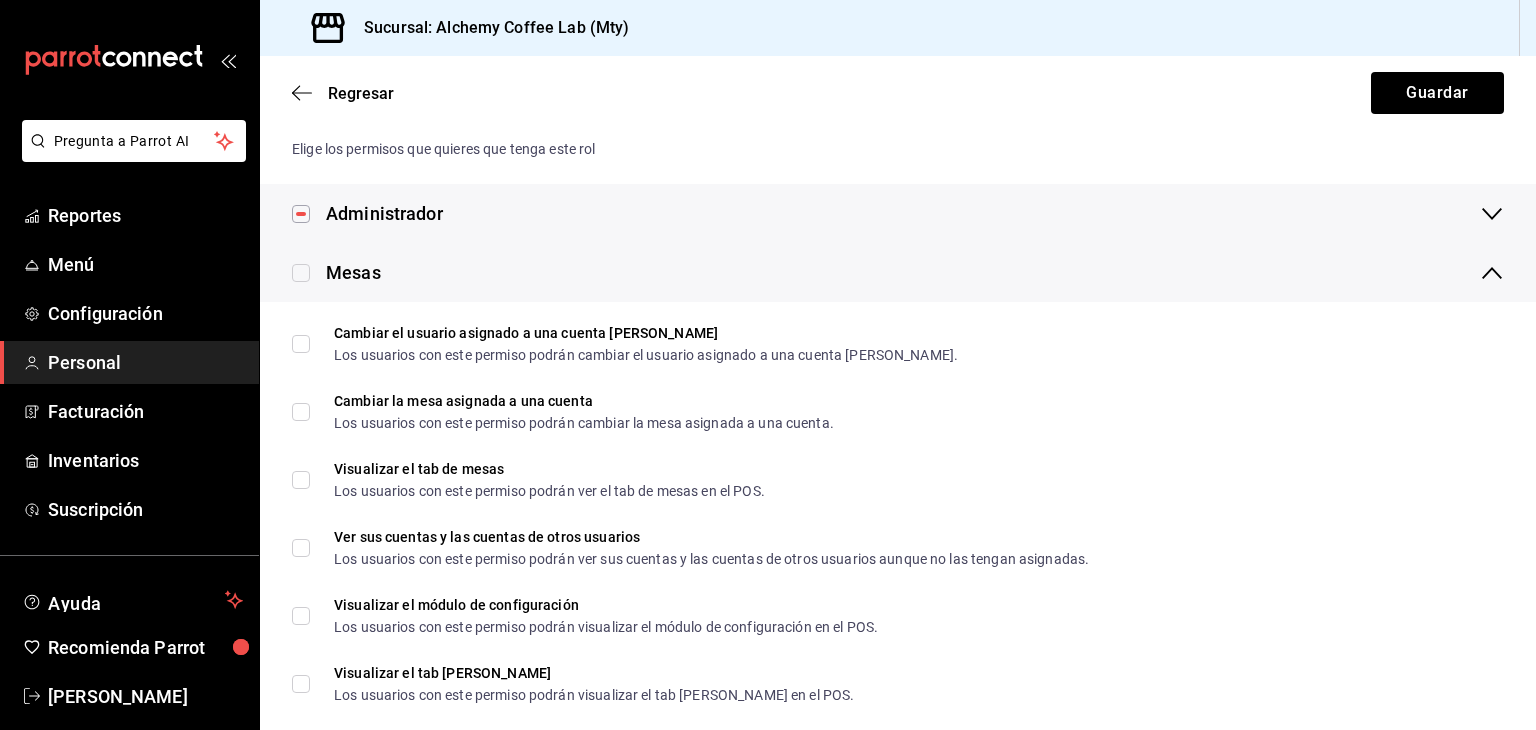 click at bounding box center (301, 273) 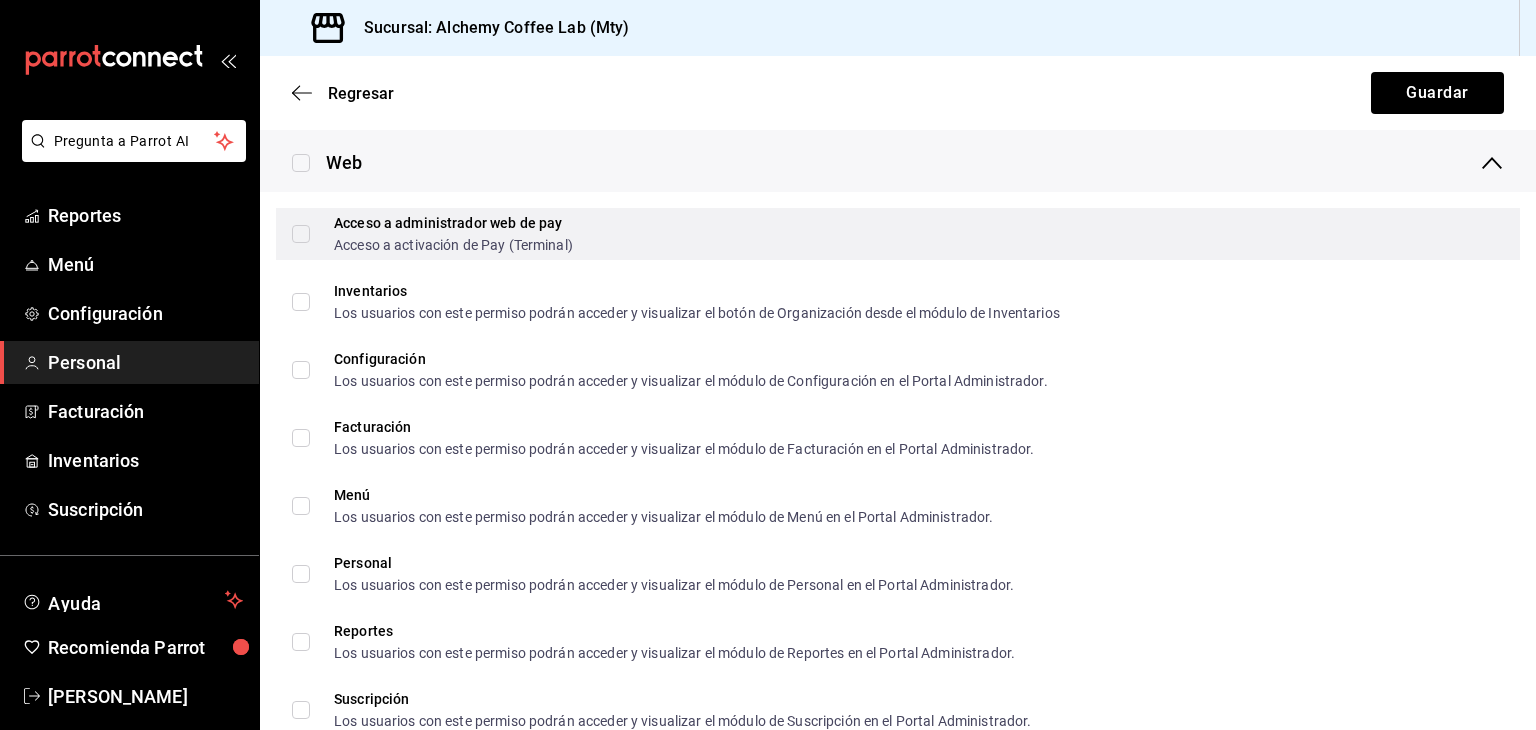 scroll, scrollTop: 400, scrollLeft: 0, axis: vertical 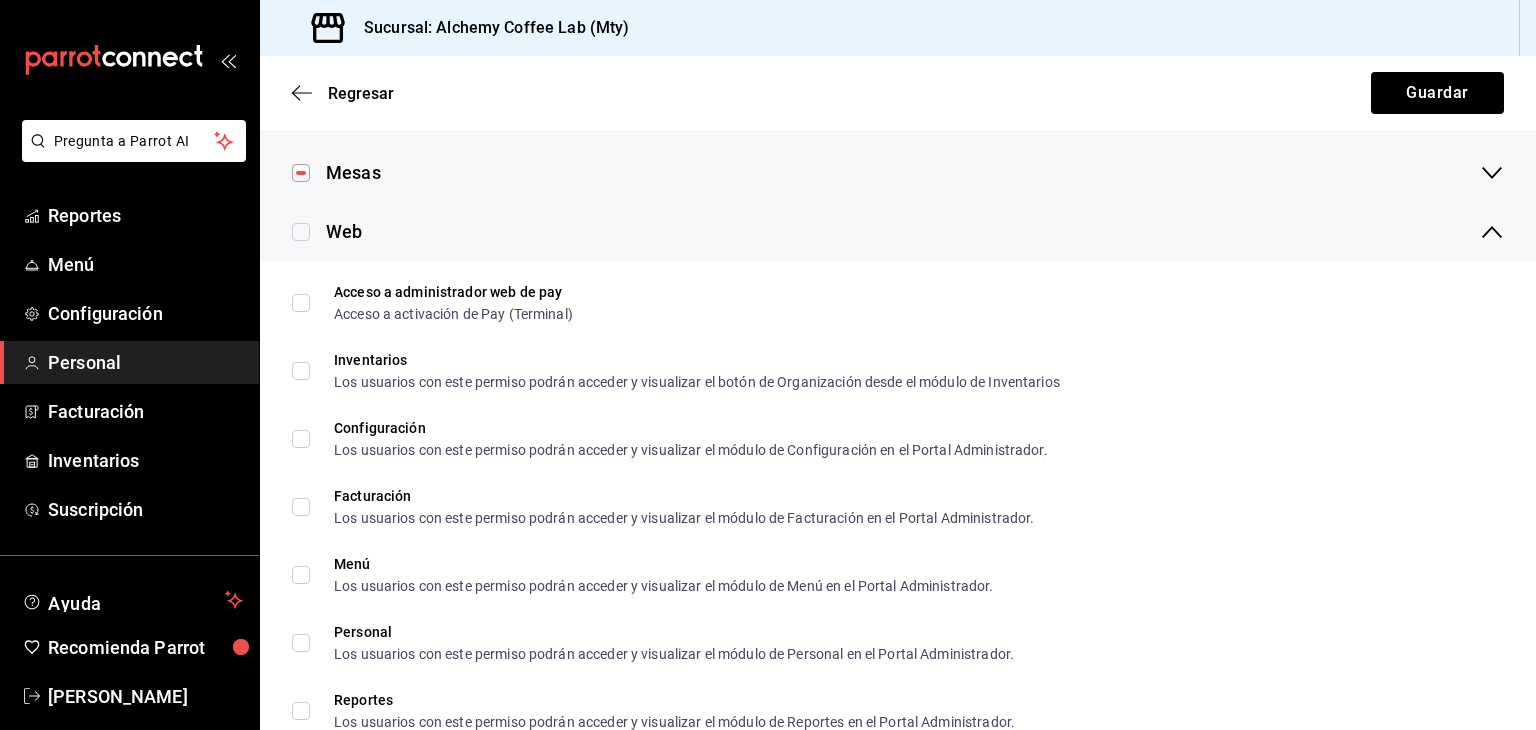 click at bounding box center [301, 232] 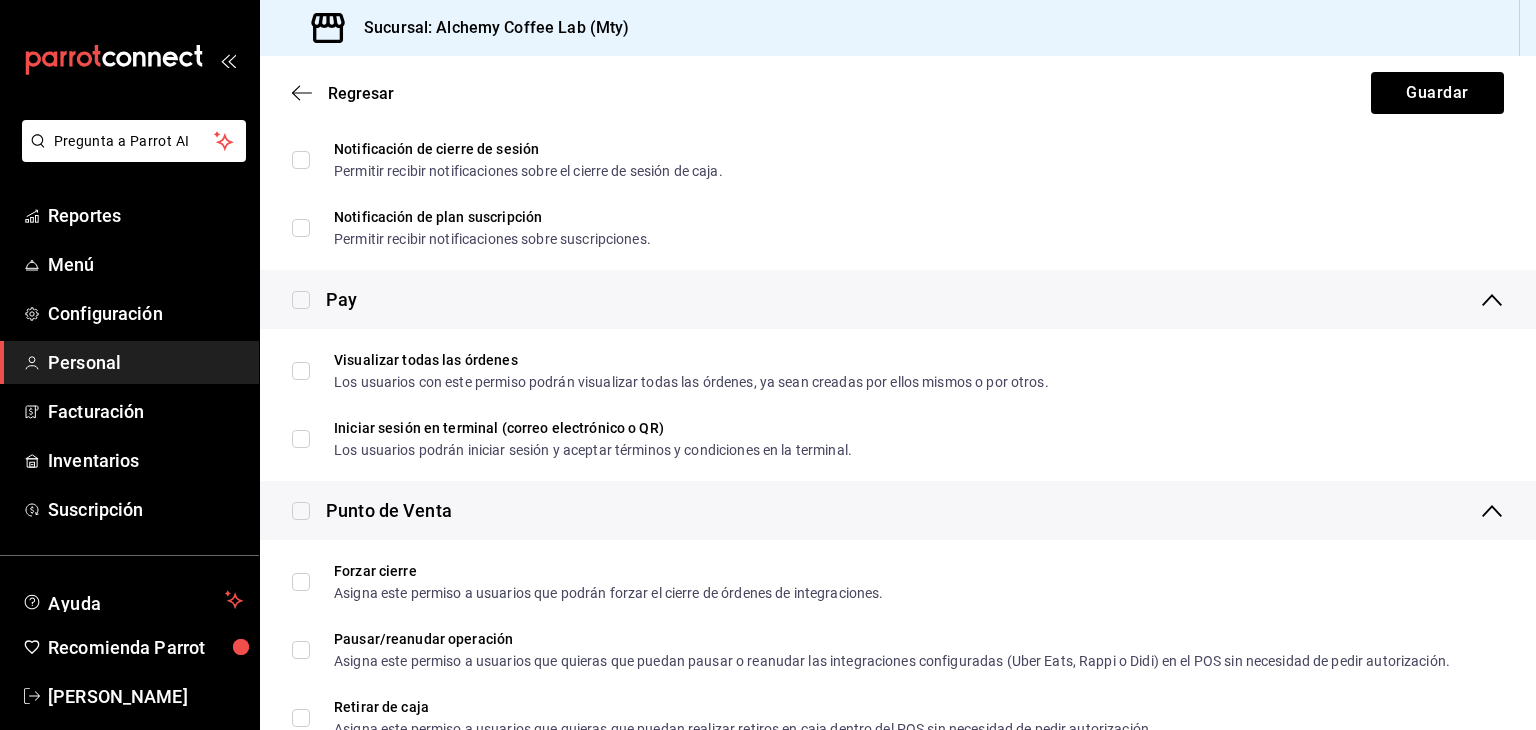 scroll, scrollTop: 600, scrollLeft: 0, axis: vertical 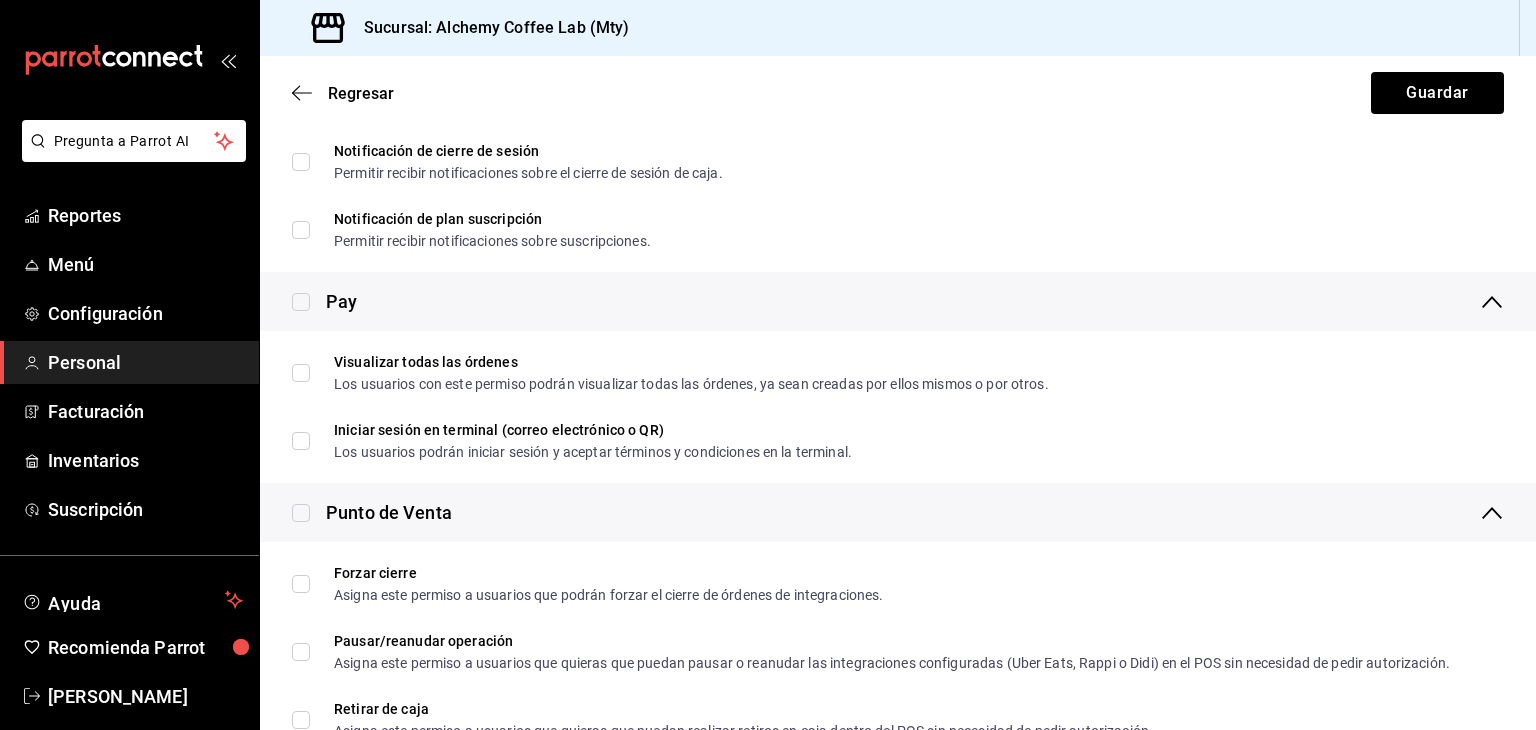 click at bounding box center (301, 302) 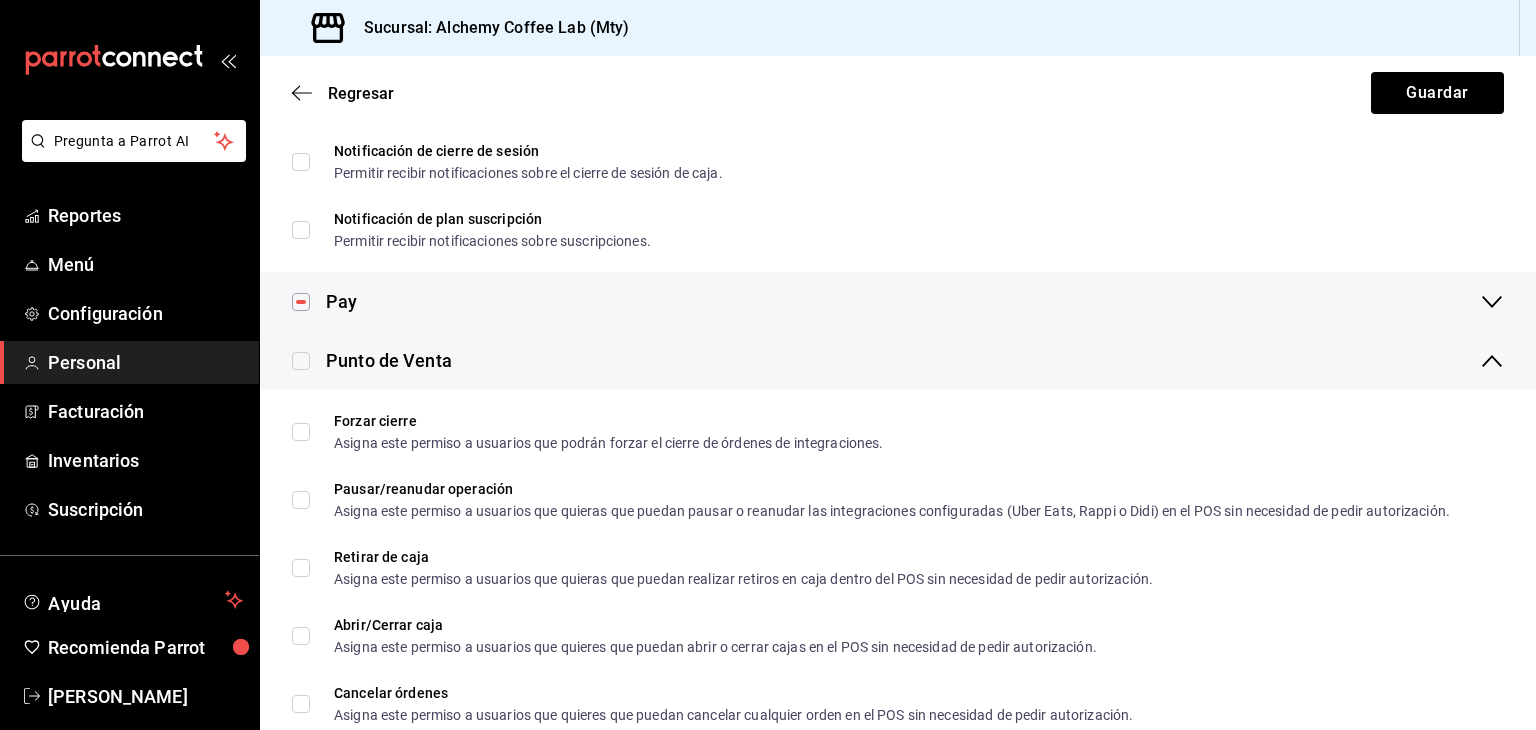 click at bounding box center (301, 361) 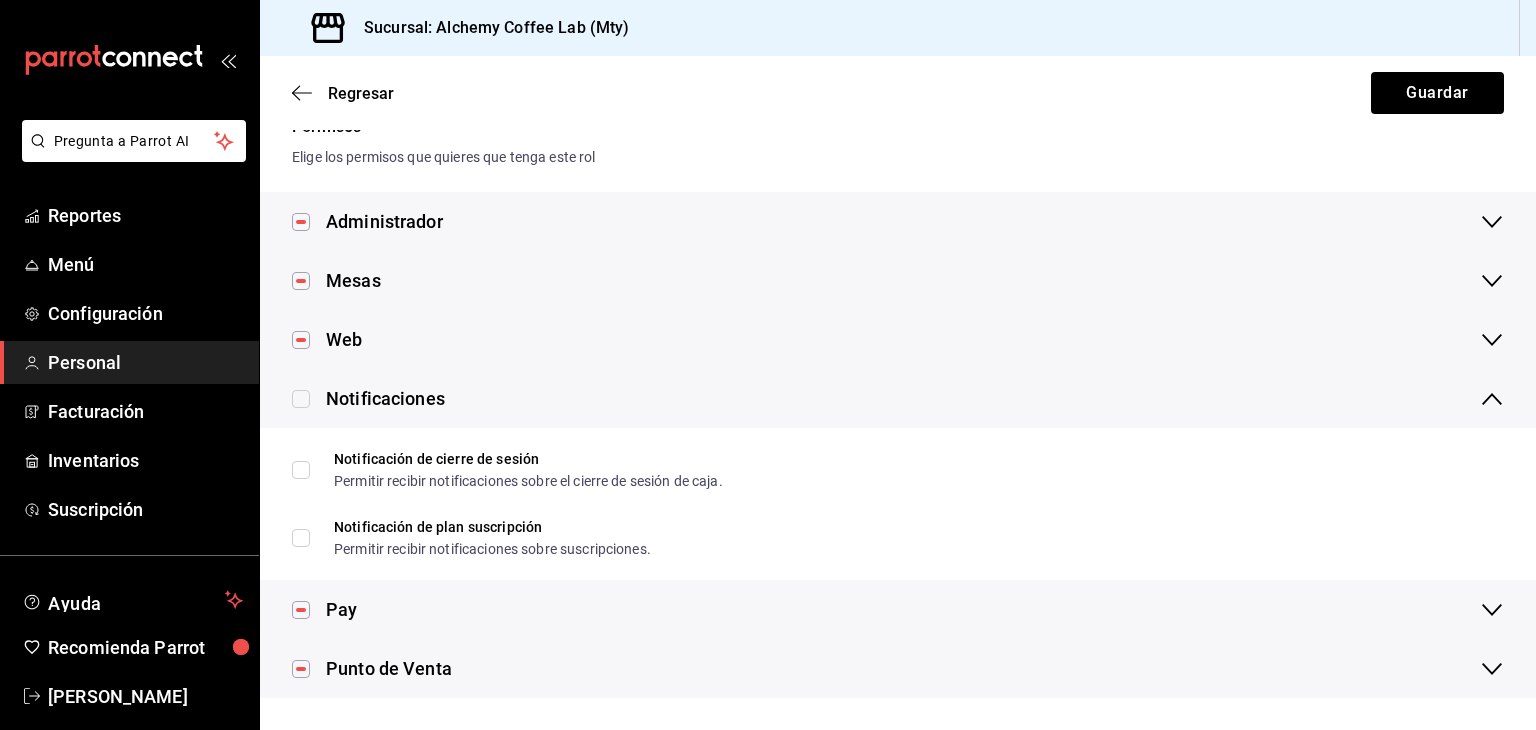 scroll, scrollTop: 292, scrollLeft: 0, axis: vertical 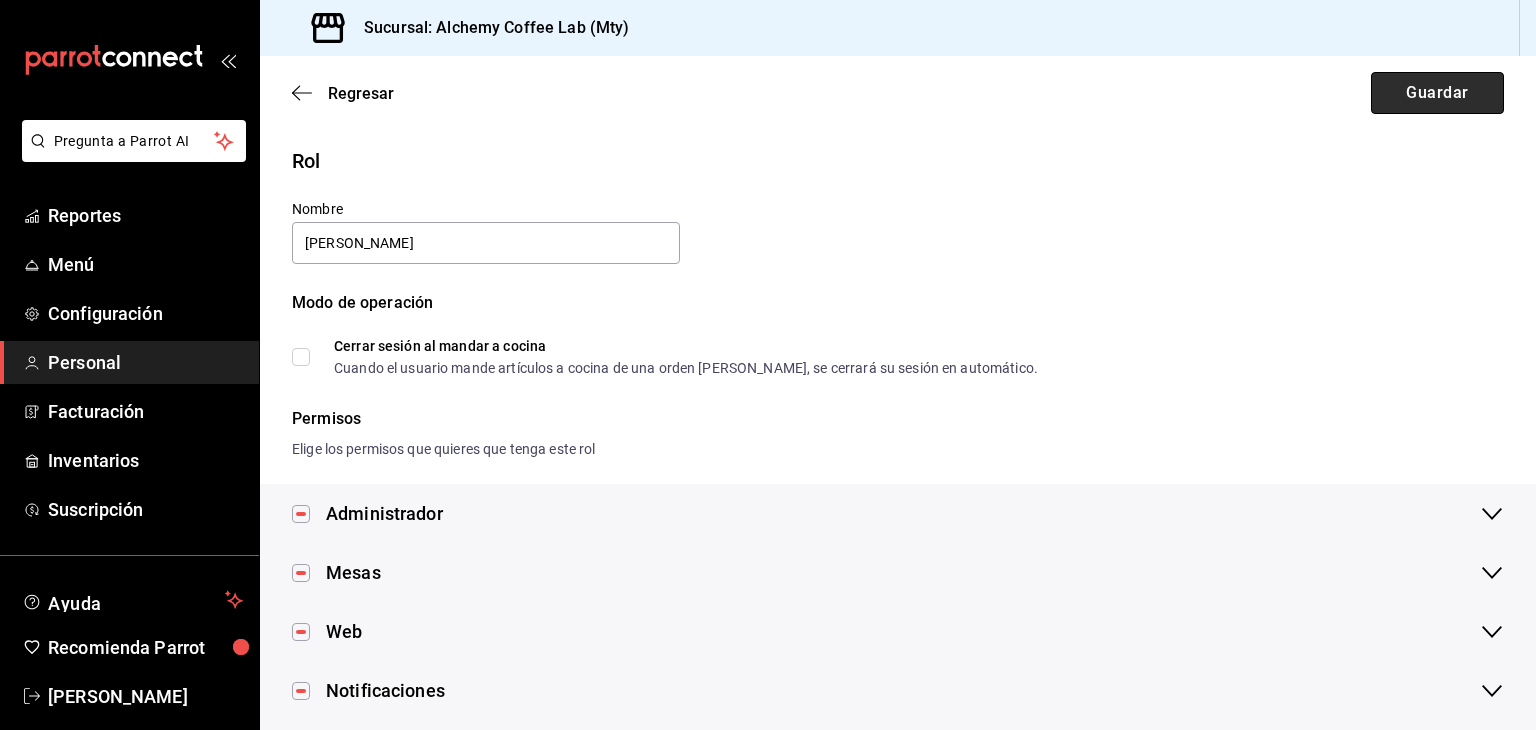 click on "Guardar" at bounding box center [1437, 93] 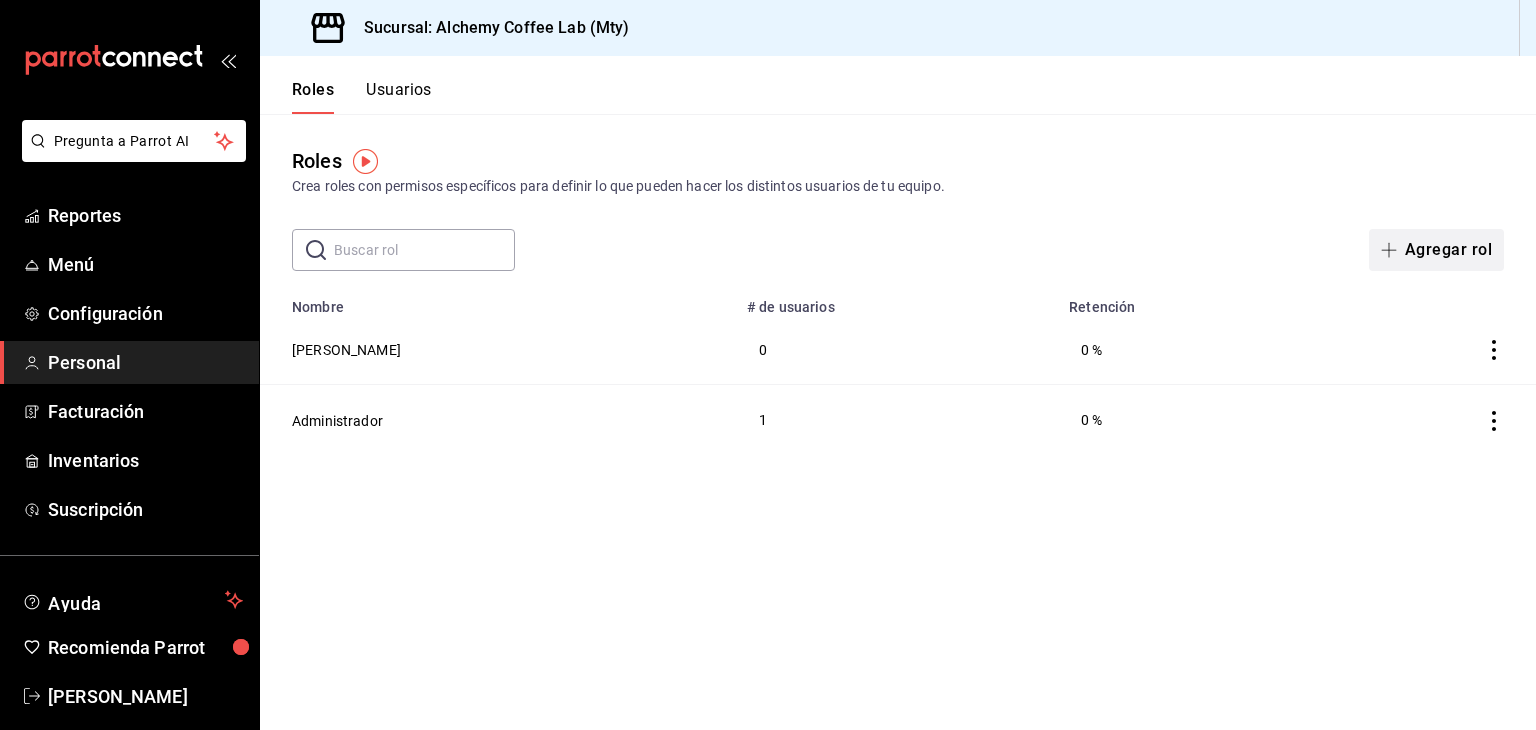 click on "Agregar rol" at bounding box center (1436, 250) 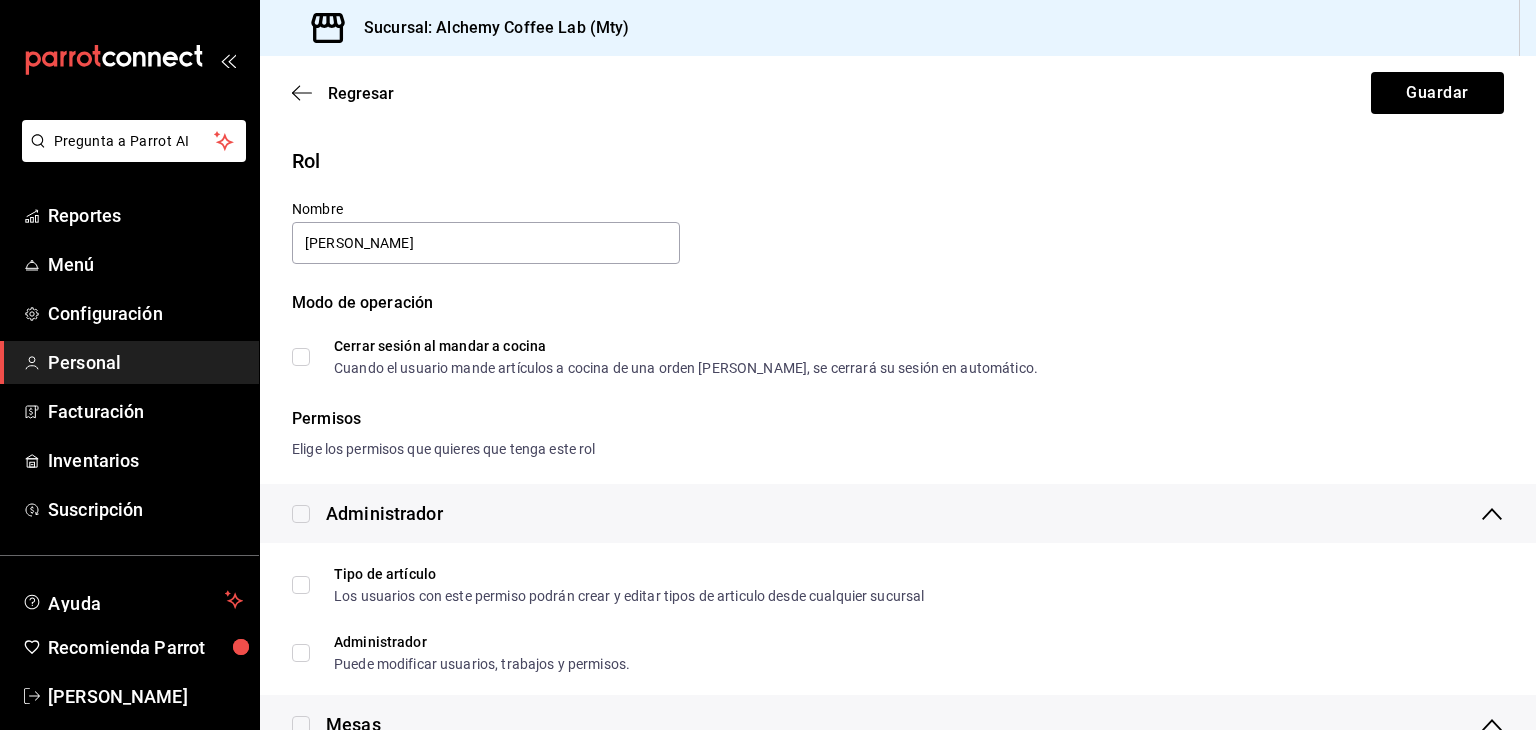 type on "[PERSON_NAME]" 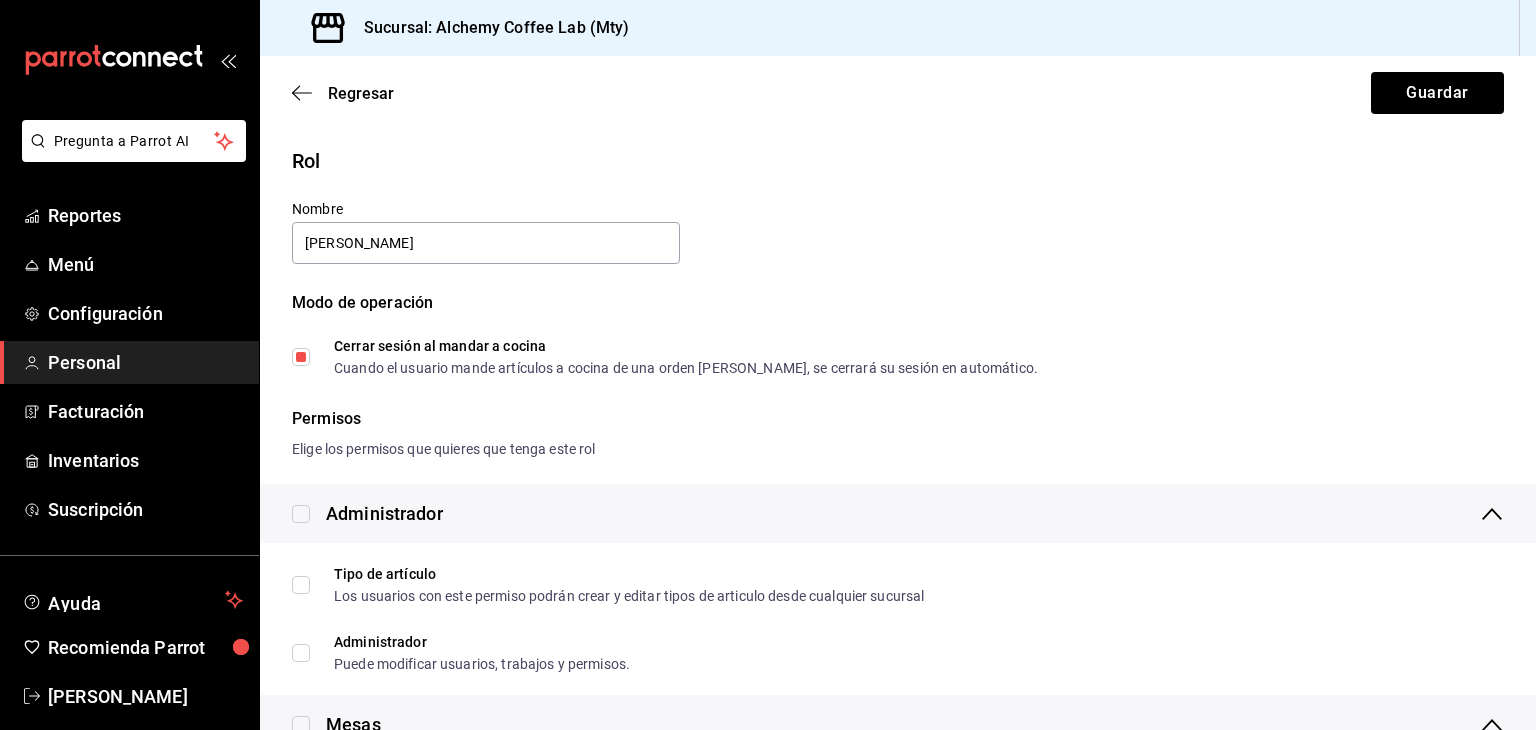 click at bounding box center (301, 514) 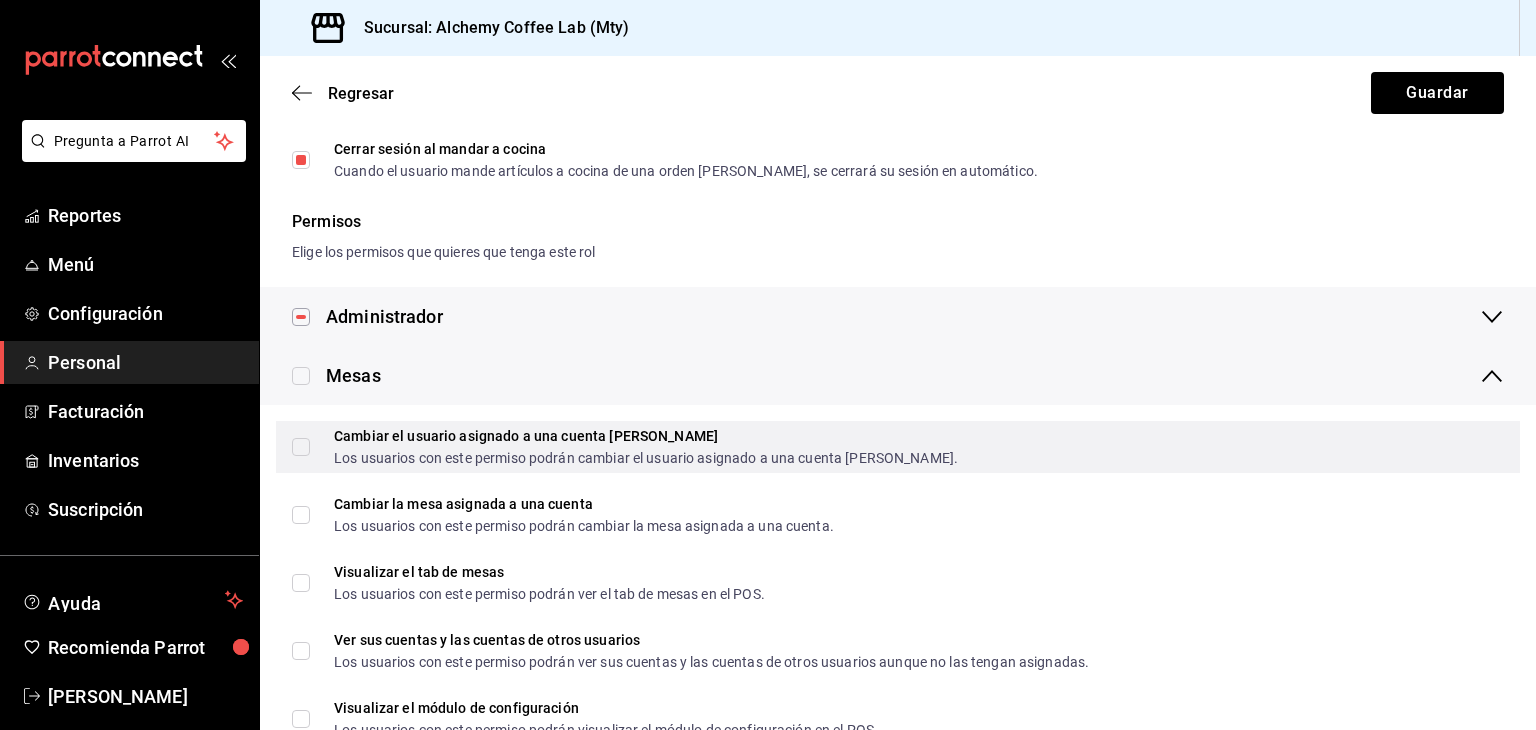 scroll, scrollTop: 200, scrollLeft: 0, axis: vertical 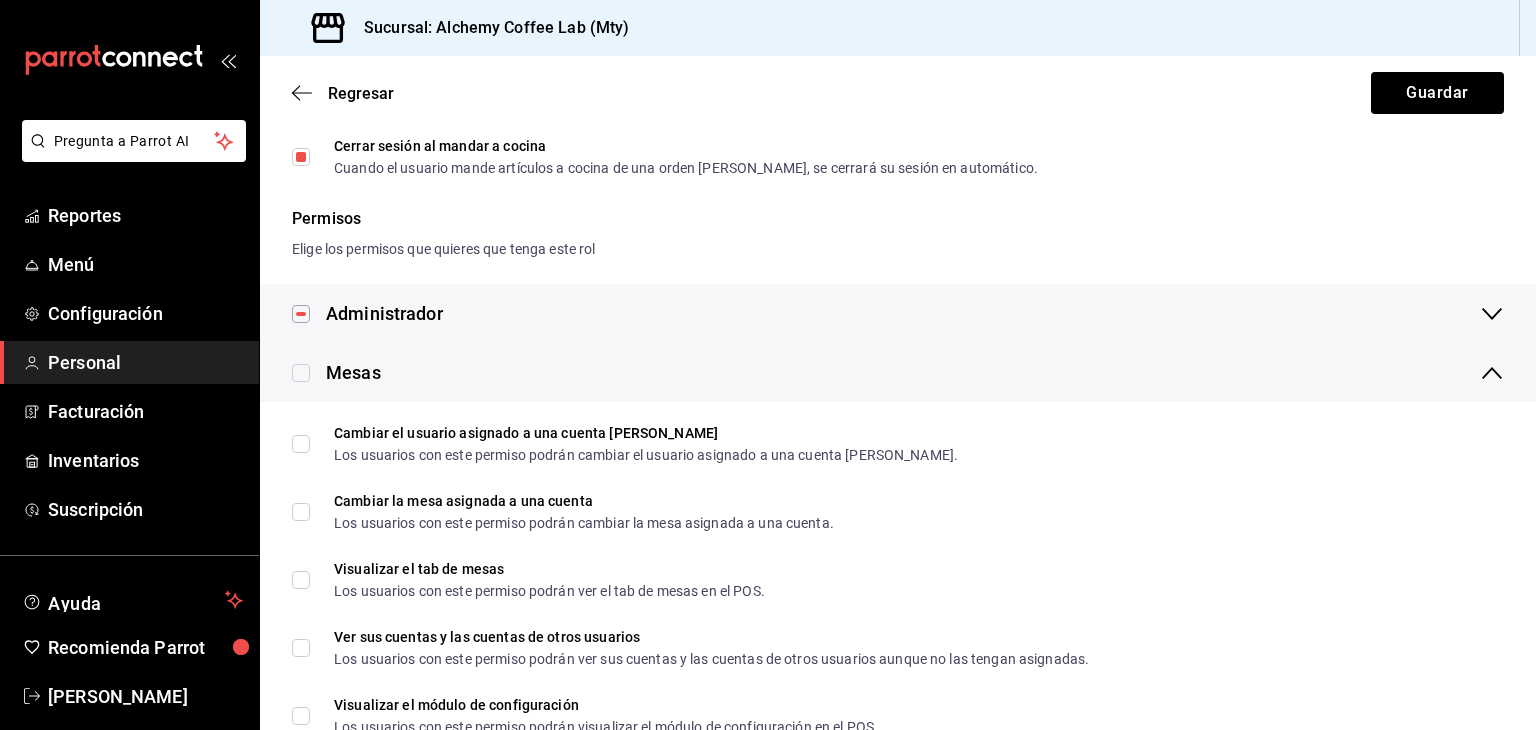 click at bounding box center (301, 373) 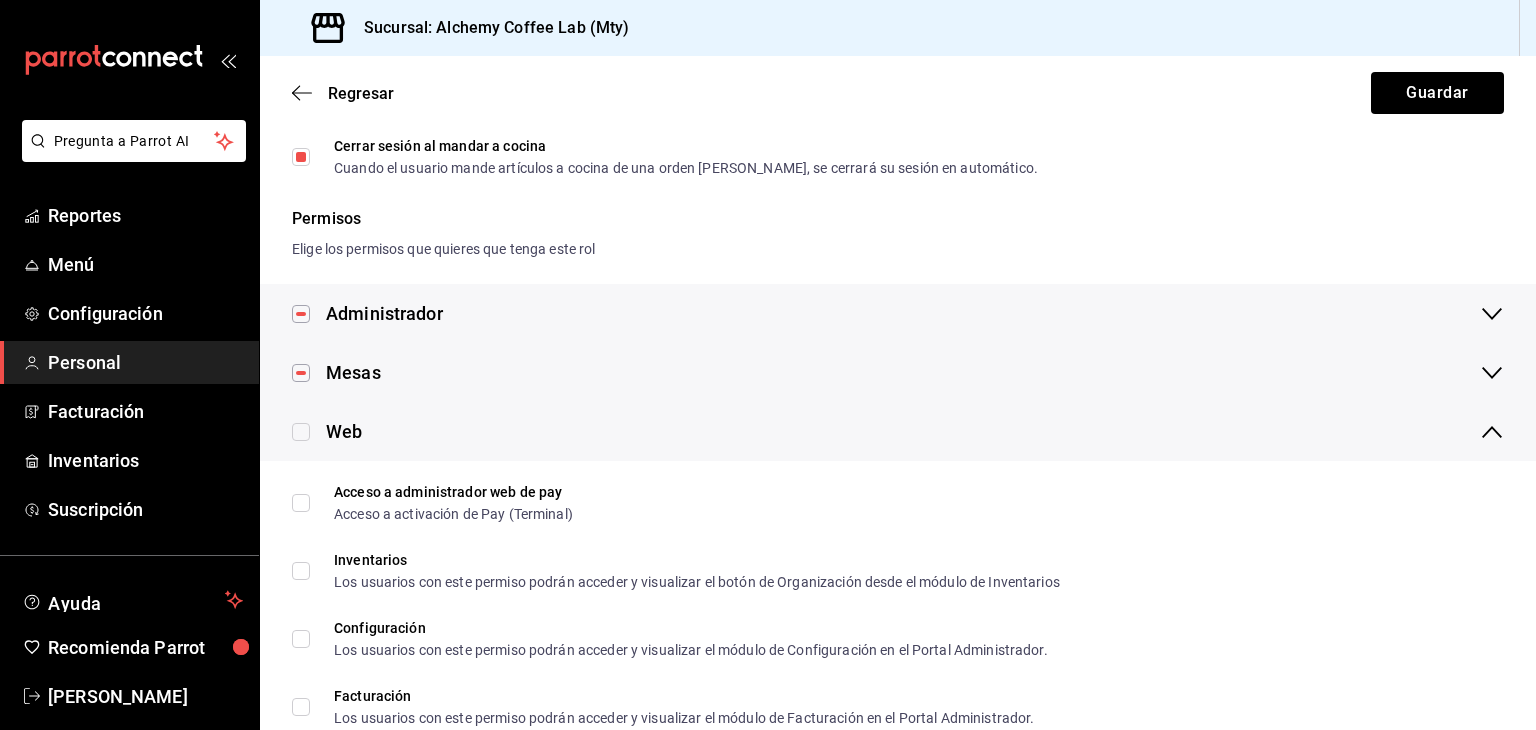 checkbox on "true" 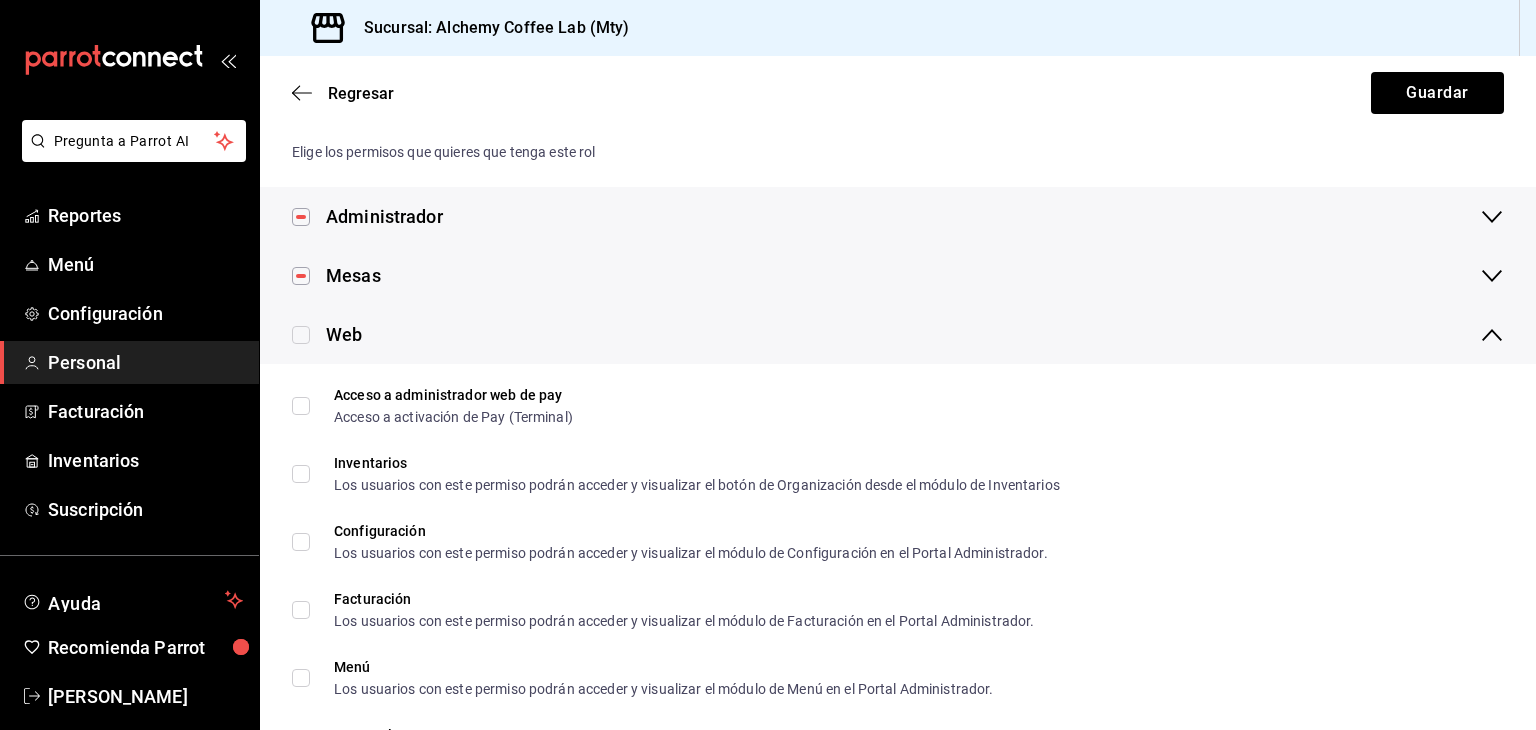 scroll, scrollTop: 300, scrollLeft: 0, axis: vertical 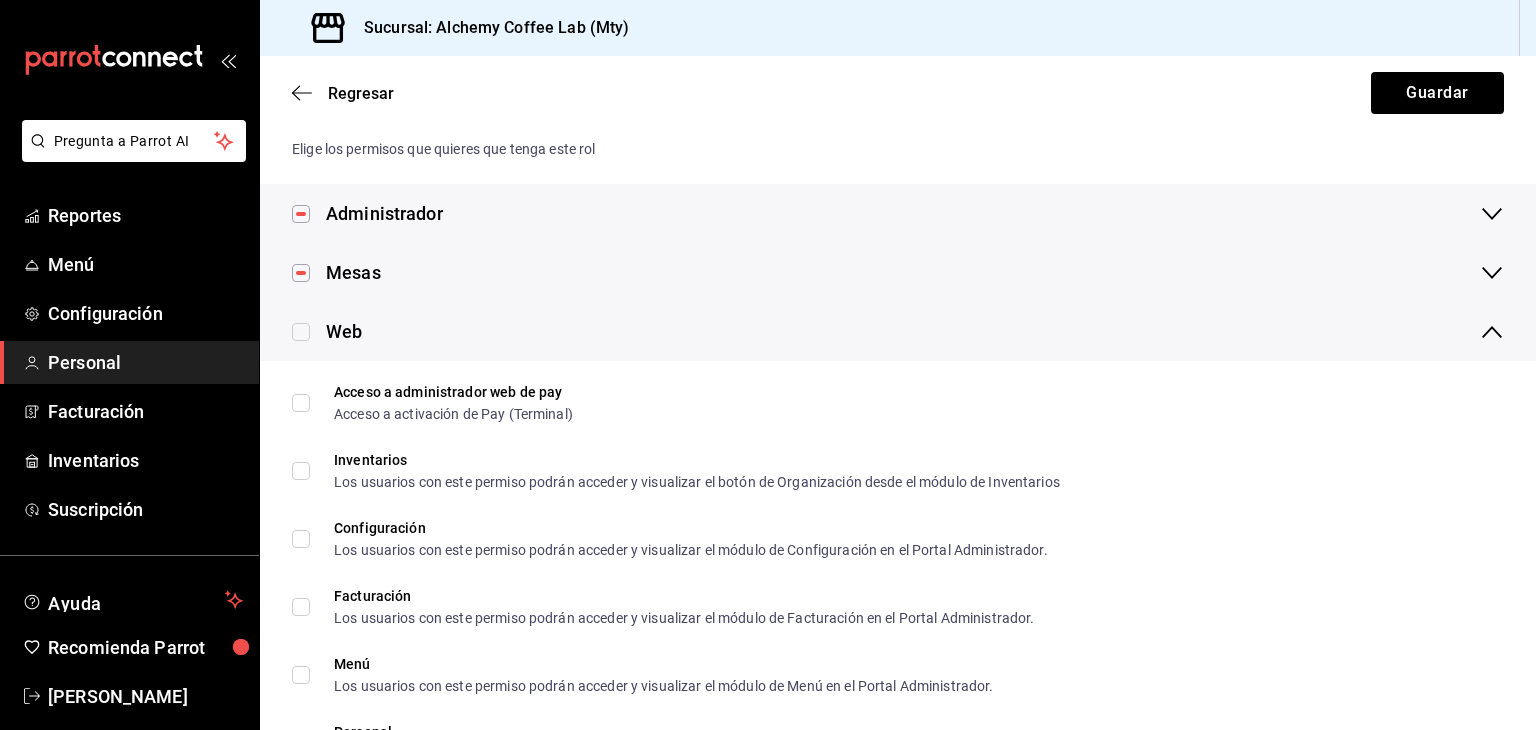 click at bounding box center (301, 332) 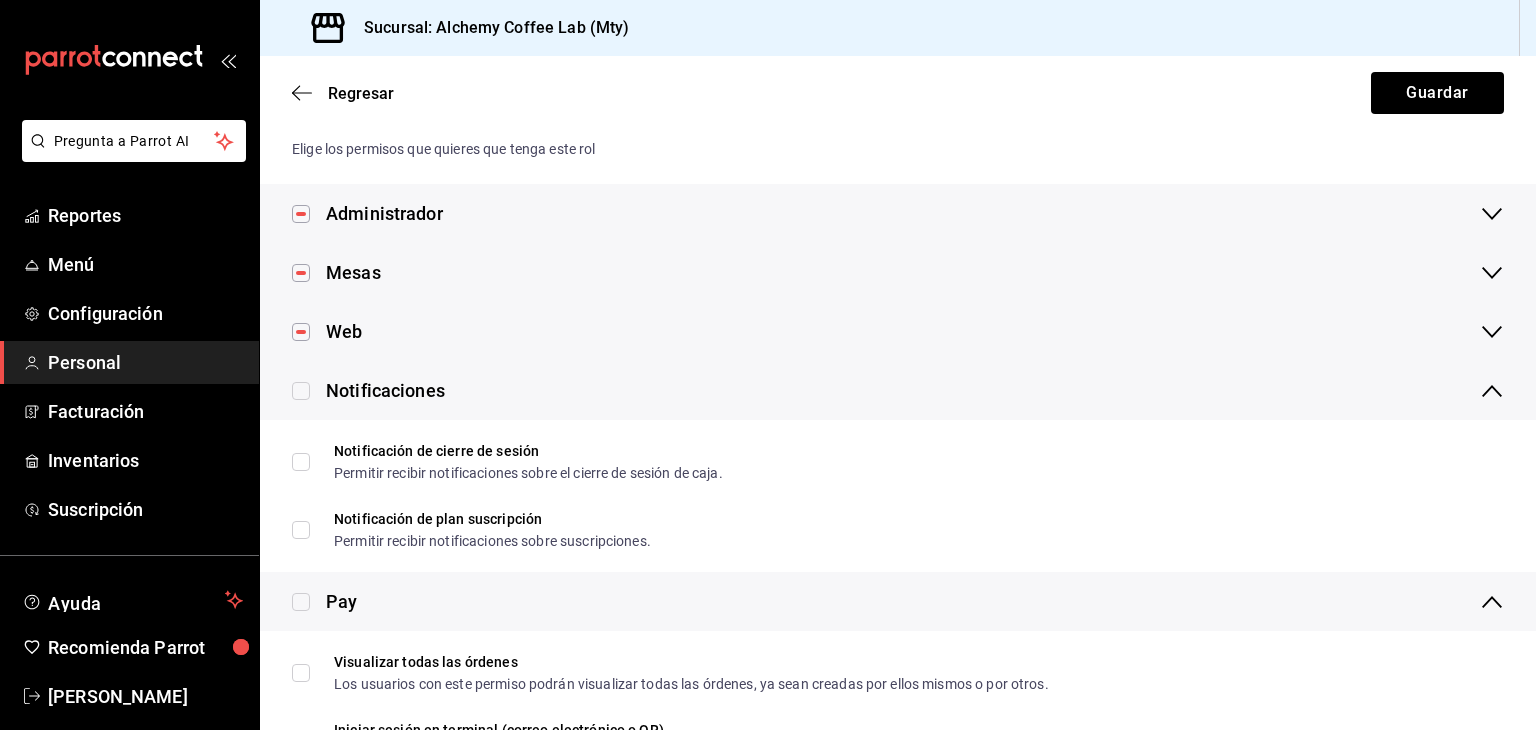 click at bounding box center (301, 391) 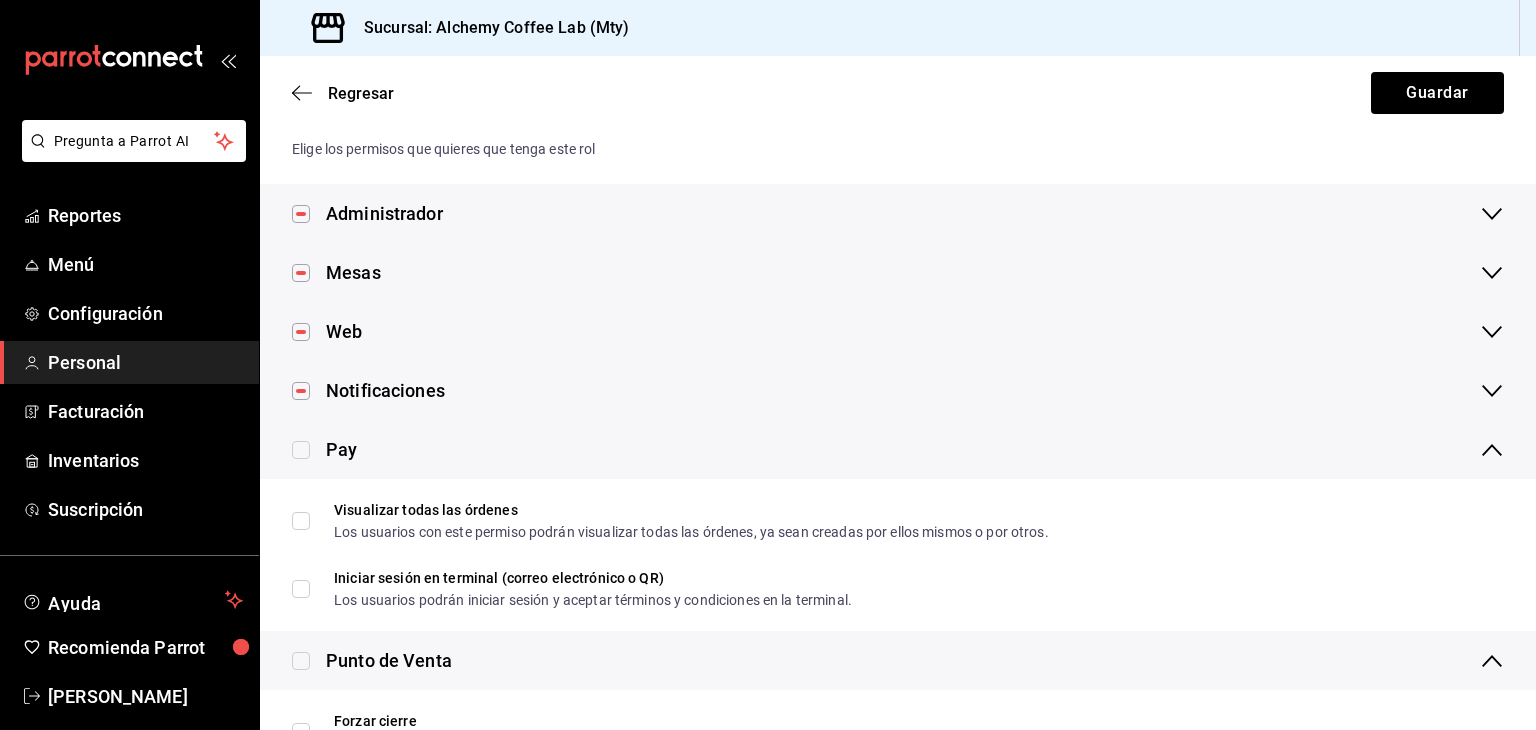 click at bounding box center [301, 450] 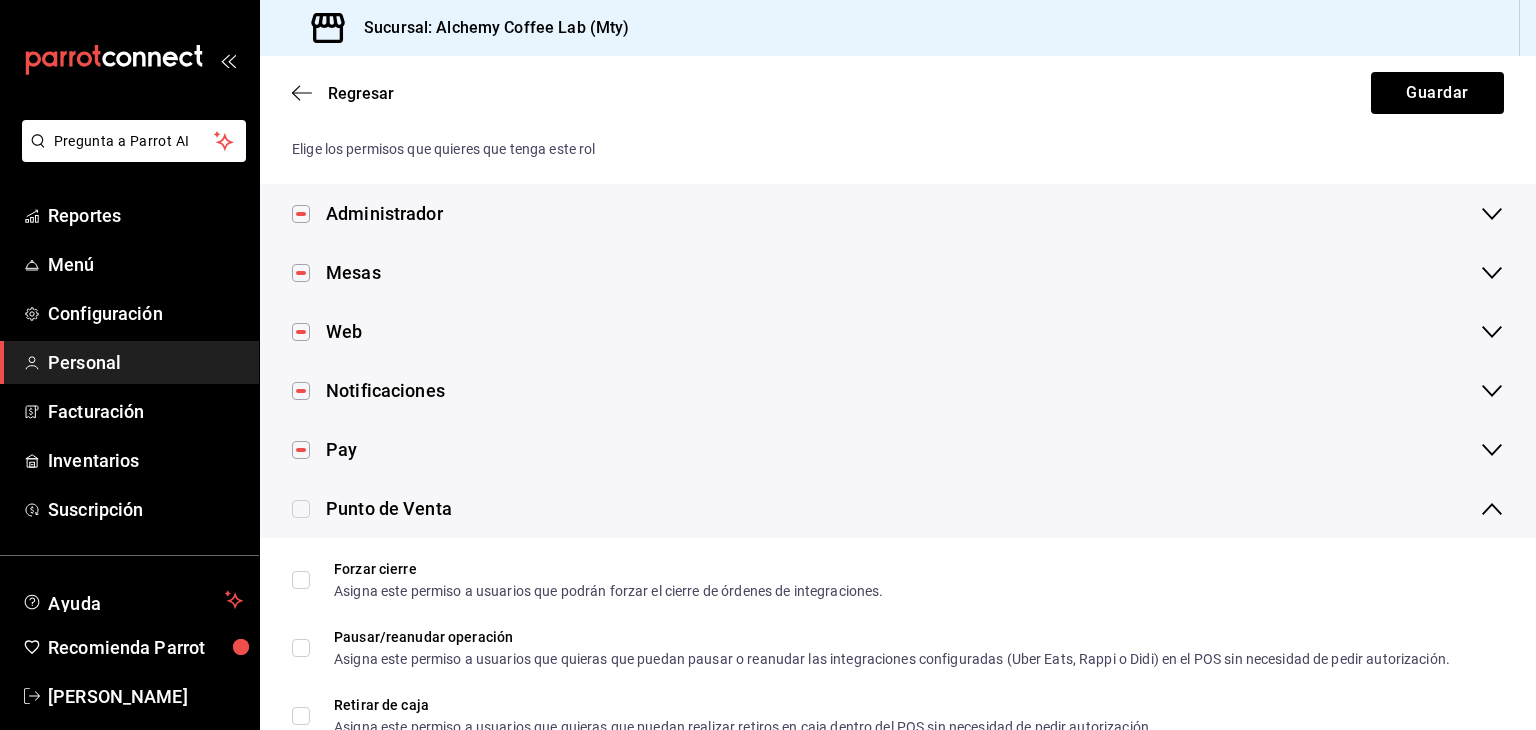 click at bounding box center (301, 509) 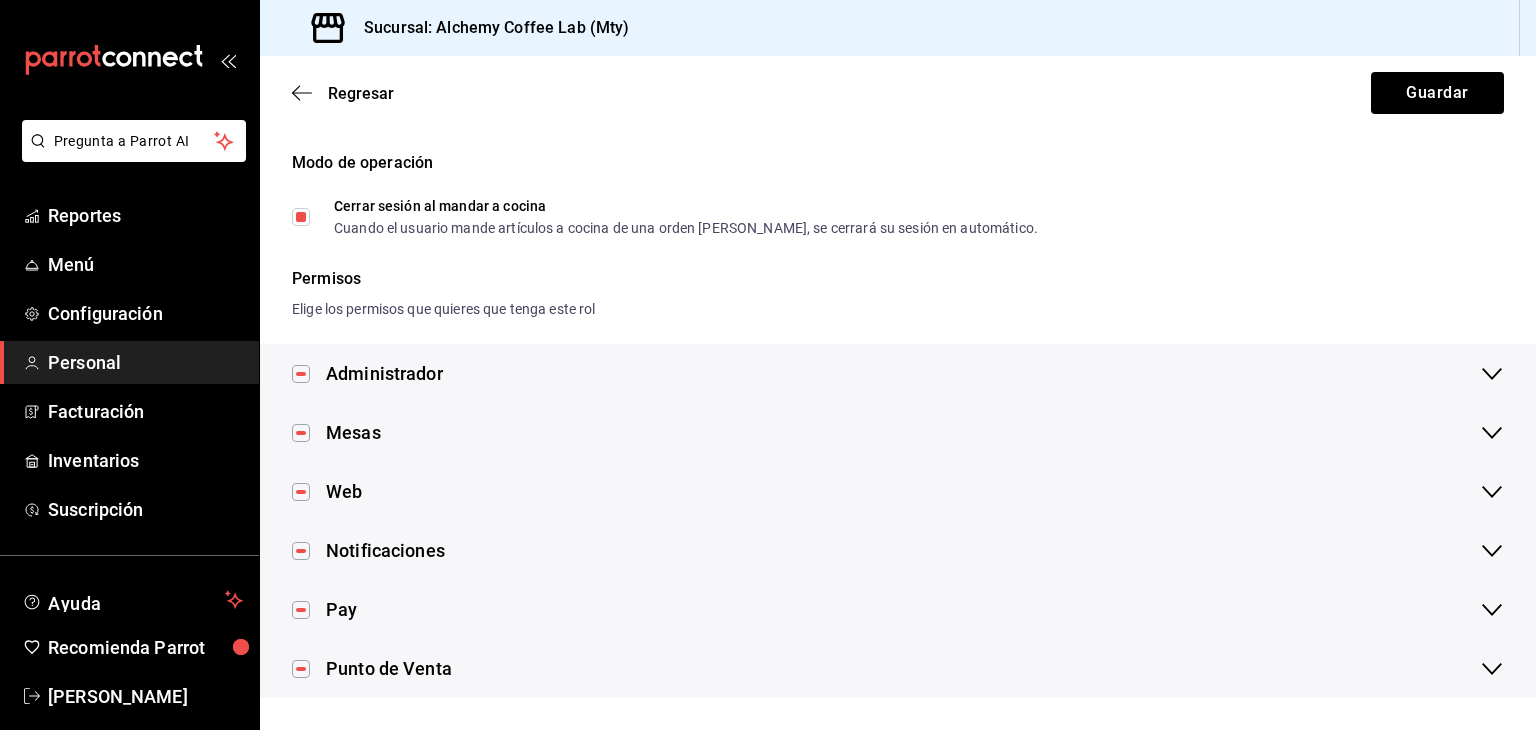 scroll, scrollTop: 140, scrollLeft: 0, axis: vertical 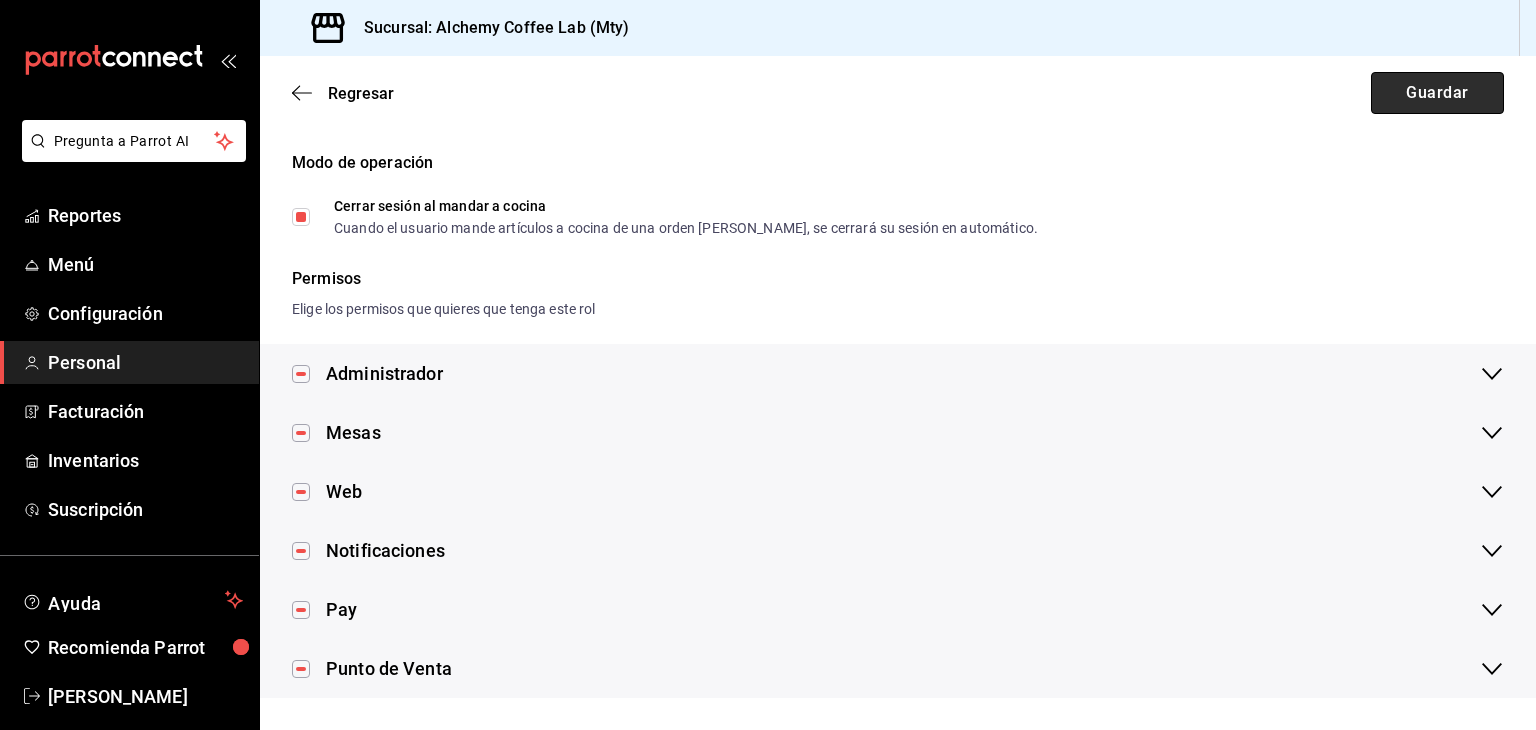 click on "Guardar" at bounding box center [1437, 93] 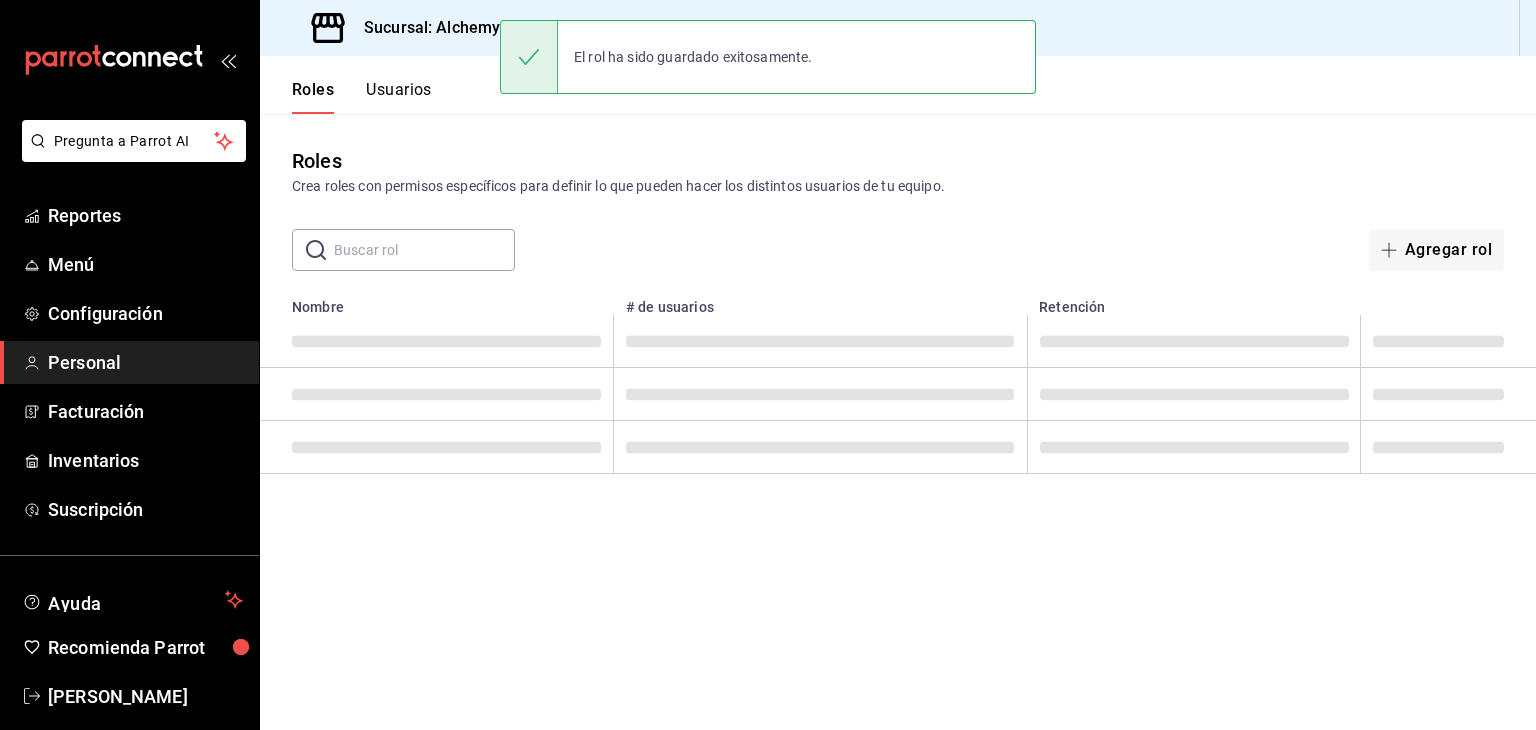 scroll, scrollTop: 0, scrollLeft: 0, axis: both 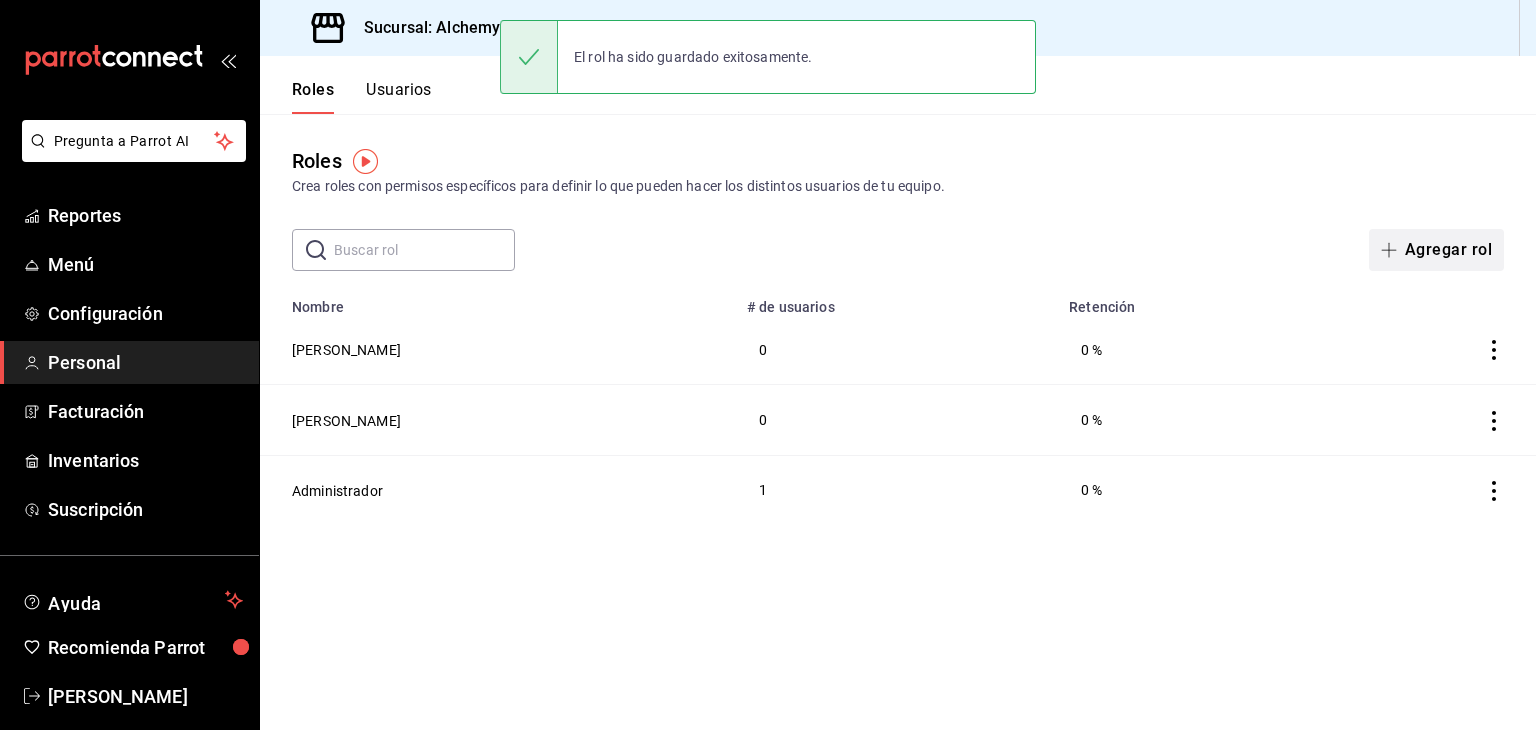 click on "Agregar rol" at bounding box center [1436, 250] 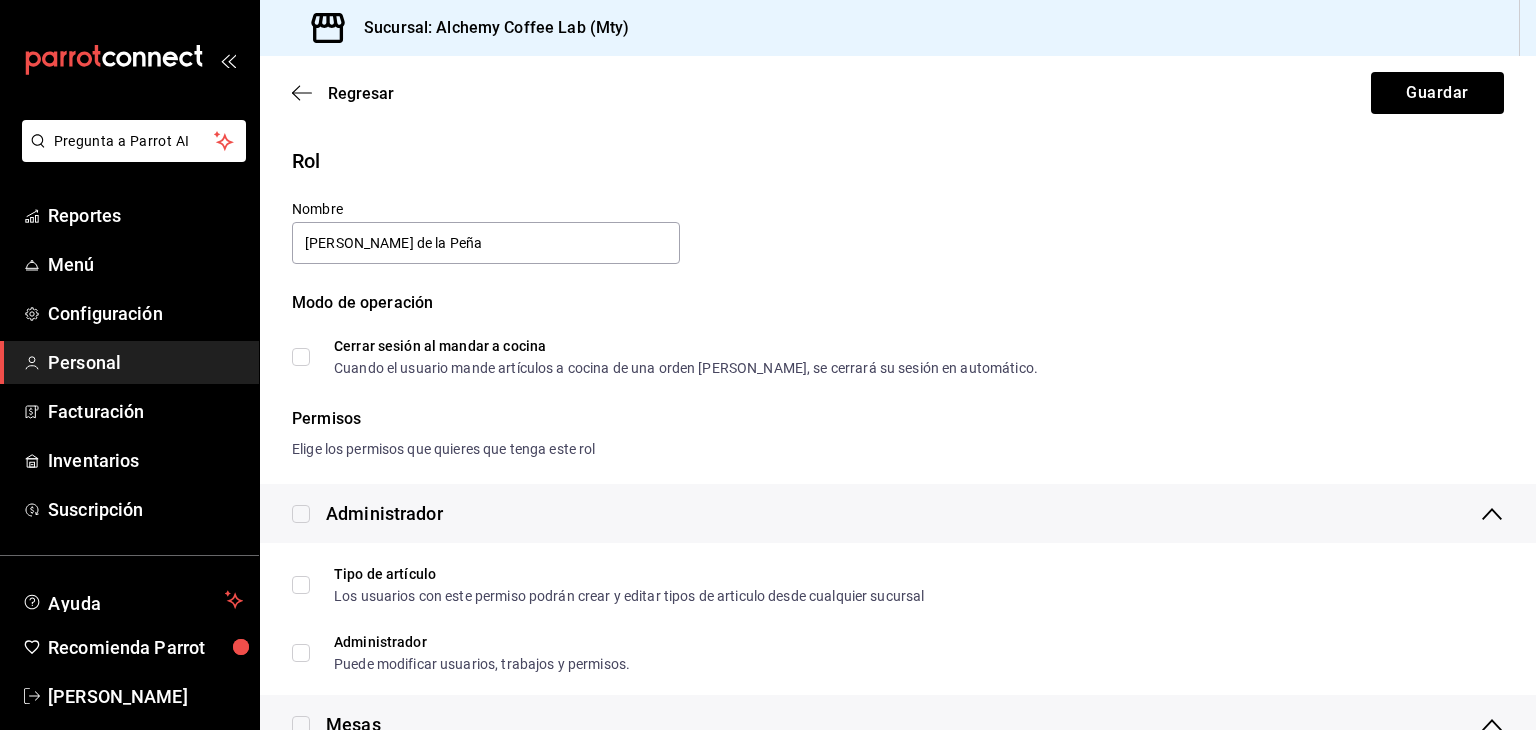 type on "[PERSON_NAME] de la Peña" 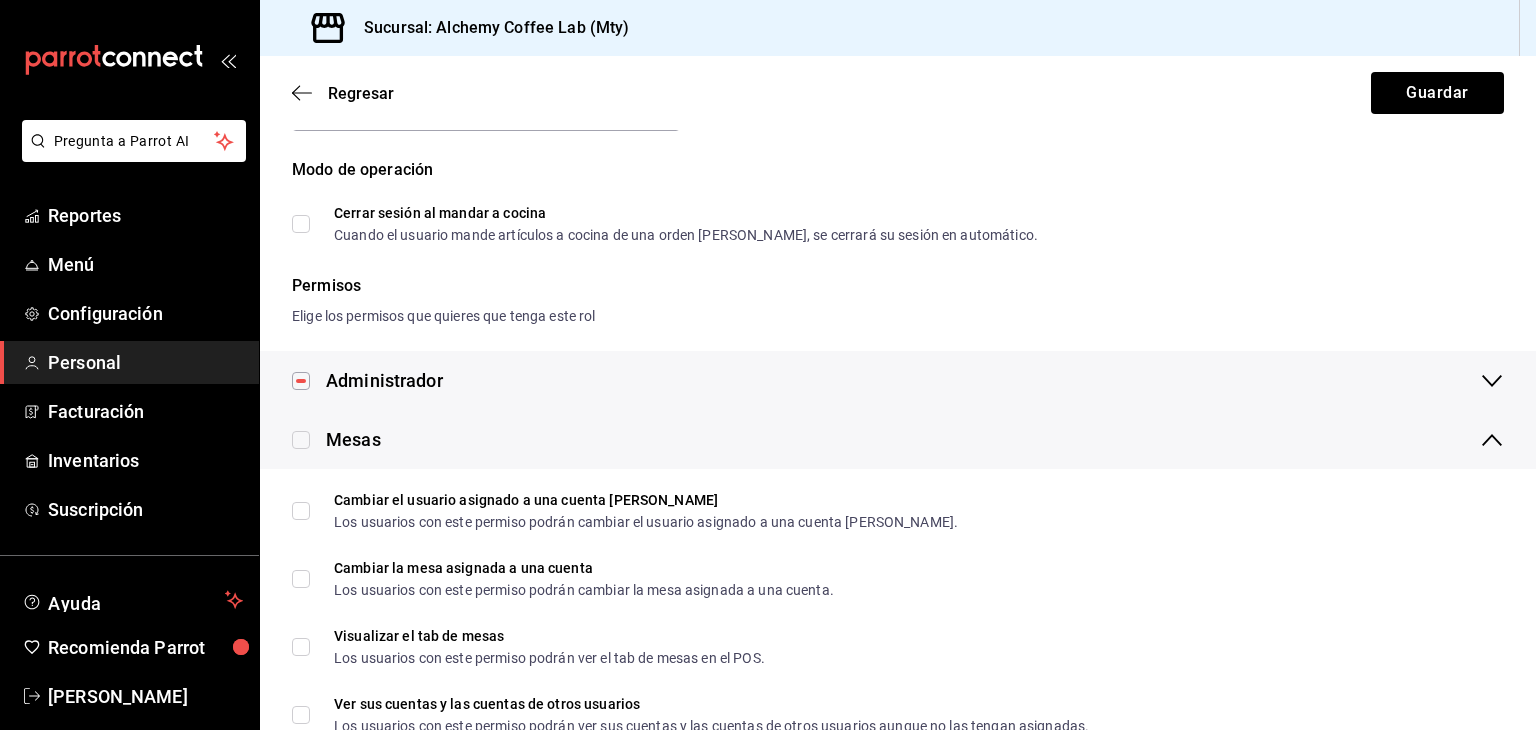 scroll, scrollTop: 200, scrollLeft: 0, axis: vertical 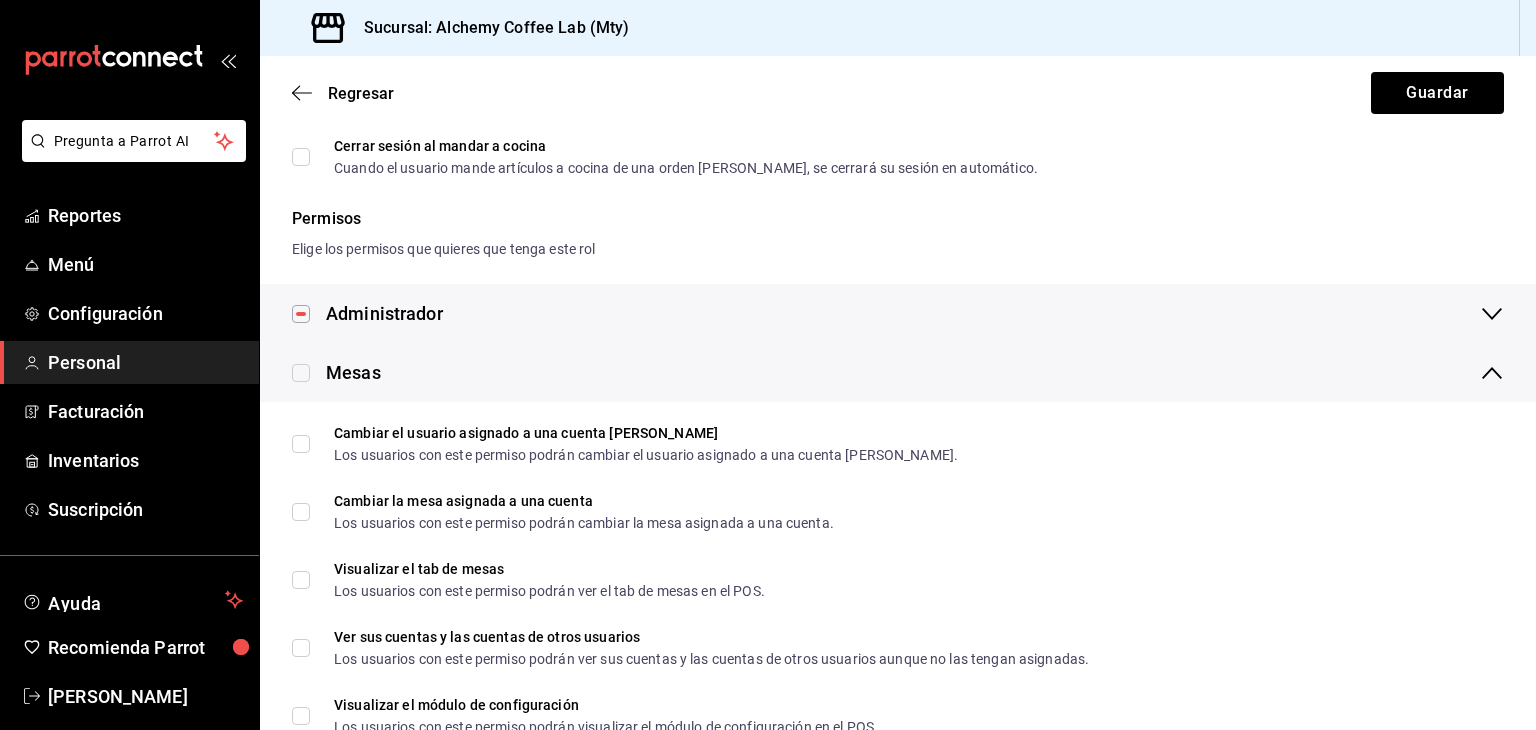 click at bounding box center (301, 373) 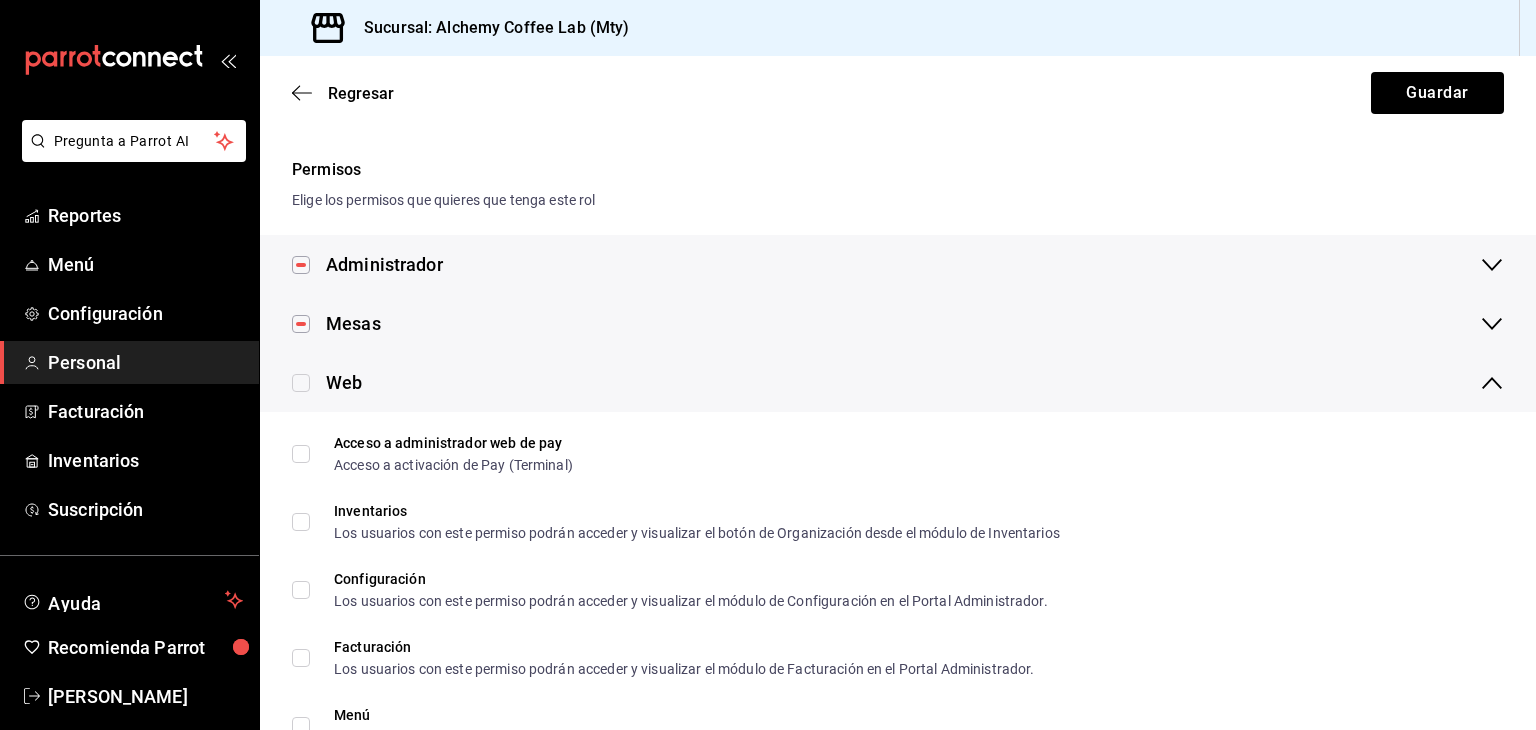 scroll, scrollTop: 400, scrollLeft: 0, axis: vertical 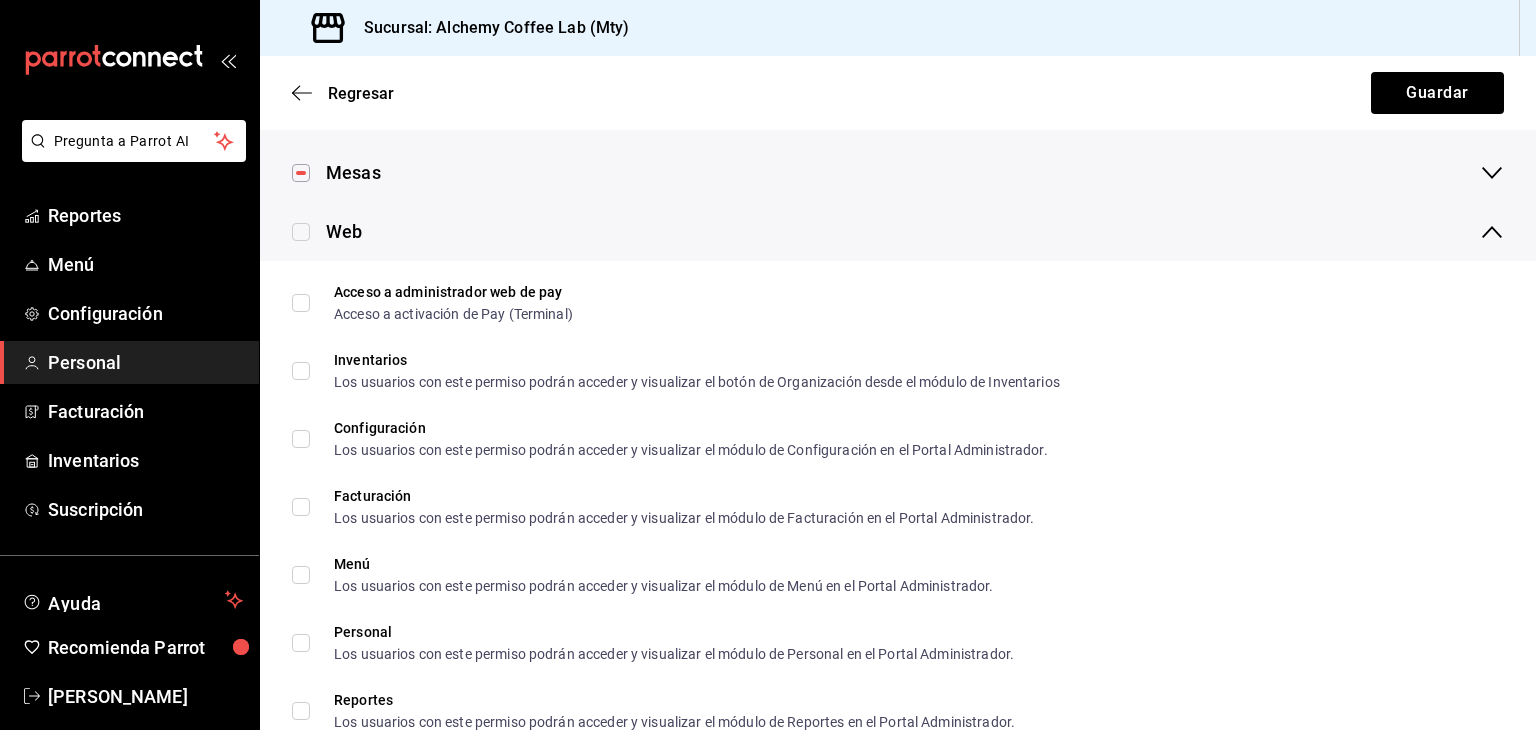 click at bounding box center (301, 232) 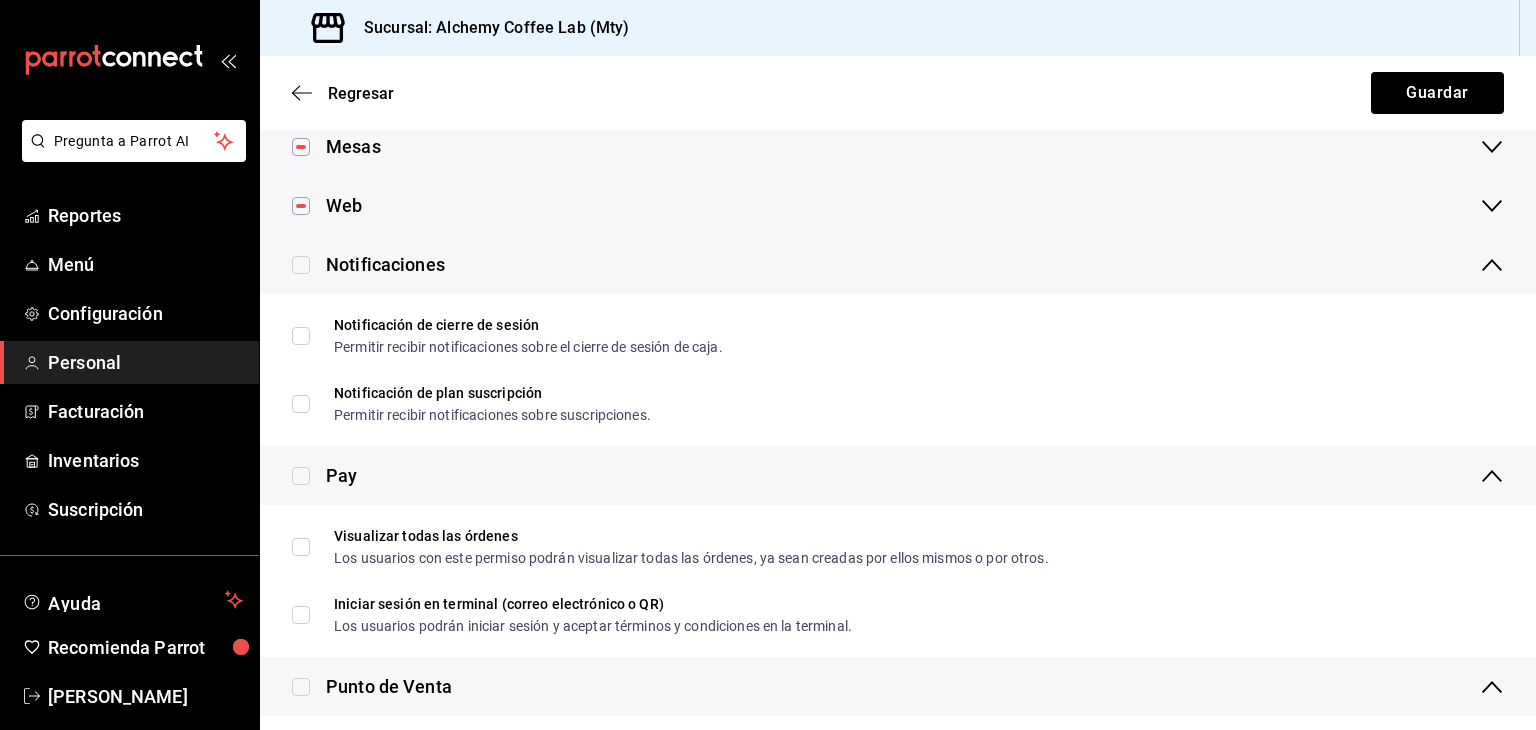 scroll, scrollTop: 400, scrollLeft: 0, axis: vertical 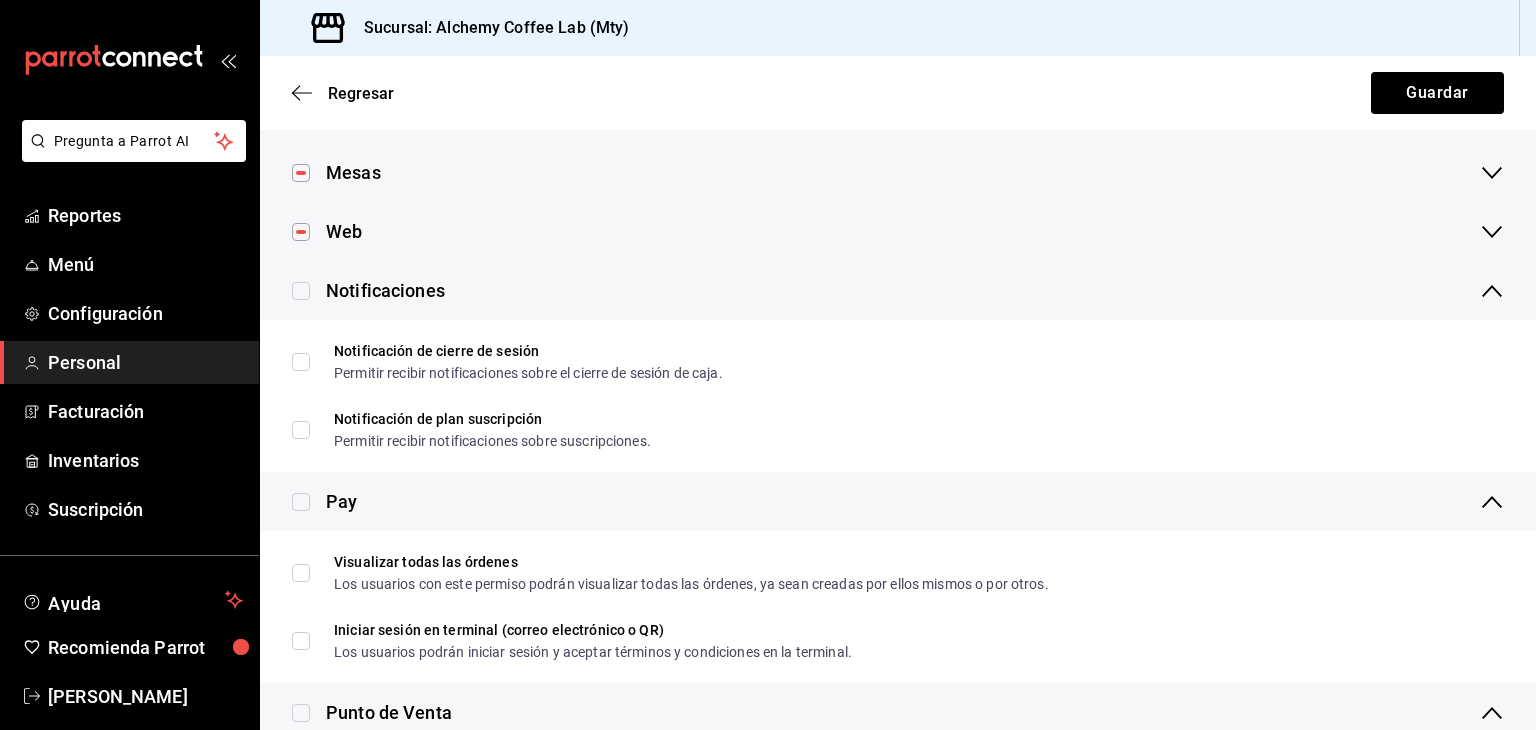 click at bounding box center [301, 290] 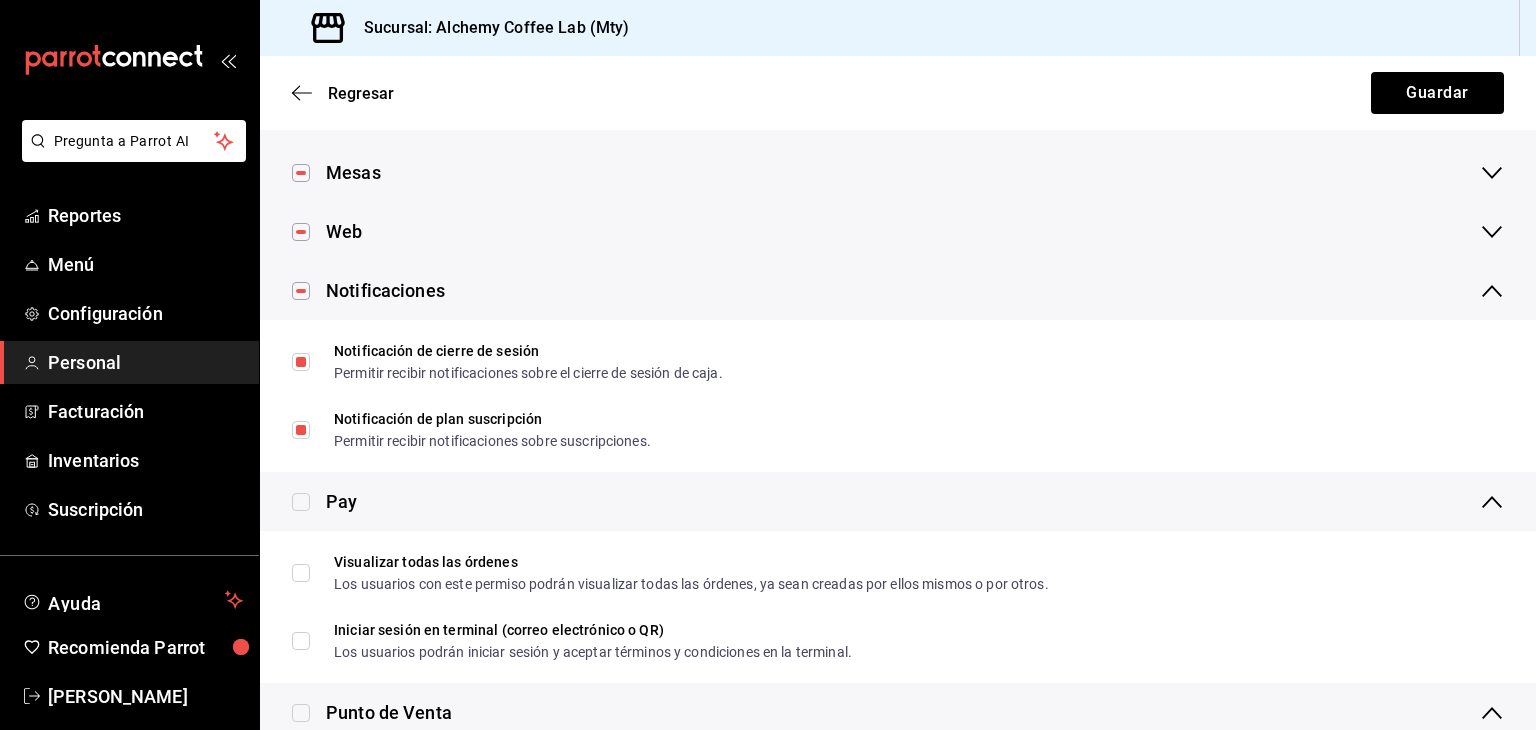 click at bounding box center [301, 502] 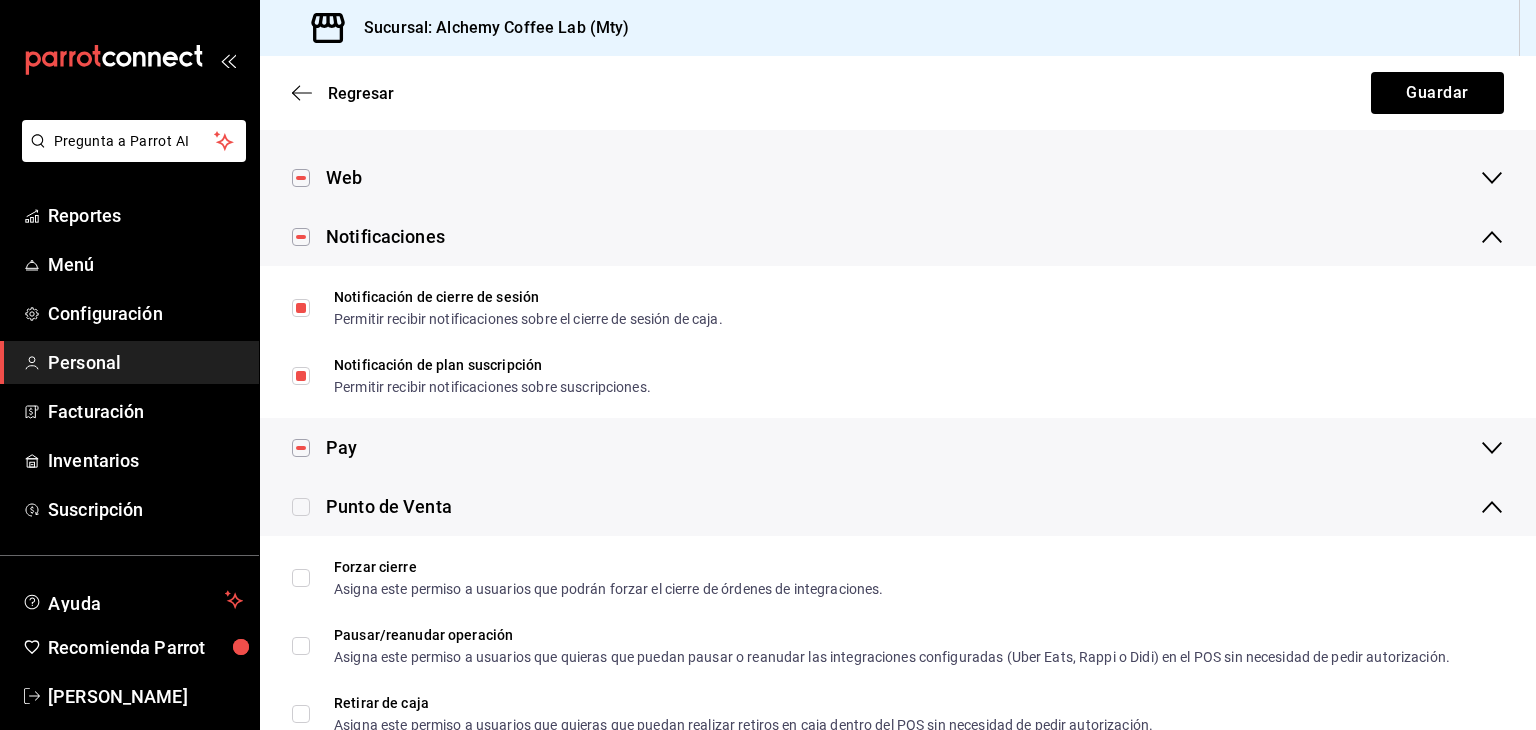 scroll, scrollTop: 600, scrollLeft: 0, axis: vertical 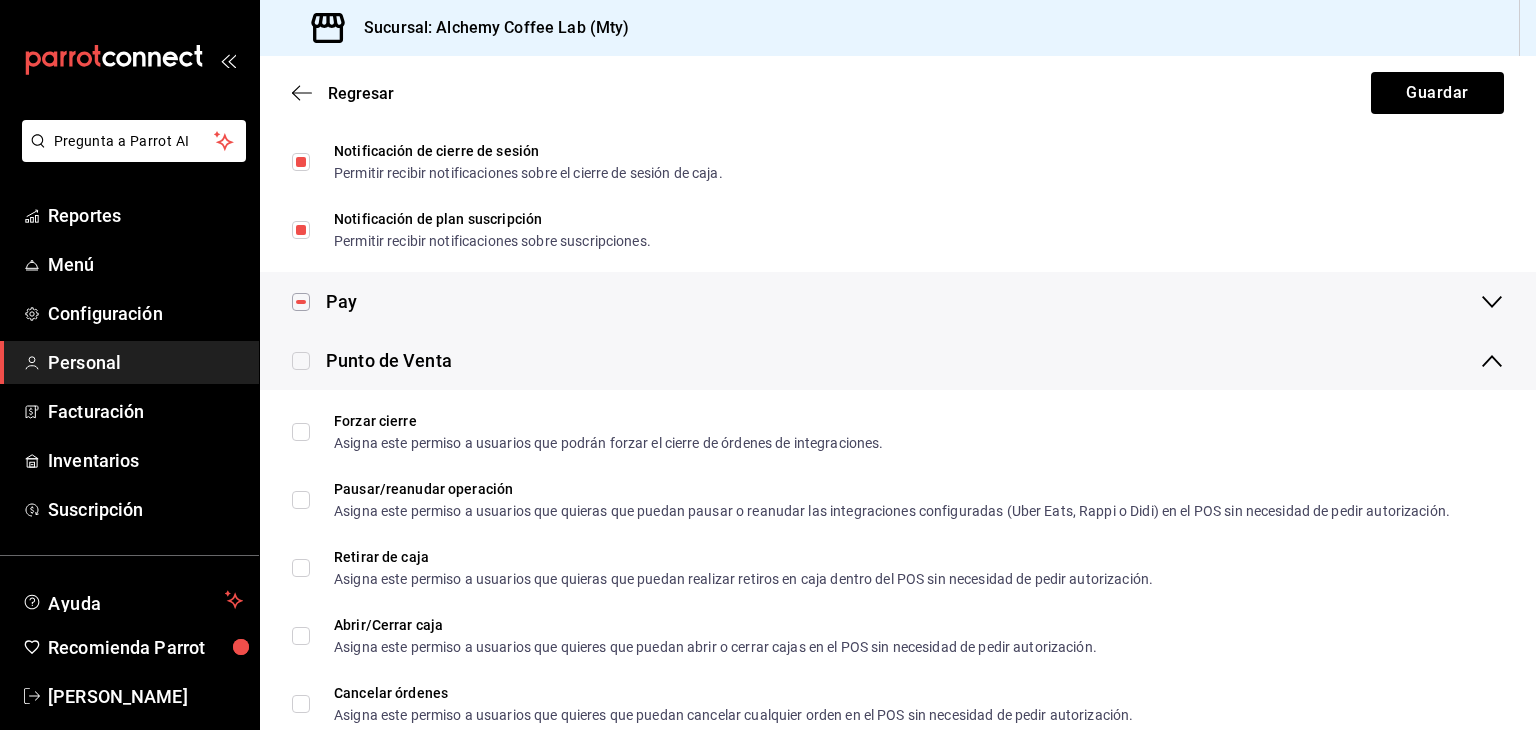 click at bounding box center (301, 361) 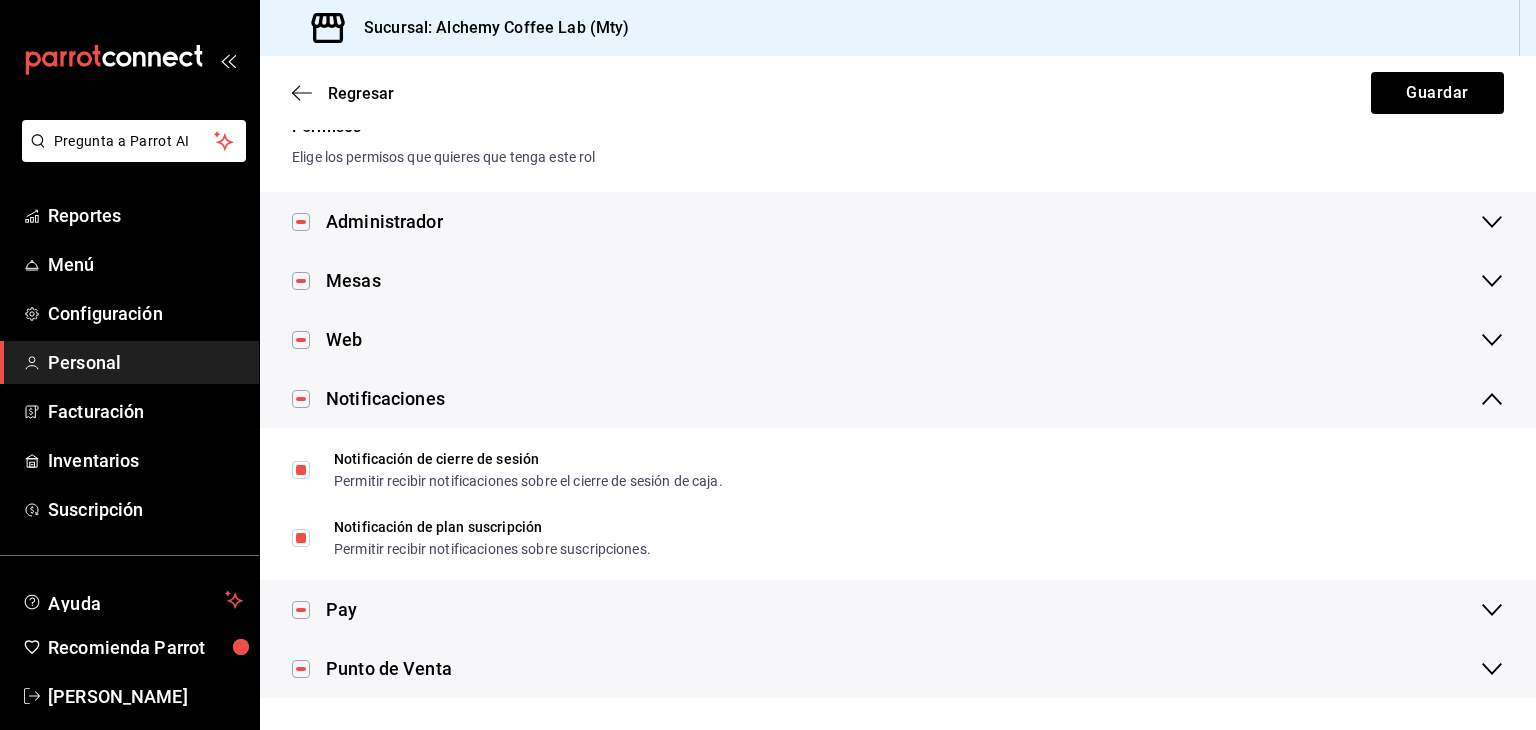scroll, scrollTop: 292, scrollLeft: 0, axis: vertical 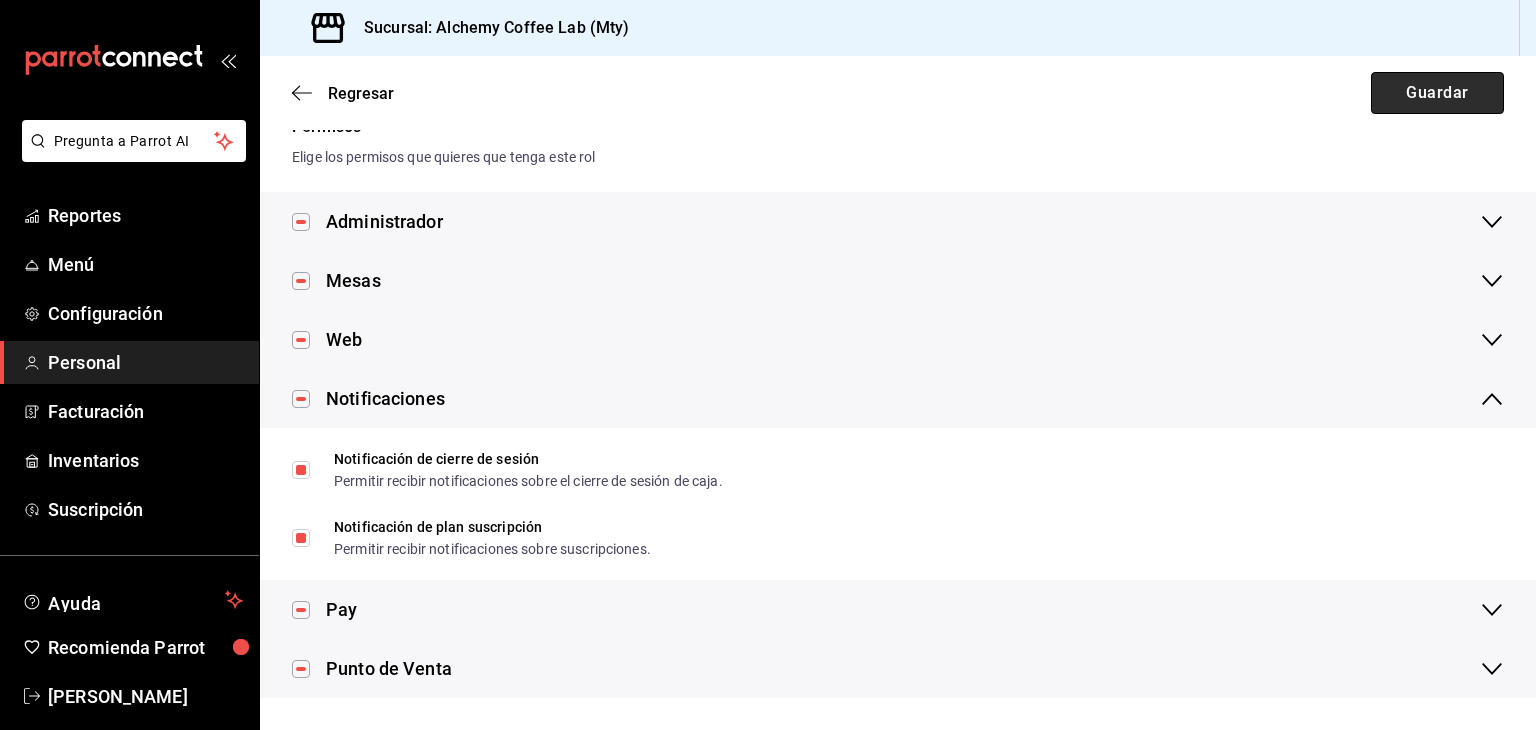 click on "Guardar" at bounding box center (1437, 93) 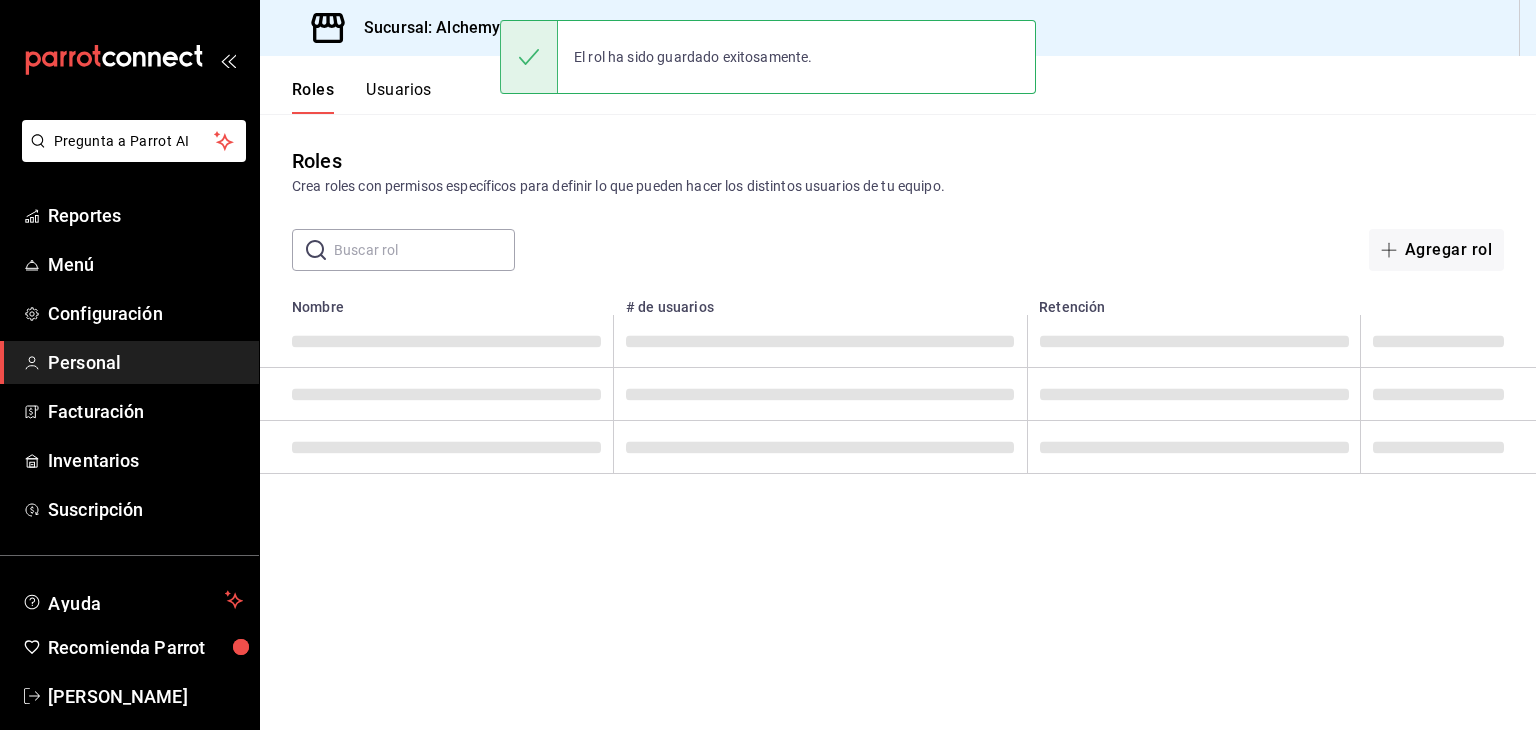 scroll, scrollTop: 0, scrollLeft: 0, axis: both 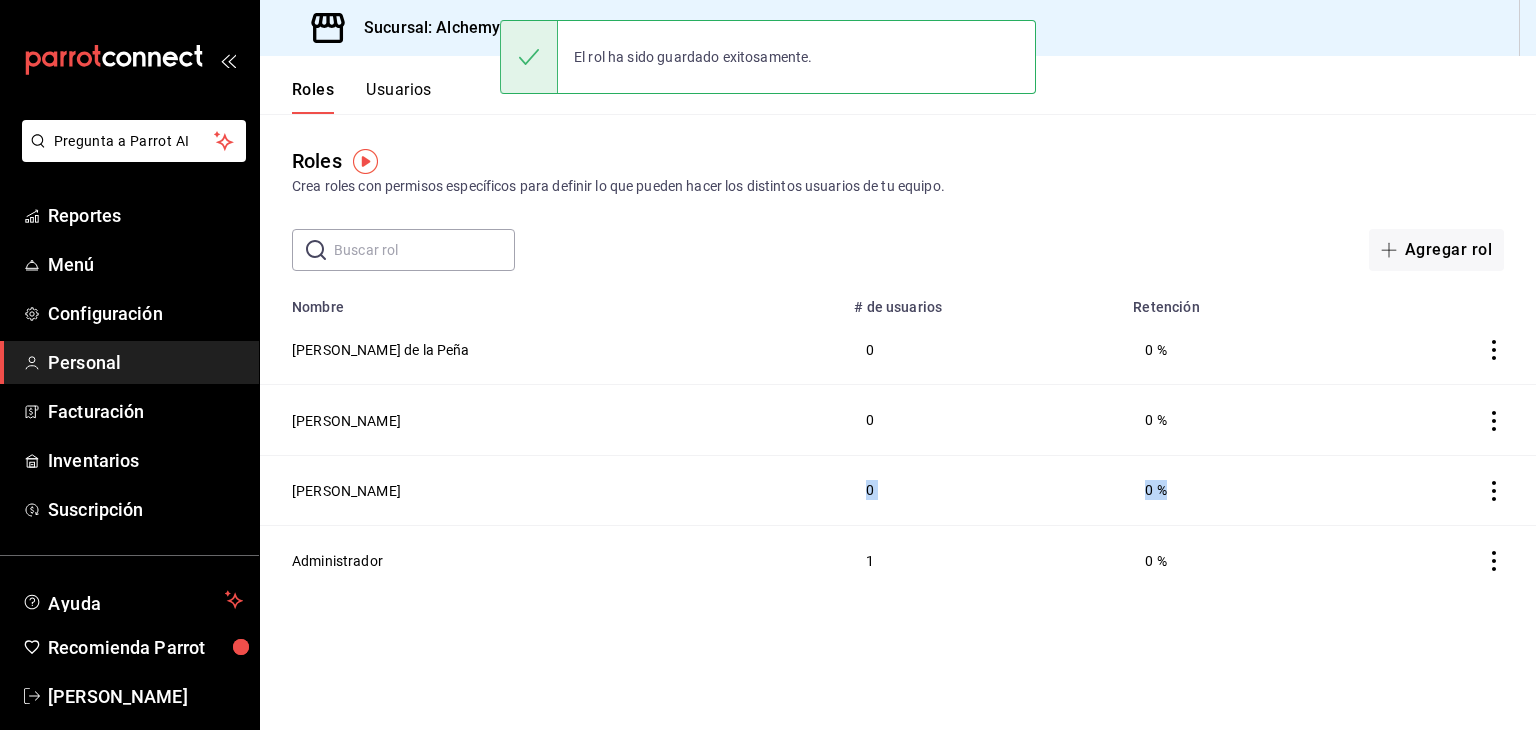 drag, startPoint x: 1185, startPoint y: 503, endPoint x: 1176, endPoint y: 410, distance: 93.43447 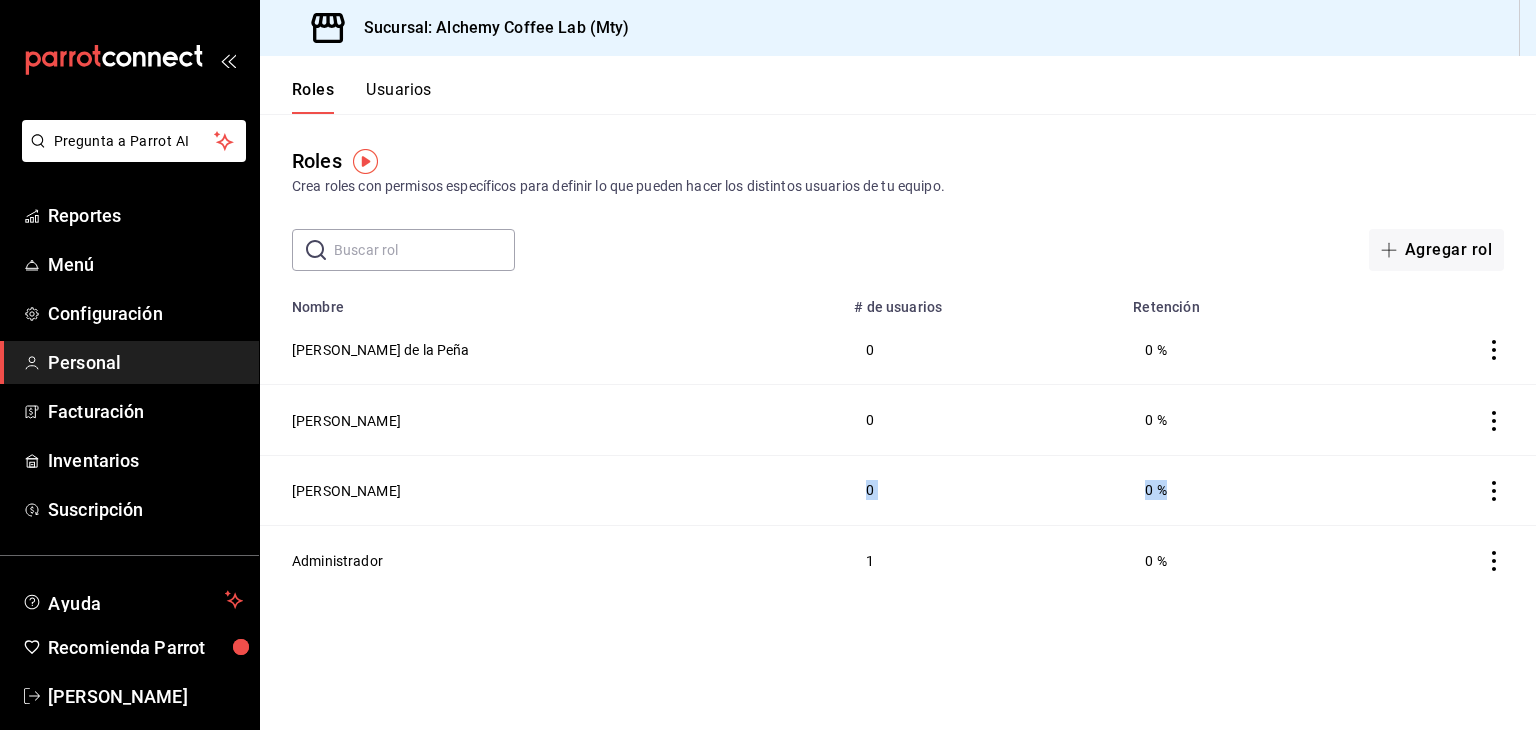 click 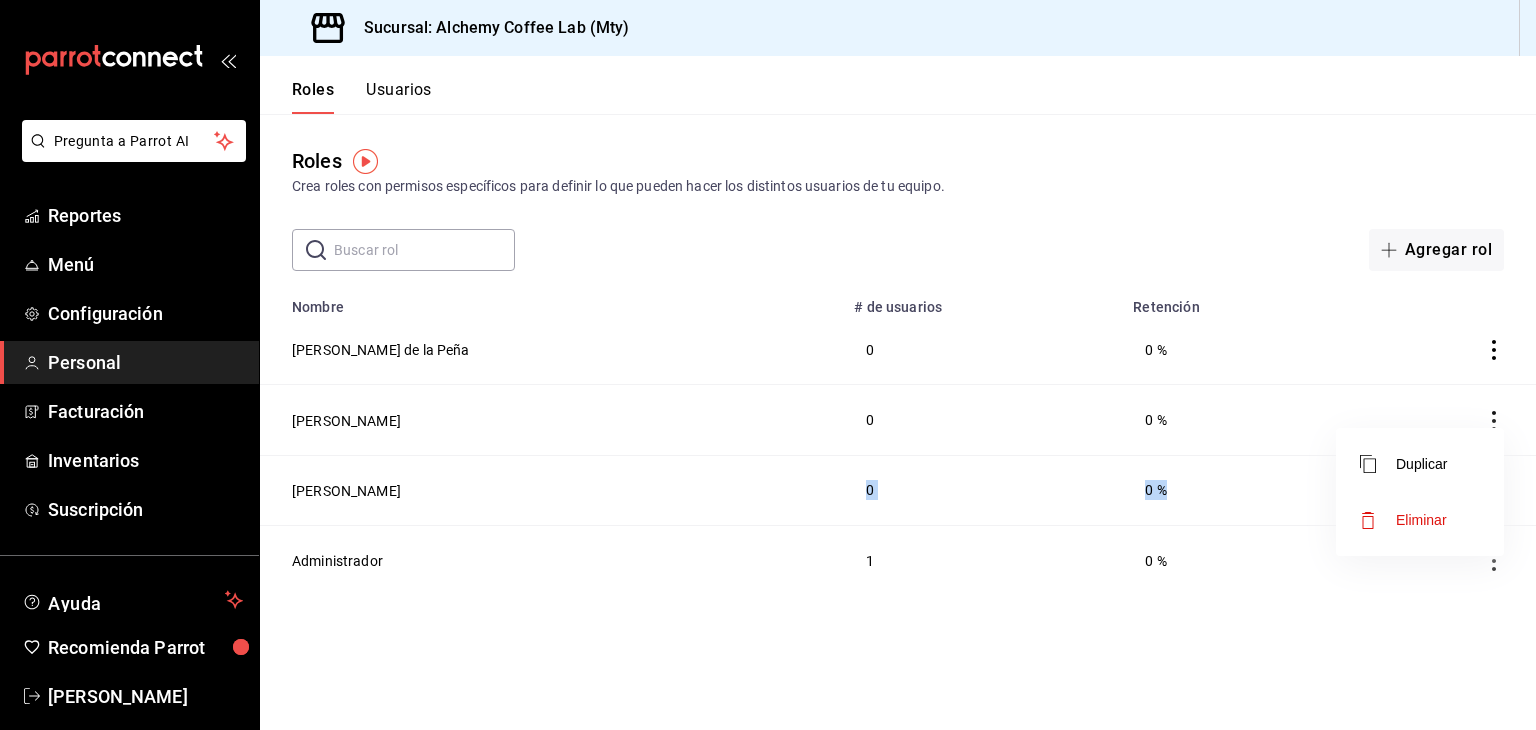 click on "Eliminar" at bounding box center [1421, 520] 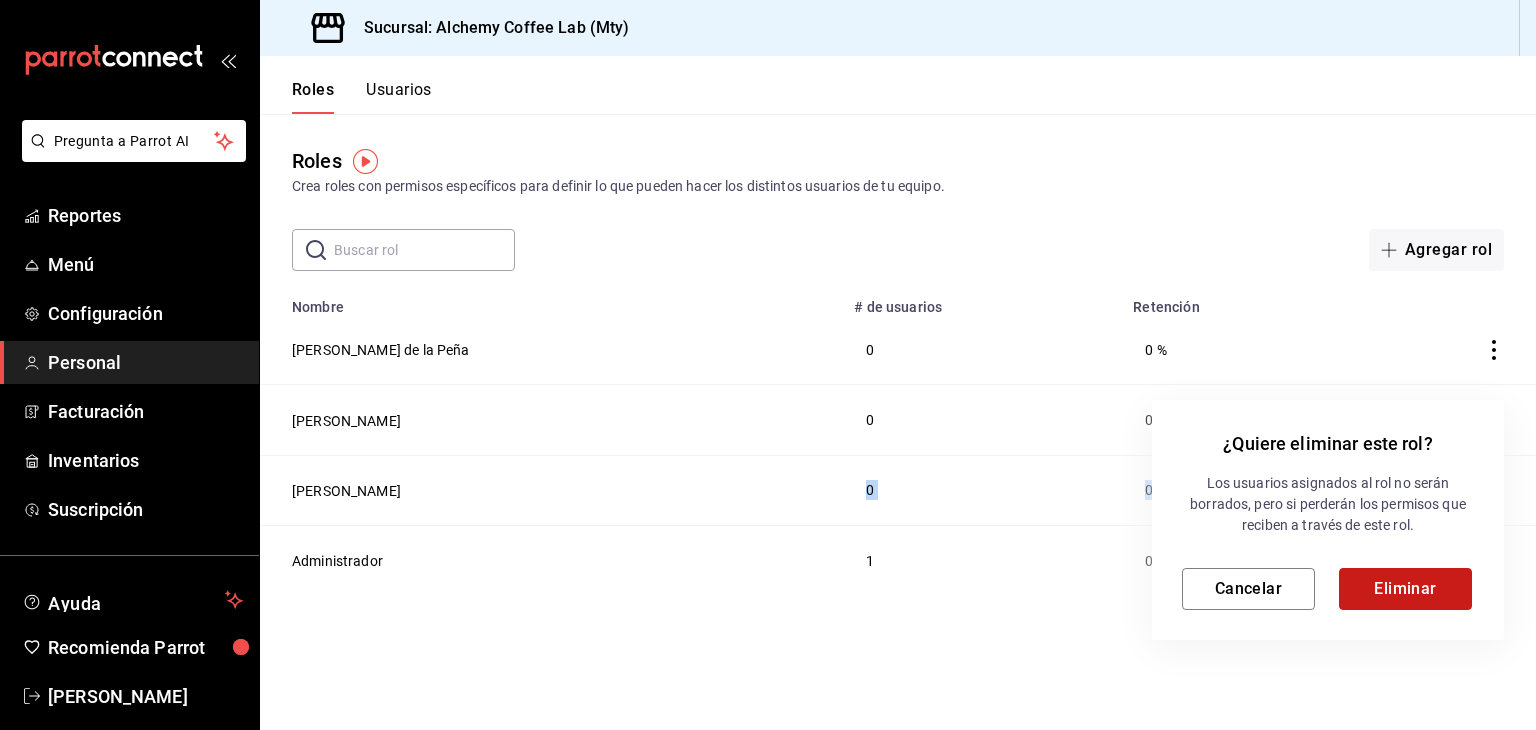 click on "Eliminar" at bounding box center [1405, 589] 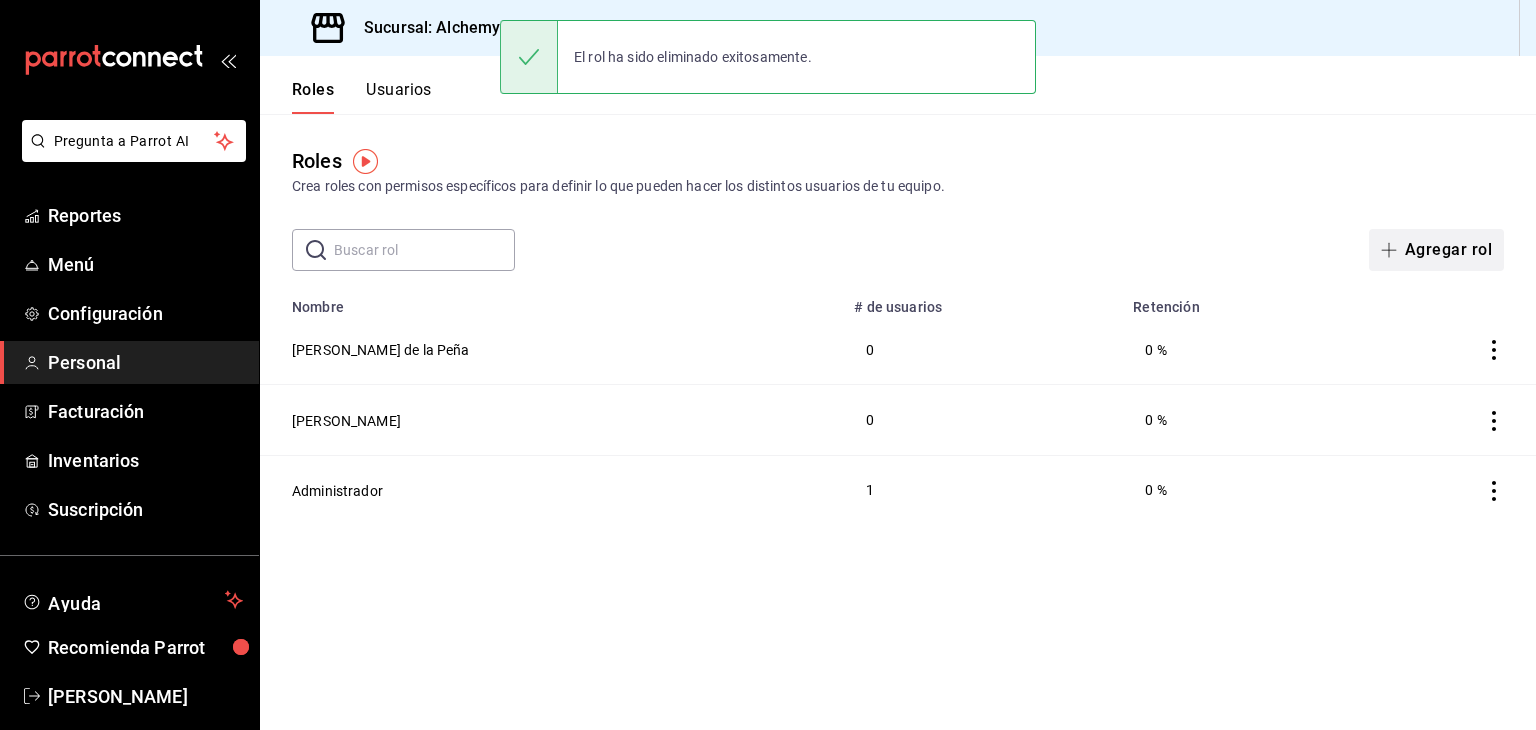 click on "Agregar rol" at bounding box center (1436, 250) 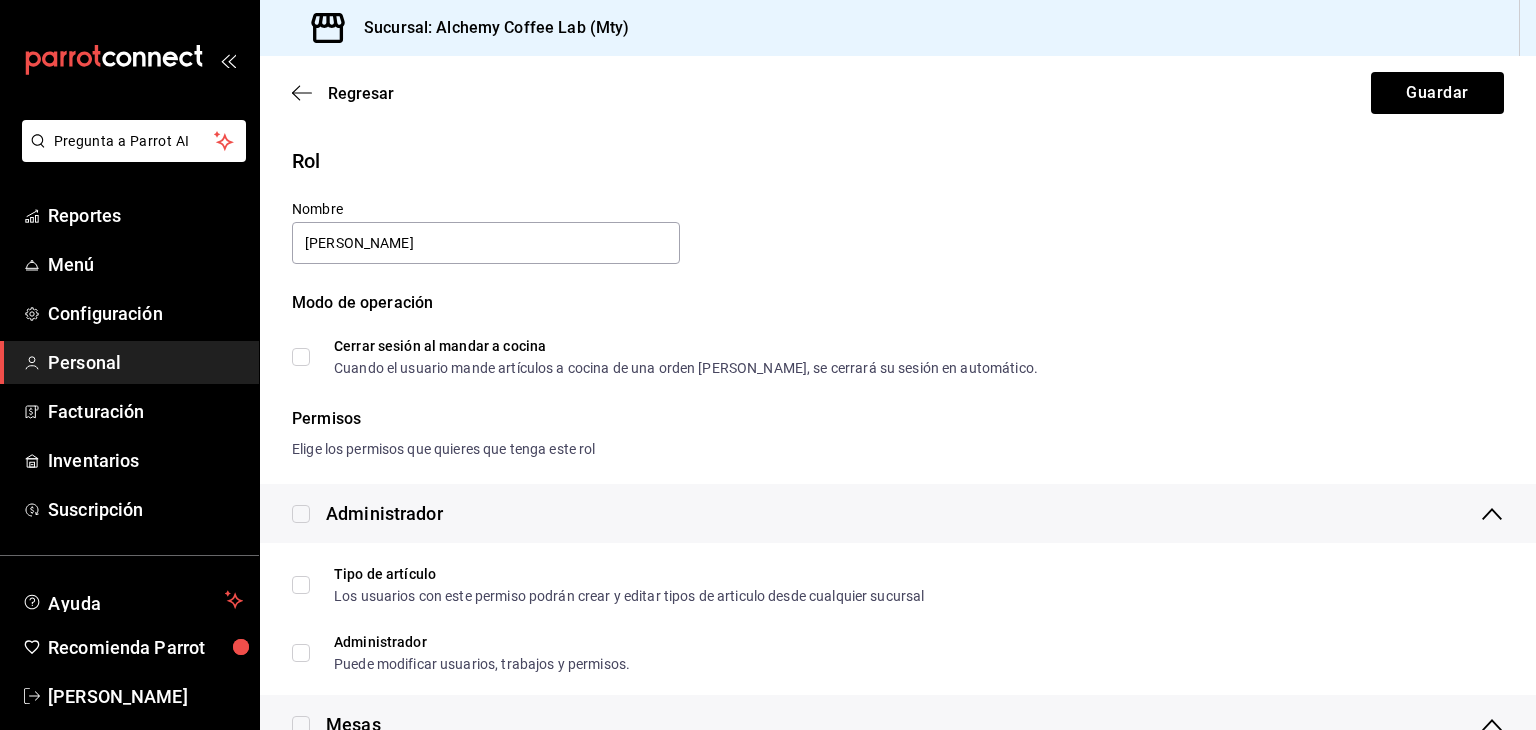 click at bounding box center [301, 514] 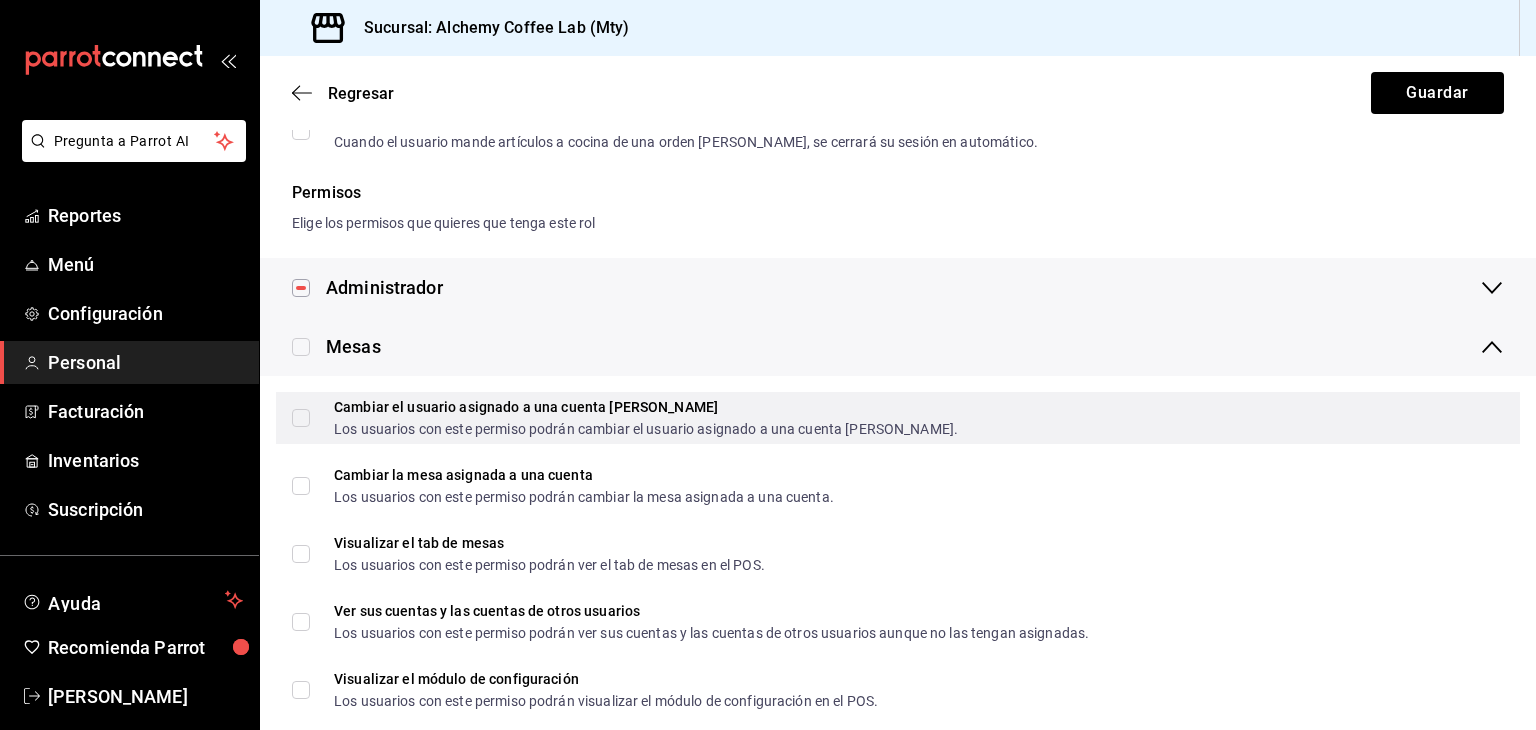 scroll, scrollTop: 300, scrollLeft: 0, axis: vertical 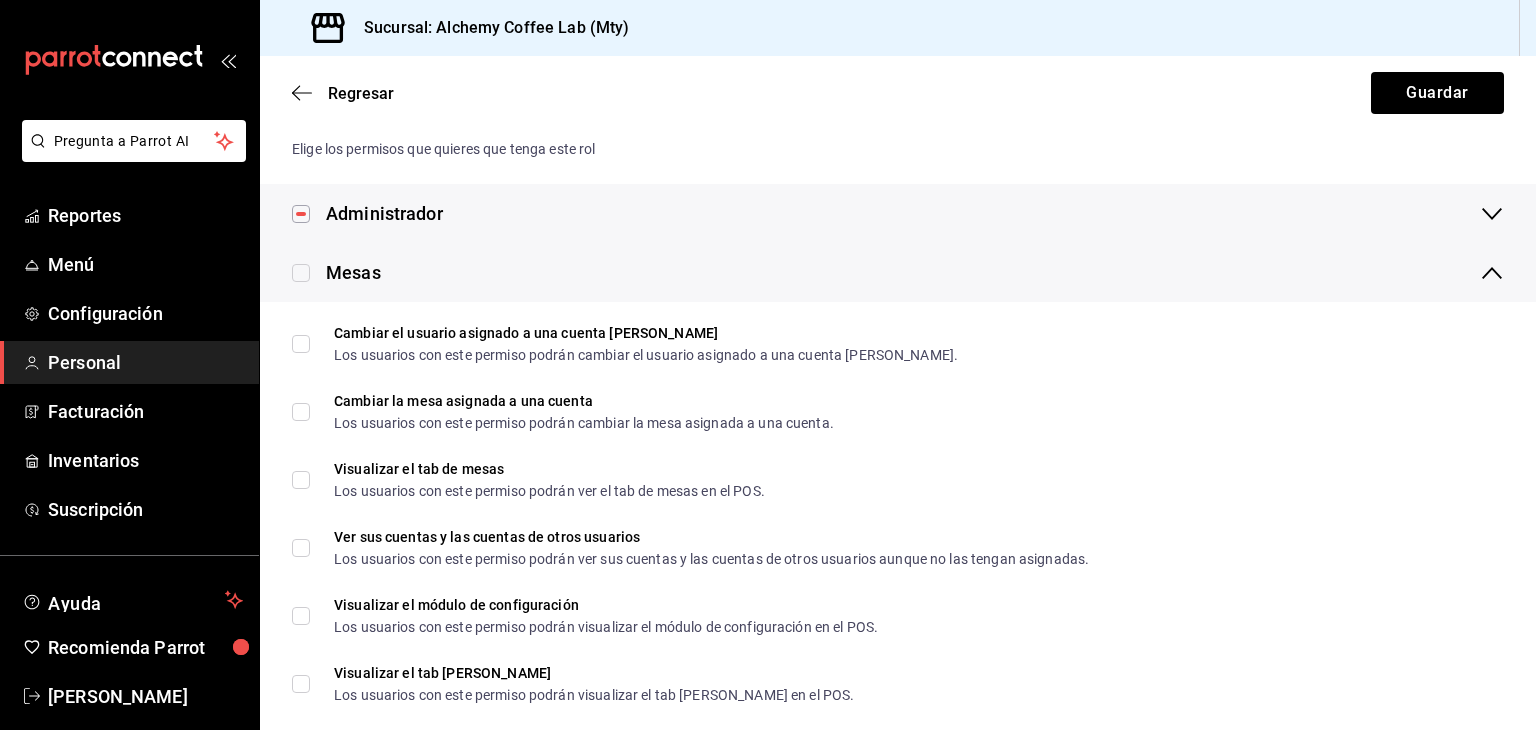 click on "Mesas" at bounding box center (336, 272) 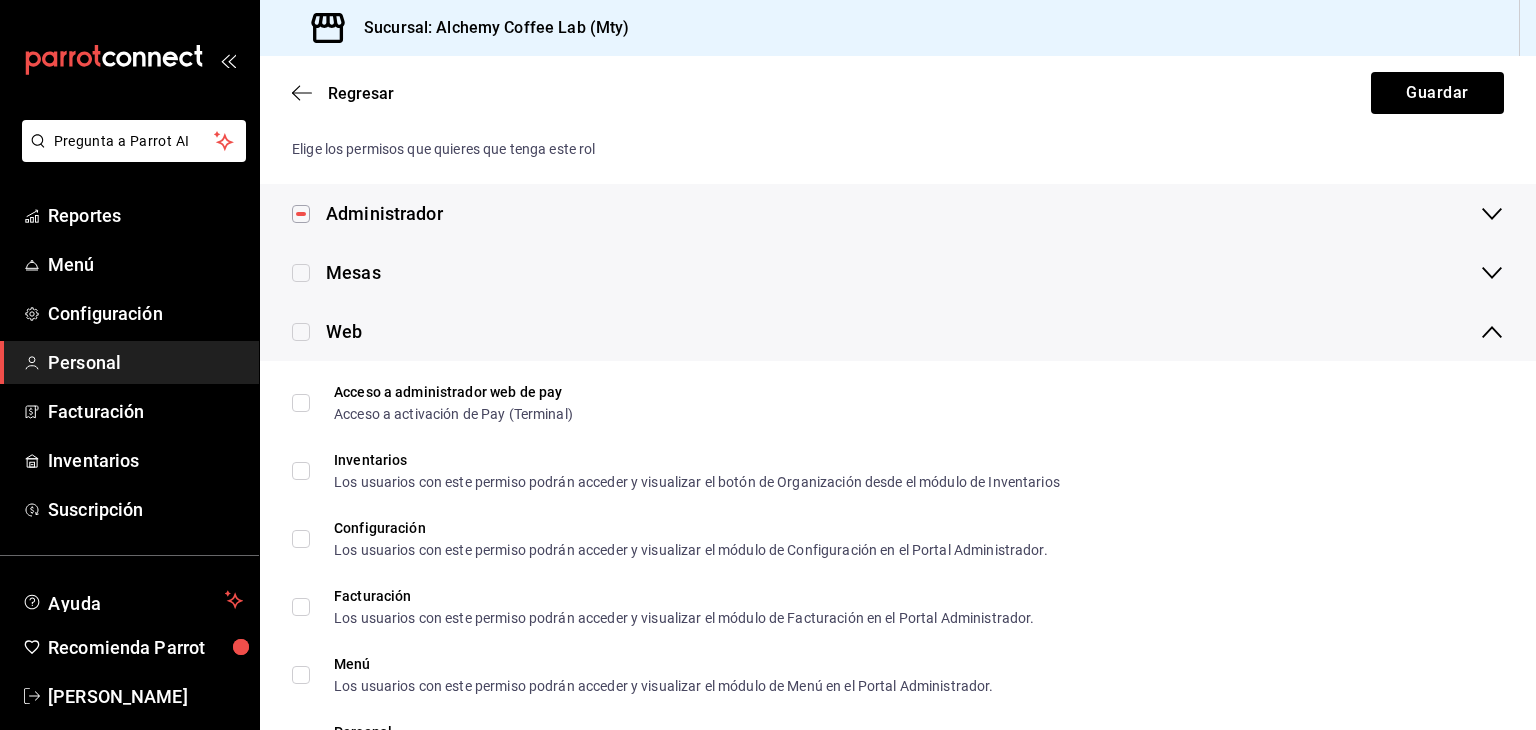 click on "Mesas" at bounding box center [336, 272] 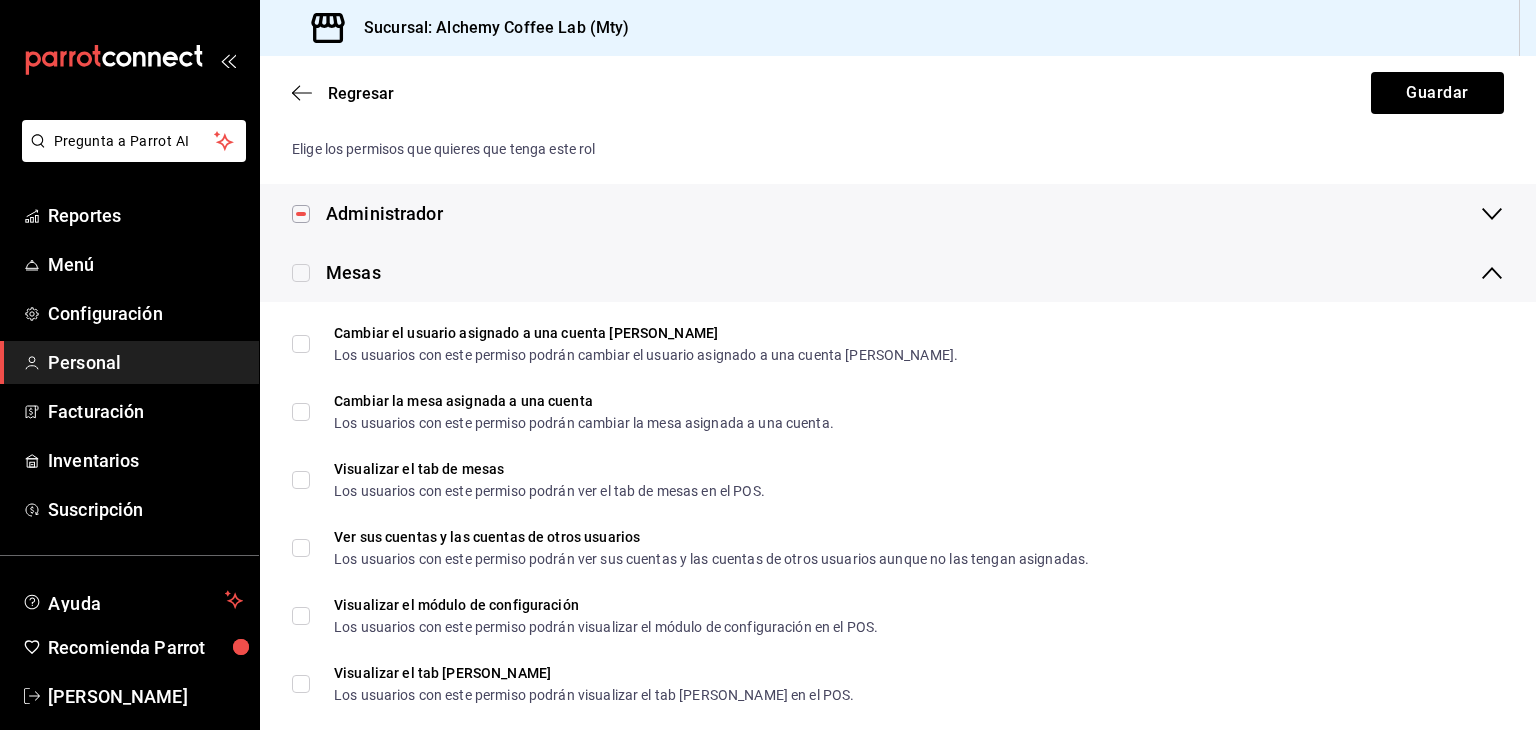 click at bounding box center (301, 273) 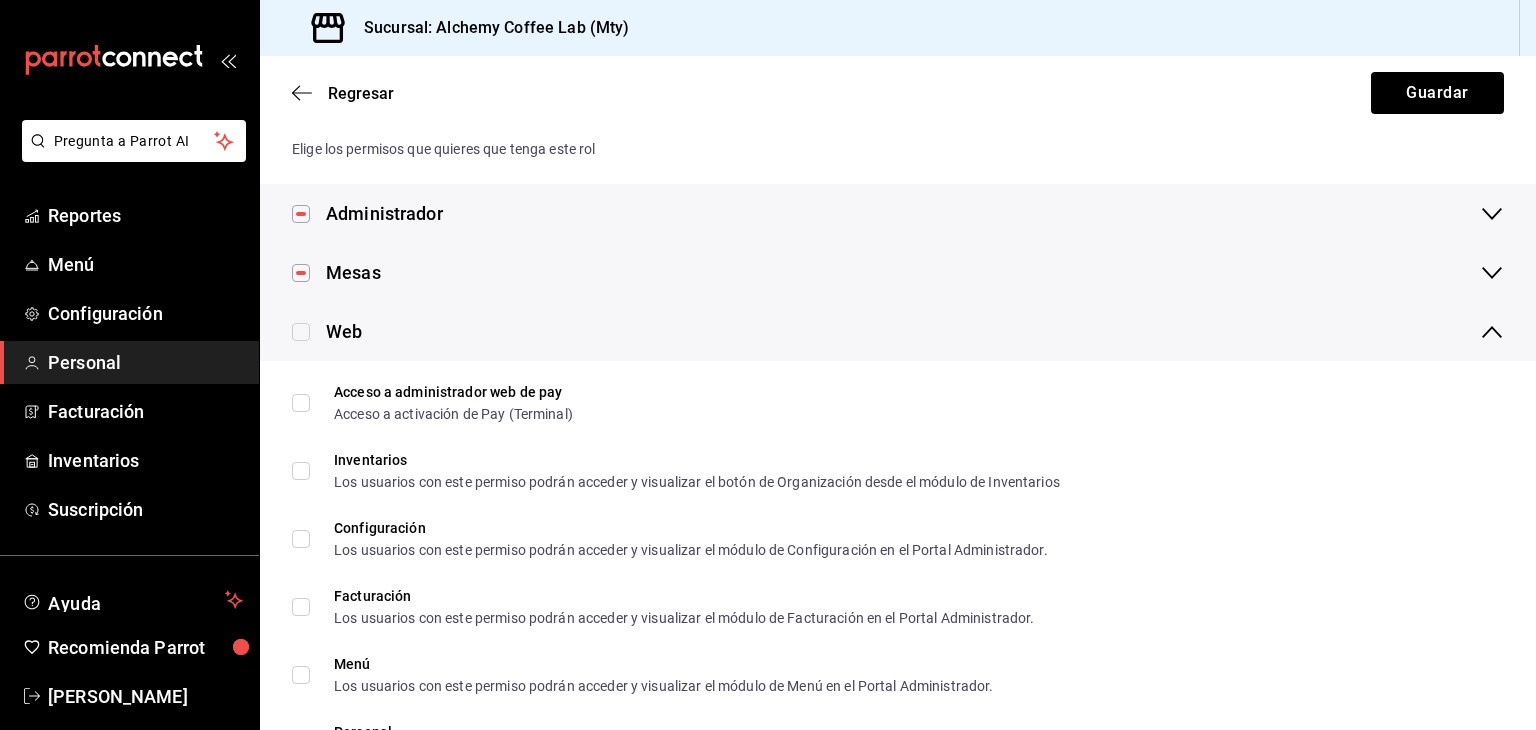 click at bounding box center (301, 332) 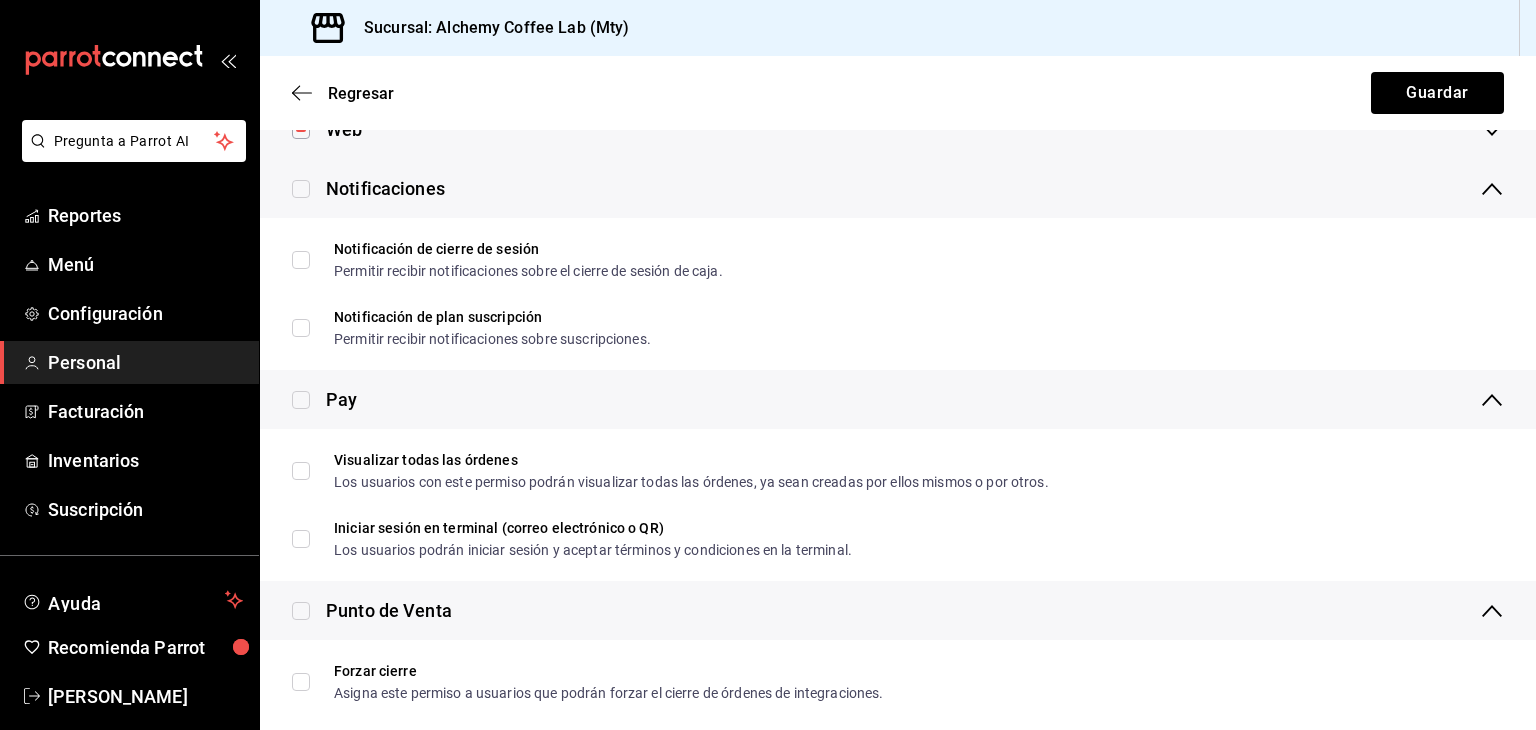 scroll, scrollTop: 500, scrollLeft: 0, axis: vertical 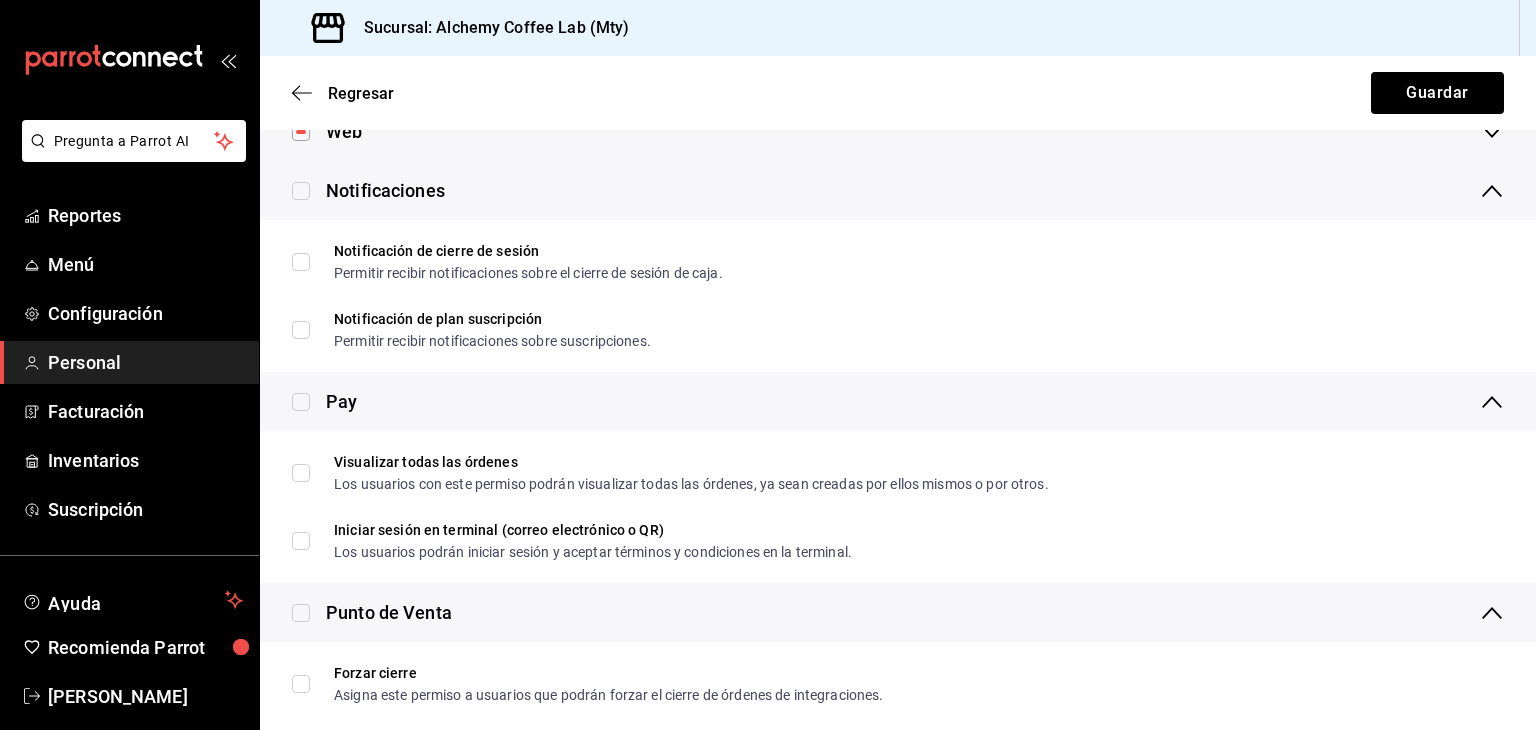 click at bounding box center [301, 191] 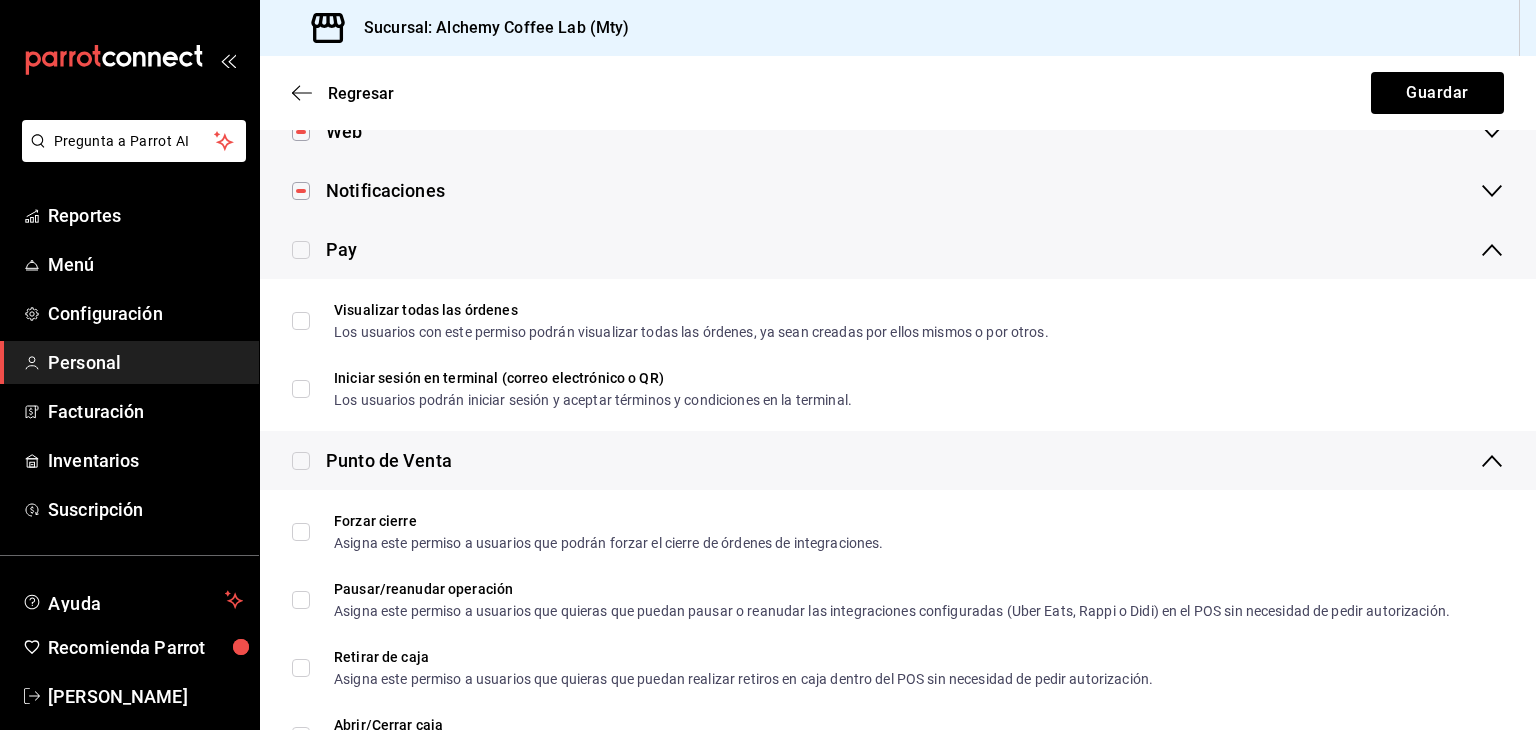 click at bounding box center [301, 250] 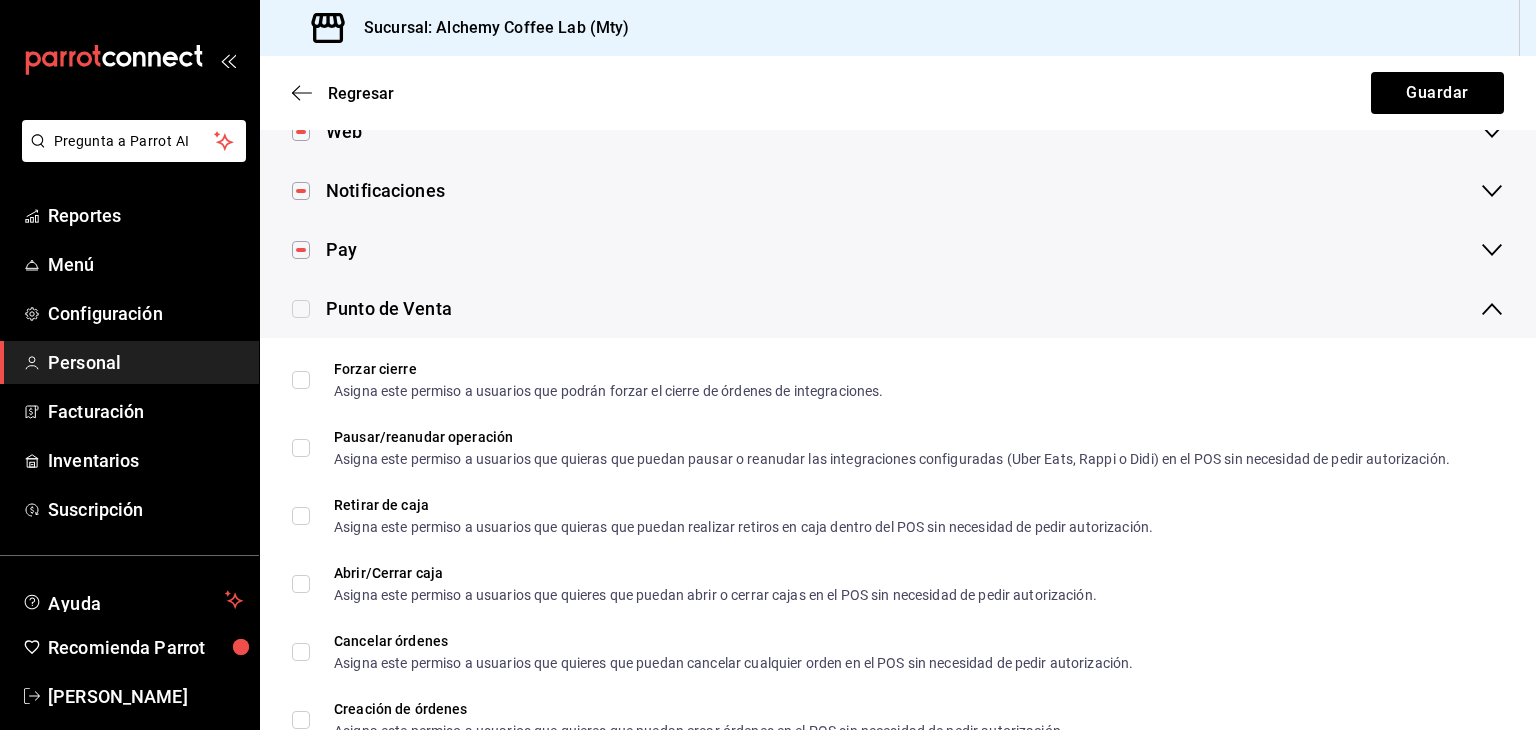 click at bounding box center [301, 309] 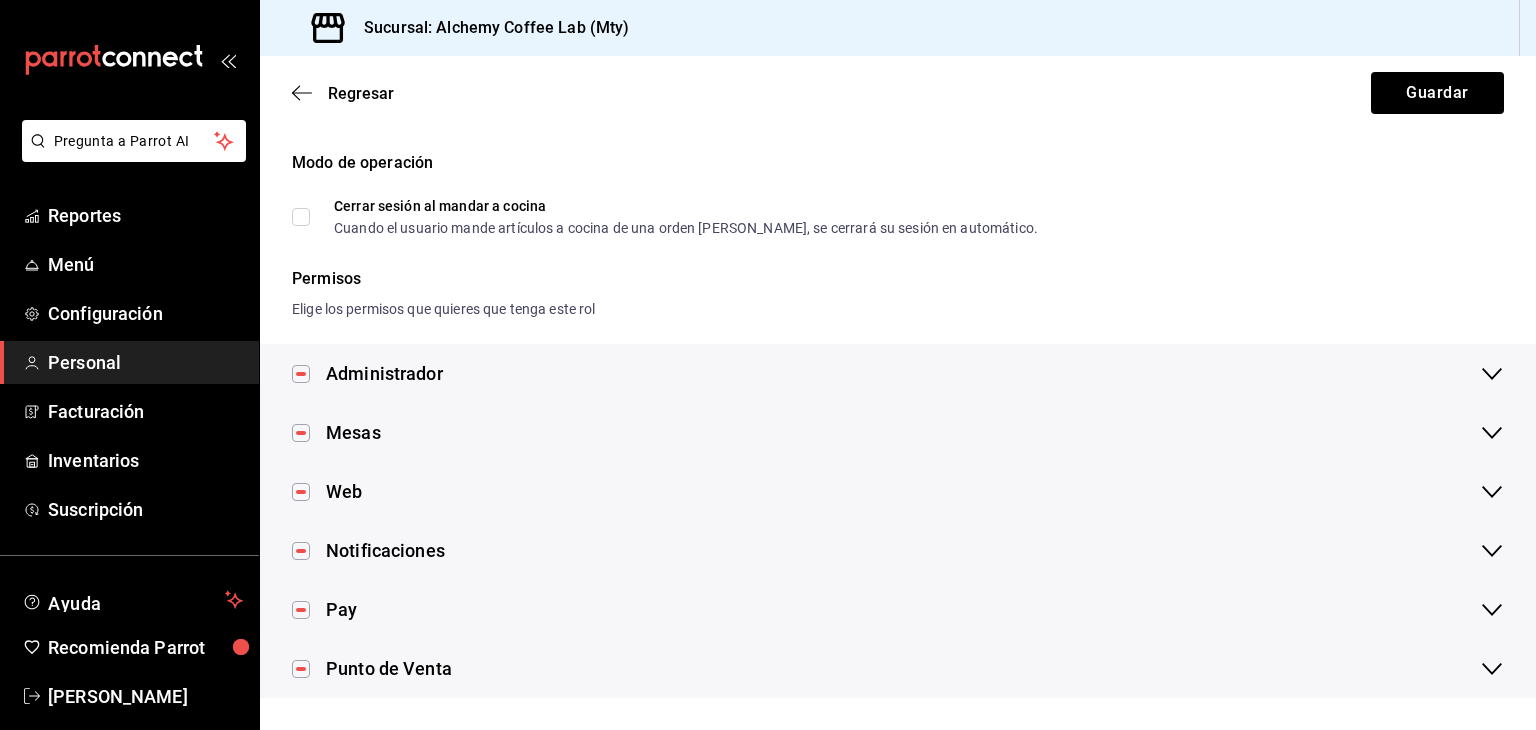 scroll, scrollTop: 140, scrollLeft: 0, axis: vertical 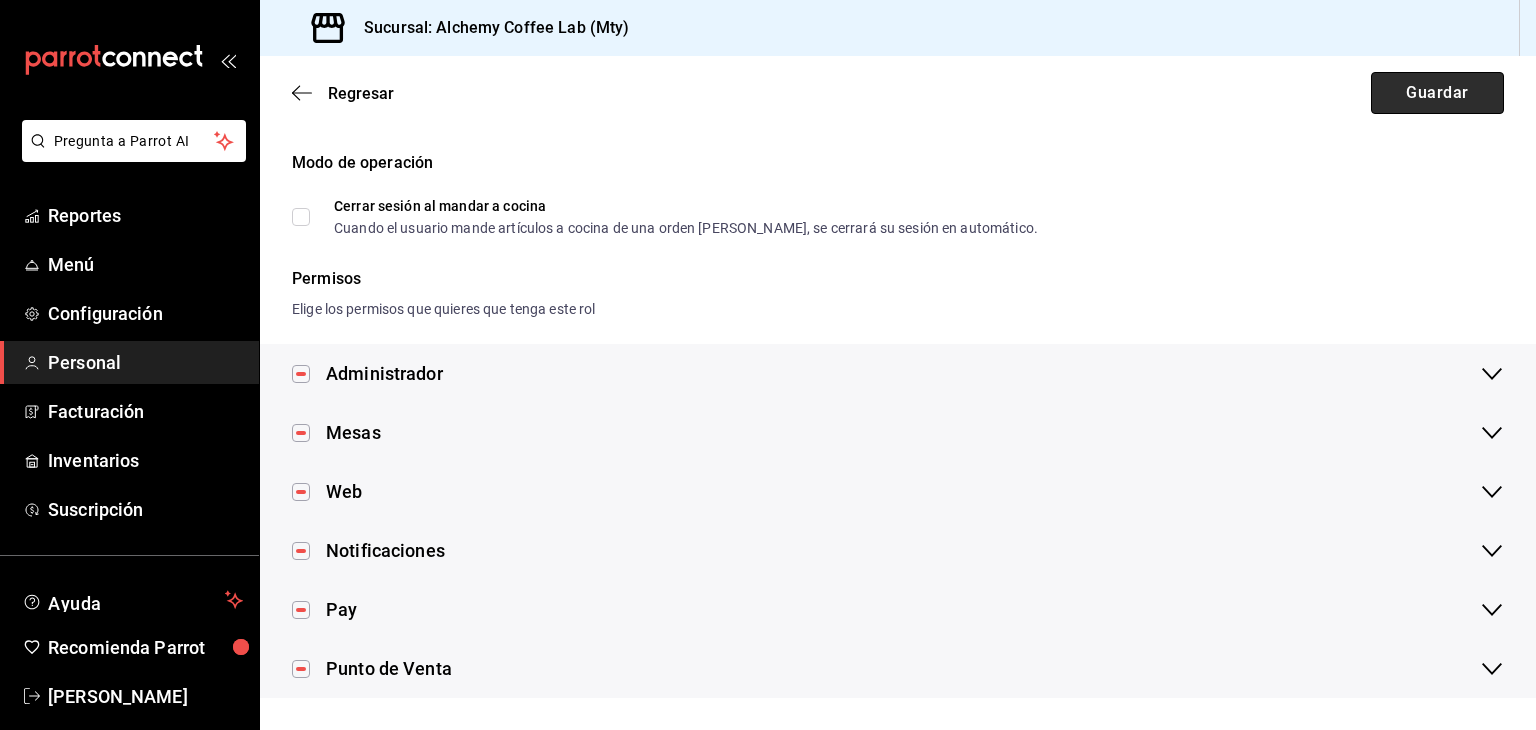 click on "Guardar" at bounding box center (1437, 93) 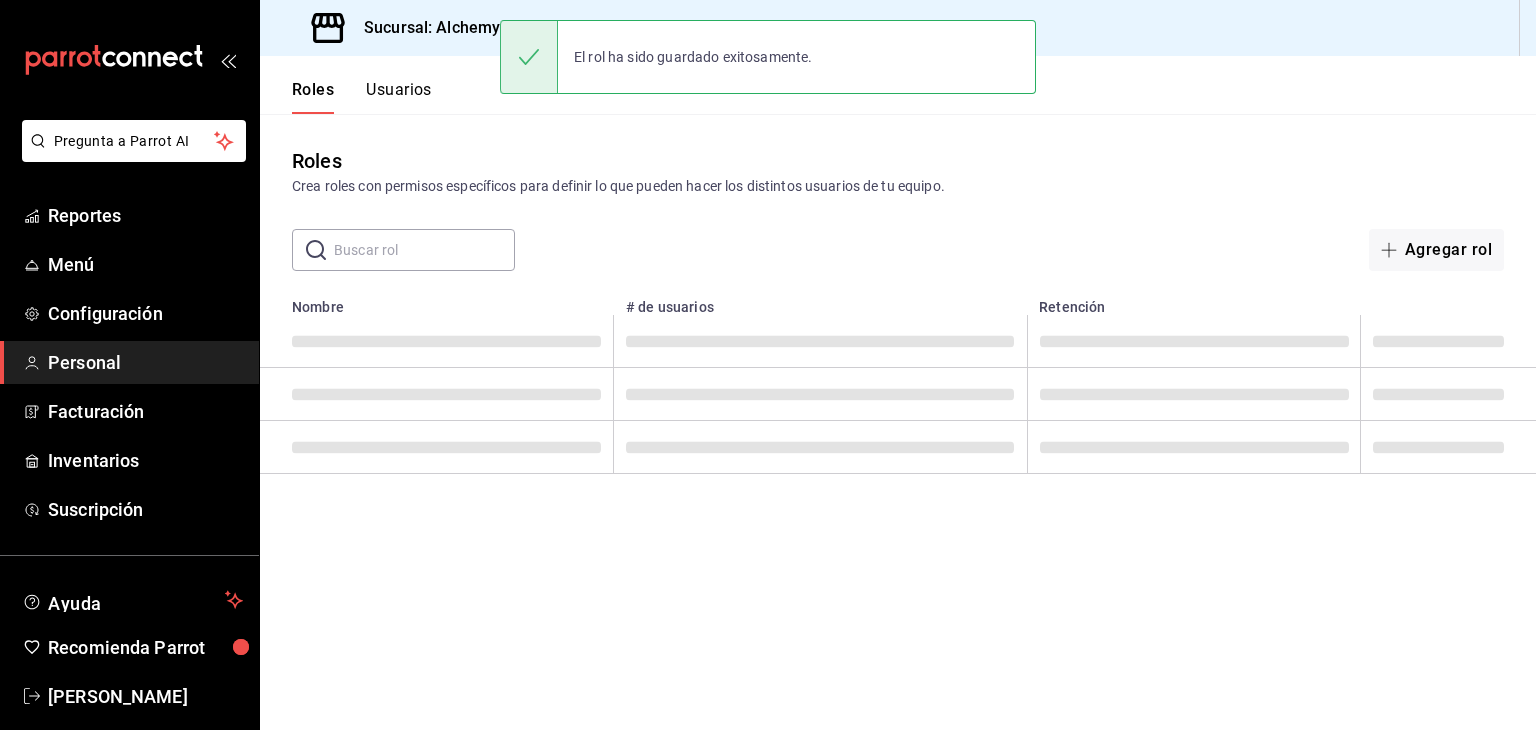 scroll, scrollTop: 0, scrollLeft: 0, axis: both 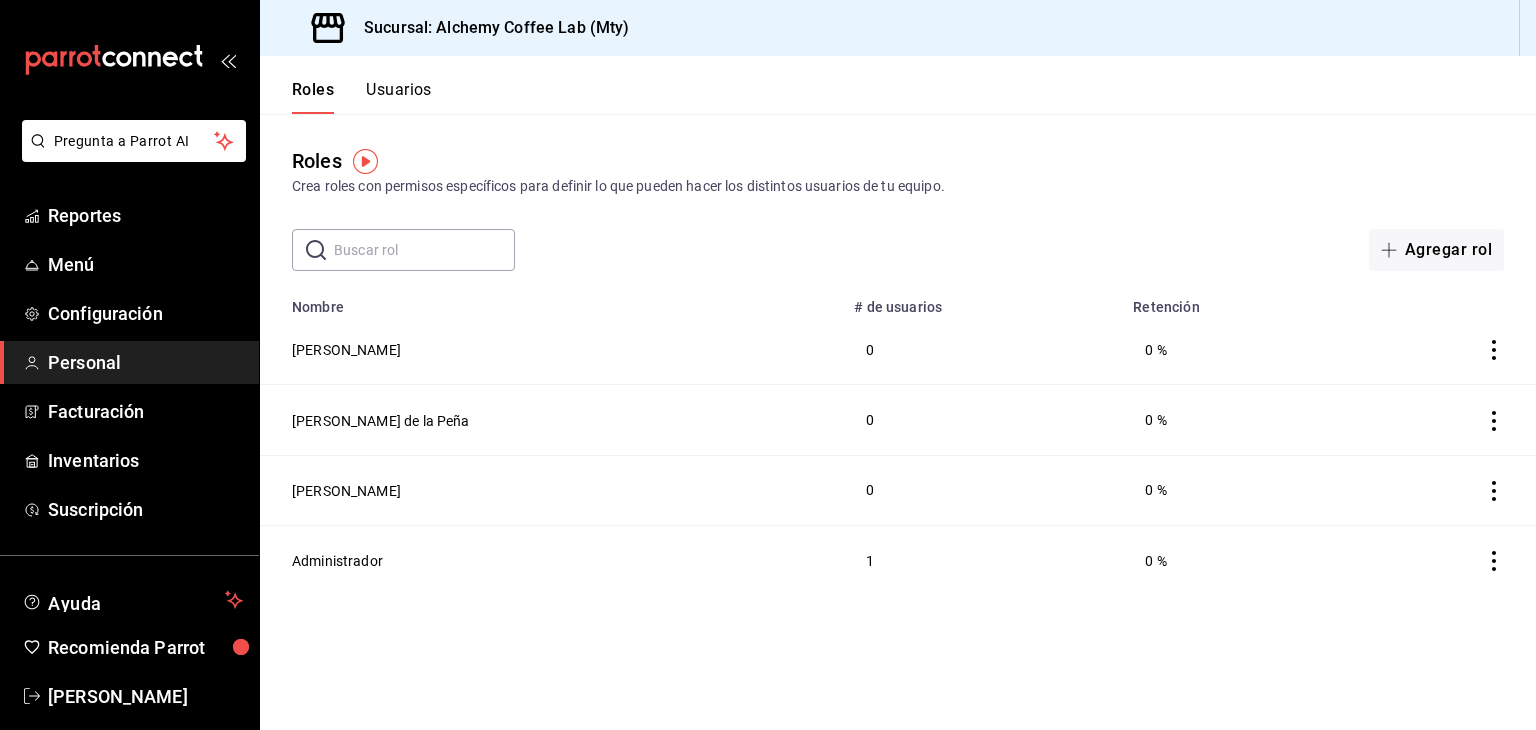 click 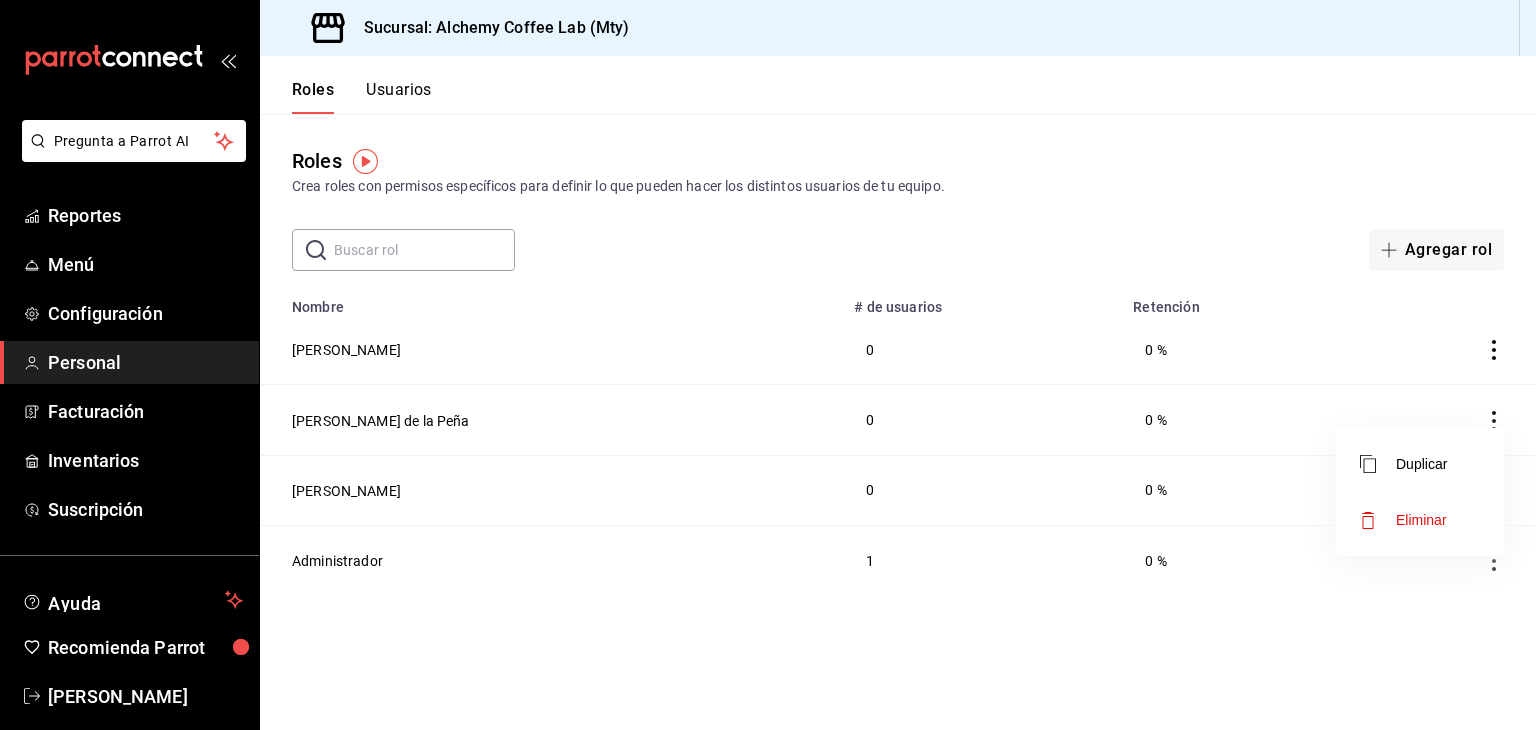 click on "Eliminar" at bounding box center [1421, 520] 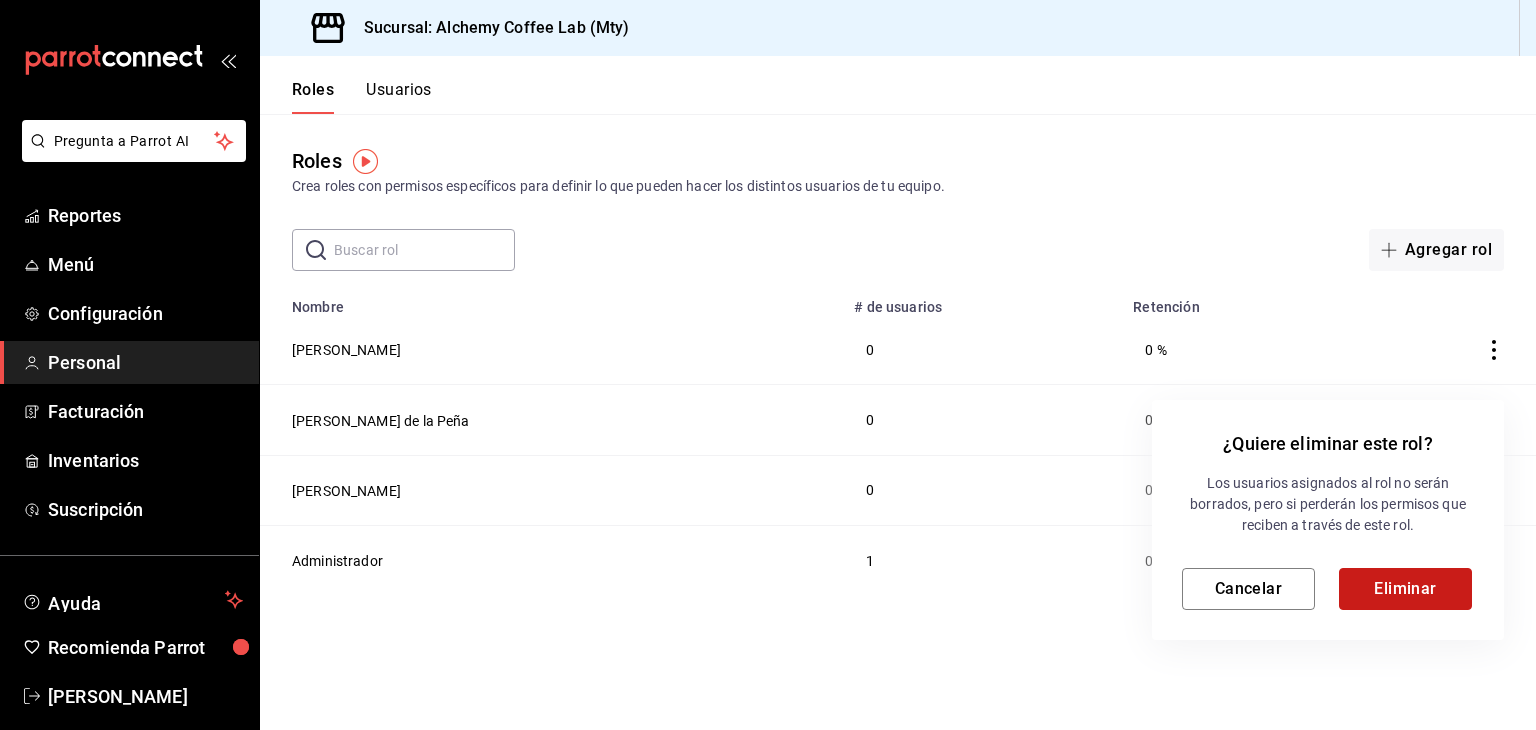 click on "Eliminar" at bounding box center [1405, 589] 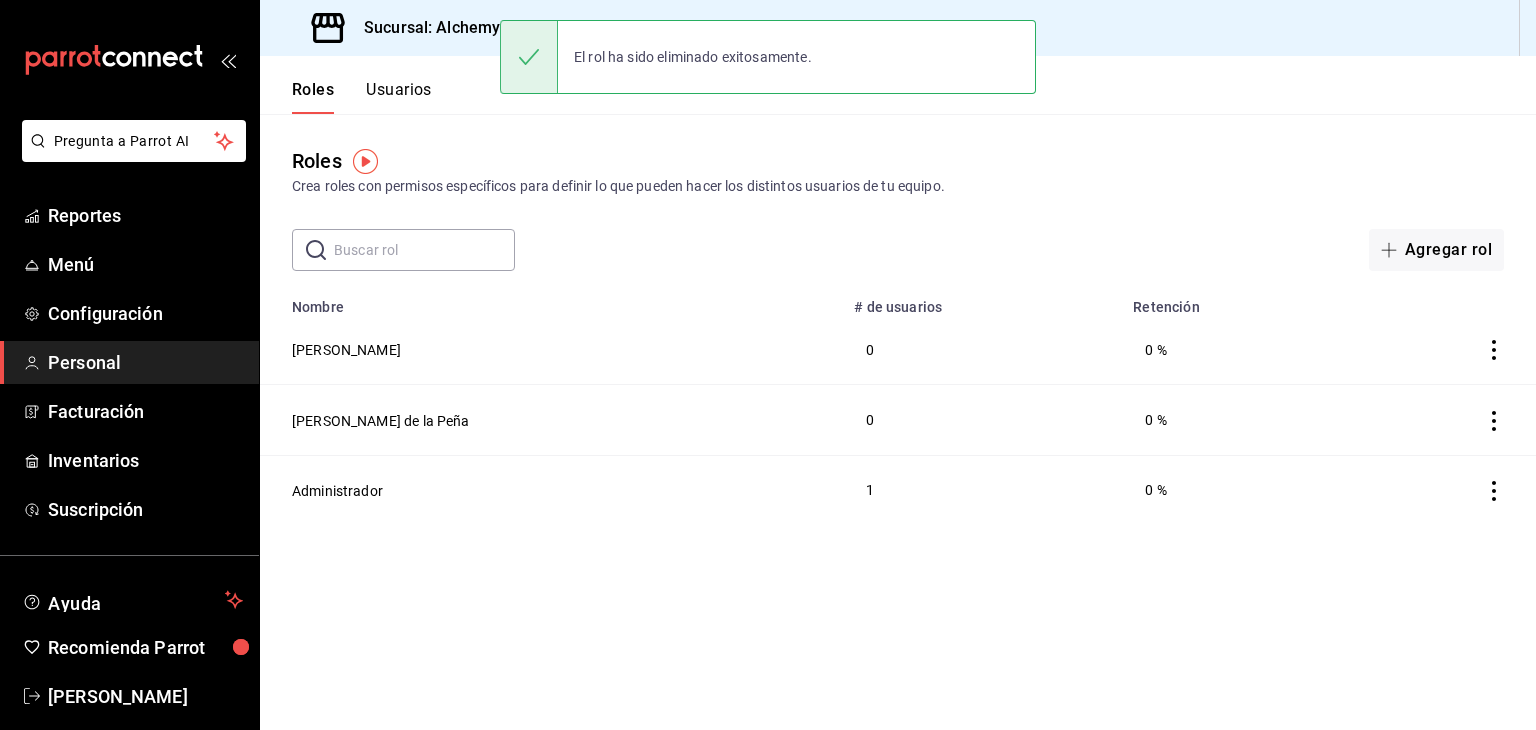 click 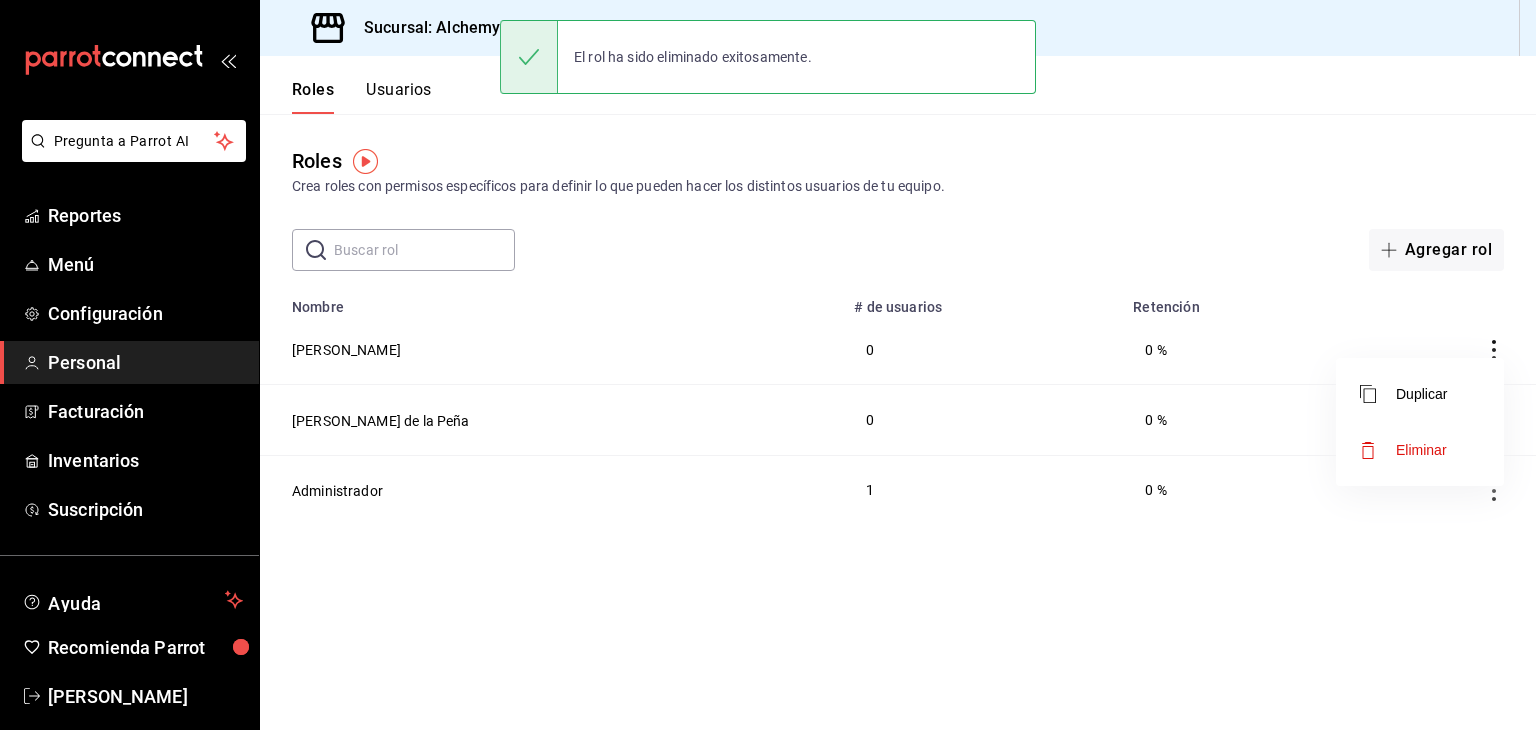 click on "Eliminar" at bounding box center (1403, 450) 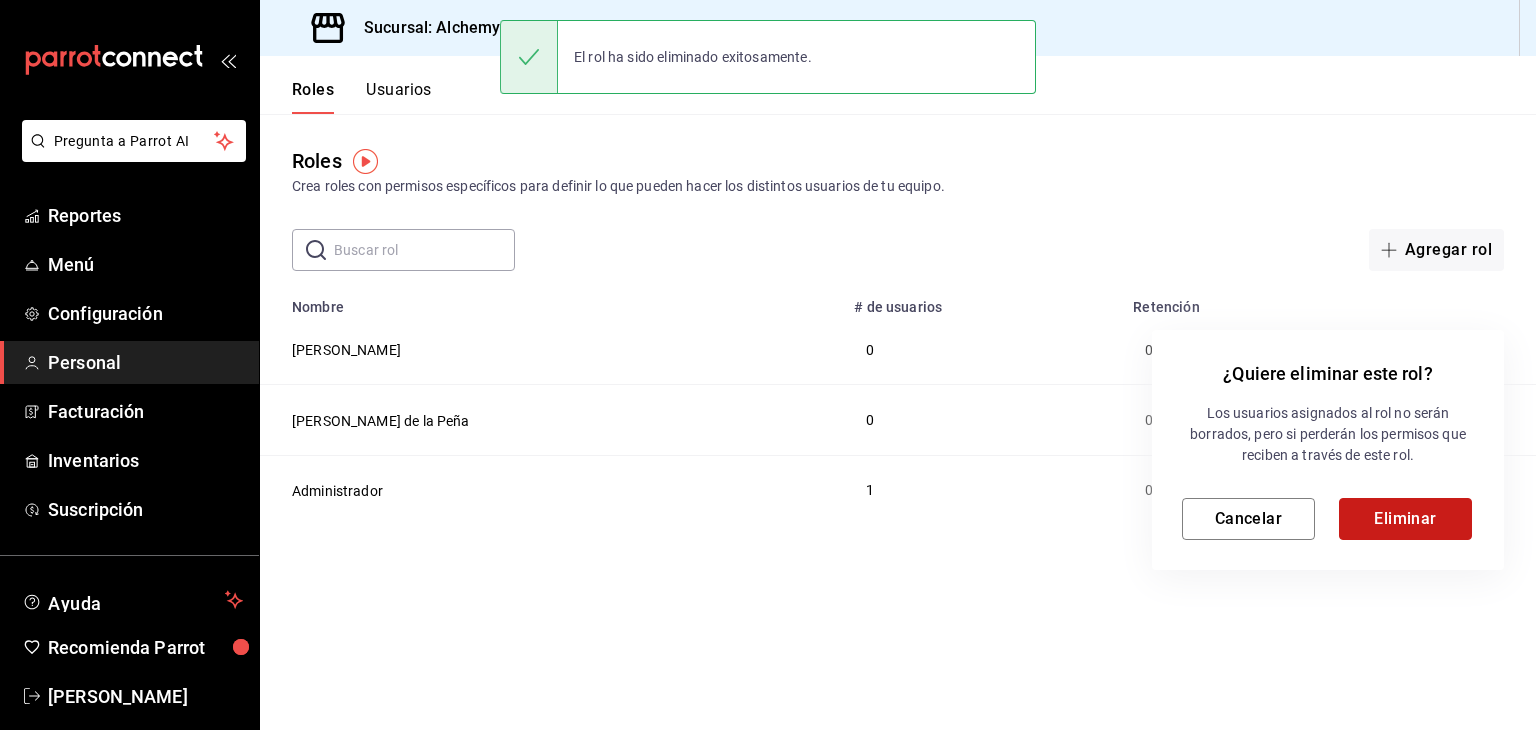 click on "Eliminar" at bounding box center [1405, 519] 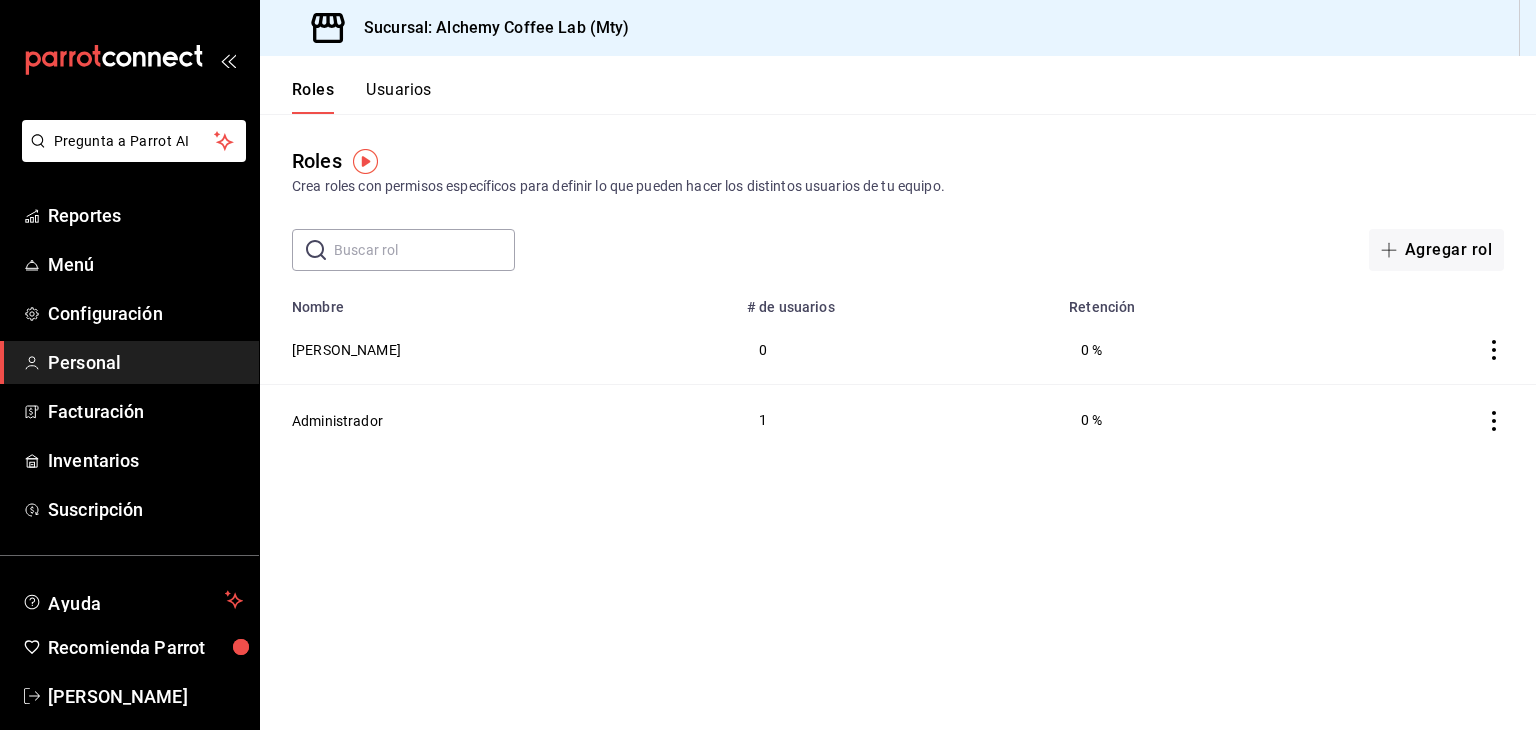 click 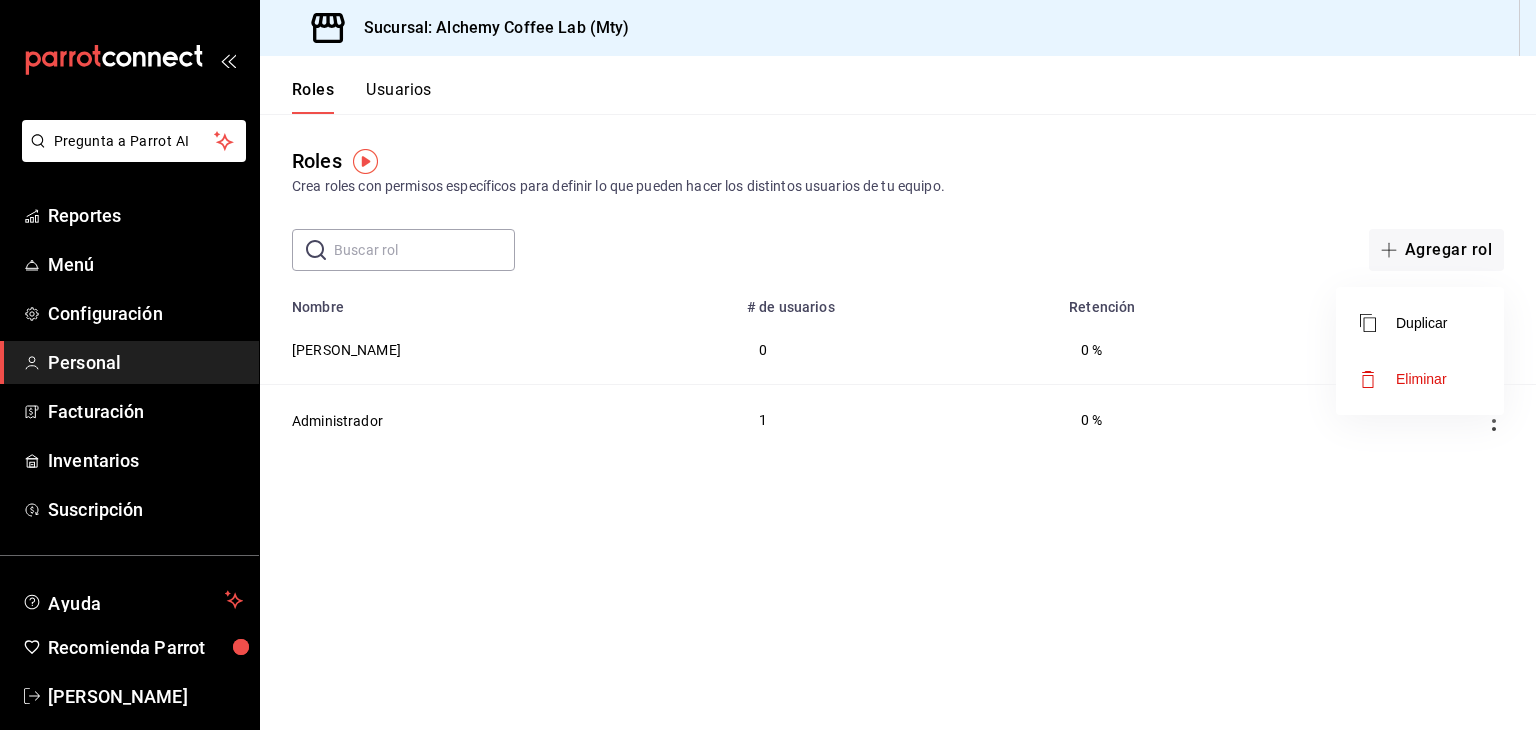 click on "Eliminar" at bounding box center (1421, 379) 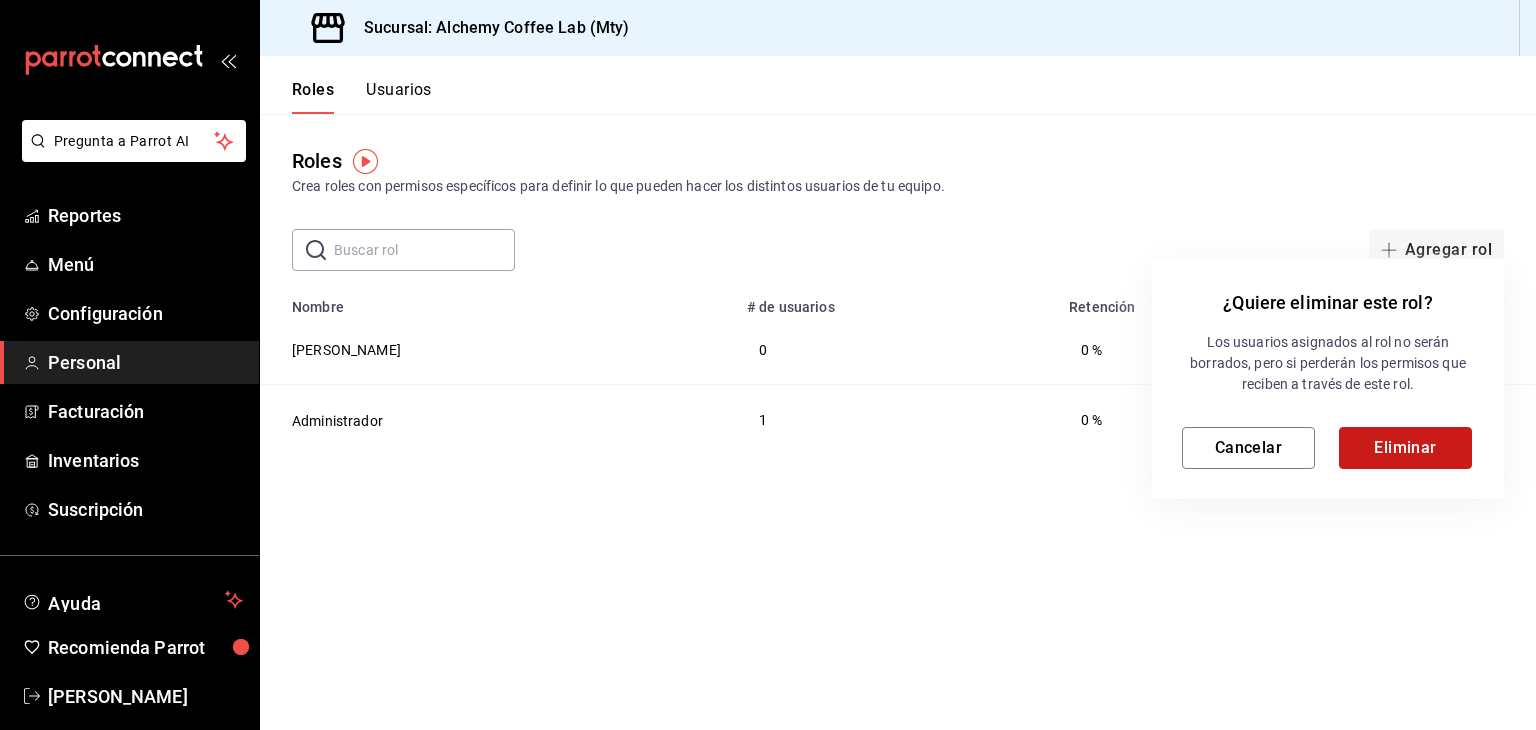 click on "Eliminar" at bounding box center [1405, 448] 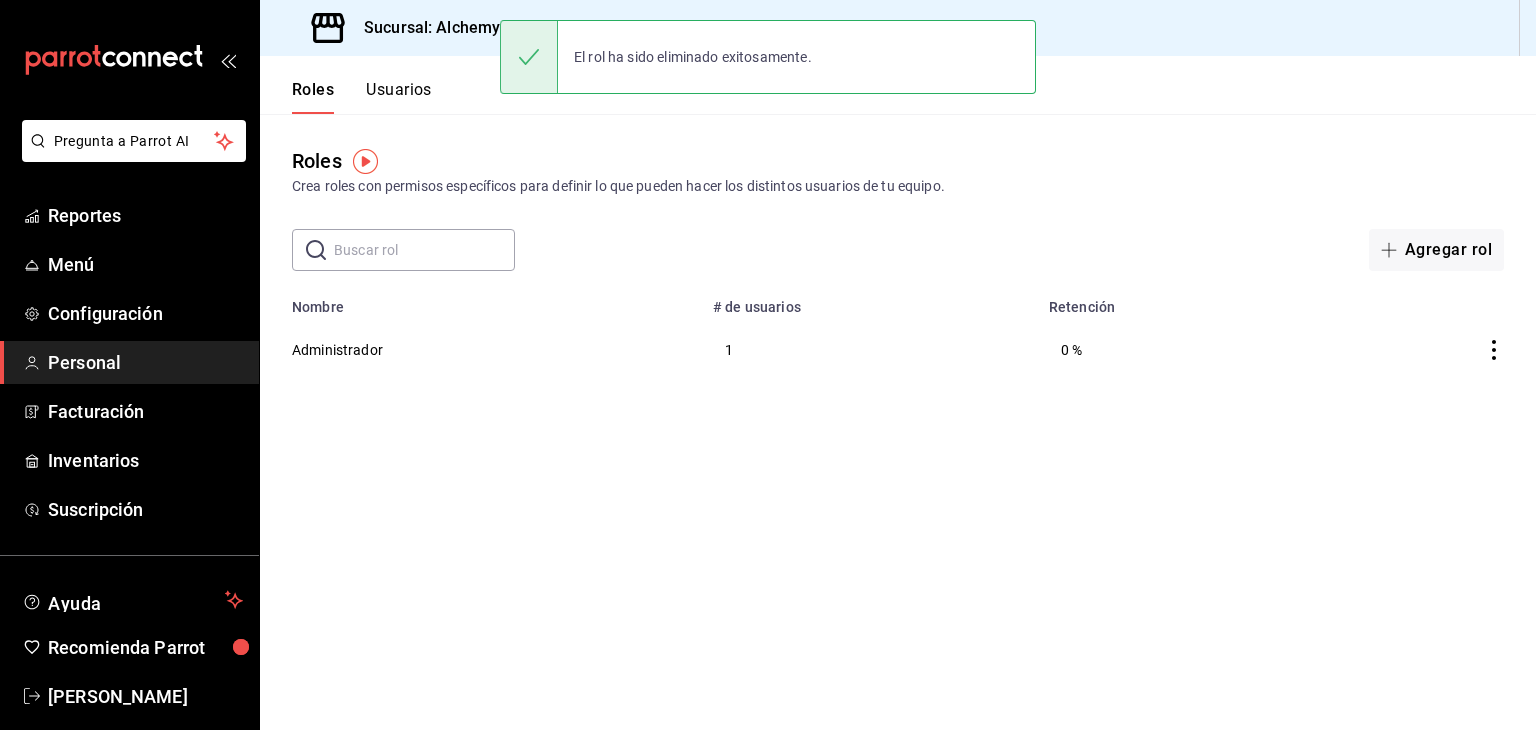 click 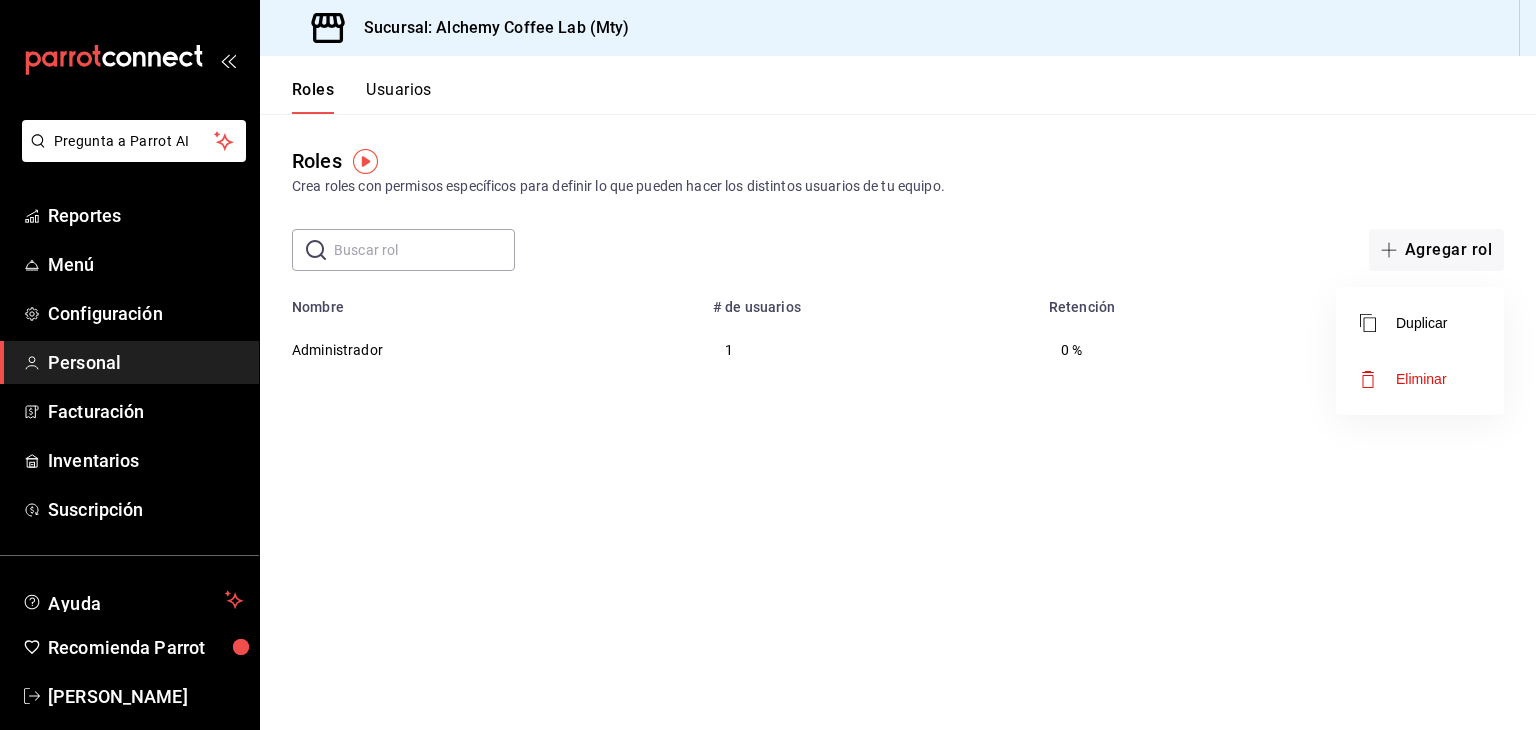 click at bounding box center [768, 365] 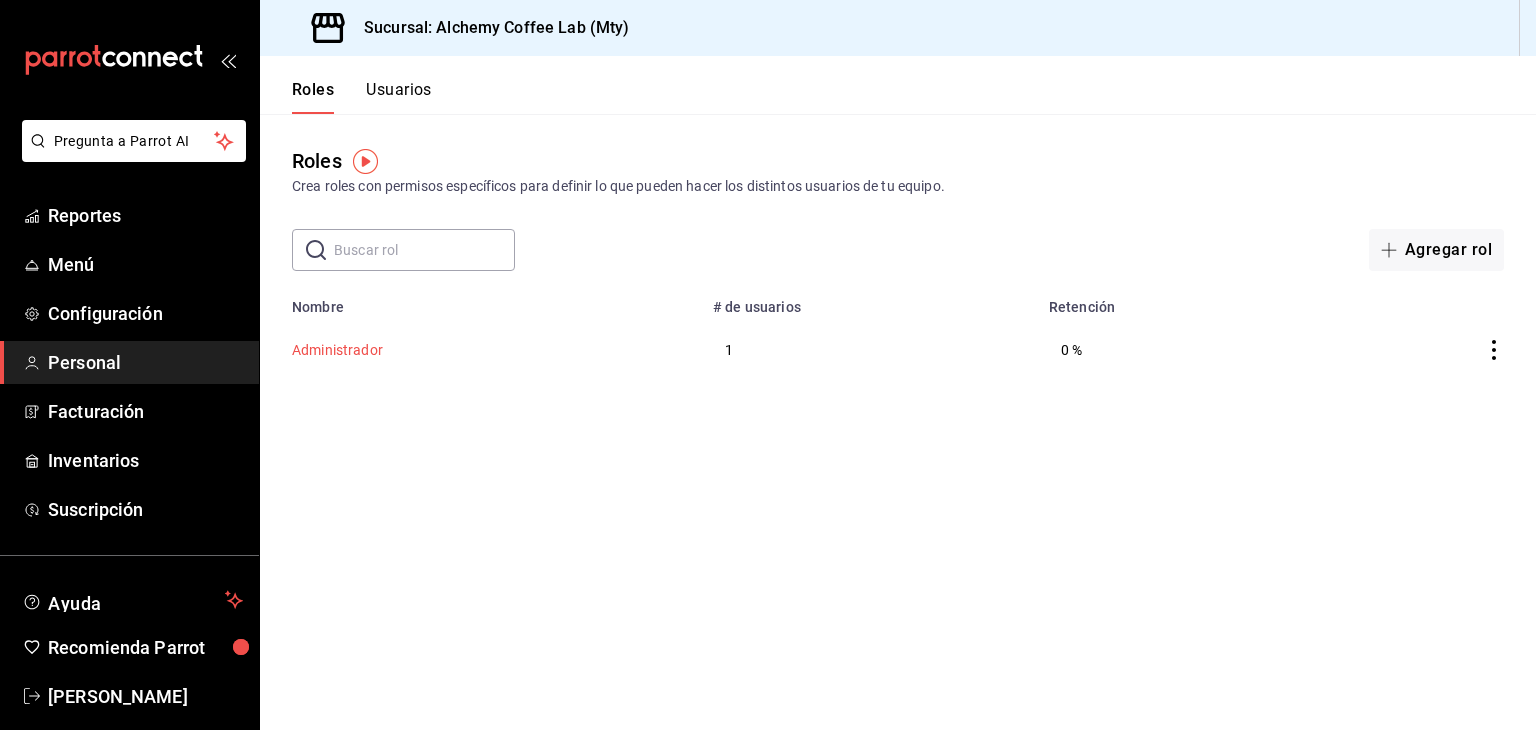 click on "Administrador" at bounding box center (337, 350) 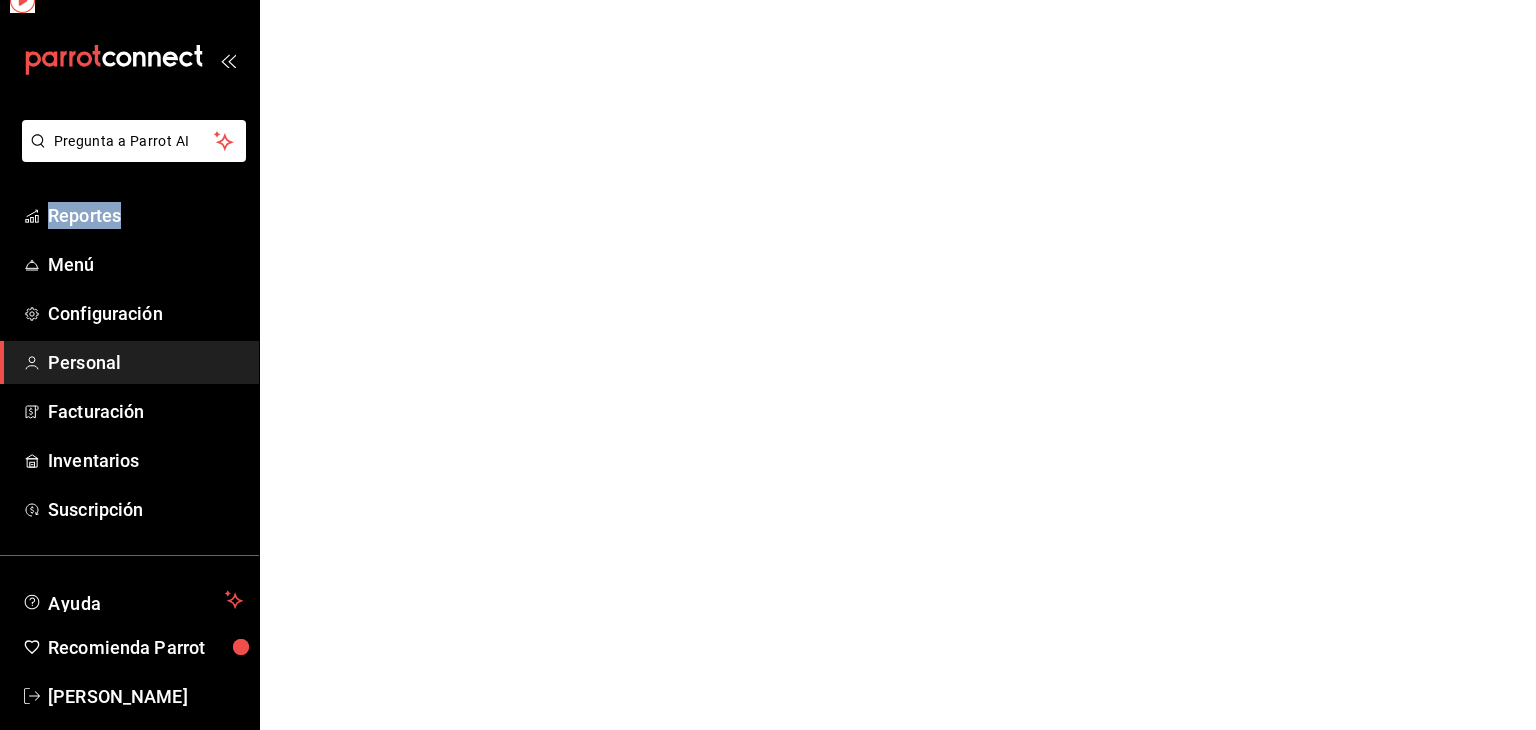 click on "Pregunta a Parrot AI Reportes   Menú   Configuración   Personal   Facturación   Inventarios   Suscripción   Ayuda Recomienda Parrot   [PERSON_NAME]   Sugerir nueva función   GANA 1 MES GRATIS EN TU SUSCRIPCIÓN AQUÍ ¿Recuerdas cómo empezó tu restaurante?
[DATE] puedes ayudar a un colega a tener el mismo cambio que tú viviste.
Recomienda Parrot directamente desde tu Portal Administrador.
Es fácil y rápido.
🎁 Por cada restaurante que se una, ganas 1 mes gratis. Ver video tutorial Ir a video Pregunta a Parrot AI Reportes   Menú   Configuración   Personal   Facturación   Inventarios   Suscripción   Ayuda Recomienda Parrot   [PERSON_NAME]   Sugerir nueva función   Visitar centro de ayuda [PHONE_NUMBER] [EMAIL_ADDRESS][DOMAIN_NAME] Visitar centro de ayuda [PHONE_NUMBER] [EMAIL_ADDRESS][DOMAIN_NAME]" at bounding box center [768, 0] 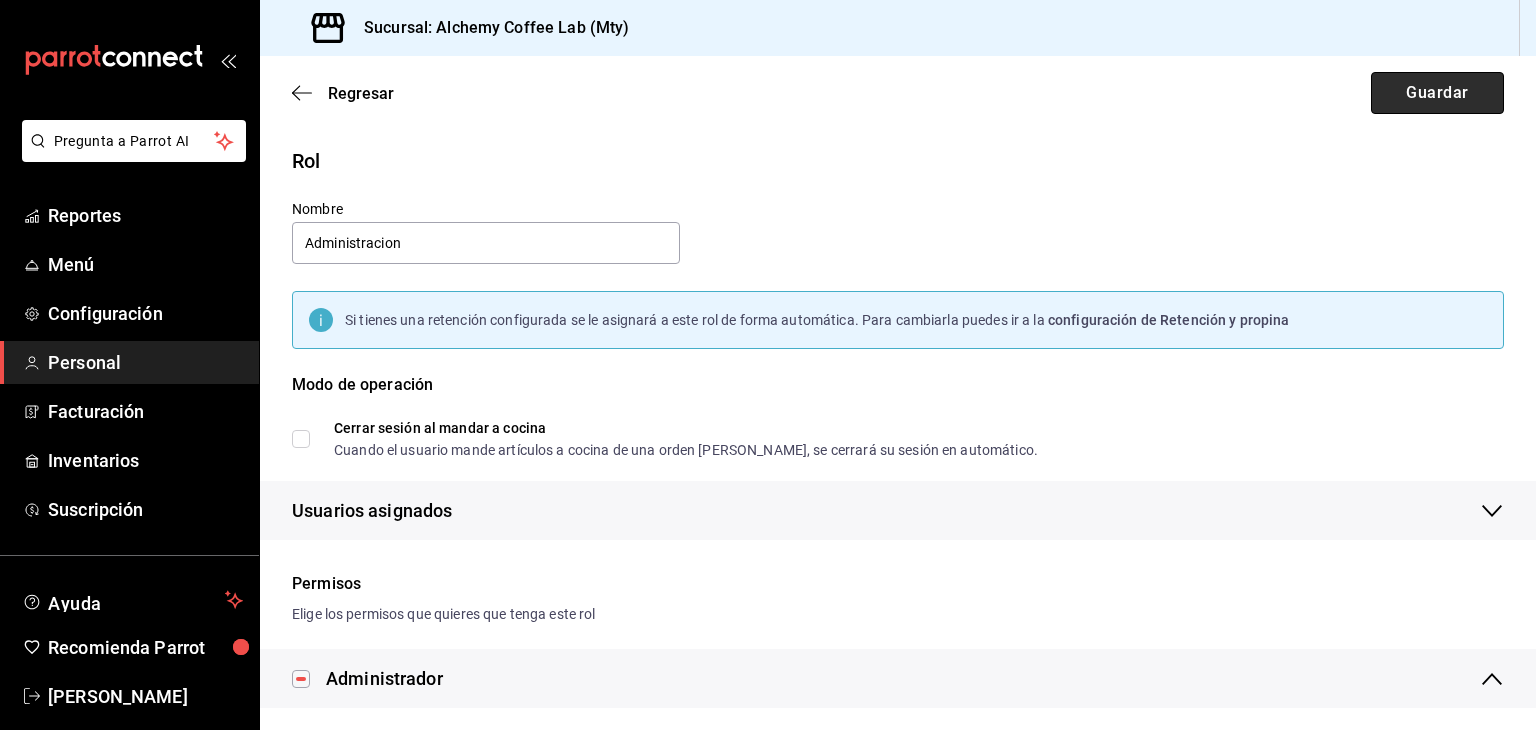 click on "Guardar" at bounding box center (1437, 93) 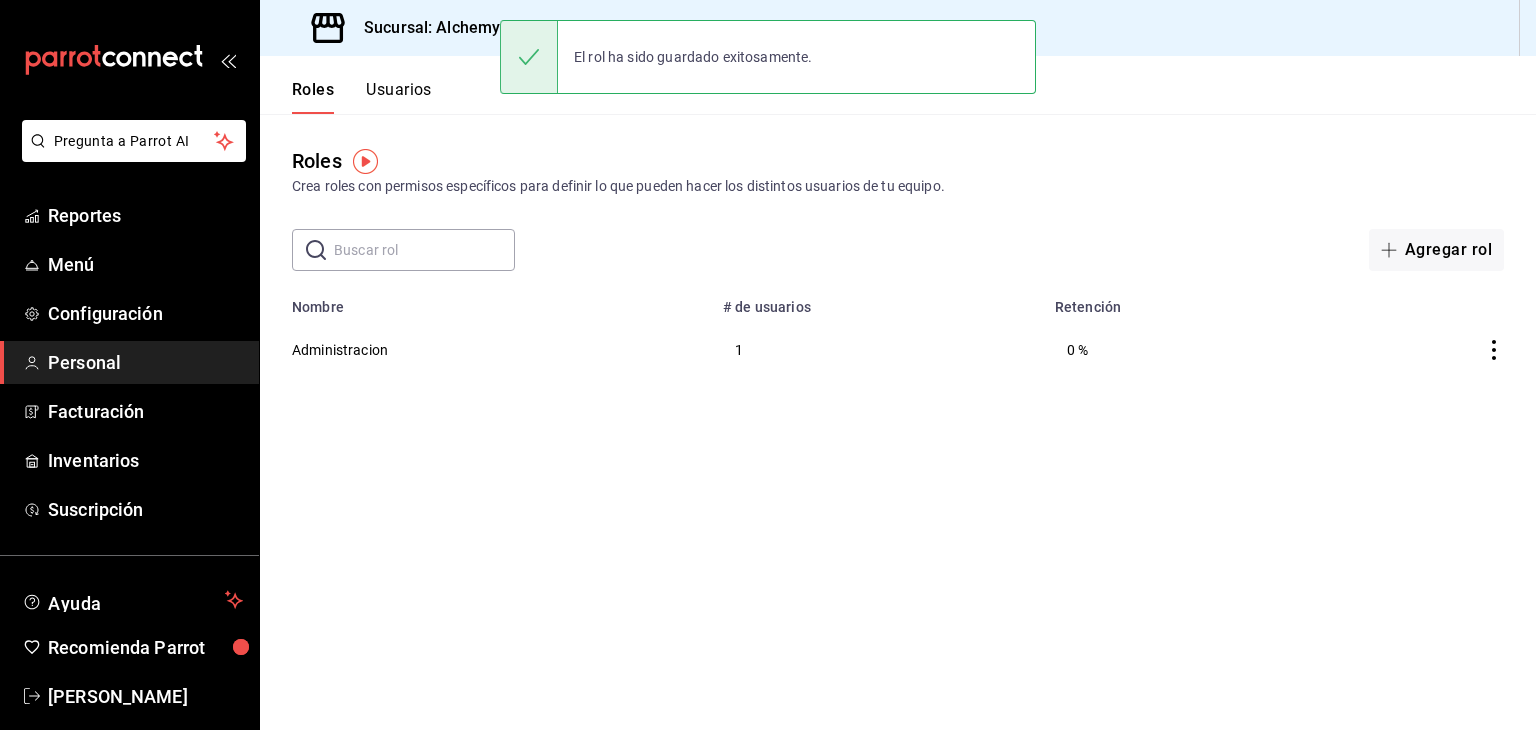 click on "Administracion" at bounding box center [485, 349] 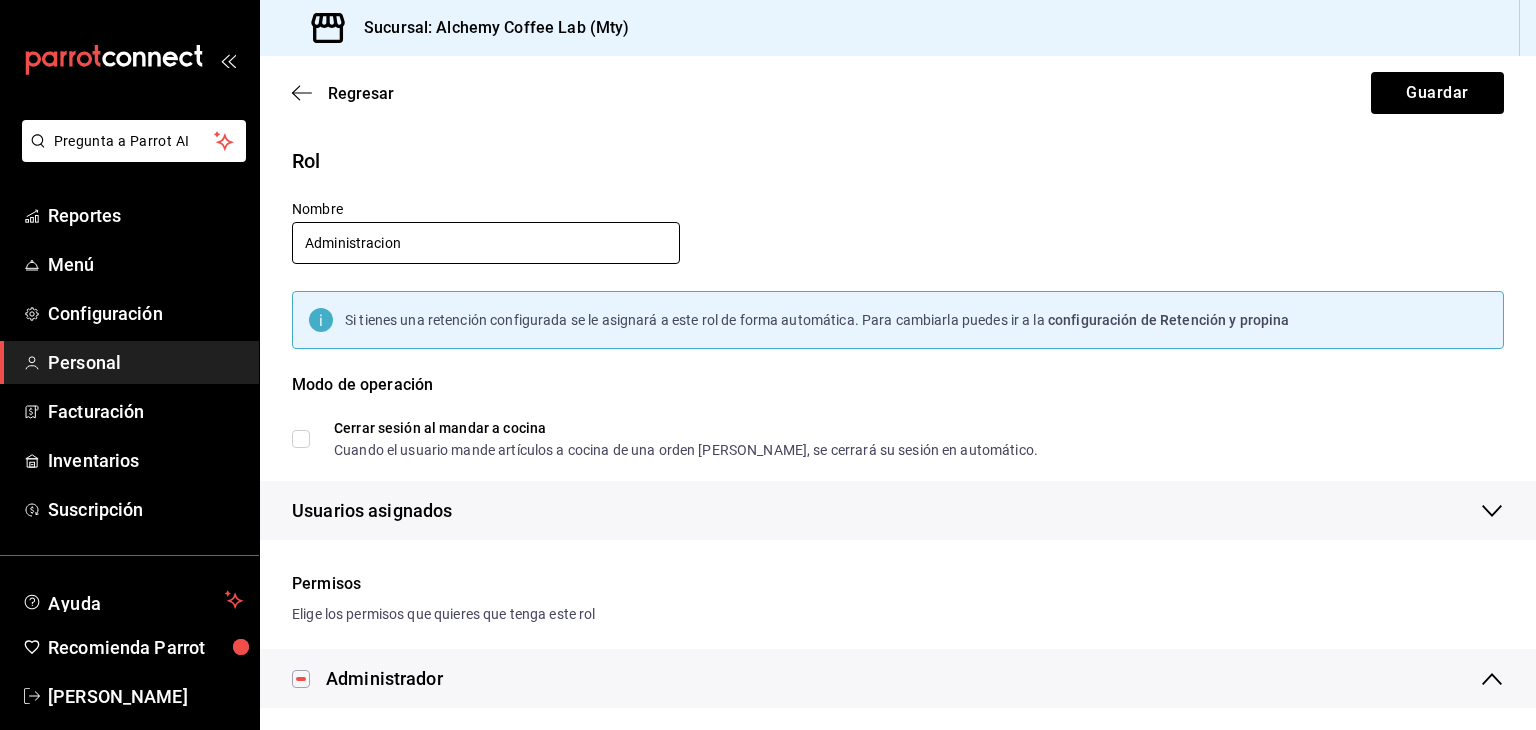 drag, startPoint x: 445, startPoint y: 247, endPoint x: 364, endPoint y: 249, distance: 81.02469 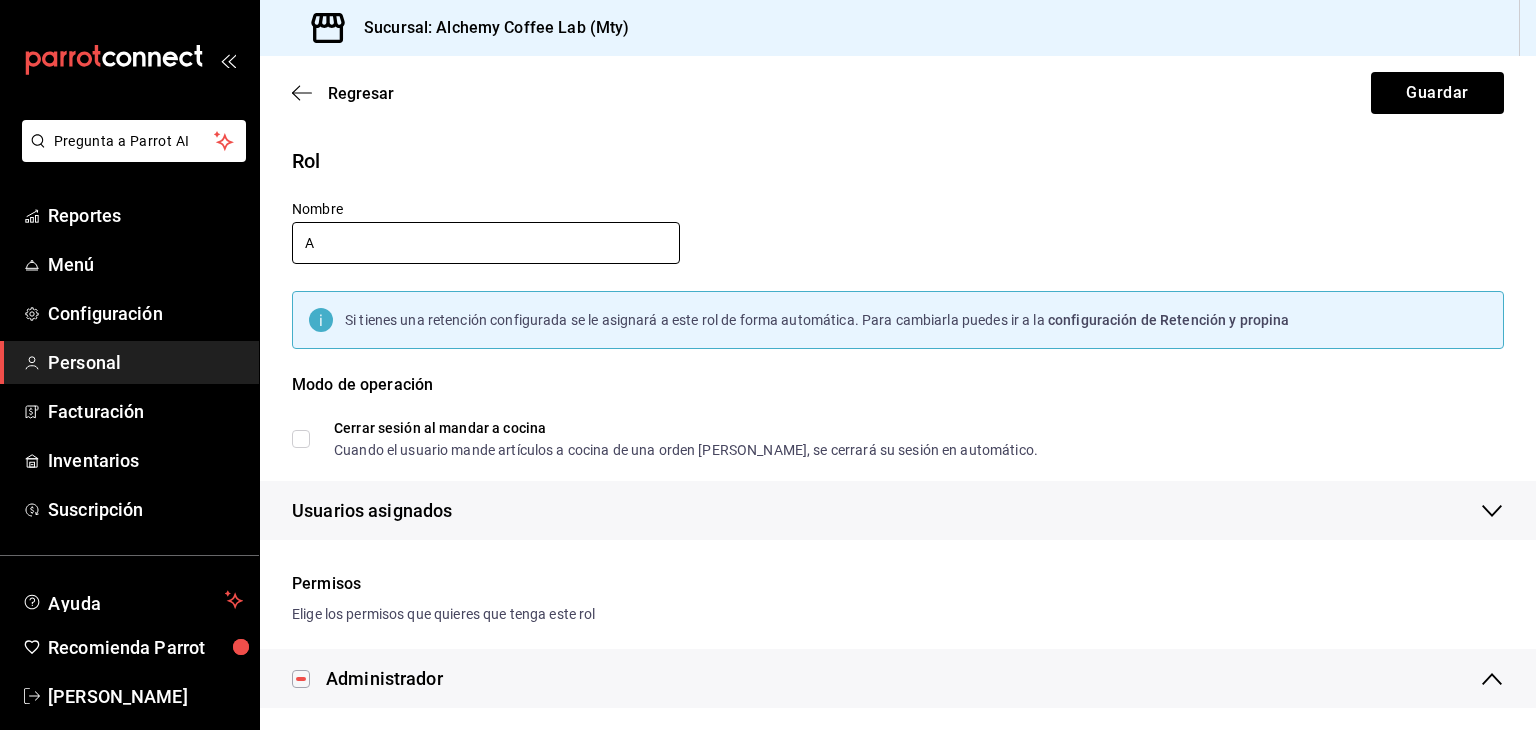 paste on "dministración" 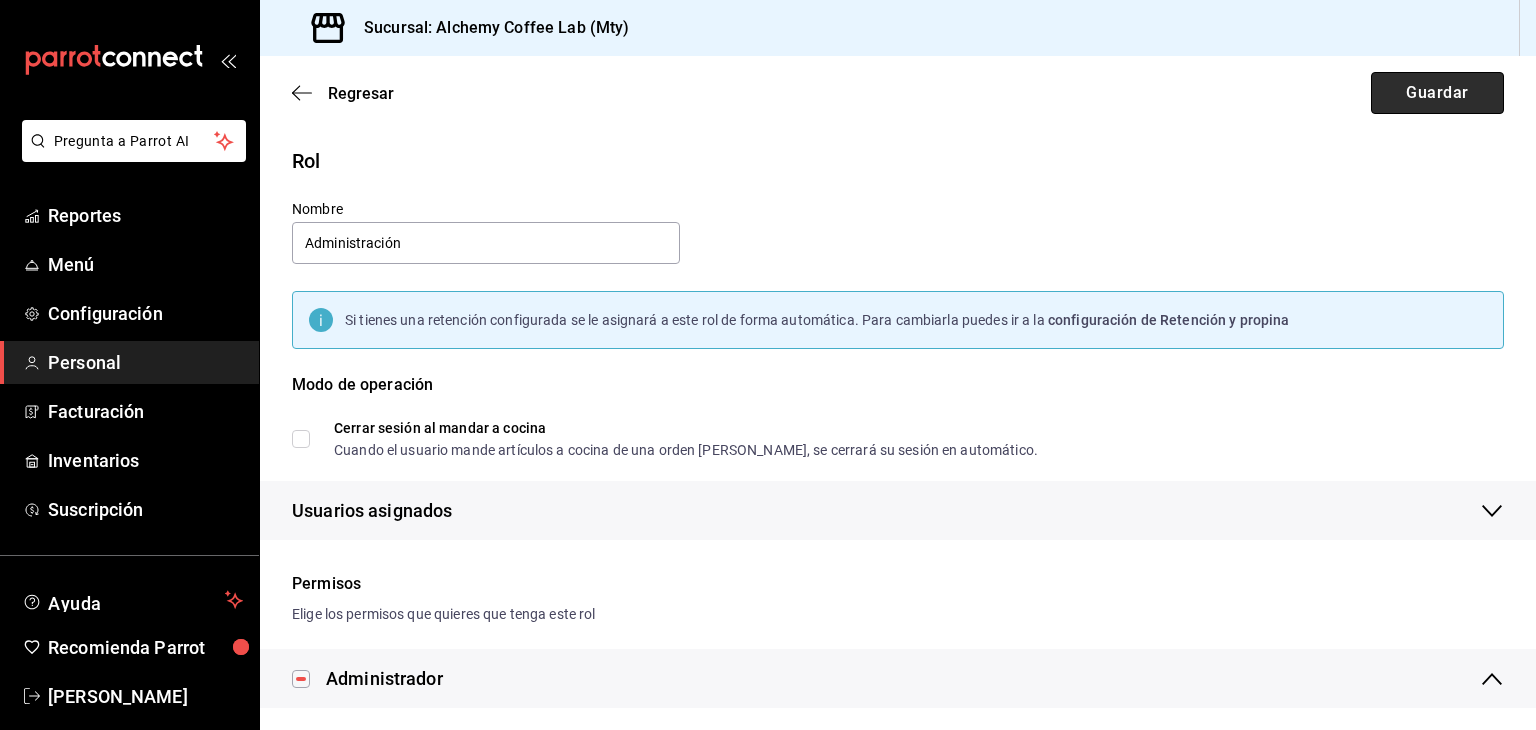 click on "Guardar" at bounding box center [1437, 93] 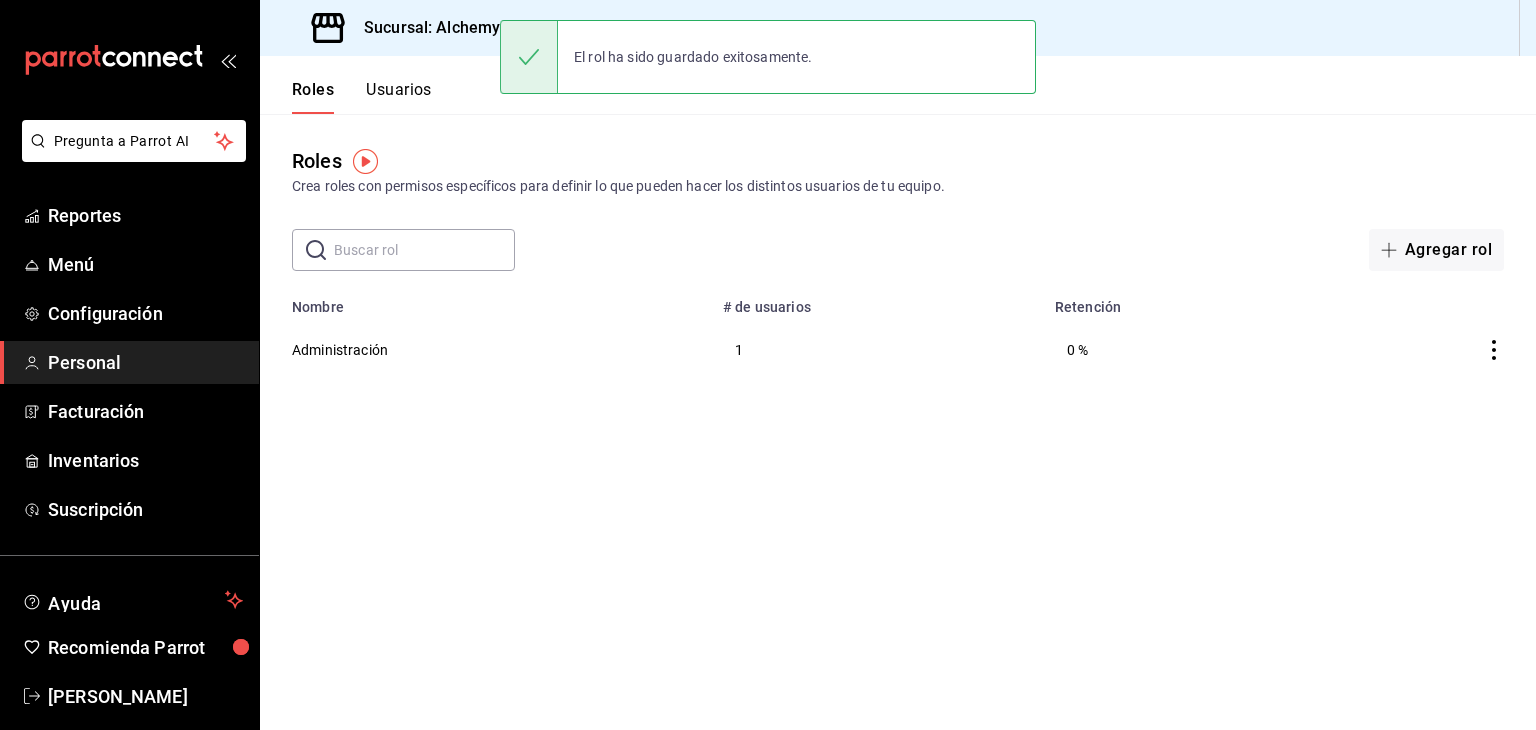 click on "Usuarios" at bounding box center [399, 97] 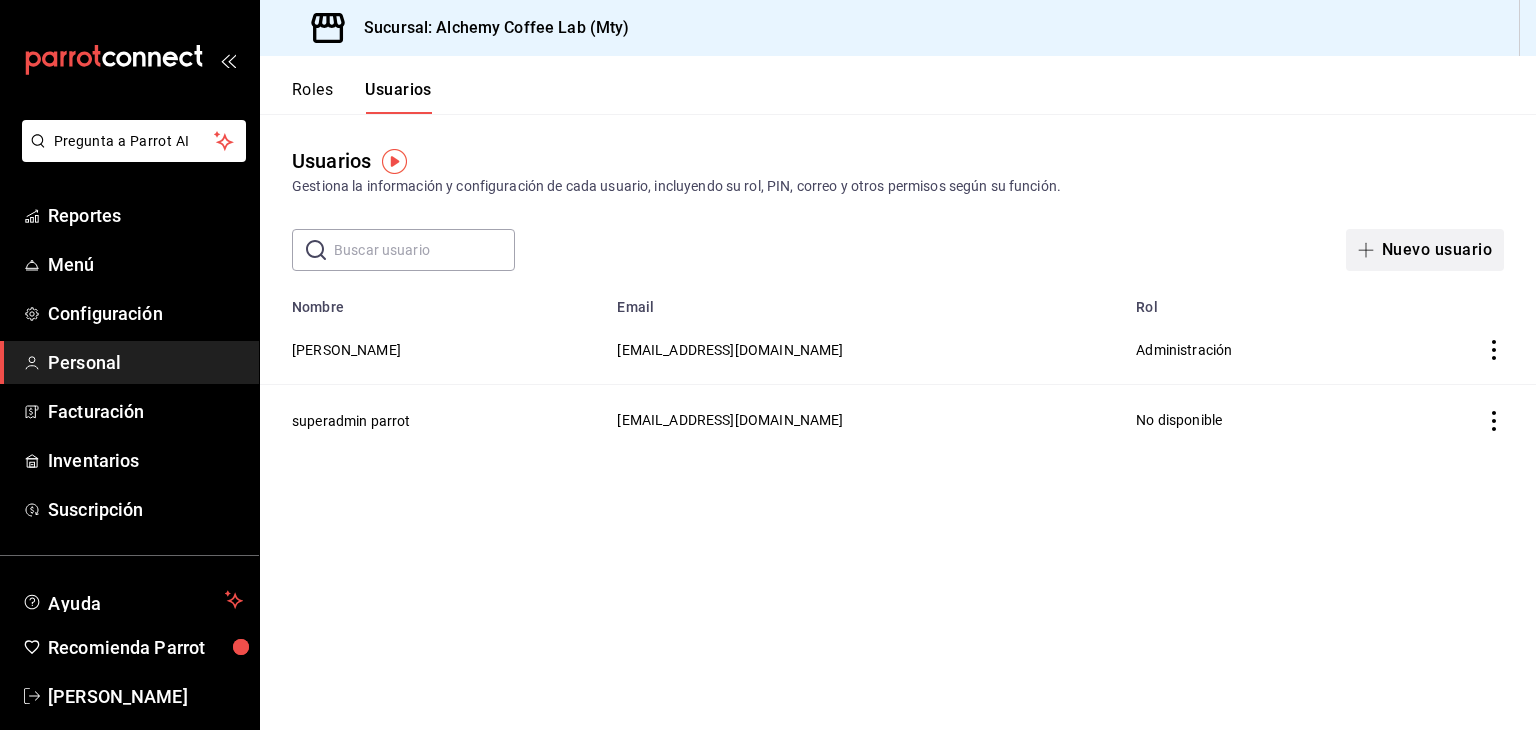 click on "Nuevo usuario" at bounding box center (1425, 250) 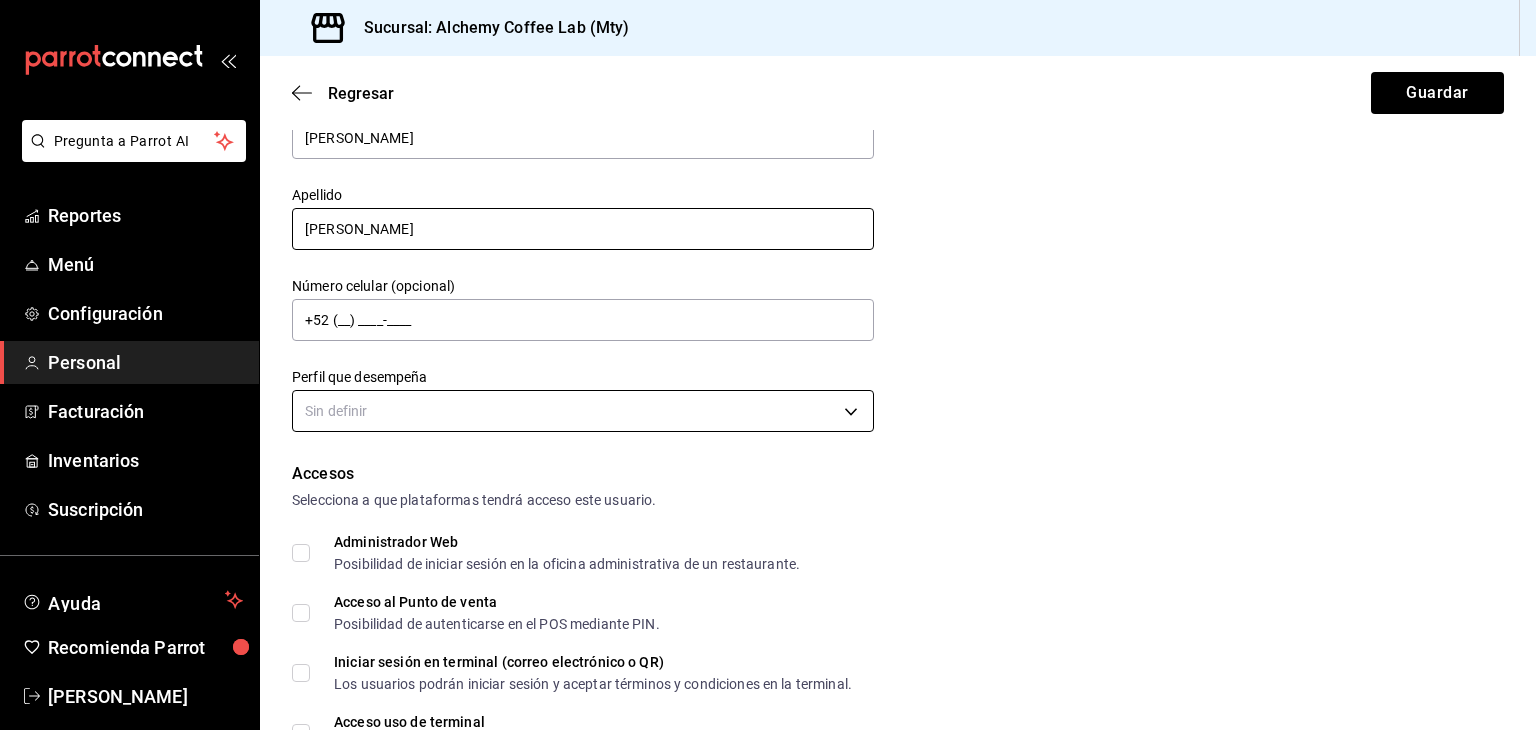 scroll, scrollTop: 100, scrollLeft: 0, axis: vertical 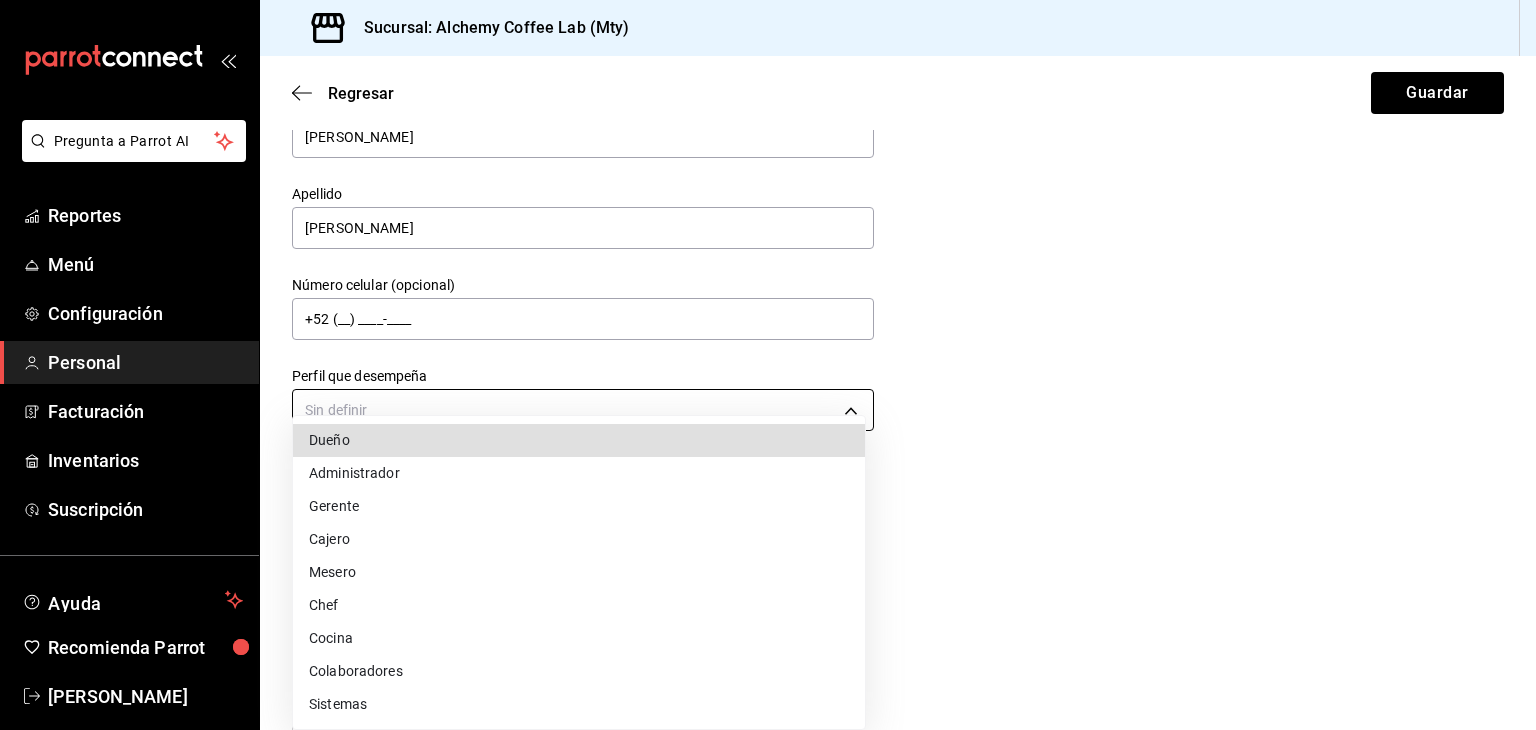 click on "Pregunta a Parrot AI Reportes   Menú   Configuración   Personal   Facturación   Inventarios   Suscripción   Ayuda Recomienda Parrot   [PERSON_NAME]   Sugerir nueva función   Sucursal: Alchemy Coffee Lab (Mty) Regresar Guardar Datos personales Nombre [PERSON_NAME] [PERSON_NAME] Número celular (opcional) +52 (__) ____-____ Perfil que desempeña Sin definir Accesos Selecciona a que plataformas tendrá acceso este usuario. Administrador Web Posibilidad de iniciar sesión en la oficina administrativa de un restaurante.  Acceso al Punto de venta Posibilidad de autenticarse en el POS mediante PIN.  Iniciar sesión en terminal (correo electrónico o QR) Los usuarios podrán iniciar sesión y aceptar términos y condiciones en la terminal. Acceso uso de terminal Los usuarios podrán acceder y utilizar la terminal para visualizar y procesar pagos de sus órdenes. Correo electrónico Se volverá obligatorio al tener ciertos accesos activados. Contraseña Contraseña Repetir contraseña PIN Validar PIN" at bounding box center (768, 365) 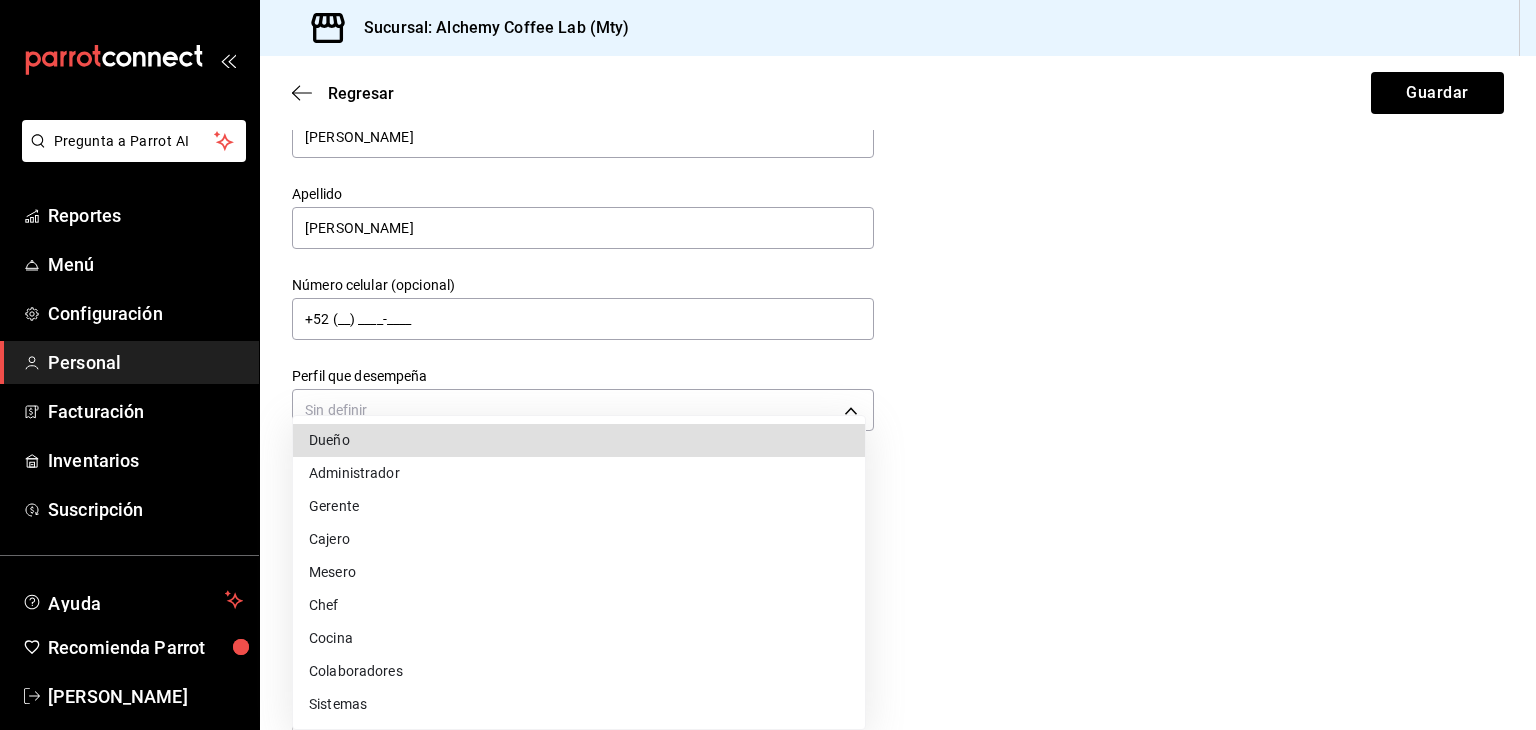 click on "Dueño" at bounding box center [579, 440] 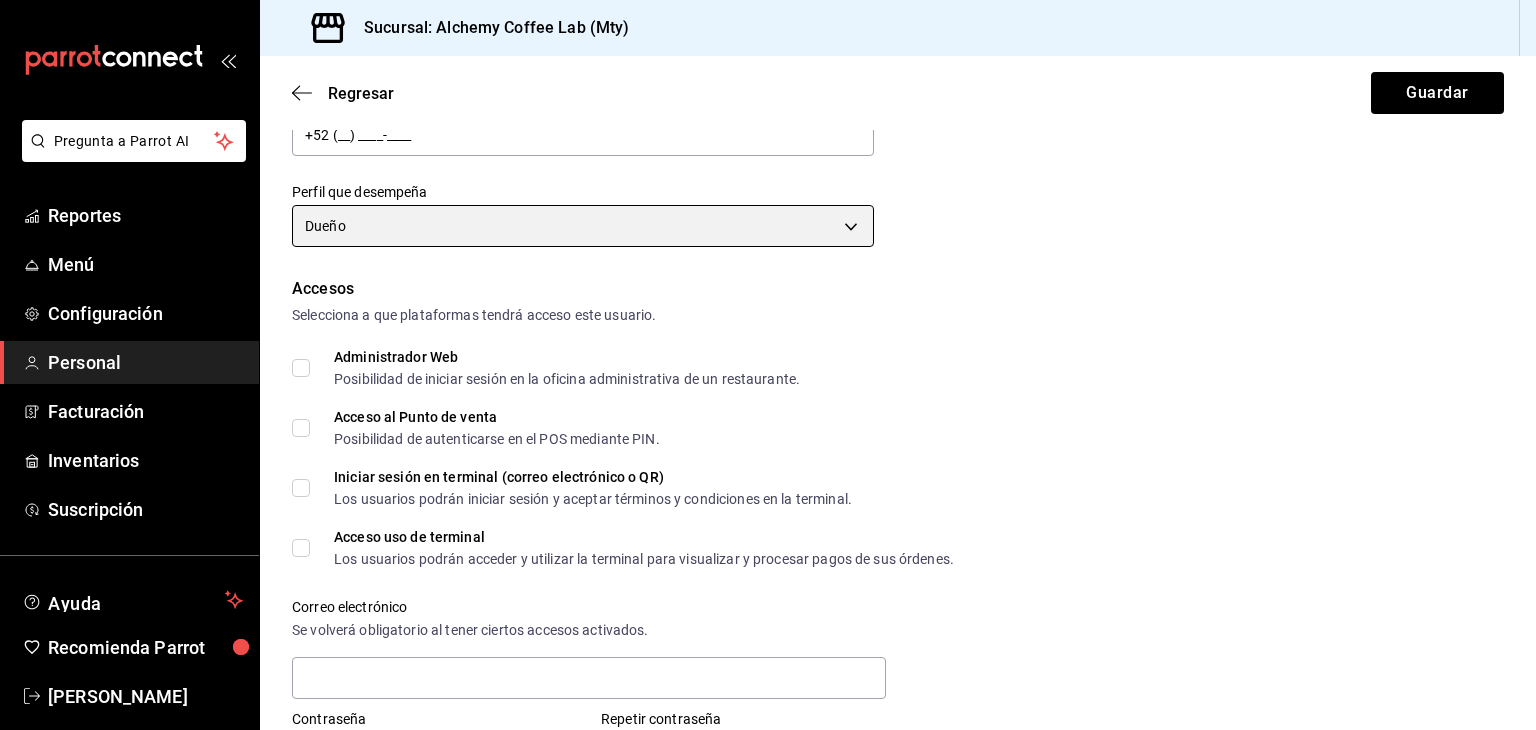scroll, scrollTop: 300, scrollLeft: 0, axis: vertical 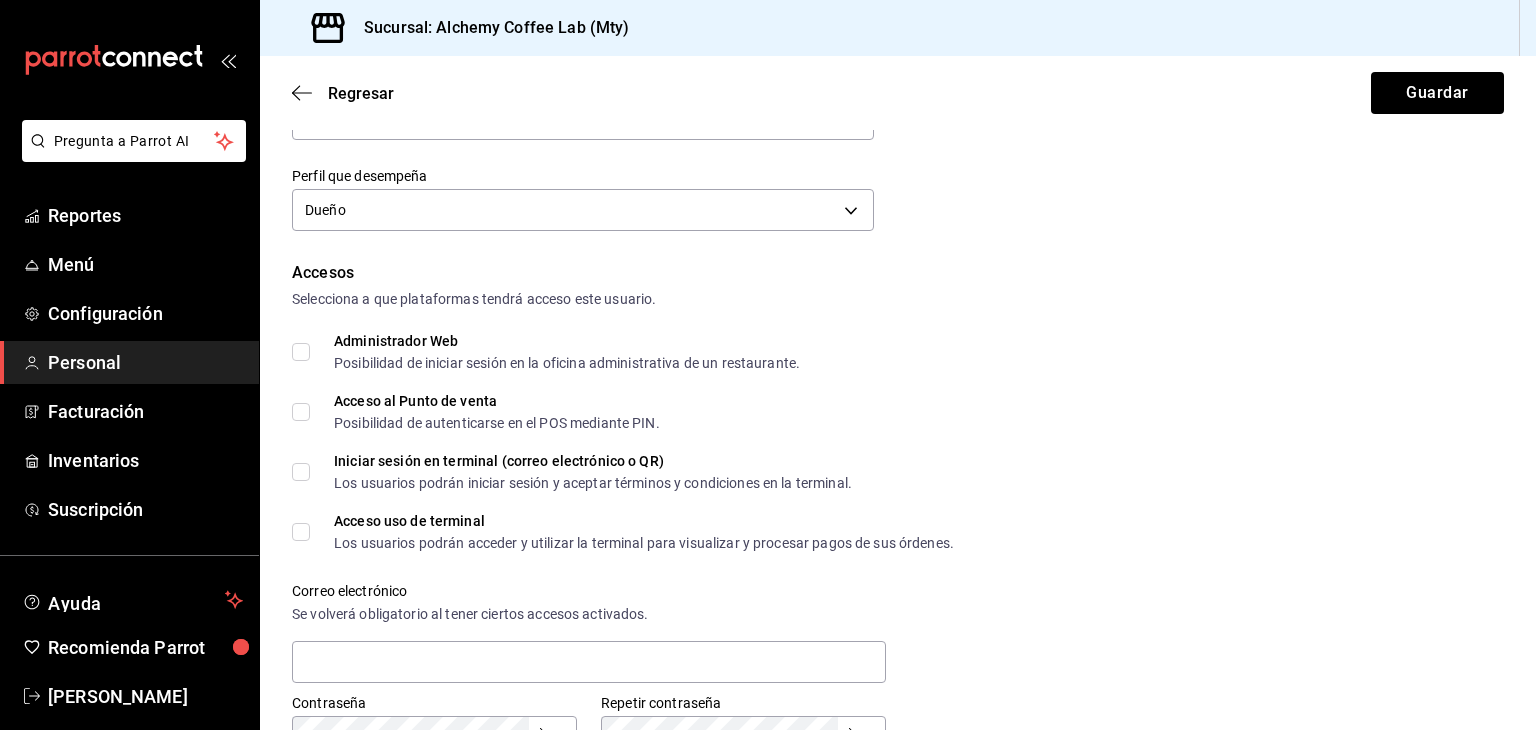 click on "Administrador Web Posibilidad de iniciar sesión en la oficina administrativa de un restaurante." at bounding box center [301, 352] 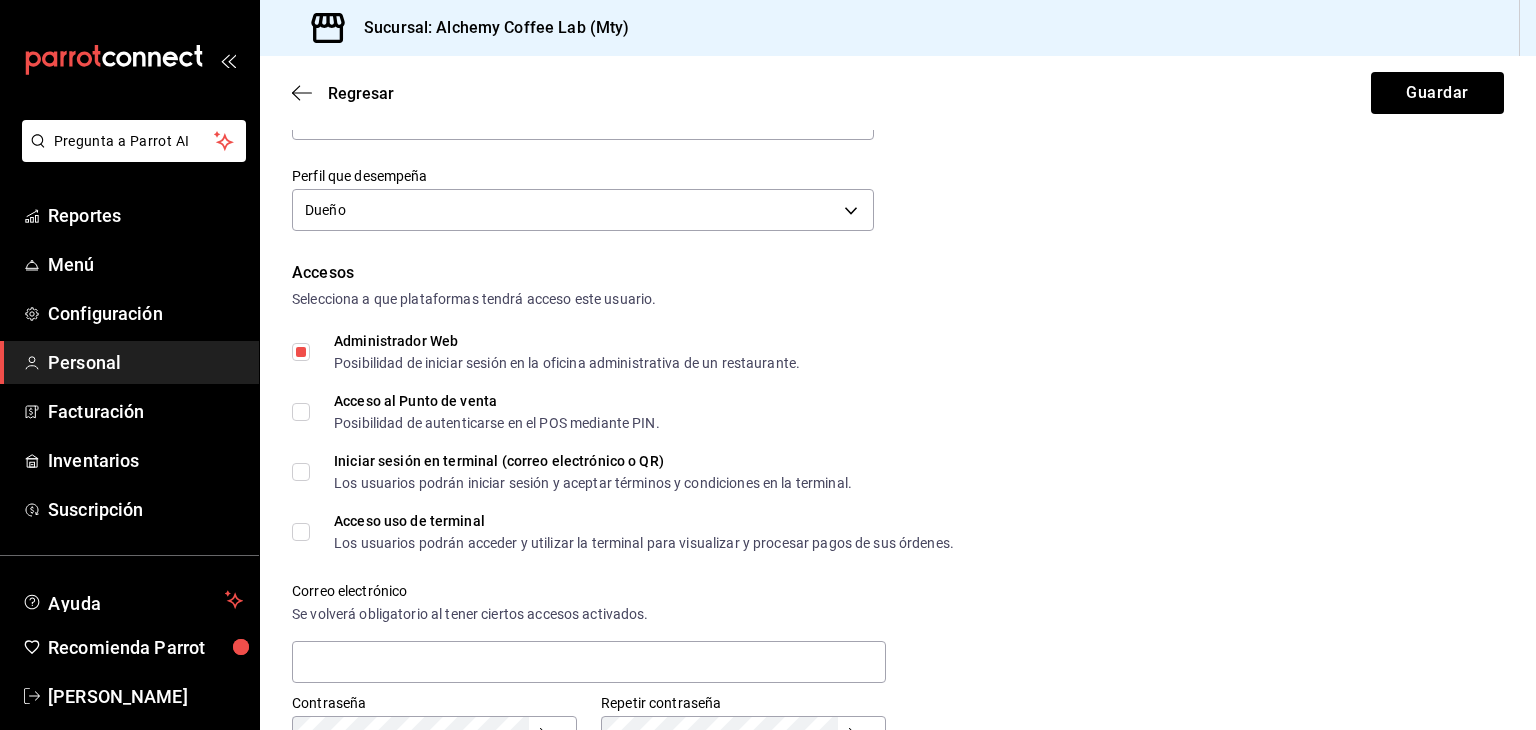click on "Acceso al Punto de venta Posibilidad de autenticarse en el POS mediante PIN." at bounding box center (301, 412) 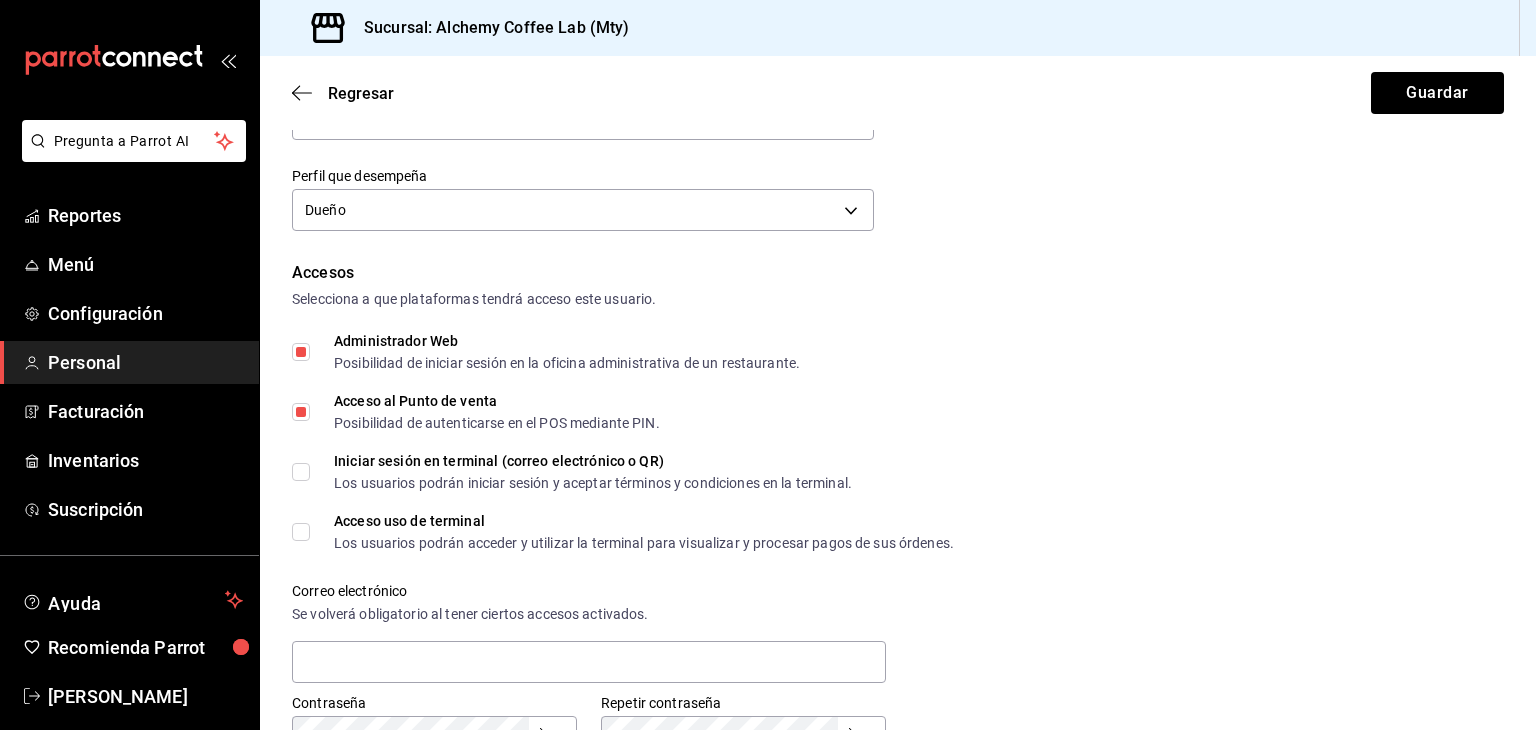 click on "Iniciar sesión en terminal (correo electrónico o QR) Los usuarios podrán iniciar sesión y aceptar términos y condiciones en la terminal." at bounding box center [572, 472] 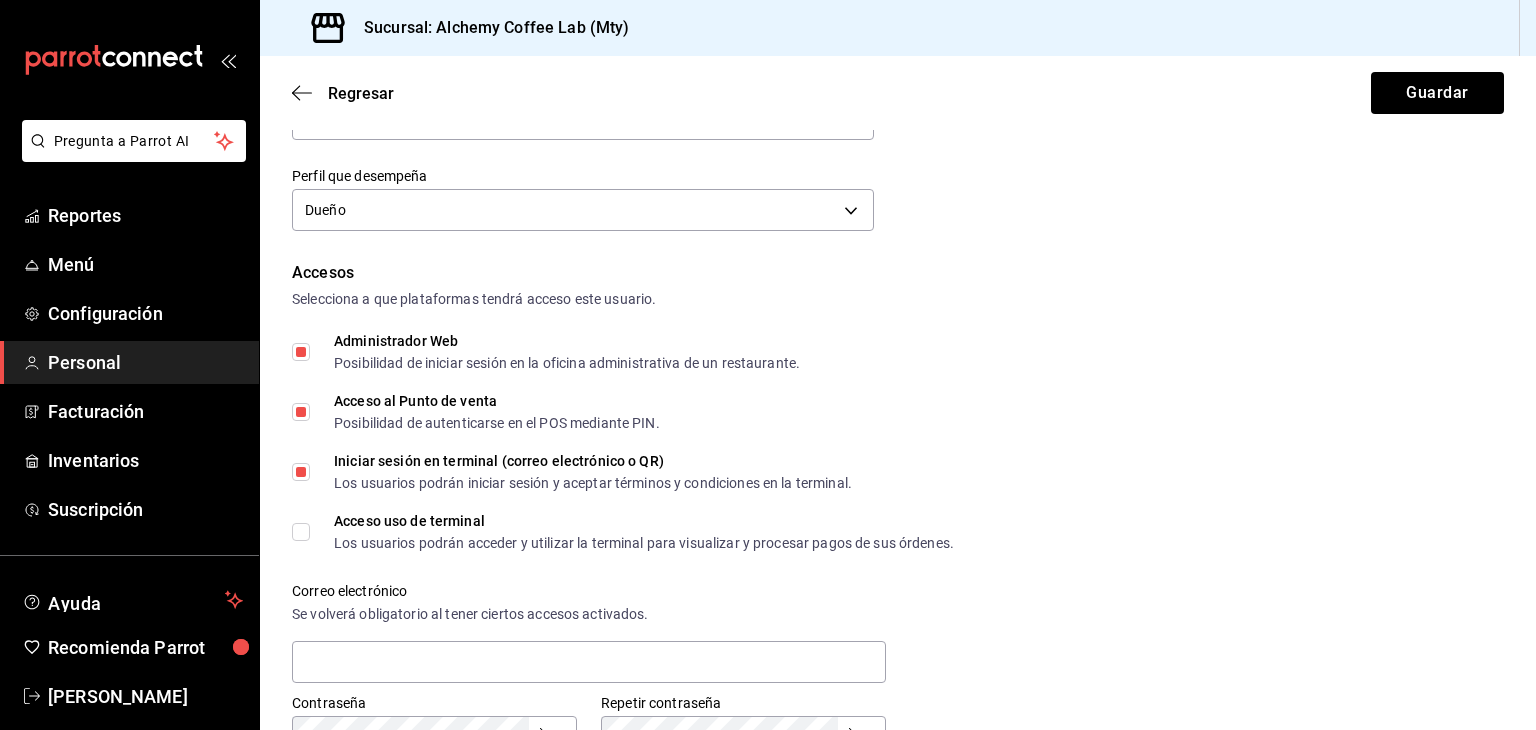 click on "Acceso uso de terminal Los usuarios podrán acceder y utilizar la terminal para visualizar y procesar pagos de sus órdenes." at bounding box center [301, 532] 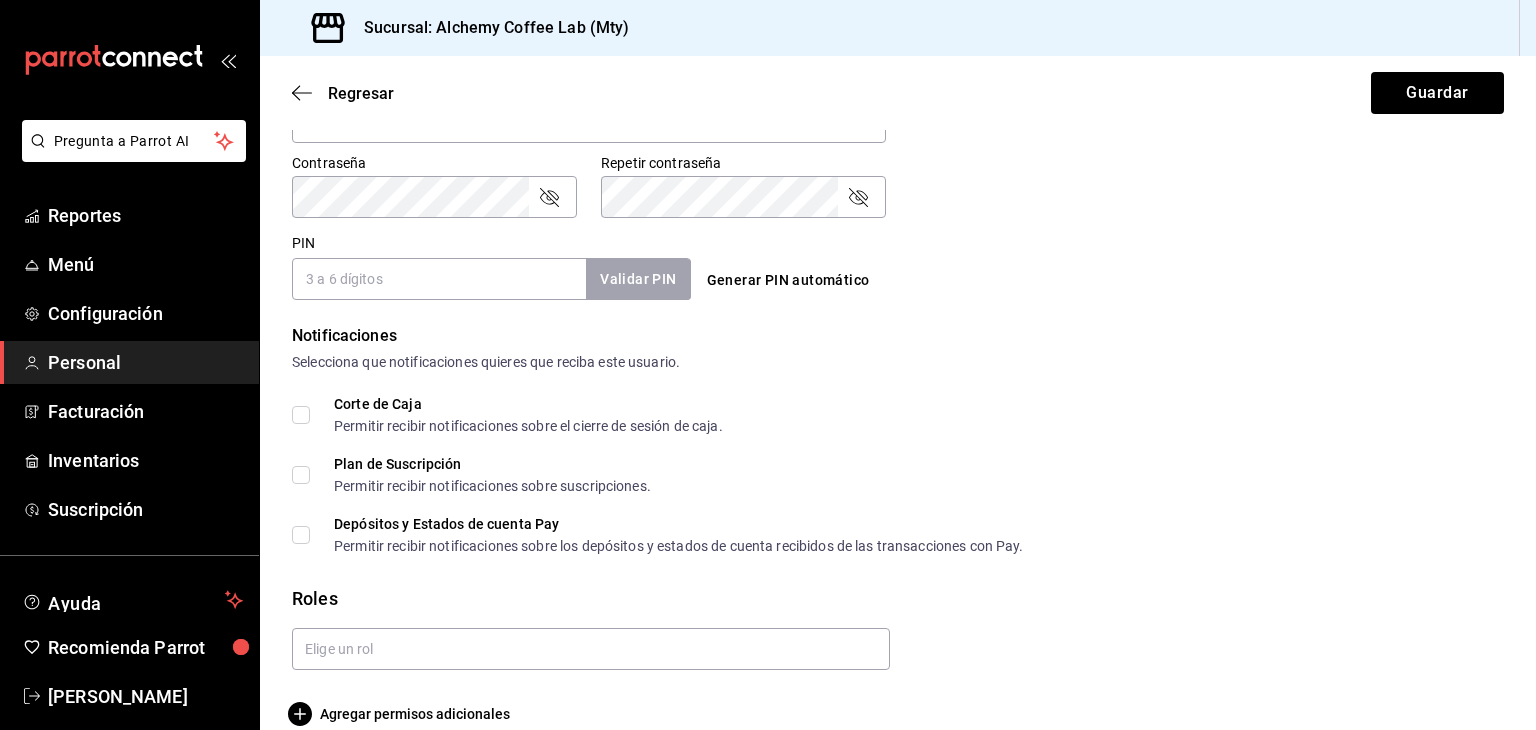 scroll, scrollTop: 868, scrollLeft: 0, axis: vertical 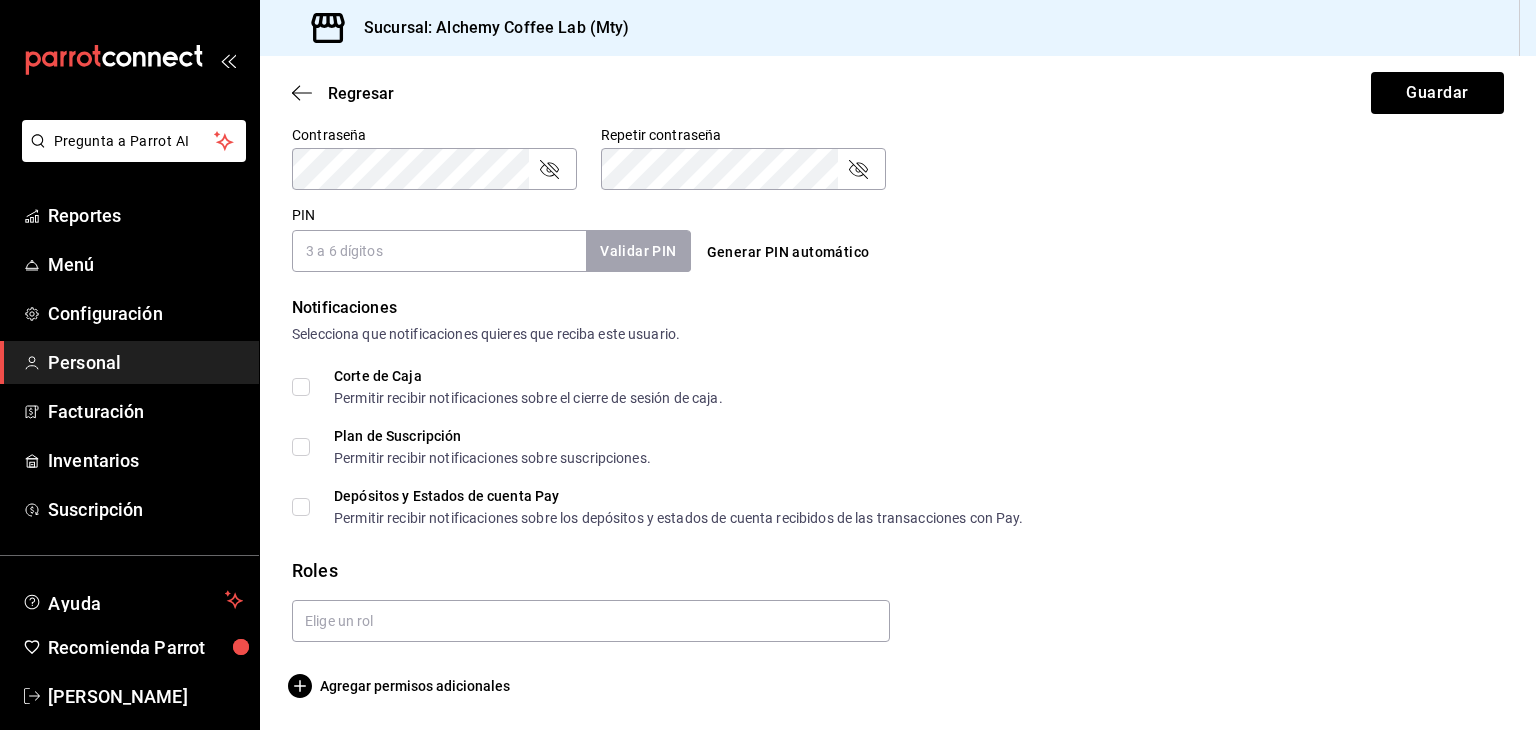 click on "Corte de Caja Permitir recibir notificaciones sobre el cierre de sesión de caja." at bounding box center [301, 387] 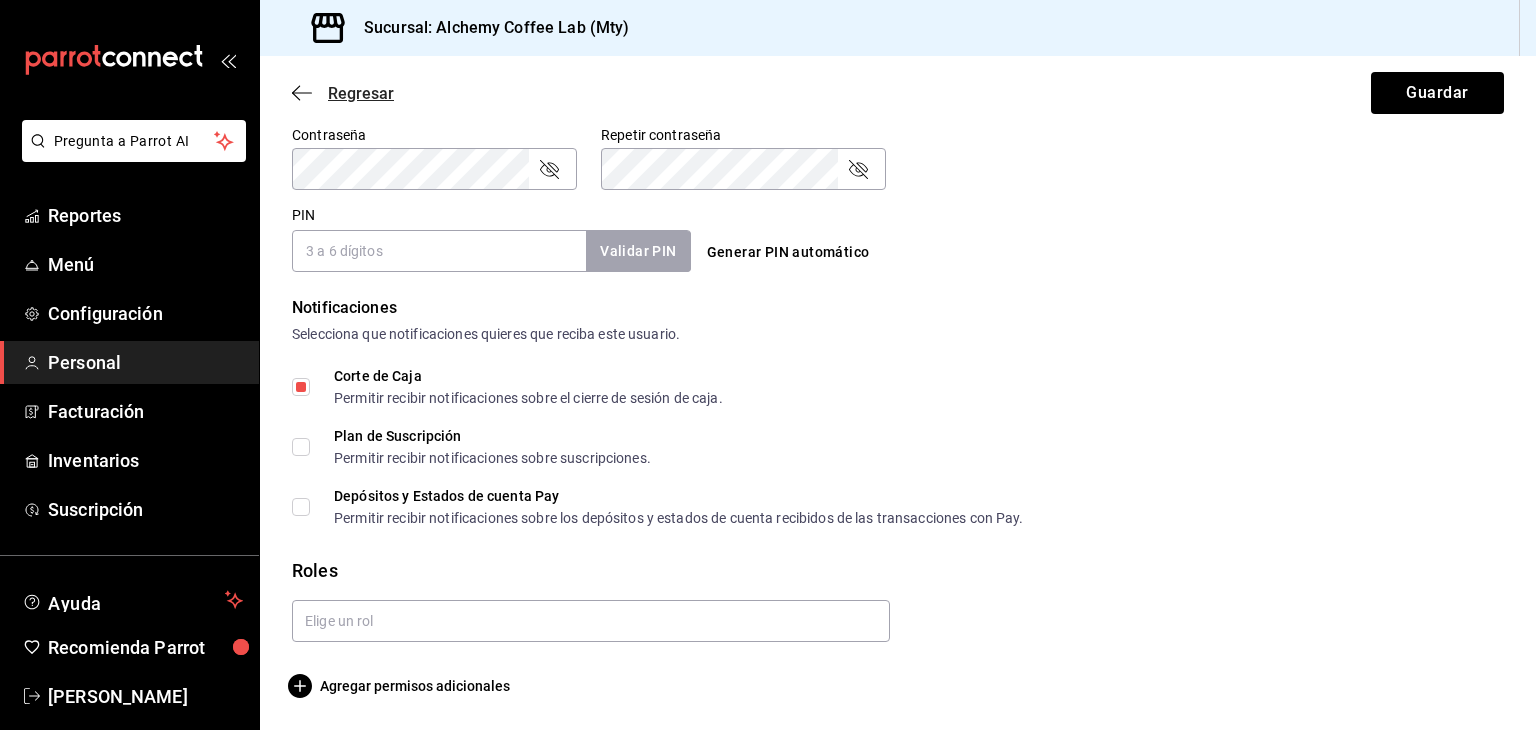 click 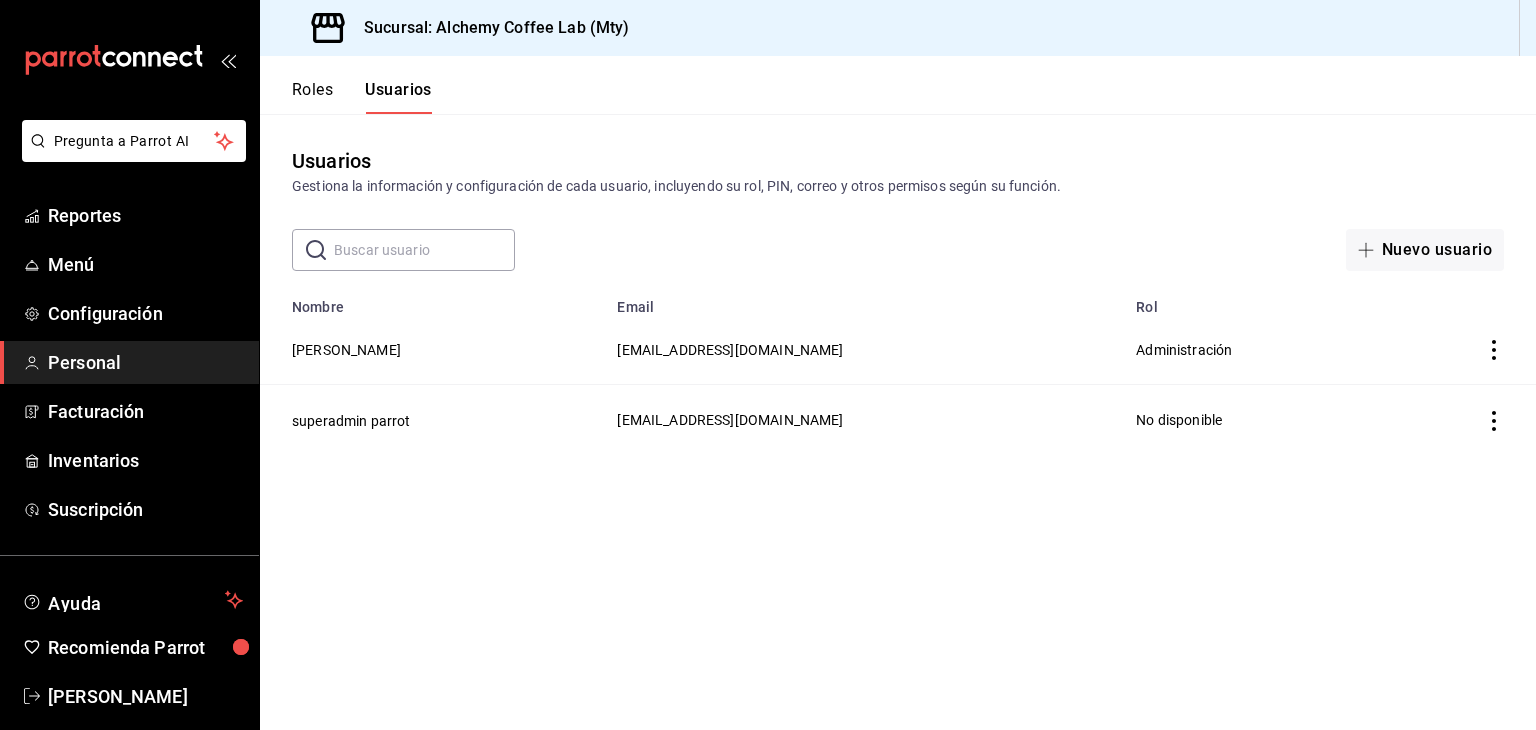 scroll, scrollTop: 0, scrollLeft: 0, axis: both 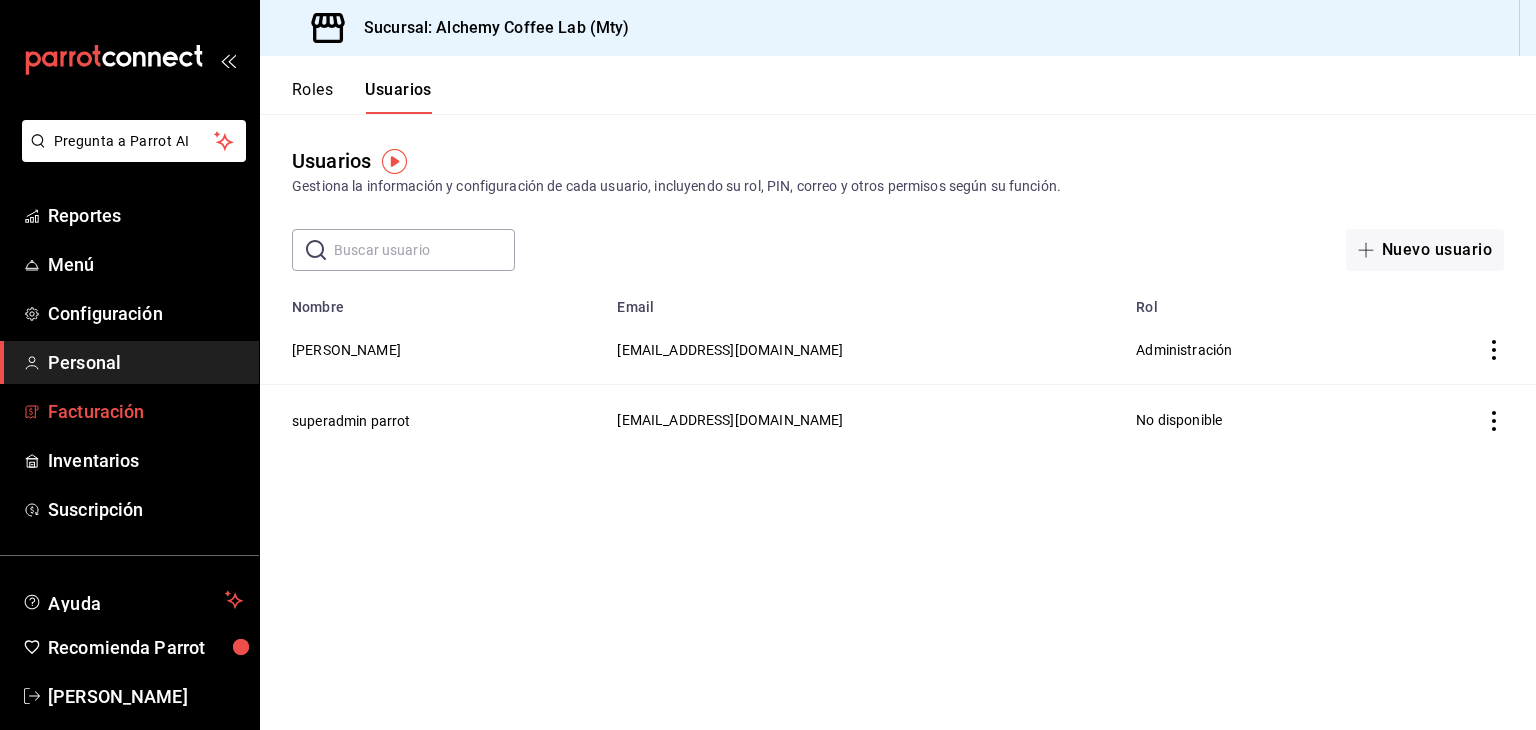 click on "Facturación" at bounding box center (145, 411) 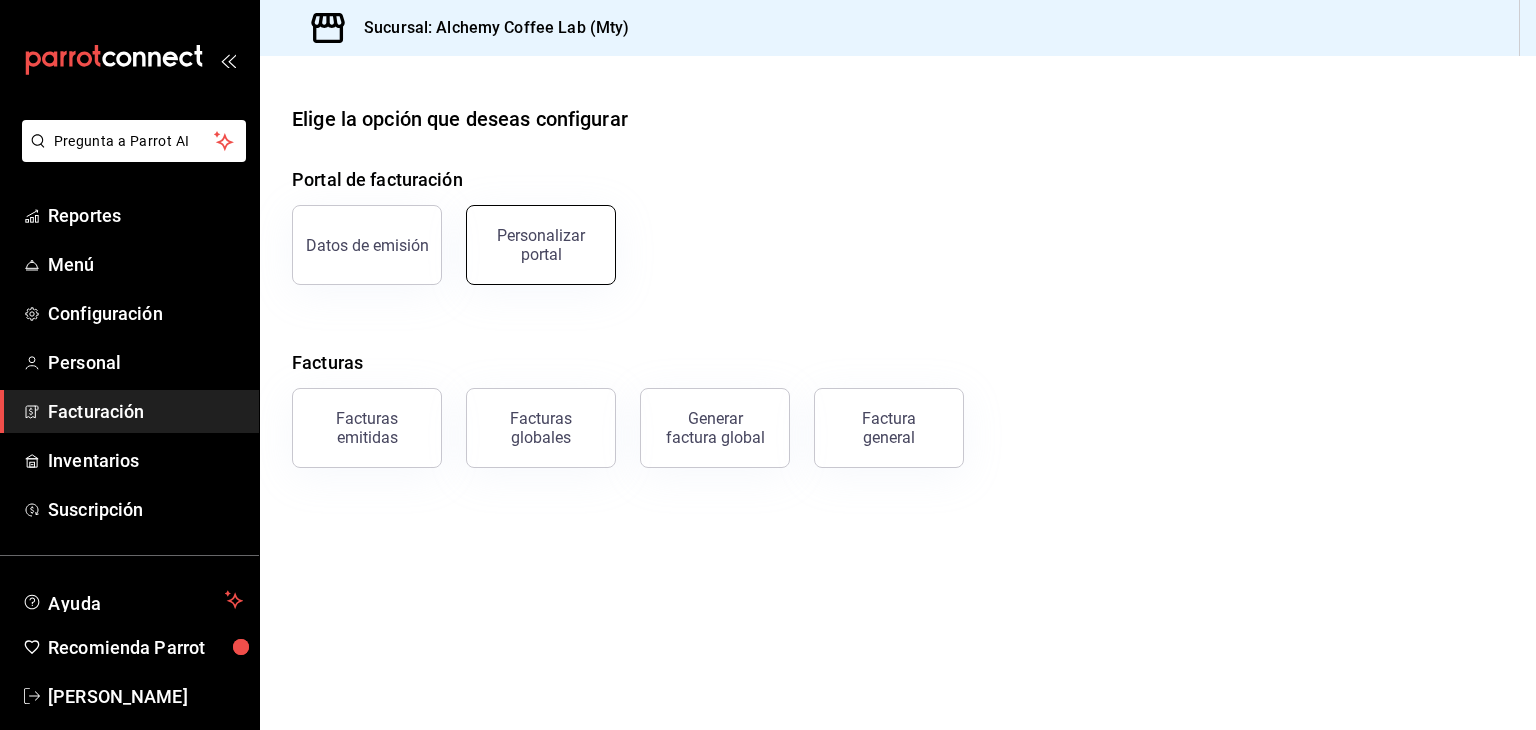 click on "Personalizar portal" at bounding box center [541, 245] 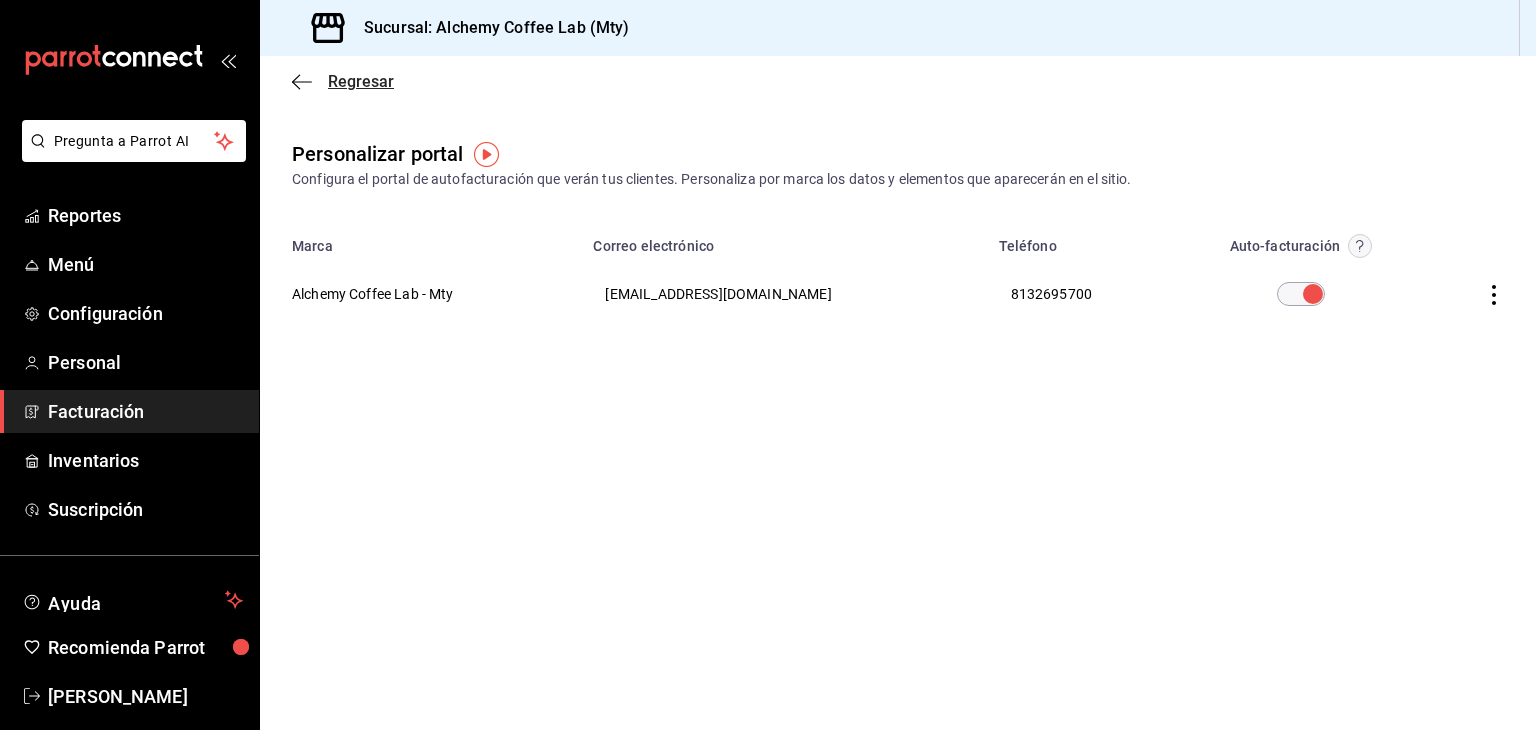 click 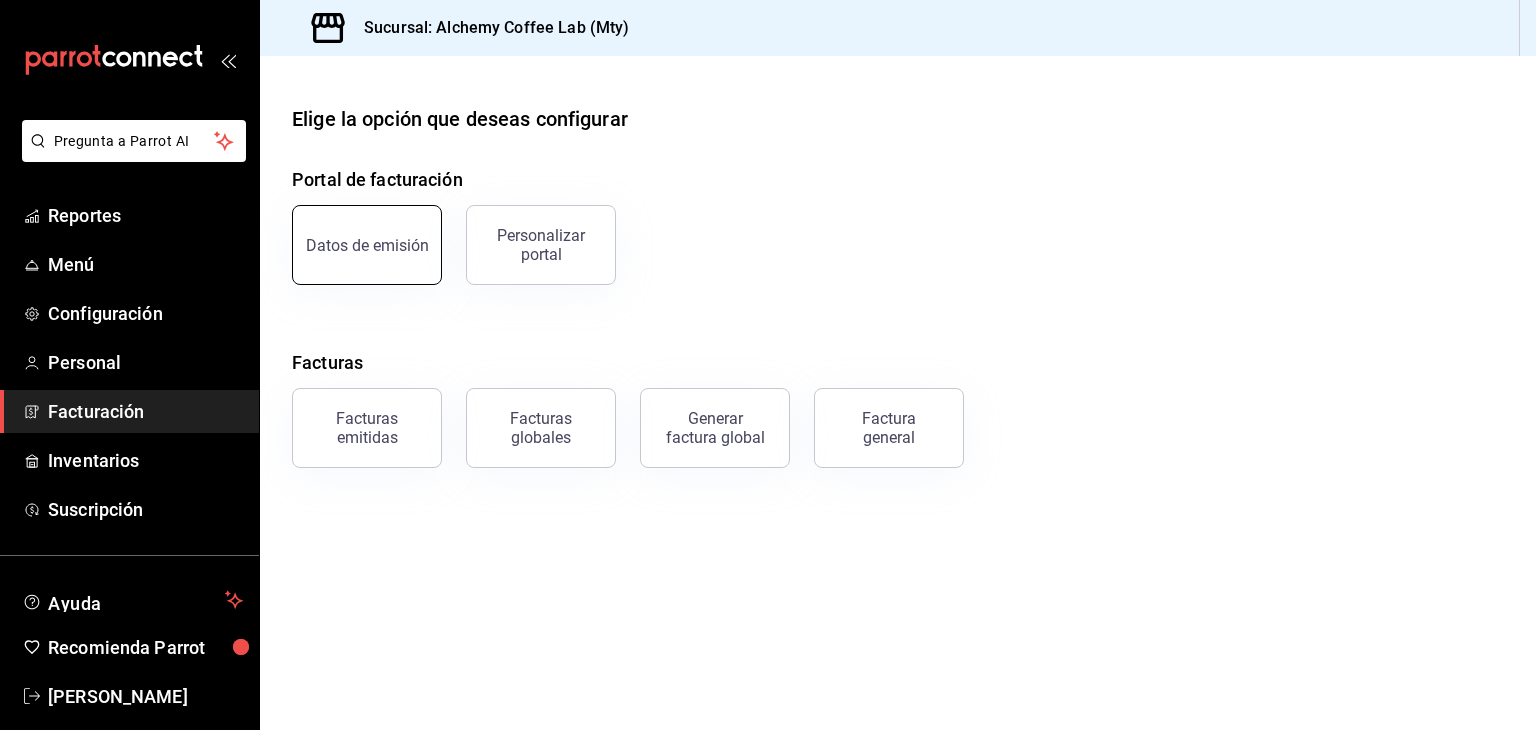 click on "Datos de emisión" at bounding box center [367, 245] 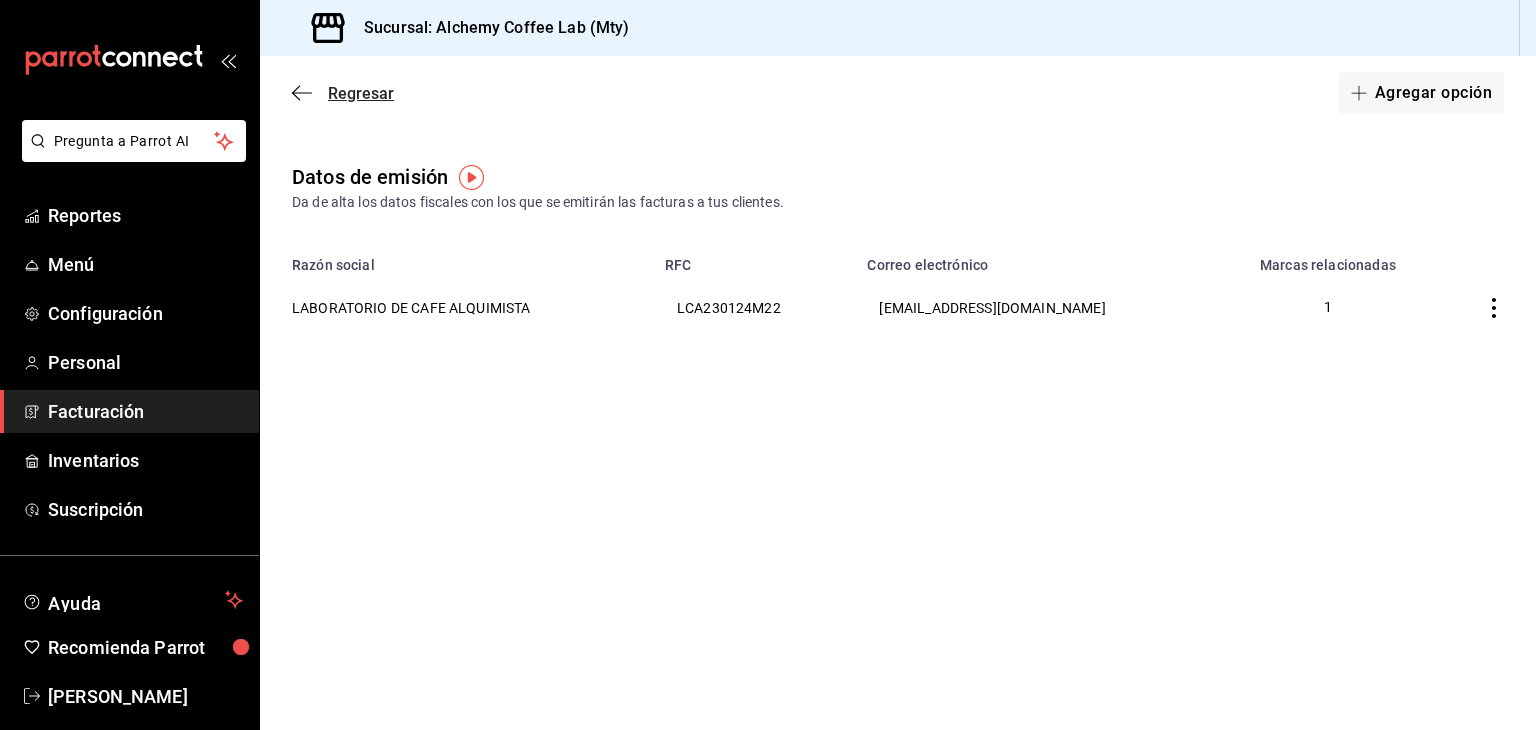 click 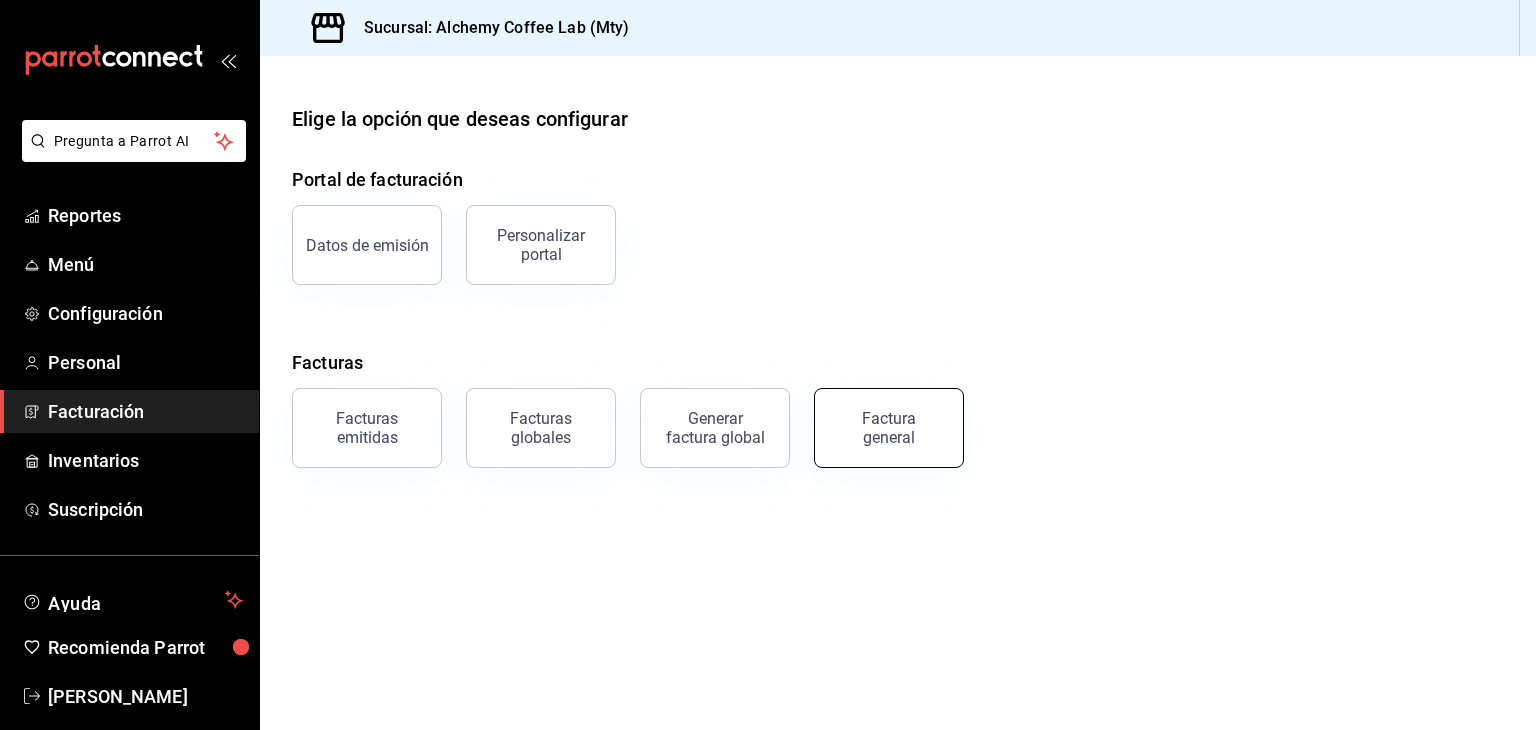 click on "Factura general" at bounding box center (889, 428) 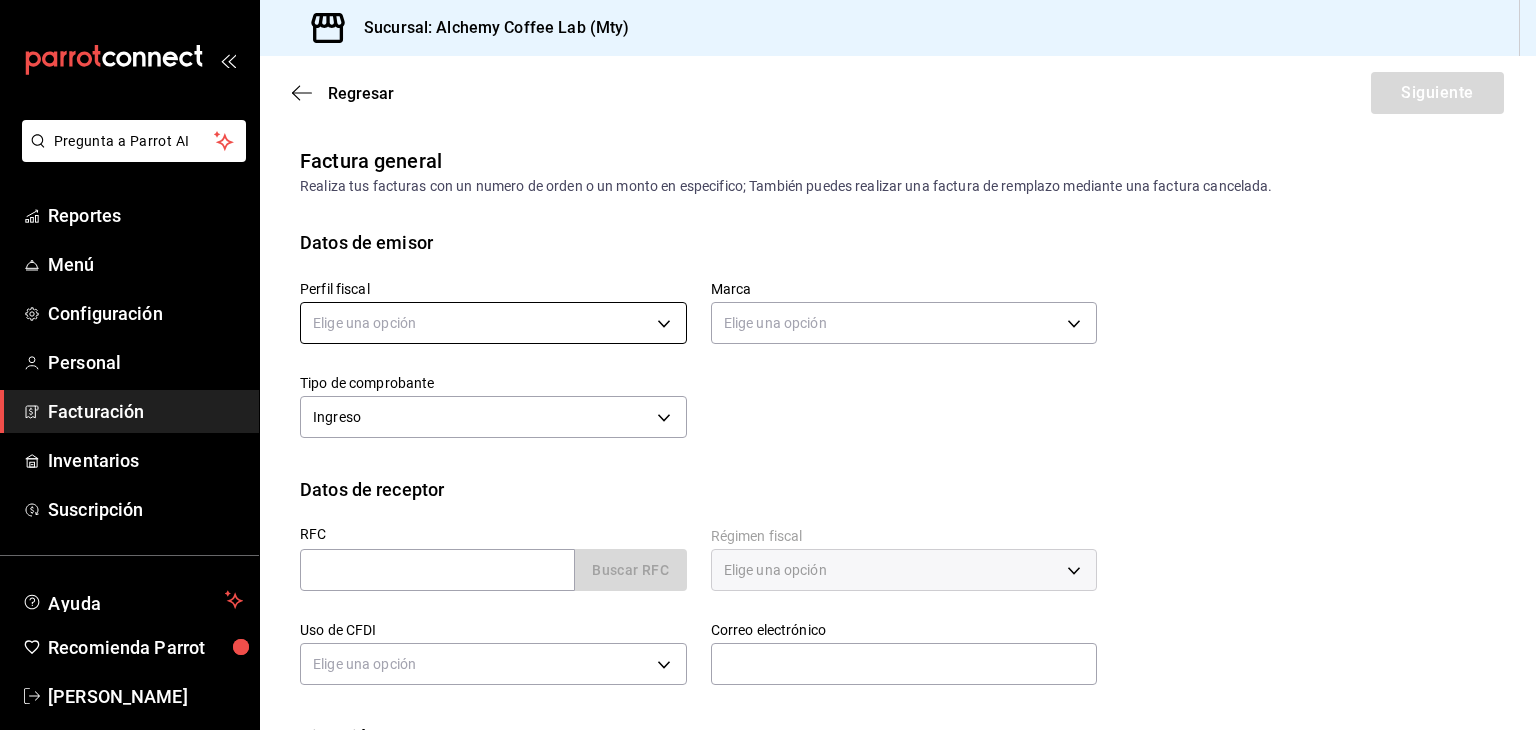 click on "Pregunta a Parrot AI Reportes   Menú   Configuración   Personal   Facturación   Inventarios   Suscripción   Ayuda Recomienda Parrot   [PERSON_NAME]   Sugerir nueva función   Sucursal: Alchemy Coffee Lab (Mty) Regresar Siguiente Factura general Realiza tus facturas con un numero de orden o un monto en especifico; También puedes realizar una factura de remplazo mediante una factura cancelada. Datos de emisor Perfil fiscal Elige una opción Marca Elige una opción Tipo de comprobante Ingreso I Datos de receptor RFC Buscar RFC Régimen fiscal Elige una opción Uso de CFDI Elige una opción Correo electrónico Dirección Calle # exterior # interior Código postal Estado ​ Municipio ​ Colonia ​ GANA 1 MES GRATIS EN TU SUSCRIPCIÓN AQUÍ ¿Recuerdas cómo empezó tu restaurante?
[DATE] puedes ayudar a un colega a tener el mismo cambio que tú viviste.
Recomienda Parrot directamente desde tu Portal Administrador.
Es fácil y rápido.
🎁 Por cada restaurante que se una, ganas 1 mes gratis." at bounding box center (768, 365) 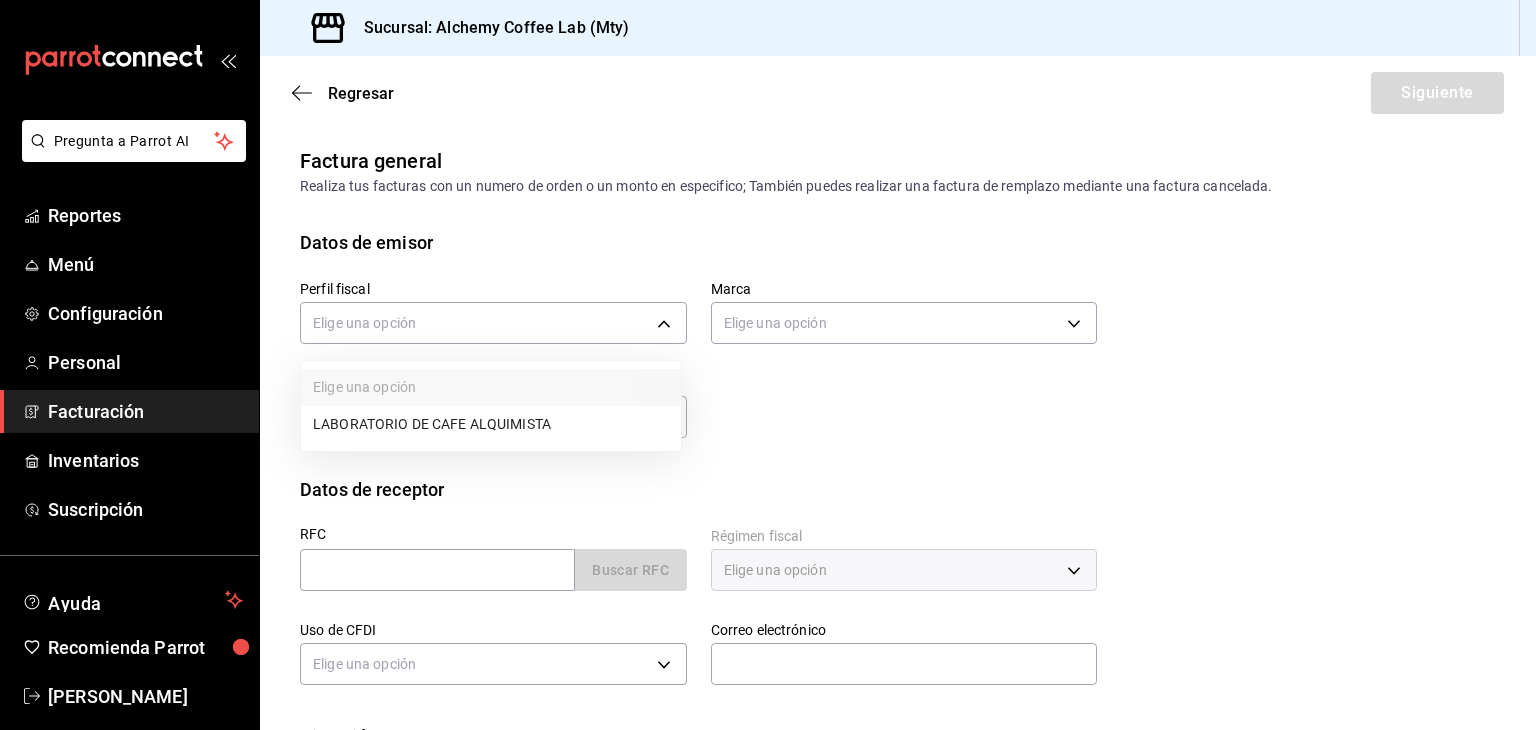 click on "LABORATORIO DE CAFE ALQUIMISTA" at bounding box center [491, 424] 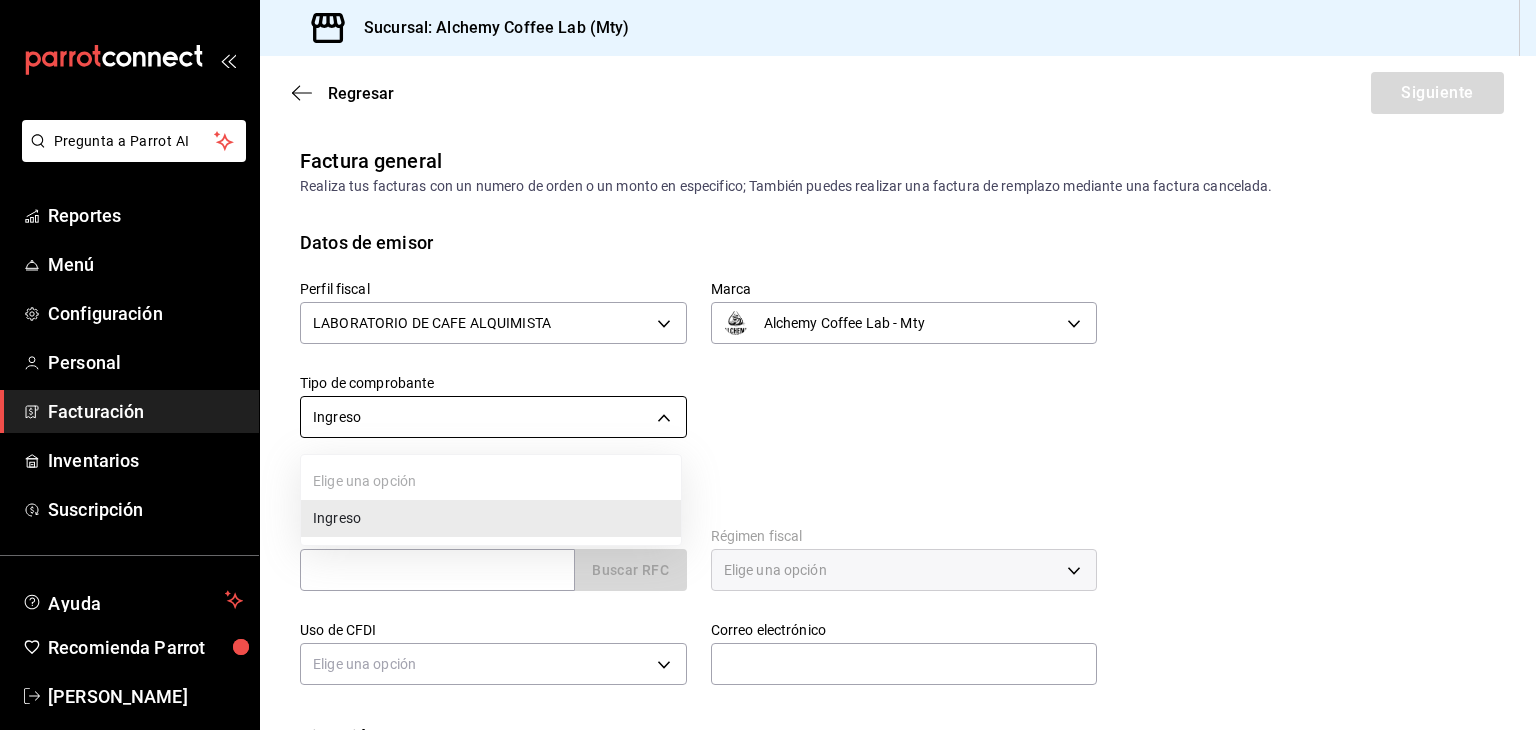 click on "Pregunta a Parrot AI Reportes   Menú   Configuración   Personal   Facturación   Inventarios   Suscripción   Ayuda Recomienda Parrot   [PERSON_NAME]   Sugerir nueva función   Sucursal: Alchemy Coffee Lab (Mty) Regresar Siguiente Factura general Realiza tus facturas con un numero de orden o un monto en especifico; También puedes realizar una factura de remplazo mediante una factura cancelada. Datos de emisor Perfil fiscal LABORATORIO DE CAFE ALQUIMISTA eadeaa0c-5c92-4f1c-be85-f469cc106e60 Marca Alchemy Coffee Lab - Mty 147fd5db-d129-484d-8765-362391796a66 Tipo de comprobante Ingreso I Datos de receptor RFC Buscar RFC Régimen fiscal Elige una opción Uso de CFDI Elige una opción Correo electrónico Dirección Calle # exterior # interior Código postal Estado ​ Municipio ​ [GEOGRAPHIC_DATA] ​ GANA 1 MES GRATIS EN TU SUSCRIPCIÓN AQUÍ Pregunta a Parrot AI Reportes   Menú   Configuración   Personal   Facturación   Inventarios   Suscripción   Ayuda Recomienda Parrot     Sugerir nueva función" at bounding box center [768, 365] 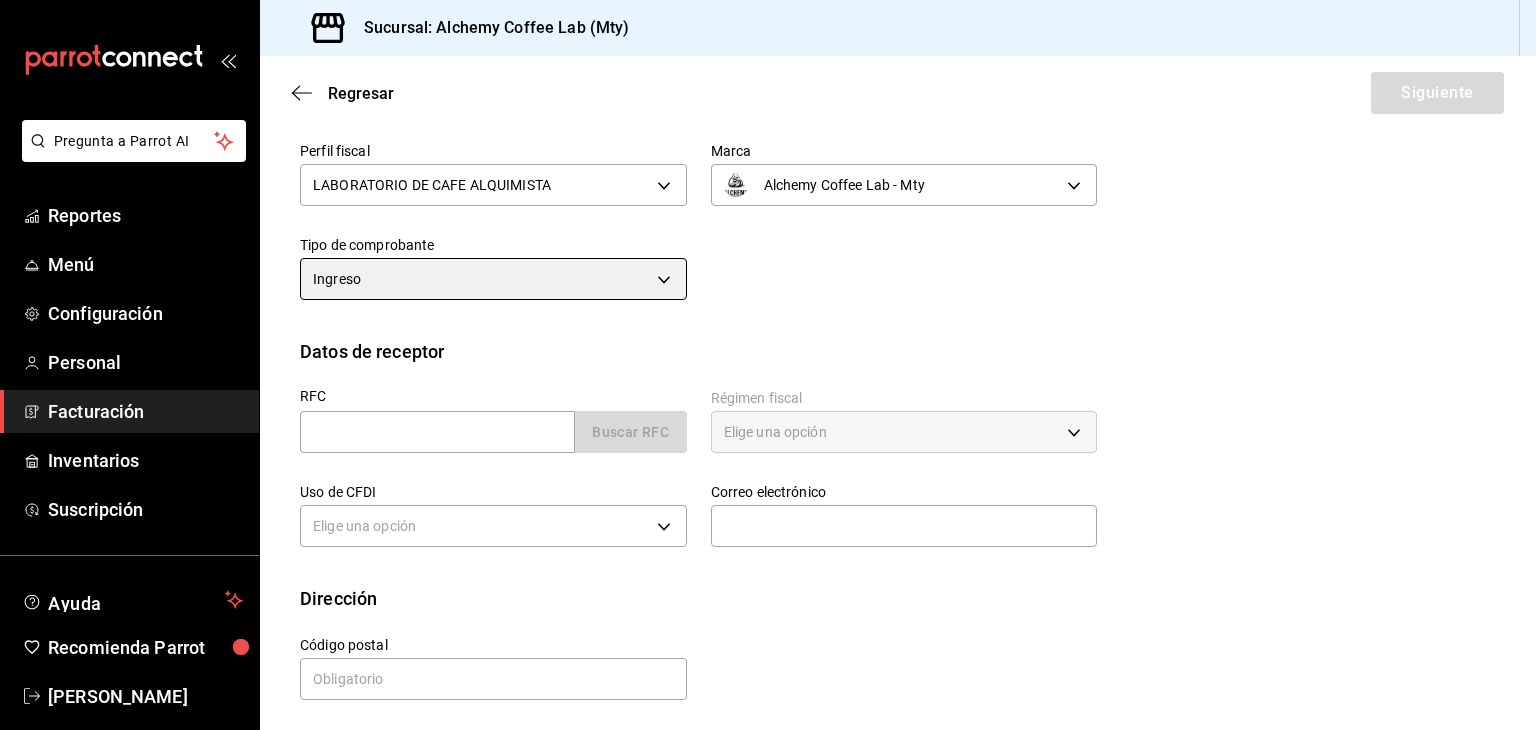 scroll, scrollTop: 143, scrollLeft: 0, axis: vertical 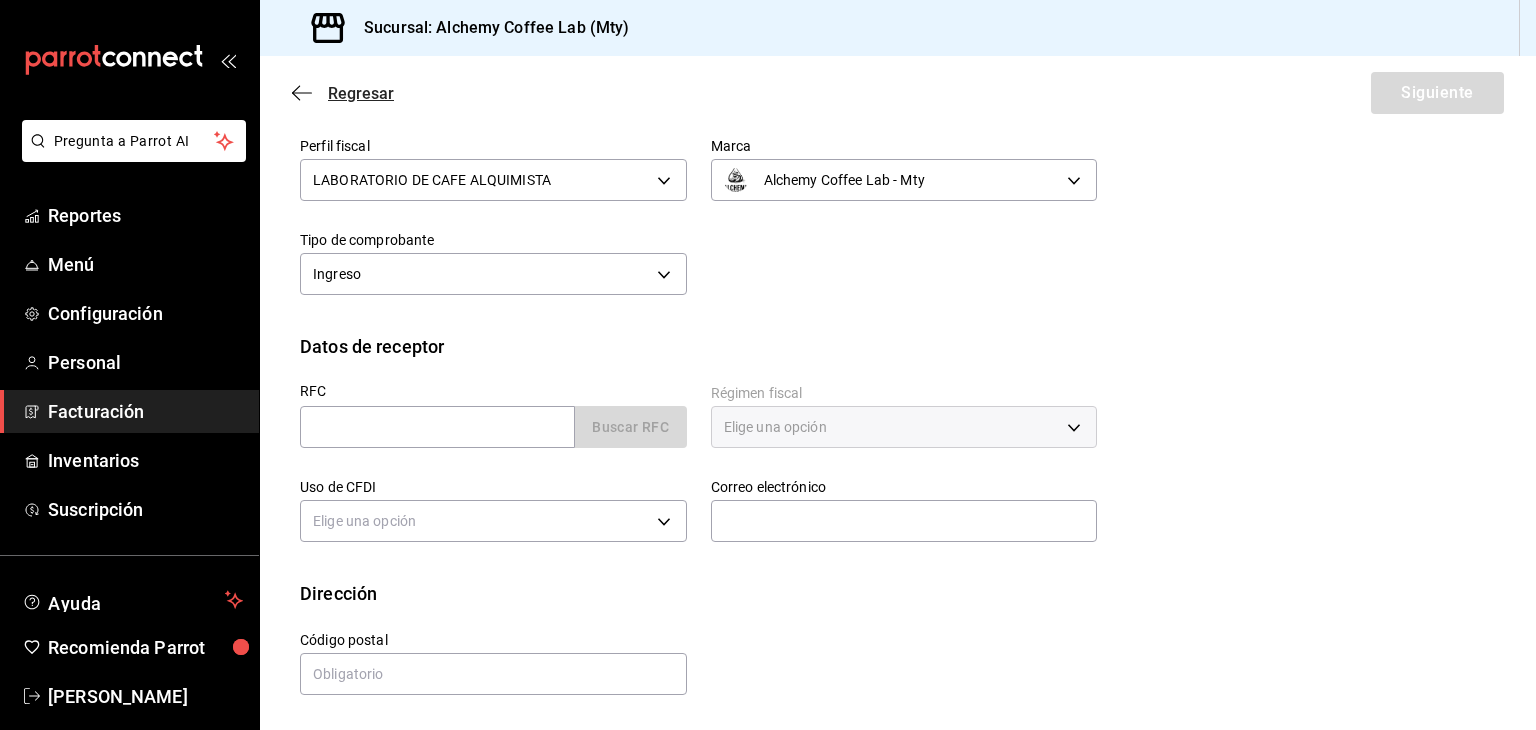 click 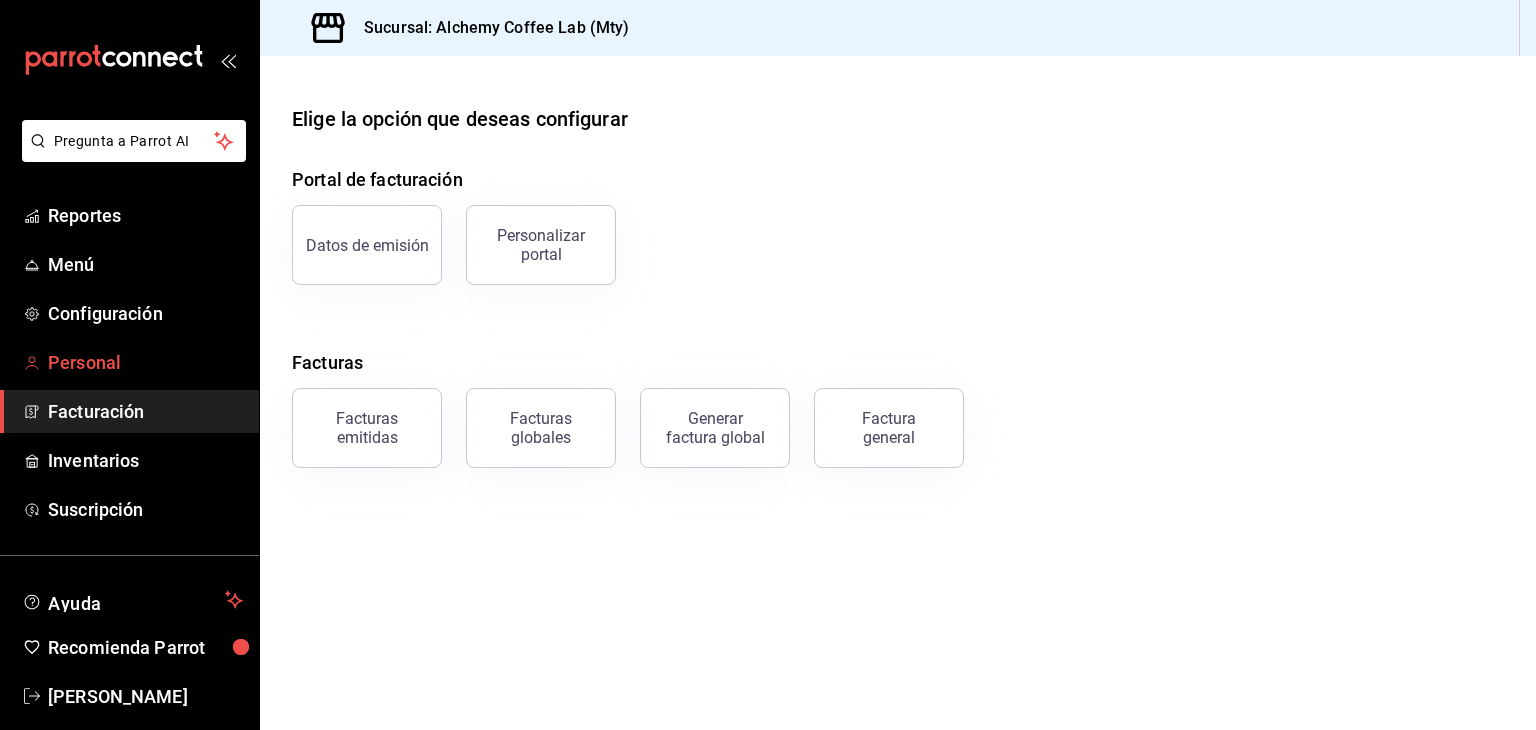 click on "Personal" at bounding box center [145, 362] 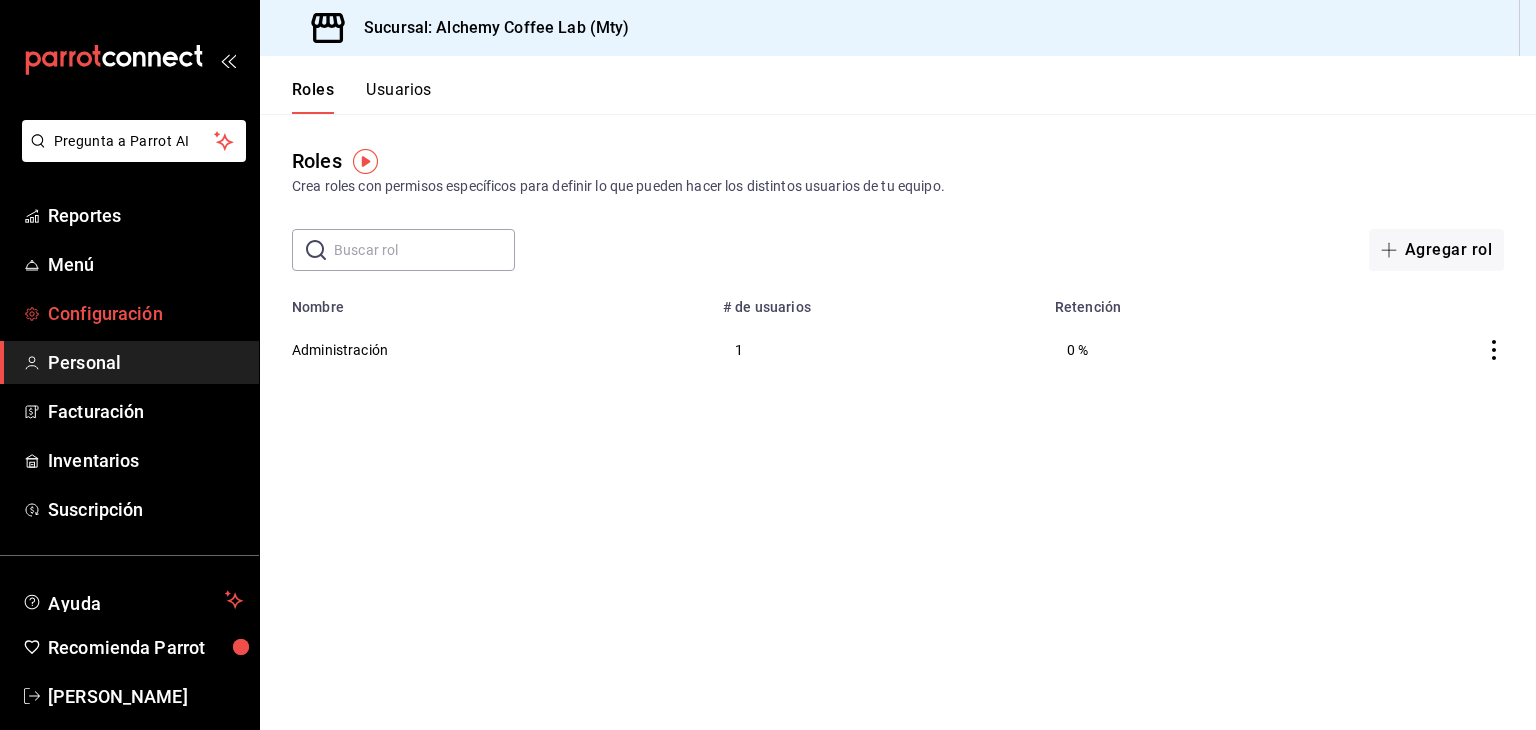 click on "Configuración" at bounding box center [145, 313] 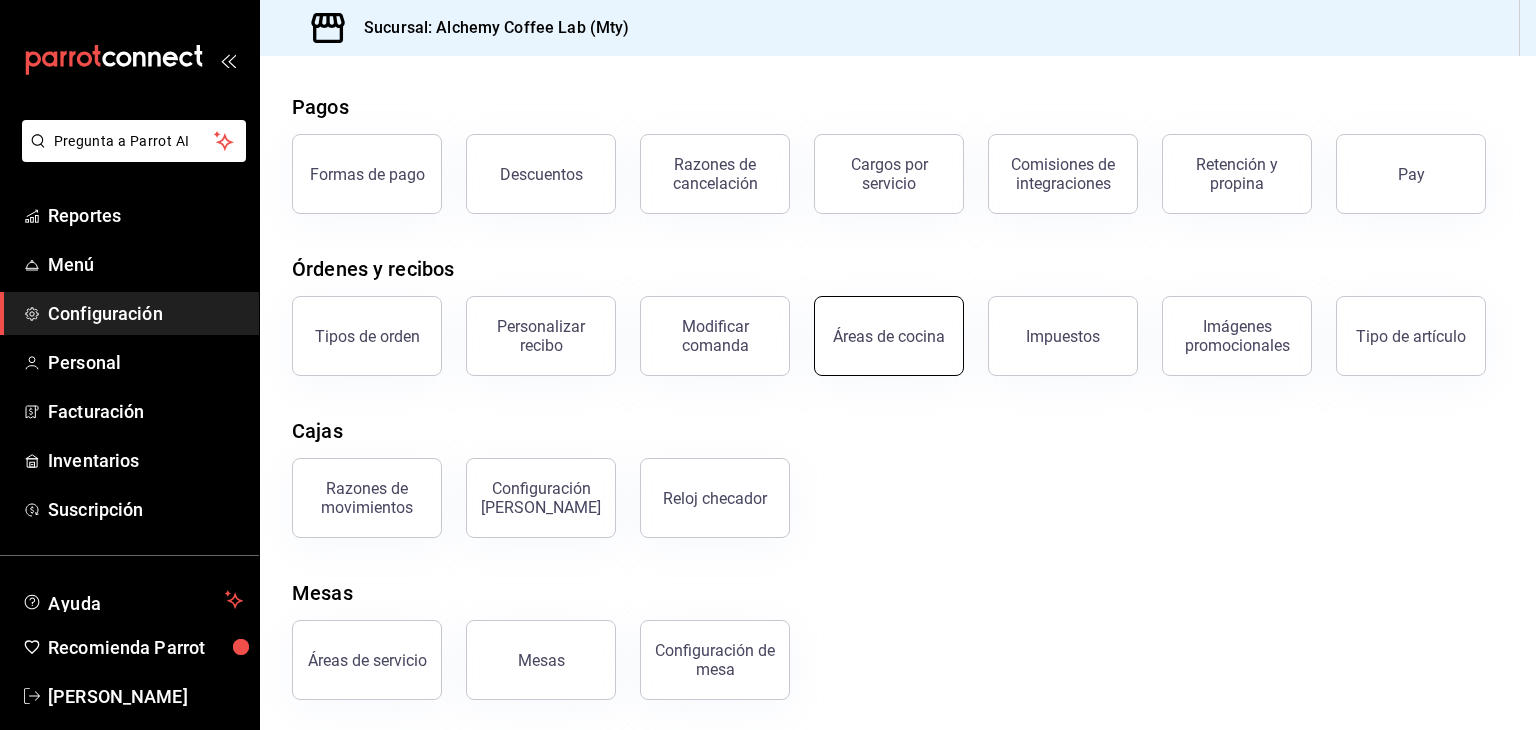 scroll, scrollTop: 76, scrollLeft: 0, axis: vertical 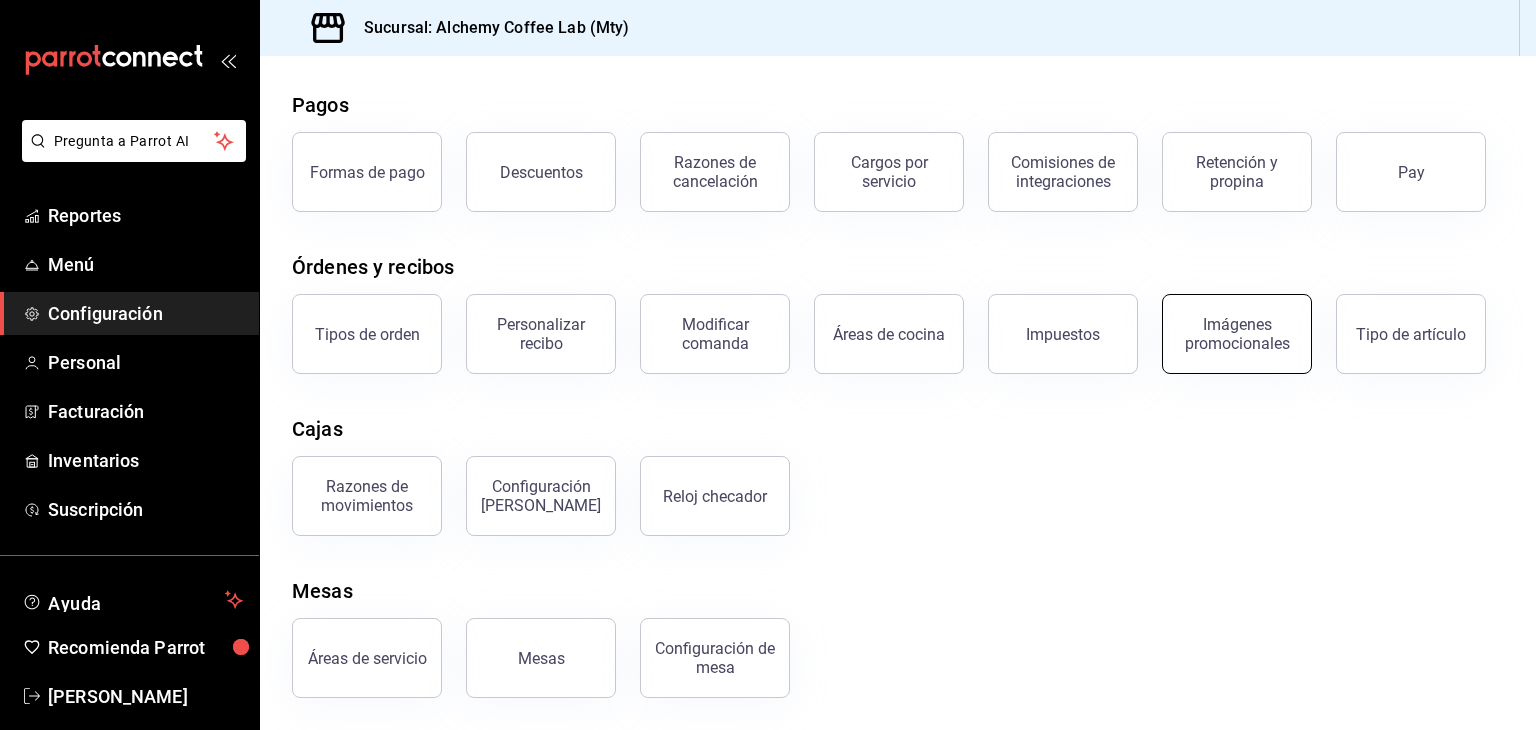 click on "Imágenes promocionales" at bounding box center [1237, 334] 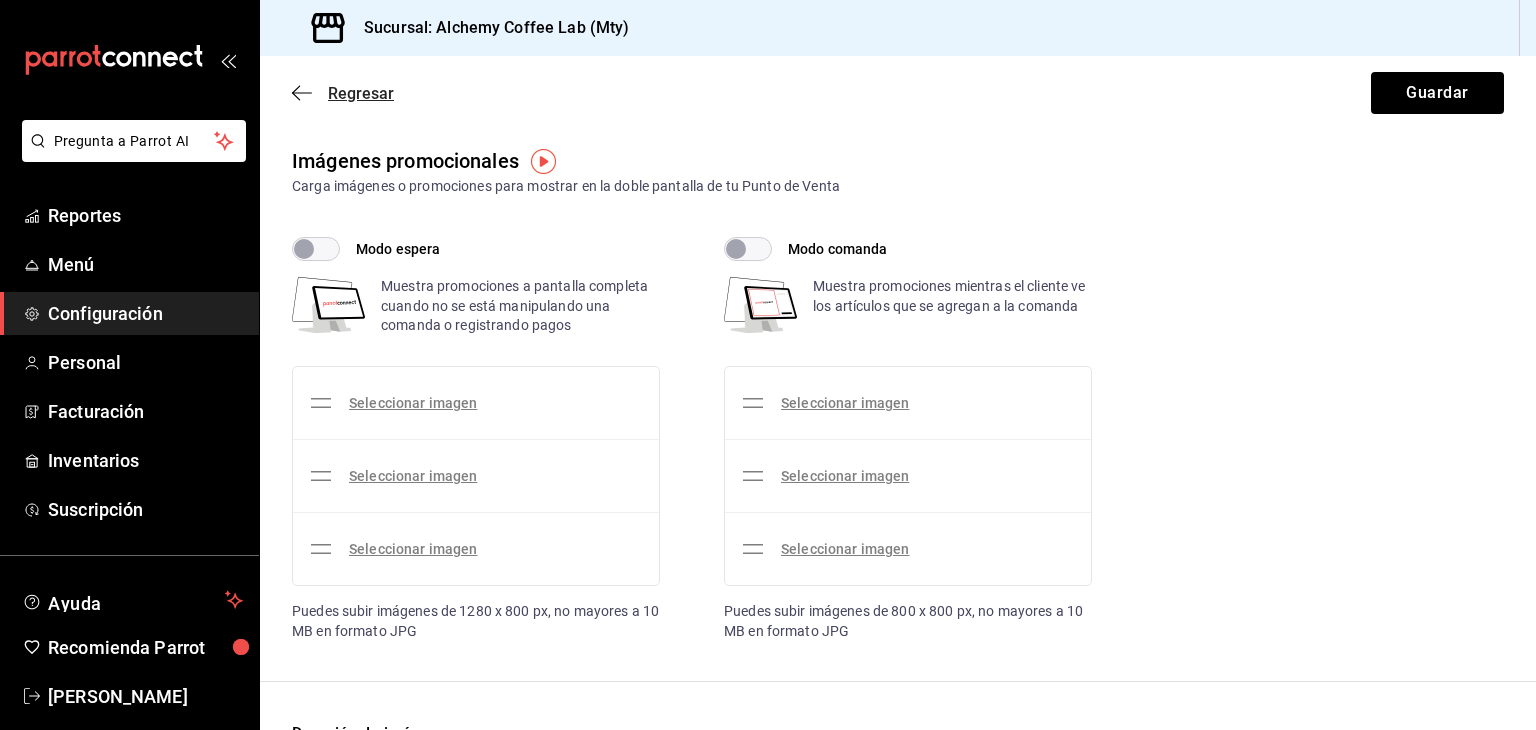 click 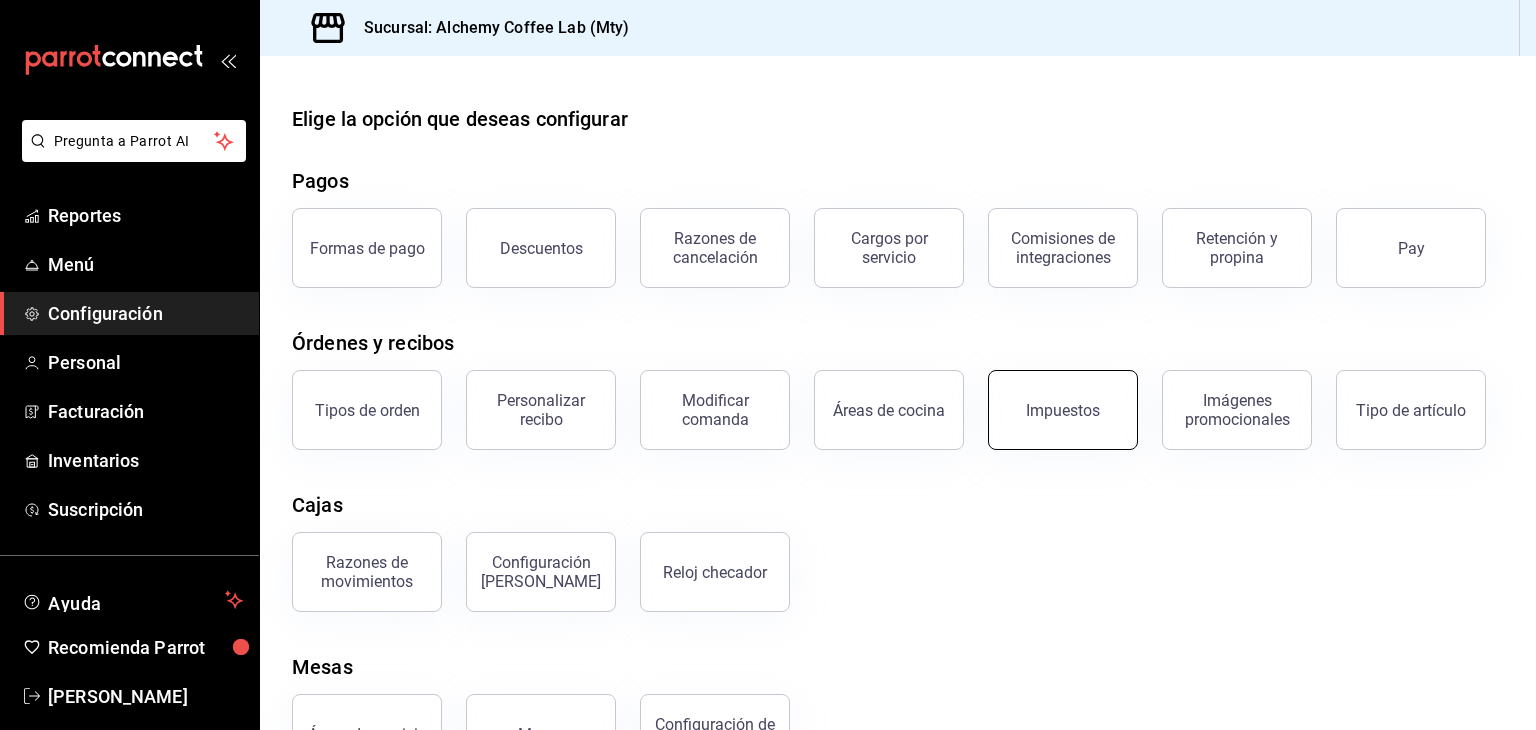 click on "Impuestos" at bounding box center (1063, 410) 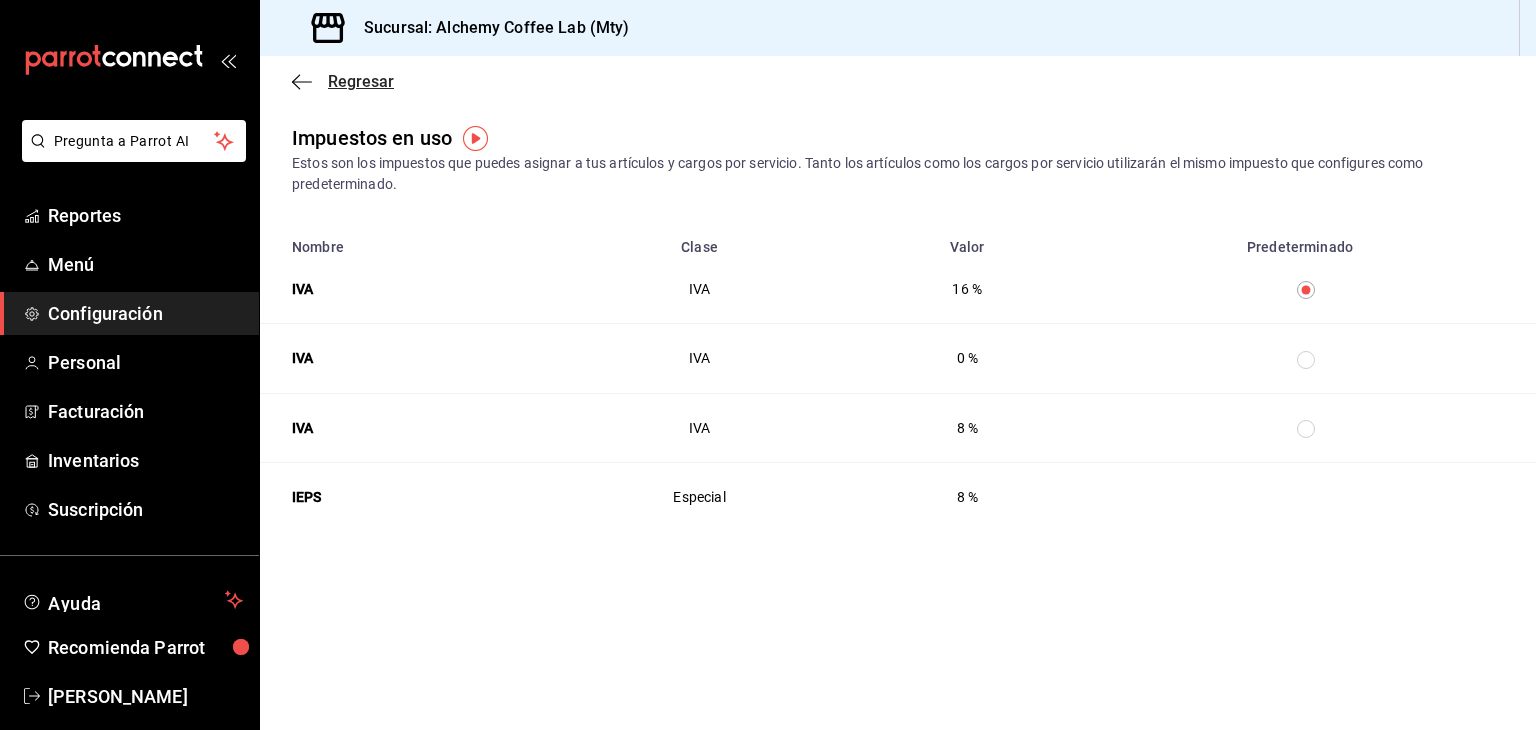 click 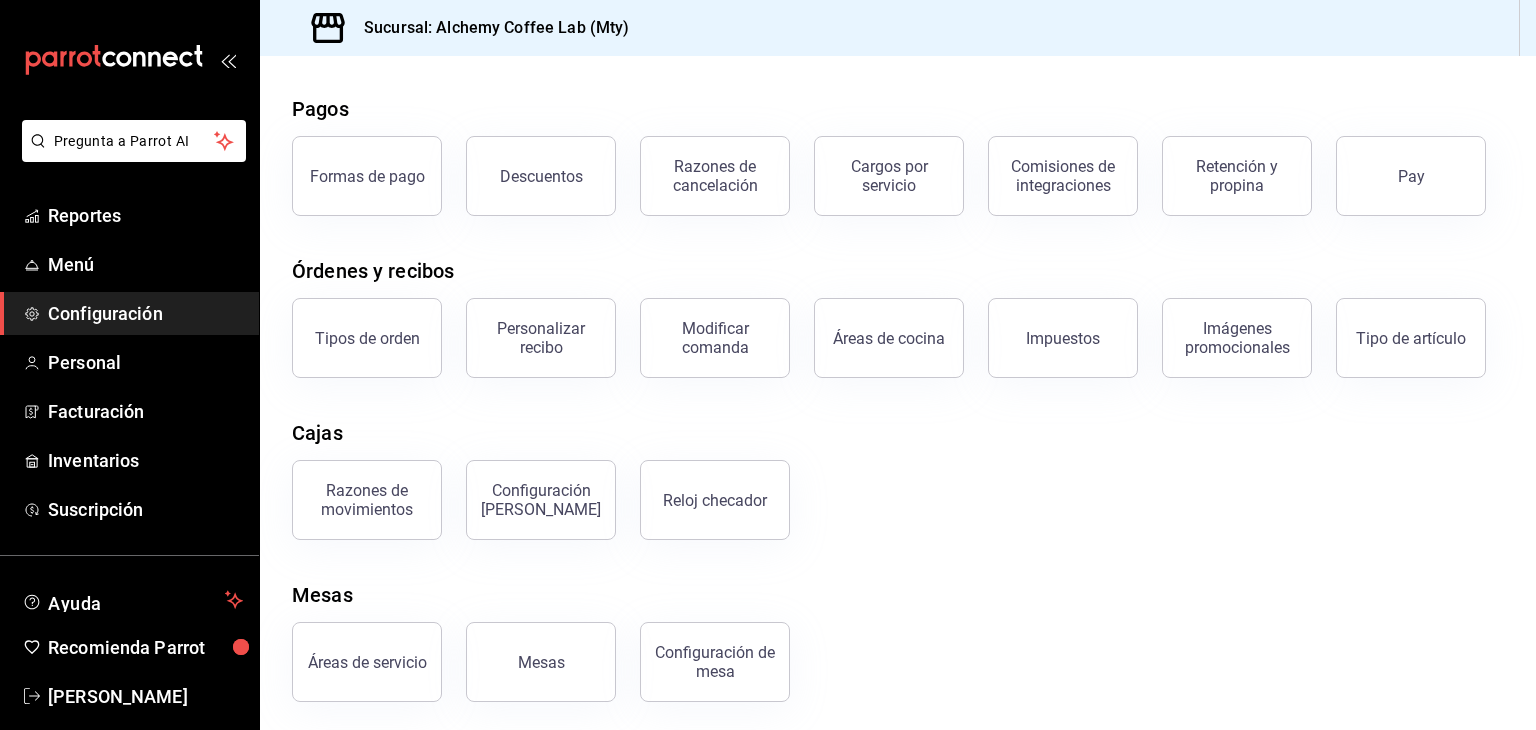 scroll, scrollTop: 76, scrollLeft: 0, axis: vertical 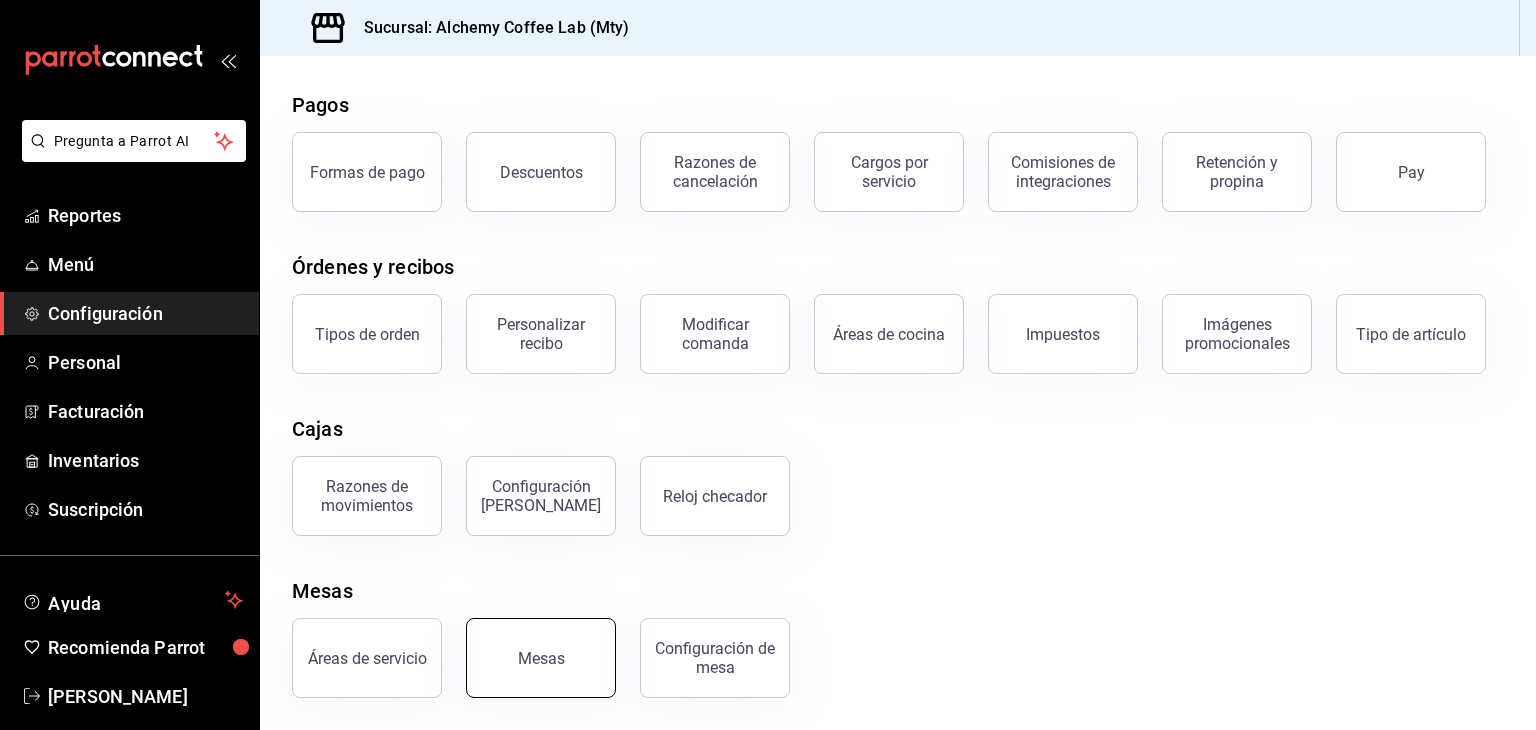 click on "Mesas" at bounding box center [541, 658] 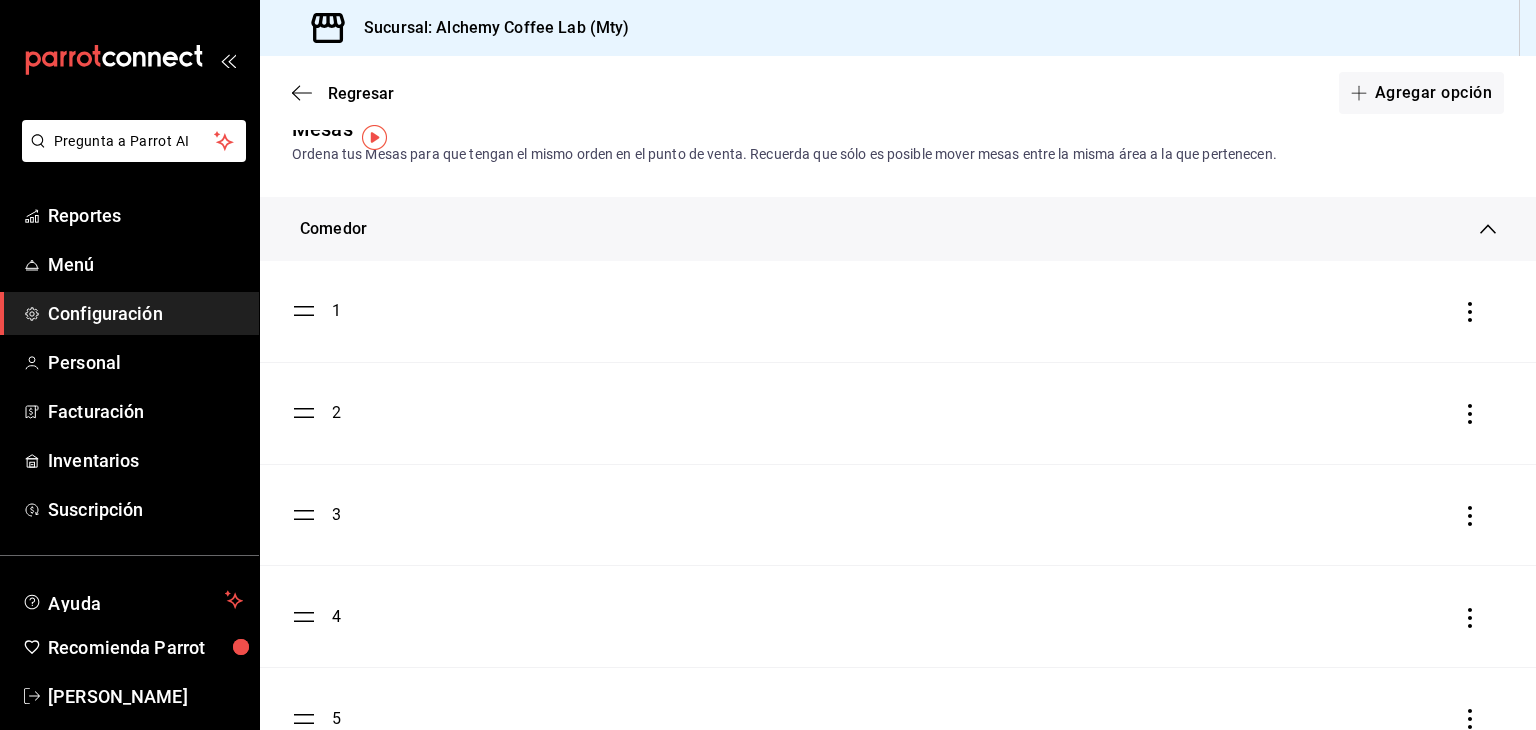 scroll, scrollTop: 0, scrollLeft: 0, axis: both 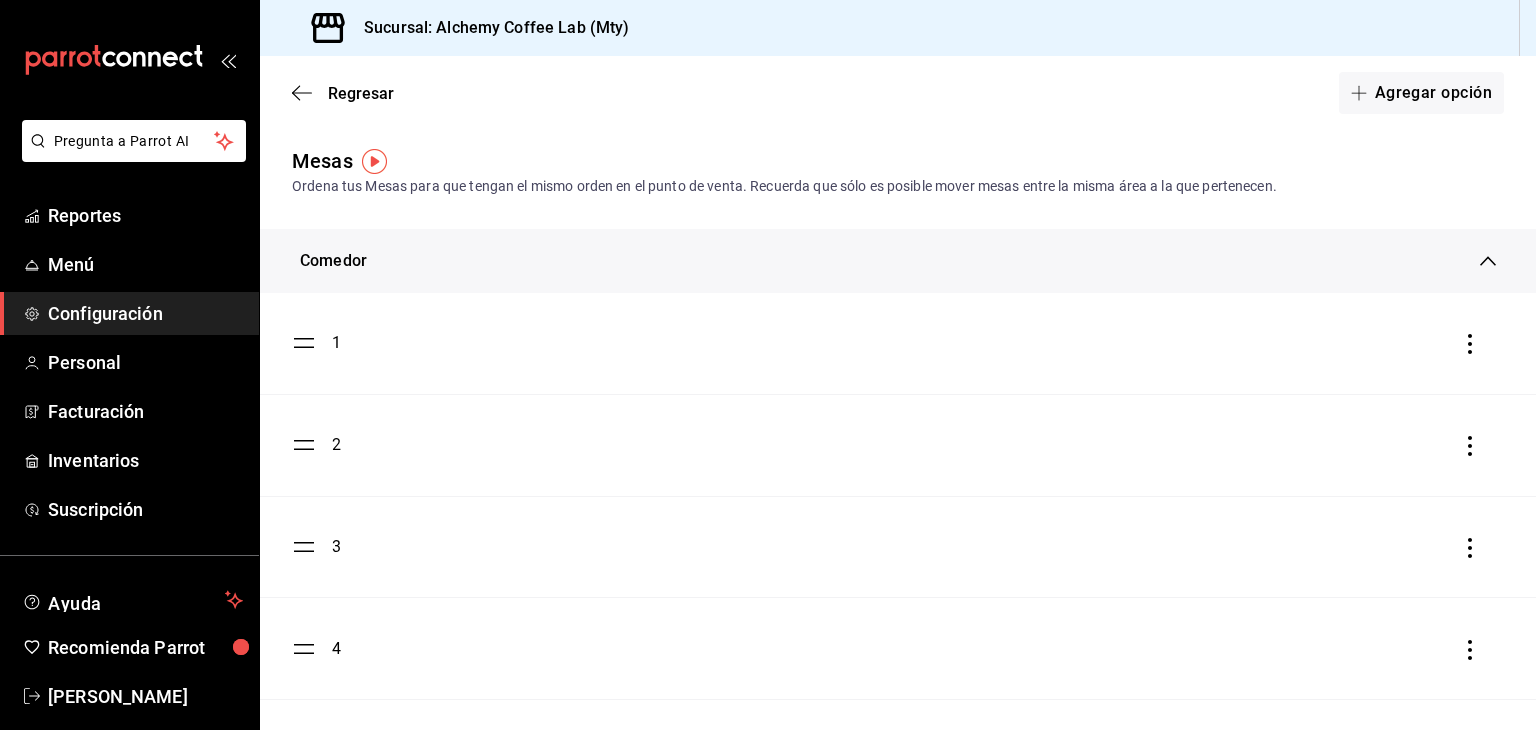 click on "Comedor" at bounding box center (898, 261) 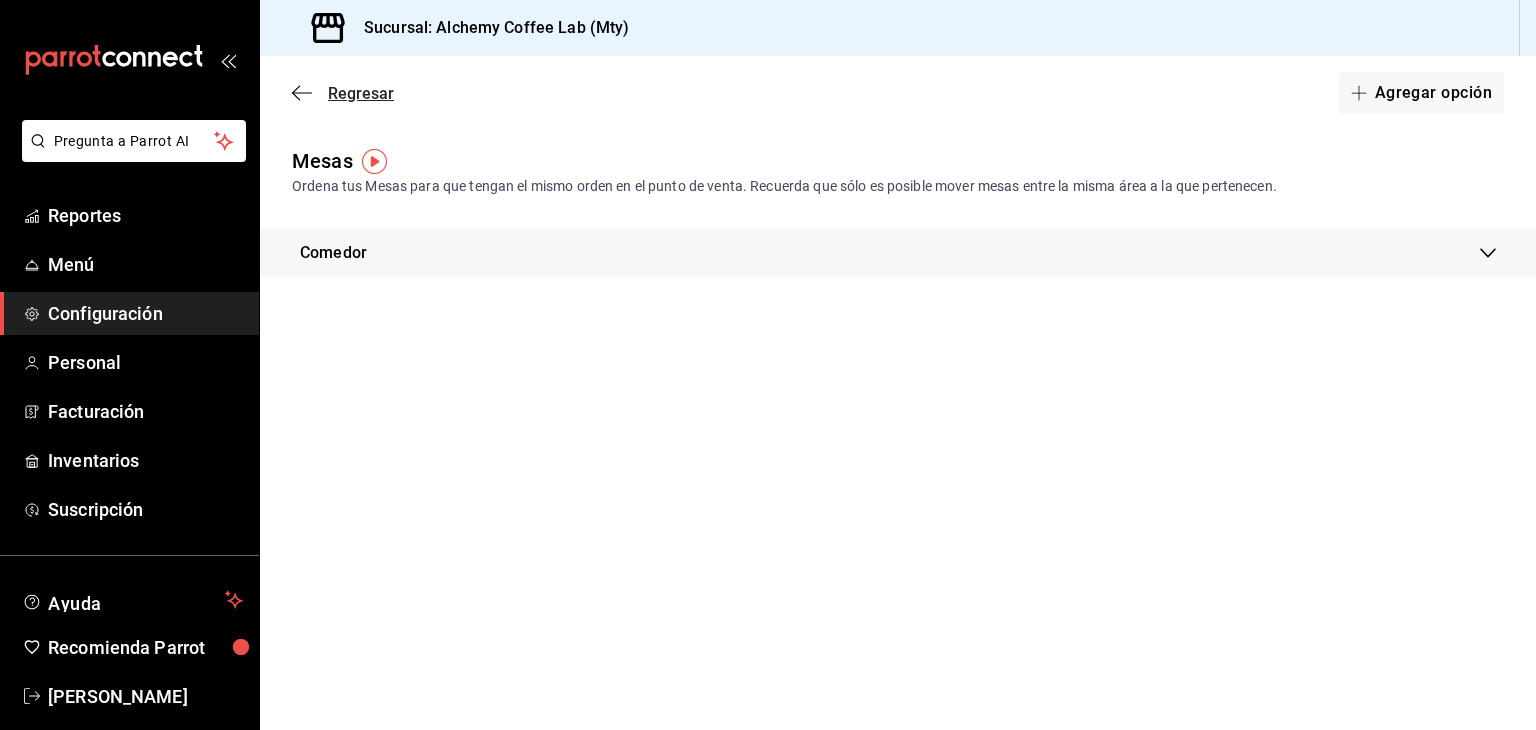 click 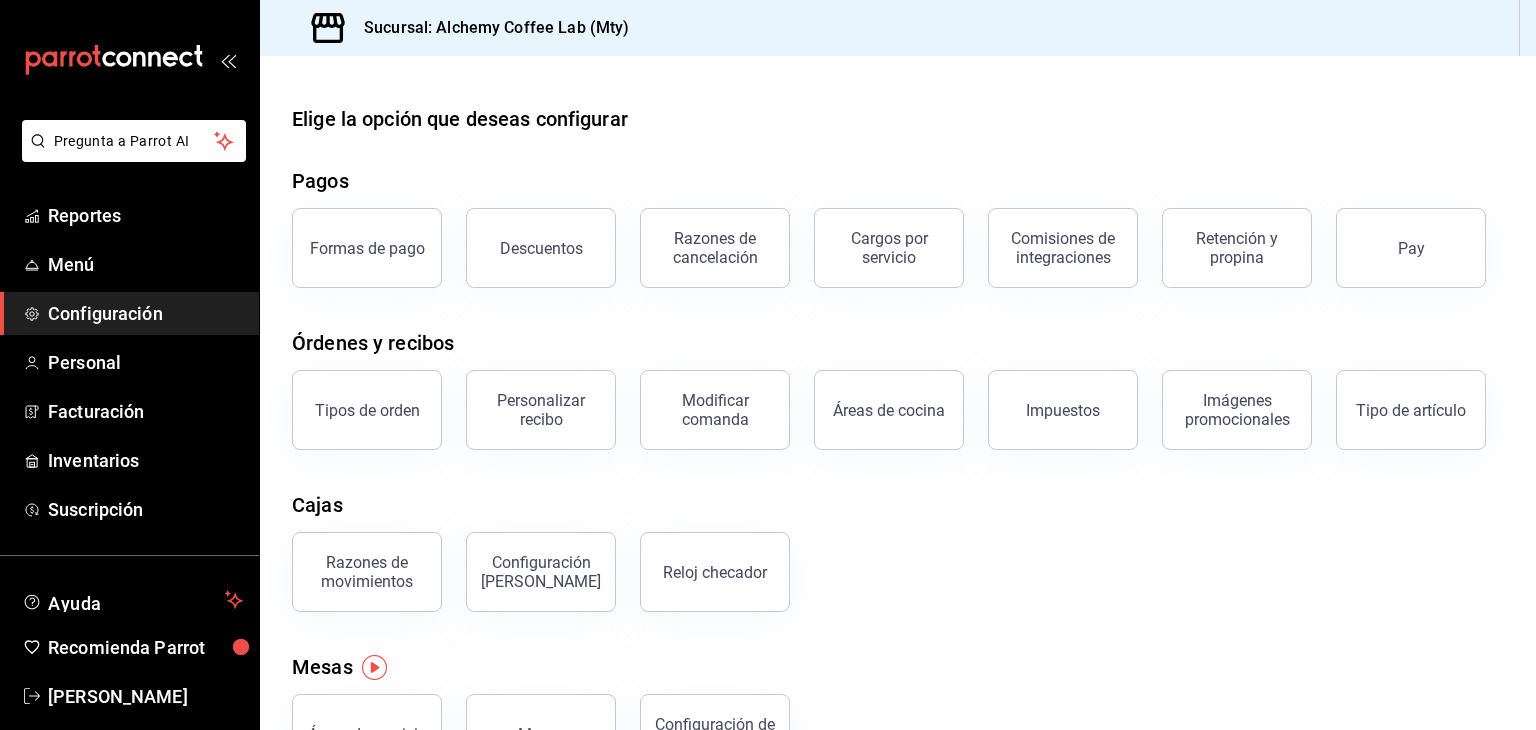 scroll, scrollTop: 76, scrollLeft: 0, axis: vertical 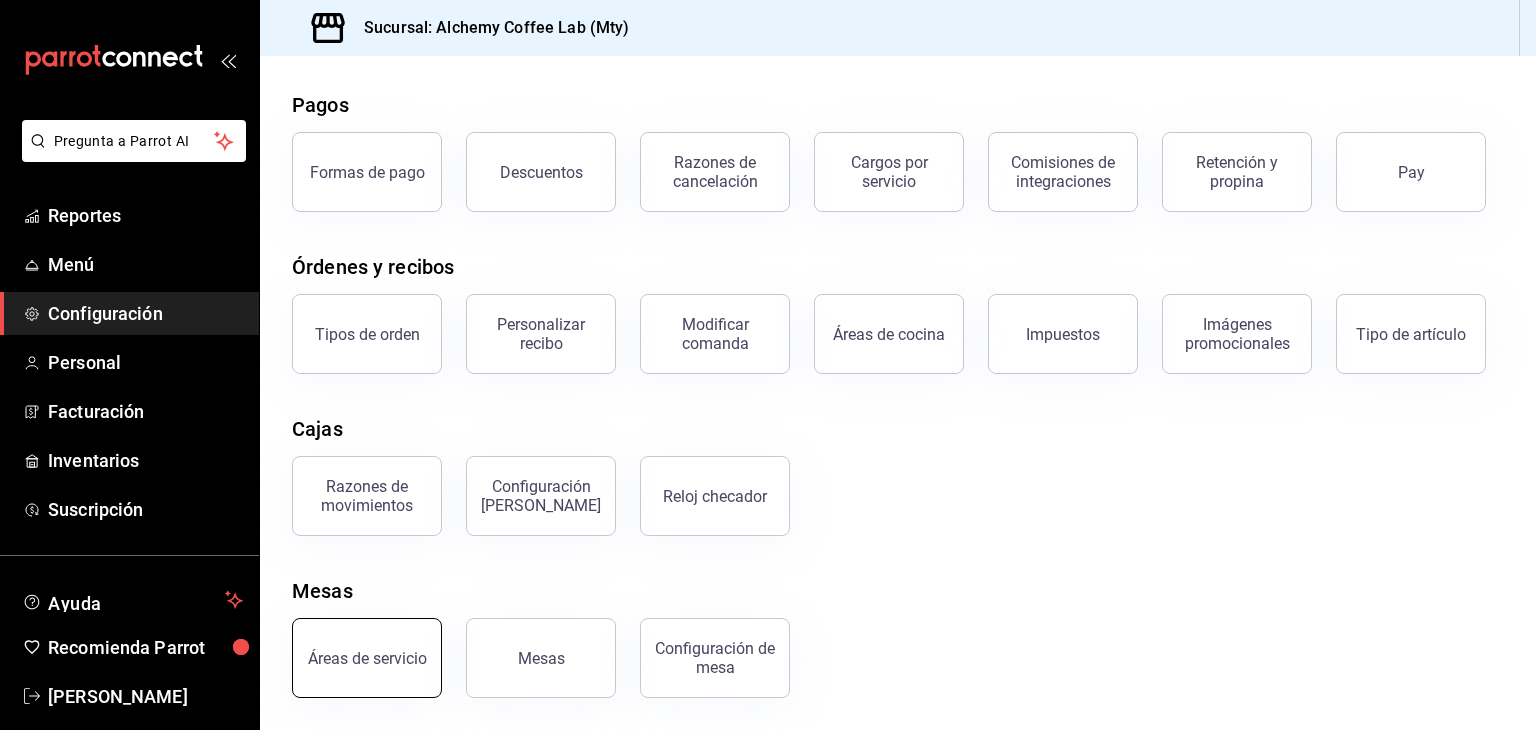 click on "Áreas de servicio" at bounding box center (367, 658) 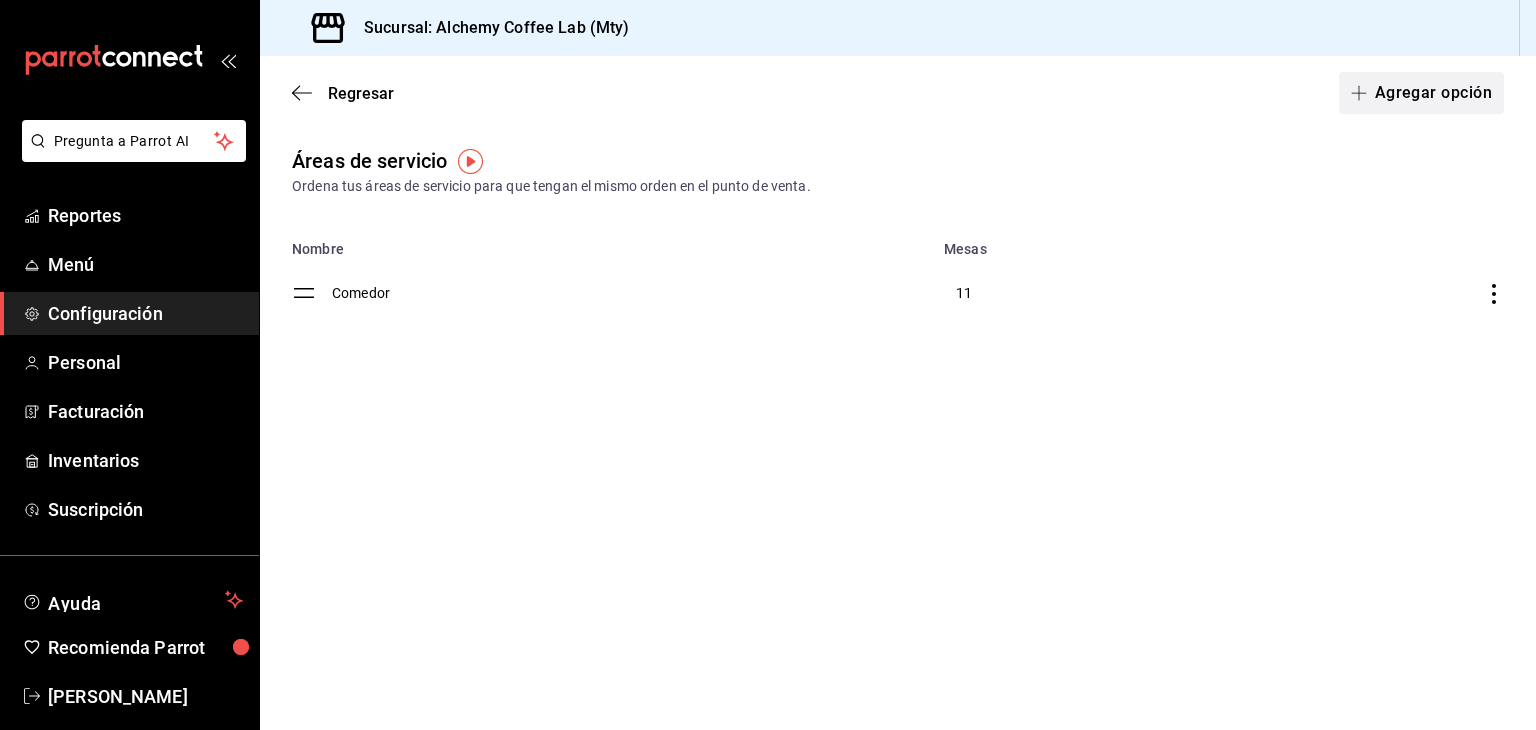 click on "Agregar opción" at bounding box center [1421, 93] 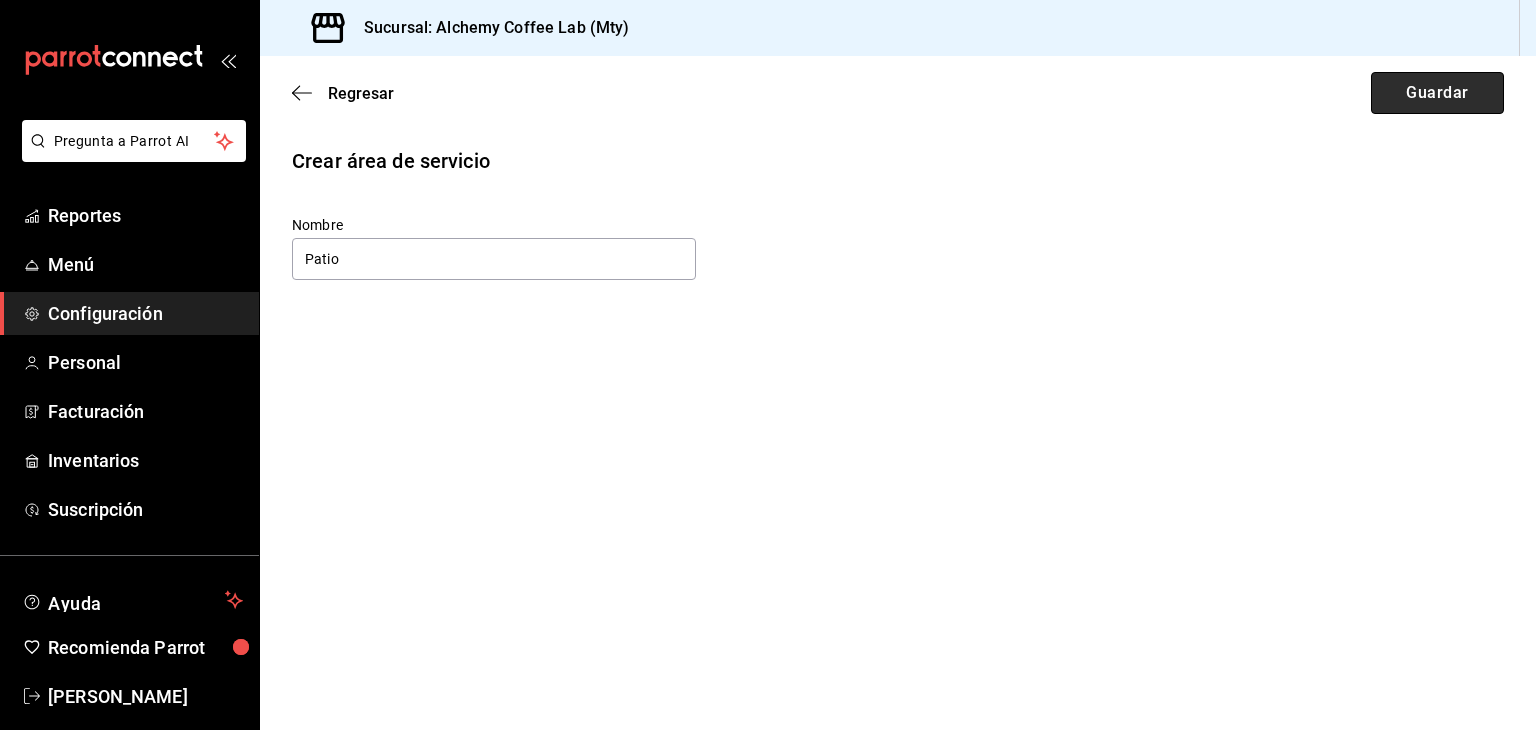 click on "Guardar" at bounding box center (1437, 93) 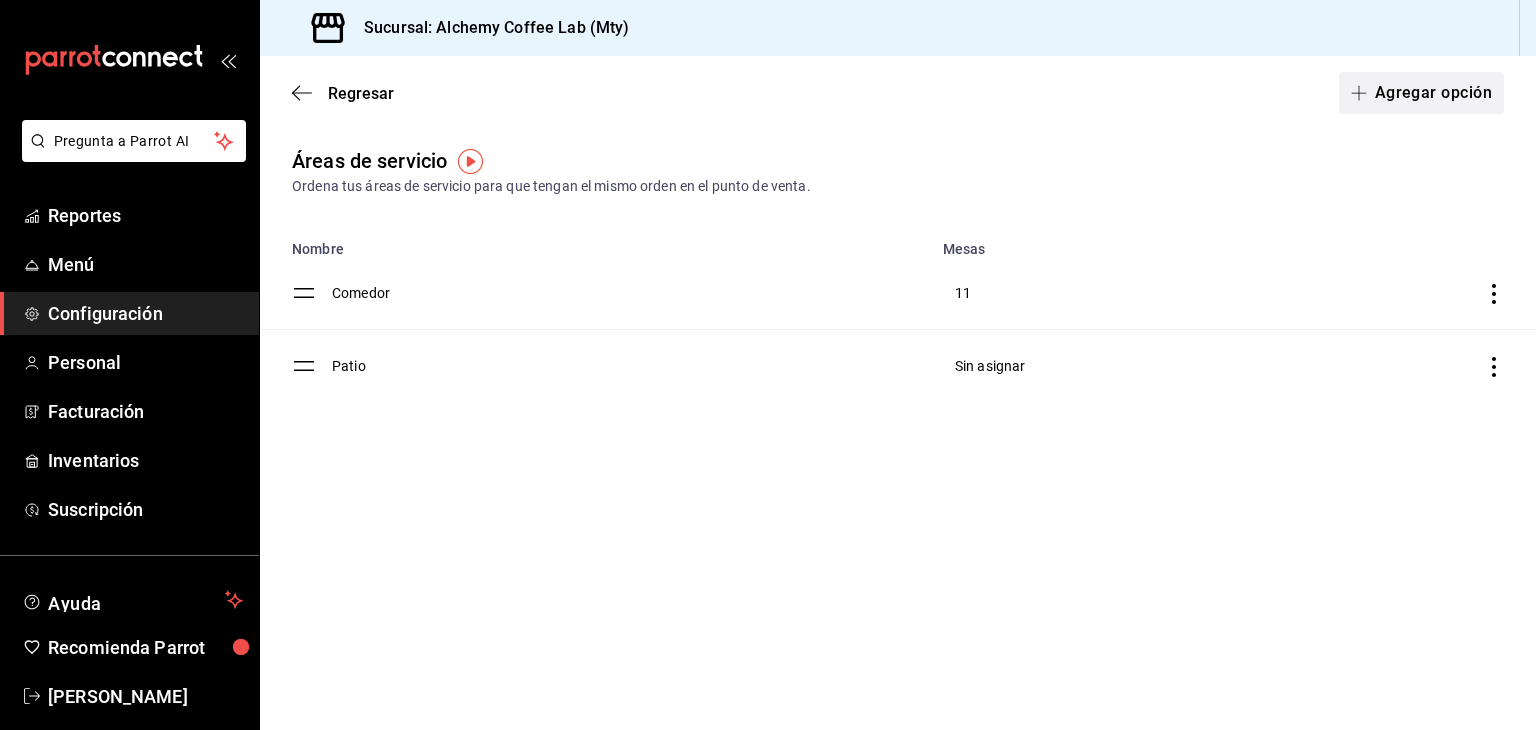 click on "Agregar opción" at bounding box center [1421, 93] 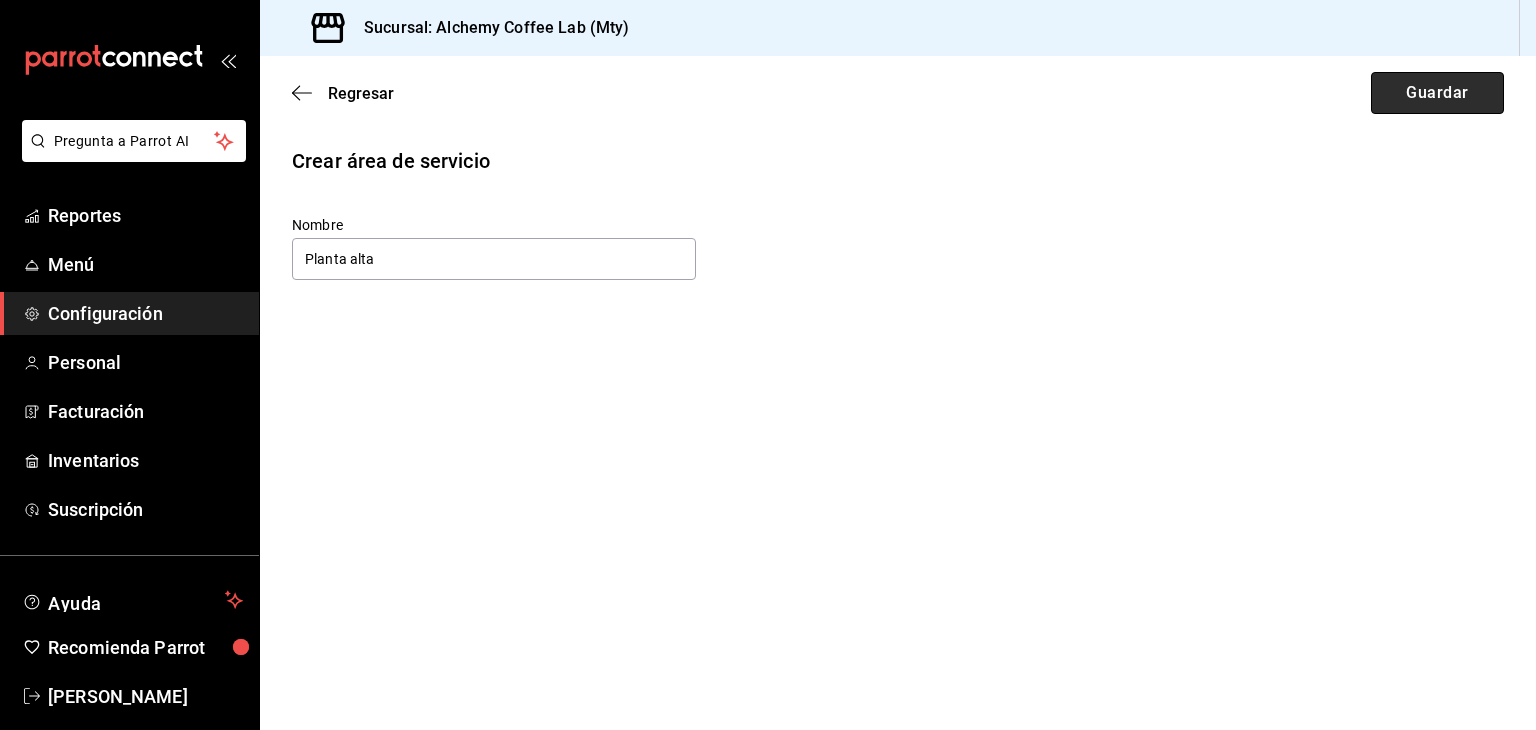 click on "Guardar" at bounding box center (1437, 93) 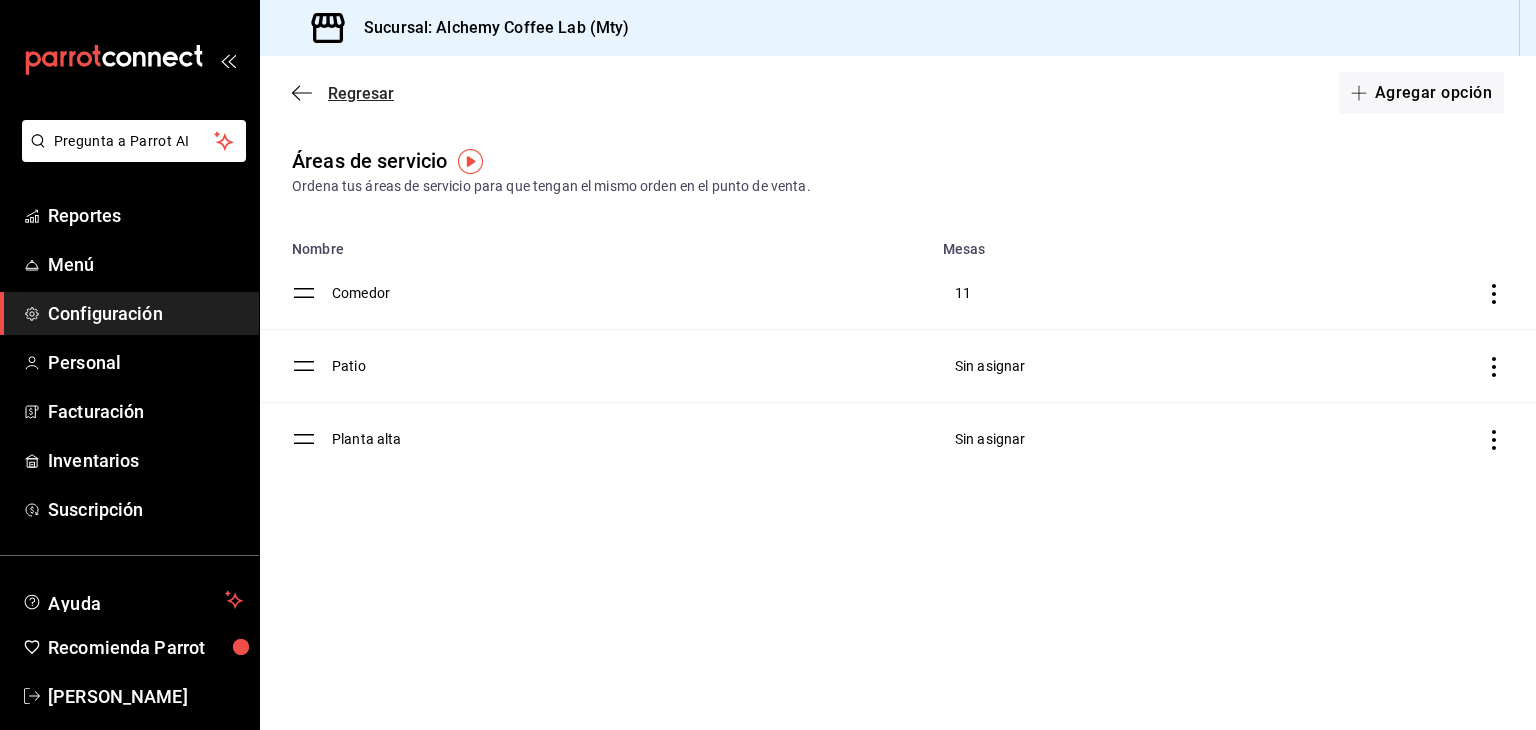 click on "Regresar" at bounding box center [361, 93] 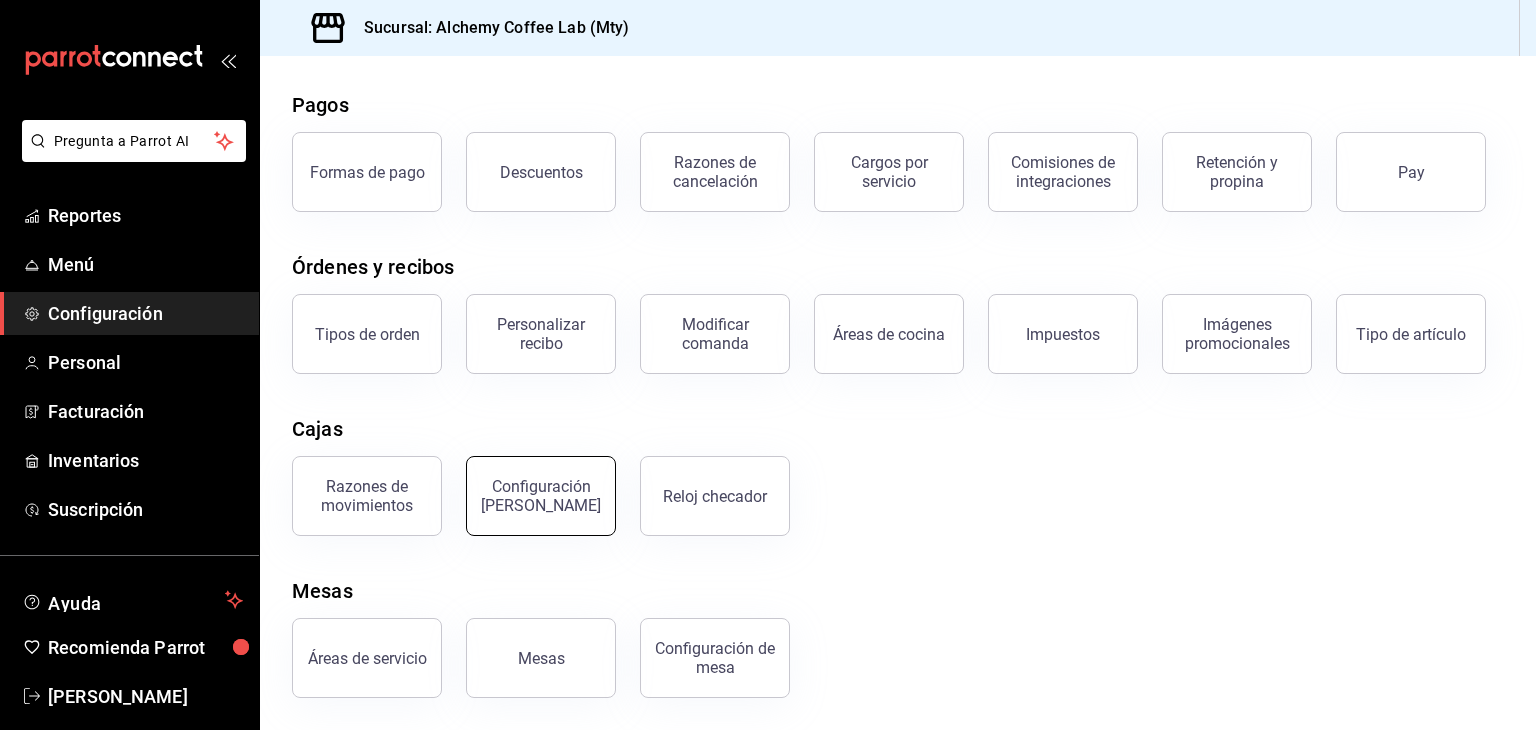 scroll, scrollTop: 76, scrollLeft: 0, axis: vertical 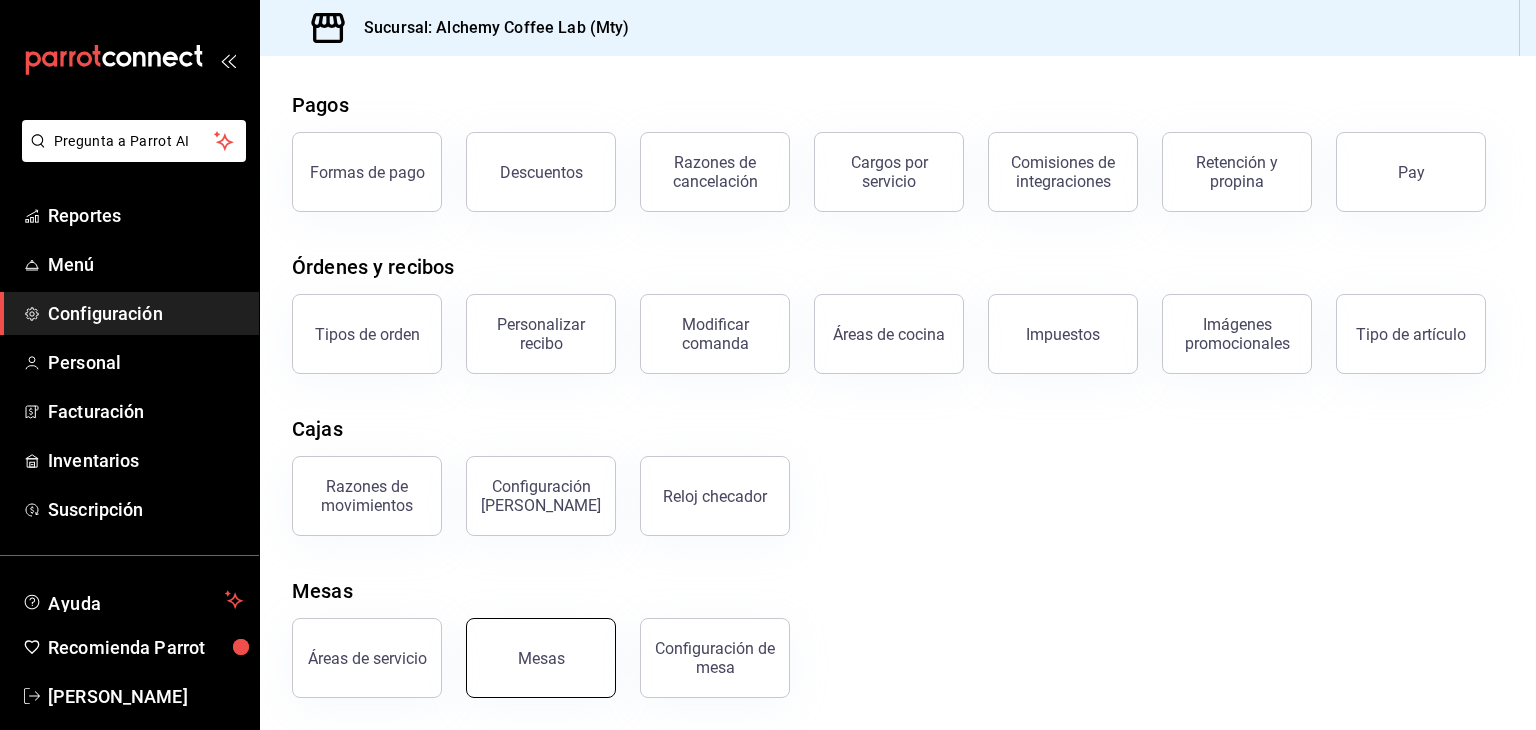 click on "Mesas" at bounding box center (541, 658) 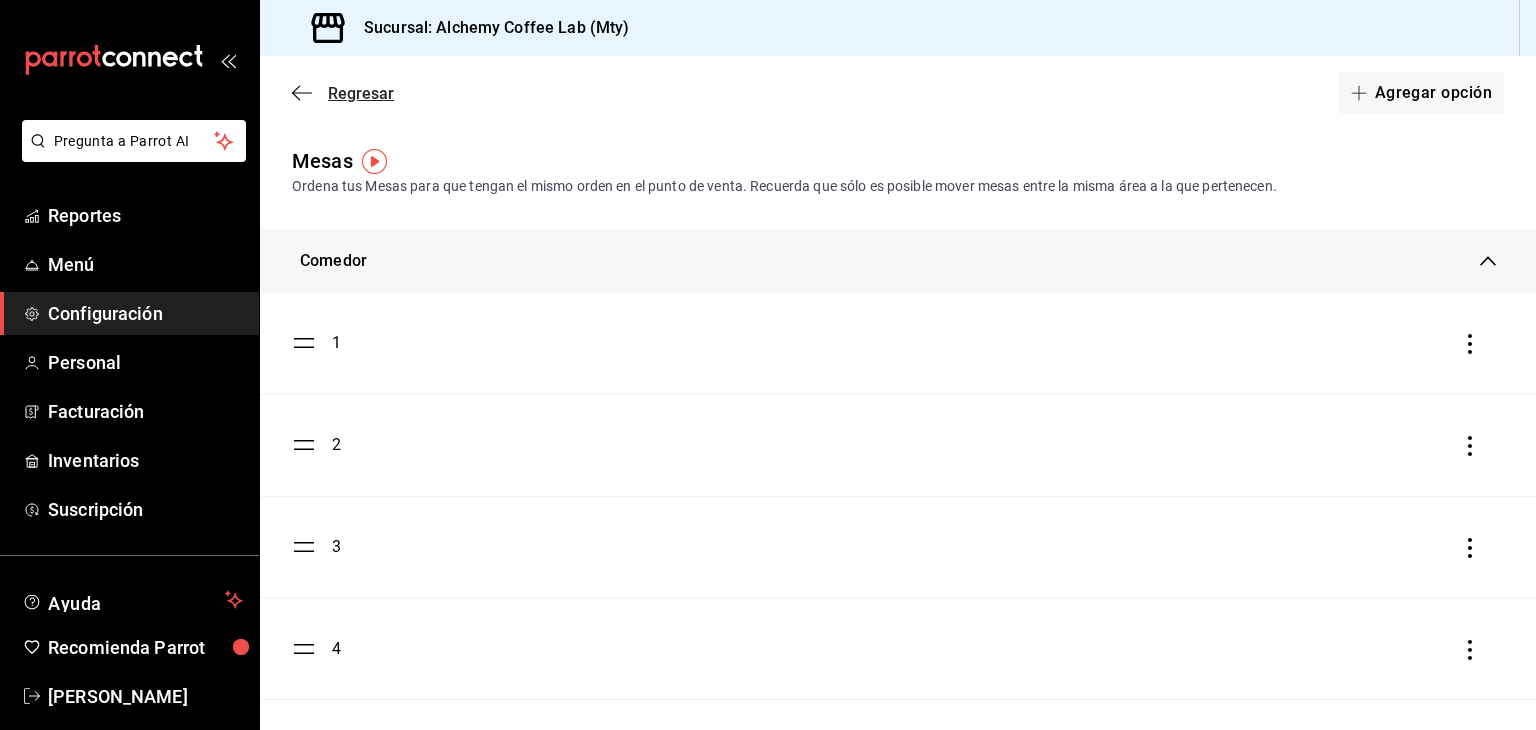 click 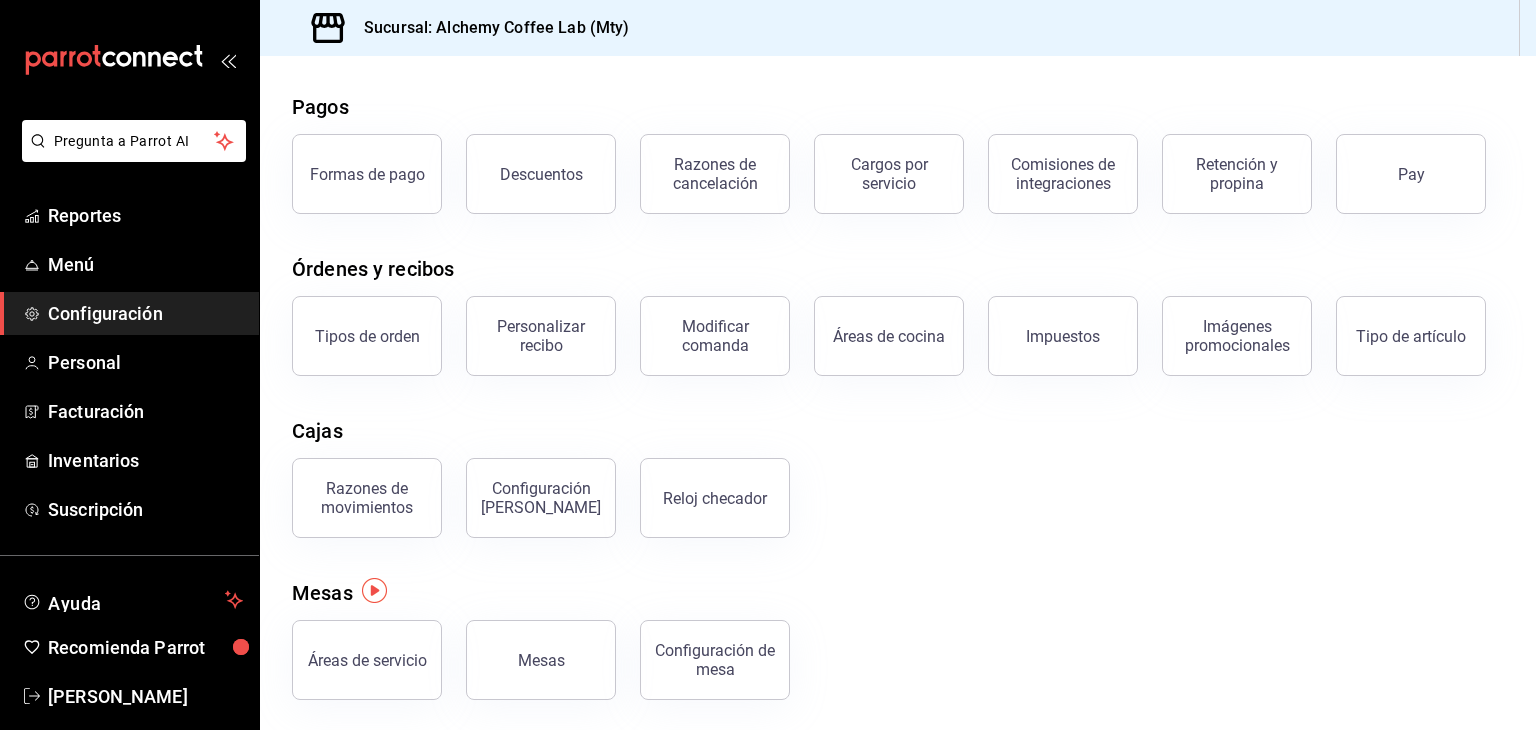 scroll, scrollTop: 76, scrollLeft: 0, axis: vertical 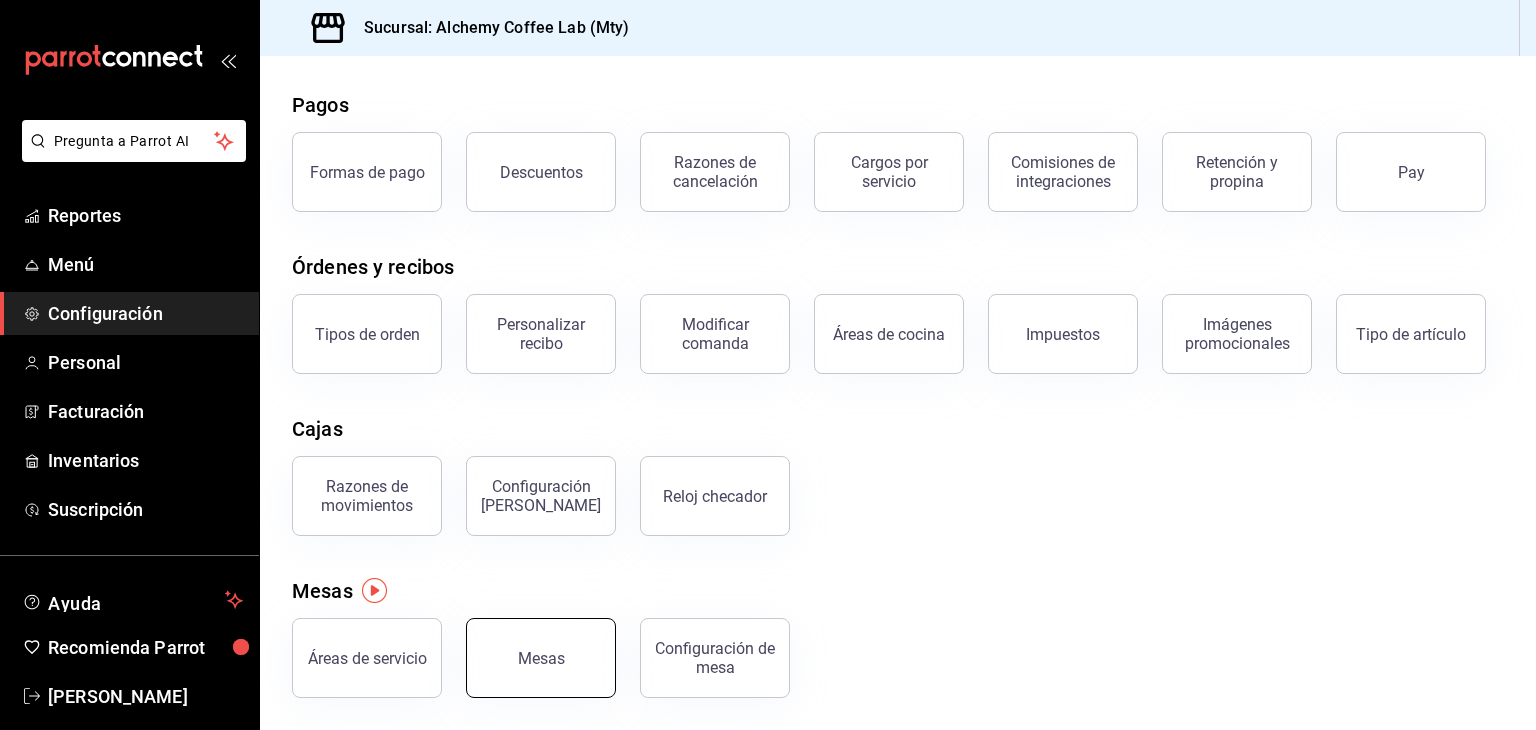 click on "Mesas" at bounding box center (541, 658) 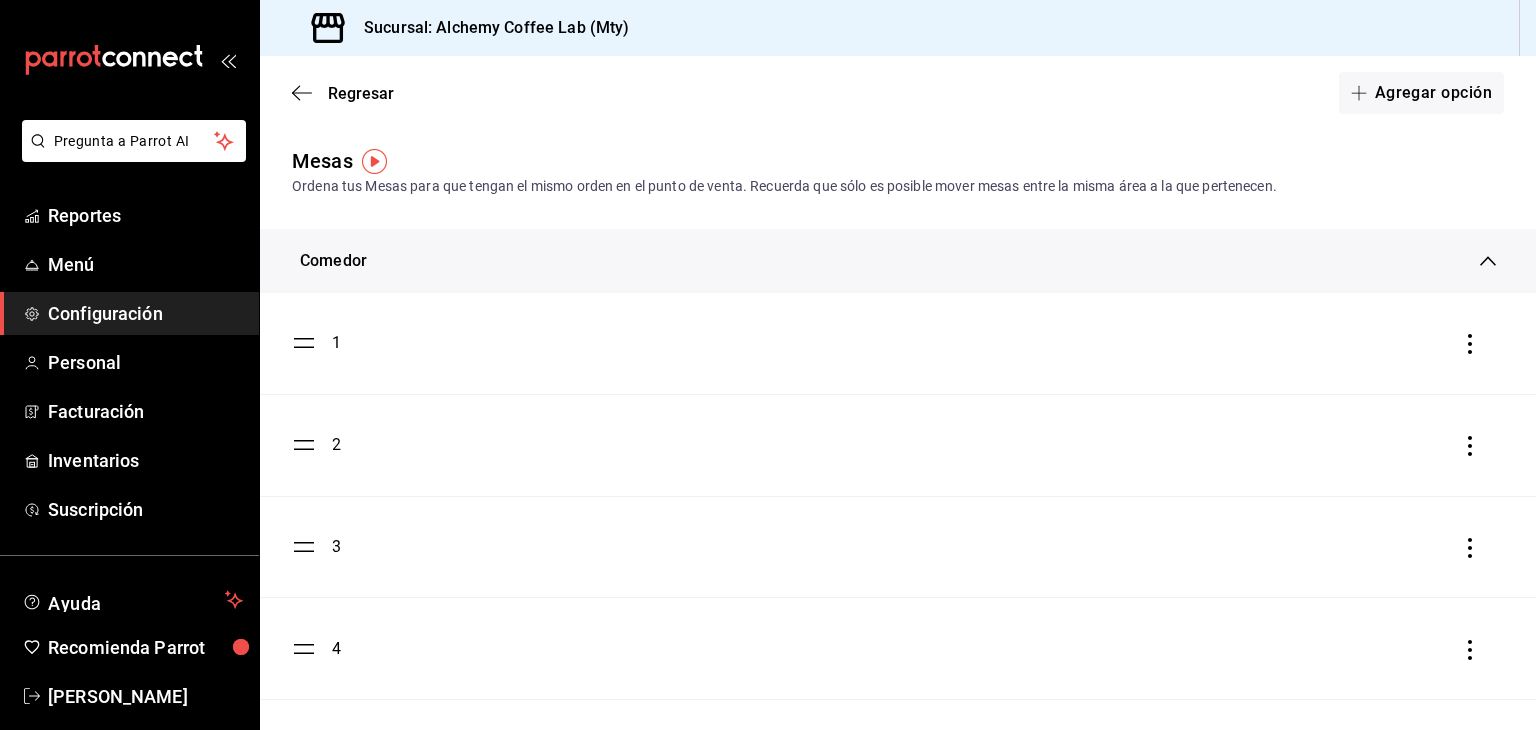 click on "Comedor" at bounding box center [890, 261] 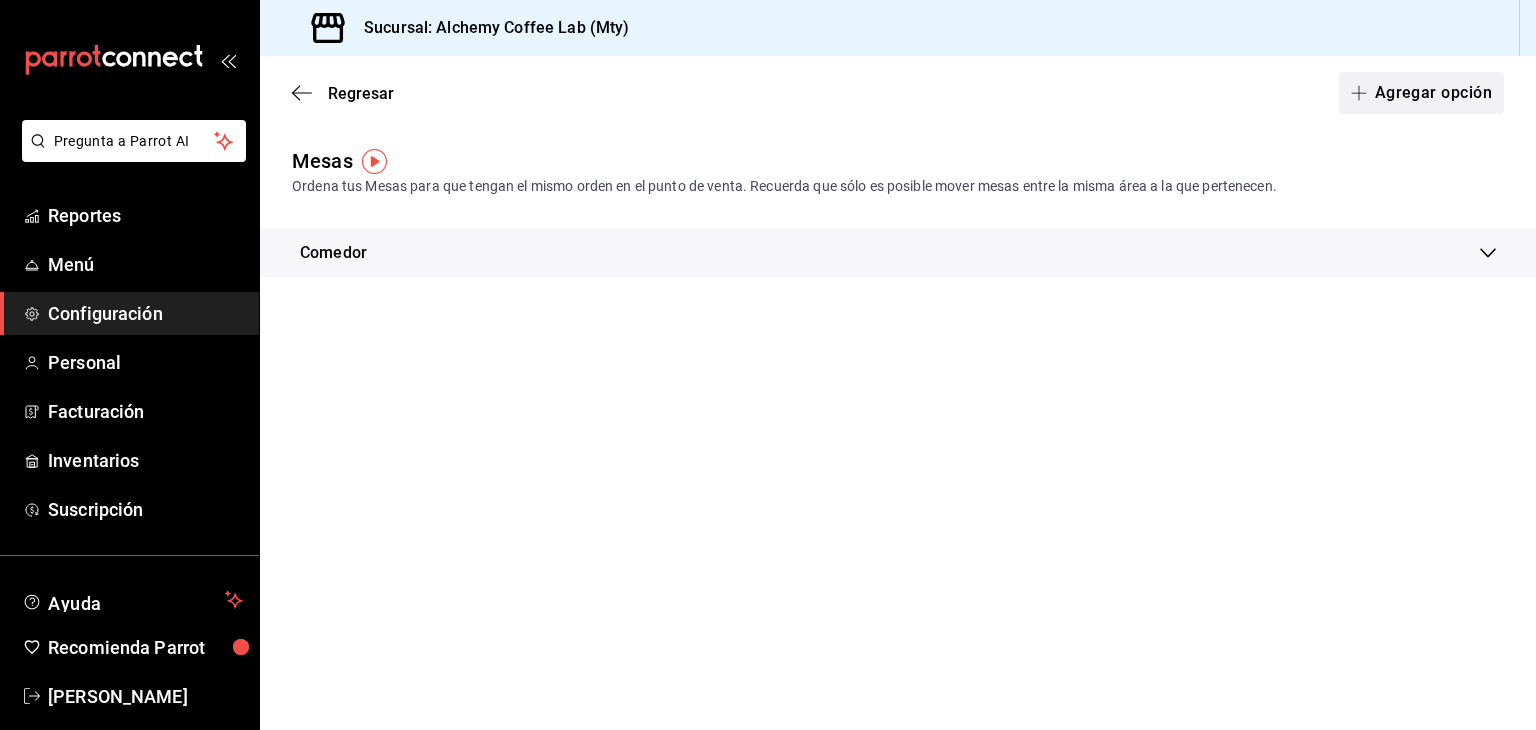 click on "Agregar opción" at bounding box center (1421, 93) 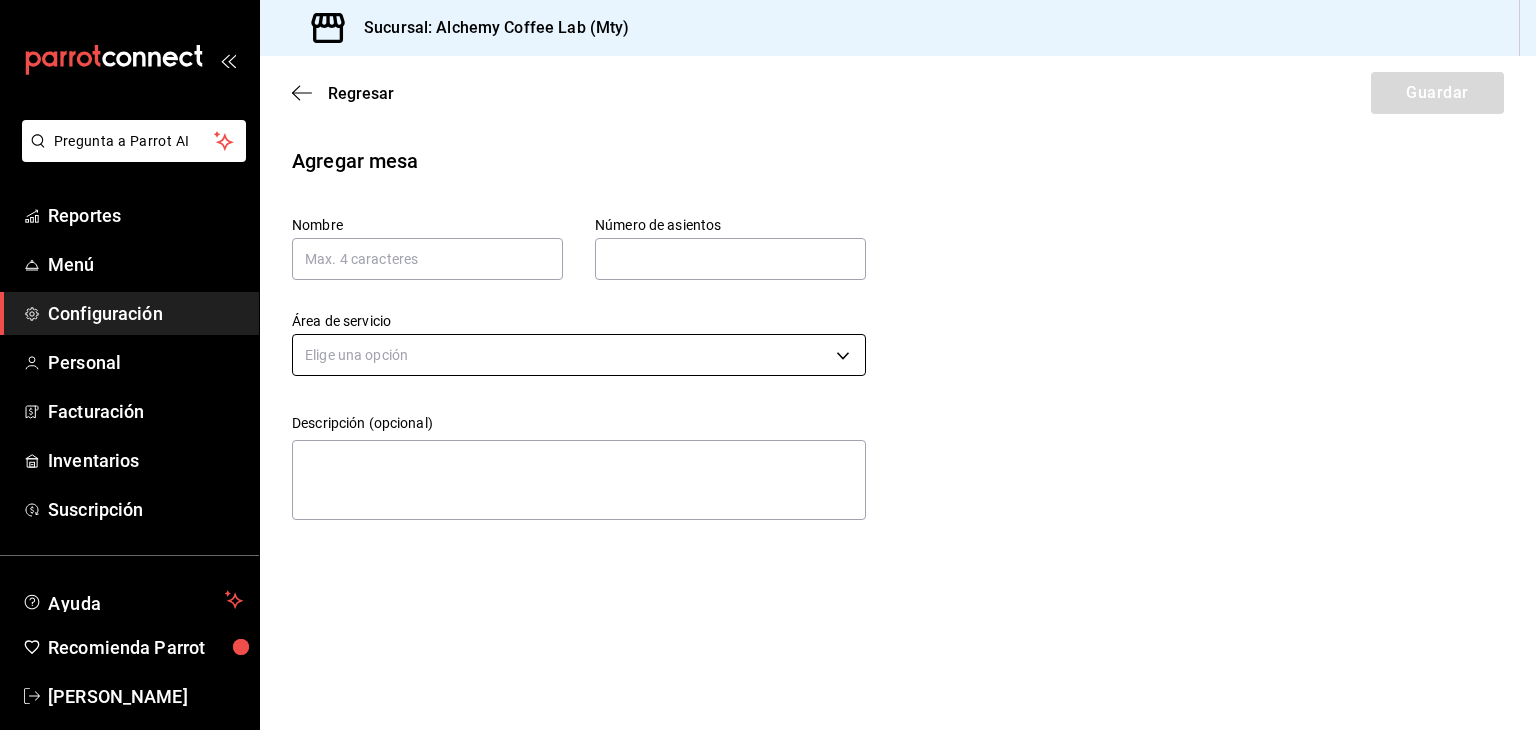 click on "Pregunta a Parrot AI Reportes   Menú   Configuración   Personal   Facturación   Inventarios   Suscripción   Ayuda Recomienda Parrot   [PERSON_NAME]   Sugerir nueva función   Sucursal: Alchemy Coffee Lab (Mty) Regresar Guardar Agregar mesa Nombre Número de asientos Número de asientos Área de servicio Elige una opción Descripción (opcional) x GANA 1 MES GRATIS EN TU SUSCRIPCIÓN AQUÍ ¿Recuerdas cómo empezó tu restaurante?
[DATE] puedes ayudar a un colega a tener el mismo cambio que tú viviste.
Recomienda Parrot directamente desde tu Portal Administrador.
Es fácil y rápido.
🎁 Por cada restaurante que se una, ganas 1 mes gratis. Ver video tutorial Ir a video Pregunta a Parrot AI Reportes   Menú   Configuración   Personal   Facturación   Inventarios   Suscripción   Ayuda Recomienda Parrot   [PERSON_NAME]   Sugerir nueva función   Visitar centro de ayuda [PHONE_NUMBER] [EMAIL_ADDRESS][DOMAIN_NAME] Visitar centro de ayuda [PHONE_NUMBER] [EMAIL_ADDRESS][DOMAIN_NAME]" at bounding box center (768, 365) 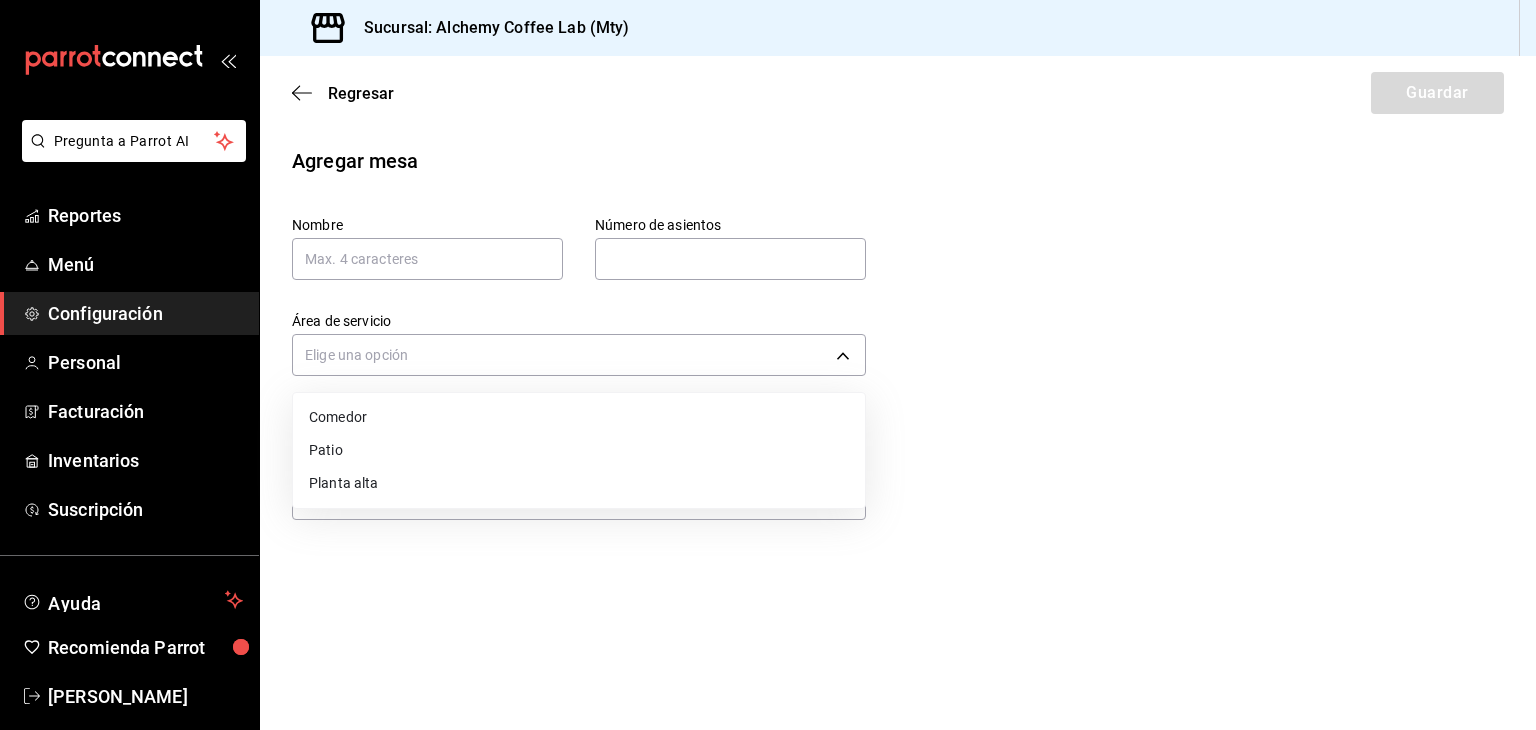 click on "Patio" at bounding box center [579, 450] 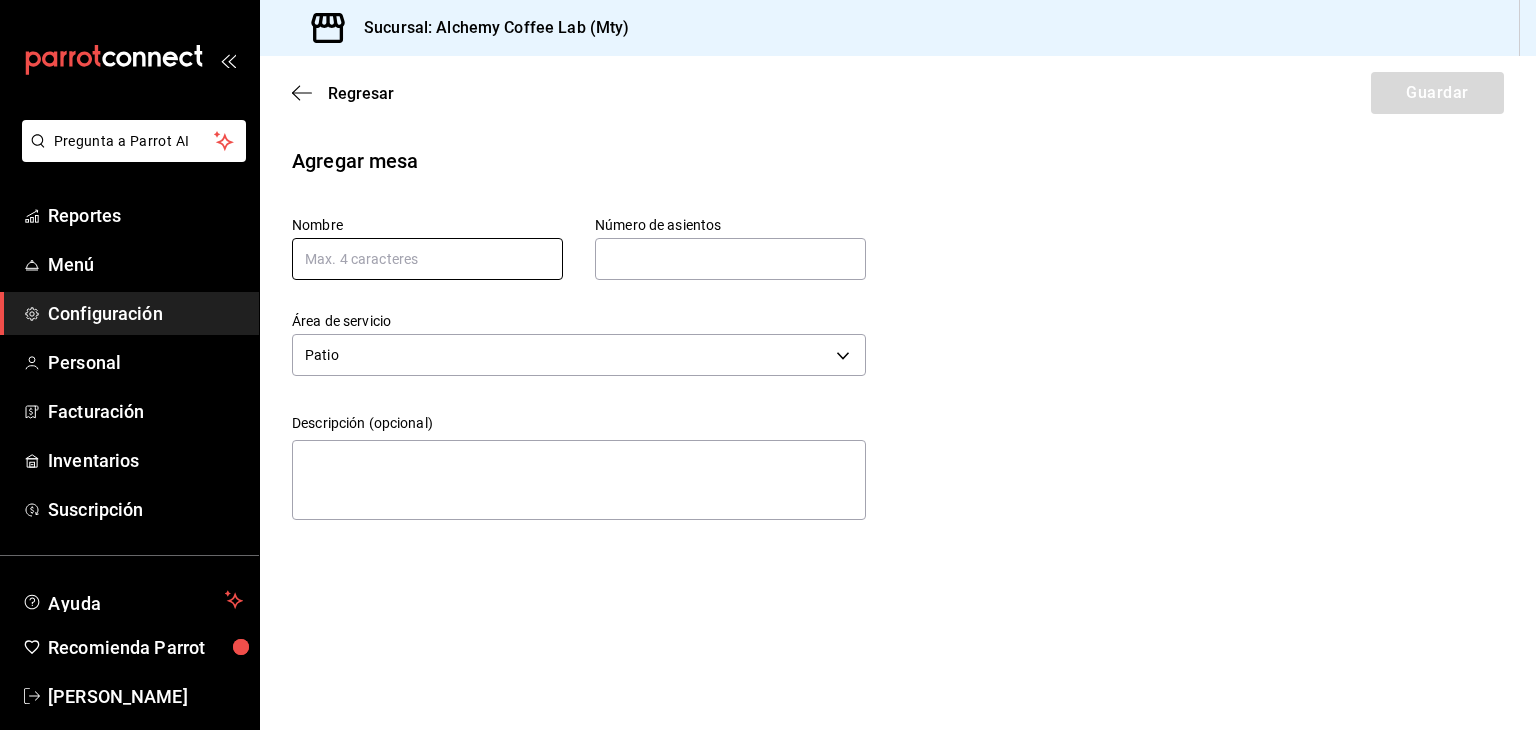 click at bounding box center (427, 259) 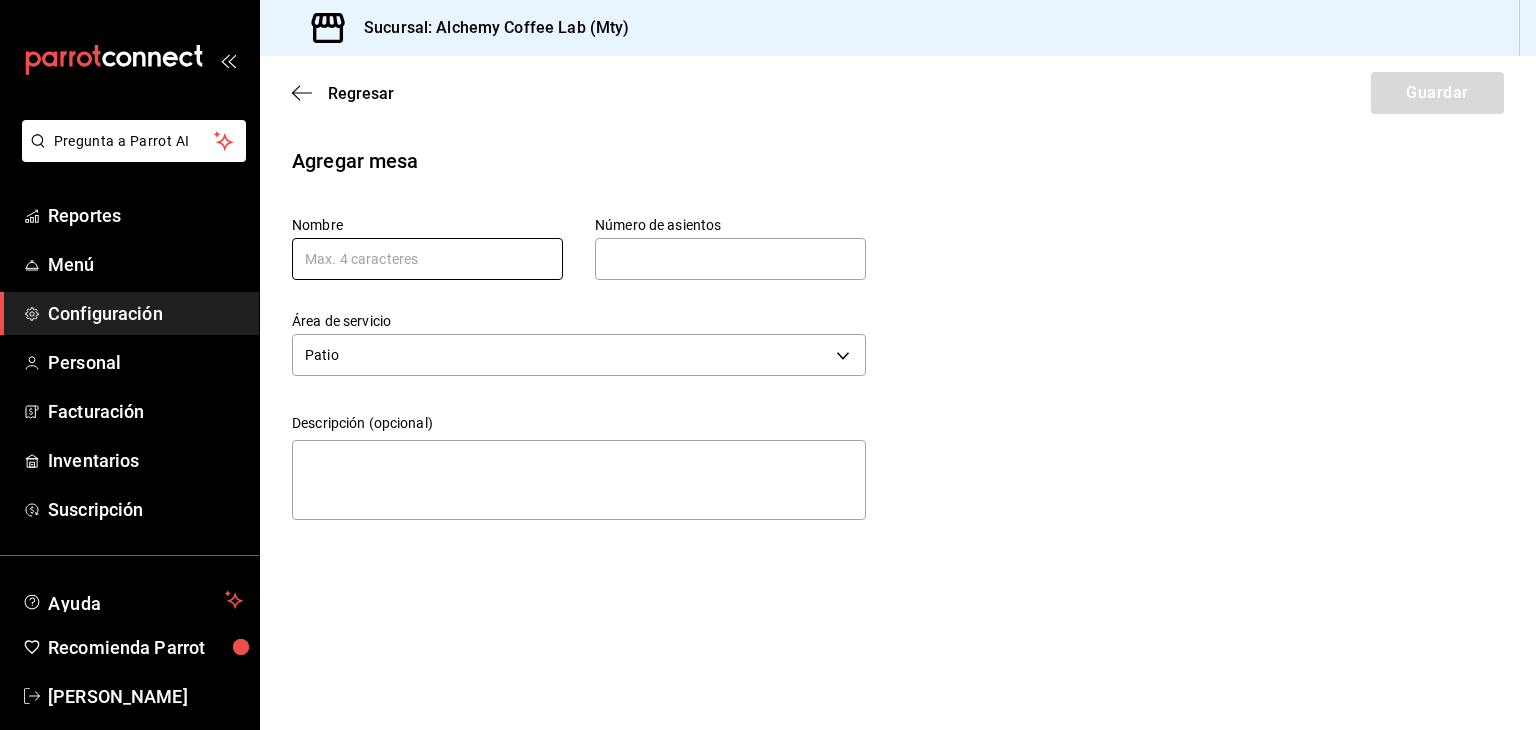 click at bounding box center [427, 259] 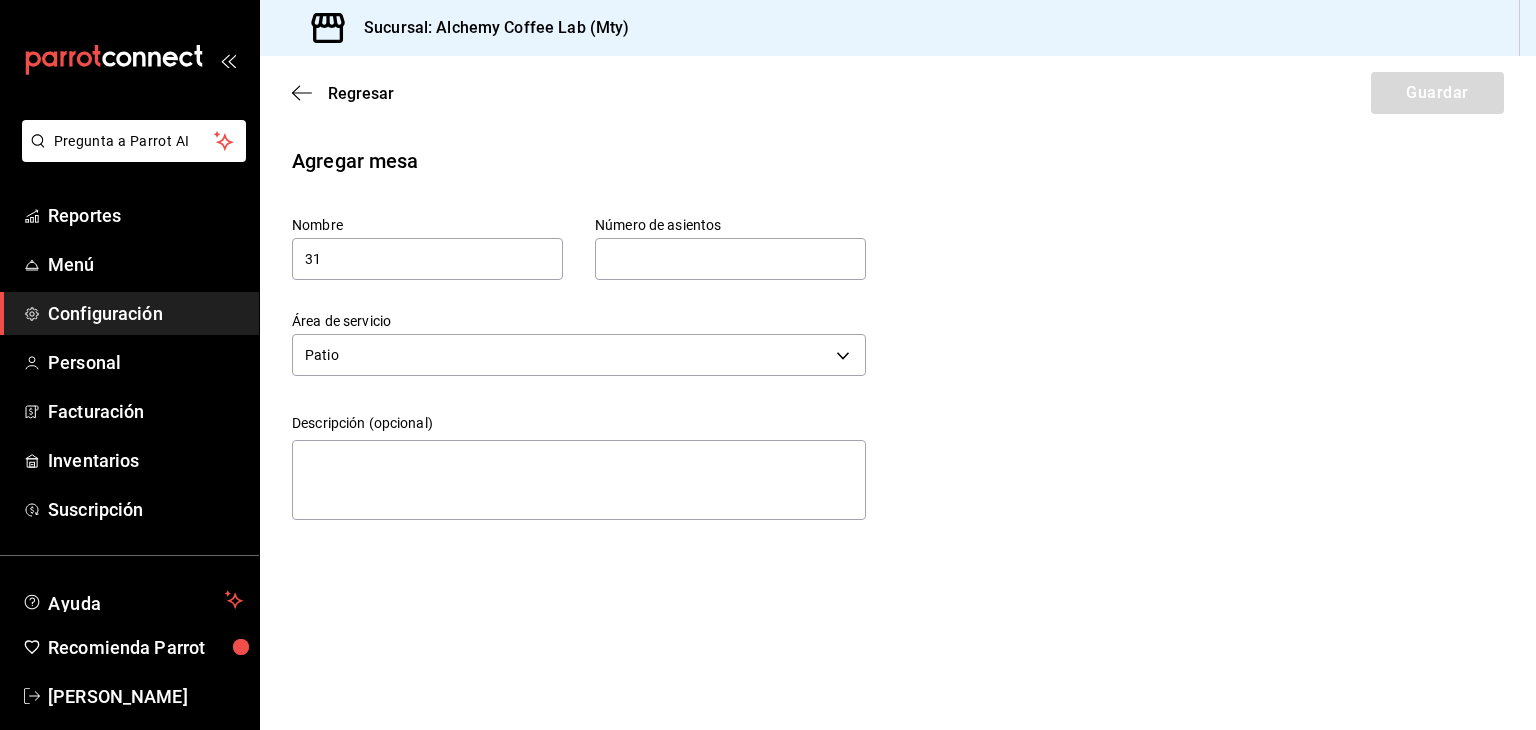 click at bounding box center [730, 259] 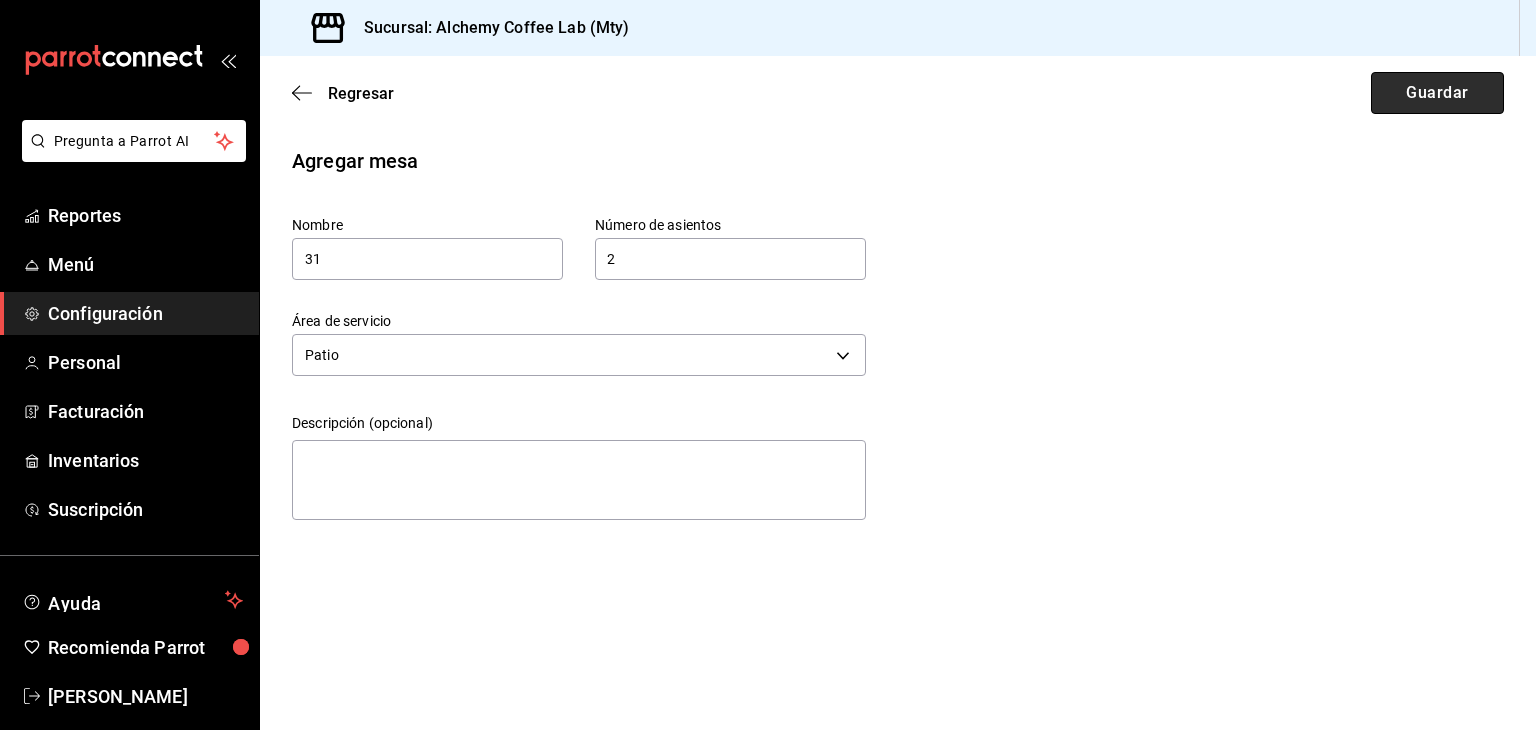 click on "Guardar" at bounding box center [1437, 93] 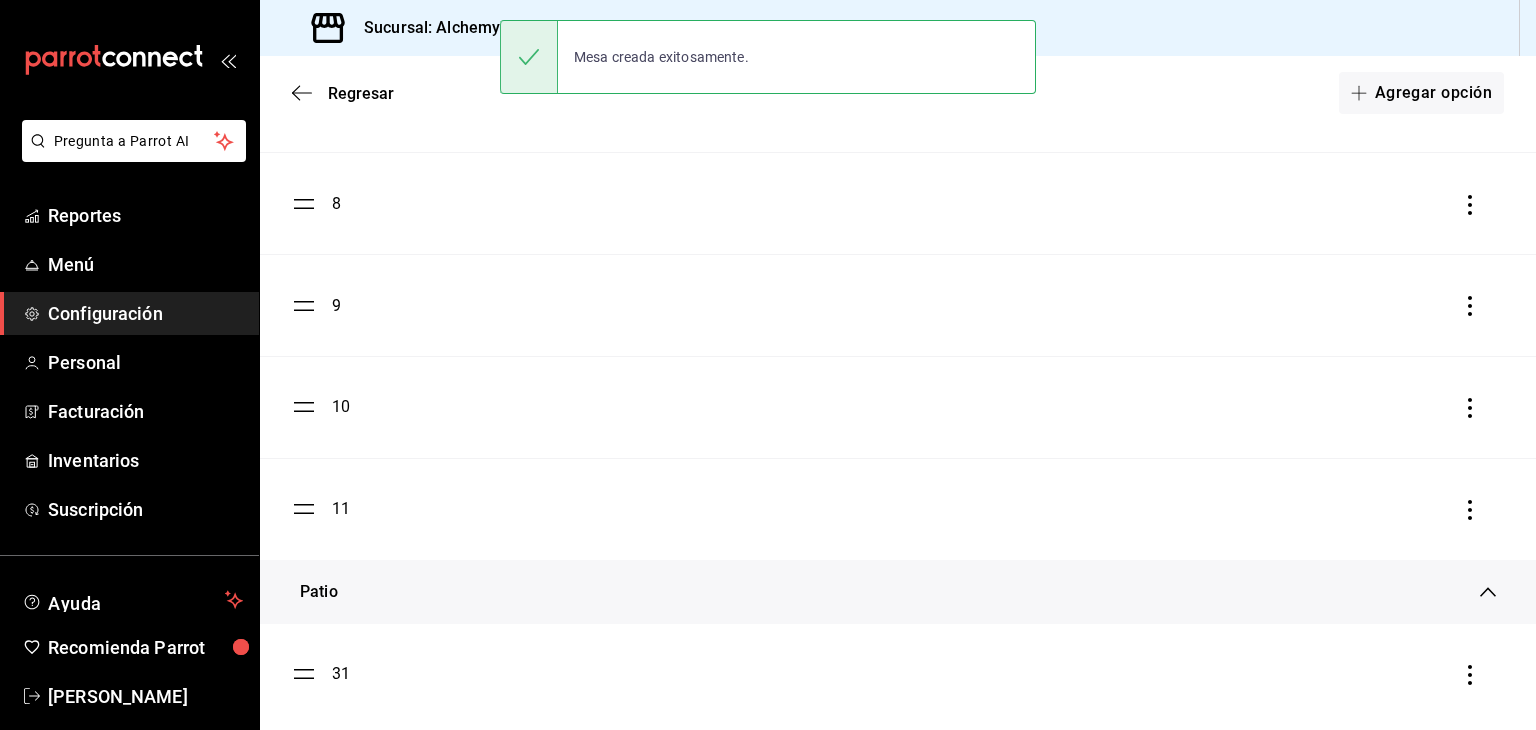 scroll, scrollTop: 879, scrollLeft: 0, axis: vertical 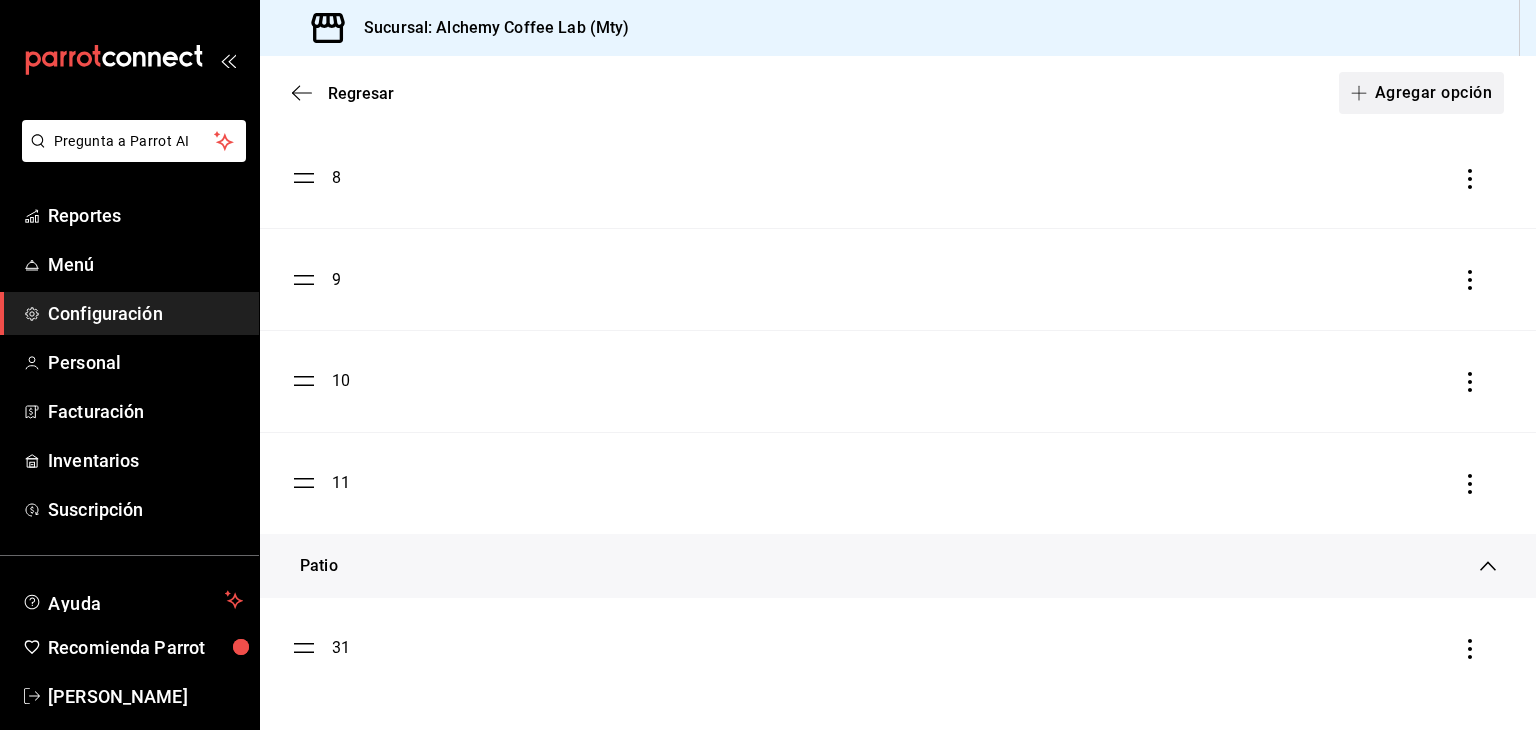 click on "Agregar opción" at bounding box center (1421, 93) 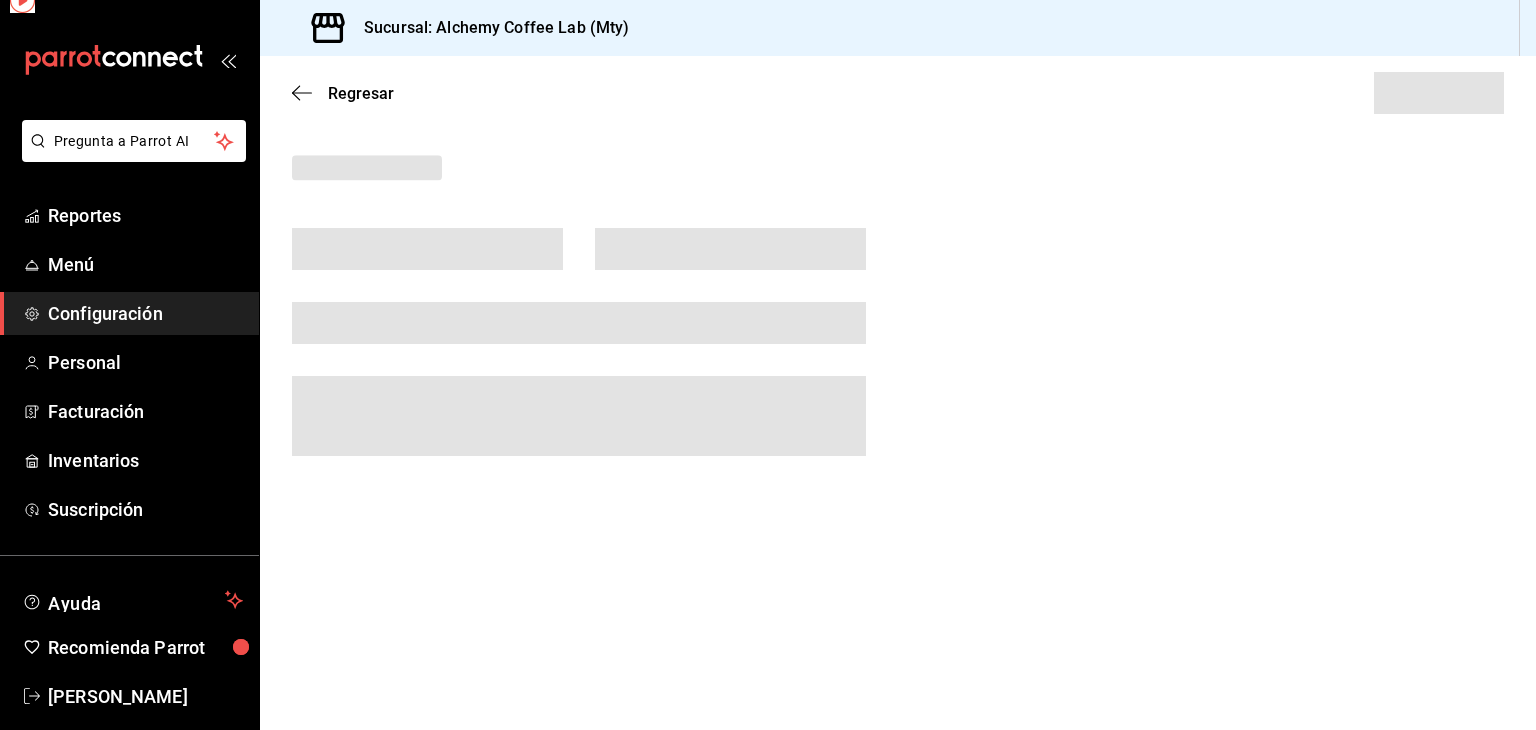 scroll, scrollTop: 0, scrollLeft: 0, axis: both 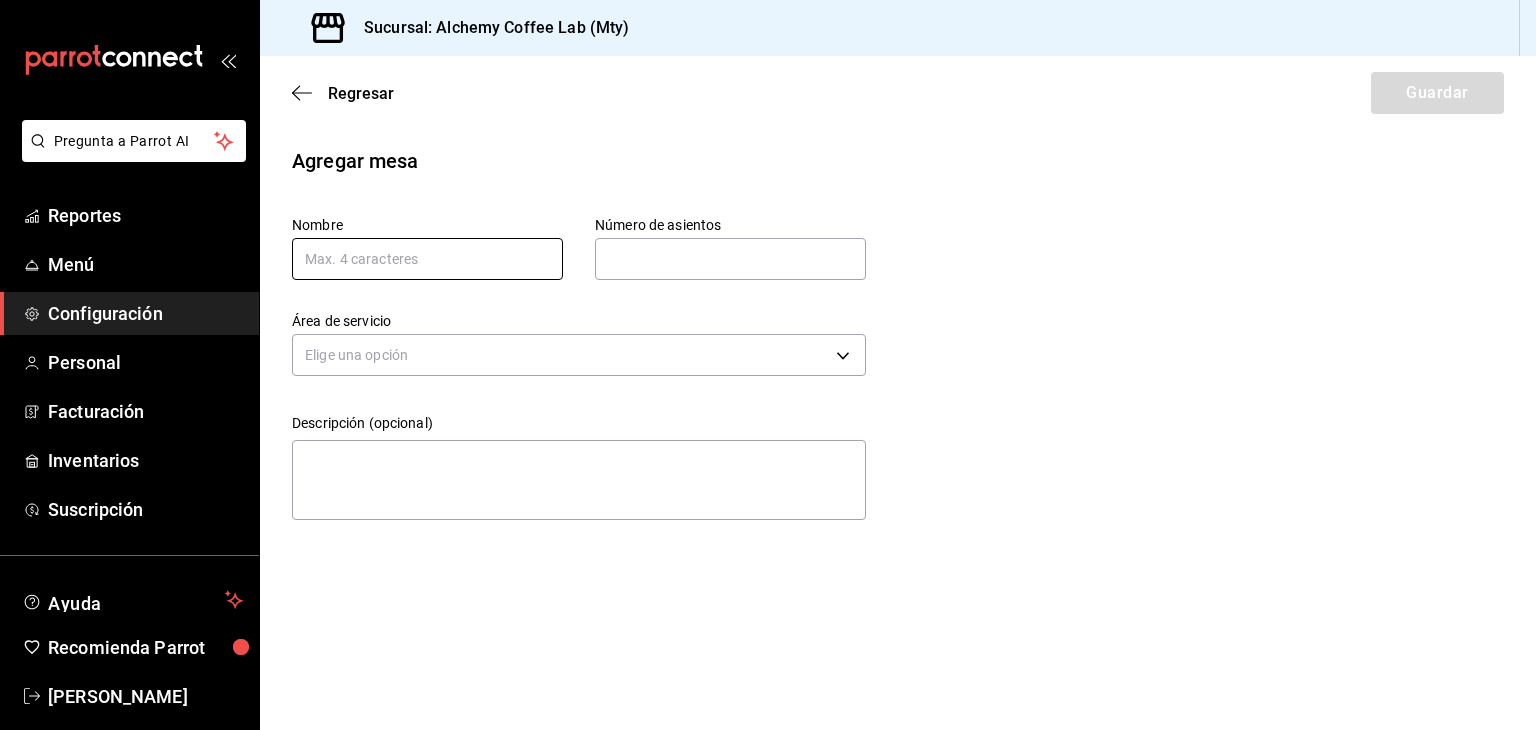 click at bounding box center (427, 259) 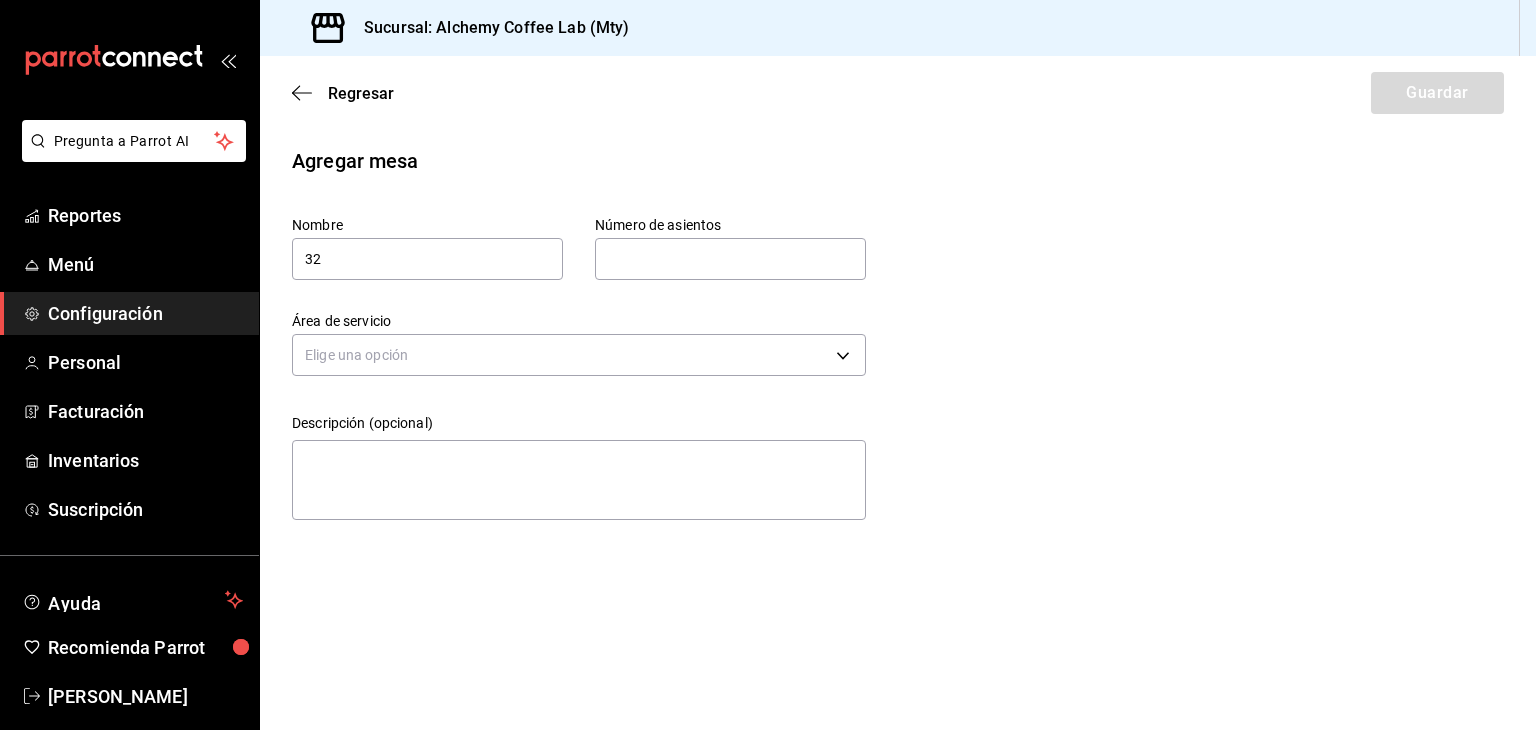 click at bounding box center [730, 259] 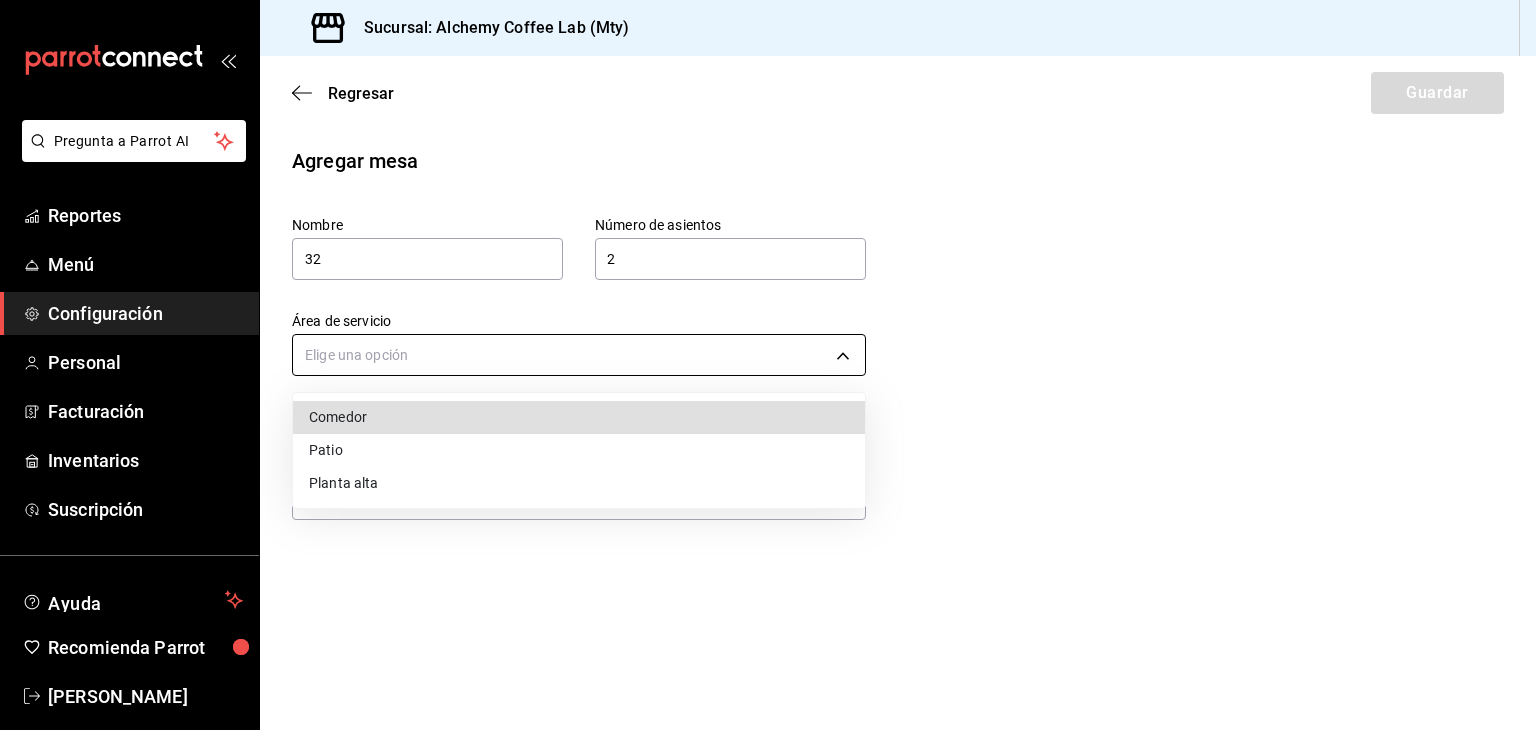 click on "Pregunta a Parrot AI Reportes   Menú   Configuración   Personal   Facturación   Inventarios   Suscripción   Ayuda Recomienda Parrot   [PERSON_NAME]   Sugerir nueva función   Sucursal: Alchemy Coffee Lab (Mty) Regresar Guardar Agregar mesa Nombre 32 Número de asientos 2 Número de asientos Área de servicio Elige una opción Descripción (opcional) x GANA 1 MES GRATIS EN TU SUSCRIPCIÓN AQUÍ ¿Recuerdas cómo empezó tu restaurante?
[DATE] puedes ayudar a un colega a tener el mismo cambio que tú viviste.
Recomienda Parrot directamente desde tu Portal Administrador.
Es fácil y rápido.
🎁 Por cada restaurante que se una, ganas 1 mes gratis. Ver video tutorial Ir a video Pregunta a Parrot AI Reportes   Menú   Configuración   Personal   Facturación   Inventarios   Suscripción   Ayuda Recomienda Parrot   [PERSON_NAME]   Sugerir nueva función   Visitar centro de ayuda [PHONE_NUMBER] [EMAIL_ADDRESS][DOMAIN_NAME] Visitar centro de ayuda [PHONE_NUMBER] Comedor Patio" at bounding box center [768, 365] 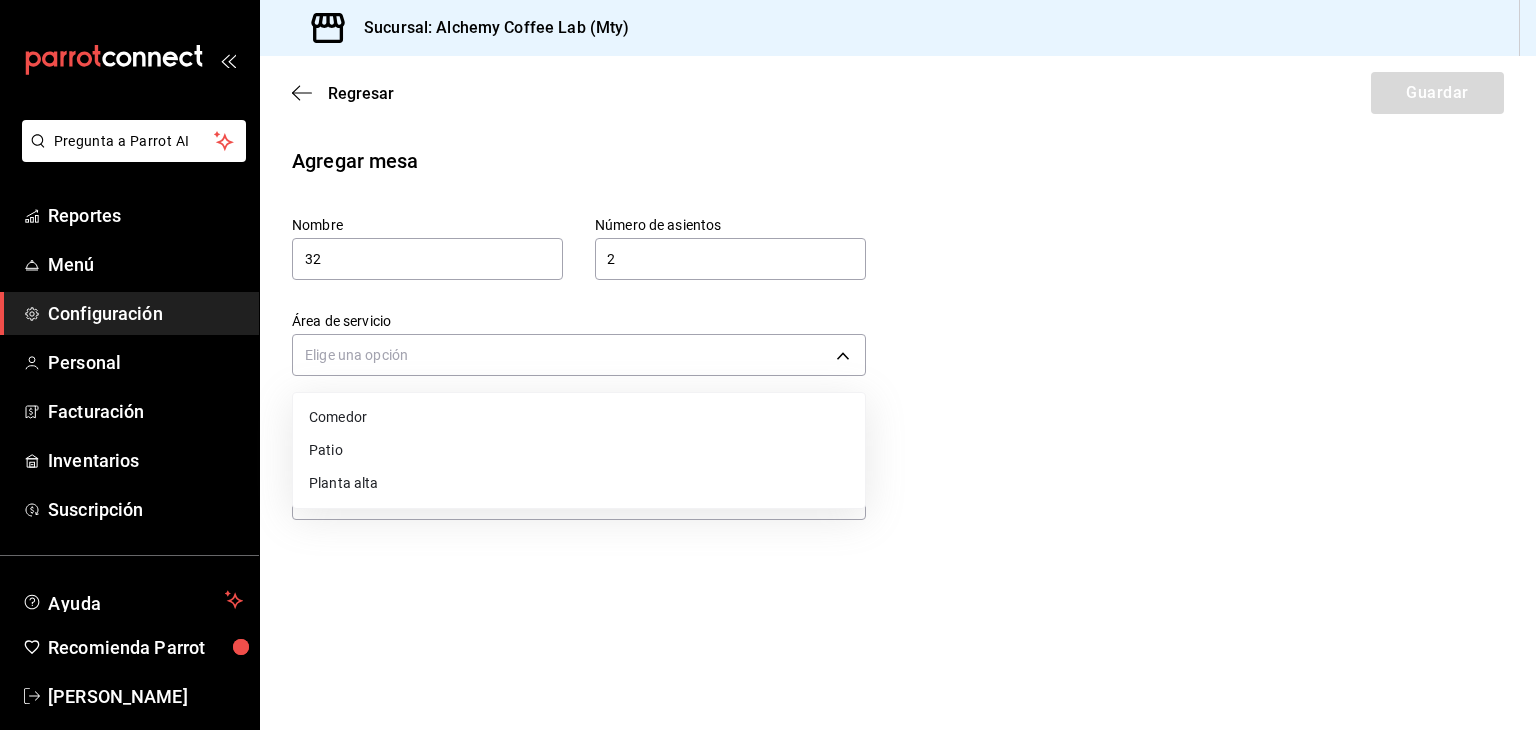 click on "Patio" at bounding box center (579, 450) 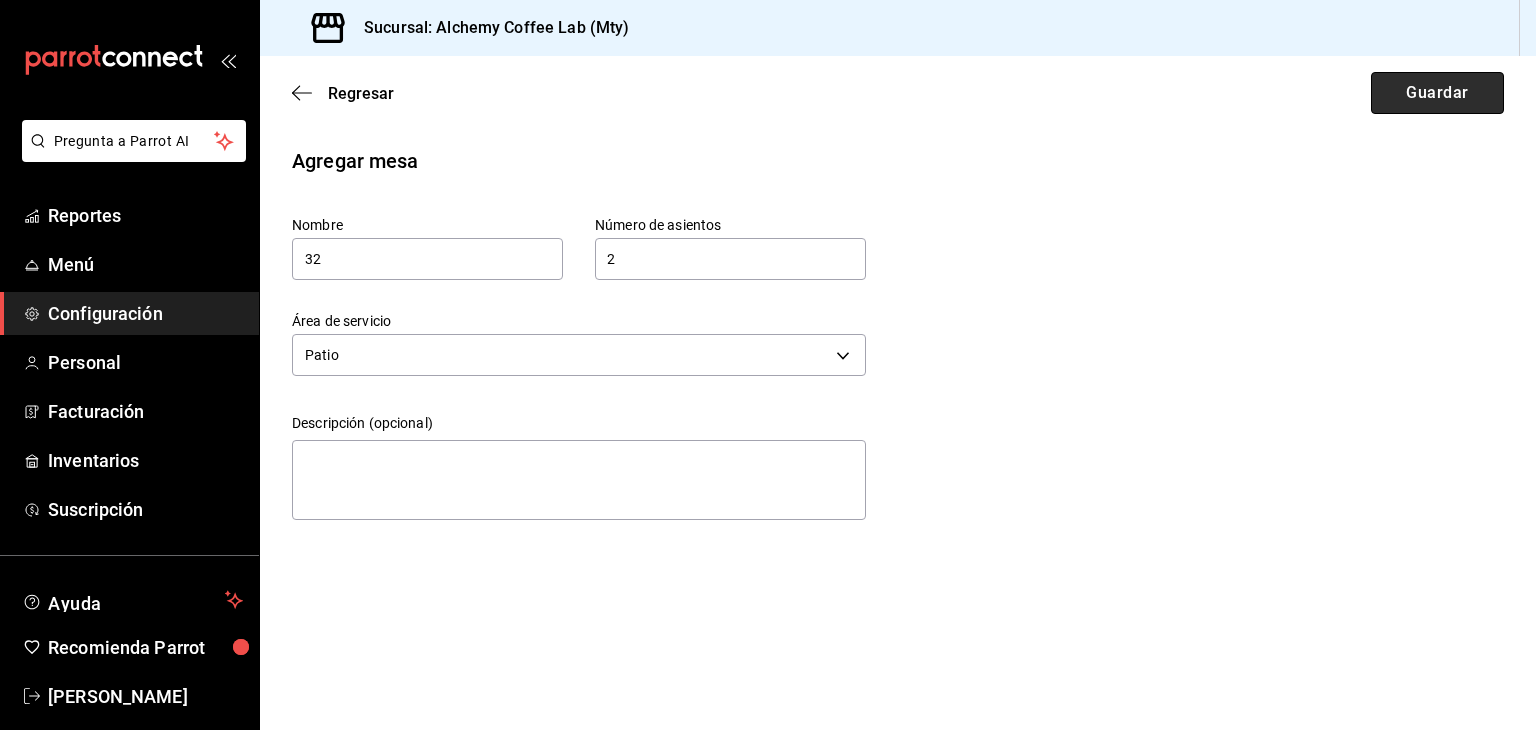 click on "Guardar" at bounding box center [1437, 93] 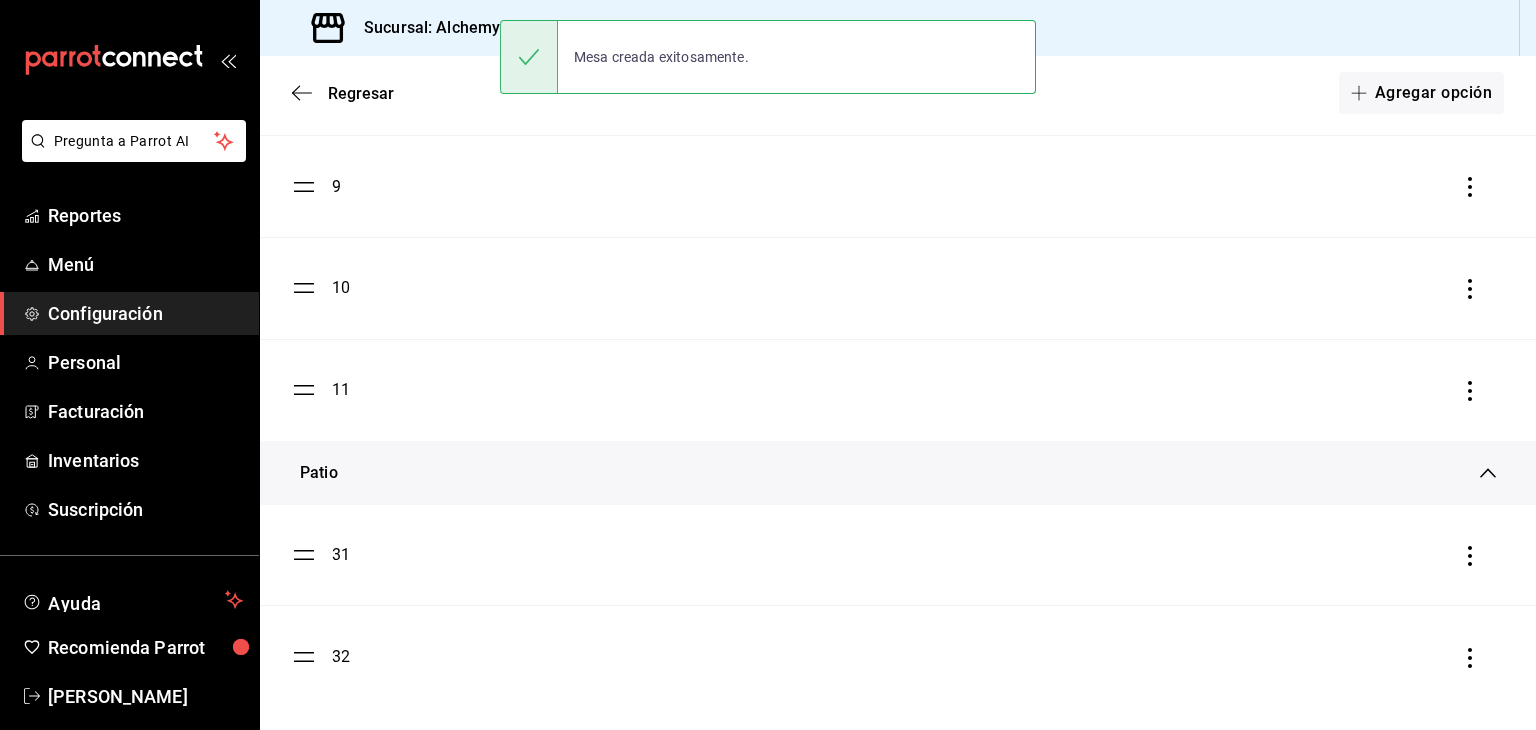 scroll, scrollTop: 980, scrollLeft: 0, axis: vertical 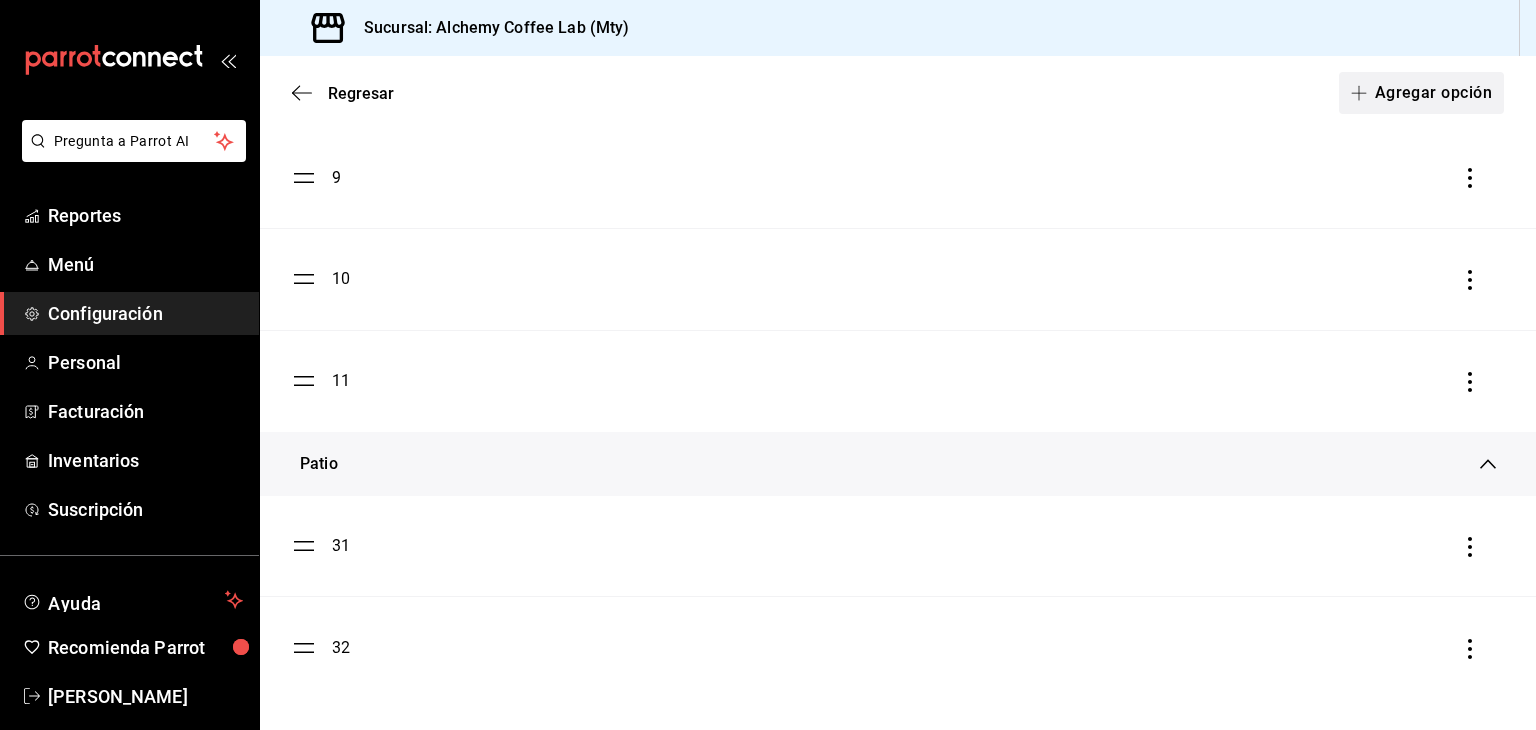 click on "Agregar opción" at bounding box center [1421, 93] 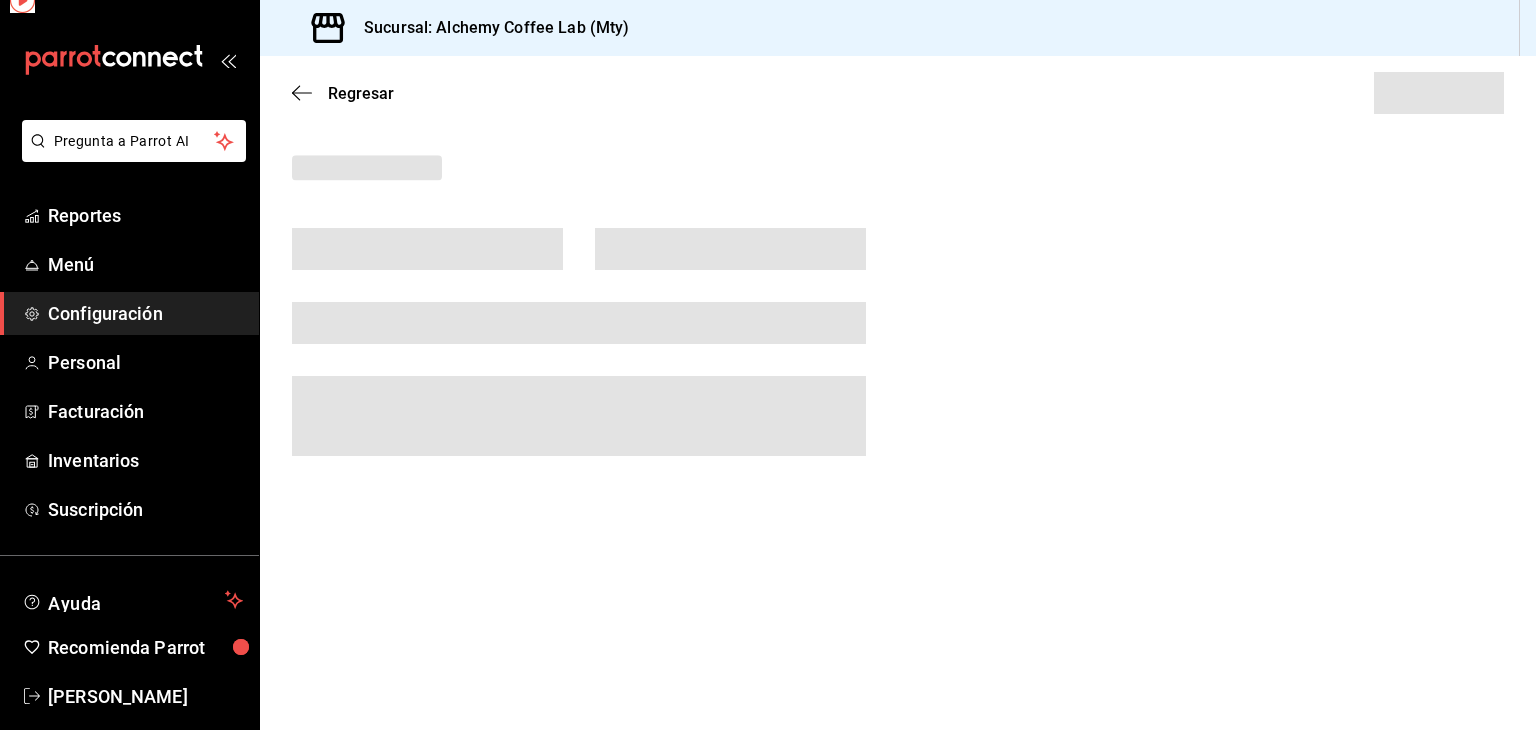 scroll, scrollTop: 0, scrollLeft: 0, axis: both 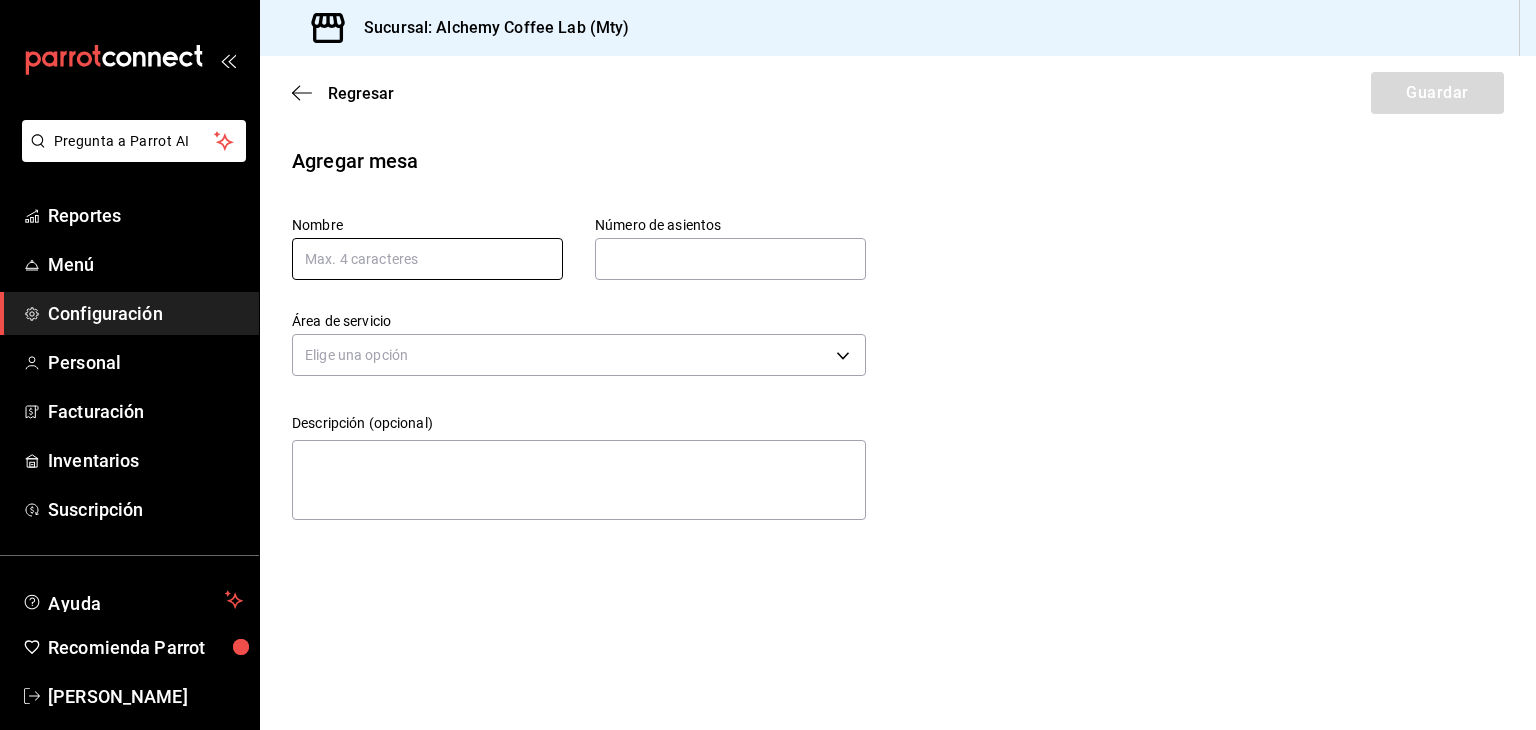 click at bounding box center [427, 259] 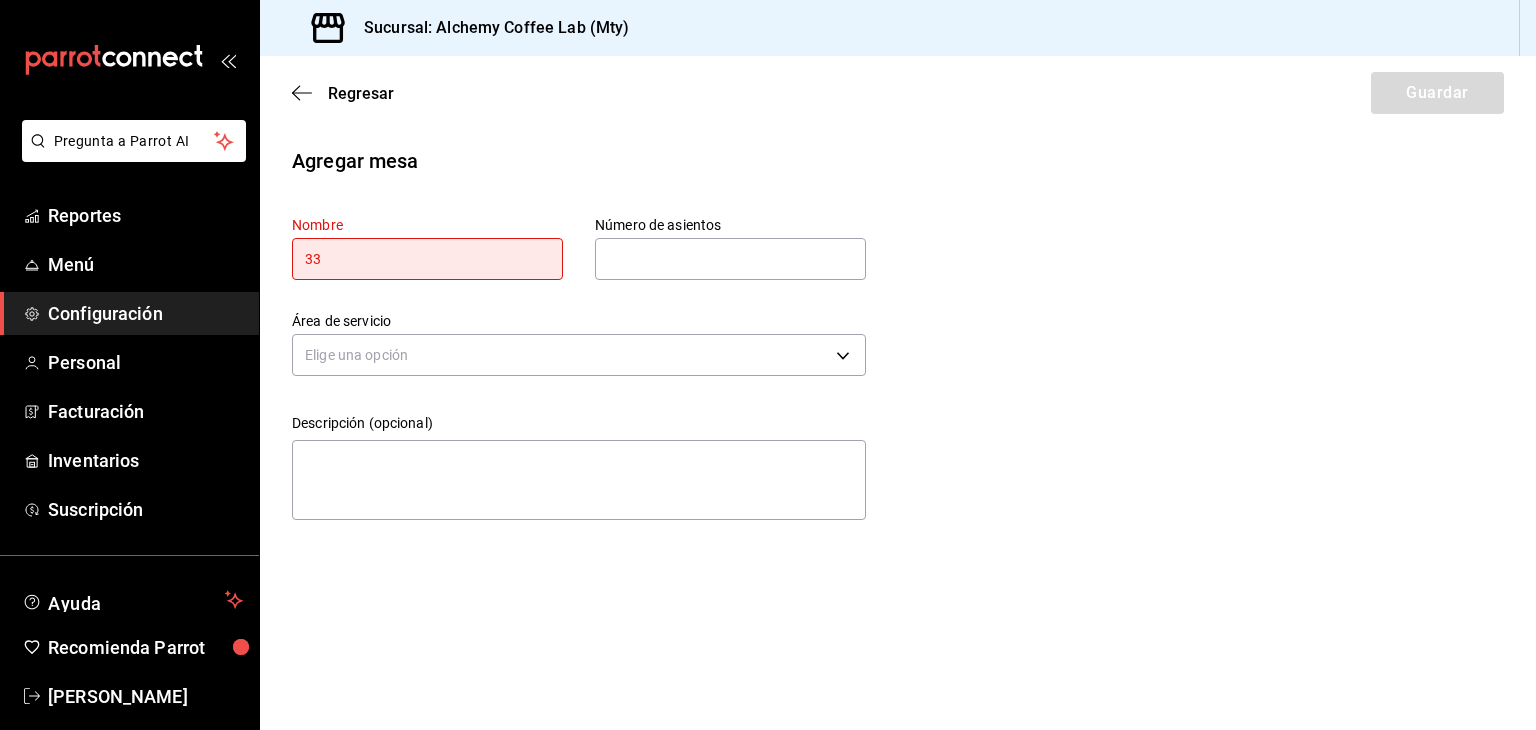 click at bounding box center (730, 259) 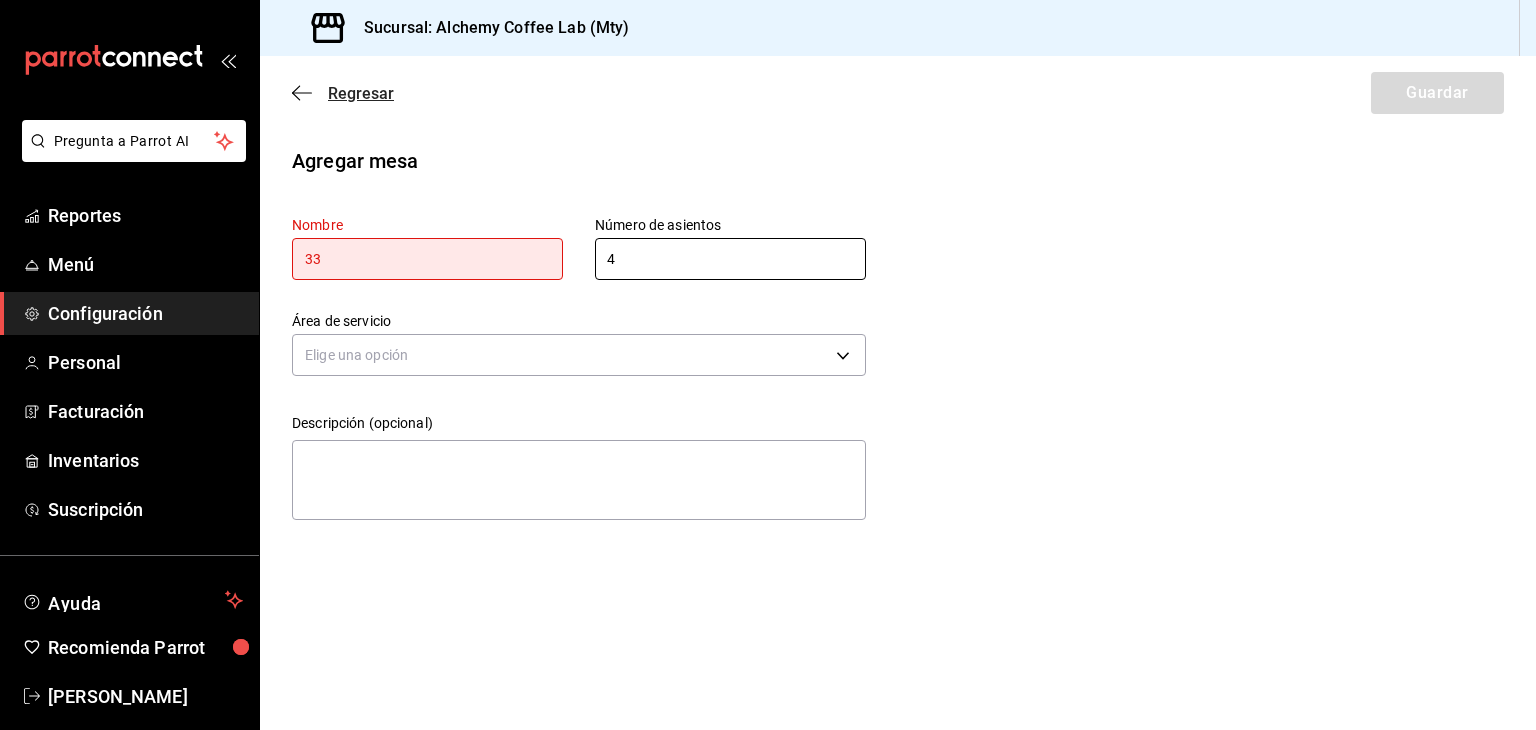 click on "Regresar" at bounding box center (361, 93) 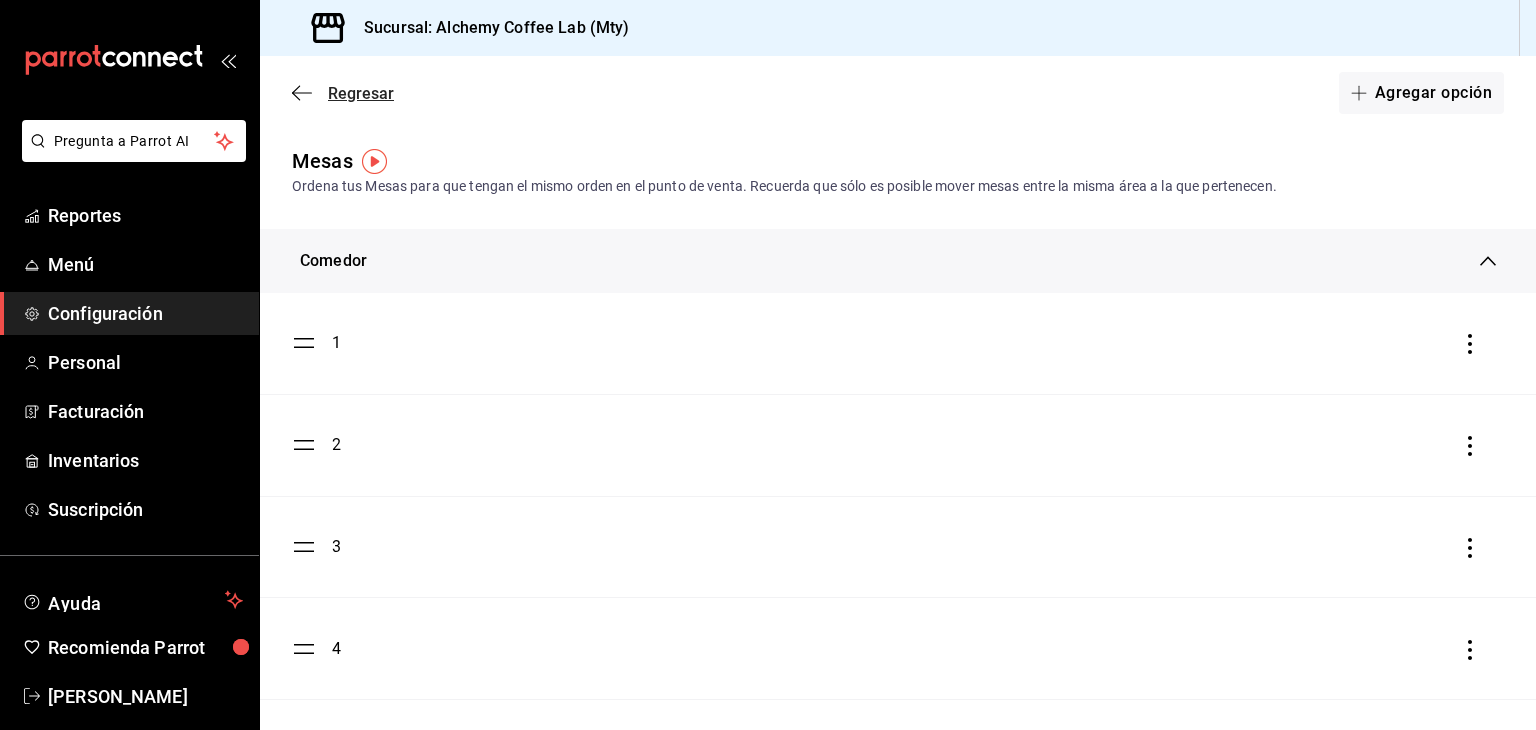 click on "Regresar" at bounding box center [361, 93] 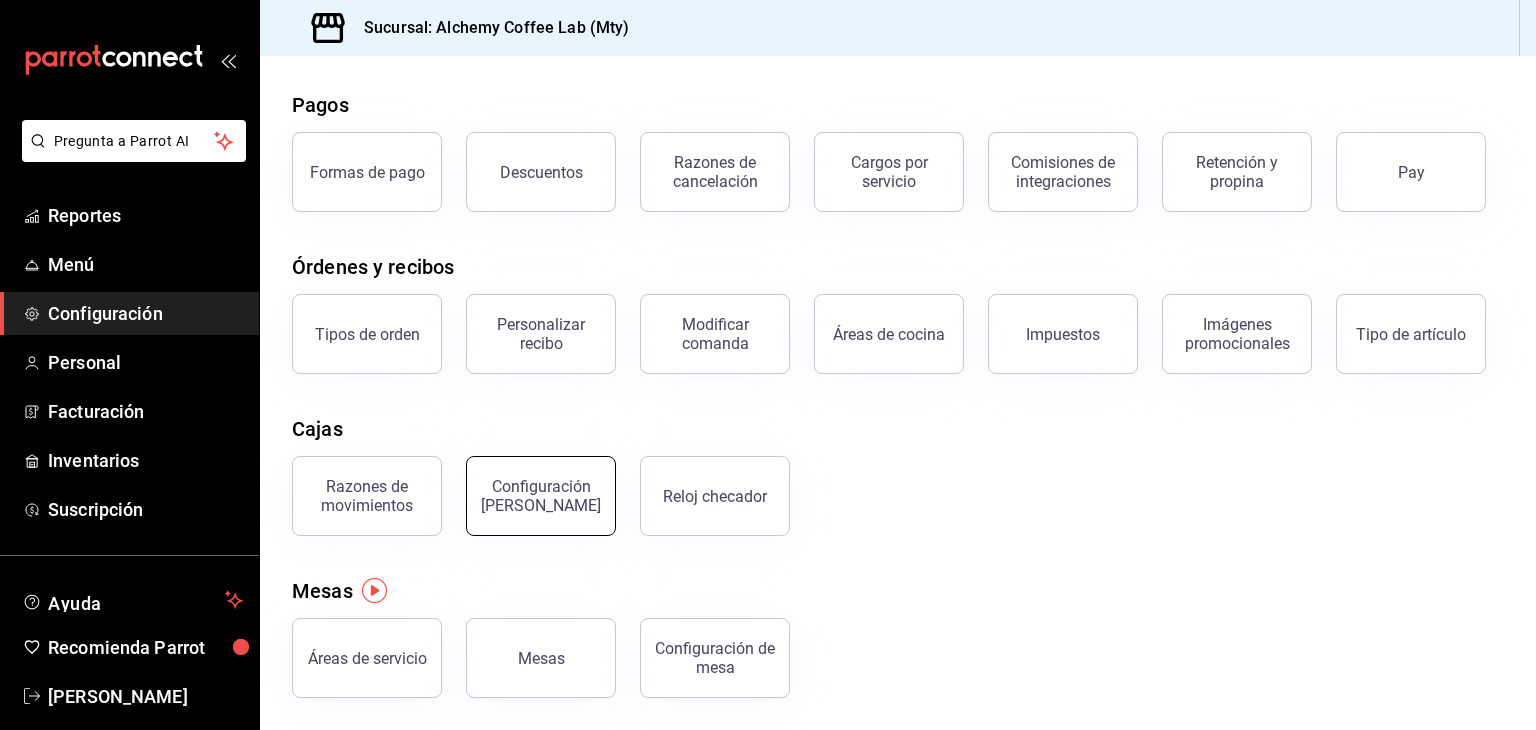 scroll, scrollTop: 76, scrollLeft: 0, axis: vertical 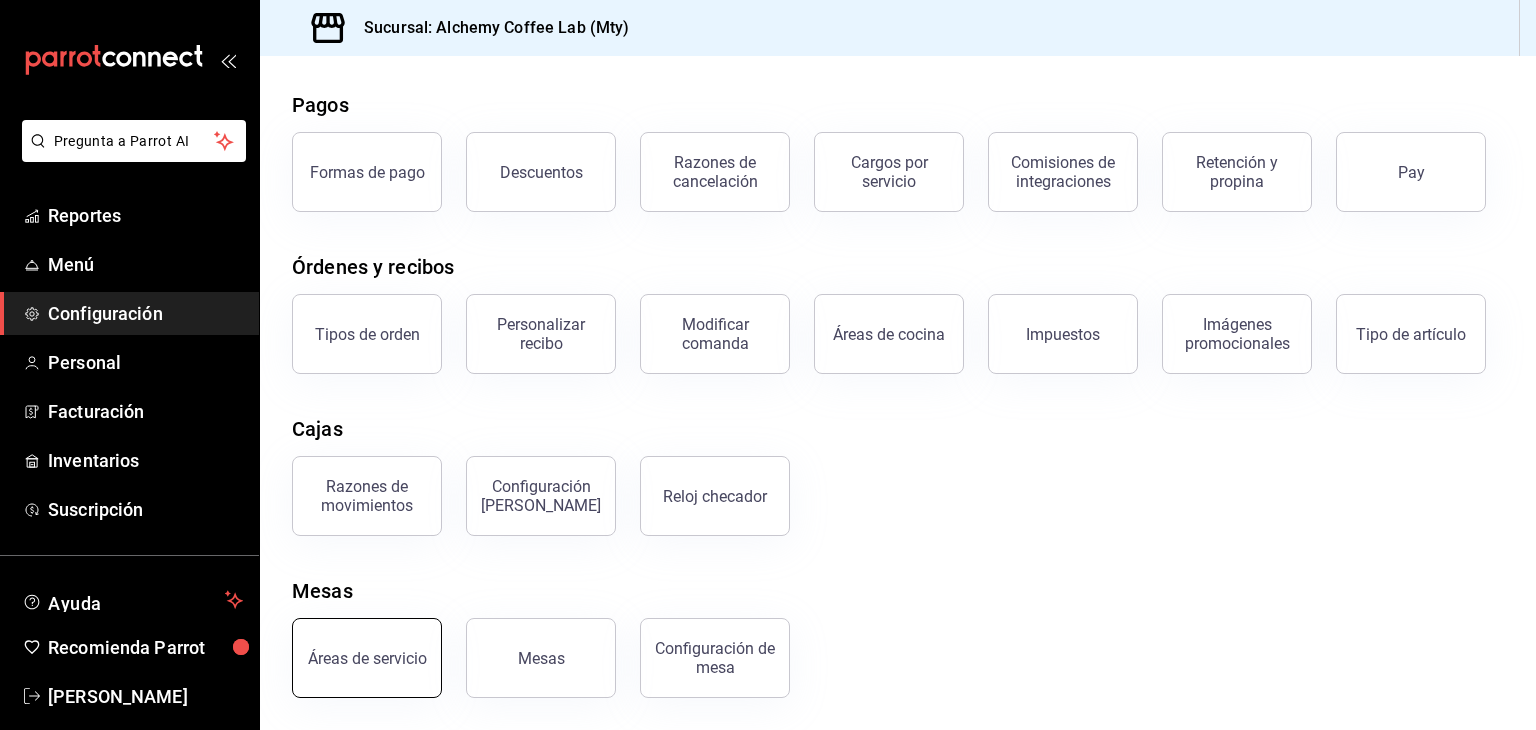 click on "Áreas de servicio" at bounding box center [367, 658] 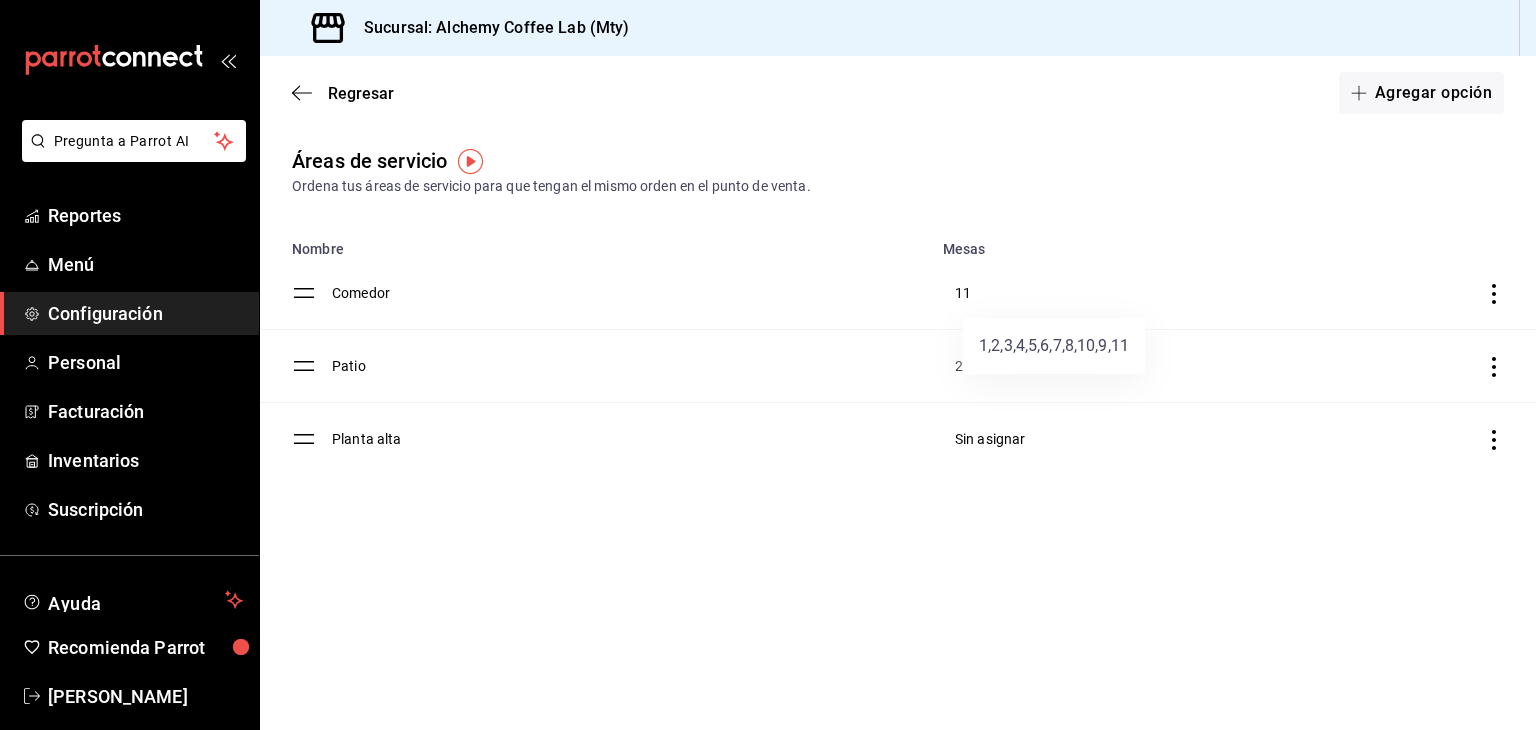 click at bounding box center (768, 365) 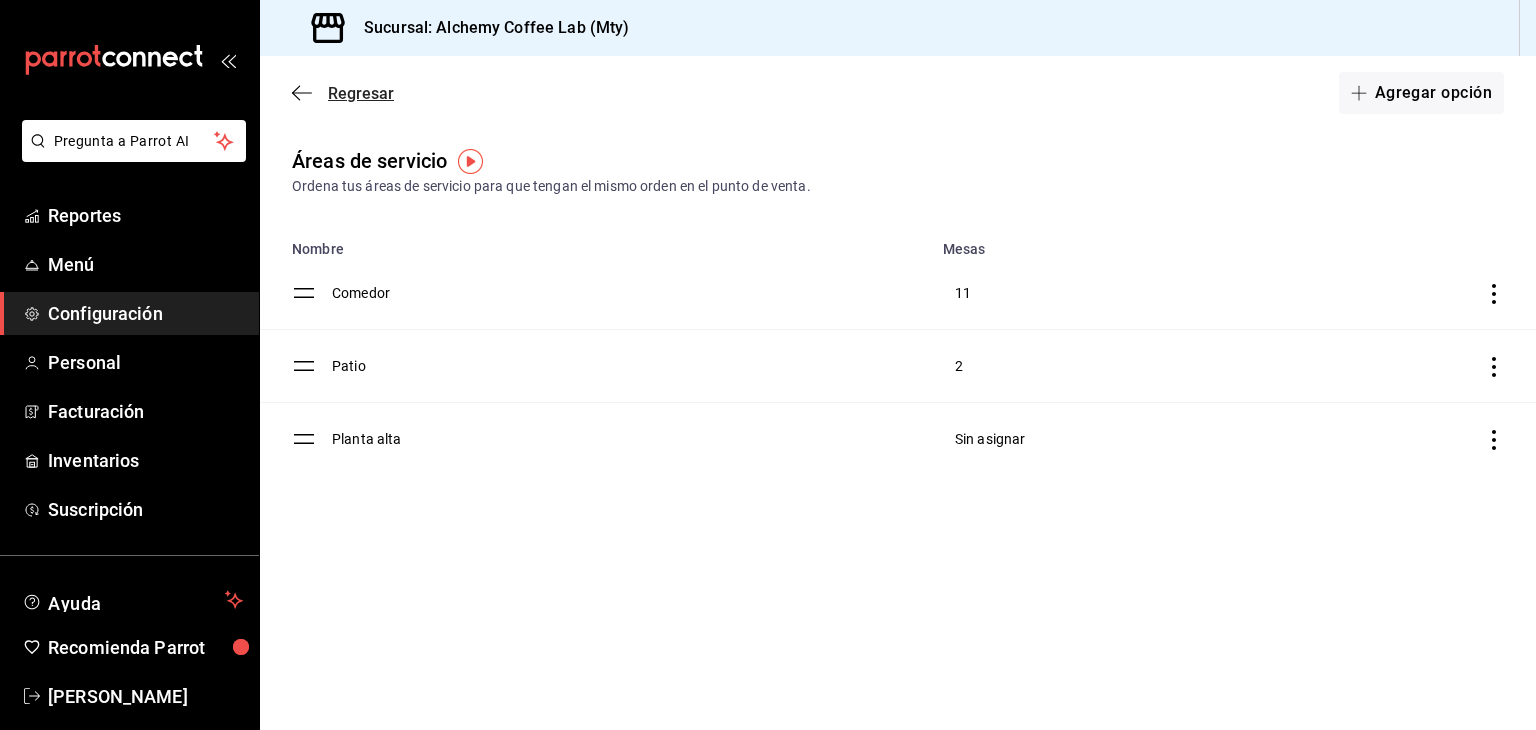 click on "Regresar" at bounding box center [343, 93] 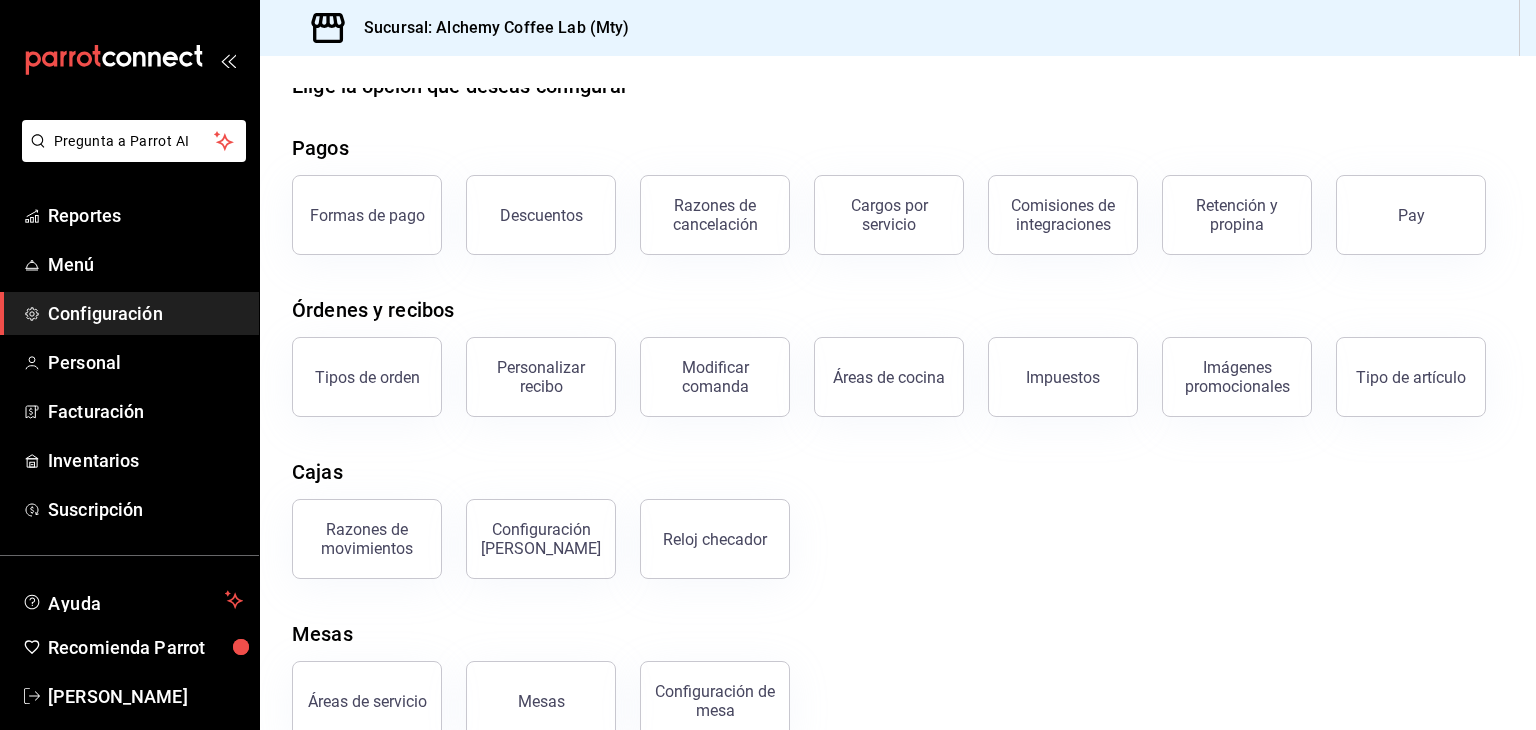 scroll, scrollTop: 76, scrollLeft: 0, axis: vertical 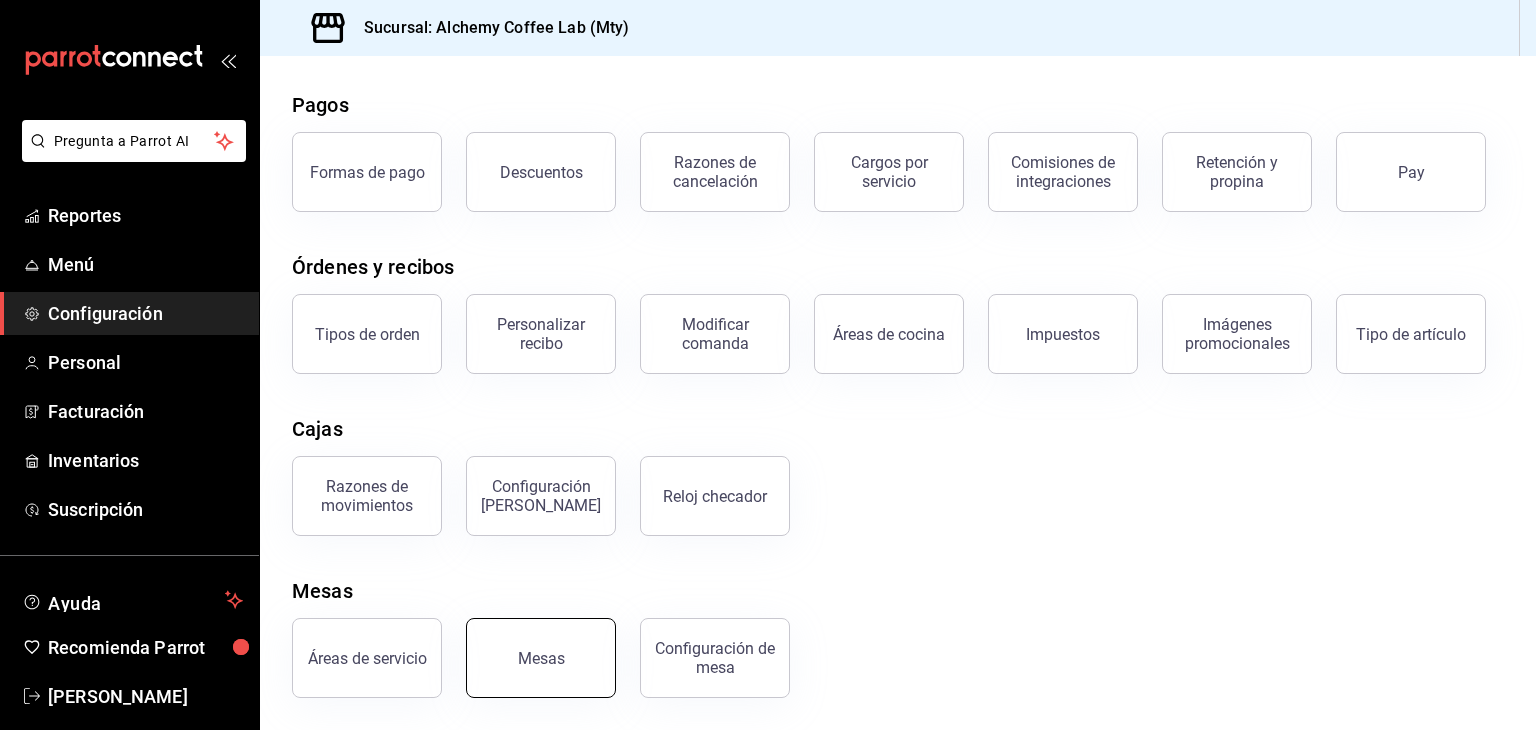 click on "Mesas" at bounding box center [541, 658] 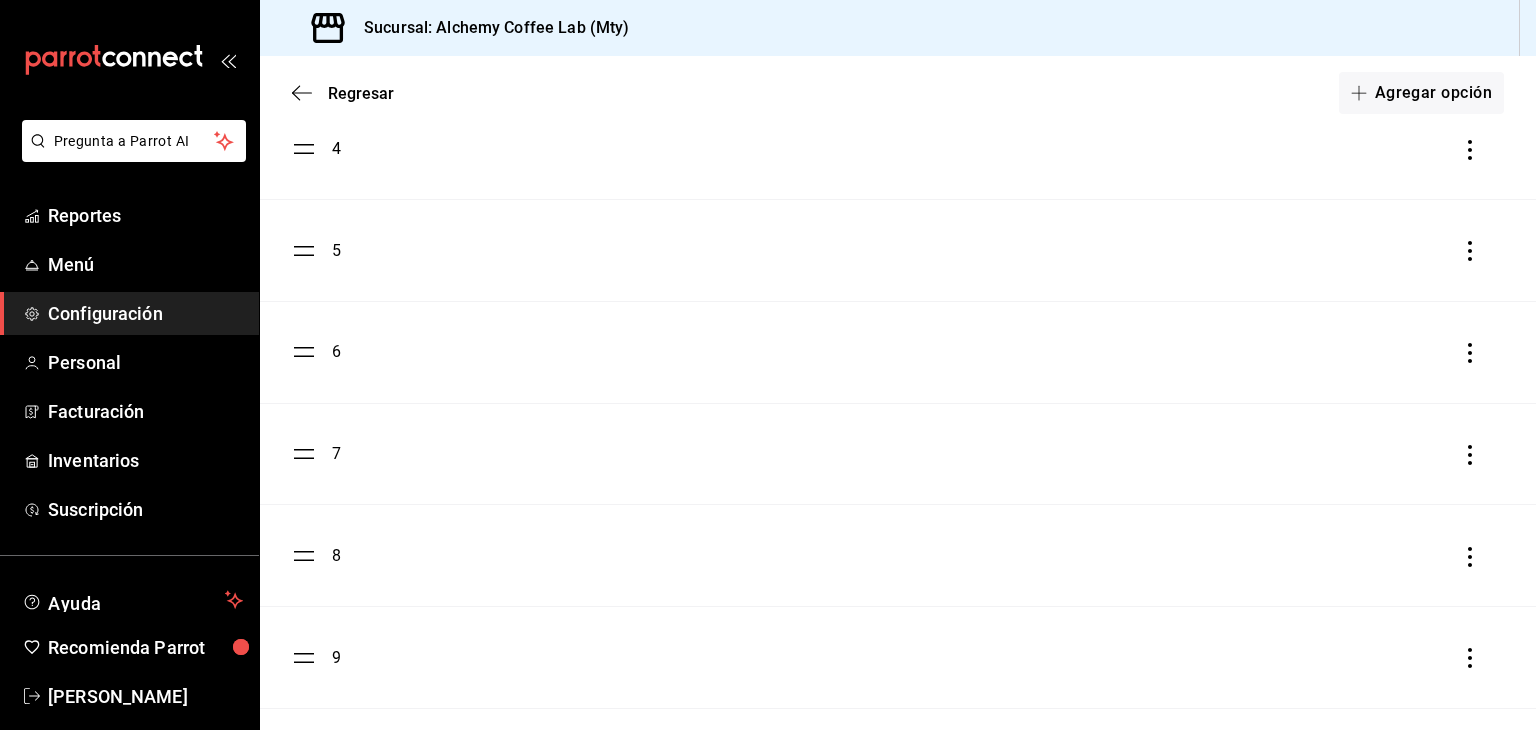 scroll, scrollTop: 980, scrollLeft: 0, axis: vertical 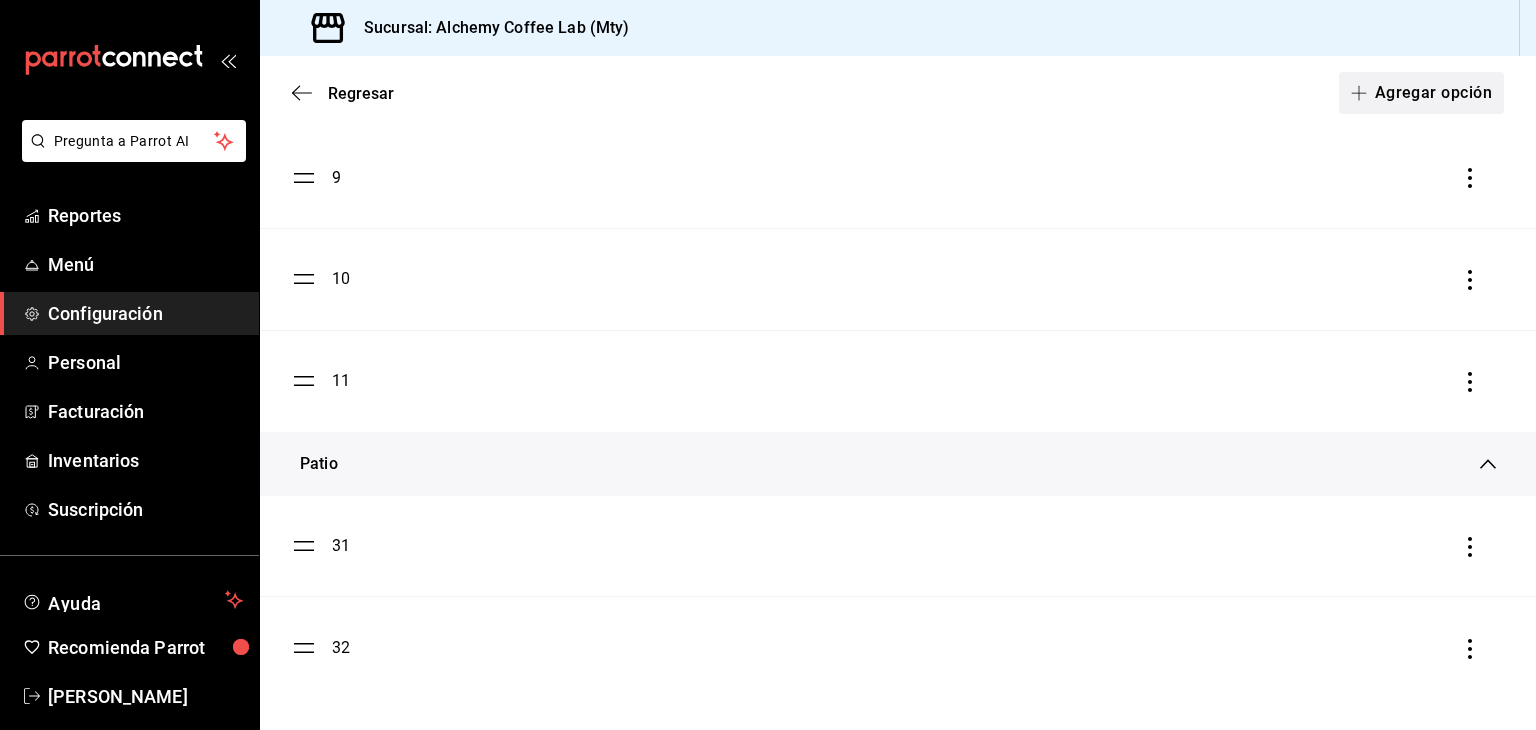 click on "Agregar opción" at bounding box center (1421, 93) 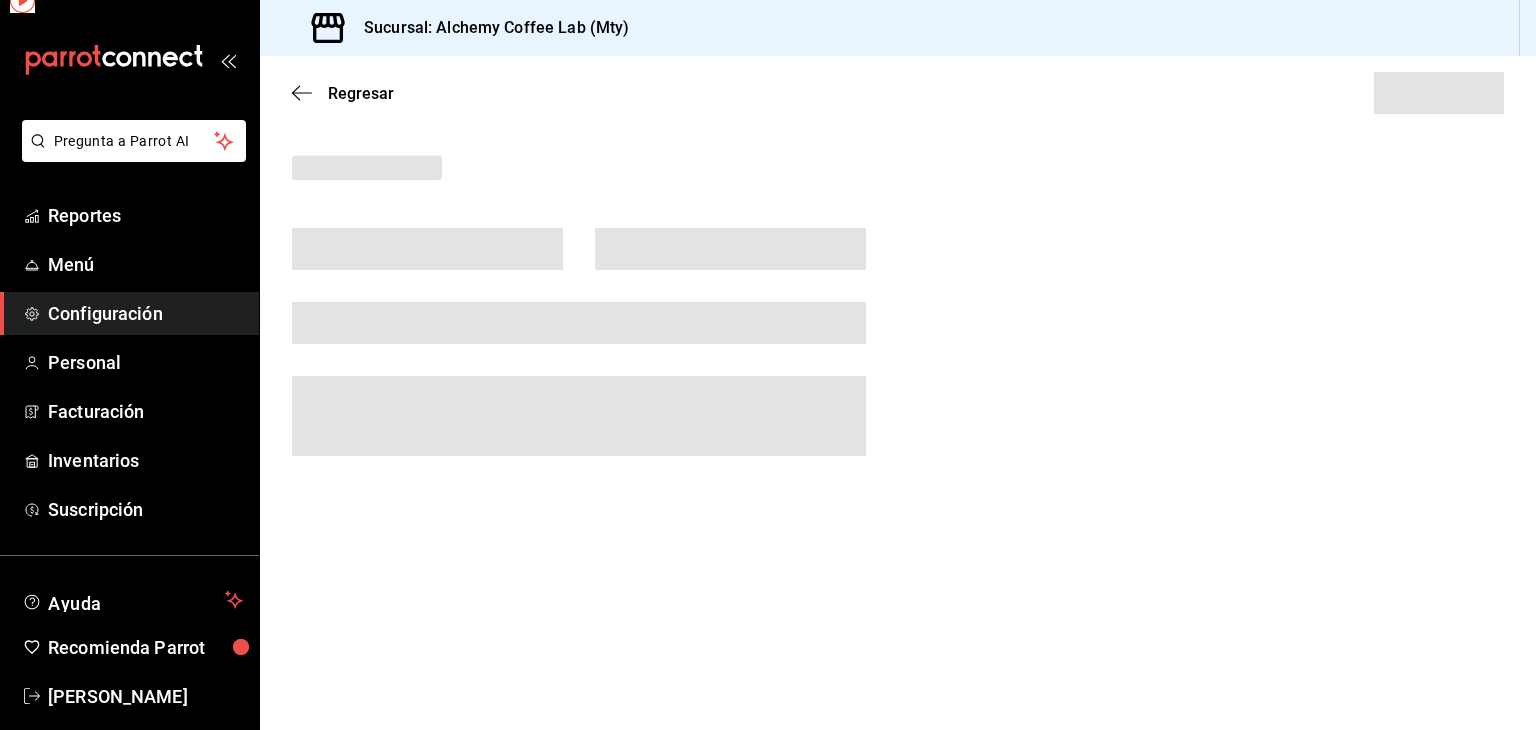 scroll, scrollTop: 0, scrollLeft: 0, axis: both 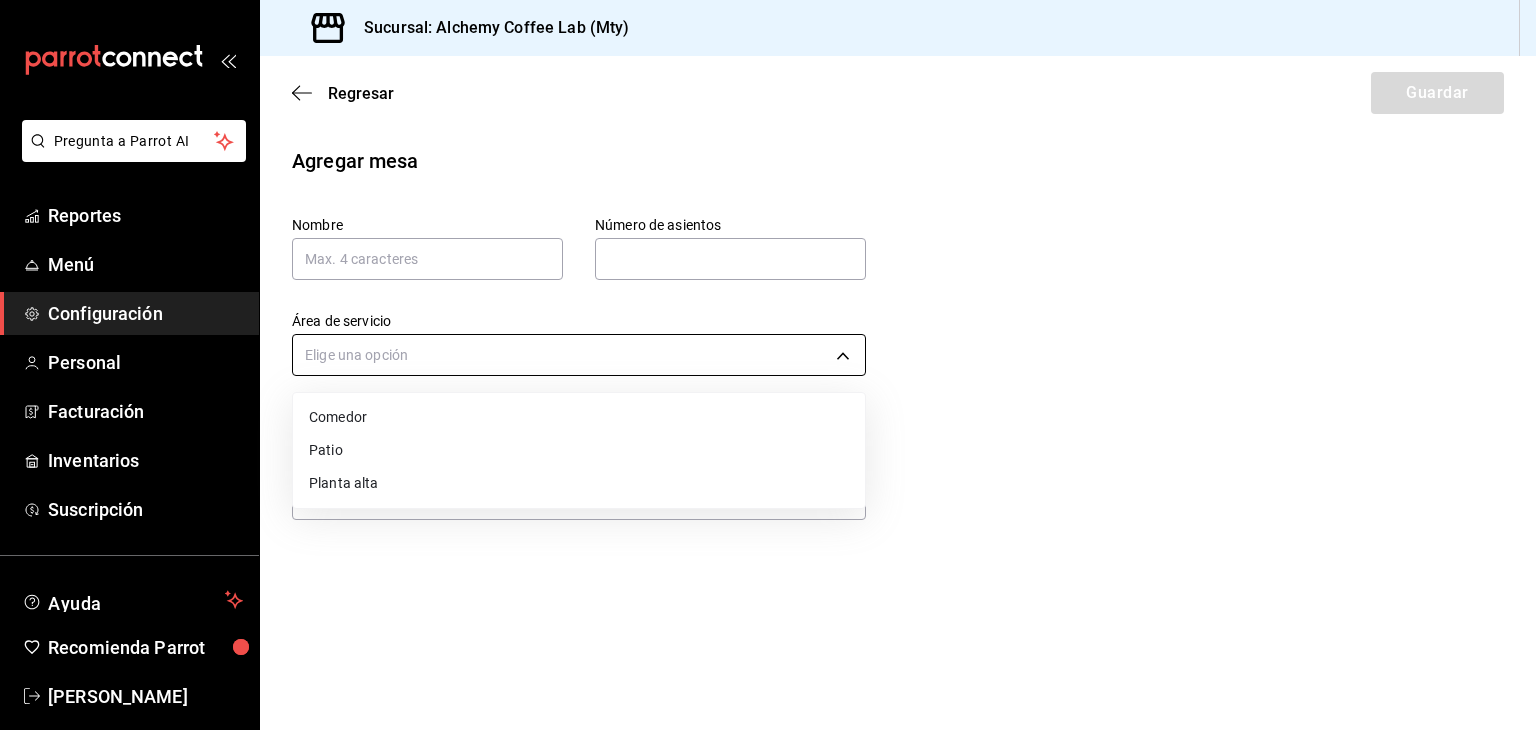 click on "Pregunta a Parrot AI Reportes   Menú   Configuración   Personal   Facturación   Inventarios   Suscripción   Ayuda Recomienda Parrot   [PERSON_NAME]   Sugerir nueva función   Sucursal: Alchemy Coffee Lab (Mty) Regresar Guardar Agregar mesa Nombre Número de asientos Número de asientos Área de servicio Elige una opción Descripción (opcional) x GANA 1 MES GRATIS EN TU SUSCRIPCIÓN AQUÍ ¿Recuerdas cómo empezó tu restaurante?
[DATE] puedes ayudar a un colega a tener el mismo cambio que tú viviste.
Recomienda Parrot directamente desde tu Portal Administrador.
Es fácil y rápido.
🎁 Por cada restaurante que se una, ganas 1 mes gratis. Ver video tutorial Ir a video Pregunta a Parrot AI Reportes   Menú   Configuración   Personal   Facturación   Inventarios   Suscripción   Ayuda Recomienda Parrot   [PERSON_NAME]   Sugerir nueva función   Visitar centro de ayuda [PHONE_NUMBER] [EMAIL_ADDRESS][DOMAIN_NAME] Visitar centro de ayuda [PHONE_NUMBER] [EMAIL_ADDRESS][DOMAIN_NAME]" at bounding box center (768, 365) 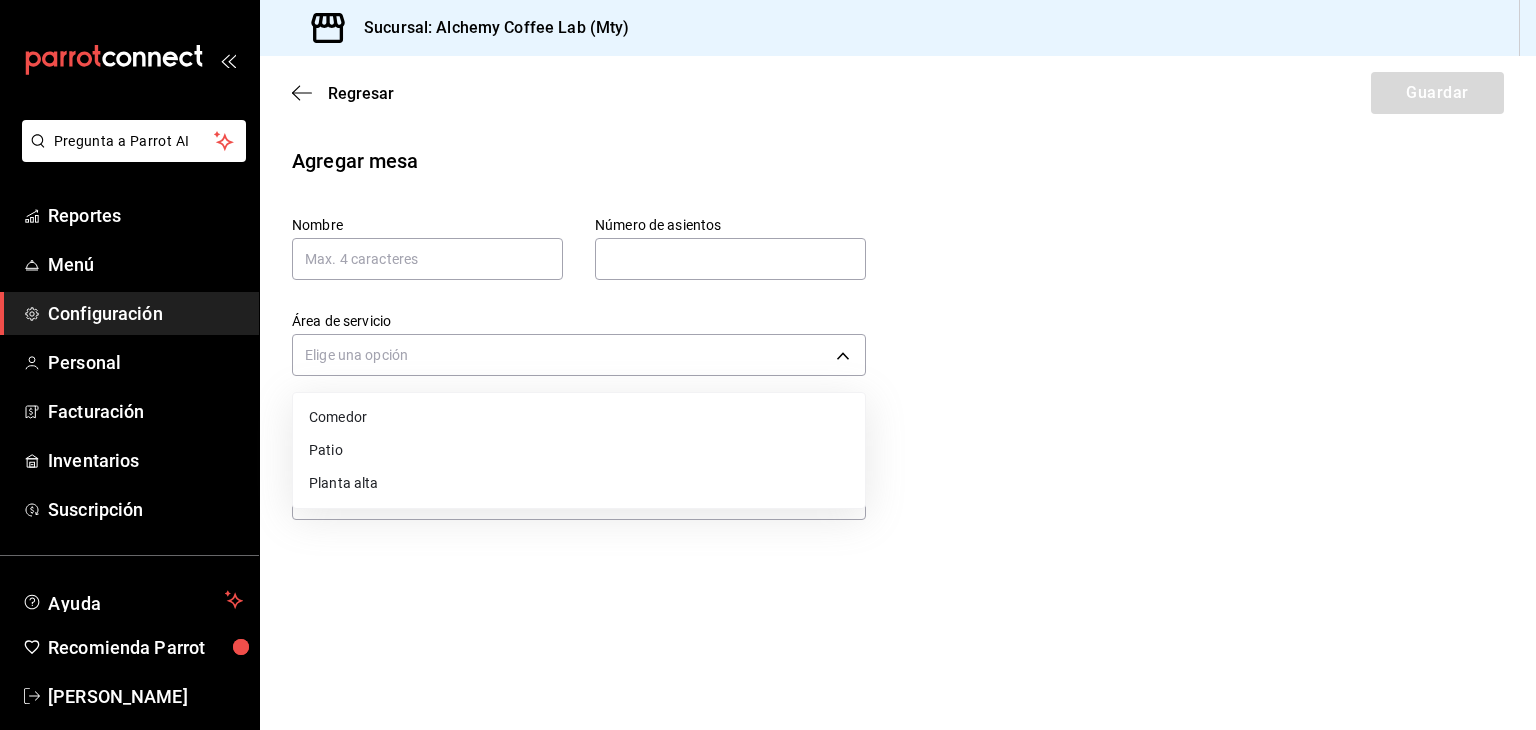 click on "Planta alta" at bounding box center [579, 483] 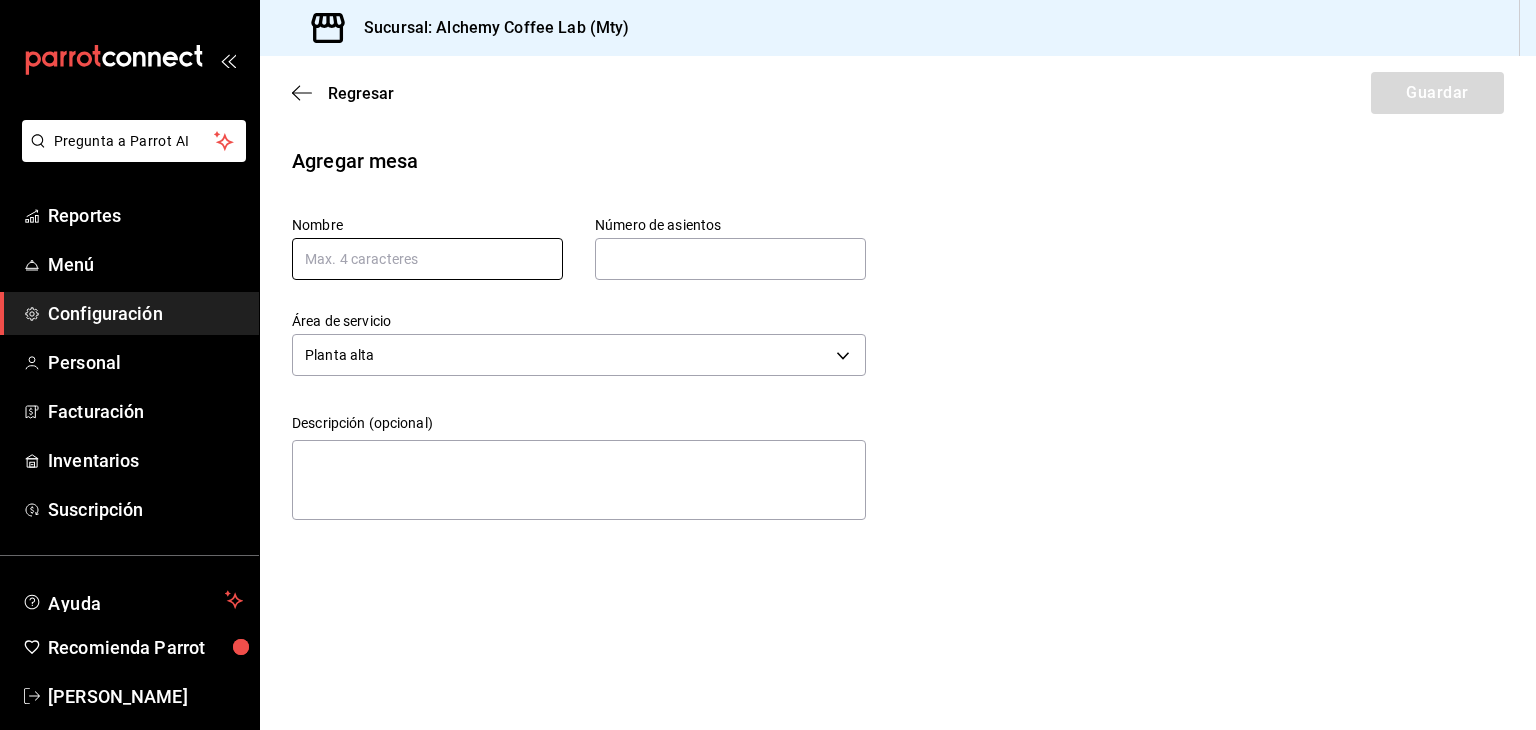 click at bounding box center [427, 259] 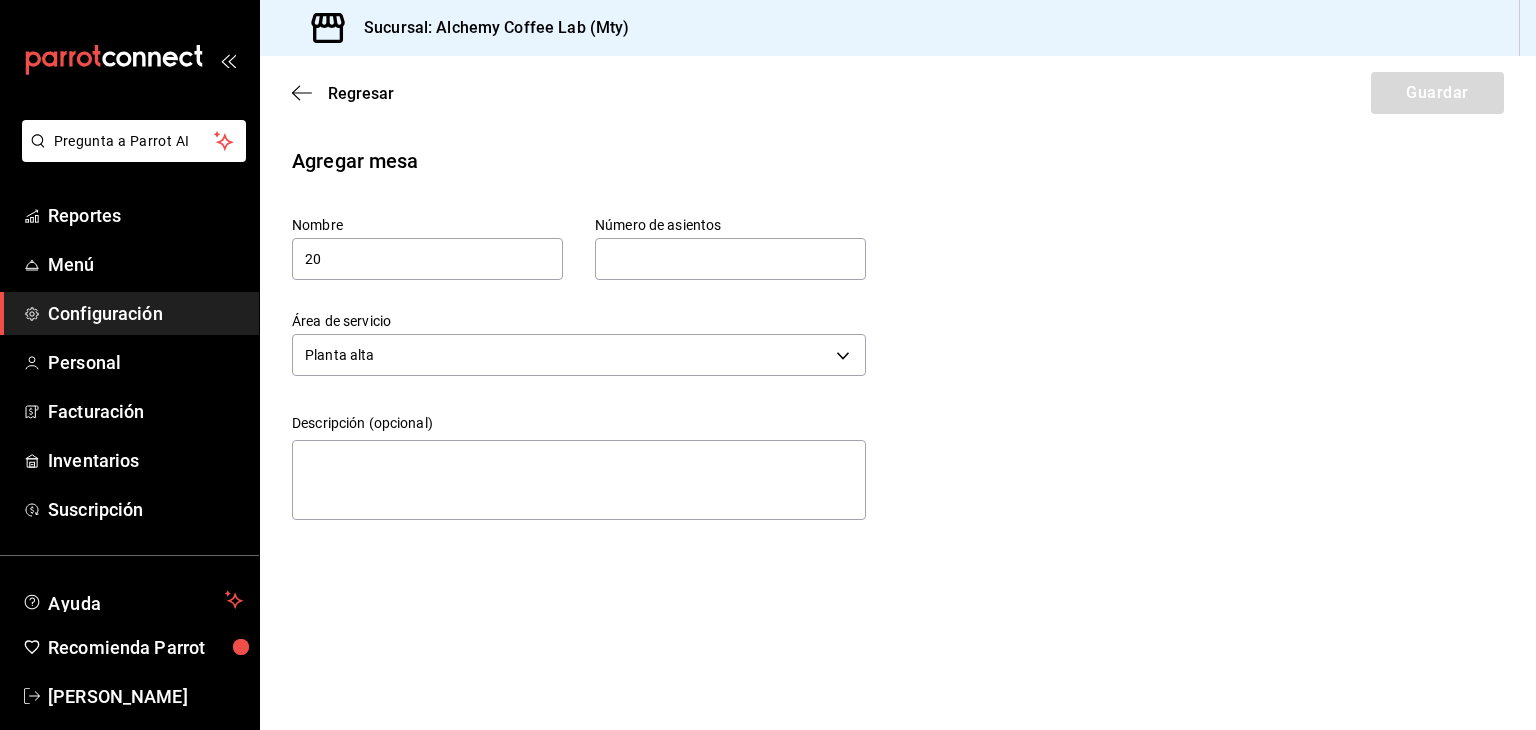click at bounding box center [730, 259] 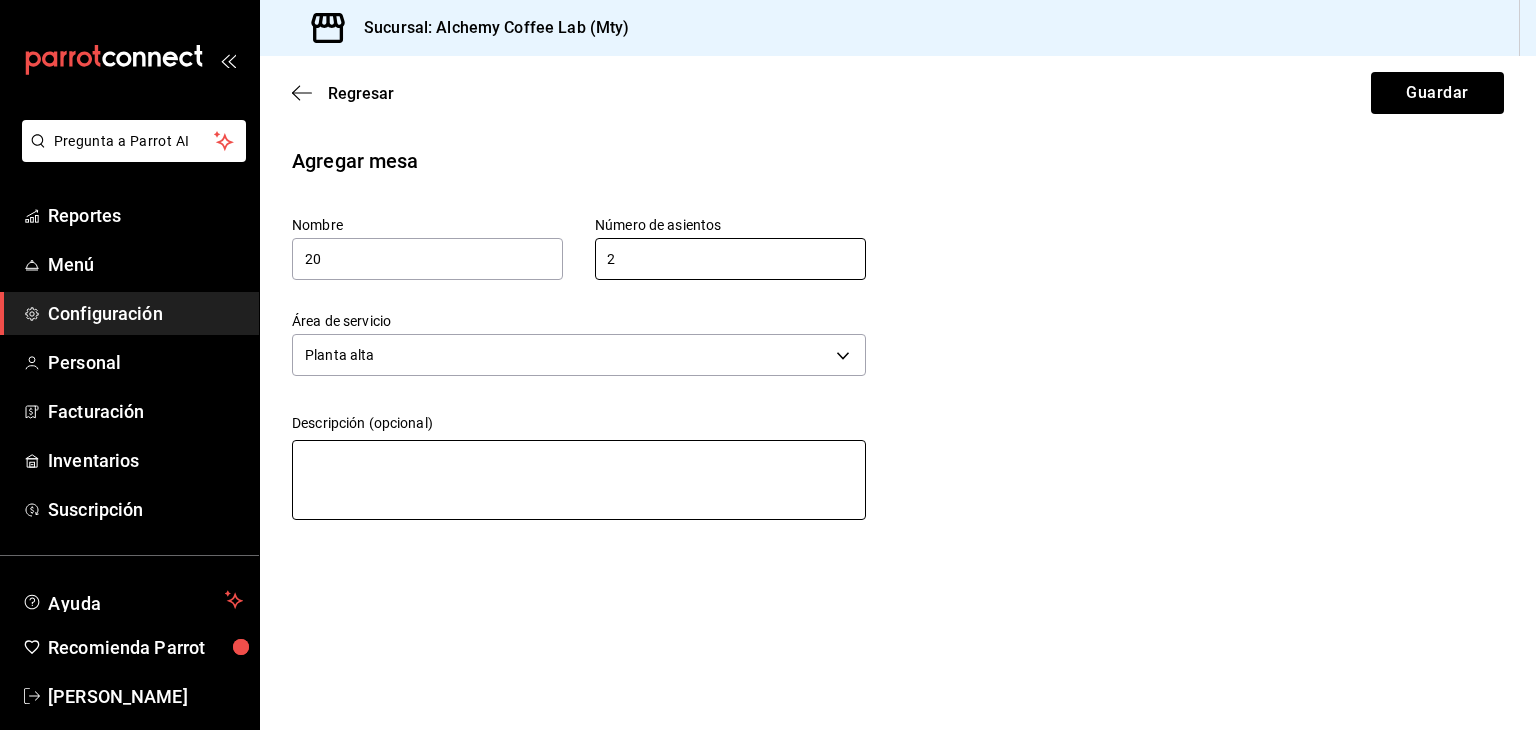 click at bounding box center (579, 480) 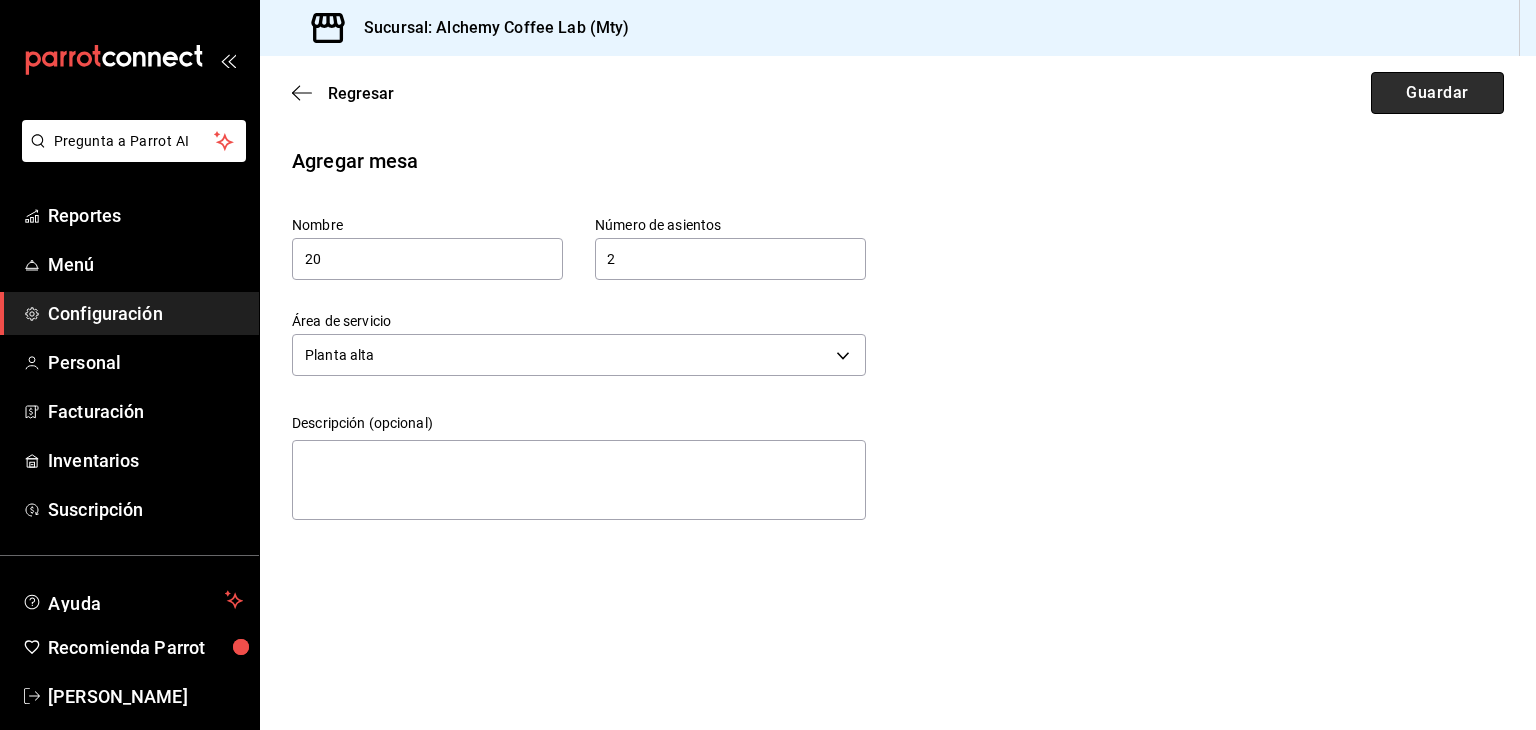 click on "Guardar" at bounding box center (1437, 93) 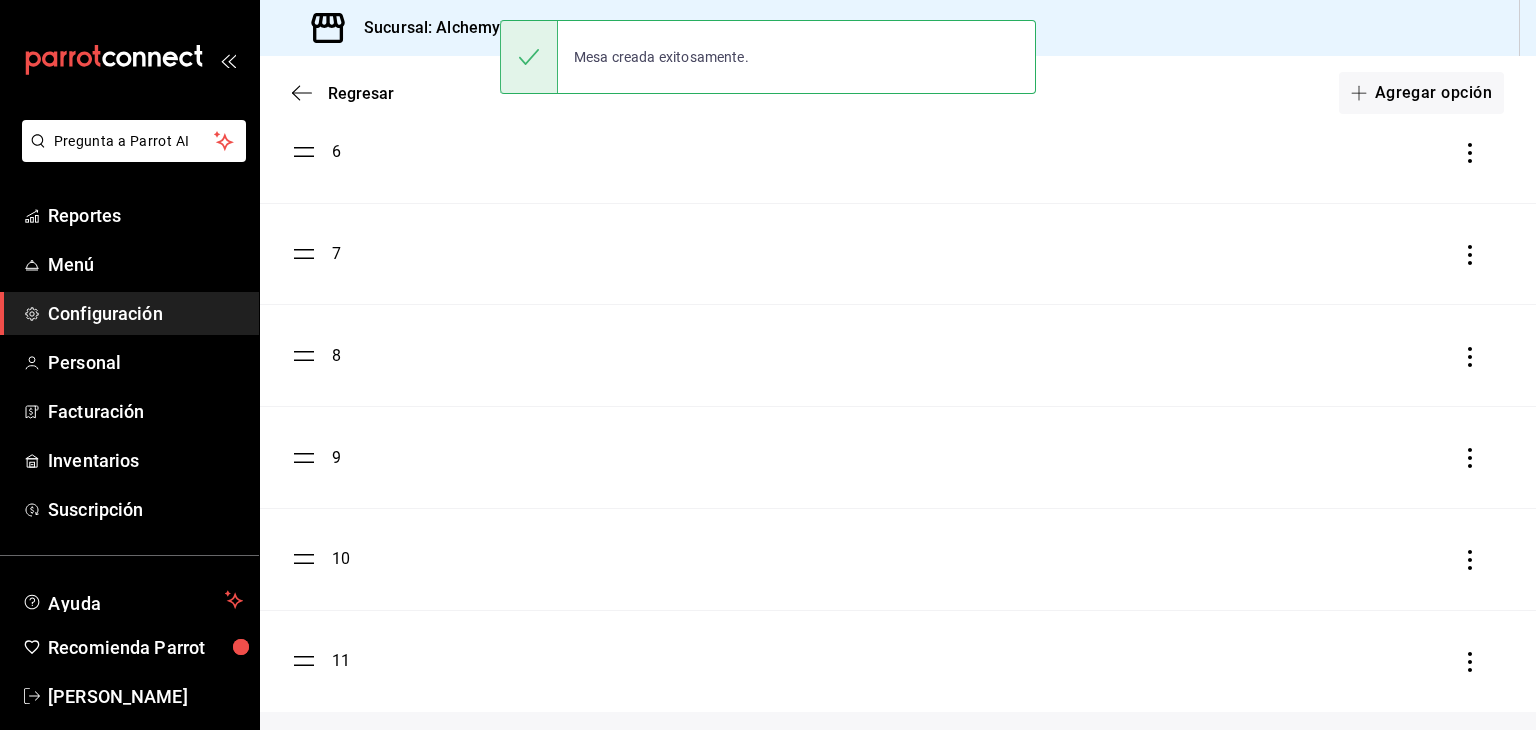 scroll, scrollTop: 1145, scrollLeft: 0, axis: vertical 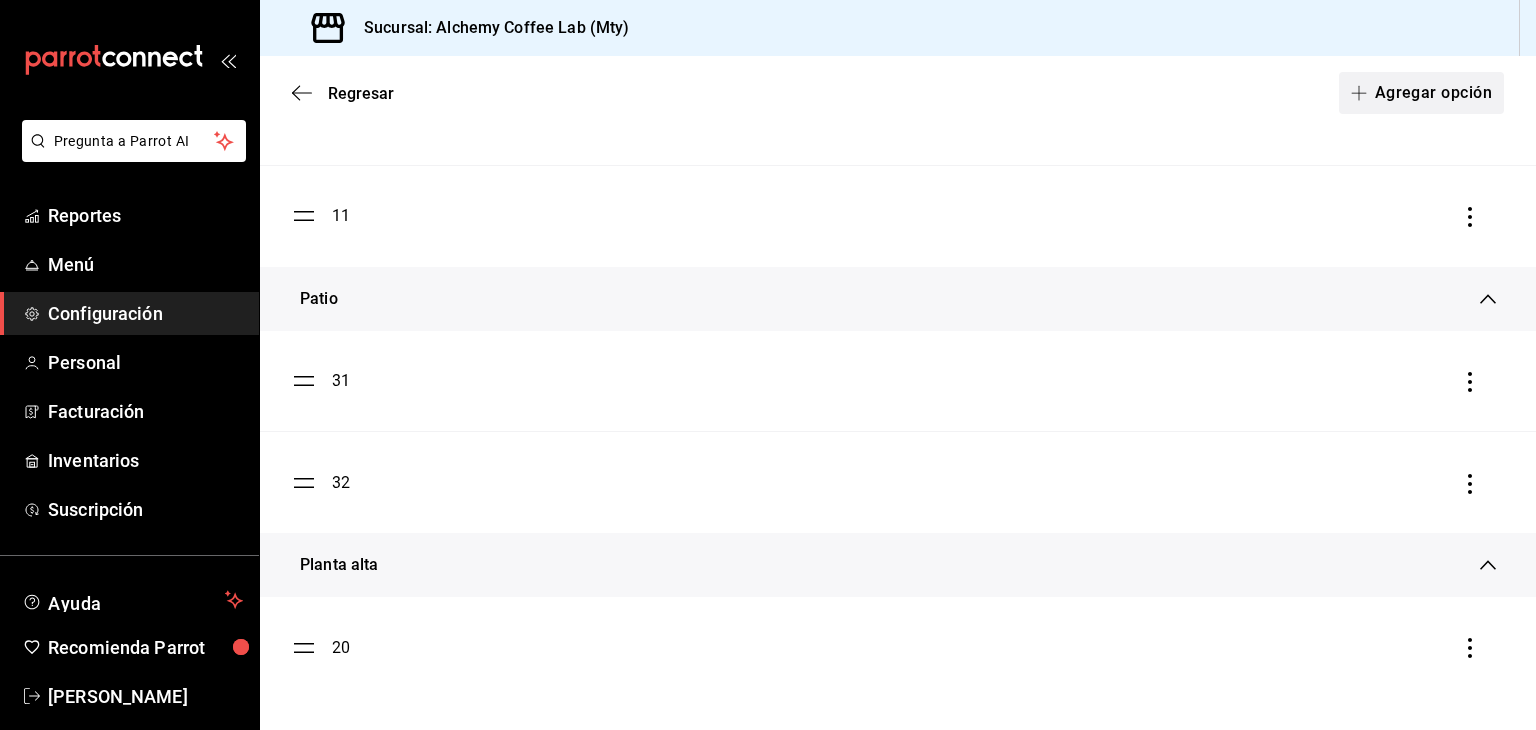 click on "Agregar opción" at bounding box center (1421, 93) 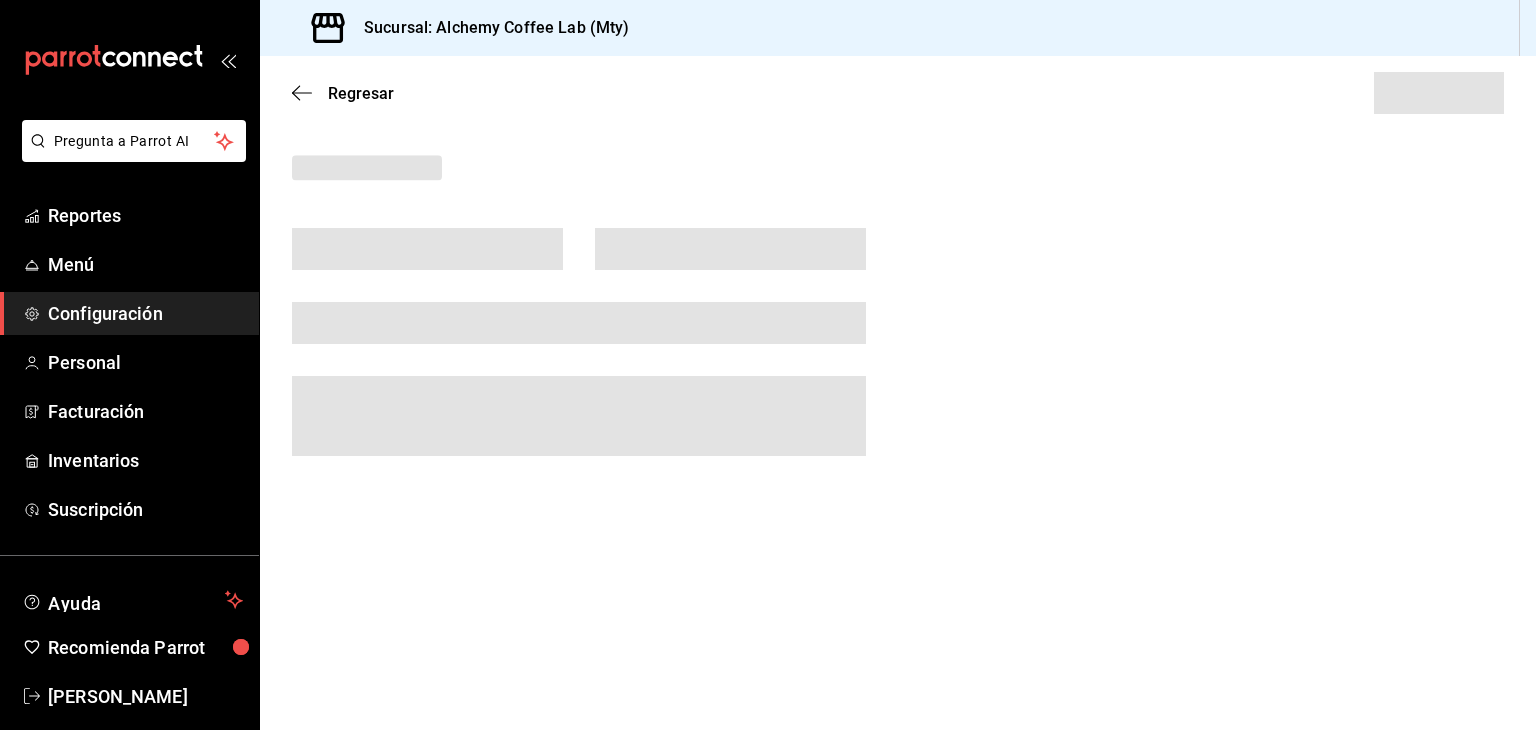 scroll, scrollTop: 0, scrollLeft: 0, axis: both 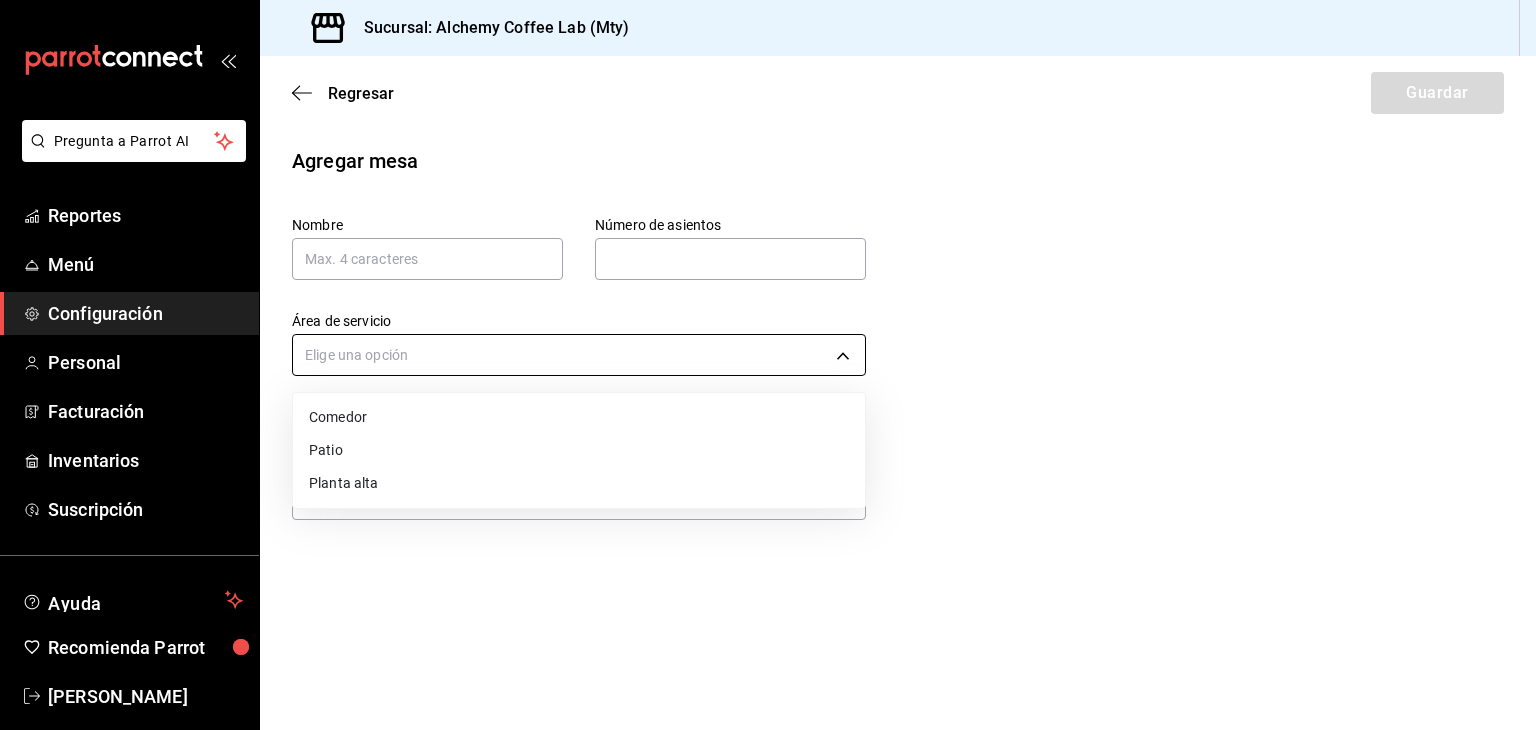 click on "Pregunta a Parrot AI Reportes   Menú   Configuración   Personal   Facturación   Inventarios   Suscripción   Ayuda Recomienda Parrot   [PERSON_NAME]   Sugerir nueva función   Sucursal: Alchemy Coffee Lab (Mty) Regresar Guardar Agregar mesa Nombre Número de asientos Número de asientos Área de servicio Elige una opción Descripción (opcional) x GANA 1 MES GRATIS EN TU SUSCRIPCIÓN AQUÍ ¿Recuerdas cómo empezó tu restaurante?
[DATE] puedes ayudar a un colega a tener el mismo cambio que tú viviste.
Recomienda Parrot directamente desde tu Portal Administrador.
Es fácil y rápido.
🎁 Por cada restaurante que se una, ganas 1 mes gratis. Ver video tutorial Ir a video Pregunta a Parrot AI Reportes   Menú   Configuración   Personal   Facturación   Inventarios   Suscripción   Ayuda Recomienda Parrot   [PERSON_NAME]   Sugerir nueva función   Visitar centro de ayuda [PHONE_NUMBER] [EMAIL_ADDRESS][DOMAIN_NAME] Visitar centro de ayuda [PHONE_NUMBER] [EMAIL_ADDRESS][DOMAIN_NAME]" at bounding box center [768, 365] 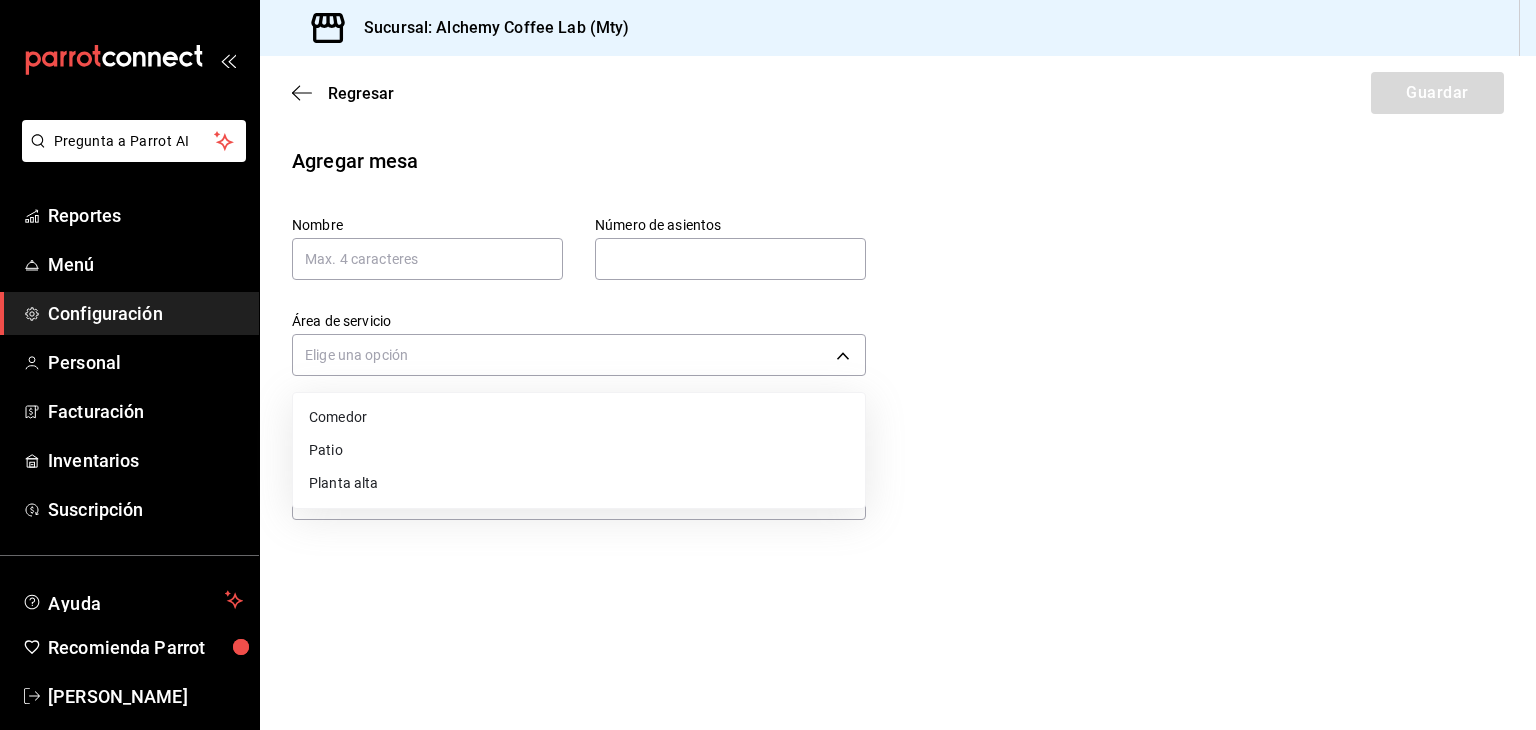 click on "Planta alta" at bounding box center (579, 483) 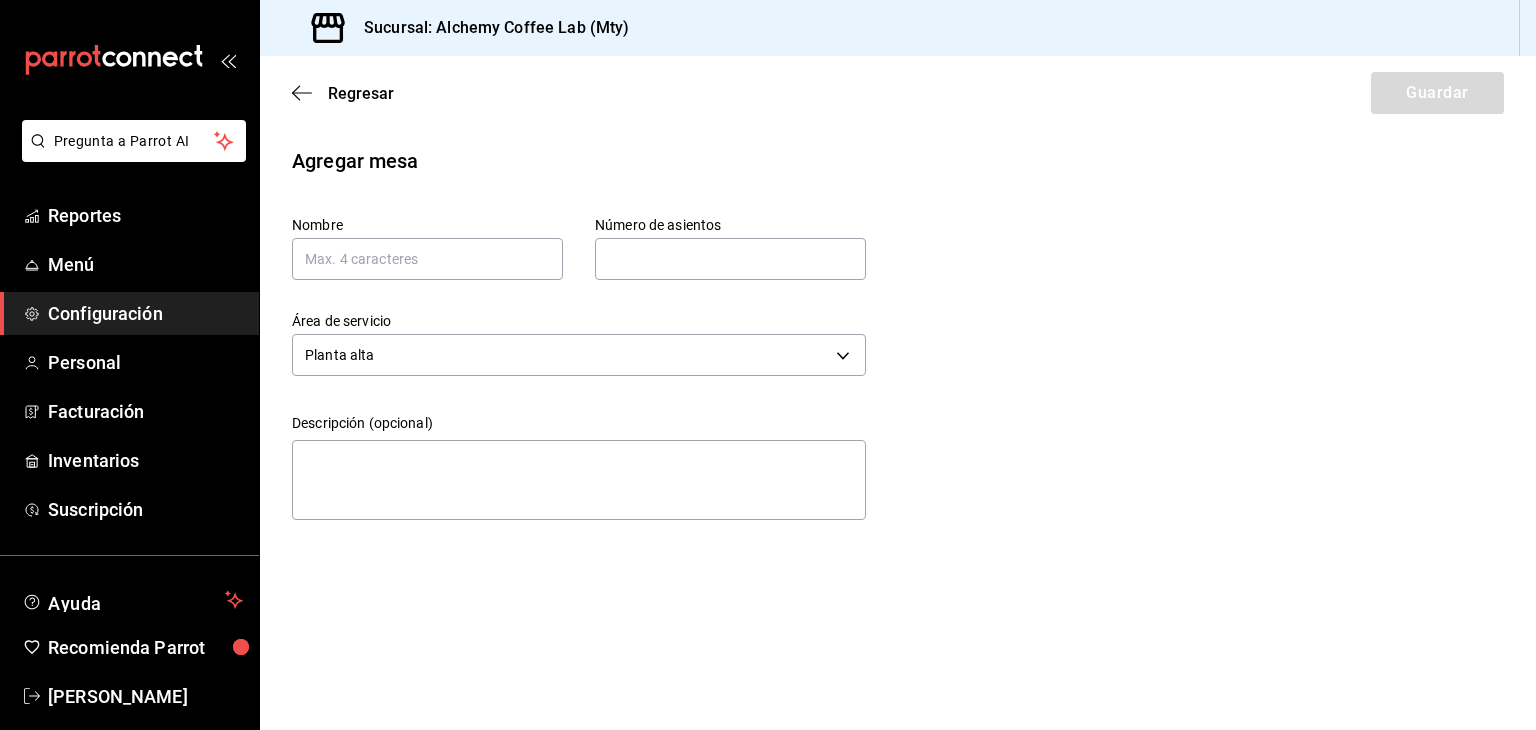 click on "Nombre" at bounding box center (427, 248) 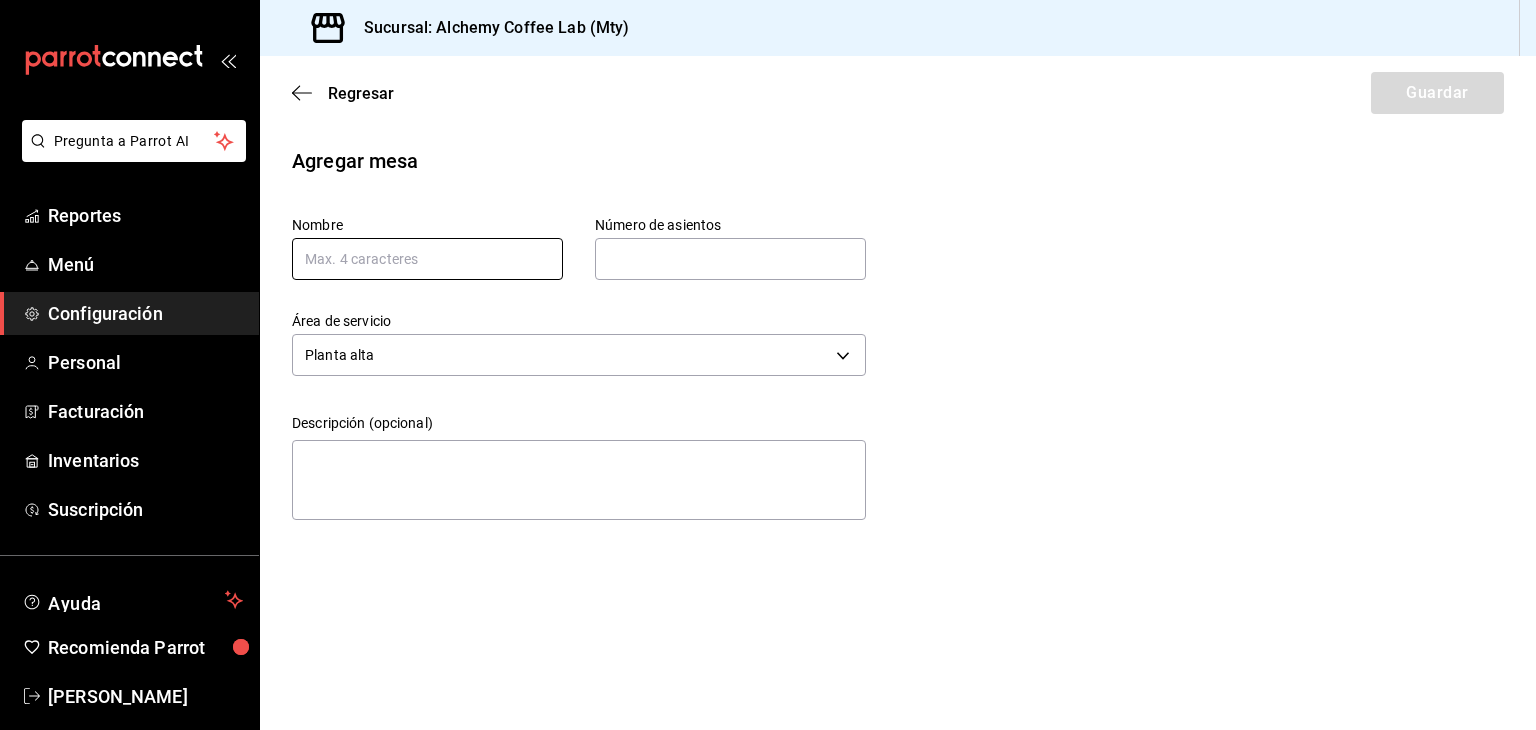 click at bounding box center [427, 259] 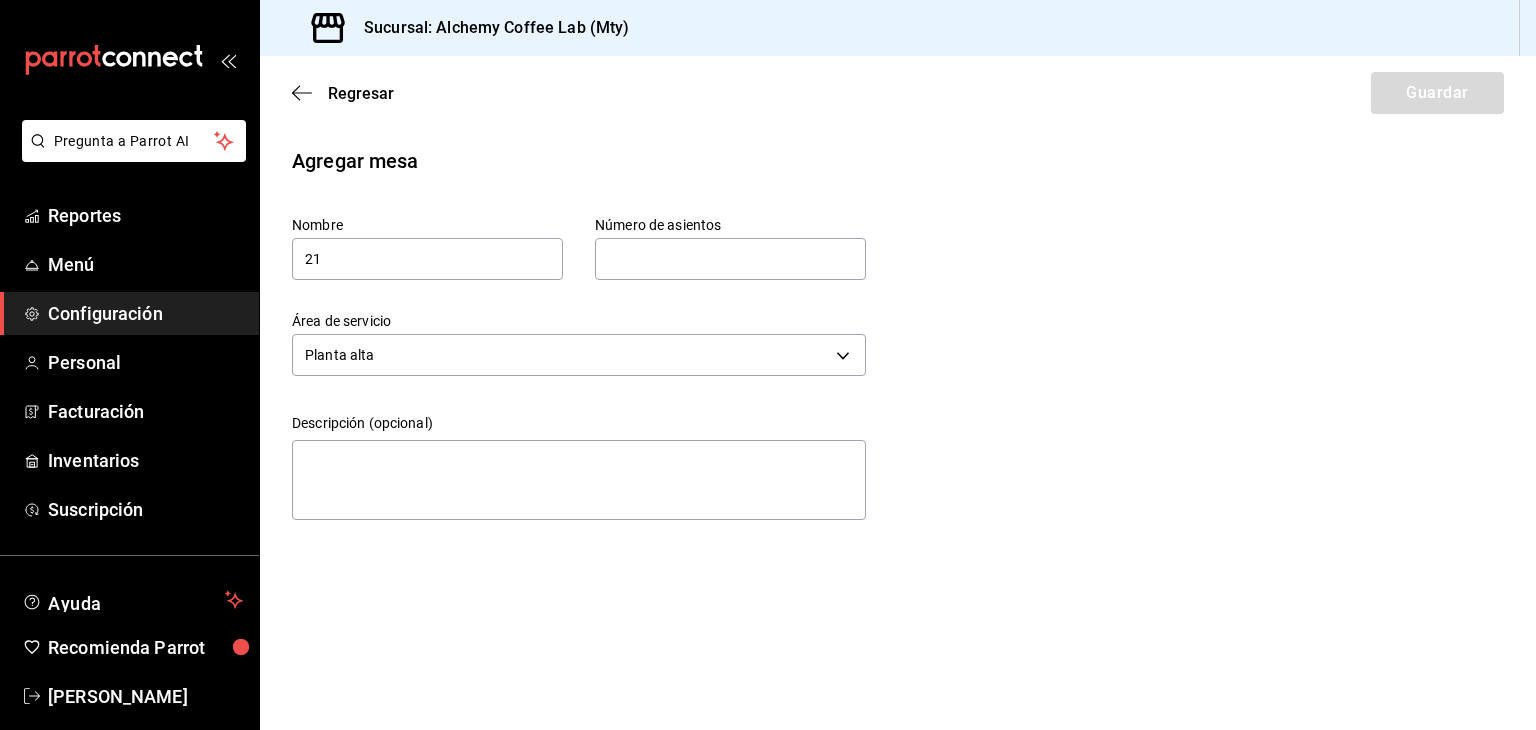 click at bounding box center [730, 259] 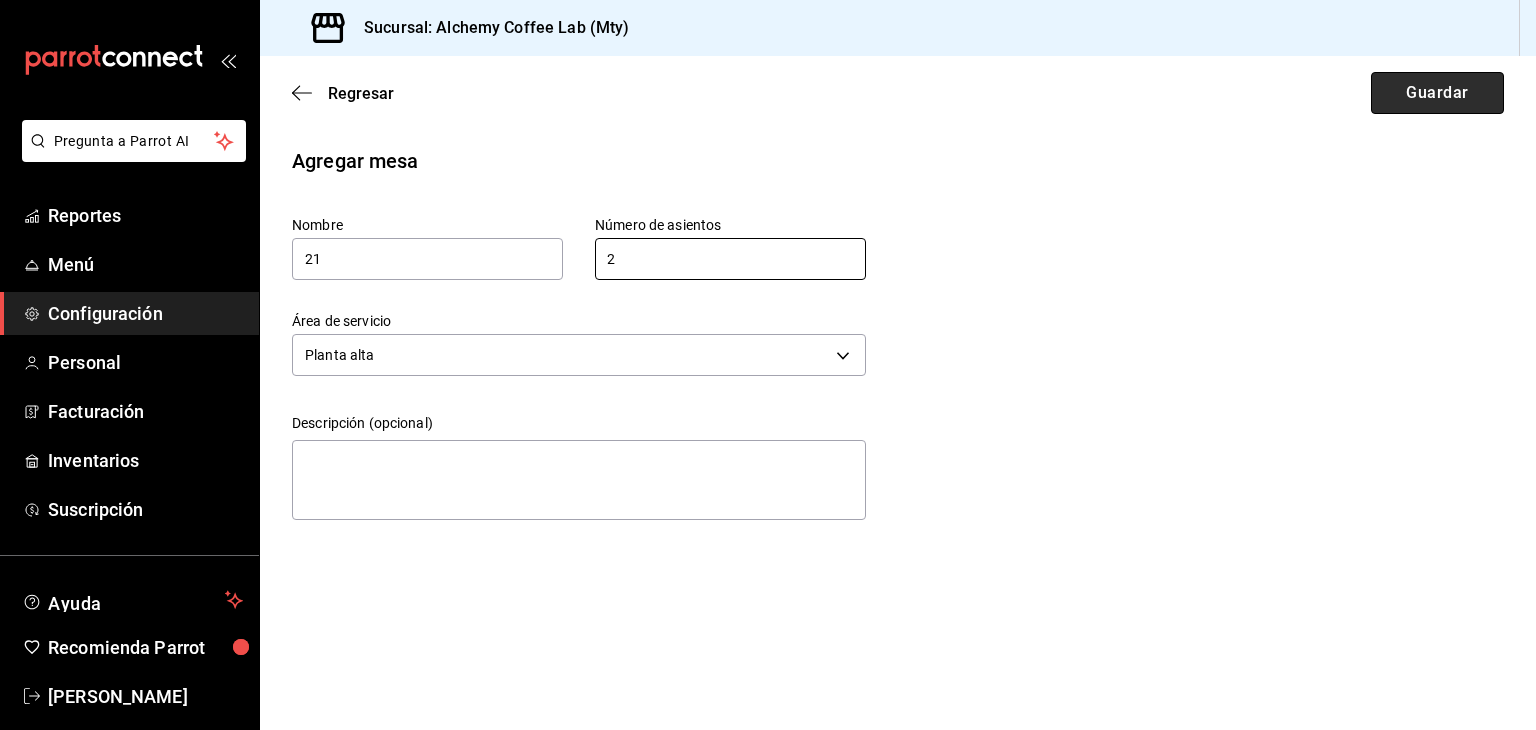 click on "Guardar" at bounding box center (1437, 93) 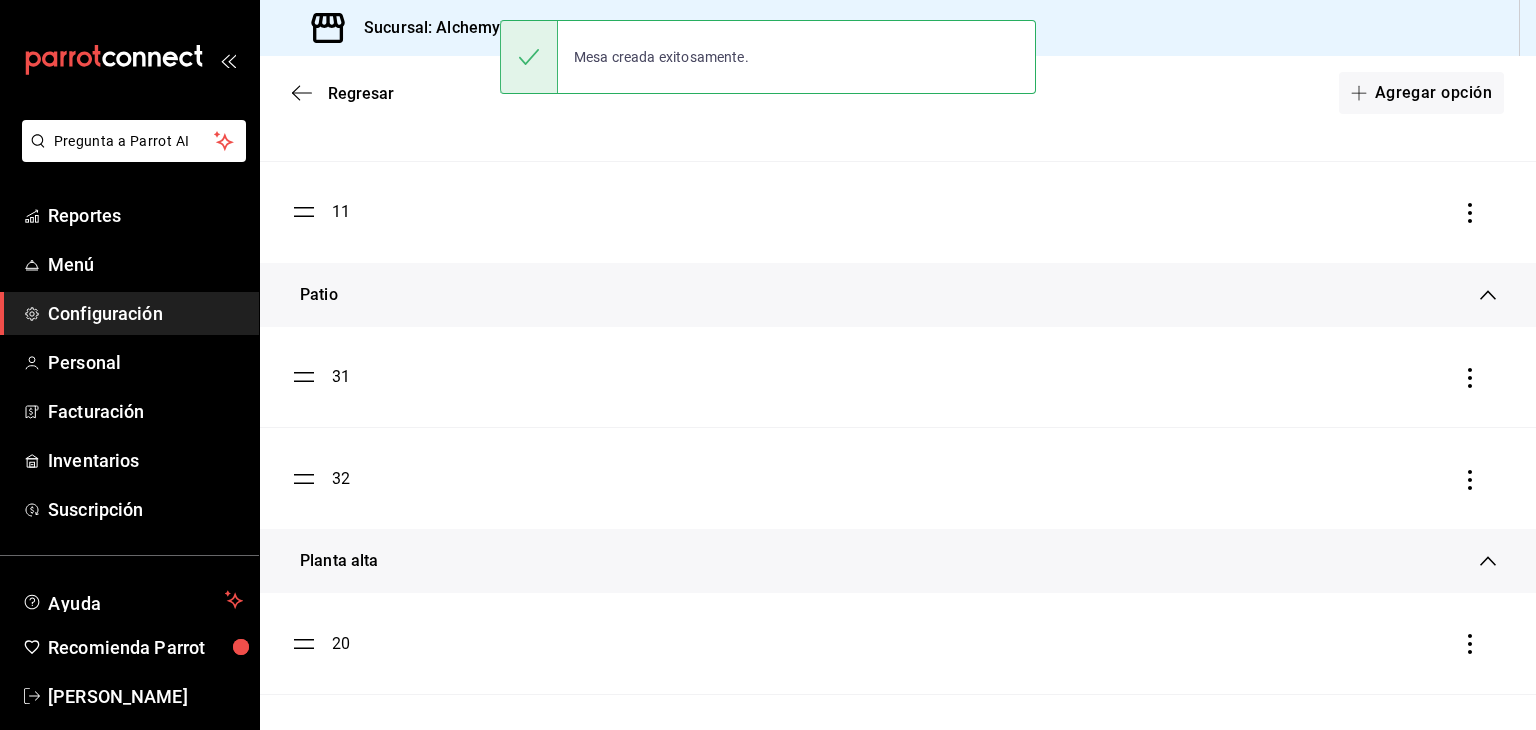 scroll, scrollTop: 1247, scrollLeft: 0, axis: vertical 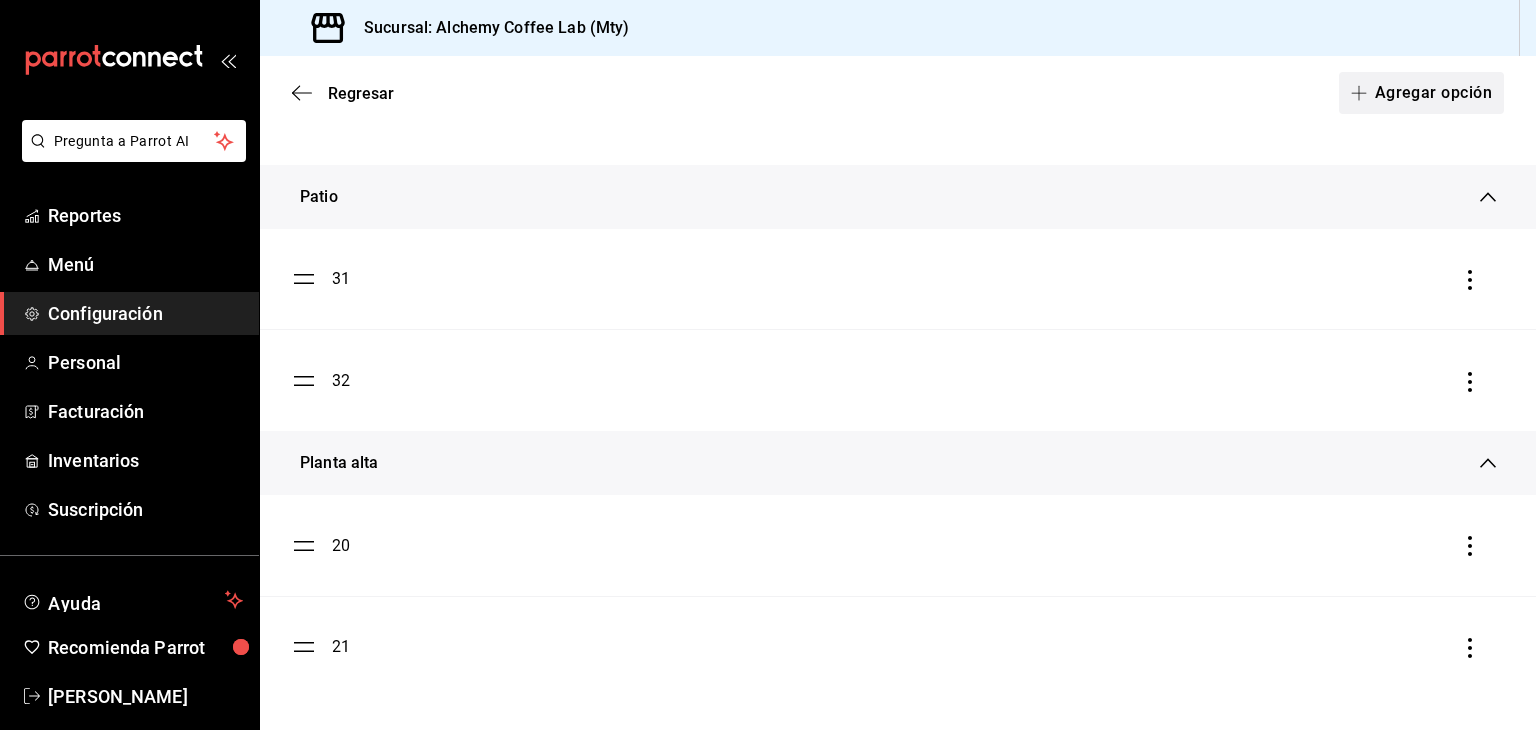 click on "Agregar opción" at bounding box center [1421, 93] 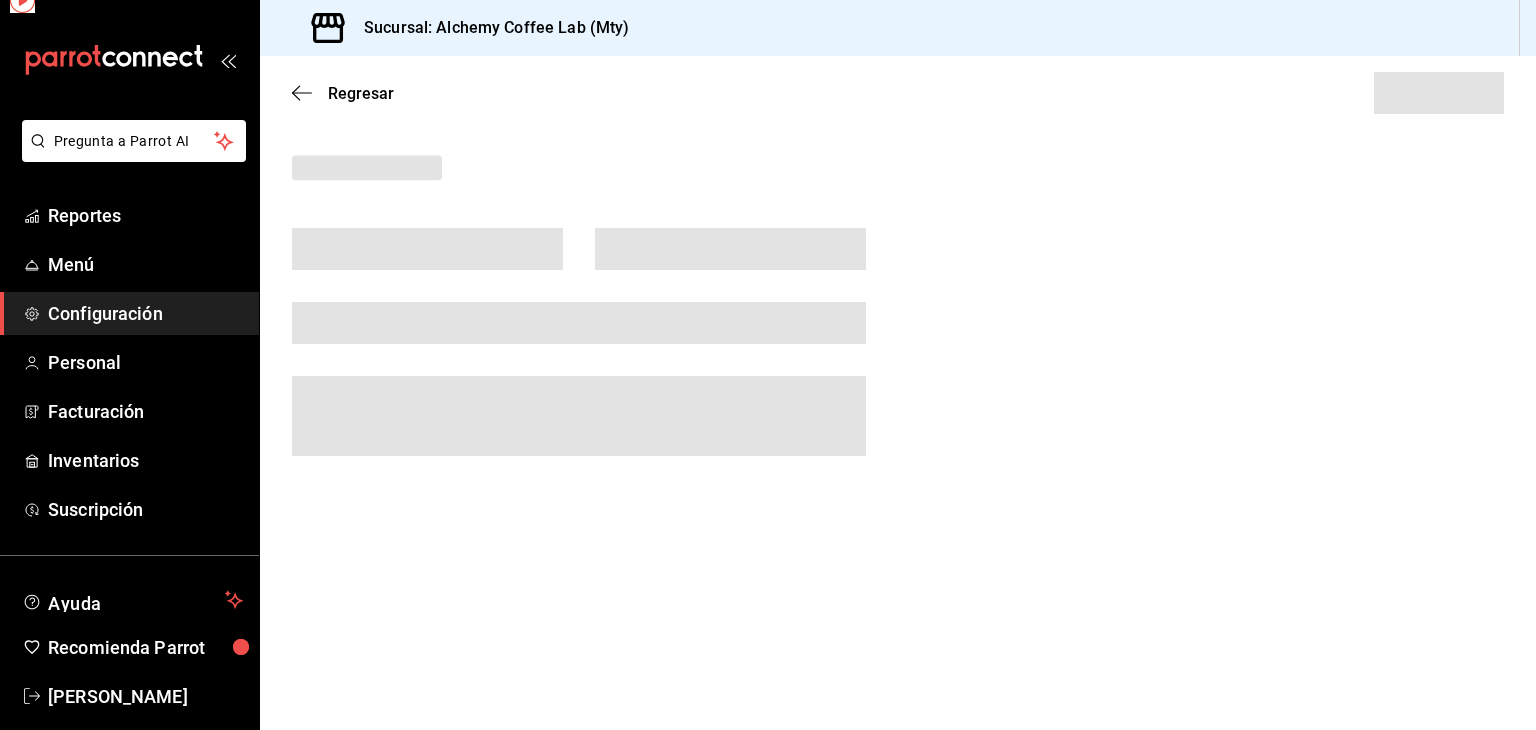 scroll, scrollTop: 0, scrollLeft: 0, axis: both 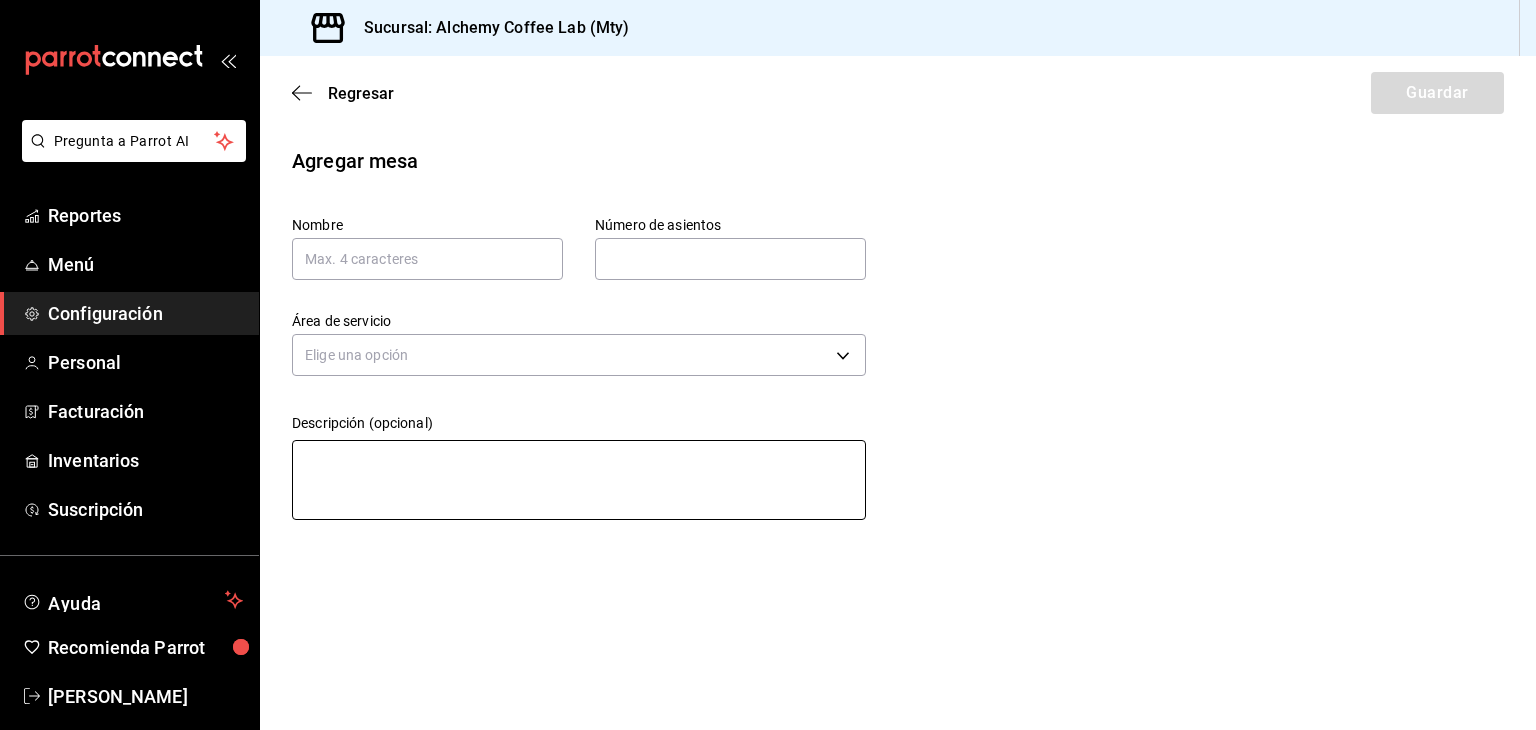 click at bounding box center (579, 480) 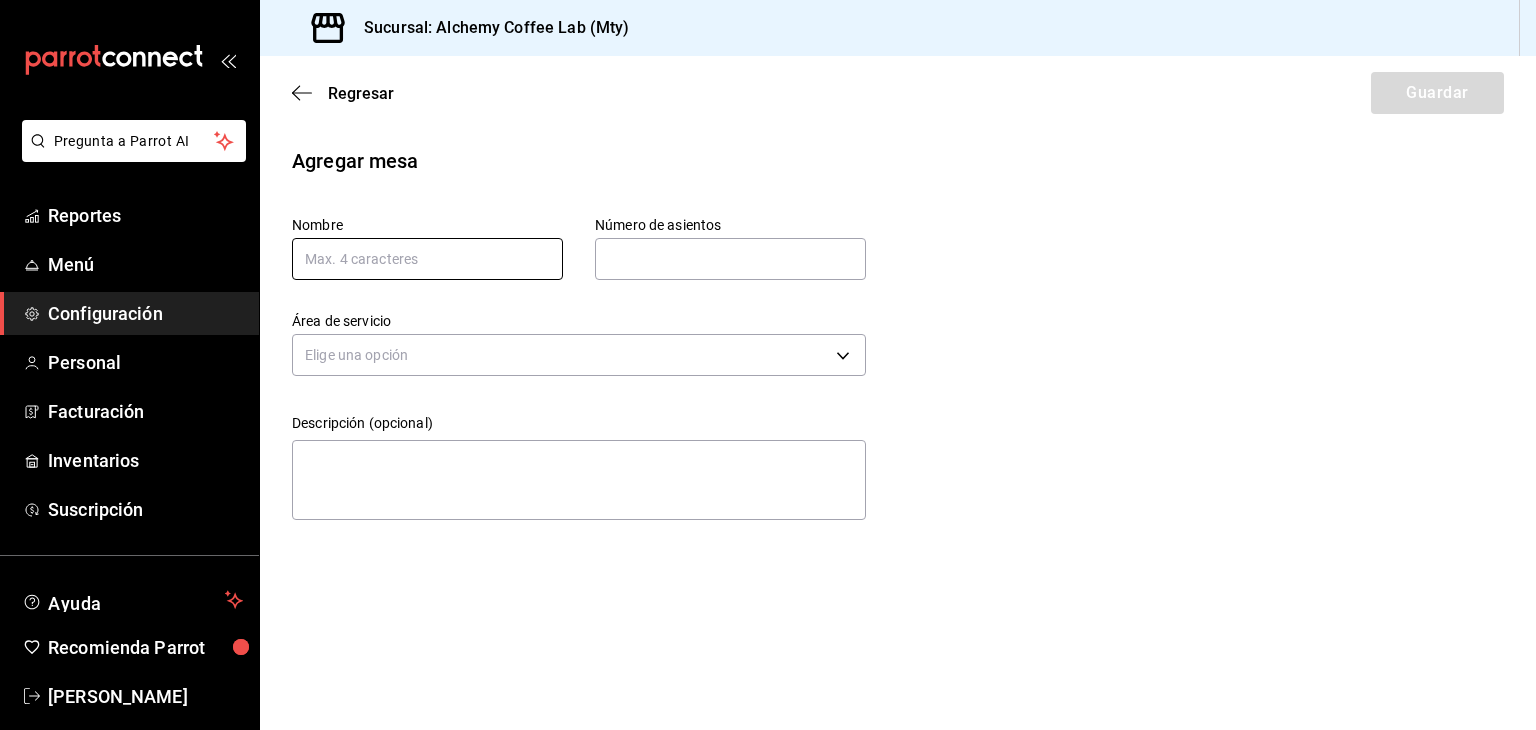 click at bounding box center (427, 259) 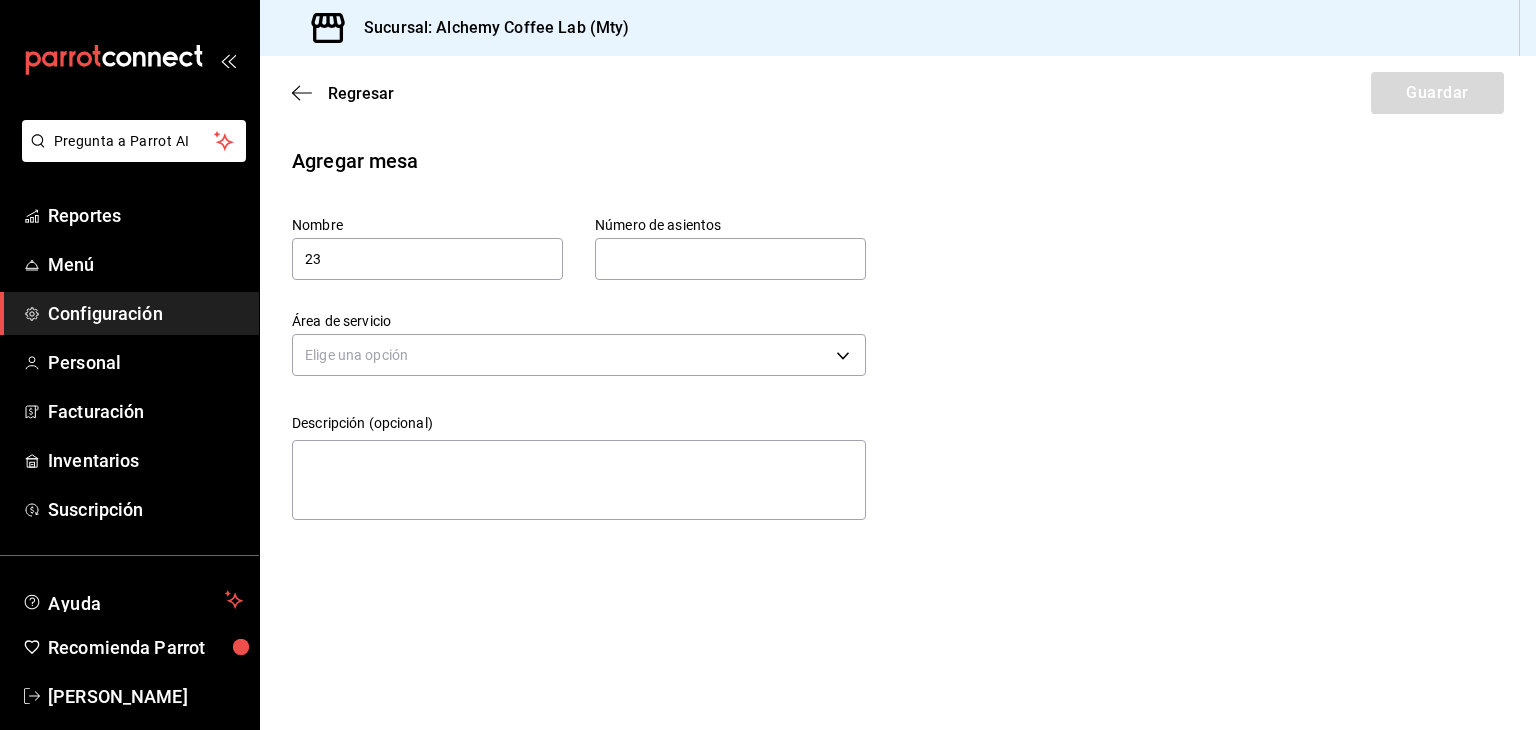 click at bounding box center [730, 259] 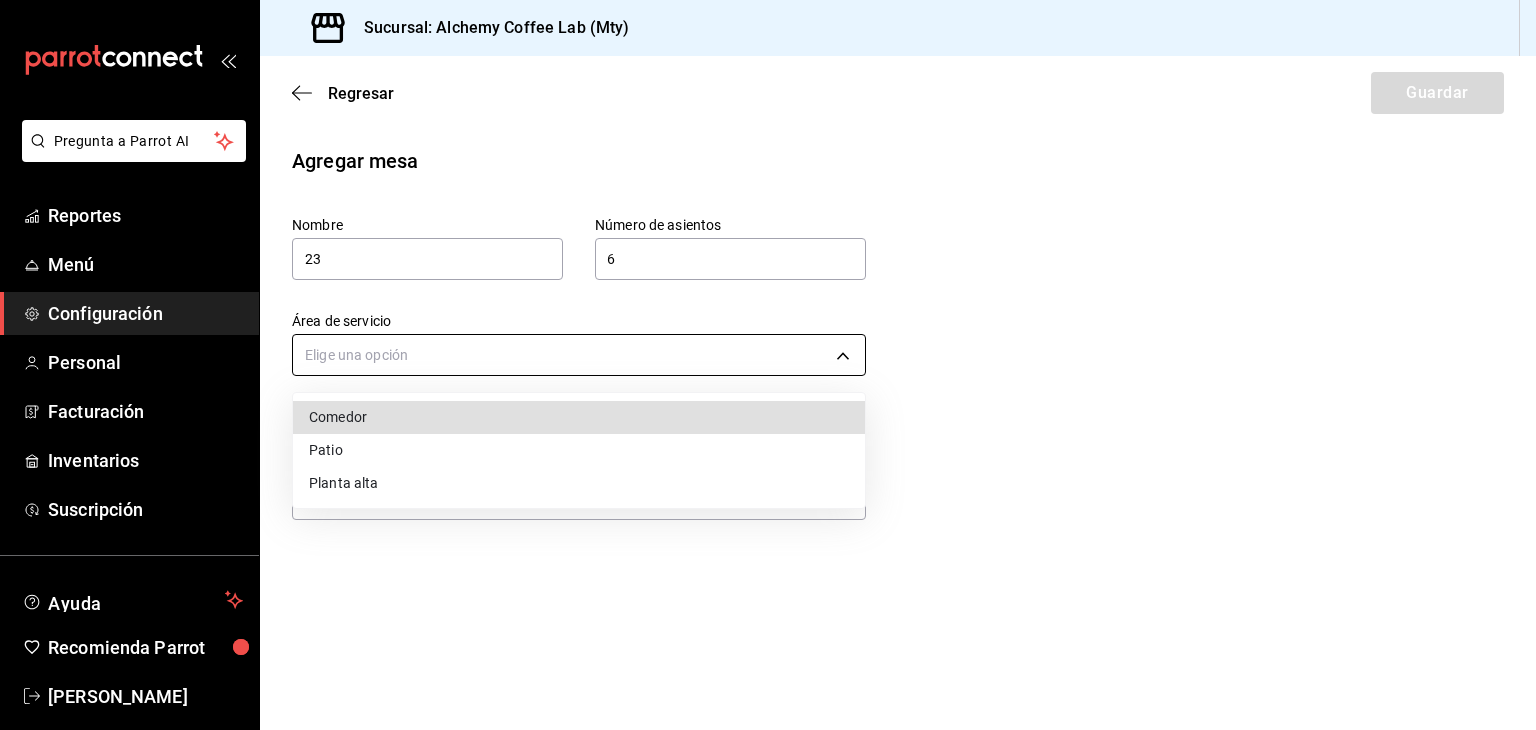click on "Pregunta a Parrot AI Reportes   Menú   Configuración   Personal   Facturación   Inventarios   Suscripción   Ayuda Recomienda Parrot   [PERSON_NAME]   Sugerir nueva función   Sucursal: Alchemy Coffee Lab (Mty) Regresar Guardar Agregar mesa Nombre 23 Número de asientos 6 Número de asientos Área de servicio Elige una opción Descripción (opcional) x GANA 1 MES GRATIS EN TU SUSCRIPCIÓN AQUÍ ¿Recuerdas cómo empezó tu restaurante?
[DATE] puedes ayudar a un colega a tener el mismo cambio que tú viviste.
Recomienda Parrot directamente desde tu Portal Administrador.
Es fácil y rápido.
🎁 Por cada restaurante que se una, ganas 1 mes gratis. Ver video tutorial Ir a video Pregunta a Parrot AI Reportes   Menú   Configuración   Personal   Facturación   Inventarios   Suscripción   Ayuda Recomienda Parrot   [PERSON_NAME]   Sugerir nueva función   Visitar centro de ayuda [PHONE_NUMBER] [EMAIL_ADDRESS][DOMAIN_NAME] Visitar centro de ayuda [PHONE_NUMBER] Comedor Patio" at bounding box center (768, 365) 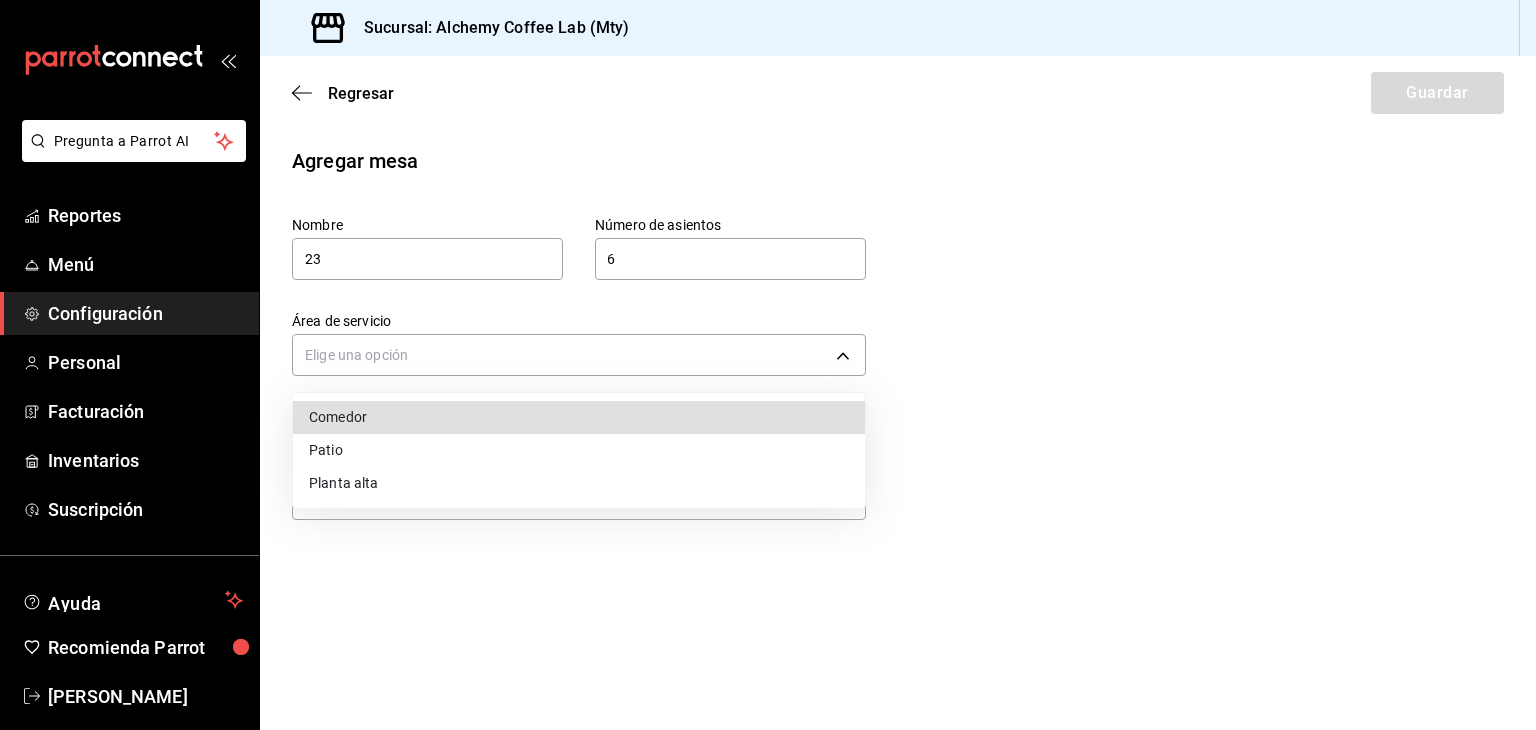 click on "Planta alta" at bounding box center (579, 483) 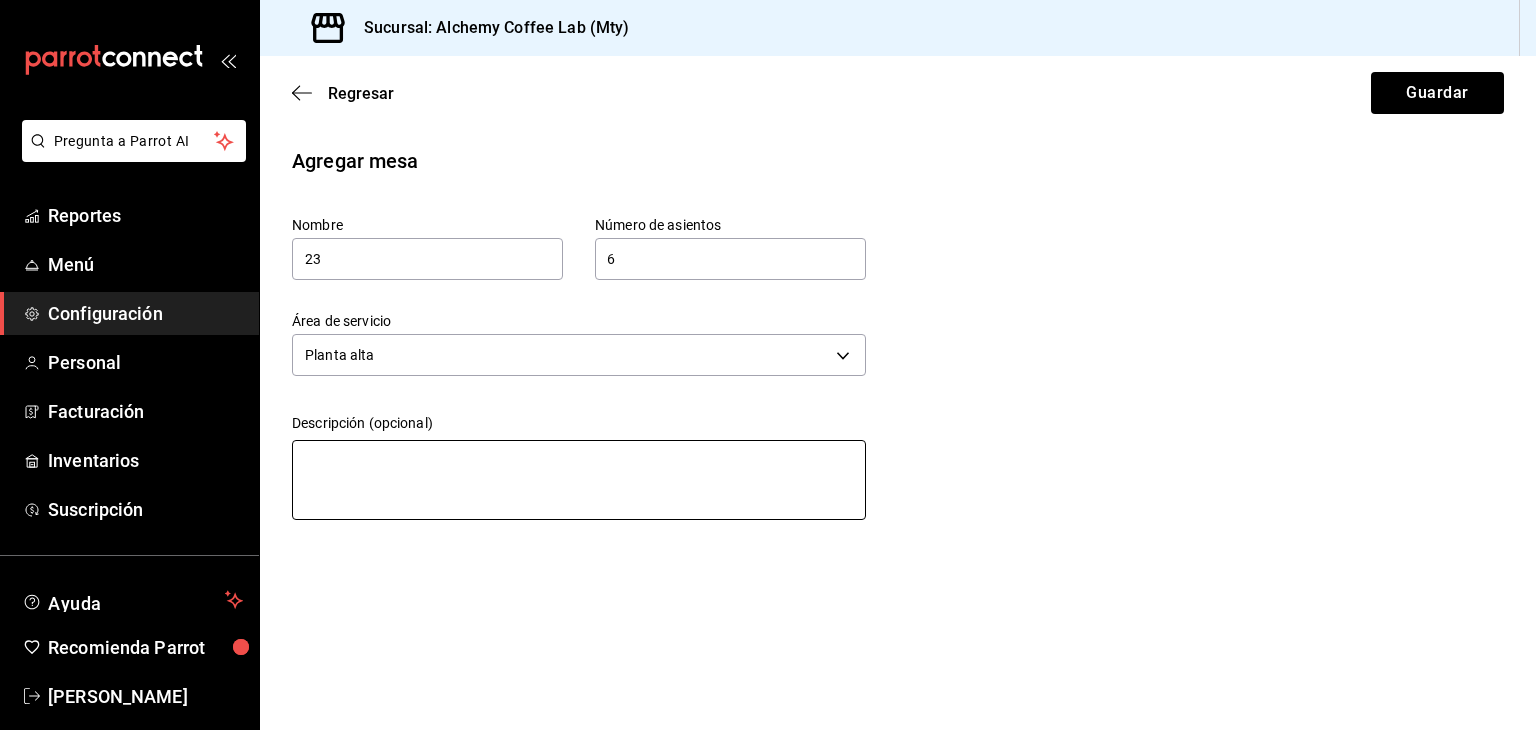 click at bounding box center [579, 480] 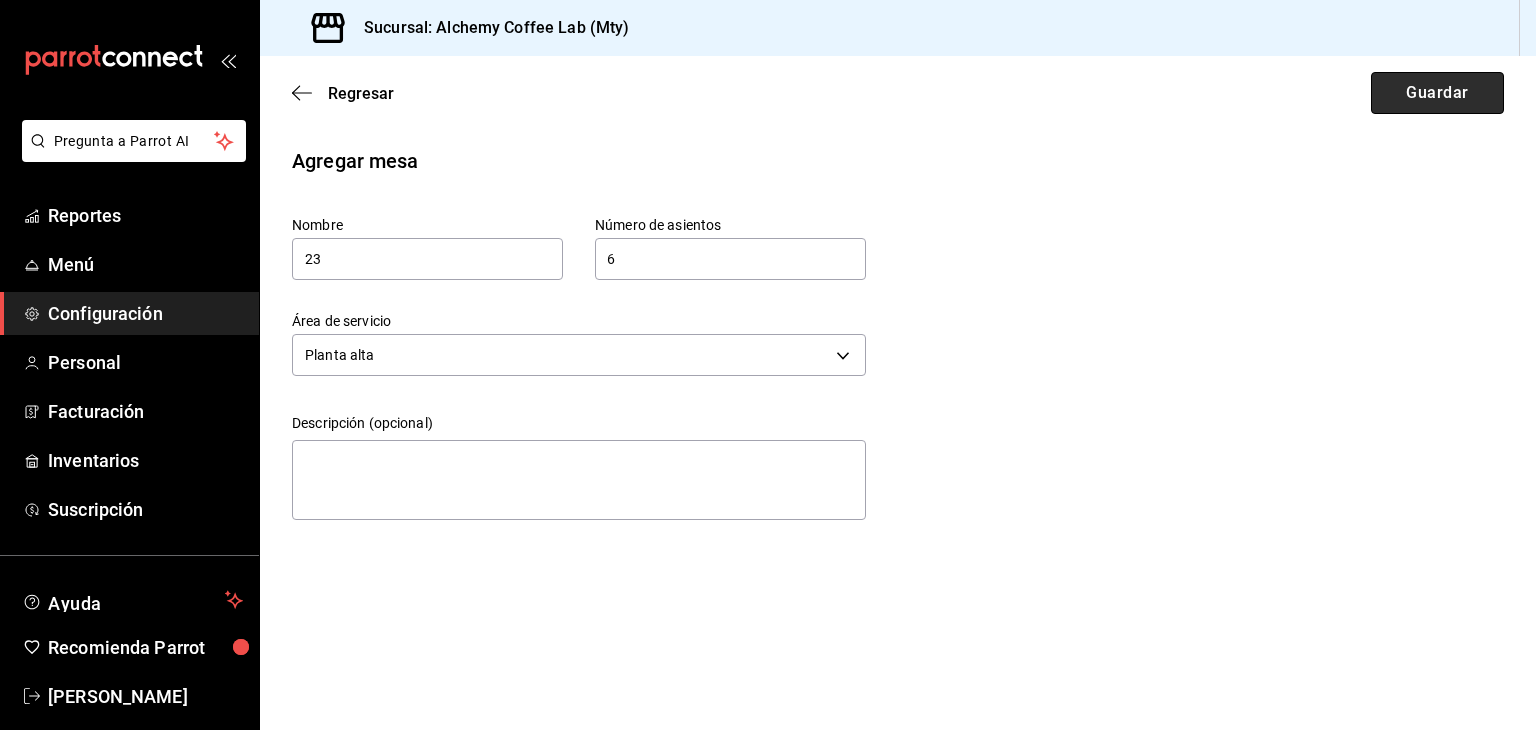 click on "Guardar" at bounding box center [1437, 93] 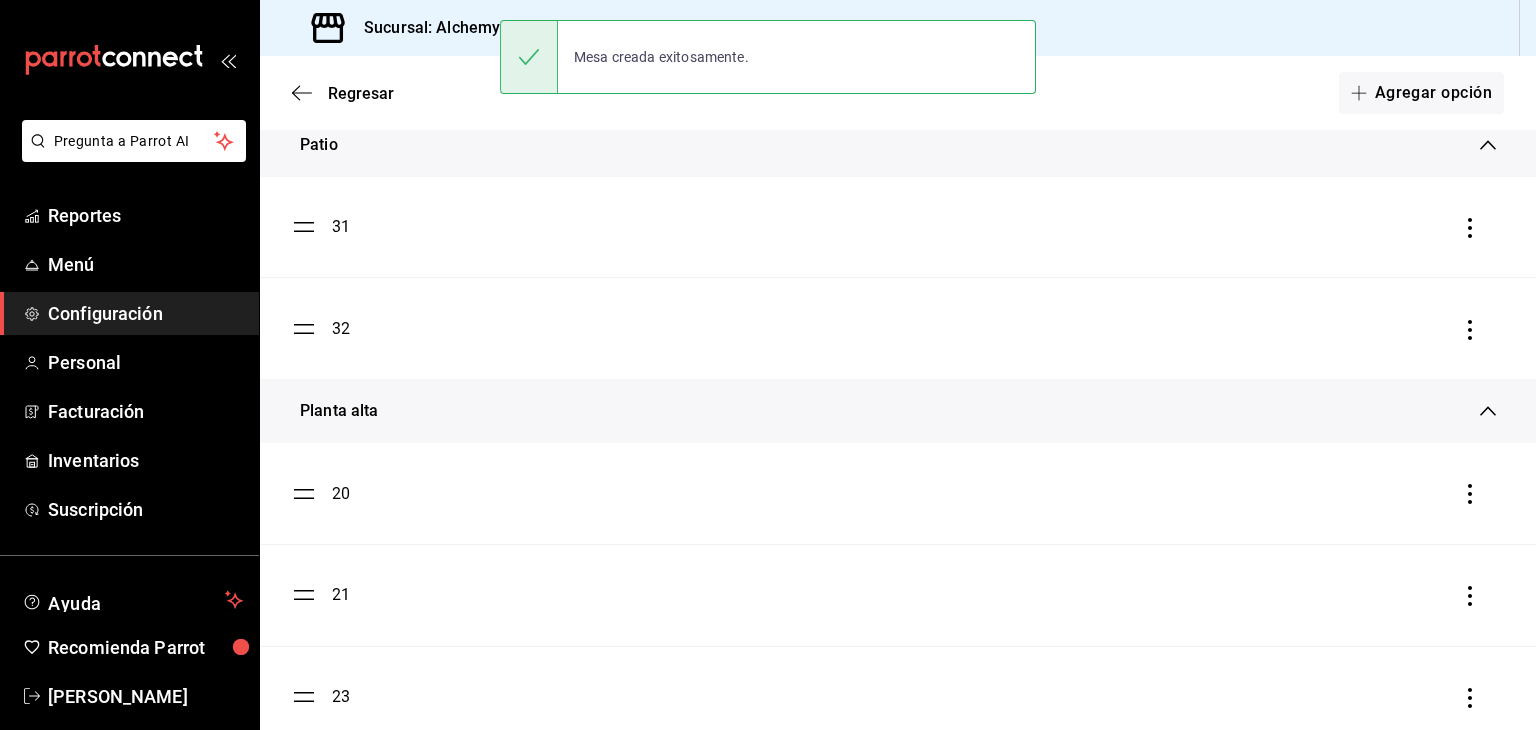 scroll, scrollTop: 1349, scrollLeft: 0, axis: vertical 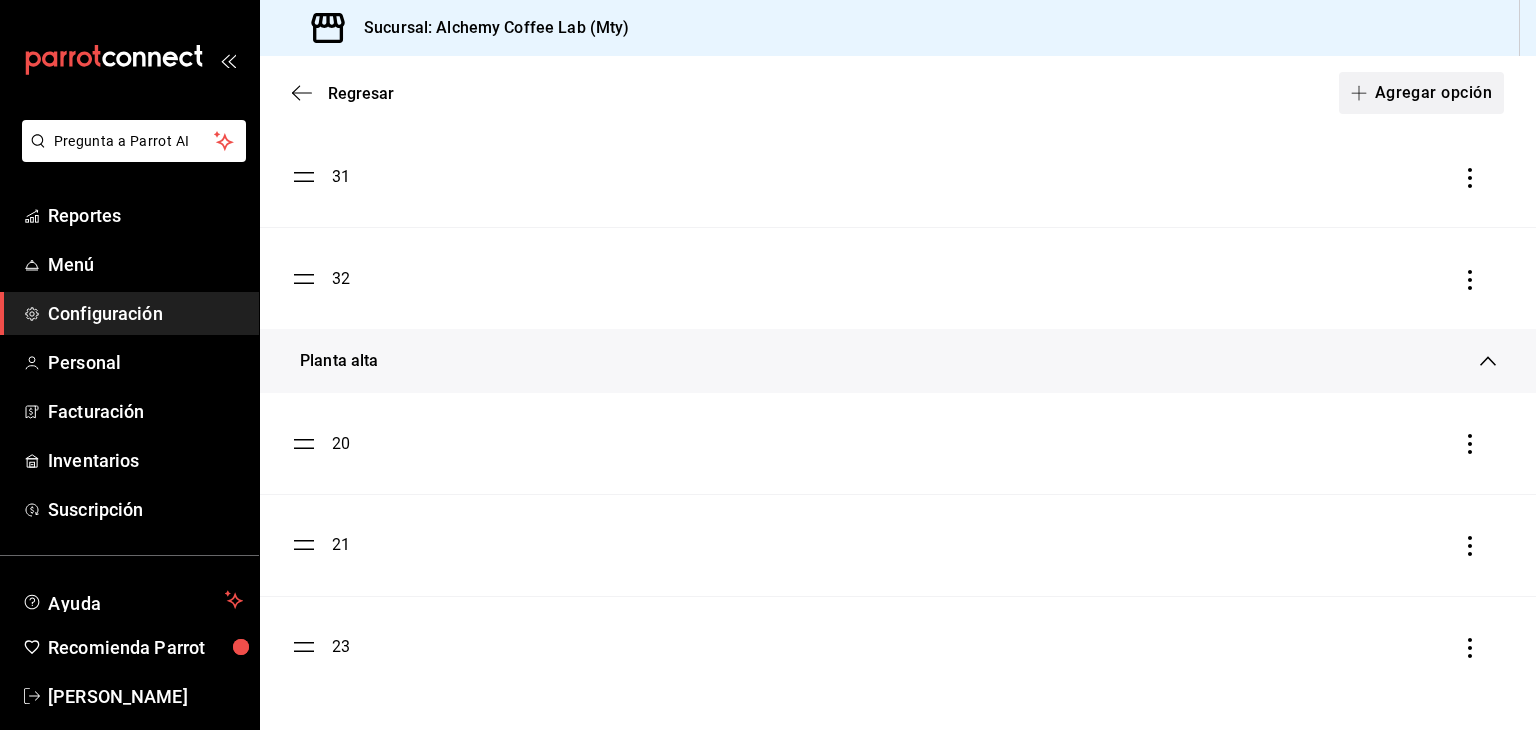 click on "Agregar opción" at bounding box center (1421, 93) 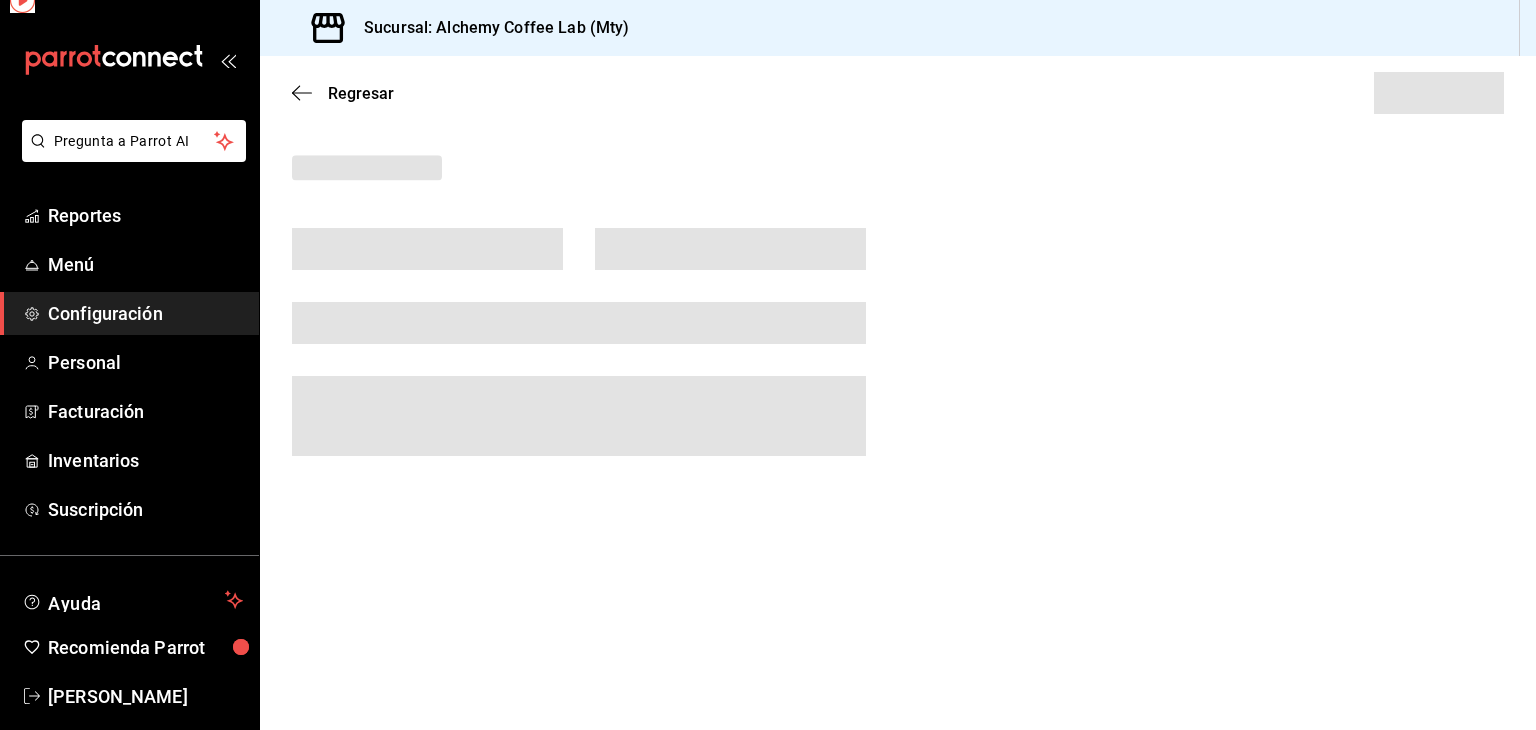 scroll, scrollTop: 0, scrollLeft: 0, axis: both 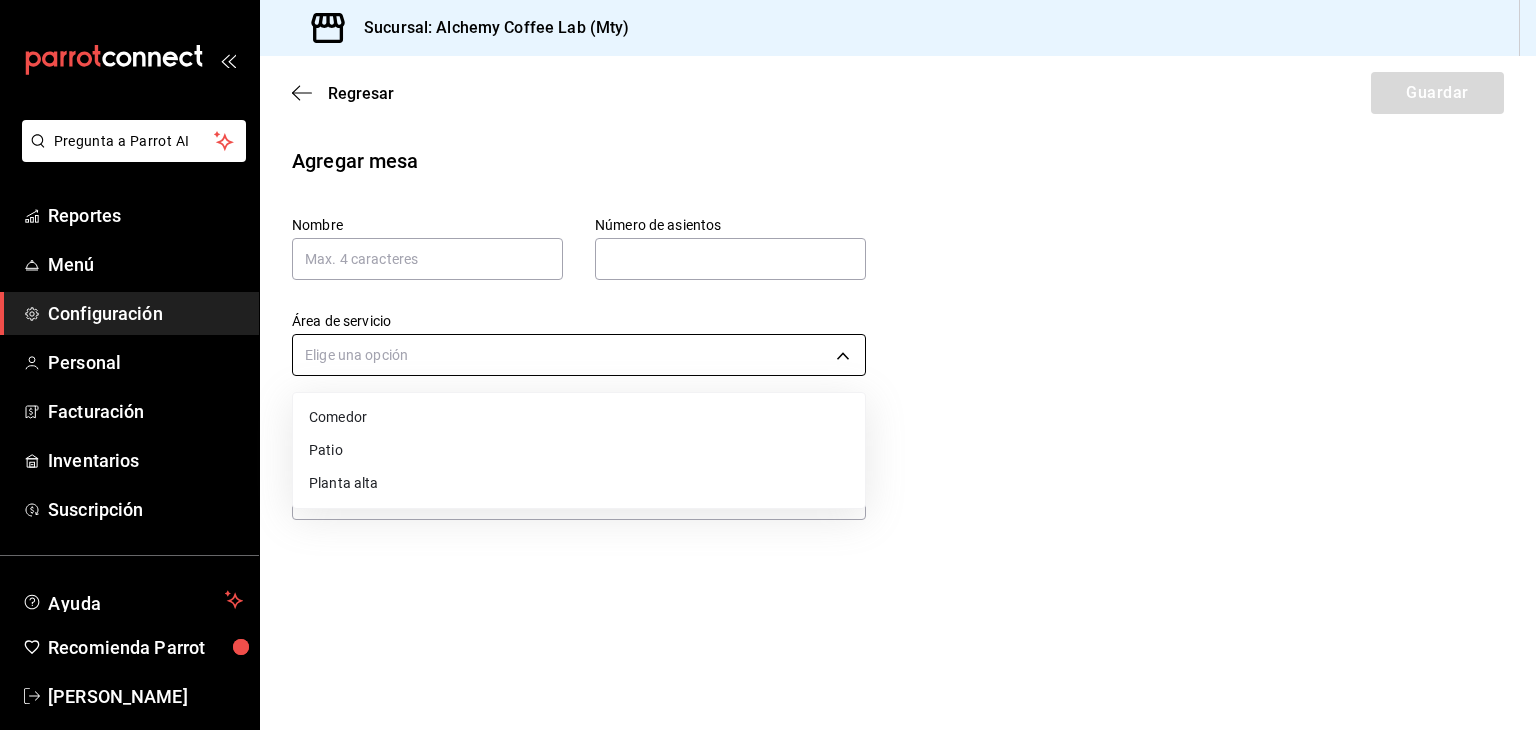 click on "Pregunta a Parrot AI Reportes   Menú   Configuración   Personal   Facturación   Inventarios   Suscripción   Ayuda Recomienda Parrot   [PERSON_NAME]   Sugerir nueva función   Sucursal: Alchemy Coffee Lab (Mty) Regresar Guardar Agregar mesa Nombre Número de asientos Número de asientos Área de servicio Elige una opción Descripción (opcional) x GANA 1 MES GRATIS EN TU SUSCRIPCIÓN AQUÍ ¿Recuerdas cómo empezó tu restaurante?
[DATE] puedes ayudar a un colega a tener el mismo cambio que tú viviste.
Recomienda Parrot directamente desde tu Portal Administrador.
Es fácil y rápido.
🎁 Por cada restaurante que se una, ganas 1 mes gratis. Ver video tutorial Ir a video Pregunta a Parrot AI Reportes   Menú   Configuración   Personal   Facturación   Inventarios   Suscripción   Ayuda Recomienda Parrot   [PERSON_NAME]   Sugerir nueva función   Visitar centro de ayuda [PHONE_NUMBER] [EMAIL_ADDRESS][DOMAIN_NAME] Visitar centro de ayuda [PHONE_NUMBER] [EMAIL_ADDRESS][DOMAIN_NAME]" at bounding box center [768, 365] 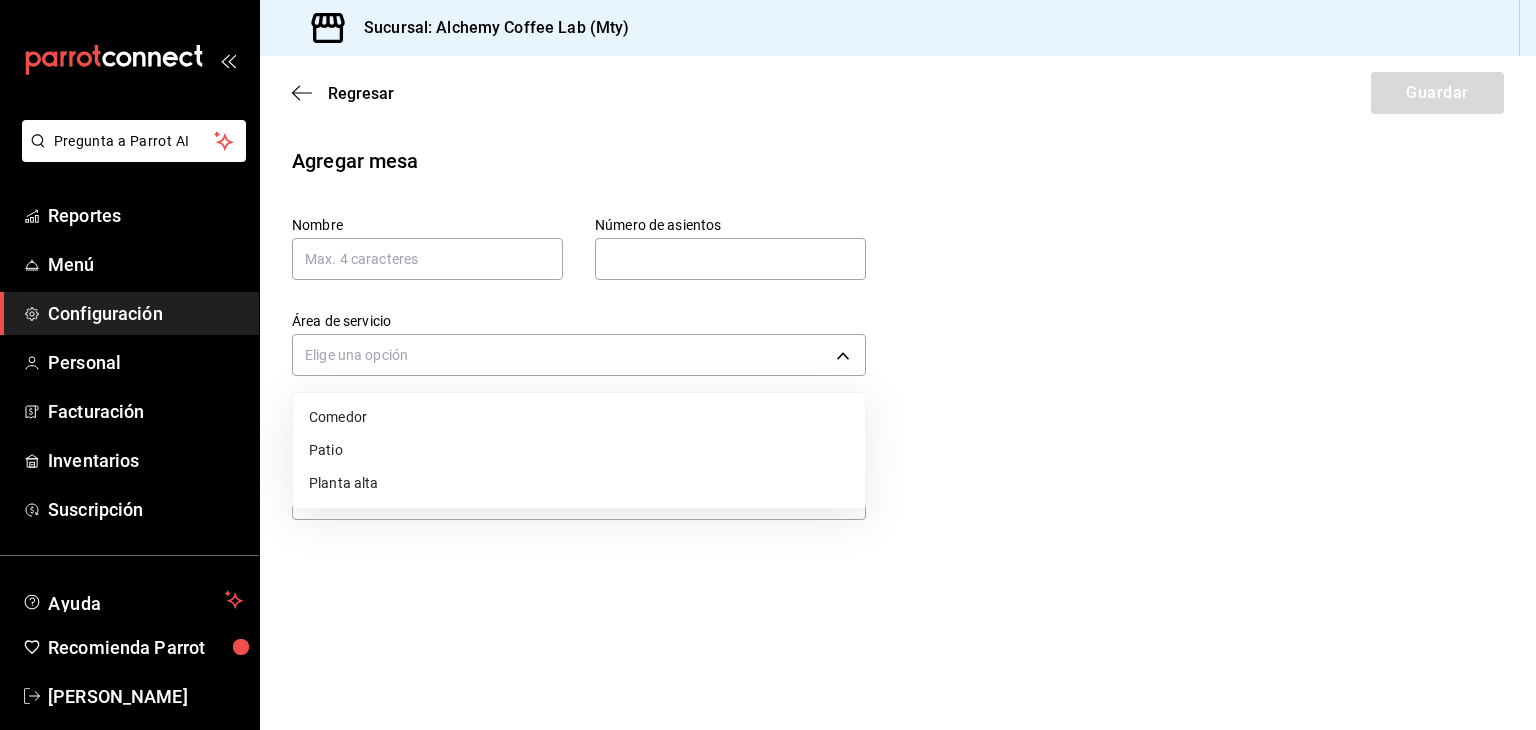 click on "Planta alta" at bounding box center (579, 483) 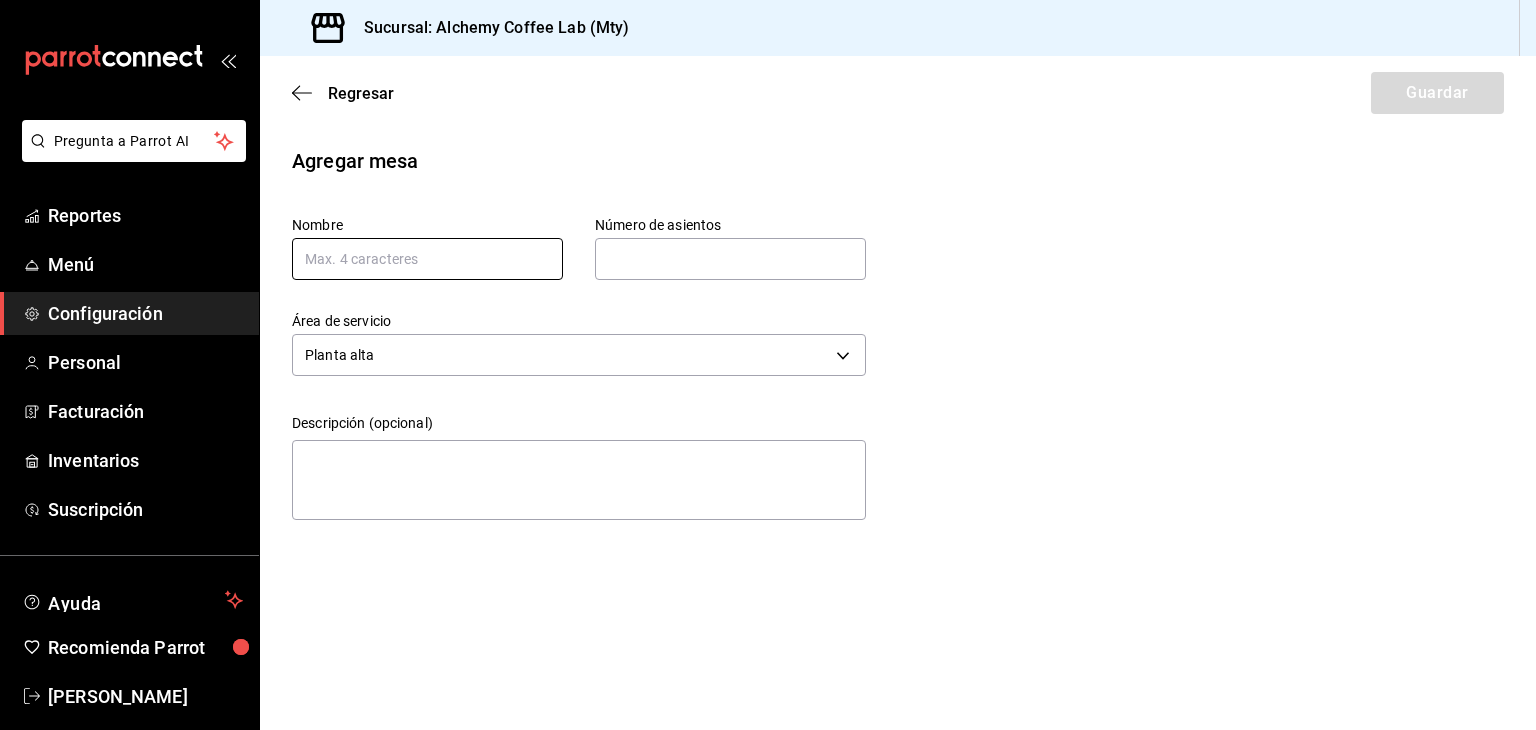 click at bounding box center [427, 259] 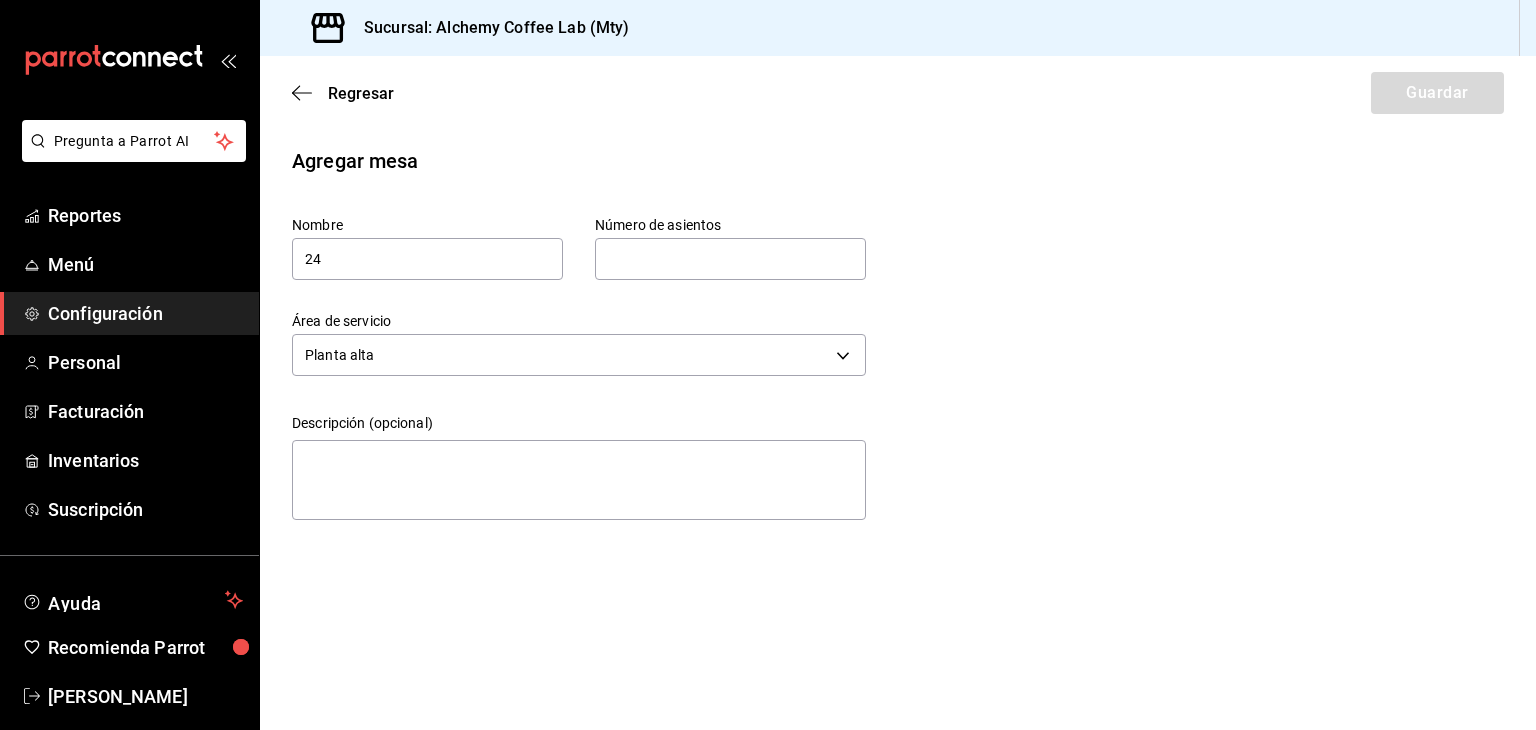 click at bounding box center [730, 259] 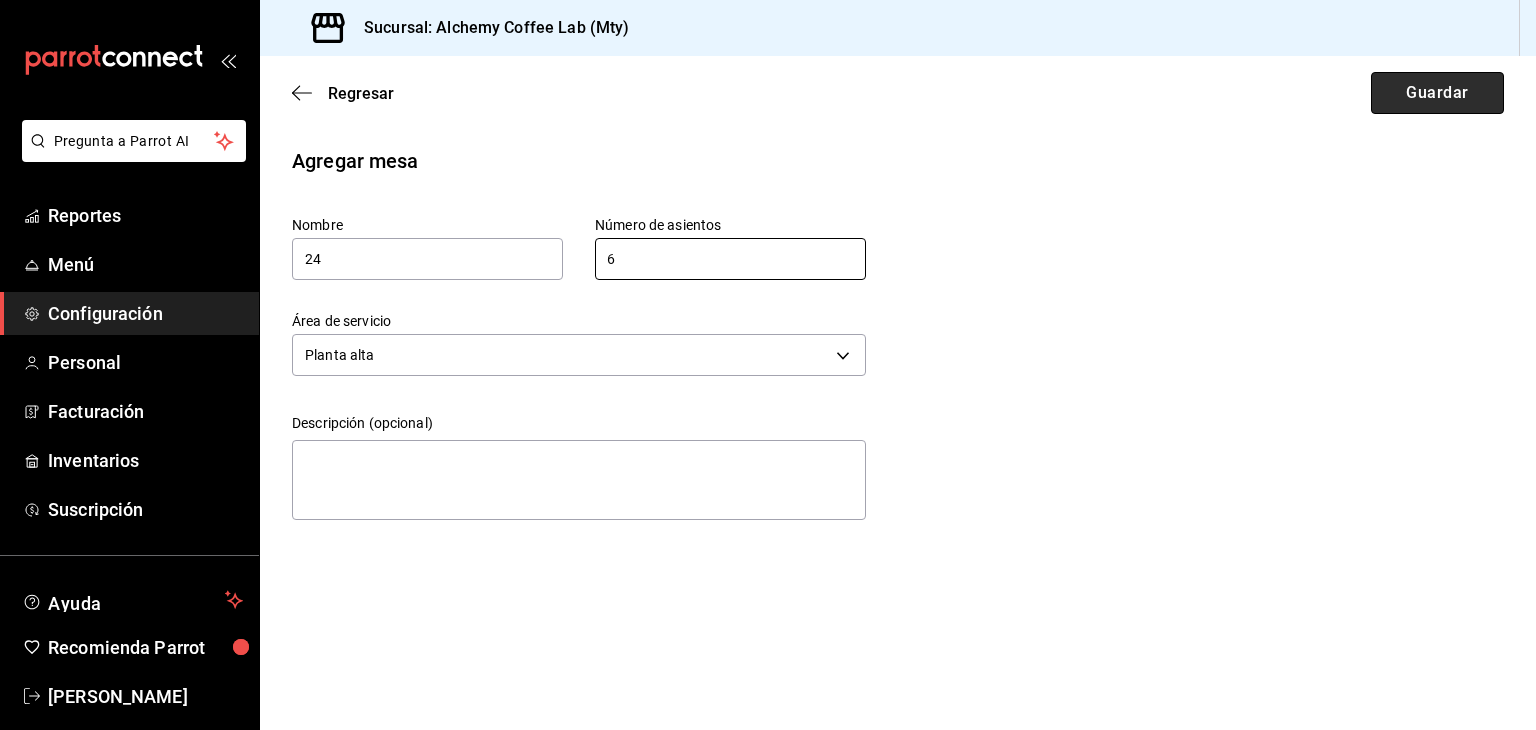 click on "Guardar" at bounding box center [1437, 93] 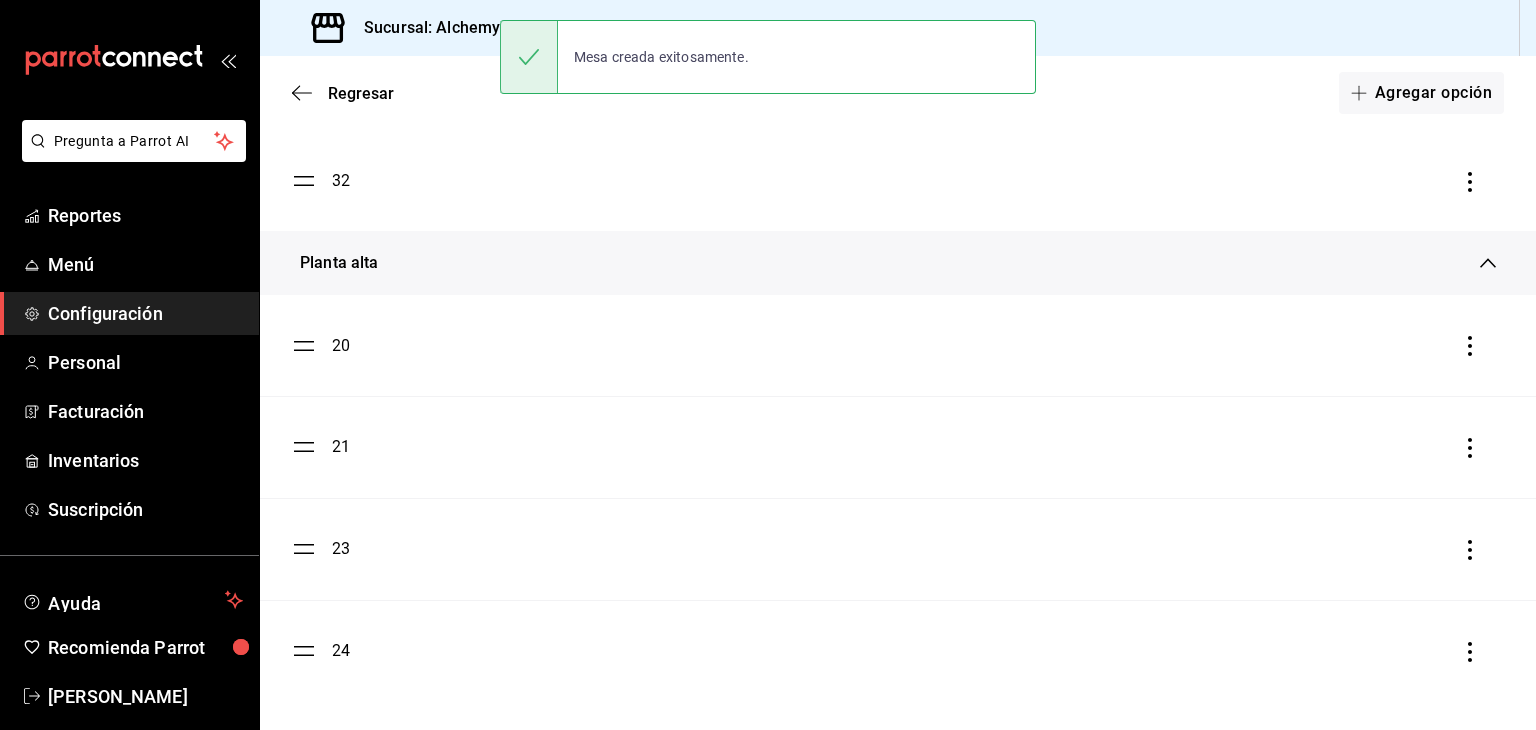 scroll, scrollTop: 1451, scrollLeft: 0, axis: vertical 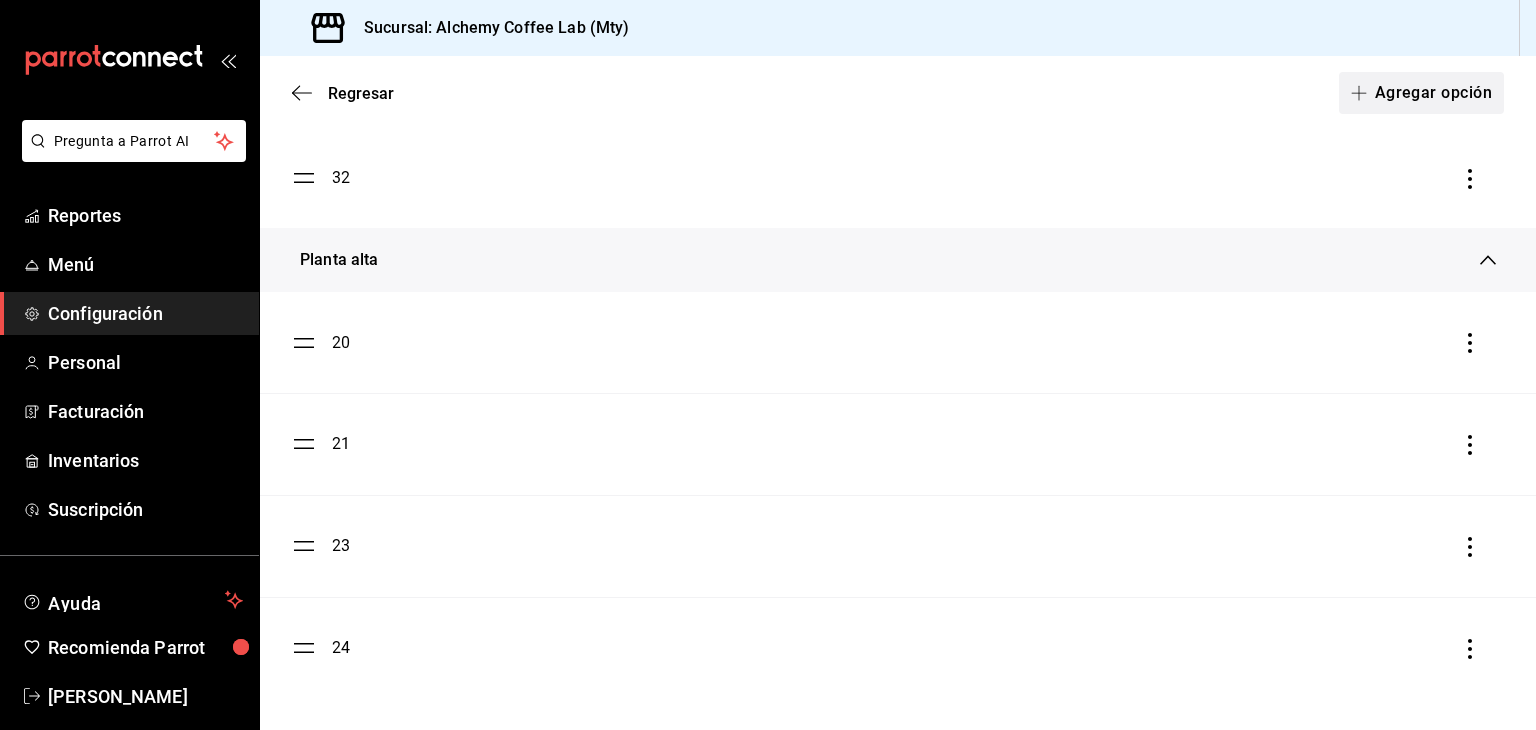 click on "Agregar opción" at bounding box center (1421, 93) 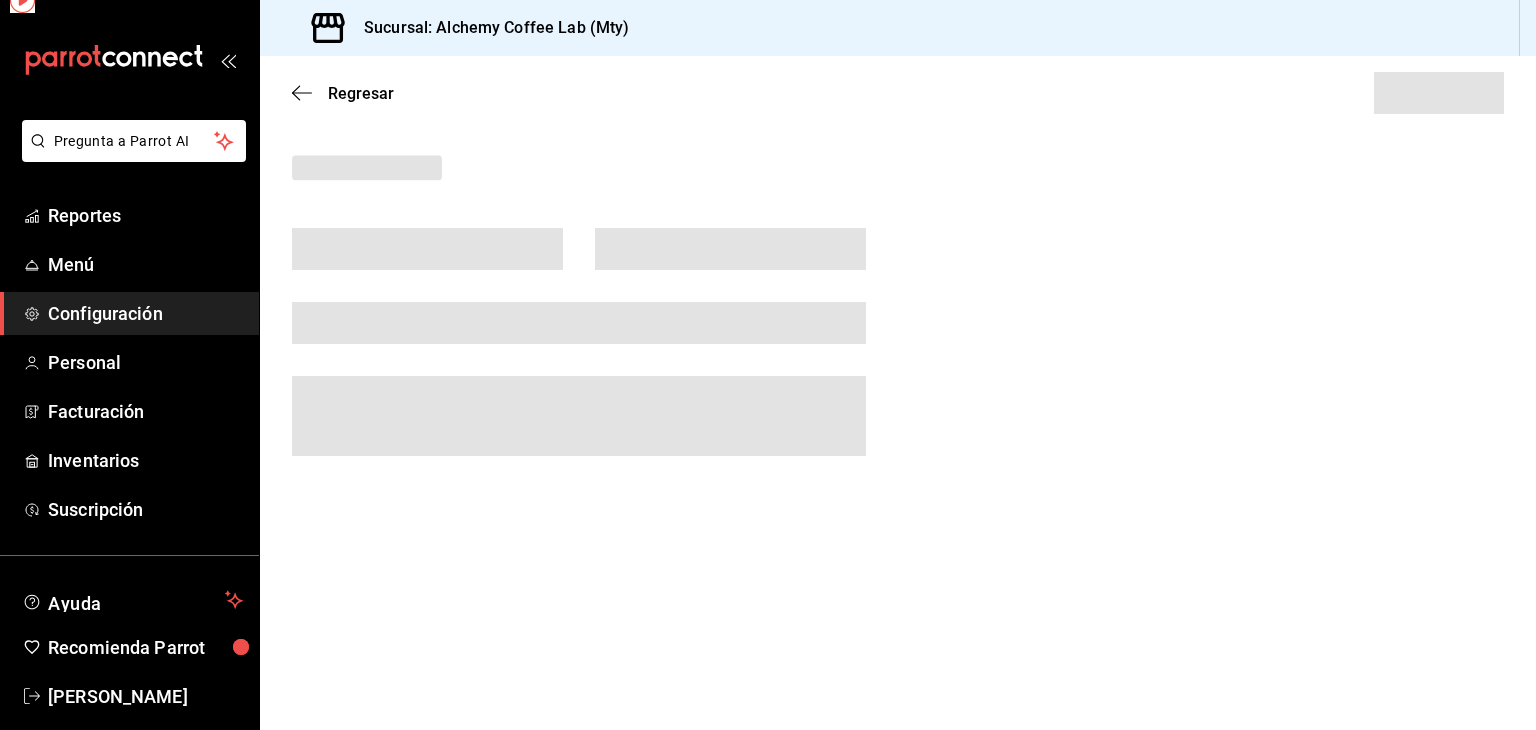 scroll, scrollTop: 0, scrollLeft: 0, axis: both 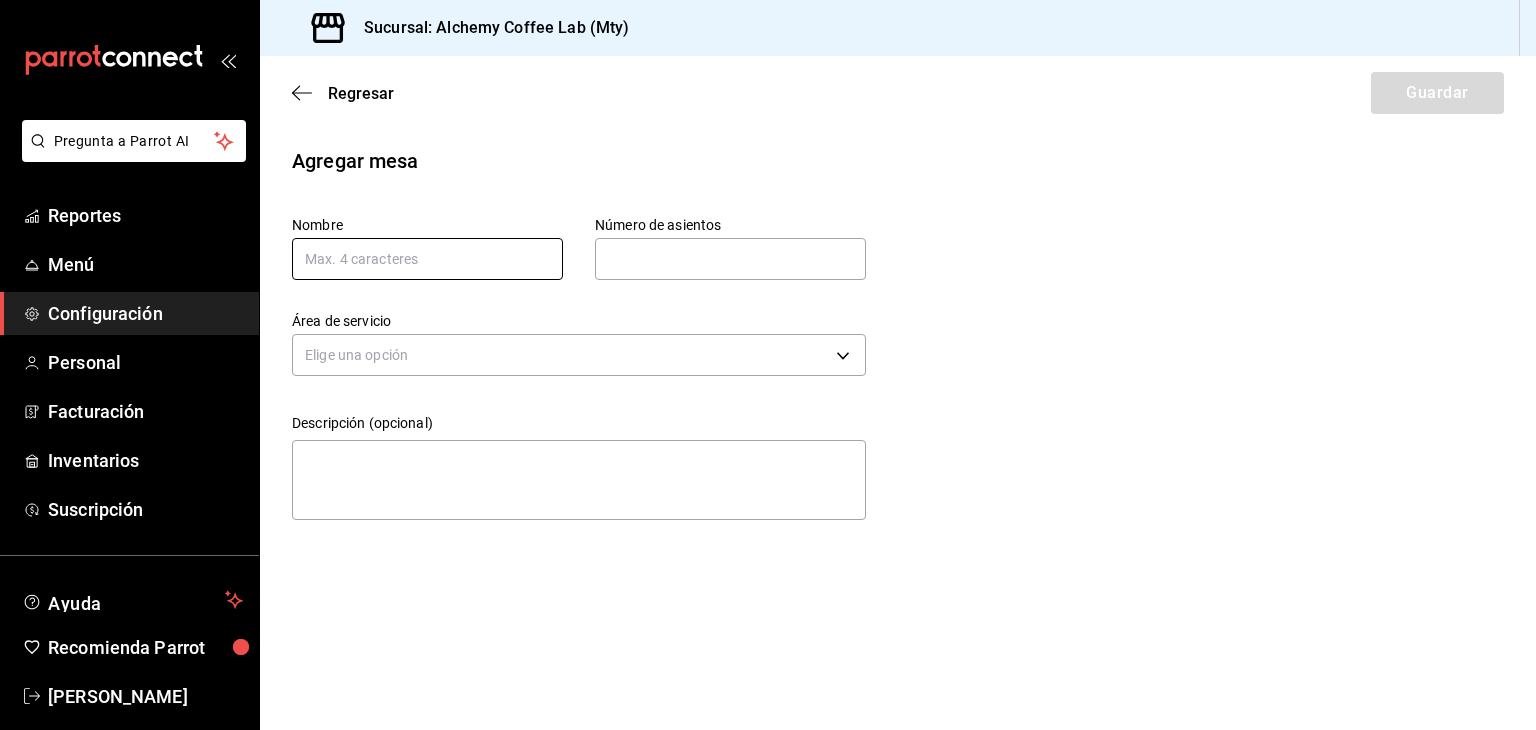 click at bounding box center (427, 259) 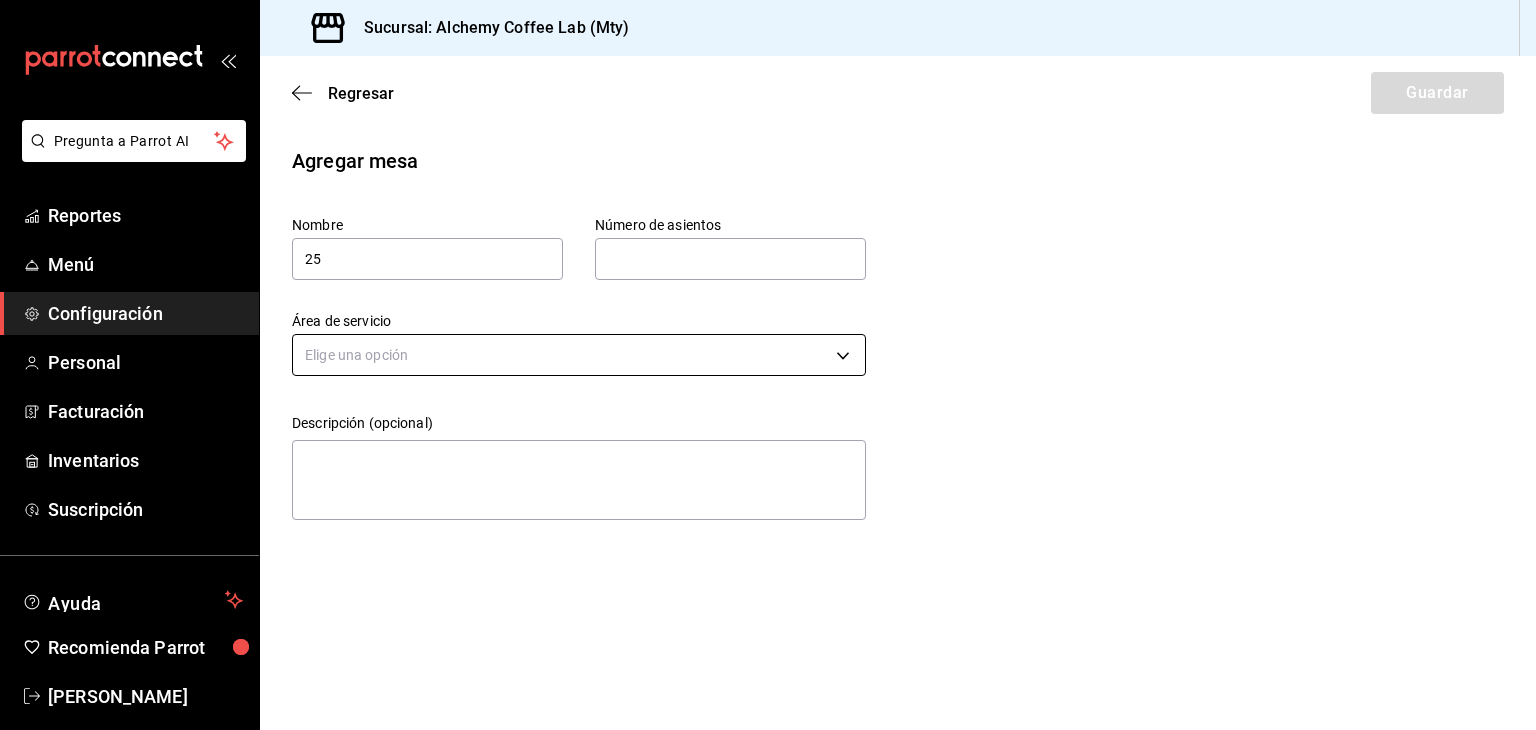 click on "Pregunta a Parrot AI Reportes   Menú   Configuración   Personal   Facturación   Inventarios   Suscripción   Ayuda Recomienda Parrot   [PERSON_NAME]   Sugerir nueva función   Sucursal: Alchemy Coffee Lab (Mty) Regresar Guardar Agregar mesa Nombre 25 Número de asientos Número de asientos Área de servicio Elige una opción Descripción (opcional) x GANA 1 MES GRATIS EN TU SUSCRIPCIÓN AQUÍ ¿Recuerdas cómo empezó tu restaurante?
[DATE] puedes ayudar a un colega a tener el mismo cambio que tú viviste.
Recomienda Parrot directamente desde tu Portal Administrador.
Es fácil y rápido.
🎁 Por cada restaurante que se una, ganas 1 mes gratis. Ver video tutorial Ir a video Pregunta a Parrot AI Reportes   Menú   Configuración   Personal   Facturación   Inventarios   Suscripción   Ayuda Recomienda Parrot   [PERSON_NAME]   Sugerir nueva función   Visitar centro de ayuda [PHONE_NUMBER] [EMAIL_ADDRESS][DOMAIN_NAME] Visitar centro de ayuda [PHONE_NUMBER] [EMAIL_ADDRESS][DOMAIN_NAME]" at bounding box center [768, 365] 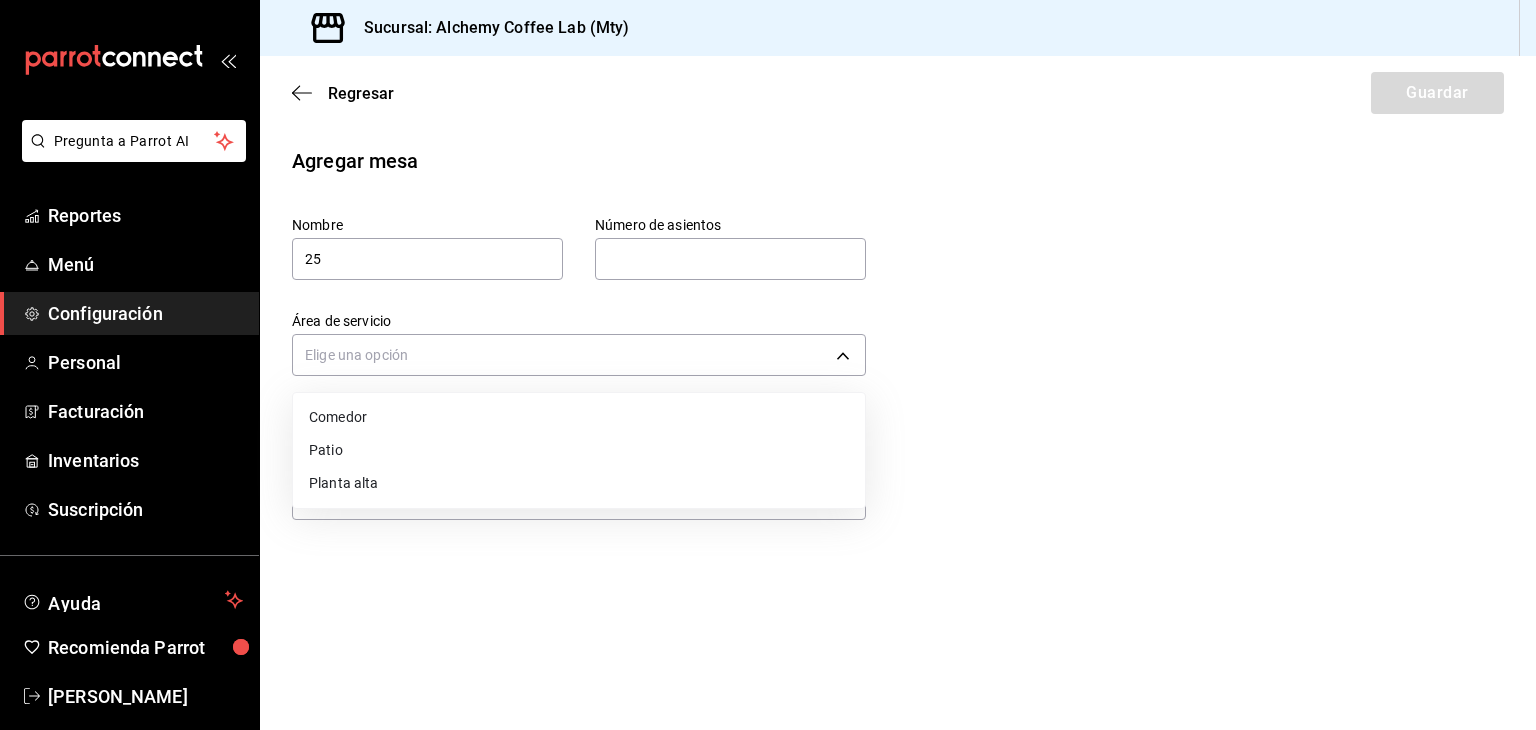 click on "Planta alta" at bounding box center (579, 483) 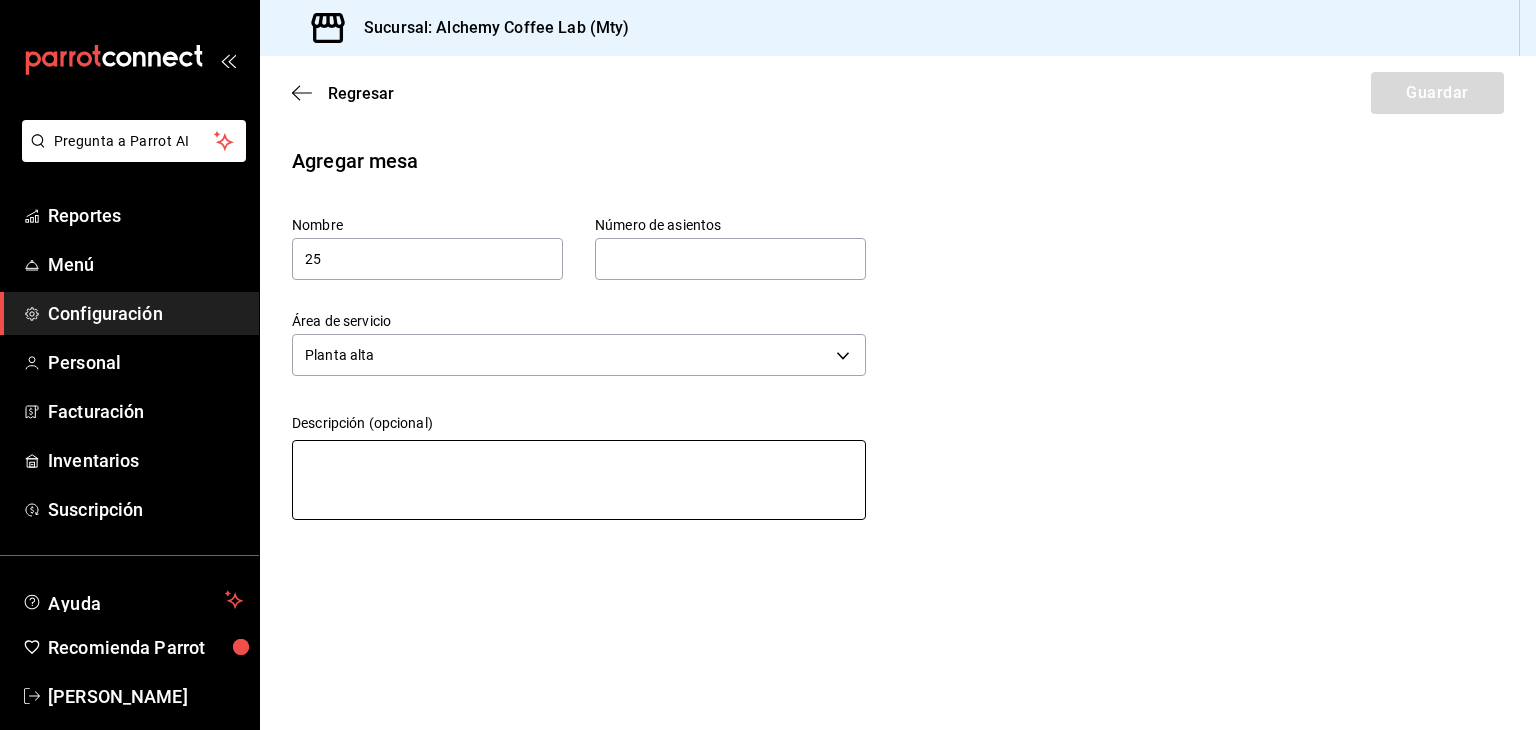 click at bounding box center [579, 480] 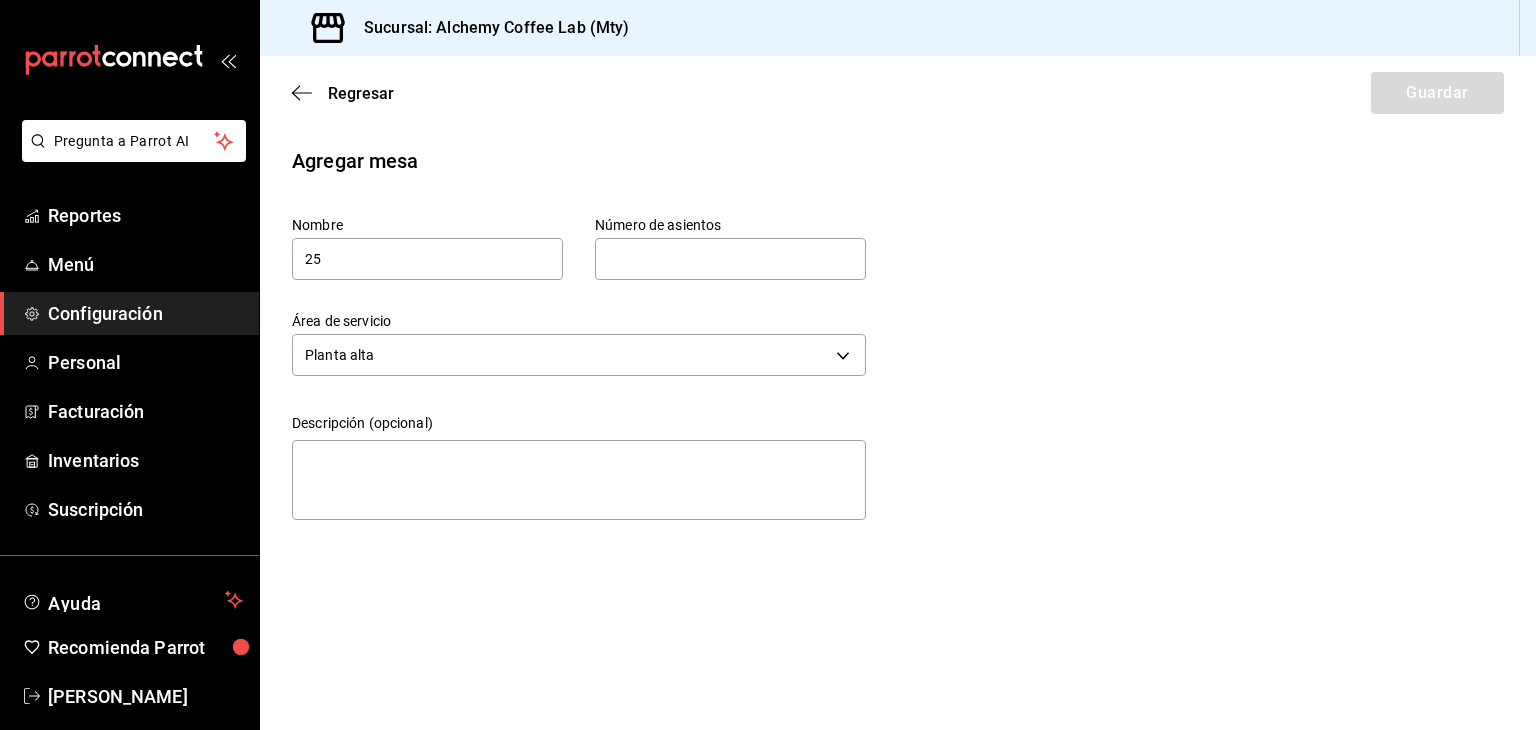 click at bounding box center (730, 259) 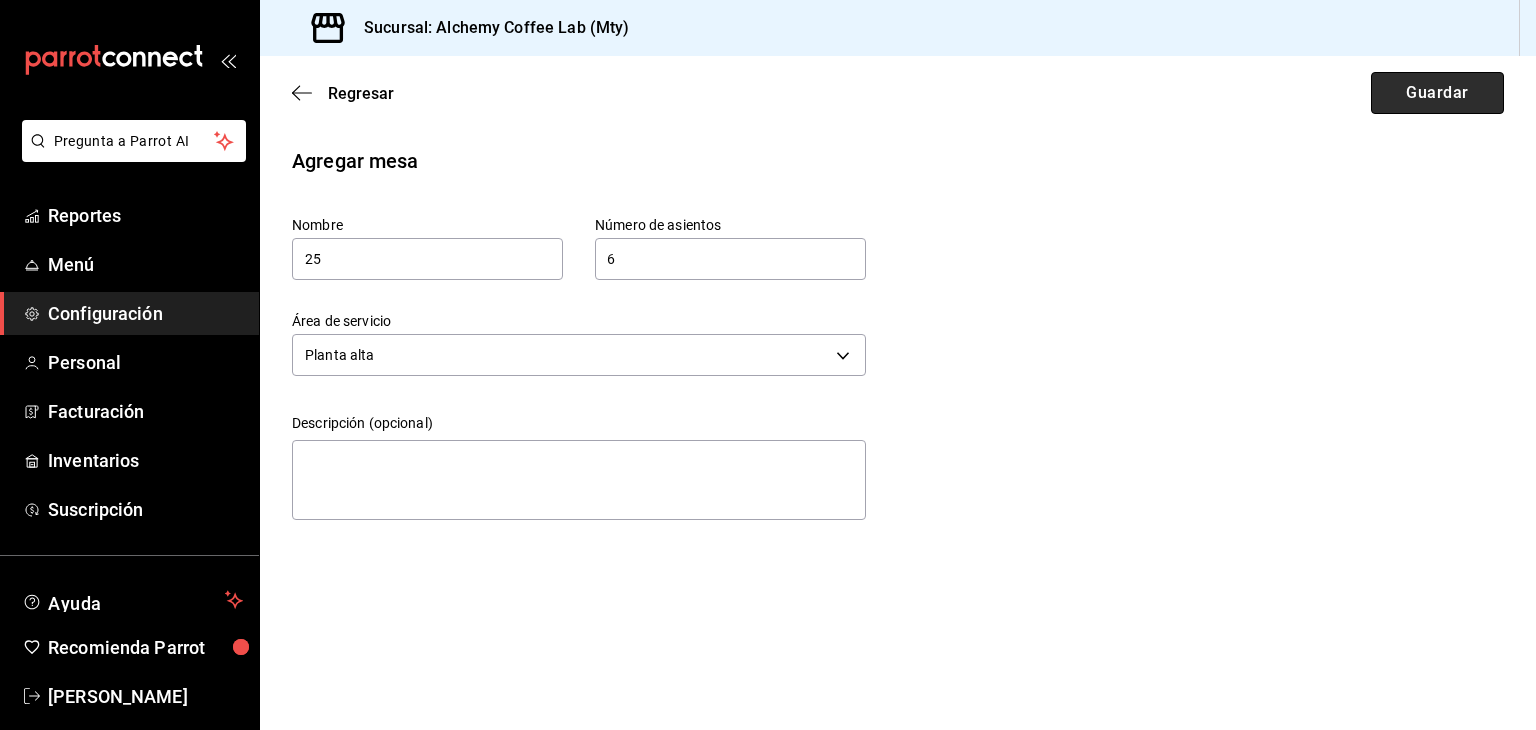 click on "Guardar" at bounding box center [1437, 93] 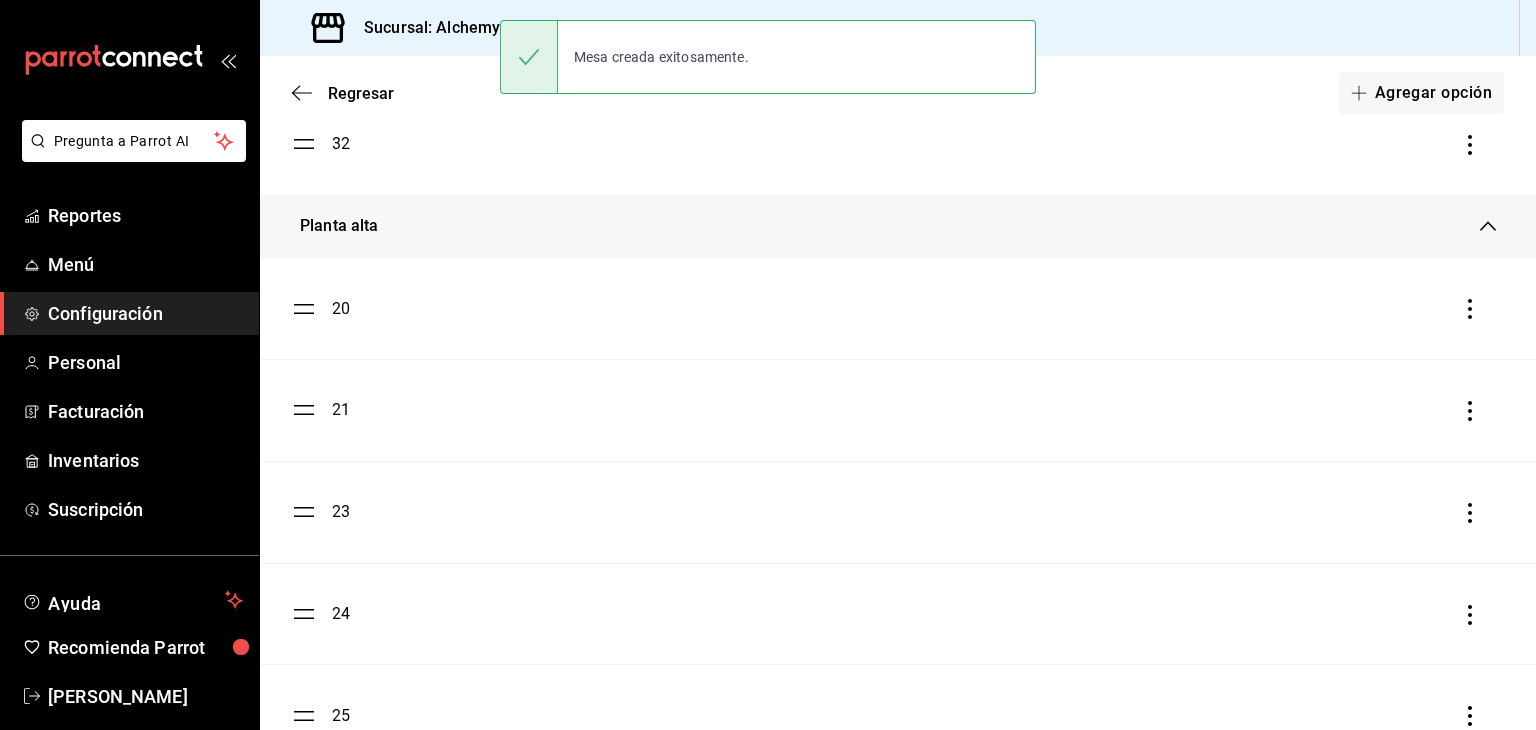 scroll, scrollTop: 1552, scrollLeft: 0, axis: vertical 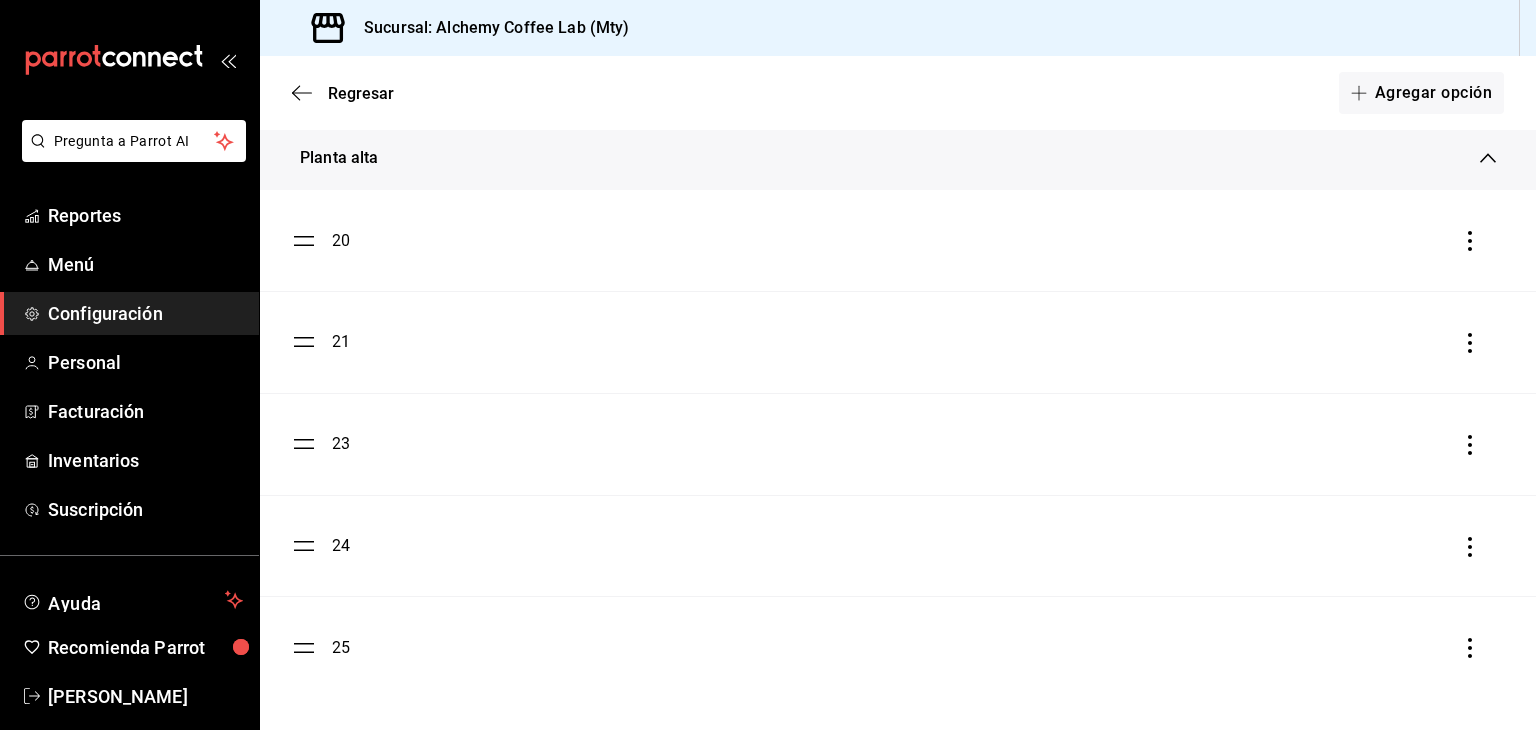 click 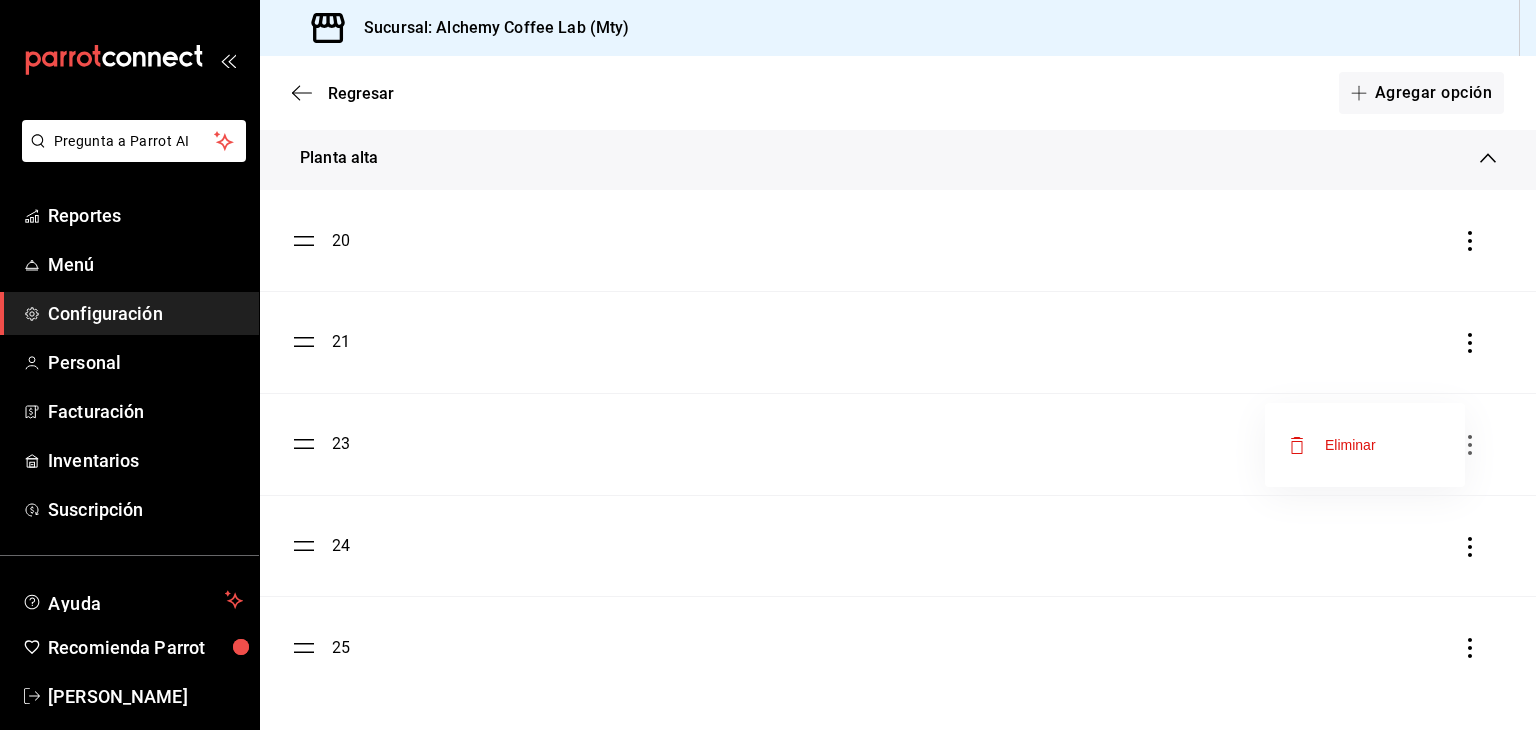 click at bounding box center [768, 365] 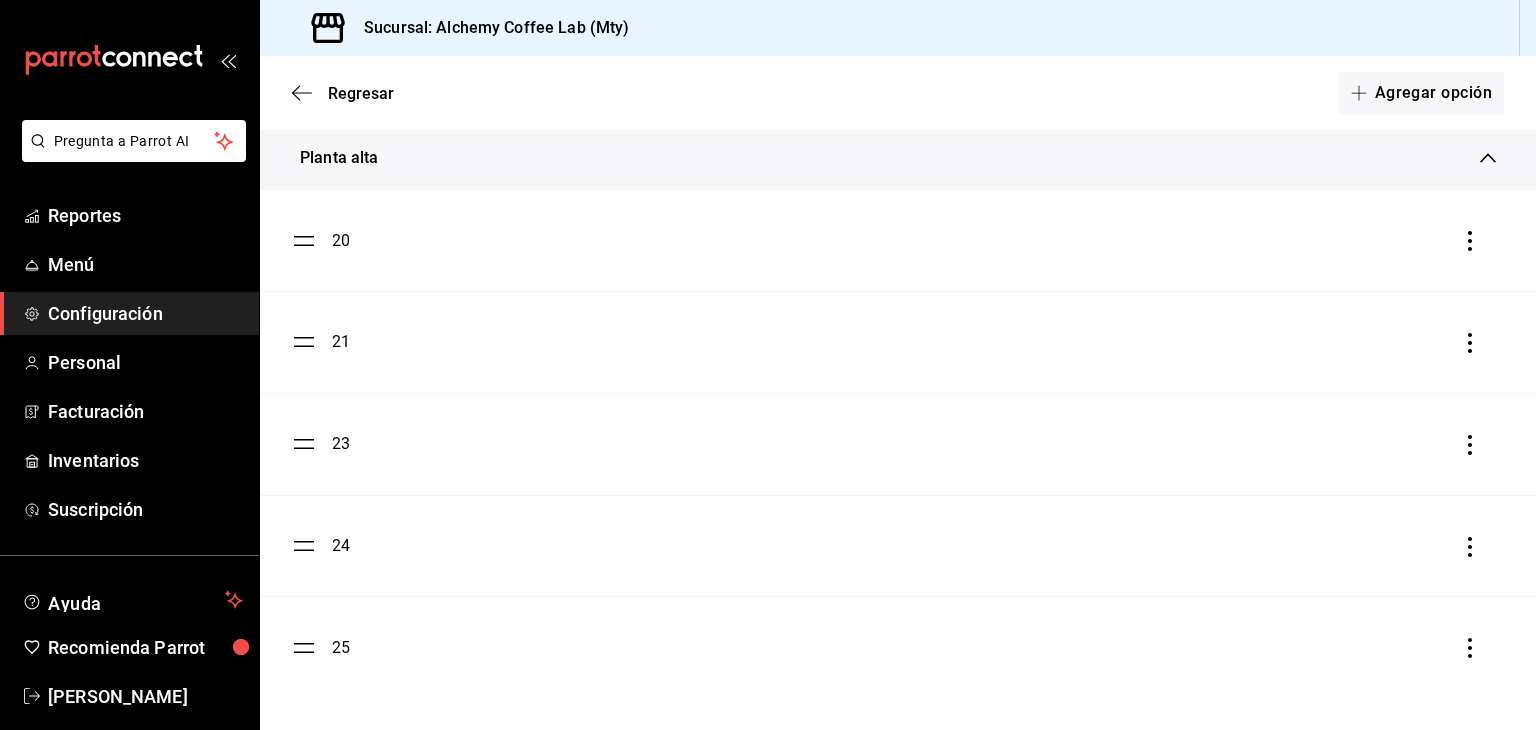 click on "Eliminar" at bounding box center (768, 365) 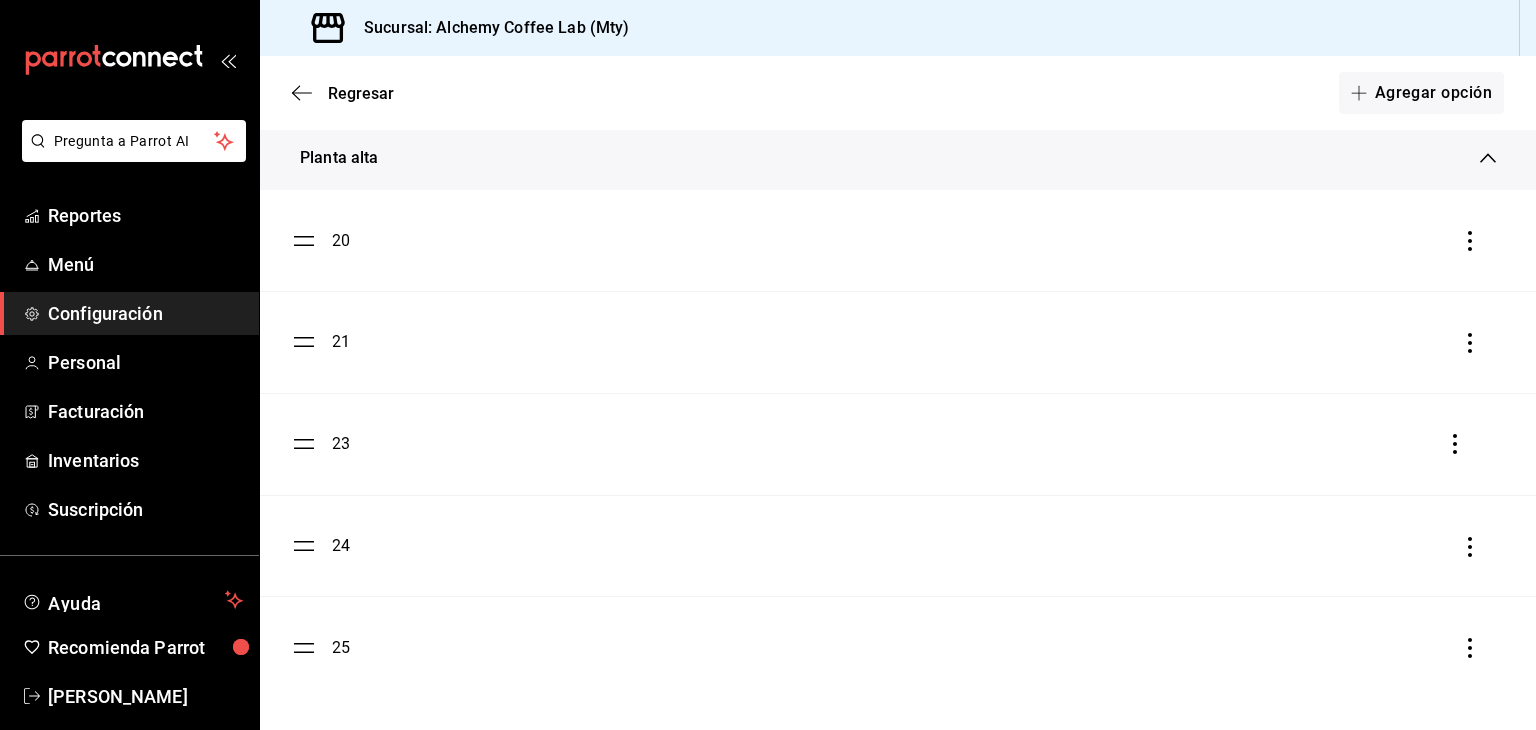 click on "20 21 23 24 25" at bounding box center [898, 444] 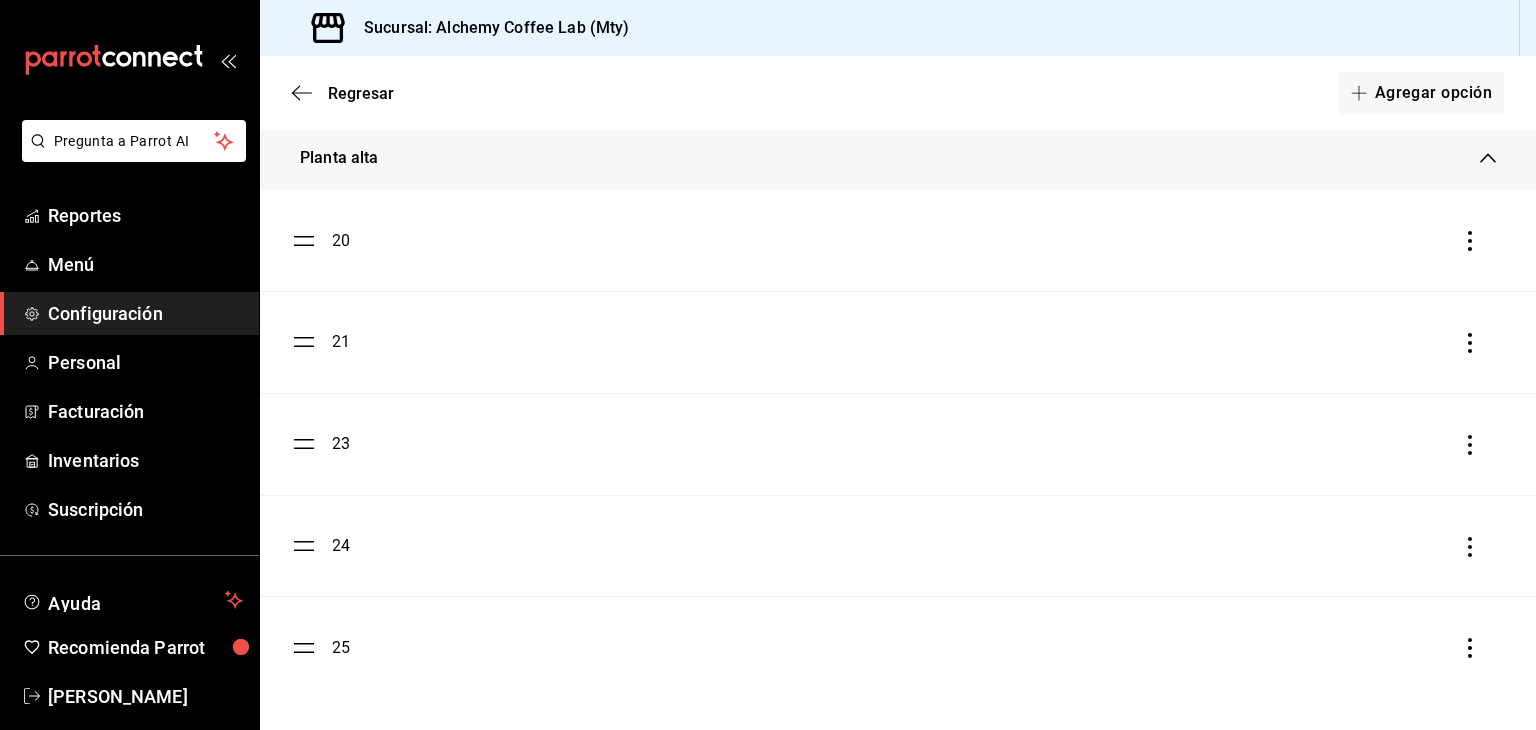 click on "20 21 23 24 25" at bounding box center [898, 444] 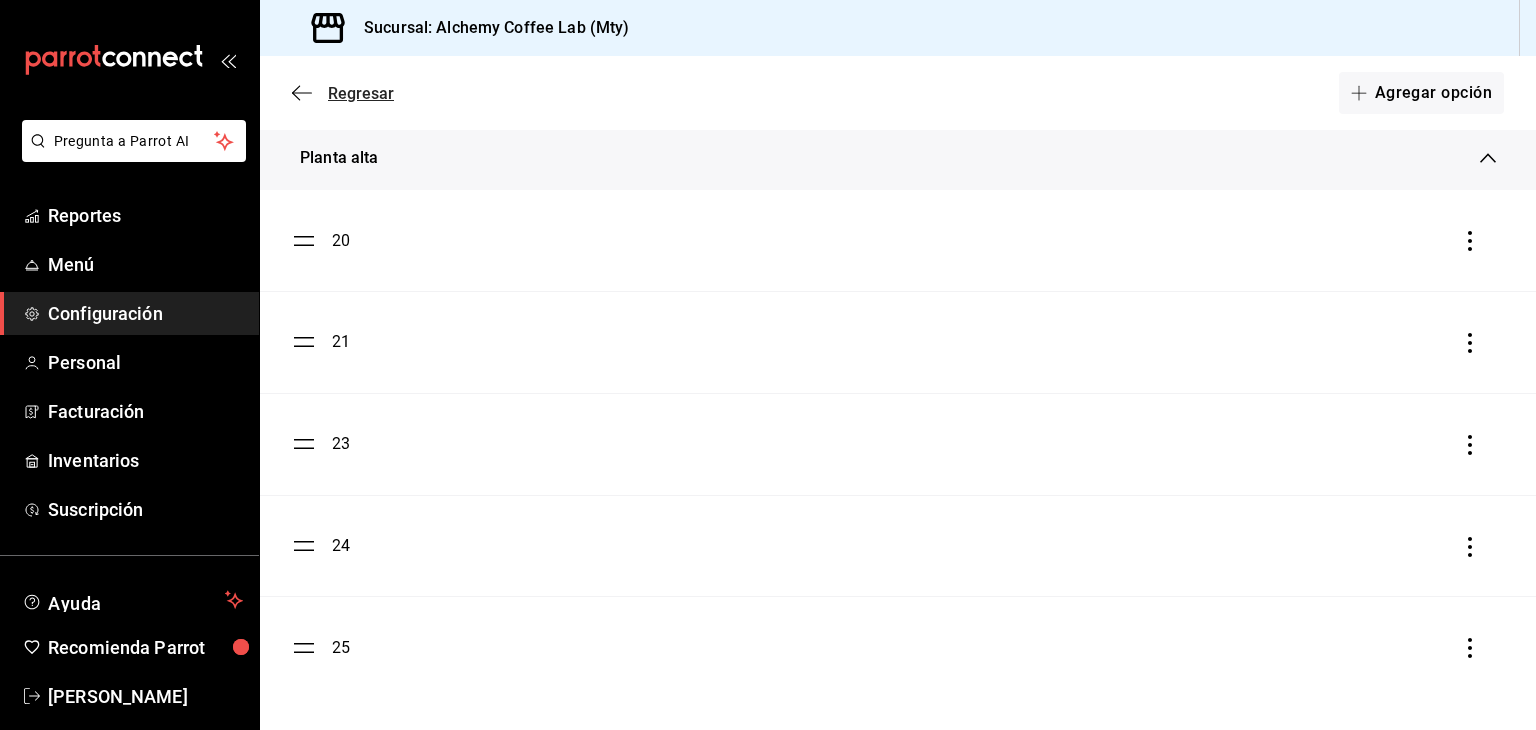click on "Regresar" at bounding box center (361, 93) 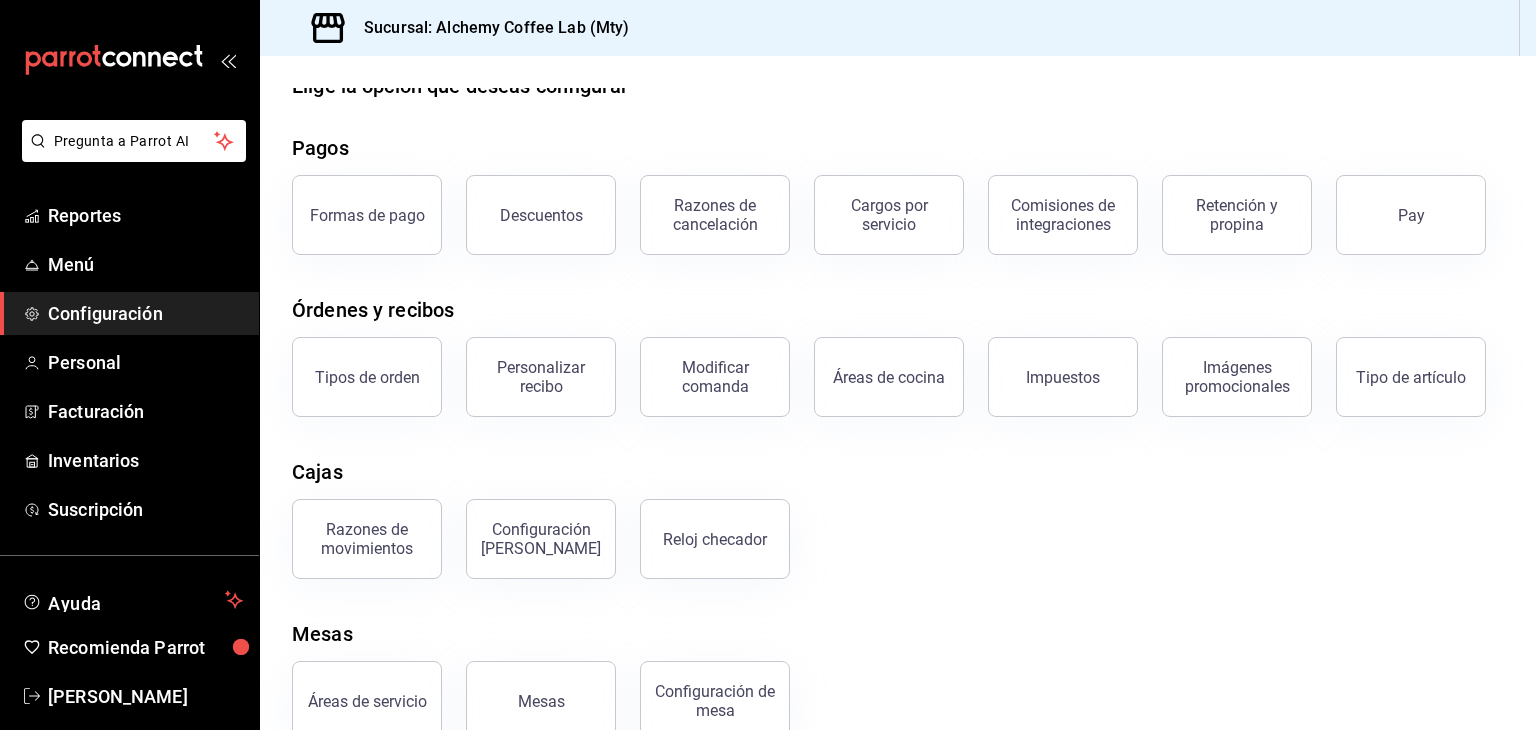 scroll, scrollTop: 76, scrollLeft: 0, axis: vertical 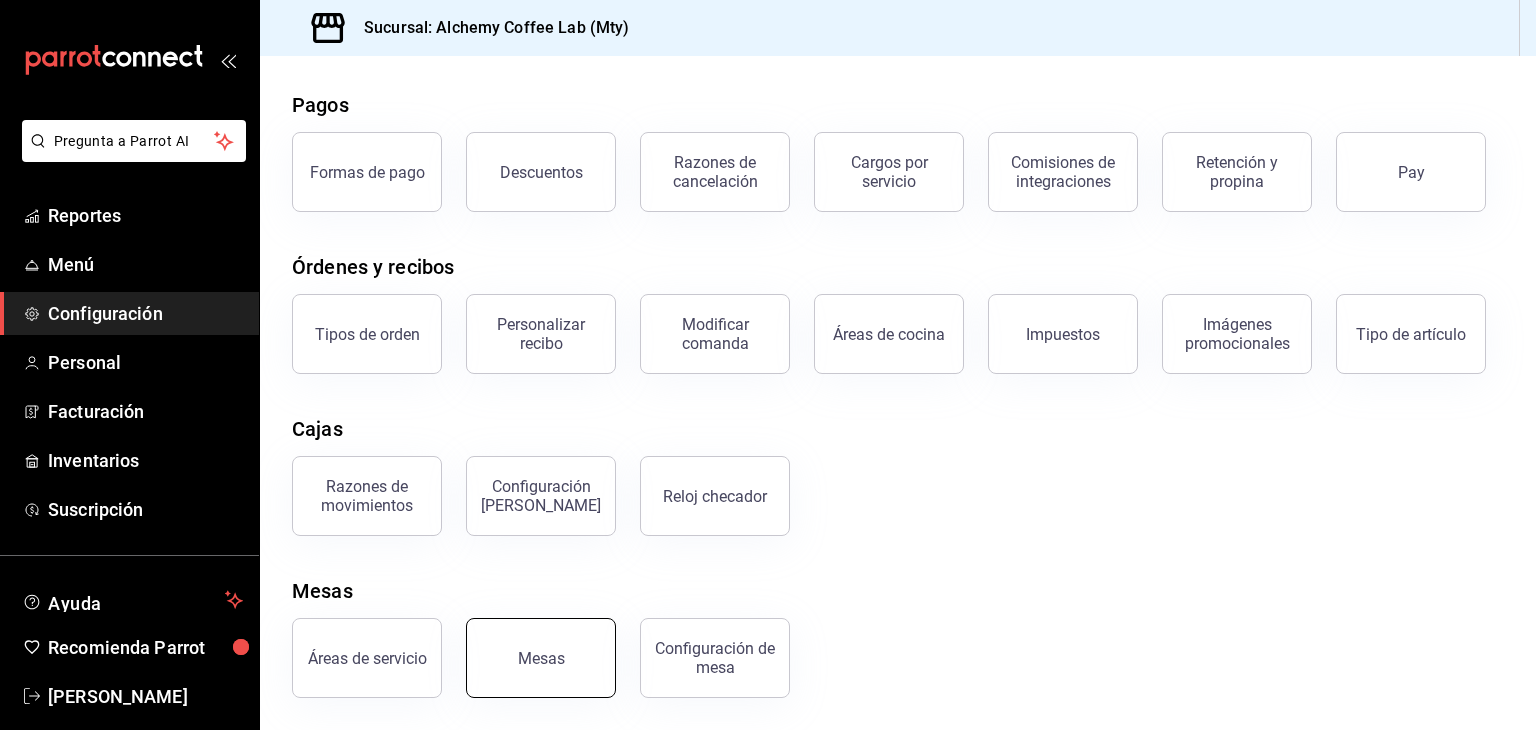 click on "Mesas" at bounding box center [541, 658] 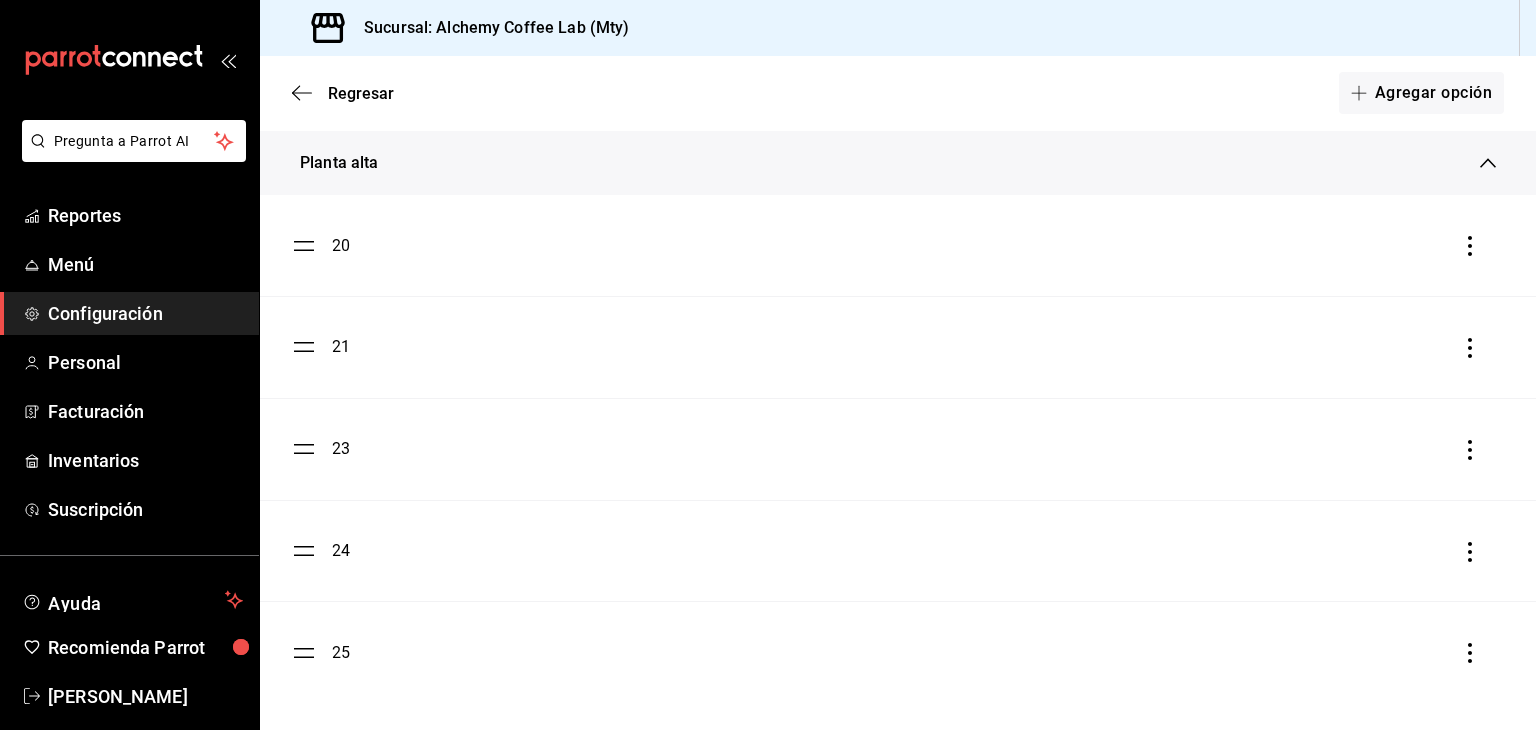 scroll, scrollTop: 1552, scrollLeft: 0, axis: vertical 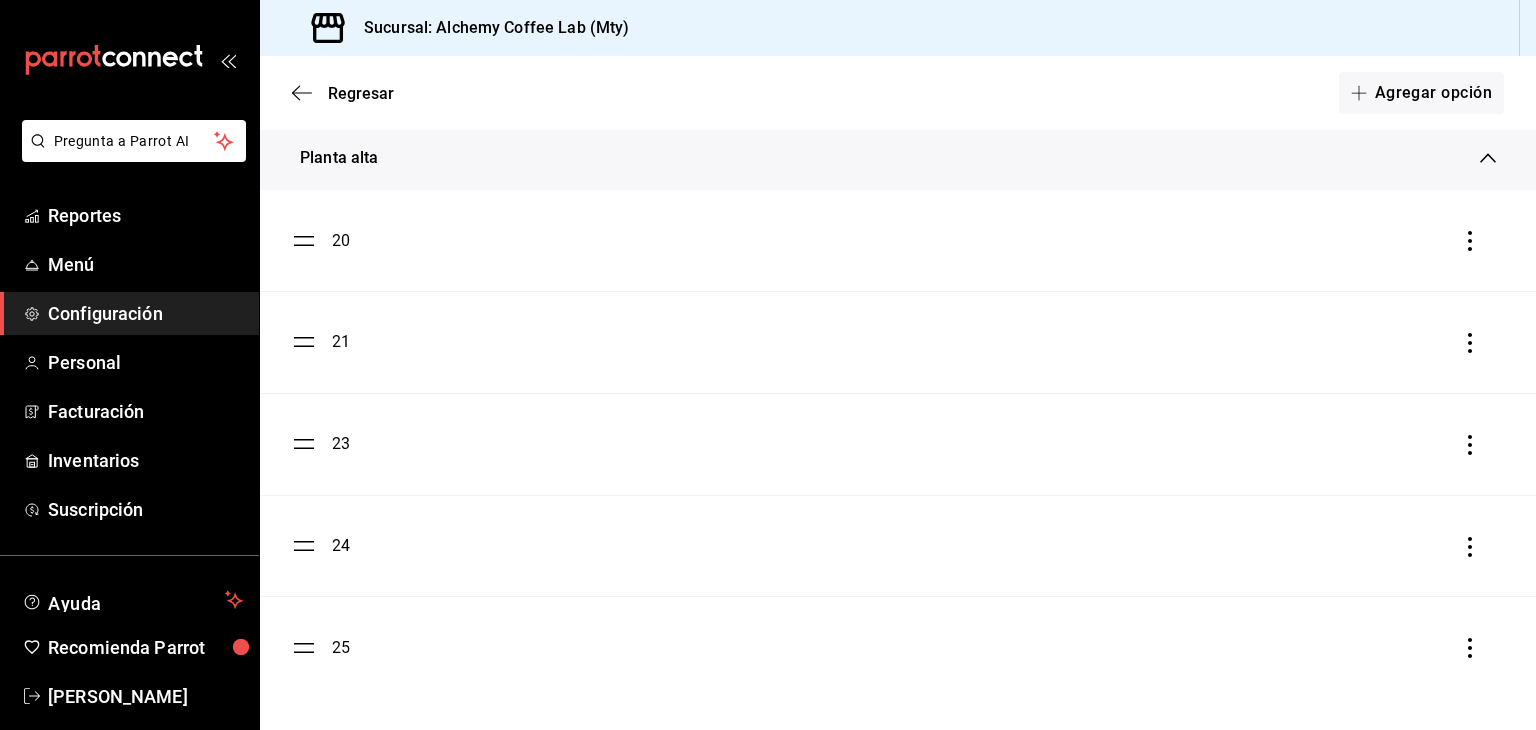 click 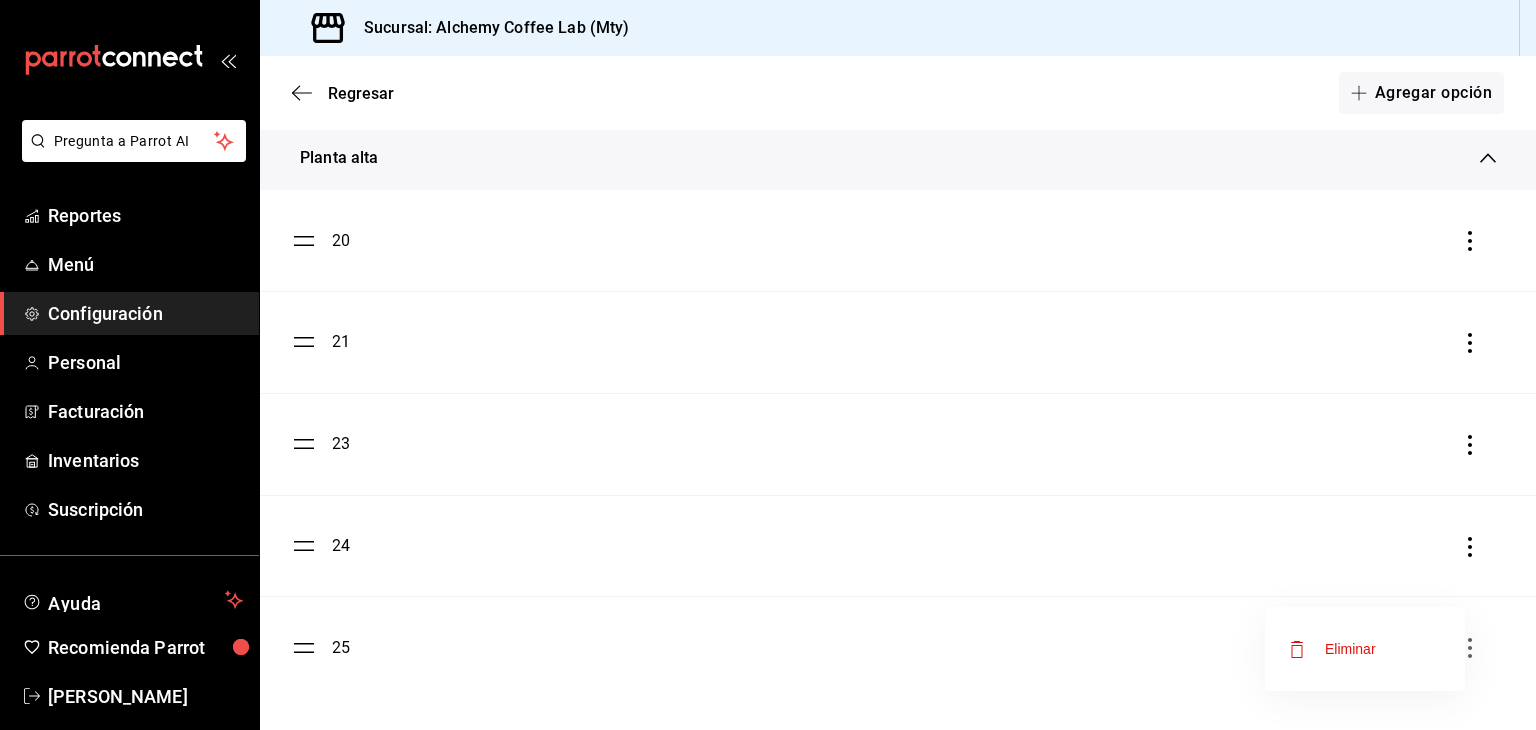 click on "Eliminar" at bounding box center (1365, 649) 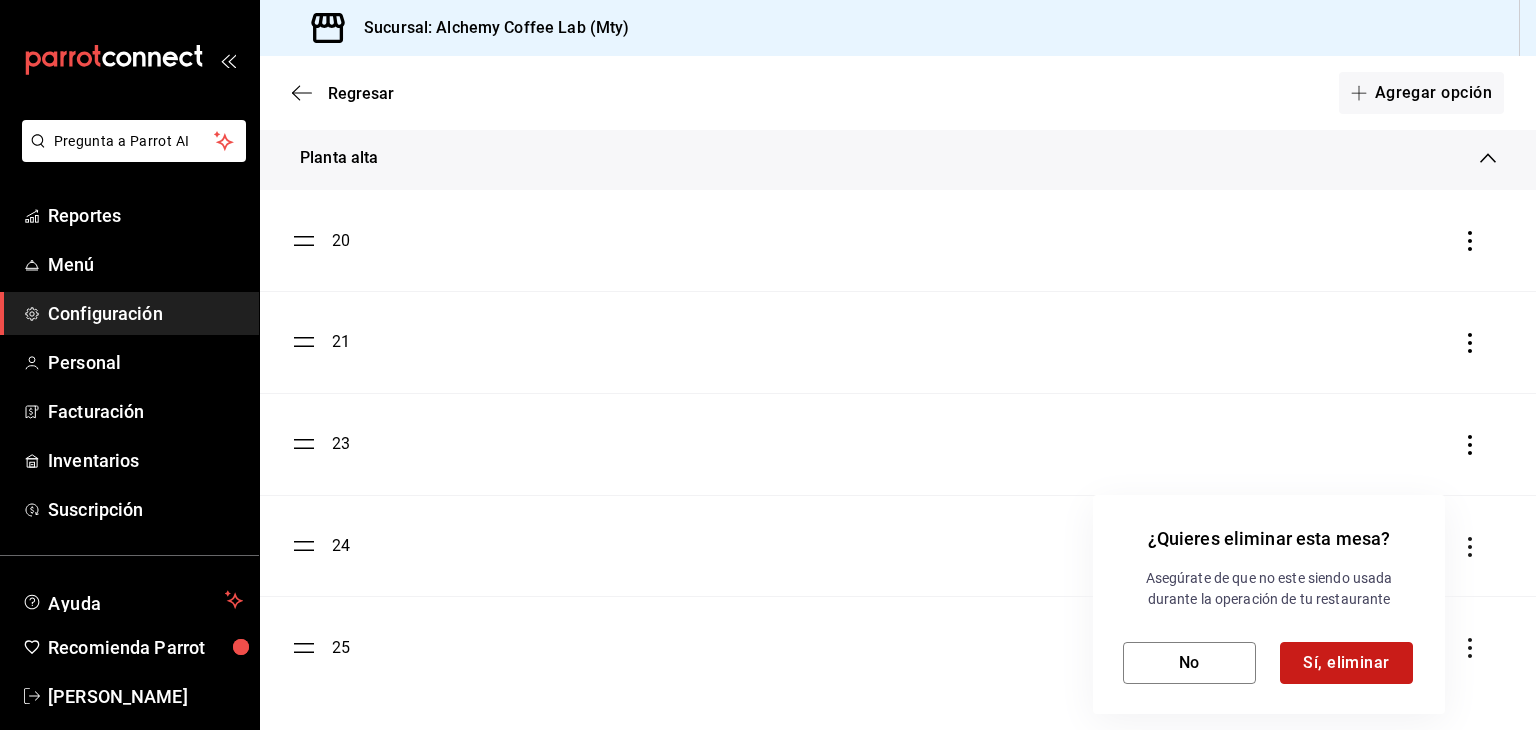 click on "Sí, eliminar" at bounding box center [1346, 663] 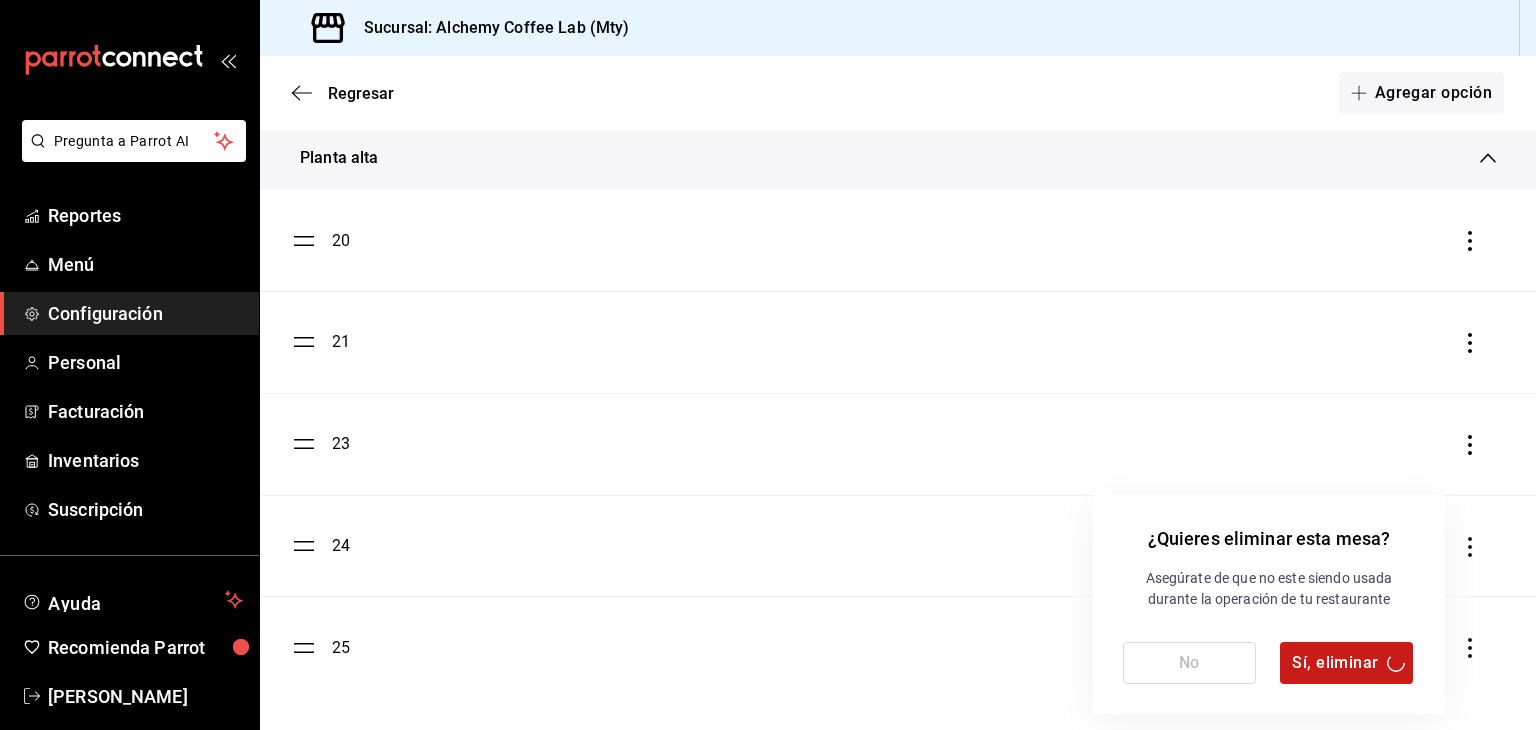 scroll, scrollTop: 1451, scrollLeft: 0, axis: vertical 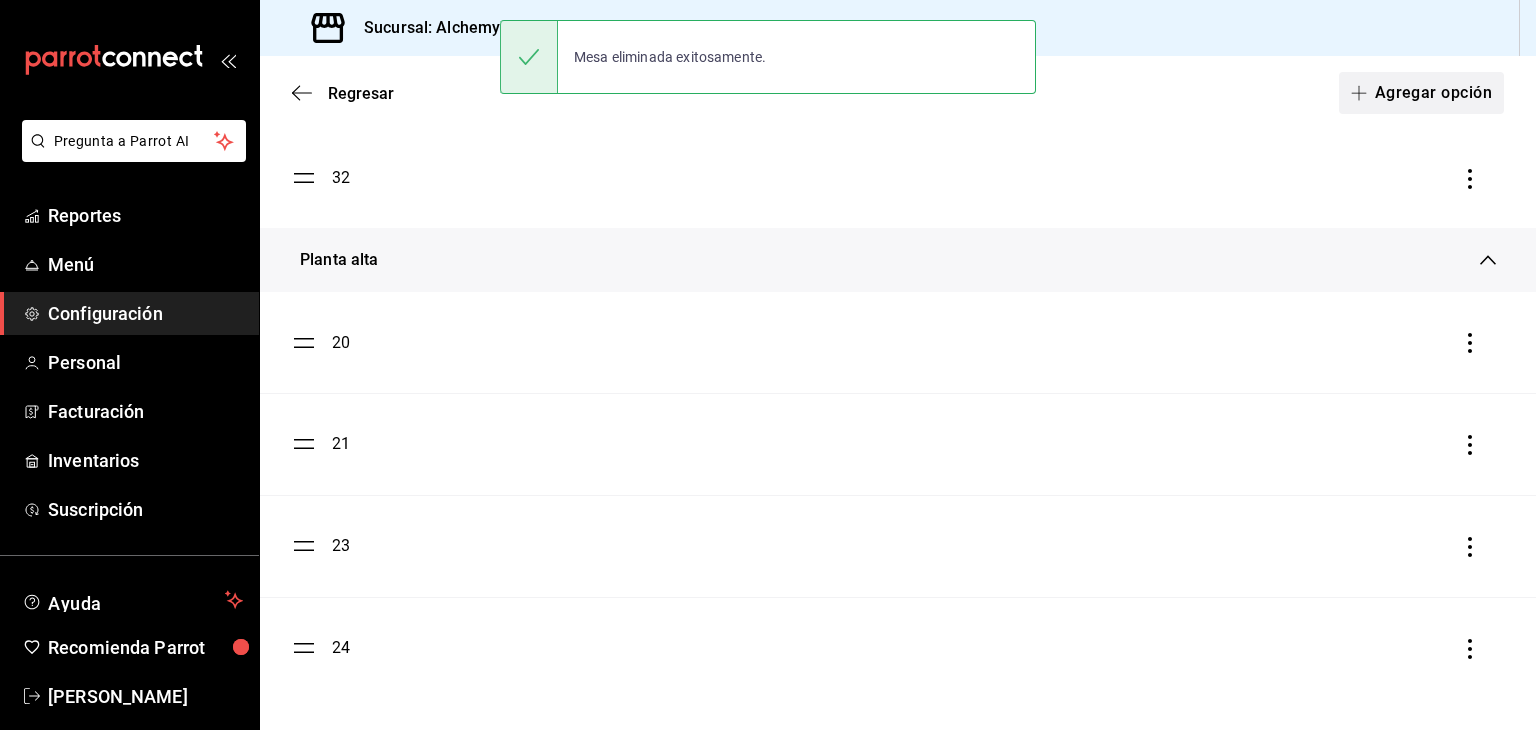click on "Agregar opción" at bounding box center (1421, 93) 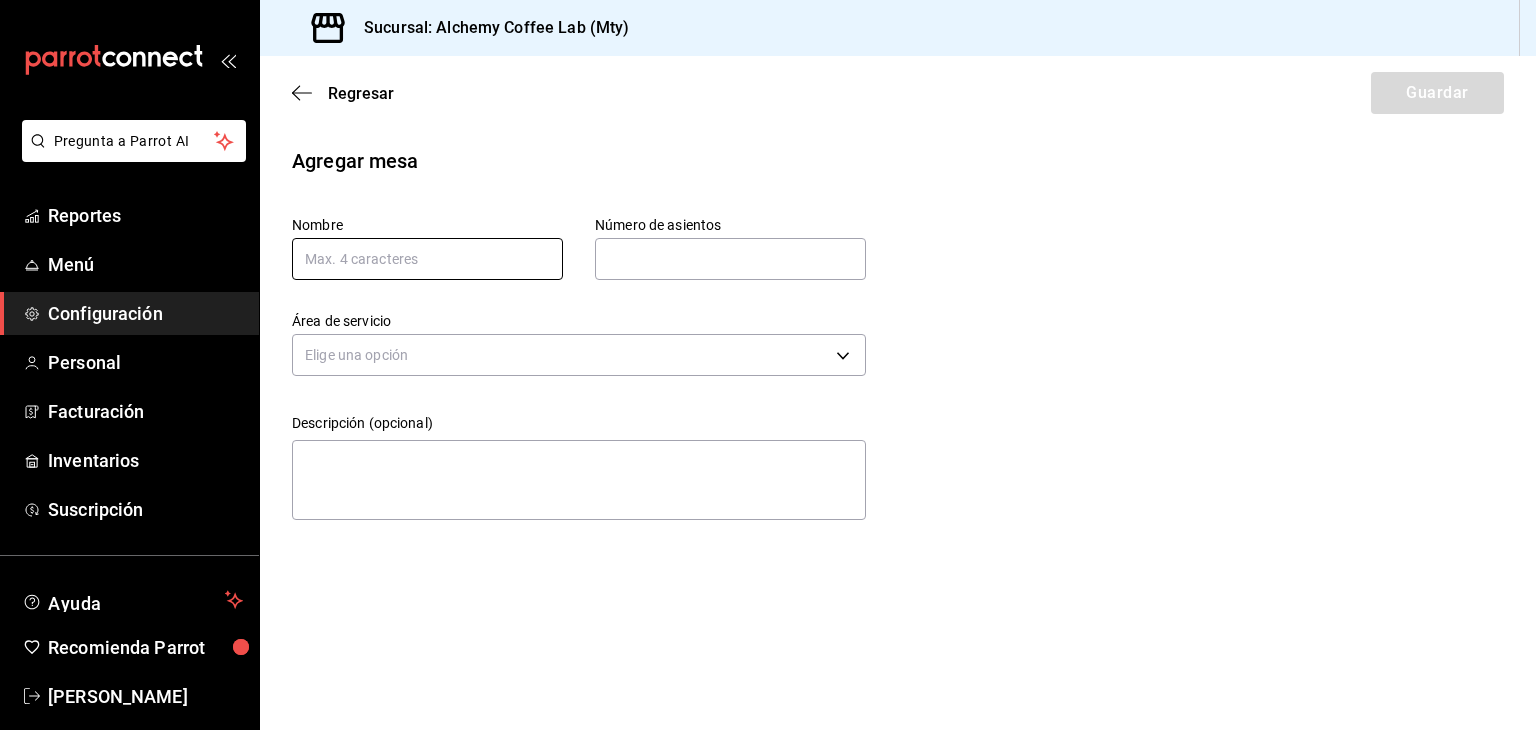 click at bounding box center [427, 259] 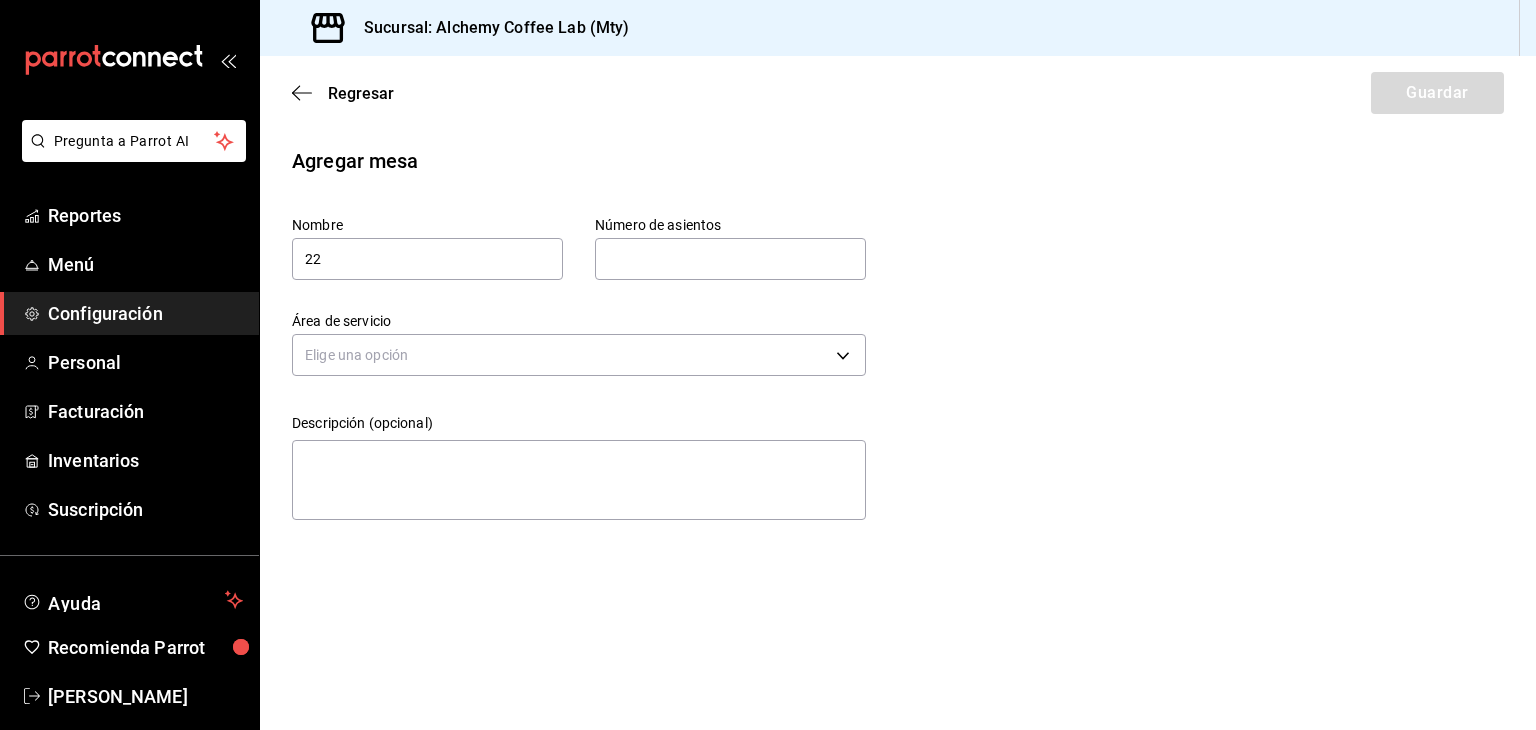 click at bounding box center [730, 259] 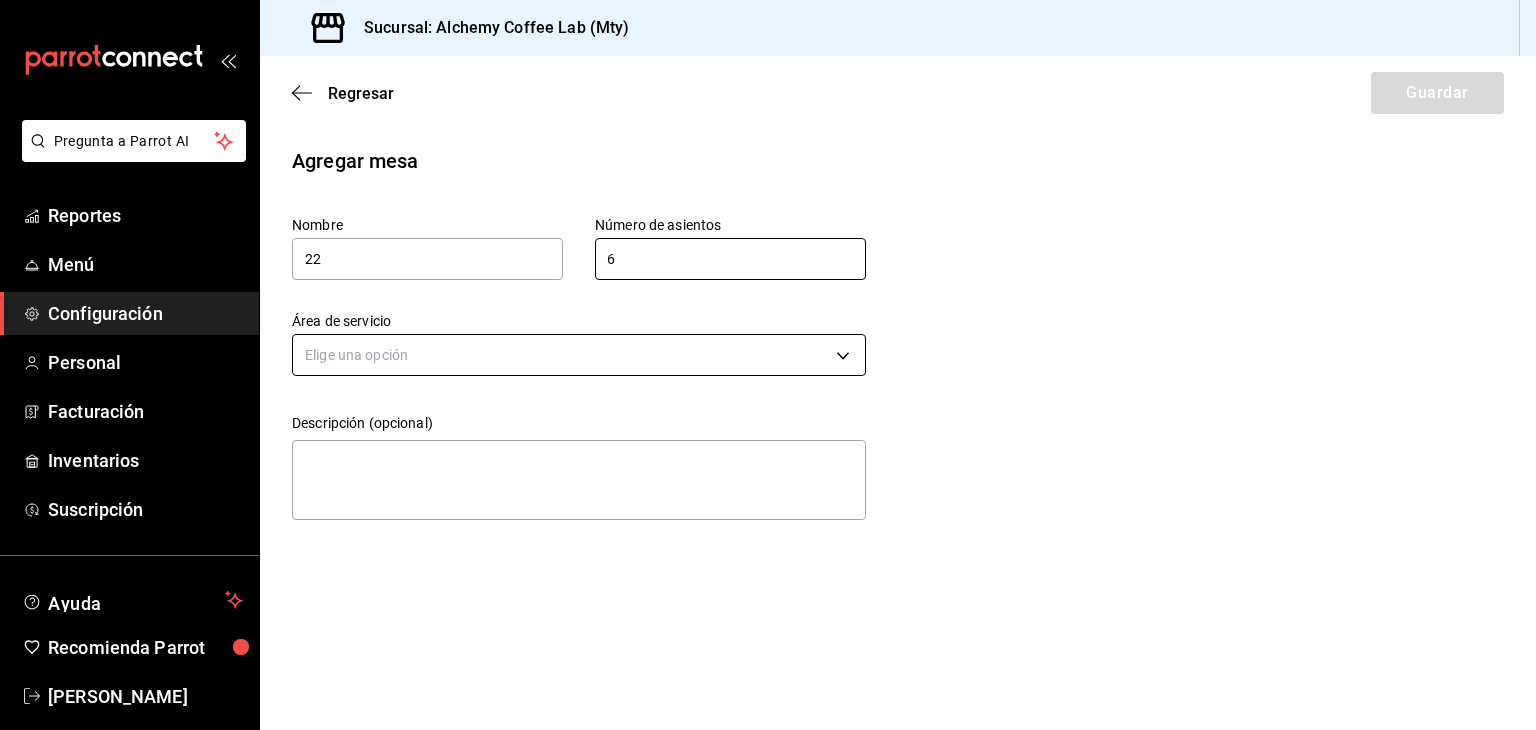 click on "Pregunta a Parrot AI Reportes   Menú   Configuración   Personal   Facturación   Inventarios   Suscripción   Ayuda Recomienda Parrot   [PERSON_NAME]   Sugerir nueva función   Sucursal: Alchemy Coffee Lab (Mty) Regresar Guardar Agregar mesa Nombre 22 Número de asientos 6 Número de asientos Área de servicio Elige una opción Descripción (opcional) x GANA 1 MES GRATIS EN TU SUSCRIPCIÓN AQUÍ ¿Recuerdas cómo empezó tu restaurante?
[DATE] puedes ayudar a un colega a tener el mismo cambio que tú viviste.
Recomienda Parrot directamente desde tu Portal Administrador.
Es fácil y rápido.
🎁 Por cada restaurante que se una, ganas 1 mes gratis. Ver video tutorial Ir a video Pregunta a Parrot AI Reportes   Menú   Configuración   Personal   Facturación   Inventarios   Suscripción   Ayuda Recomienda Parrot   [PERSON_NAME]   Sugerir nueva función   Visitar centro de ayuda [PHONE_NUMBER] [EMAIL_ADDRESS][DOMAIN_NAME] Visitar centro de ayuda [PHONE_NUMBER]" at bounding box center (768, 365) 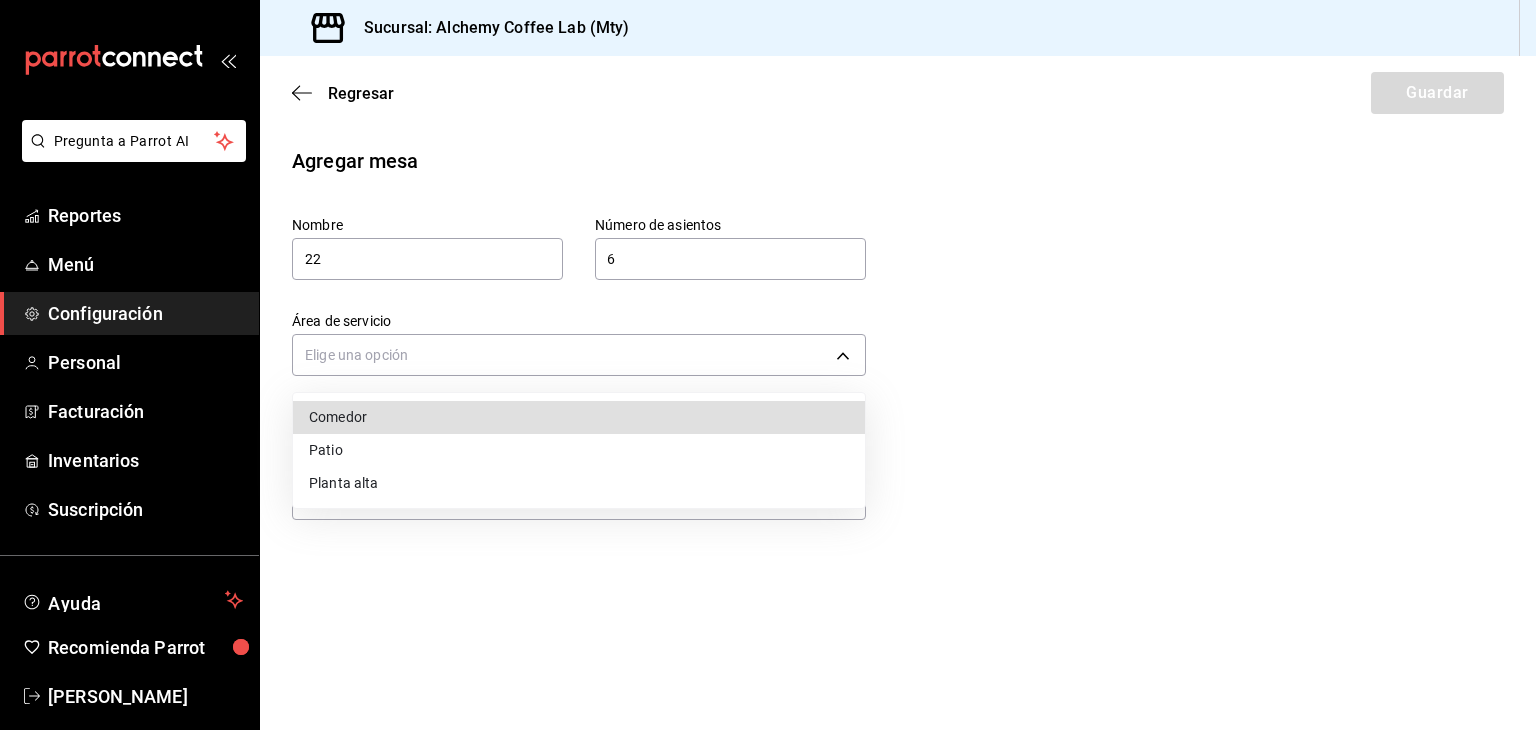click on "Planta alta" at bounding box center (579, 483) 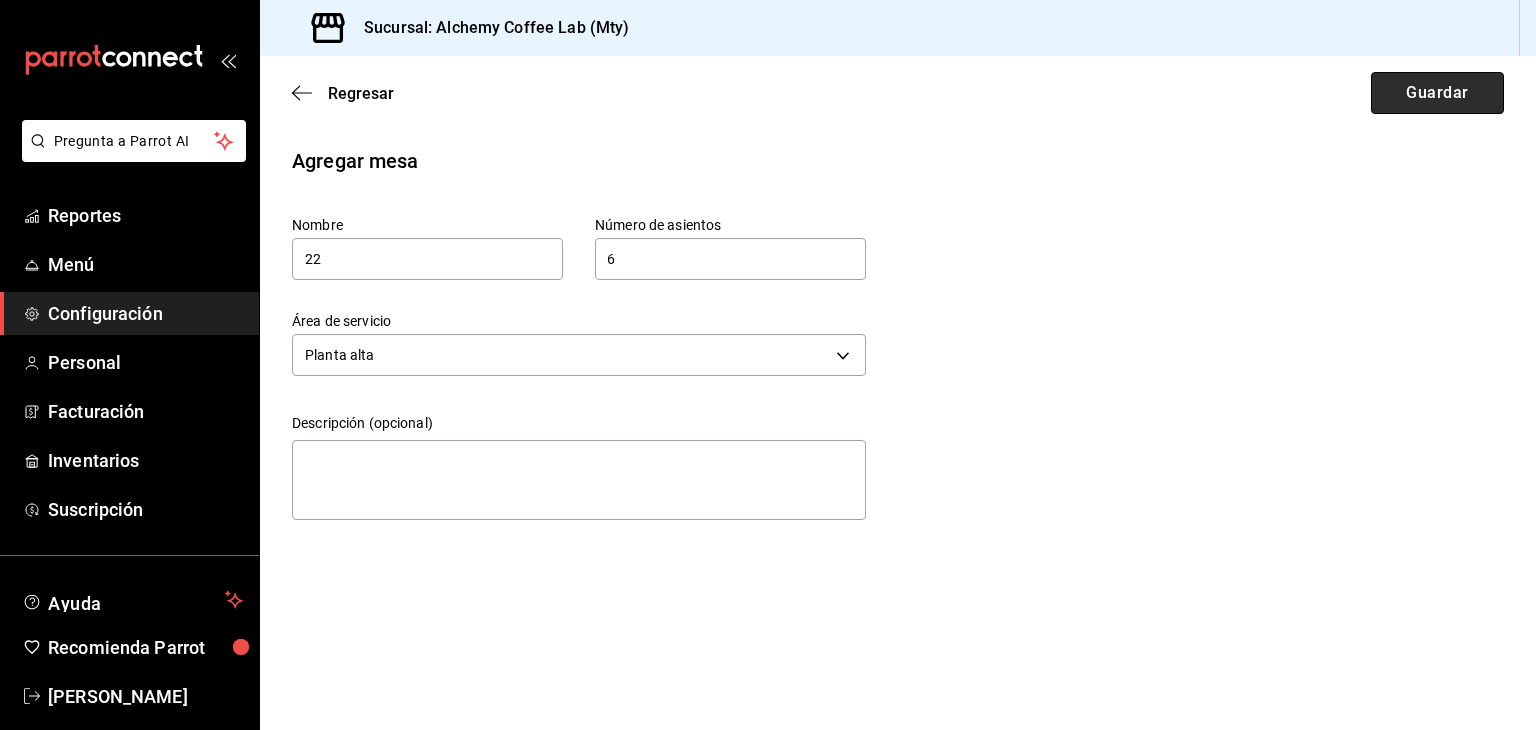 click on "Guardar" at bounding box center (1437, 93) 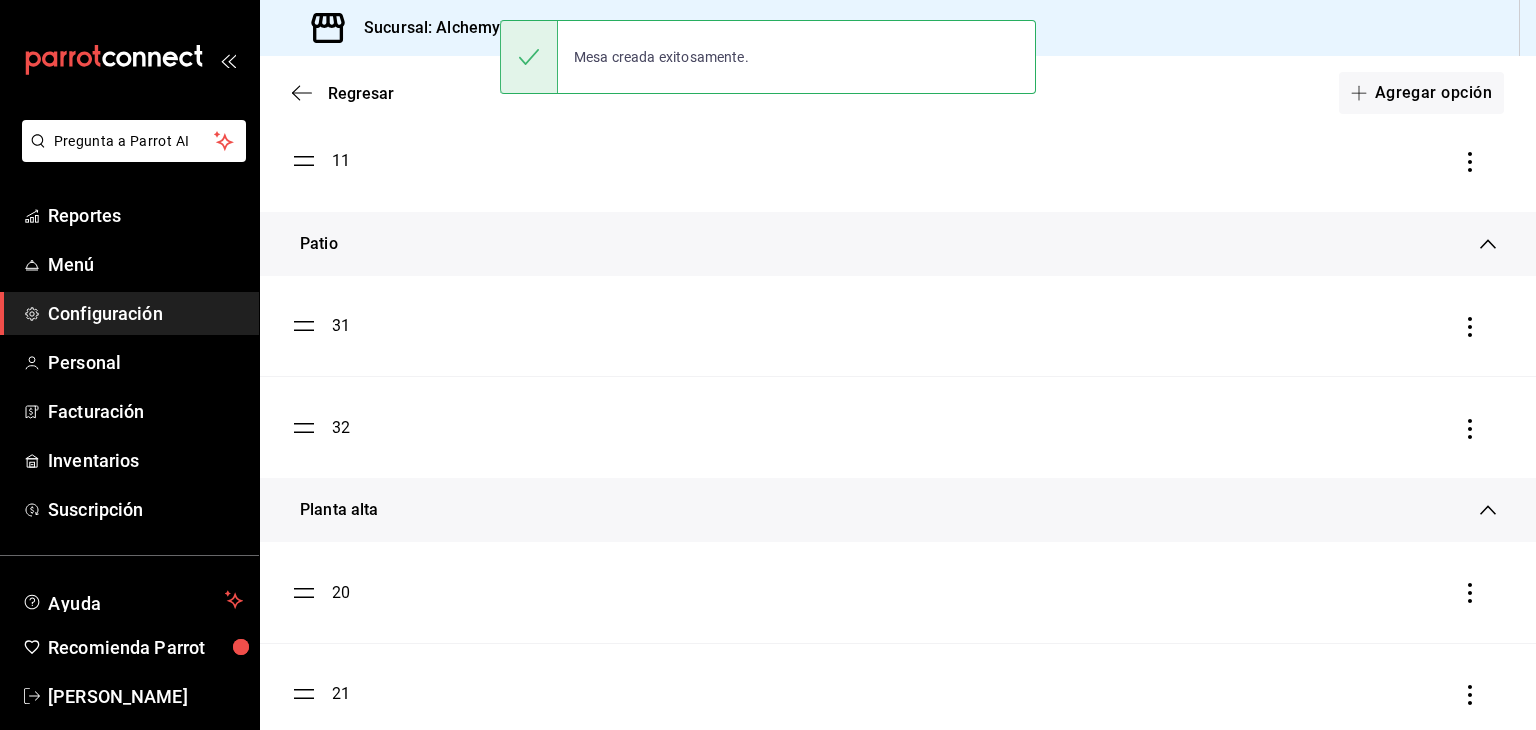 scroll, scrollTop: 1552, scrollLeft: 0, axis: vertical 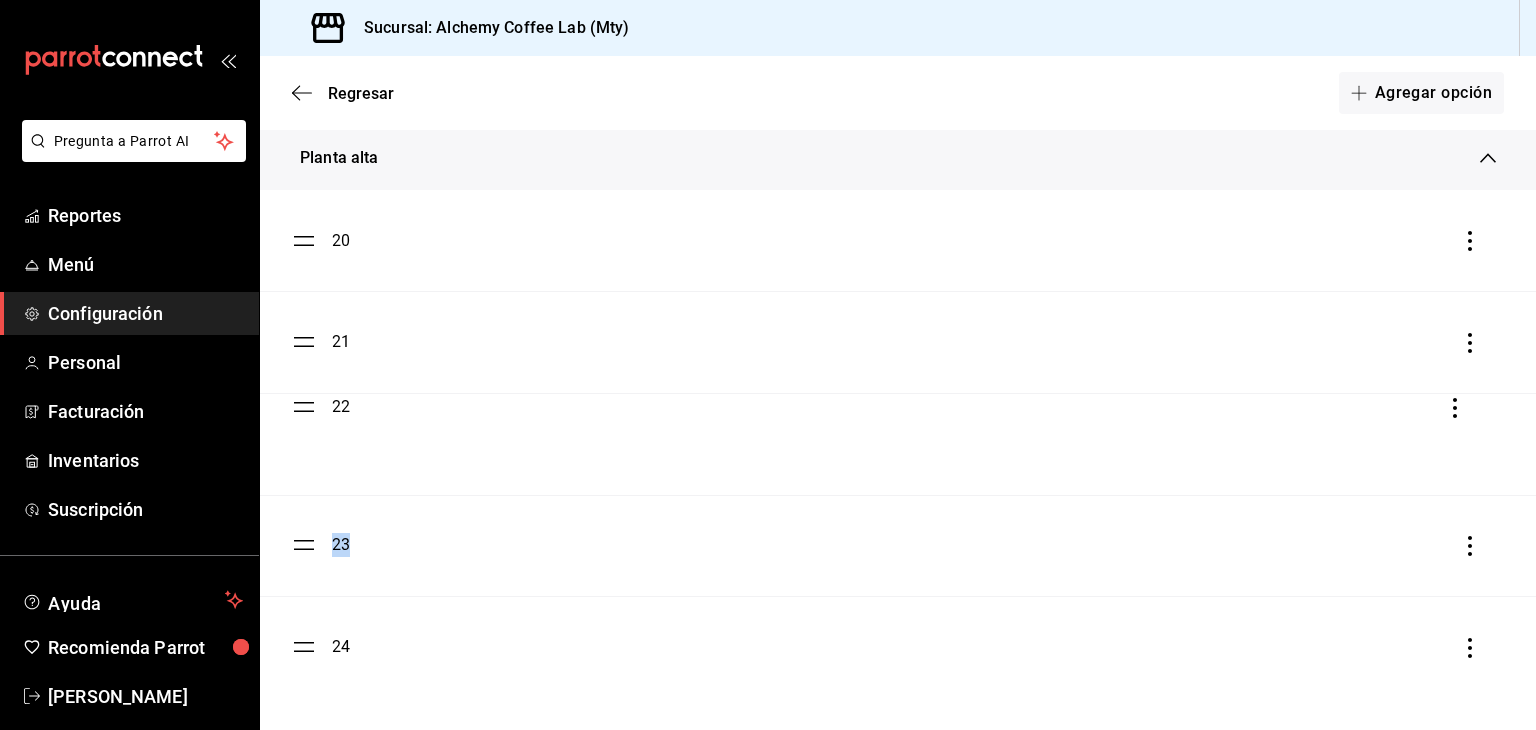 drag, startPoint x: 297, startPoint y: 655, endPoint x: 334, endPoint y: 415, distance: 242.83534 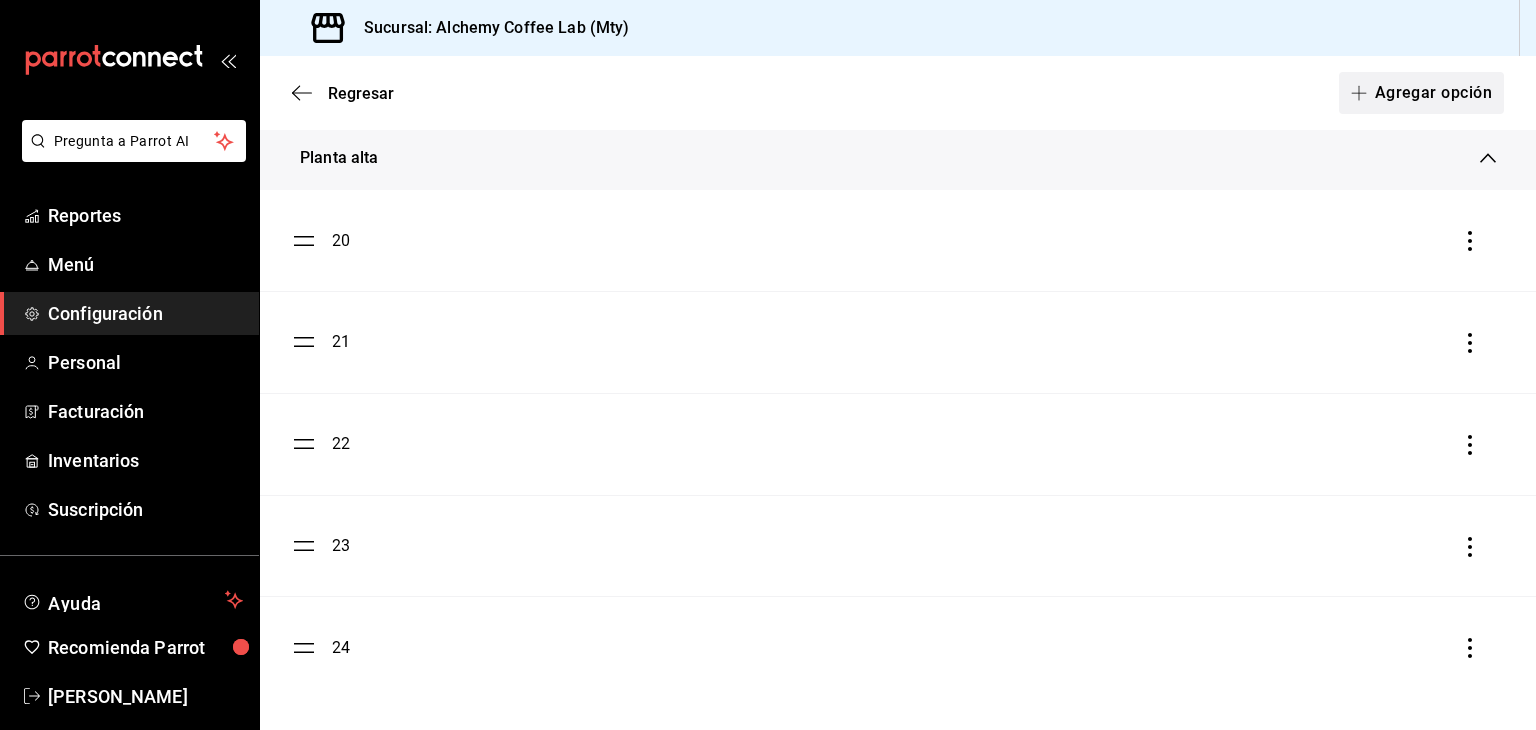 click on "Agregar opción" at bounding box center [1421, 93] 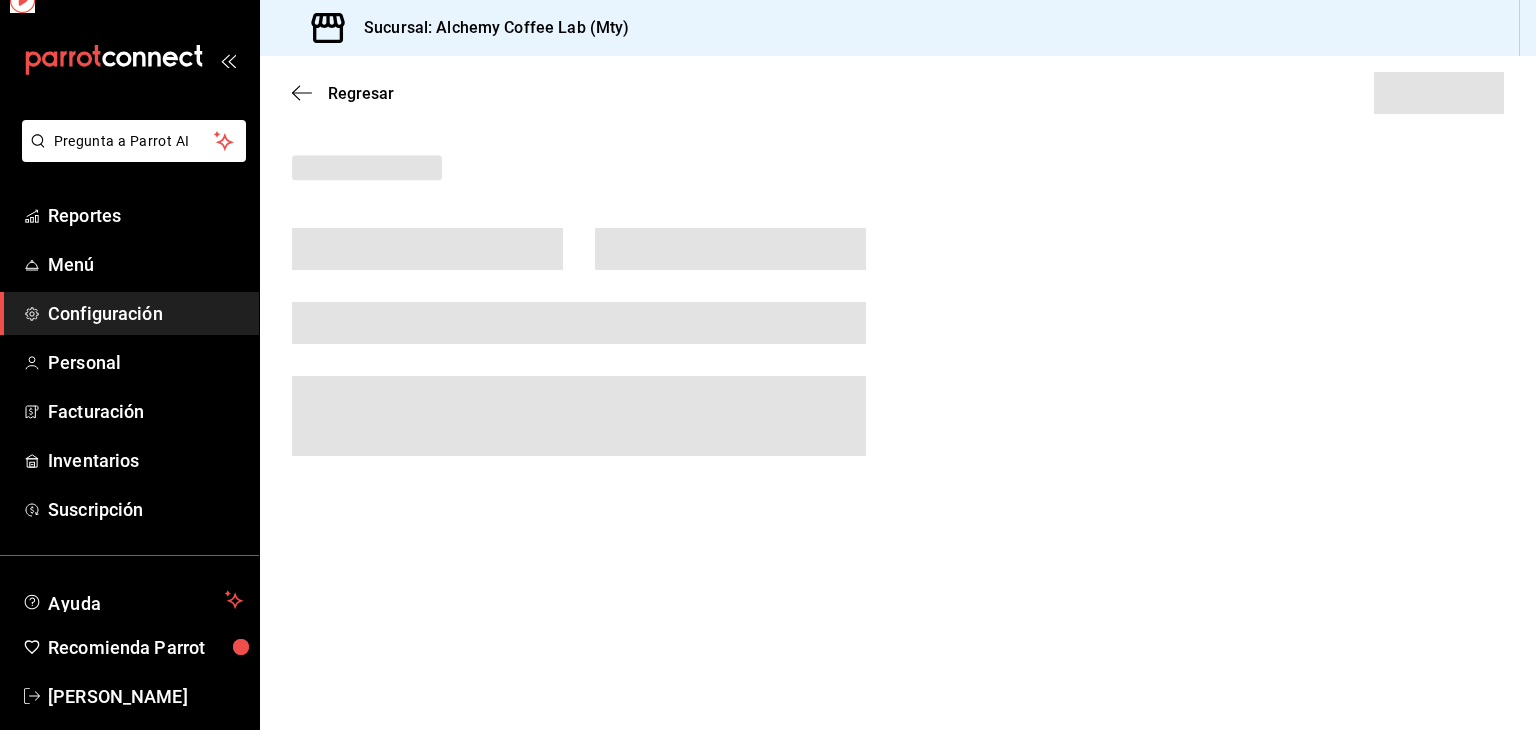 scroll, scrollTop: 0, scrollLeft: 0, axis: both 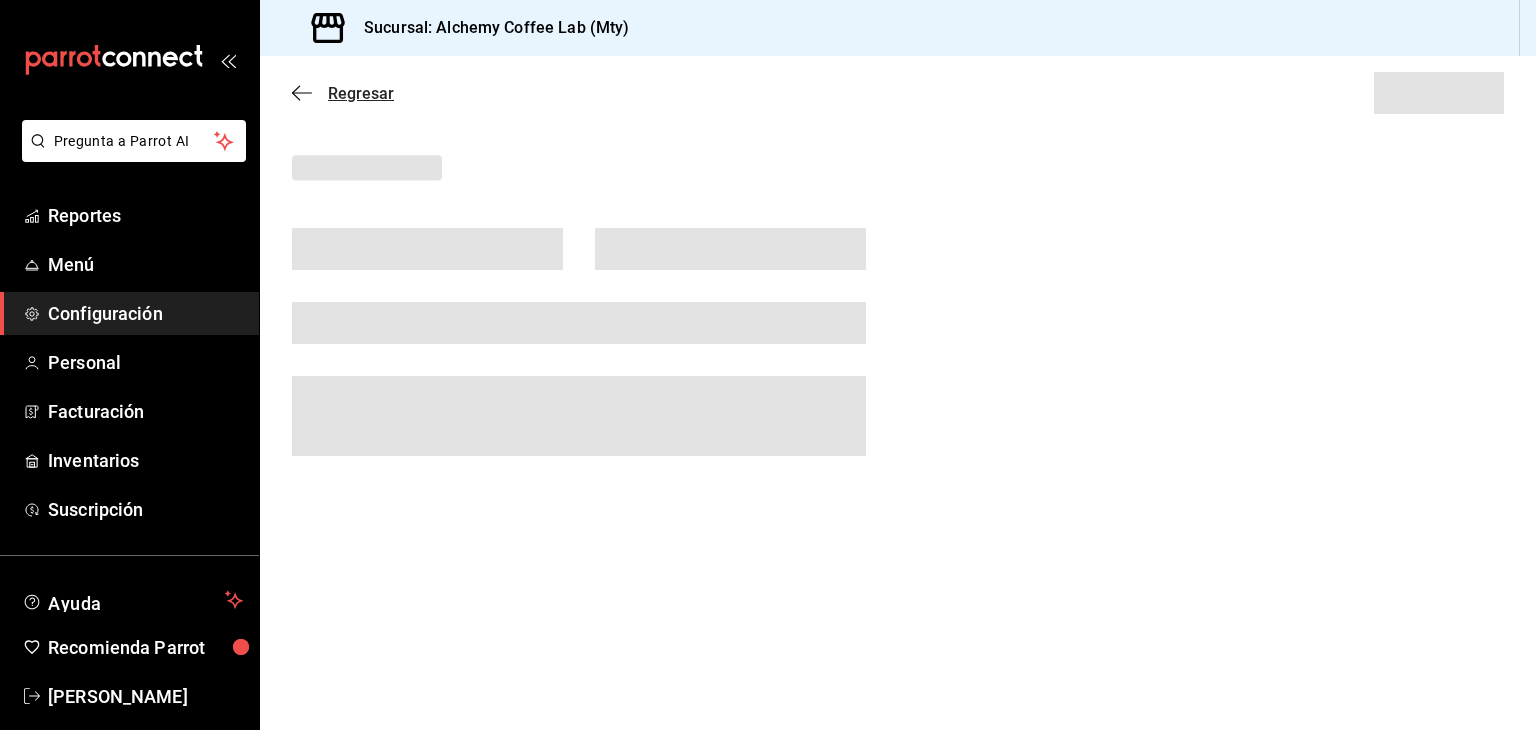 click on "Regresar" at bounding box center (361, 93) 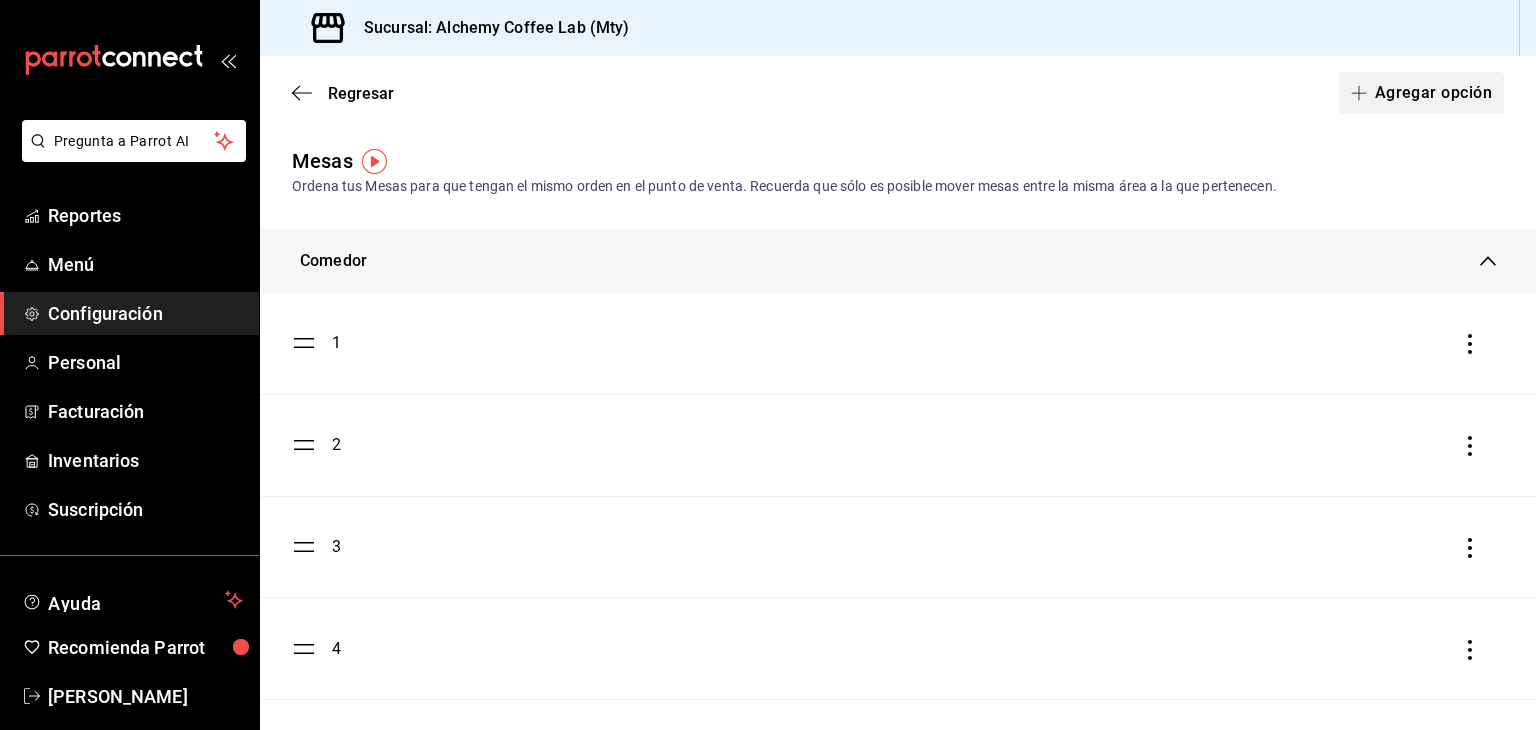 click on "Agregar opción" at bounding box center (1421, 93) 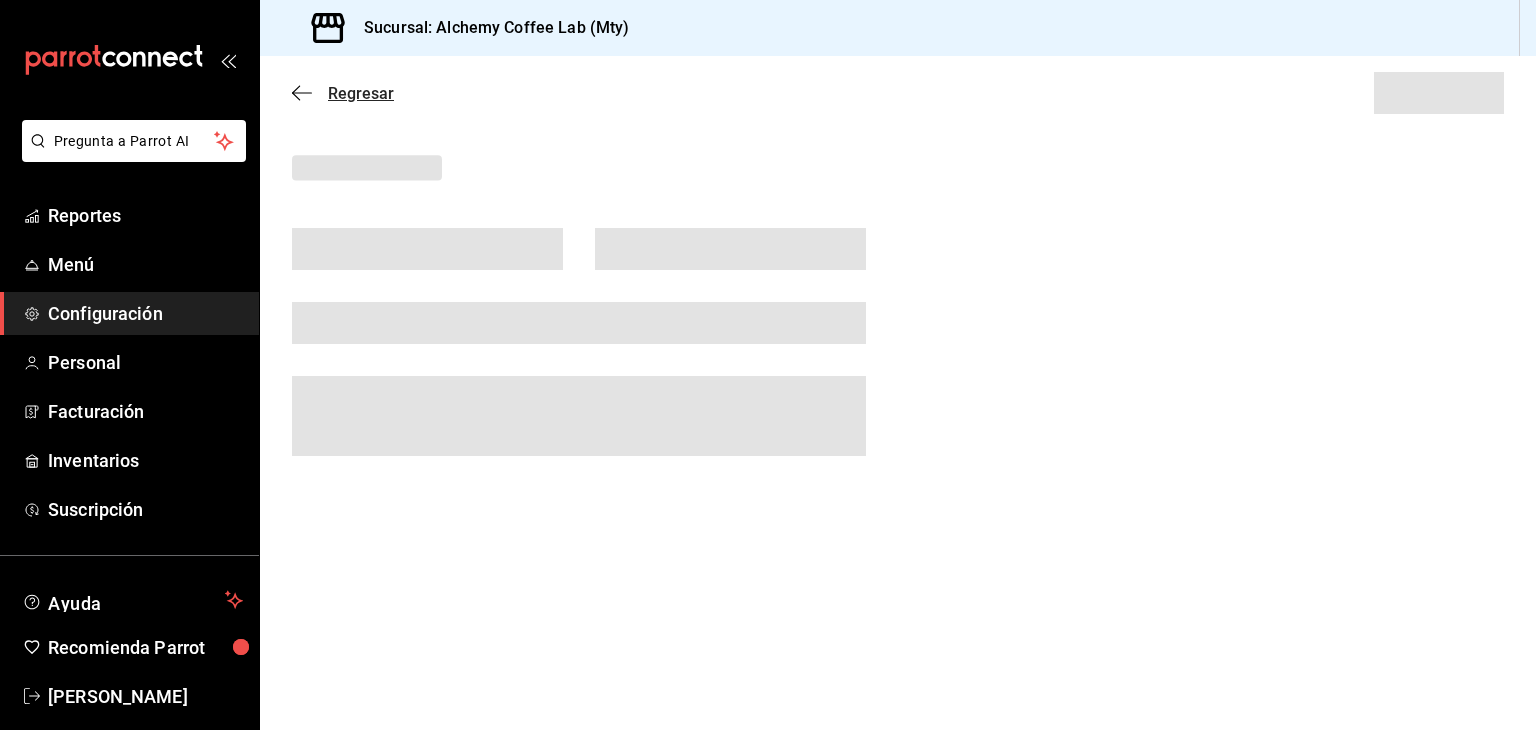 click on "Regresar" at bounding box center (361, 93) 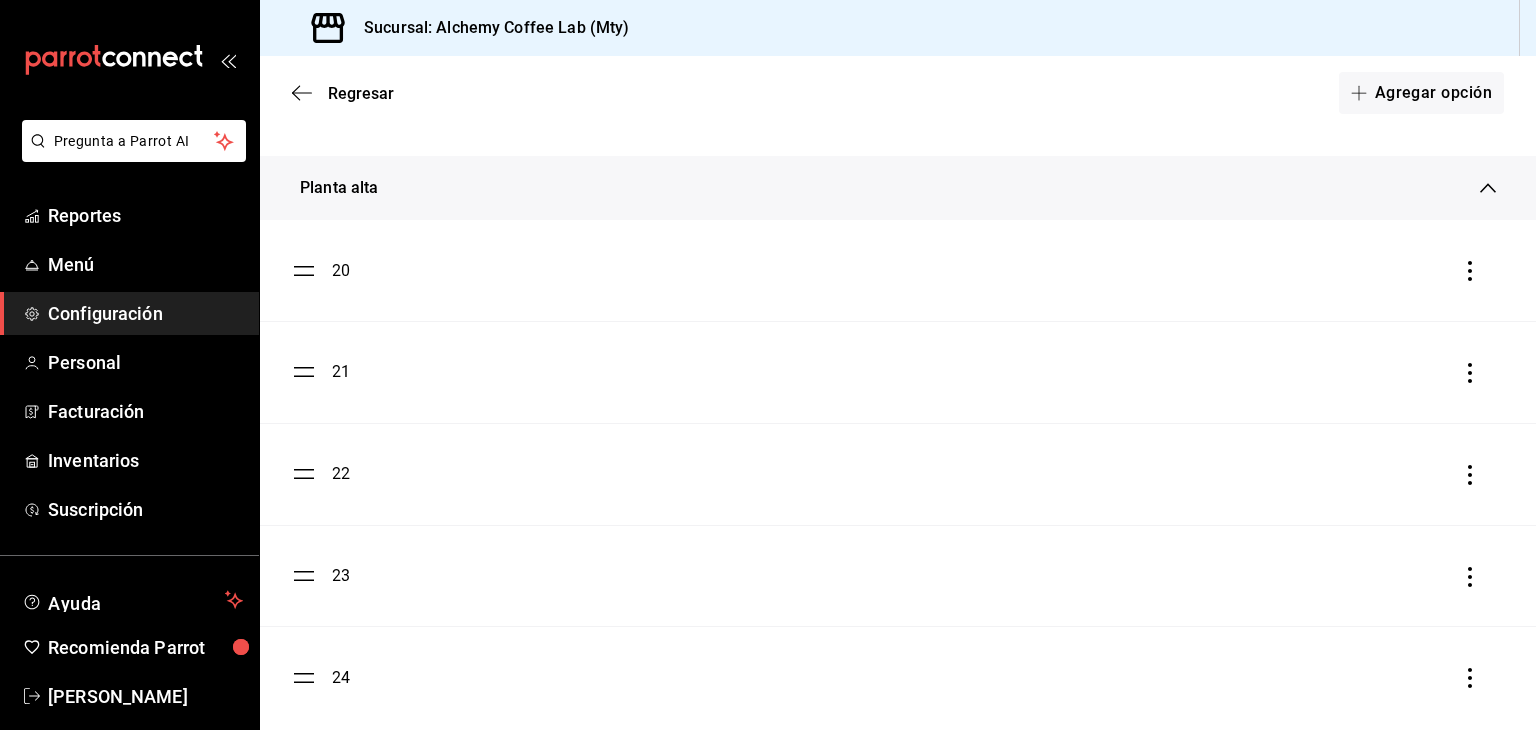 scroll, scrollTop: 1552, scrollLeft: 0, axis: vertical 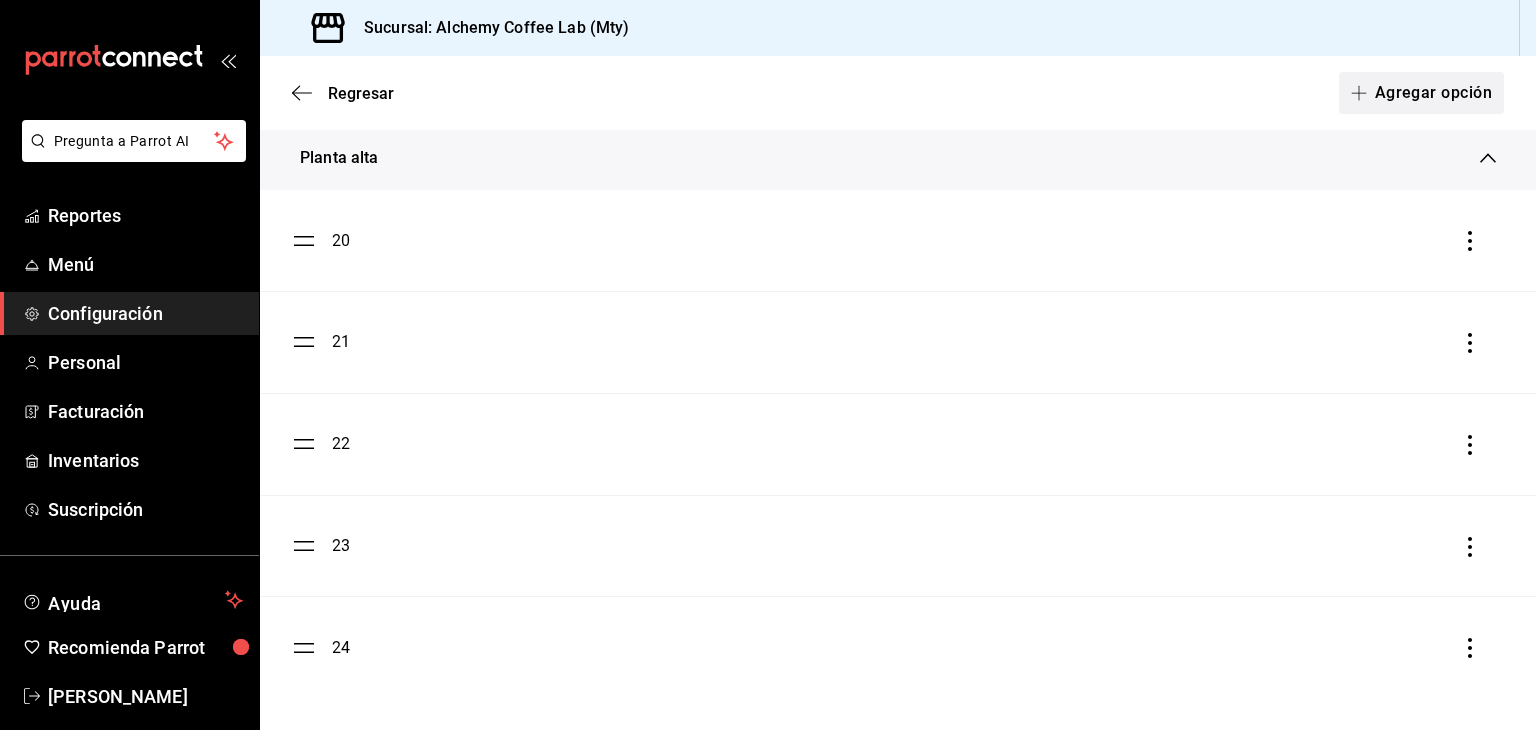 click on "Agregar opción" at bounding box center [1421, 93] 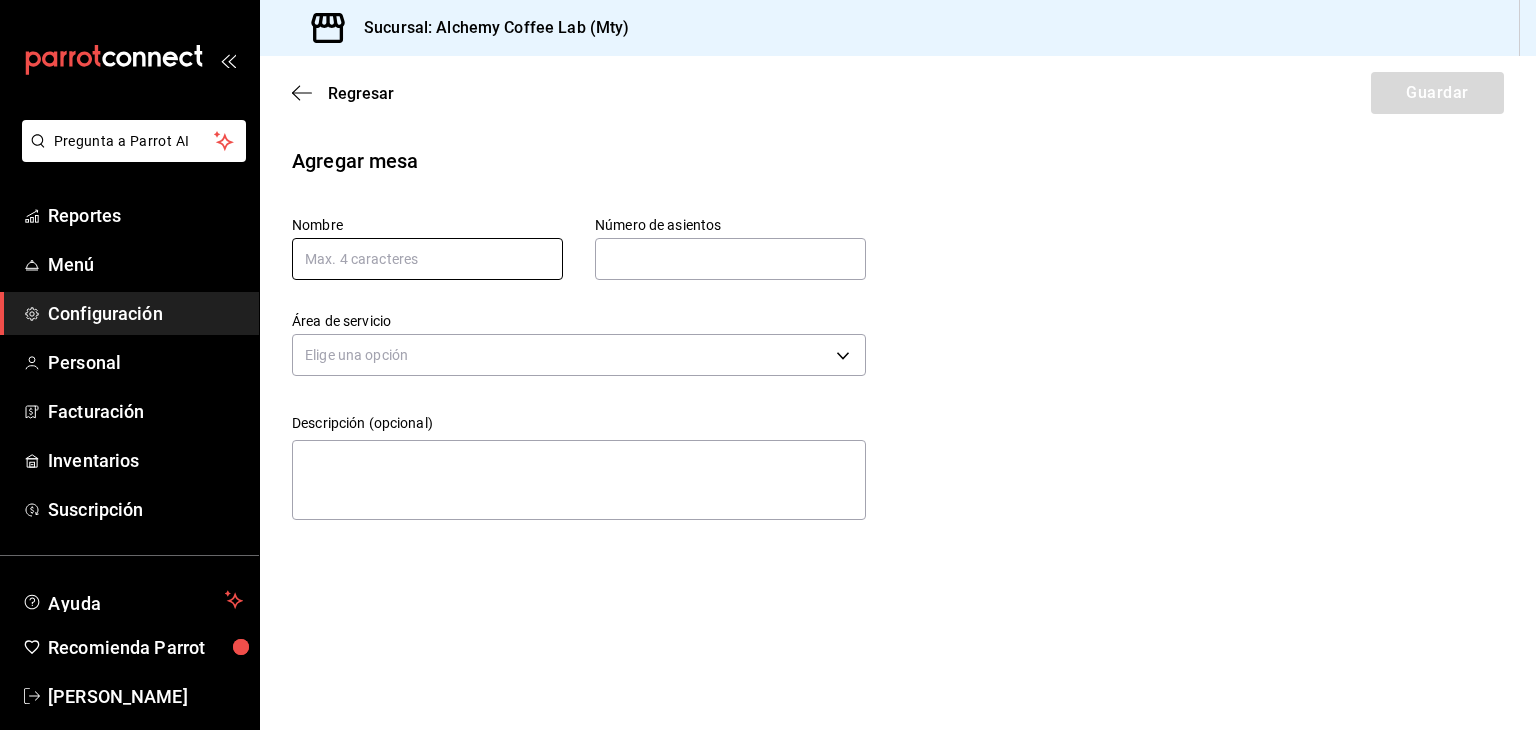 click at bounding box center (427, 259) 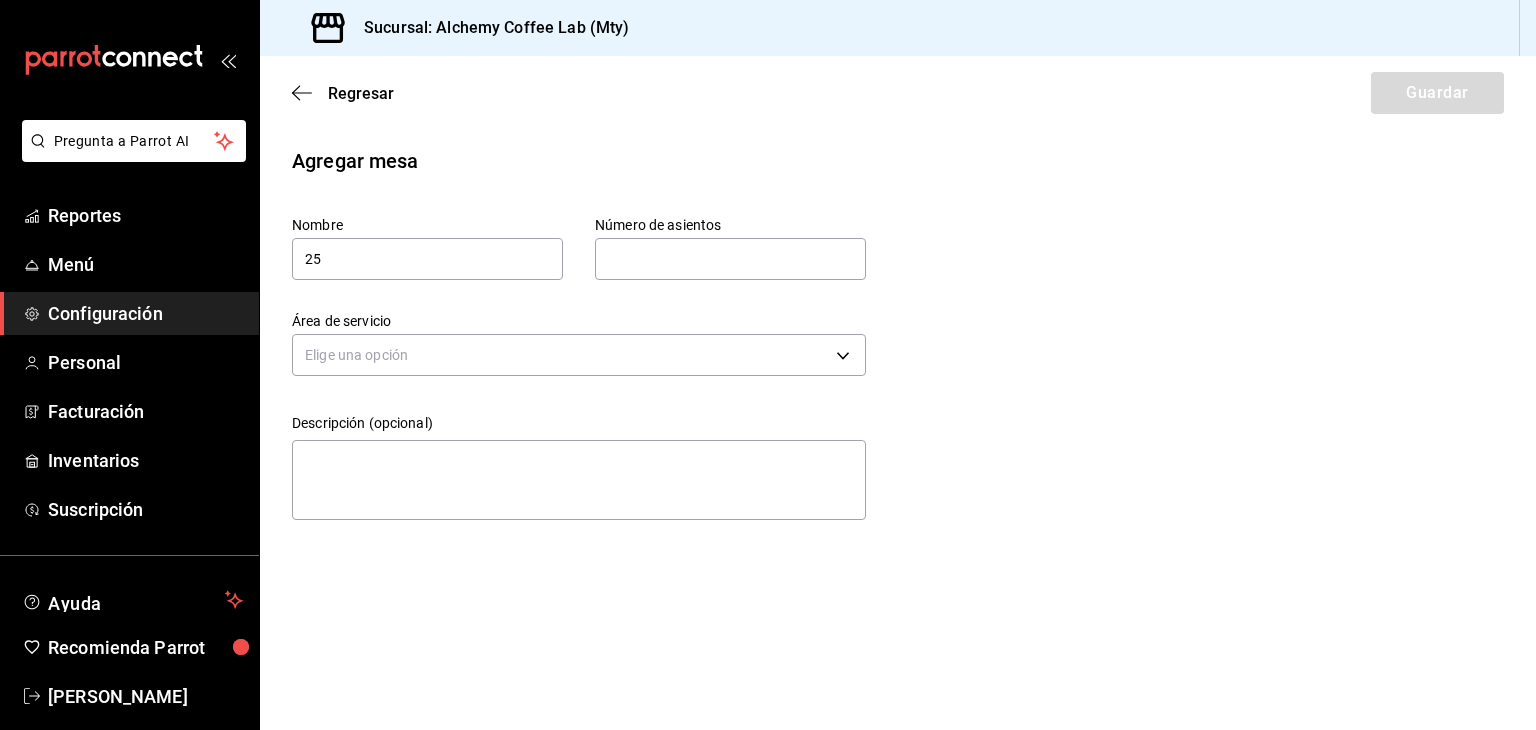 click at bounding box center [730, 259] 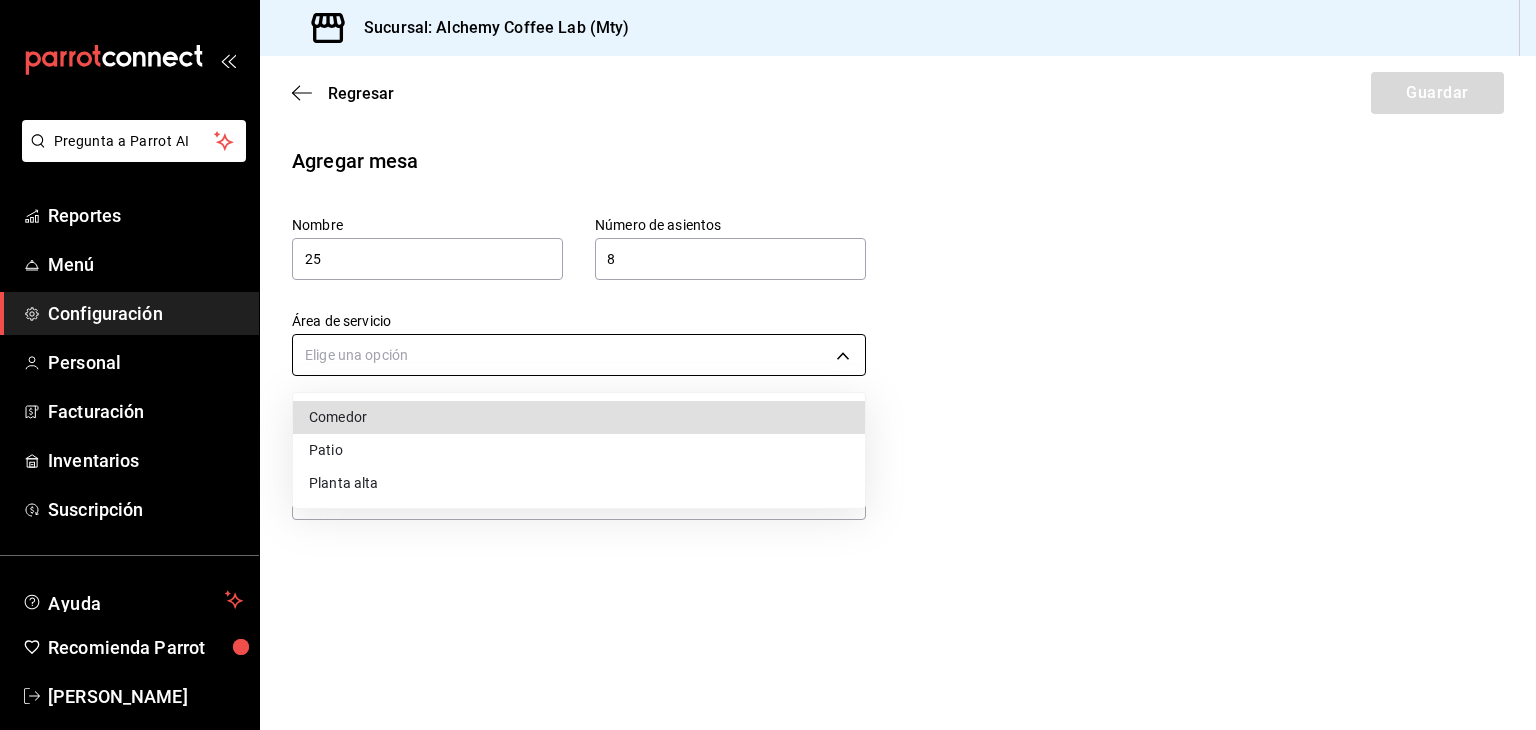 click on "Pregunta a Parrot AI Reportes   Menú   Configuración   Personal   Facturación   Inventarios   Suscripción   Ayuda Recomienda Parrot   [PERSON_NAME]   Sugerir nueva función   Sucursal: Alchemy Coffee Lab (Mty) Regresar Guardar Agregar mesa Nombre 25 Número de asientos 8 Número de asientos Área de servicio Elige una opción Descripción (opcional) x GANA 1 MES GRATIS EN TU SUSCRIPCIÓN AQUÍ ¿Recuerdas cómo empezó tu restaurante?
[DATE] puedes ayudar a un colega a tener el mismo cambio que tú viviste.
Recomienda Parrot directamente desde tu Portal Administrador.
Es fácil y rápido.
🎁 Por cada restaurante que se una, ganas 1 mes gratis. Ver video tutorial Ir a video Pregunta a Parrot AI Reportes   Menú   Configuración   Personal   Facturación   Inventarios   Suscripción   Ayuda Recomienda Parrot   [PERSON_NAME]   Sugerir nueva función   Visitar centro de ayuda [PHONE_NUMBER] [EMAIL_ADDRESS][DOMAIN_NAME] Visitar centro de ayuda [PHONE_NUMBER] Comedor Patio" at bounding box center [768, 365] 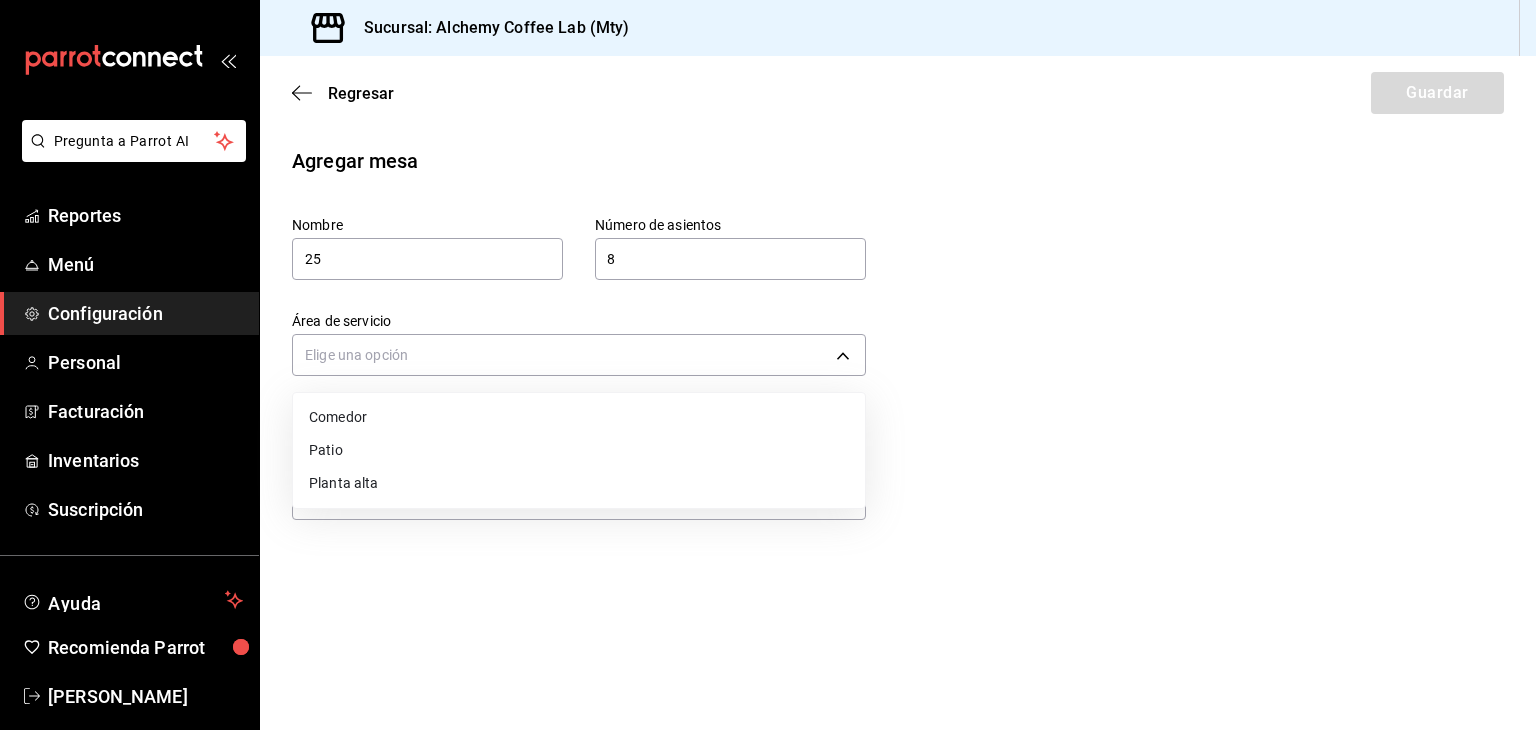 click on "Planta alta" at bounding box center [579, 483] 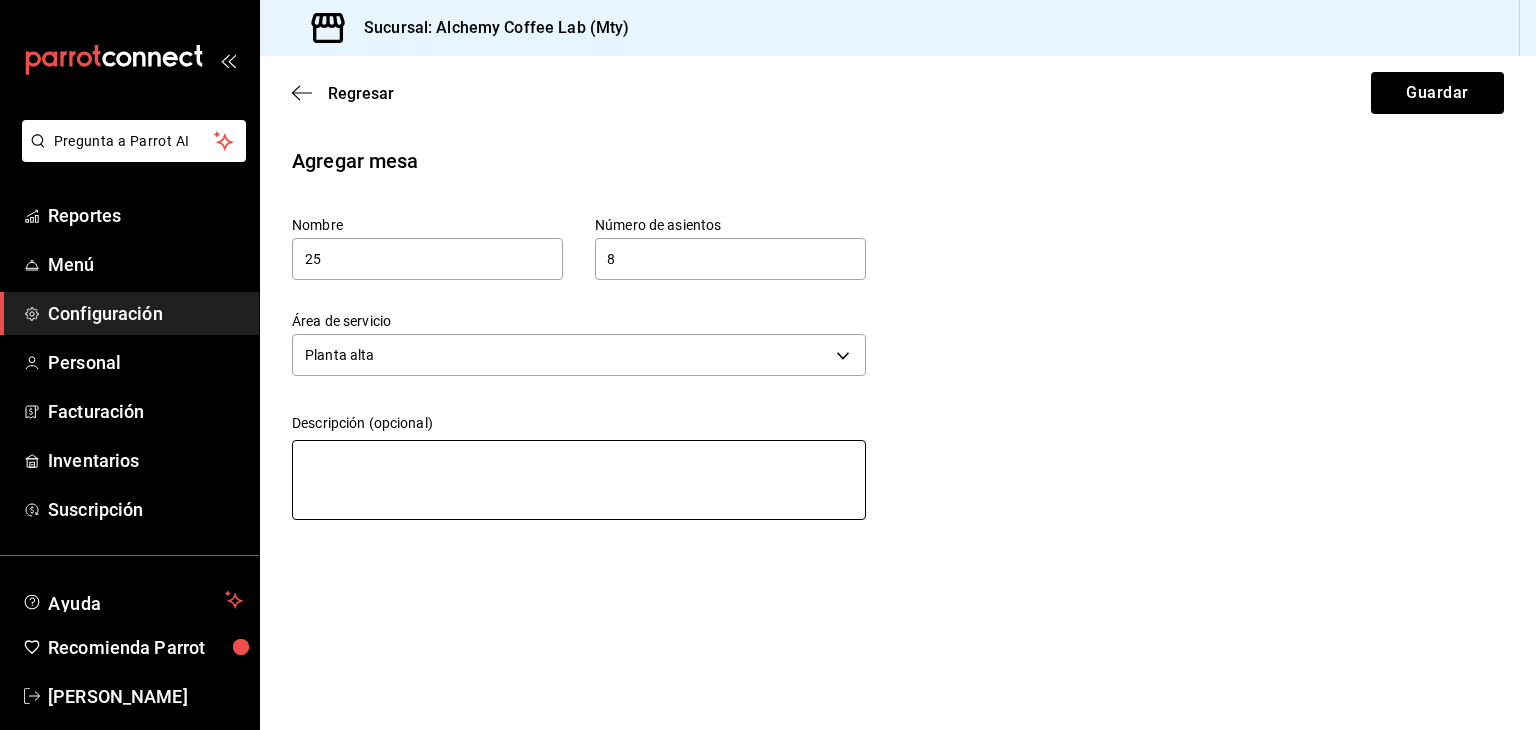click at bounding box center (579, 480) 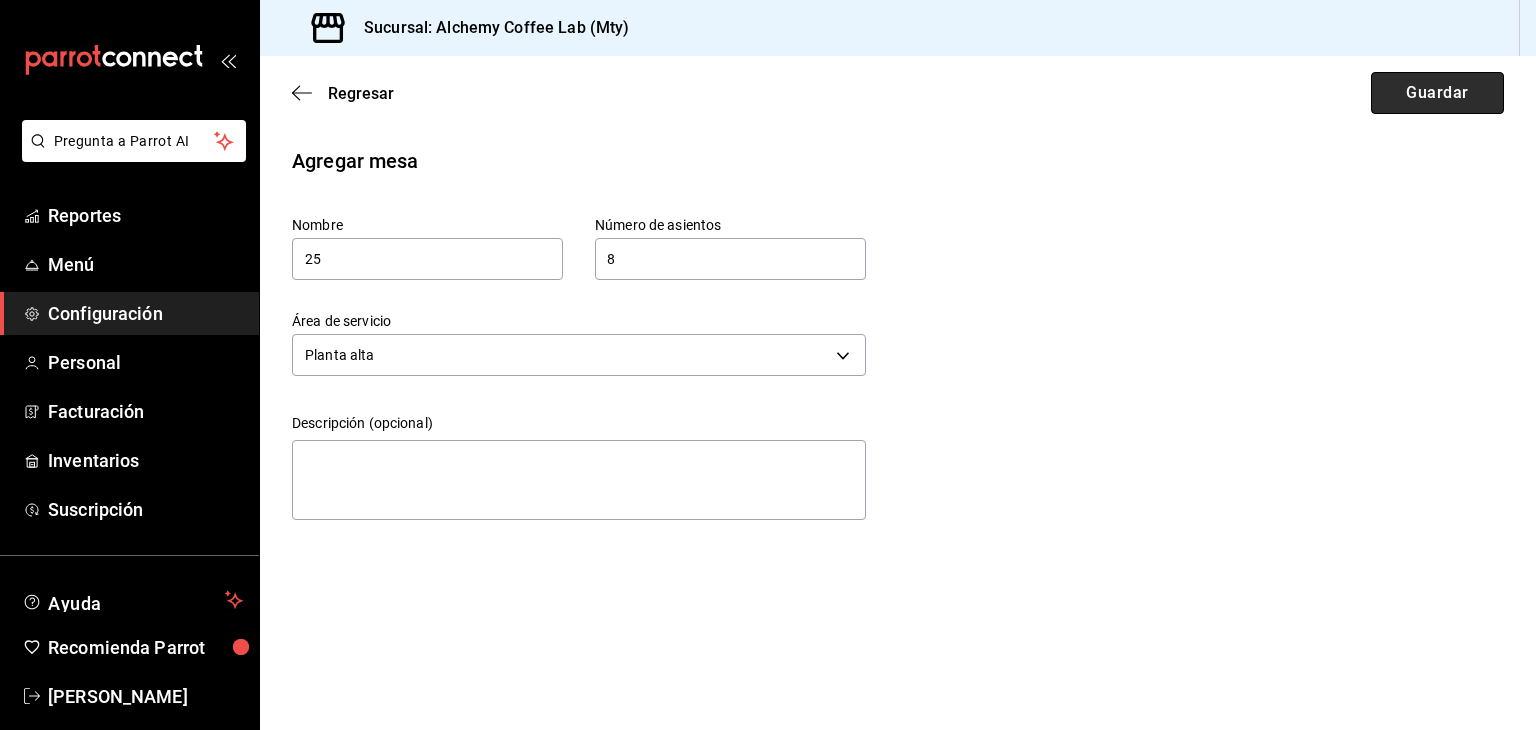 click on "Guardar" at bounding box center (1437, 93) 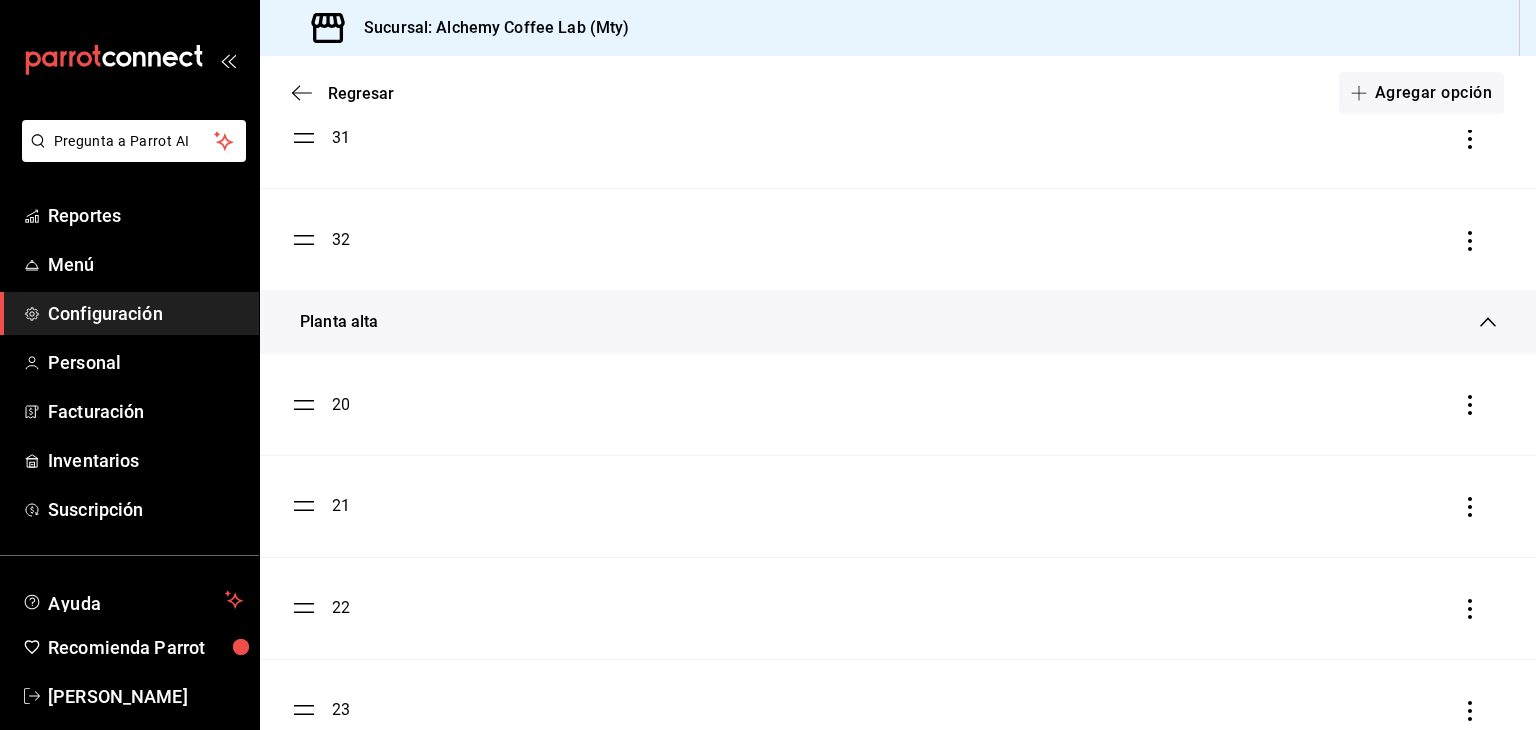 scroll, scrollTop: 1354, scrollLeft: 0, axis: vertical 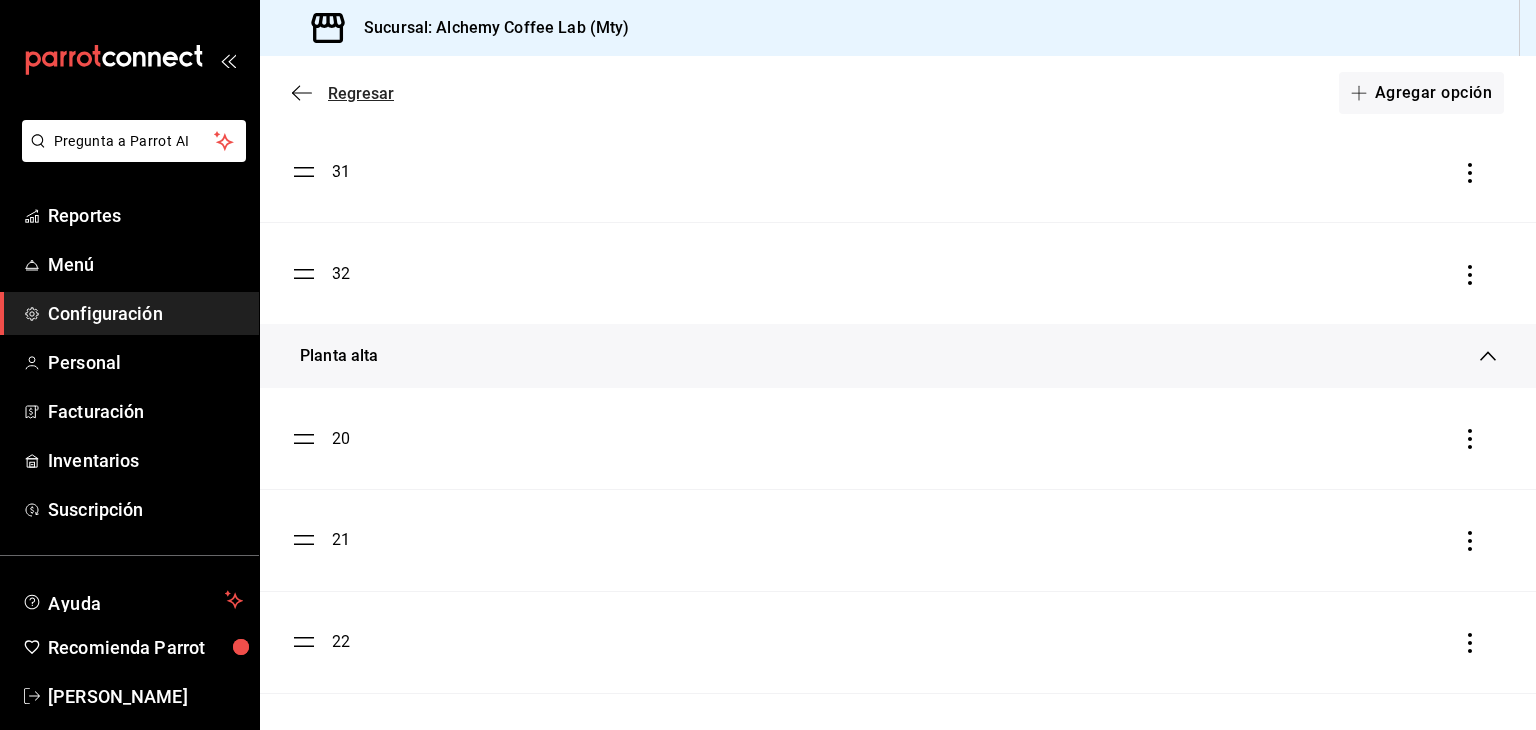 click on "Regresar" at bounding box center [361, 93] 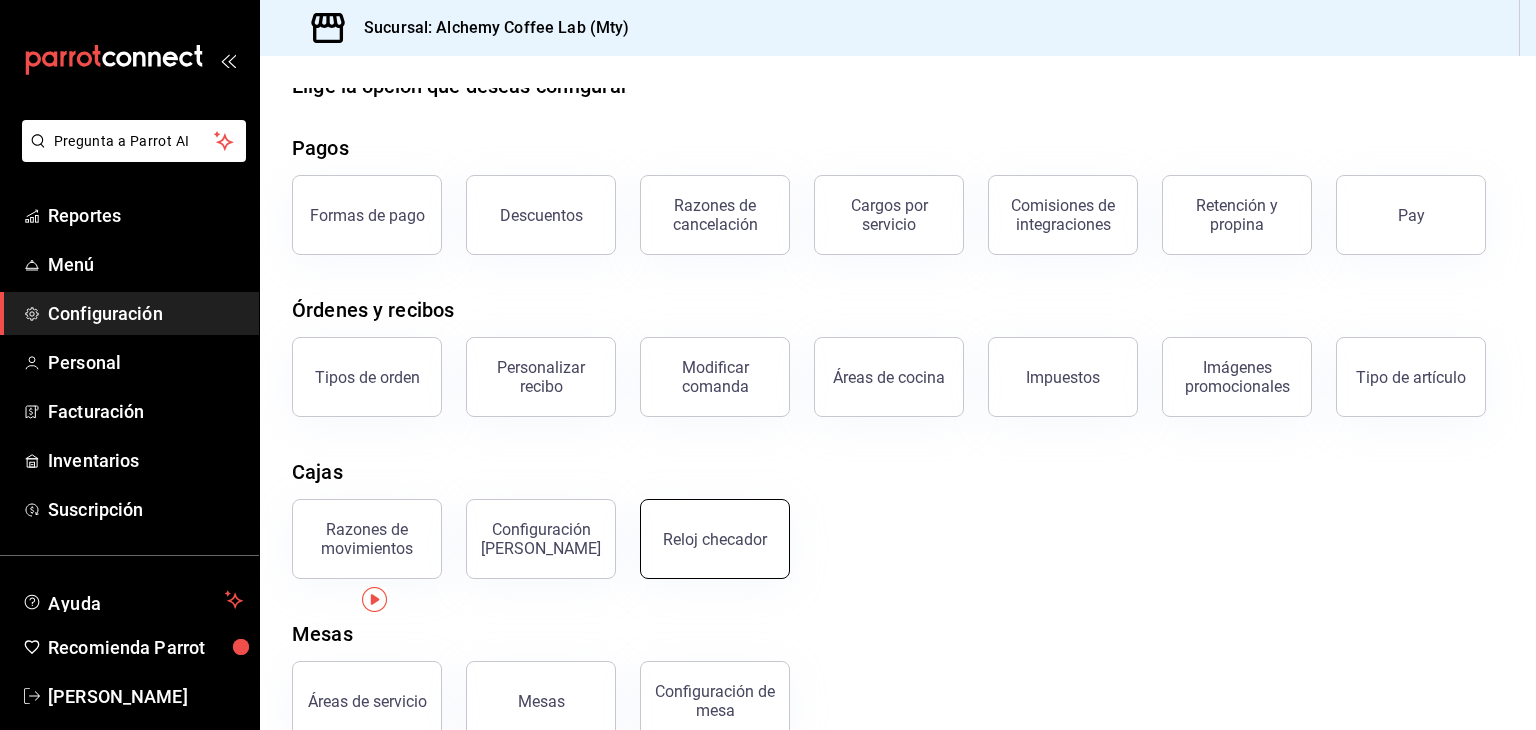 scroll, scrollTop: 76, scrollLeft: 0, axis: vertical 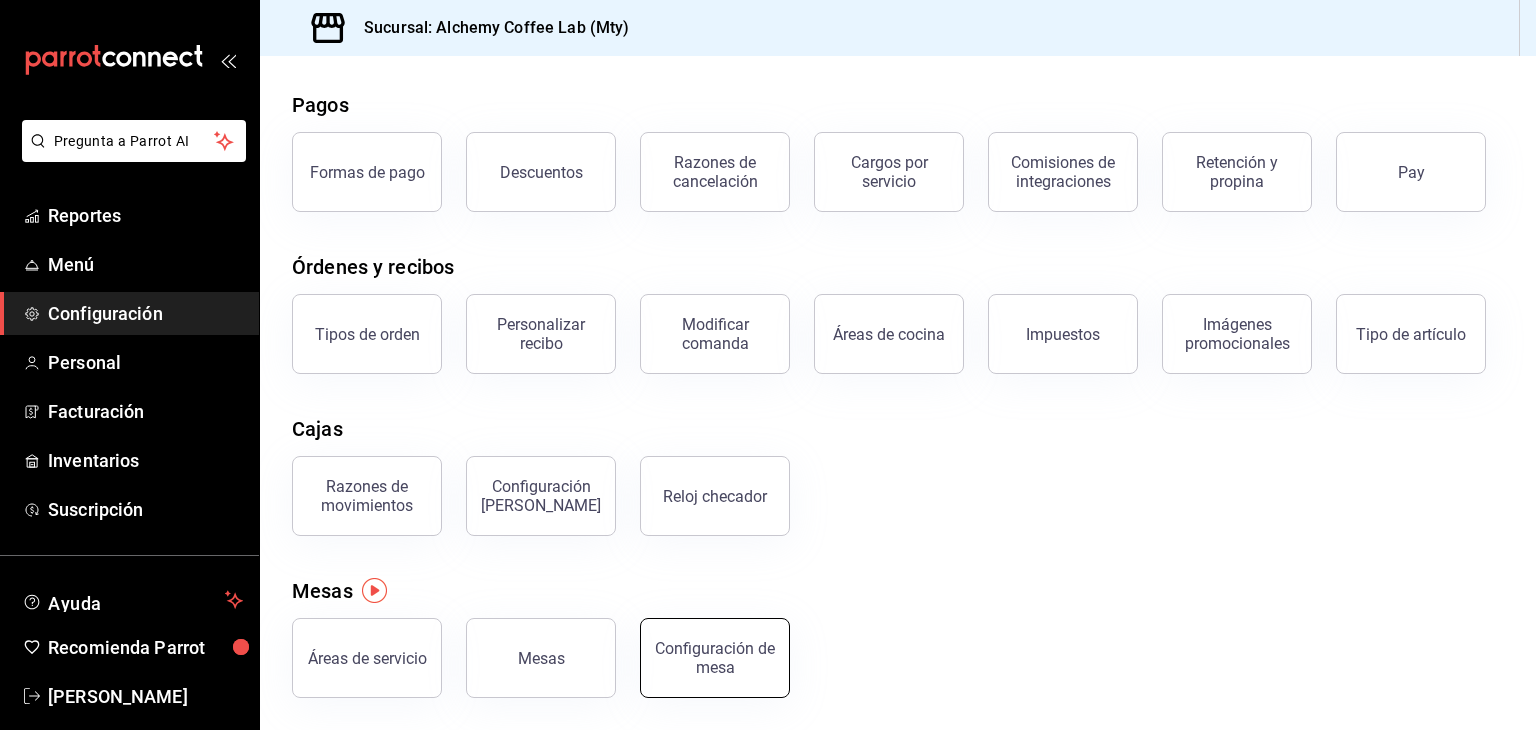 click on "Configuración de mesa" at bounding box center (715, 658) 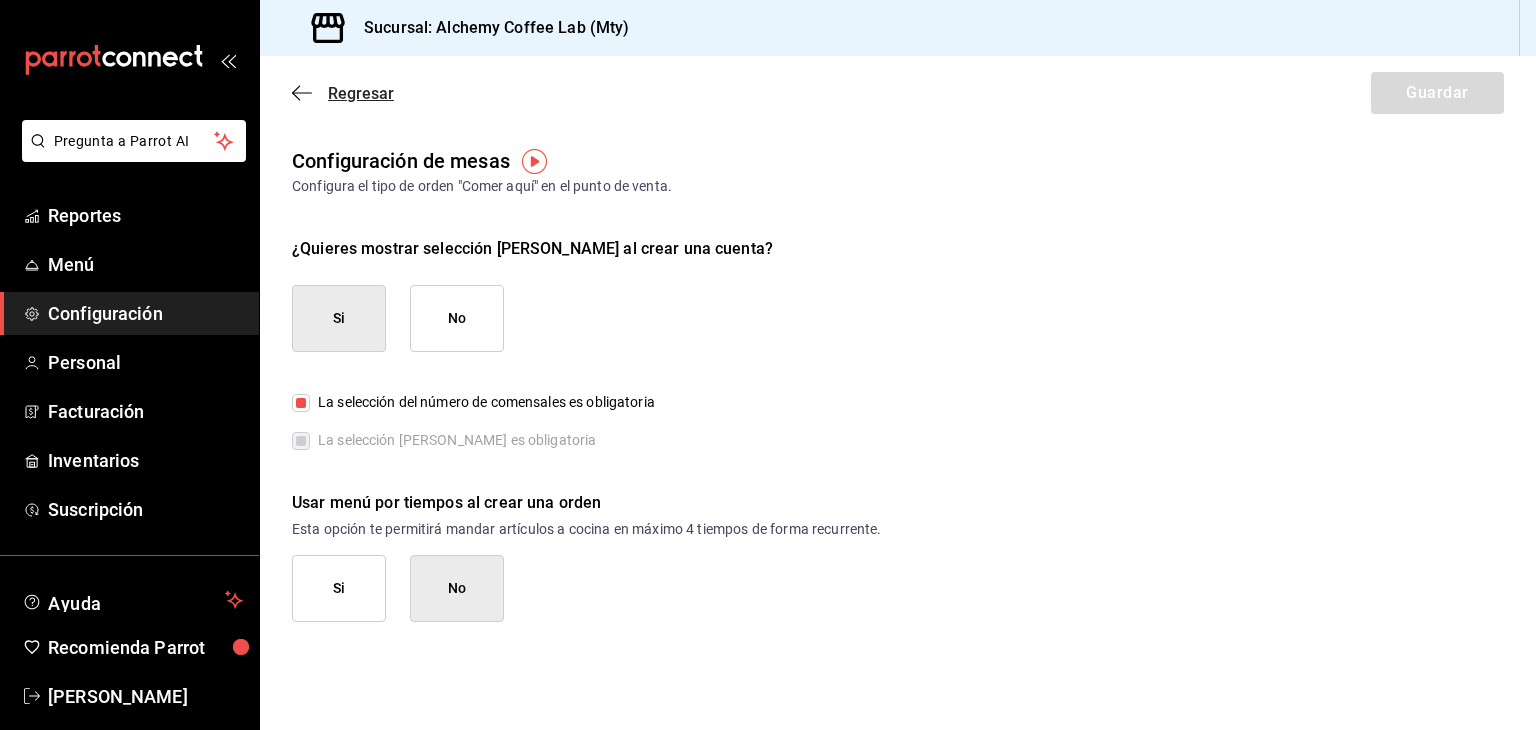 click 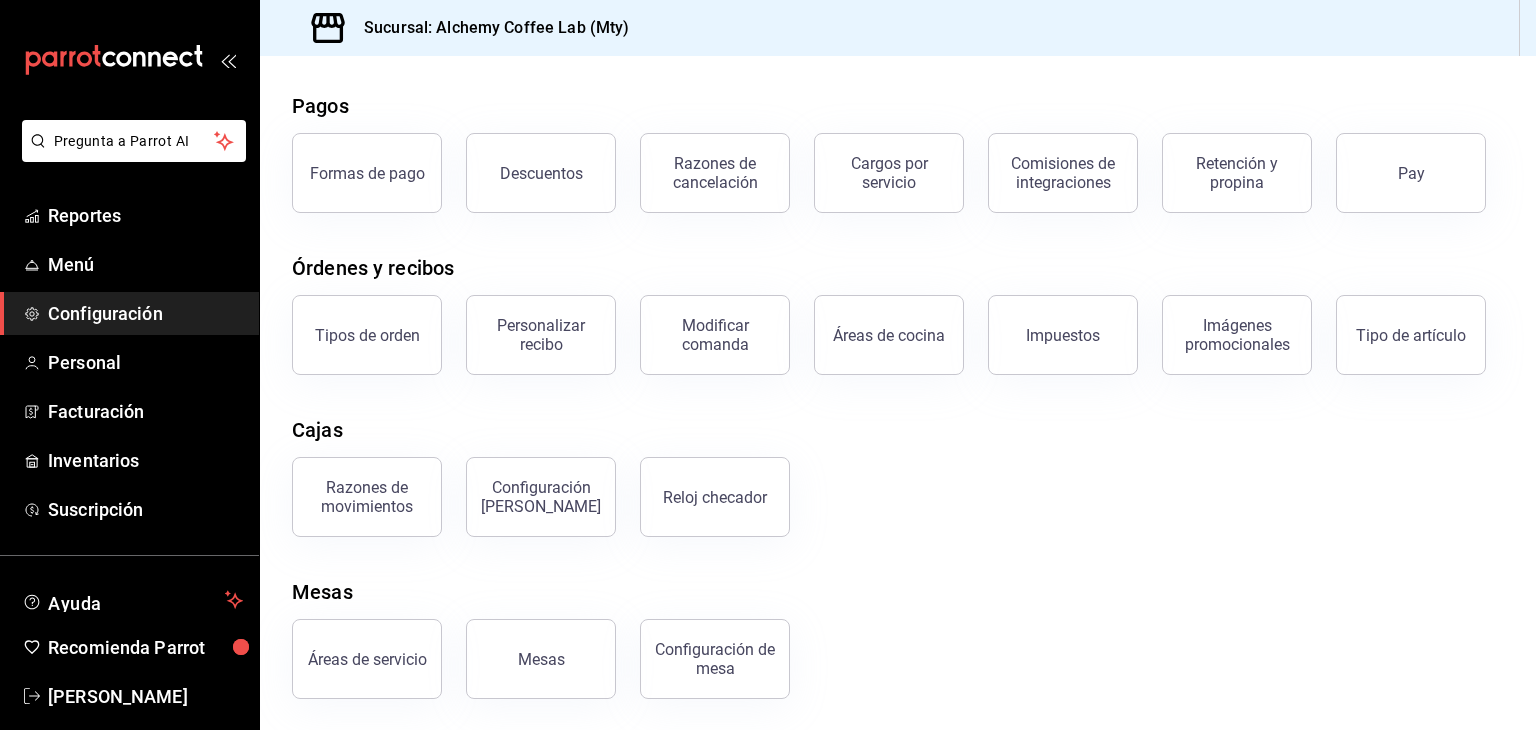 scroll, scrollTop: 76, scrollLeft: 0, axis: vertical 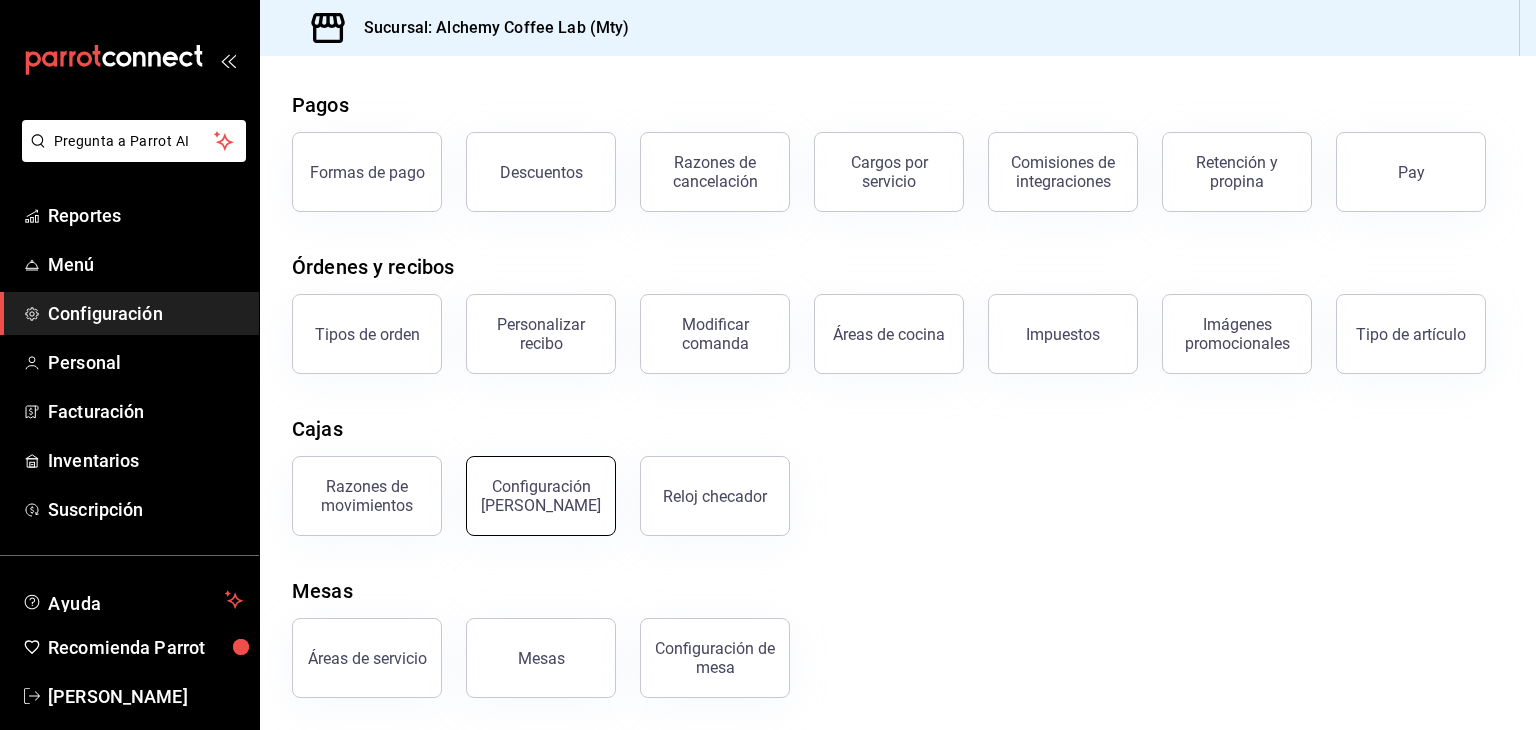 click on "Configuración [PERSON_NAME]" at bounding box center (541, 496) 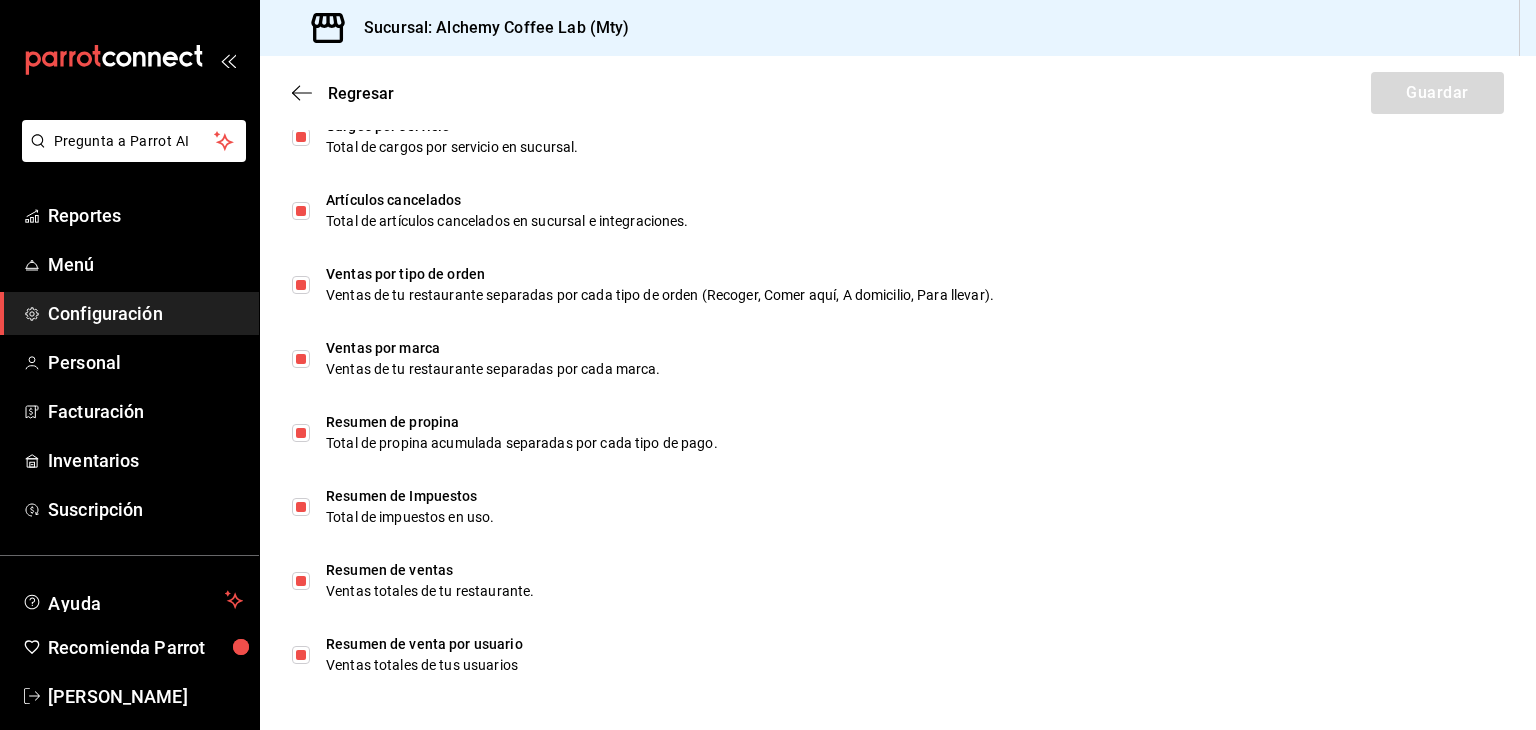 scroll, scrollTop: 1245, scrollLeft: 0, axis: vertical 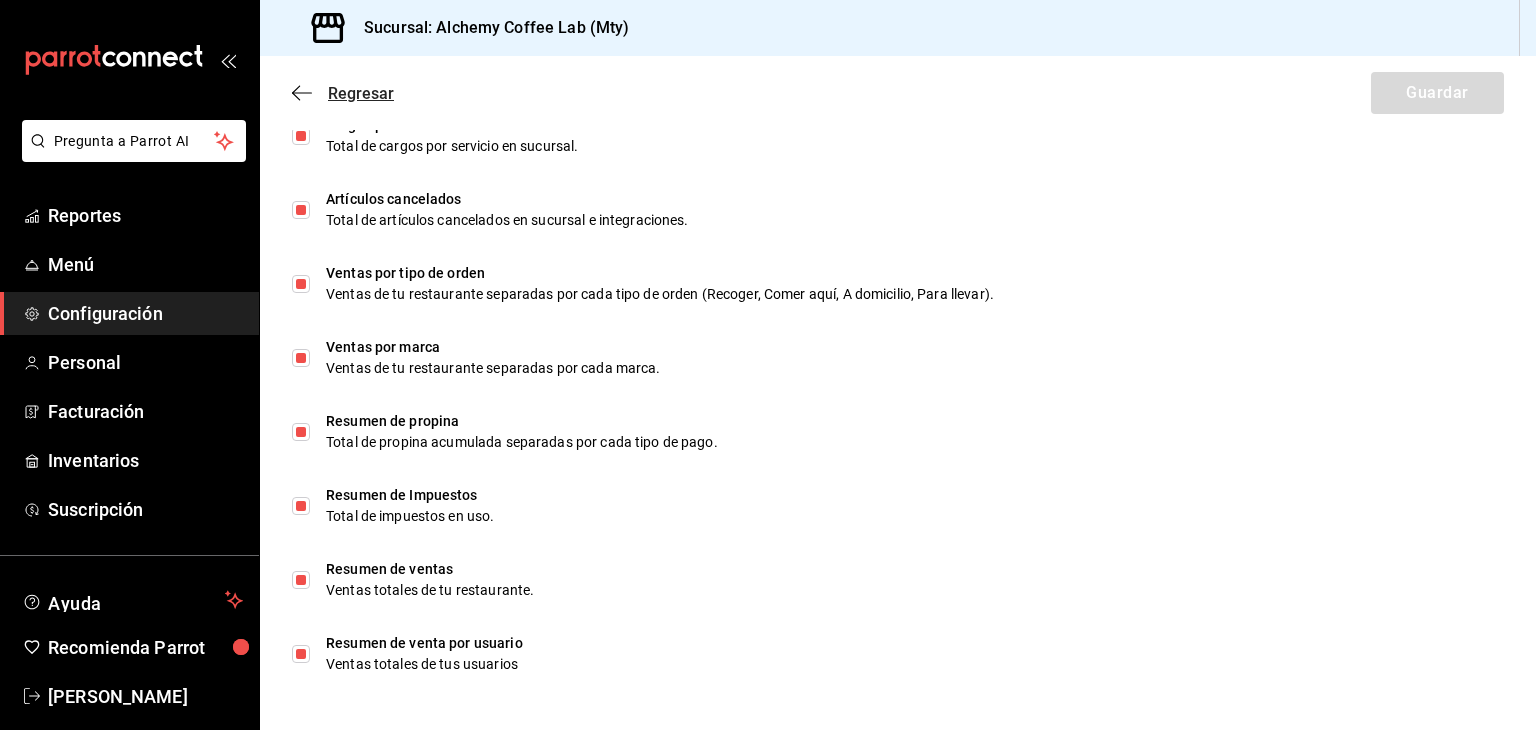 click 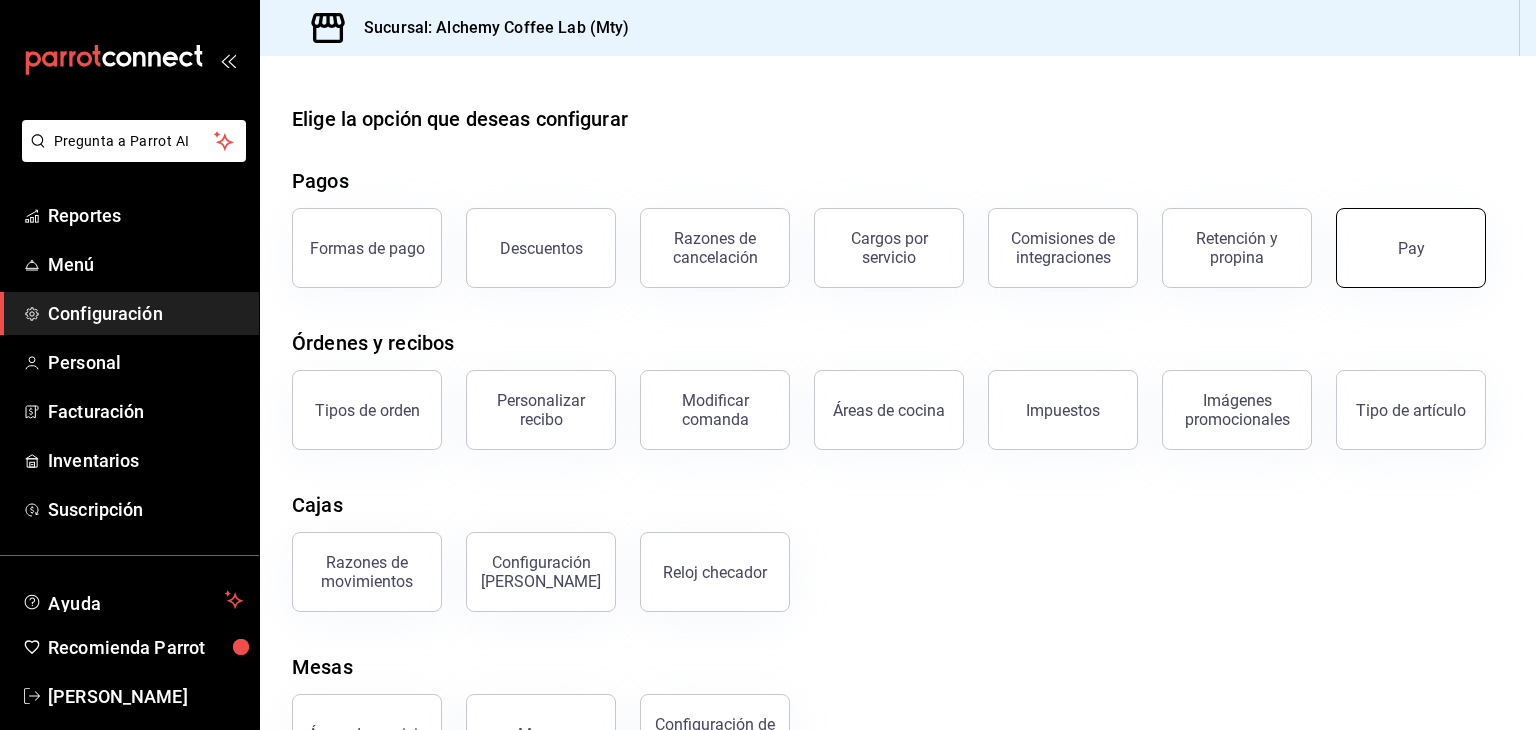 click on "Pay" at bounding box center [1411, 248] 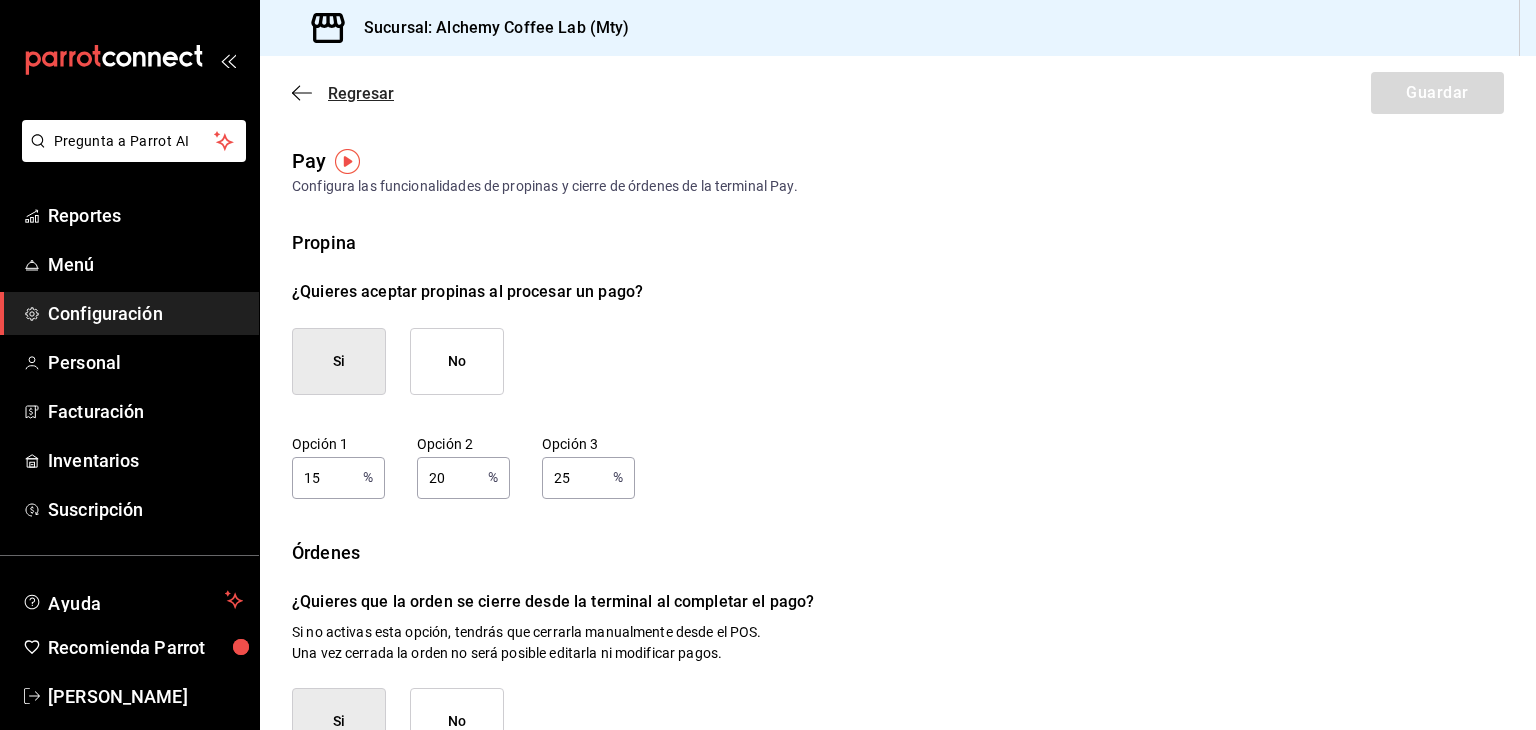 click 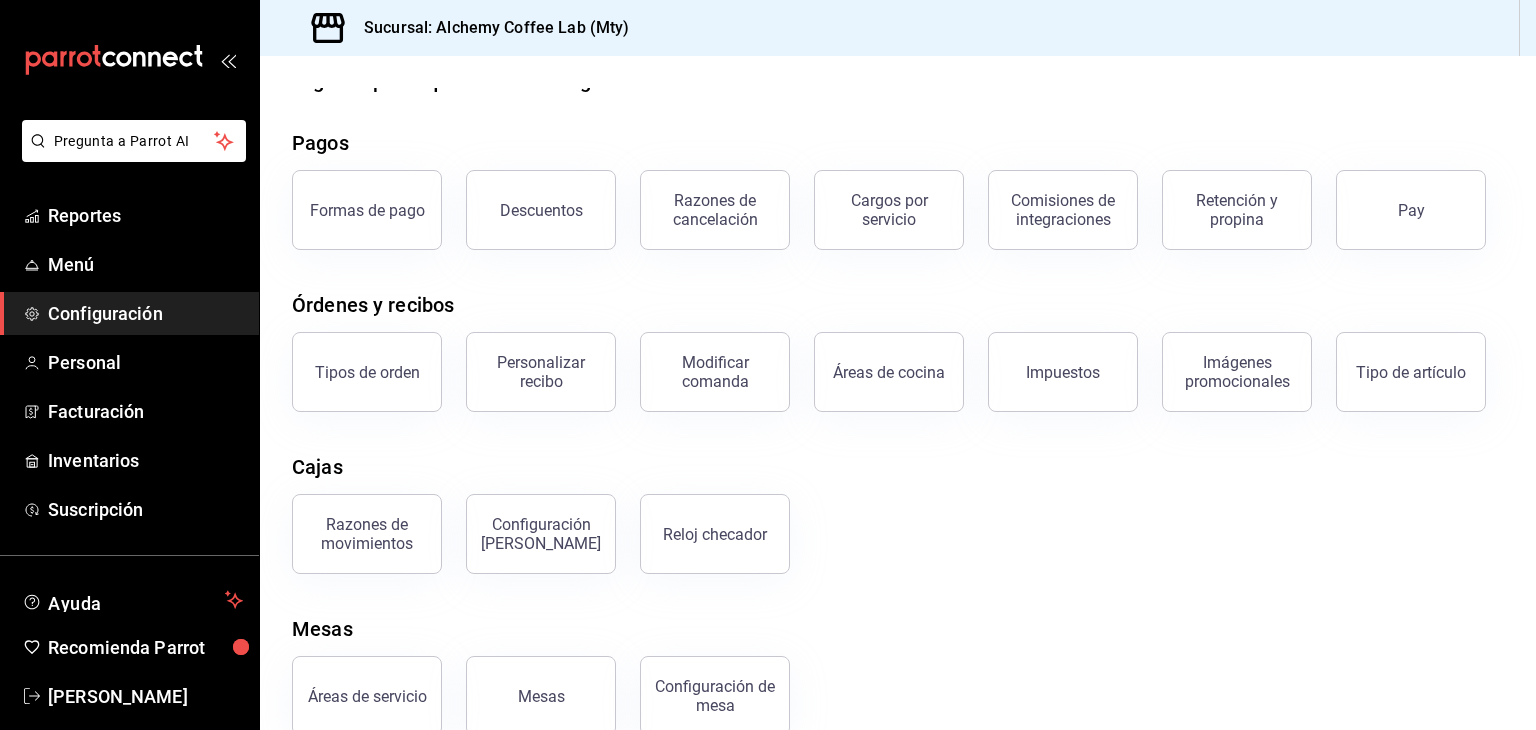 scroll, scrollTop: 76, scrollLeft: 0, axis: vertical 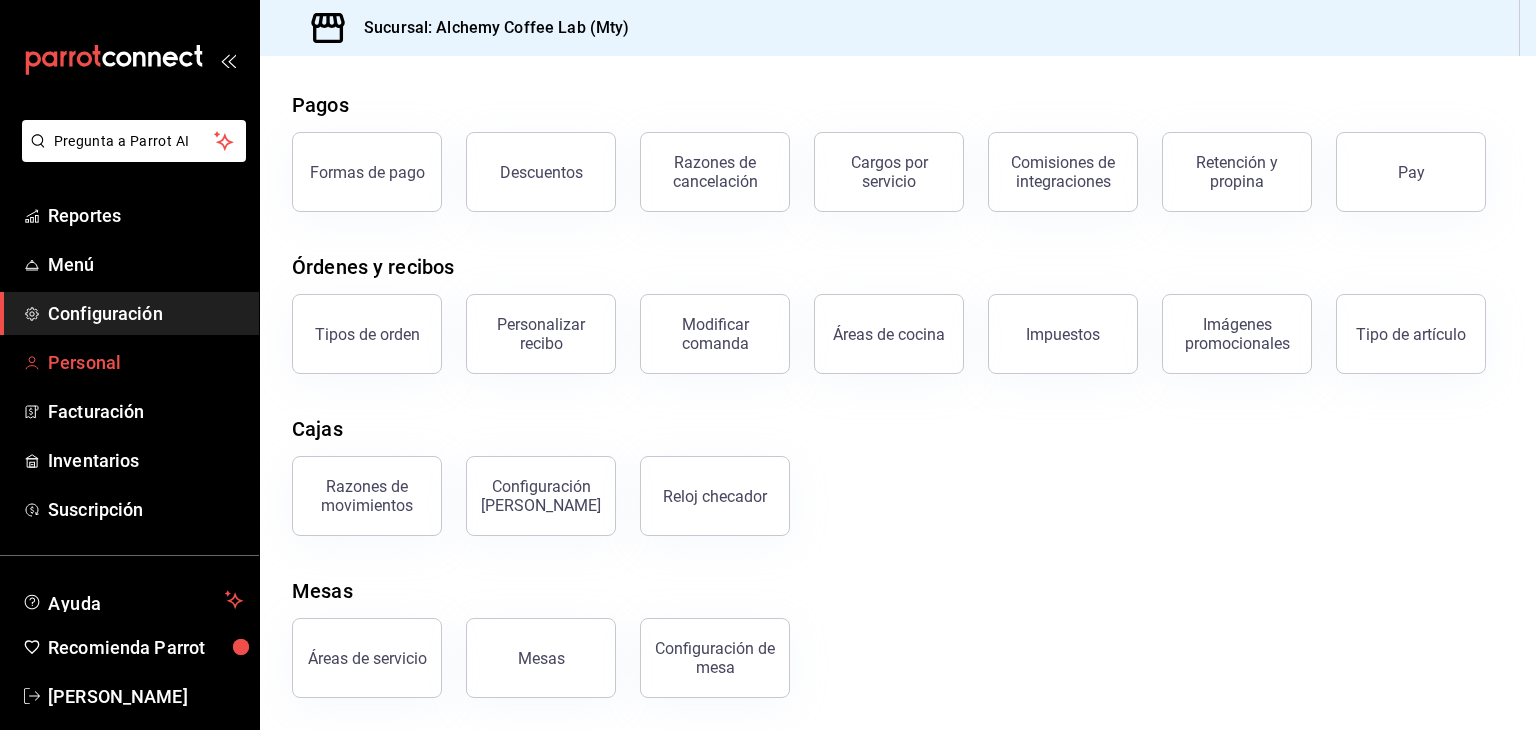 click on "Personal" at bounding box center (145, 362) 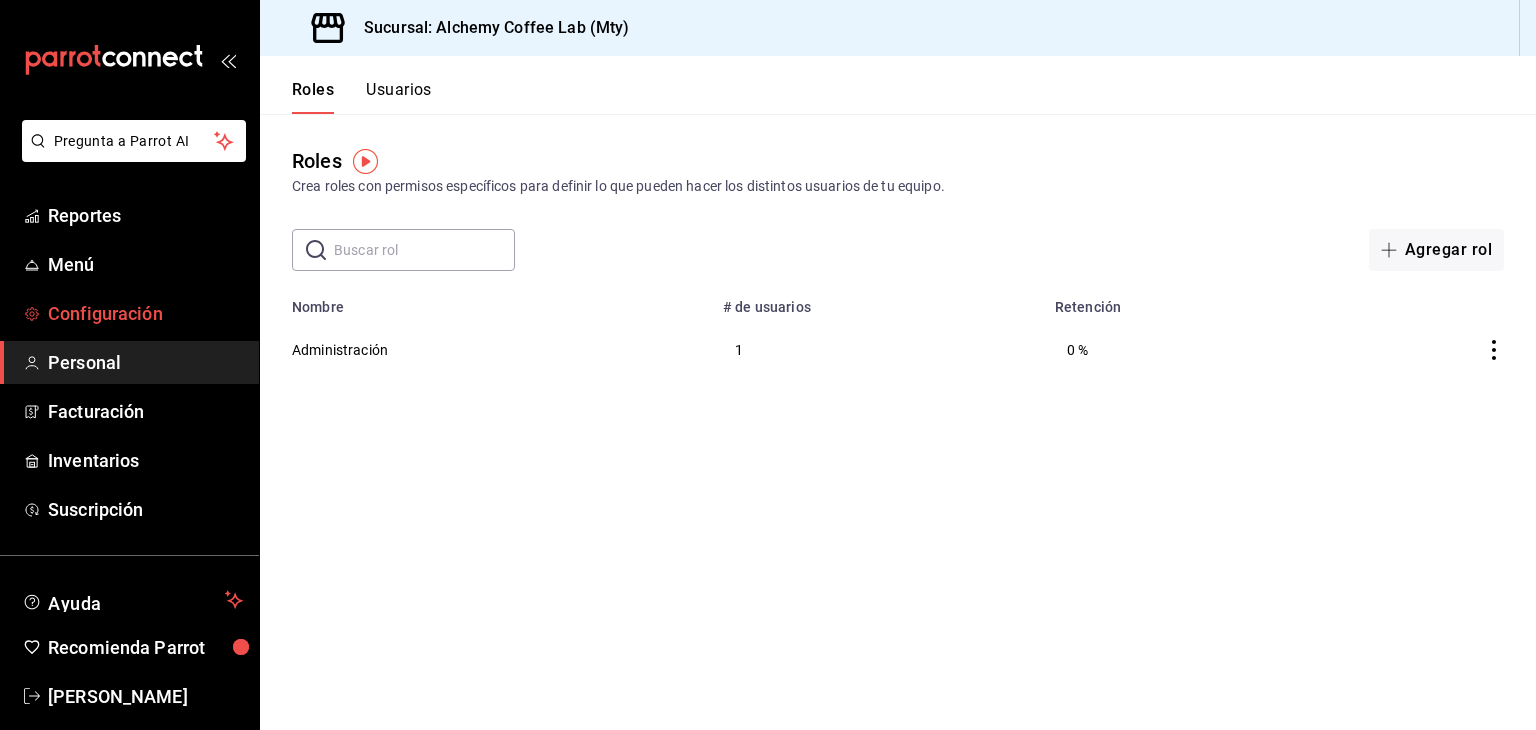 click on "Configuración" at bounding box center (145, 313) 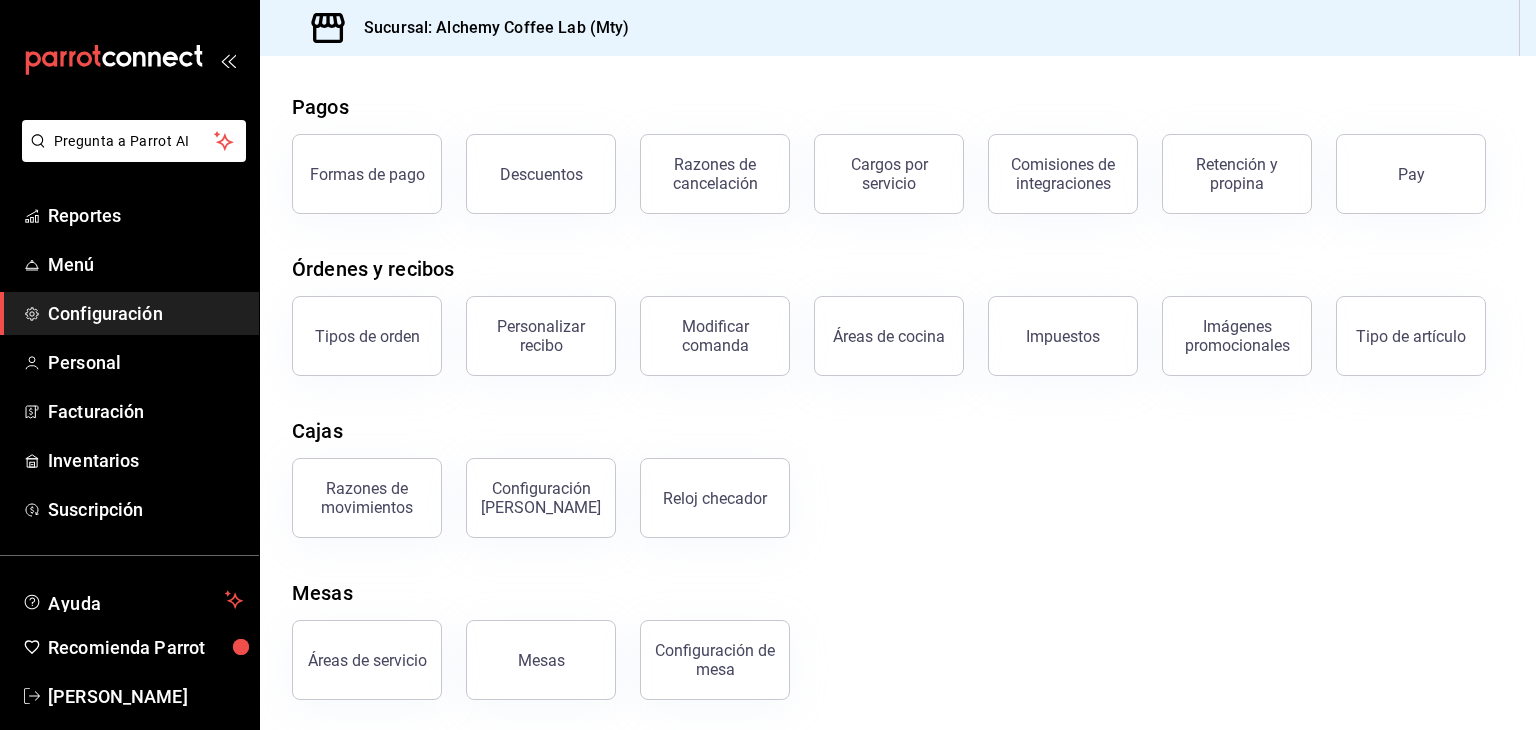 scroll, scrollTop: 76, scrollLeft: 0, axis: vertical 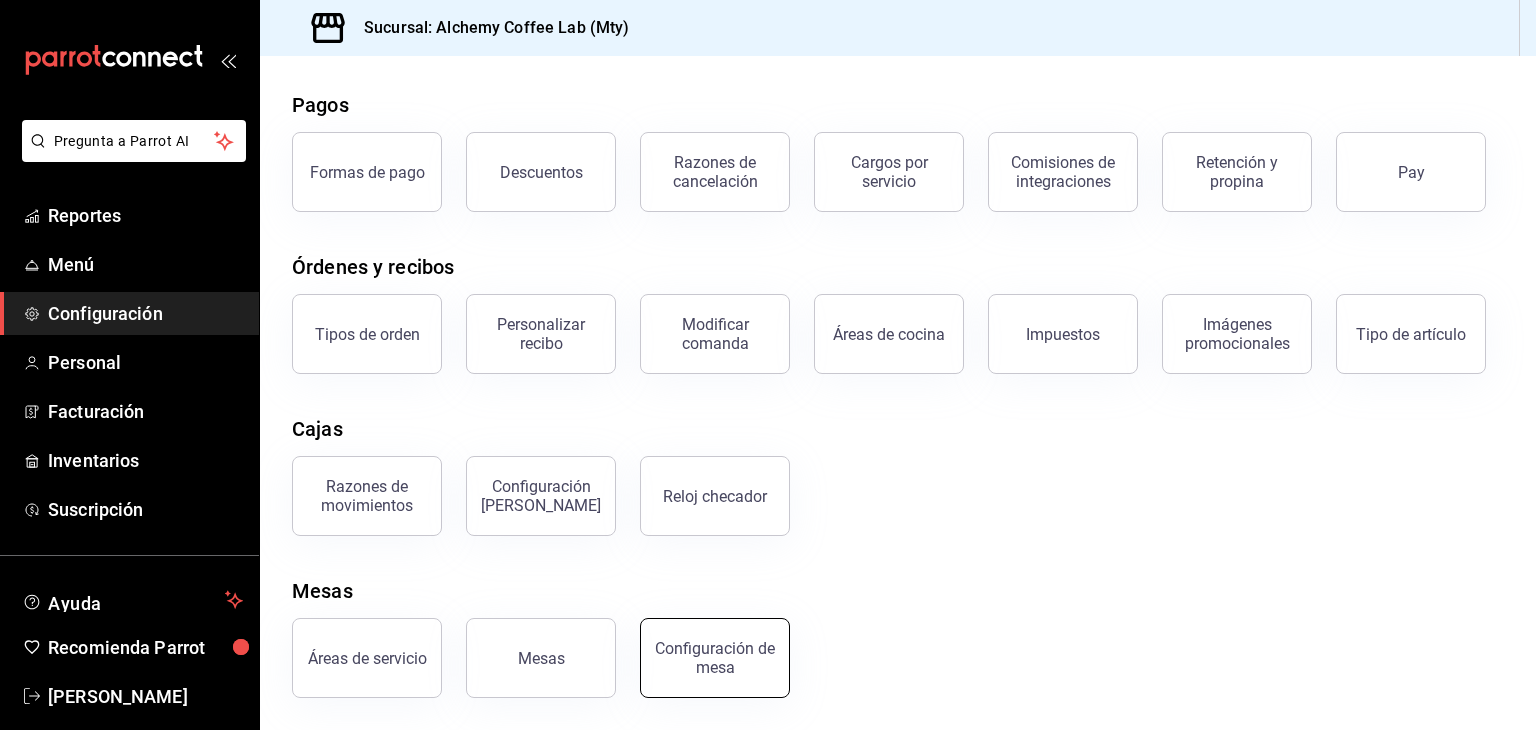 click on "Configuración de mesa" at bounding box center (715, 658) 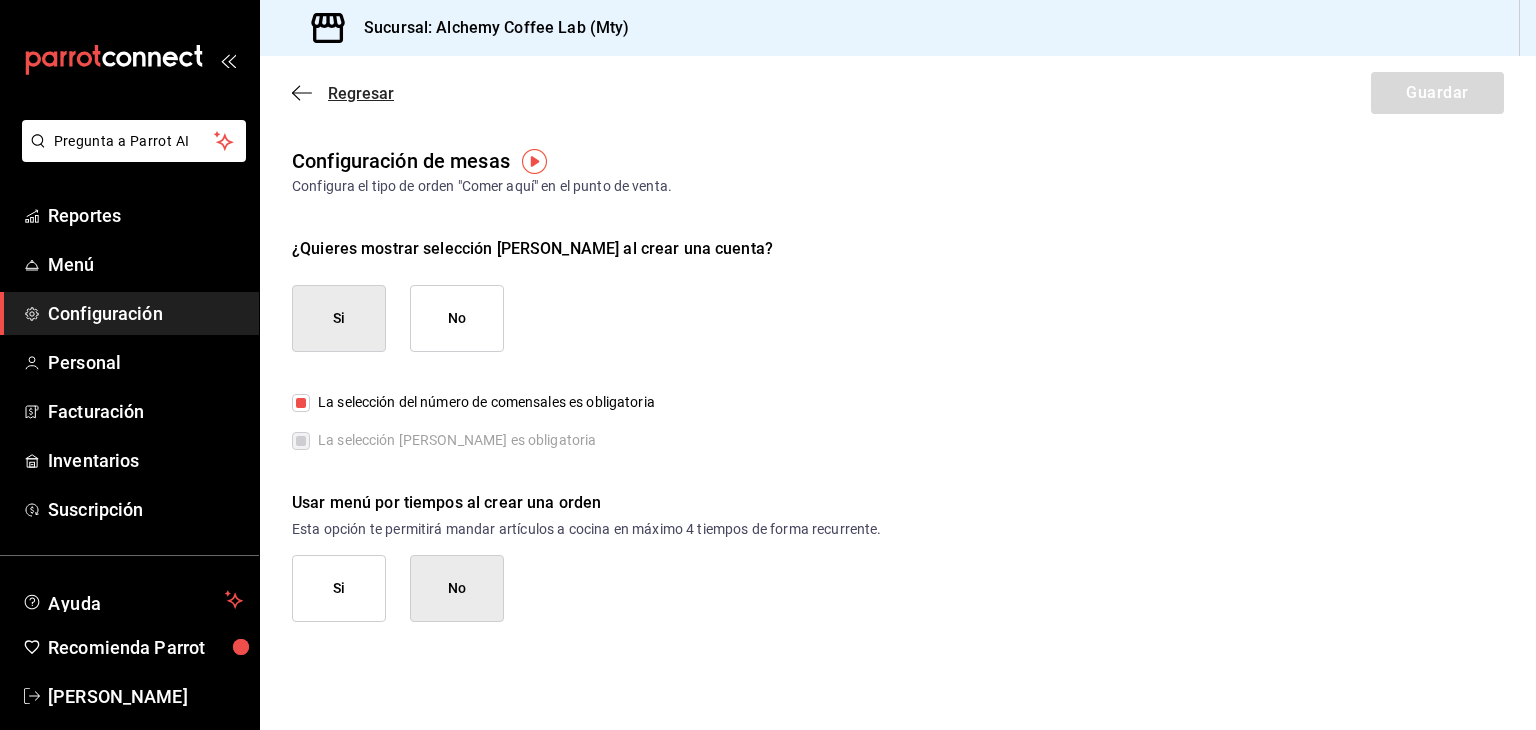 click 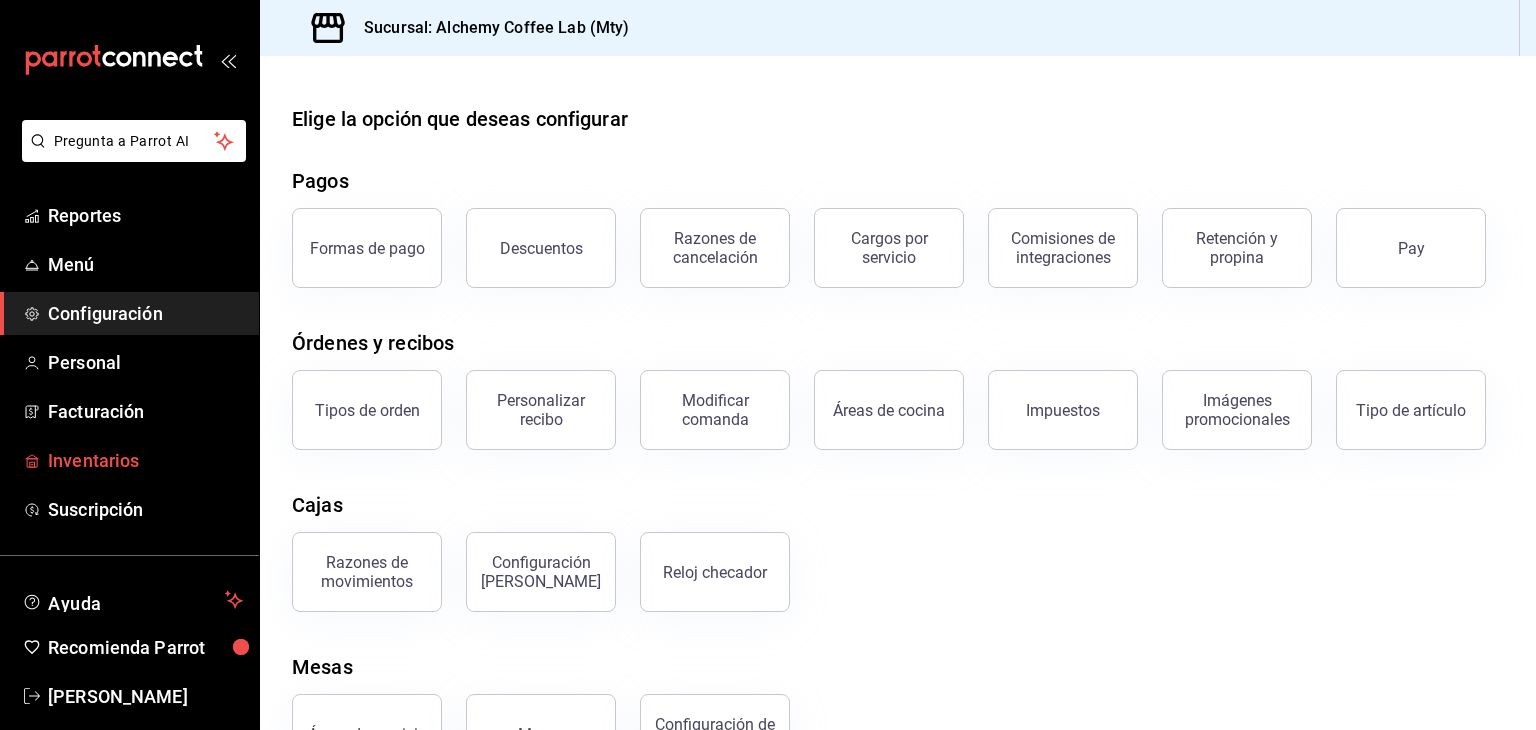 click on "Inventarios" at bounding box center (145, 460) 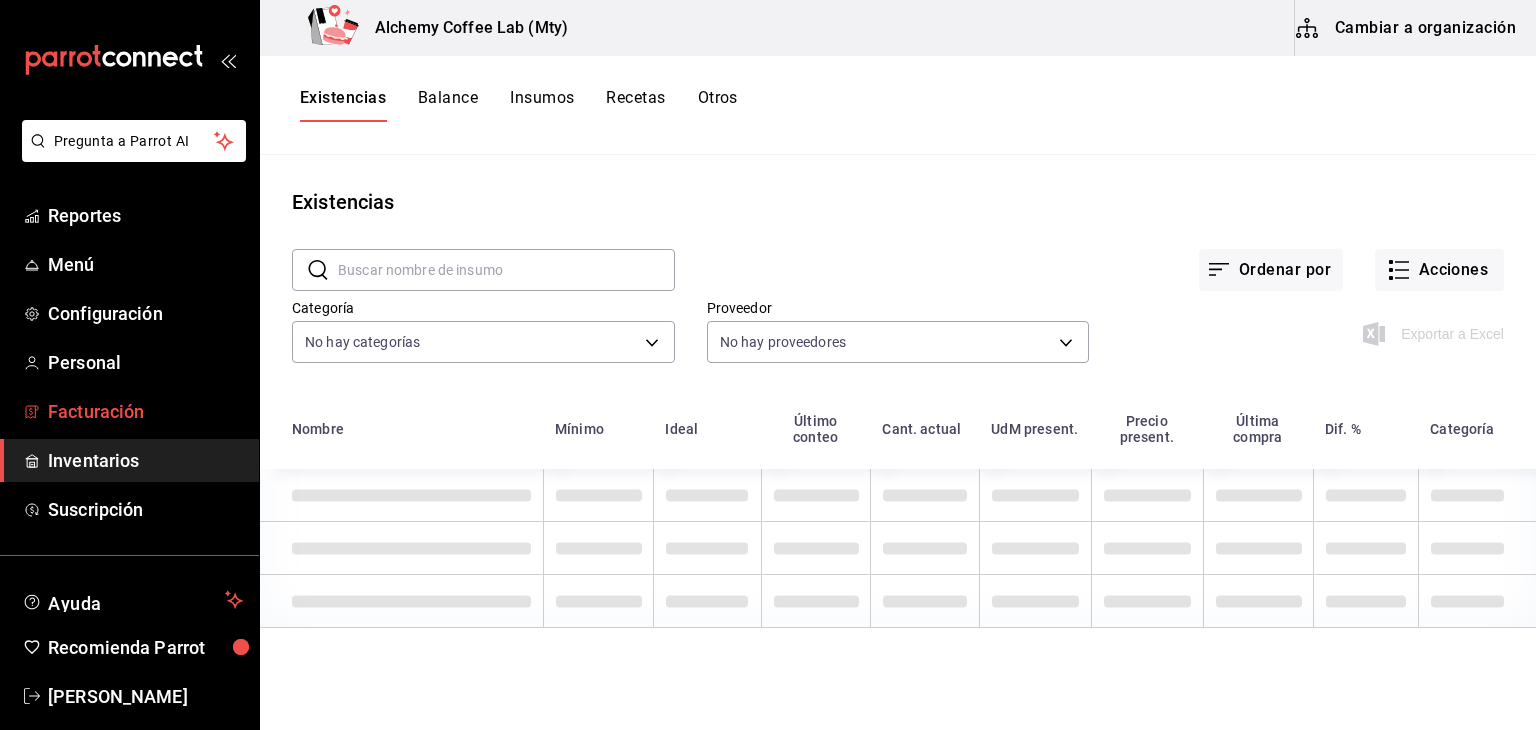 click on "Facturación" at bounding box center (145, 411) 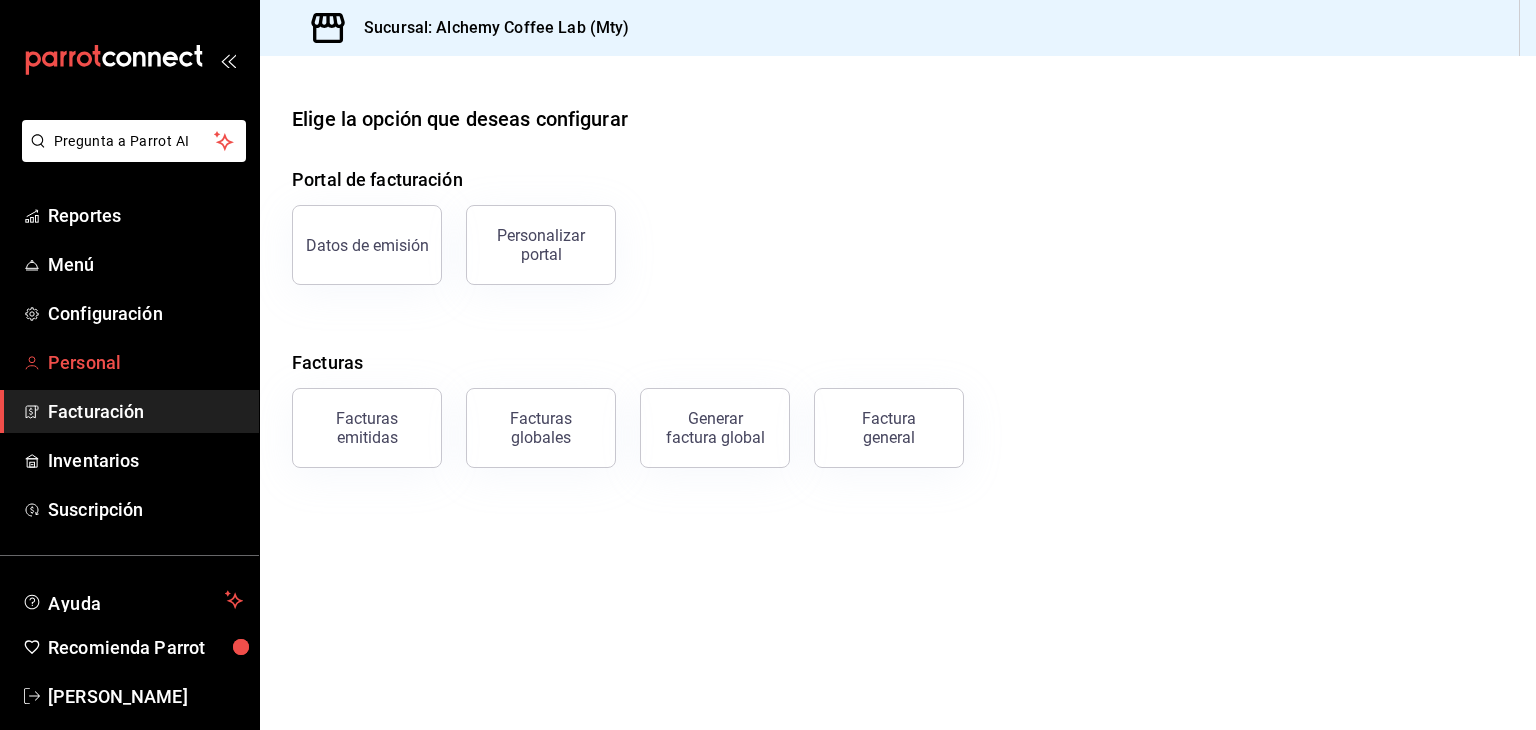 click on "Personal" at bounding box center (145, 362) 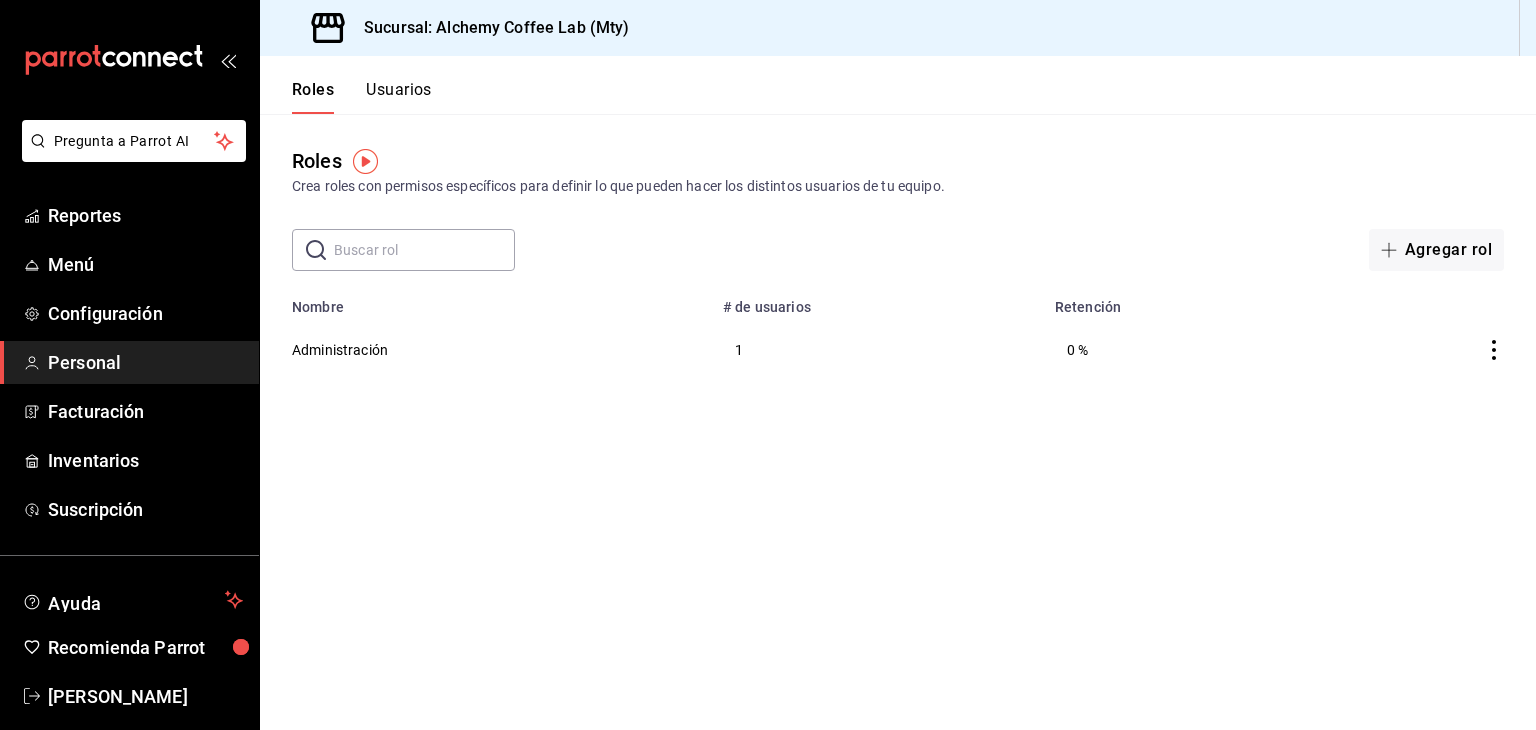 click on "Usuarios" at bounding box center [399, 97] 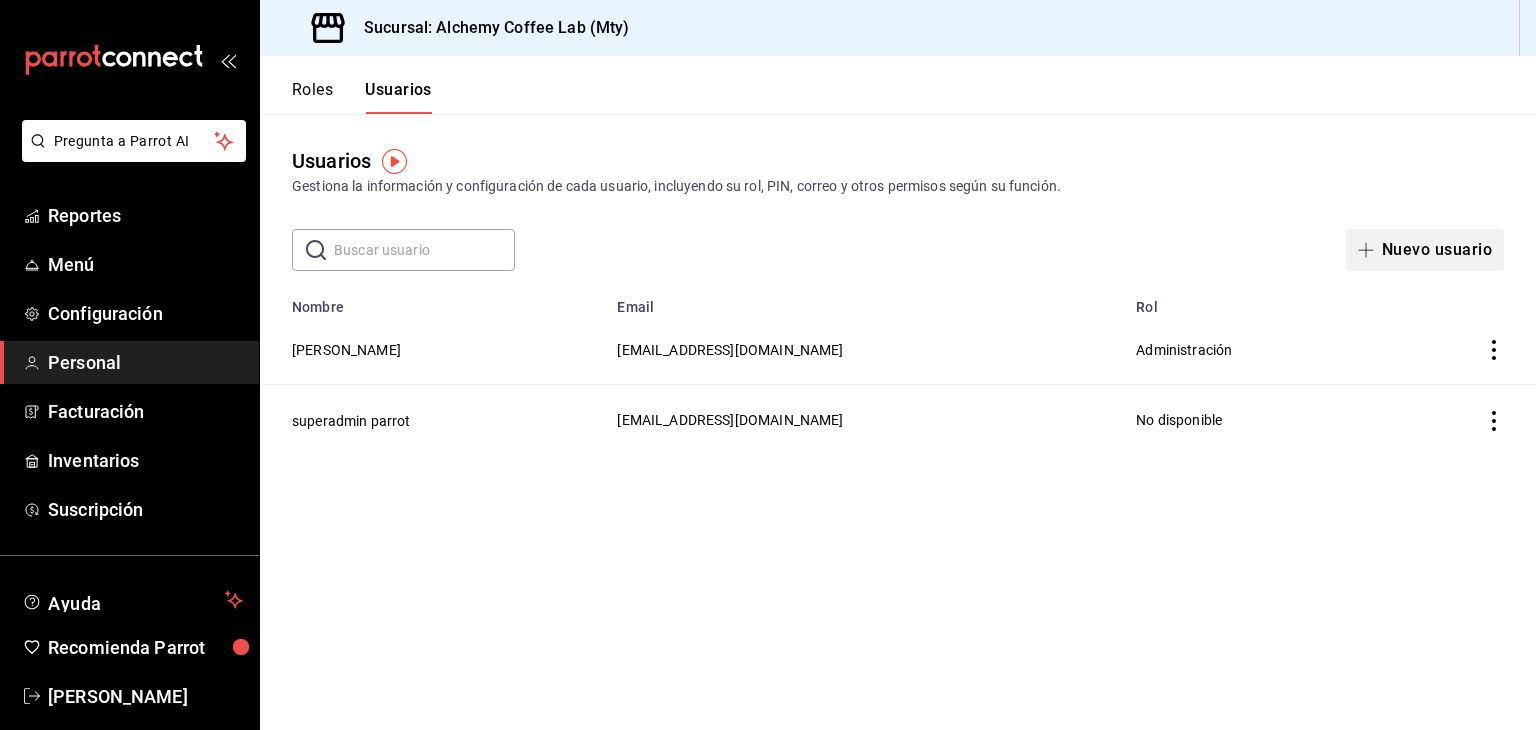 click on "Nuevo usuario" at bounding box center [1425, 250] 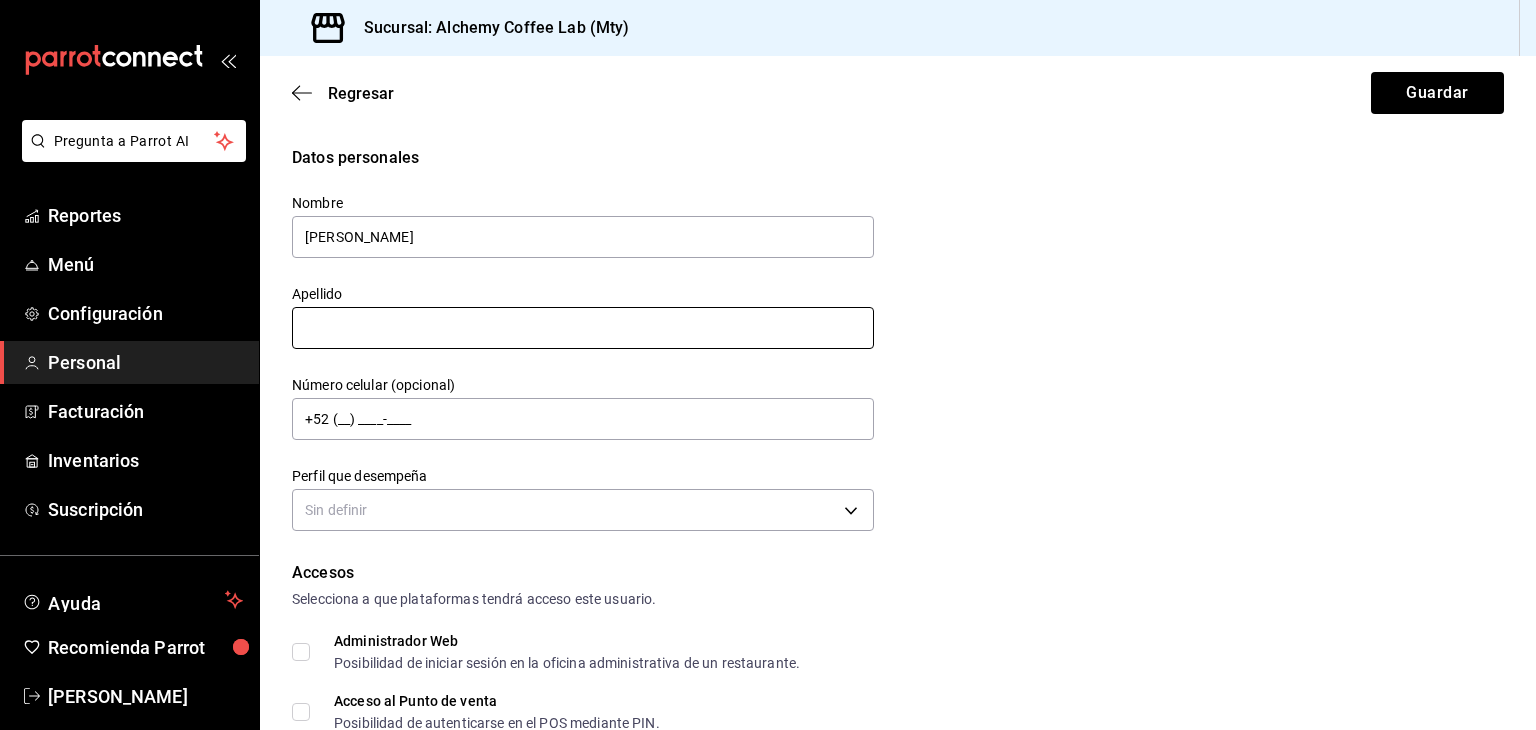 click at bounding box center (583, 328) 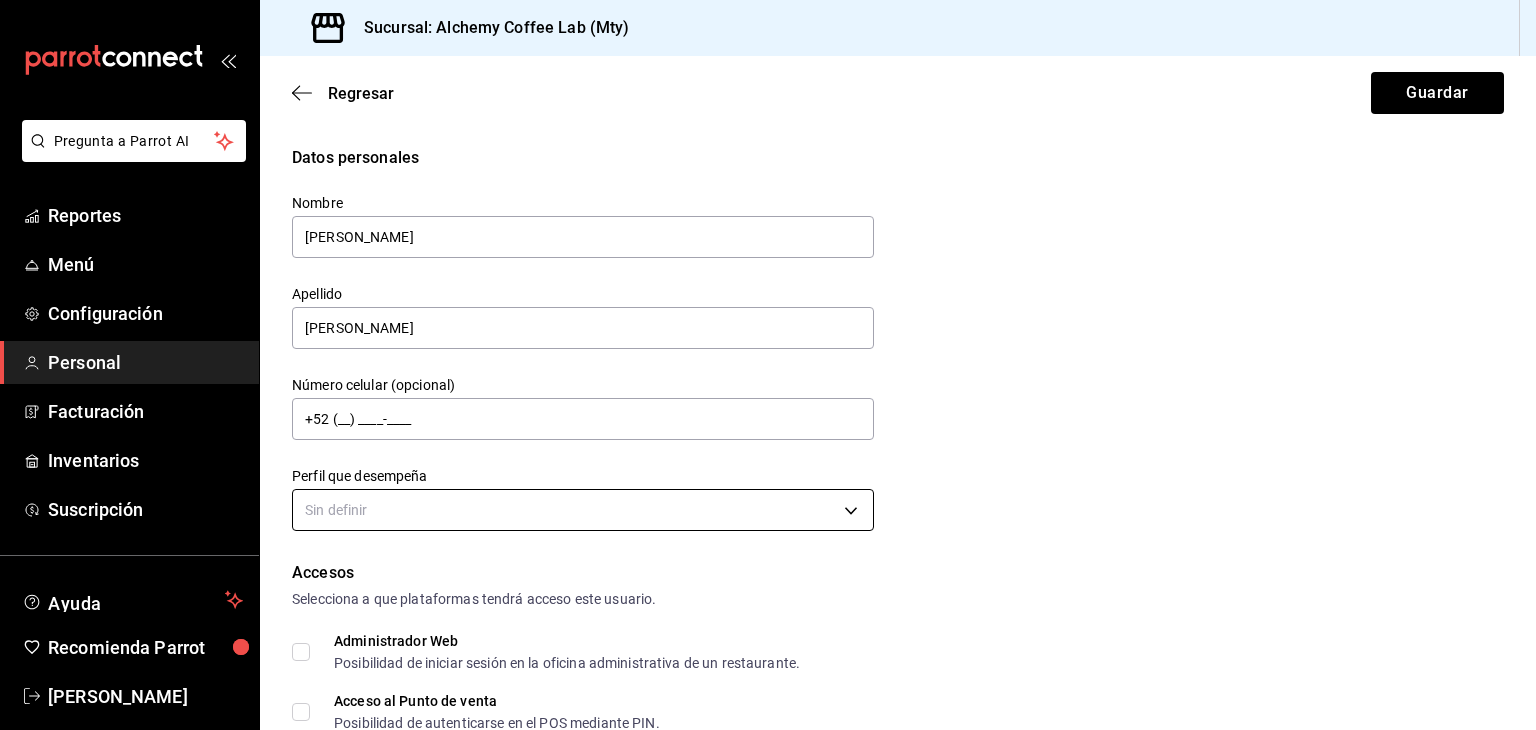click on "Pregunta a Parrot AI Reportes   Menú   Configuración   Personal   Facturación   Inventarios   Suscripción   Ayuda Recomienda Parrot   [PERSON_NAME]   Sugerir nueva función   Sucursal: Alchemy Coffee Lab (Mty) Regresar Guardar Datos personales Nombre [PERSON_NAME] [PERSON_NAME] Número celular (opcional) +52 (__) ____-____ Perfil que desempeña Sin definir Accesos Selecciona a que plataformas tendrá acceso este usuario. Administrador Web Posibilidad de iniciar sesión en la oficina administrativa de un restaurante.  Acceso al Punto de venta Posibilidad de autenticarse en el POS mediante PIN.  Iniciar sesión en terminal (correo electrónico o QR) Los usuarios podrán iniciar sesión y aceptar términos y condiciones en la terminal. Acceso uso de terminal Los usuarios podrán acceder y utilizar la terminal para visualizar y procesar pagos de sus órdenes. Correo electrónico Se volverá obligatorio al tener ciertos accesos activados. Contraseña Contraseña Repetir contraseña PIN Validar PIN" at bounding box center (768, 365) 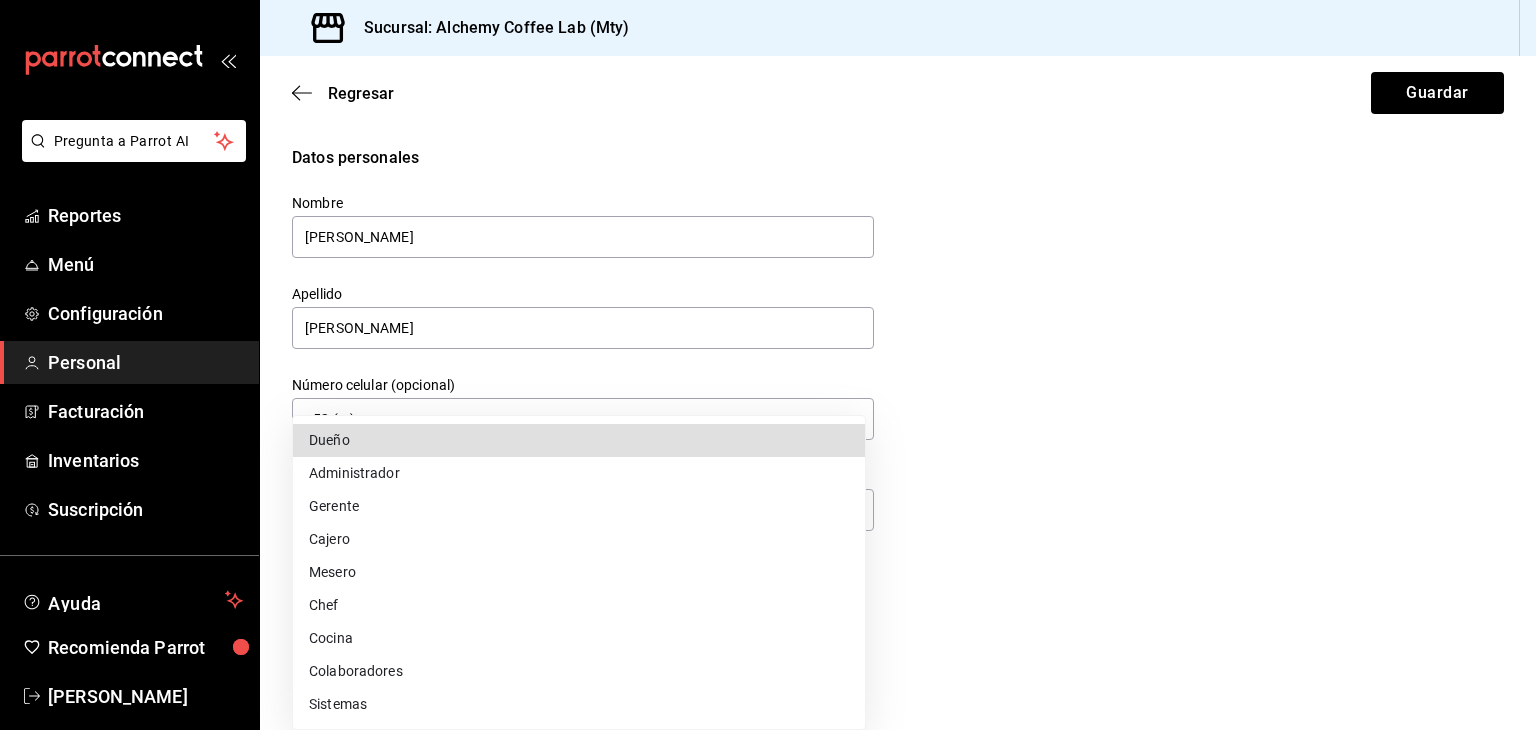 click on "Dueño" at bounding box center (579, 440) 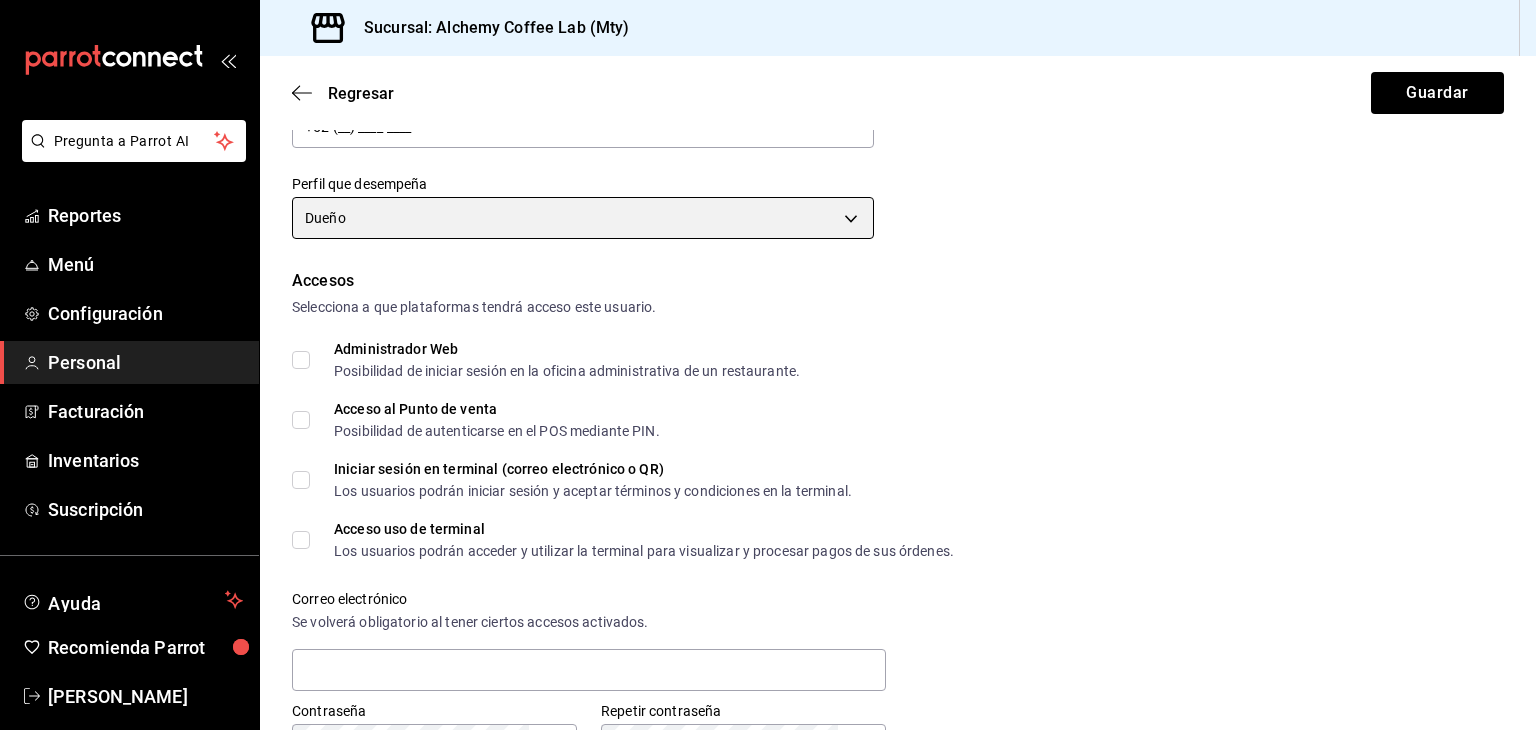 scroll, scrollTop: 300, scrollLeft: 0, axis: vertical 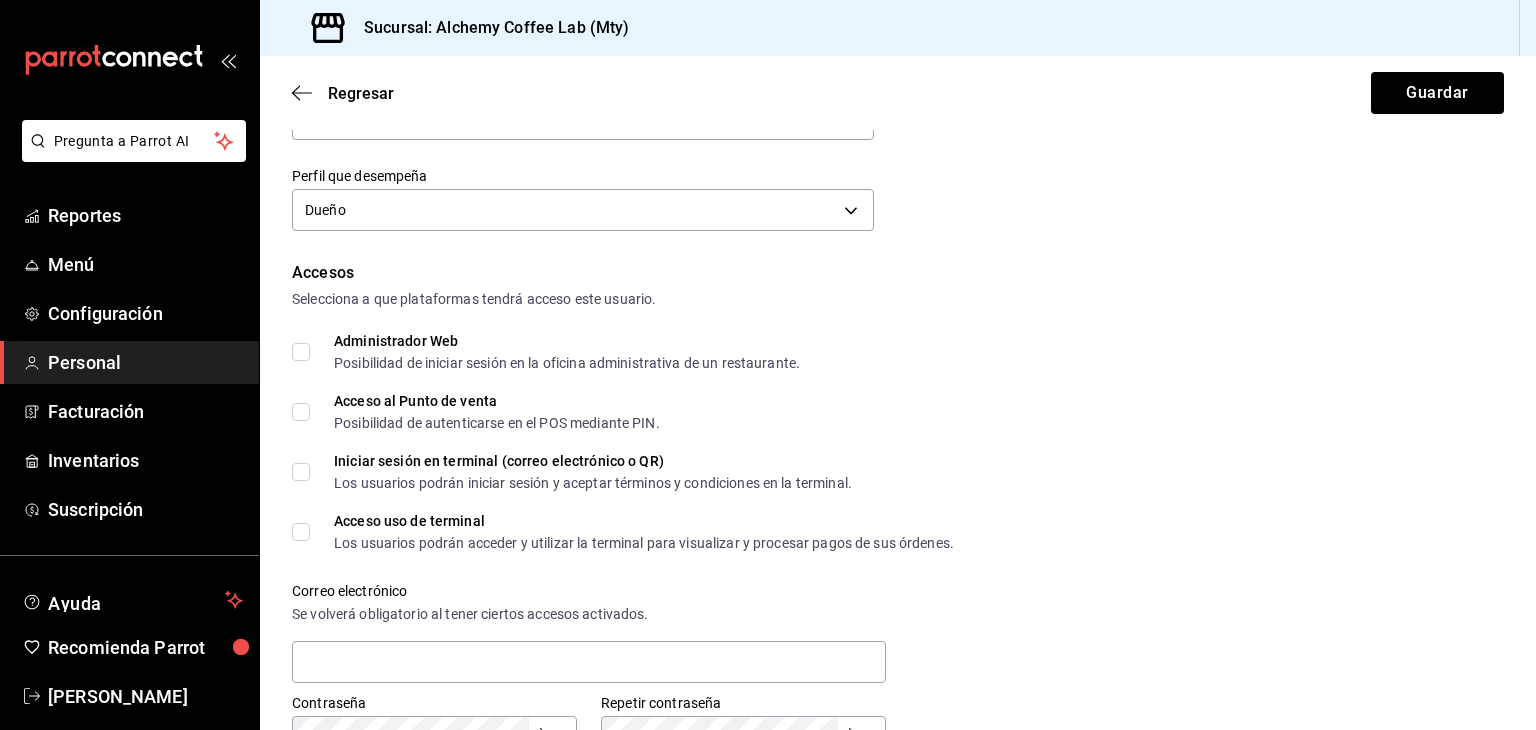 click on "Administrador Web Posibilidad de iniciar sesión en la oficina administrativa de un restaurante." at bounding box center (546, 352) 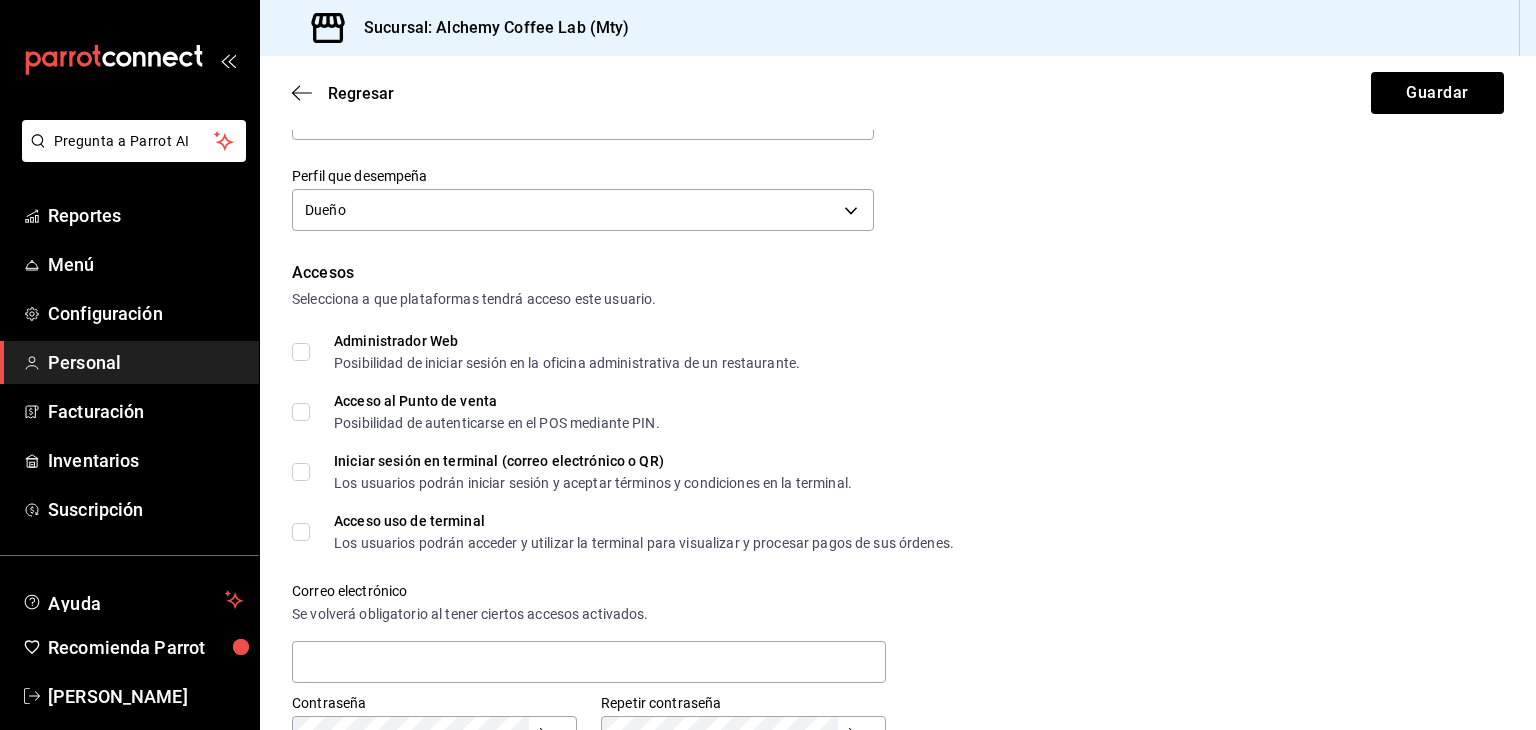 click on "Administrador Web Posibilidad de iniciar sesión en la oficina administrativa de un restaurante." at bounding box center [301, 352] 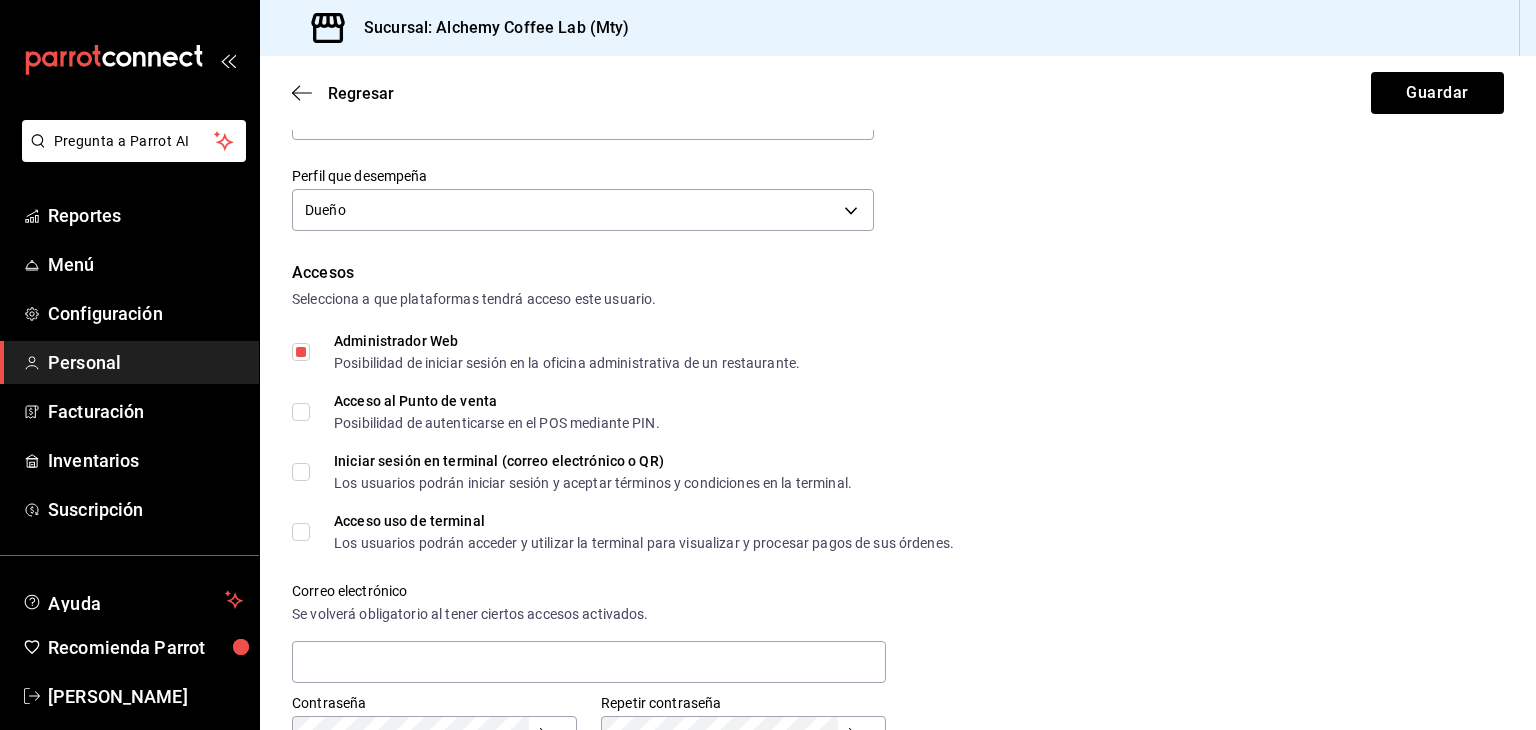 click on "Acceso al Punto de venta Posibilidad de autenticarse en el POS mediante PIN." at bounding box center [301, 412] 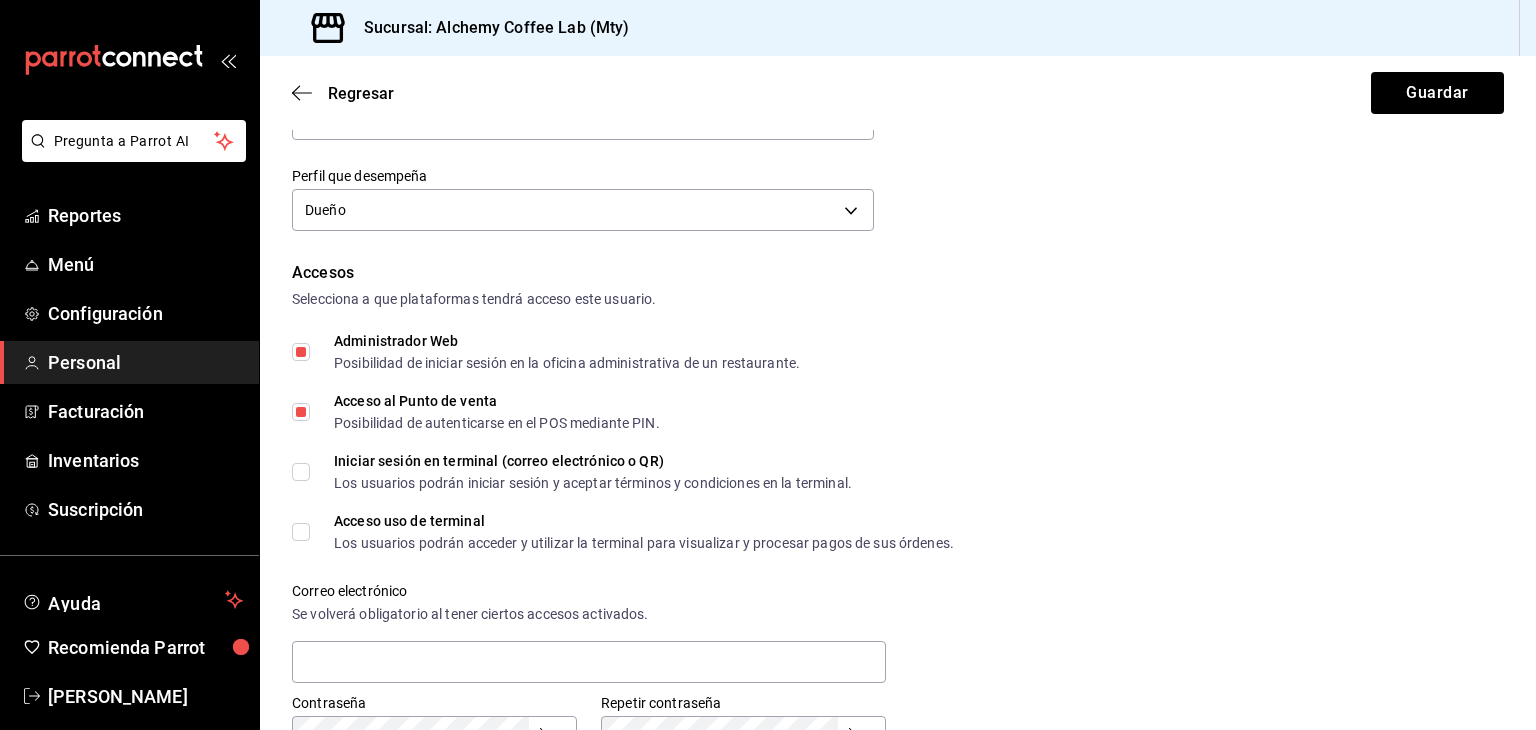 click on "Iniciar sesión en terminal (correo electrónico o QR) Los usuarios podrán iniciar sesión y aceptar términos y condiciones en la terminal." at bounding box center (301, 472) 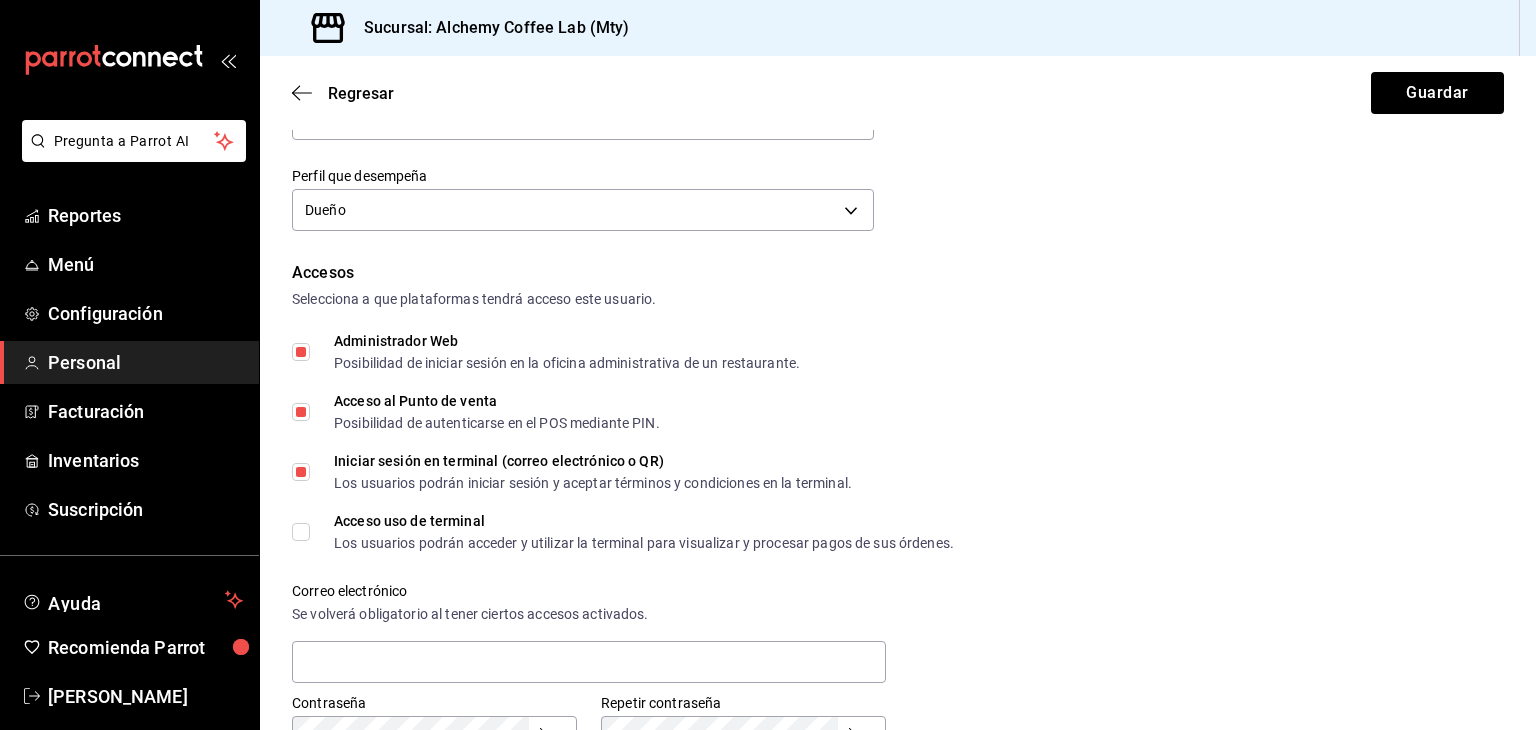 click on "Acceso uso de terminal Los usuarios podrán acceder y utilizar la terminal para visualizar y procesar pagos de sus órdenes." at bounding box center (301, 532) 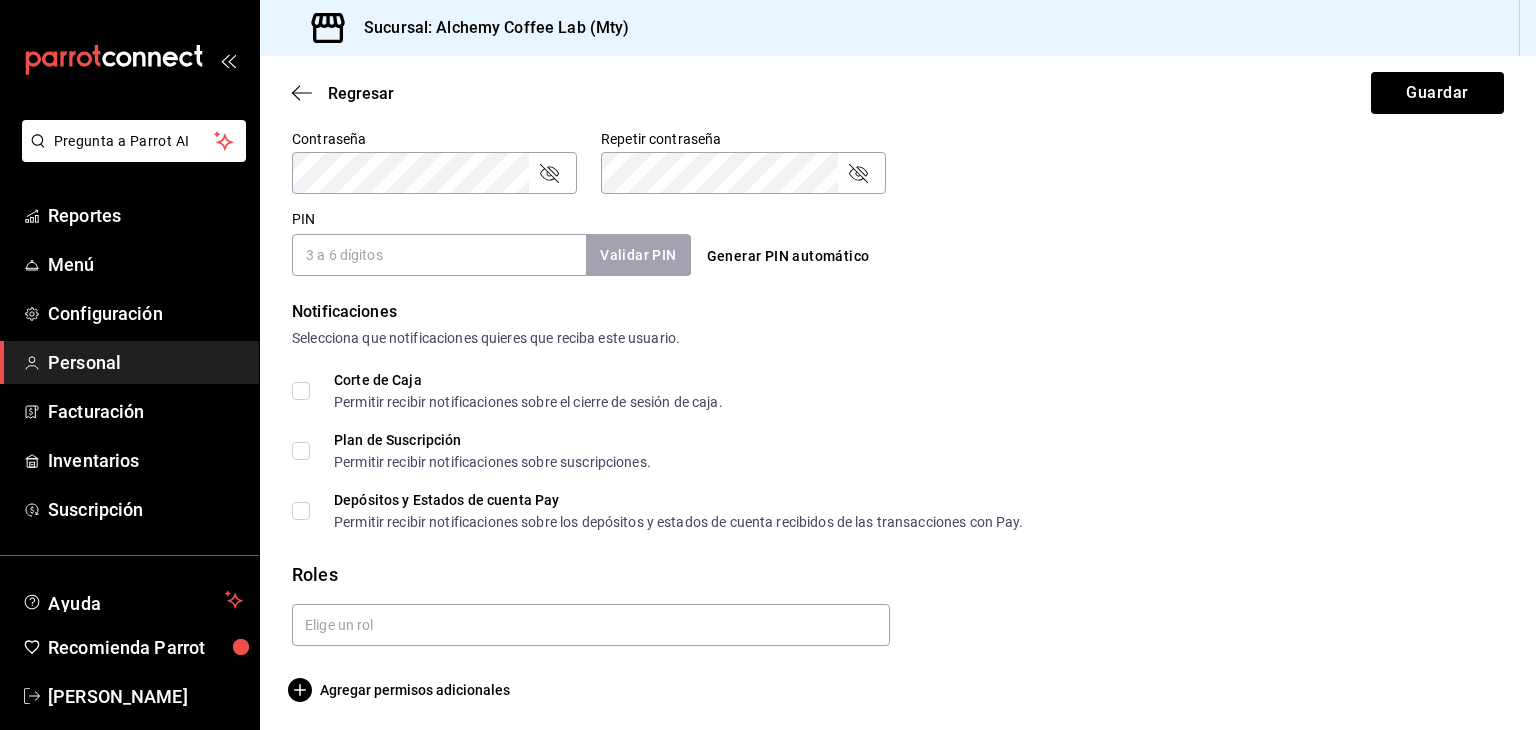 scroll, scrollTop: 868, scrollLeft: 0, axis: vertical 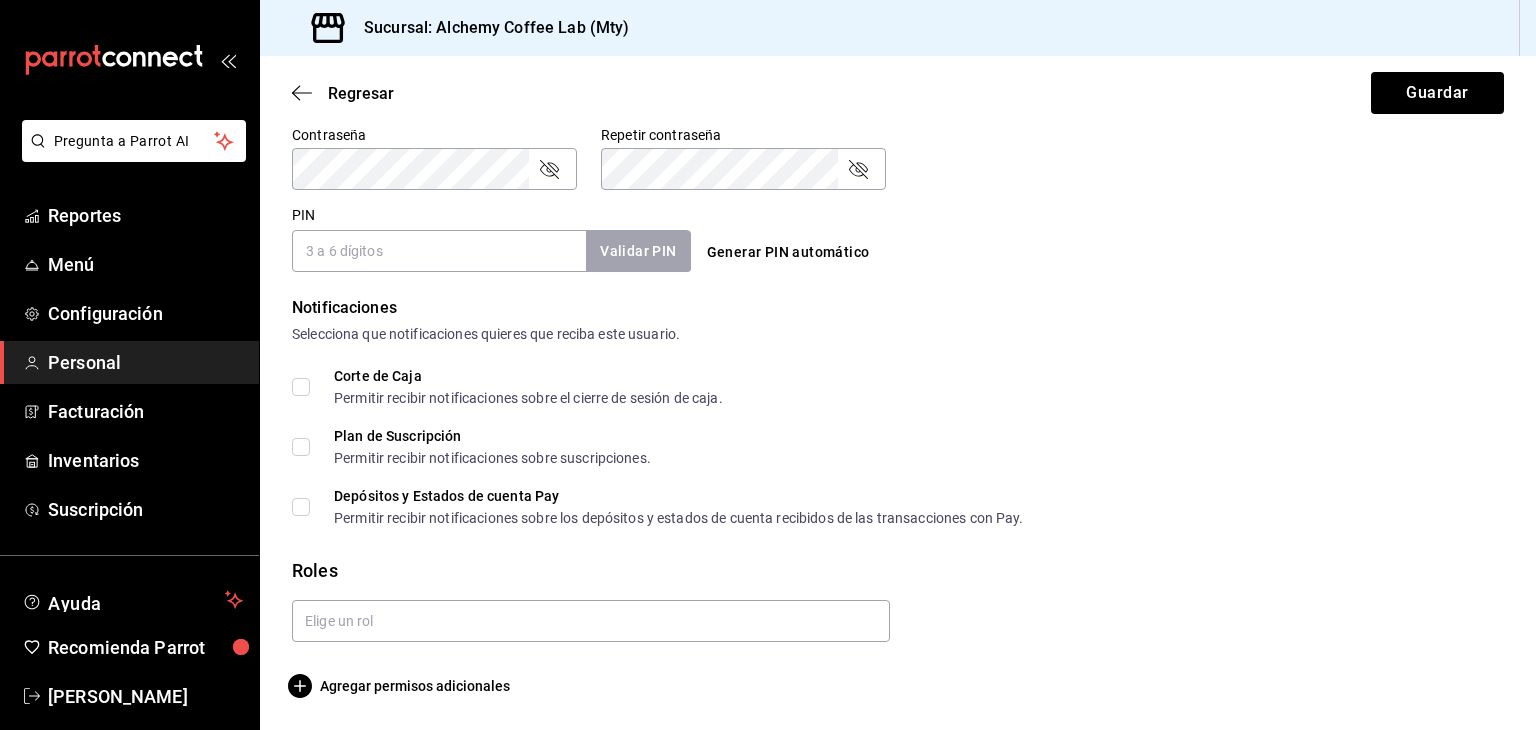 click on "Corte de Caja Permitir recibir notificaciones sobre el cierre de sesión de caja." at bounding box center [507, 387] 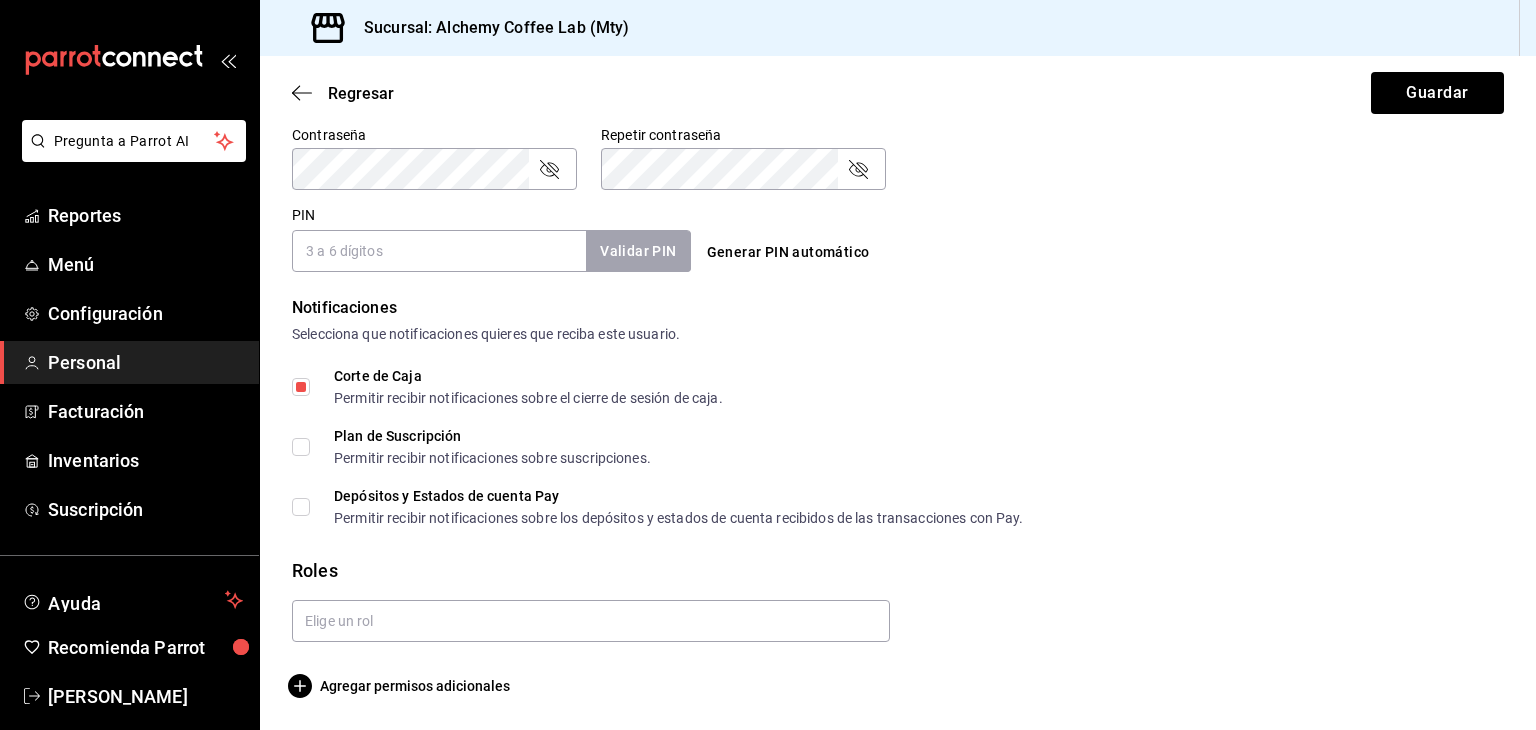 click on "Plan de Suscripción Permitir recibir notificaciones sobre suscripciones." at bounding box center [301, 447] 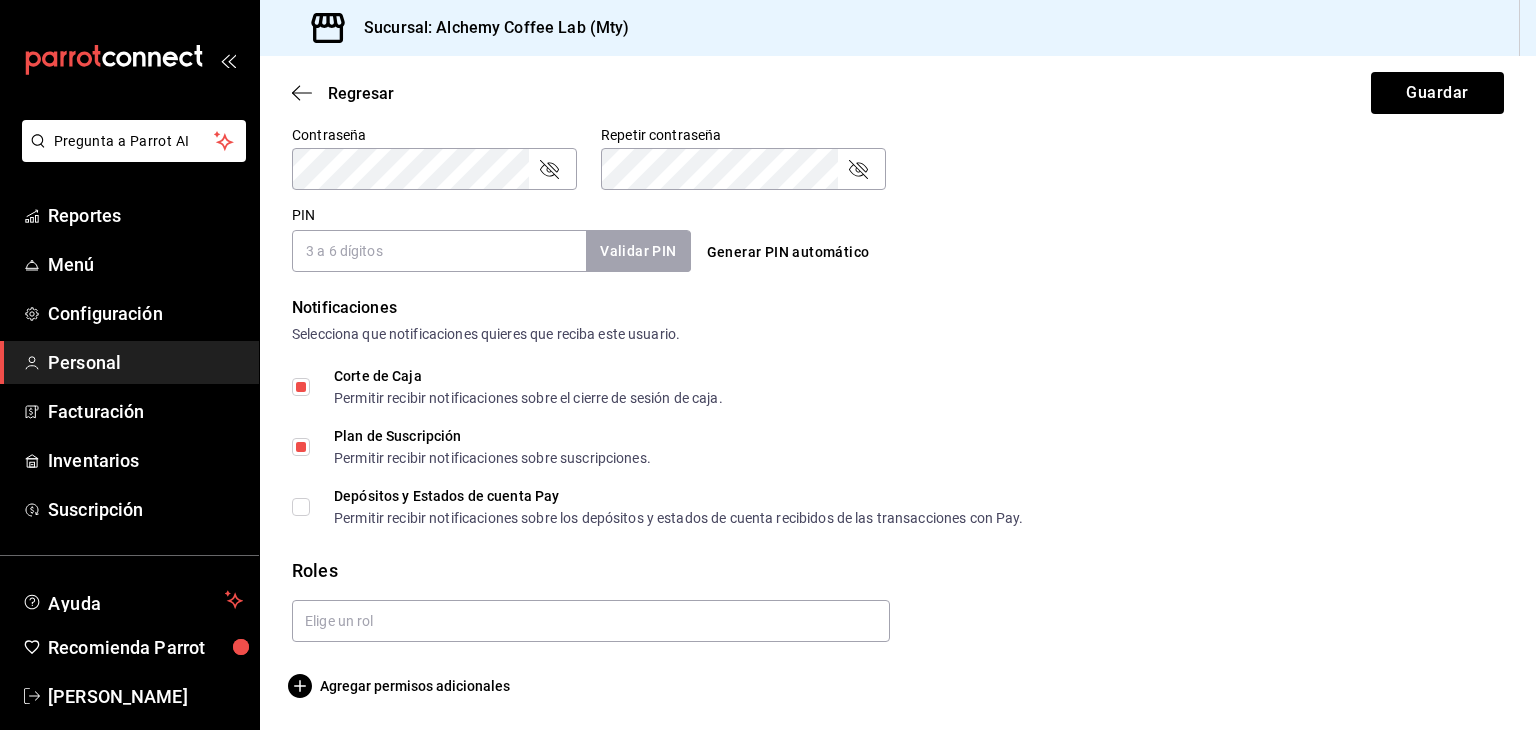 click on "Depósitos y Estados de cuenta Pay Permitir recibir notificaciones sobre los depósitos y estados de cuenta recibidos de las transacciones con Pay." at bounding box center [301, 507] 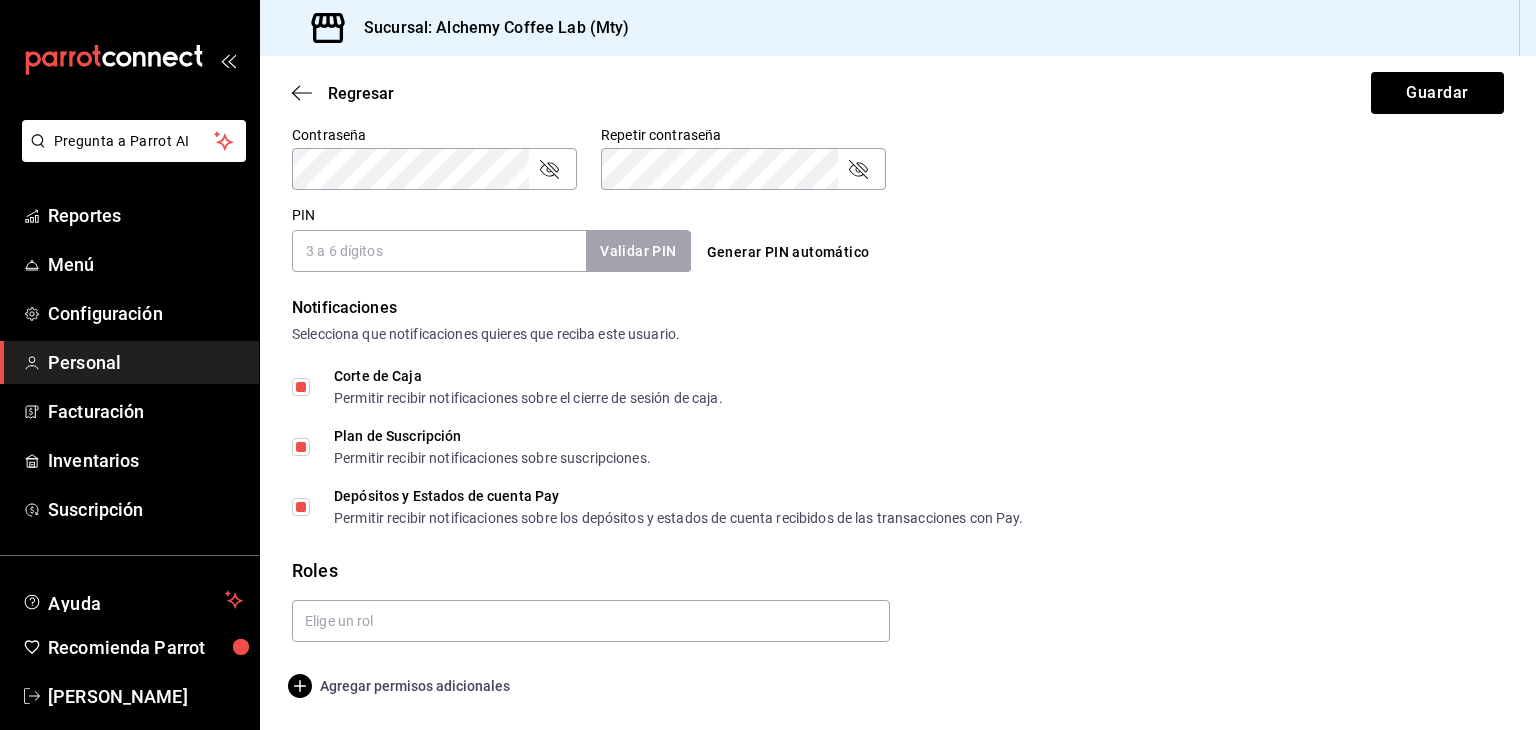 click on "Agregar permisos adicionales" at bounding box center (401, 686) 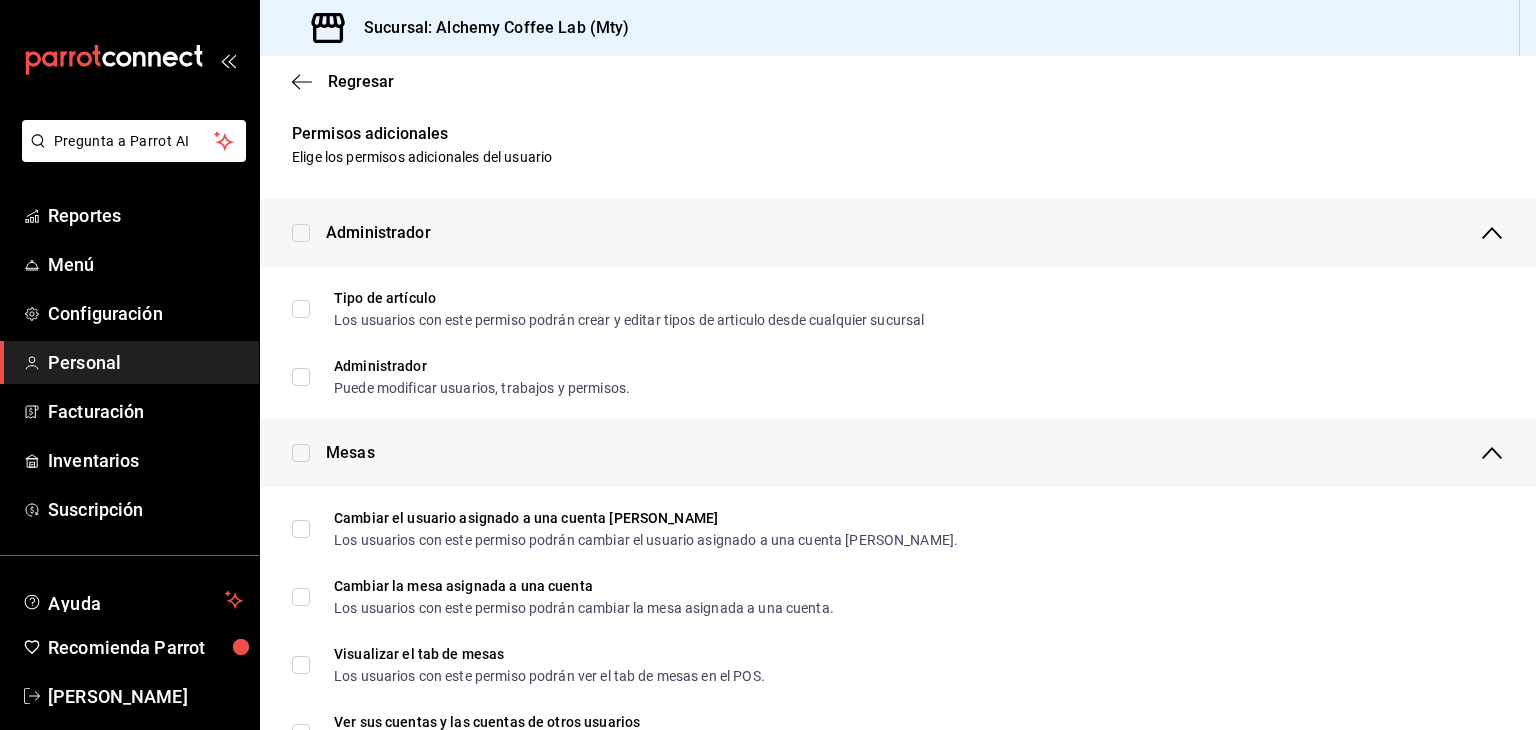 scroll, scrollTop: 0, scrollLeft: 0, axis: both 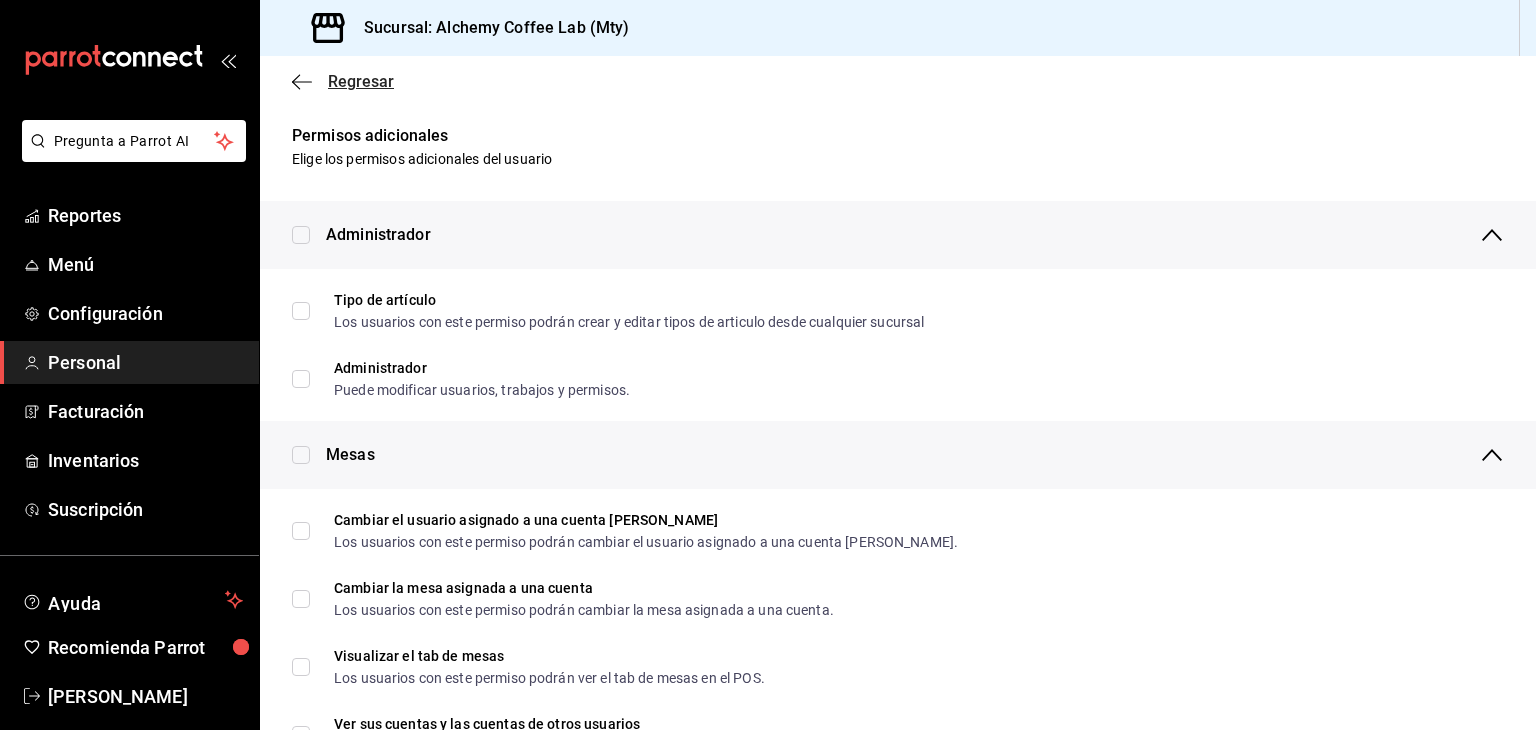 click on "Regresar" at bounding box center [361, 81] 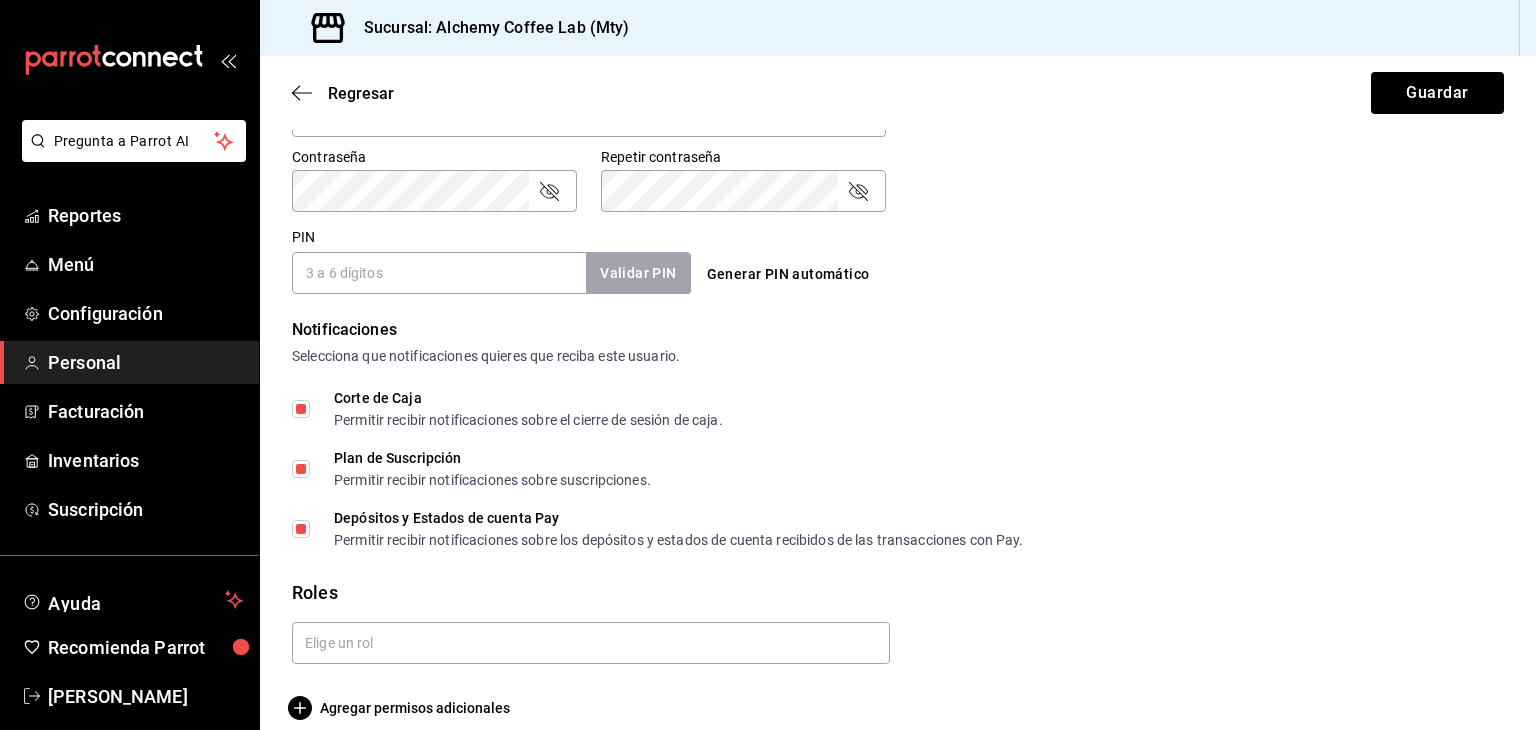 scroll, scrollTop: 868, scrollLeft: 0, axis: vertical 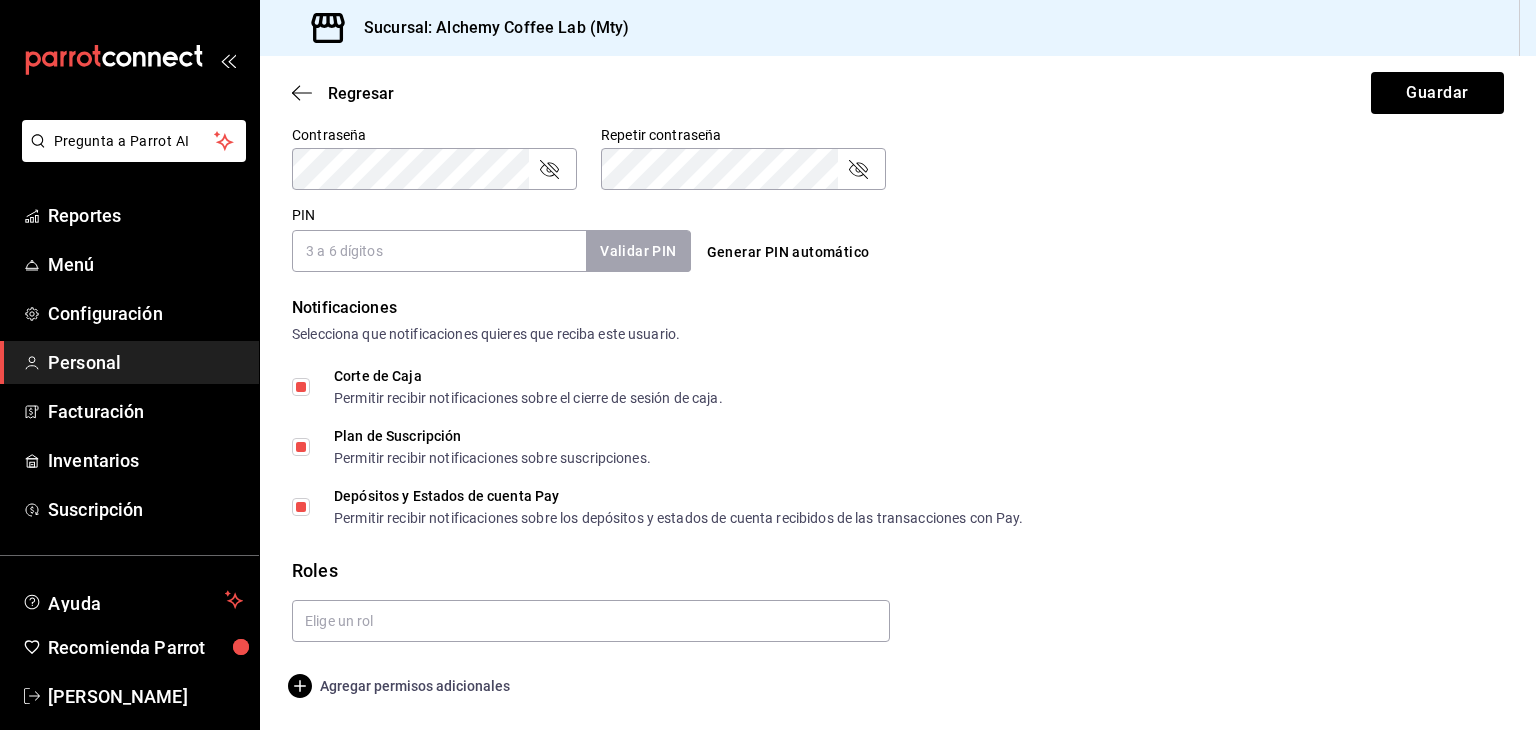 click on "Agregar permisos adicionales" at bounding box center (401, 686) 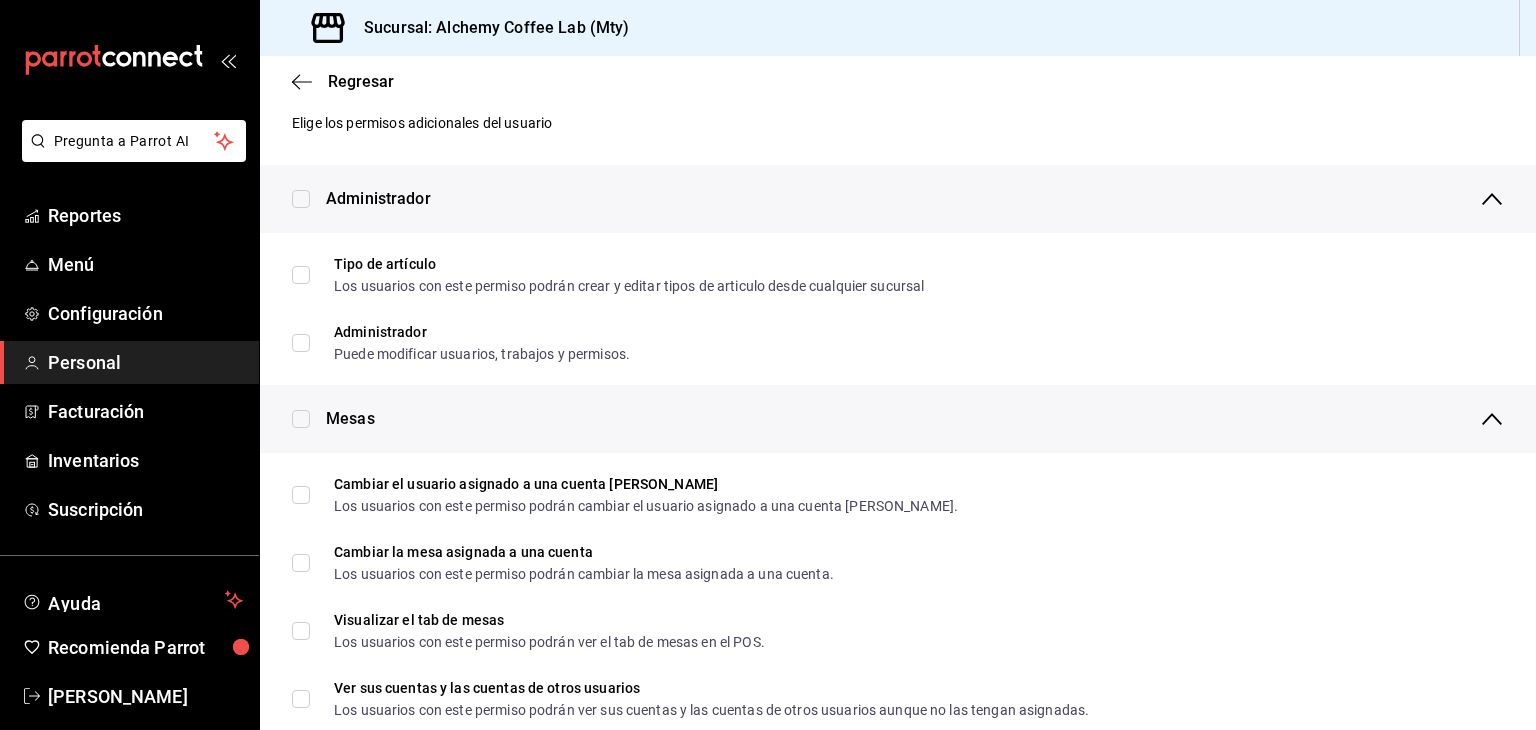 scroll, scrollTop: 0, scrollLeft: 0, axis: both 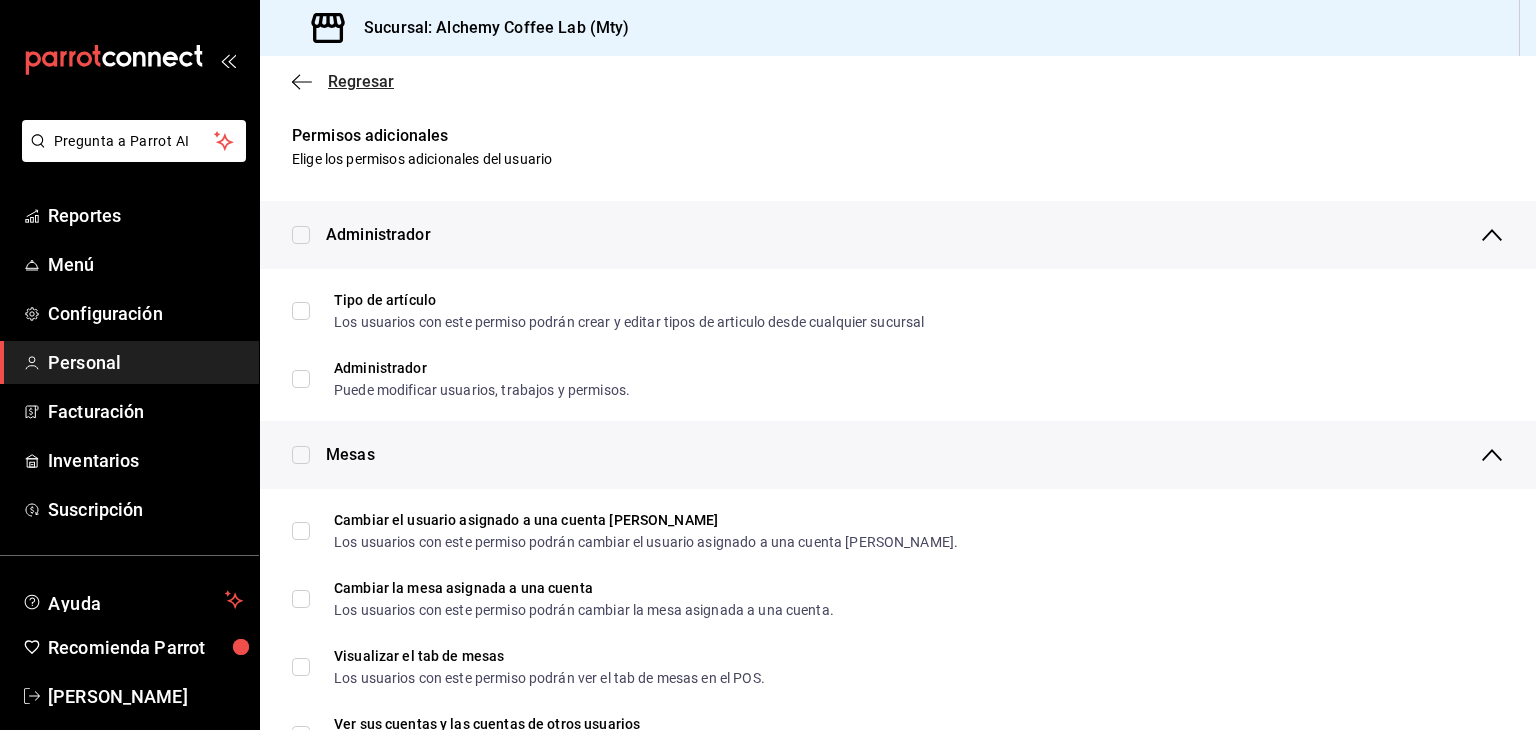 click 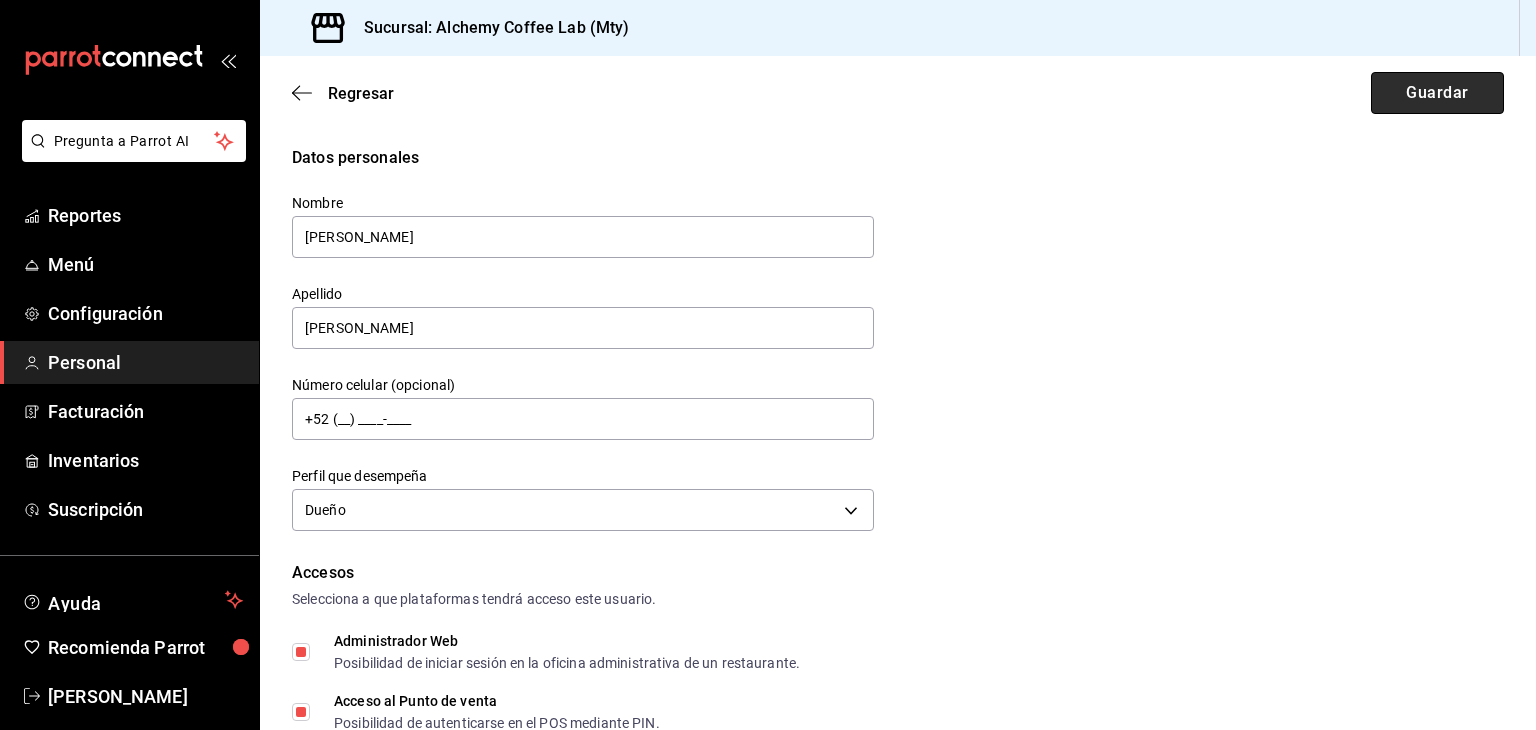 click on "Guardar" at bounding box center (1437, 93) 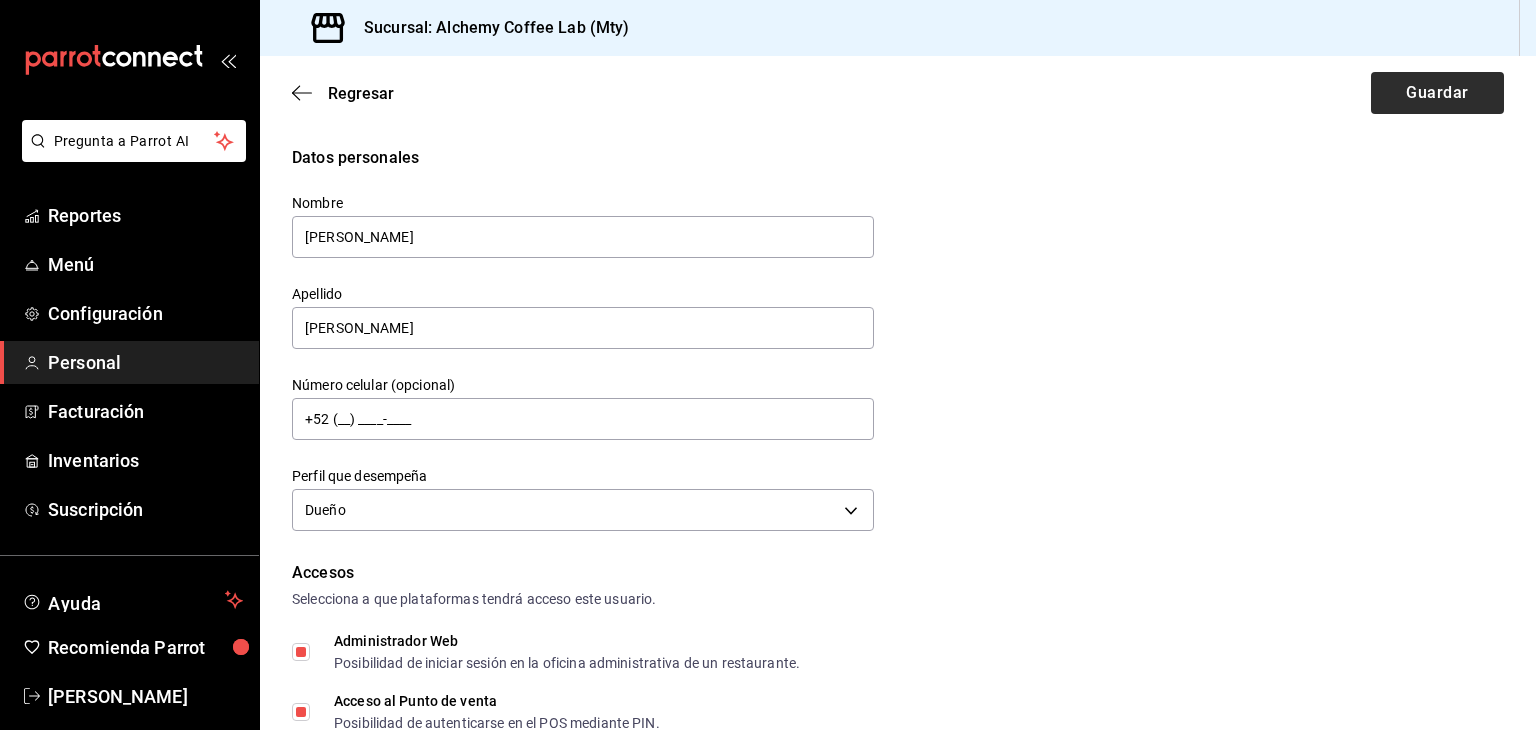 scroll, scrollTop: 569, scrollLeft: 0, axis: vertical 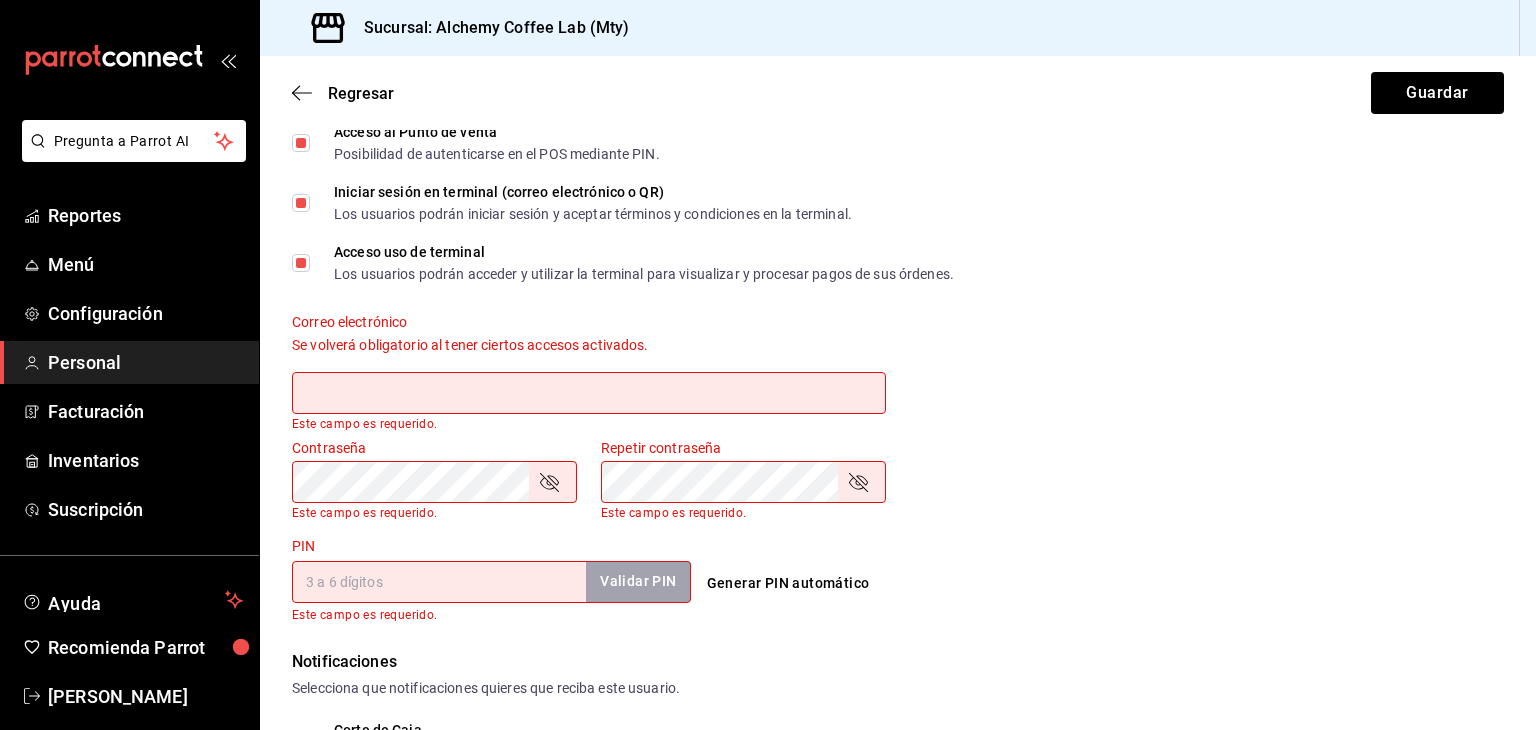 click on "Se volverá obligatorio al tener ciertos accesos activados." at bounding box center [589, 345] 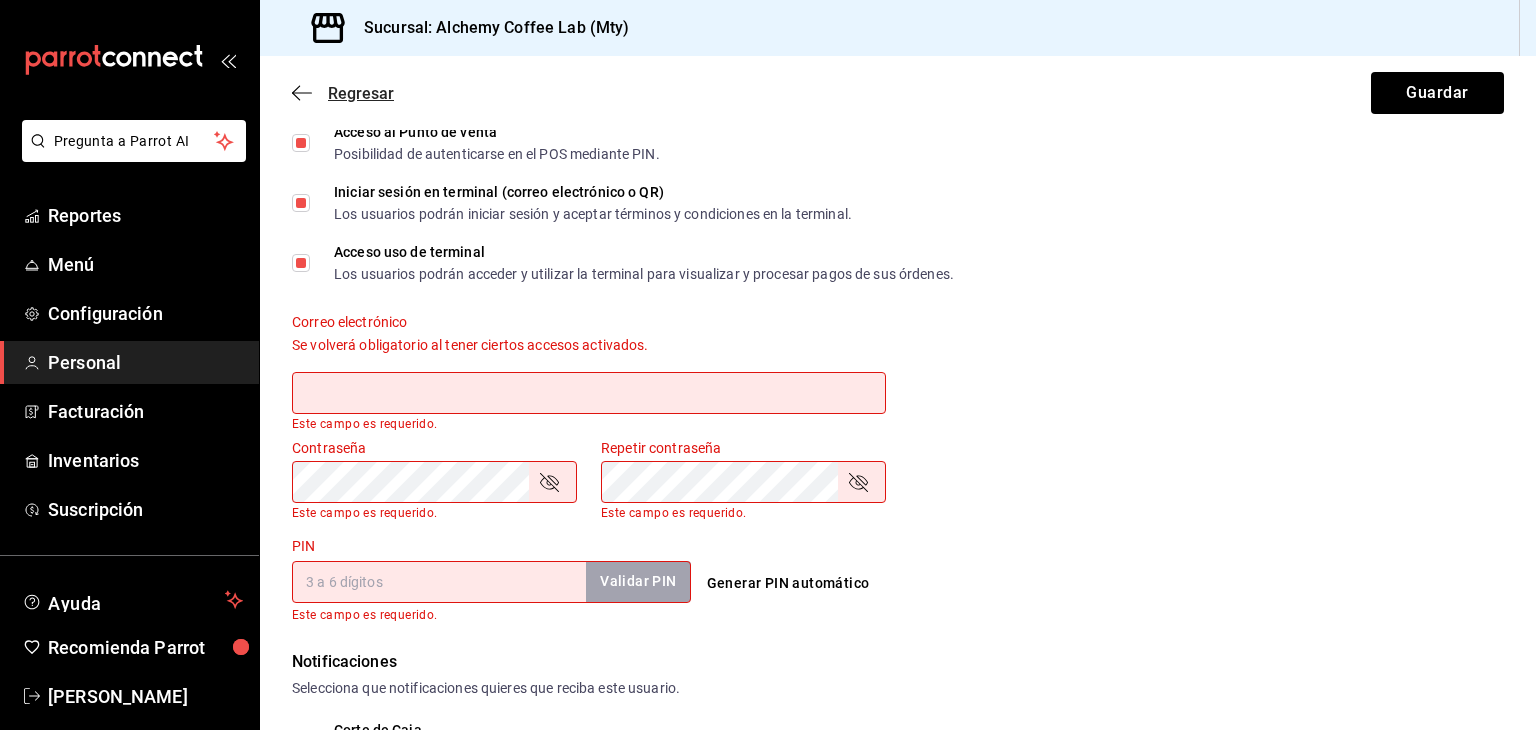 click on "Regresar" at bounding box center [361, 93] 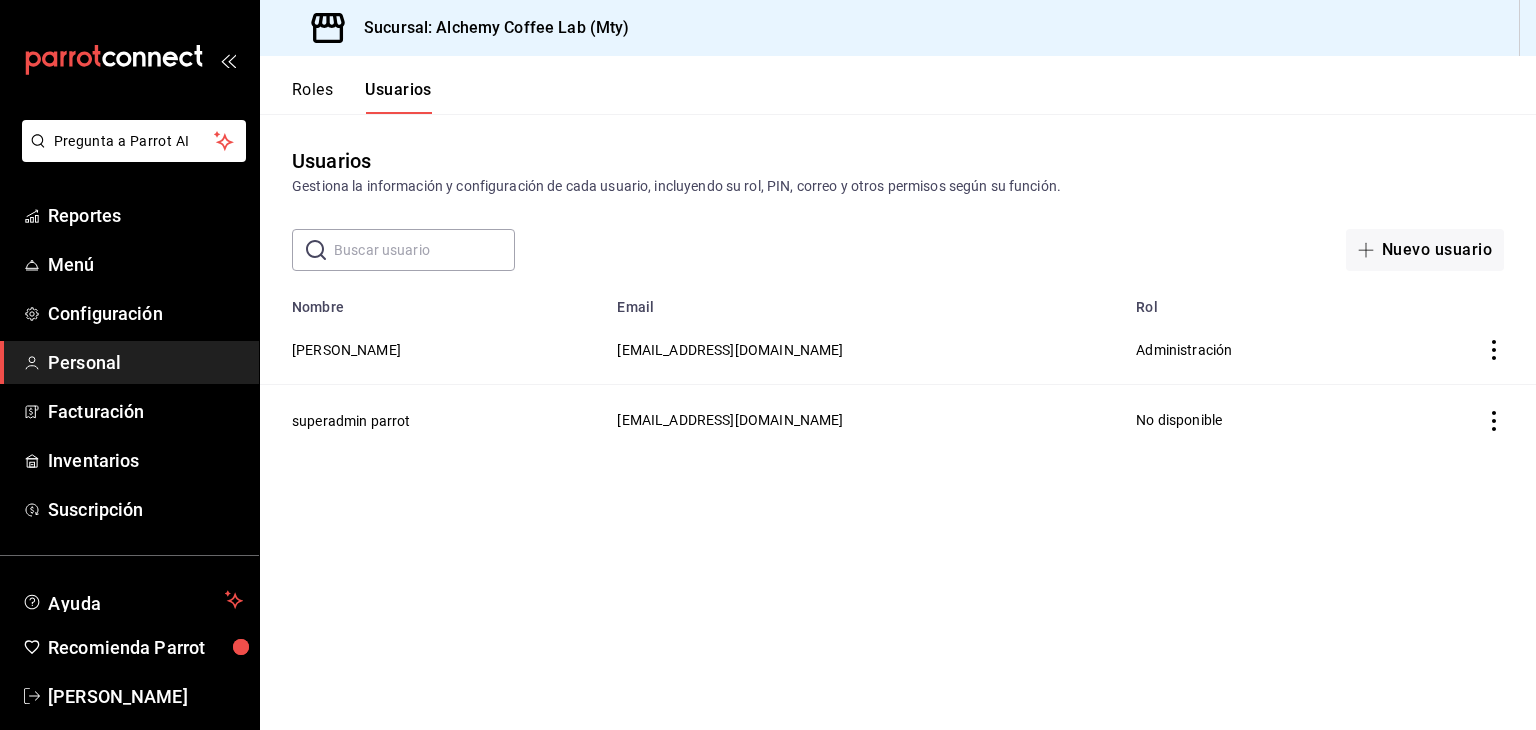 scroll, scrollTop: 0, scrollLeft: 0, axis: both 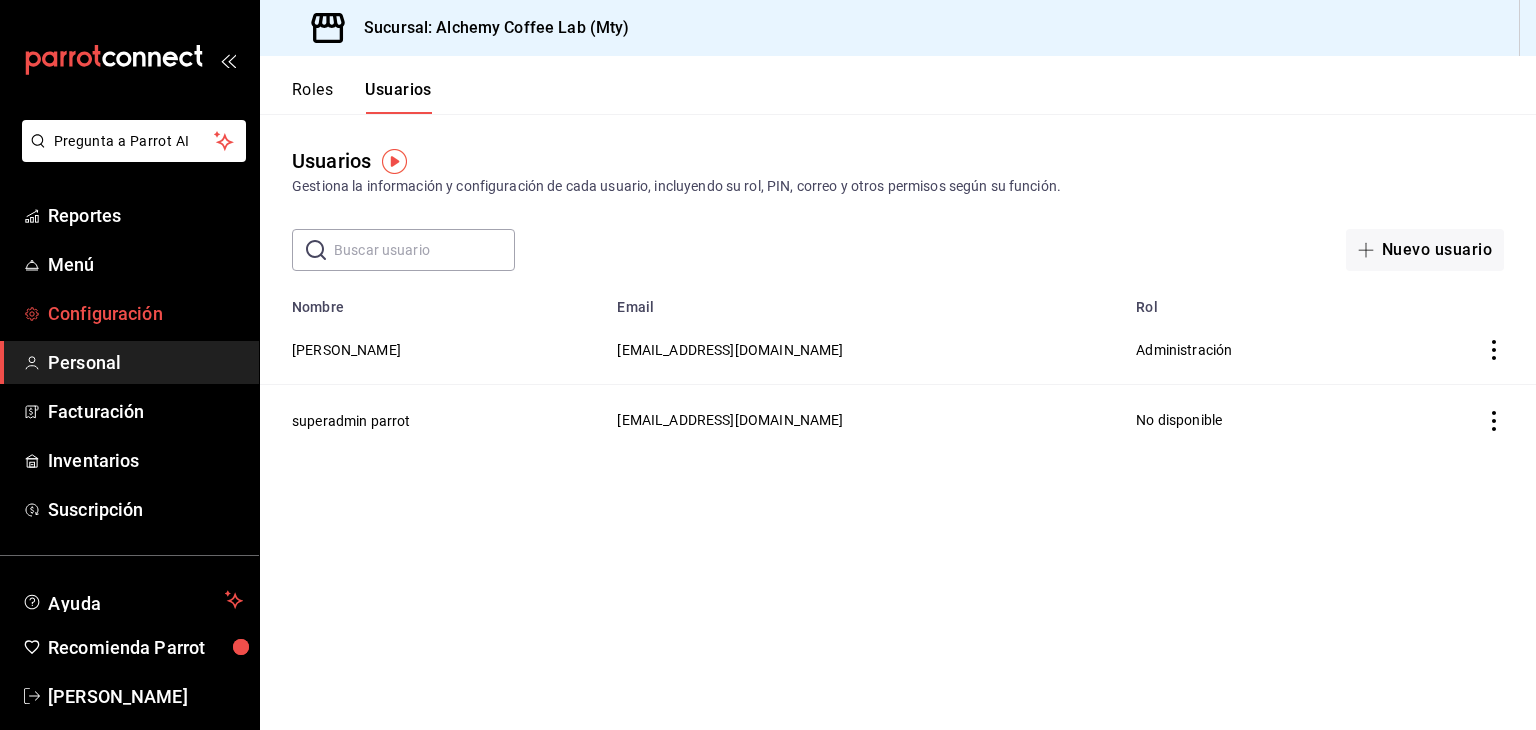 click on "Configuración" at bounding box center [145, 313] 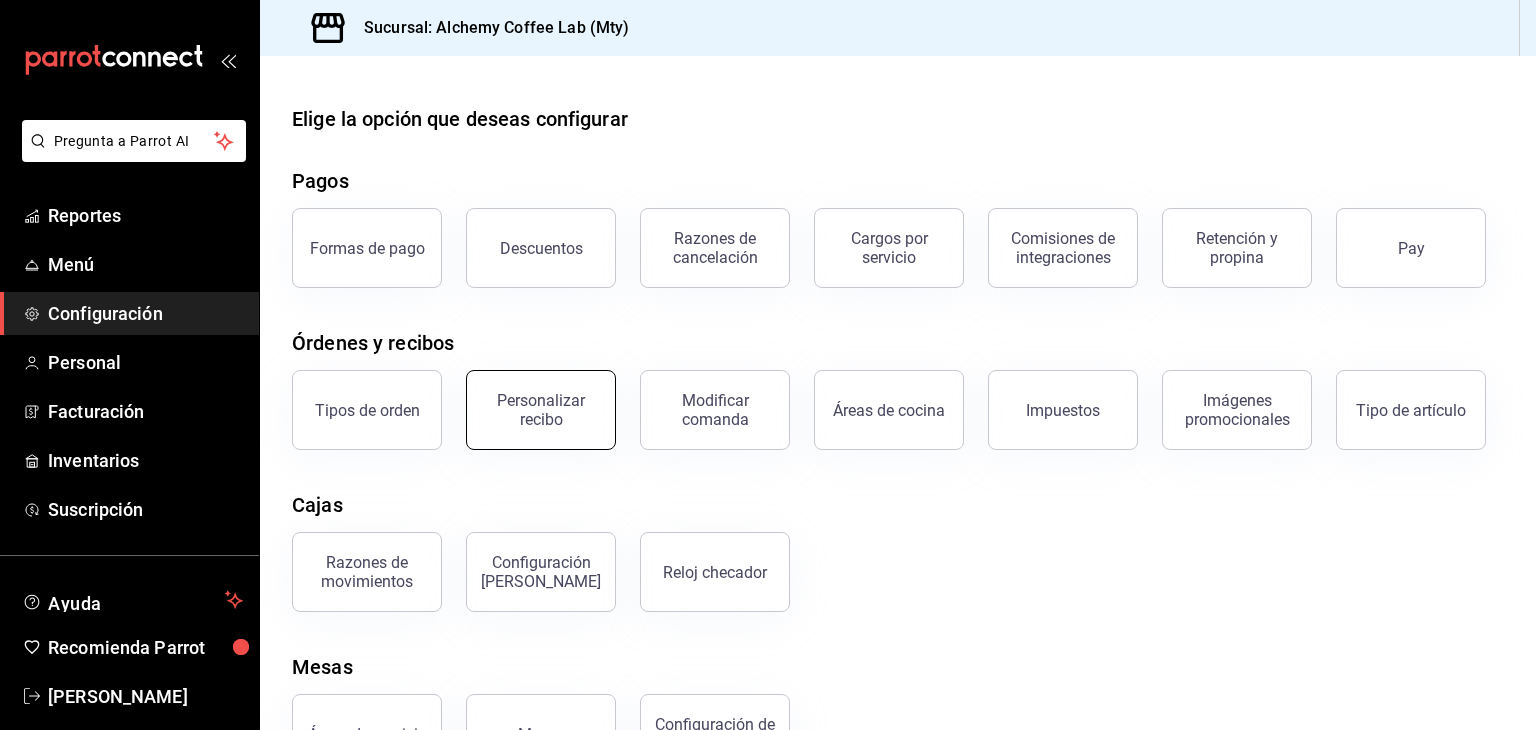 click on "Personalizar recibo" at bounding box center (541, 410) 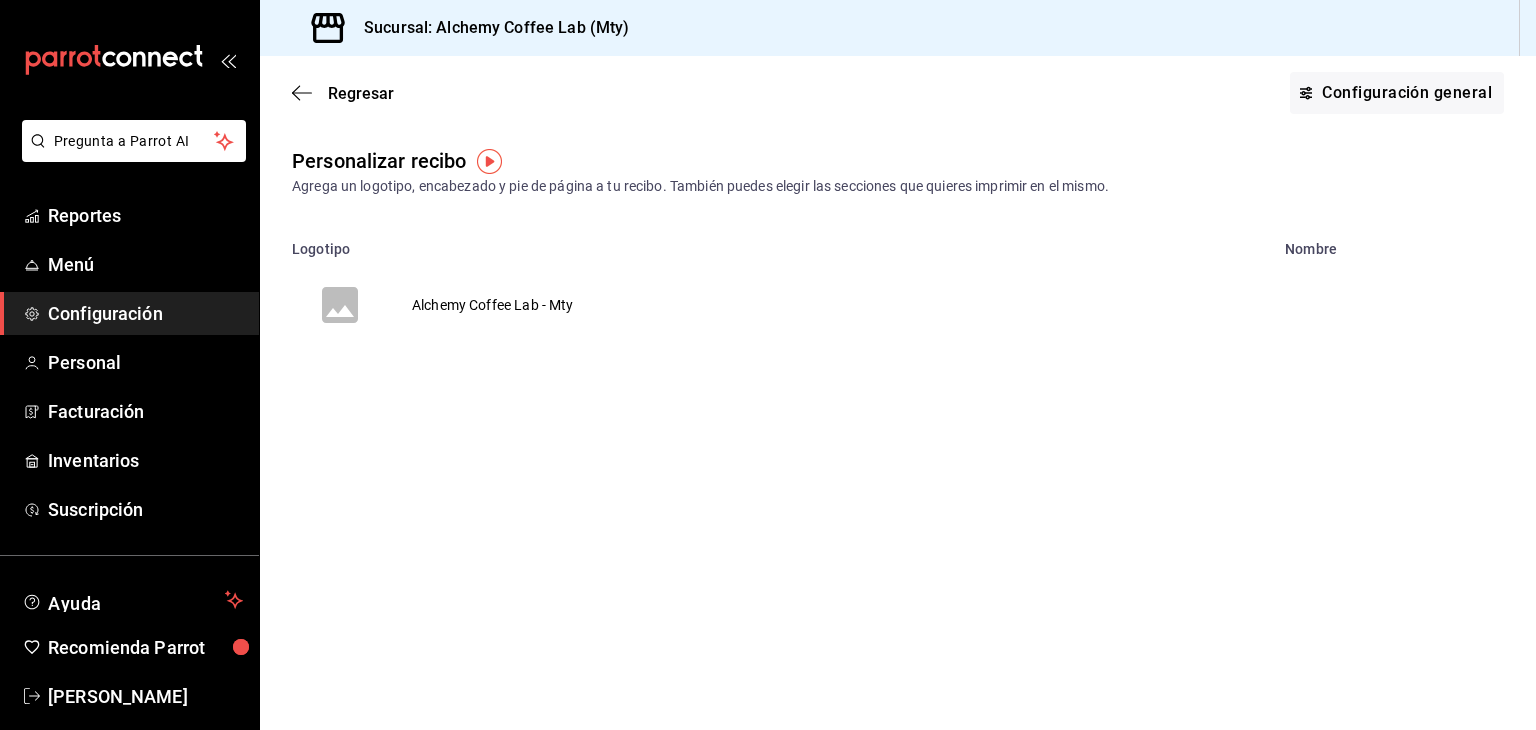 click on "Alchemy Coffee Lab - Mty" at bounding box center (493, 305) 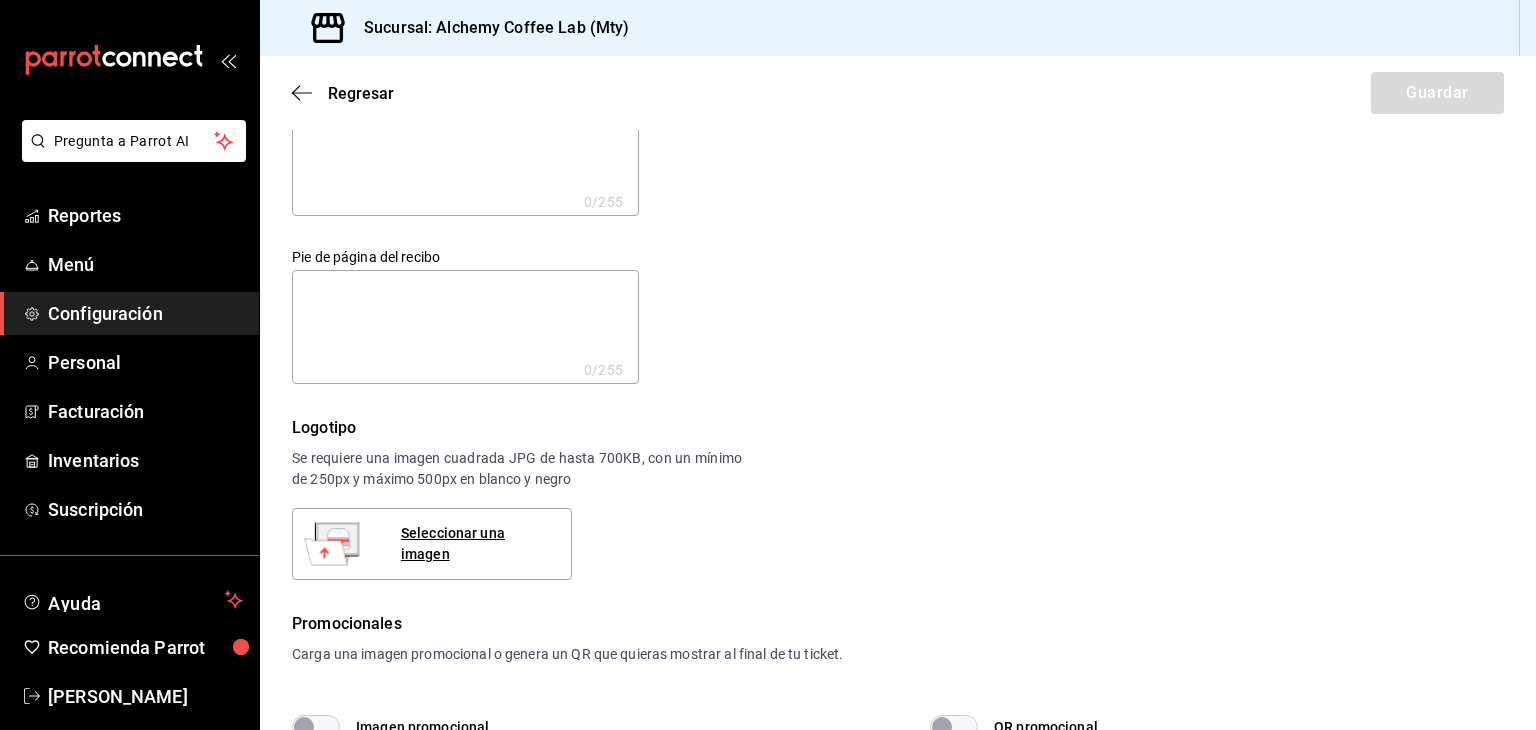 scroll, scrollTop: 0, scrollLeft: 0, axis: both 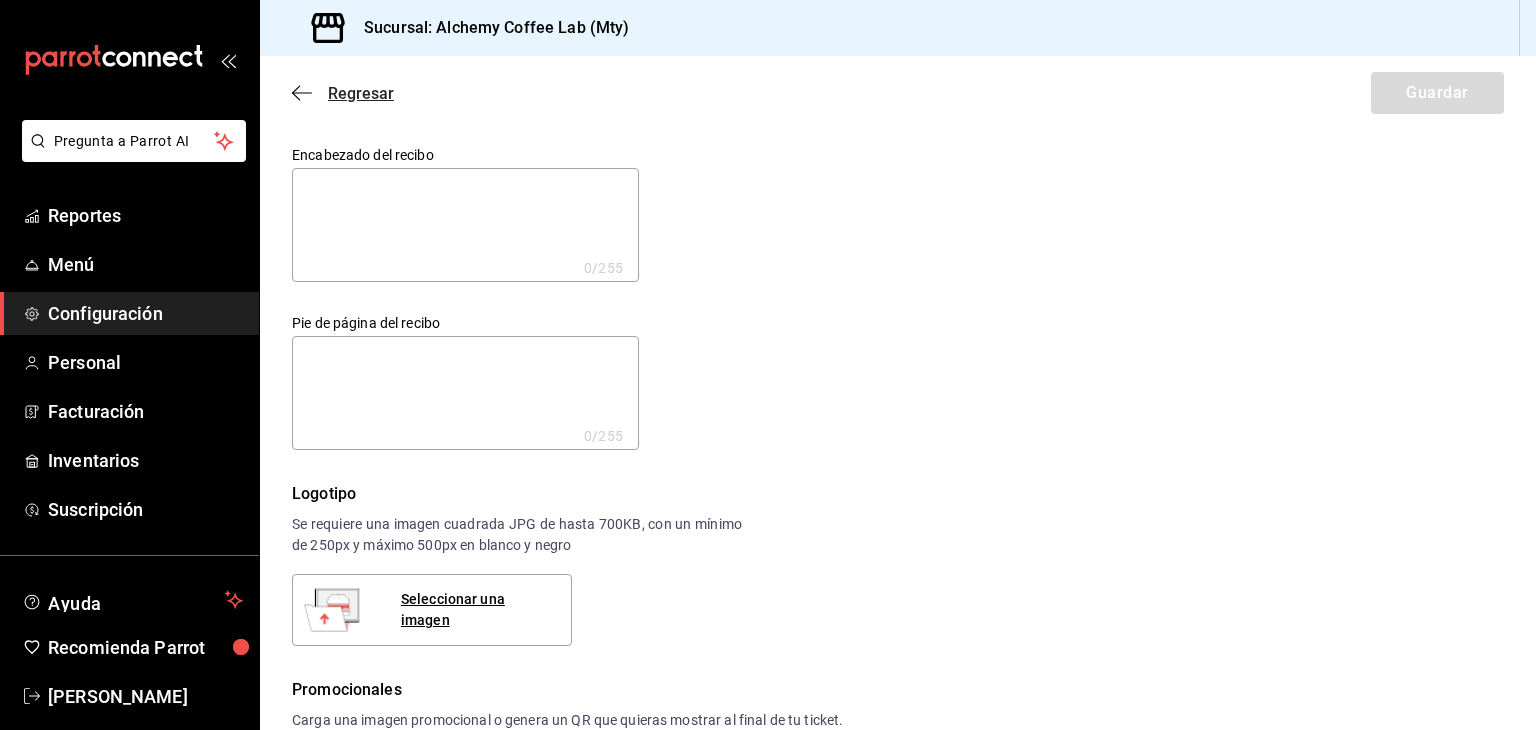 click on "Regresar" at bounding box center [361, 93] 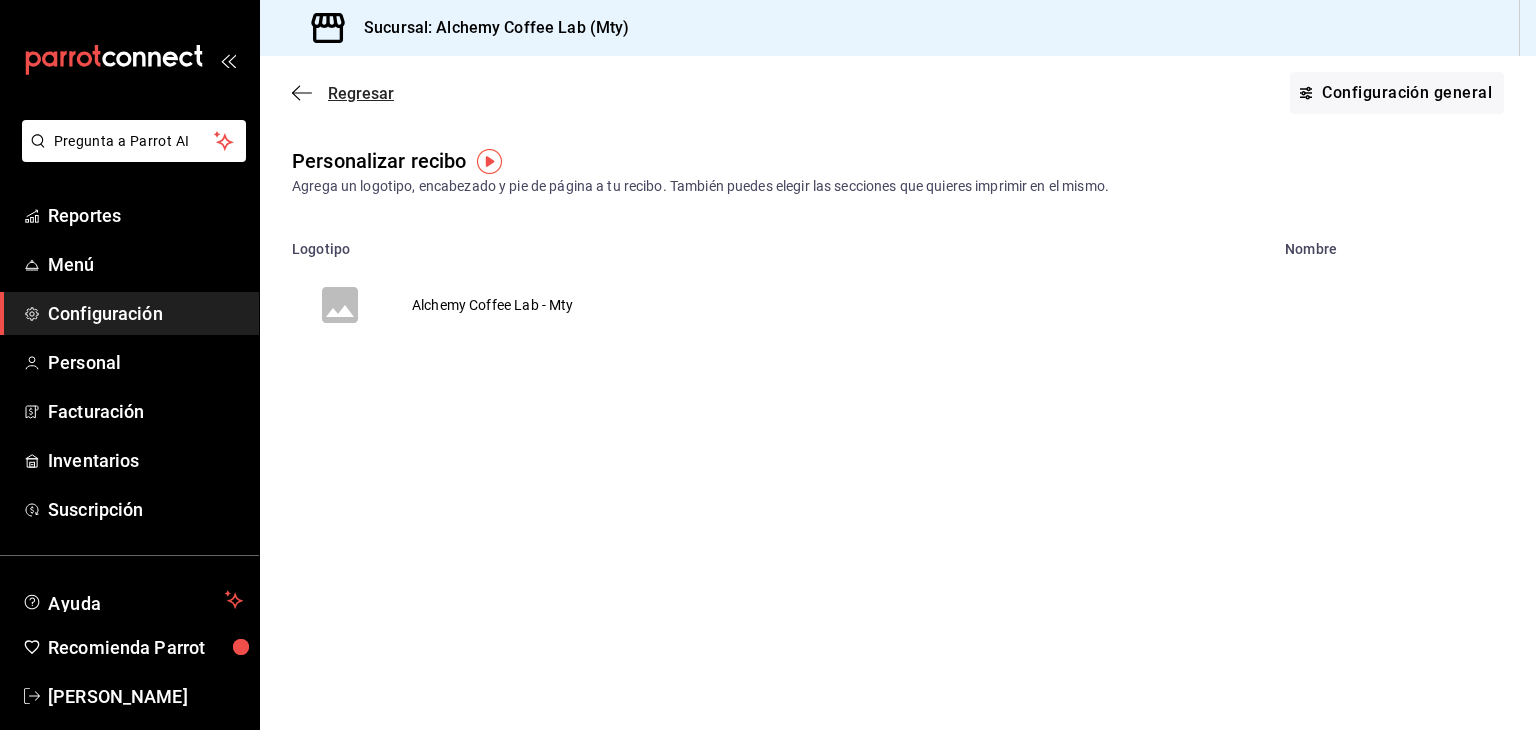 click on "Regresar" at bounding box center (361, 93) 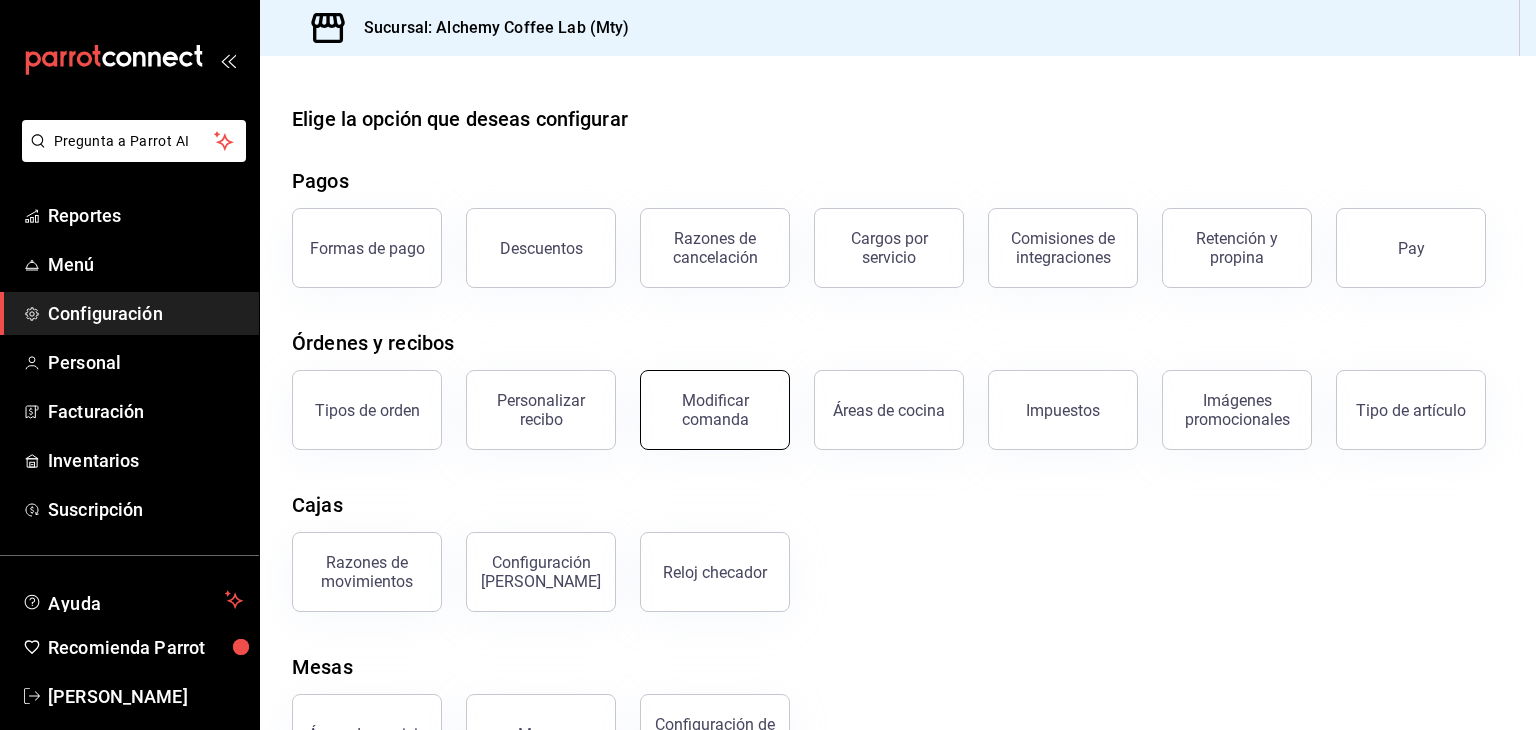 click on "Modificar comanda" at bounding box center (715, 410) 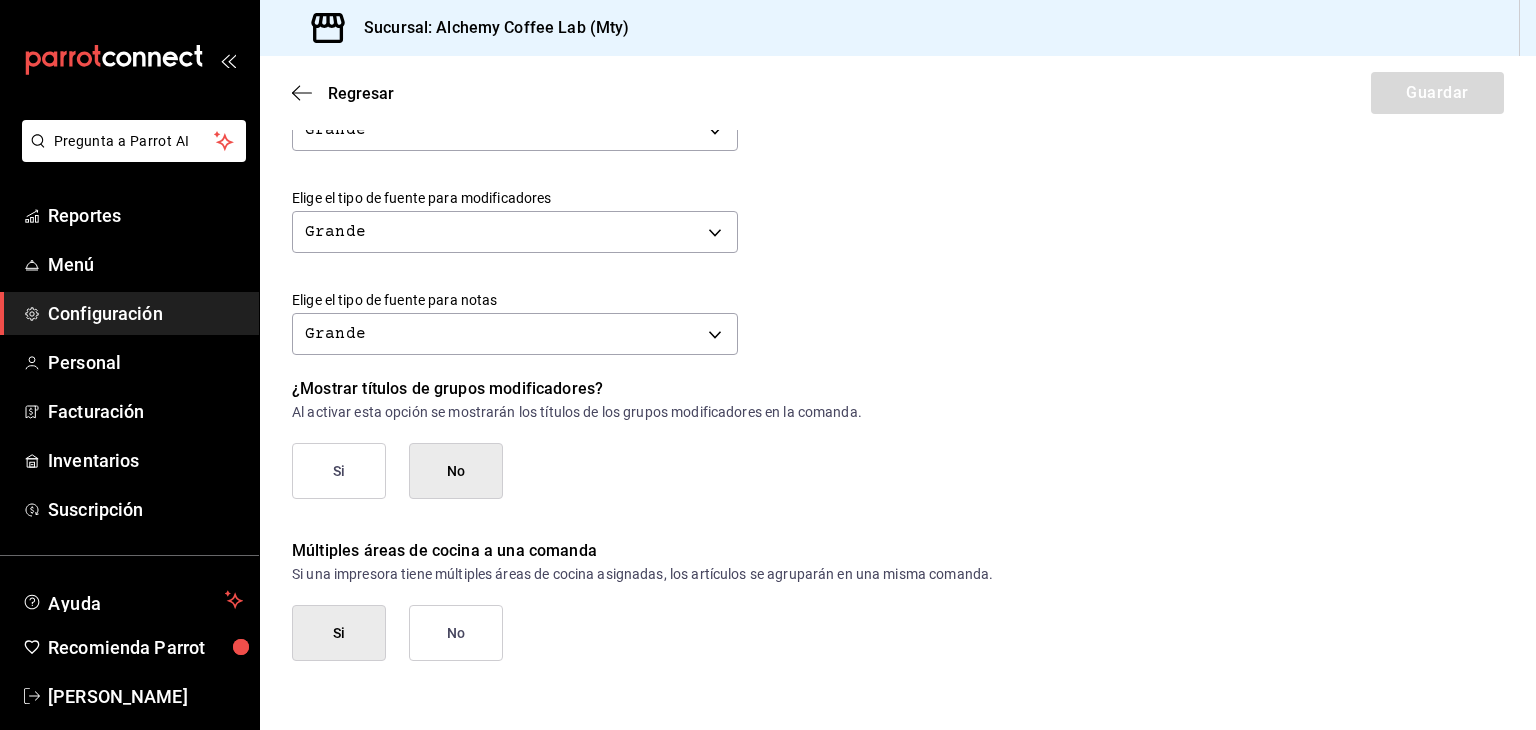 scroll, scrollTop: 868, scrollLeft: 0, axis: vertical 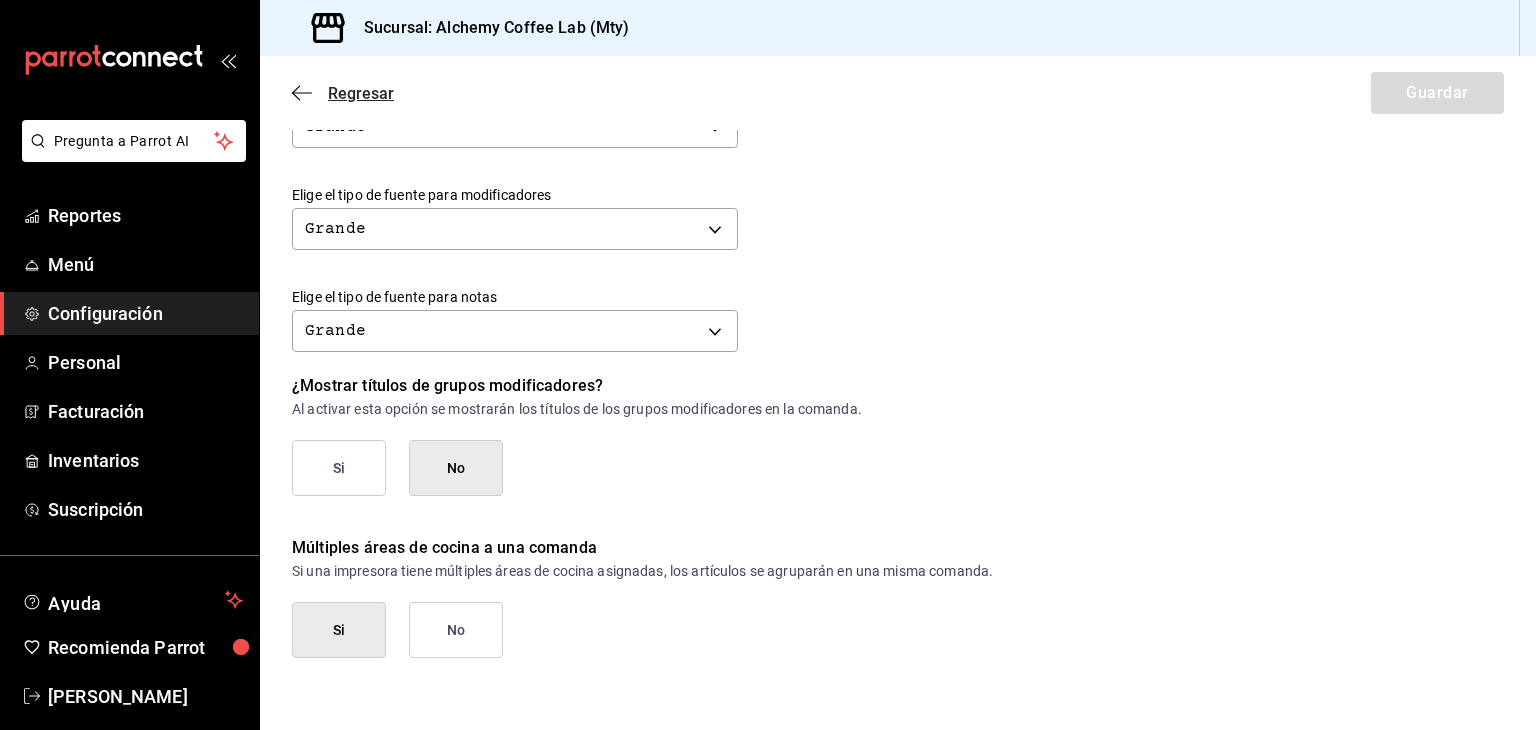 click 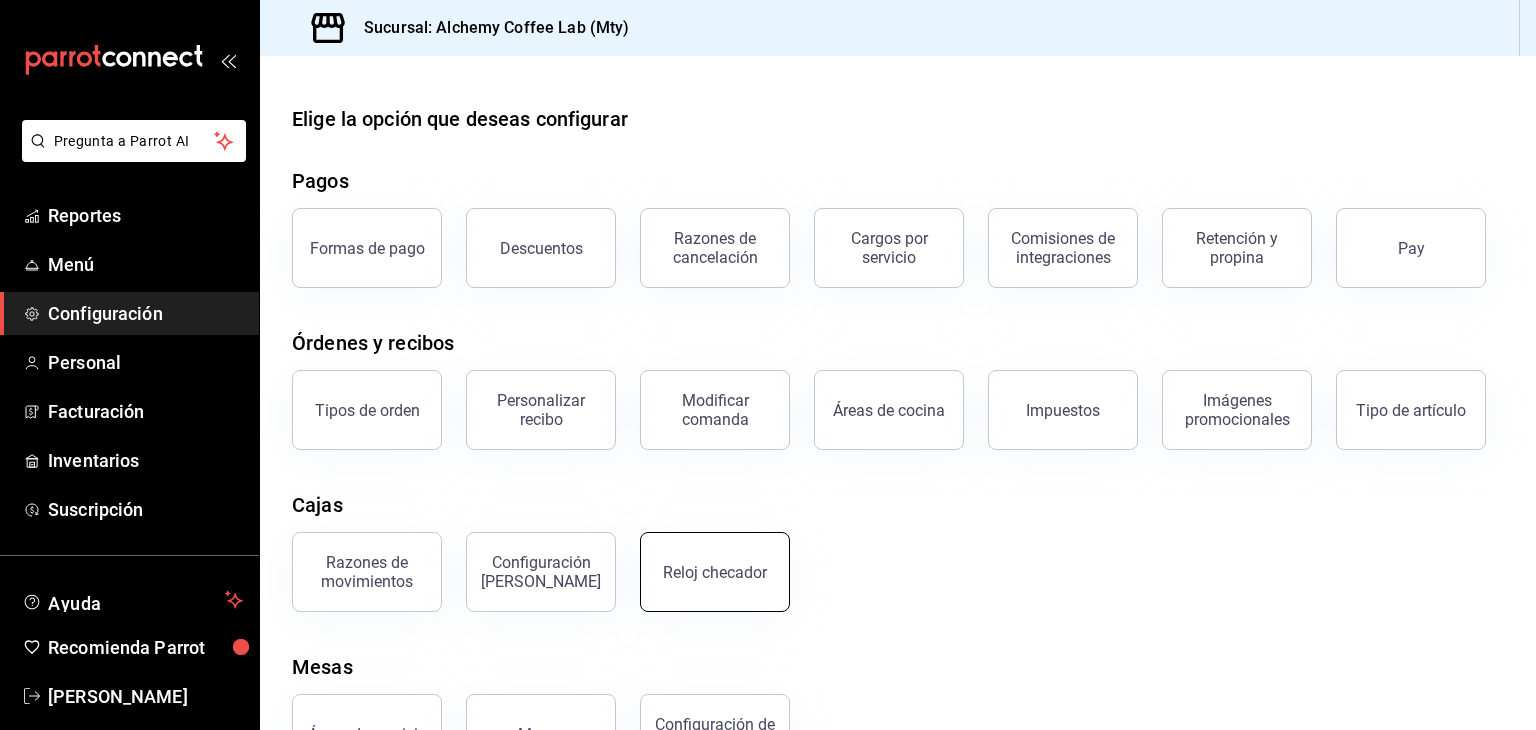 click on "Reloj checador" at bounding box center (715, 572) 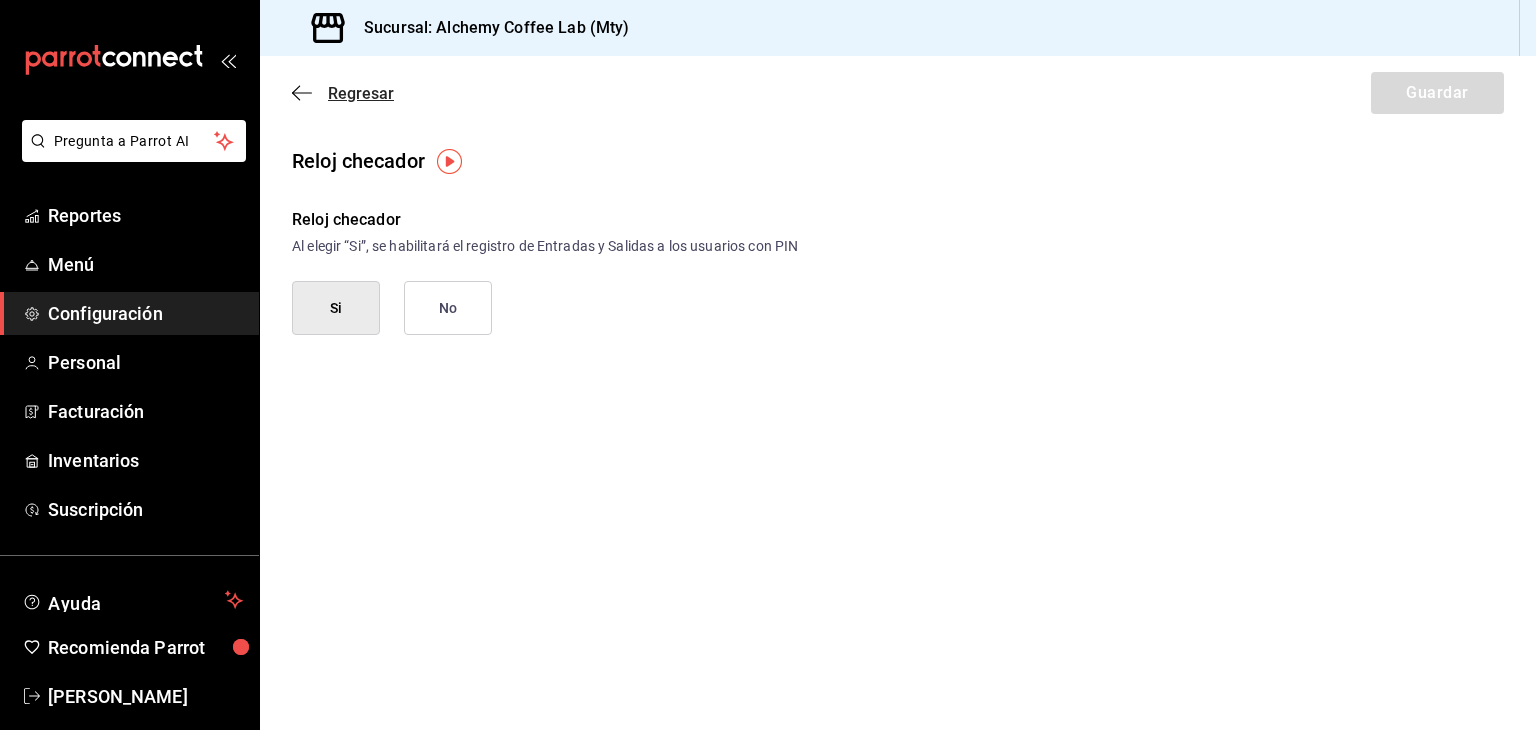 click on "Regresar" at bounding box center (361, 93) 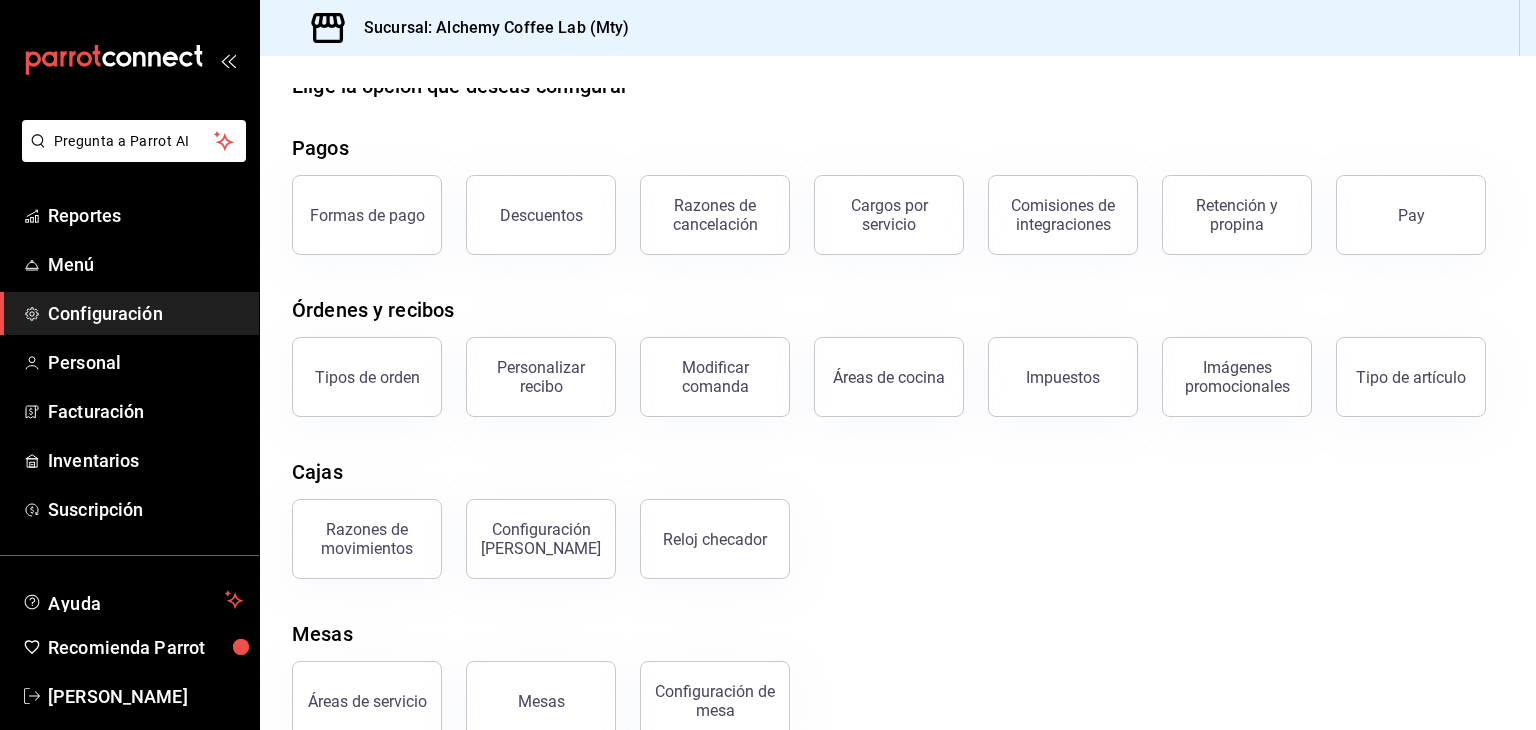 scroll, scrollTop: 76, scrollLeft: 0, axis: vertical 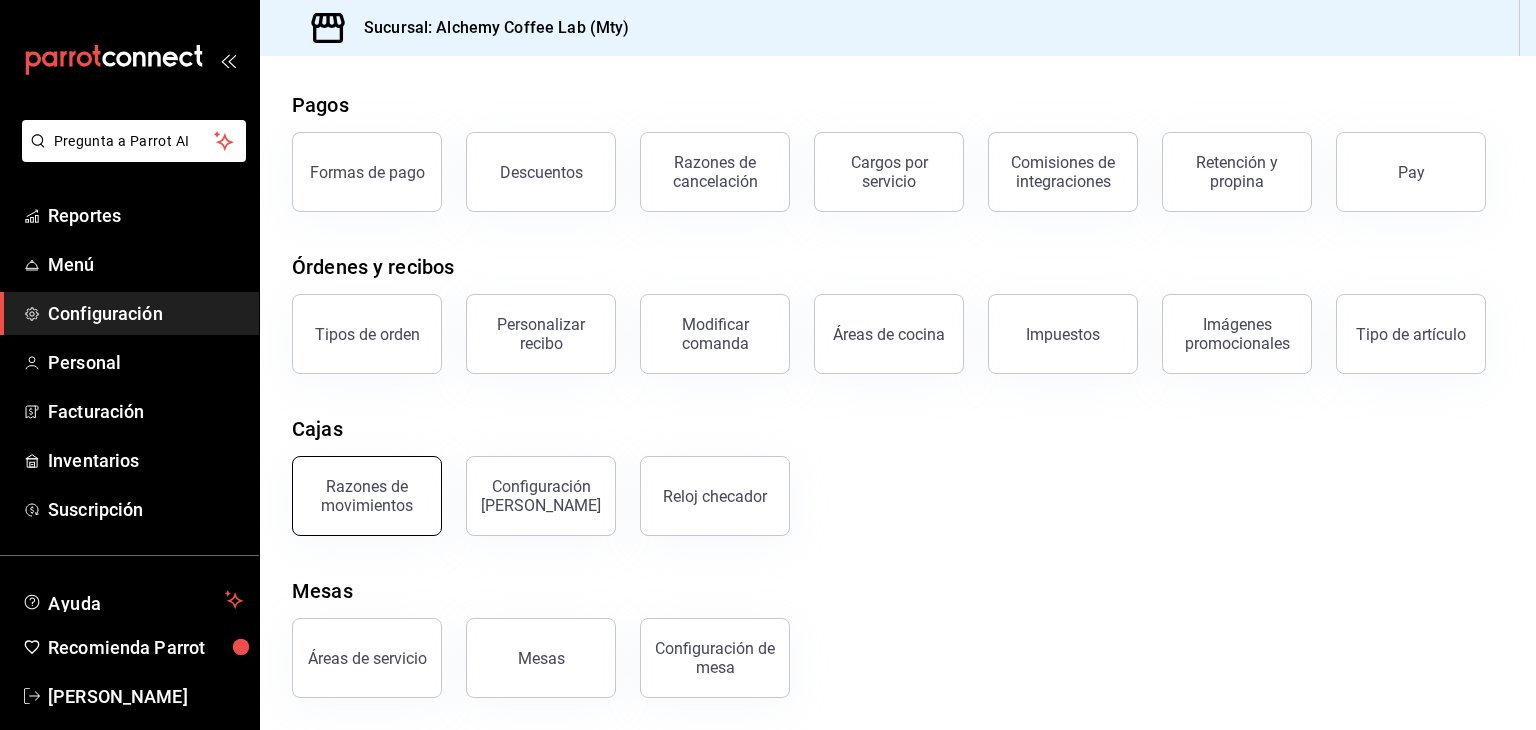 click on "Razones de movimientos" at bounding box center [367, 496] 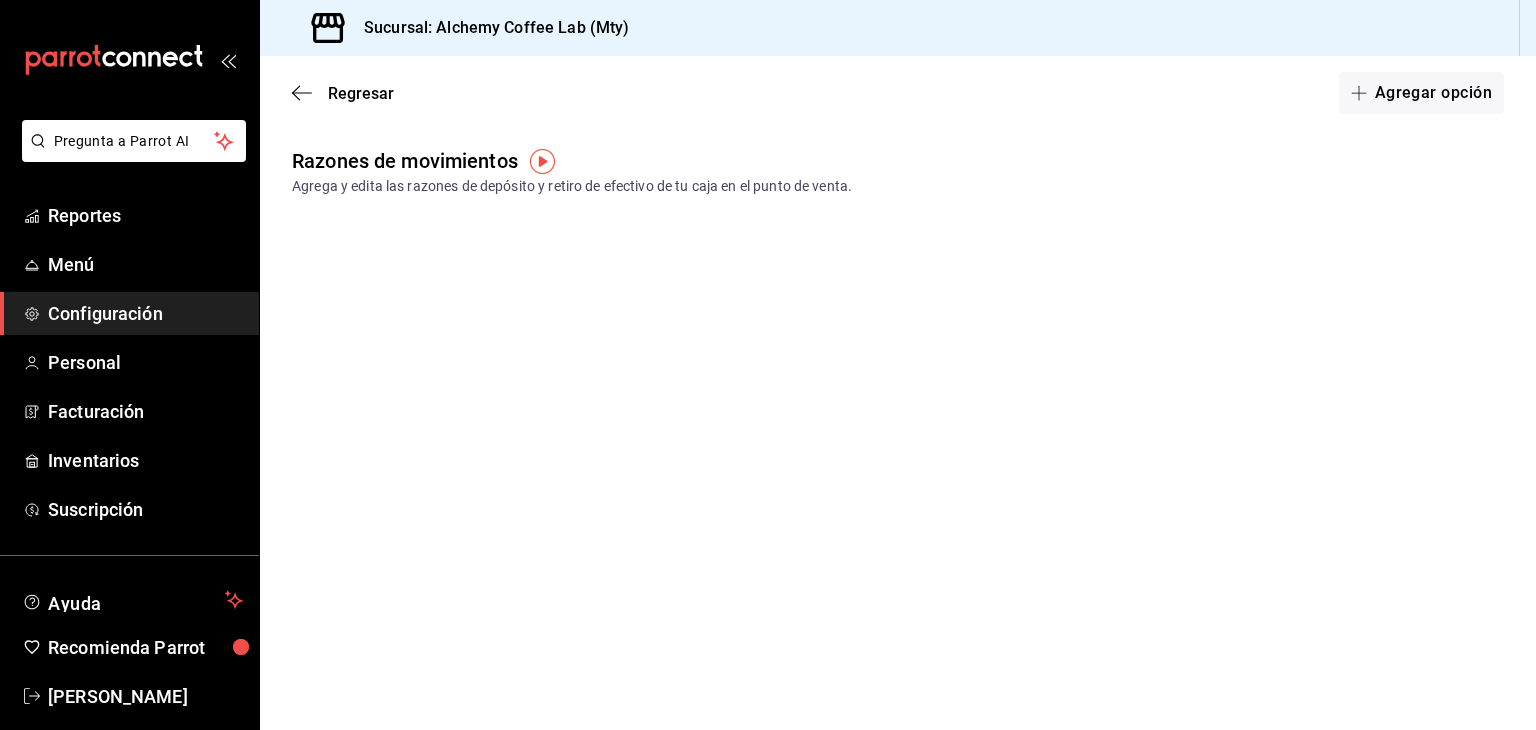 click at bounding box center [542, 161] 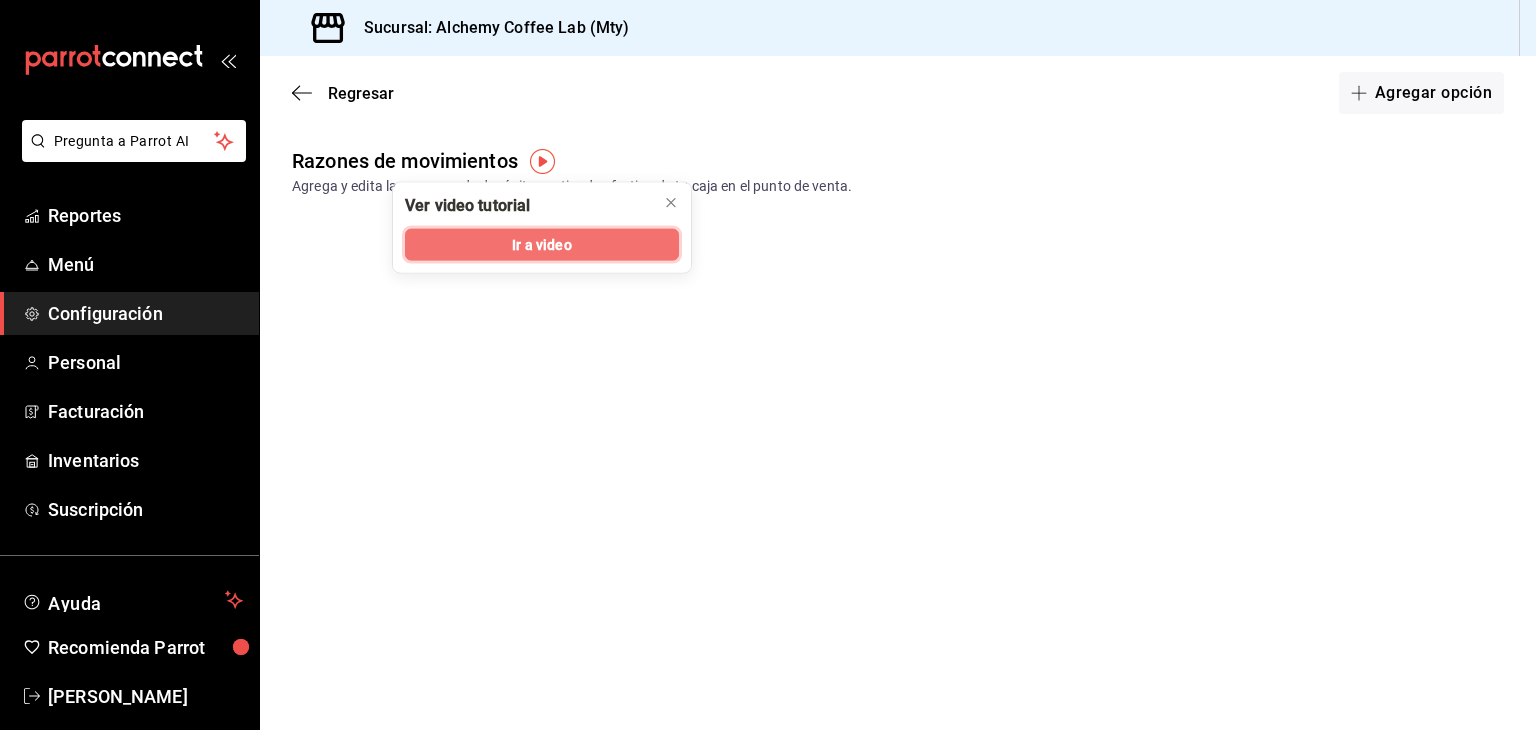 click on "Ir a video" at bounding box center (542, 245) 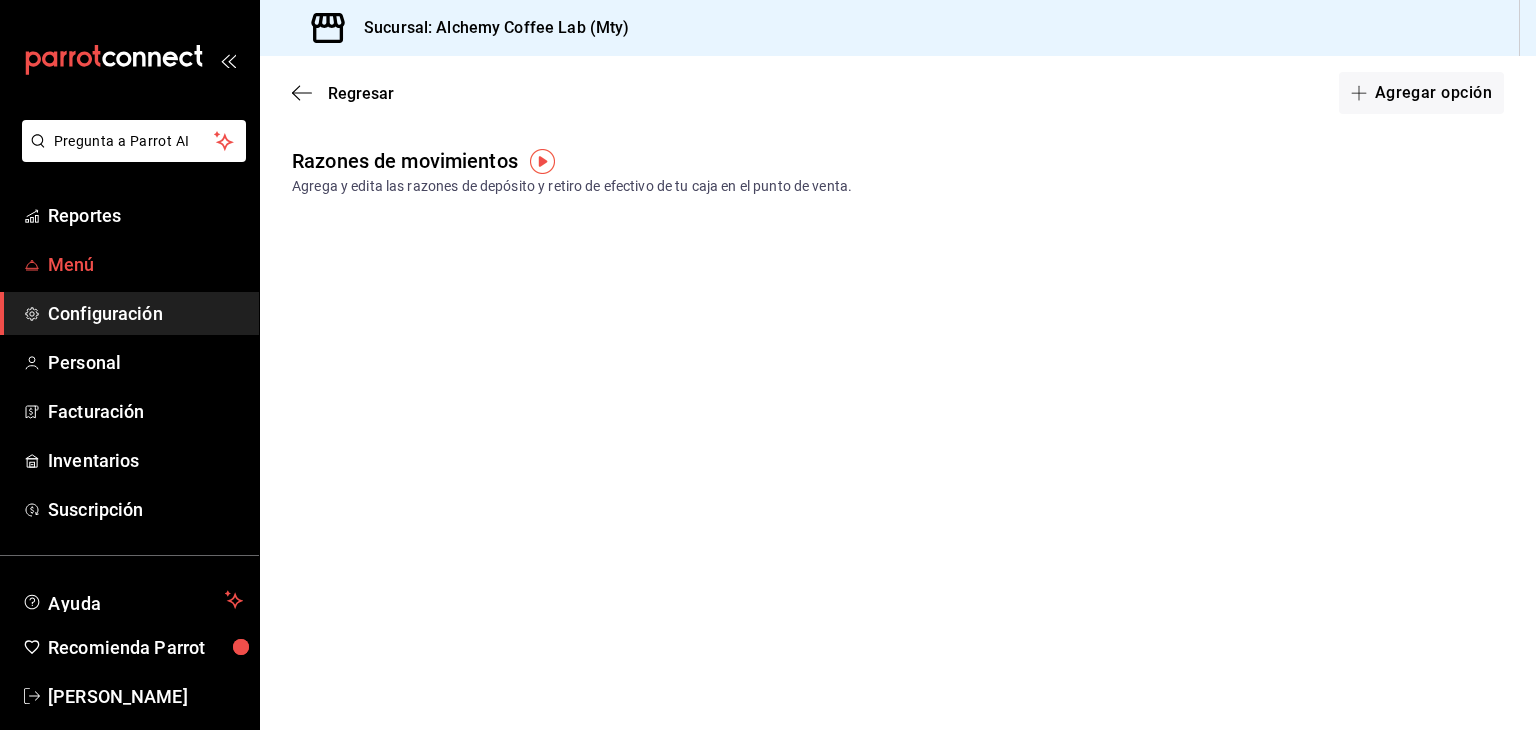 click on "Menú" at bounding box center (145, 264) 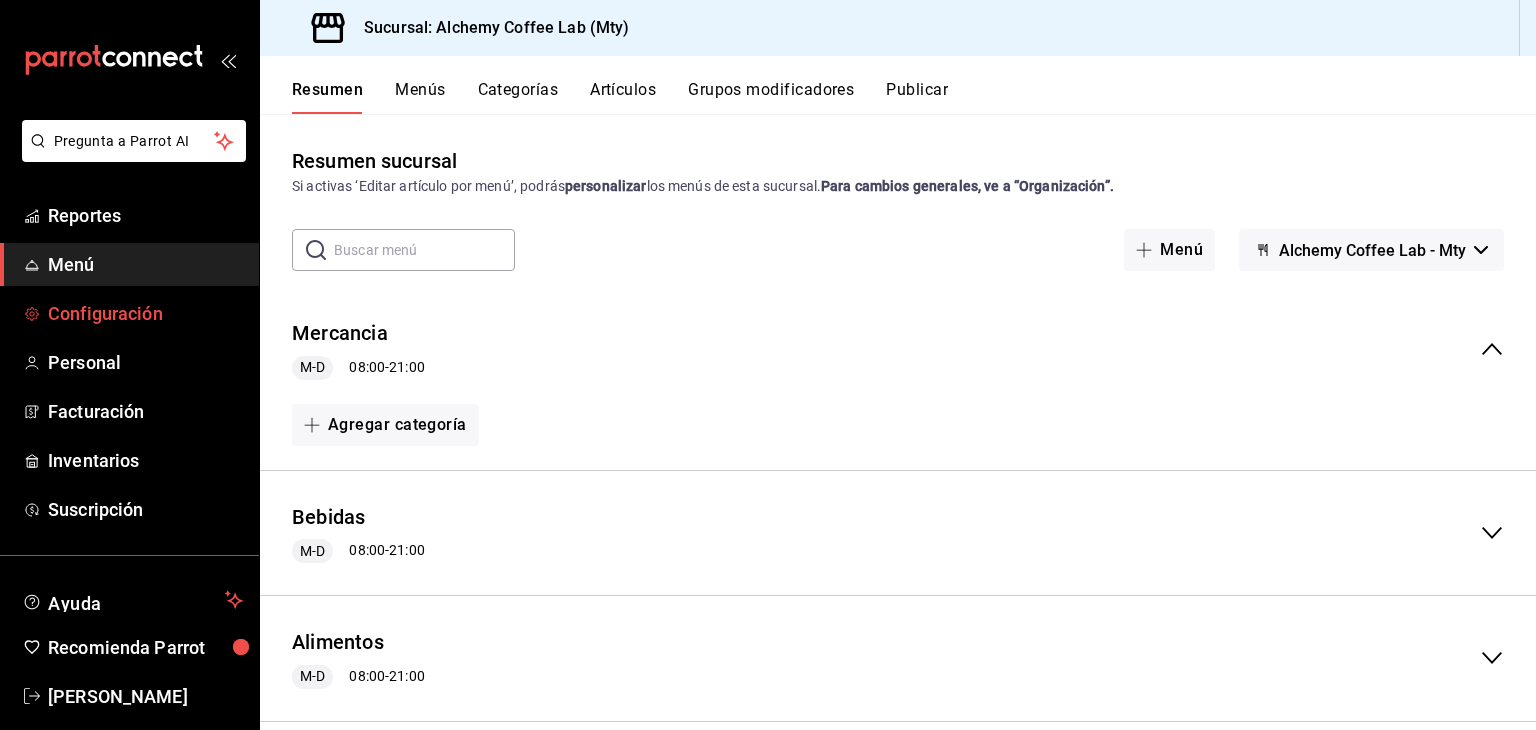 click on "Configuración" at bounding box center (145, 313) 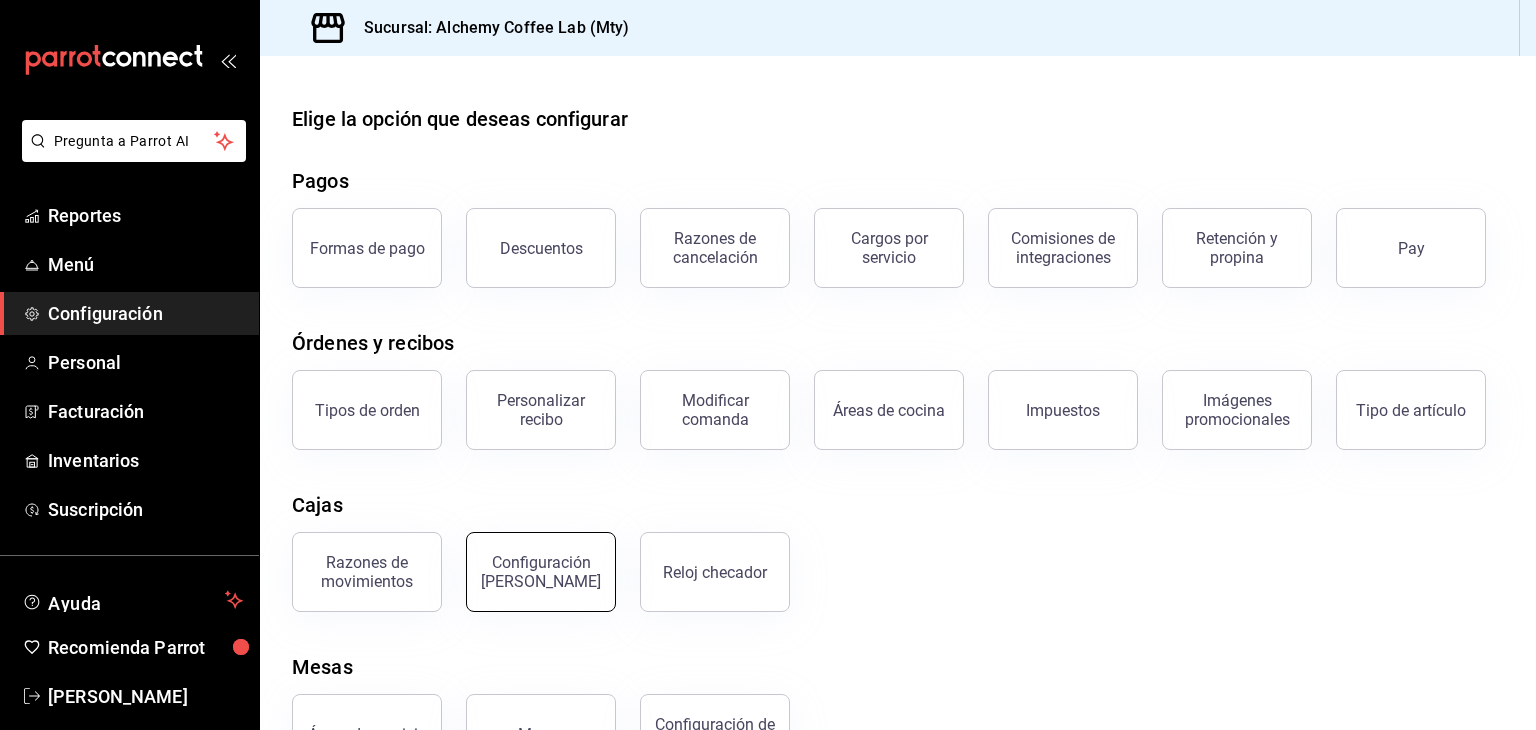 click on "Configuración [PERSON_NAME]" at bounding box center [541, 572] 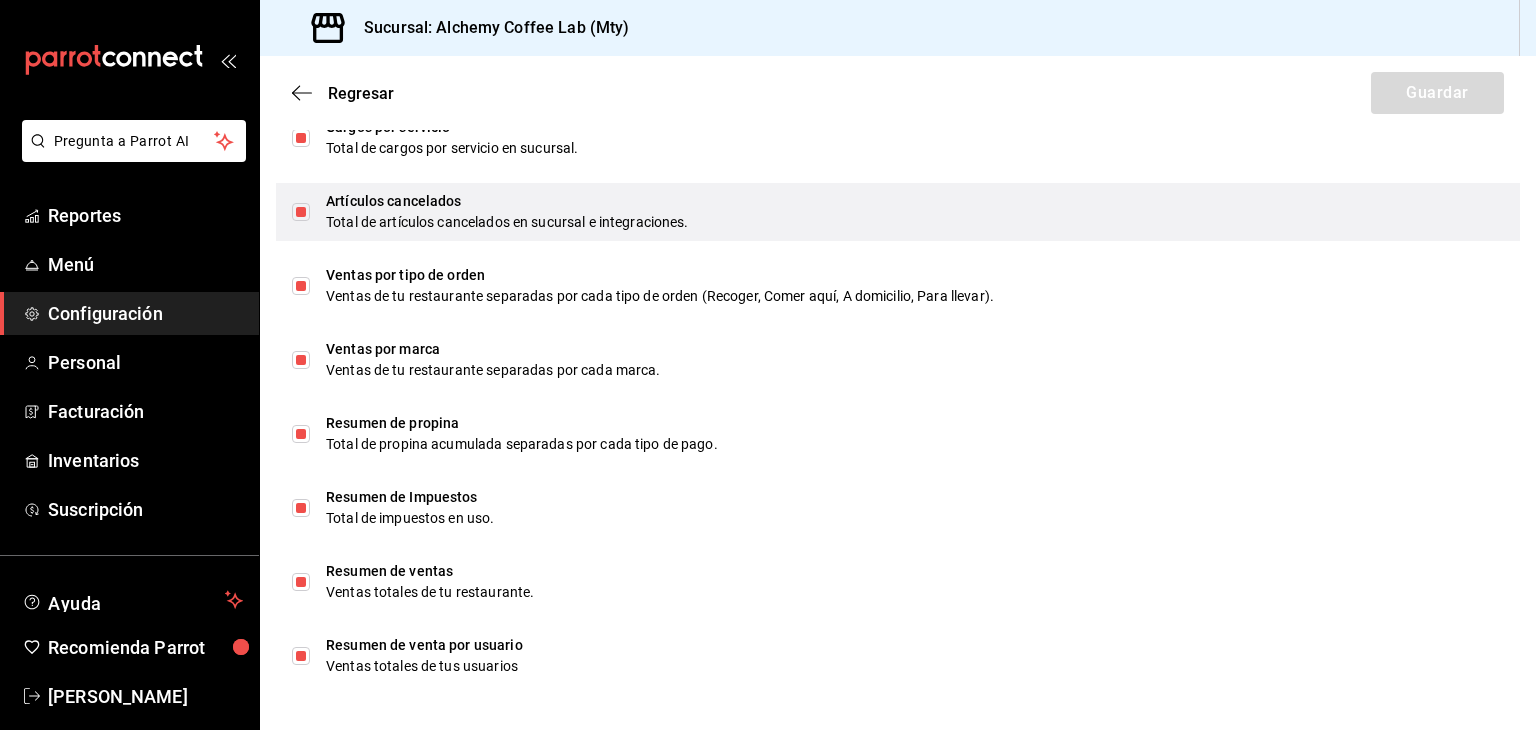 scroll, scrollTop: 1245, scrollLeft: 0, axis: vertical 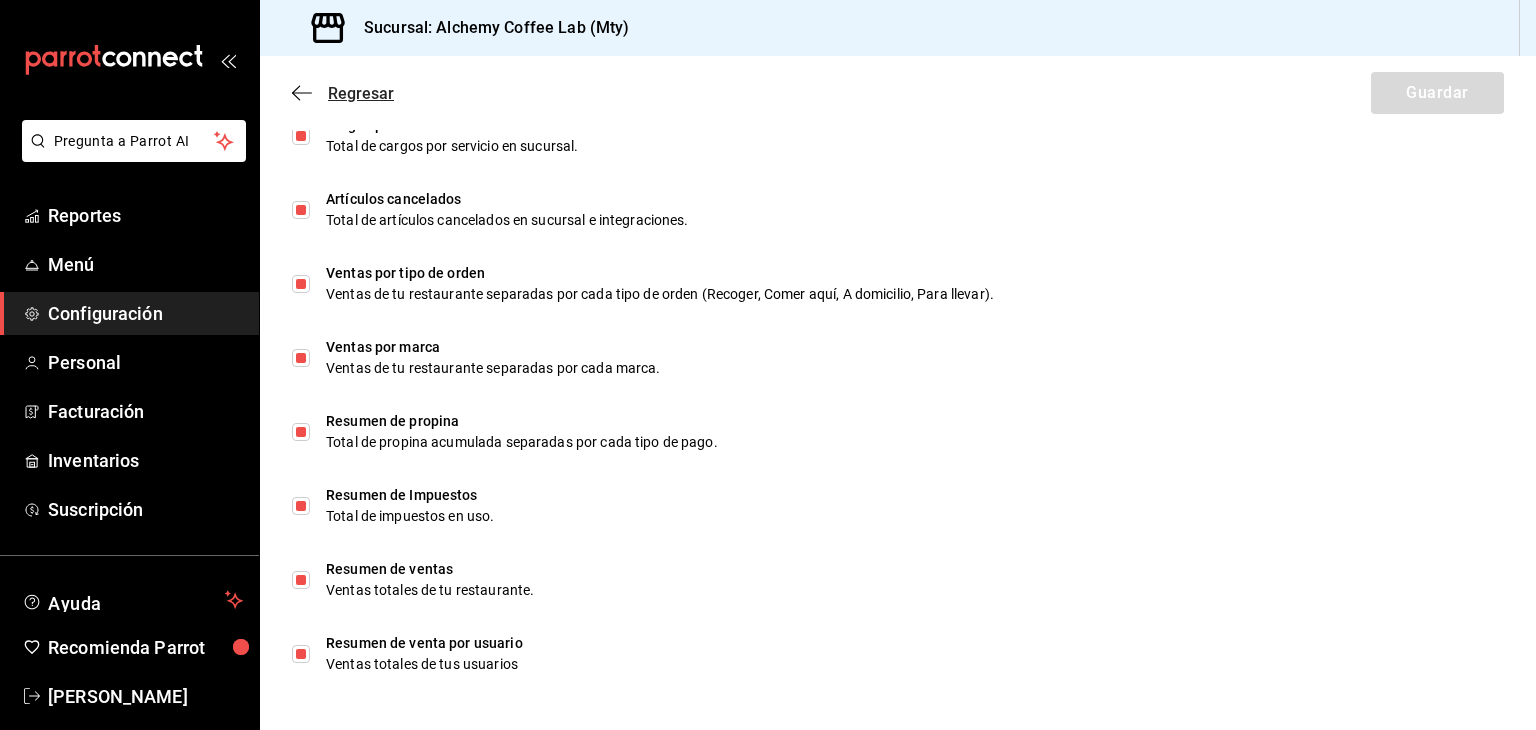 click 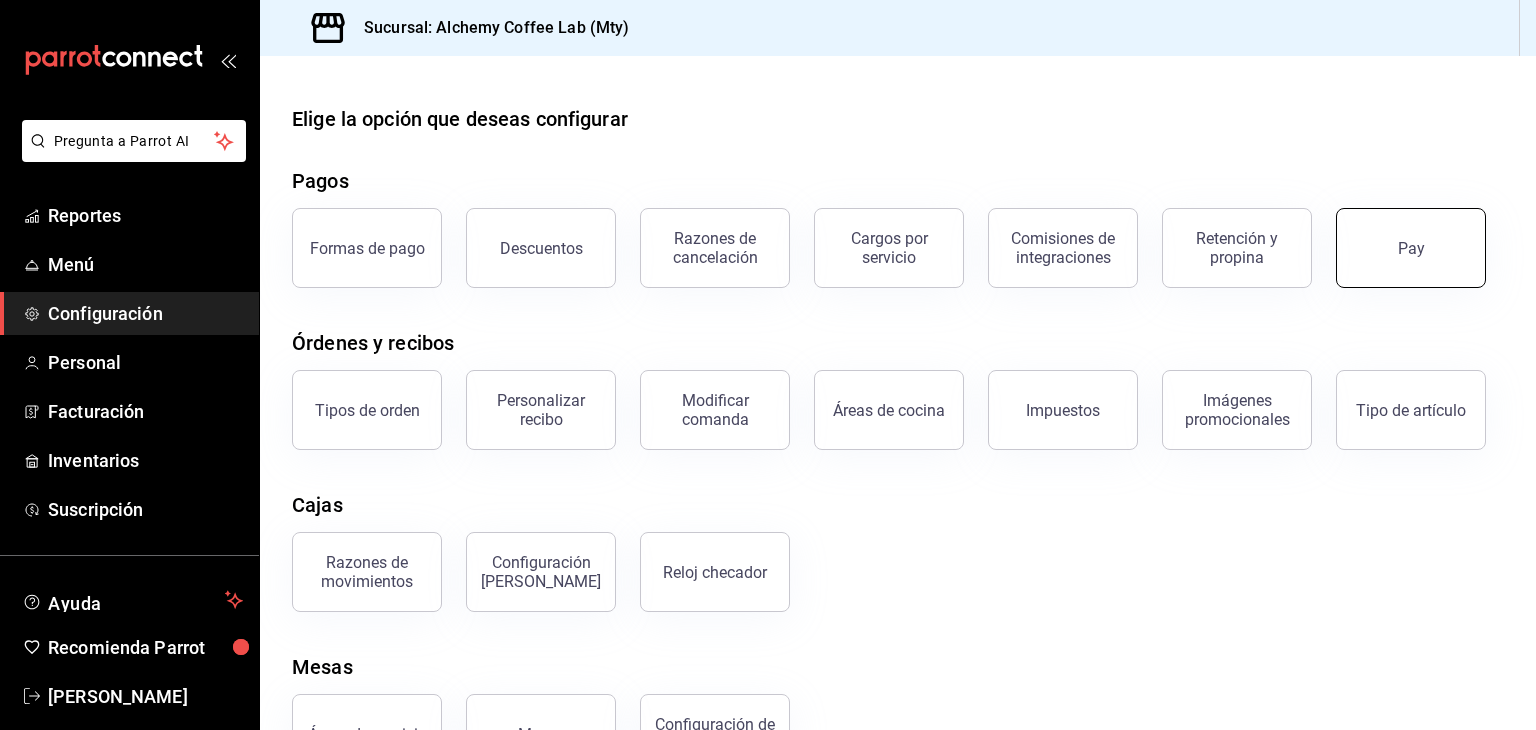 click on "Pay" at bounding box center [1411, 248] 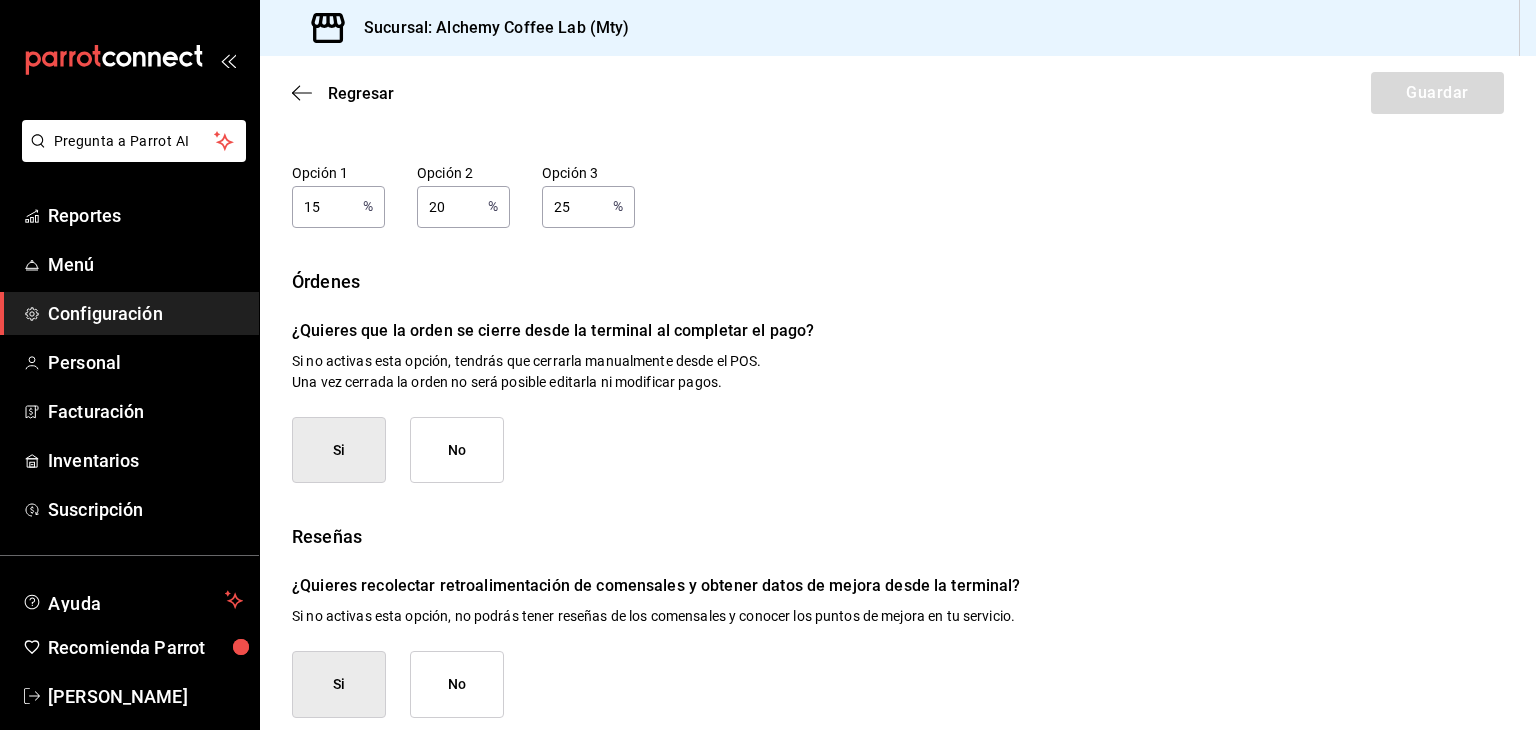 scroll, scrollTop: 289, scrollLeft: 0, axis: vertical 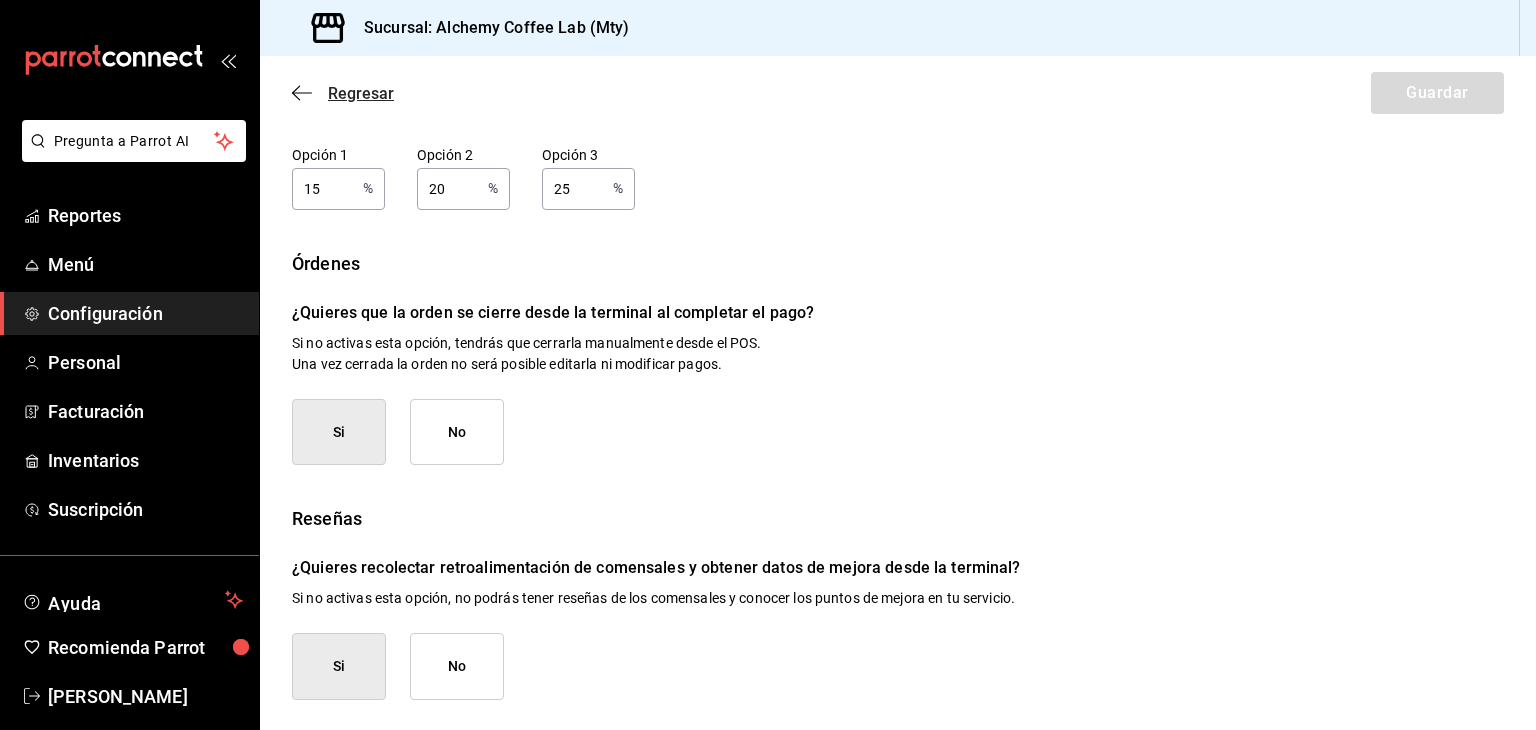 click 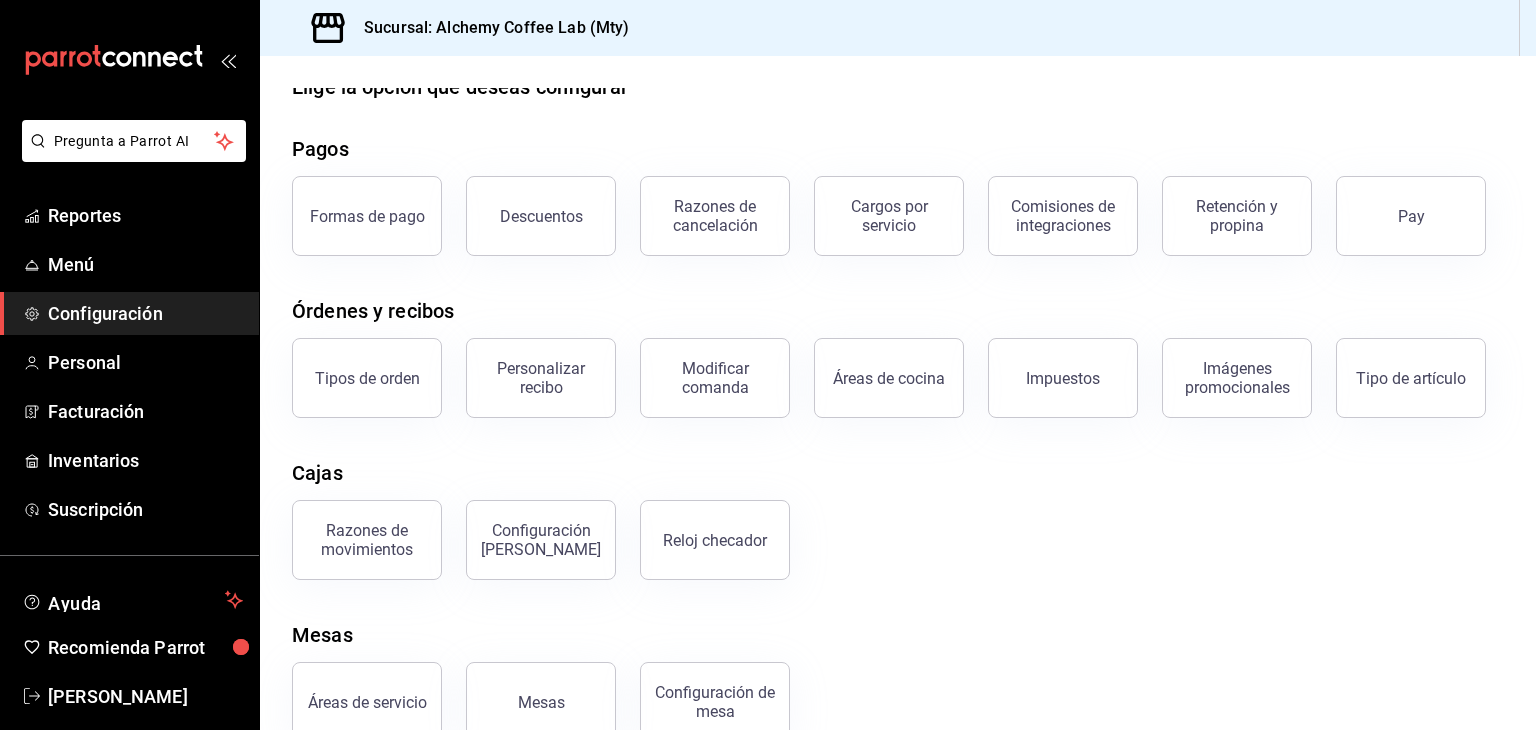 scroll, scrollTop: 76, scrollLeft: 0, axis: vertical 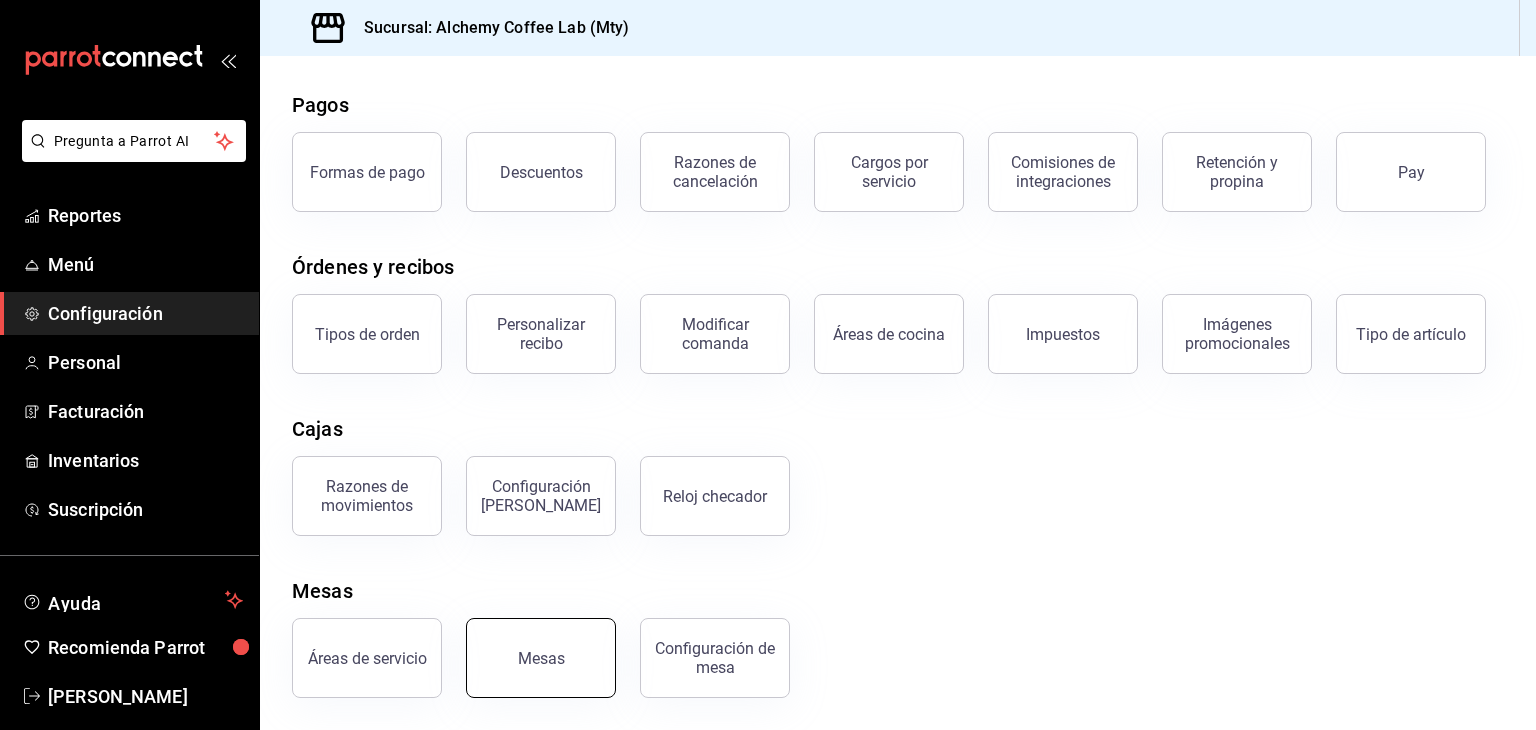 click on "Mesas" at bounding box center (541, 658) 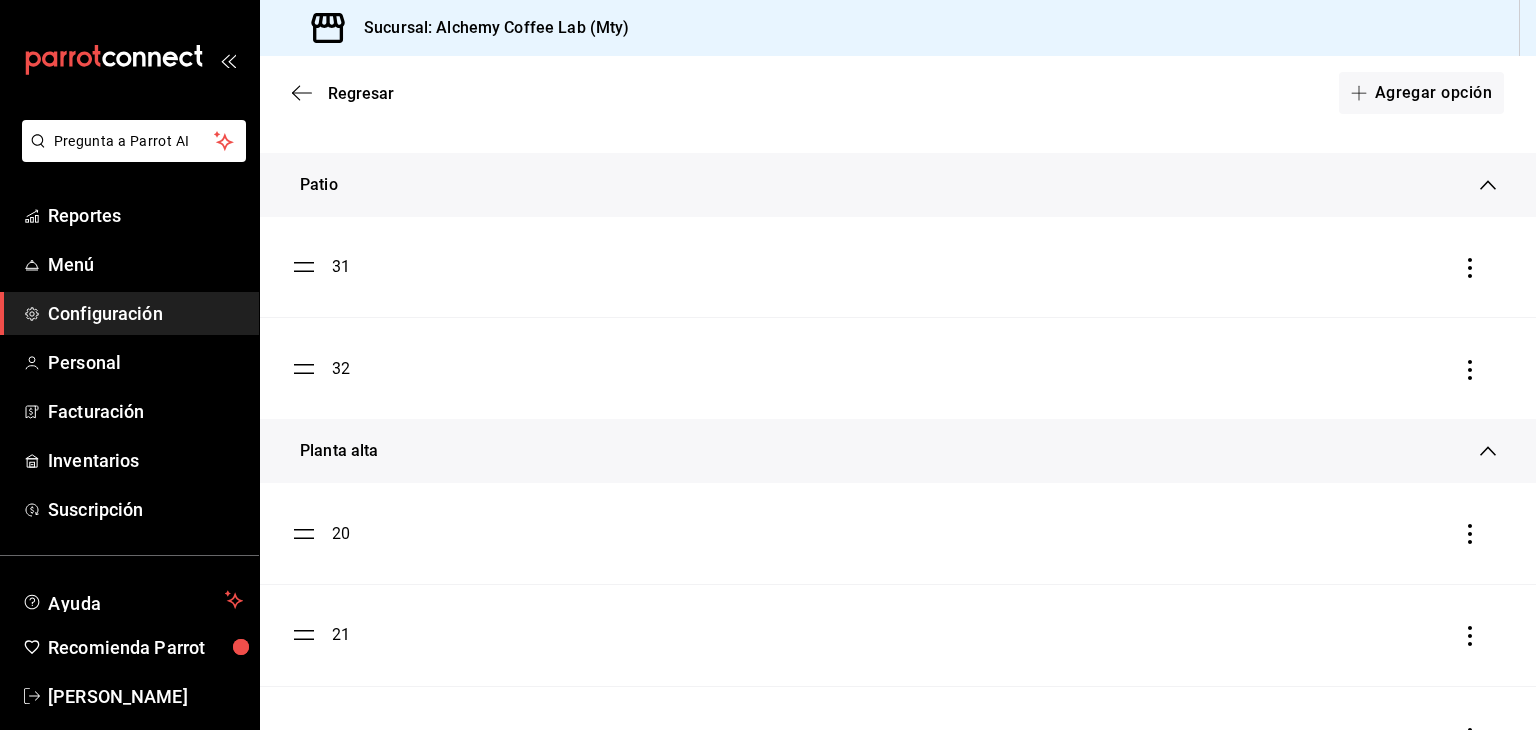 scroll, scrollTop: 1300, scrollLeft: 0, axis: vertical 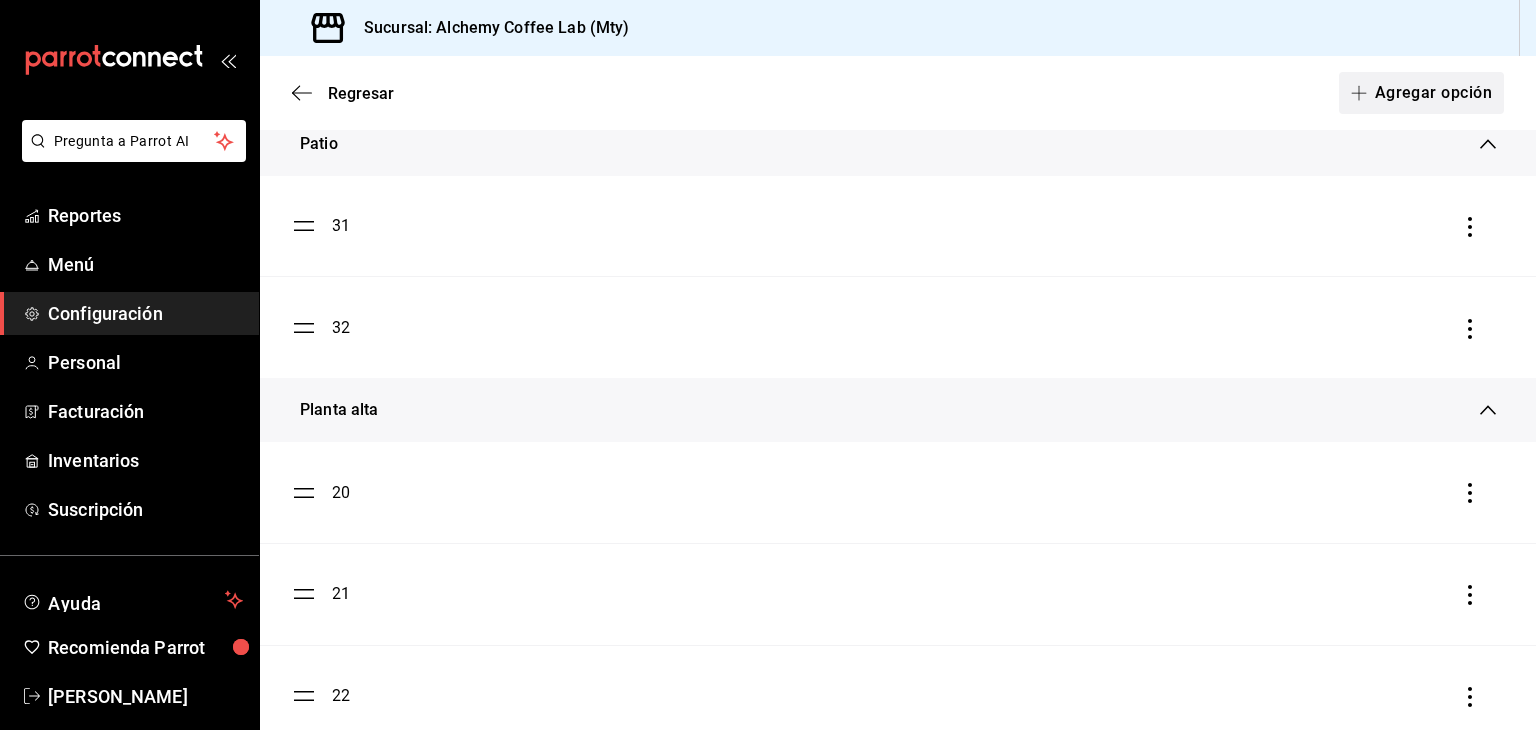 click on "Agregar opción" at bounding box center [1421, 93] 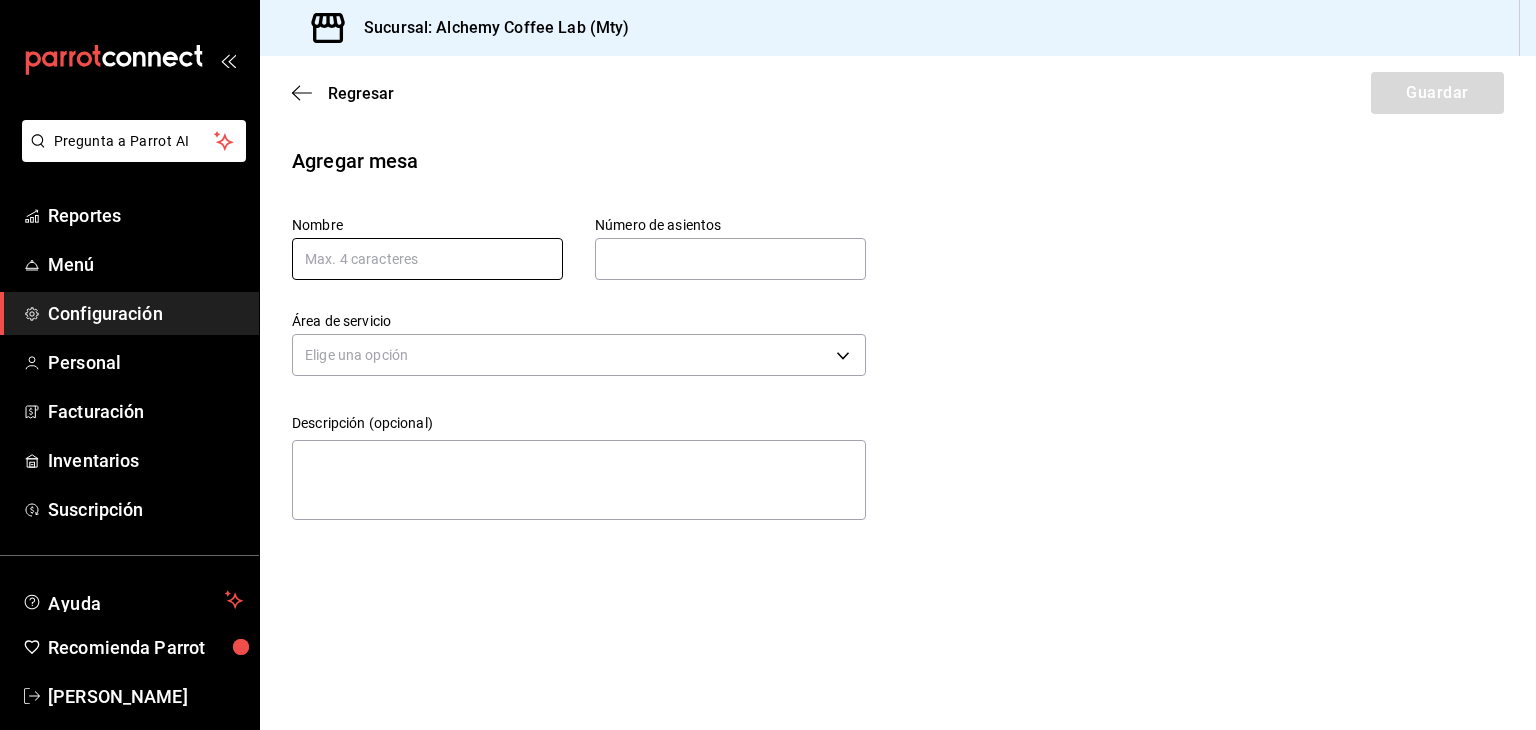 click at bounding box center [427, 259] 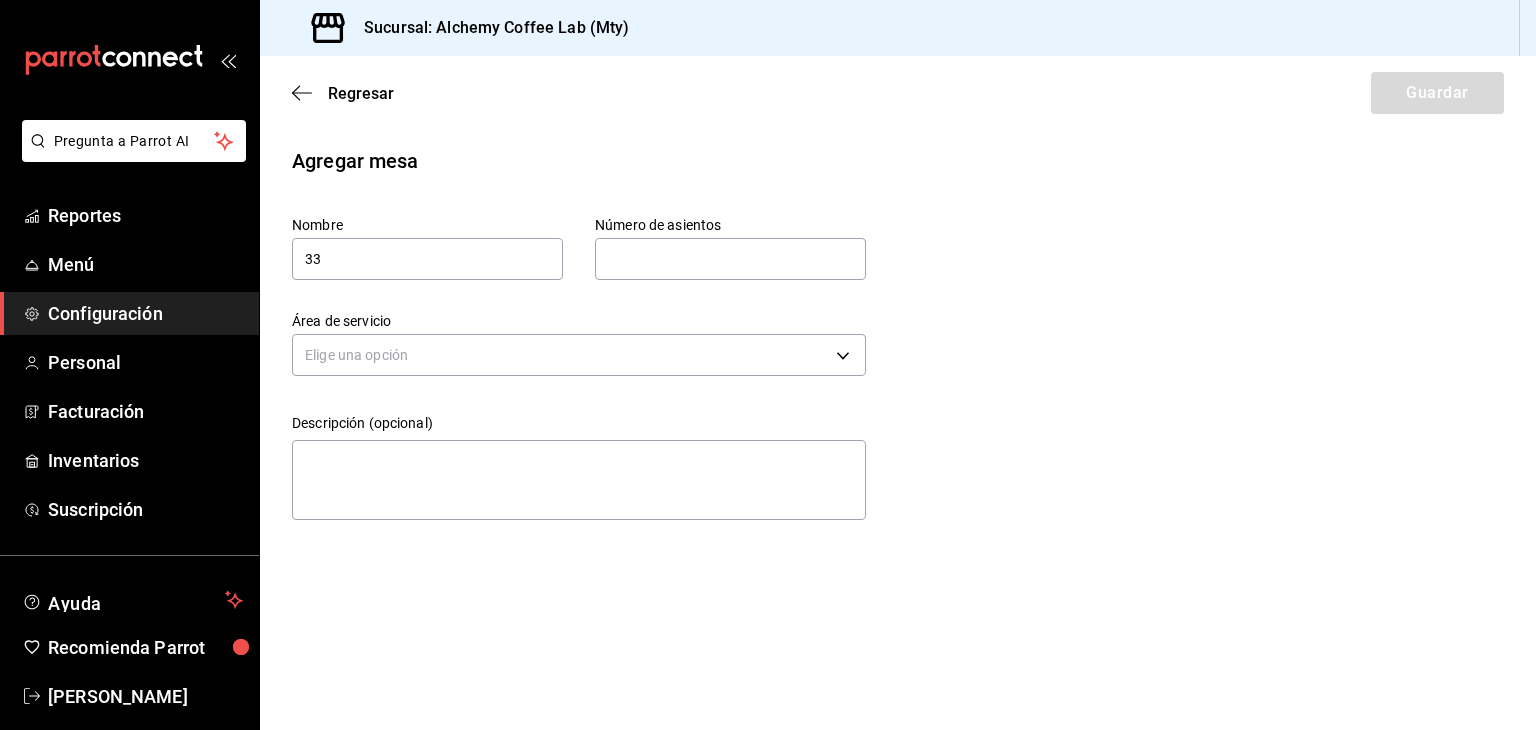 click at bounding box center [730, 259] 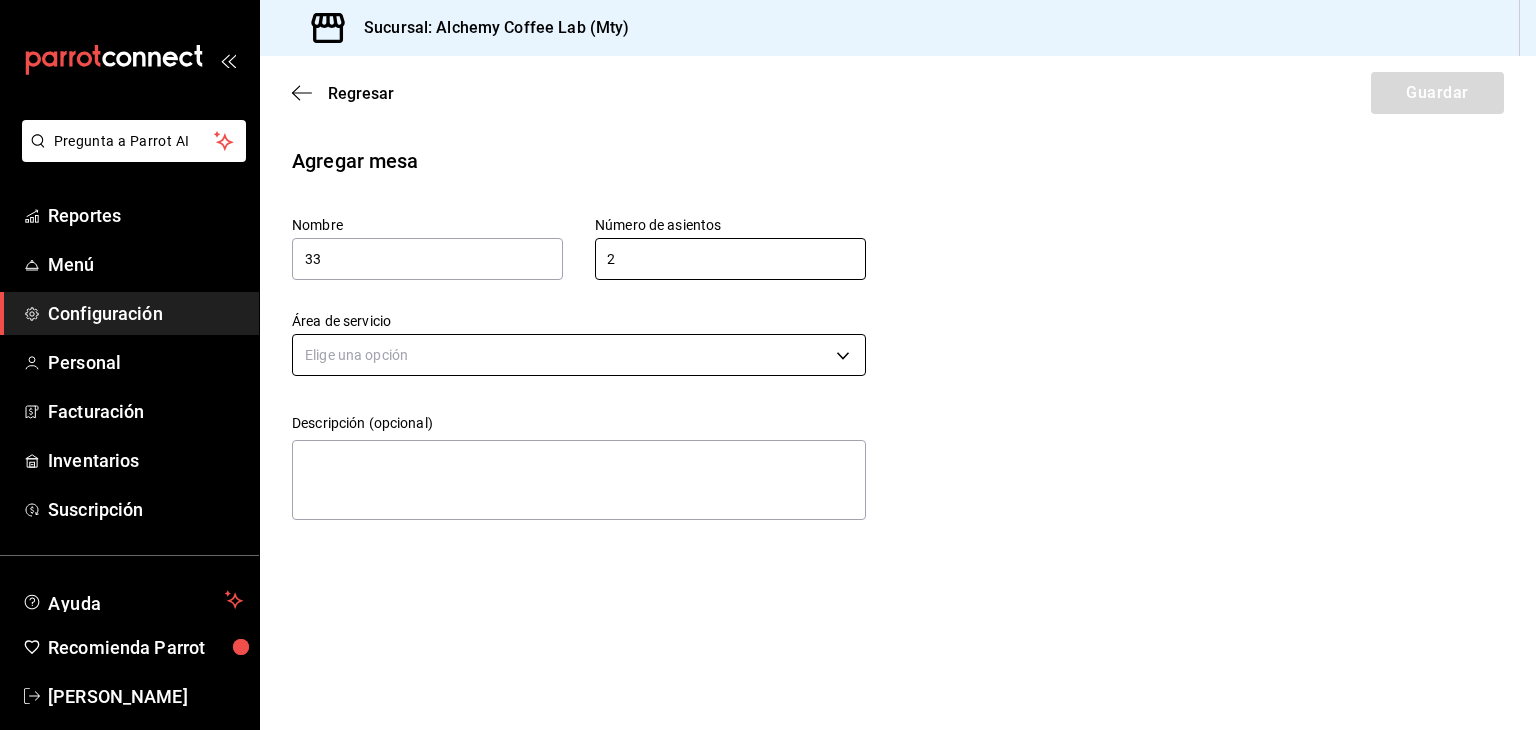 click on "Pregunta a Parrot AI Reportes   Menú   Configuración   Personal   Facturación   Inventarios   Suscripción   Ayuda Recomienda Parrot   [PERSON_NAME]   Sugerir nueva función   Sucursal: Alchemy Coffee Lab (Mty) Regresar Guardar Agregar mesa Nombre 33 Número de asientos 2 Número de asientos Área de servicio Elige una opción Descripción (opcional) x GANA 1 MES GRATIS EN TU SUSCRIPCIÓN AQUÍ ¿Recuerdas cómo empezó tu restaurante?
[DATE] puedes ayudar a un colega a tener el mismo cambio que tú viviste.
Recomienda Parrot directamente desde tu Portal Administrador.
Es fácil y rápido.
🎁 Por cada restaurante que se una, ganas 1 mes gratis. Ver video tutorial Ir a video Pregunta a Parrot AI Reportes   Menú   Configuración   Personal   Facturación   Inventarios   Suscripción   Ayuda Recomienda Parrot   [PERSON_NAME]   Sugerir nueva función   Visitar centro de ayuda [PHONE_NUMBER] [EMAIL_ADDRESS][DOMAIN_NAME] Visitar centro de ayuda [PHONE_NUMBER]" at bounding box center [768, 365] 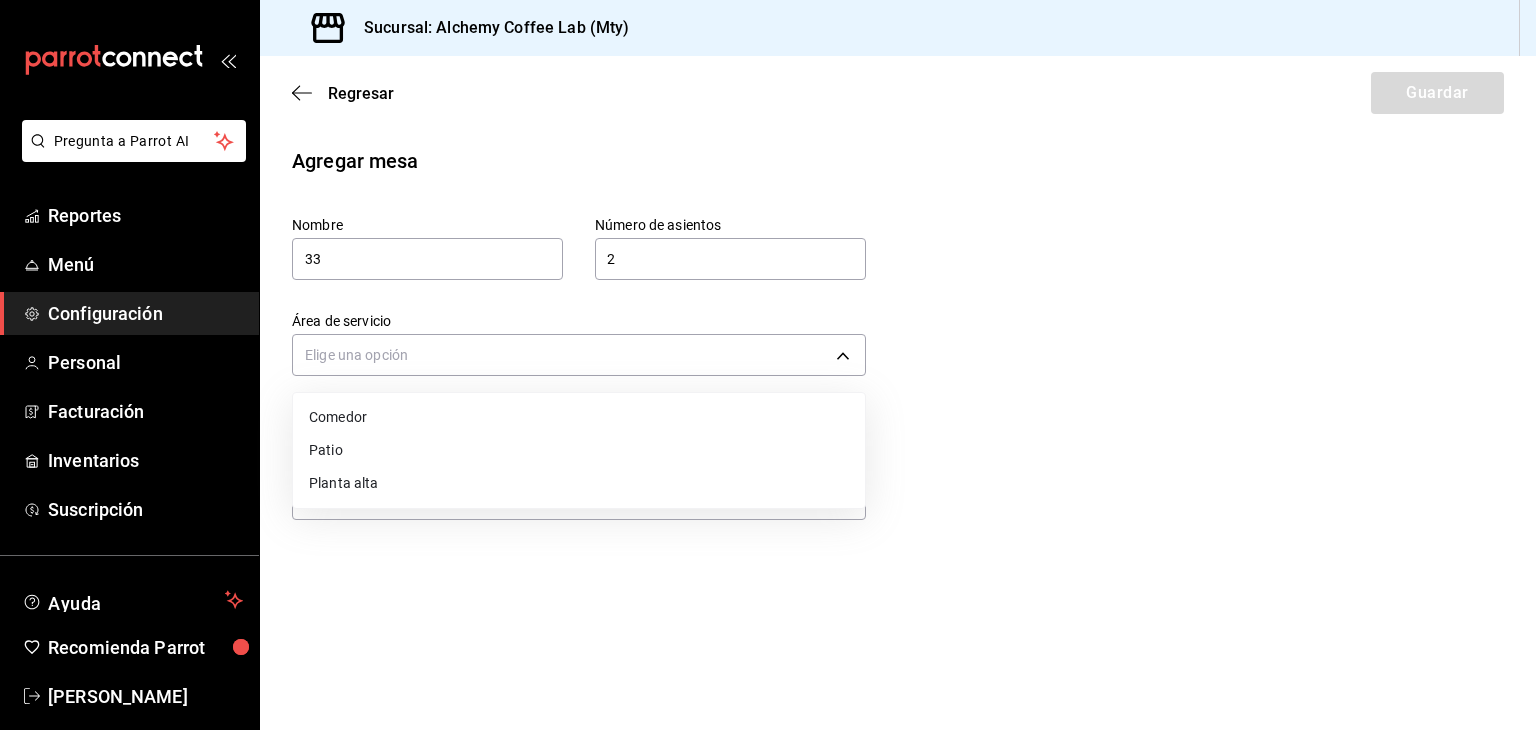 click on "Patio" at bounding box center (579, 450) 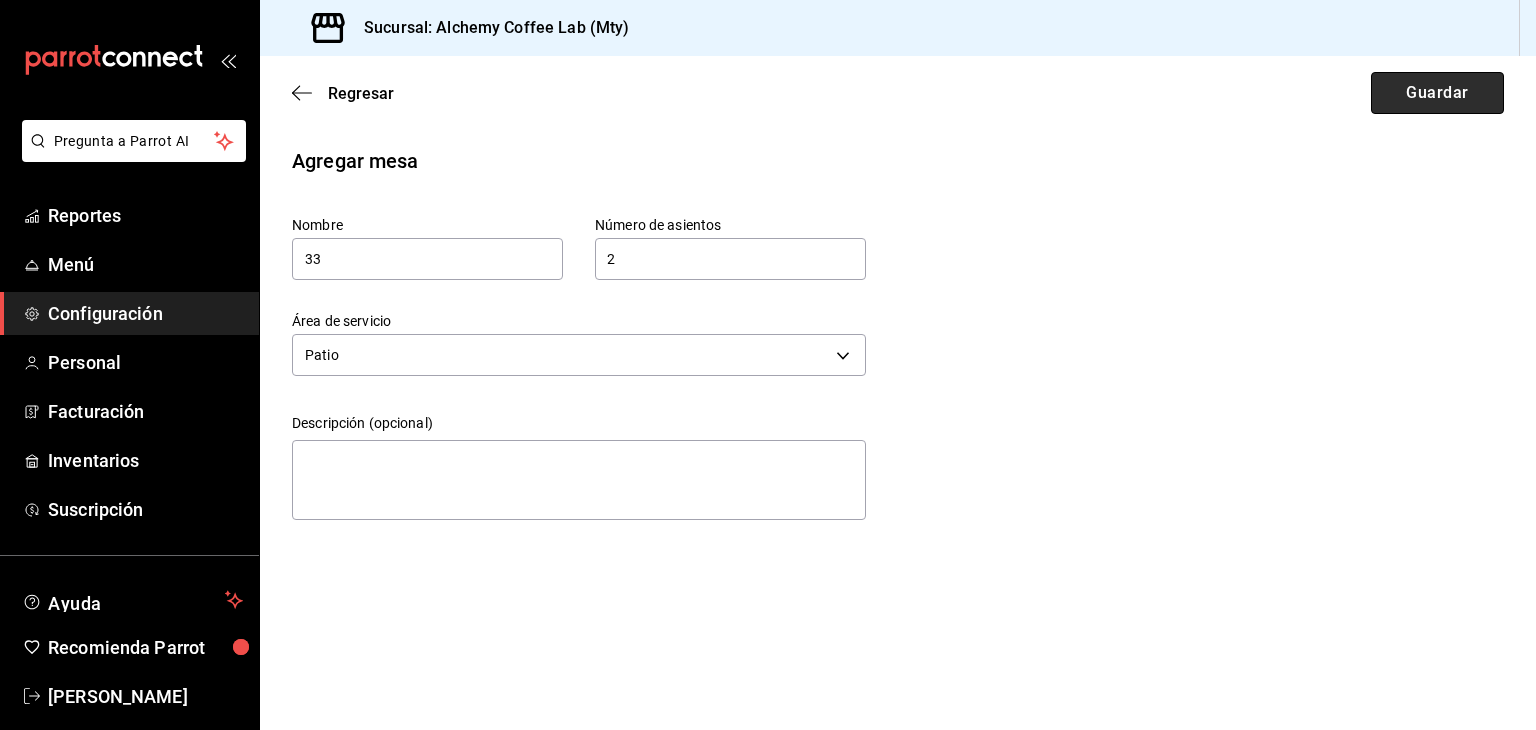 click on "Guardar" at bounding box center (1437, 93) 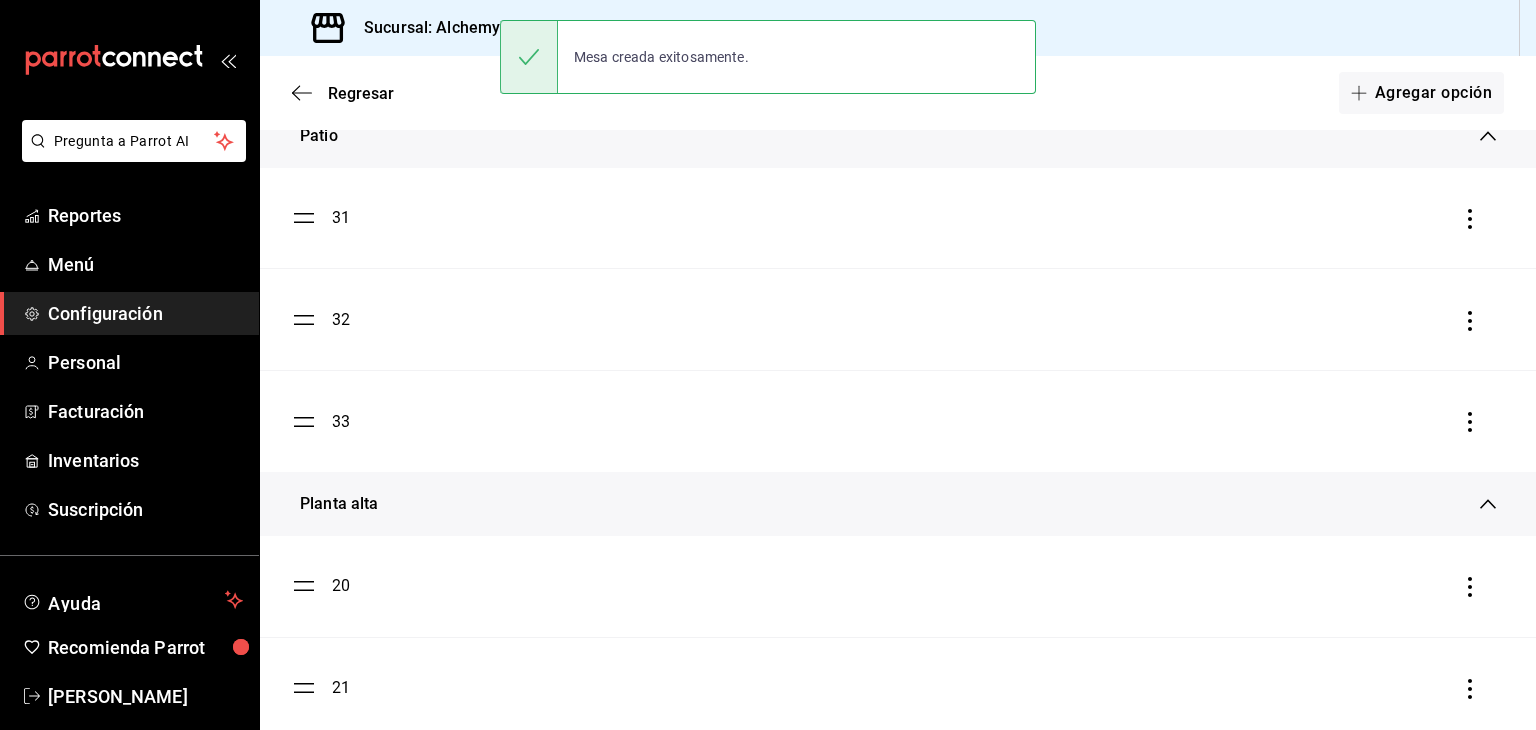 scroll, scrollTop: 1300, scrollLeft: 0, axis: vertical 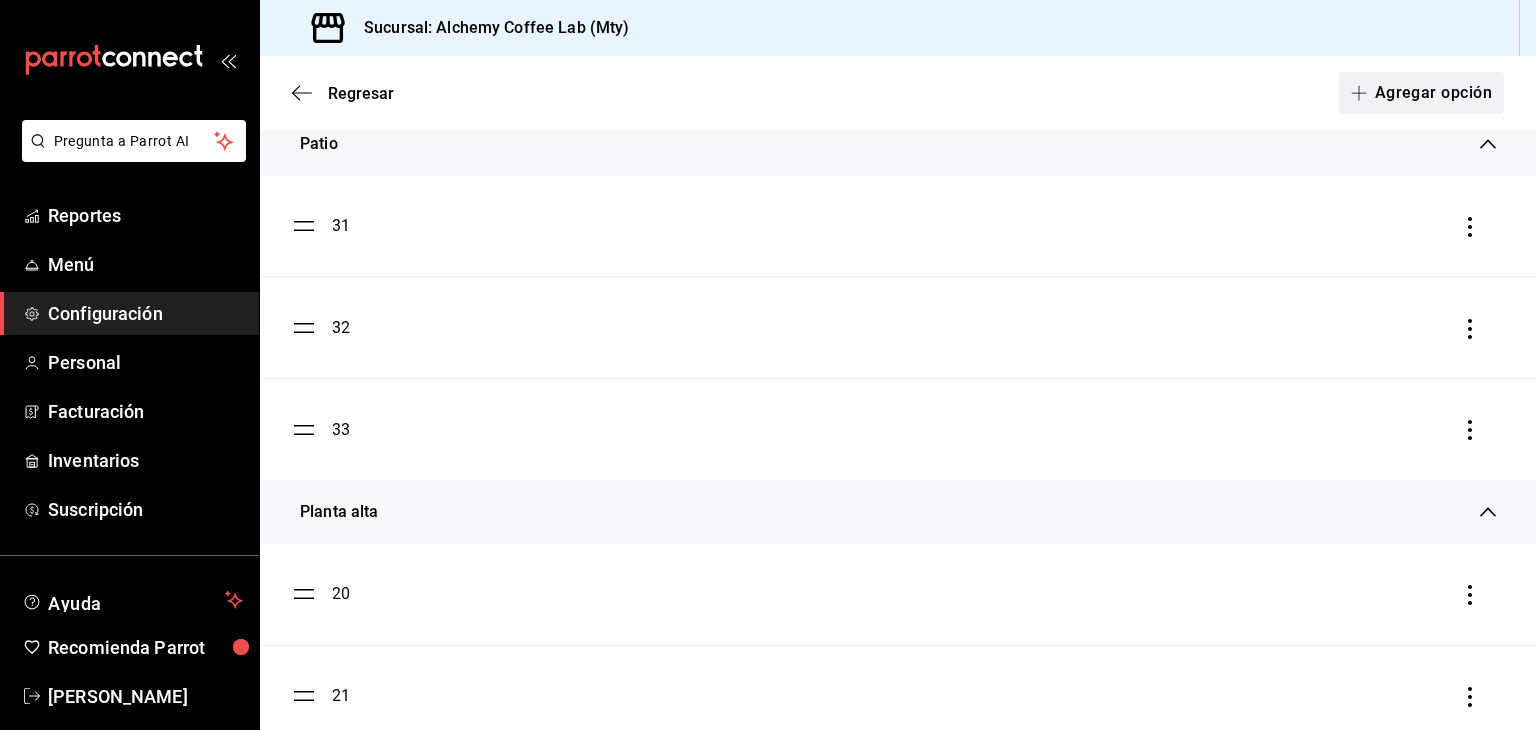 click on "Agregar opción" at bounding box center [1421, 93] 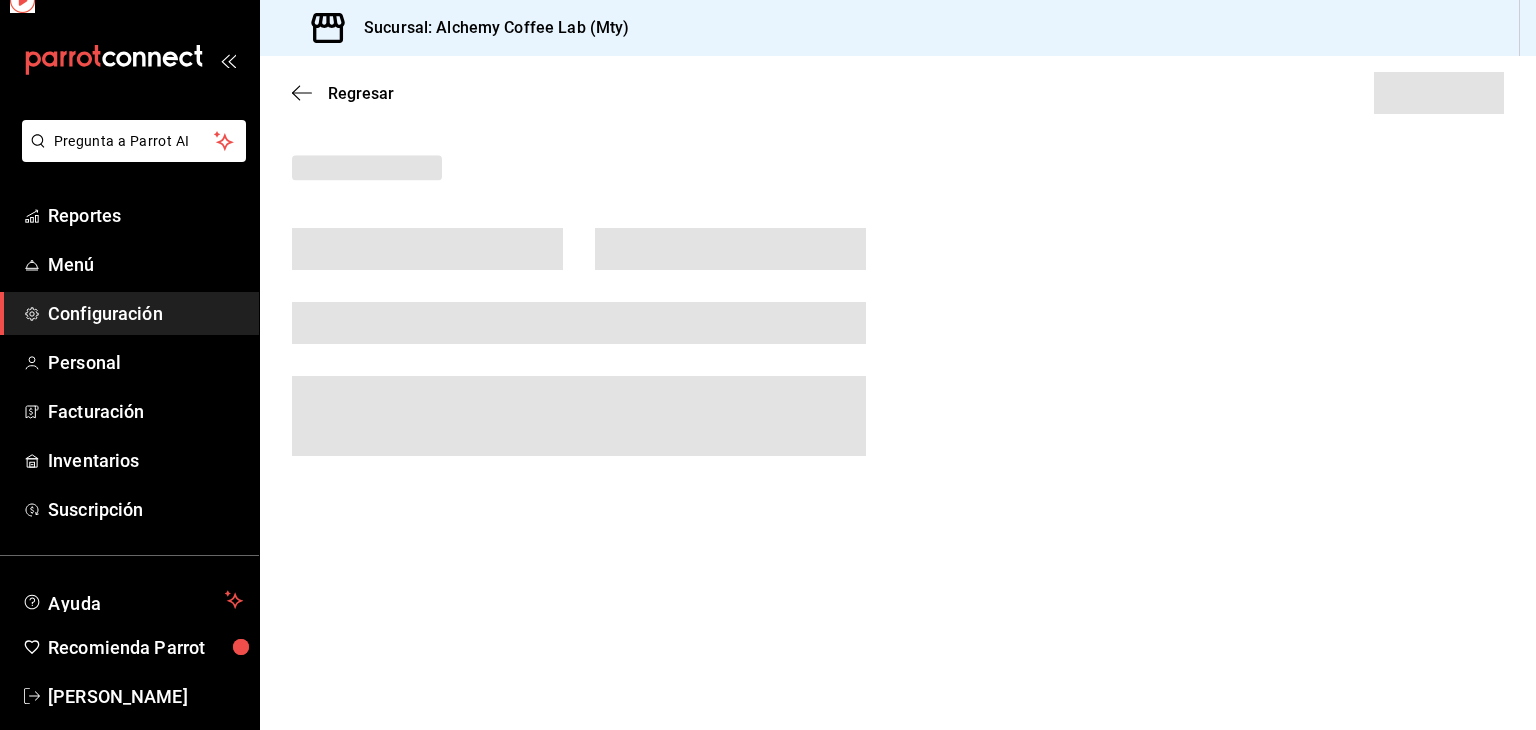 scroll, scrollTop: 0, scrollLeft: 0, axis: both 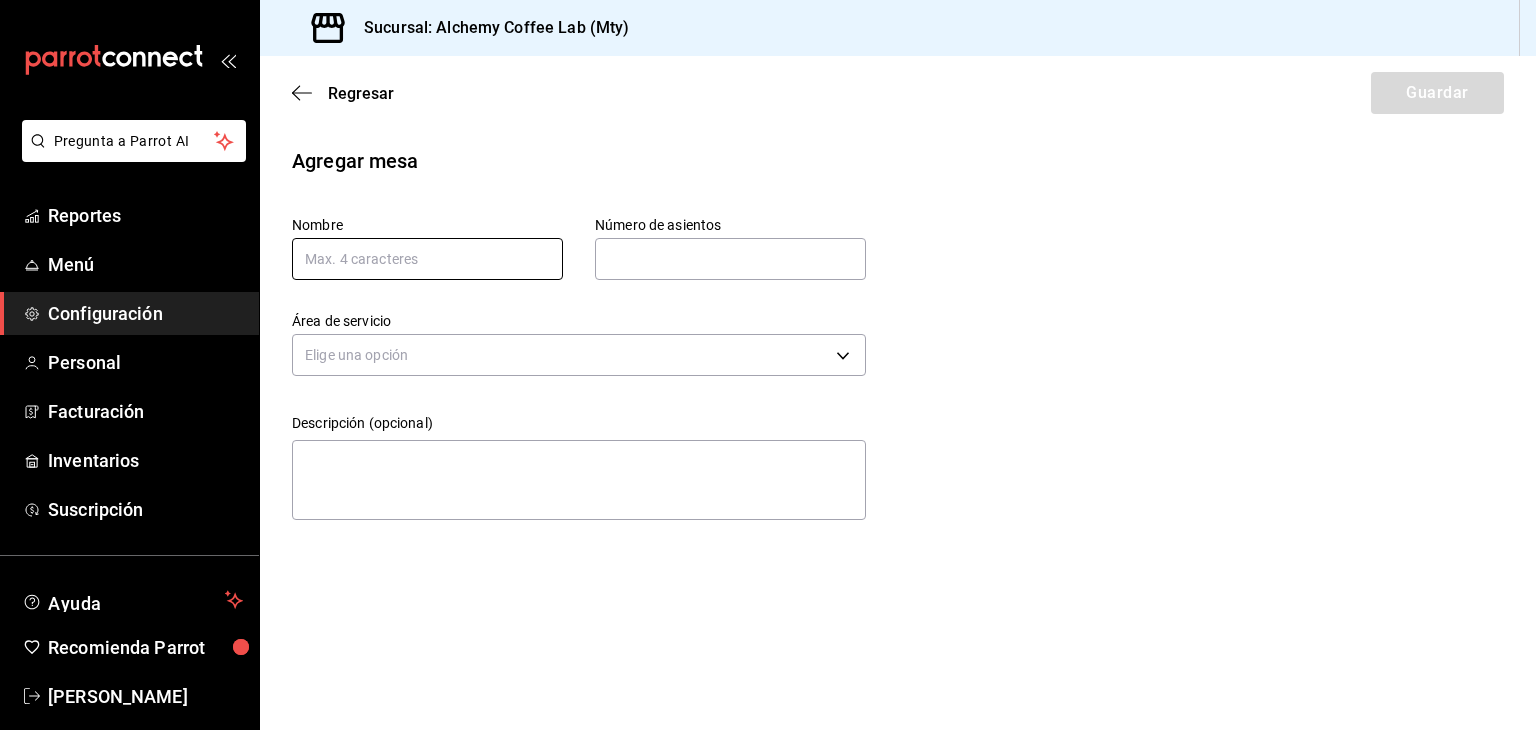 click at bounding box center (427, 259) 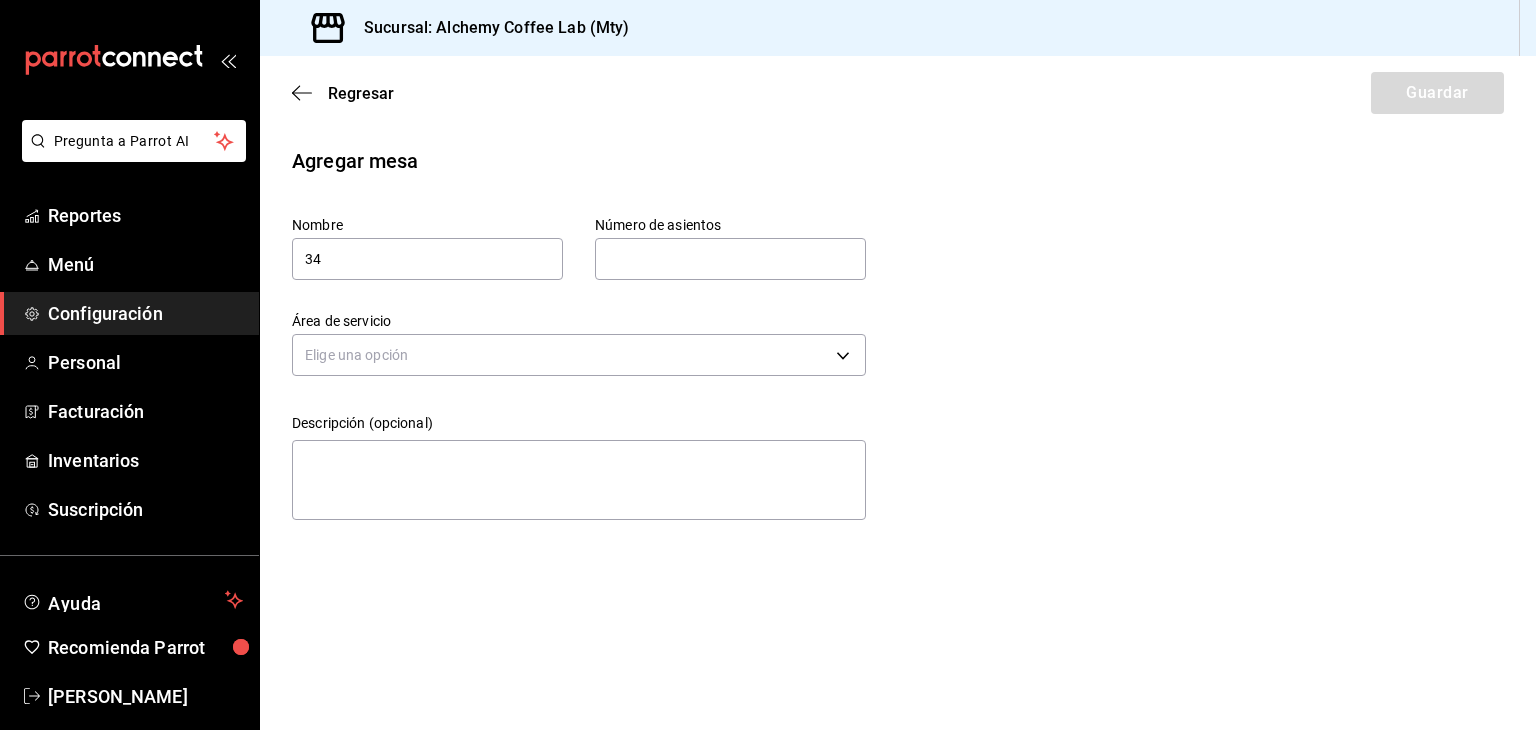 click at bounding box center (730, 259) 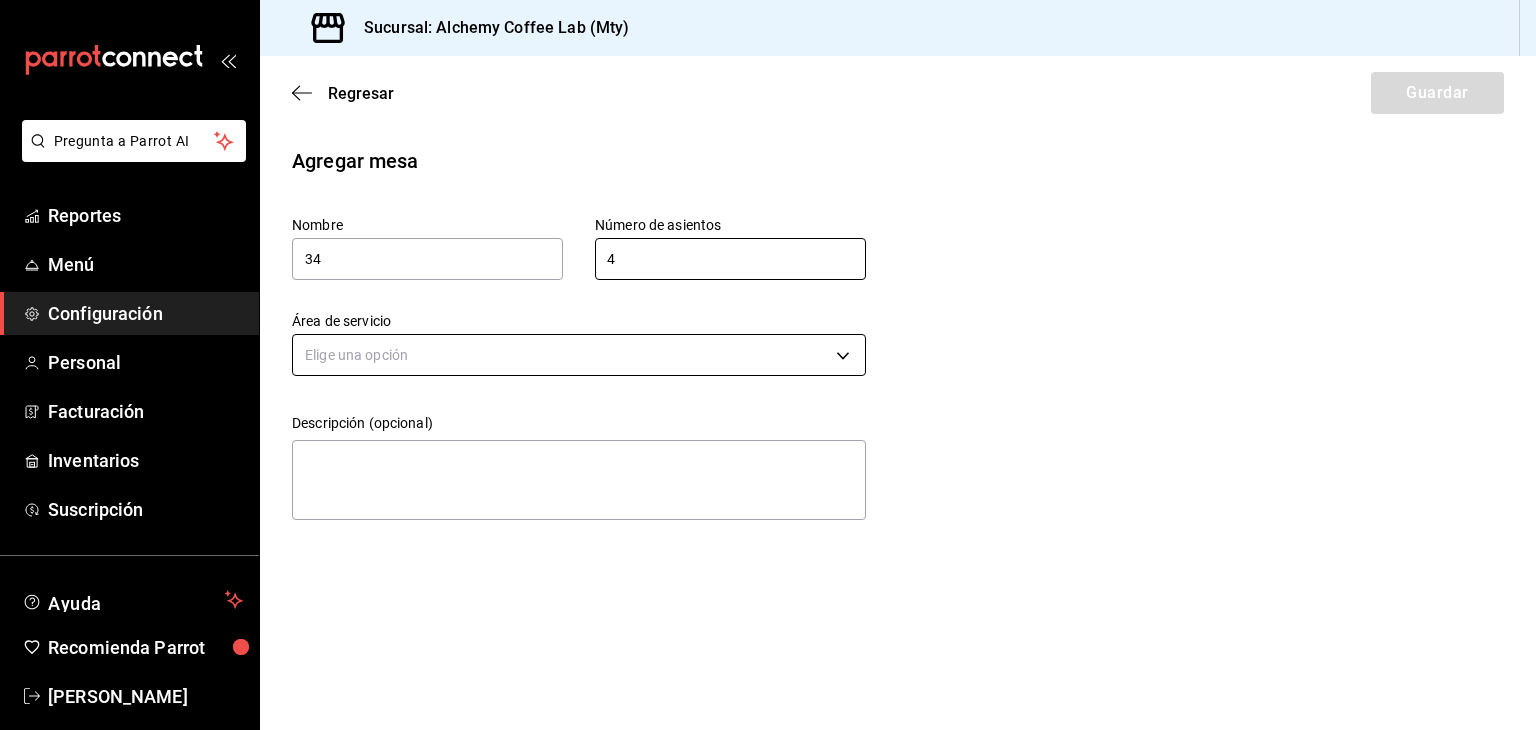 click on "Pregunta a Parrot AI Reportes   Menú   Configuración   Personal   Facturación   Inventarios   Suscripción   Ayuda Recomienda Parrot   [PERSON_NAME]   Sugerir nueva función   Sucursal: Alchemy Coffee Lab (Mty) Regresar Guardar Agregar mesa Nombre 34 Número de asientos 4 Número de asientos Área de servicio Elige una opción Descripción (opcional) x GANA 1 MES GRATIS EN TU SUSCRIPCIÓN AQUÍ ¿Recuerdas cómo empezó tu restaurante?
[DATE] puedes ayudar a un colega a tener el mismo cambio que tú viviste.
Recomienda Parrot directamente desde tu Portal Administrador.
Es fácil y rápido.
🎁 Por cada restaurante que se una, ganas 1 mes gratis. Ver video tutorial Ir a video Pregunta a Parrot AI Reportes   Menú   Configuración   Personal   Facturación   Inventarios   Suscripción   Ayuda Recomienda Parrot   [PERSON_NAME]   Sugerir nueva función   Visitar centro de ayuda [PHONE_NUMBER] [EMAIL_ADDRESS][DOMAIN_NAME] Visitar centro de ayuda [PHONE_NUMBER]" at bounding box center [768, 365] 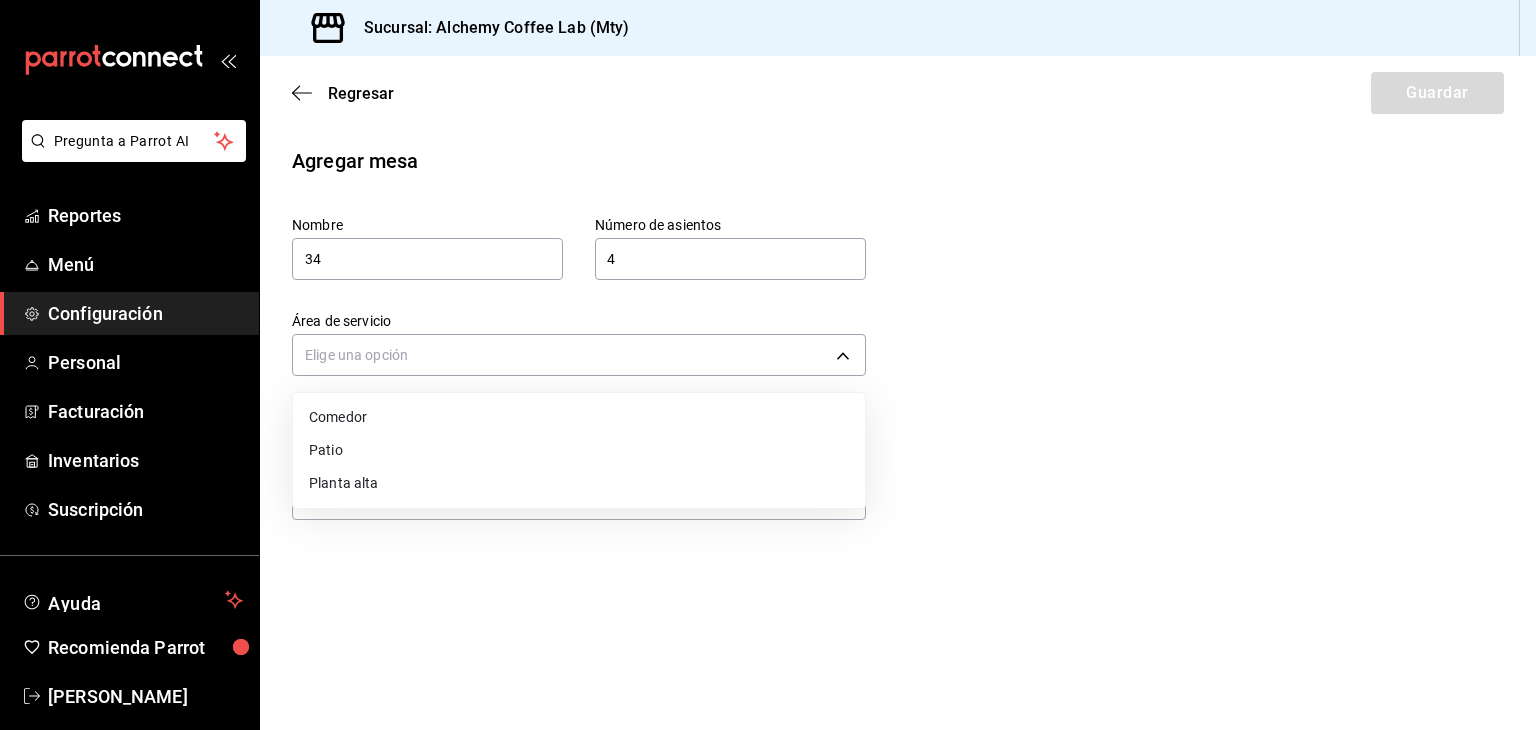 click on "Patio" at bounding box center [579, 450] 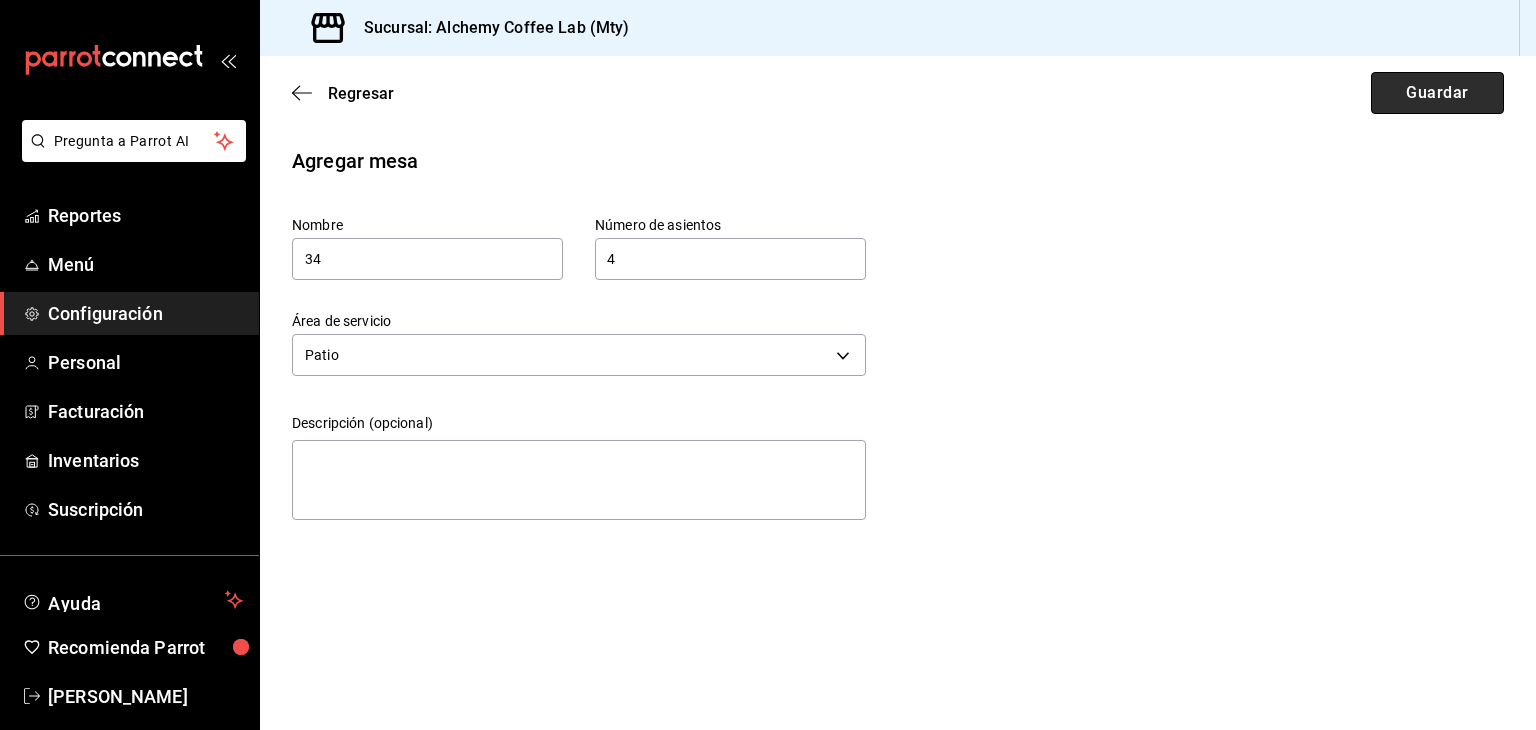 click on "Guardar" at bounding box center [1437, 93] 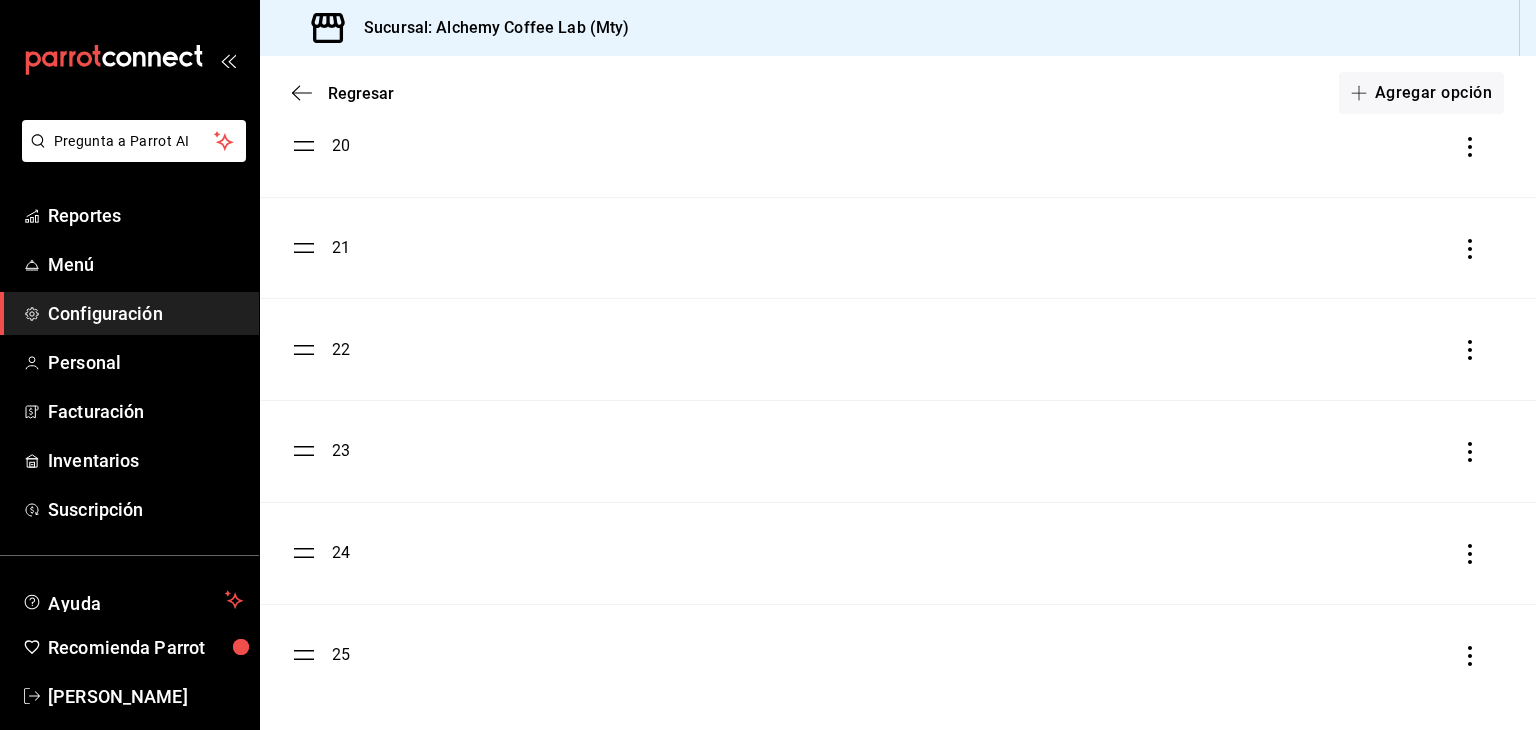 scroll, scrollTop: 1858, scrollLeft: 0, axis: vertical 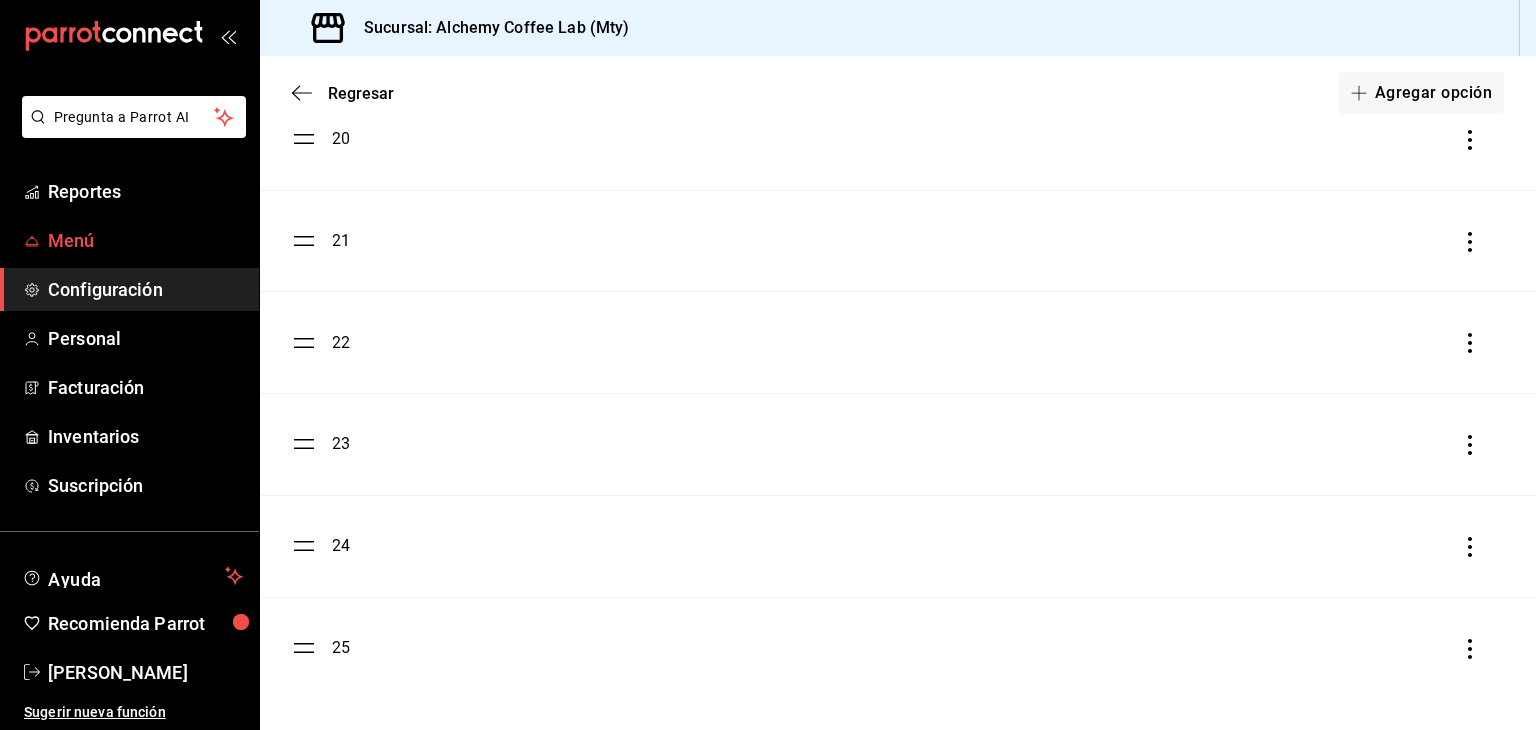 click on "Menú" at bounding box center (145, 240) 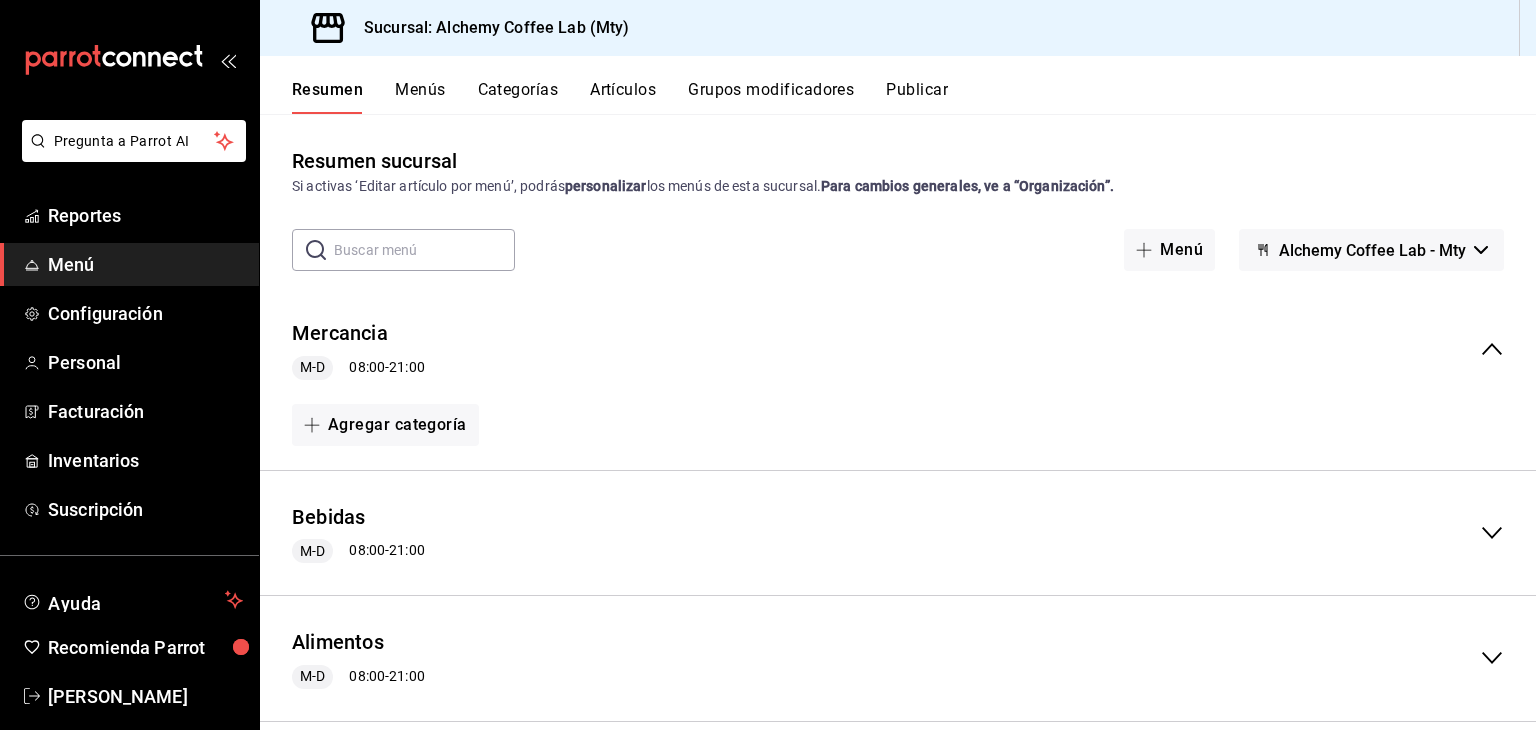 click on "Menús" at bounding box center [420, 97] 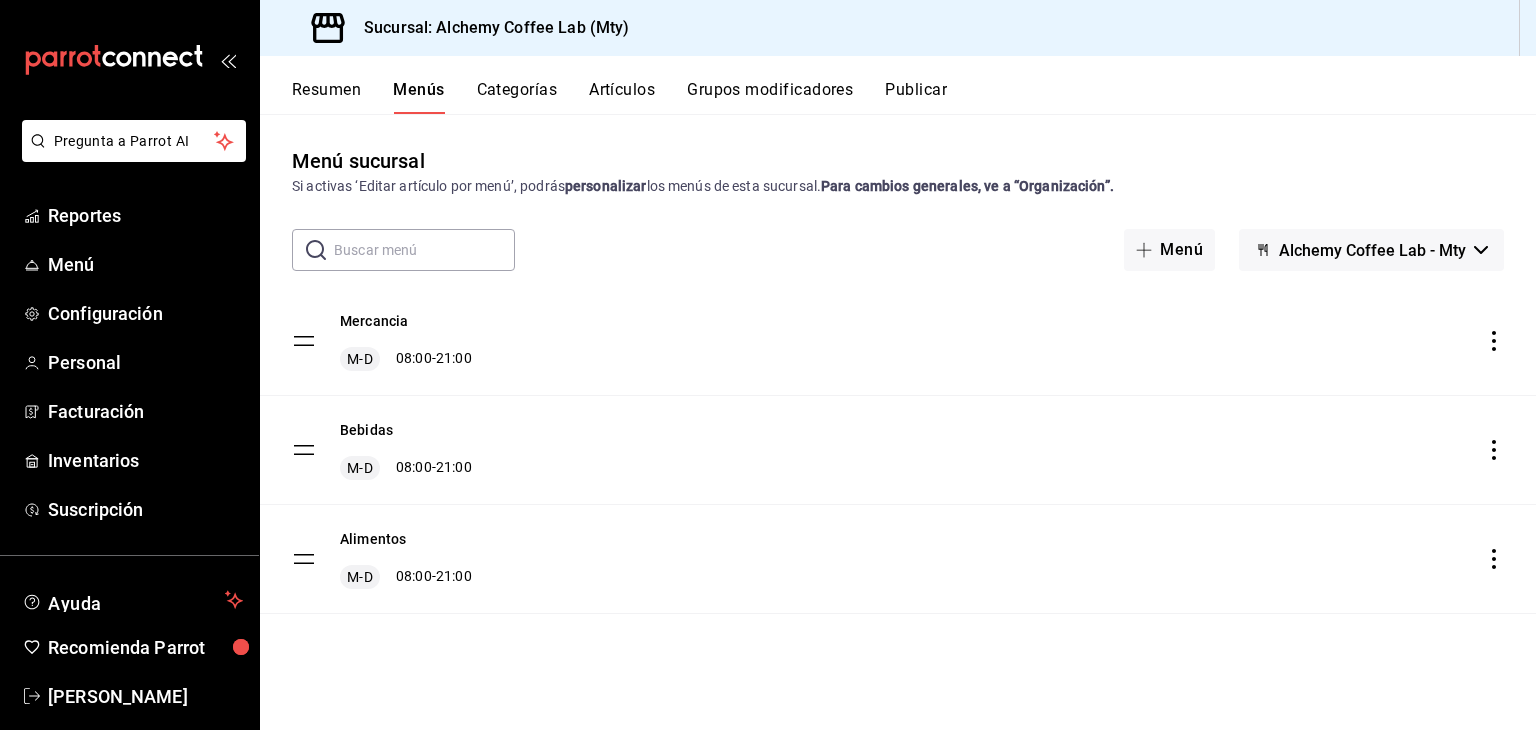 click on "Artículos" at bounding box center (622, 97) 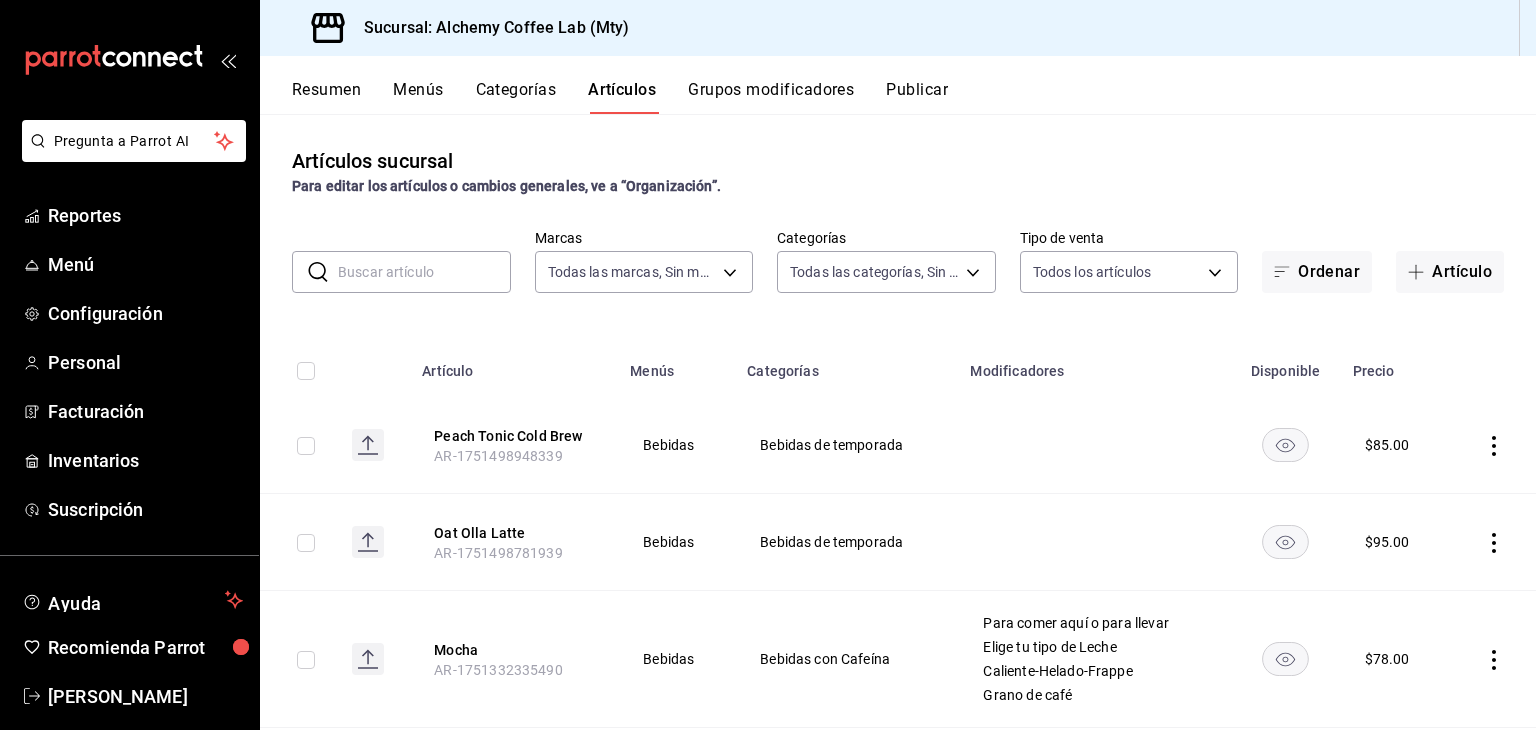 scroll, scrollTop: 0, scrollLeft: 0, axis: both 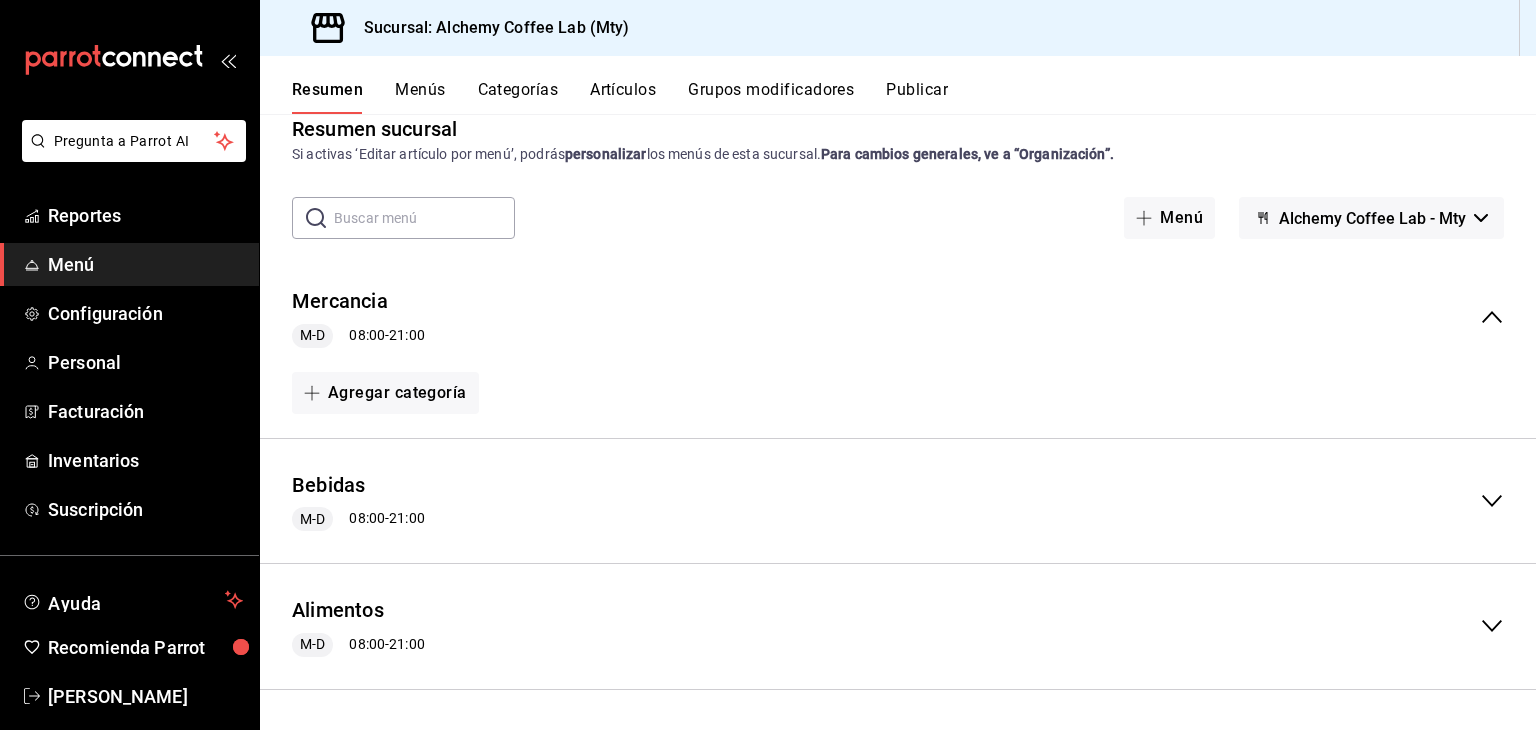 click on "Artículos" at bounding box center [623, 97] 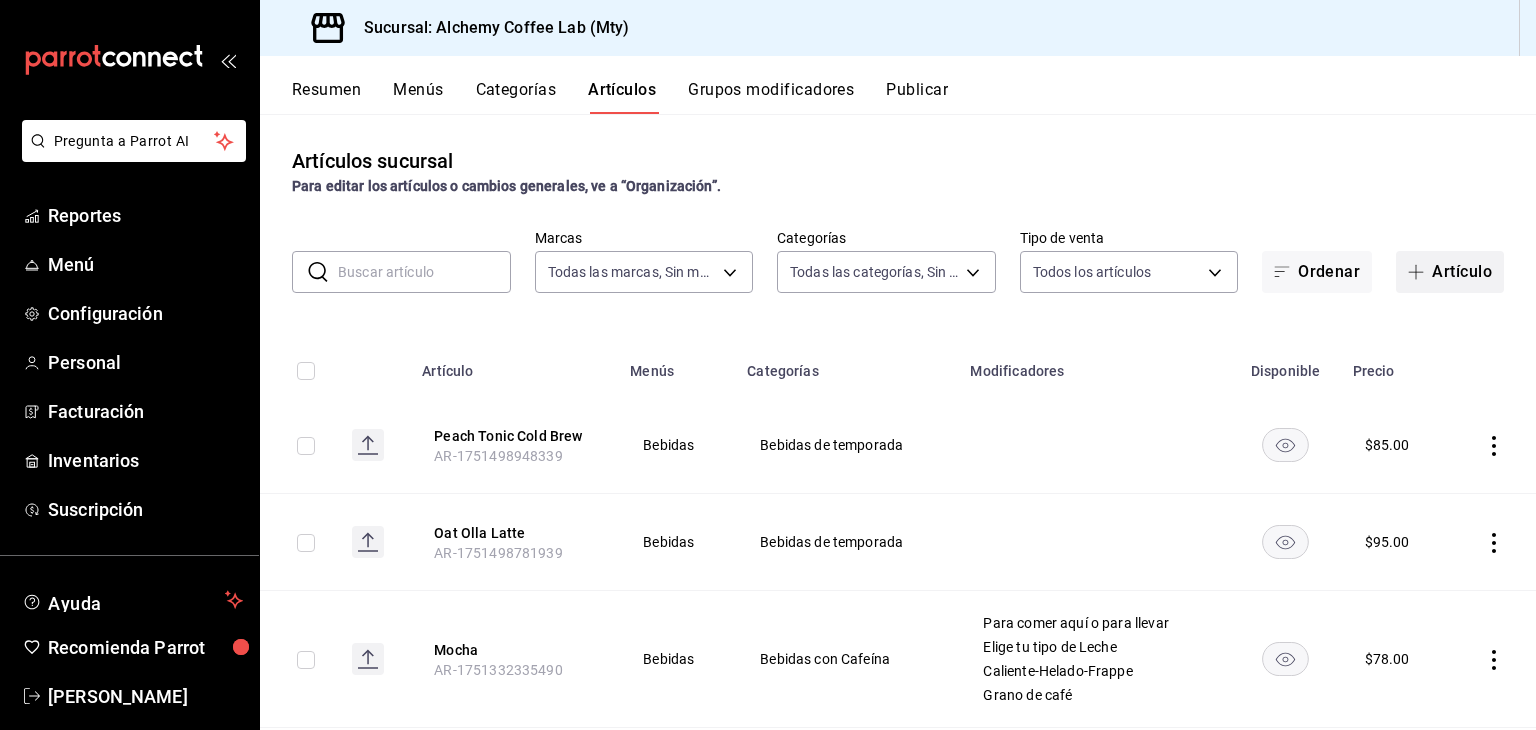 click on "Artículo" at bounding box center (1450, 272) 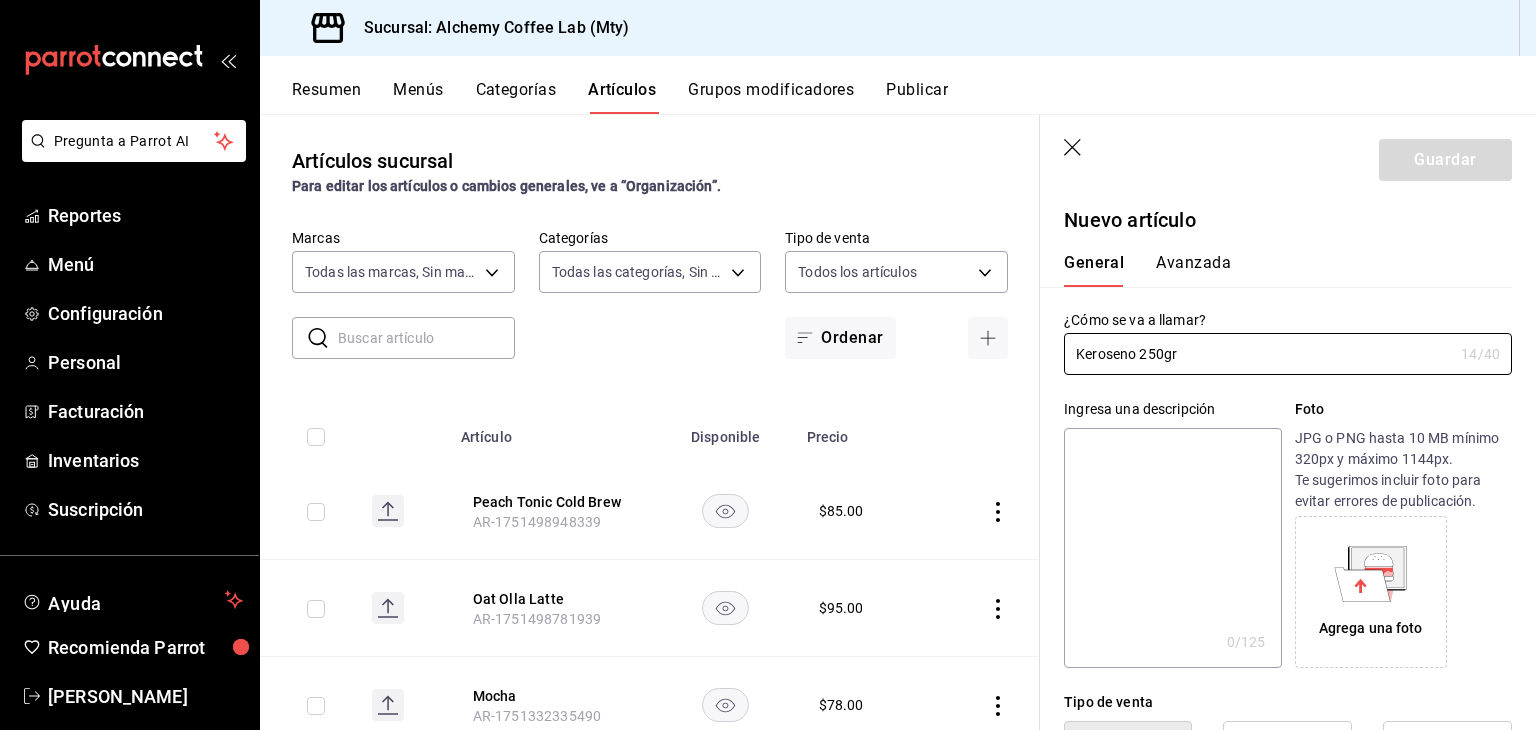 click at bounding box center (1172, 548) 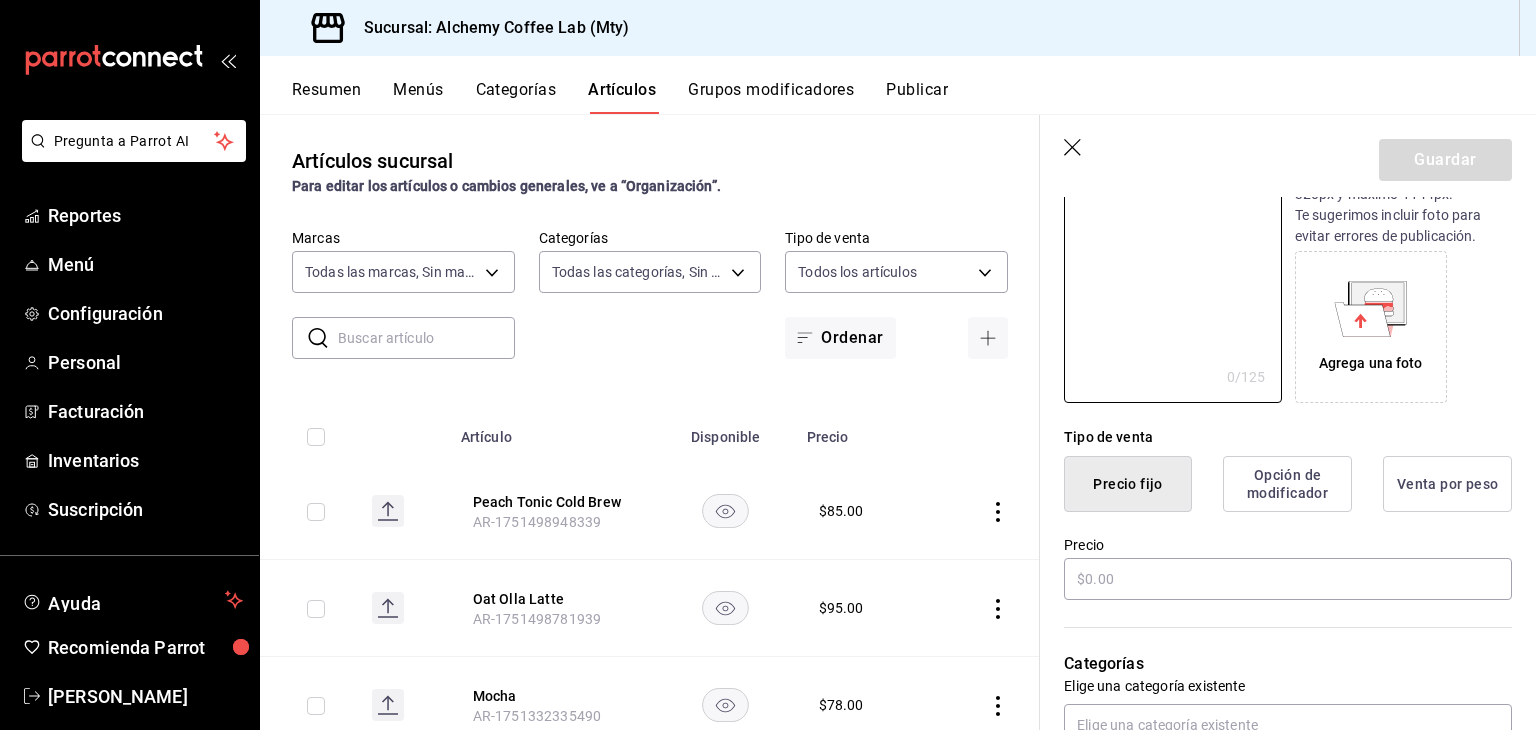 scroll, scrollTop: 300, scrollLeft: 0, axis: vertical 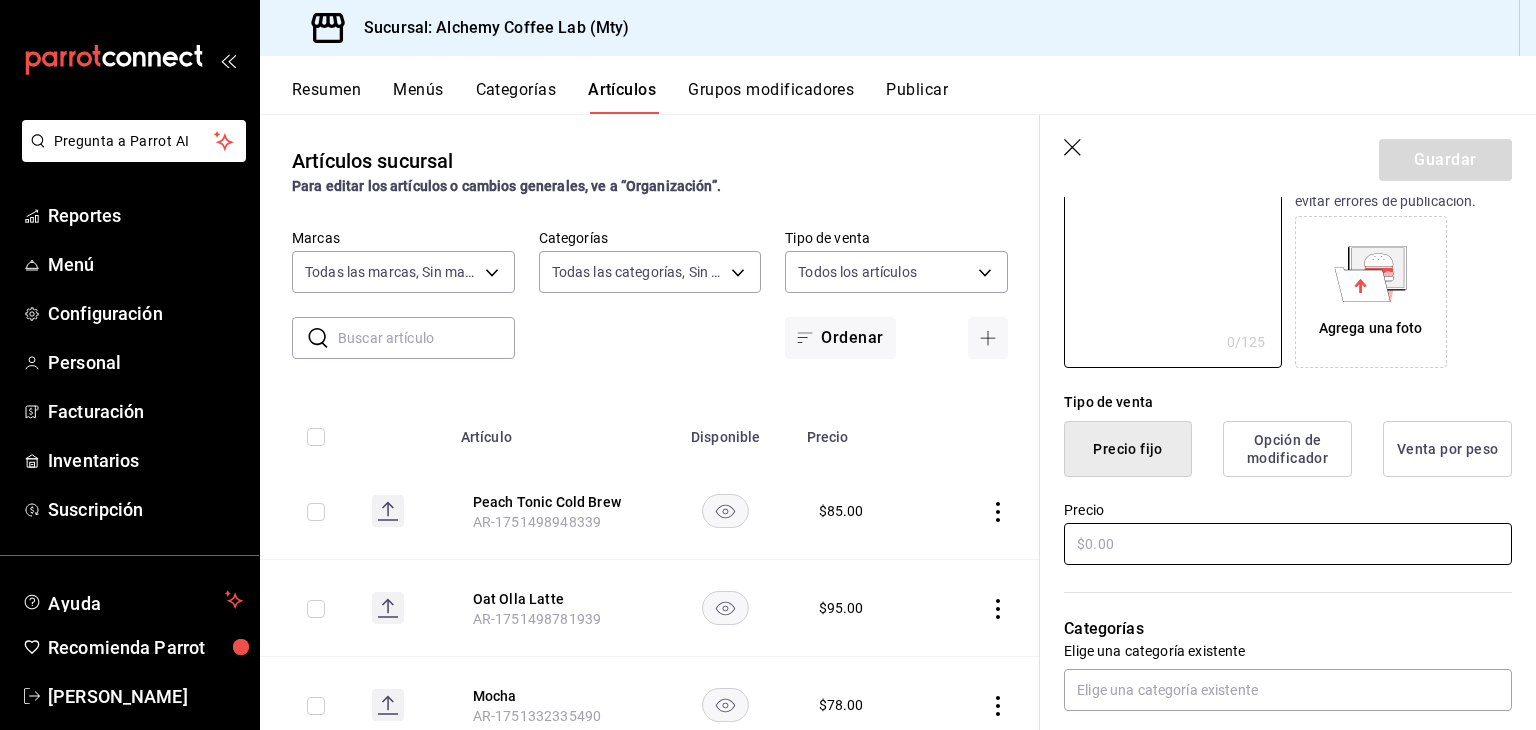 click at bounding box center [1288, 544] 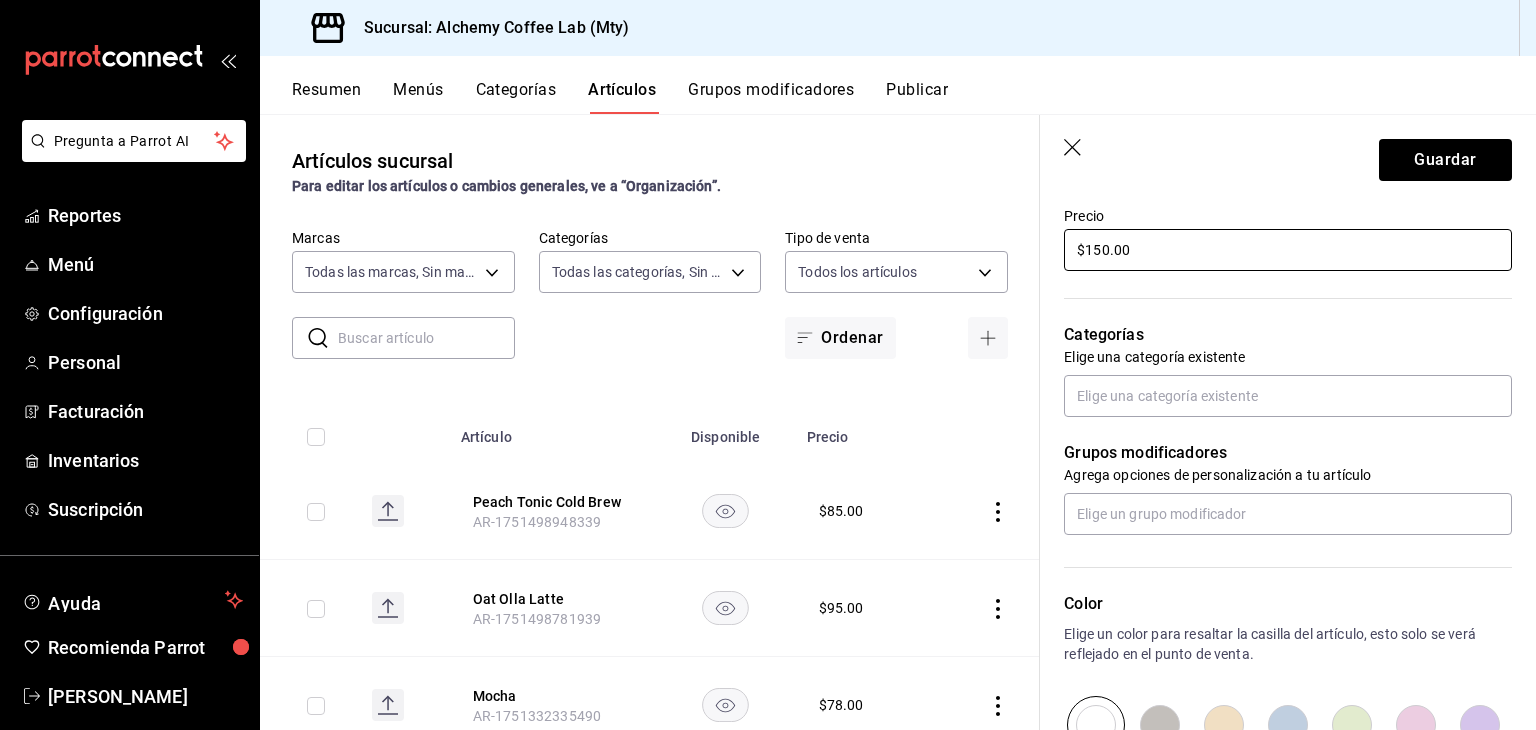 scroll, scrollTop: 600, scrollLeft: 0, axis: vertical 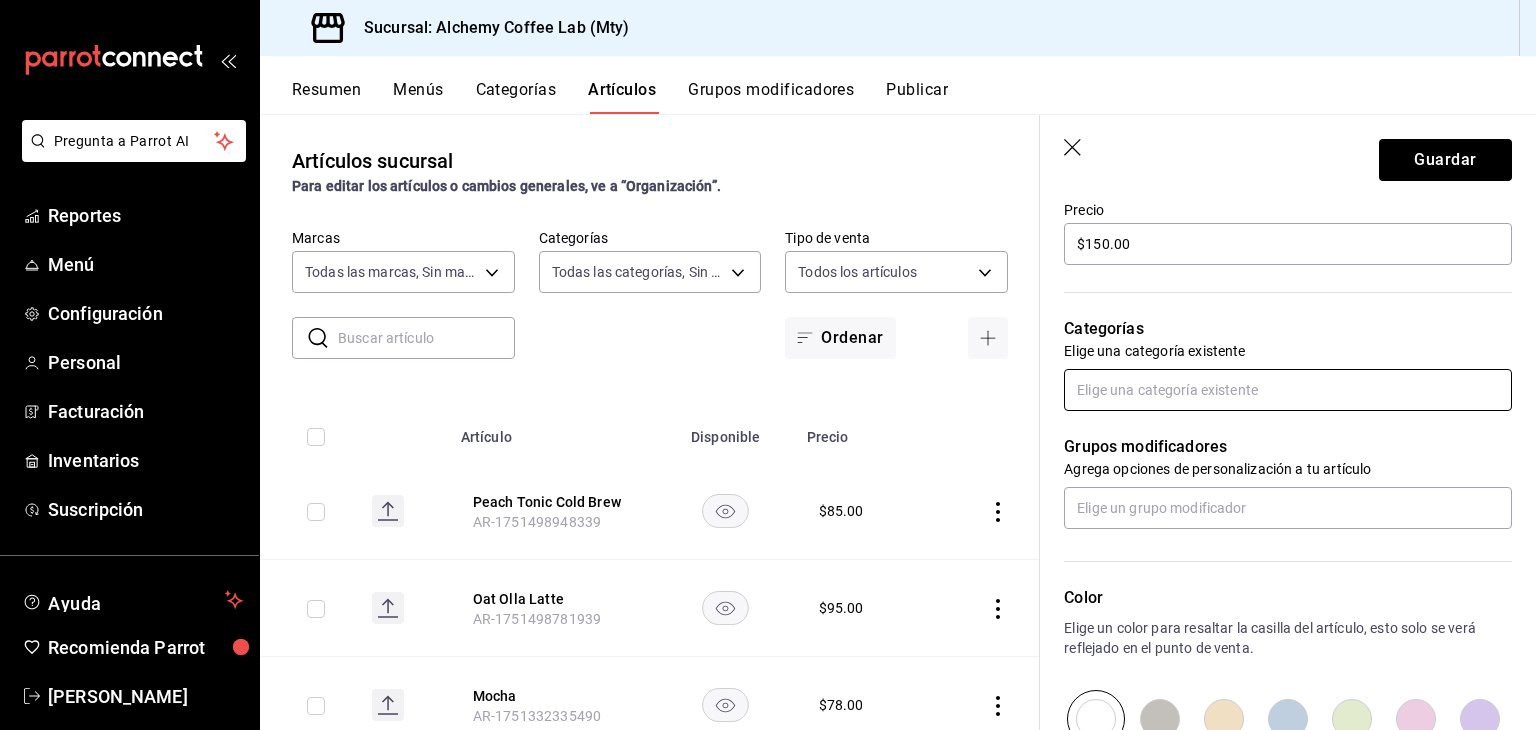 click at bounding box center [1288, 390] 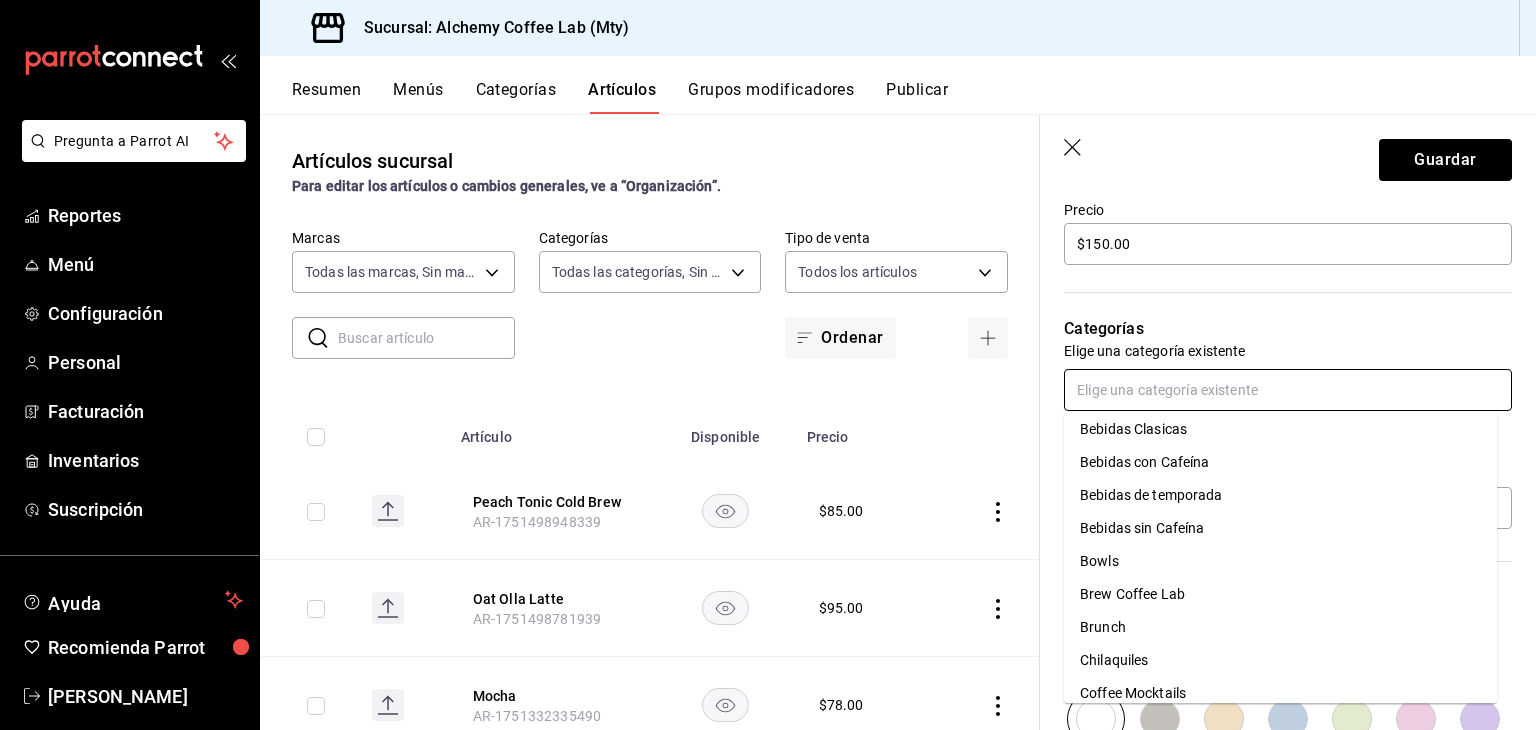 scroll, scrollTop: 0, scrollLeft: 0, axis: both 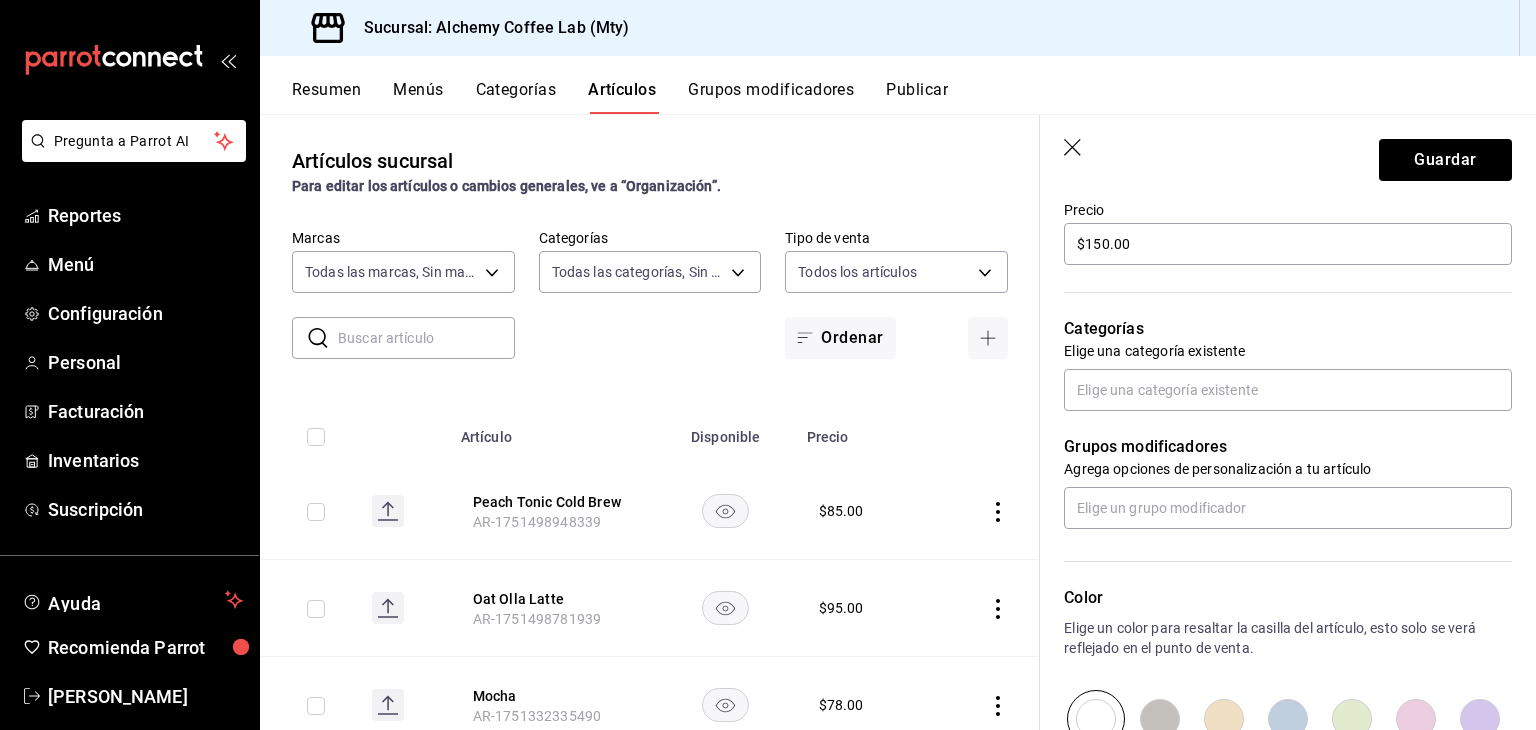 click on "Categorías" at bounding box center [1288, 329] 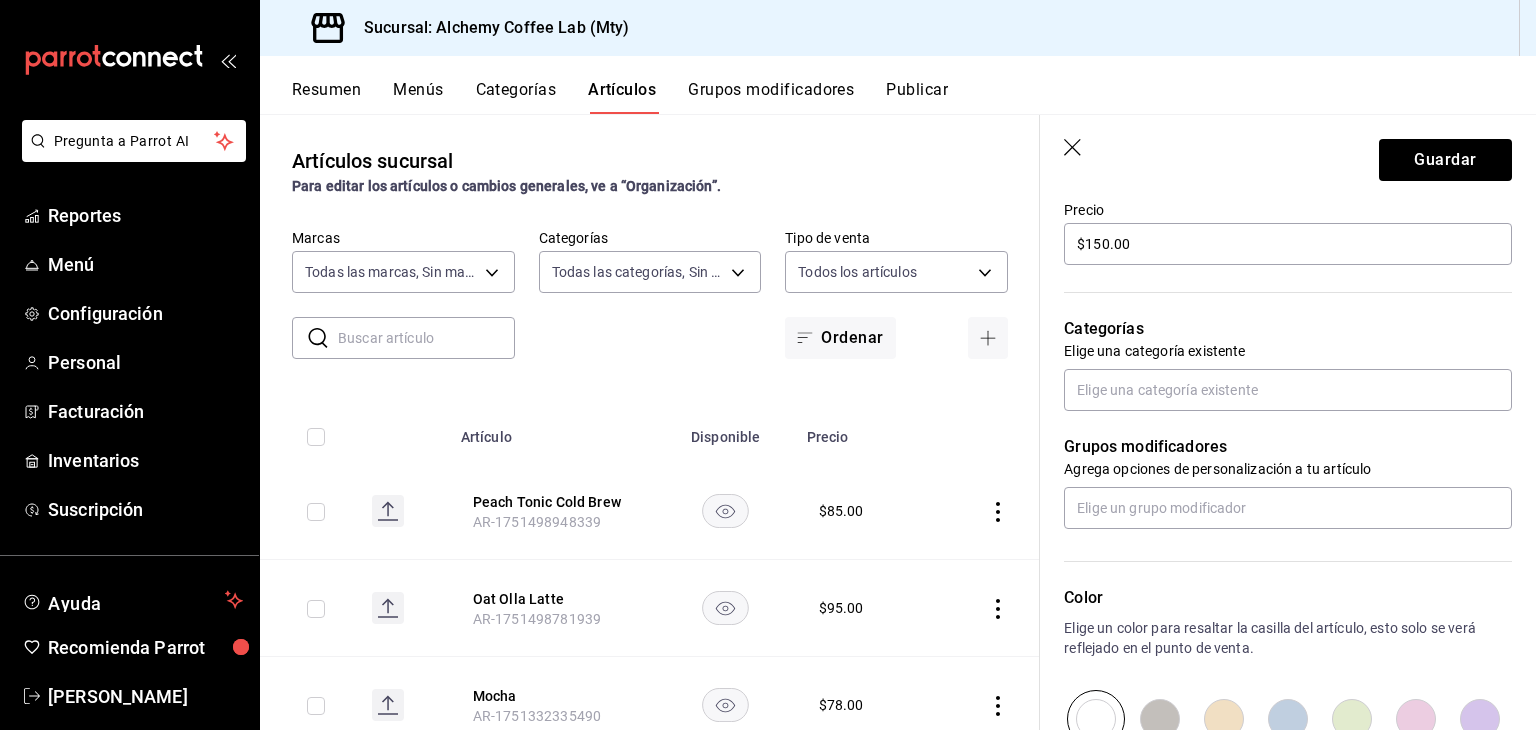 click on "Categorías" at bounding box center (516, 97) 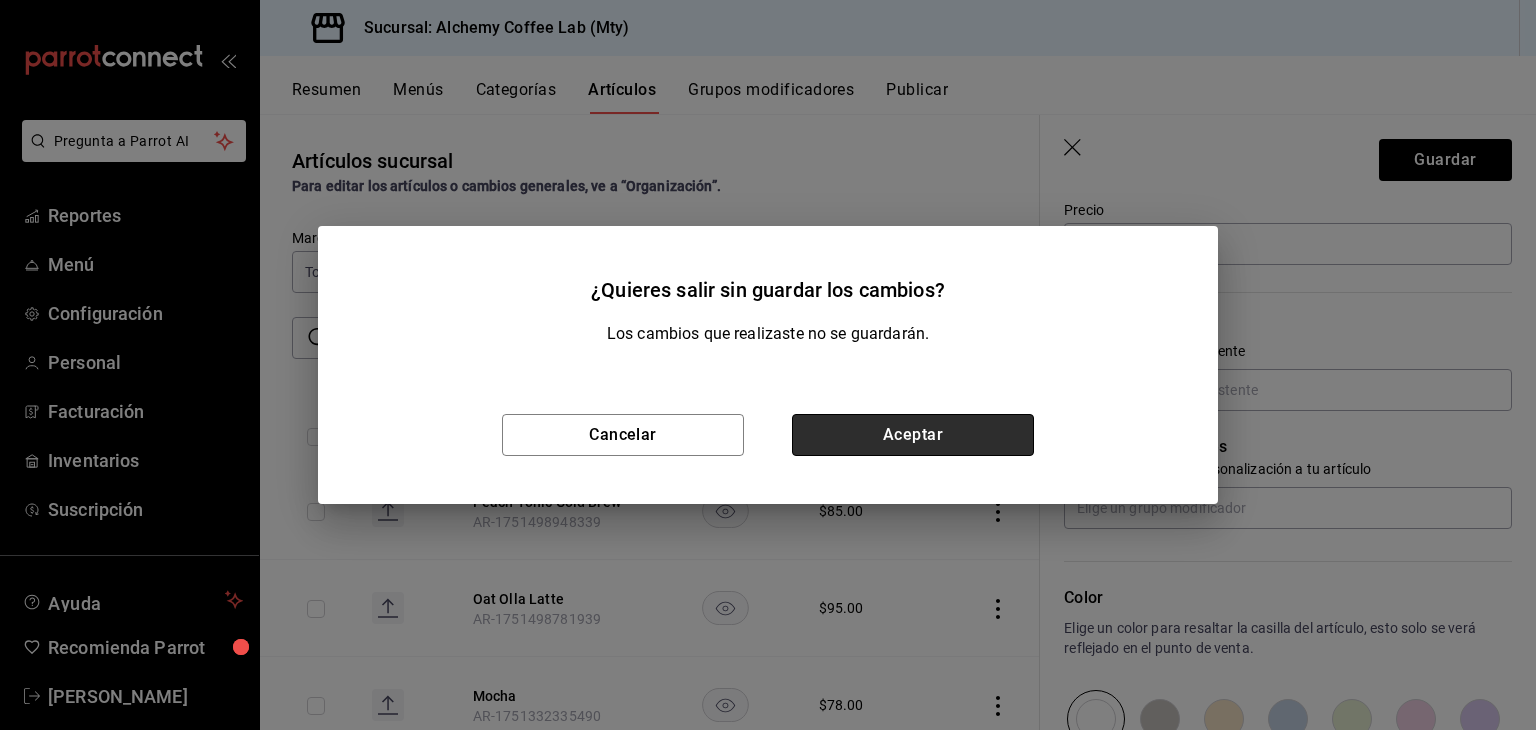 click on "Aceptar" at bounding box center [913, 435] 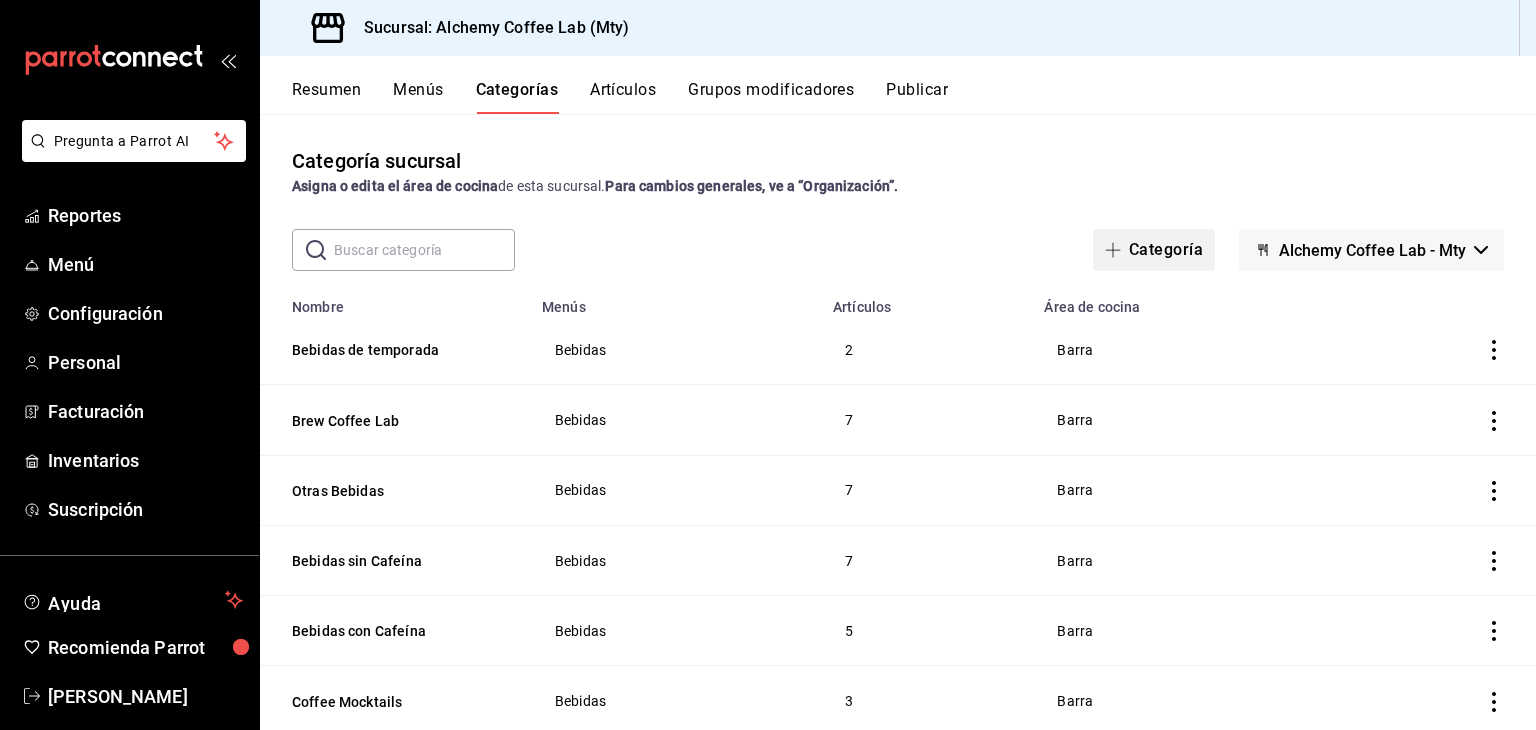 click on "Categoría" at bounding box center [1154, 250] 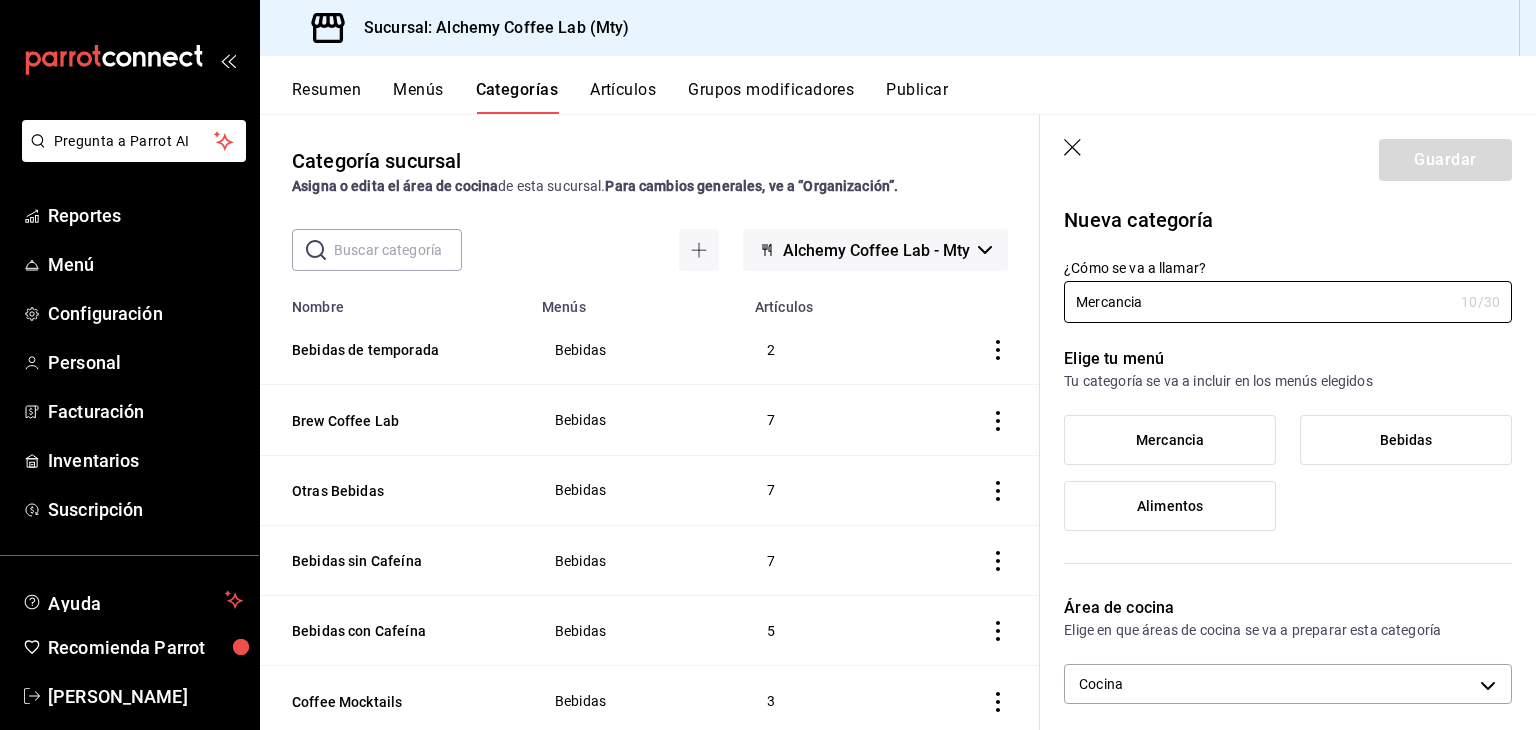 click on "Mercancia" at bounding box center (1170, 440) 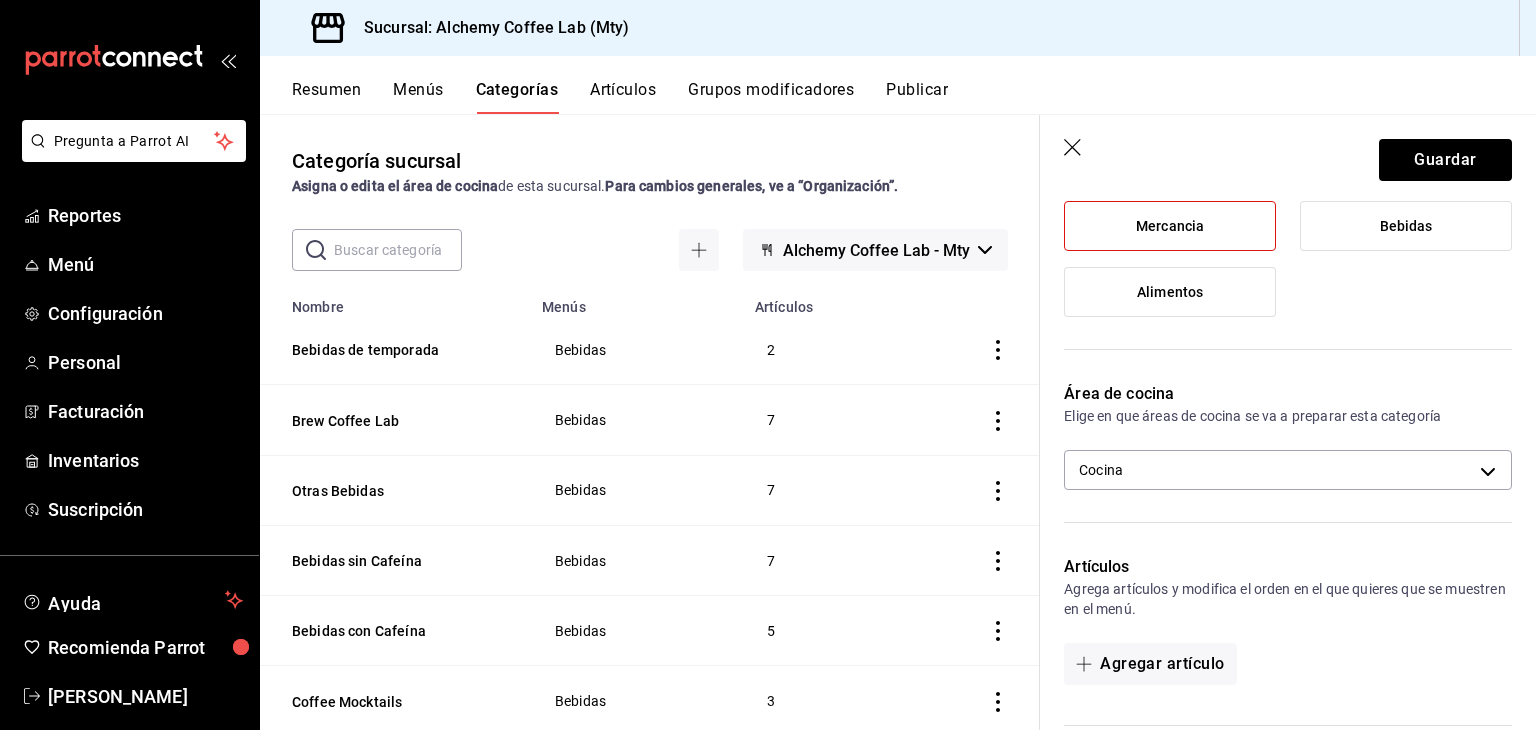 scroll, scrollTop: 300, scrollLeft: 0, axis: vertical 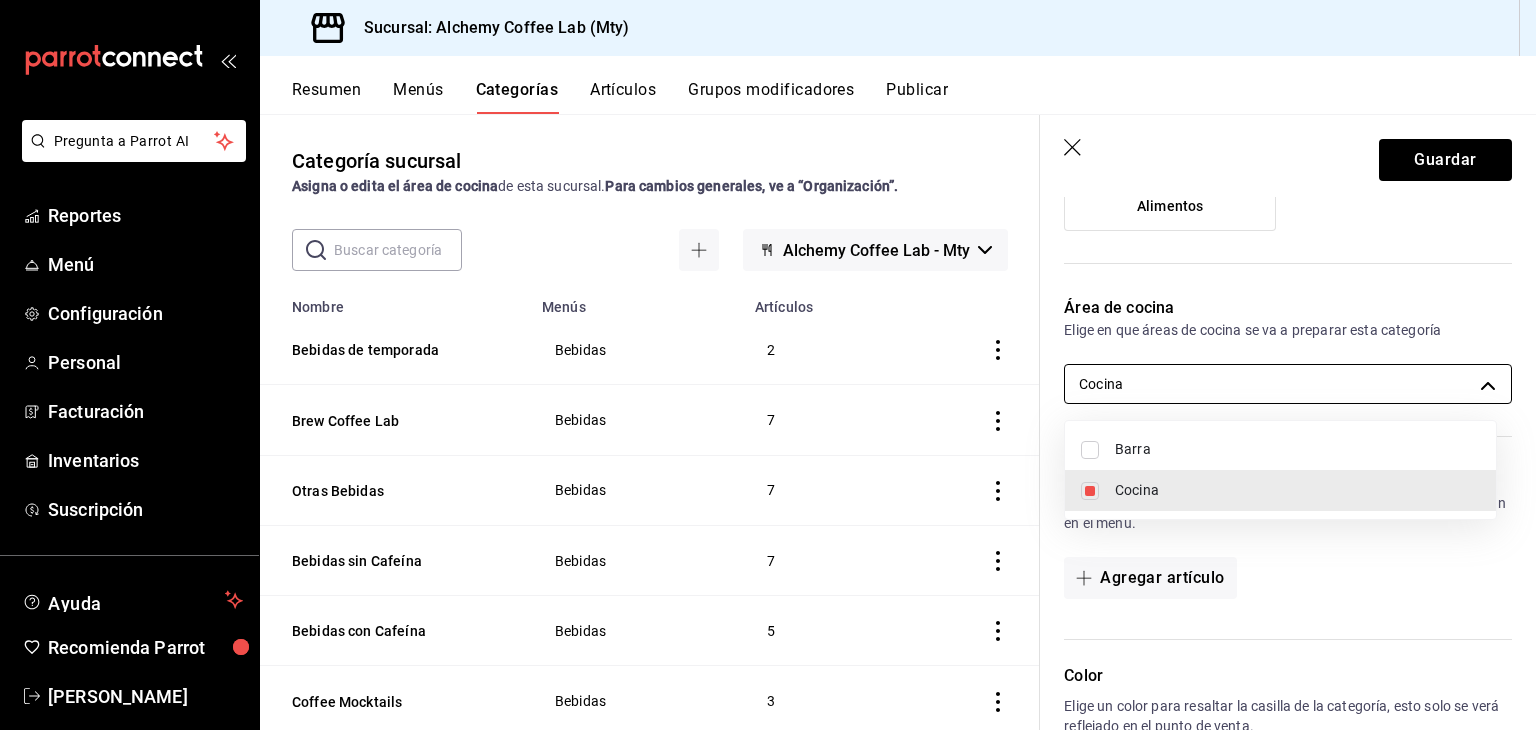 click on "Pregunta a Parrot AI Reportes   Menú   Configuración   Personal   Facturación   Inventarios   Suscripción   Ayuda Recomienda Parrot   [PERSON_NAME]   Sugerir nueva función   Sucursal: Alchemy Coffee Lab (Mty) Resumen Menús Categorías Artículos Grupos modificadores Publicar Categoría sucursal Asigna o edita el área de cocina  de esta sucursal.  Para cambios generales, ve a “Organización”. ​ ​ Alchemy Coffee Lab - Mty Nombre Menús Artículos Bebidas de temporada Bebidas 2 Brew Coffee Lab Bebidas 7 Otras Bebidas Bebidas 7 Bebidas sin Cafeína Bebidas 7 Bebidas con Cafeína Bebidas 5 Coffee Mocktails Bebidas 3 Bebidas Clasicas Bebidas 9 Crepas Y Waffles Alimentos 5 Postres Alimentos 6 Pastas Alimentos 3 Ensaladas Alimentos 3 Bowls Alimentos 5 Brunch Alimentos 4 Chilaquiles Alimentos 1 Paninis Y Brioche Alimentos 6 Guardar Nueva categoría ¿Cómo se va a llamar? Mercancia 10 /30 ¿Cómo se va a llamar? Elige tu menú Tu categoría se va a incluir en los menús elegidos Mercancia" at bounding box center [768, 365] 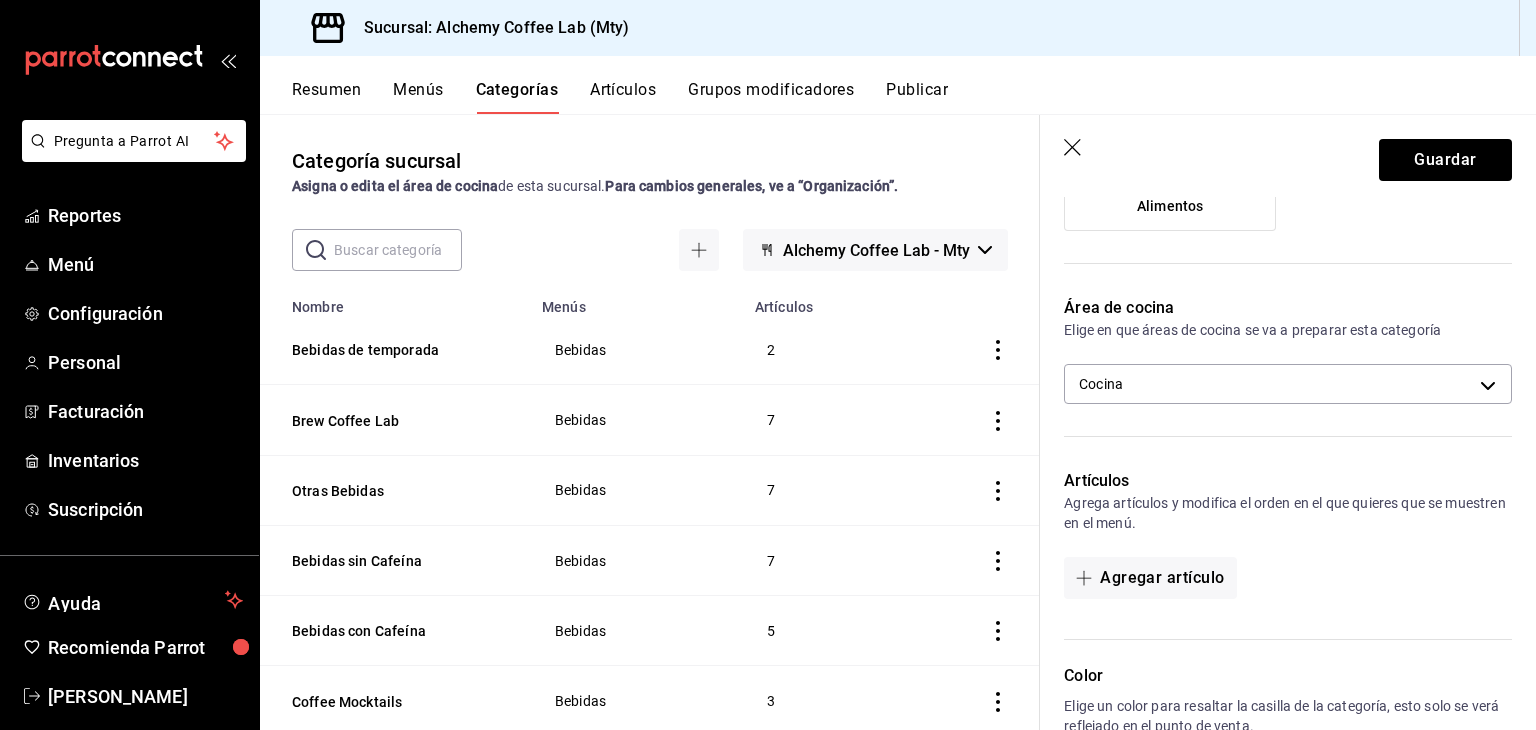 click on "Resumen" at bounding box center [326, 97] 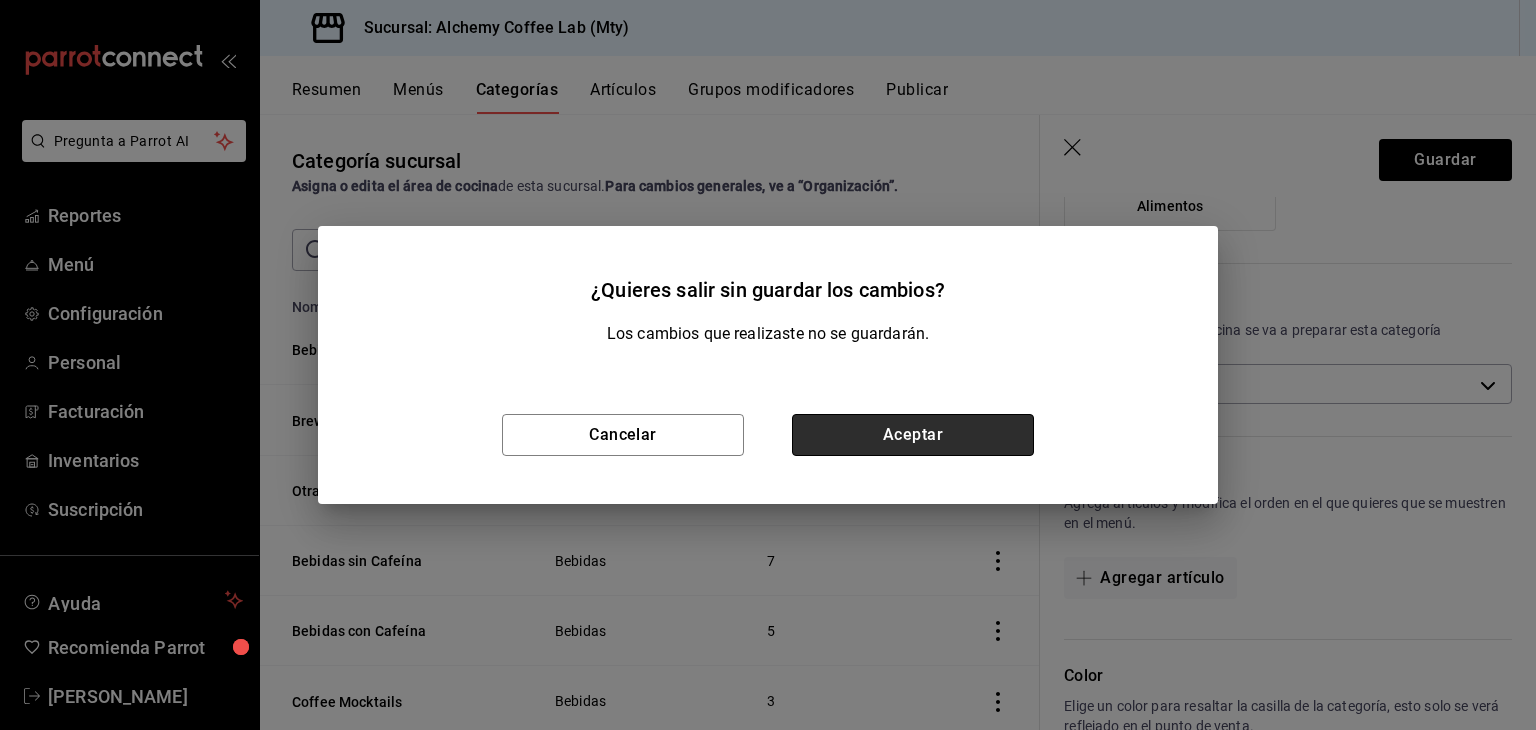 click on "Aceptar" at bounding box center (913, 435) 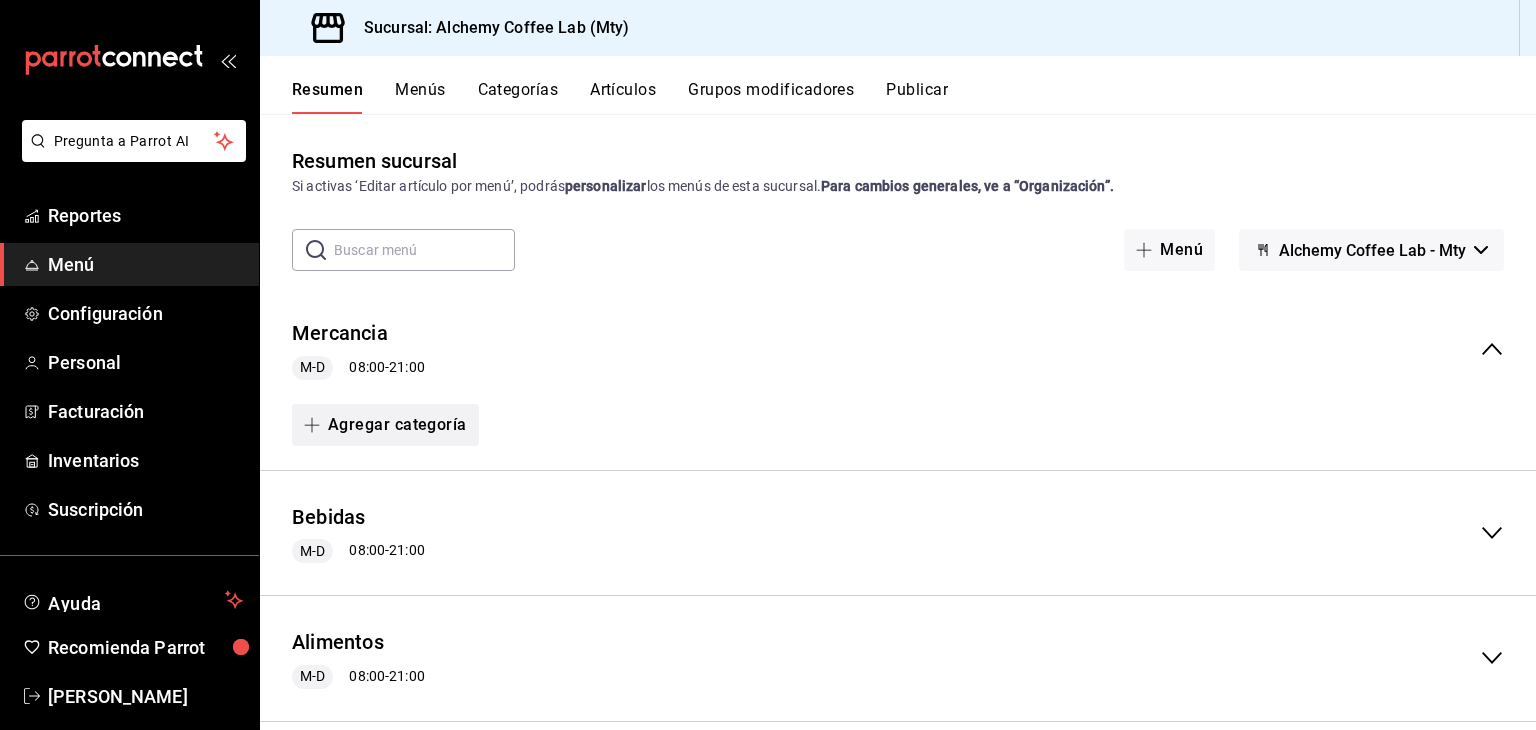 click on "Agregar categoría" at bounding box center [385, 425] 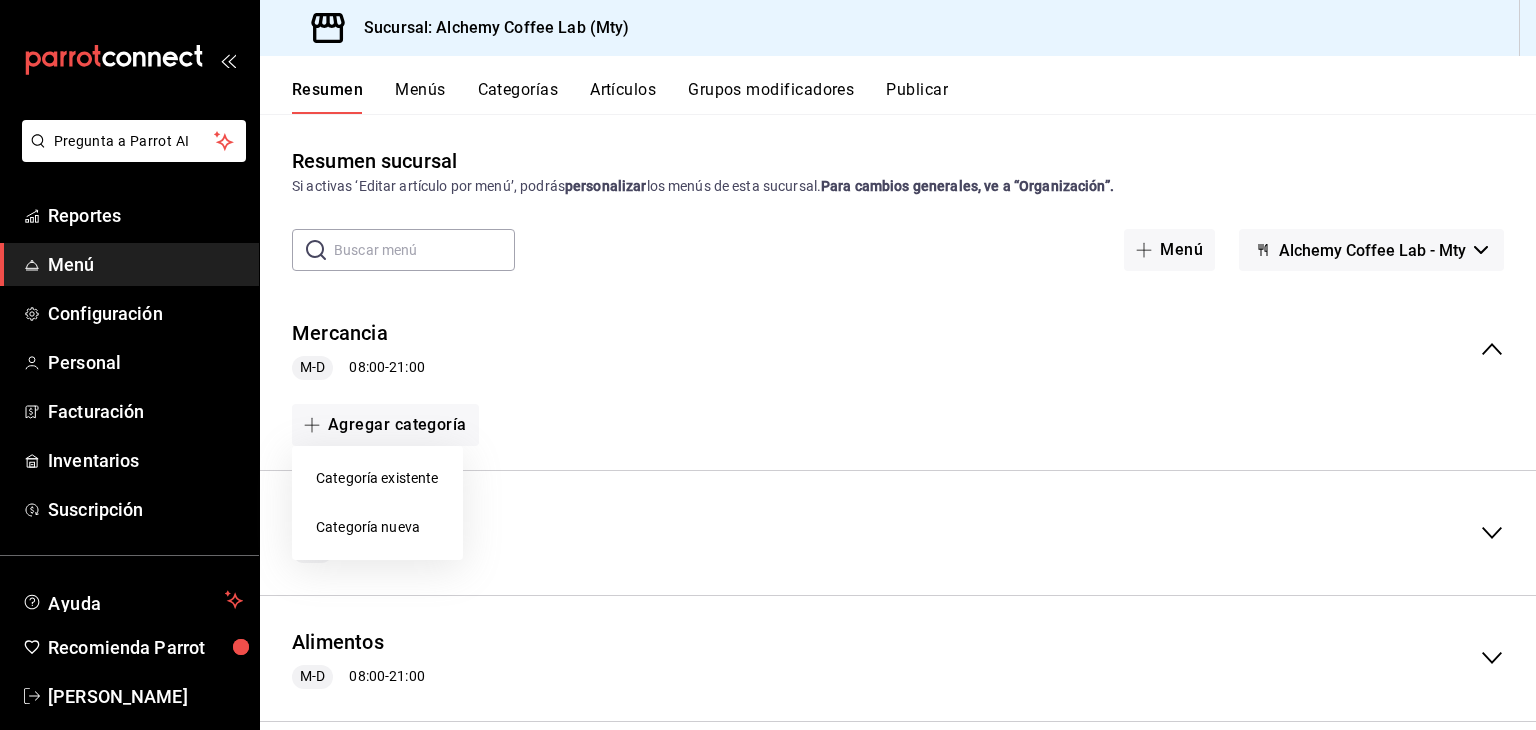 click on "Categoría nueva" at bounding box center [377, 527] 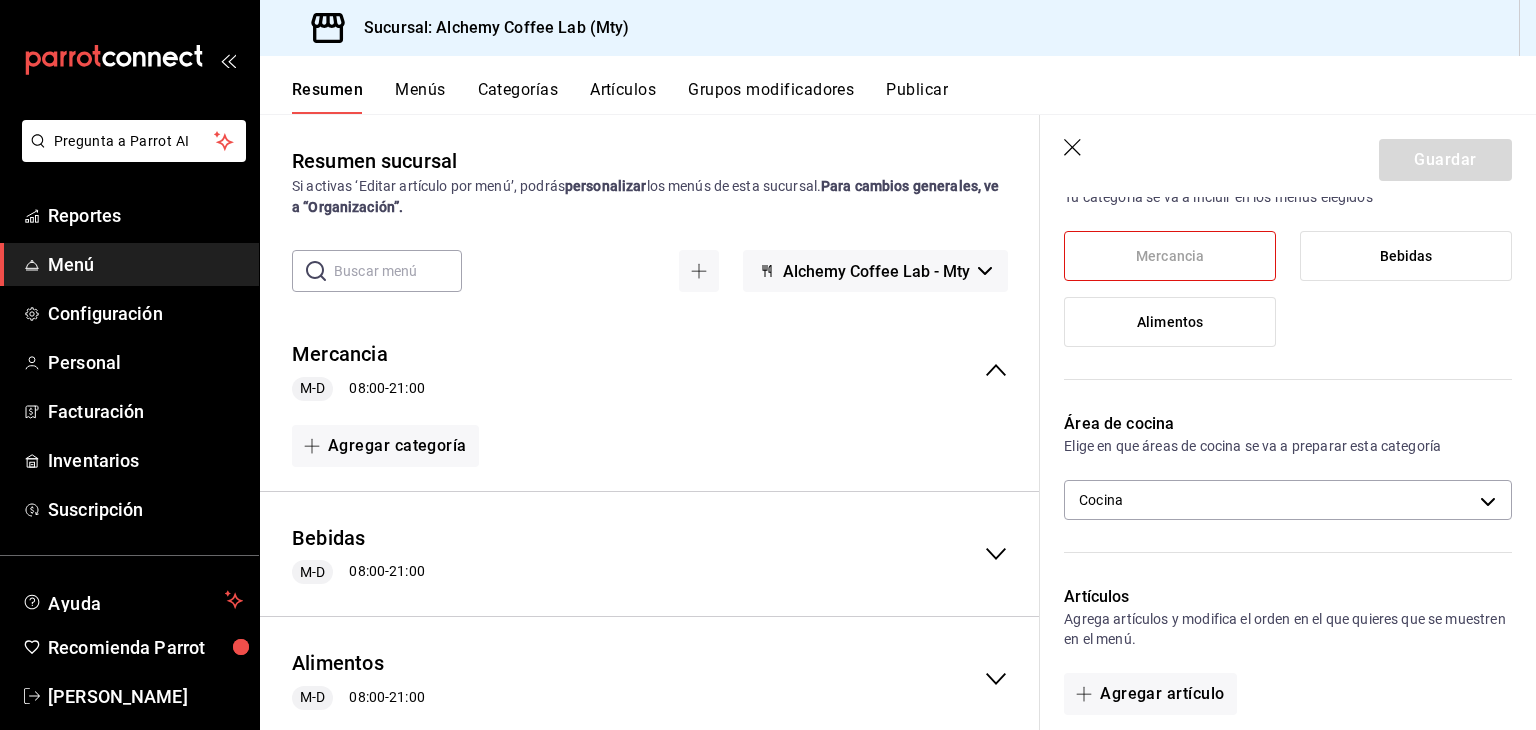 scroll, scrollTop: 200, scrollLeft: 0, axis: vertical 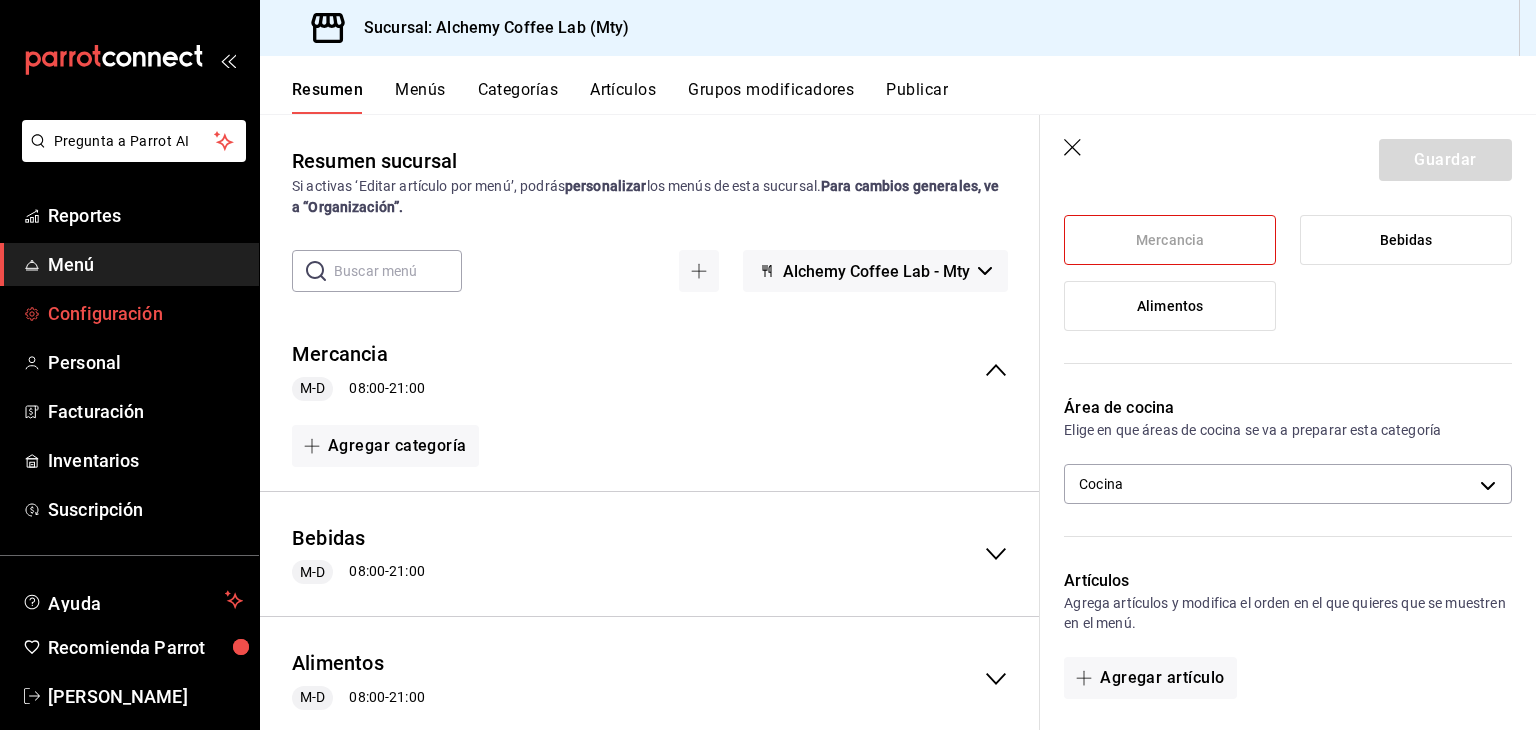 click on "Configuración" at bounding box center [145, 313] 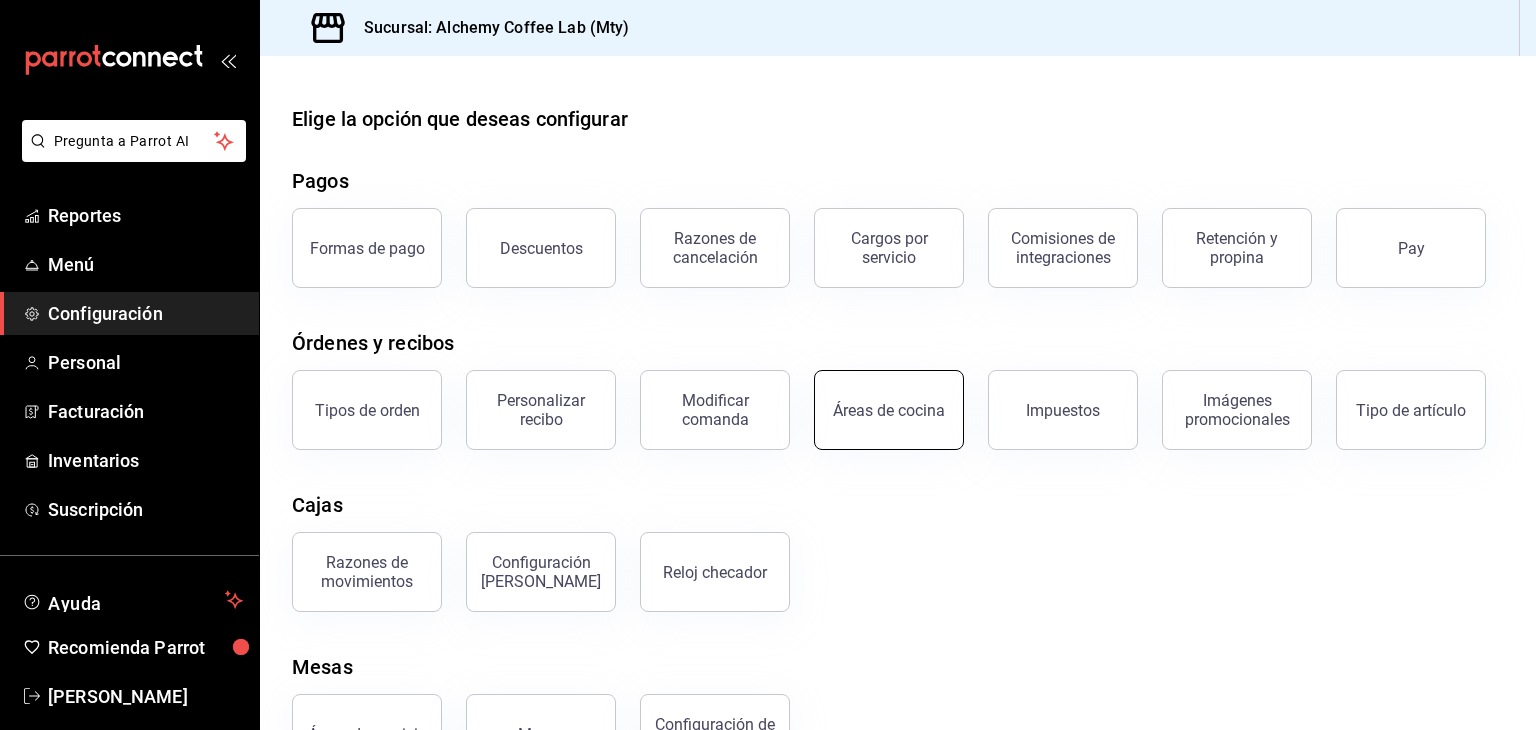 click on "Áreas de cocina" at bounding box center (889, 410) 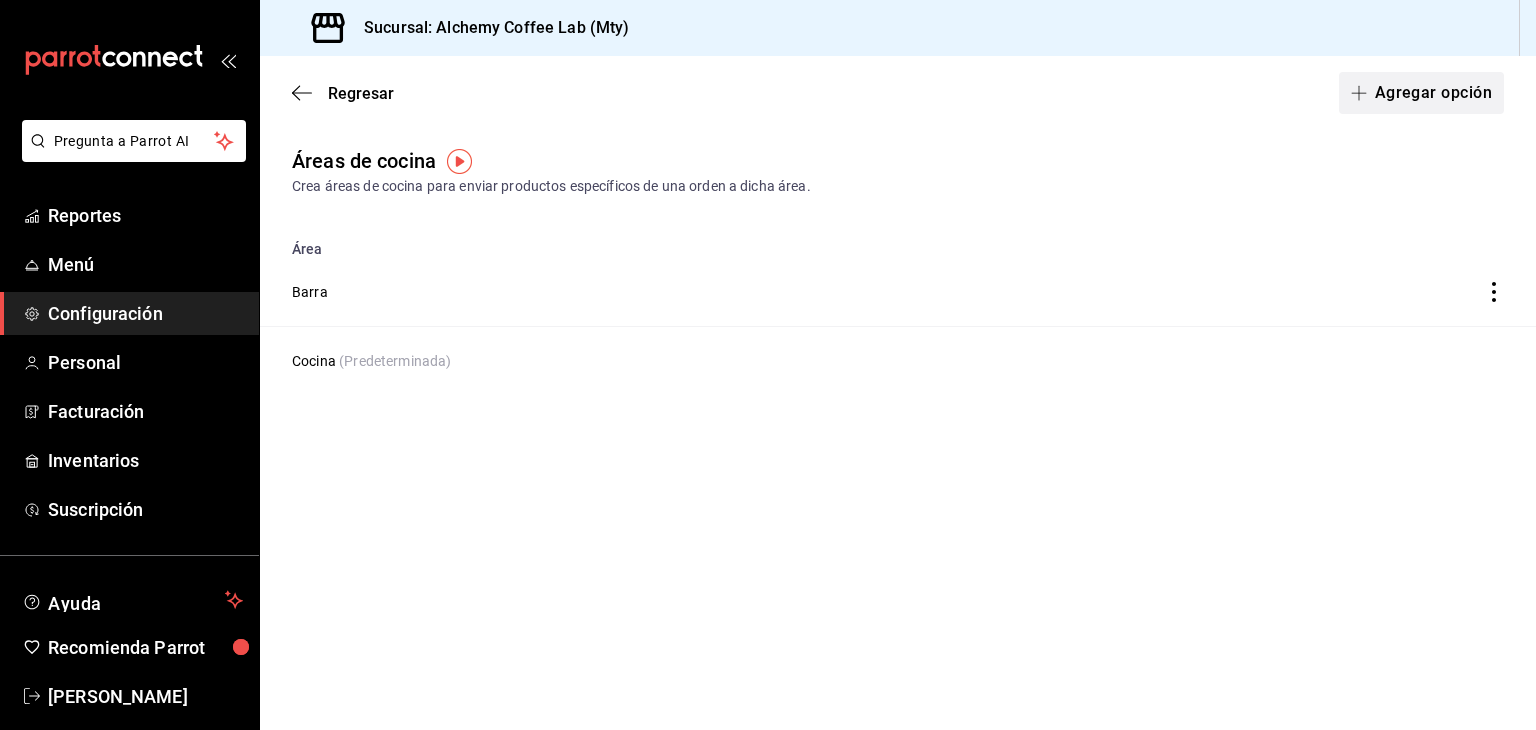 click on "Agregar opción" at bounding box center [1421, 93] 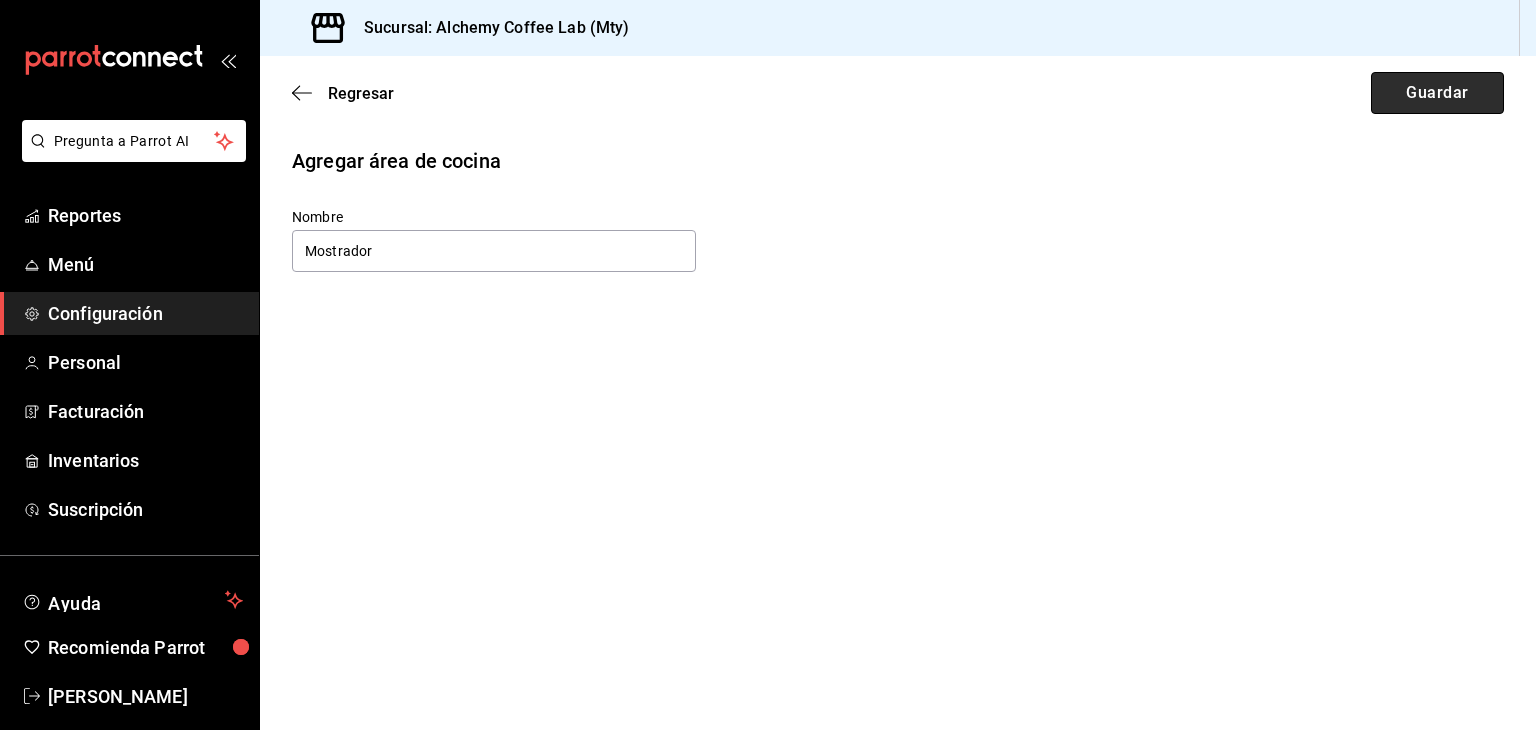 click on "Guardar" at bounding box center [1437, 93] 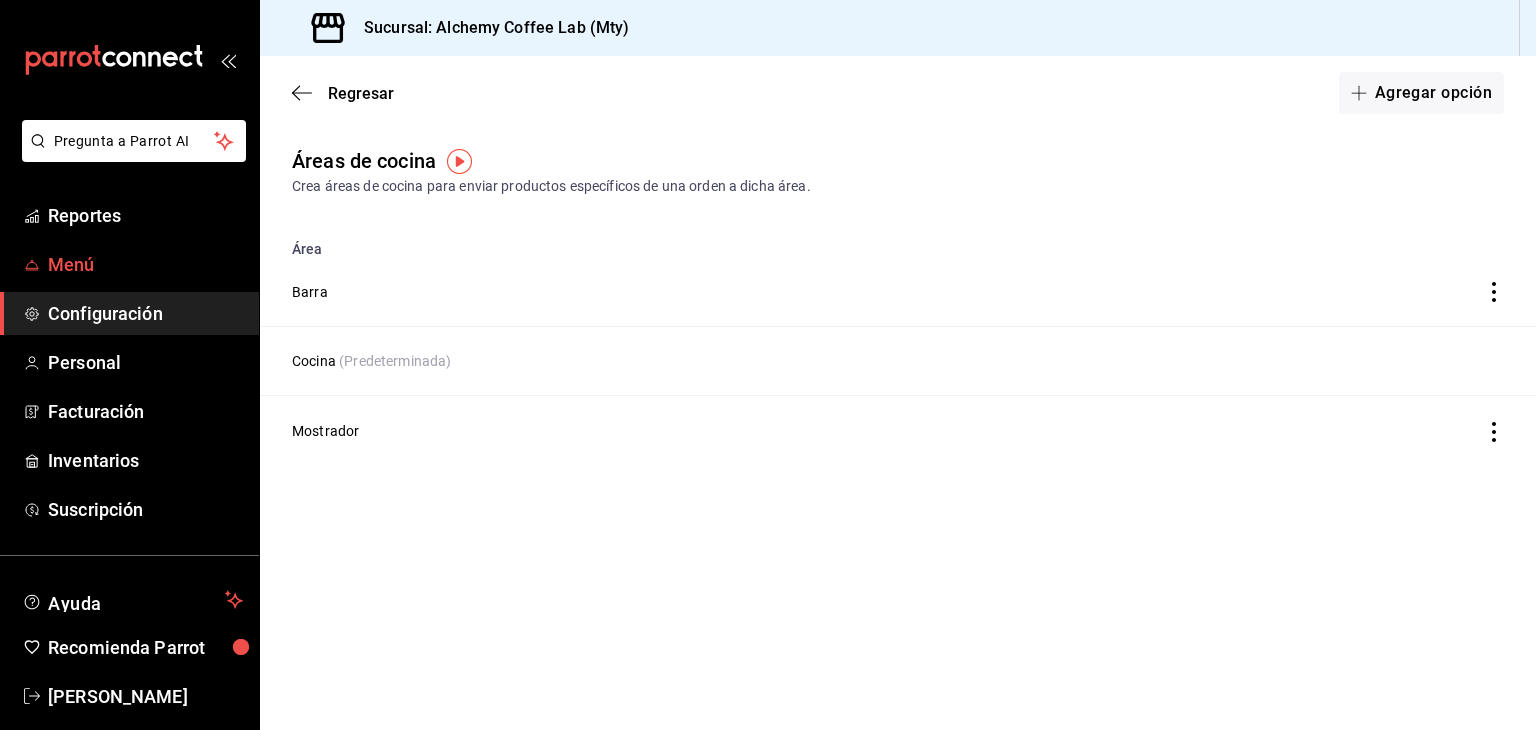 click on "Menú" at bounding box center [145, 264] 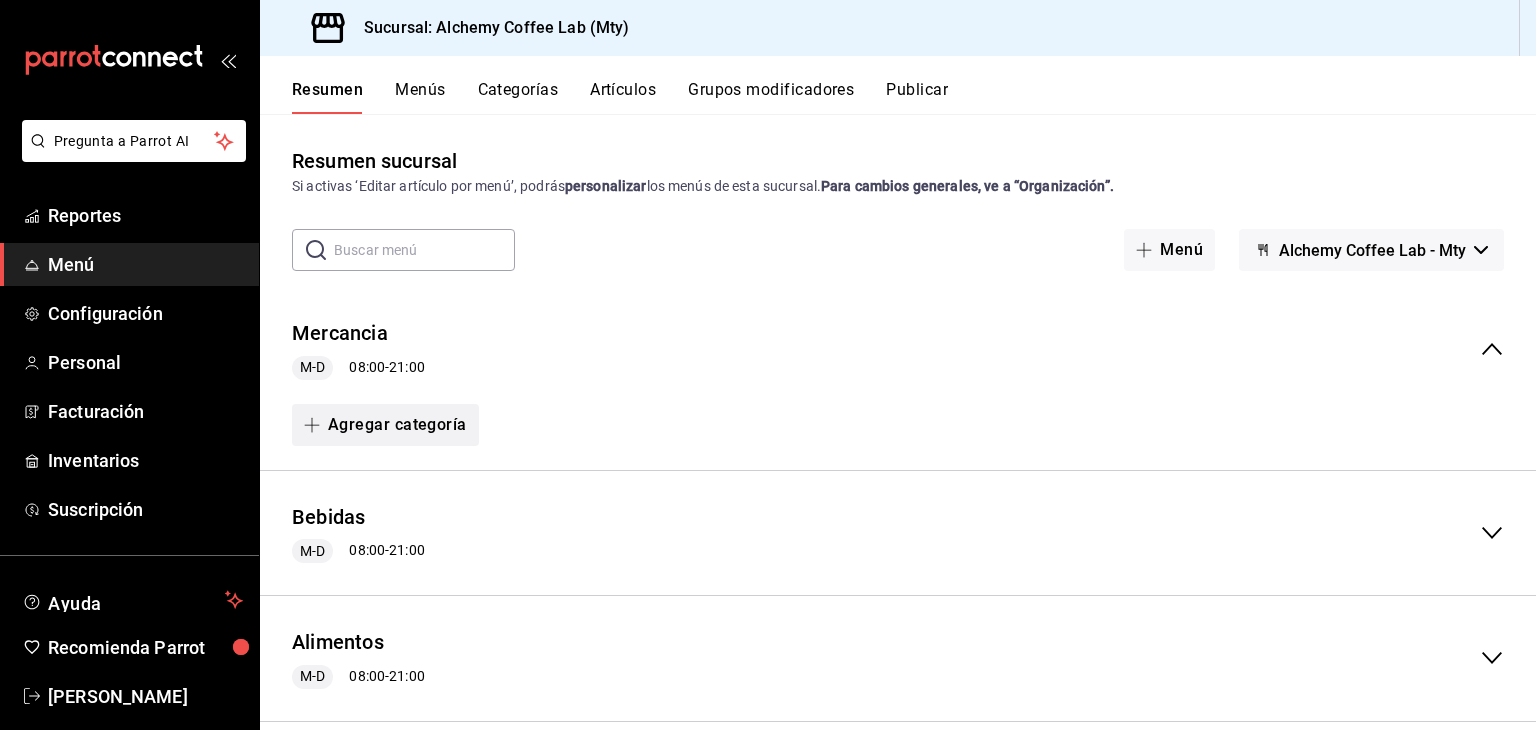 click on "Agregar categoría" at bounding box center [385, 425] 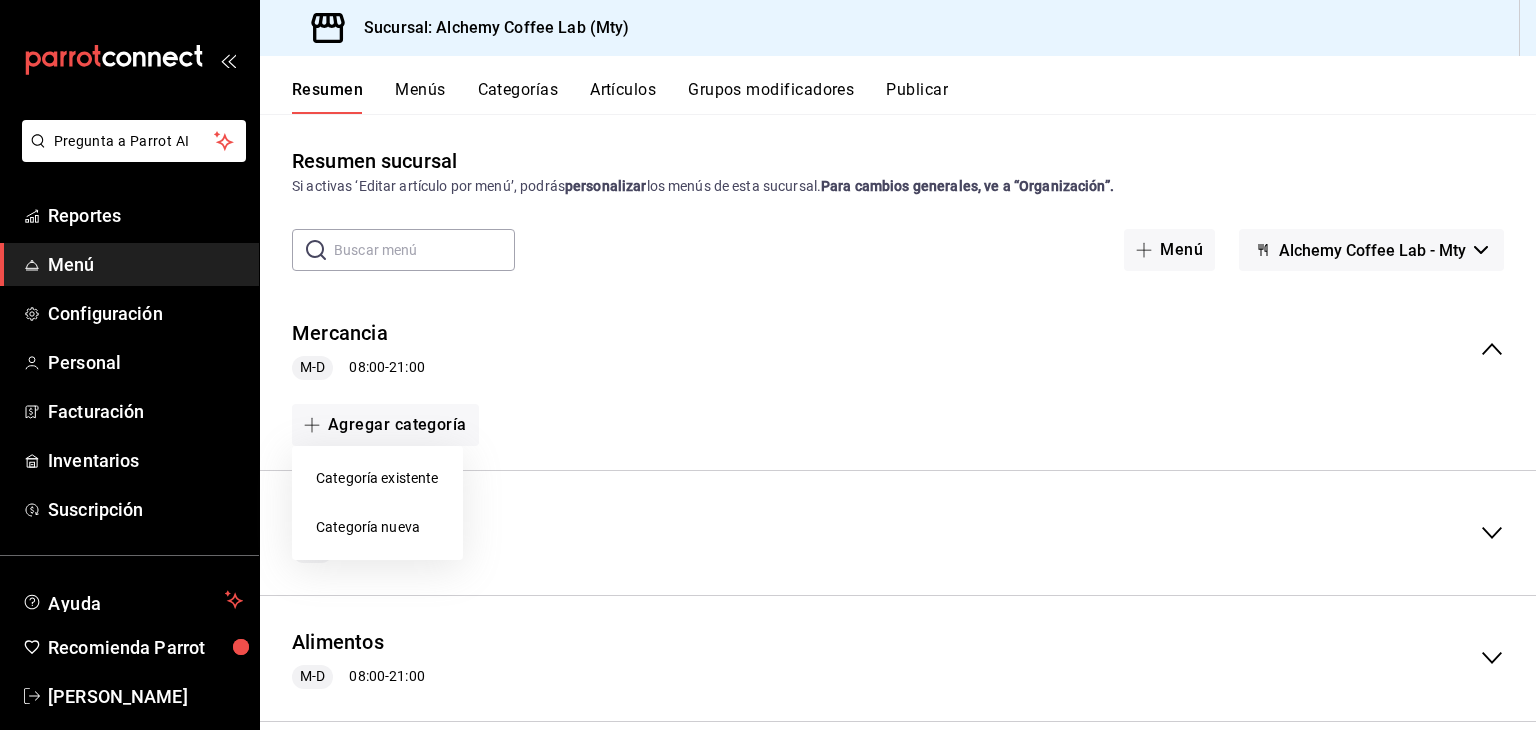 click on "Categoría existente" at bounding box center [377, 478] 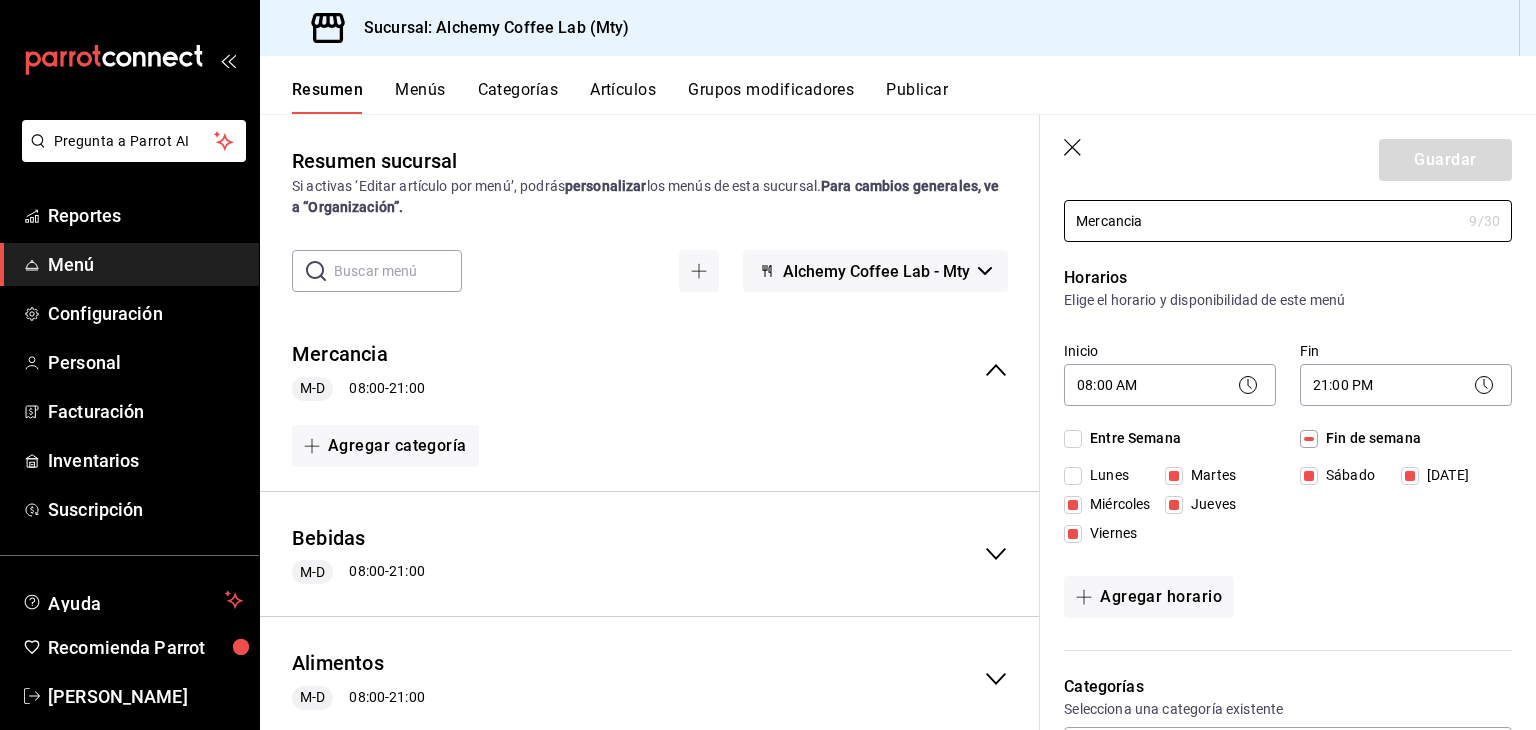 drag, startPoint x: 407, startPoint y: 490, endPoint x: 570, endPoint y: 493, distance: 163.0276 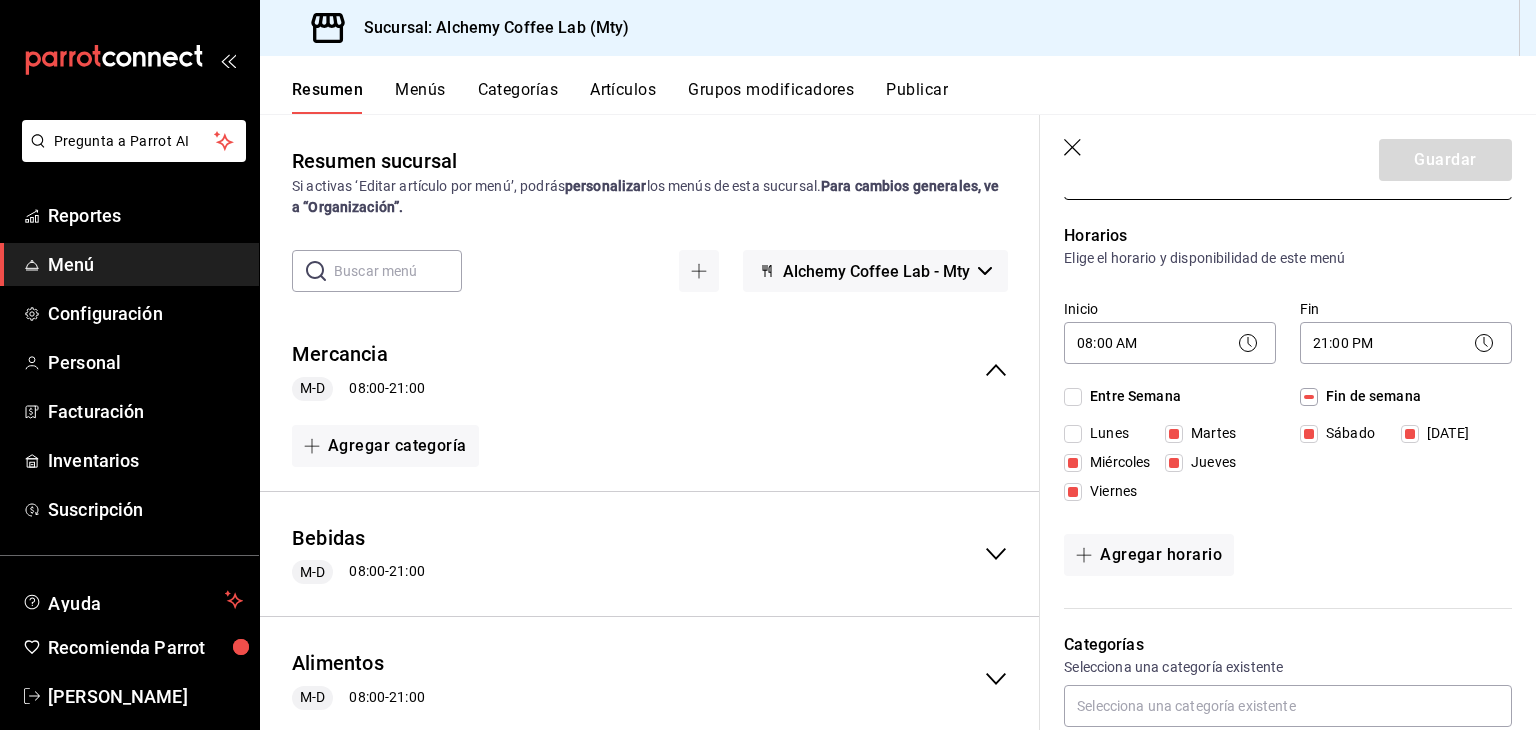 scroll, scrollTop: 88, scrollLeft: 0, axis: vertical 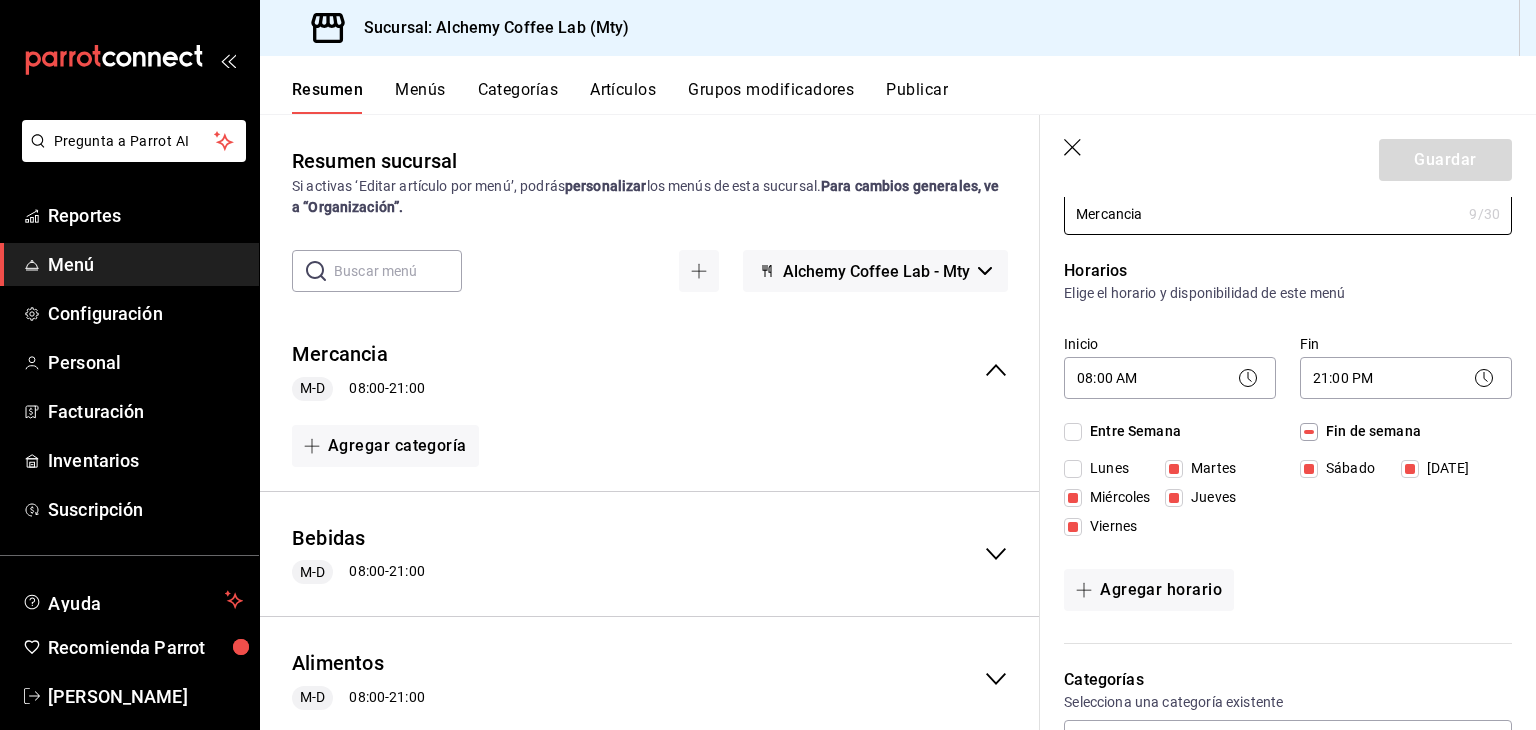 click 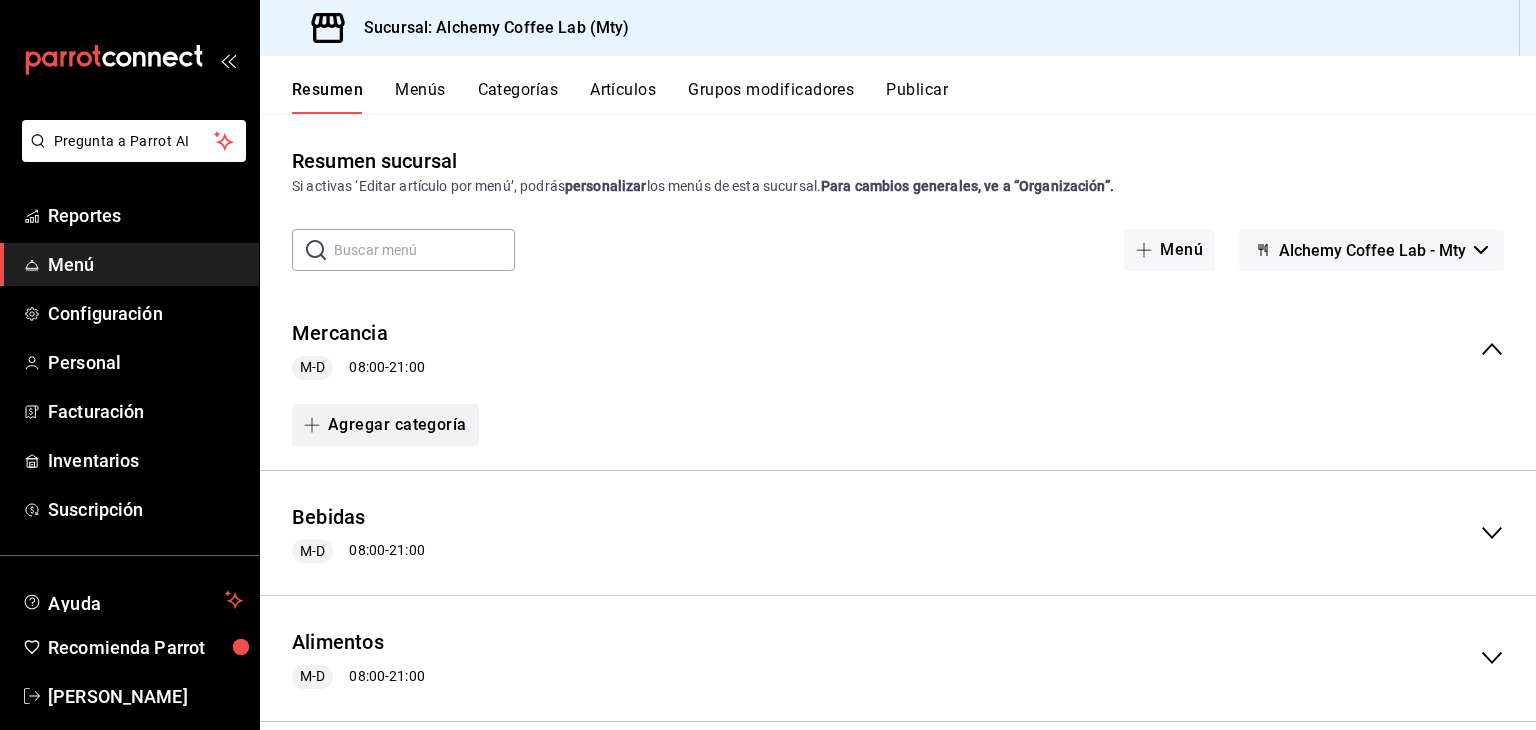 click on "Agregar categoría" at bounding box center [385, 425] 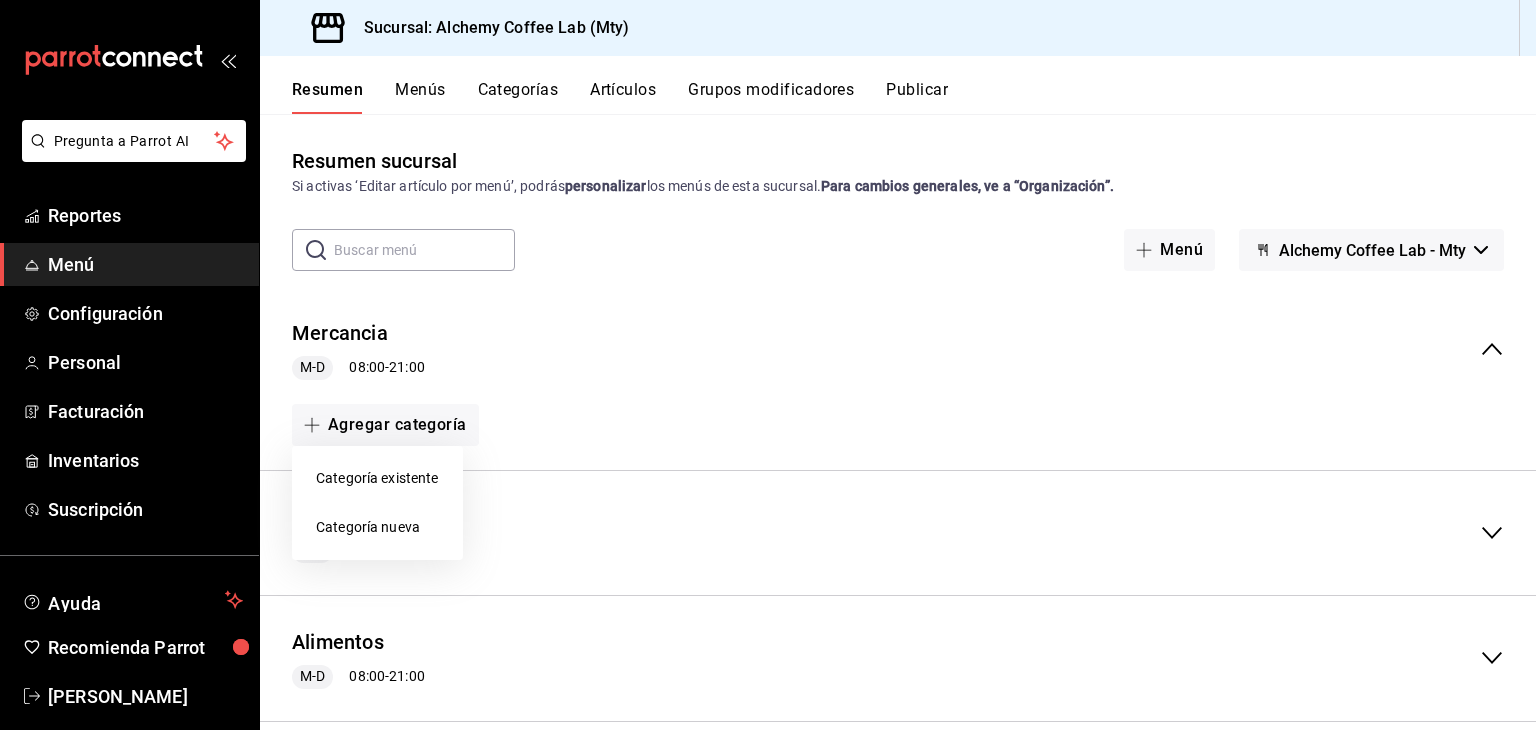 click on "Categoría nueva" at bounding box center (377, 527) 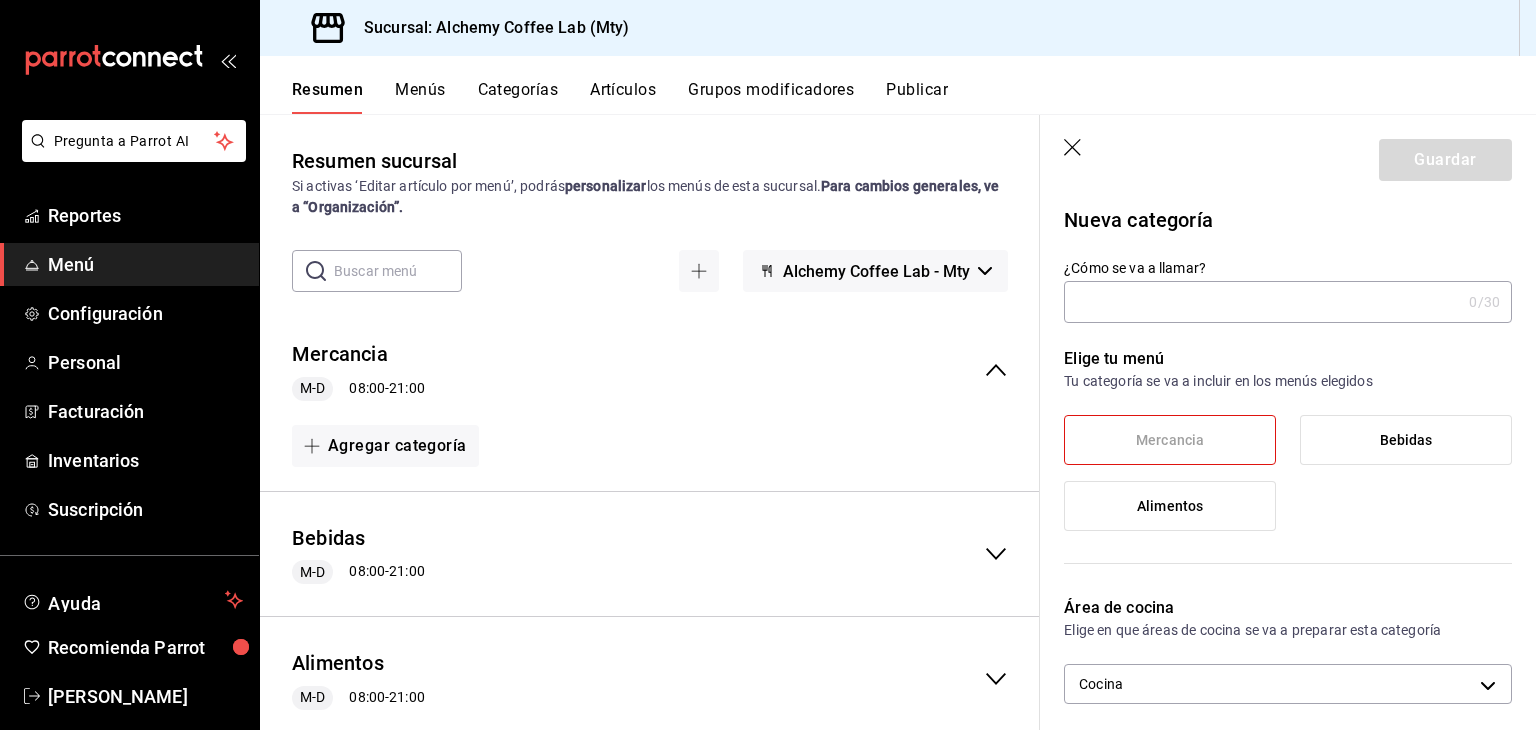 click on "¿Cómo se va a llamar?" at bounding box center (1262, 302) 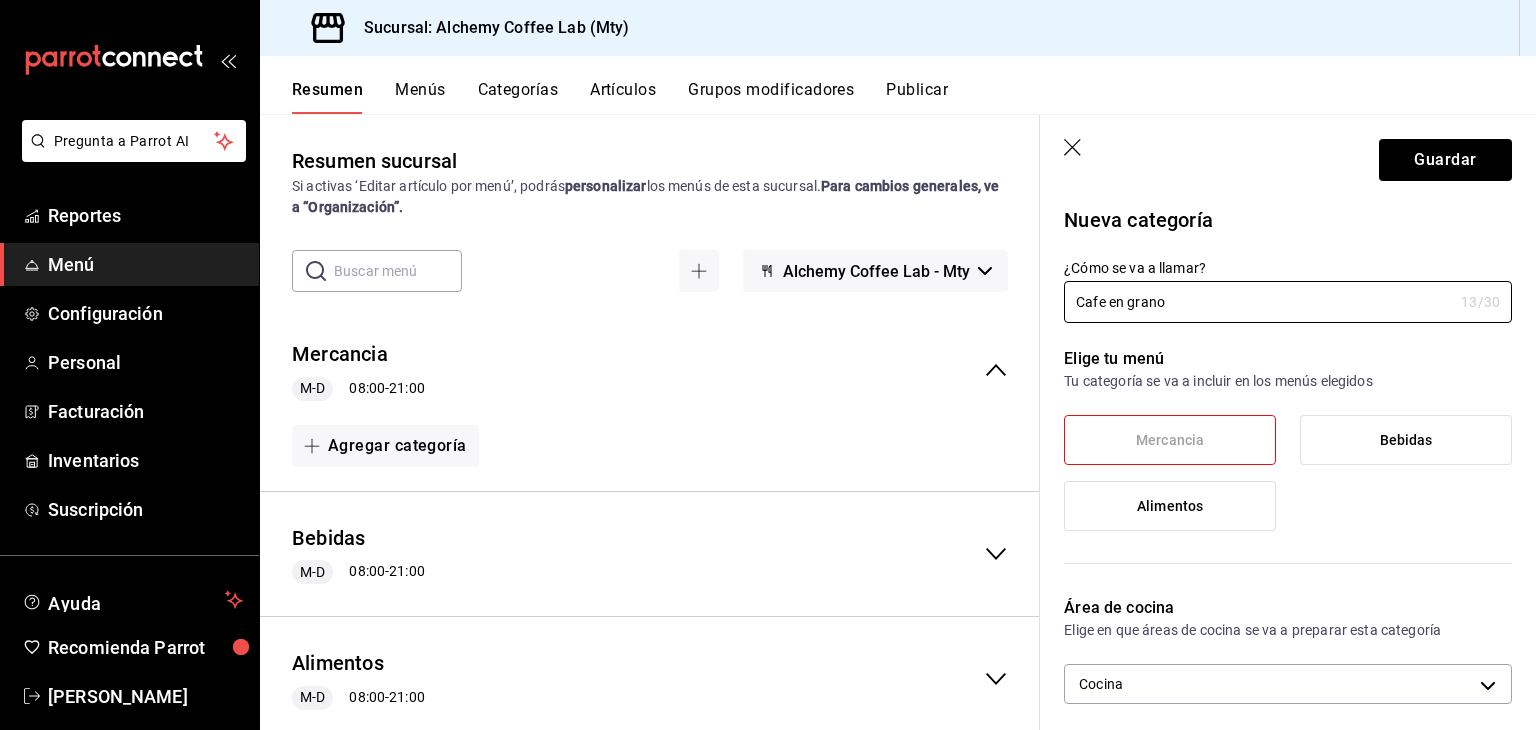 drag, startPoint x: 1179, startPoint y: 307, endPoint x: 1044, endPoint y: 316, distance: 135.29967 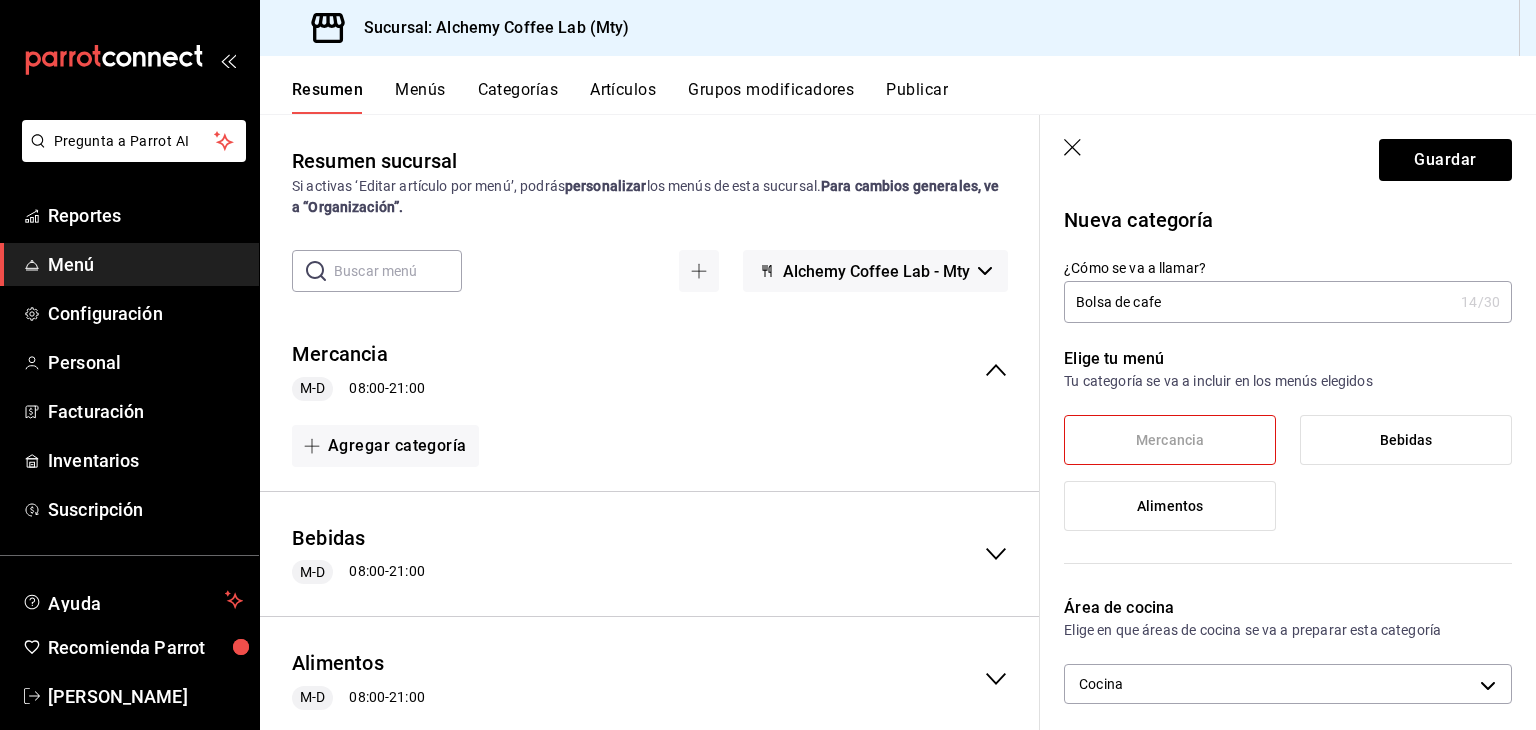 click on "Bolsa de cafe" at bounding box center [1258, 302] 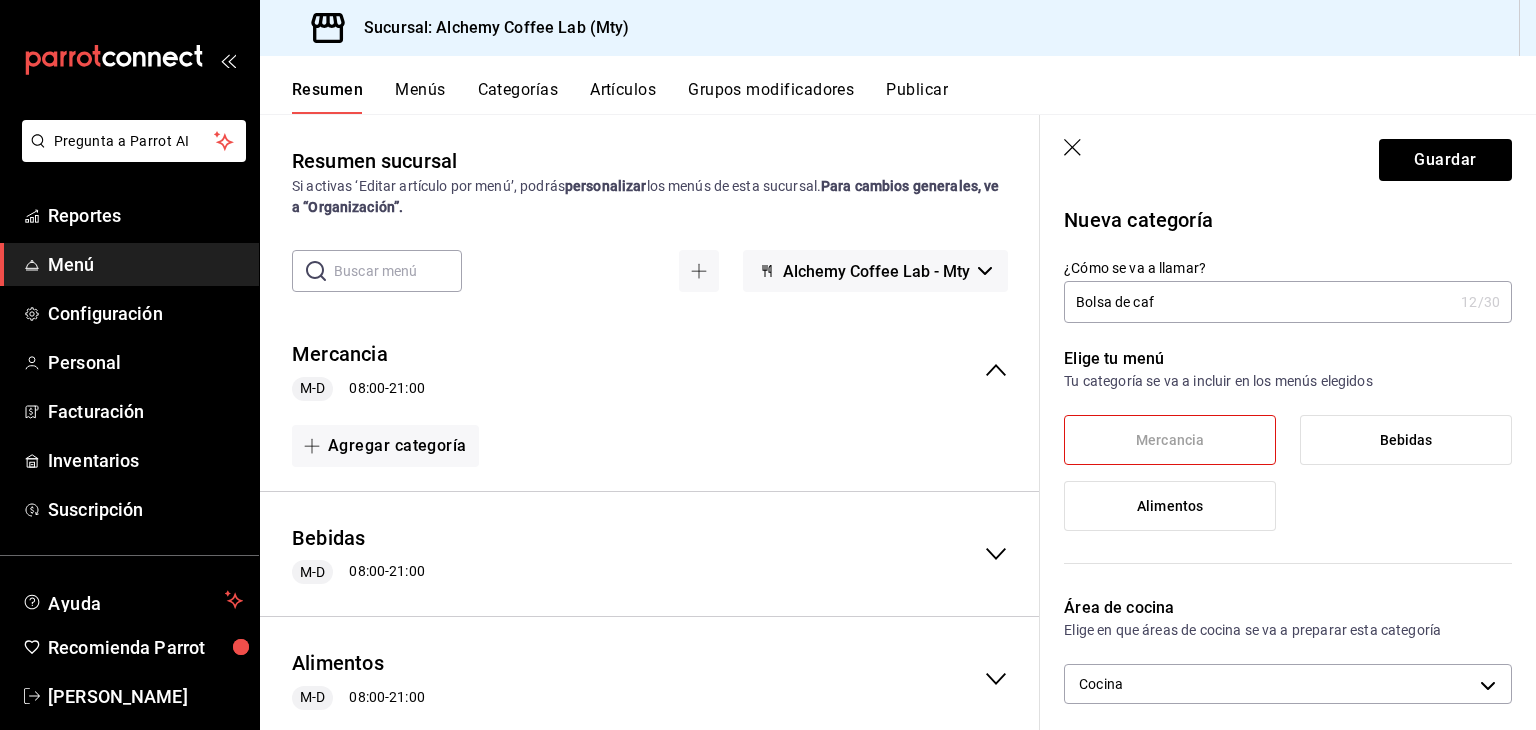 paste on "é" 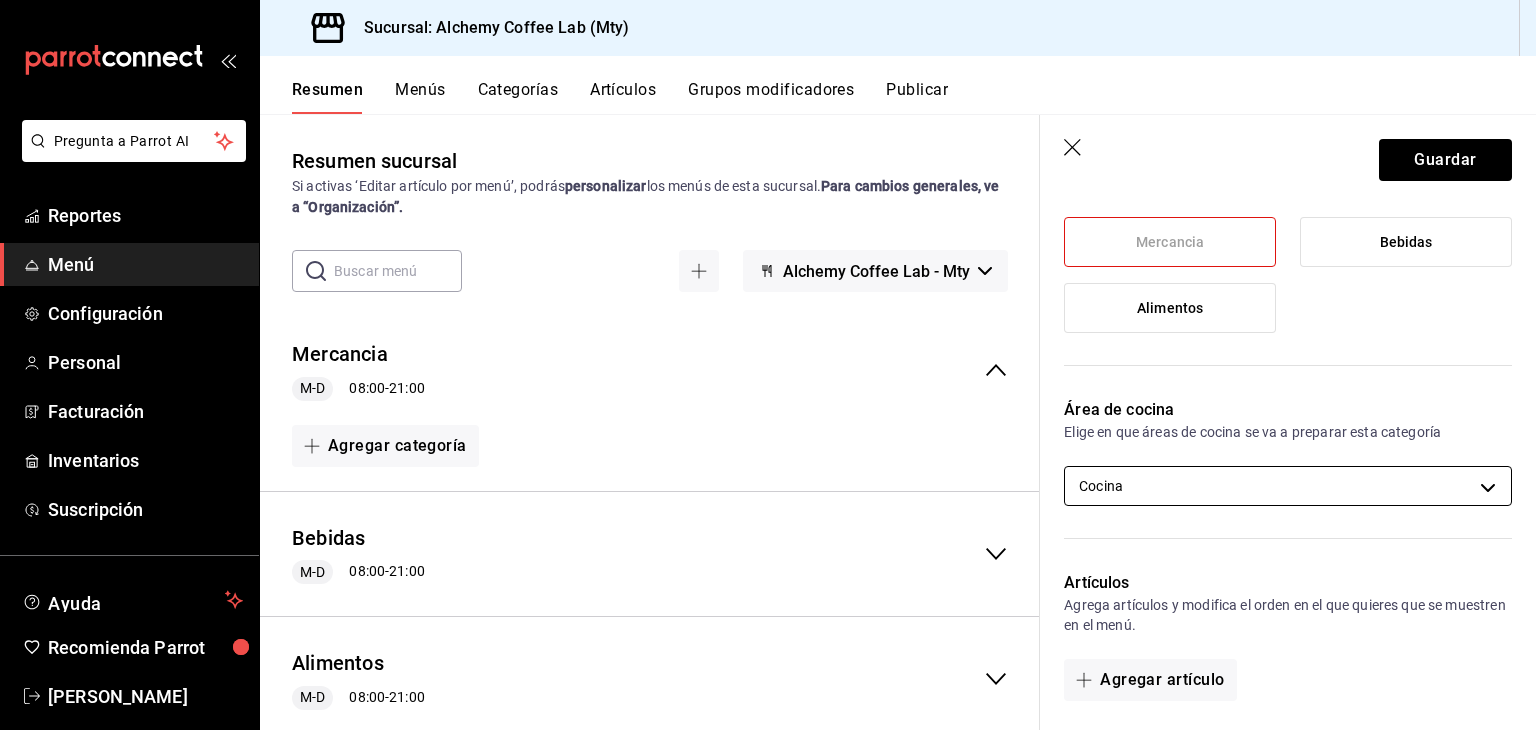 scroll, scrollTop: 200, scrollLeft: 0, axis: vertical 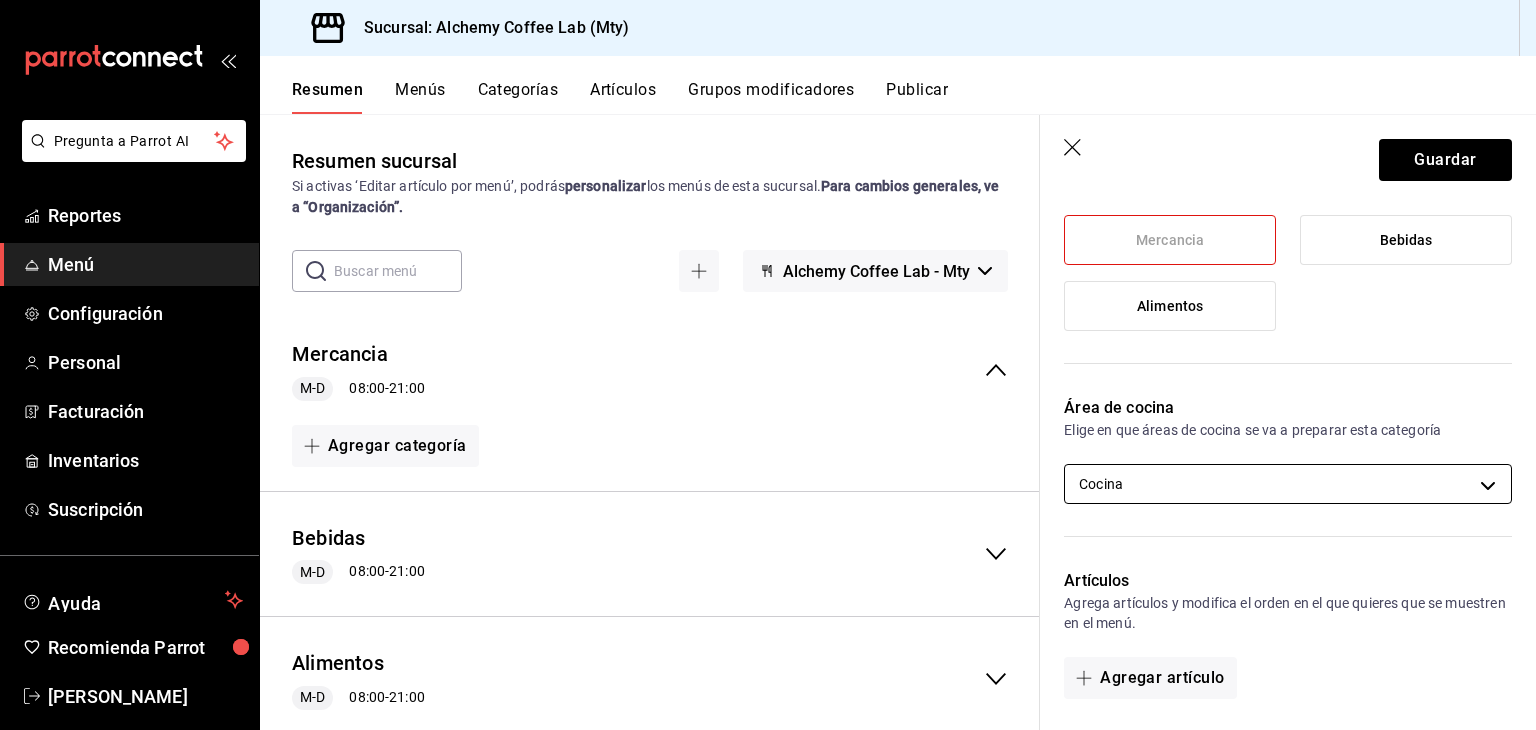 click on "Pregunta a Parrot AI Reportes   Menú   Configuración   Personal   Facturación   Inventarios   Suscripción   Ayuda Recomienda Parrot   [PERSON_NAME]   Sugerir nueva función   Sucursal: Alchemy Coffee Lab (Mty) Resumen Menús Categorías Artículos Grupos modificadores Publicar Resumen sucursal Si activas ‘Editar artículo por menú’, podrás  personalizar  los menús de esta sucursal.  Para cambios generales, ve a “Organización”. ​ ​ Alchemy Coffee Lab - Mty Mercancia M-D 08:00  -  21:00 Agregar categoría Bebidas M-D 08:00  -  21:00 Agregar categoría Alimentos M-D 08:00  -  21:00 Agregar categoría Guardar Nueva categoría ¿Cómo se va a llamar? Bolsa de café 13 /30 ¿Cómo se va a llamar? Elige tu menú Tu categoría se va a incluir en los menús elegidos Mercancia Bebidas Alimentos Área de cocina Elige en que áreas de cocina se va a preparar esta categoría Cocina 4c36ef1a-372c-4468-b3a0-d14628c76100 Artículos Agregar artículo Color Clave CA- 1752273737243 13 / 17 ​" at bounding box center [768, 365] 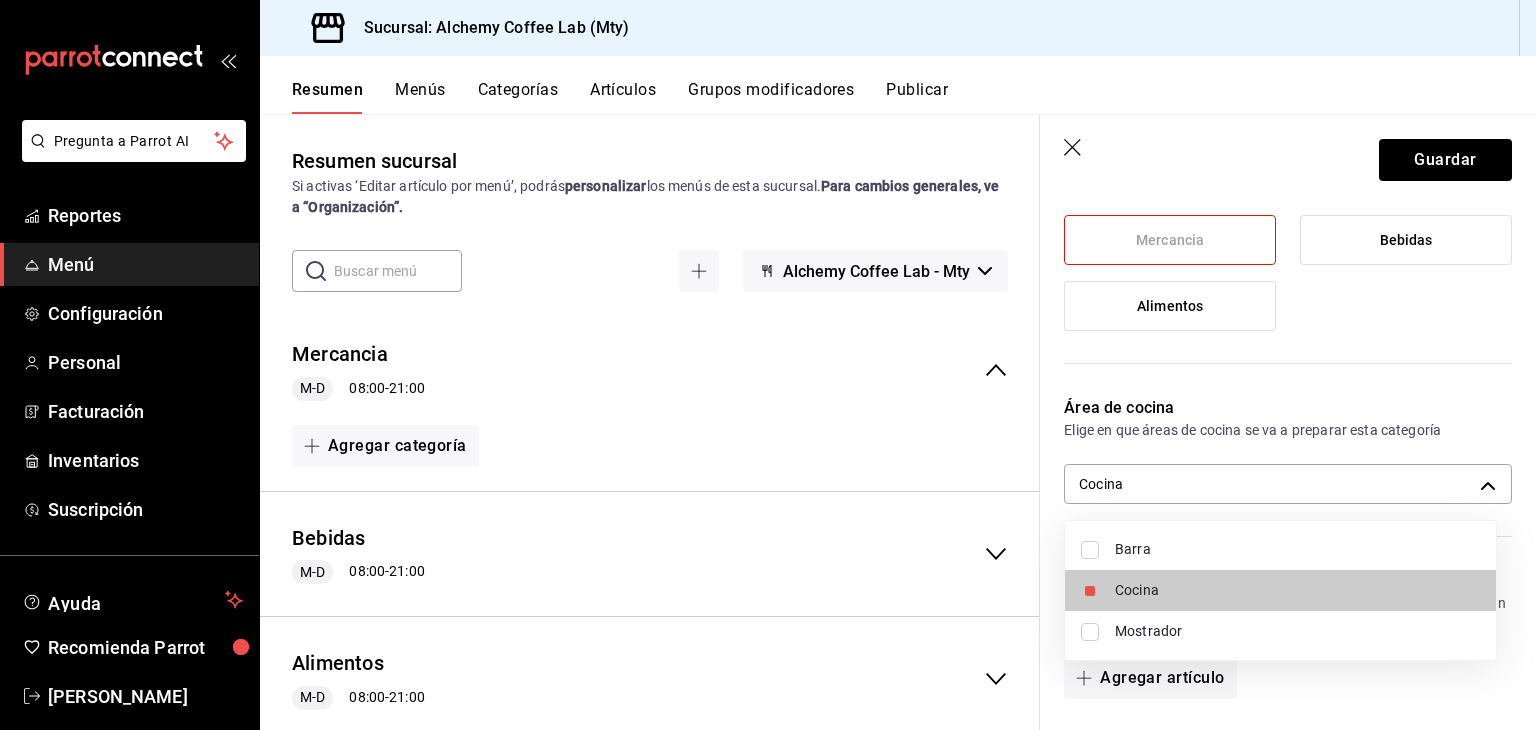click on "Mostrador" at bounding box center (1297, 631) 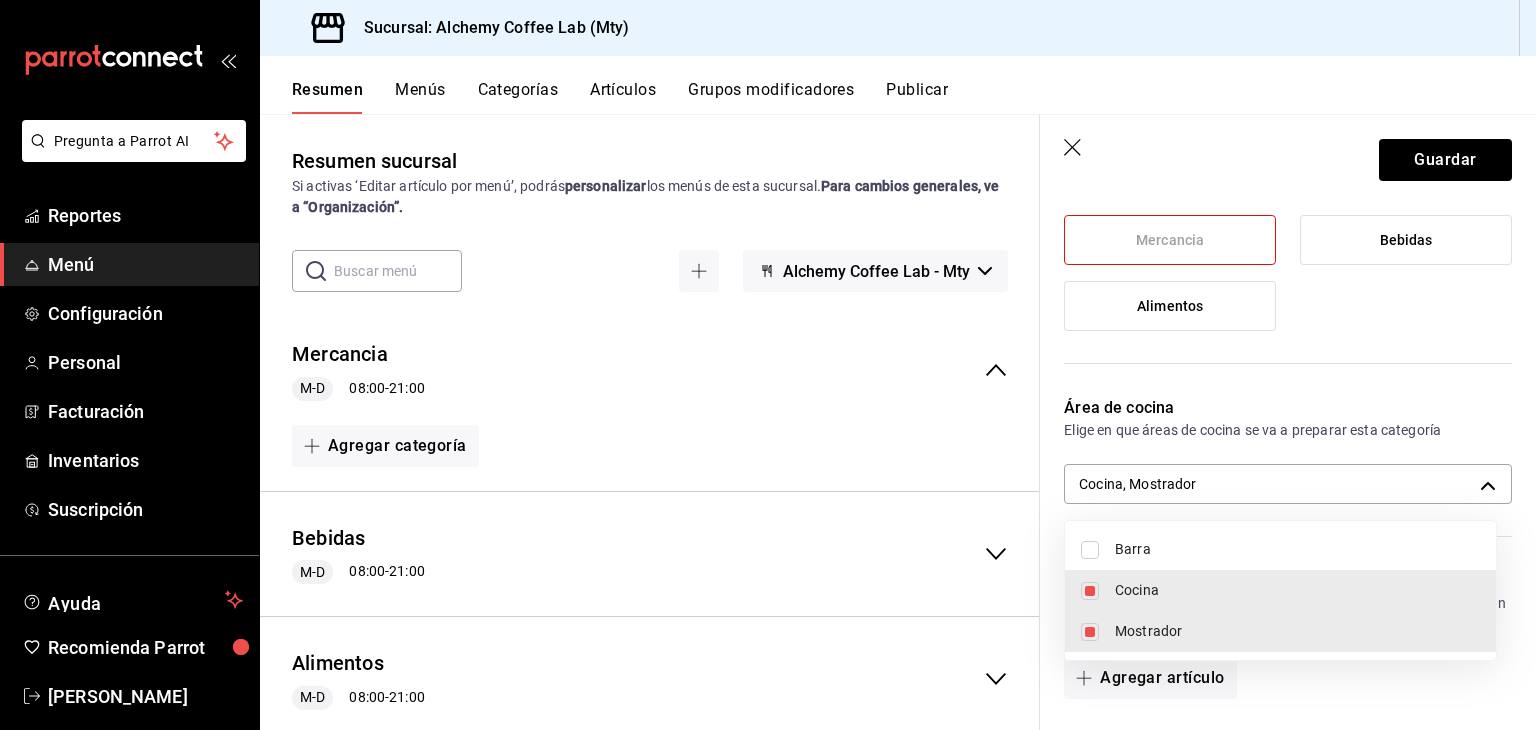click on "Cocina" at bounding box center [1297, 590] 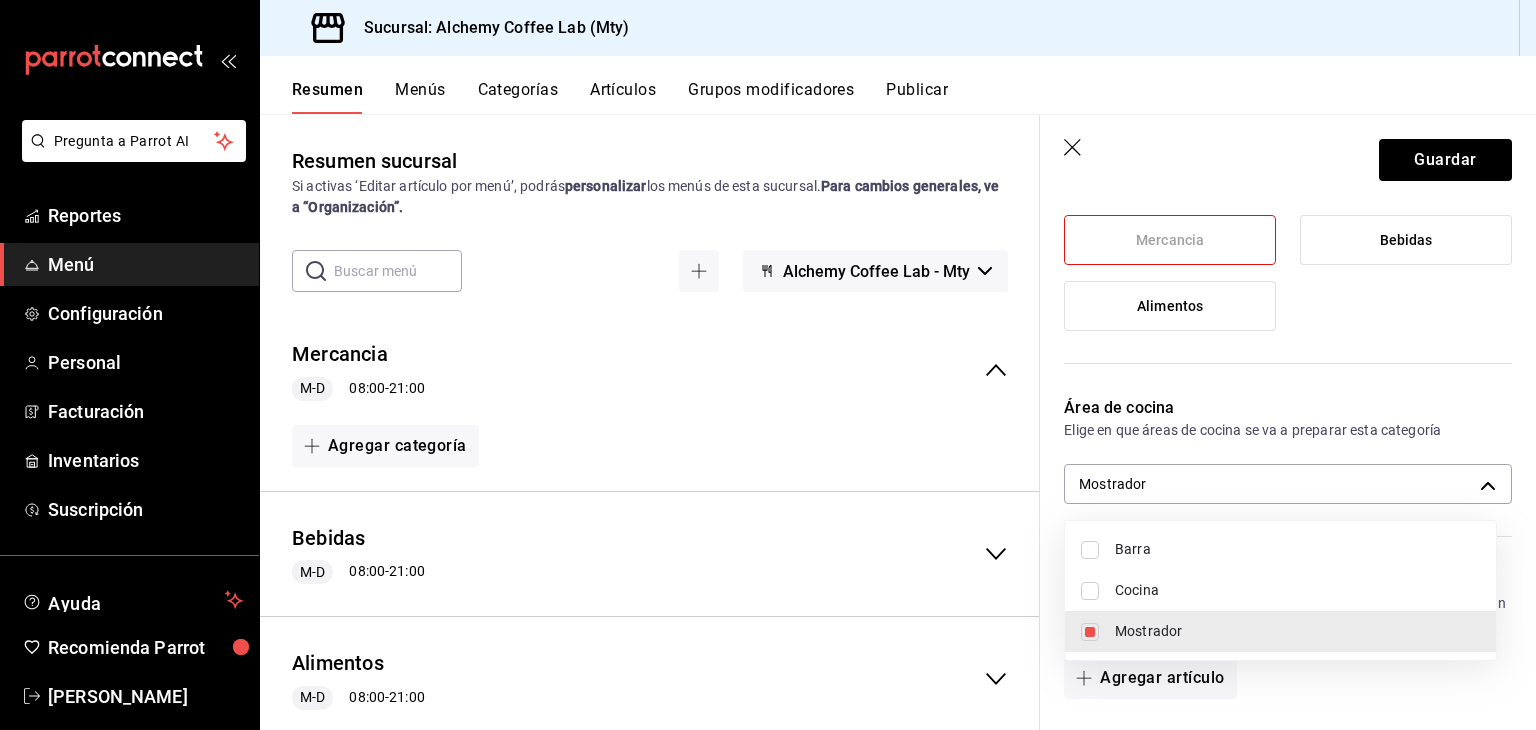 click at bounding box center [768, 365] 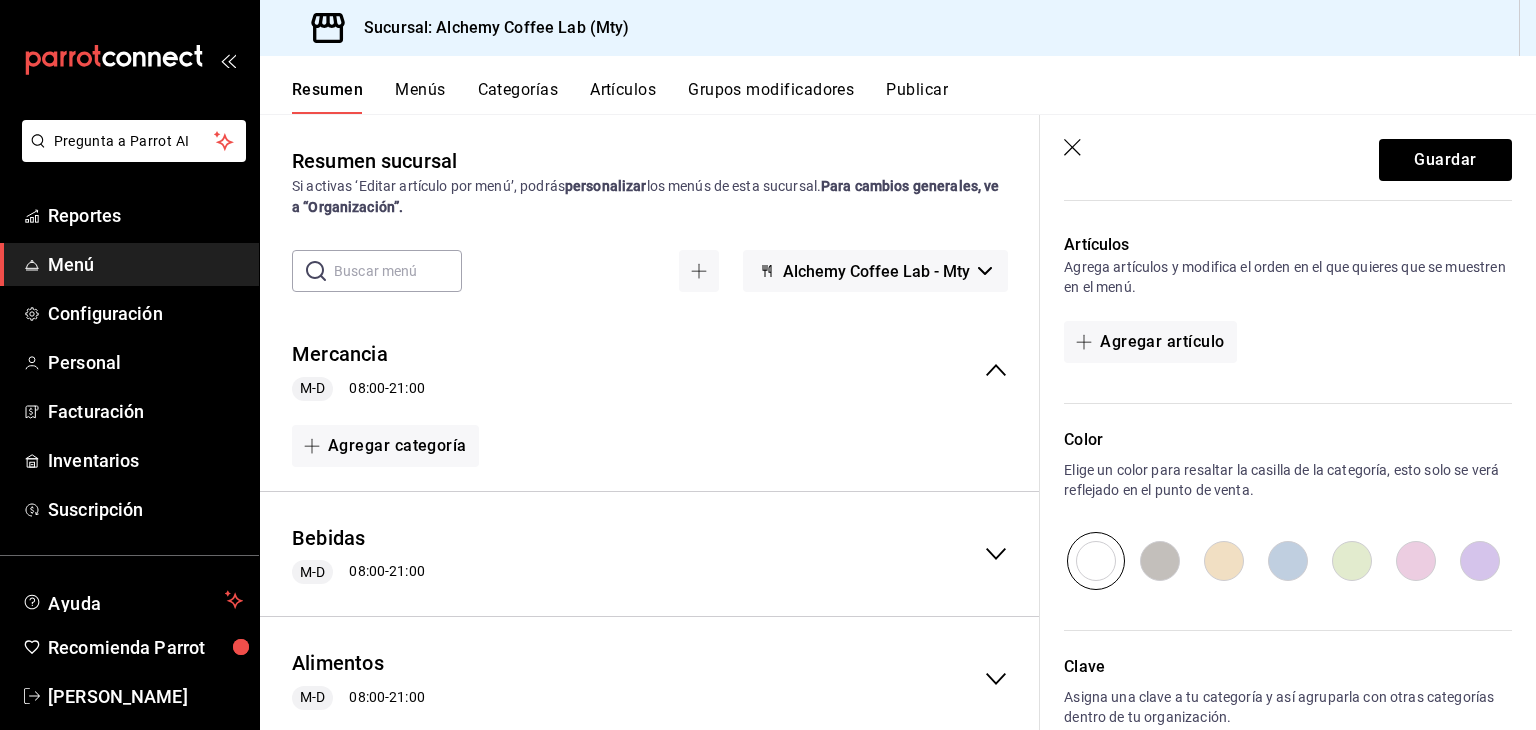 scroll, scrollTop: 648, scrollLeft: 0, axis: vertical 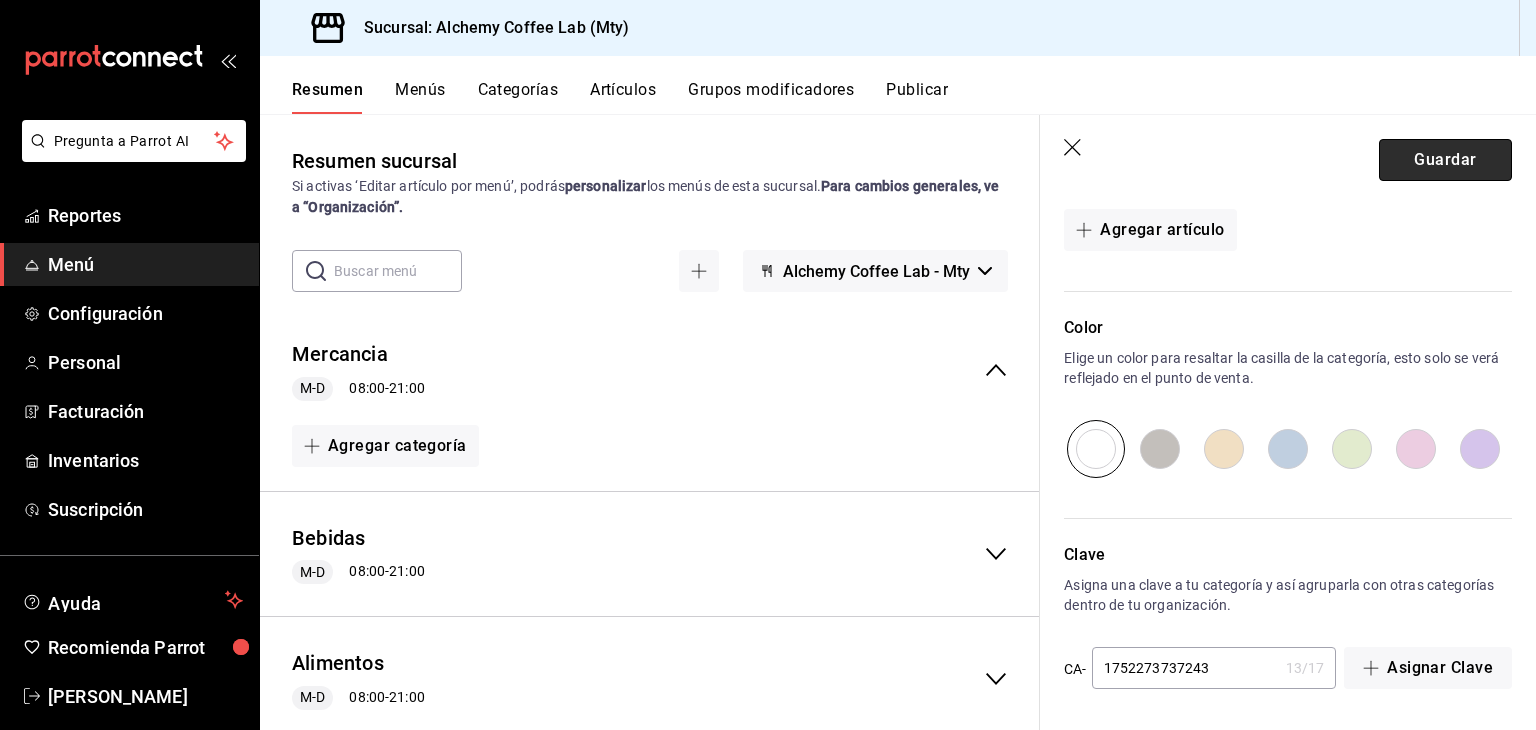 click on "Guardar" at bounding box center (1445, 160) 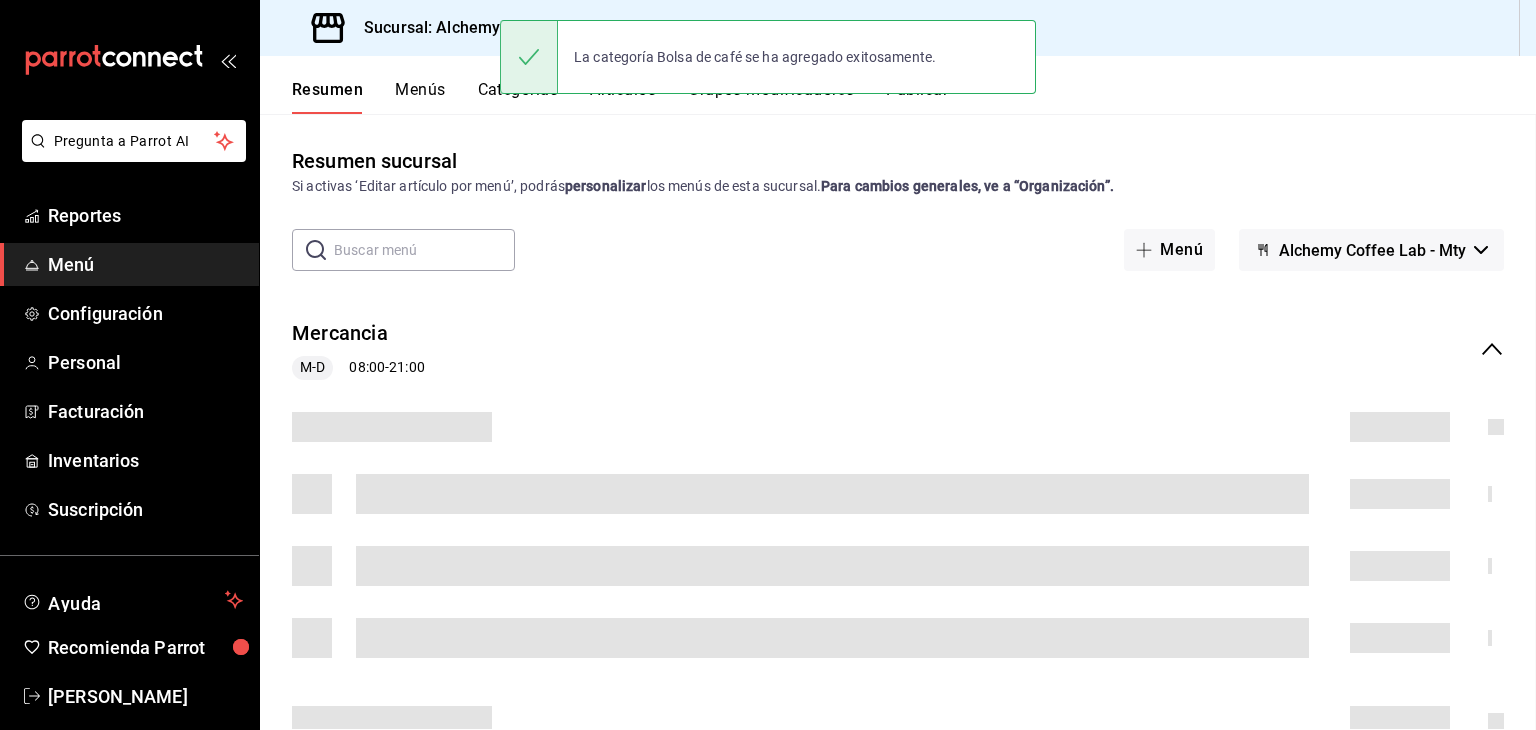 scroll, scrollTop: 0, scrollLeft: 0, axis: both 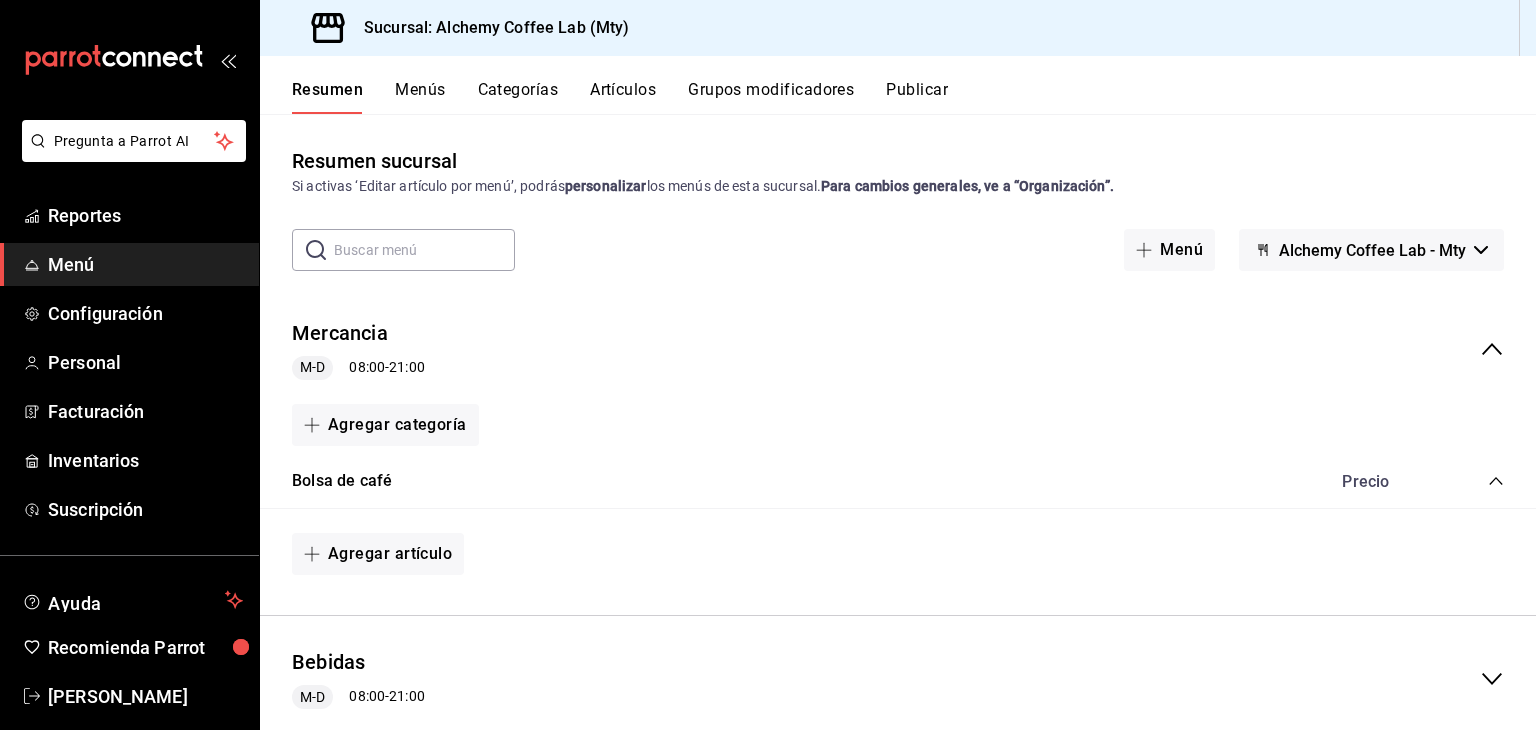 click on "Artículos" at bounding box center (623, 97) 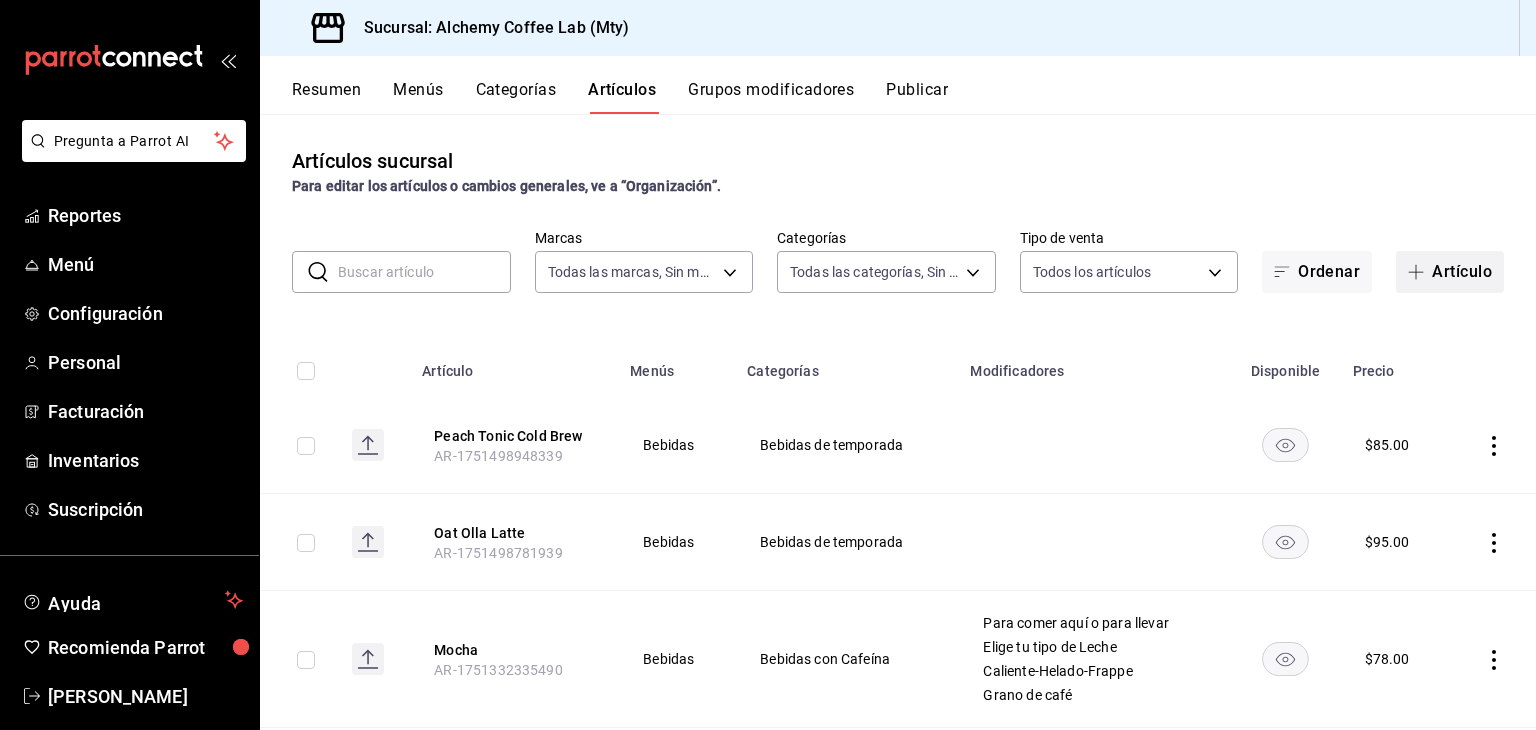 click on "Artículo" at bounding box center [1450, 272] 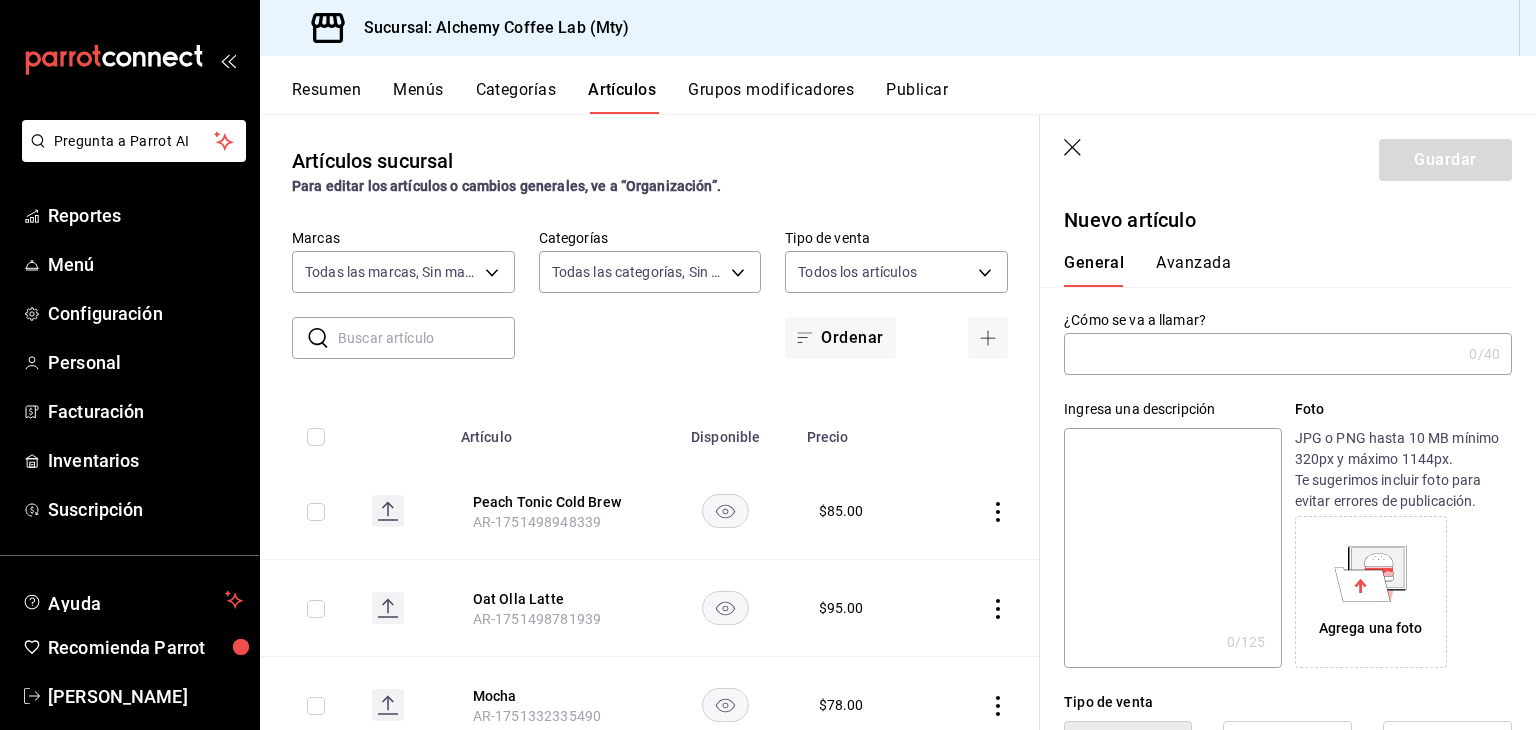 click at bounding box center [1262, 354] 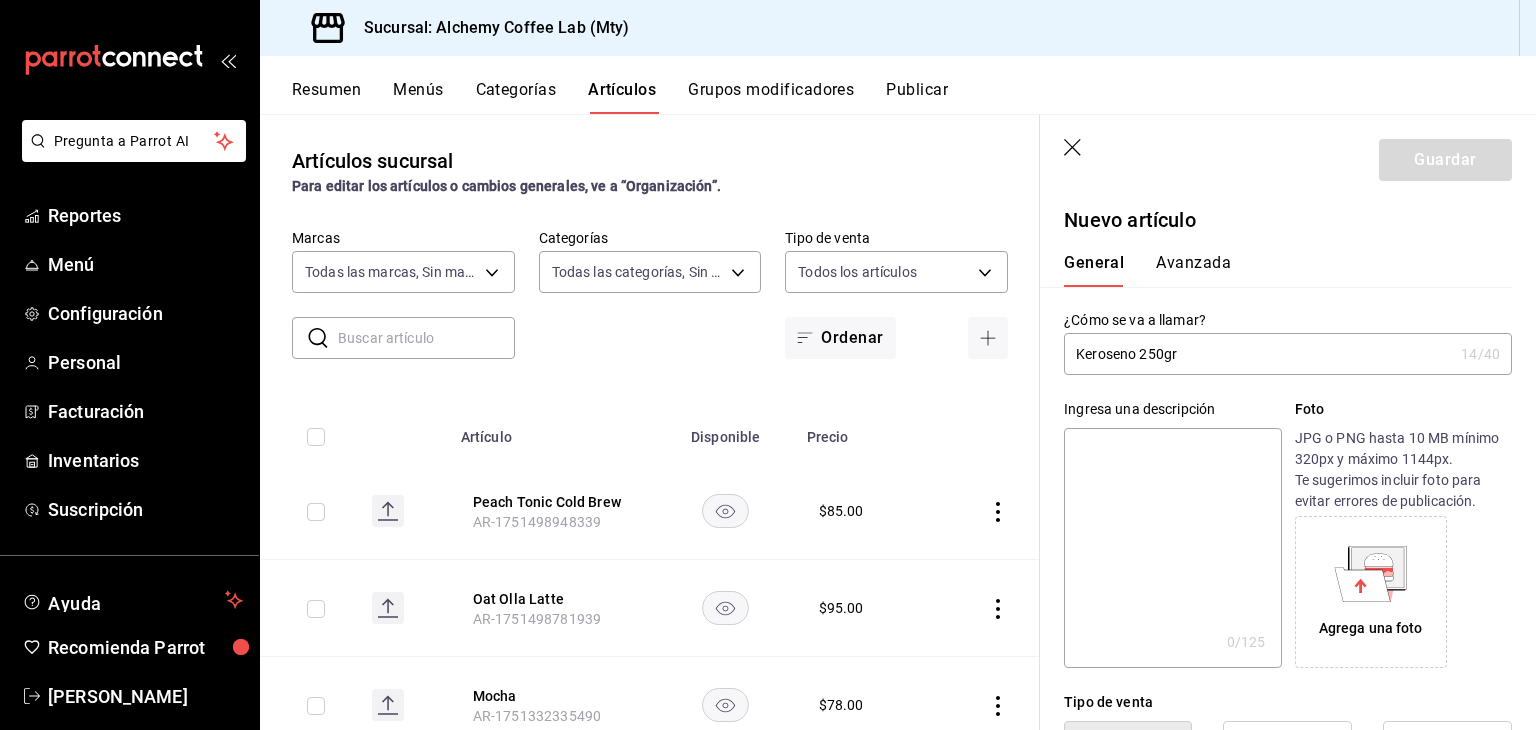 drag, startPoint x: 1123, startPoint y: 481, endPoint x: 1131, endPoint y: 448, distance: 33.955853 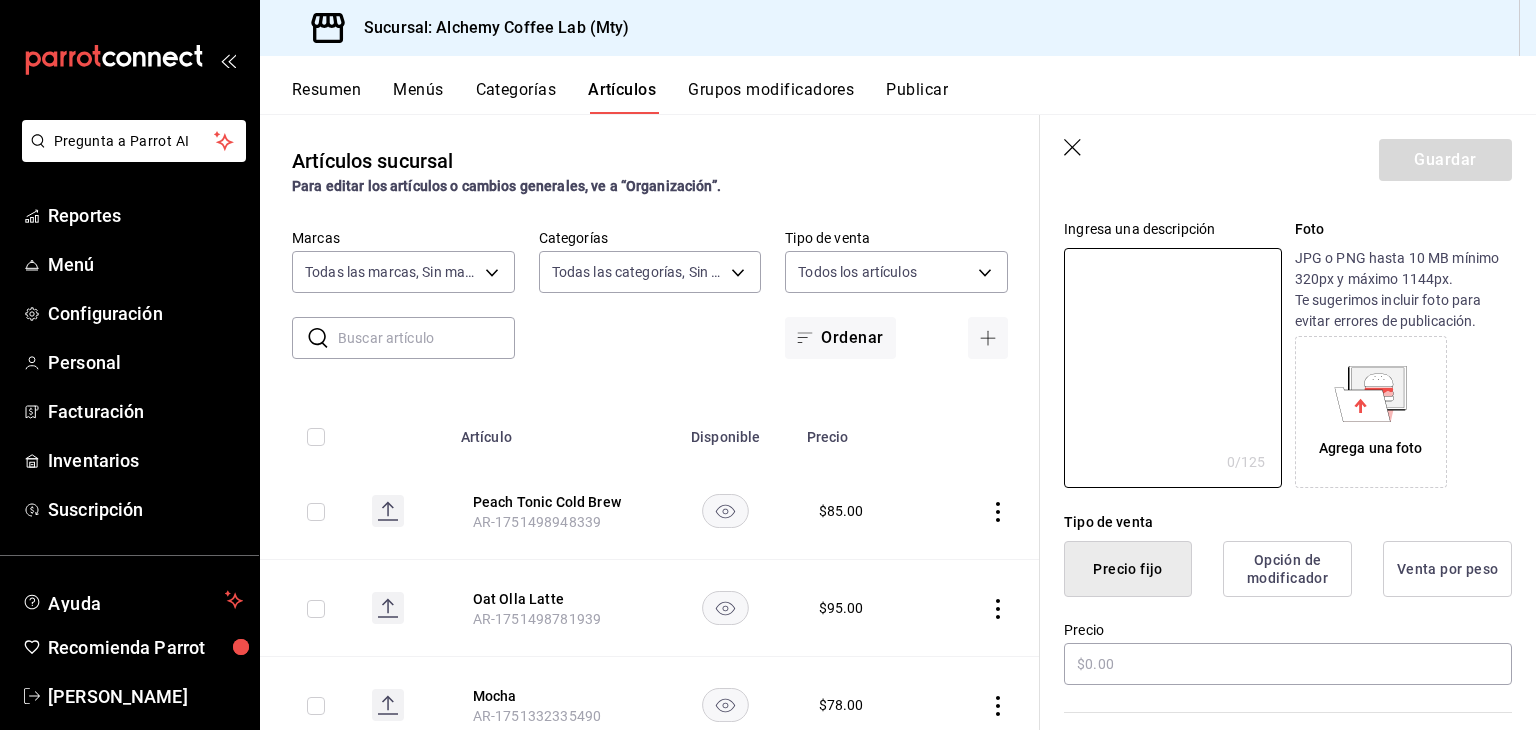 scroll, scrollTop: 300, scrollLeft: 0, axis: vertical 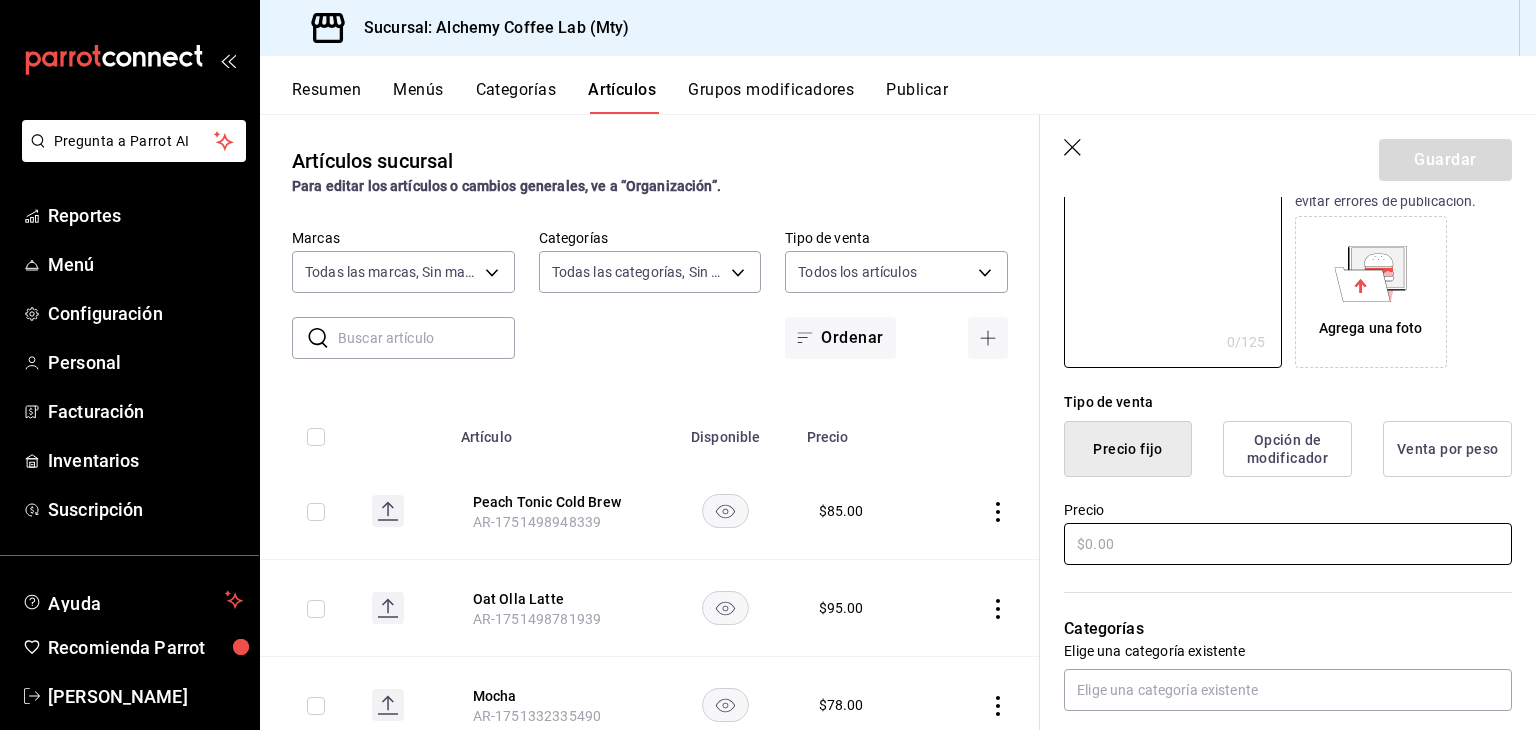 click at bounding box center (1288, 544) 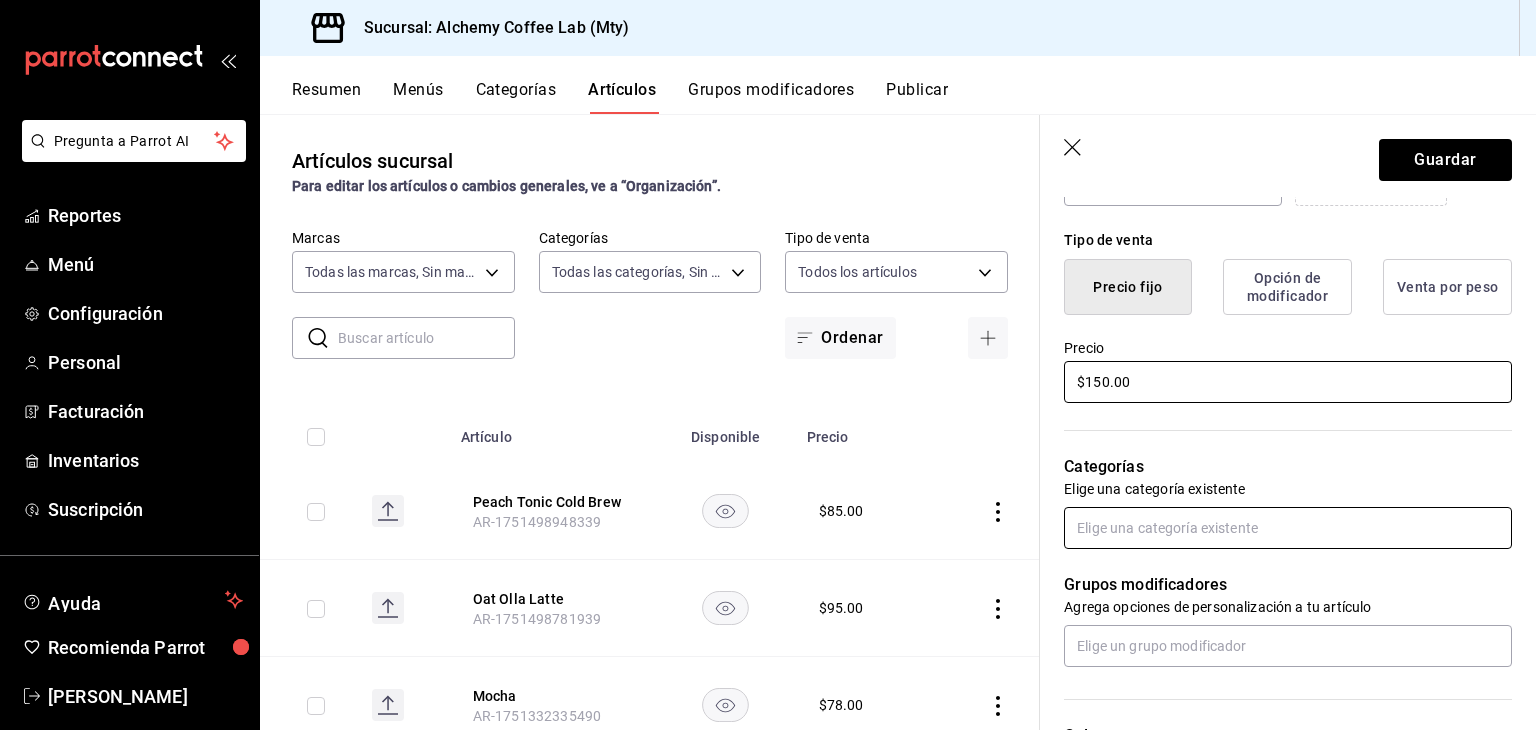 scroll, scrollTop: 500, scrollLeft: 0, axis: vertical 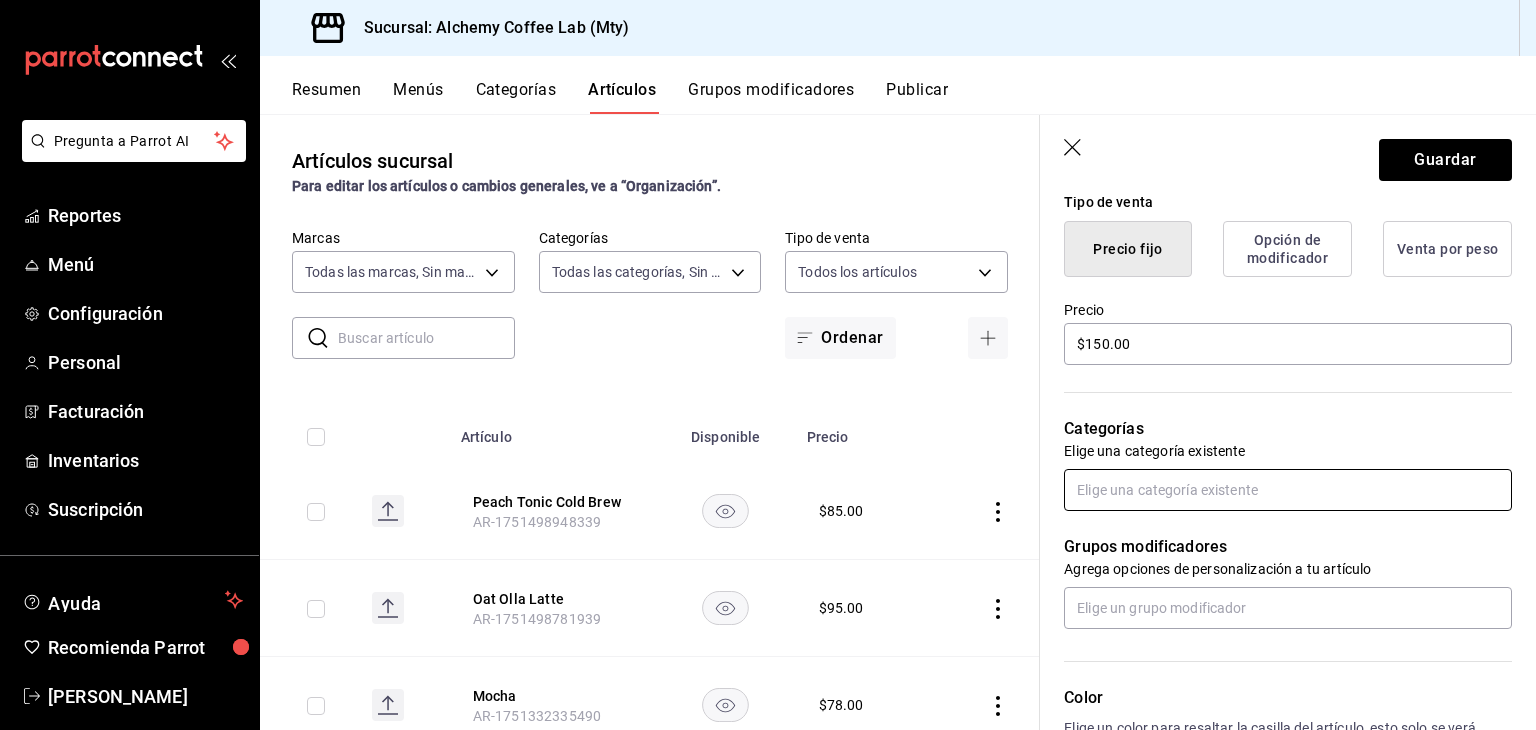 click at bounding box center [1288, 490] 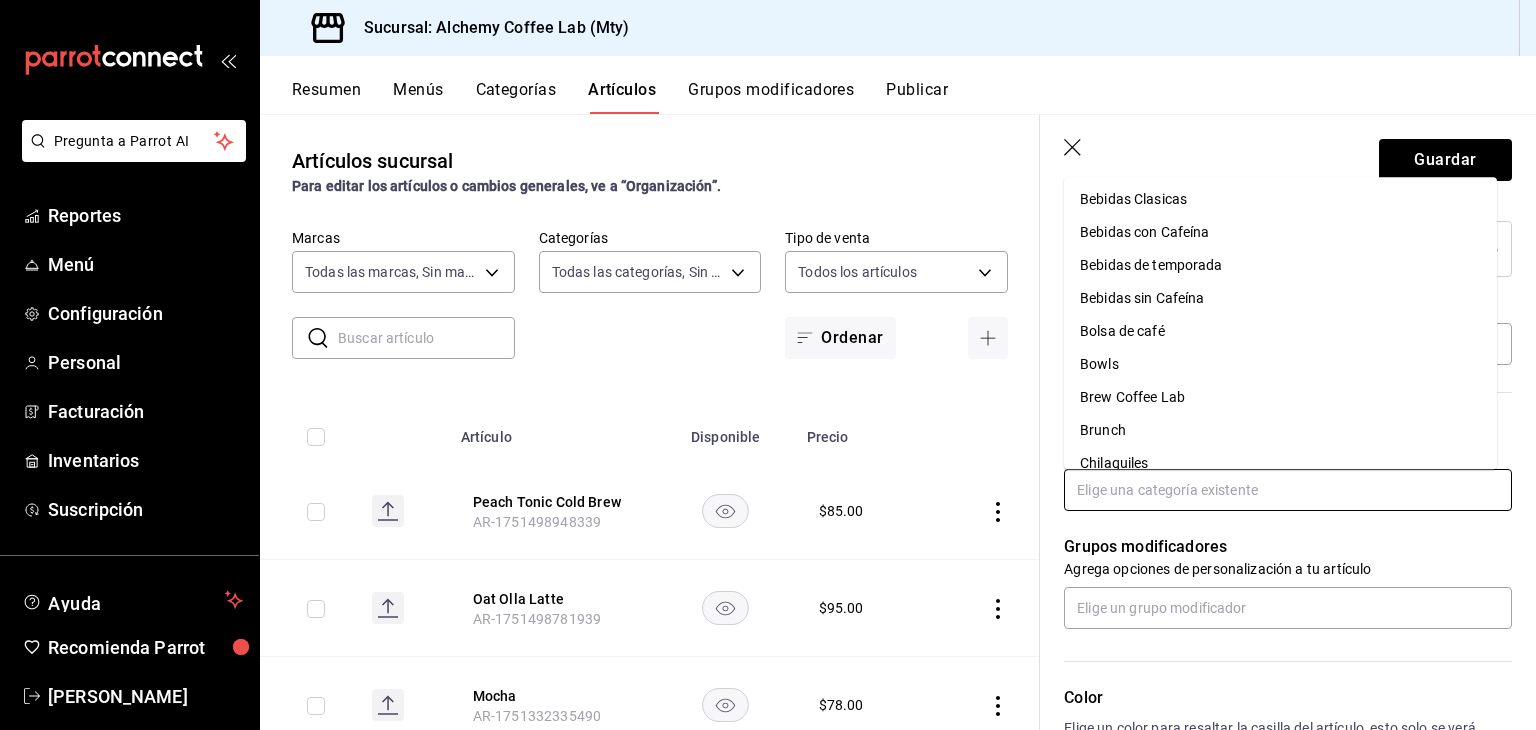 scroll, scrollTop: 0, scrollLeft: 0, axis: both 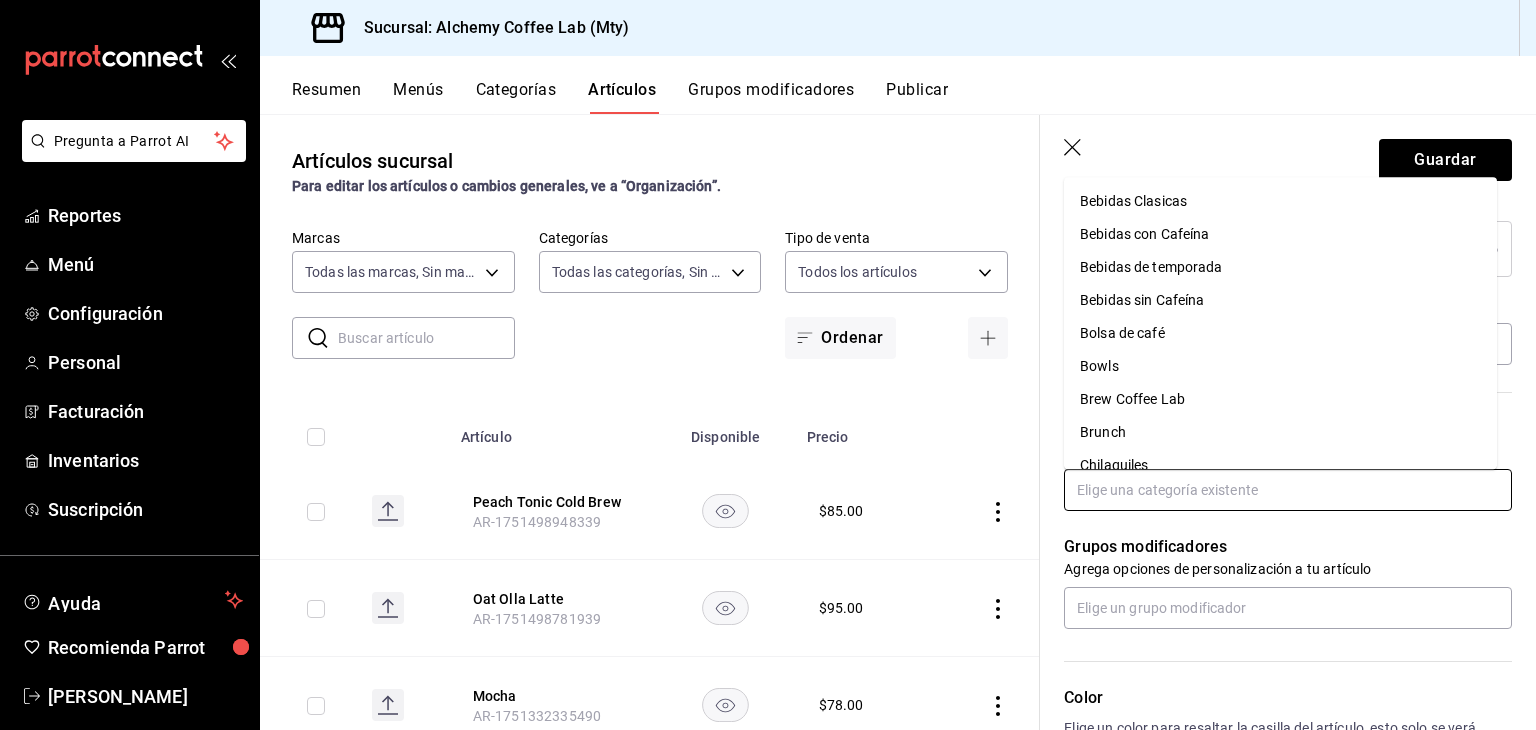 click on "Bolsa de café" at bounding box center [1280, 333] 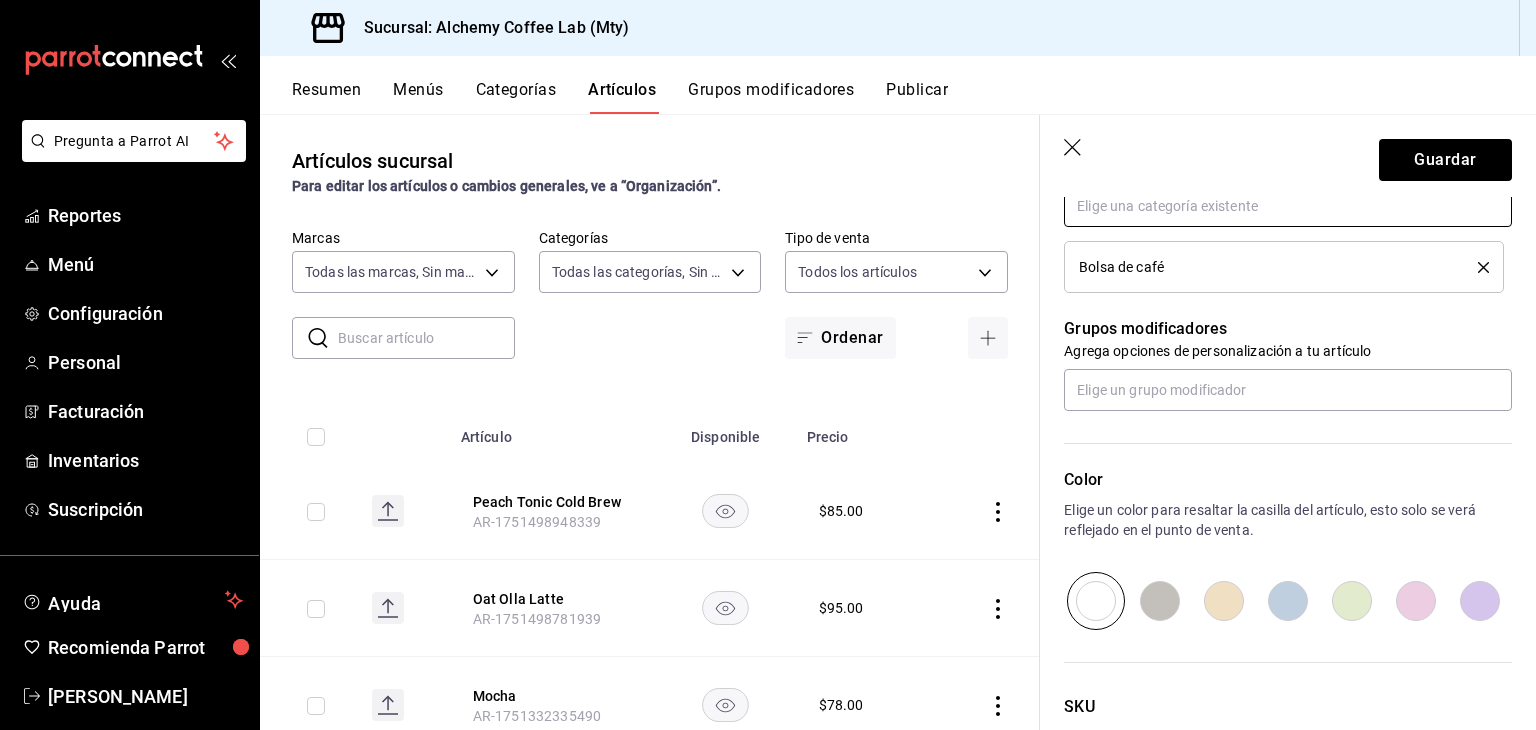 scroll, scrollTop: 800, scrollLeft: 0, axis: vertical 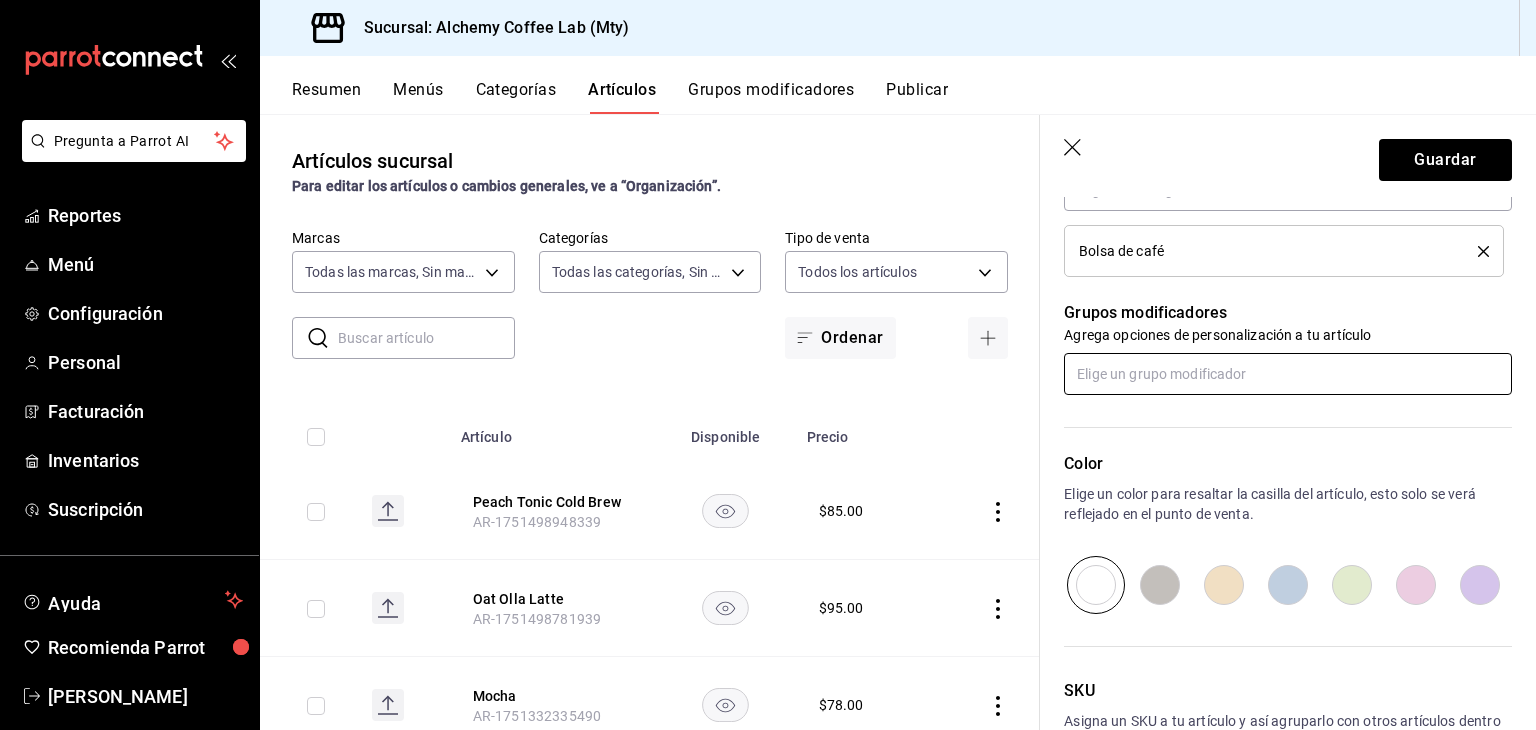 click at bounding box center [1288, 374] 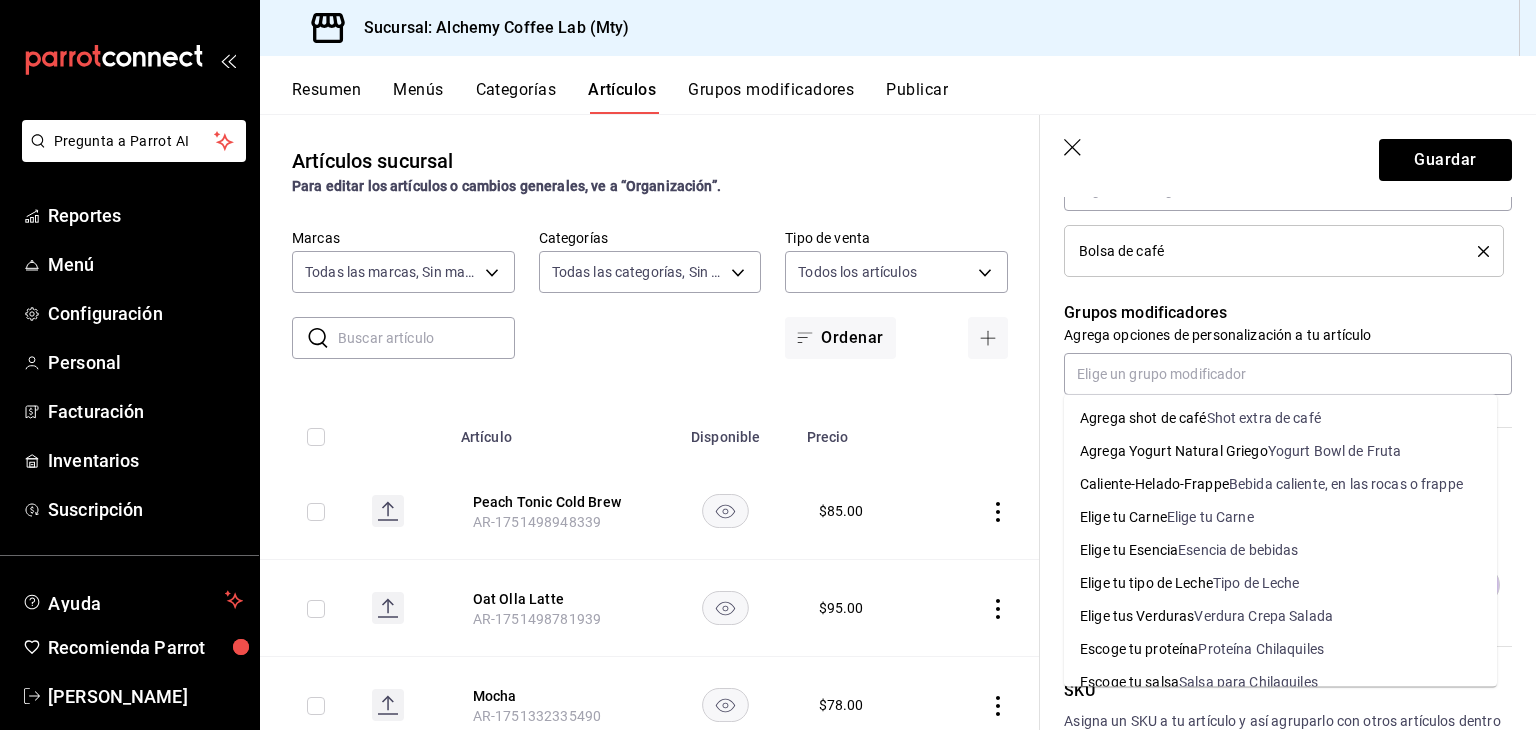 click on "Grupos modificadores Agrega opciones de personalización a tu artículo" at bounding box center (1276, 336) 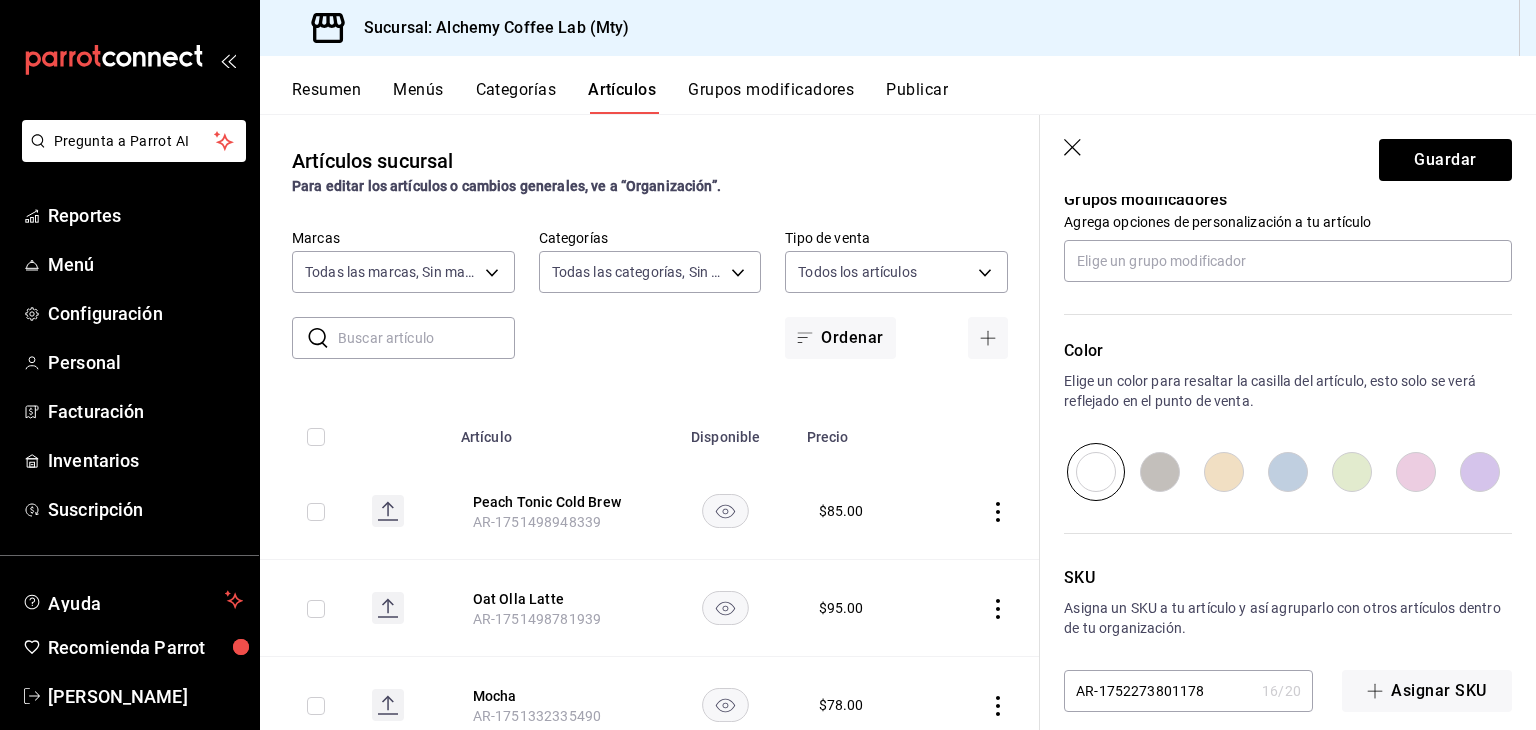 scroll, scrollTop: 934, scrollLeft: 0, axis: vertical 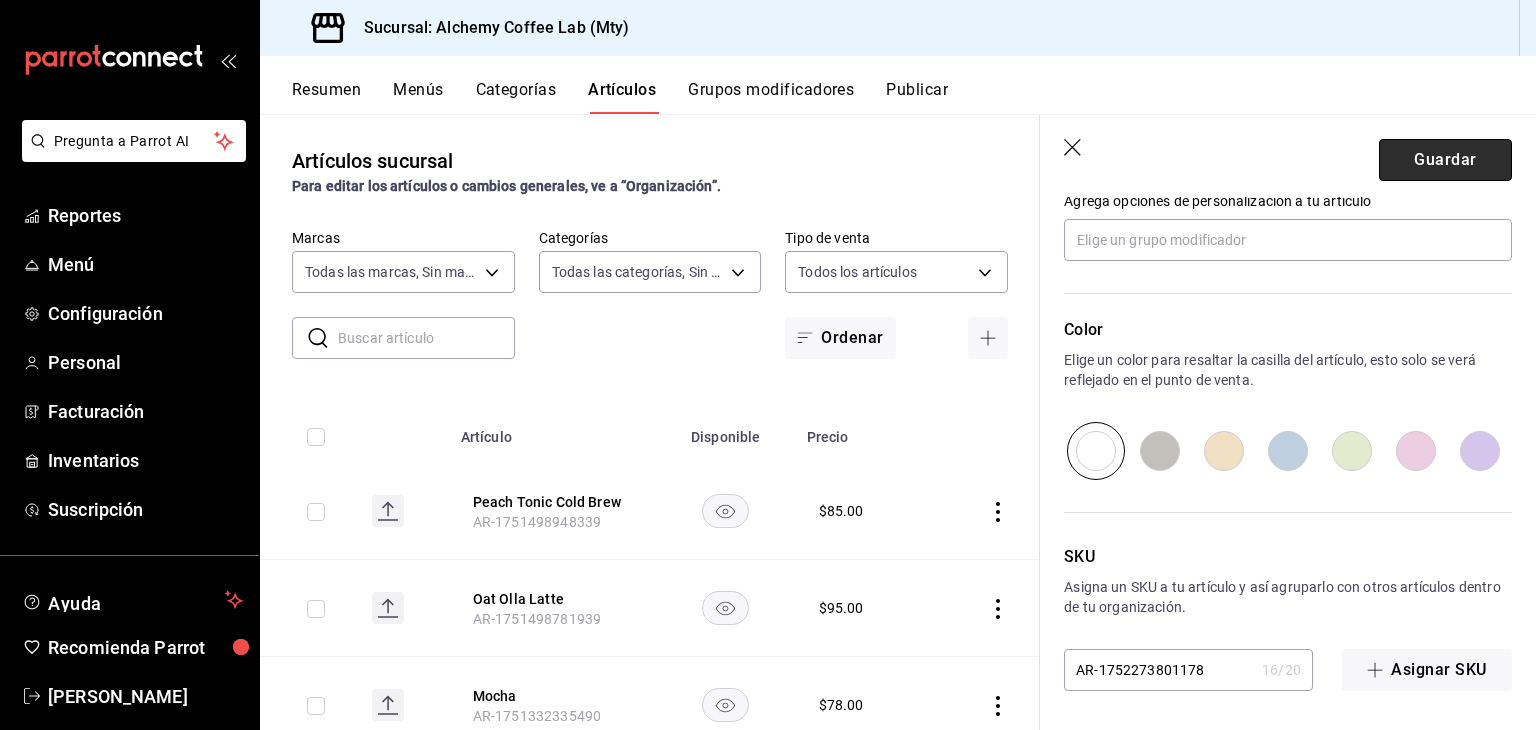 click on "Guardar" at bounding box center [1445, 160] 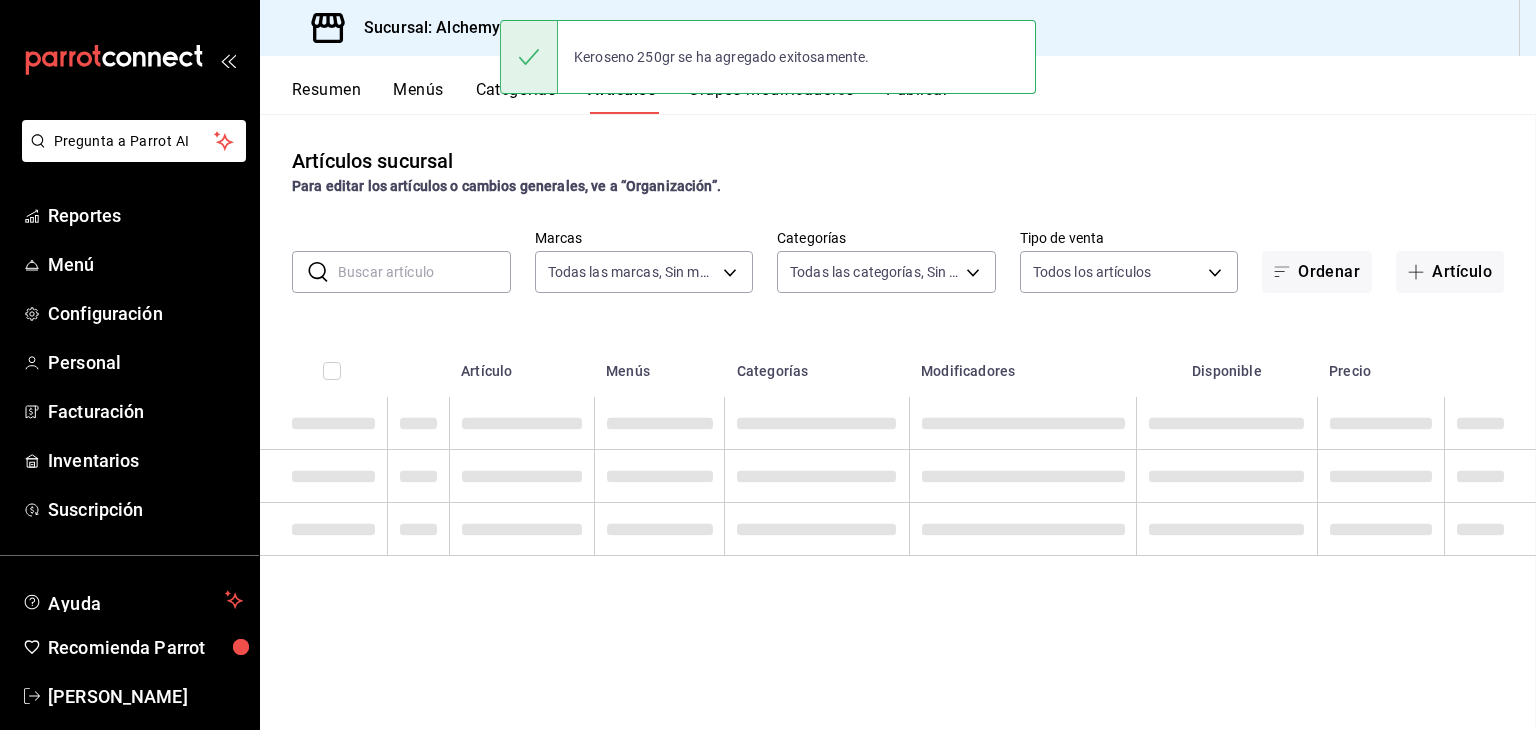 scroll, scrollTop: 0, scrollLeft: 0, axis: both 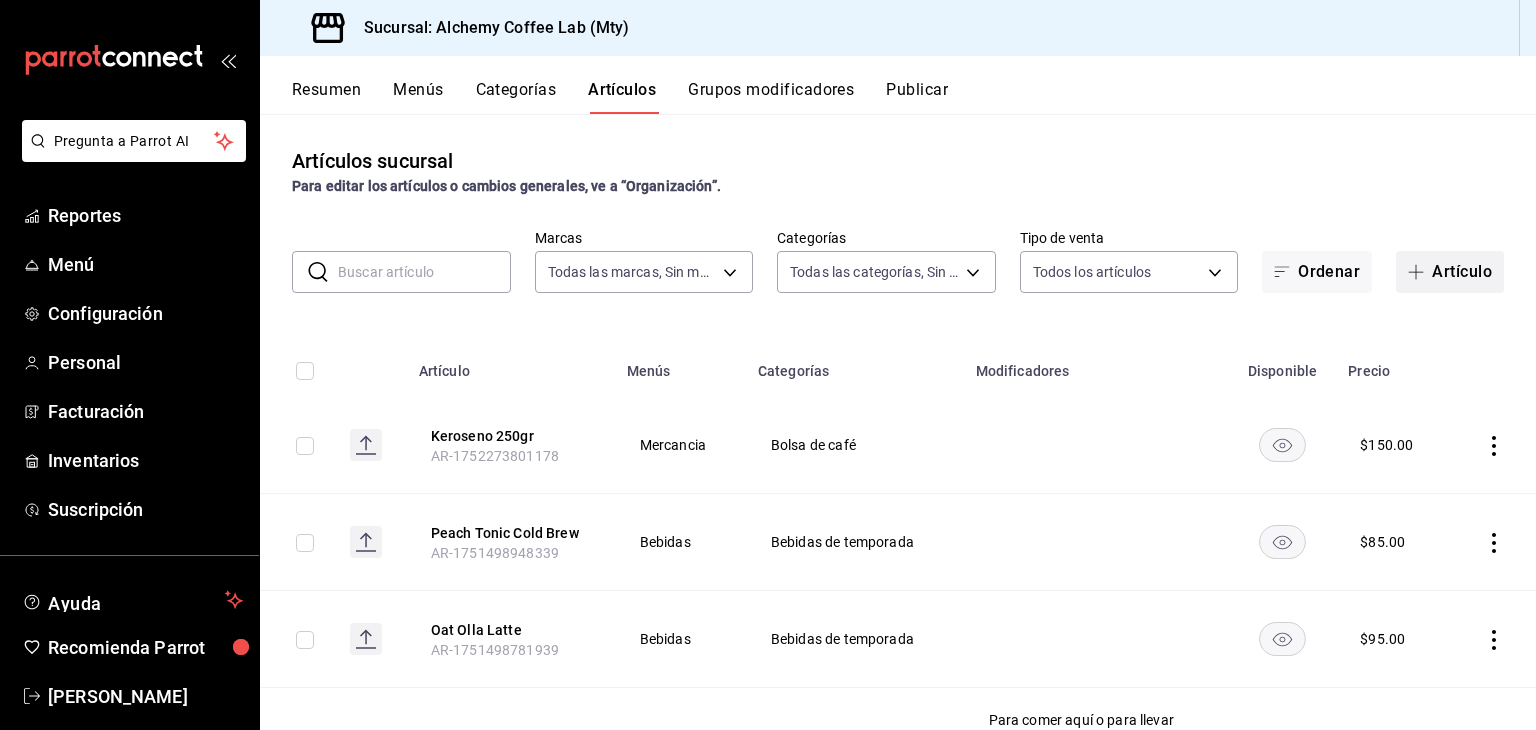click on "Artículo" at bounding box center [1450, 272] 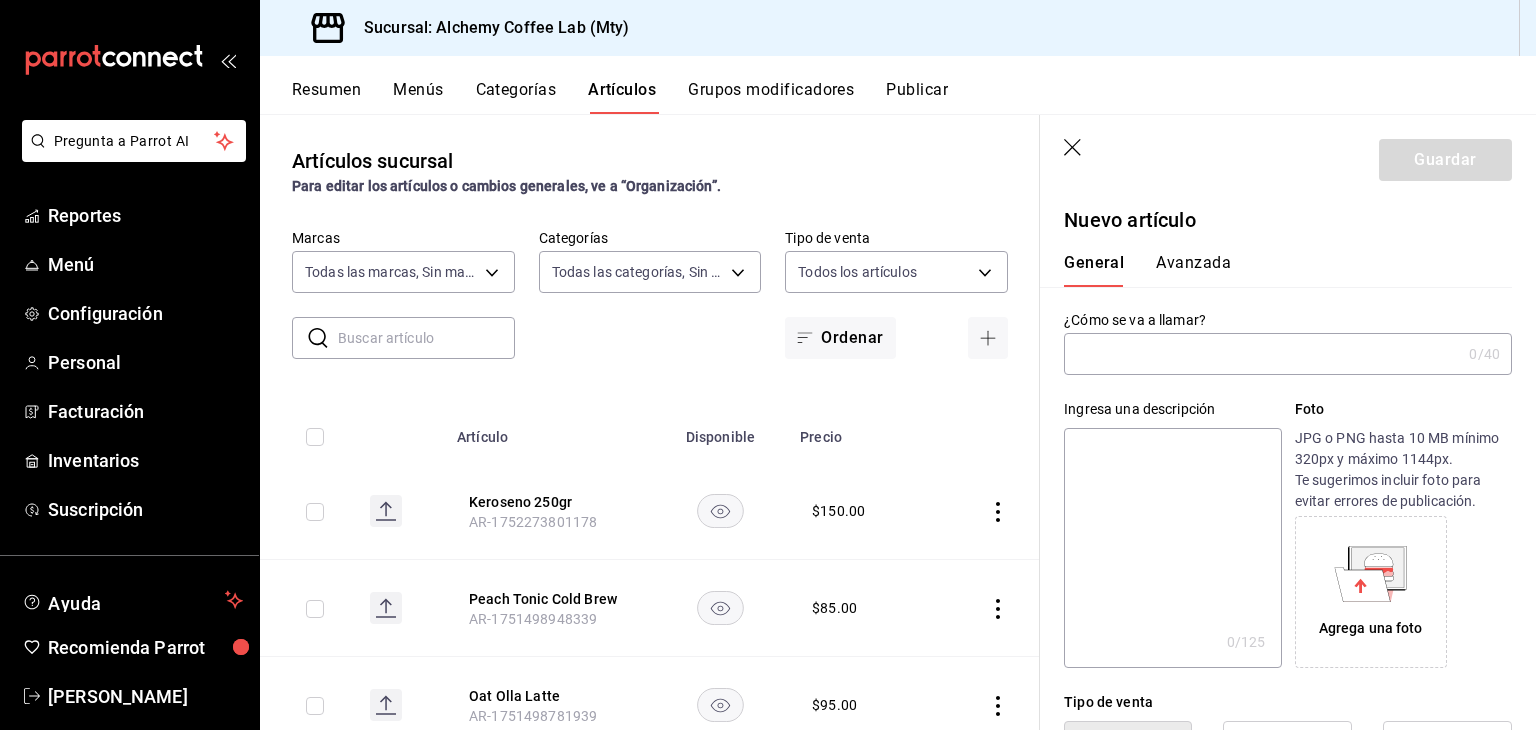 click at bounding box center (1262, 354) 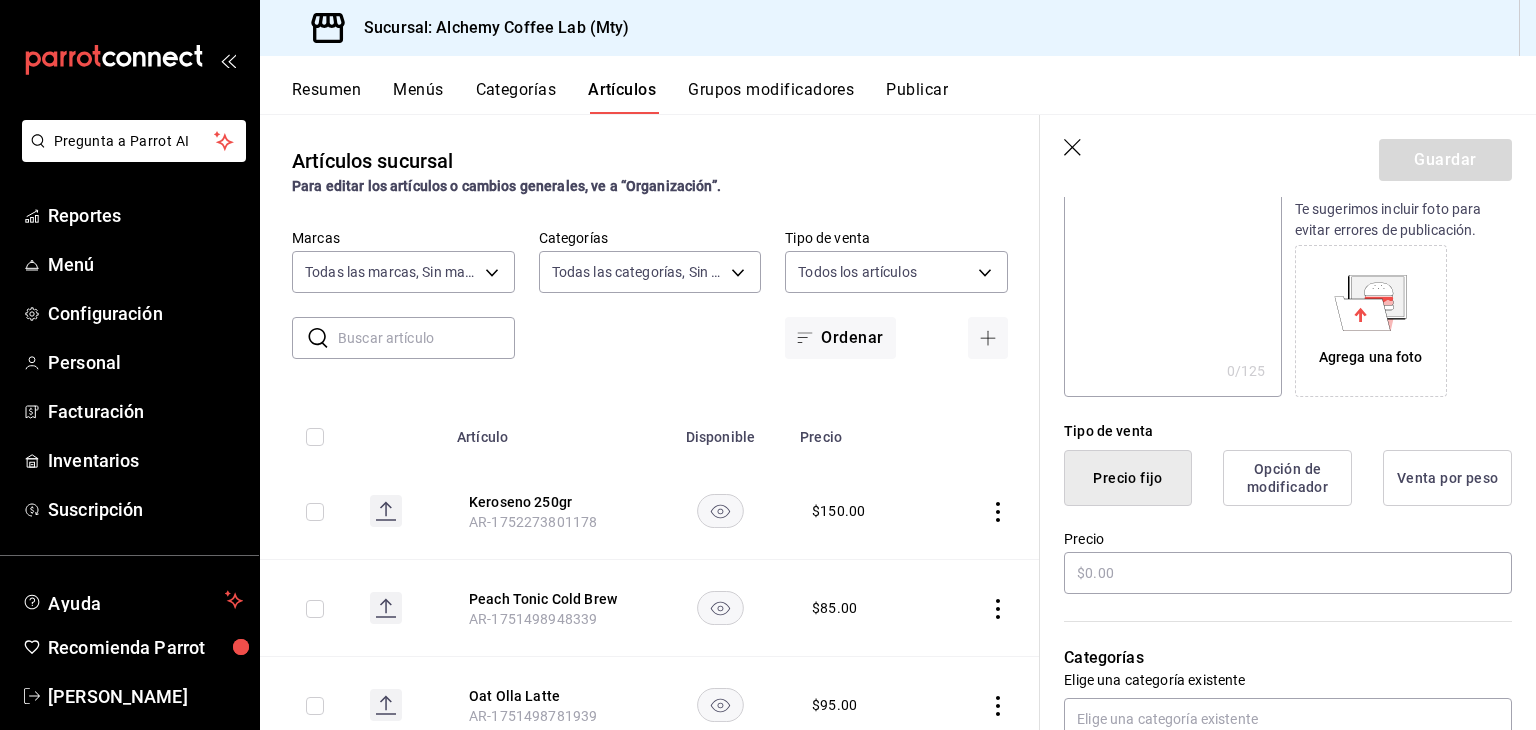 scroll, scrollTop: 300, scrollLeft: 0, axis: vertical 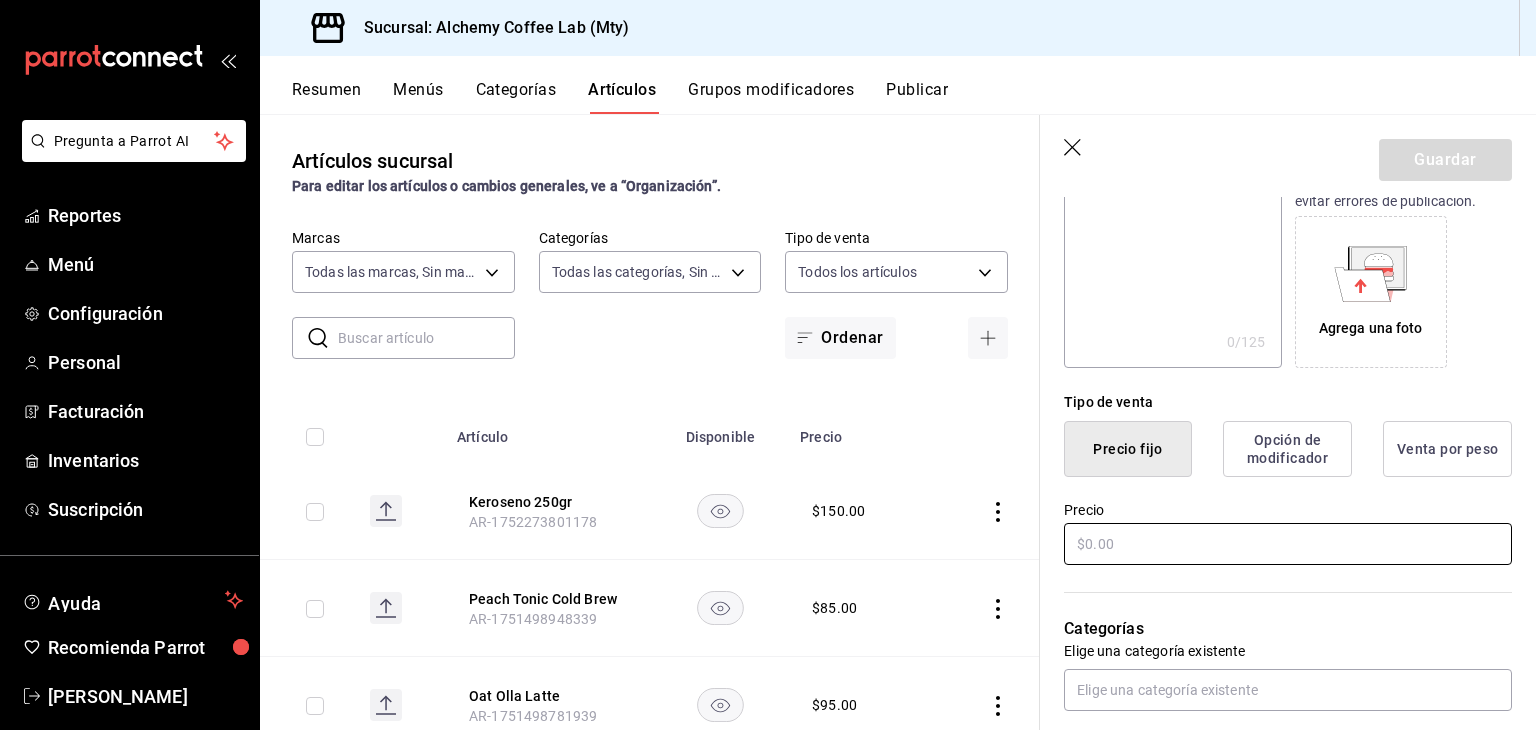 click at bounding box center (1288, 544) 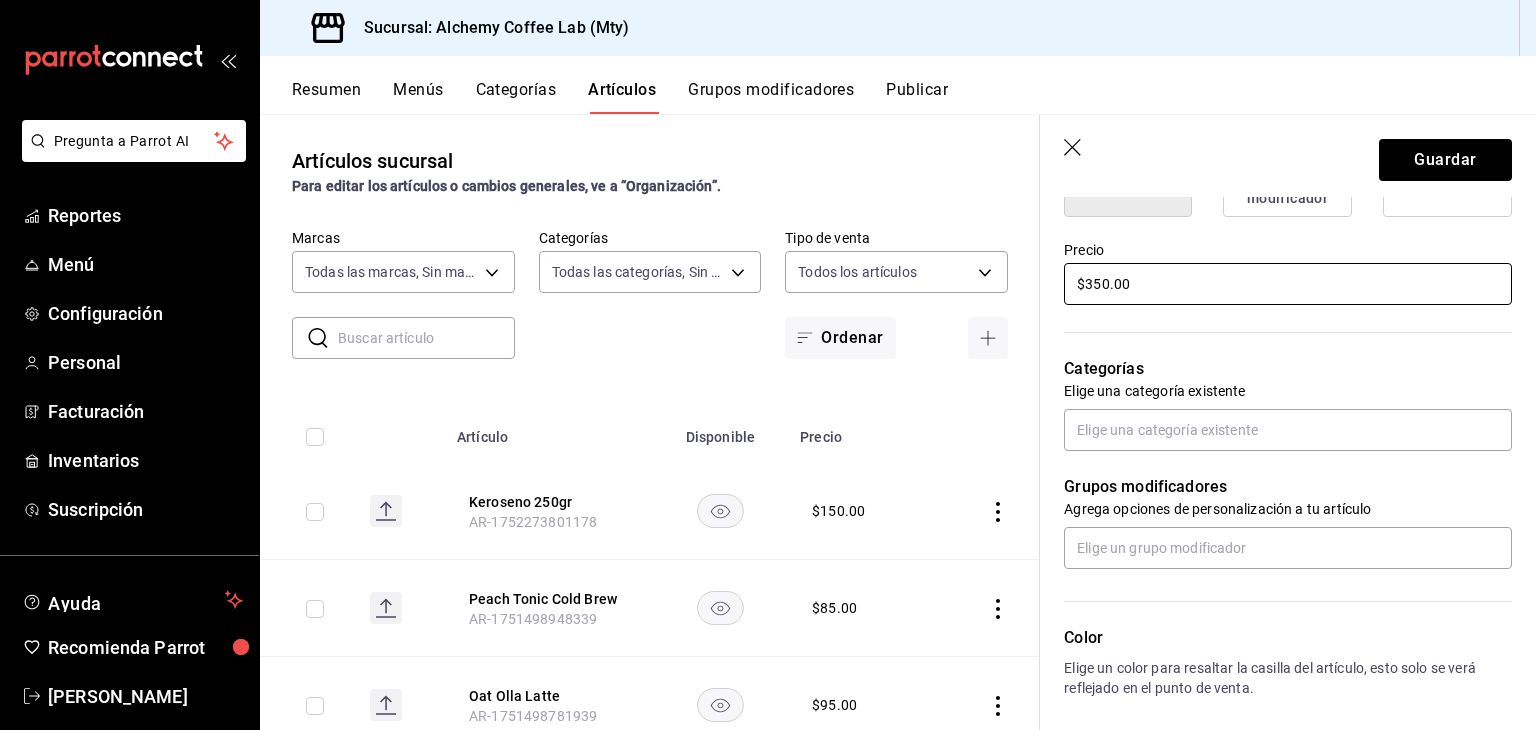 scroll, scrollTop: 600, scrollLeft: 0, axis: vertical 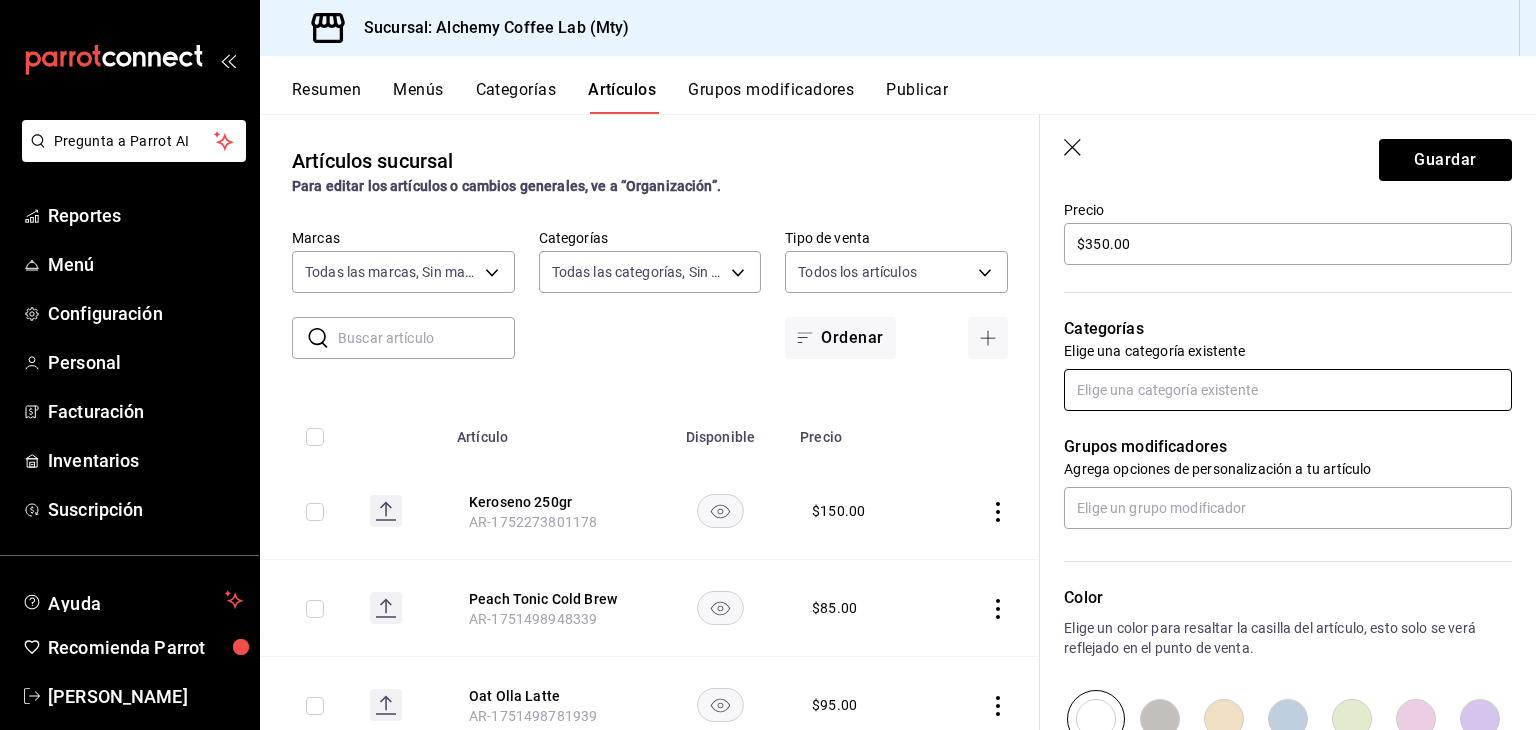 click at bounding box center (1288, 390) 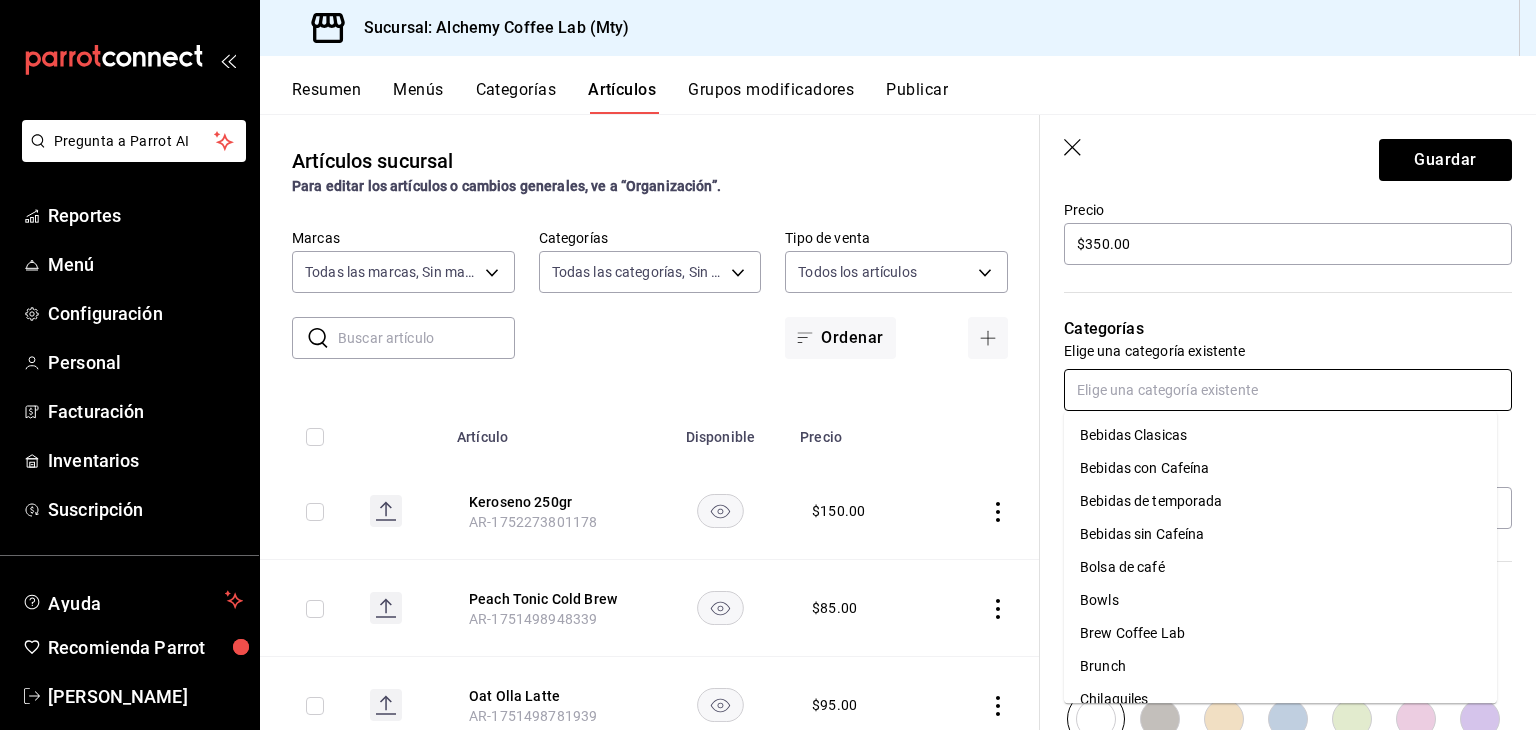 click on "Bolsa de café" at bounding box center (1280, 567) 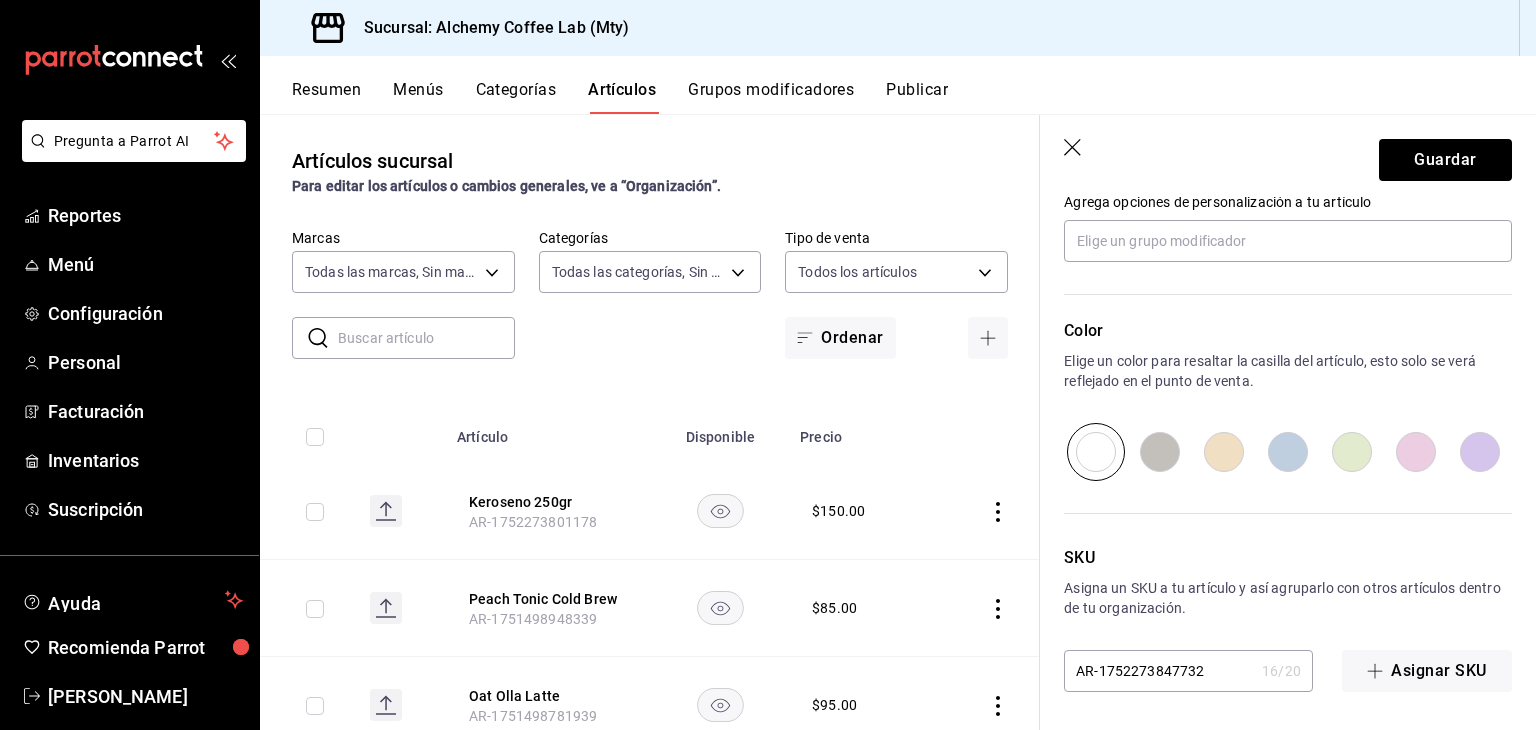 scroll, scrollTop: 934, scrollLeft: 0, axis: vertical 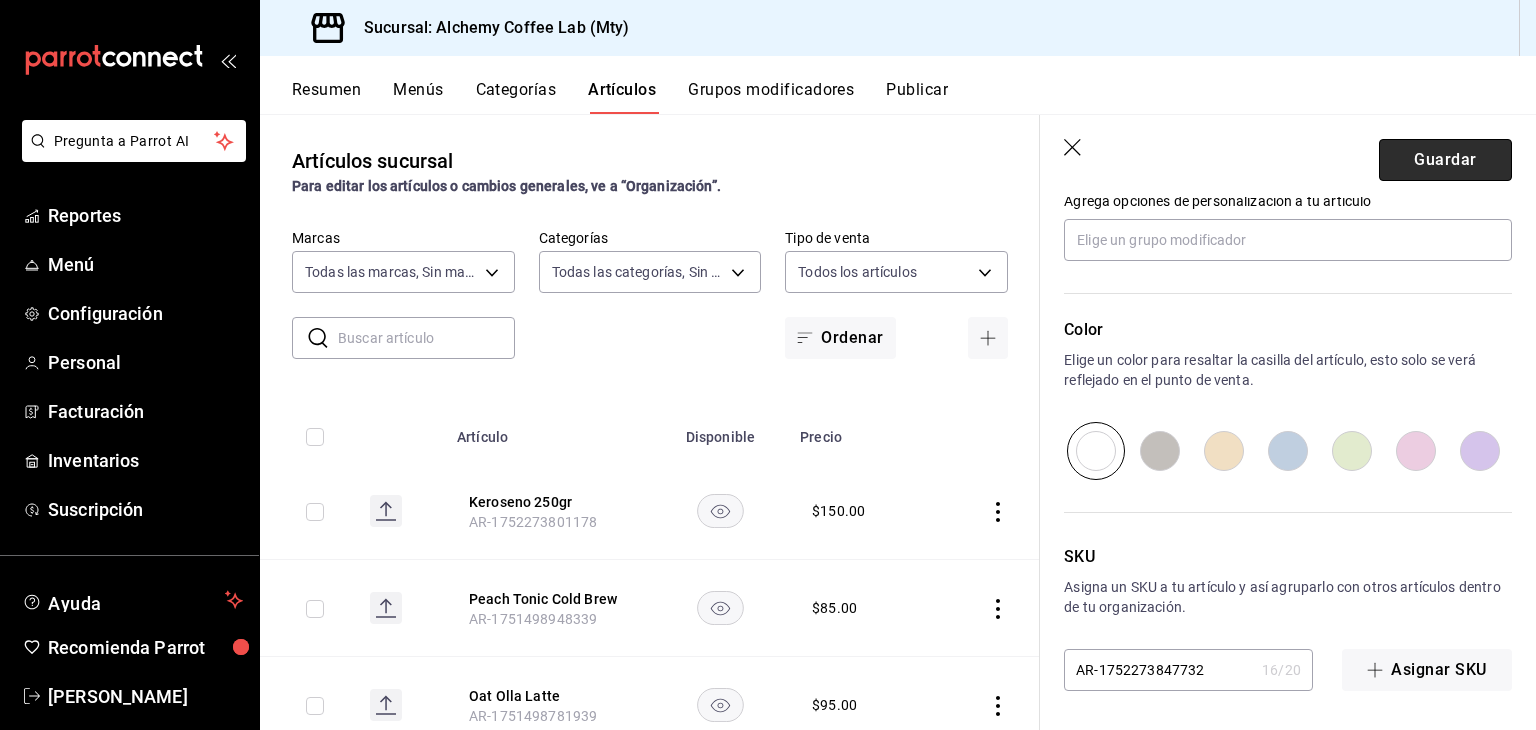 click on "Guardar" at bounding box center (1445, 160) 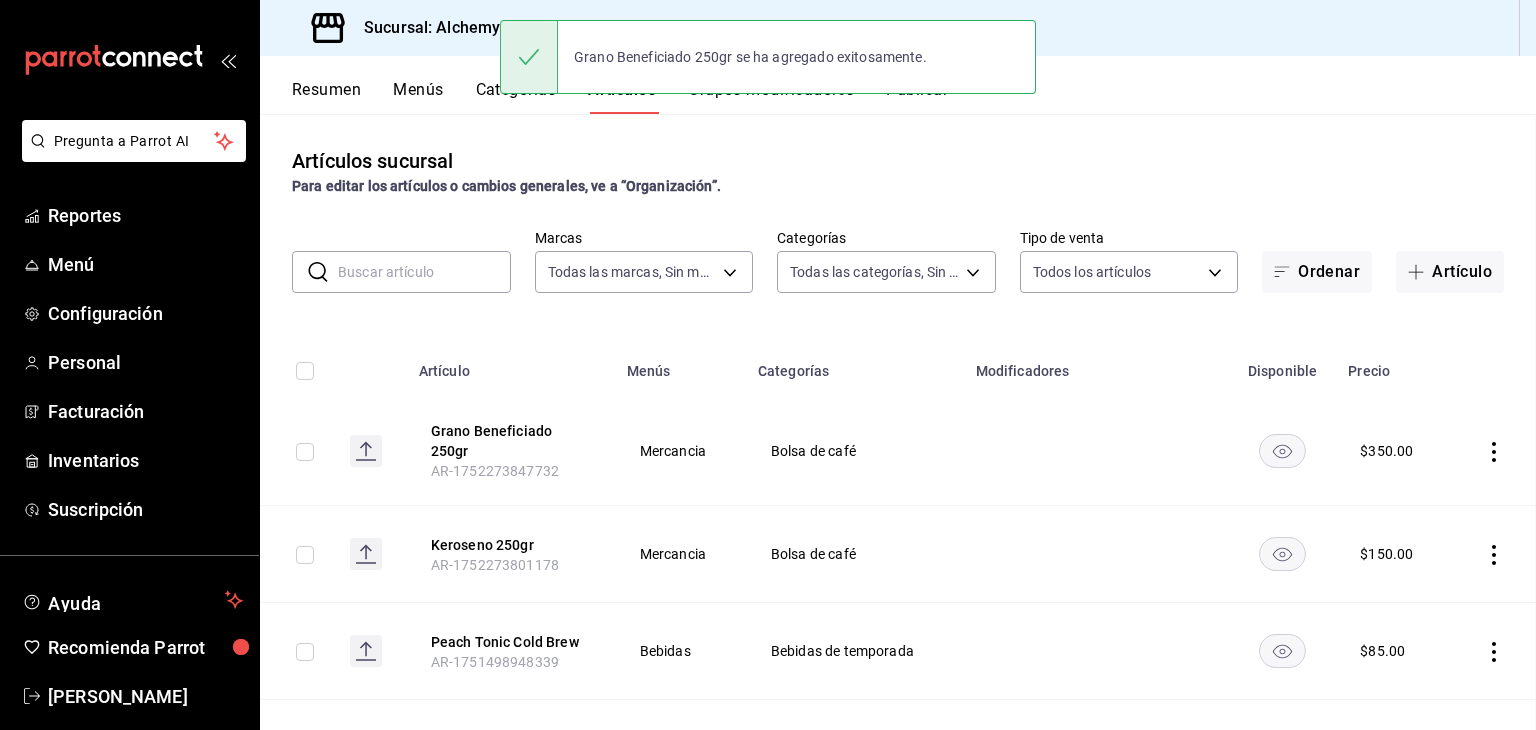 scroll, scrollTop: 0, scrollLeft: 0, axis: both 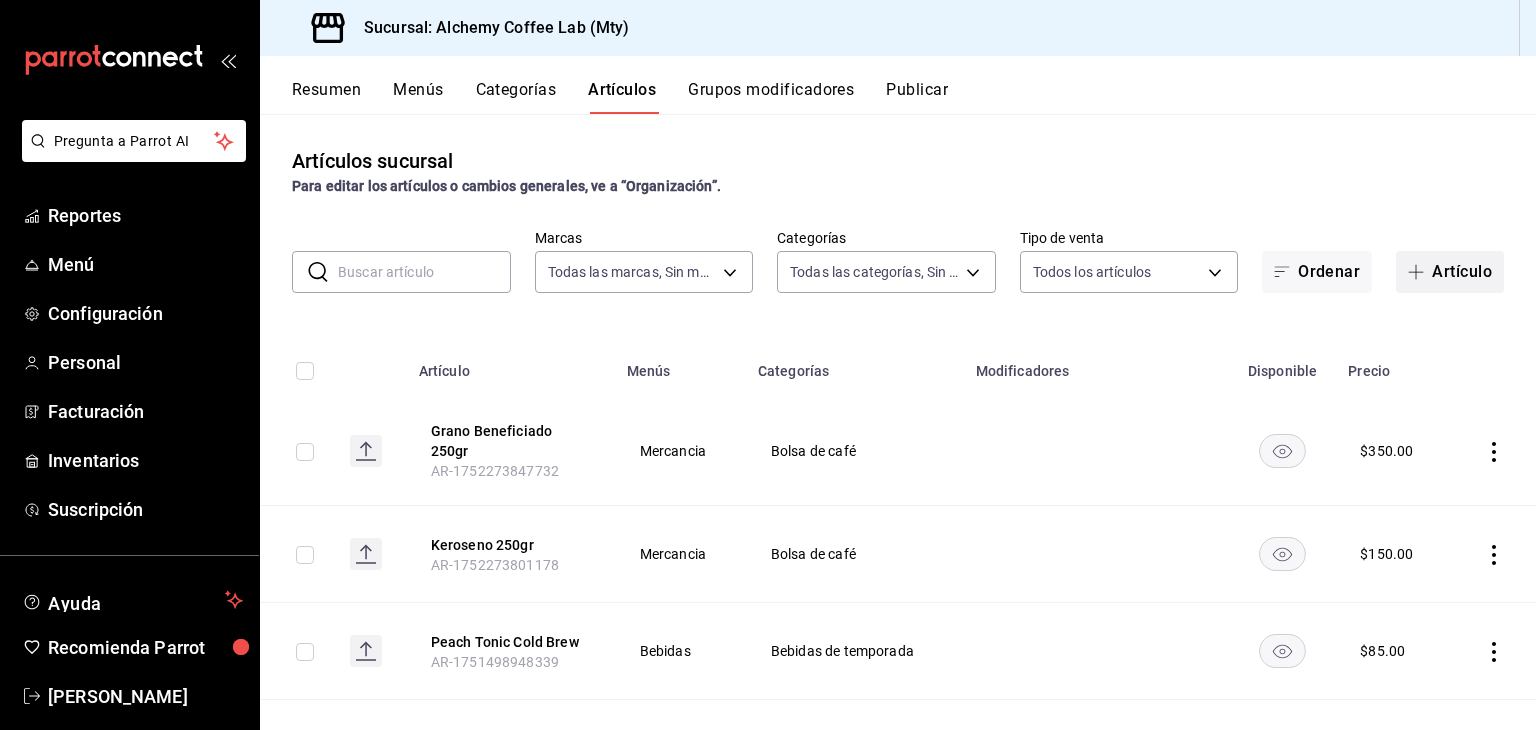 click on "Artículo" at bounding box center [1450, 272] 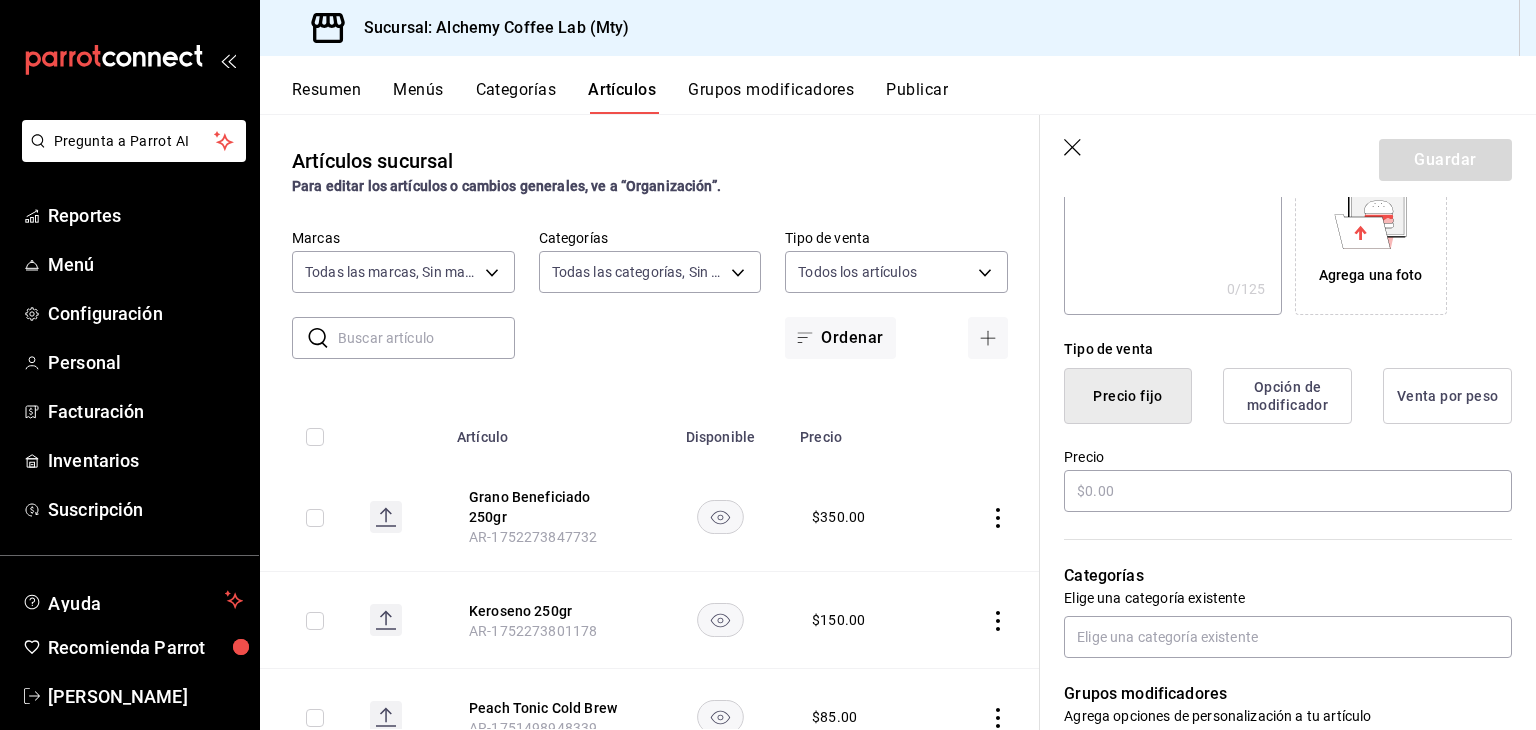 scroll, scrollTop: 400, scrollLeft: 0, axis: vertical 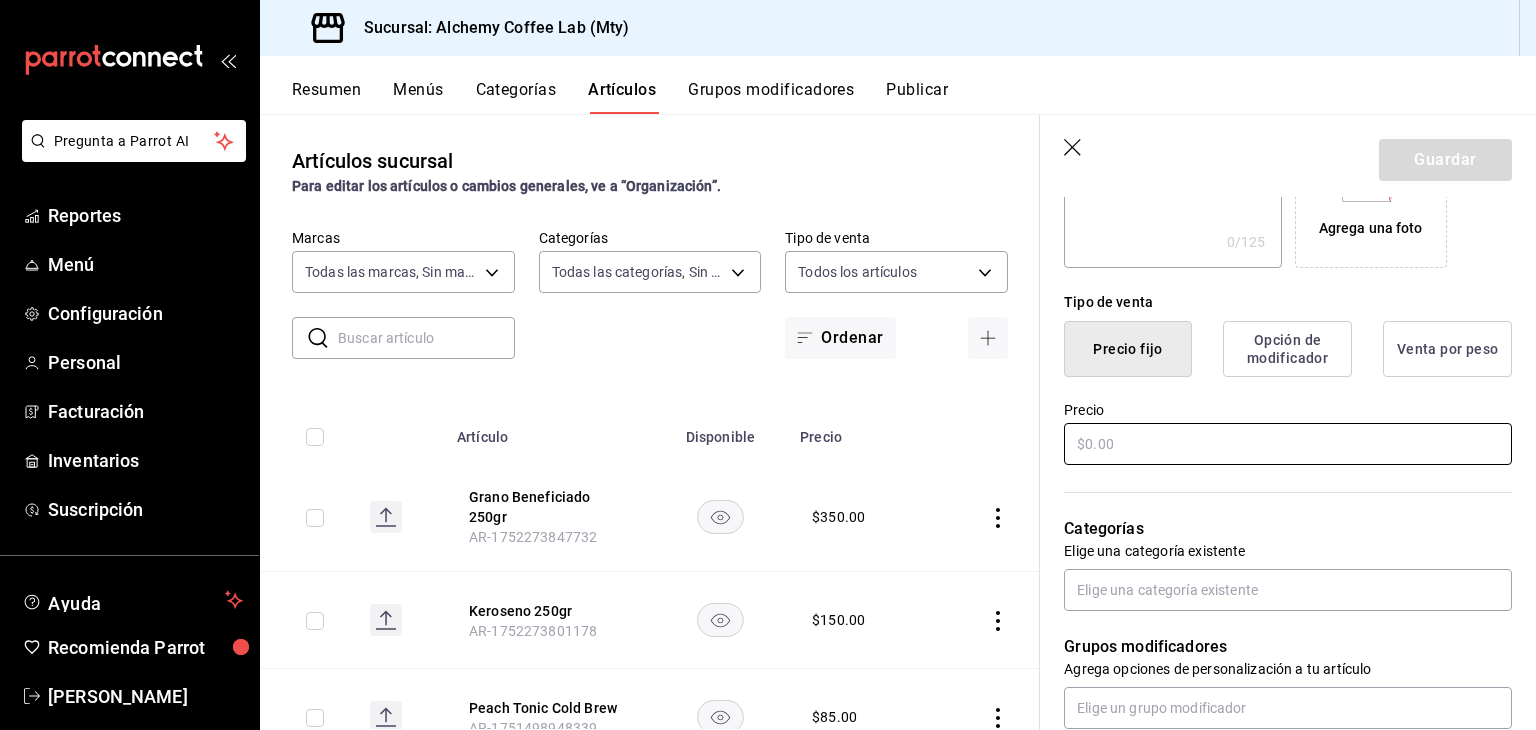 type on "Grano Opus 250gr" 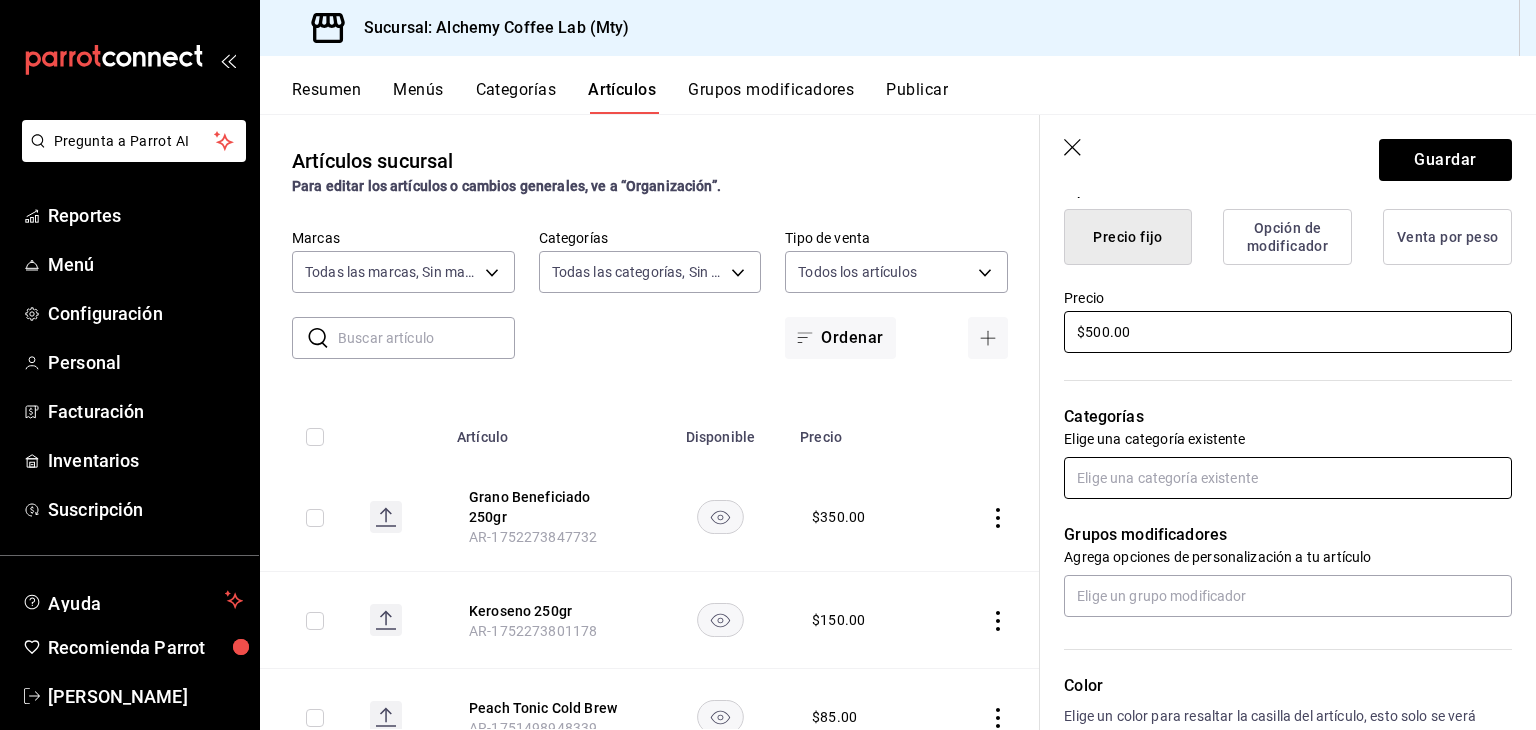 scroll, scrollTop: 600, scrollLeft: 0, axis: vertical 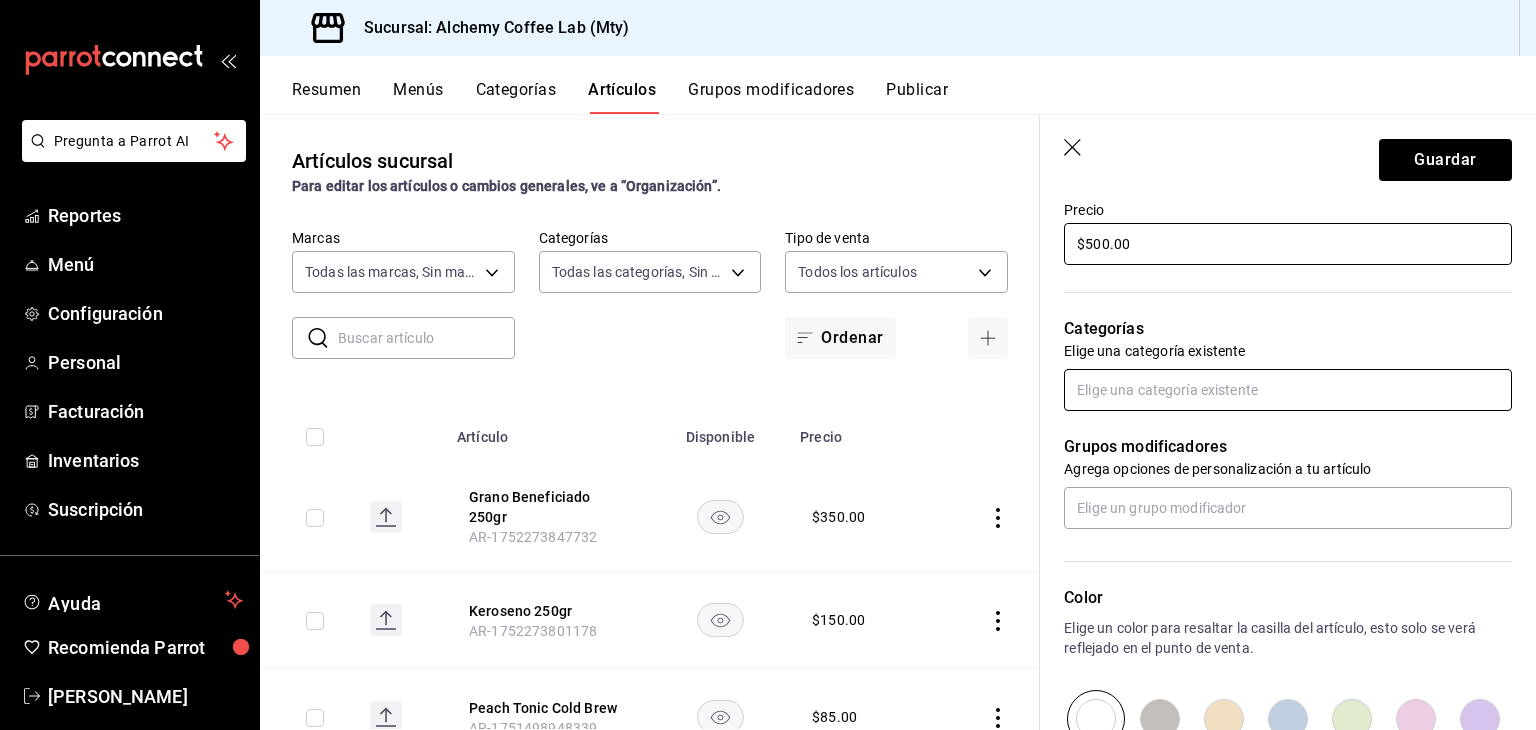 type on "$500.00" 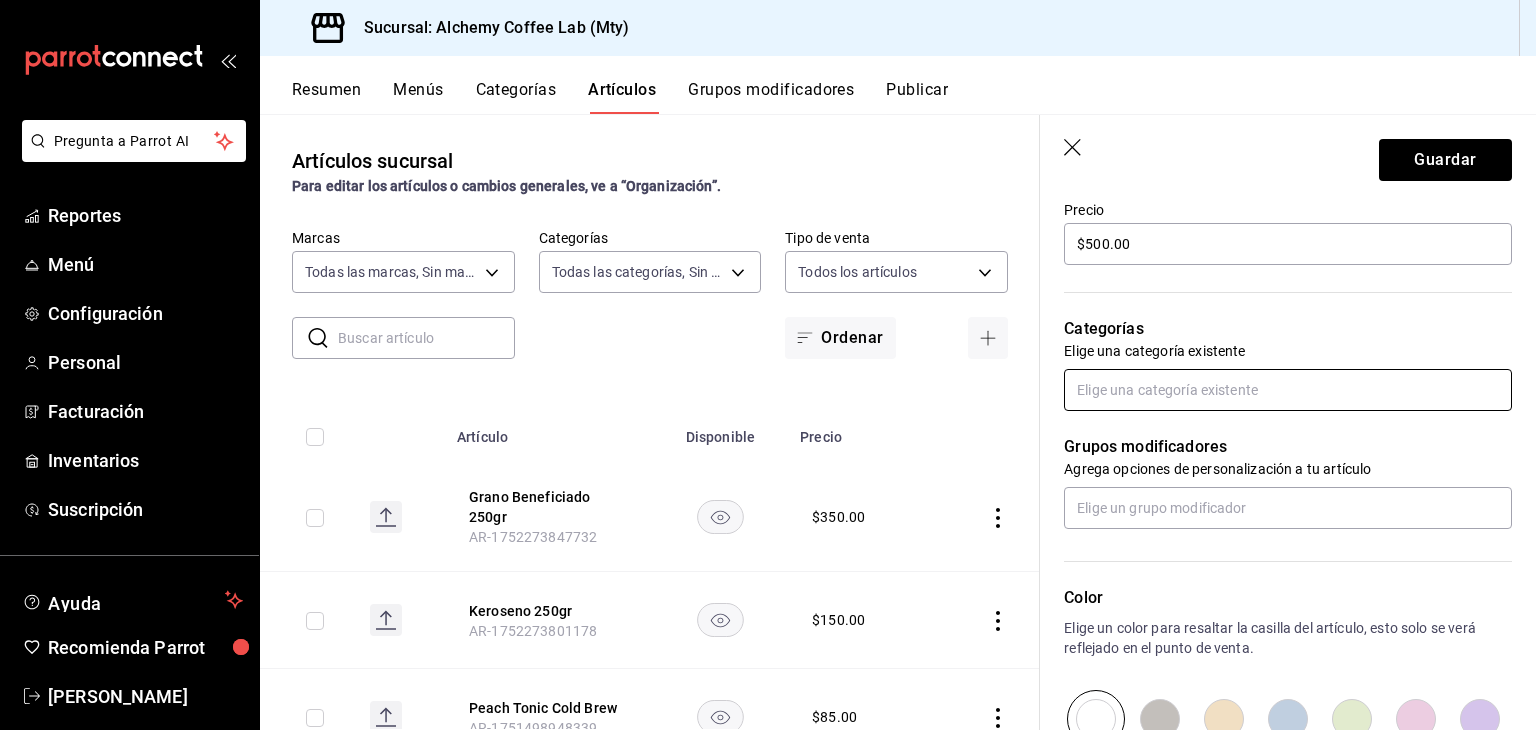 click at bounding box center (1288, 390) 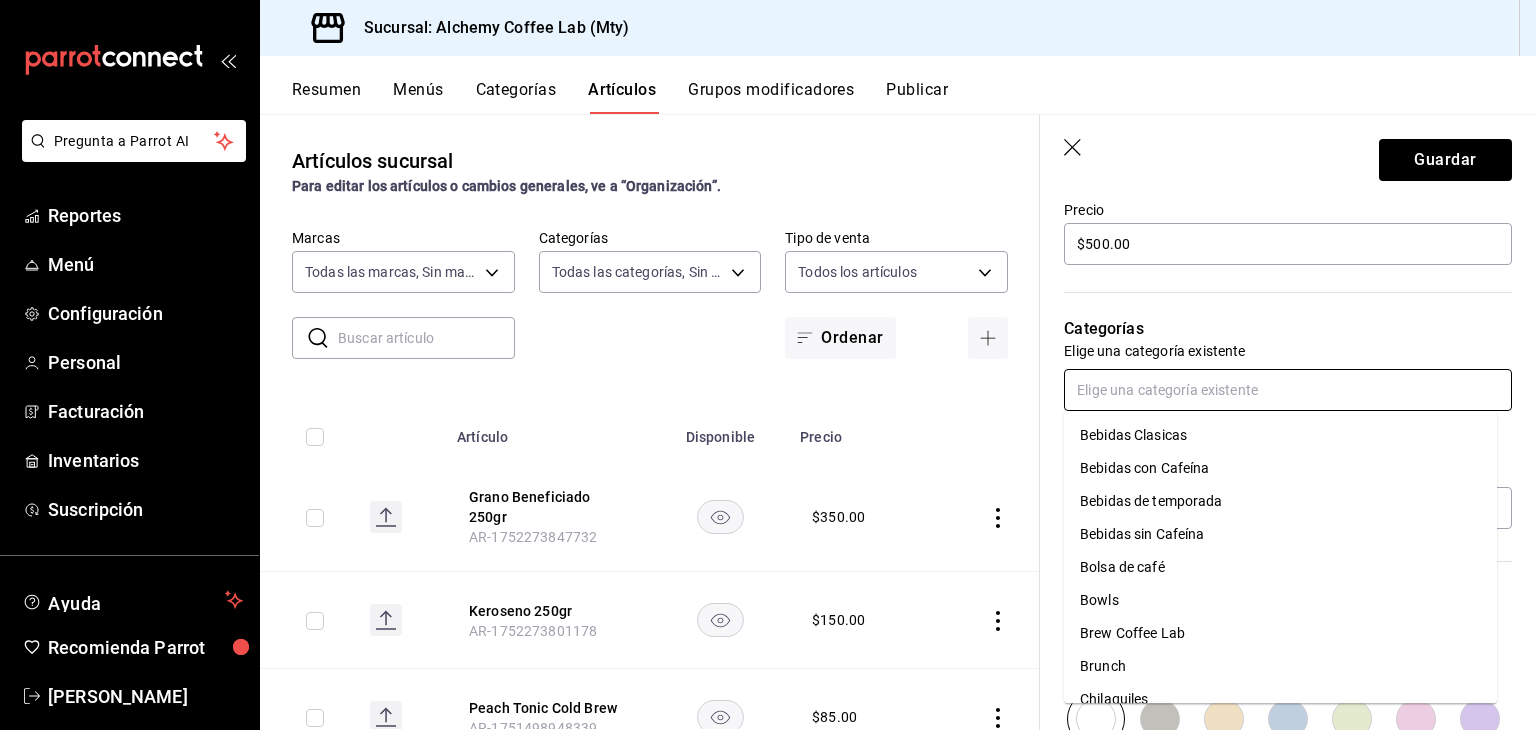 click on "Bolsa de café" at bounding box center [1280, 567] 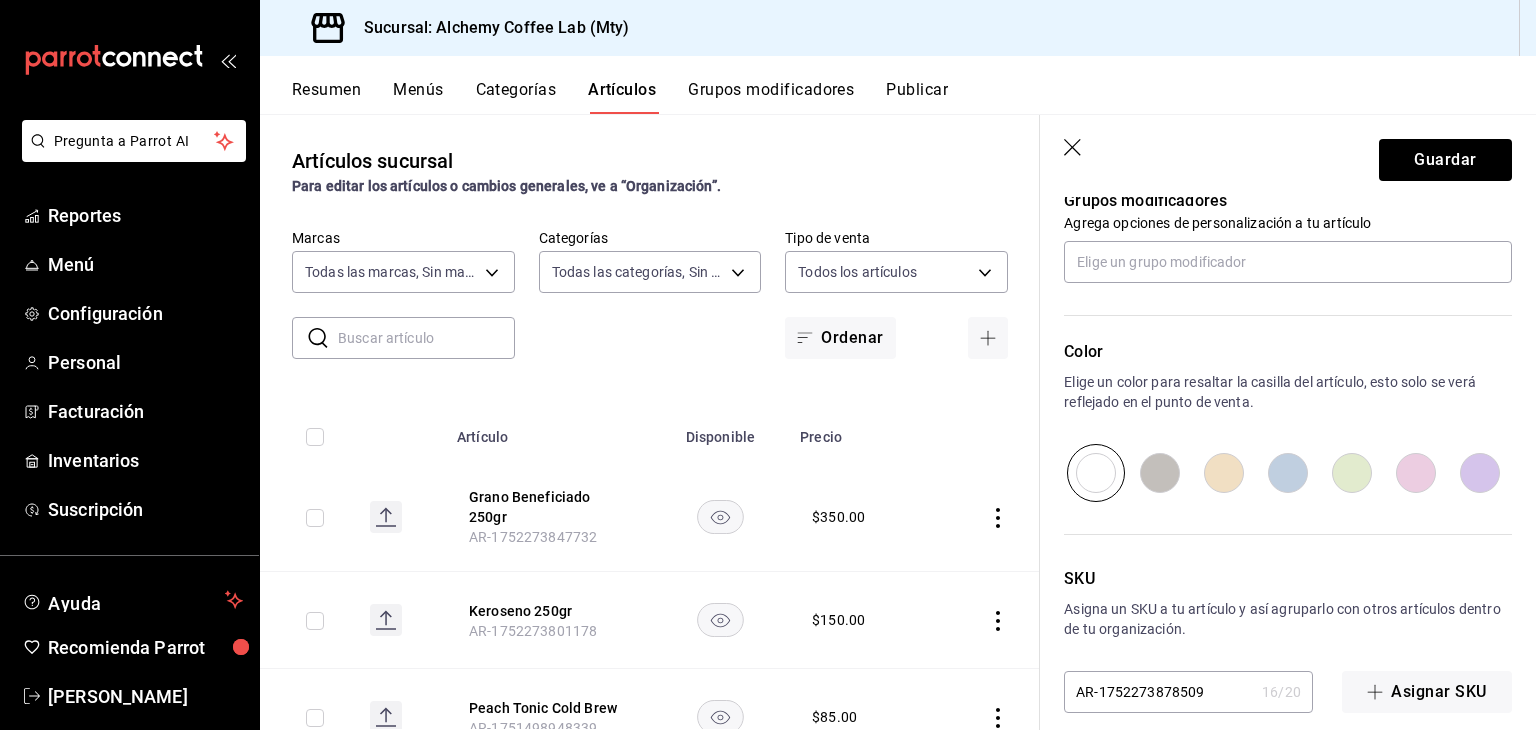 scroll, scrollTop: 934, scrollLeft: 0, axis: vertical 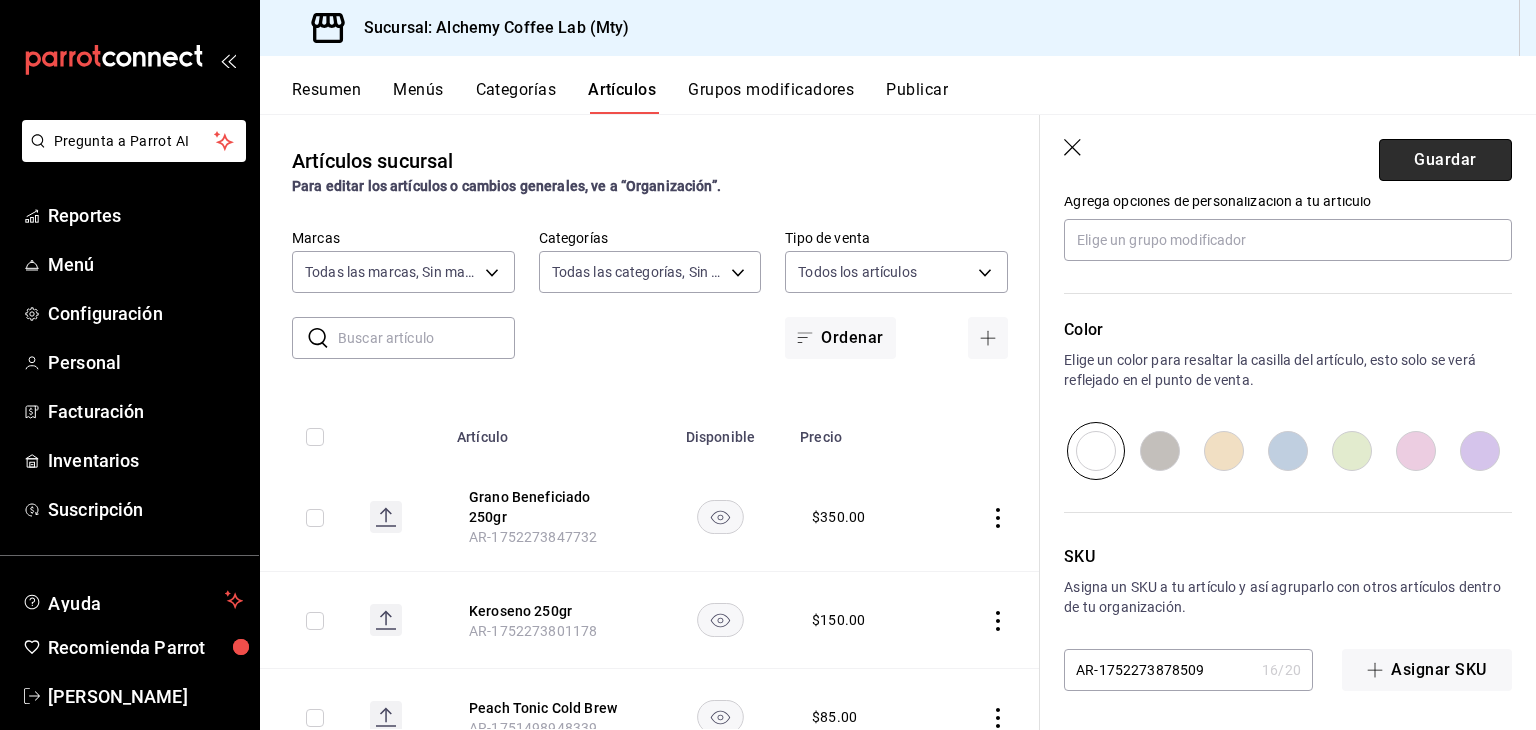 click on "Guardar" at bounding box center (1445, 160) 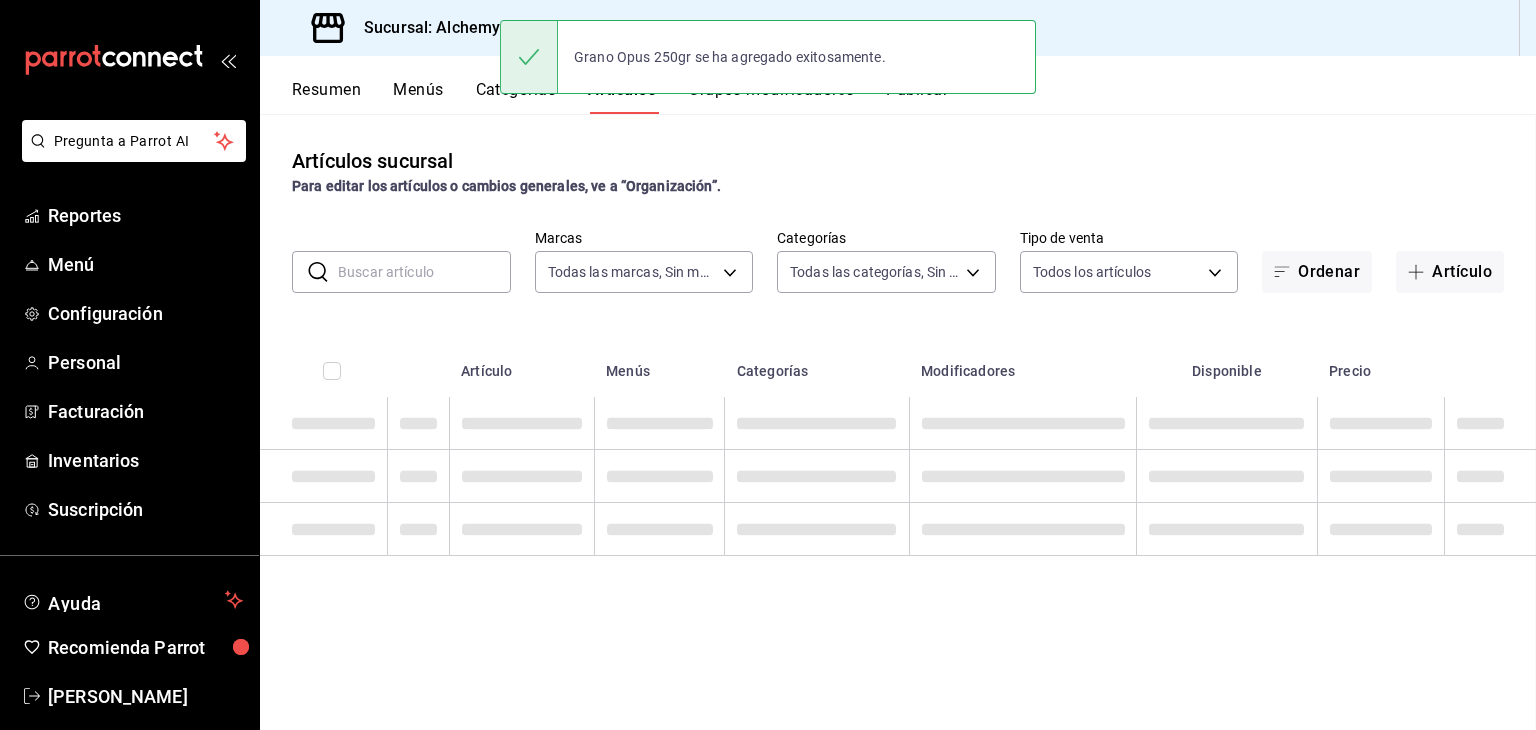 scroll, scrollTop: 0, scrollLeft: 0, axis: both 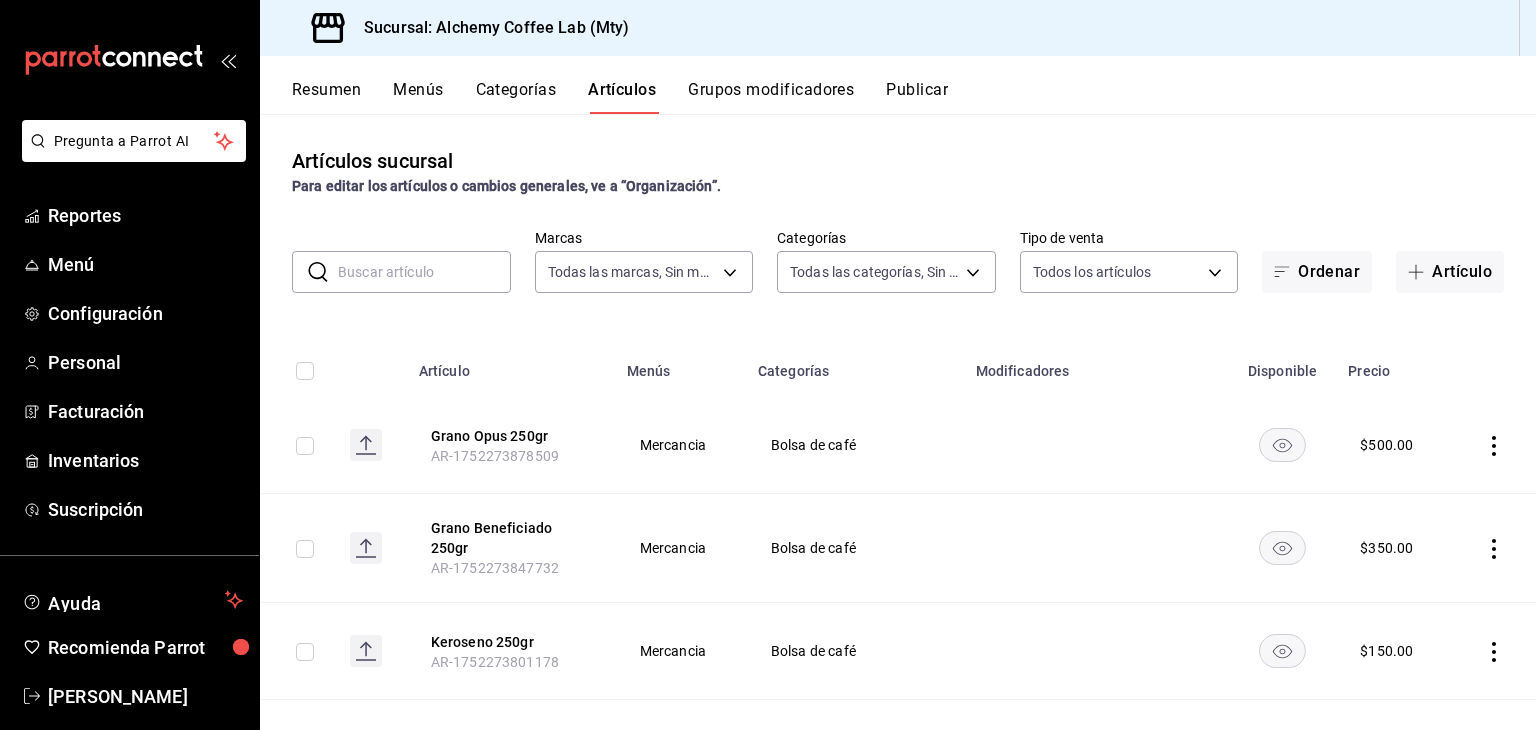 click on "Categorías" at bounding box center [516, 97] 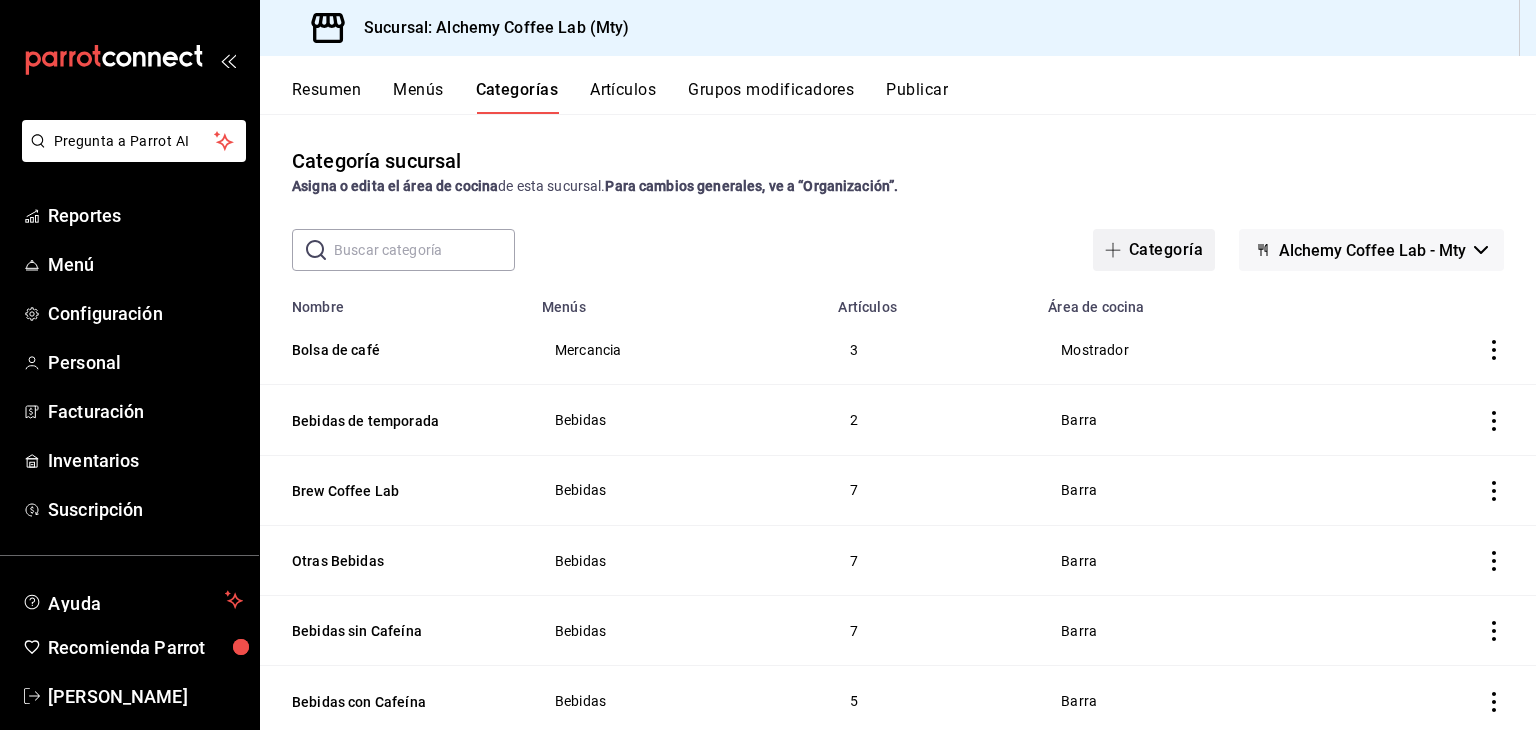 click on "Categoría" at bounding box center (1154, 250) 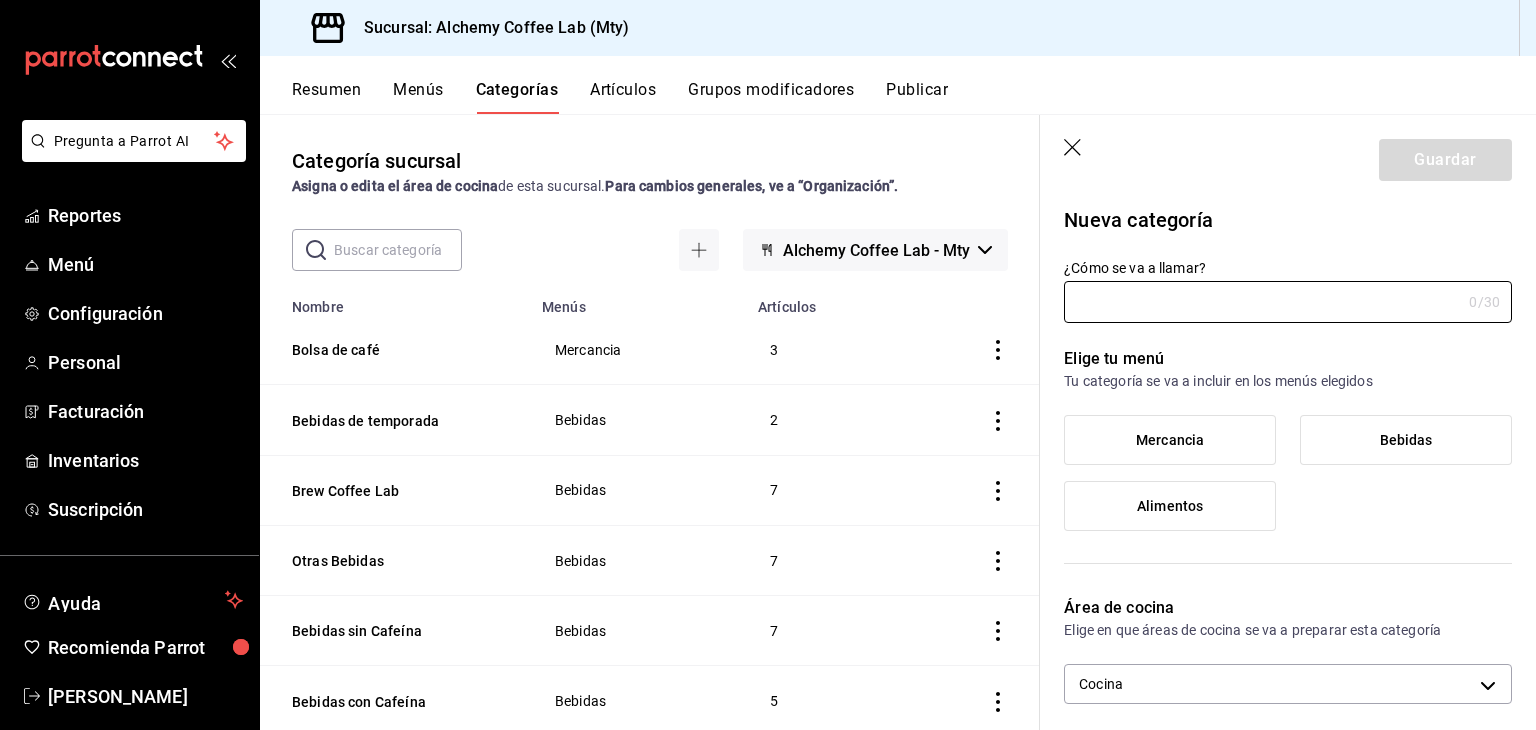 click on "Mercancia" at bounding box center (1170, 440) 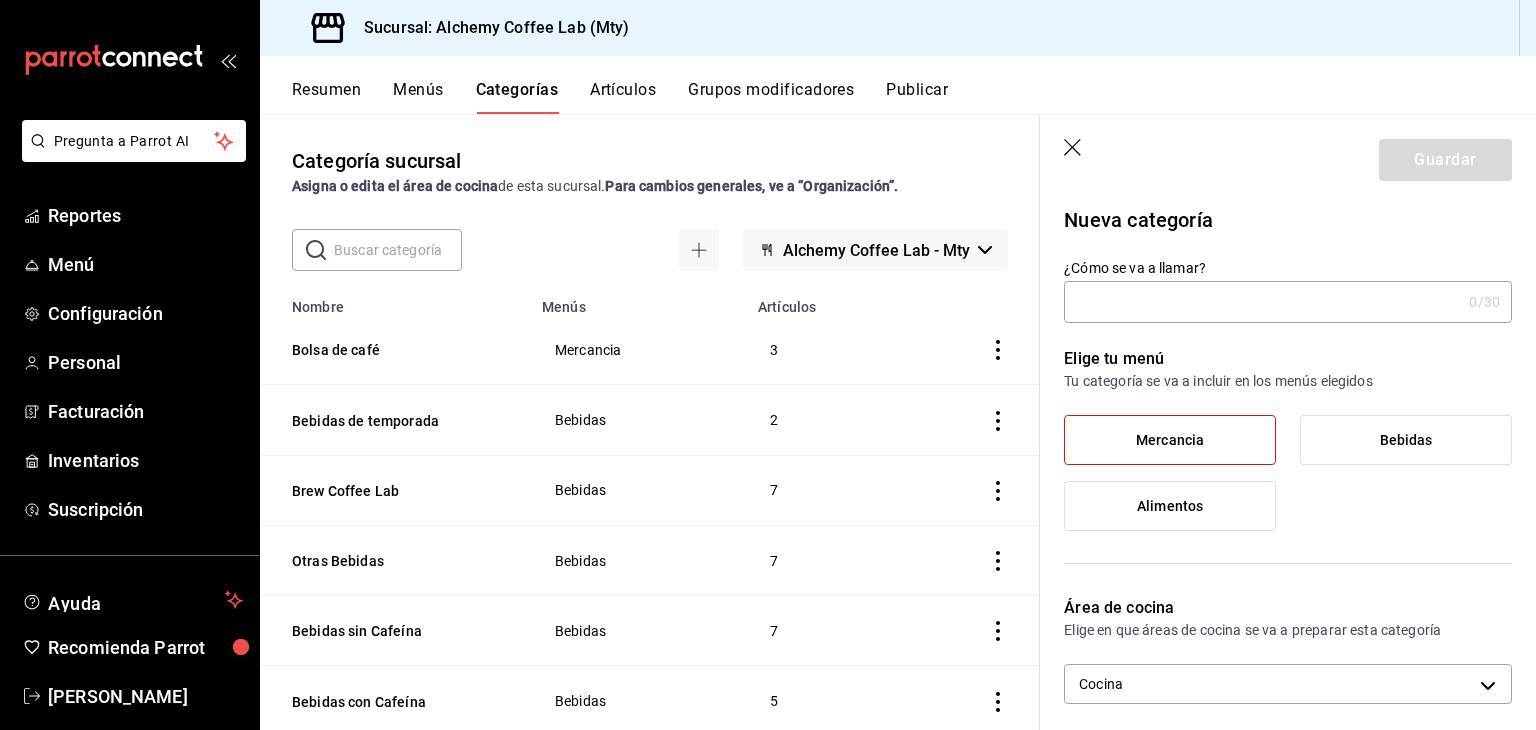 click on "¿Cómo se va a llamar?" at bounding box center [1262, 302] 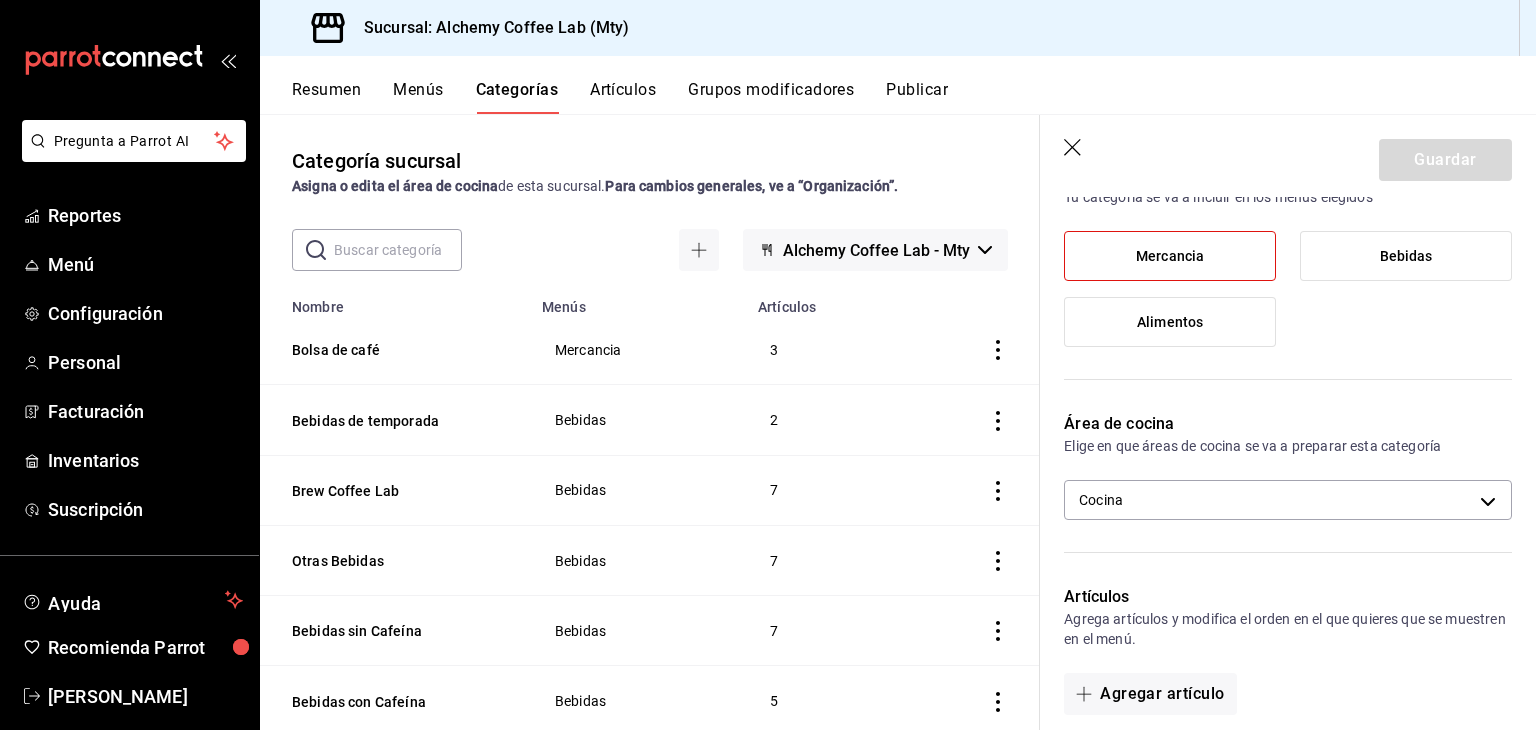 scroll, scrollTop: 300, scrollLeft: 0, axis: vertical 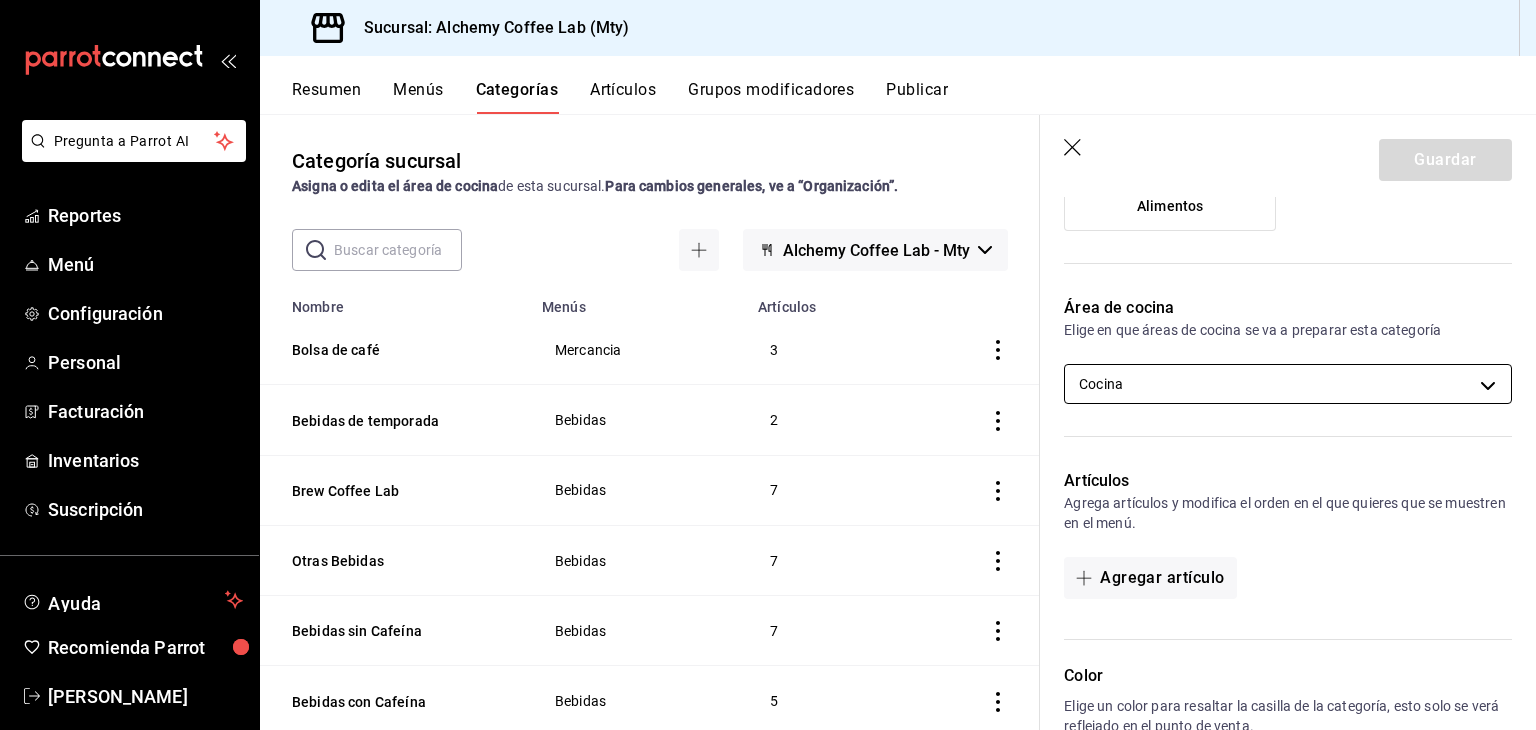 type on "Merch" 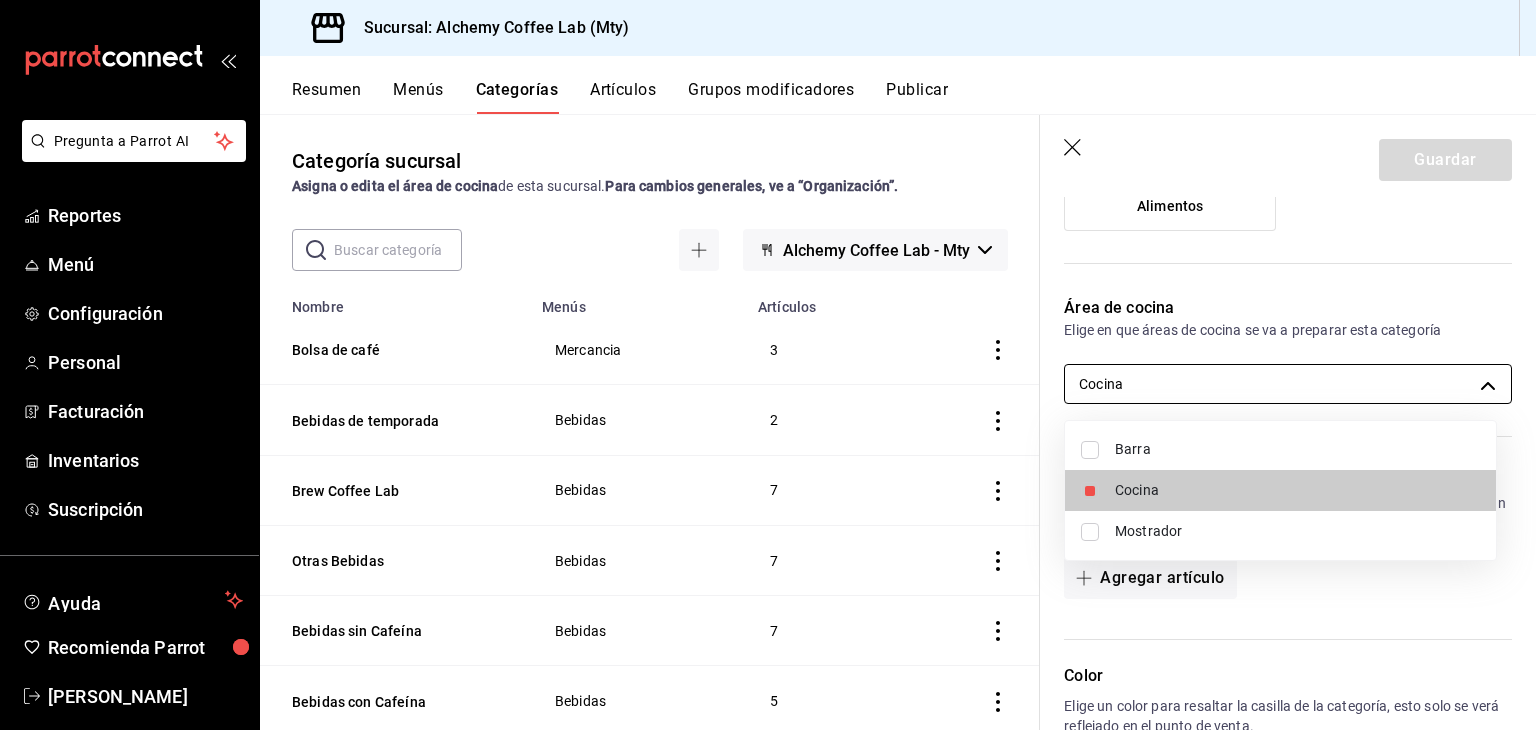 click on "Pregunta a Parrot AI Reportes   Menú   Configuración   Personal   Facturación   Inventarios   Suscripción   Ayuda Recomienda Parrot   David Eugenio Solis Treviño   Sugerir nueva función   Sucursal: Alchemy Coffee Lab (Mty) Resumen Menús Categorías Artículos Grupos modificadores Publicar Categoría sucursal Asigna o edita el área de cocina  de esta sucursal.  Para cambios generales, ve a “Organización”. ​ ​ Alchemy Coffee Lab - Mty Nombre Menús Artículos Bolsa de café Mercancia 3 Bebidas de temporada Bebidas 2 Brew Coffee Lab Bebidas 7 Otras Bebidas Bebidas 7 Bebidas sin Cafeína Bebidas 7 Bebidas con Cafeína Bebidas 5 Coffee Mocktails Bebidas 3 Bebidas Clasicas Bebidas 9 Crepas Y Waffles Alimentos 5 Postres Alimentos 6 Pastas Alimentos 3 Ensaladas Alimentos 3 Bowls Alimentos 5 Brunch Alimentos 4 Chilaquiles Alimentos 1 Paninis Y Brioche Alimentos 6 Guardar Nueva categoría ¿Cómo se va a llamar? Merch 5 /30 ¿Cómo se va a llamar? Elige tu menú Mercancia Bebidas Alimentos Cocina Color" at bounding box center [768, 365] 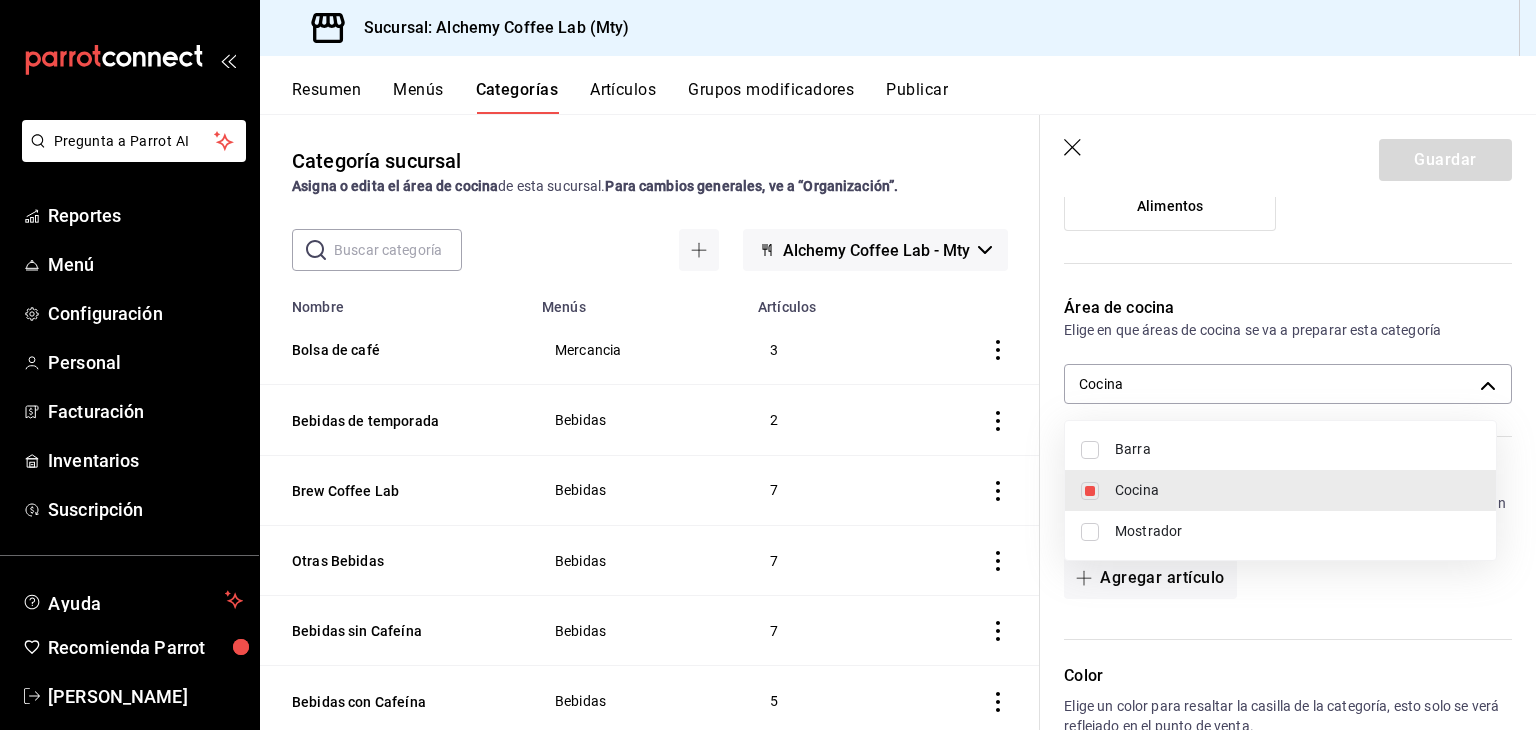 click on "Mostrador" at bounding box center (1297, 531) 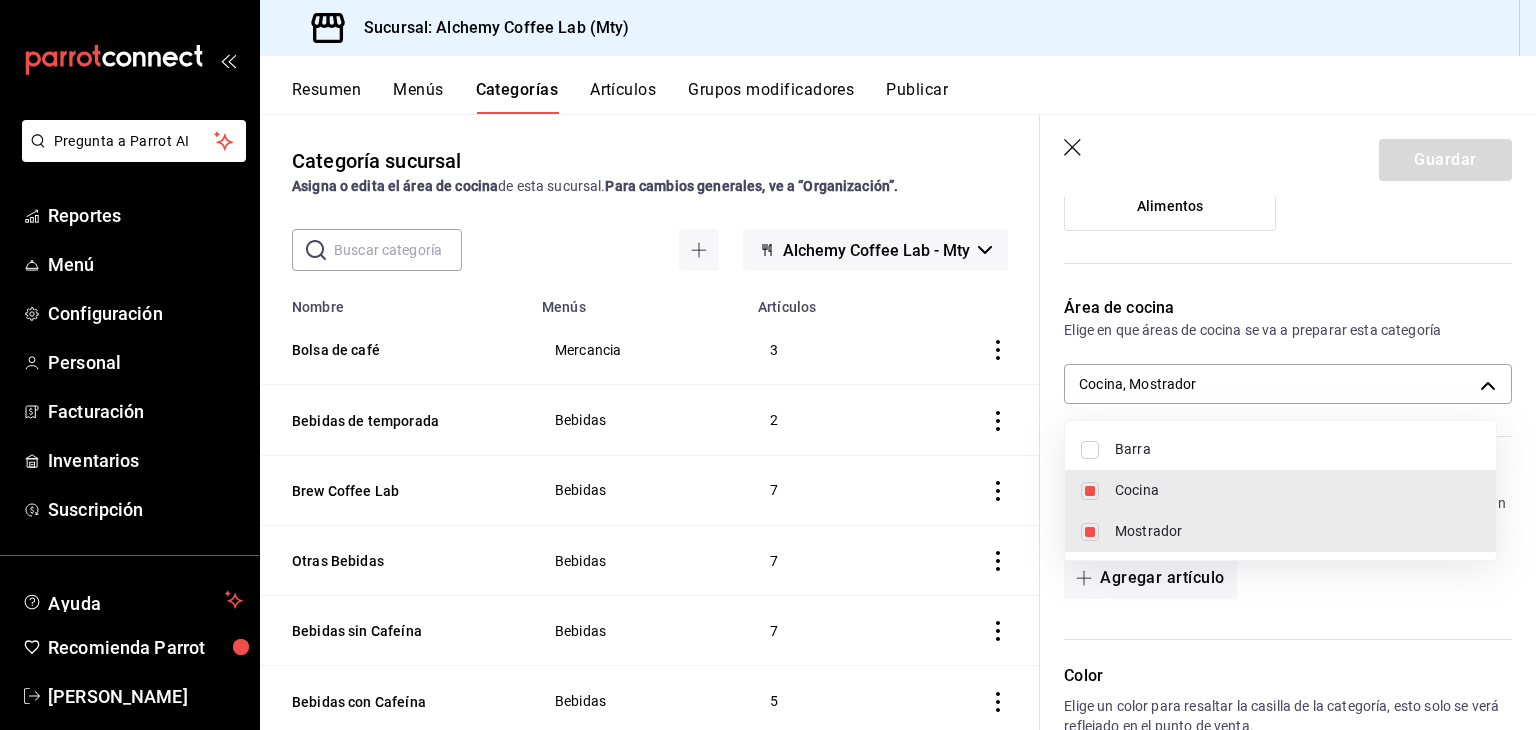 click on "Cocina" at bounding box center [1297, 490] 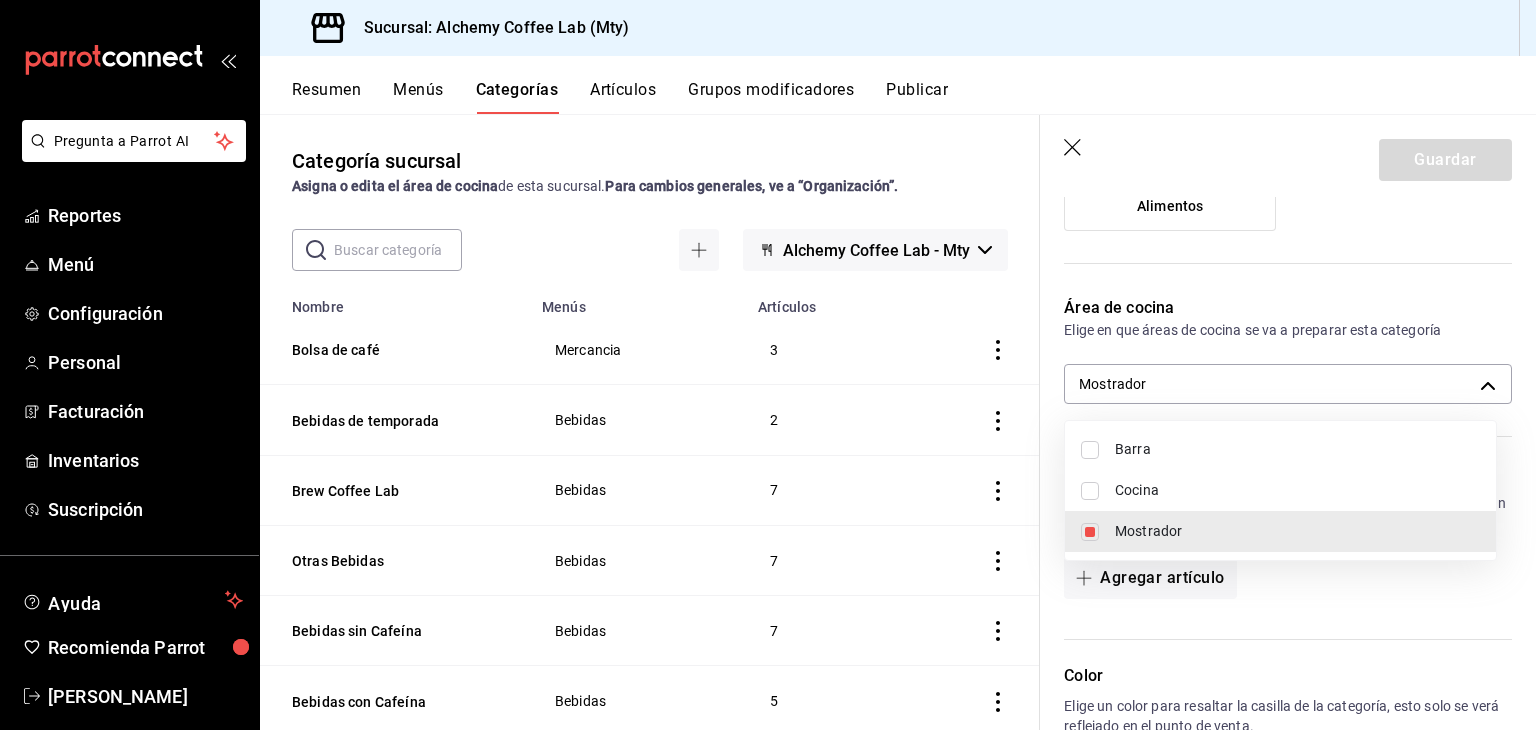 click at bounding box center (768, 365) 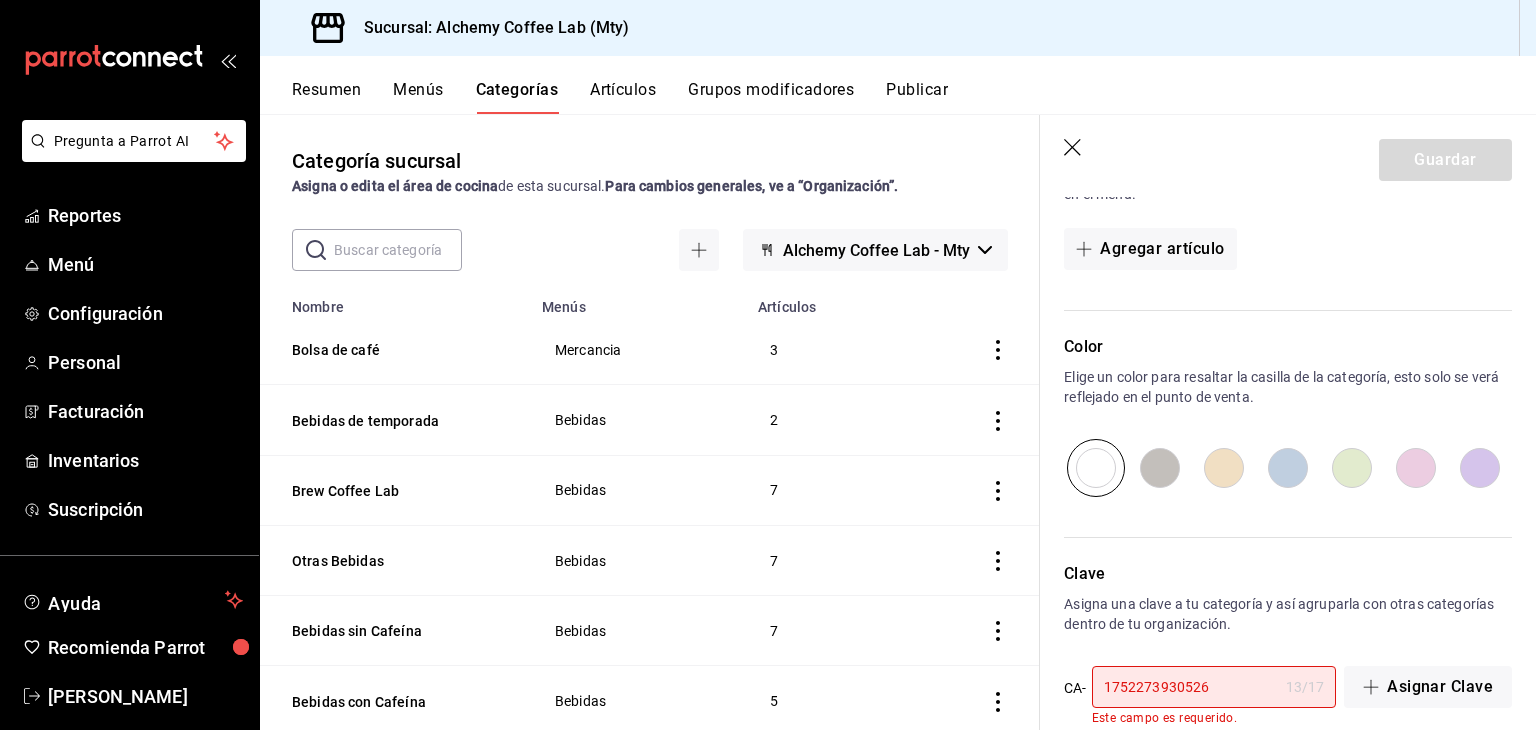 scroll, scrollTop: 664, scrollLeft: 0, axis: vertical 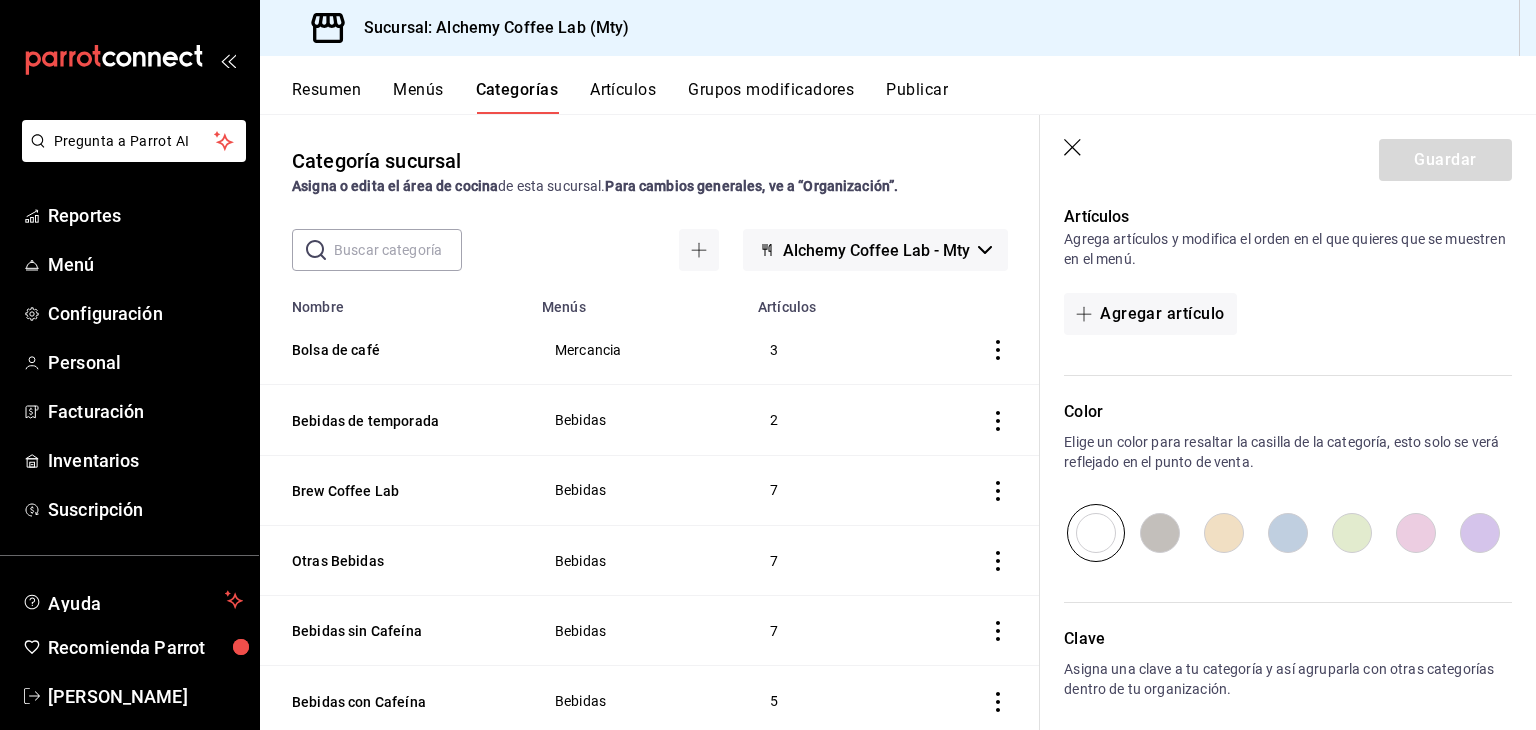 click at bounding box center (1096, 533) 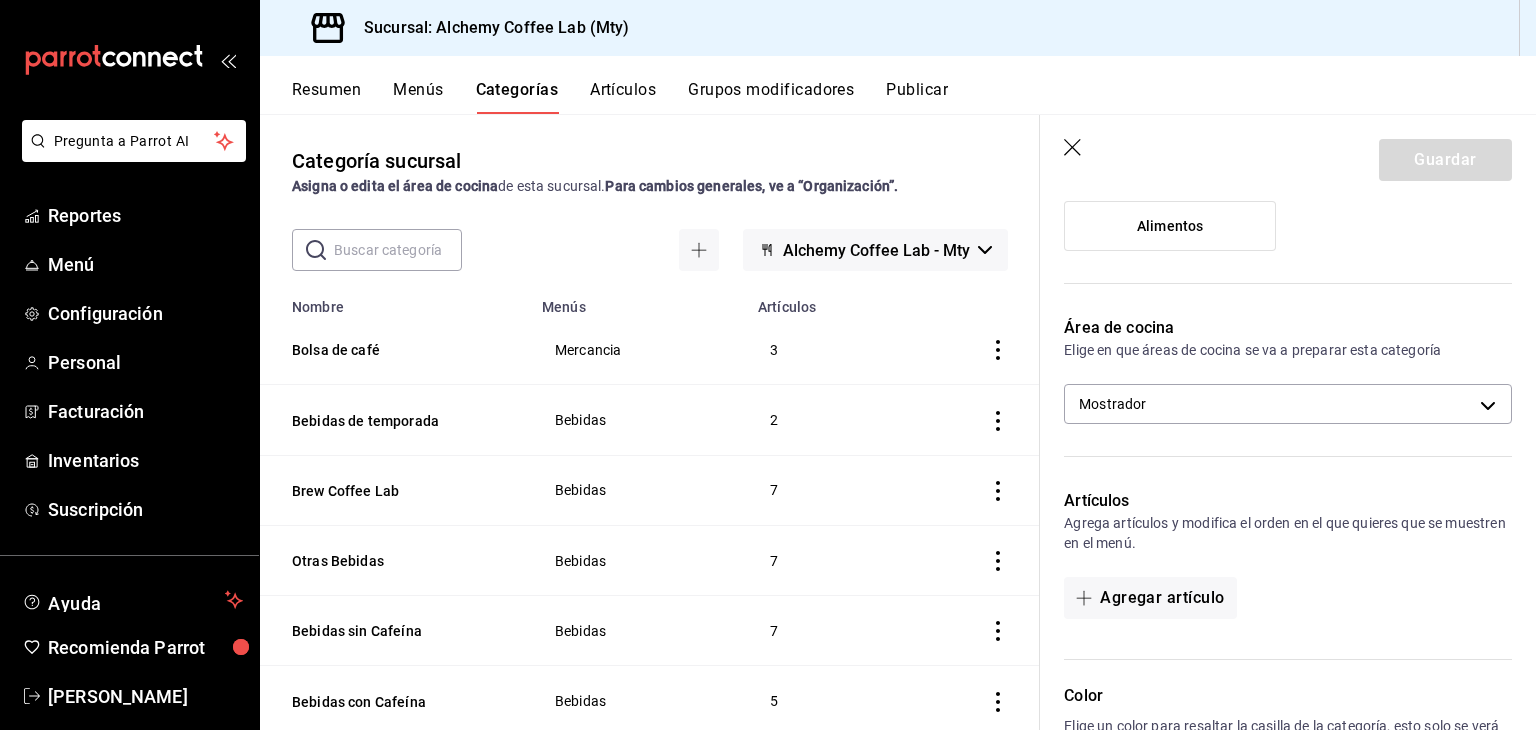 scroll, scrollTop: 264, scrollLeft: 0, axis: vertical 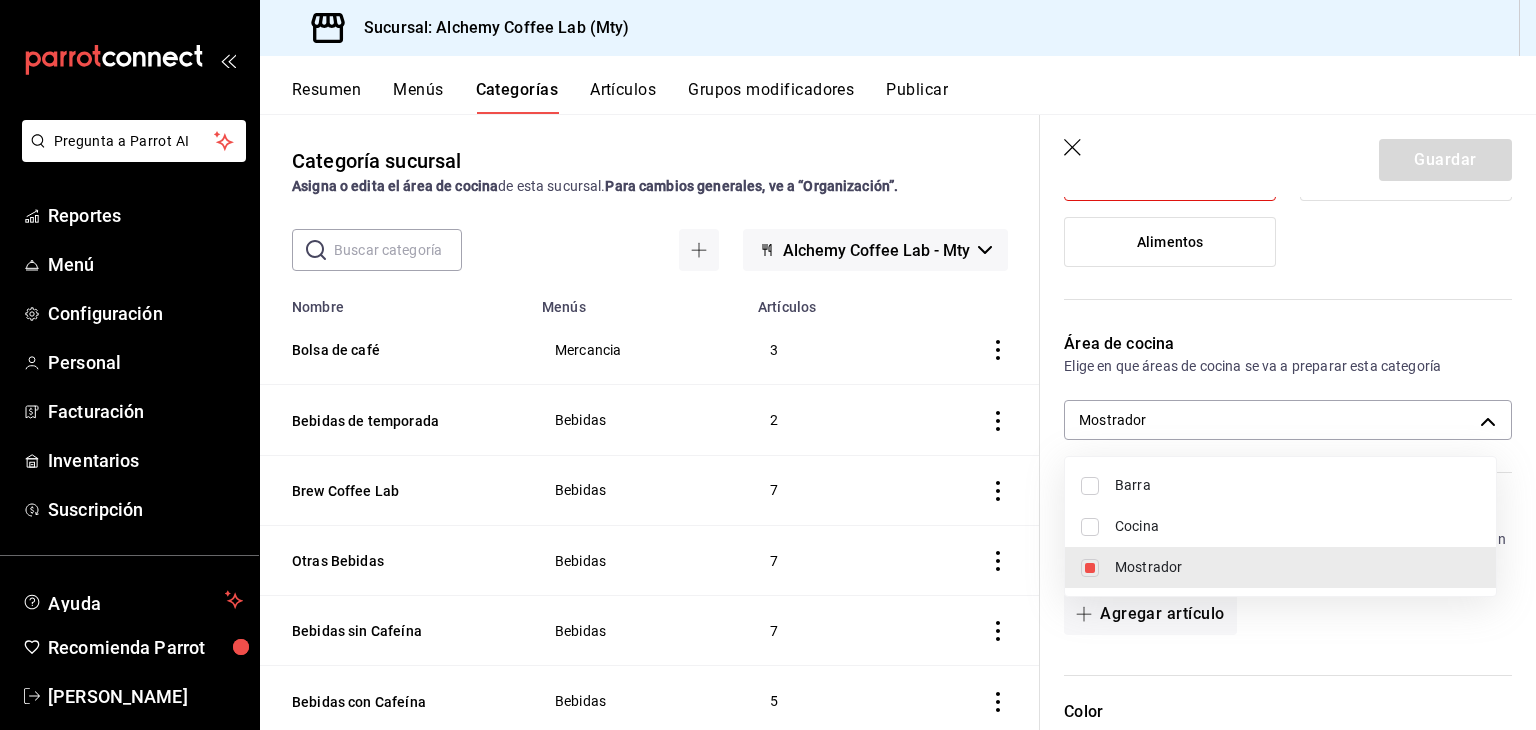 click on "Pregunta a Parrot AI Reportes   Menú   Configuración   Personal   Facturación   Inventarios   Suscripción   Ayuda Recomienda Parrot   David Eugenio Solis Treviño   Sugerir nueva función   Sucursal: Alchemy Coffee Lab (Mty) Resumen Menús Categorías Artículos Grupos modificadores Publicar Categoría sucursal Asigna o edita el área de cocina  de esta sucursal.  Para cambios generales, ve a “Organización”. ​ ​ Alchemy Coffee Lab - Mty Nombre Menús Artículos Bolsa de café Mercancia 3 Bebidas de temporada Bebidas 2 Brew Coffee Lab Bebidas 7 Otras Bebidas Bebidas 7 Bebidas sin Cafeína Bebidas 7 Bebidas con Cafeína Bebidas 5 Coffee Mocktails Bebidas 3 Bebidas Clasicas Bebidas 9 Crepas Y Waffles Alimentos 5 Postres Alimentos 6 Pastas Alimentos 3 Ensaladas Alimentos 3 Bowls Alimentos 5 Brunch Alimentos 4 Chilaquiles Alimentos 1 Paninis Y Brioche Alimentos 6 Guardar Nueva categoría ¿Cómo se va a llamar? Merch 5 /30 ¿Cómo se va a llamar? Elige tu menú Mercancia Bebidas Alimentos Mostrador 13" at bounding box center (768, 365) 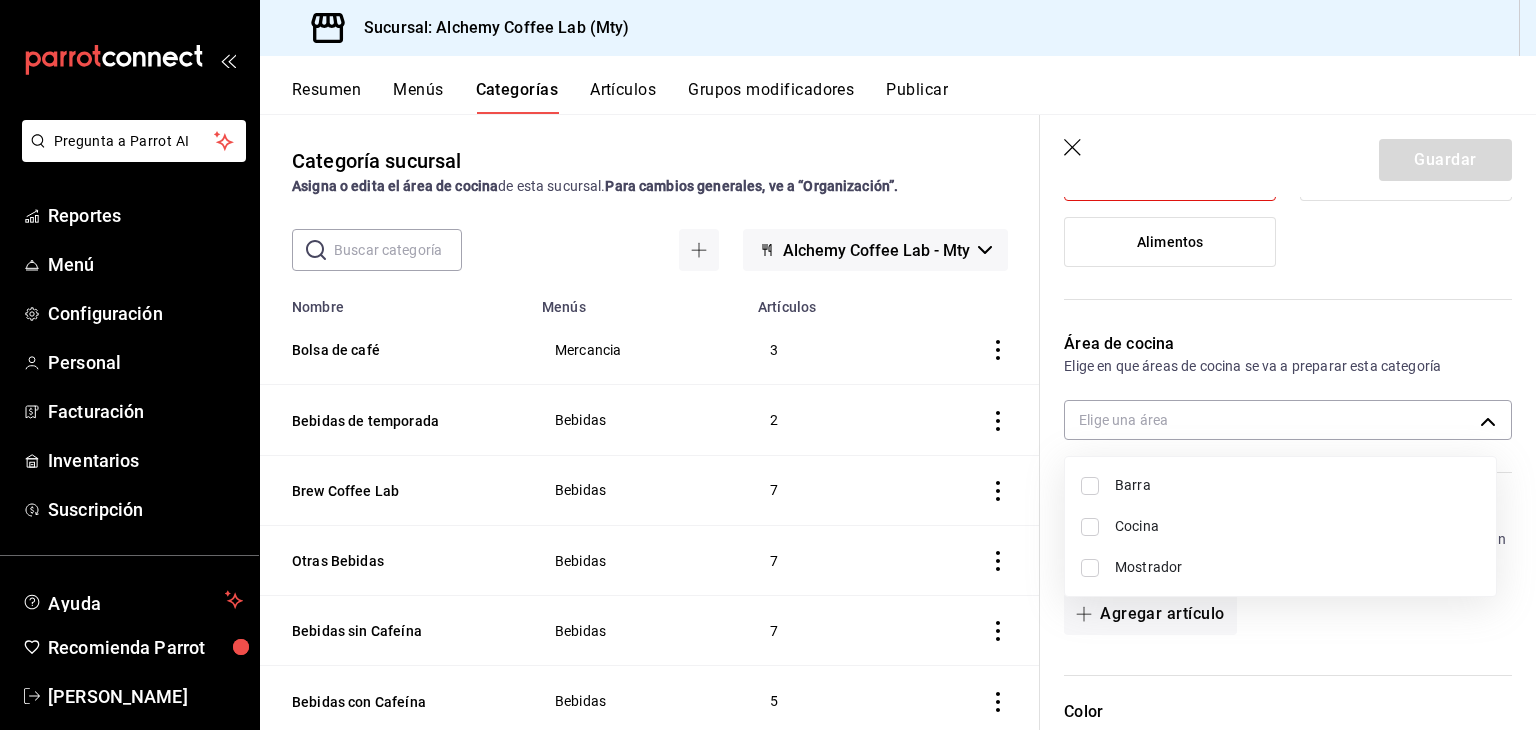 click on "Mostrador" at bounding box center [1297, 567] 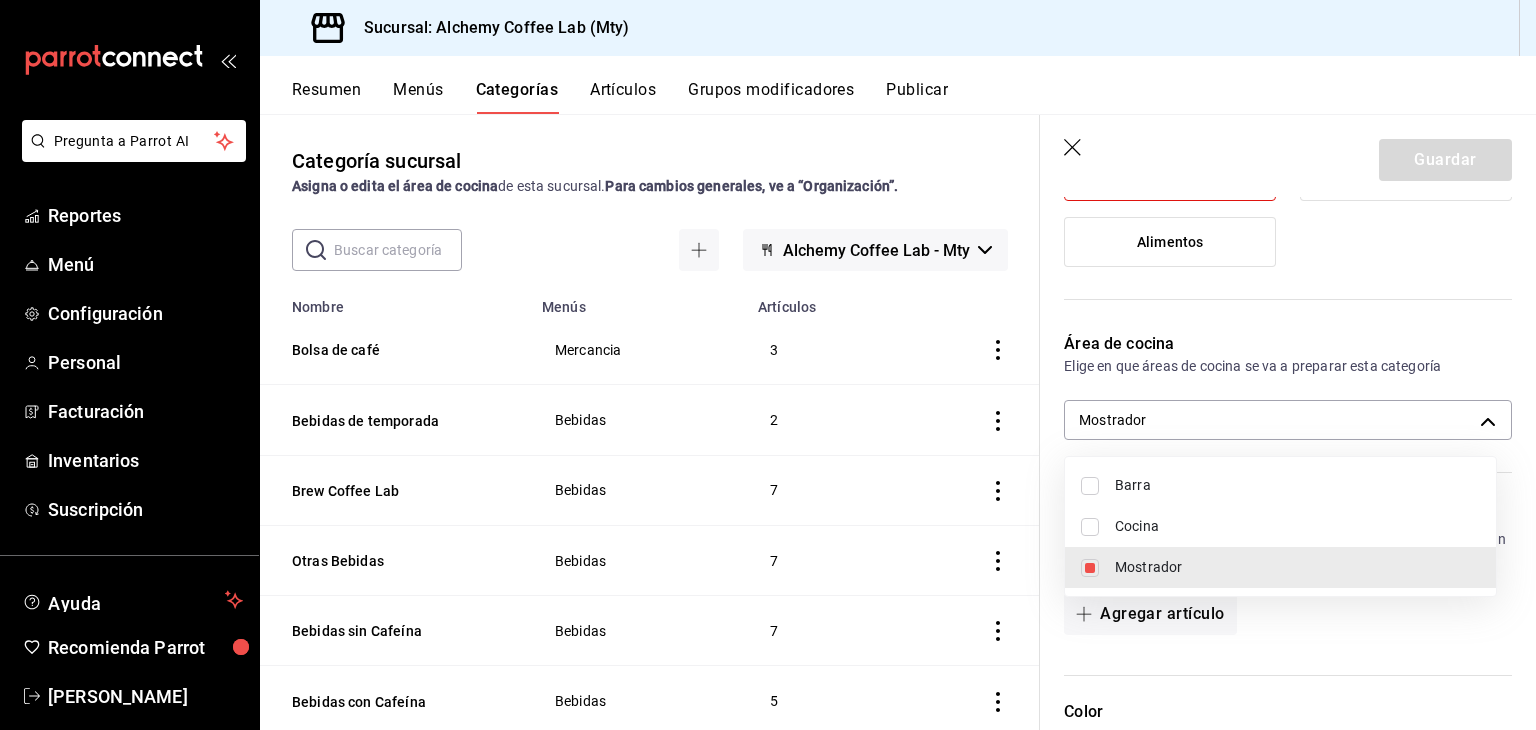 click at bounding box center [768, 365] 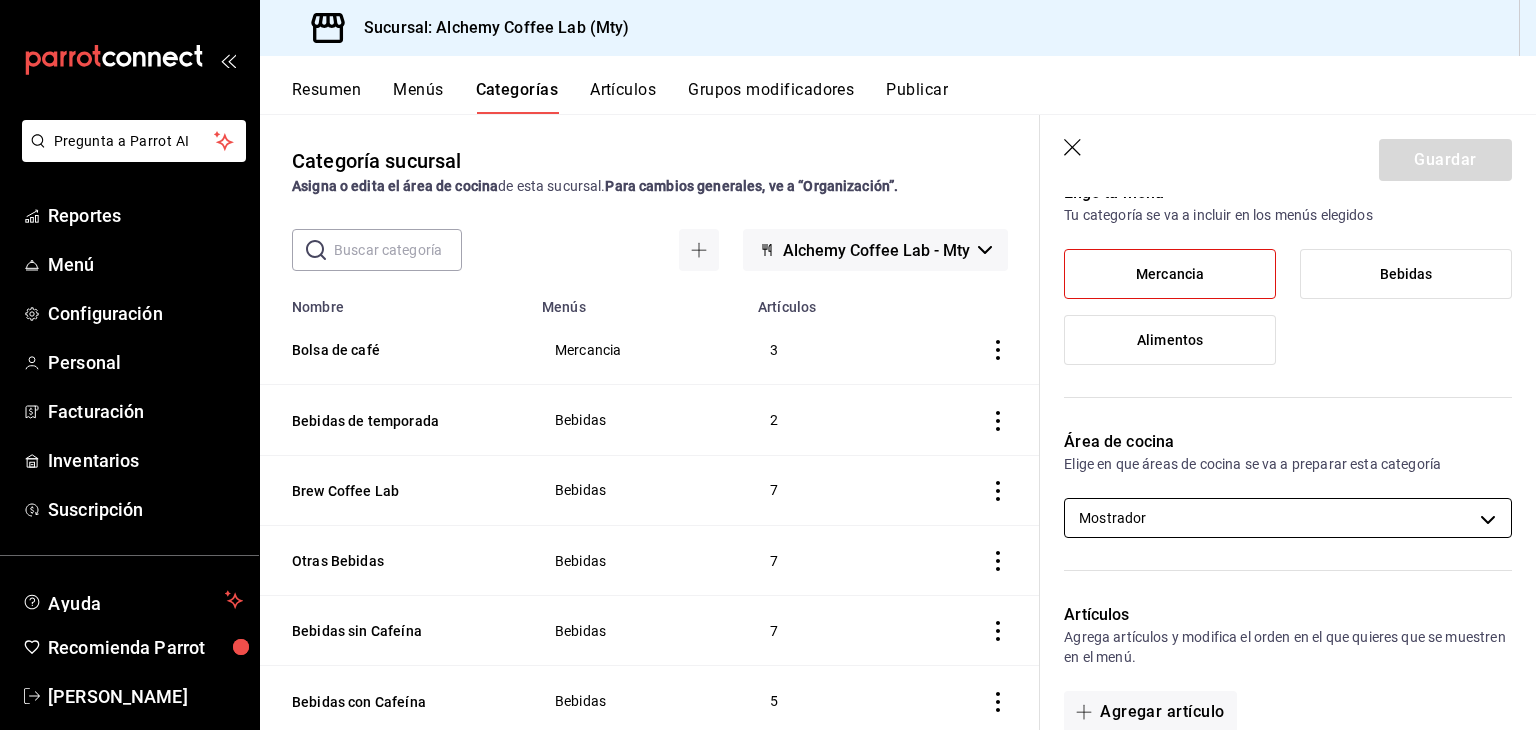 scroll, scrollTop: 164, scrollLeft: 0, axis: vertical 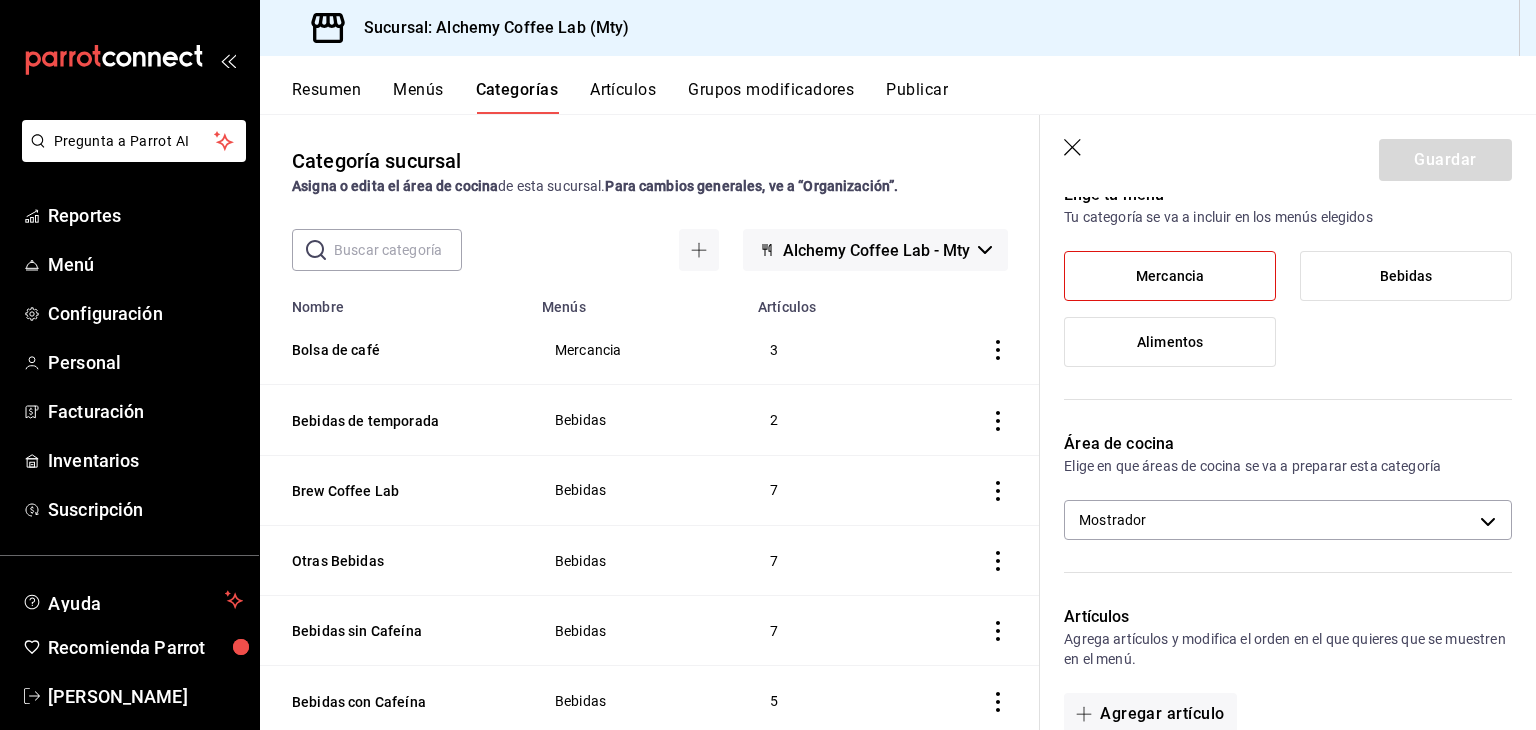click on "Mercancia" at bounding box center [1170, 276] 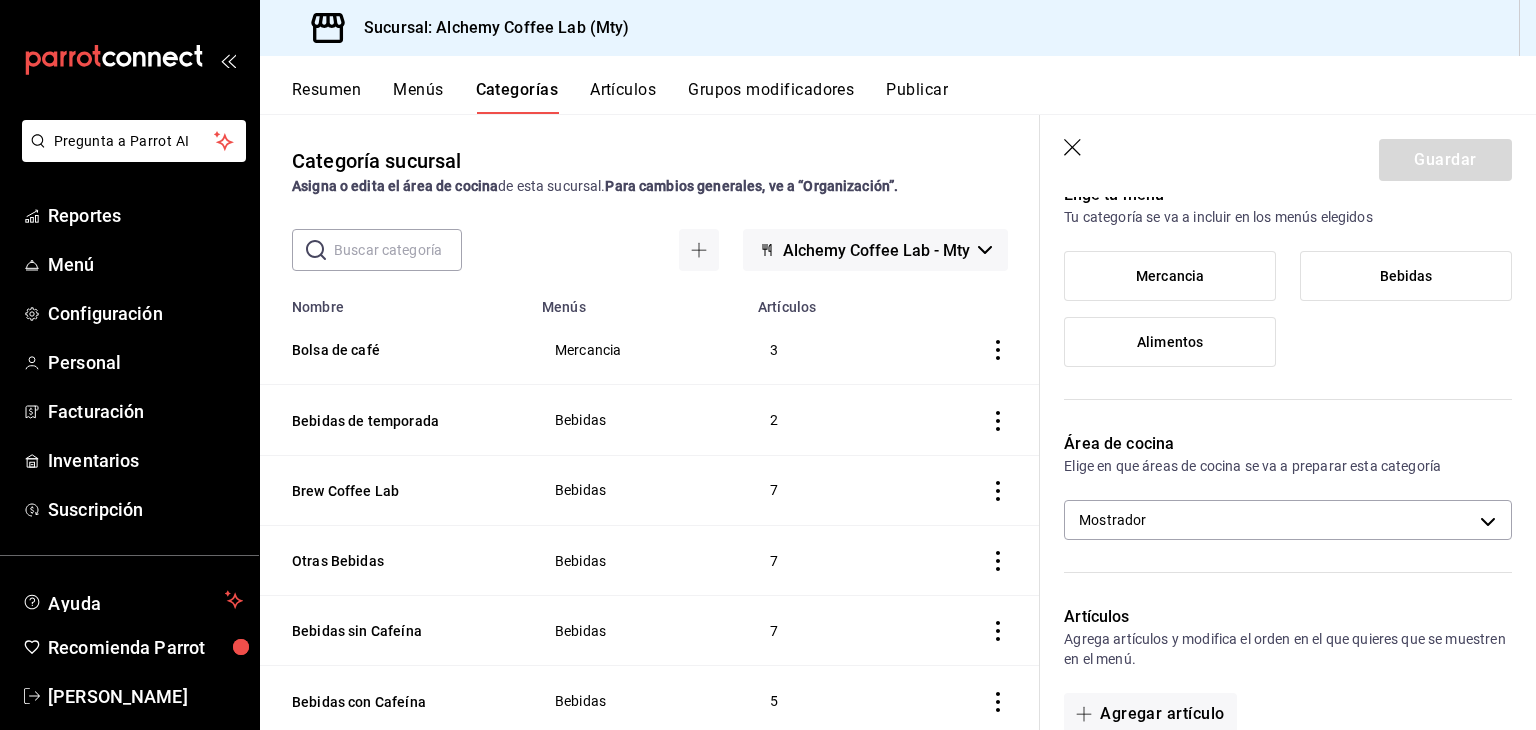 click on "Mercancia" at bounding box center [1170, 276] 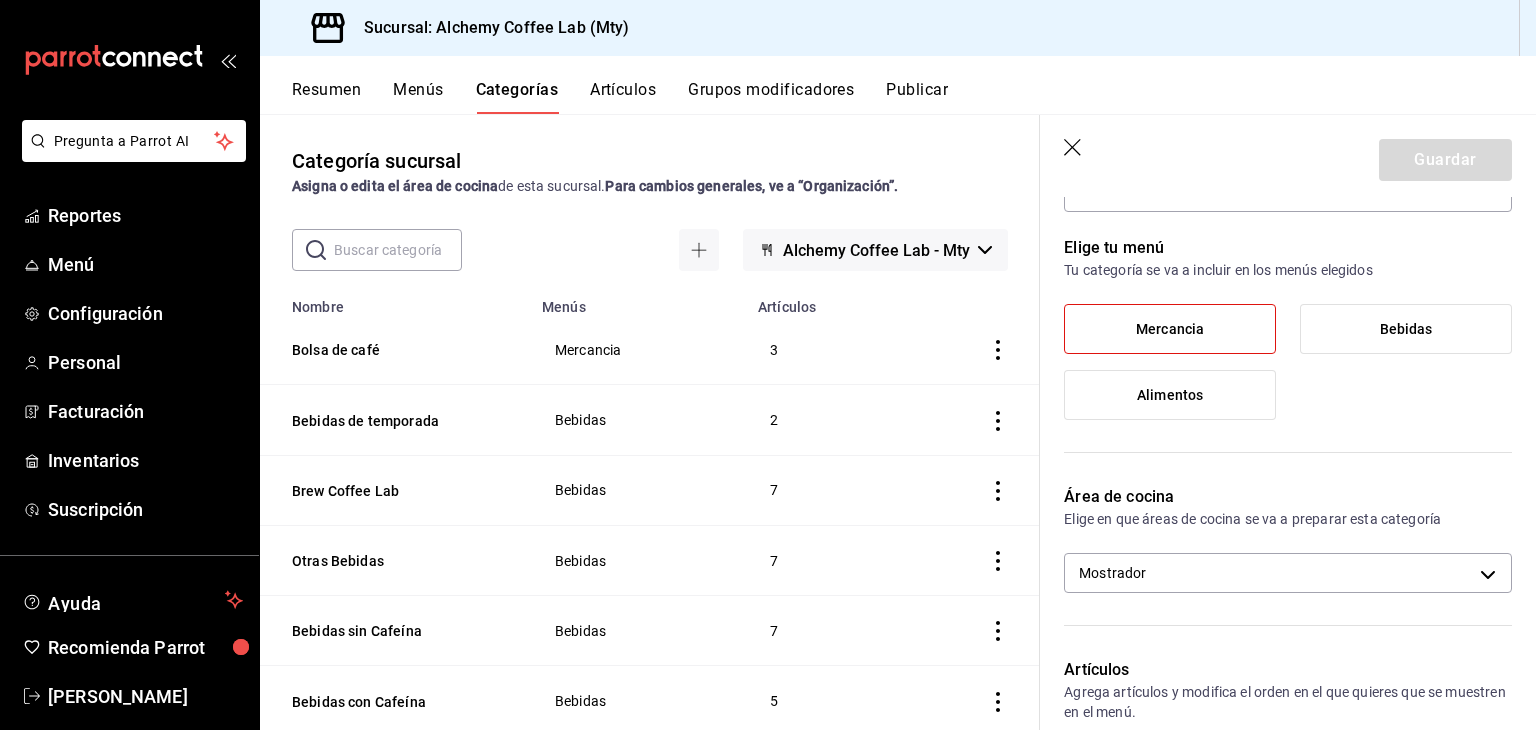 scroll, scrollTop: 0, scrollLeft: 0, axis: both 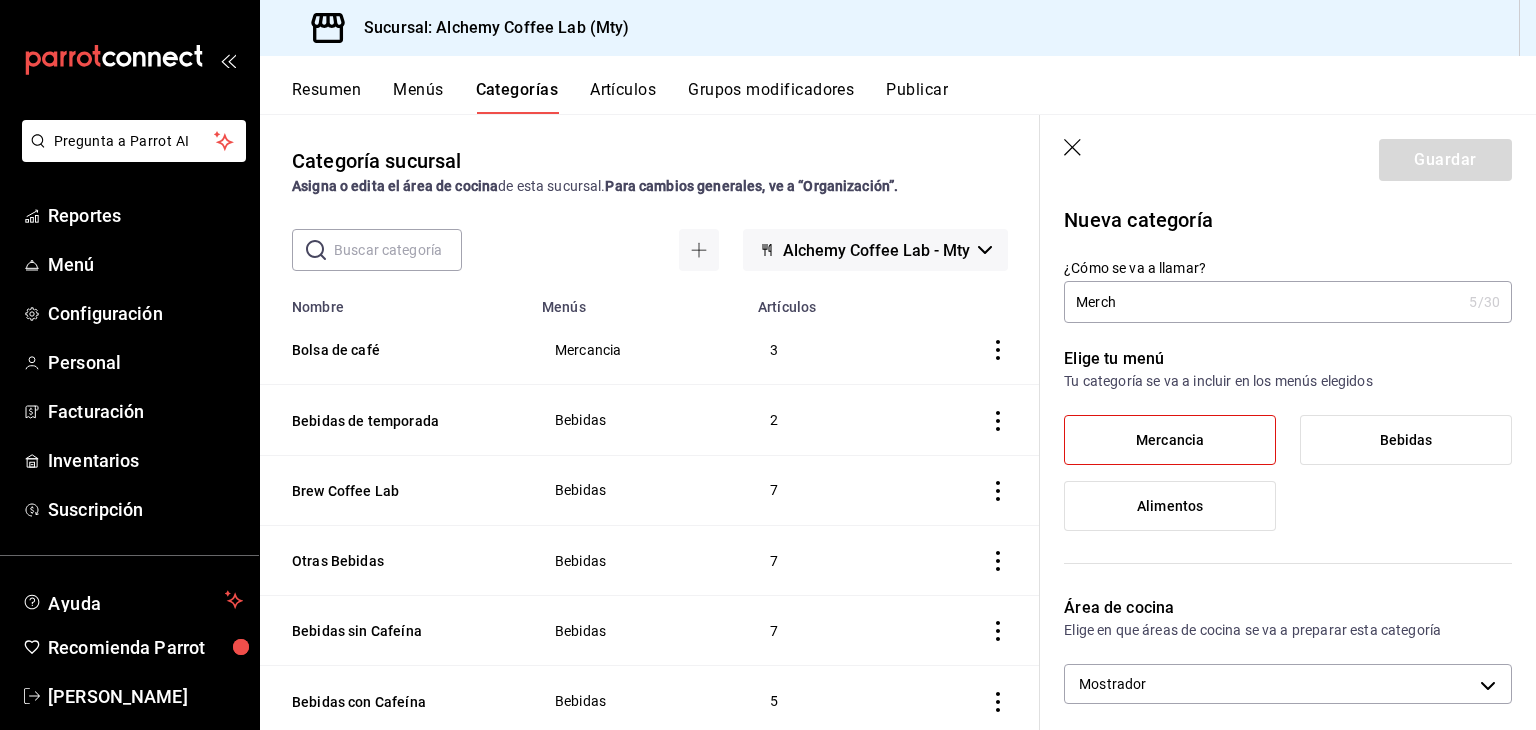 click on "Merch" at bounding box center (1262, 302) 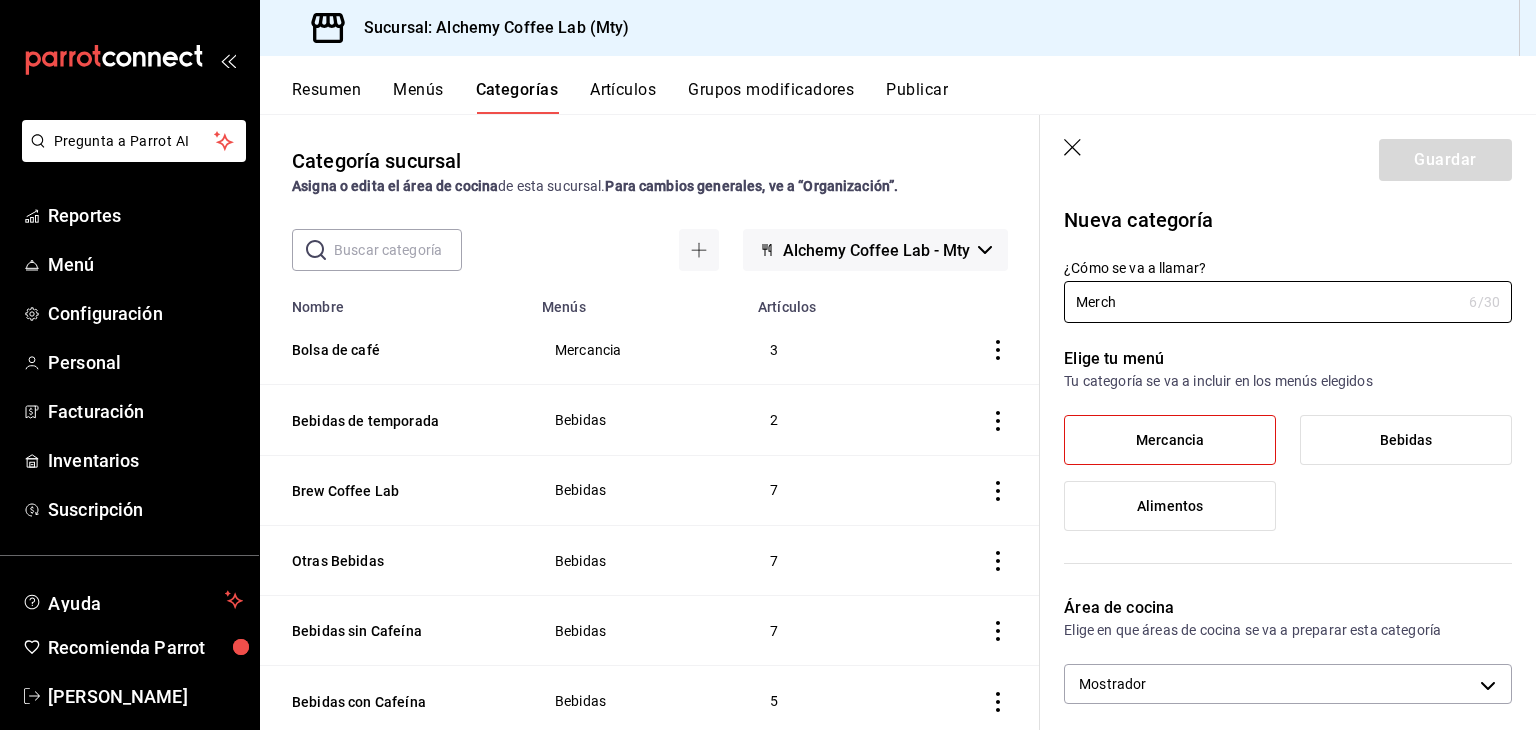 type on "Merch" 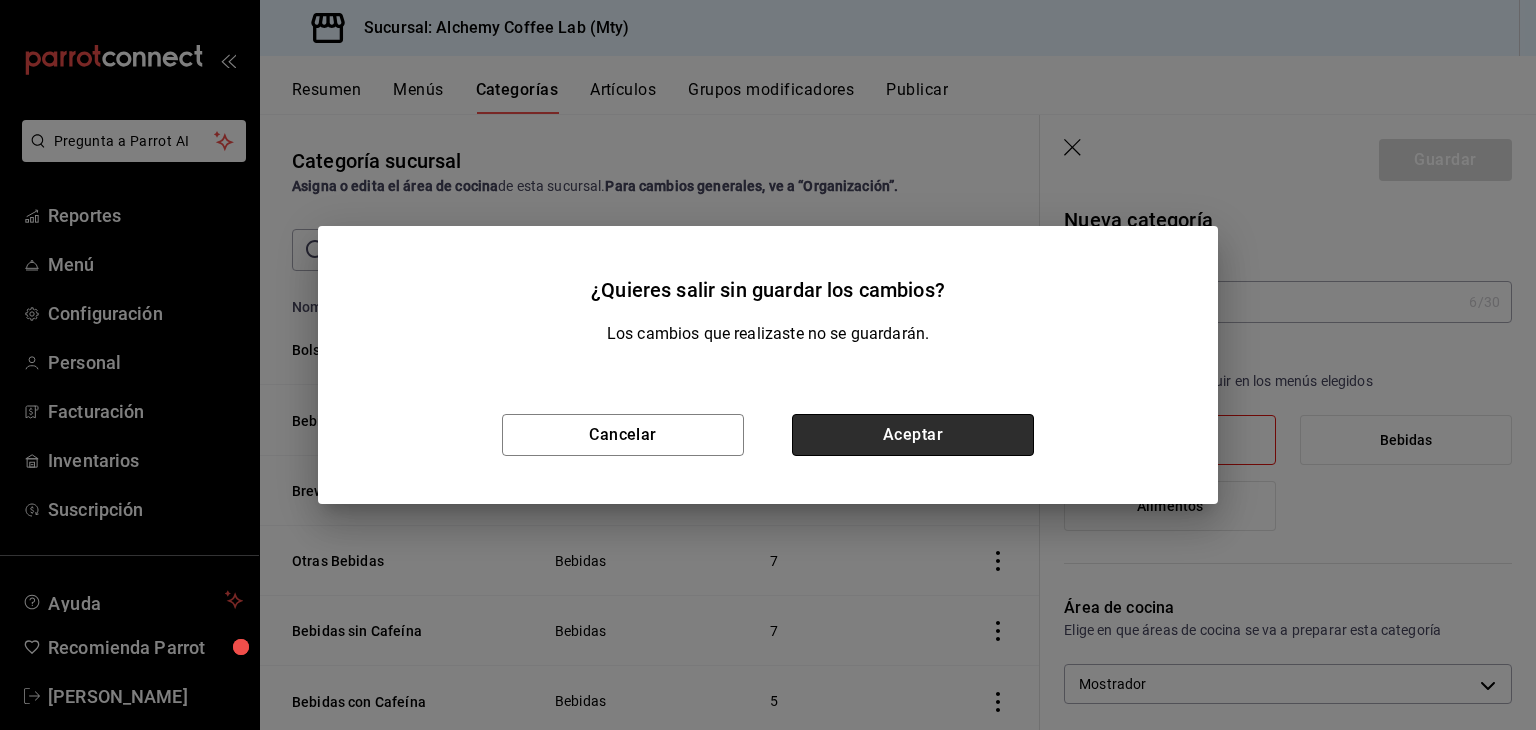 click on "Aceptar" at bounding box center (913, 435) 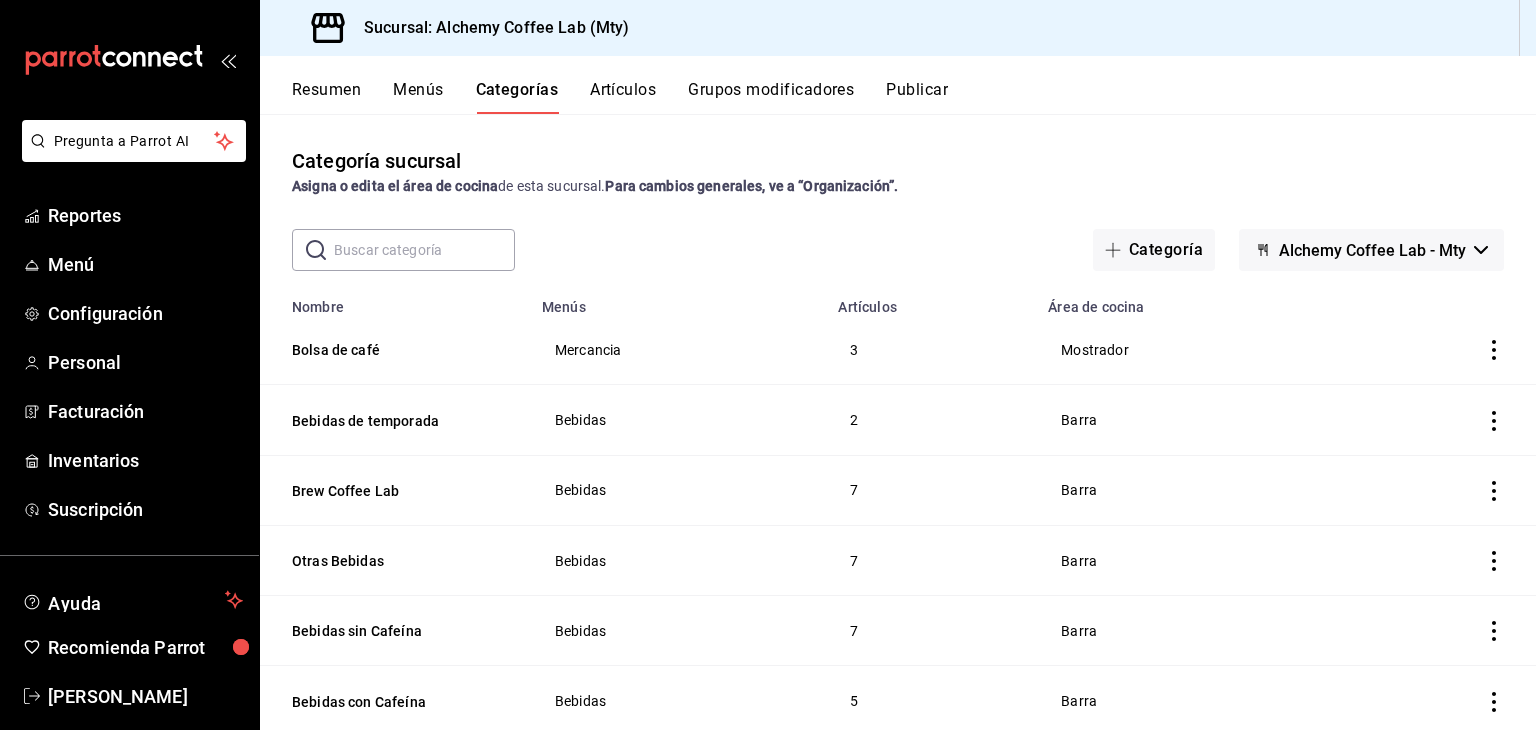 click on "Artículos" at bounding box center [623, 97] 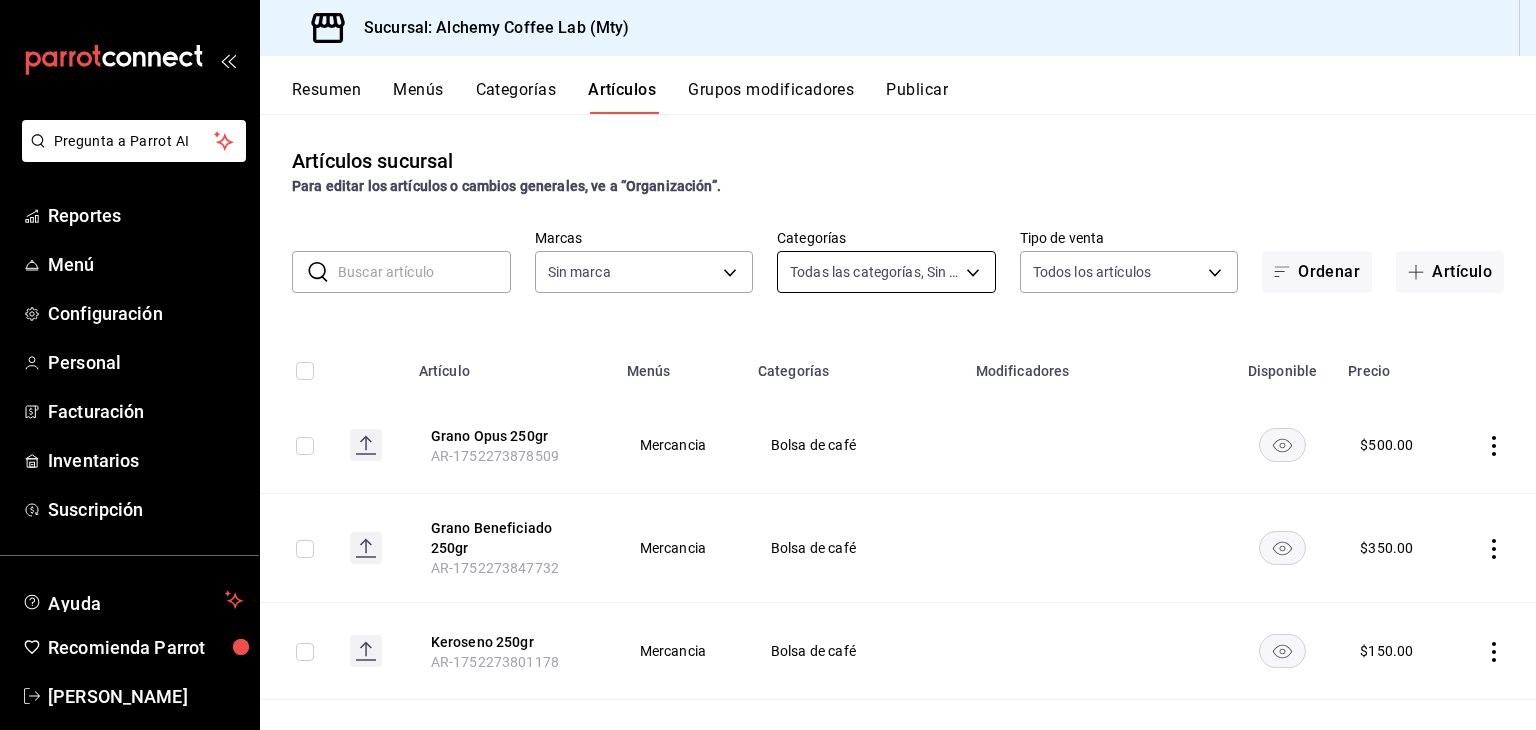 type on "5720fba0-4b3c-4af1-99c2-310b9d32b626,6f391e13-d369-4fd1-9e07-81fa35695065,6cee18f7-63d6-4ae0-a5fa-7f66450c5234,8f56fa9d-b5f7-423d-8f11-eda24a9be7dc,0959238c-b2f0-4e50-a72b-9acd913a0e6d,87d7d329-ef4d-4ea2-b0cc-7aa43f232e86,0d94947a-2237-44fd-9659-405017dccbcb,4f878af2-bd33-4ff2-b57a-7be79110d9e1,7dbad2d2-8702-4494-bd85-95c08bbe0766,19e81b95-3a6a-45a7-b76c-705b7ea18356,ab0ce2b7-02f2-4a6d-b2a0-8d884bdd482f,f61d6689-96be-4dbf-b04d-1c056a84d092,bbe26e67-8ee3-44bb-aa42-10b56f436607,868379b8-0d20-4bb5-b8c7-30117c1a963f,3b48f957-8fb6-4fb6-81e1-ab77b4847770,0e1e856b-c234-4bde-b480-7e0d984a0171" 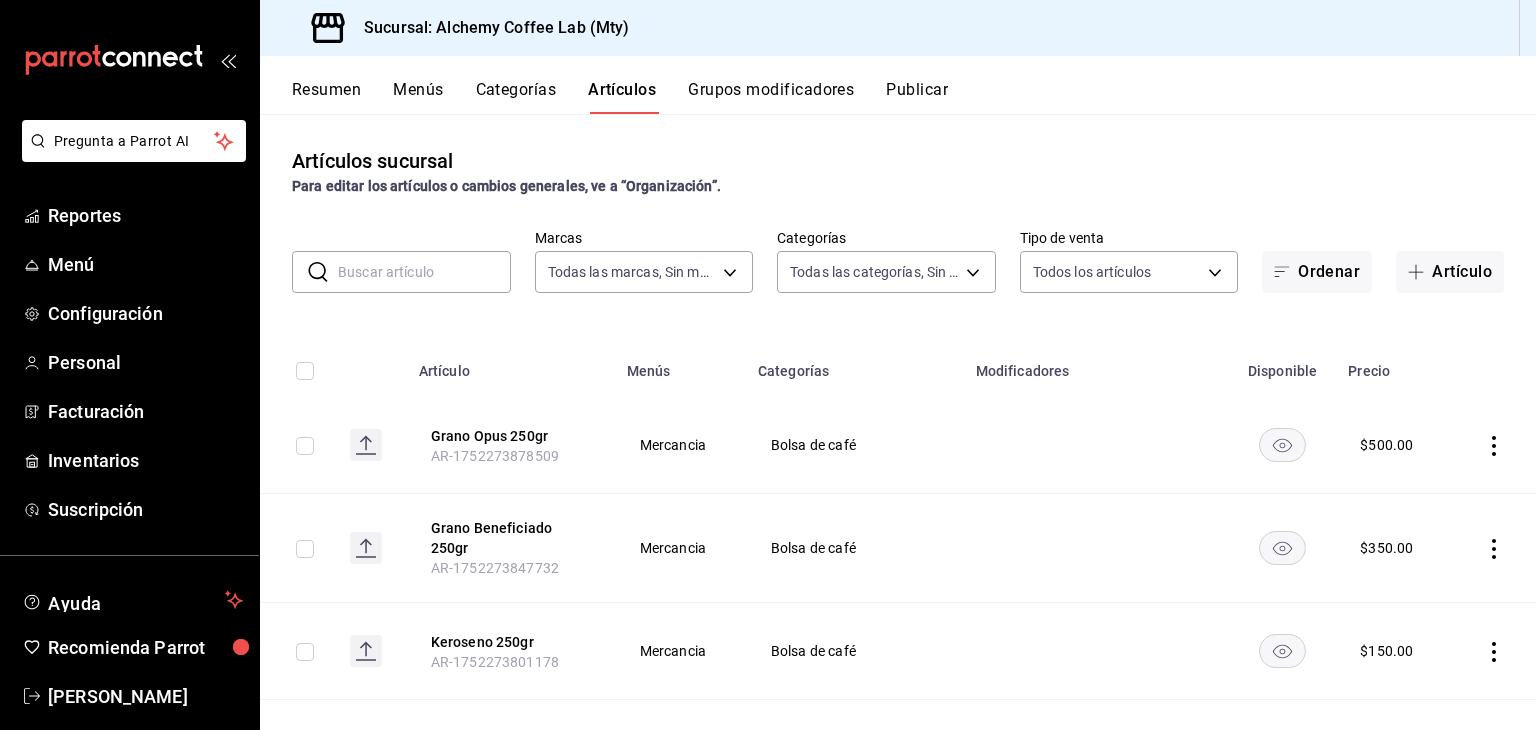 click on "Categorías" at bounding box center [516, 97] 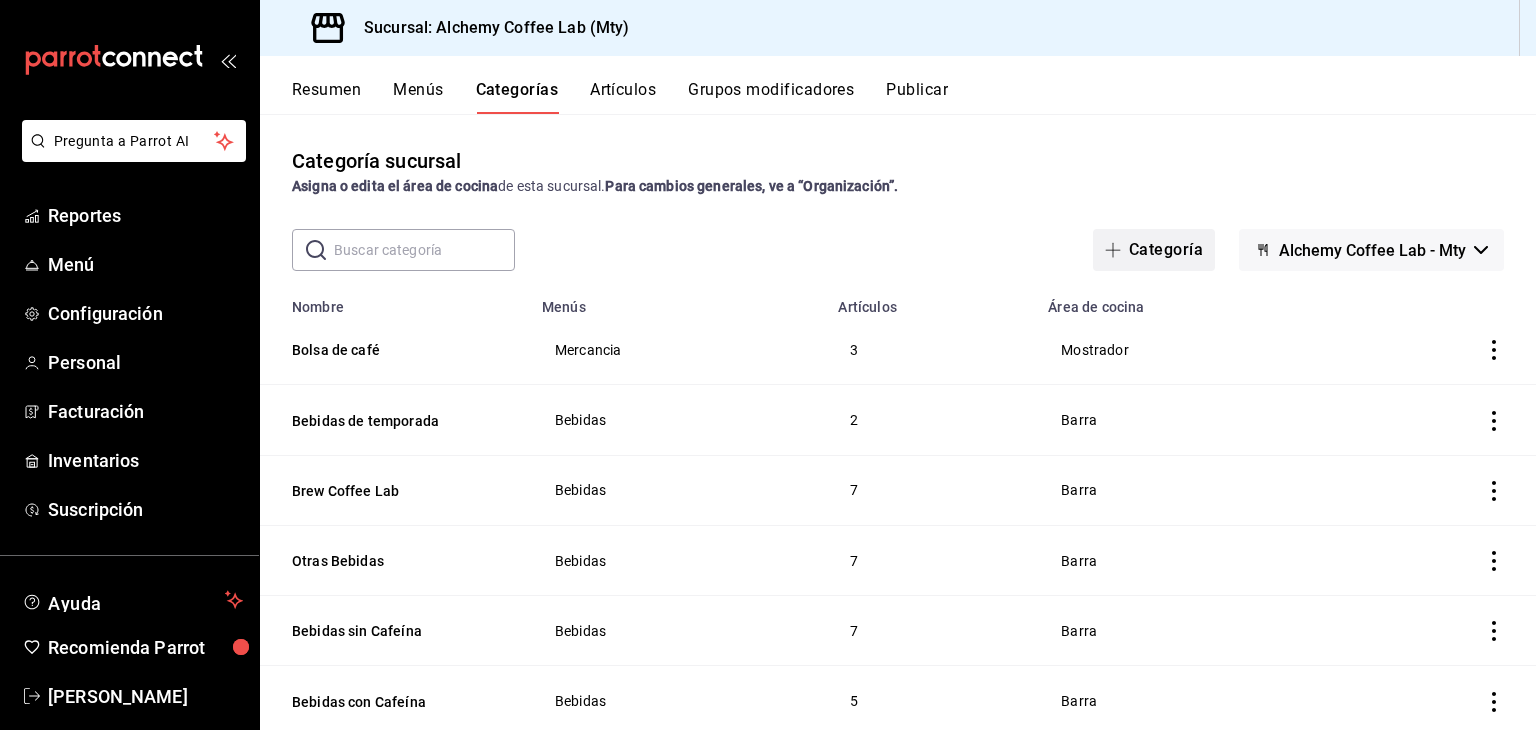 click on "Categoría" at bounding box center (1154, 250) 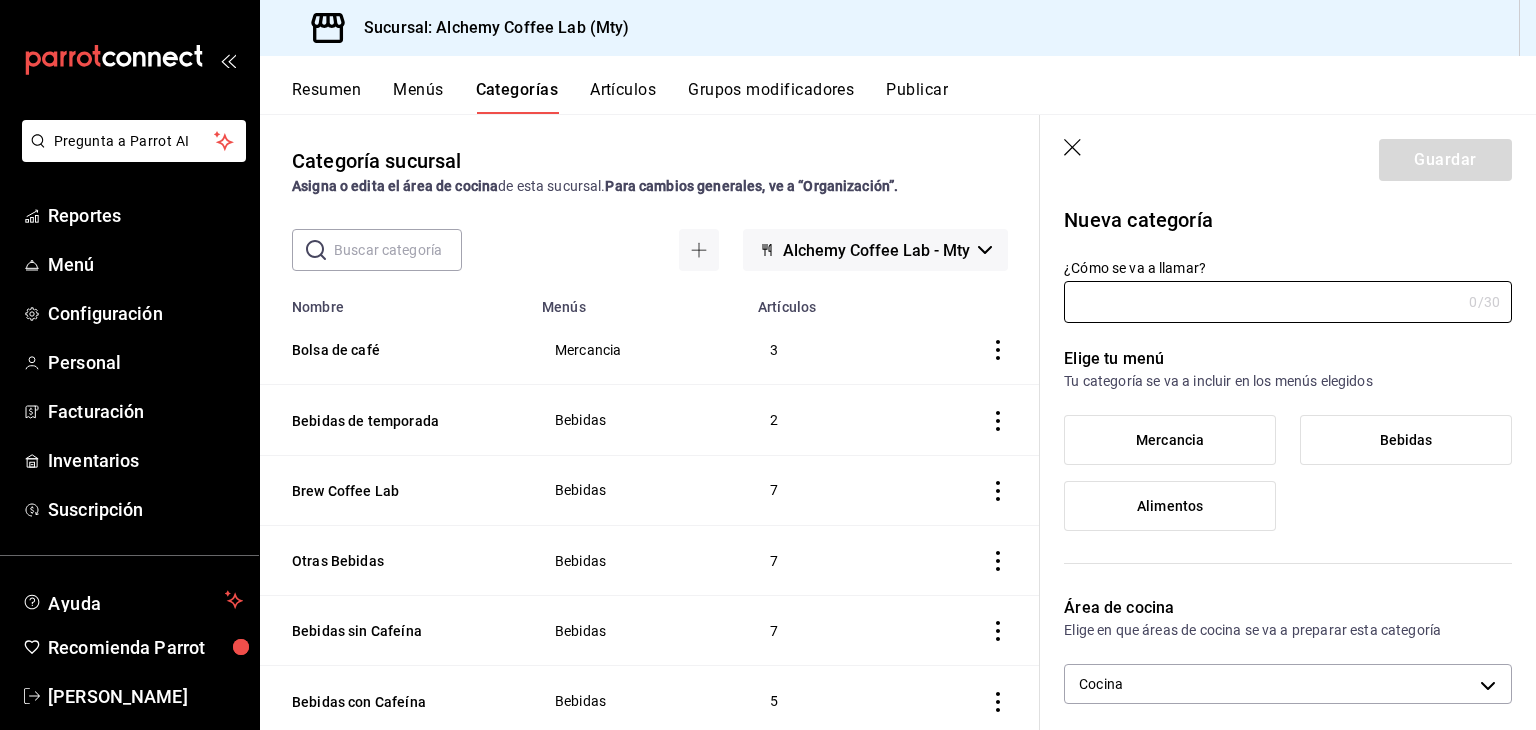 click on "Mercancia" at bounding box center [1170, 440] 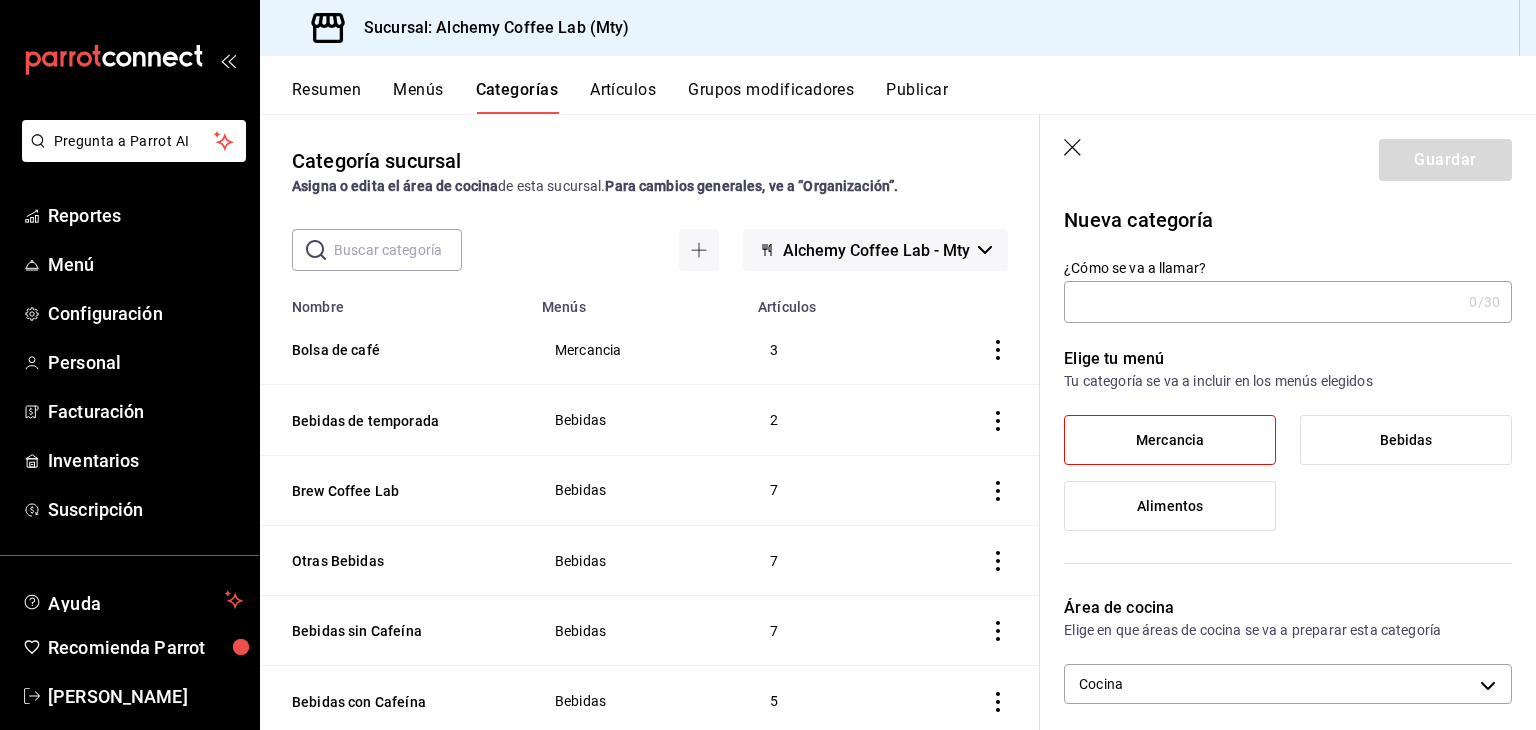 click on "¿Cómo se va a llamar?" at bounding box center [1262, 302] 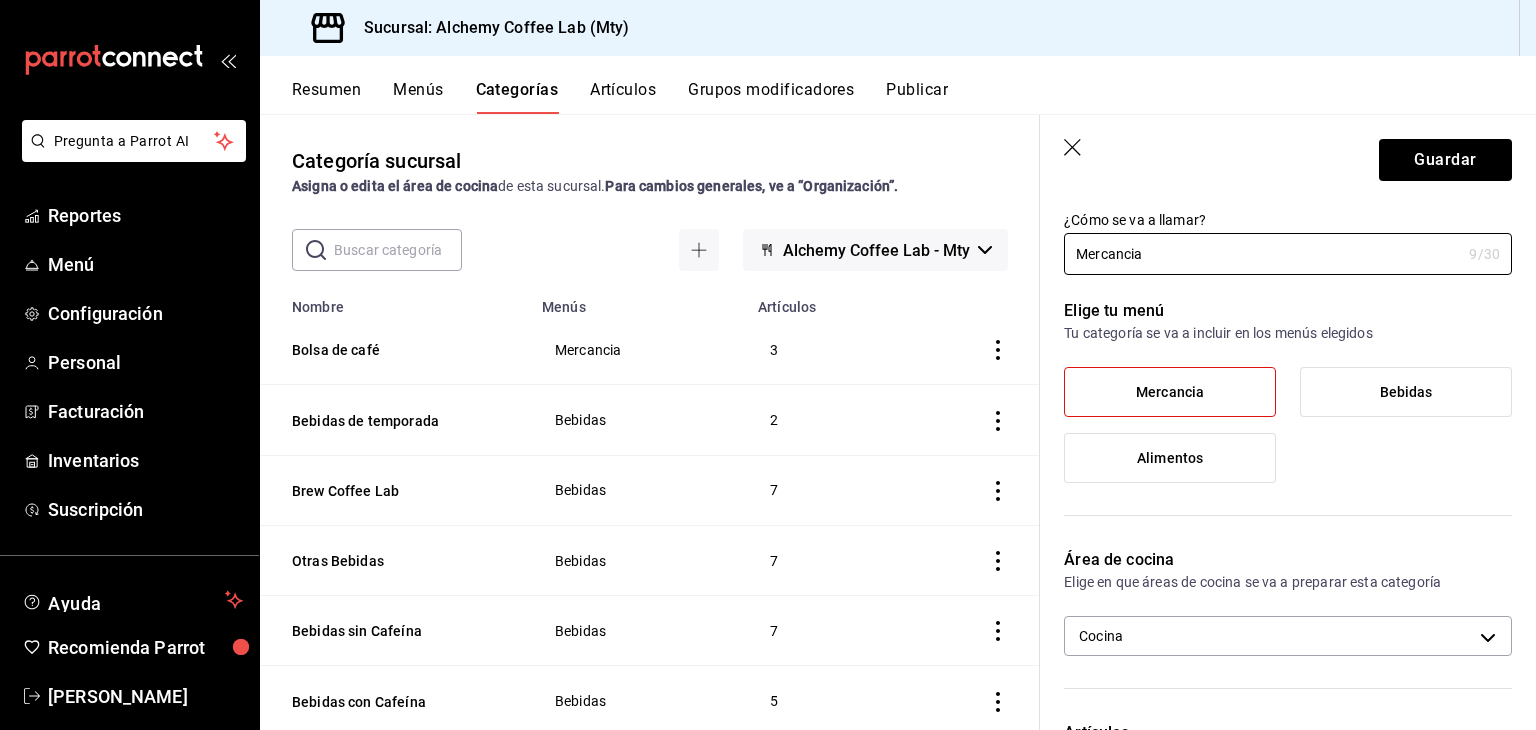 scroll, scrollTop: 200, scrollLeft: 0, axis: vertical 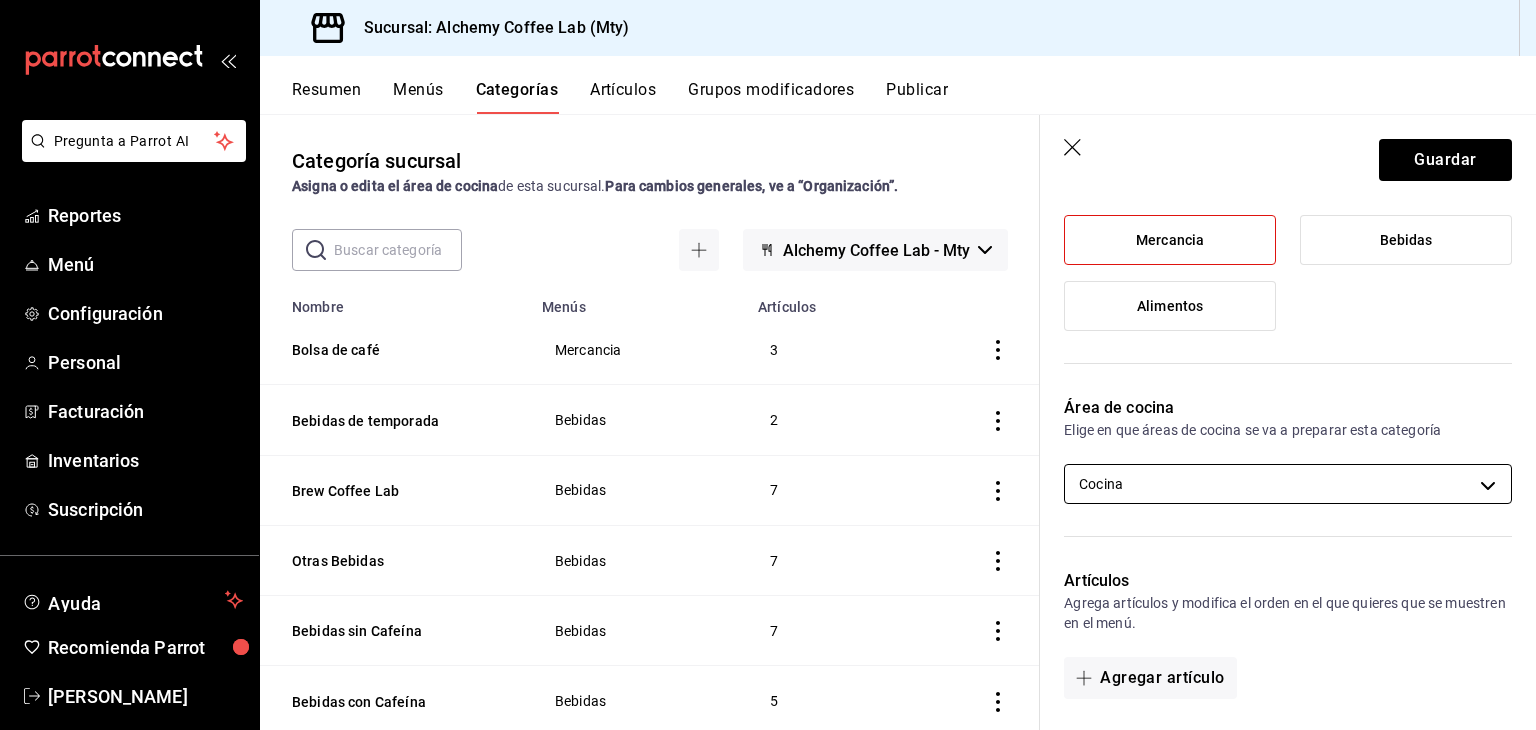 type on "Mercancia" 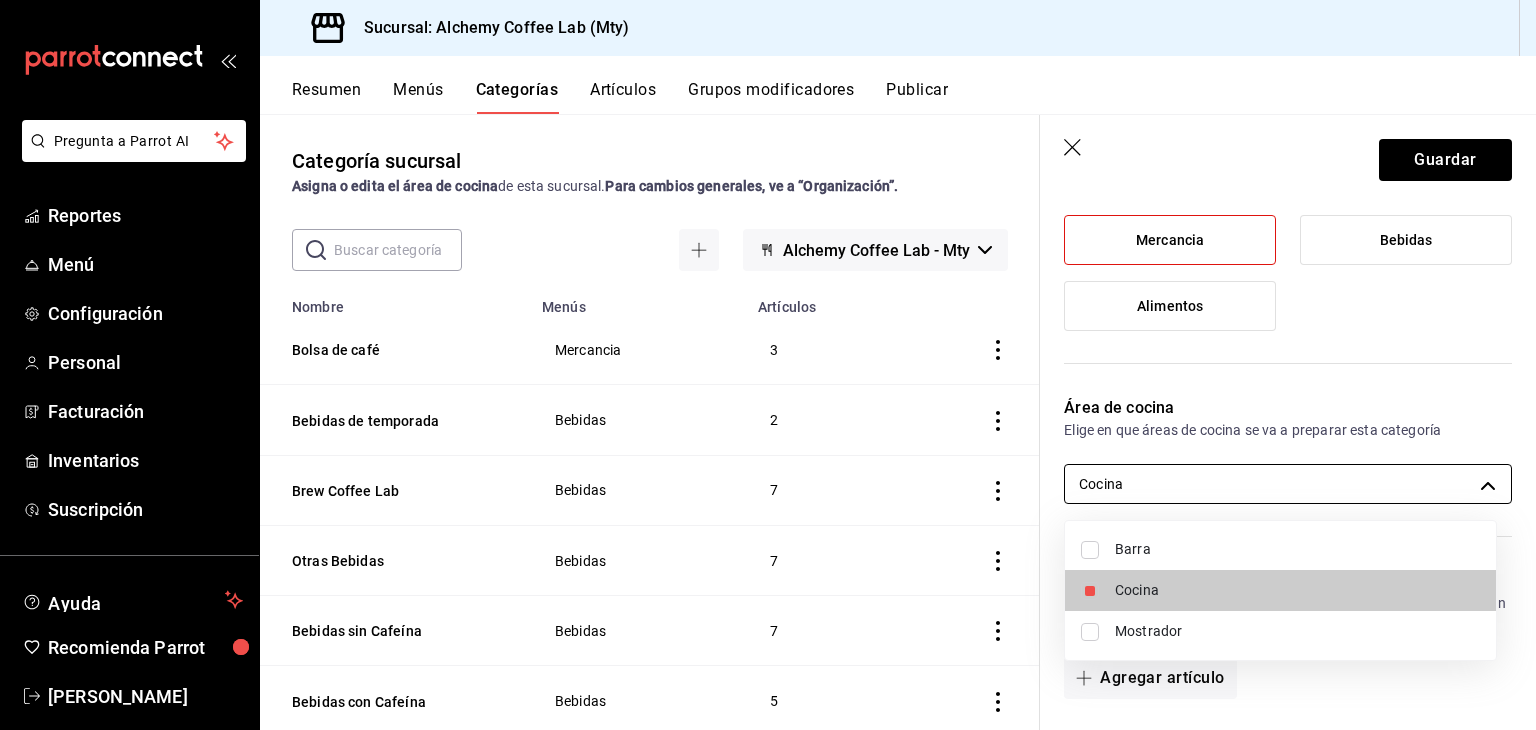 click on "Pregunta a Parrot AI Reportes   Menú   Configuración   Personal   Facturación   Inventarios   Suscripción   Ayuda Recomienda Parrot   David Eugenio Solis Treviño   Sugerir nueva función   Sucursal: Alchemy Coffee Lab (Mty) Resumen Menús Categorías Artículos Grupos modificadores Publicar Categoría sucursal Asigna o edita el área de cocina  de esta sucursal.  Para cambios generales, ve a “Organización”. ​ ​ Alchemy Coffee Lab - Mty Nombre Menús Artículos Bolsa de café Mercancia 3 Bebidas de temporada Bebidas 2 Brew Coffee Lab Bebidas 7 Otras Bebidas Bebidas 7 Bebidas sin Cafeína Bebidas 7 Bebidas con Cafeína Bebidas 5 Coffee Mocktails Bebidas 3 Bebidas Clasicas Bebidas 9 Crepas Y Waffles Alimentos 5 Postres Alimentos 6 Pastas Alimentos 3 Ensaladas Alimentos 3 Bowls Alimentos 5 Brunch Alimentos 4 Chilaquiles Alimentos 1 Paninis Y Brioche Alimentos 6 Guardar Nueva categoría ¿Cómo se va a llamar? Mercancia 9 /30 ¿Cómo se va a llamar? Elige tu menú Mercancia Bebidas Alimentos Cocina /" at bounding box center [768, 365] 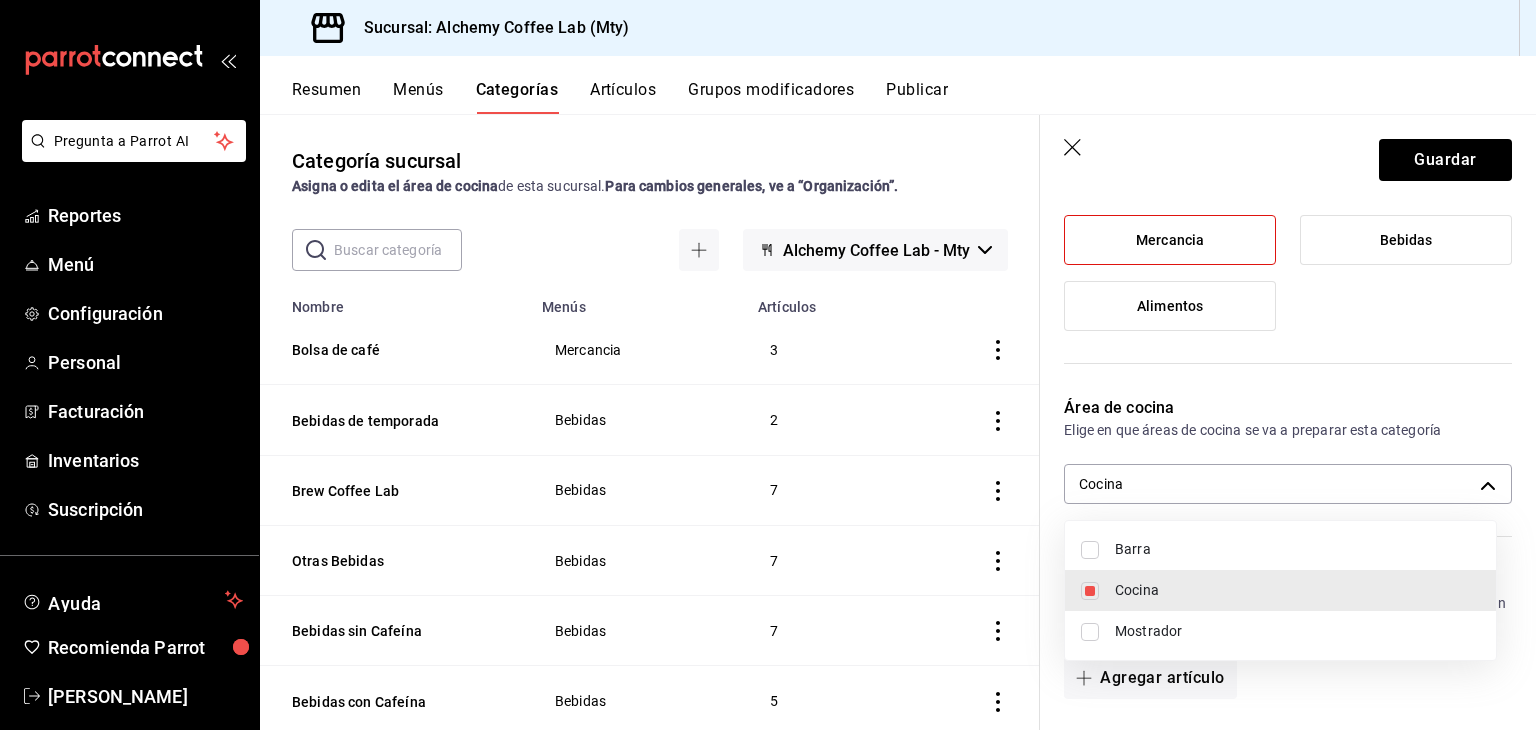 click on "Mostrador" at bounding box center [1297, 631] 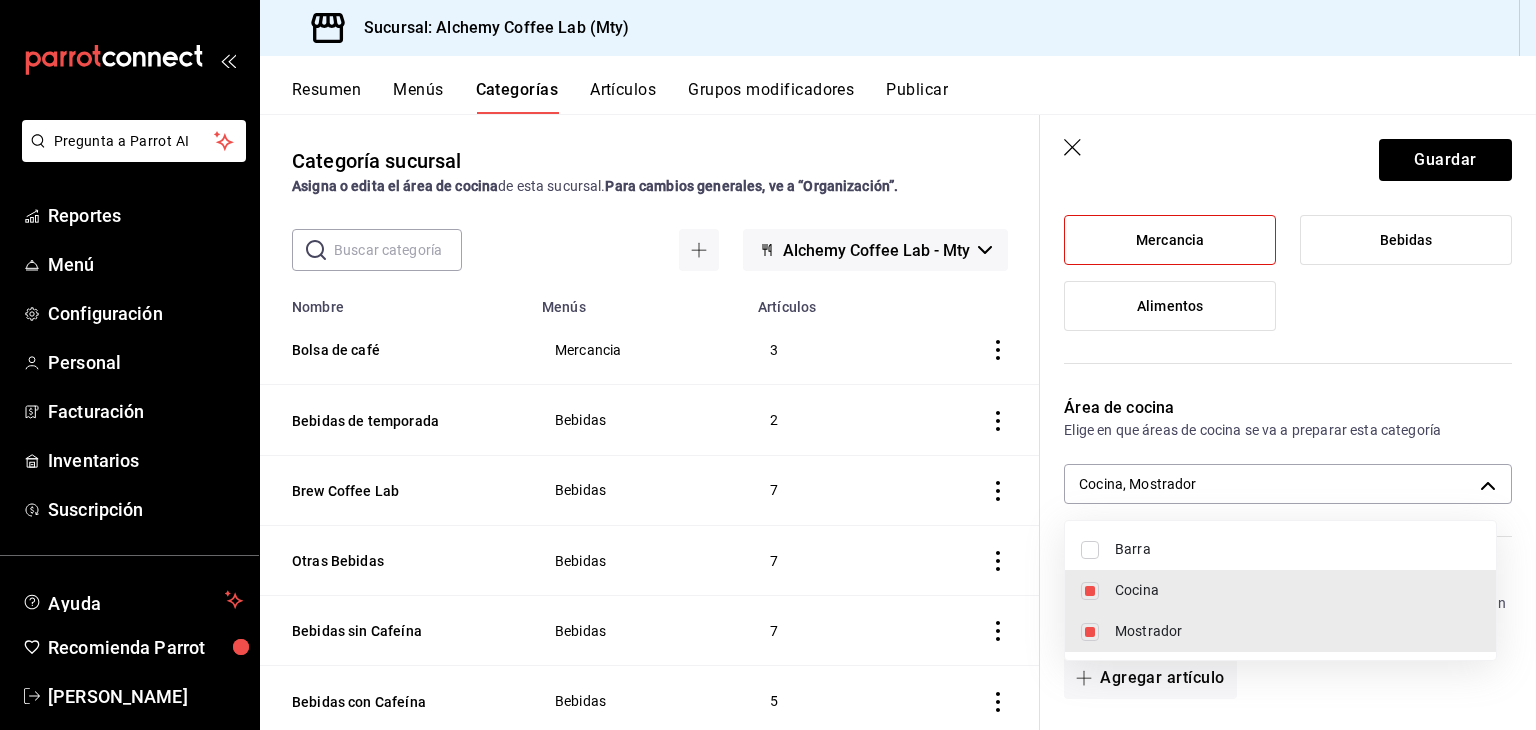 click on "Cocina" at bounding box center [1297, 590] 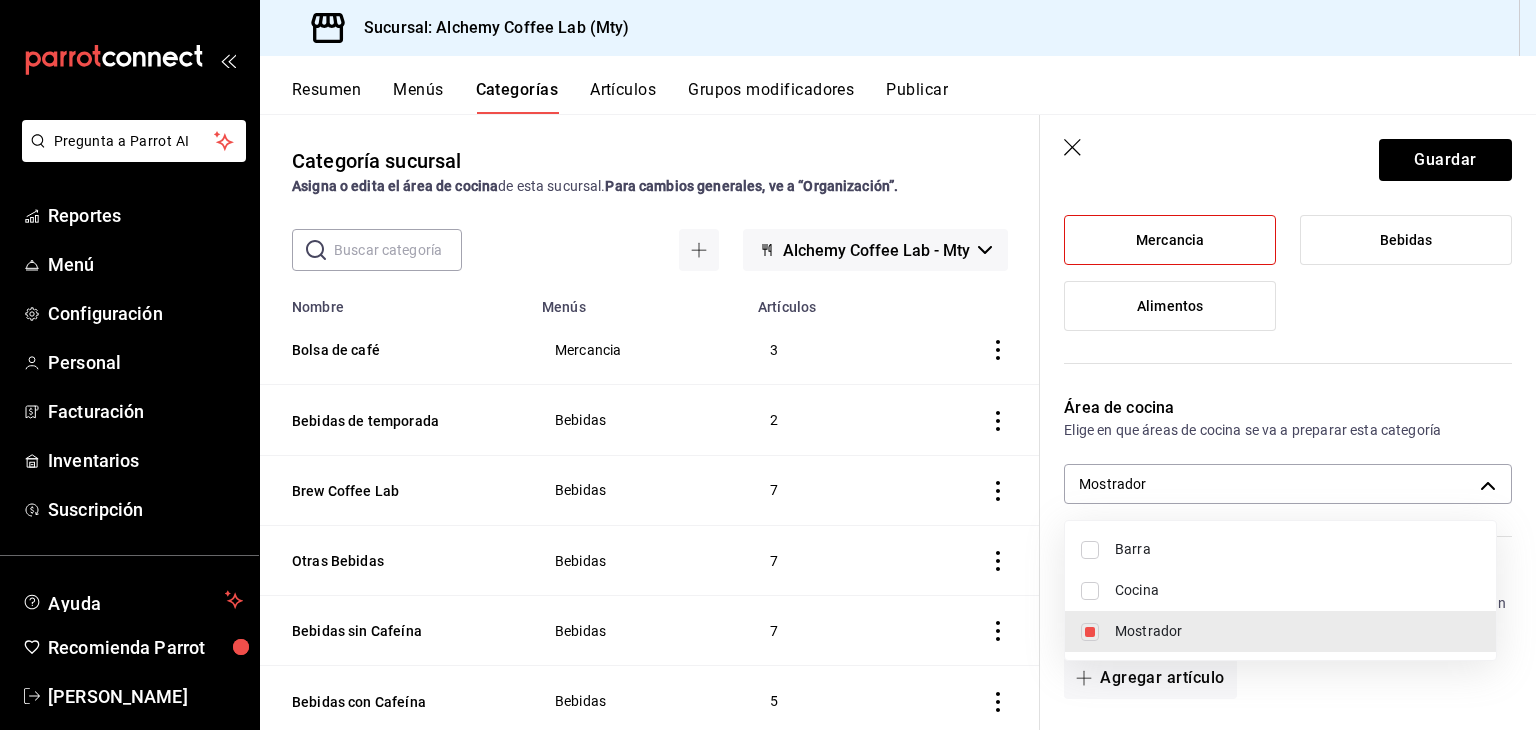 click at bounding box center (768, 365) 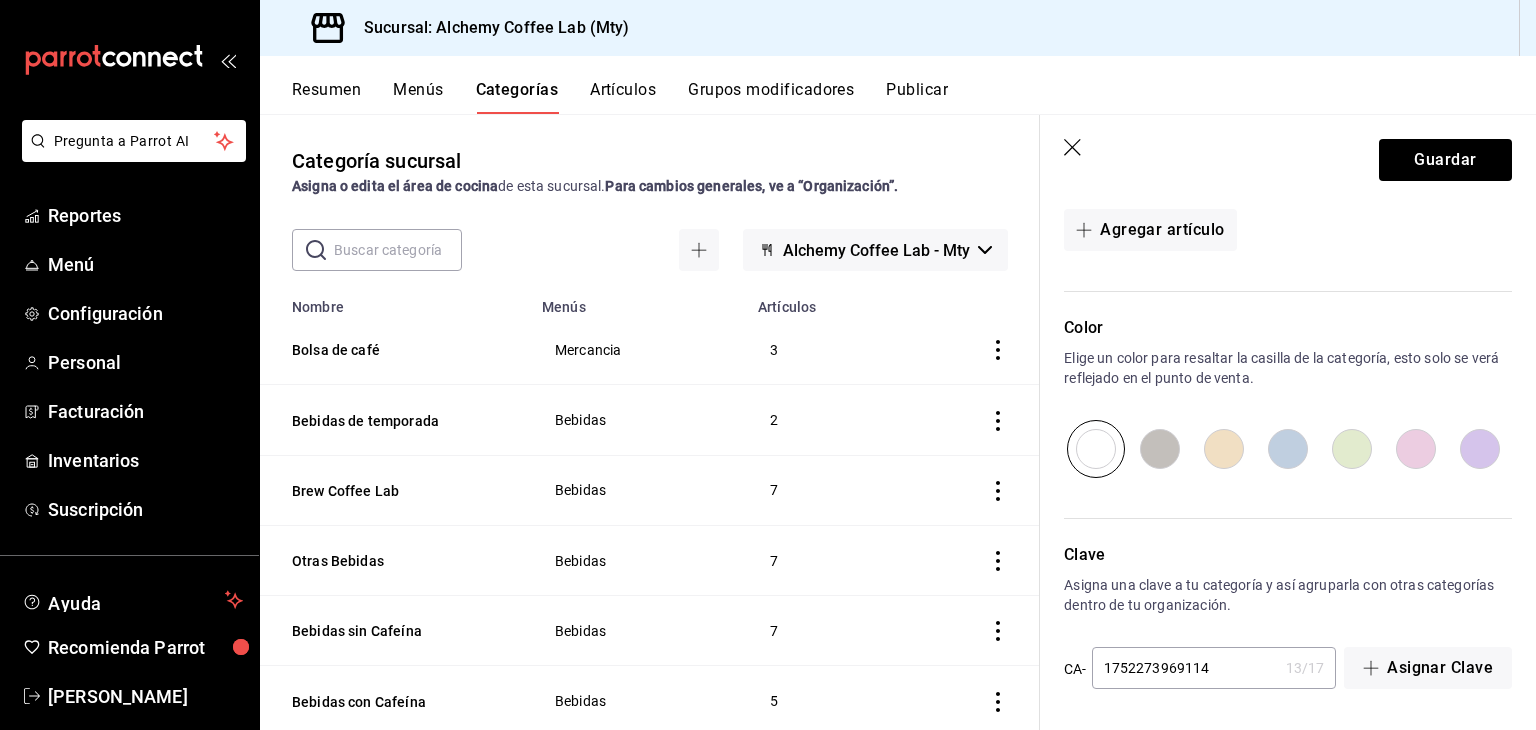 scroll, scrollTop: 648, scrollLeft: 0, axis: vertical 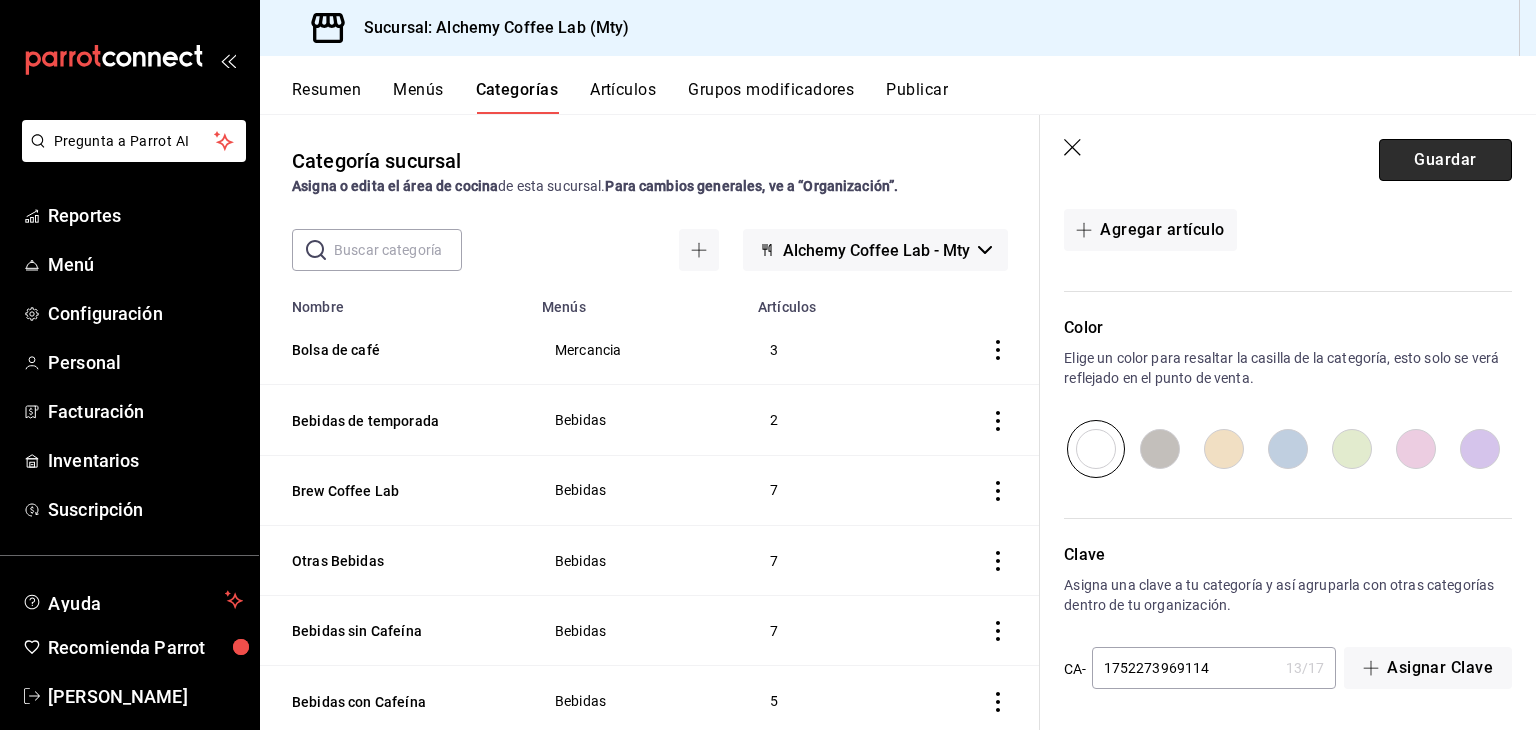 click on "Guardar" at bounding box center [1445, 160] 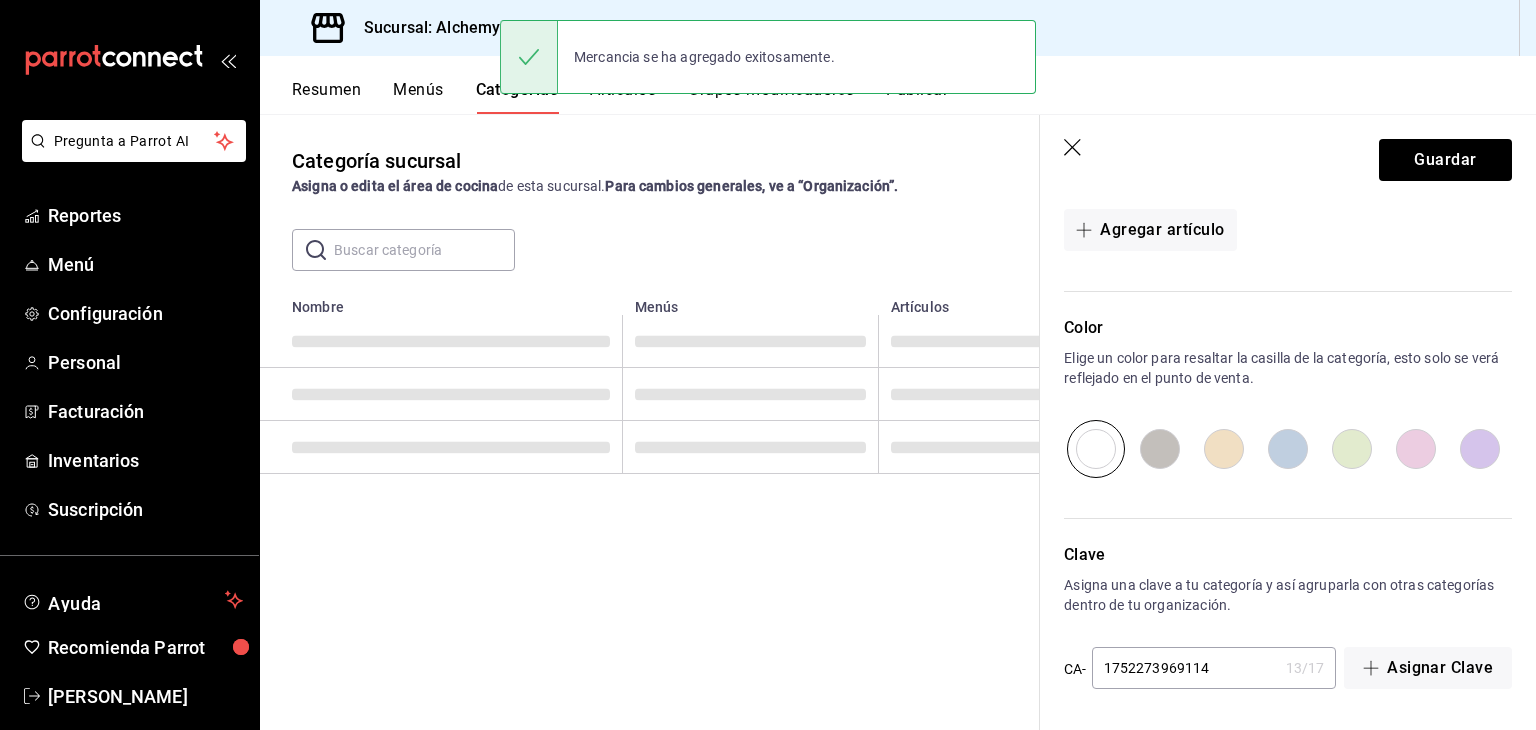 scroll, scrollTop: 0, scrollLeft: 0, axis: both 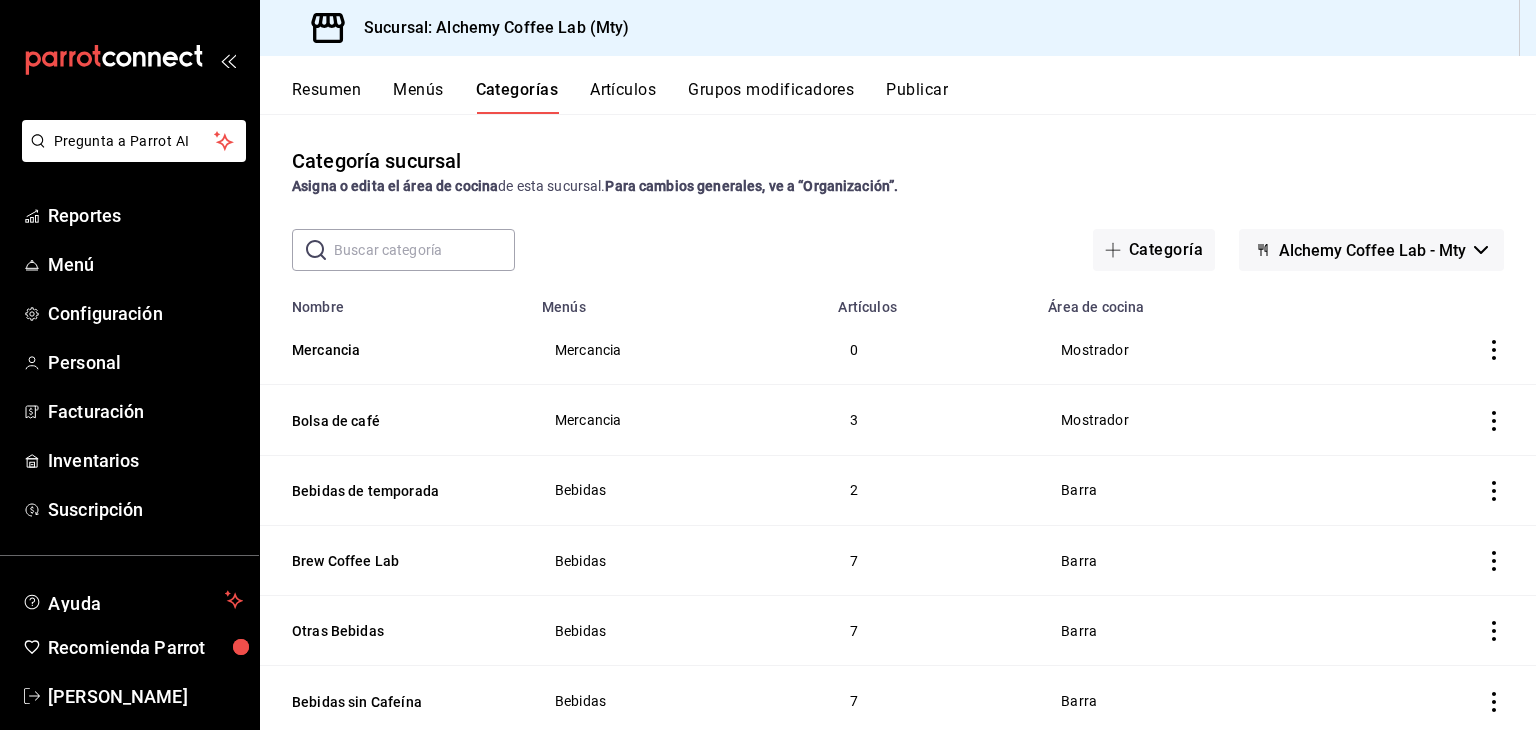 click on "Artículos" at bounding box center [623, 97] 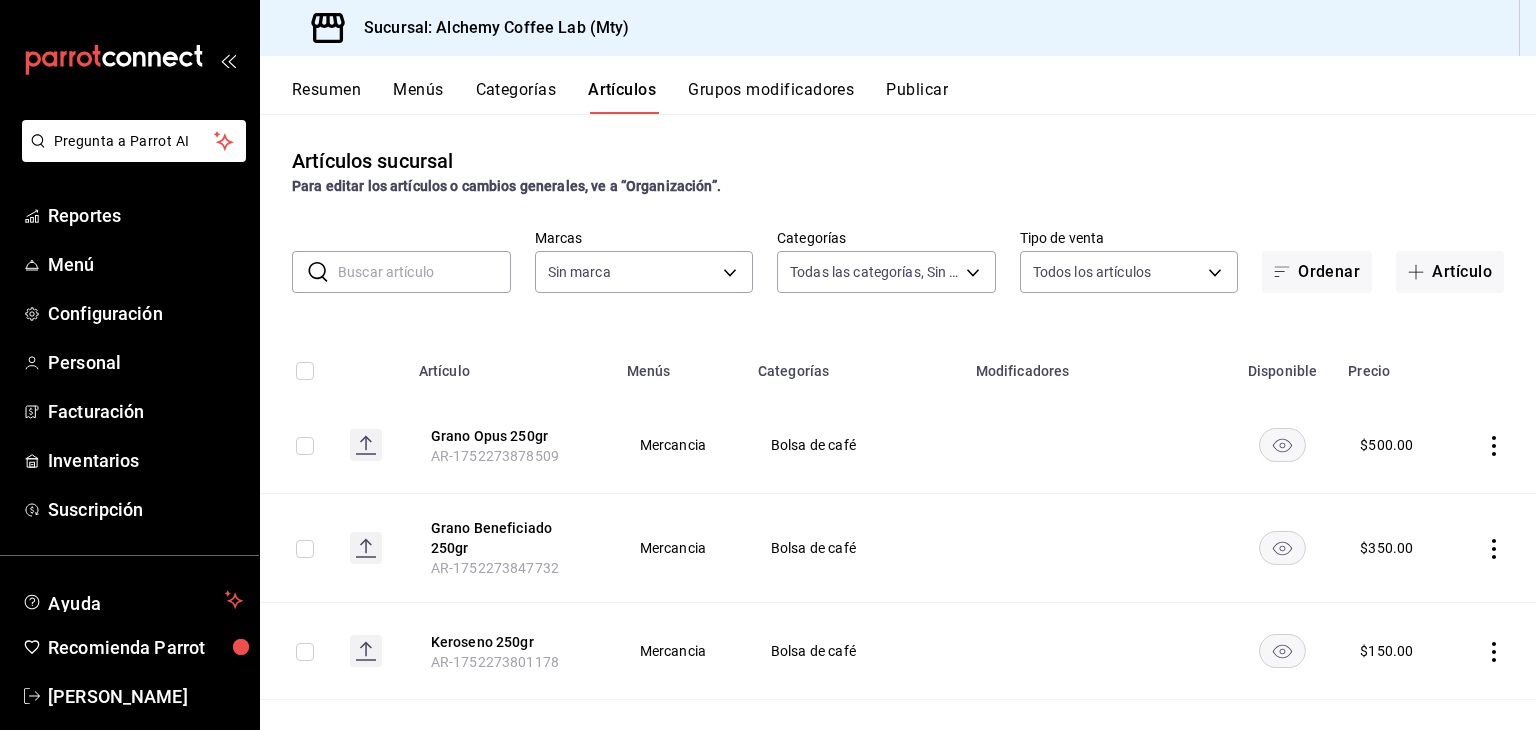 type on "32a25308-5a1a-4b27-9101-20aae4ecbe3b,5720fba0-4b3c-4af1-99c2-310b9d32b626,6f391e13-d369-4fd1-9e07-81fa35695065,6cee18f7-63d6-4ae0-a5fa-7f66450c5234,8f56fa9d-b5f7-423d-8f11-eda24a9be7dc,0959238c-b2f0-4e50-a72b-9acd913a0e6d,87d7d329-ef4d-4ea2-b0cc-7aa43f232e86,0d94947a-2237-44fd-9659-405017dccbcb,4f878af2-bd33-4ff2-b57a-7be79110d9e1,7dbad2d2-8702-4494-bd85-95c08bbe0766,19e81b95-3a6a-45a7-b76c-705b7ea18356,ab0ce2b7-02f2-4a6d-b2a0-8d884bdd482f,f61d6689-96be-4dbf-b04d-1c056a84d092,bbe26e67-8ee3-44bb-aa42-10b56f436607,868379b8-0d20-4bb5-b8c7-30117c1a963f,3b48f957-8fb6-4fb6-81e1-ab77b4847770,0e1e856b-c234-4bde-b480-7e0d984a0171" 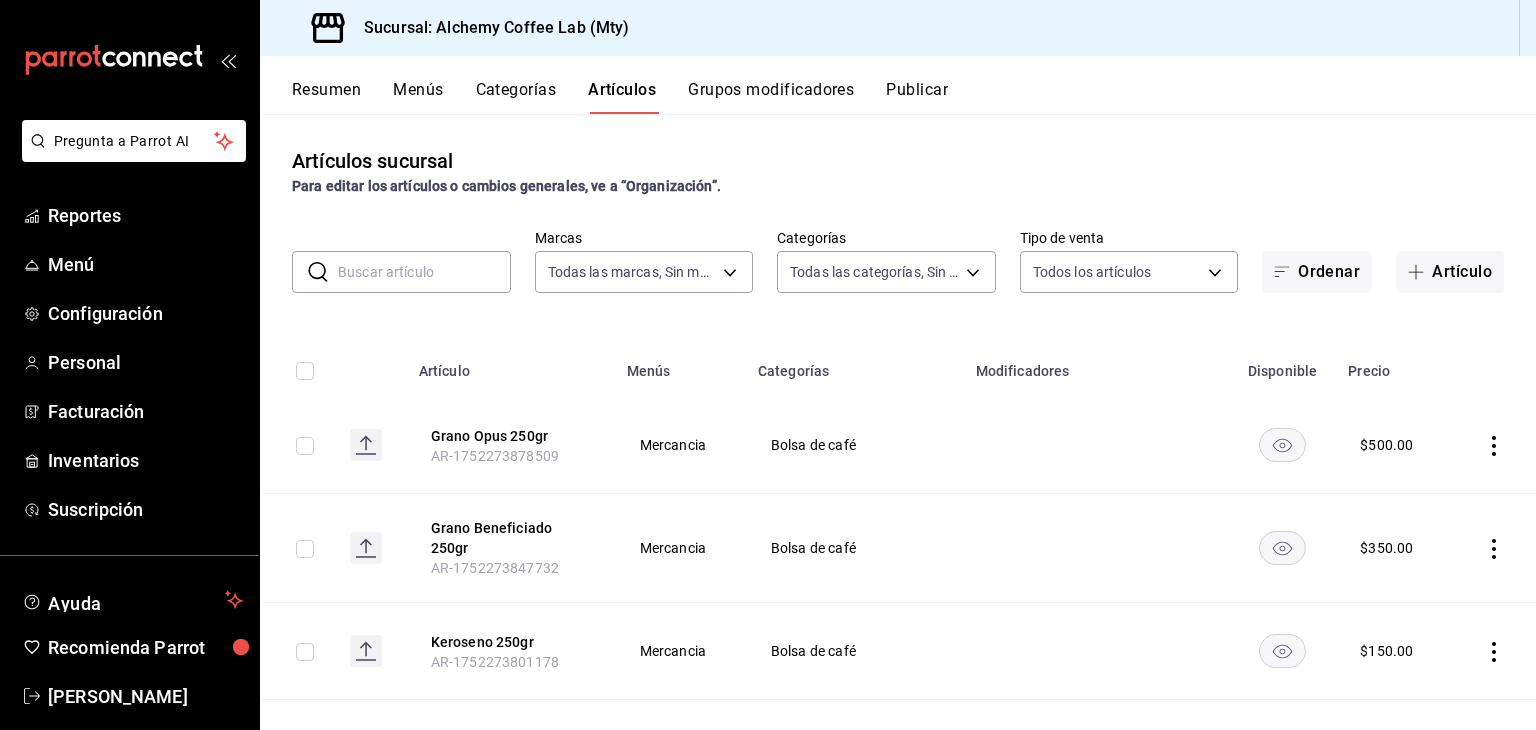 type on "147fd5db-d129-484d-8765-362391796a66" 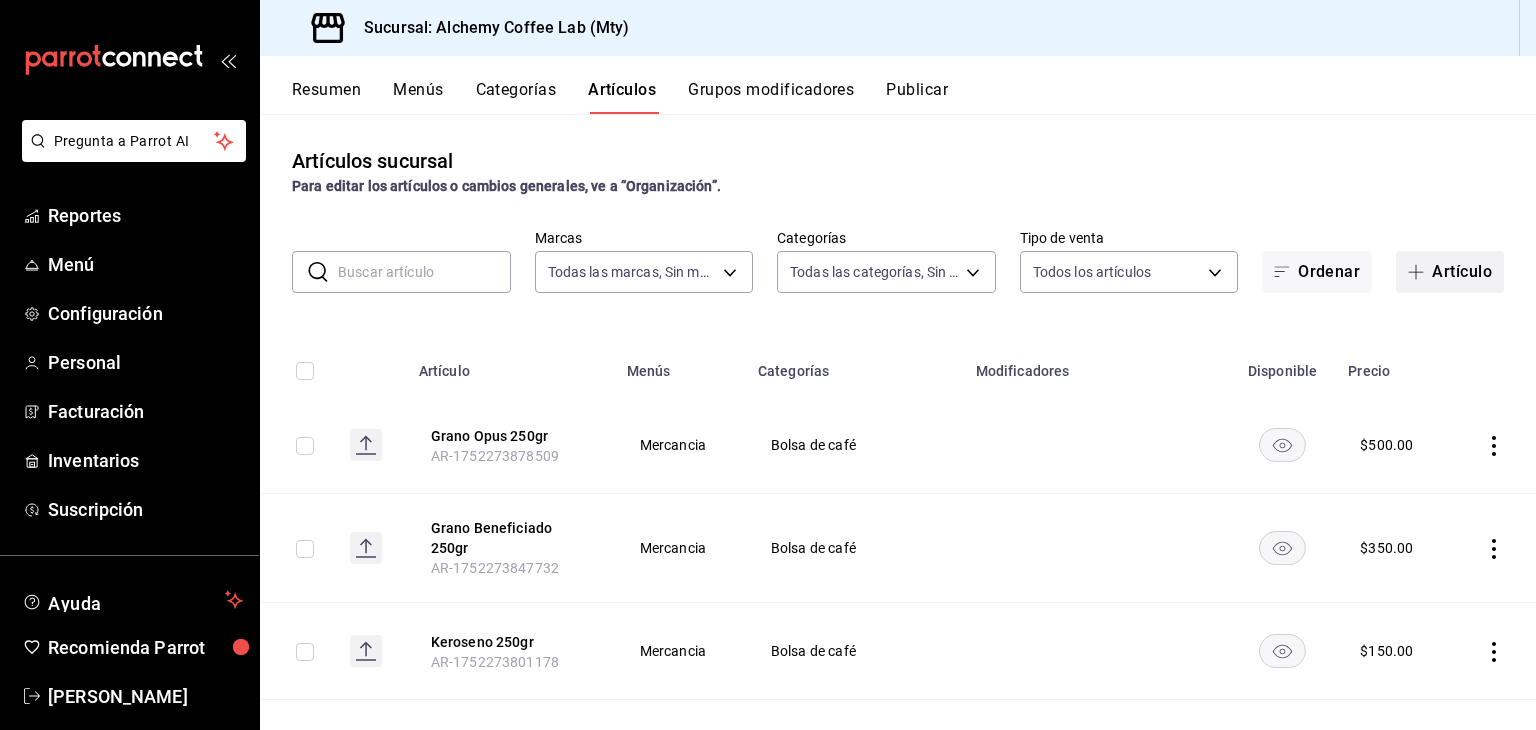 click on "Artículo" at bounding box center [1450, 272] 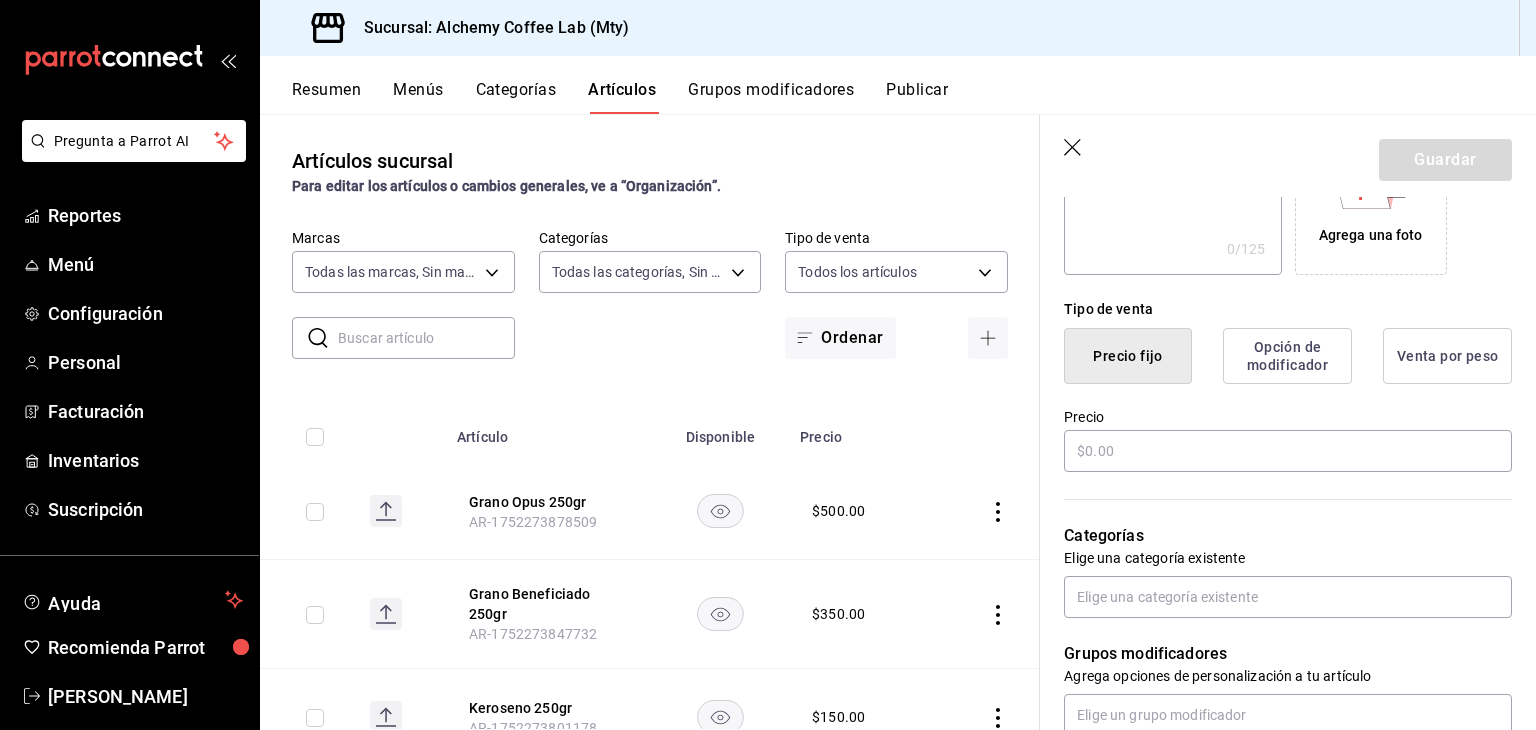 scroll, scrollTop: 400, scrollLeft: 0, axis: vertical 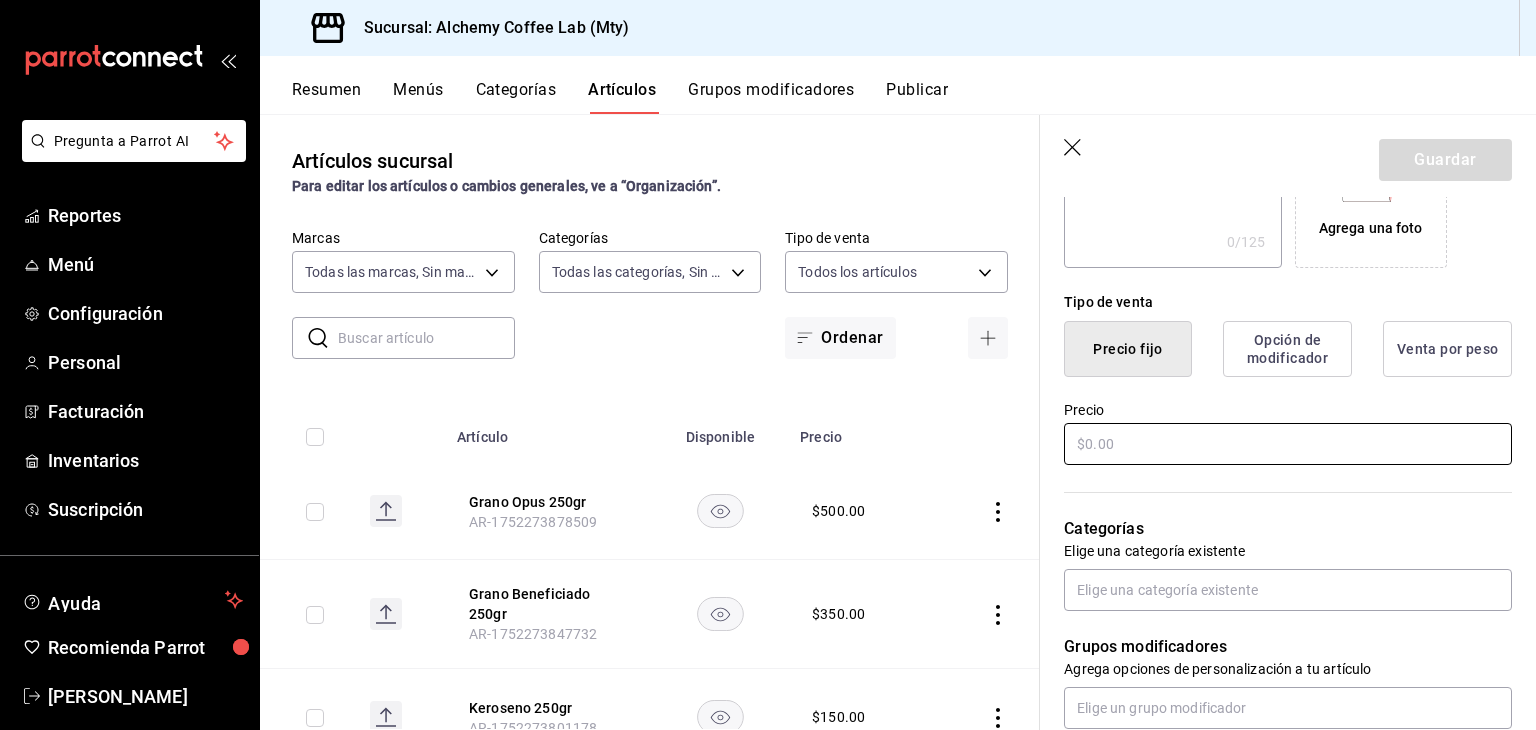 type on "Libreta Alchemy" 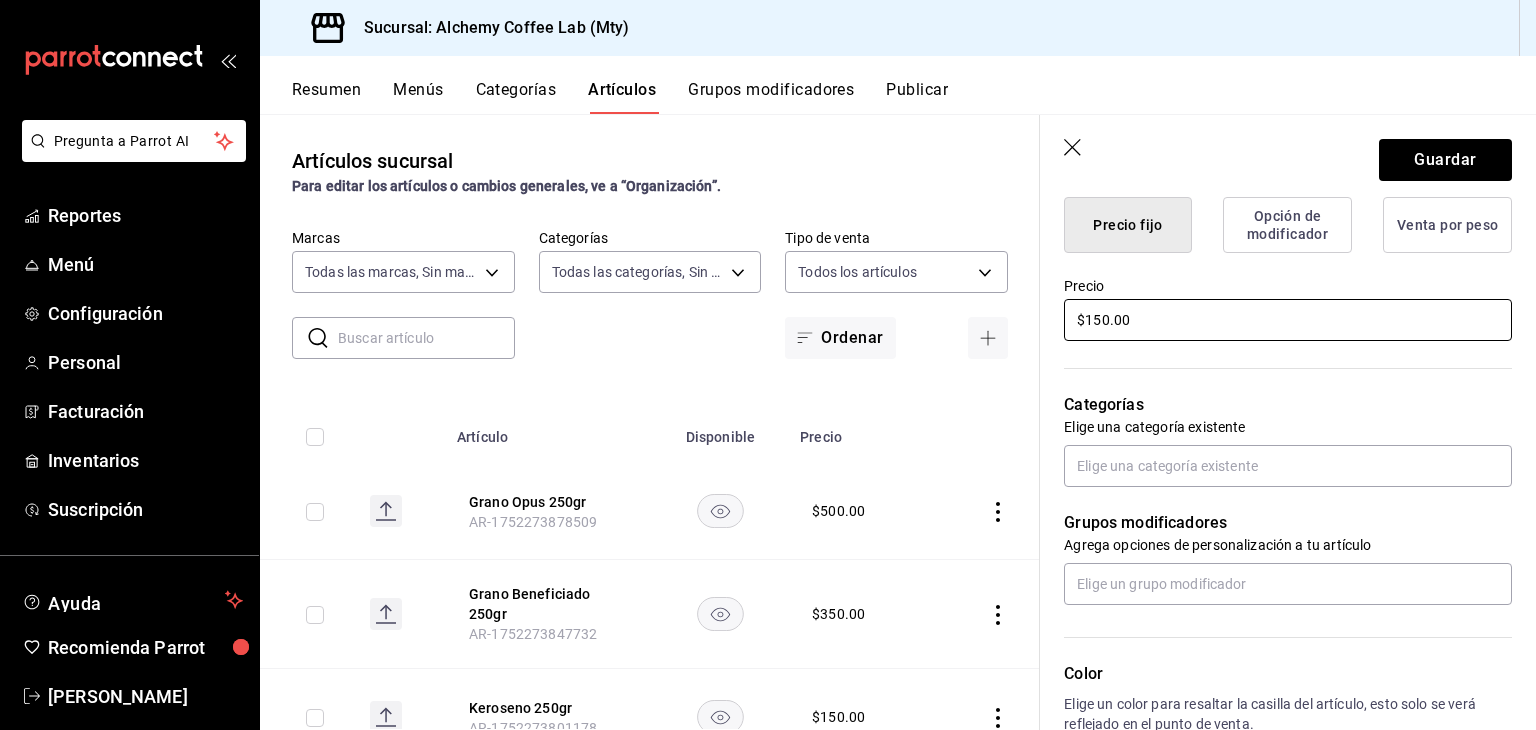 scroll, scrollTop: 600, scrollLeft: 0, axis: vertical 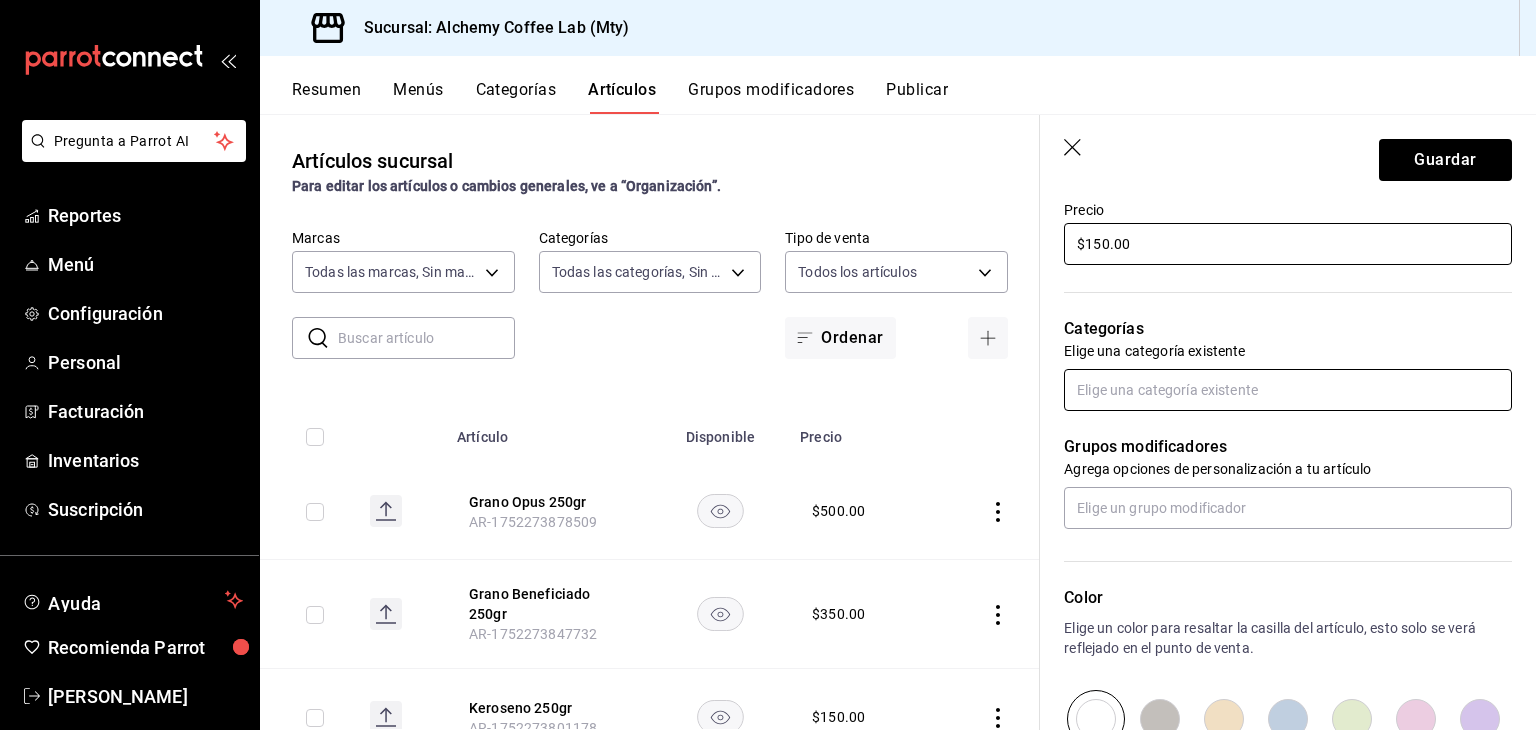 type on "$150.00" 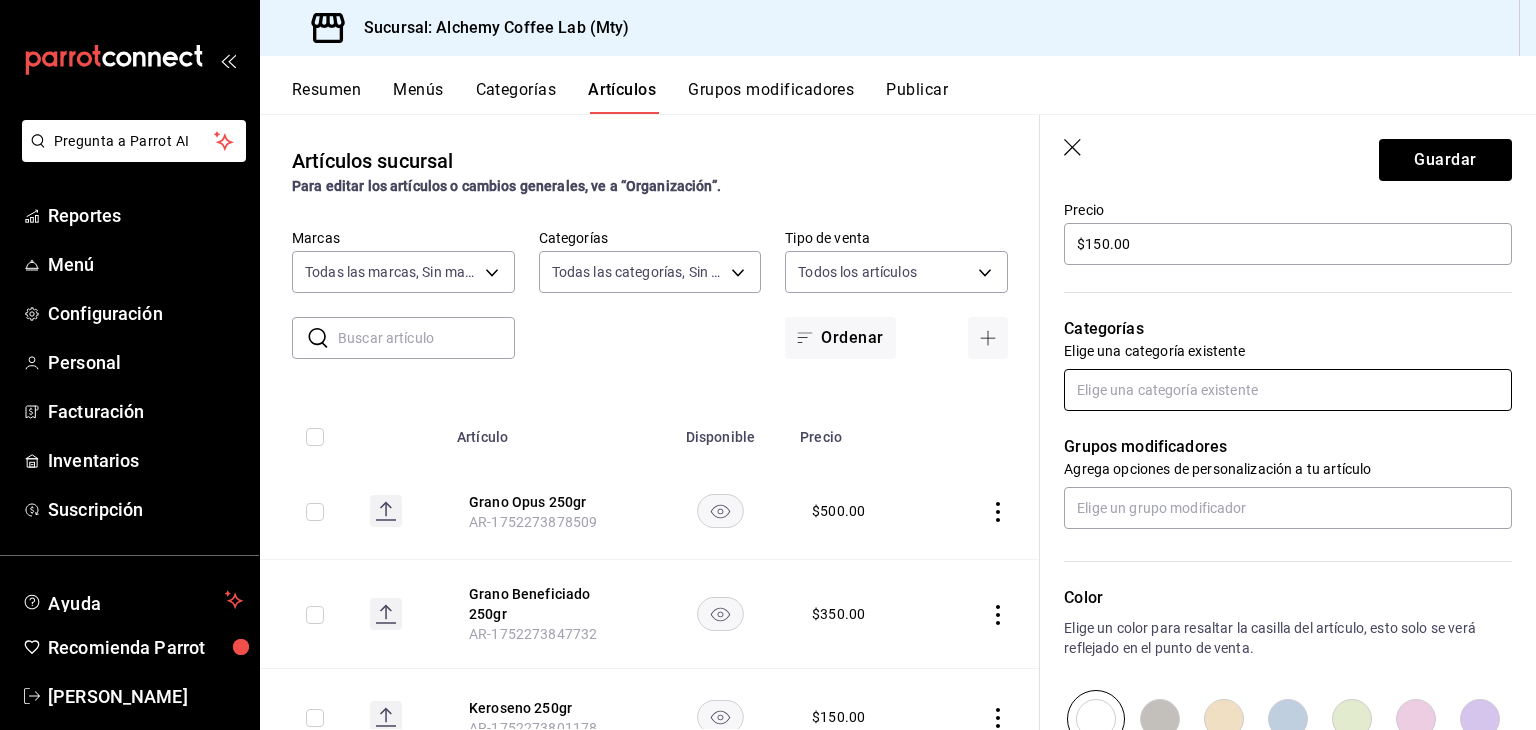 click at bounding box center [1288, 390] 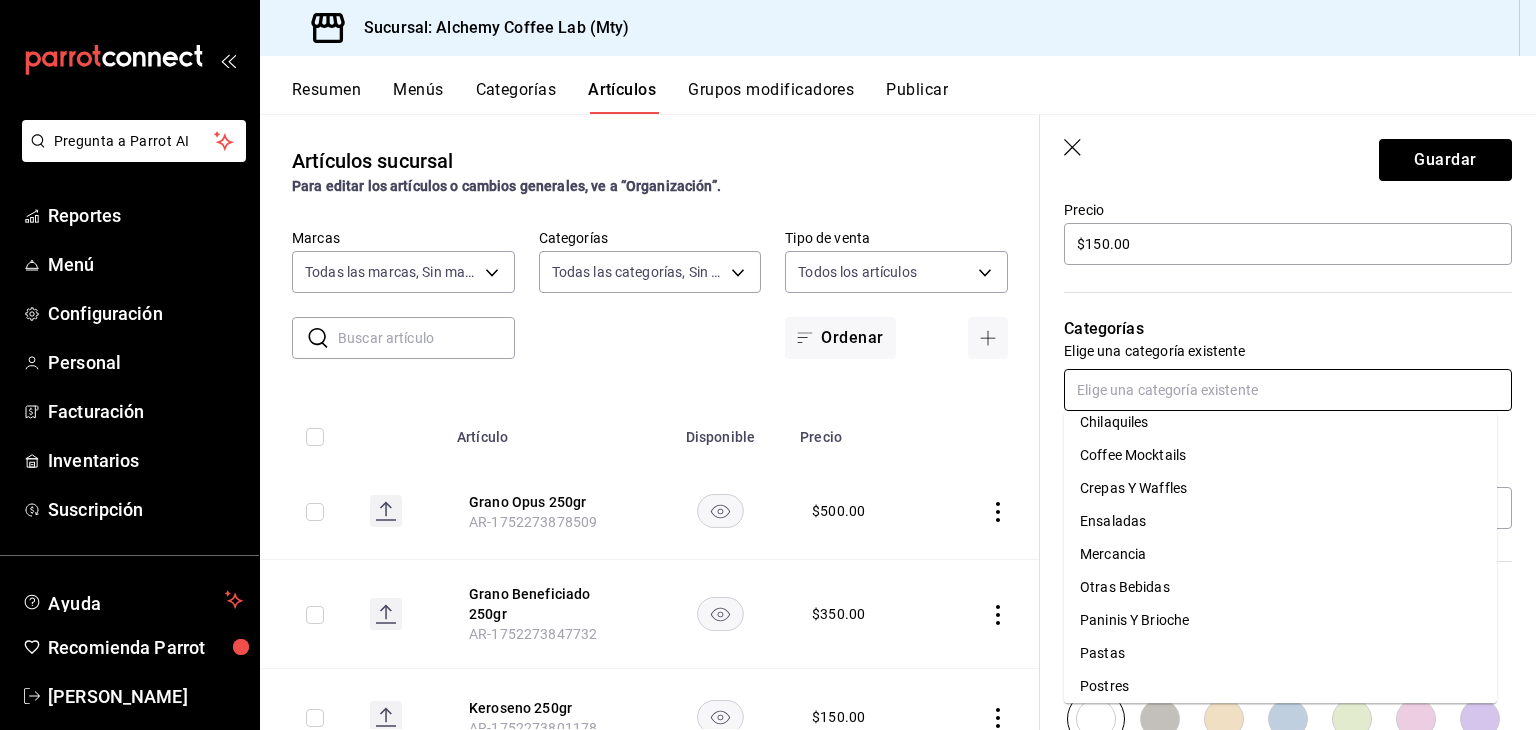 scroll, scrollTop: 284, scrollLeft: 0, axis: vertical 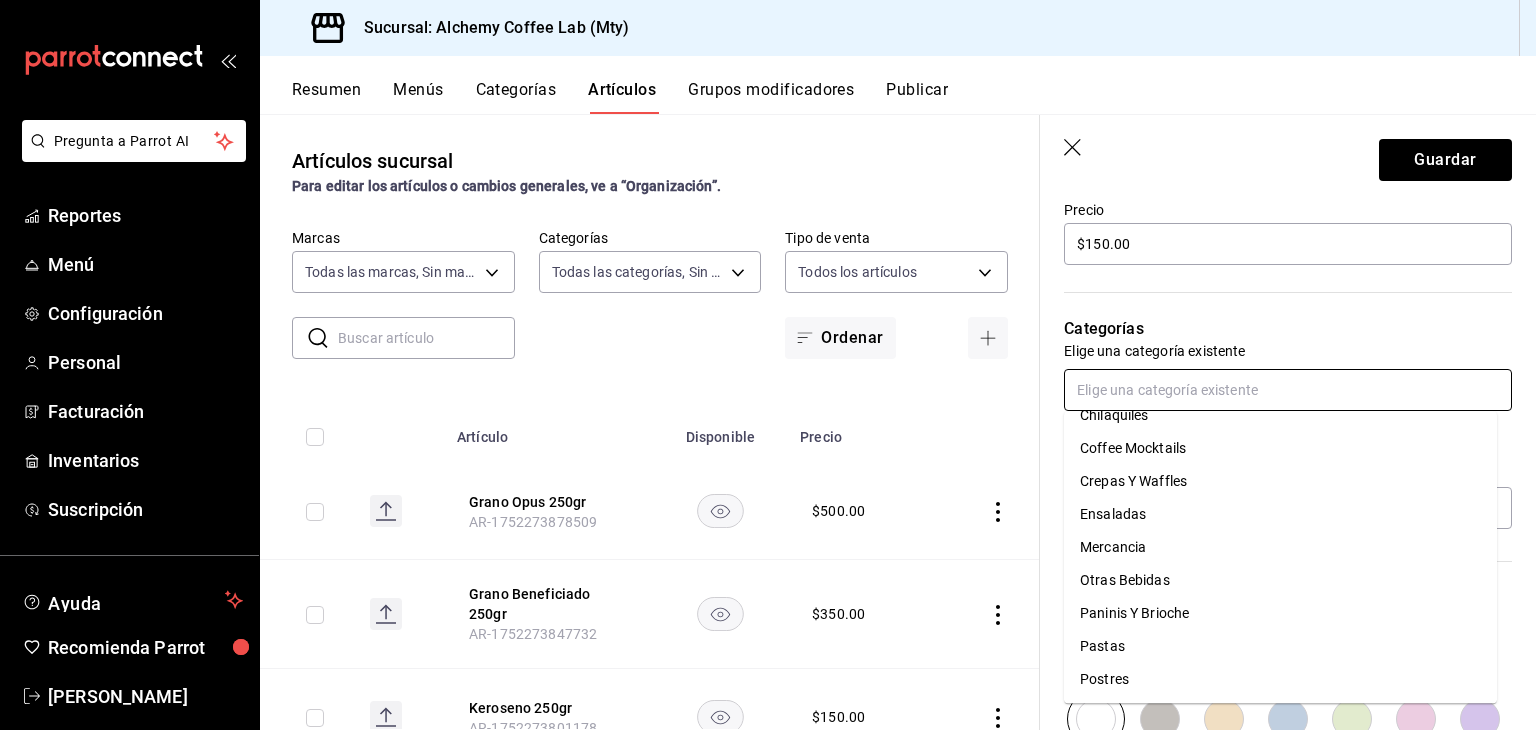 click on "Mercancia" at bounding box center [1280, 547] 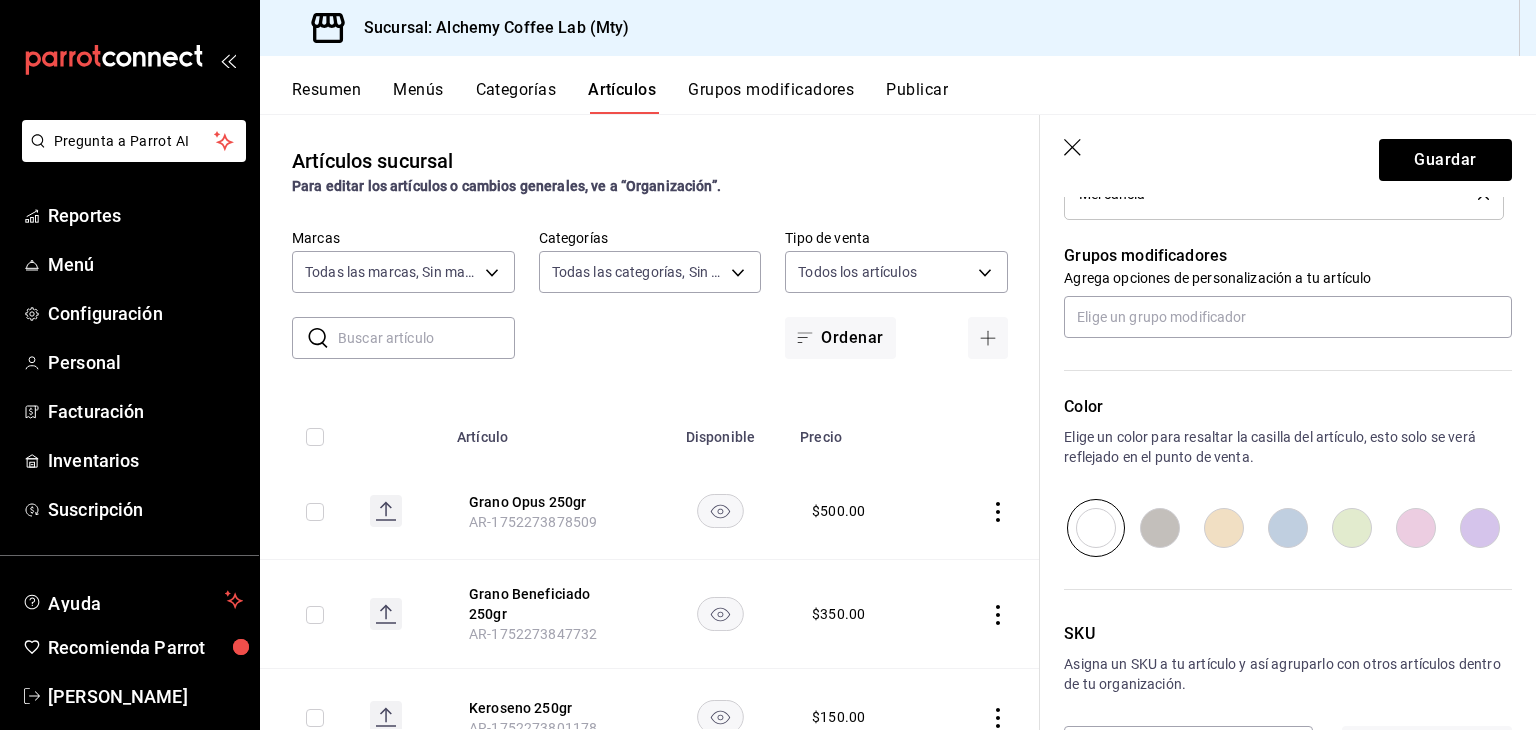 scroll, scrollTop: 900, scrollLeft: 0, axis: vertical 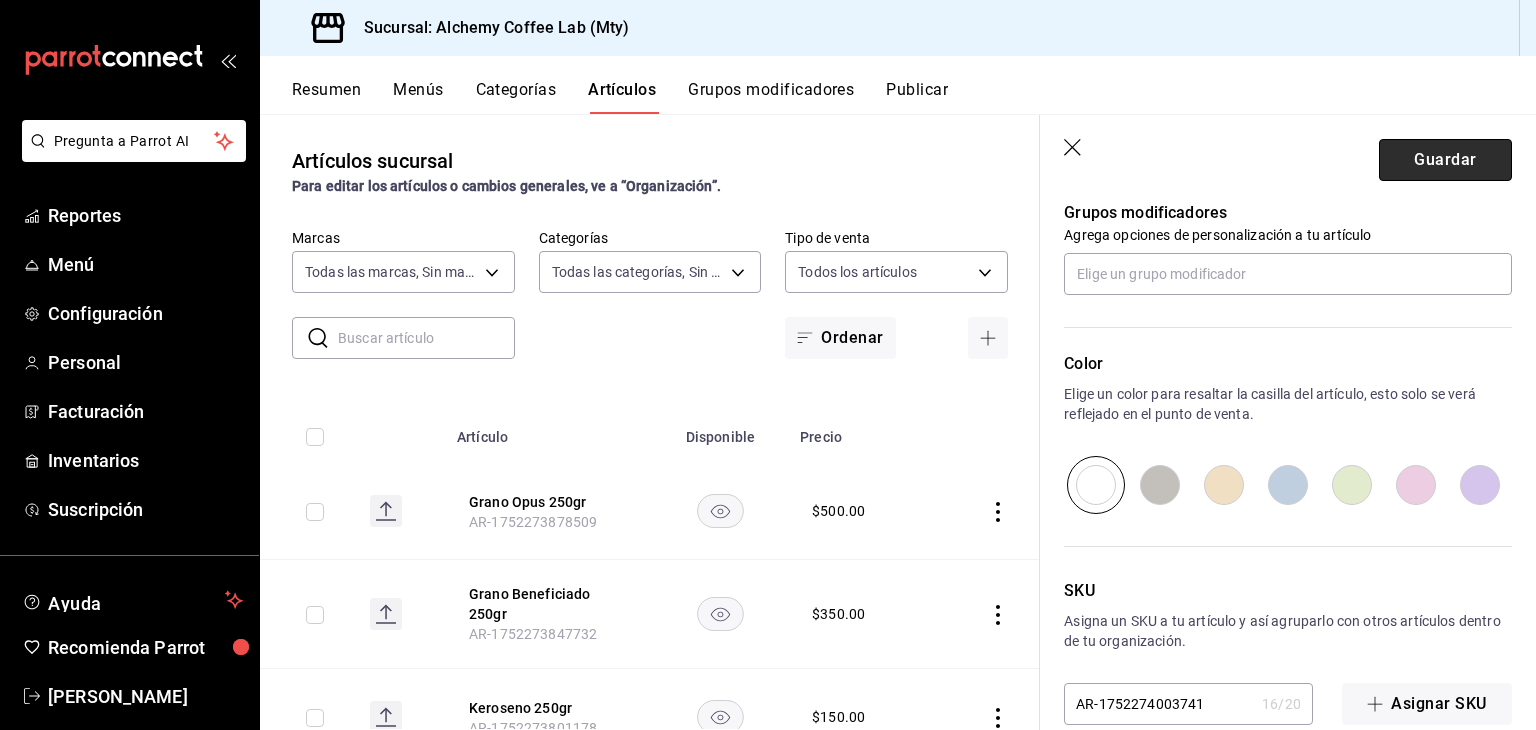 click on "Guardar" at bounding box center [1445, 160] 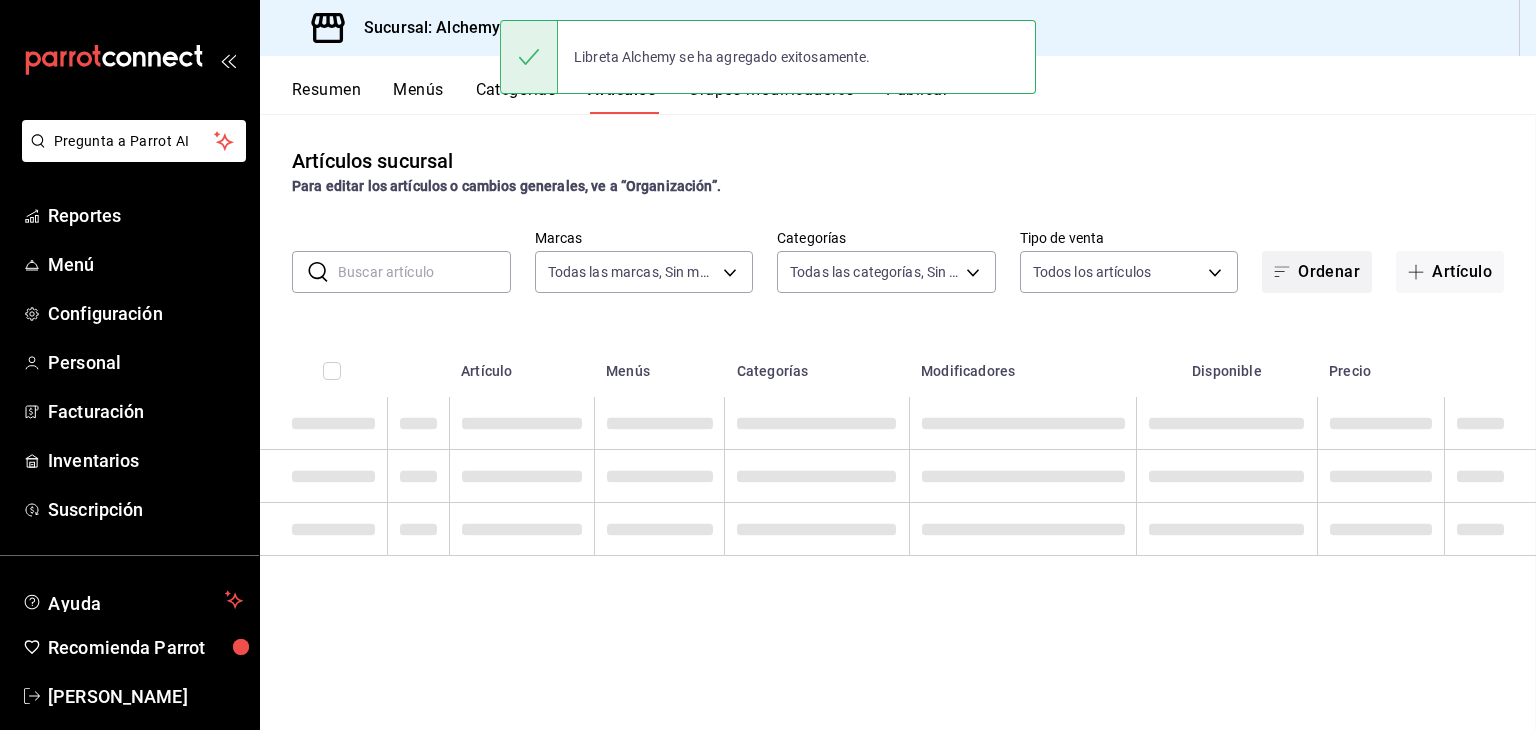 scroll, scrollTop: 0, scrollLeft: 0, axis: both 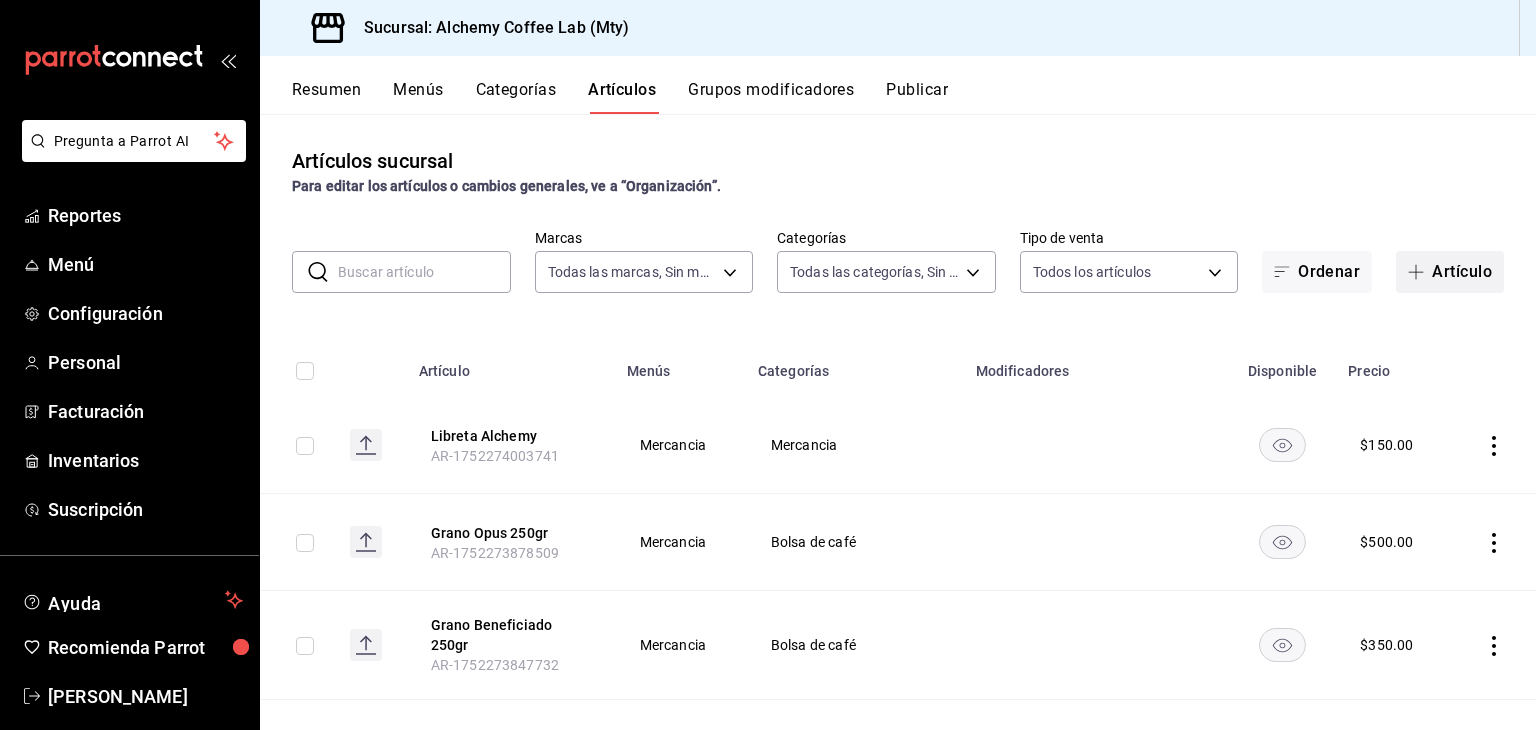 click on "Artículo" at bounding box center (1450, 272) 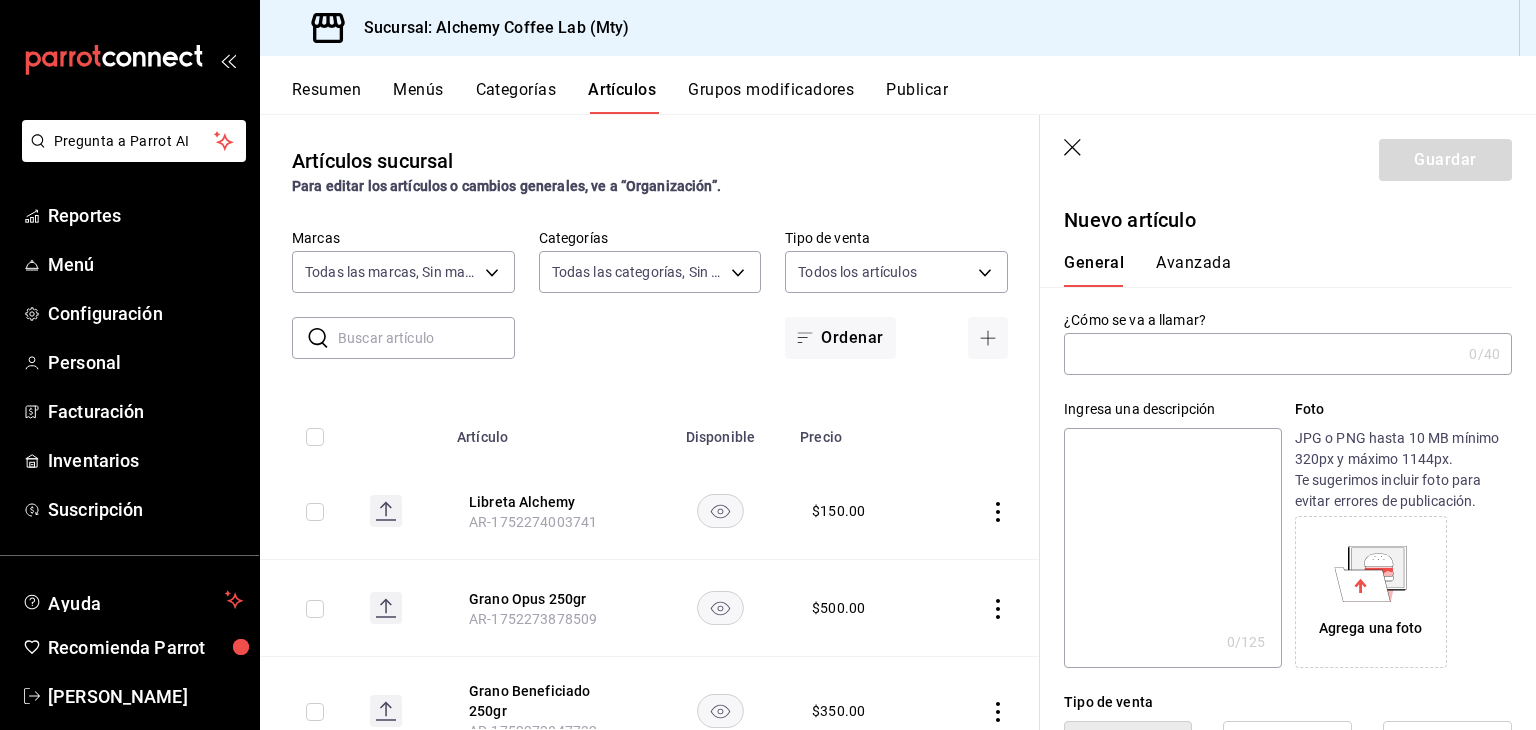 click at bounding box center (1262, 354) 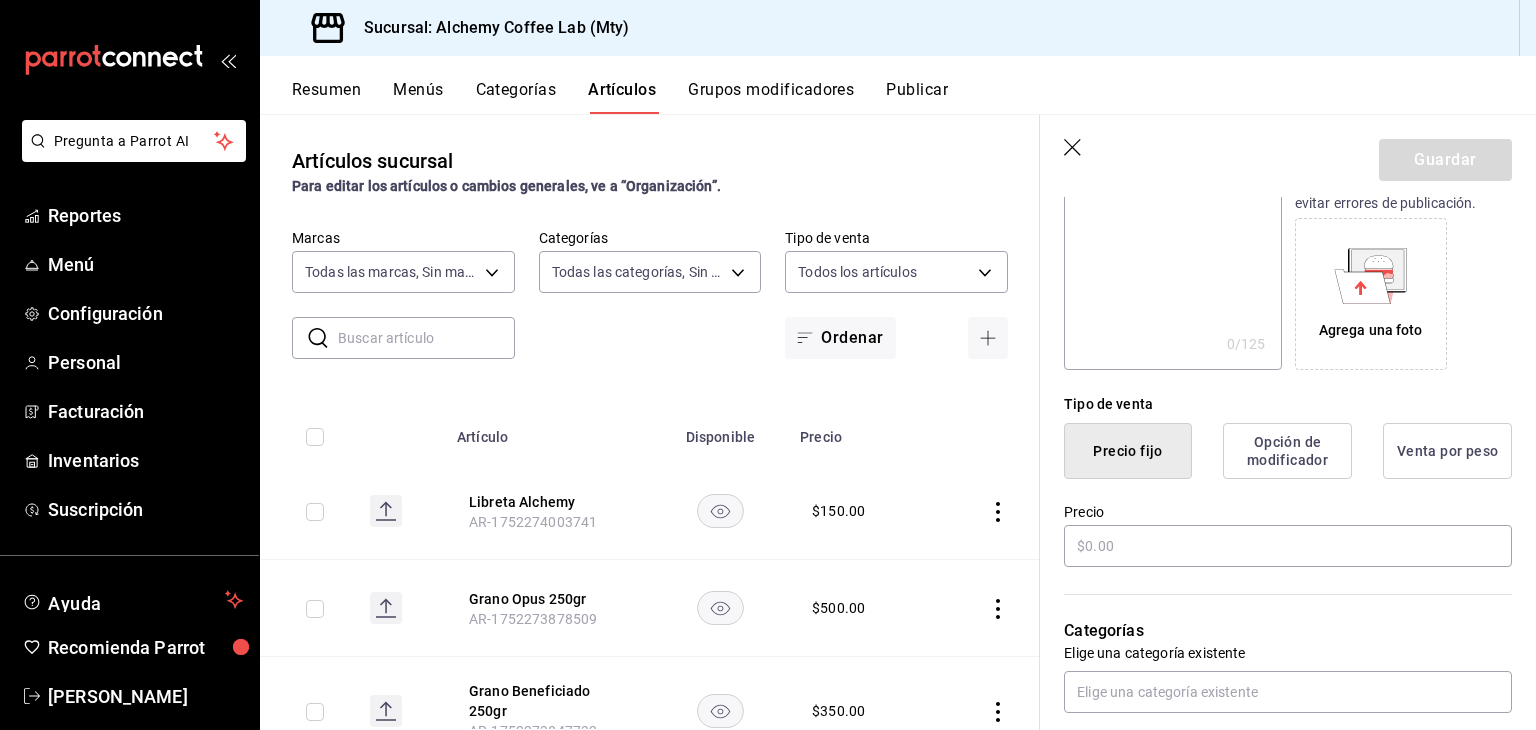 scroll, scrollTop: 300, scrollLeft: 0, axis: vertical 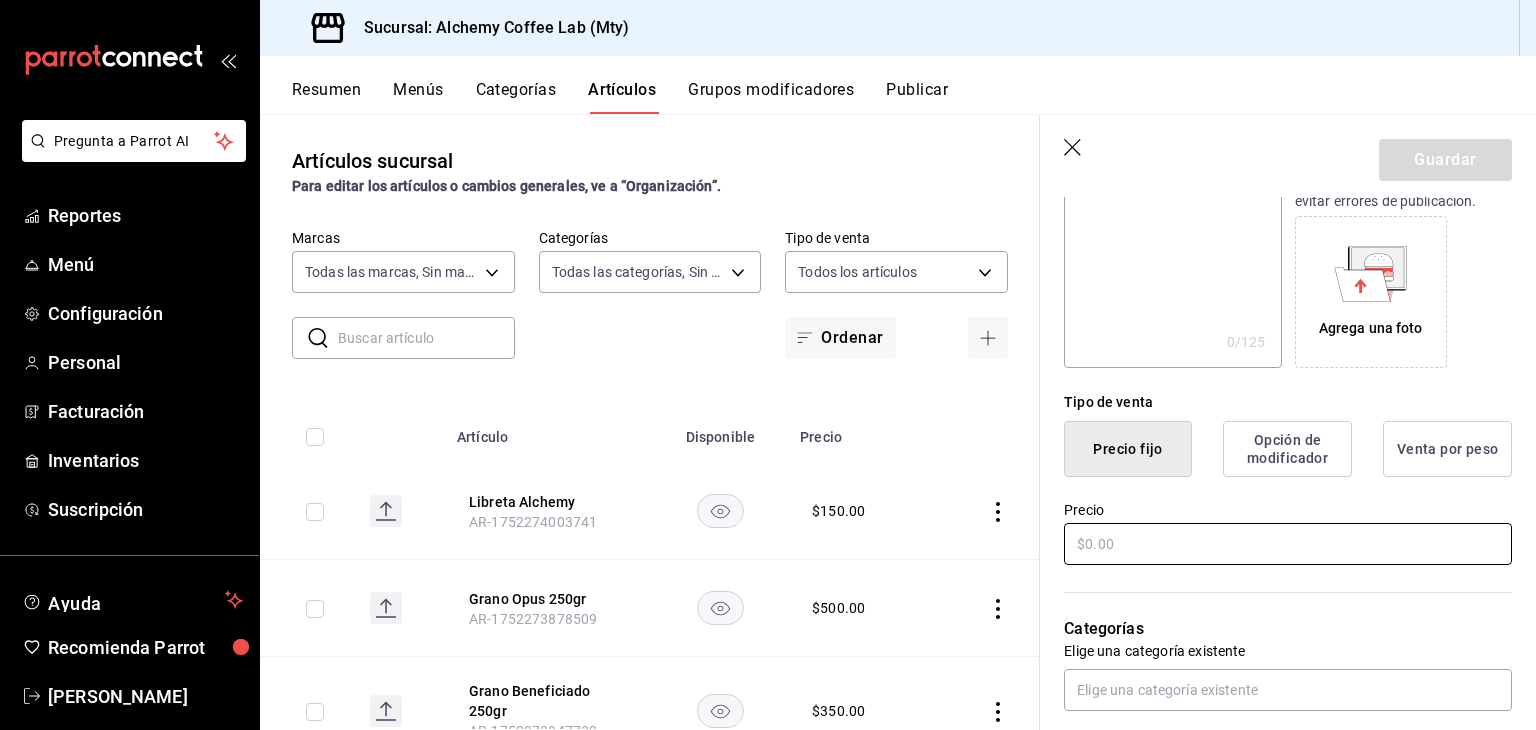 type on "Sticker" 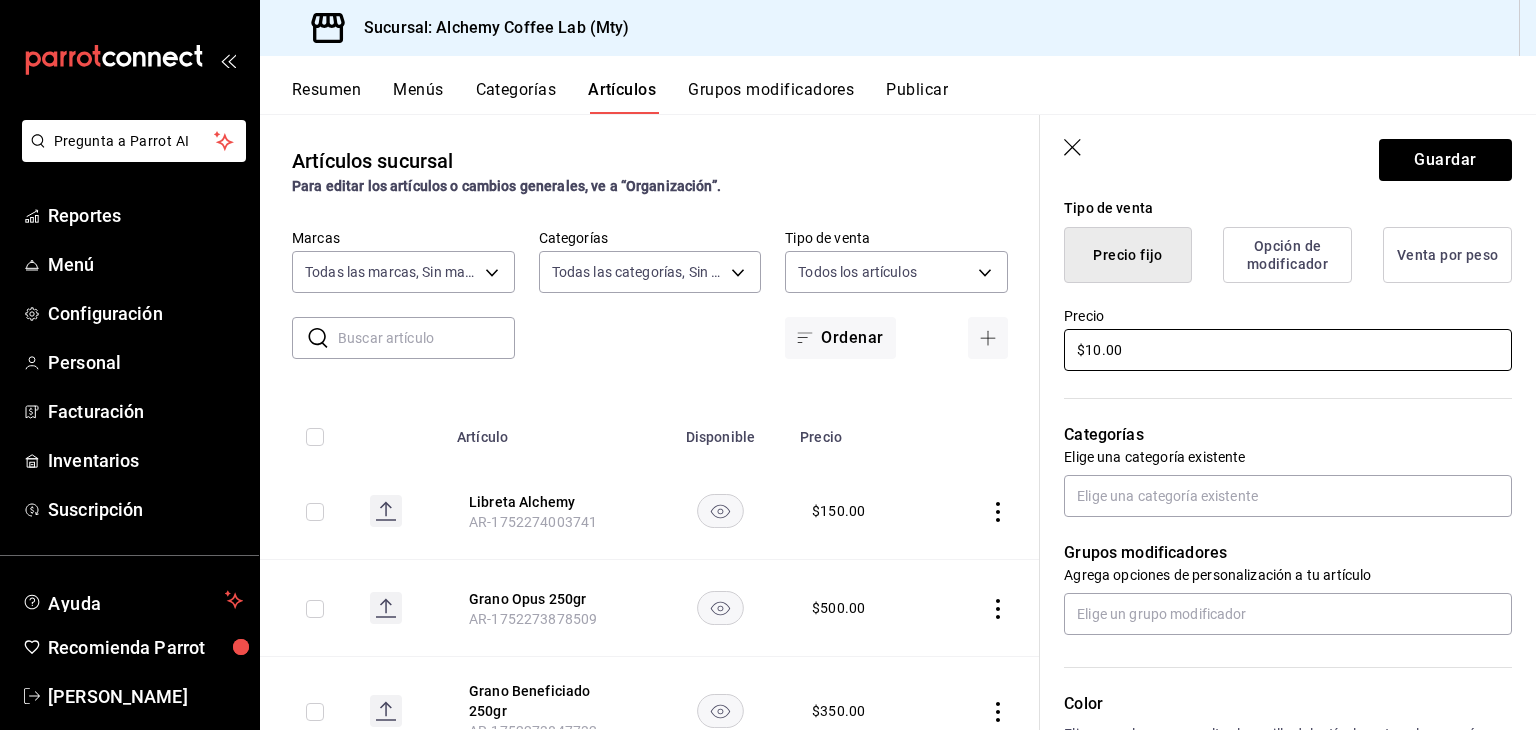 scroll, scrollTop: 500, scrollLeft: 0, axis: vertical 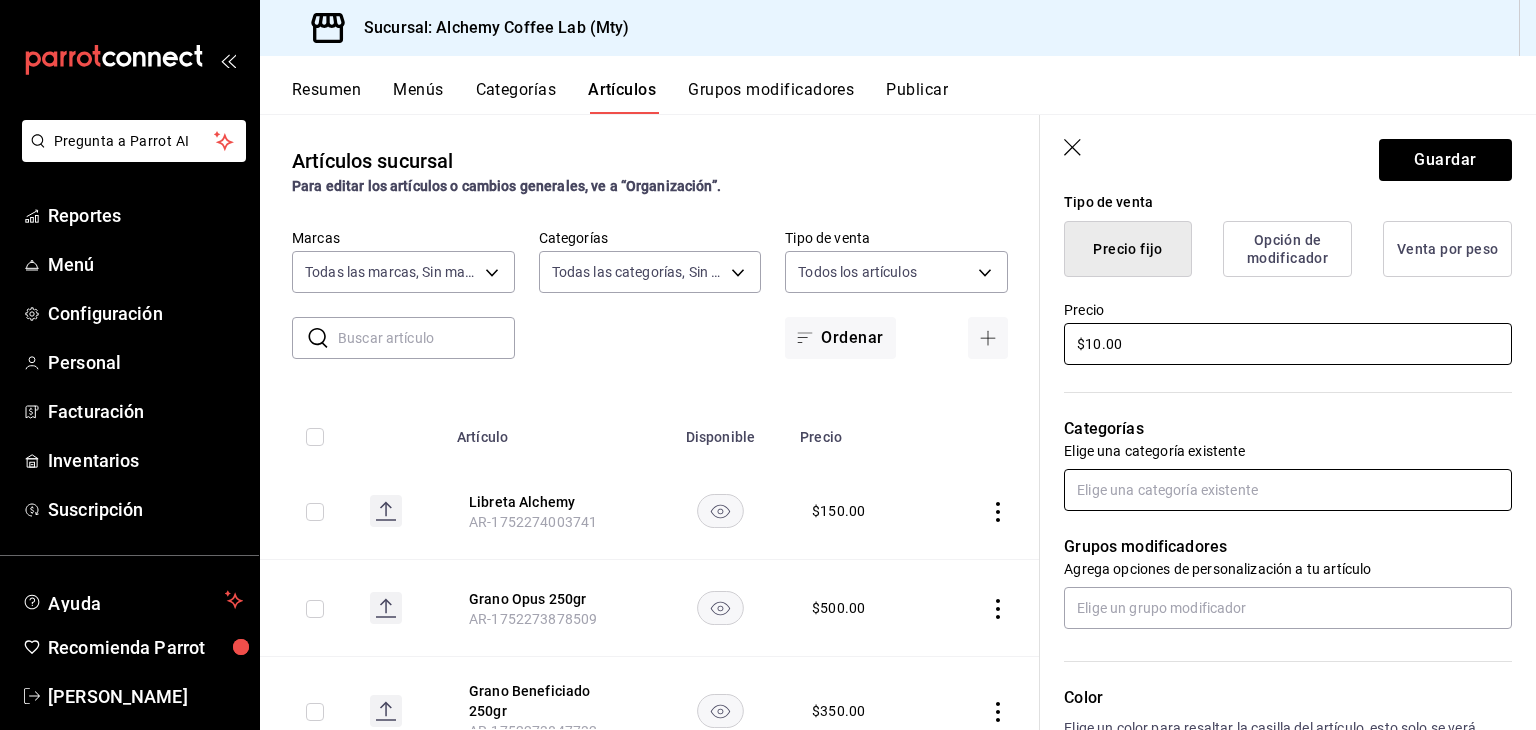 type on "$10.00" 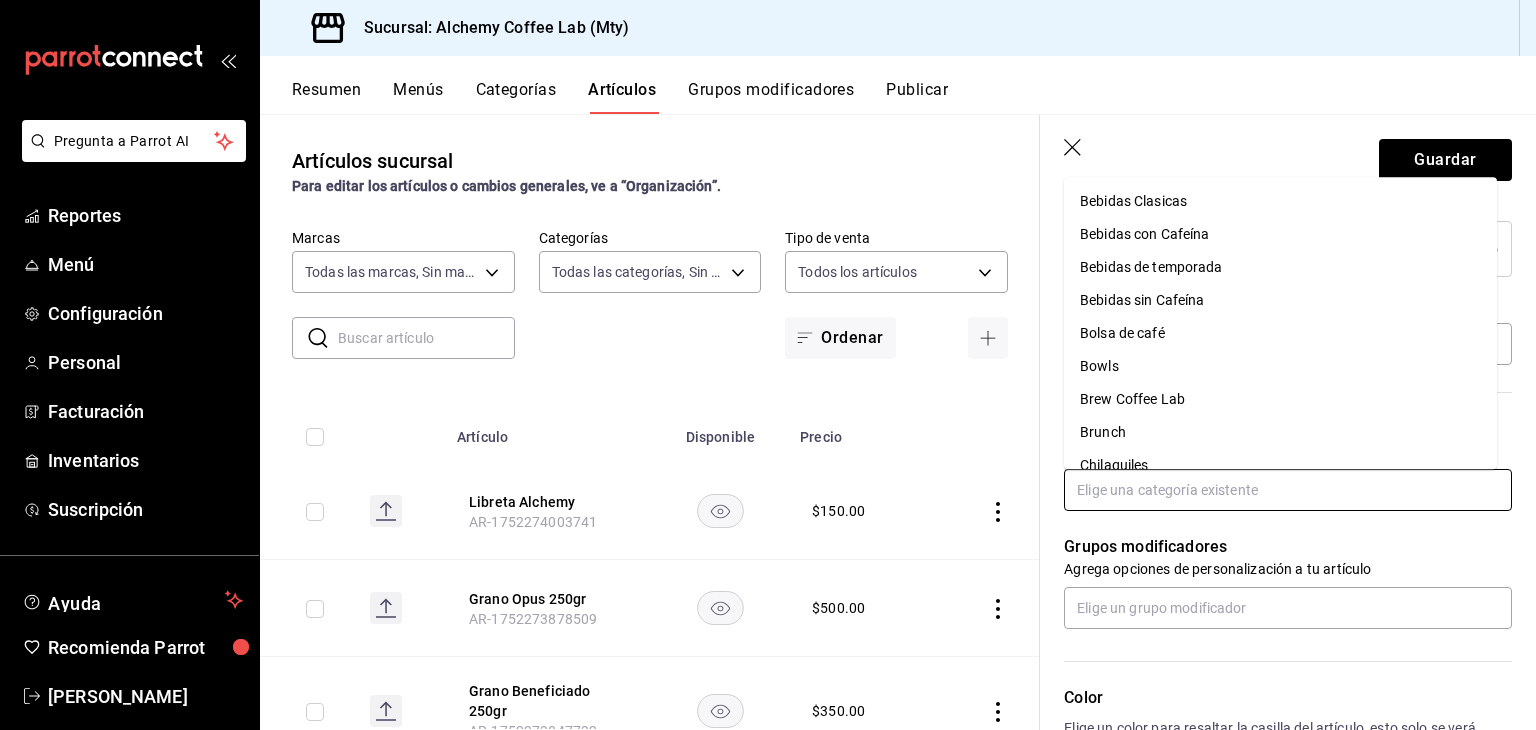 click at bounding box center (1288, 490) 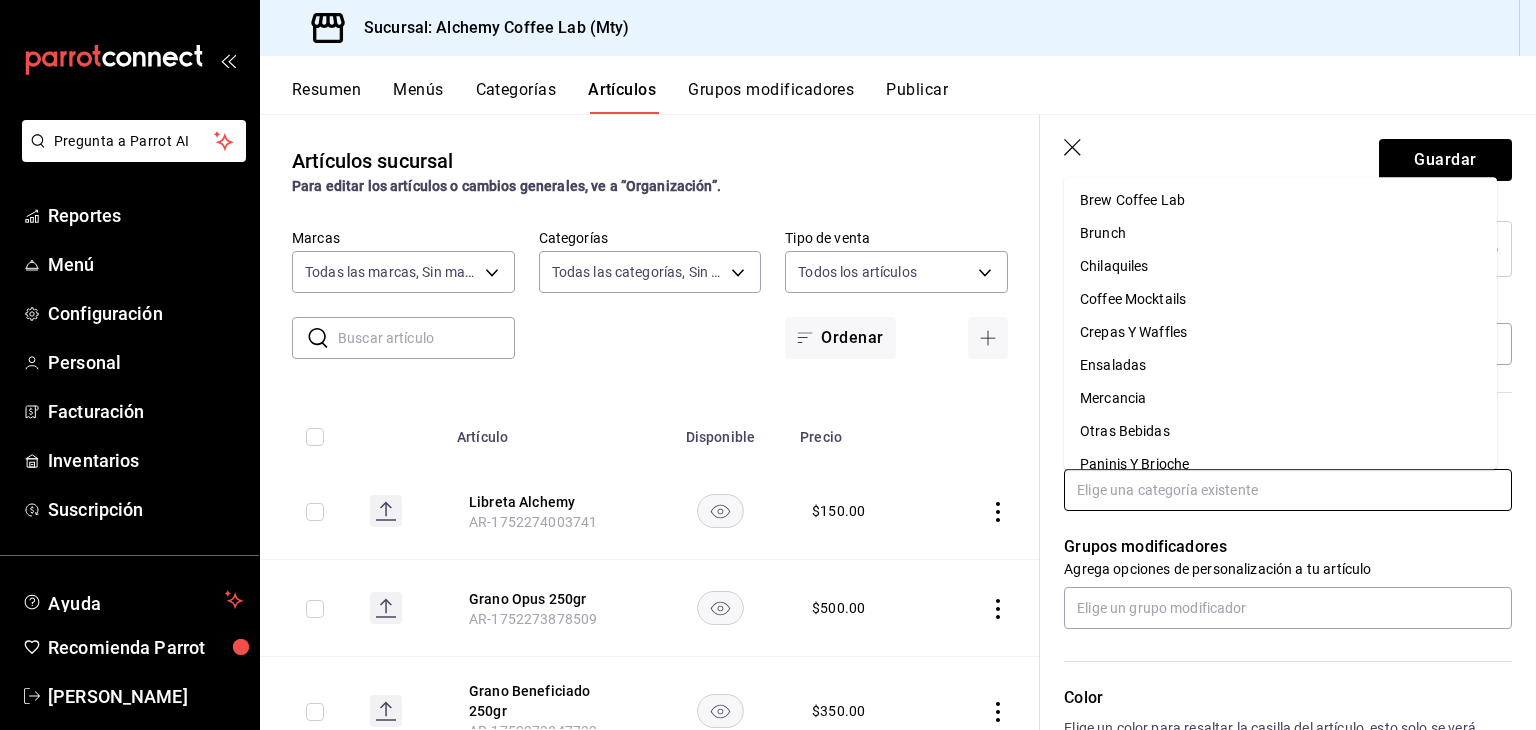 scroll, scrollTop: 200, scrollLeft: 0, axis: vertical 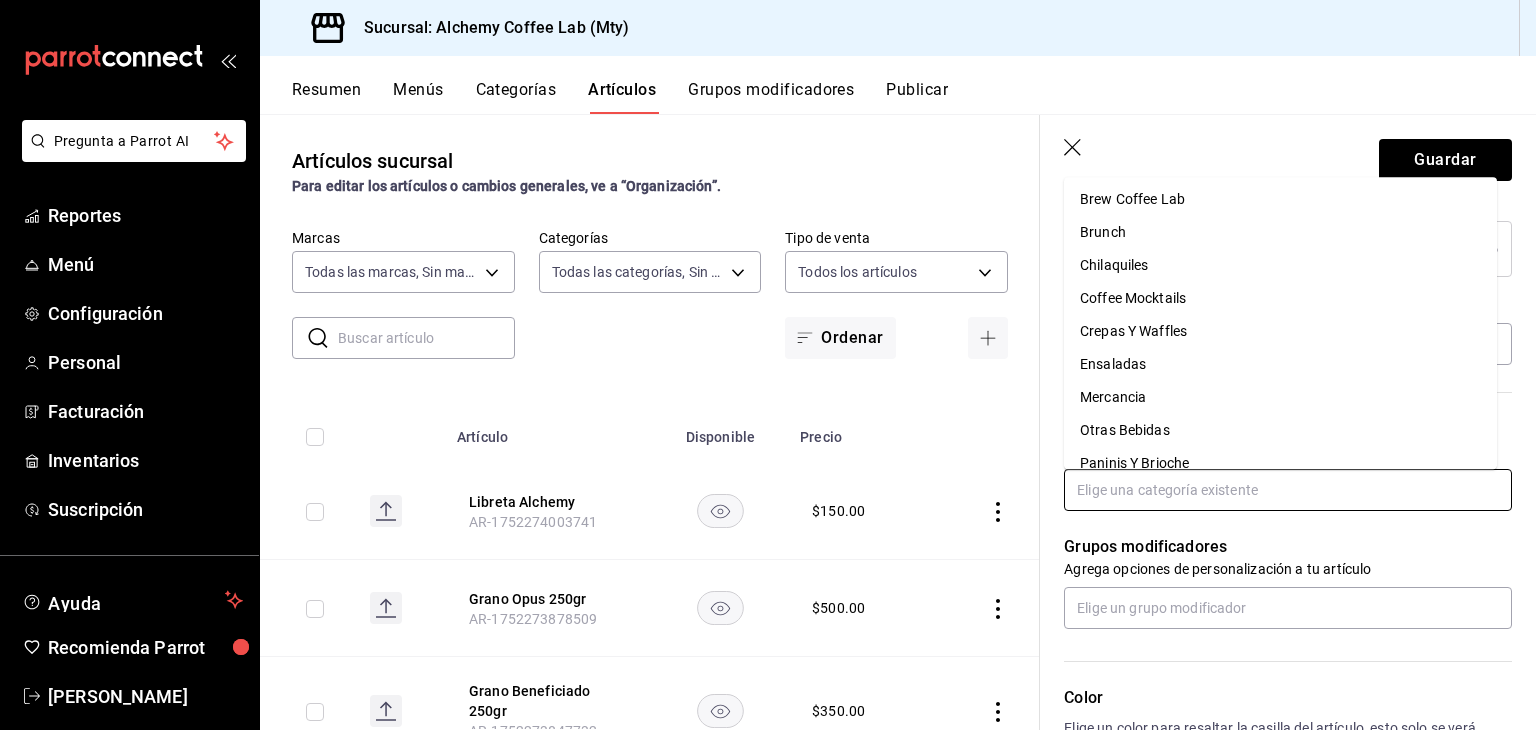 click on "Mercancia" at bounding box center [1280, 397] 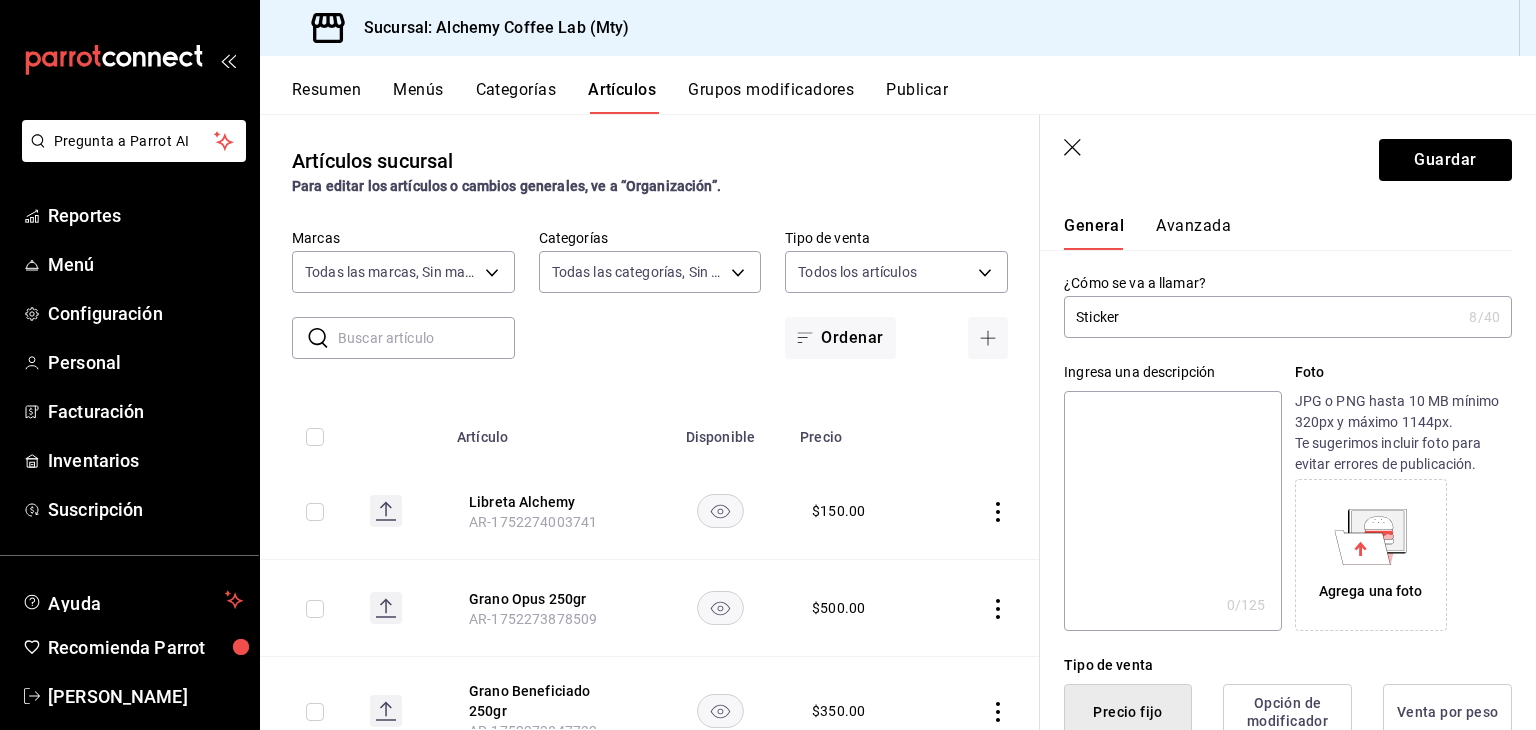 scroll, scrollTop: 34, scrollLeft: 0, axis: vertical 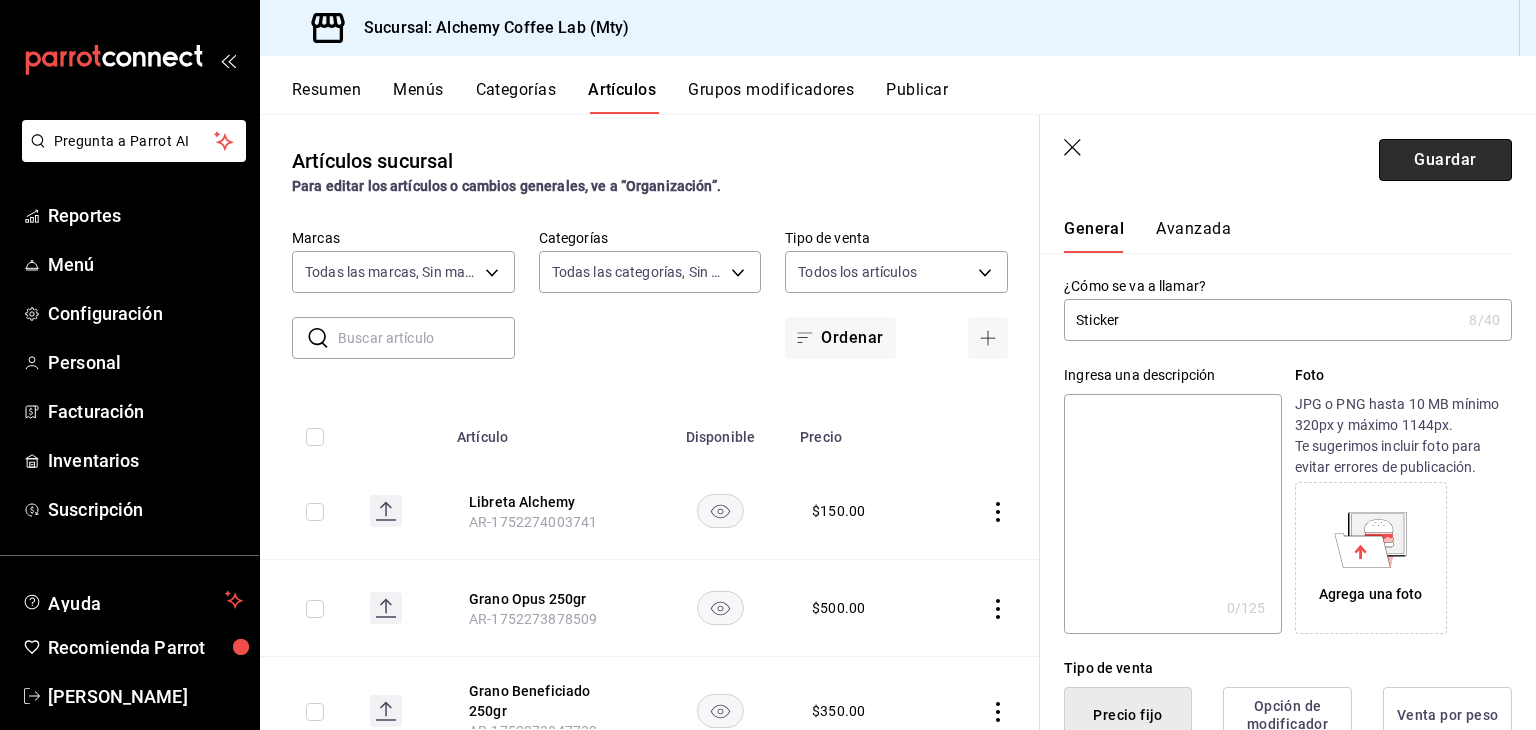 click on "Guardar" at bounding box center [1445, 160] 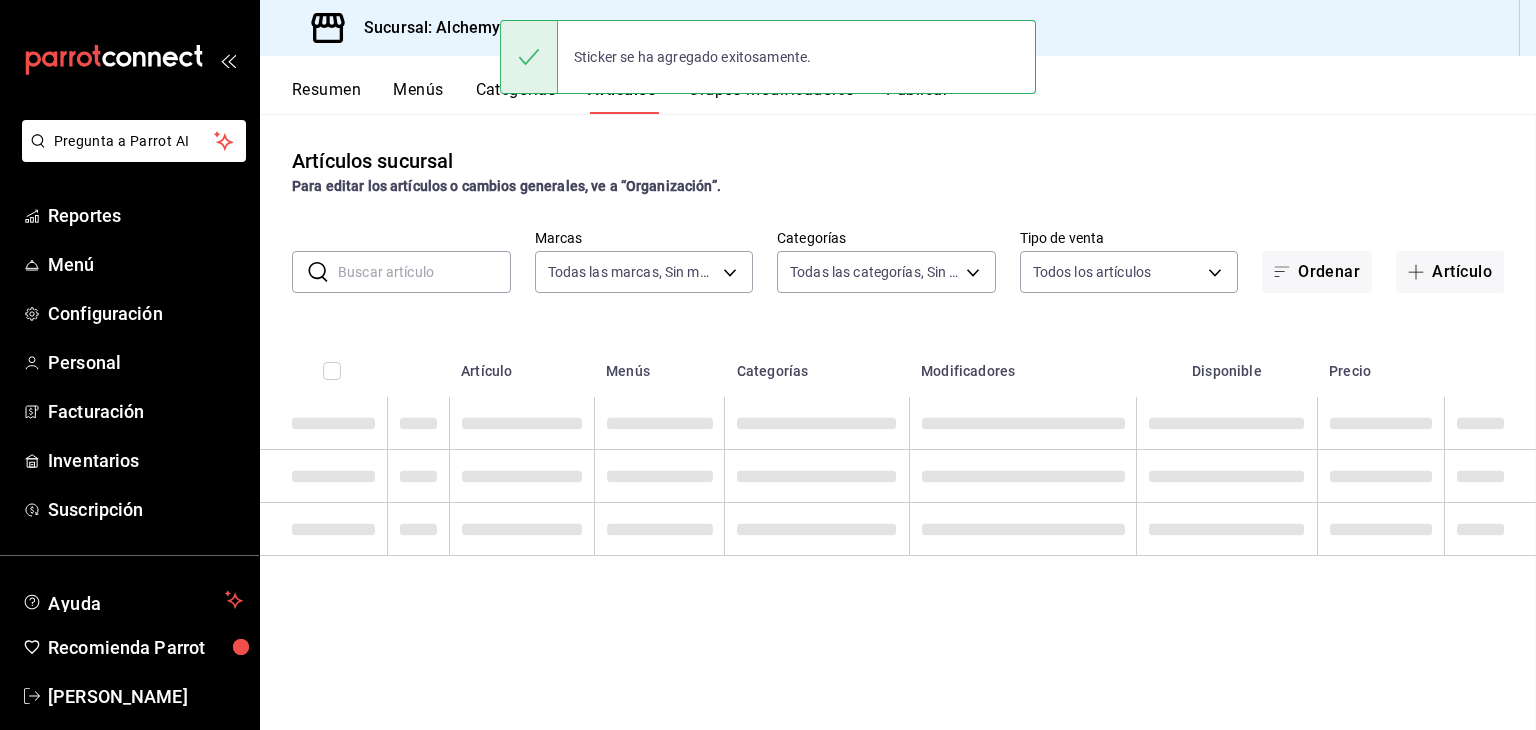 scroll, scrollTop: 0, scrollLeft: 0, axis: both 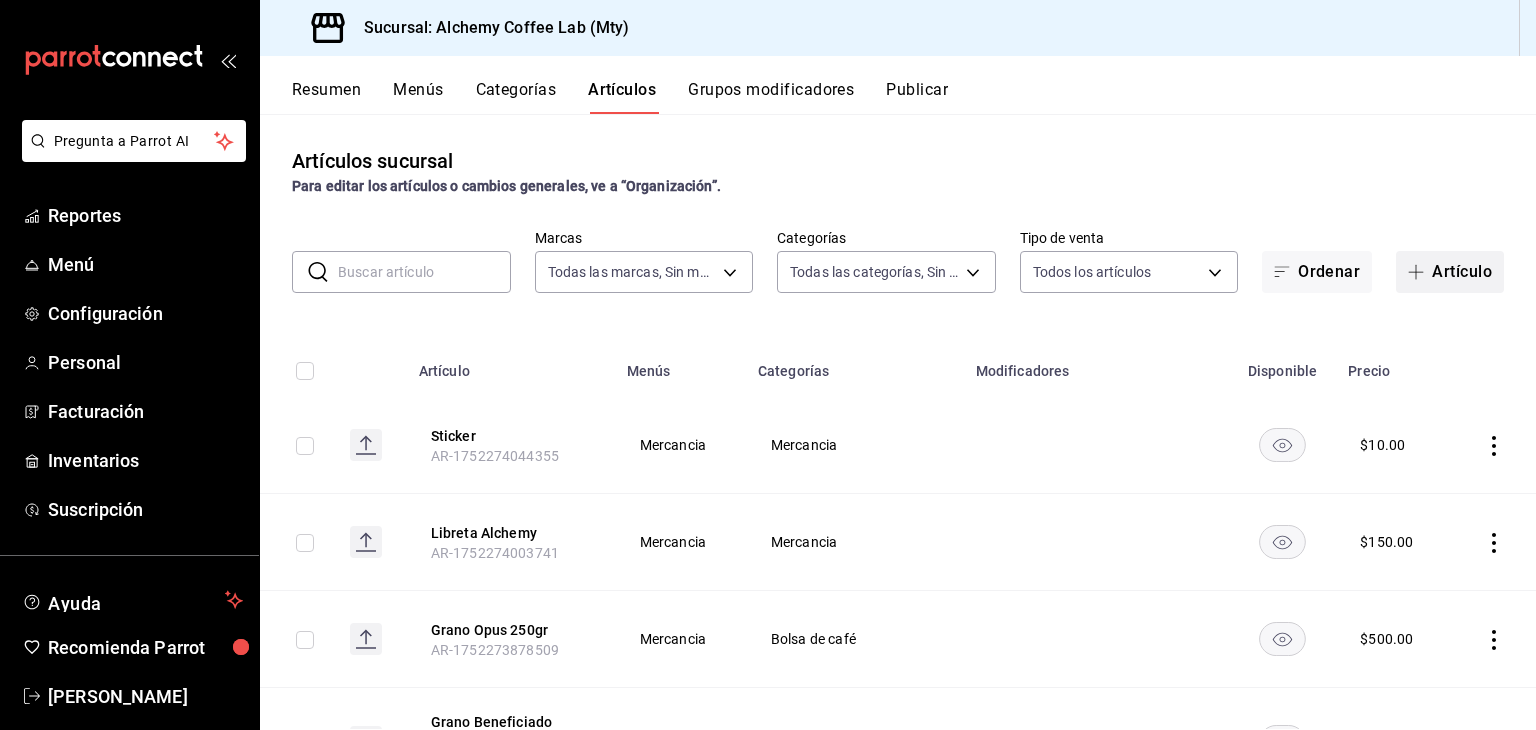 click on "Artículo" at bounding box center (1450, 272) 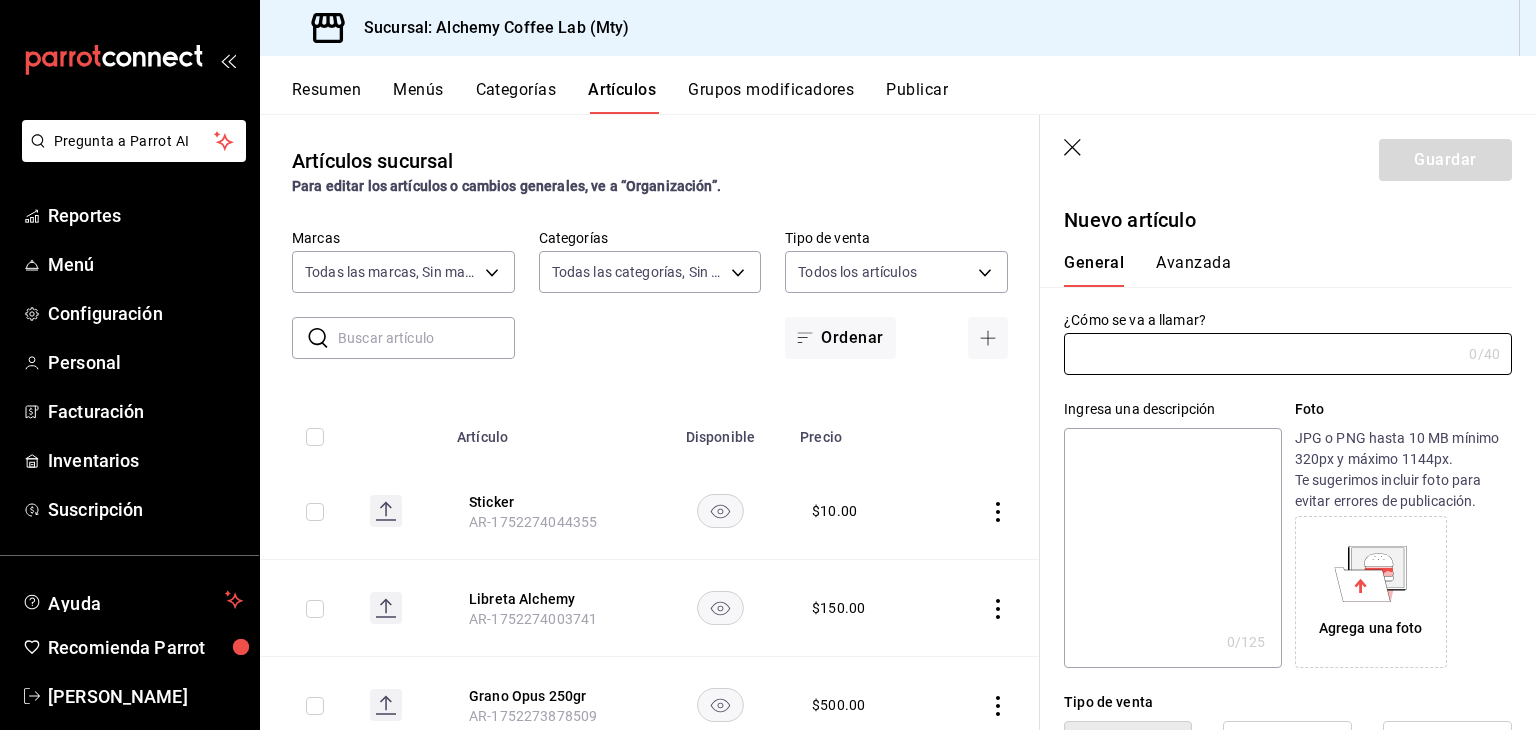 type on "AR-1752274080094" 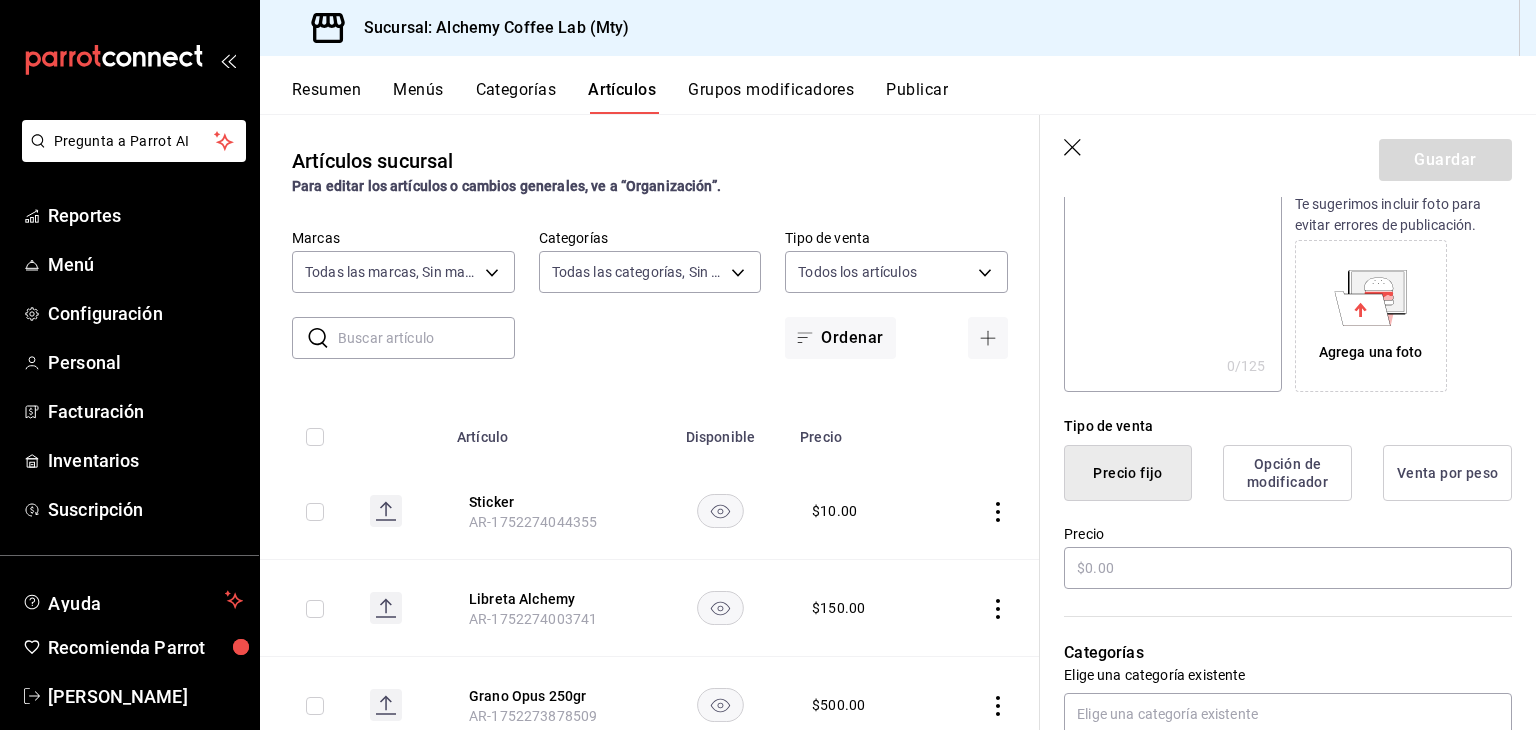 scroll, scrollTop: 300, scrollLeft: 0, axis: vertical 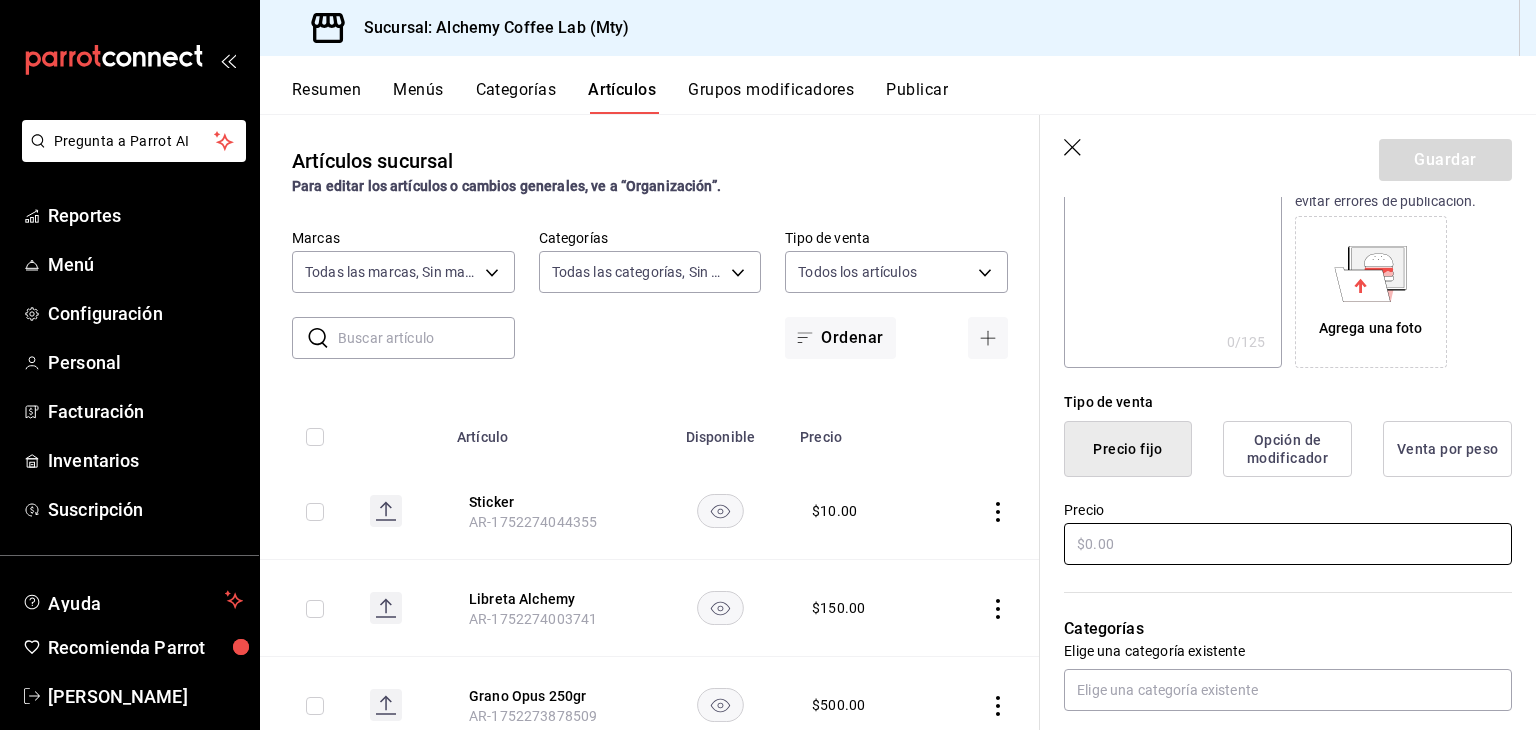type on "Pin Alchemy" 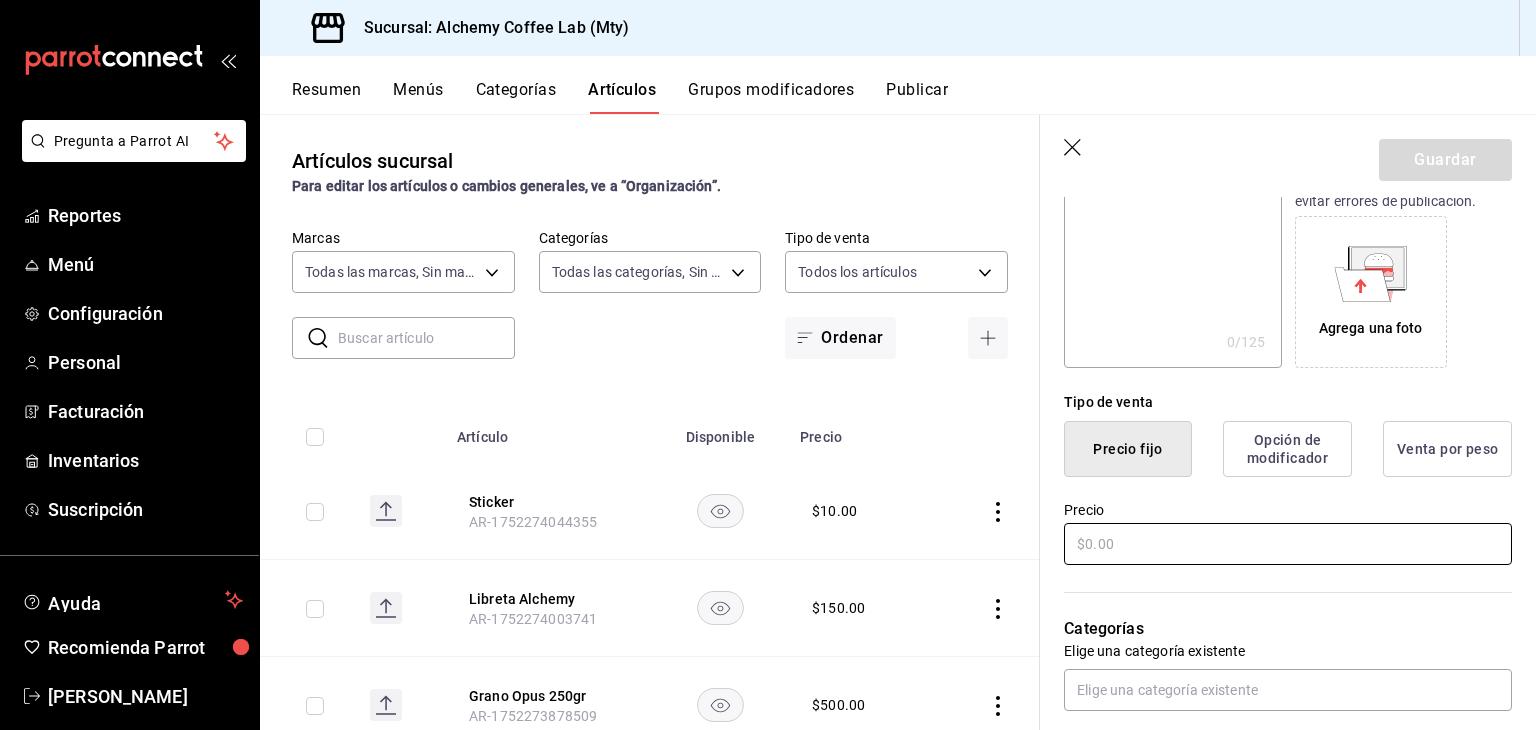 click at bounding box center [1288, 544] 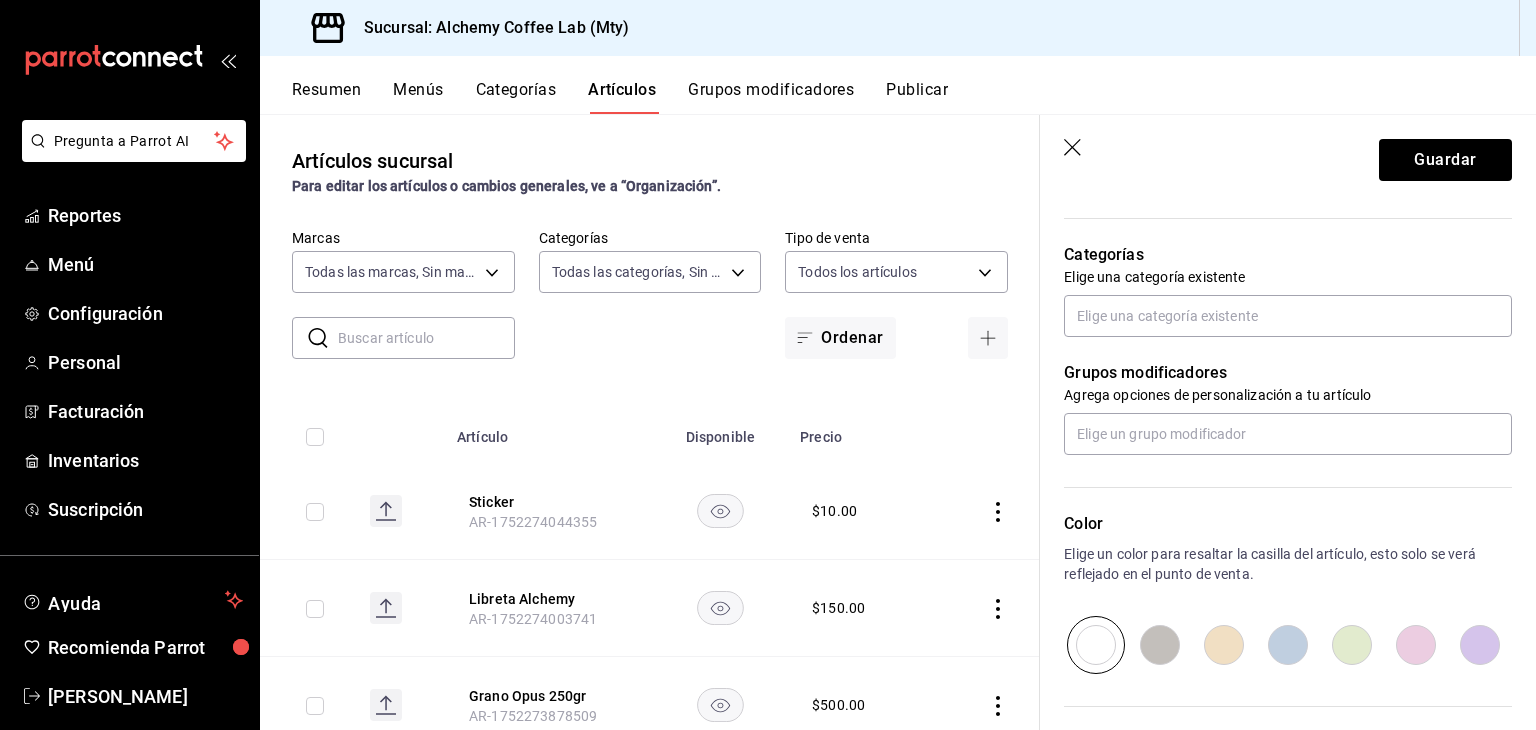 scroll, scrollTop: 700, scrollLeft: 0, axis: vertical 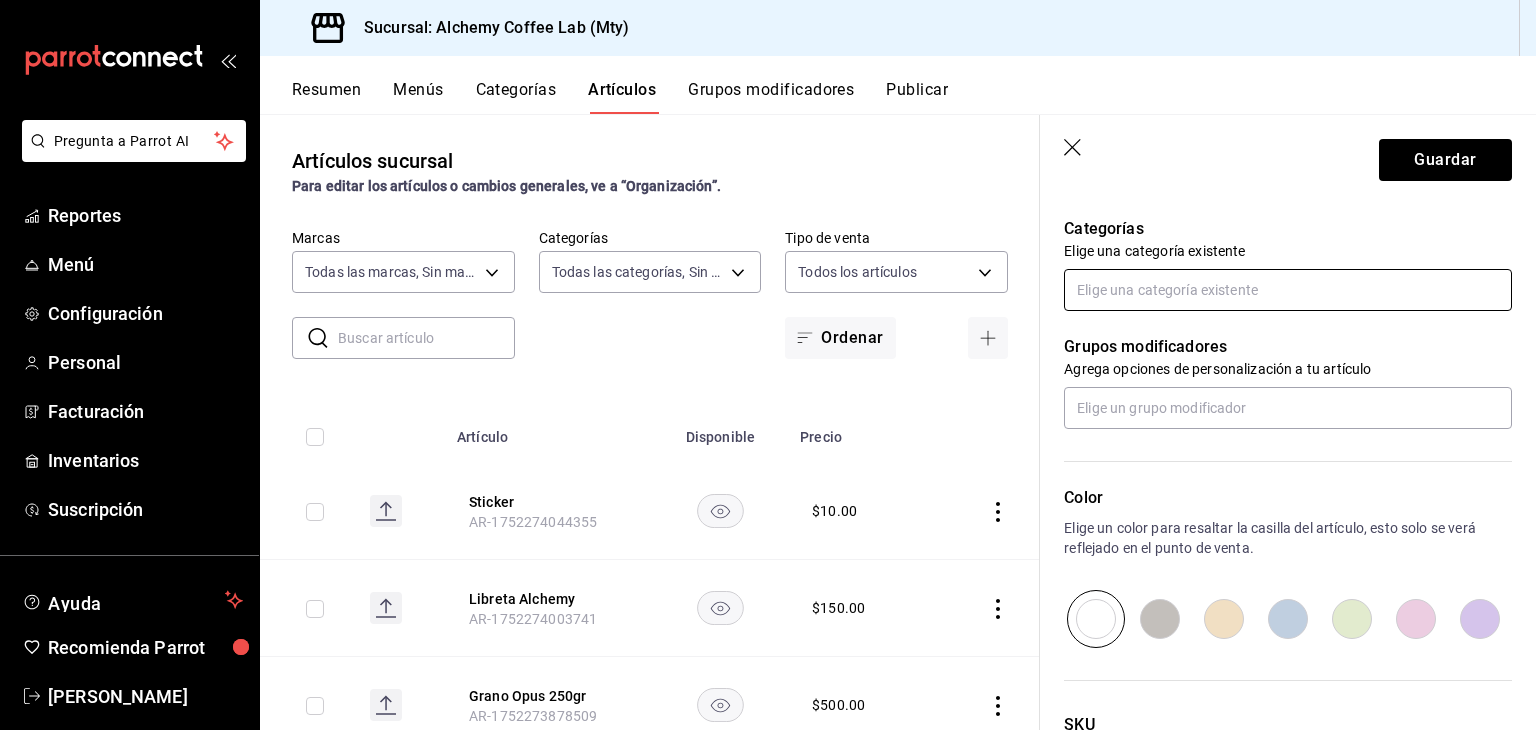 type on "$150.00" 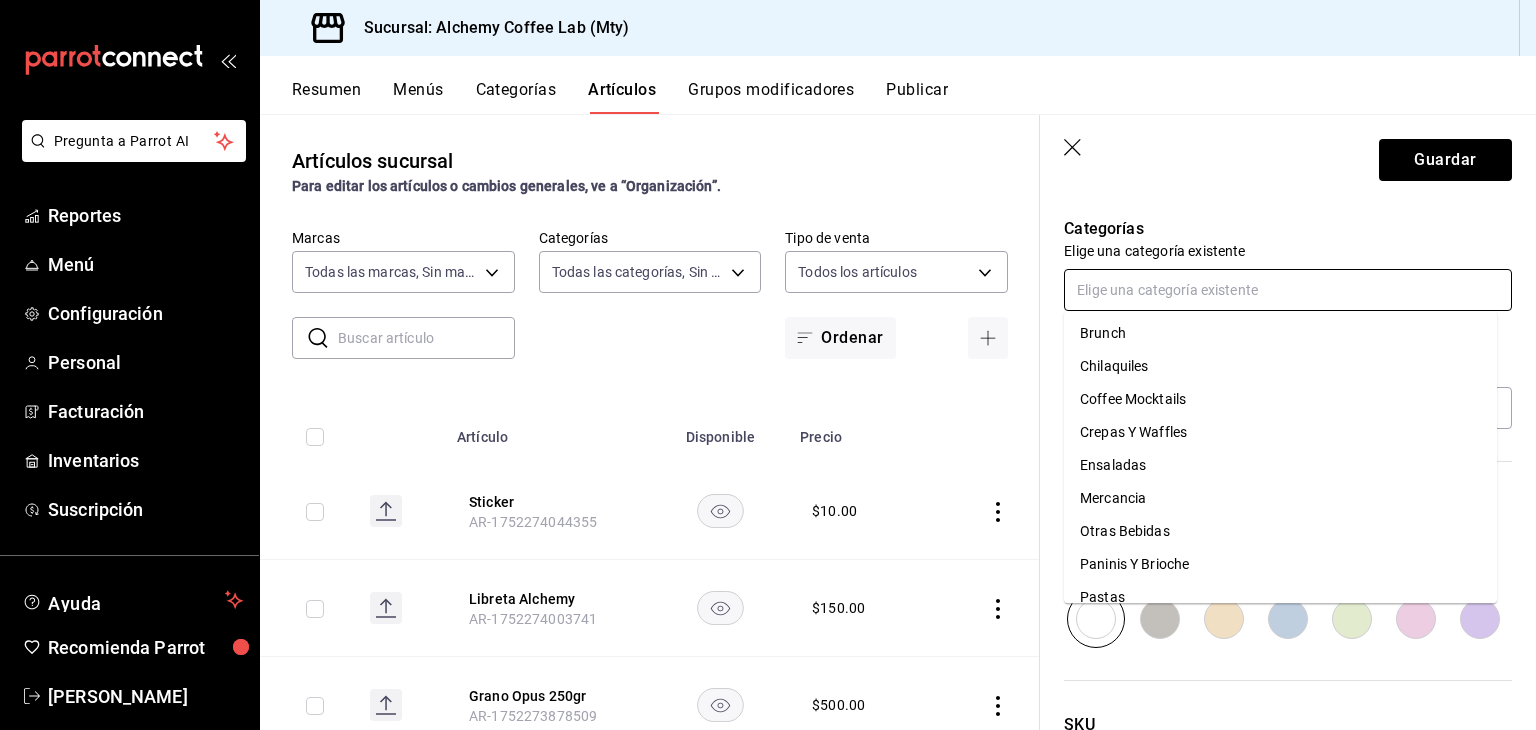 scroll, scrollTop: 284, scrollLeft: 0, axis: vertical 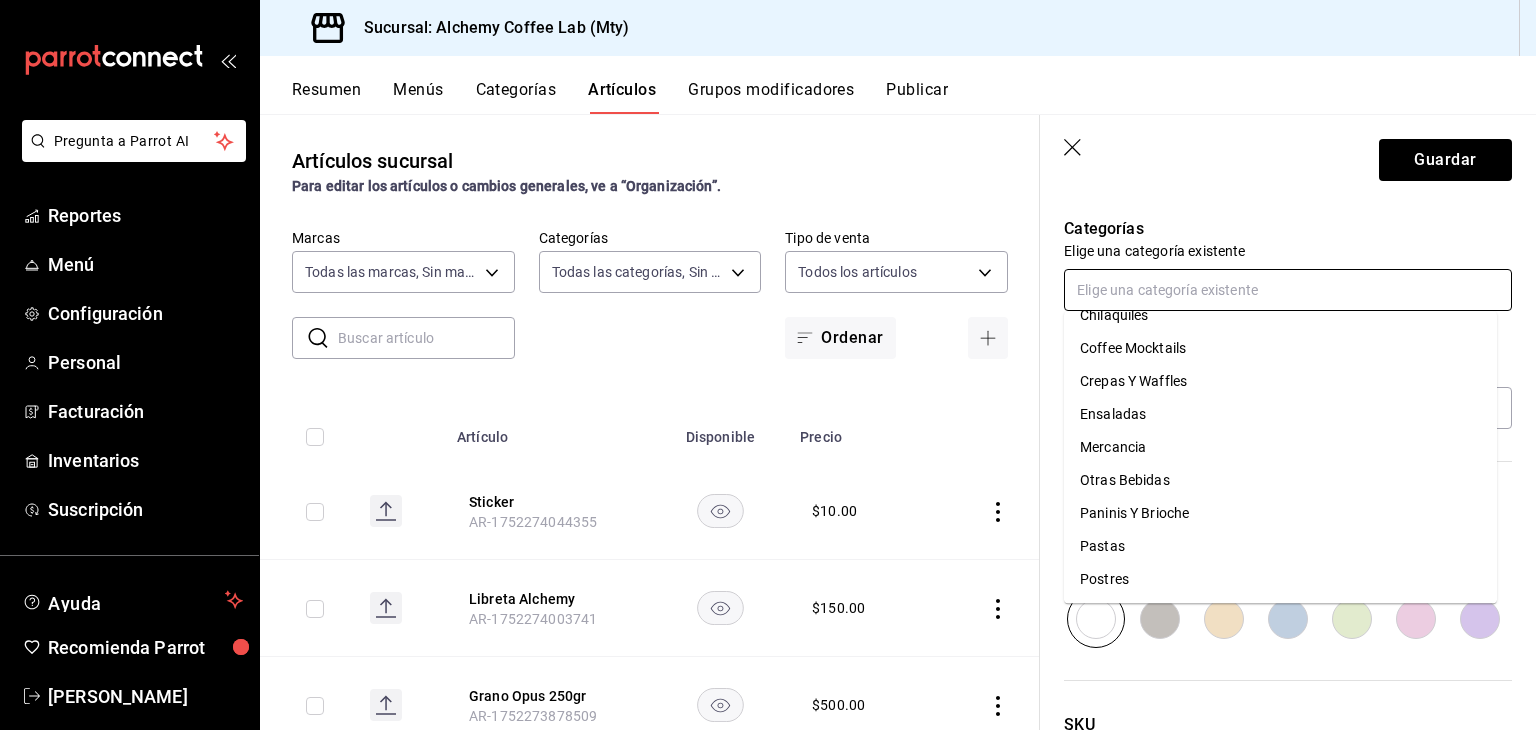 click on "Mercancia" at bounding box center [1280, 447] 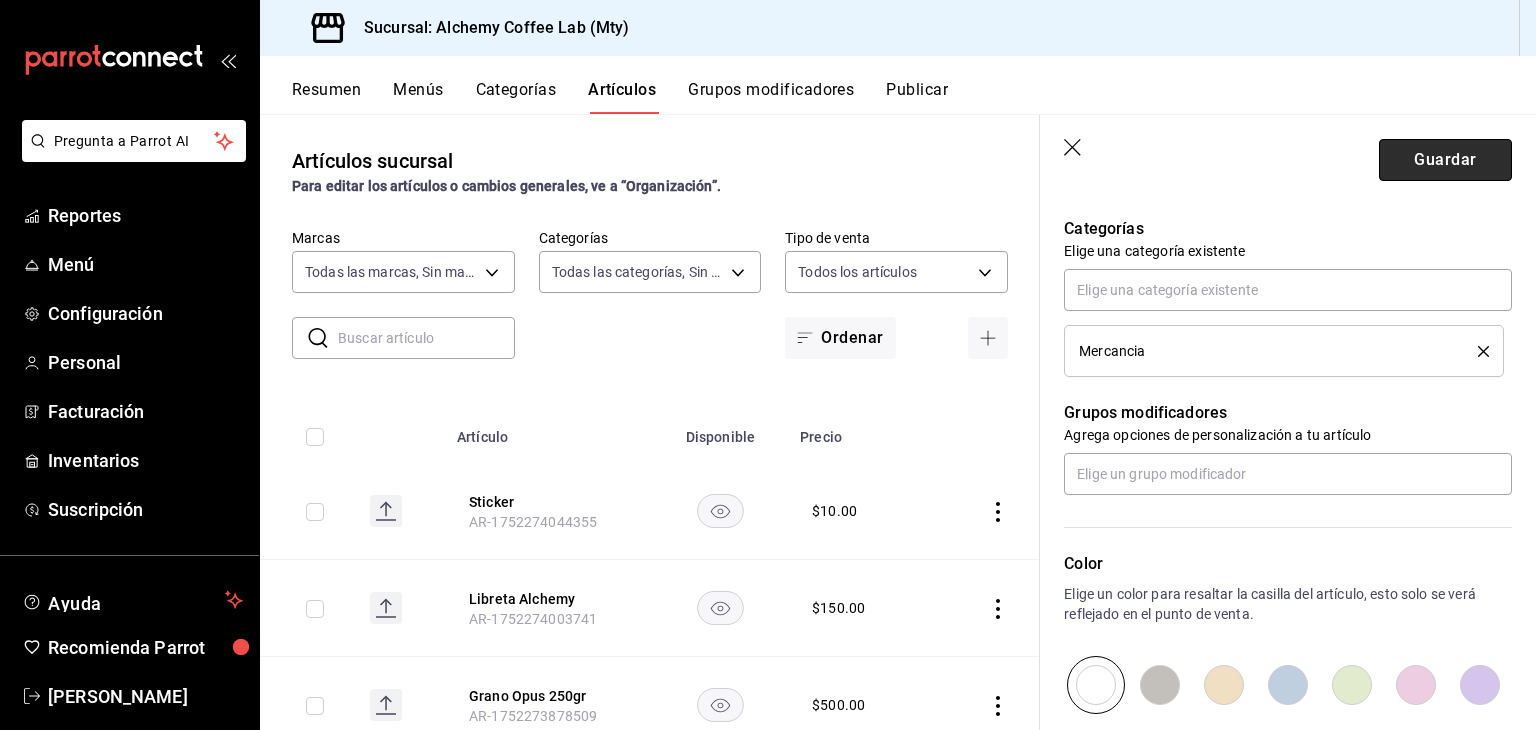 click on "Guardar" at bounding box center (1445, 160) 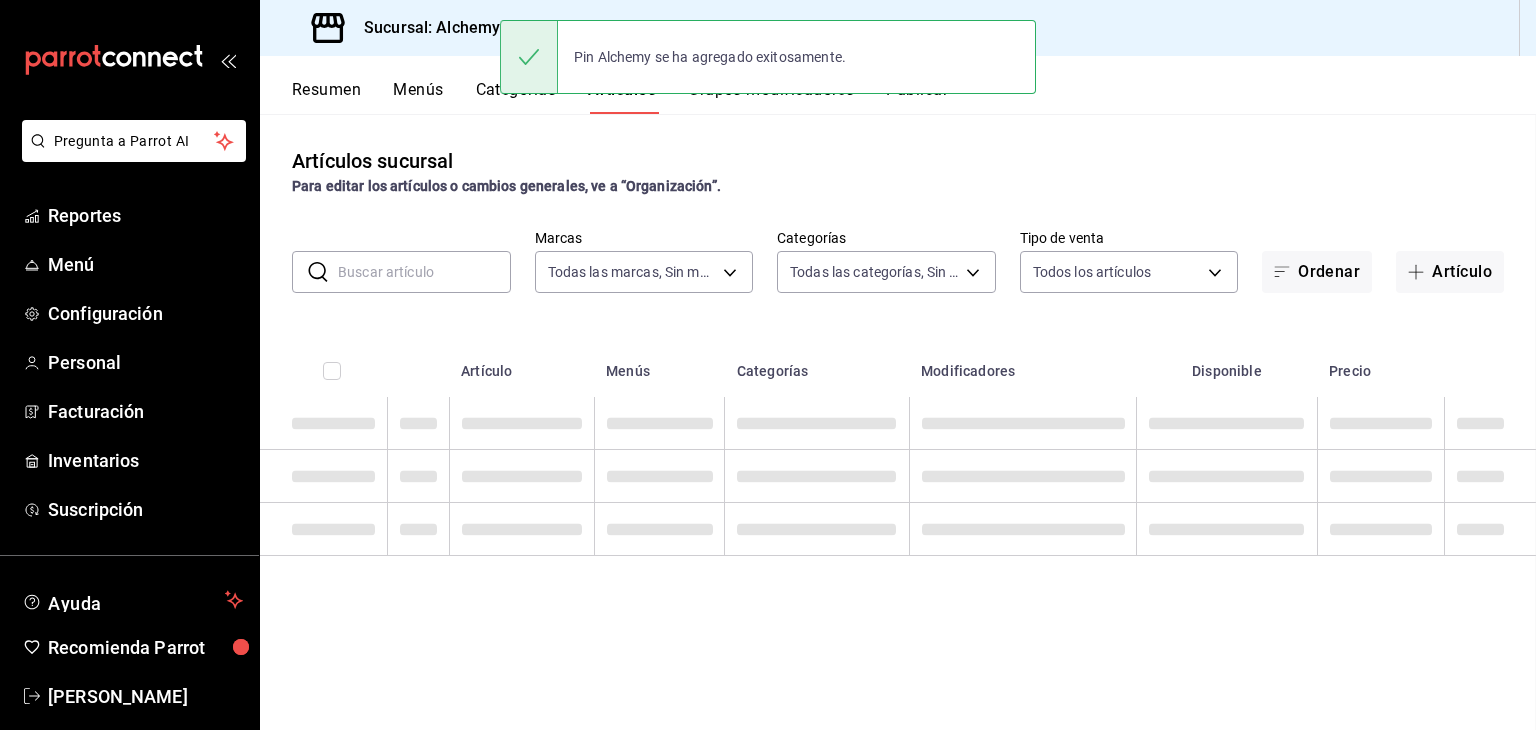 scroll, scrollTop: 0, scrollLeft: 0, axis: both 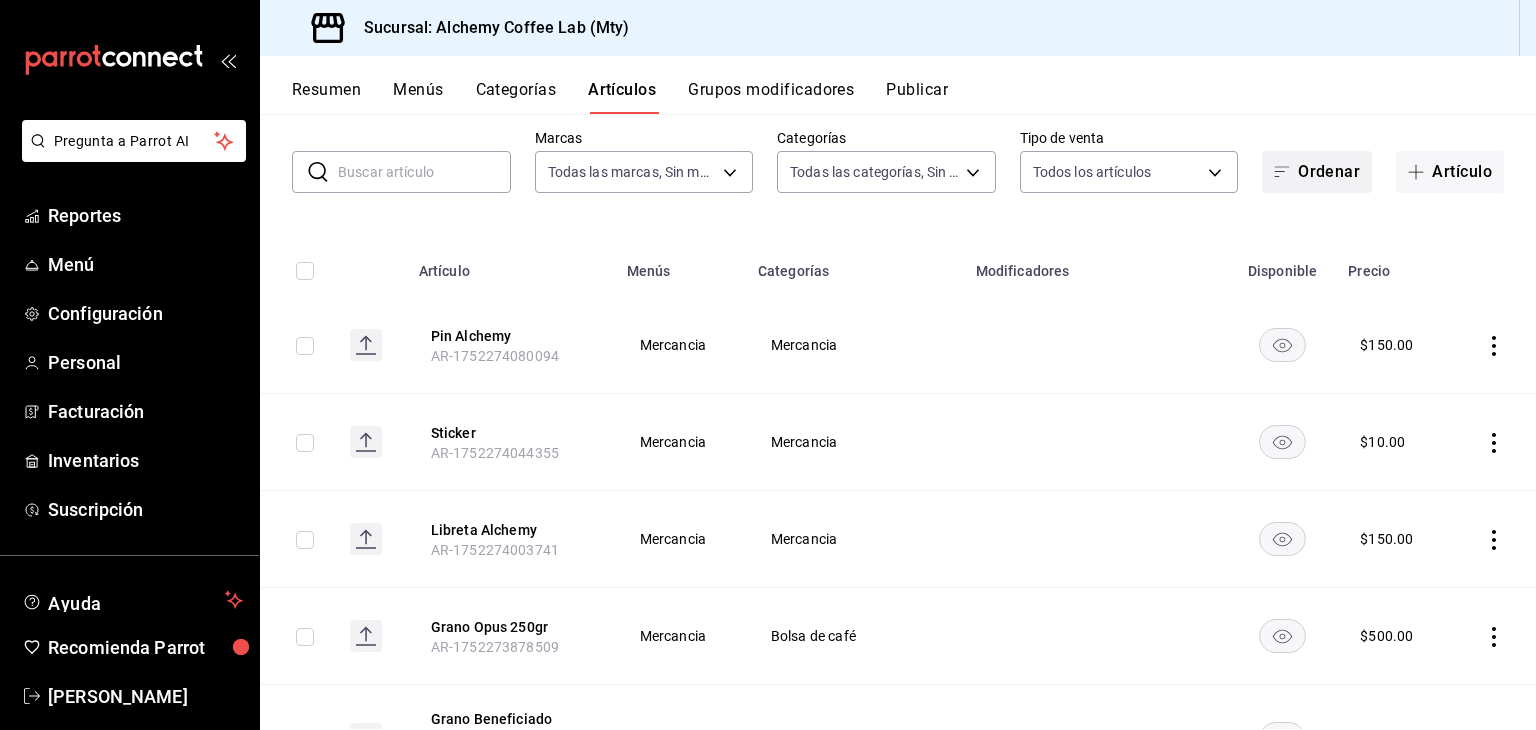 click on "Ordenar" at bounding box center [1317, 172] 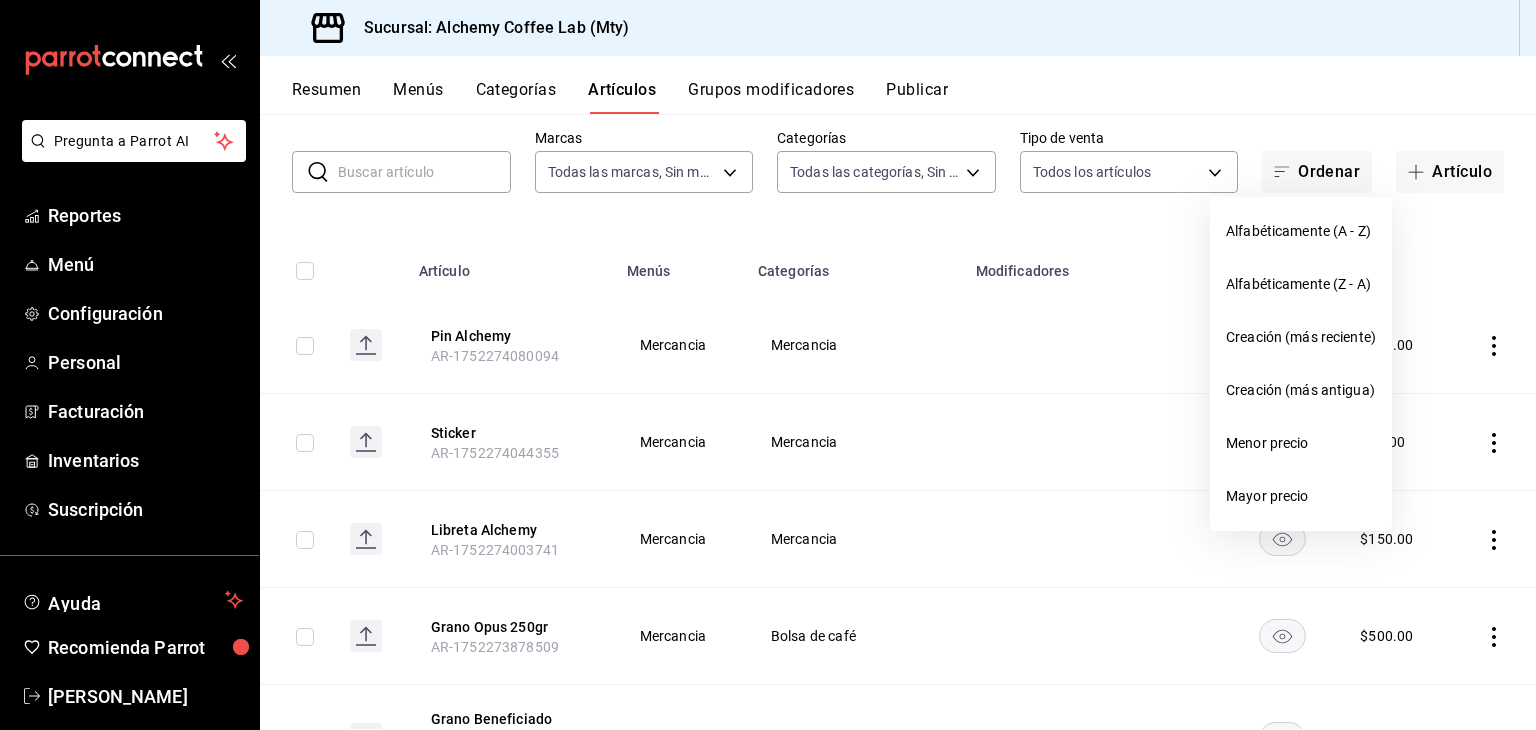 click at bounding box center [768, 365] 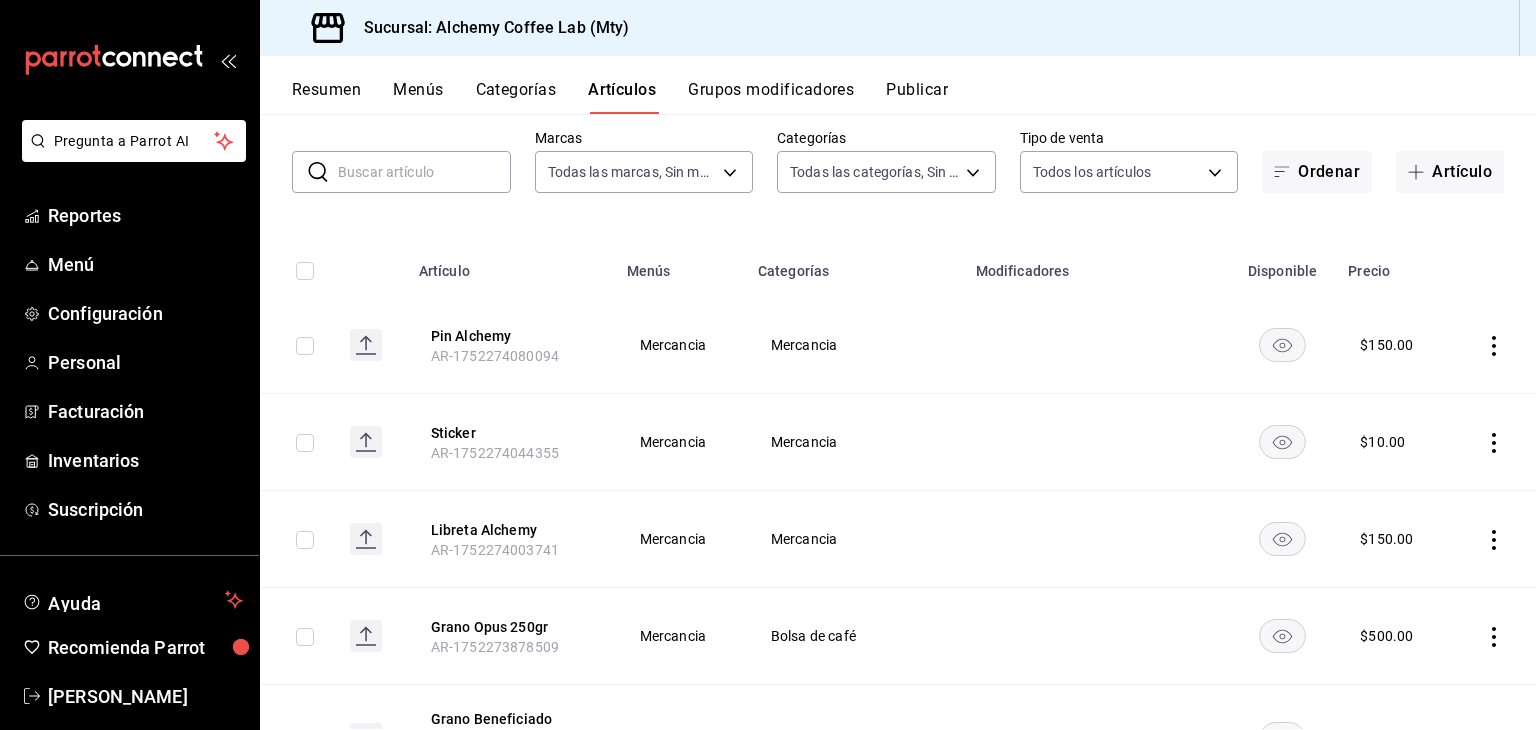 click on "Artículo" at bounding box center (1450, 172) 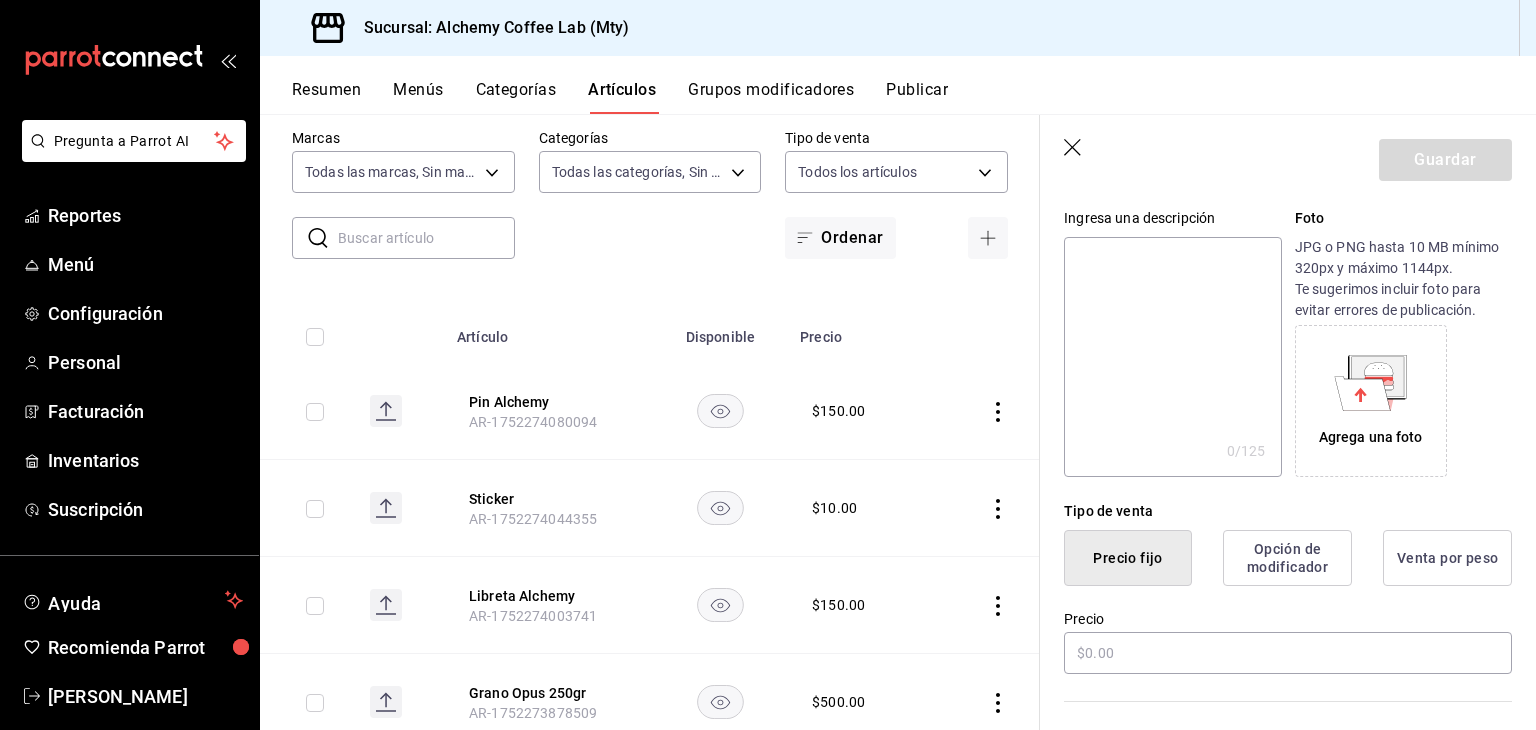 scroll, scrollTop: 200, scrollLeft: 0, axis: vertical 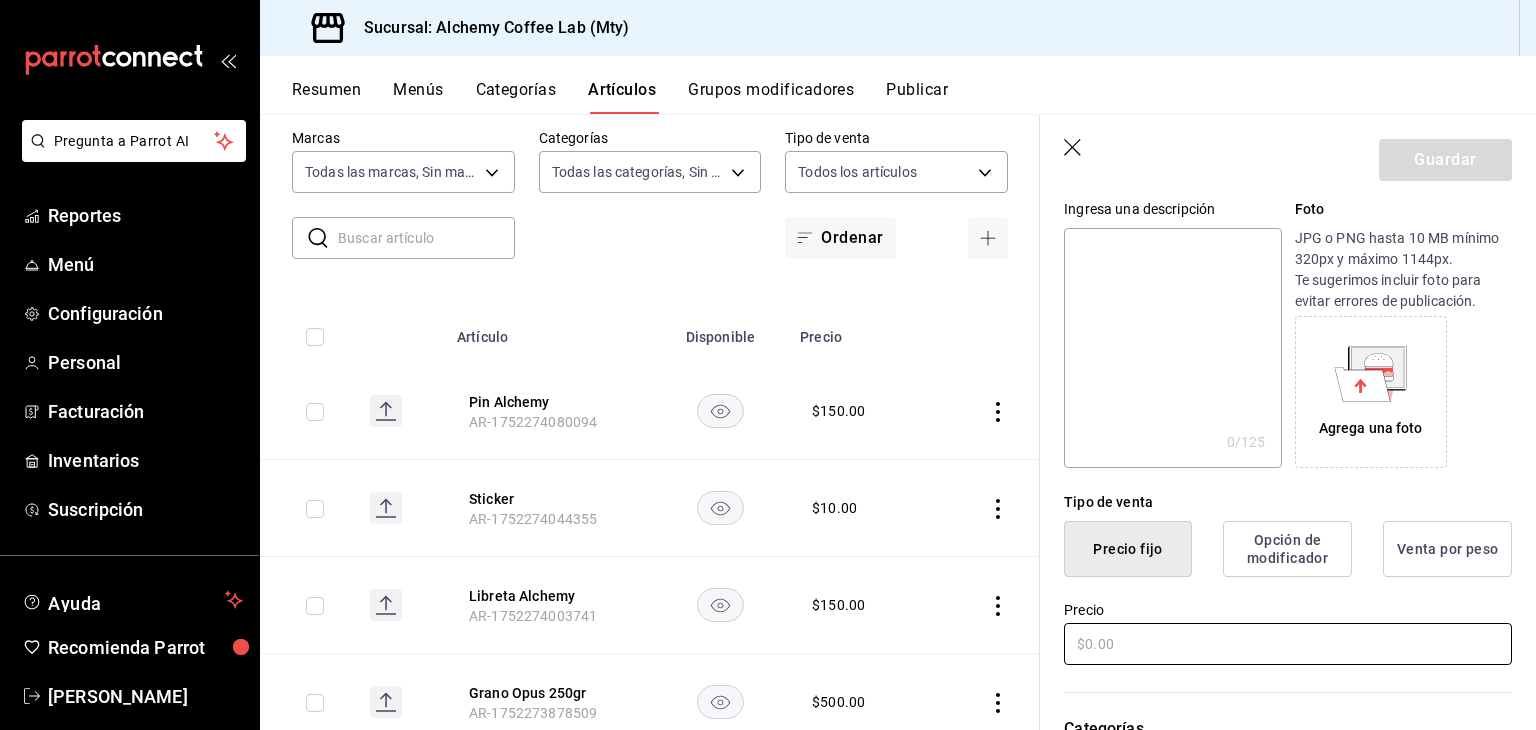 type on "Termo Alchemy" 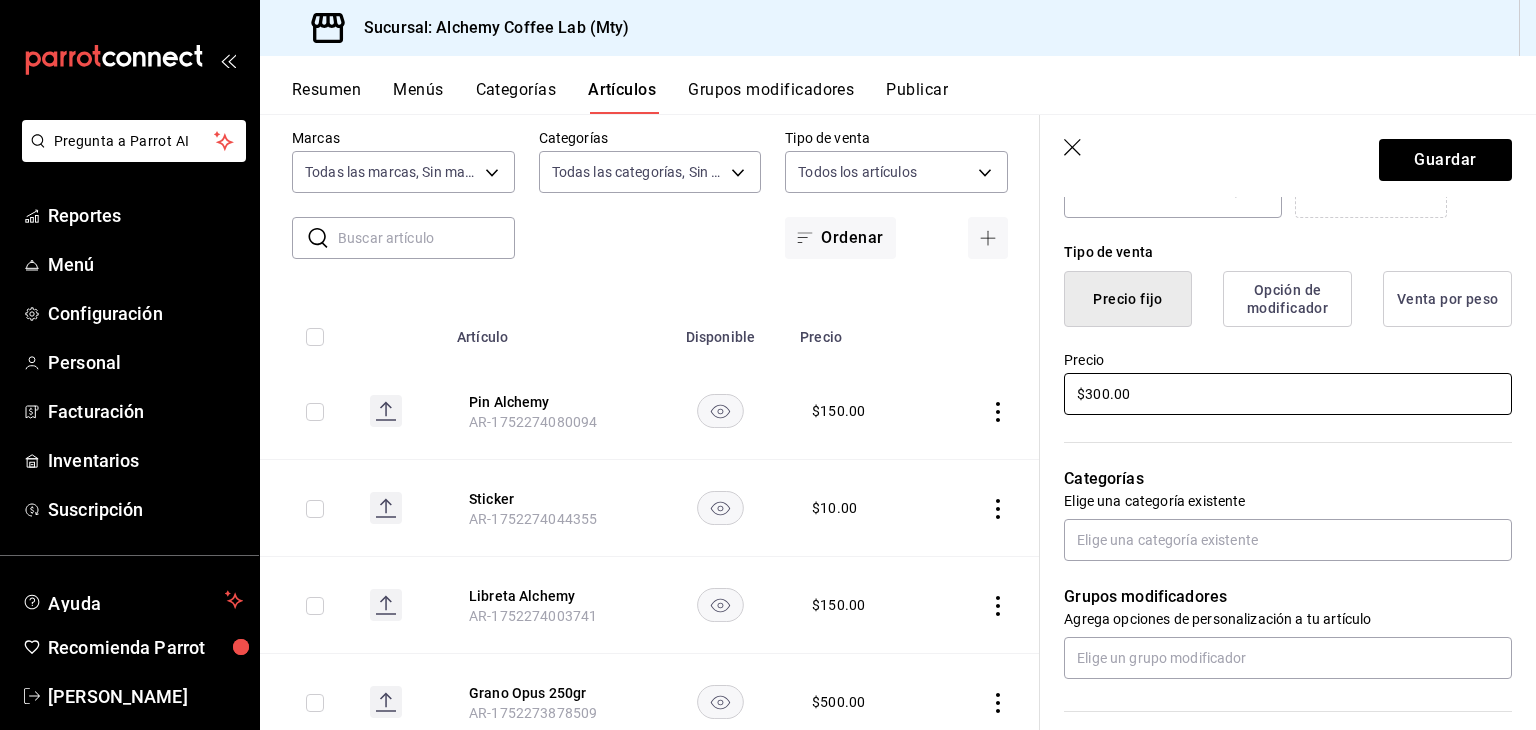 scroll, scrollTop: 500, scrollLeft: 0, axis: vertical 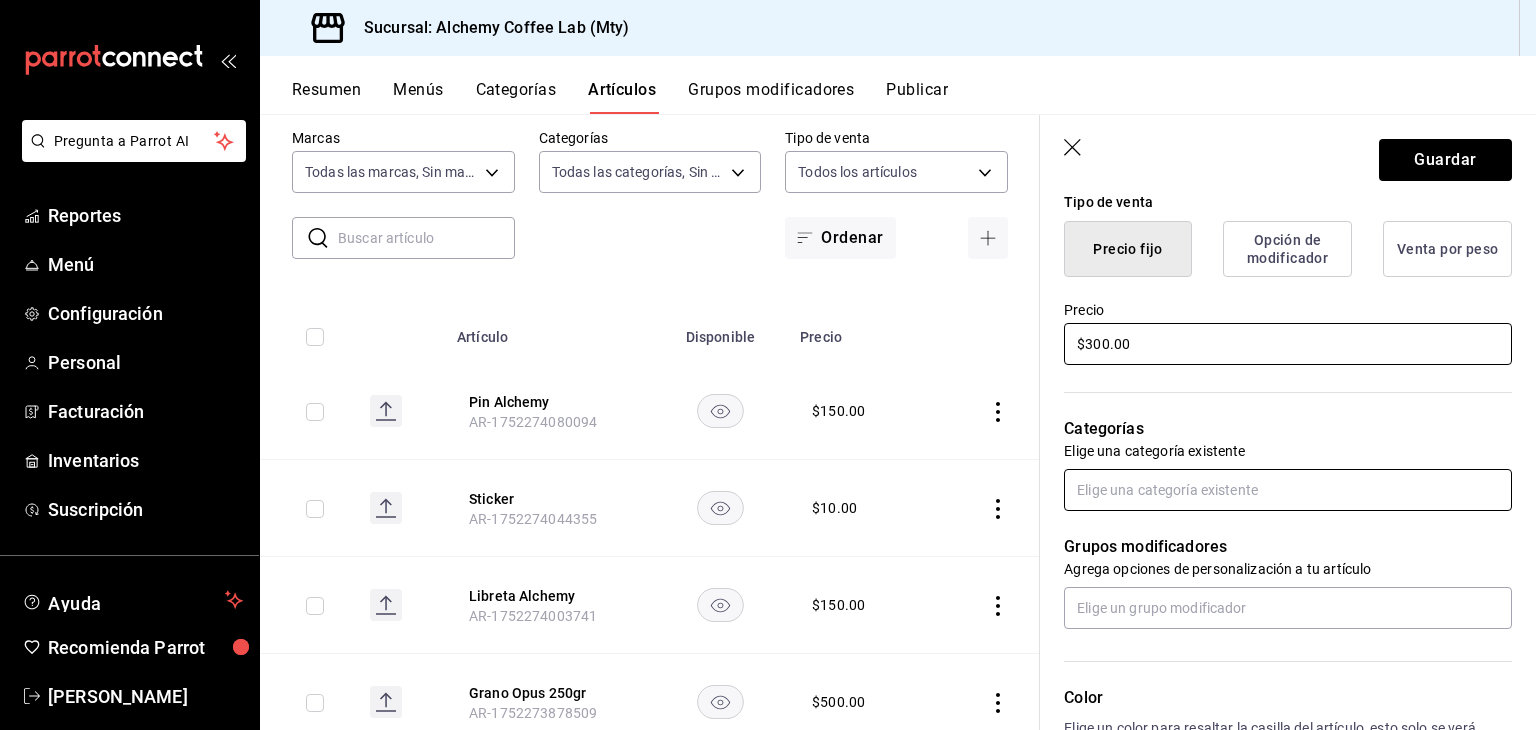 type on "$300.00" 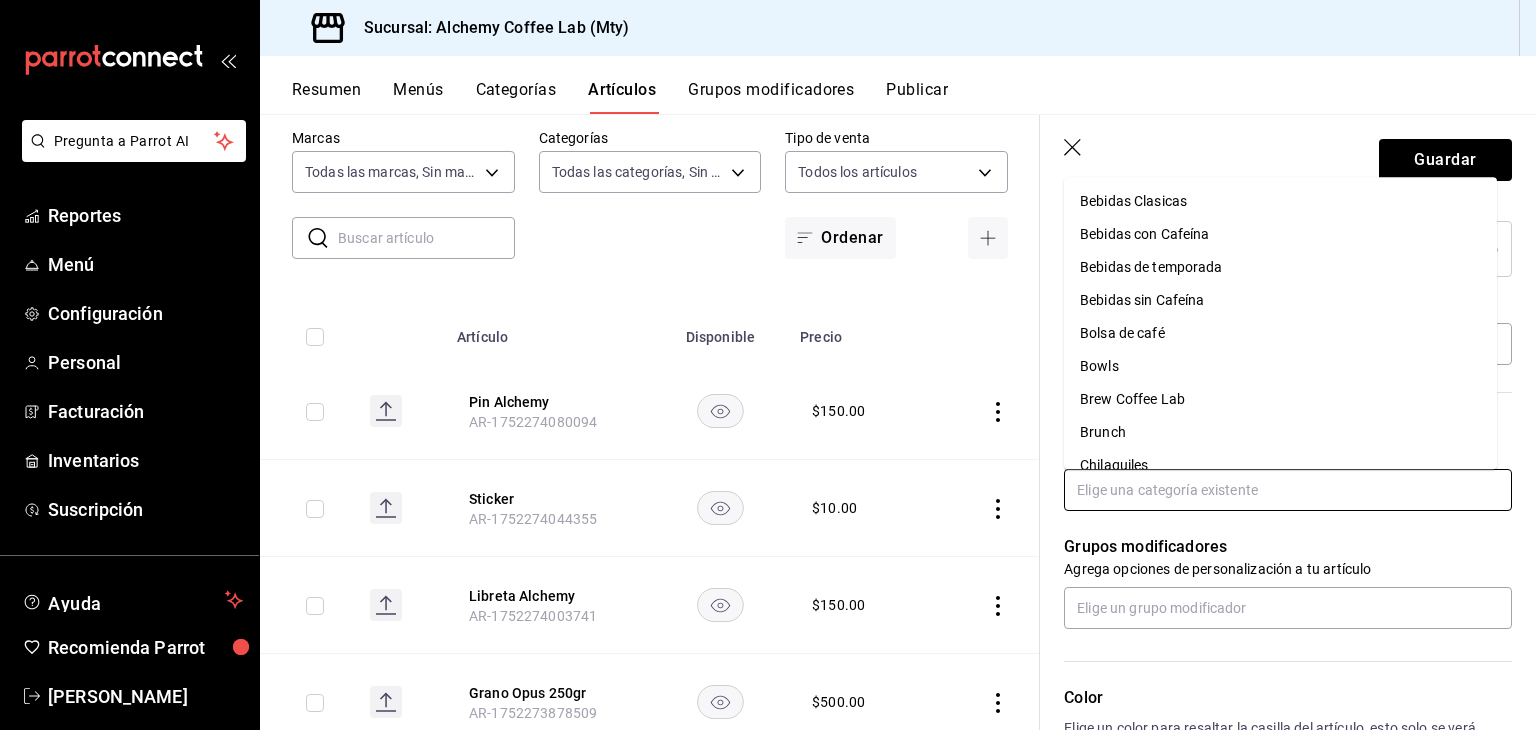 click at bounding box center (1288, 490) 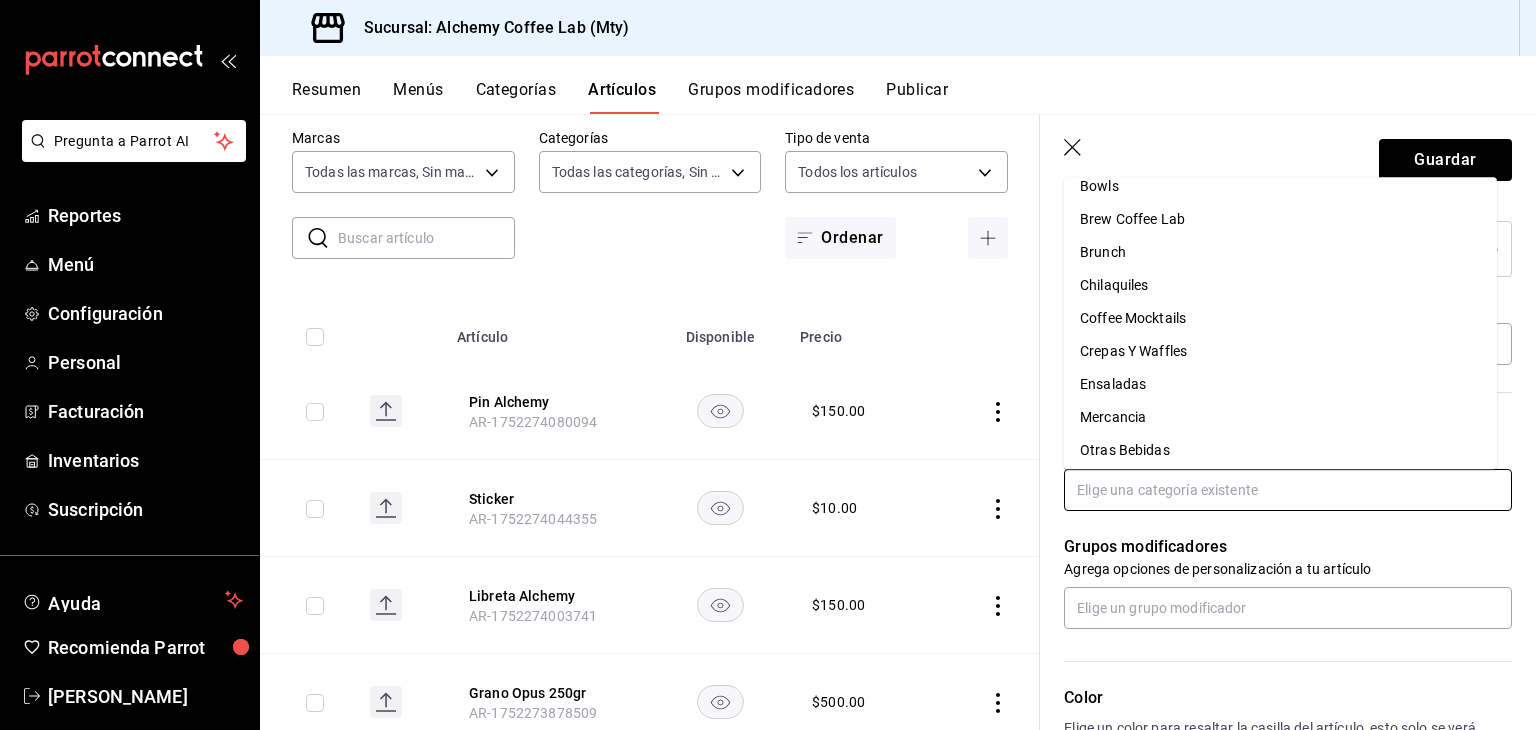 scroll, scrollTop: 200, scrollLeft: 0, axis: vertical 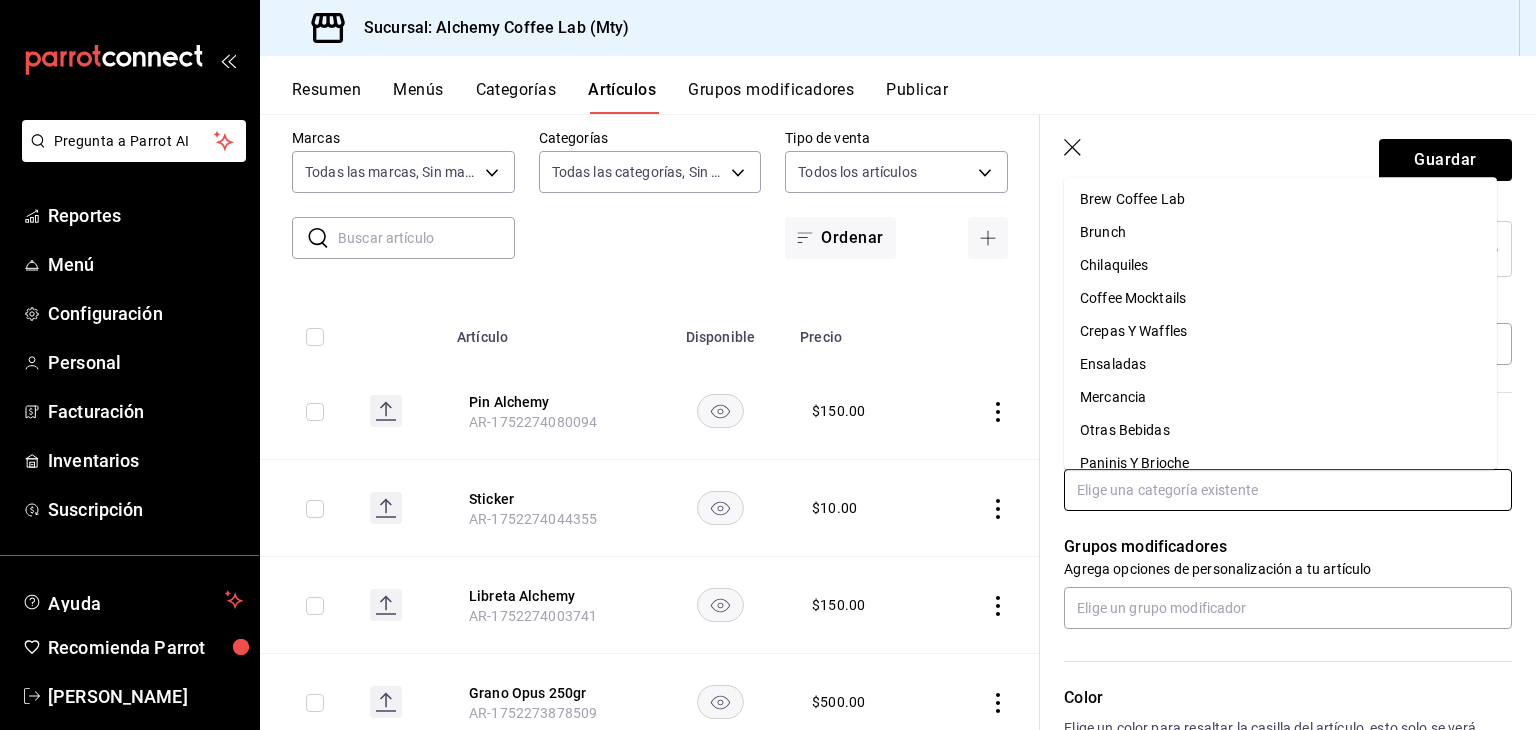 click on "Mercancia" at bounding box center [1280, 397] 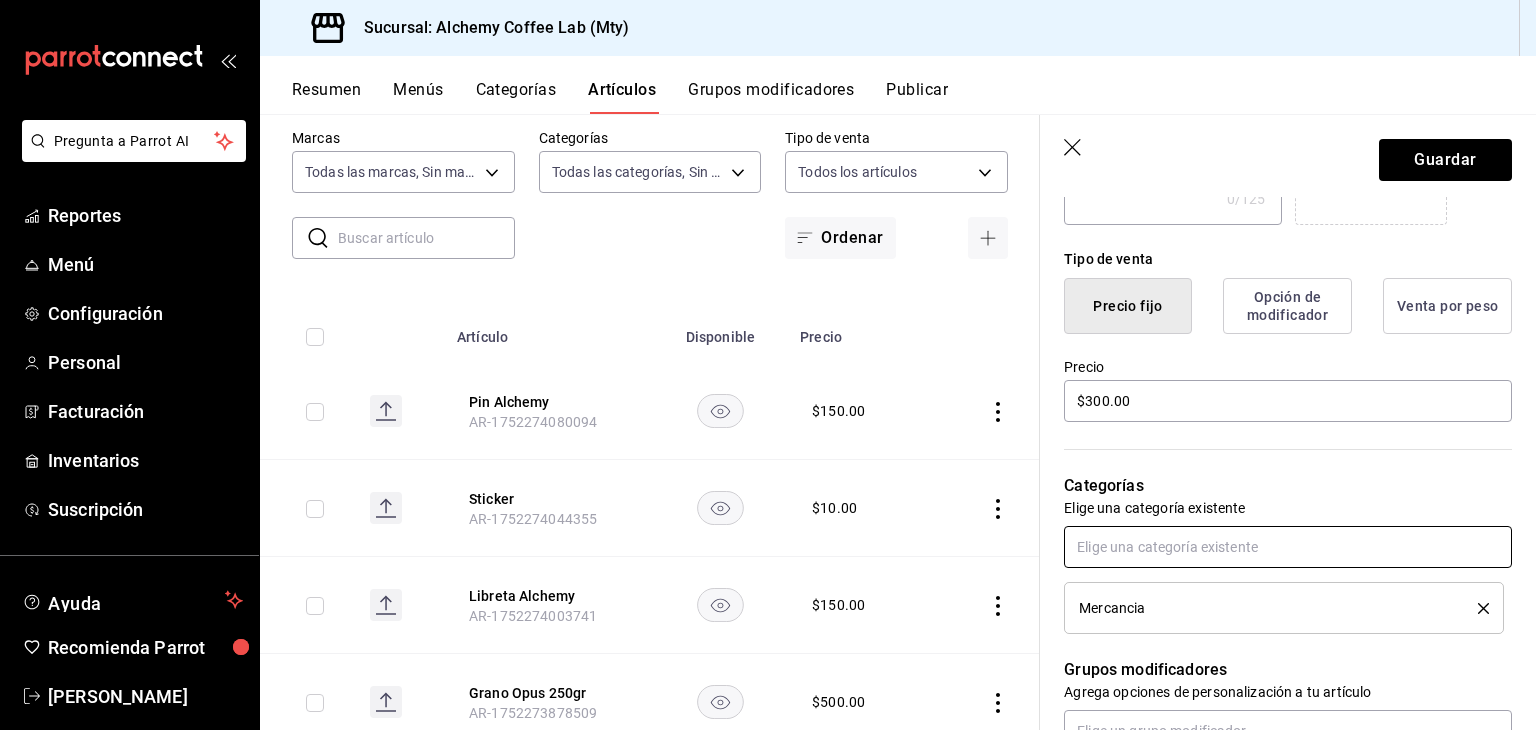 scroll, scrollTop: 534, scrollLeft: 0, axis: vertical 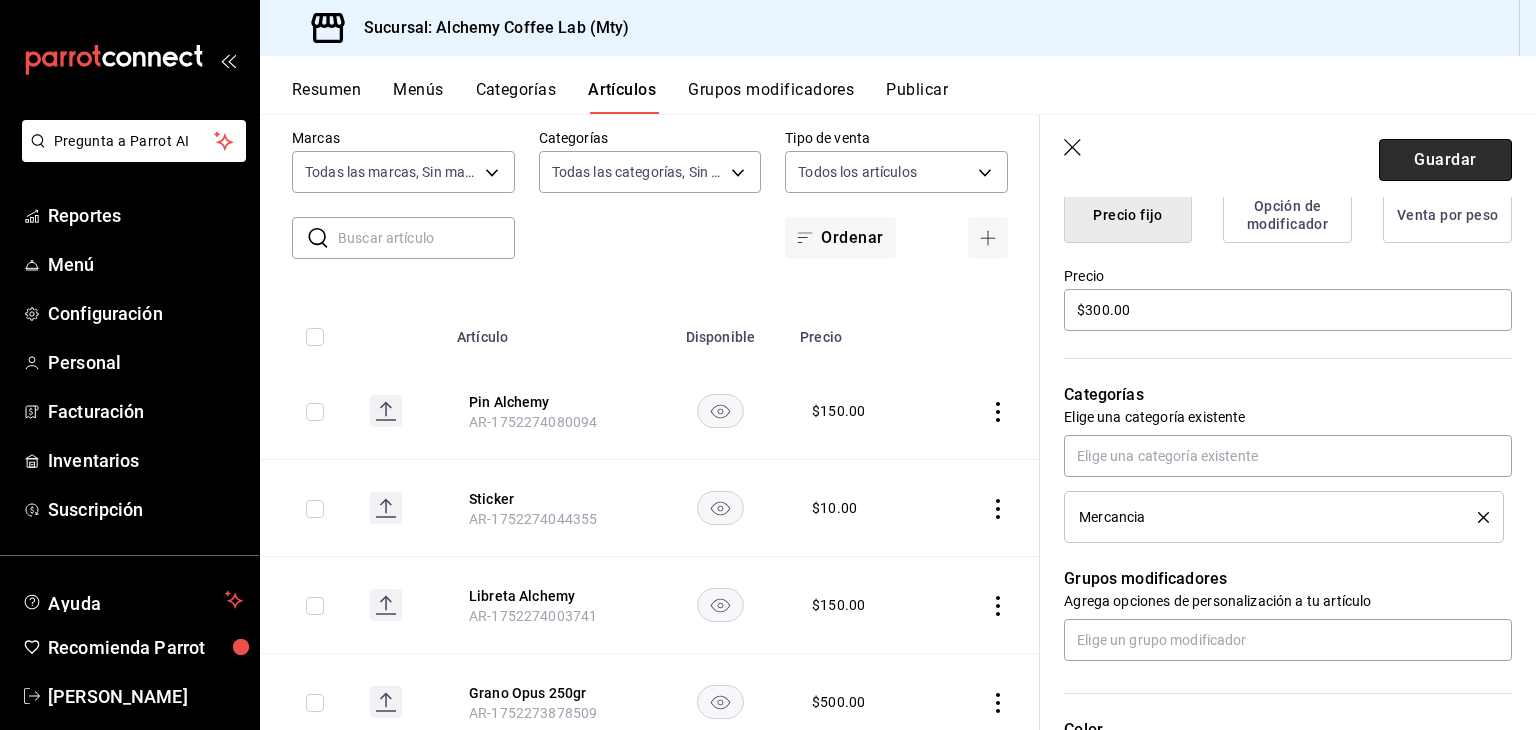 click on "Guardar" at bounding box center [1445, 160] 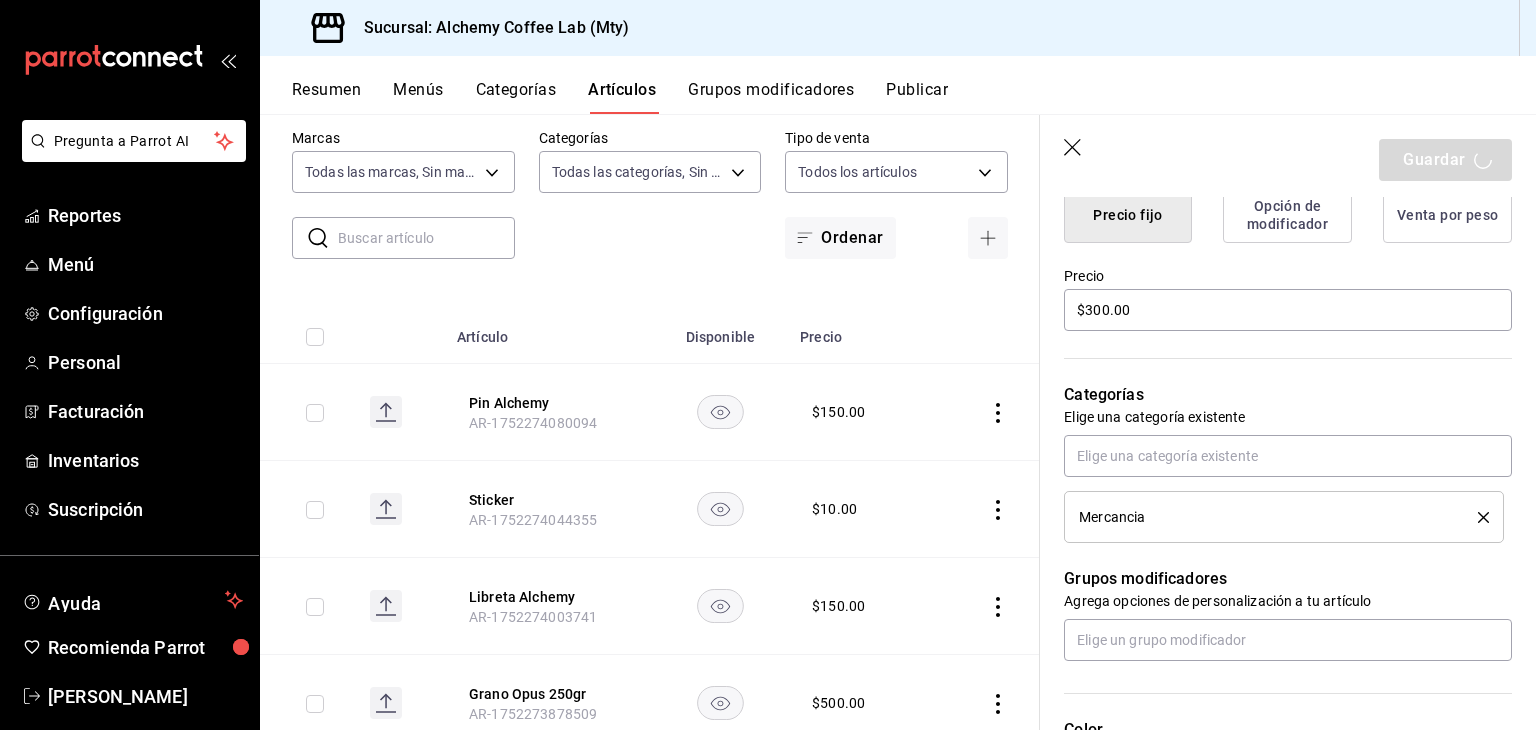 scroll, scrollTop: 0, scrollLeft: 0, axis: both 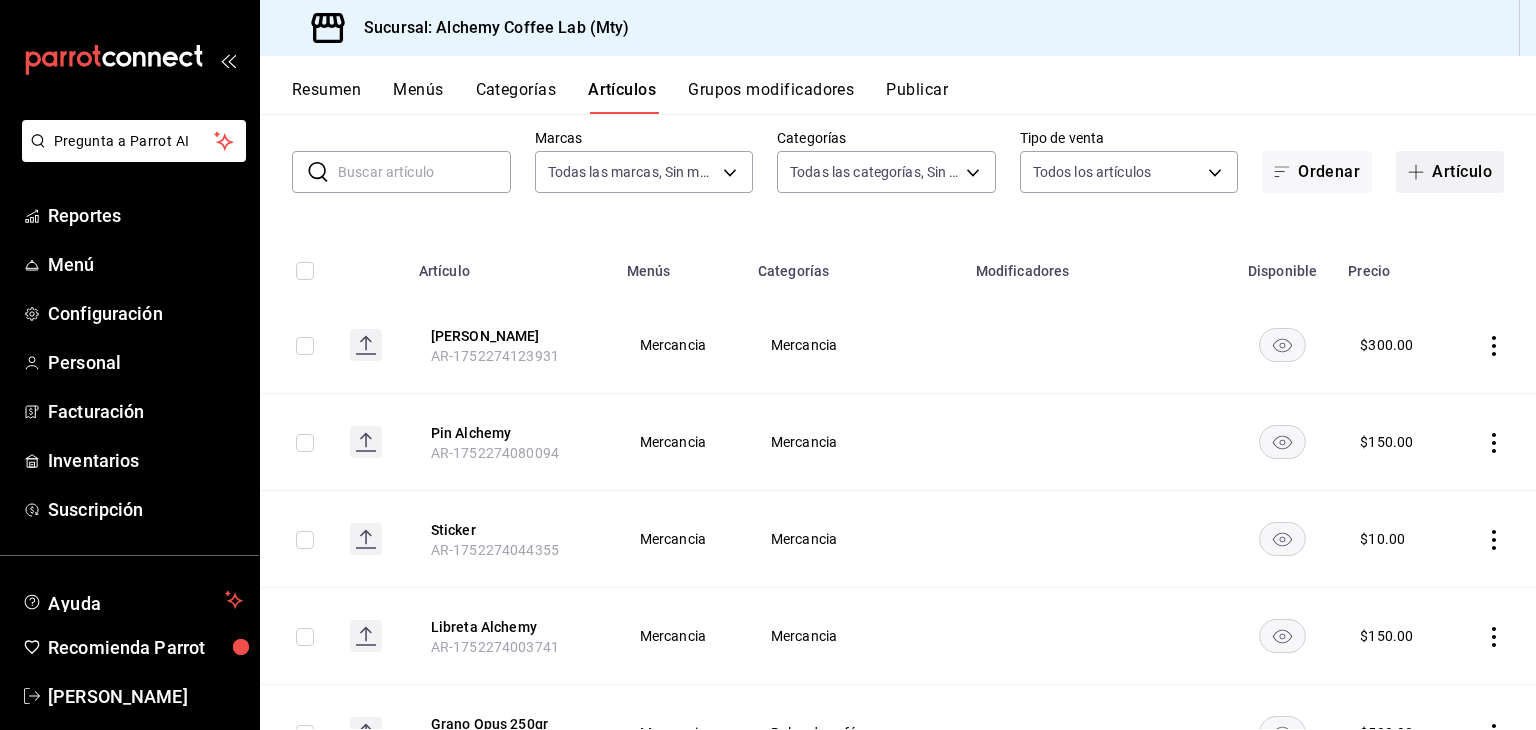 click on "Artículo" at bounding box center [1450, 172] 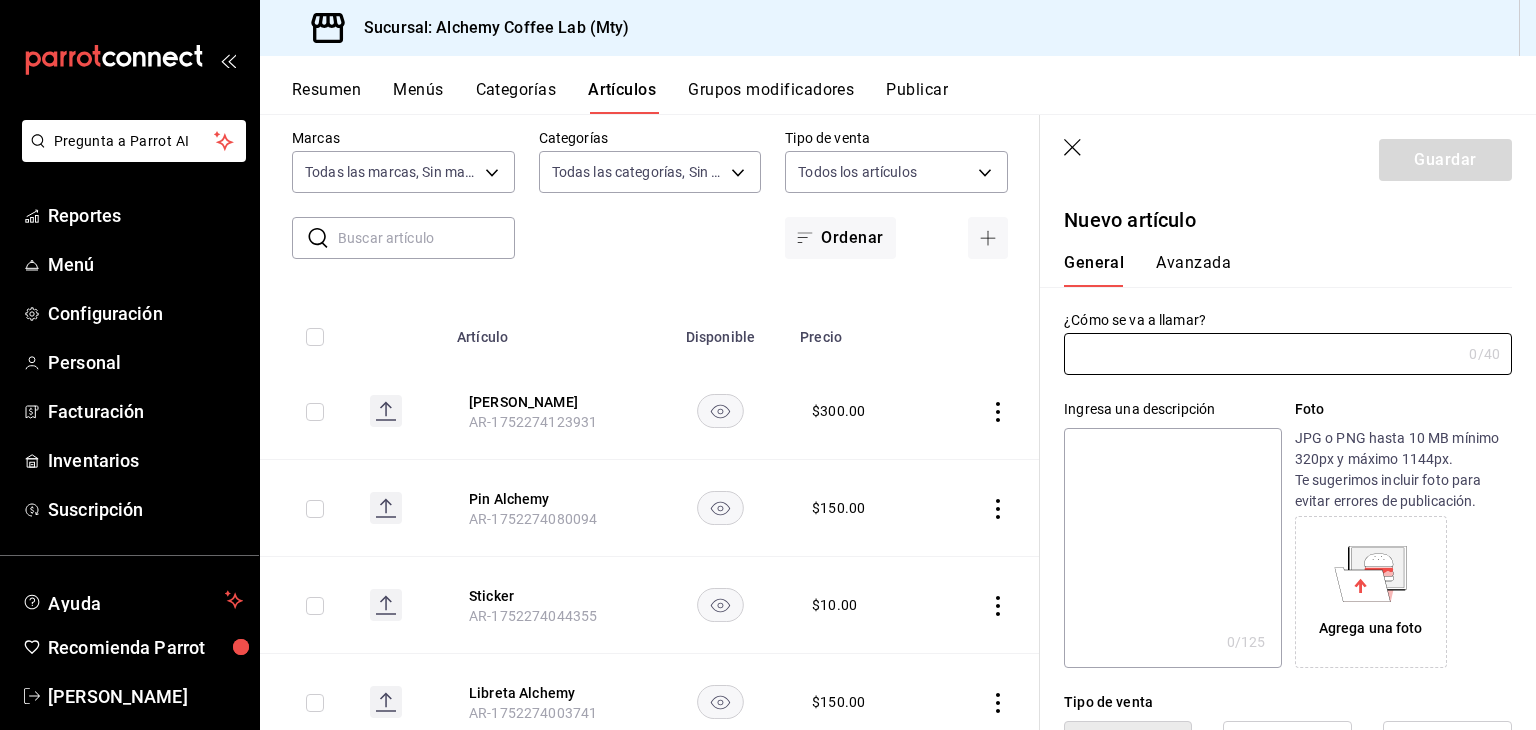 click 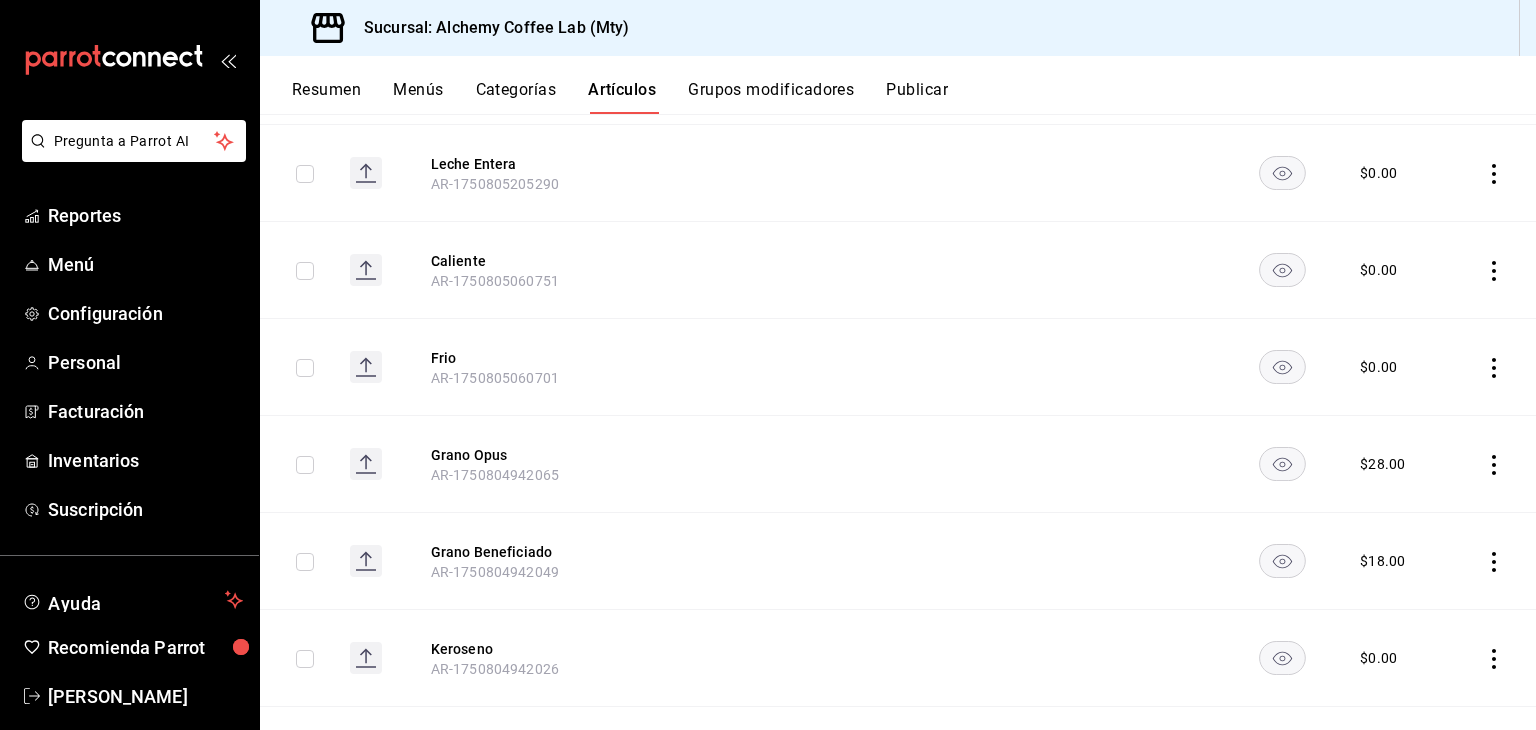 scroll, scrollTop: 10117, scrollLeft: 0, axis: vertical 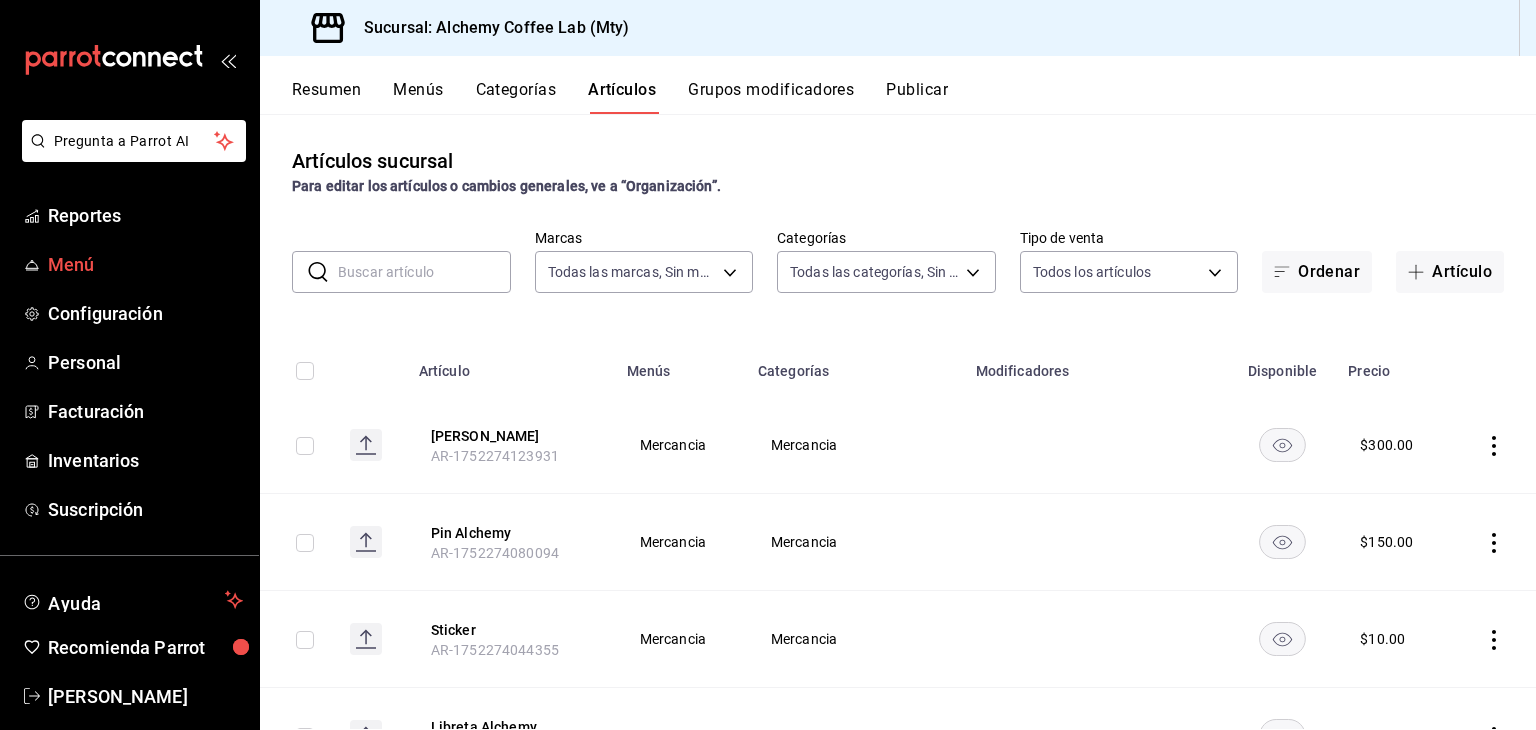 click on "Menú" at bounding box center [145, 264] 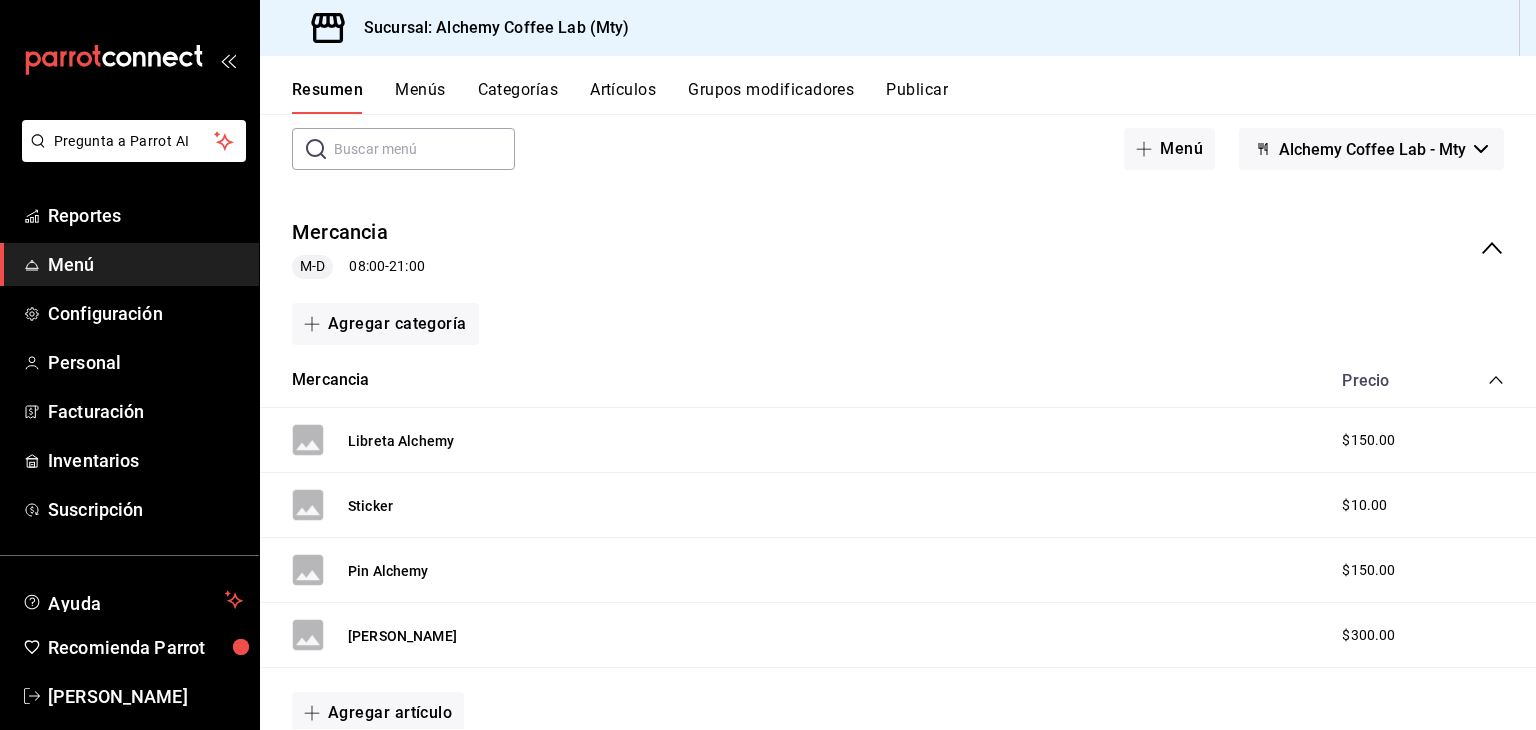 scroll, scrollTop: 100, scrollLeft: 0, axis: vertical 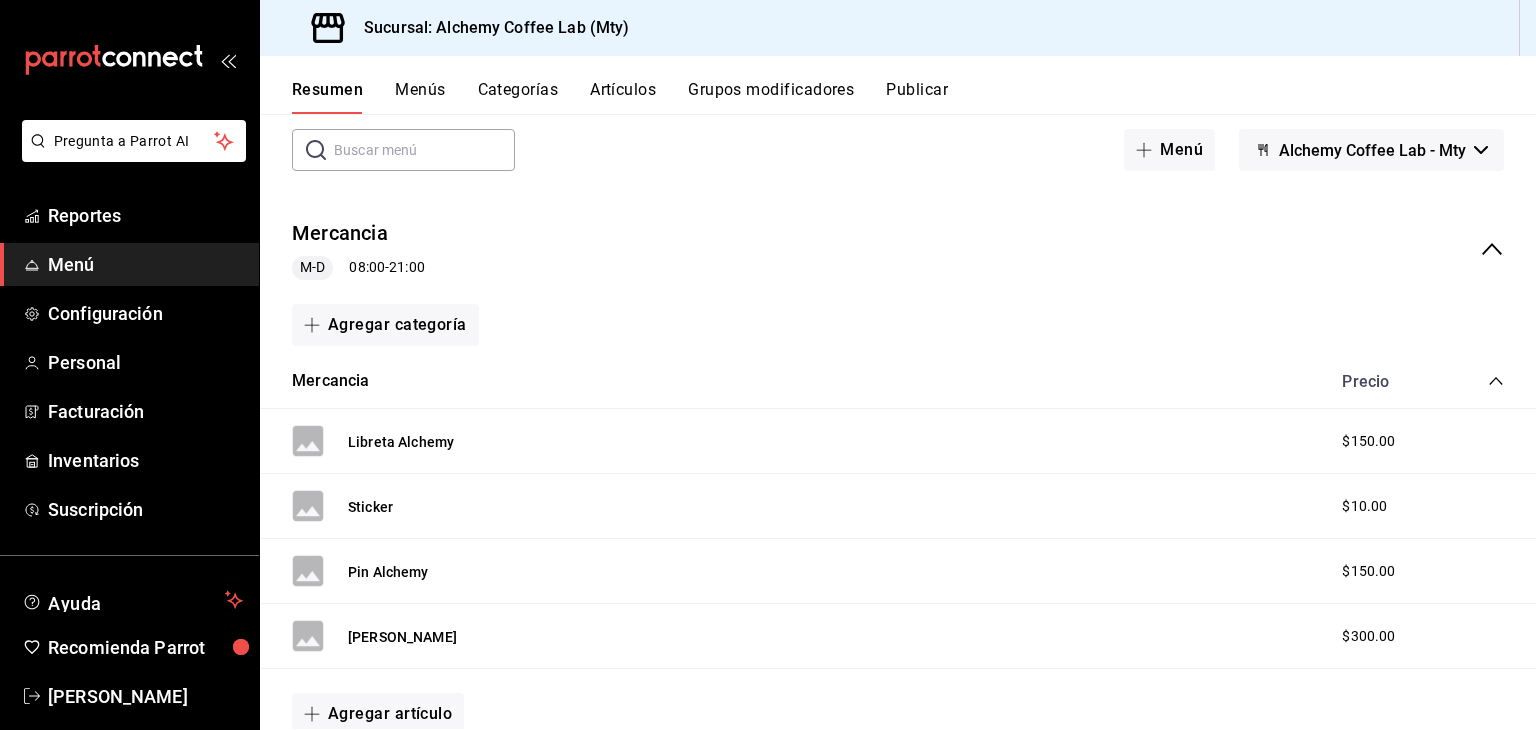 click 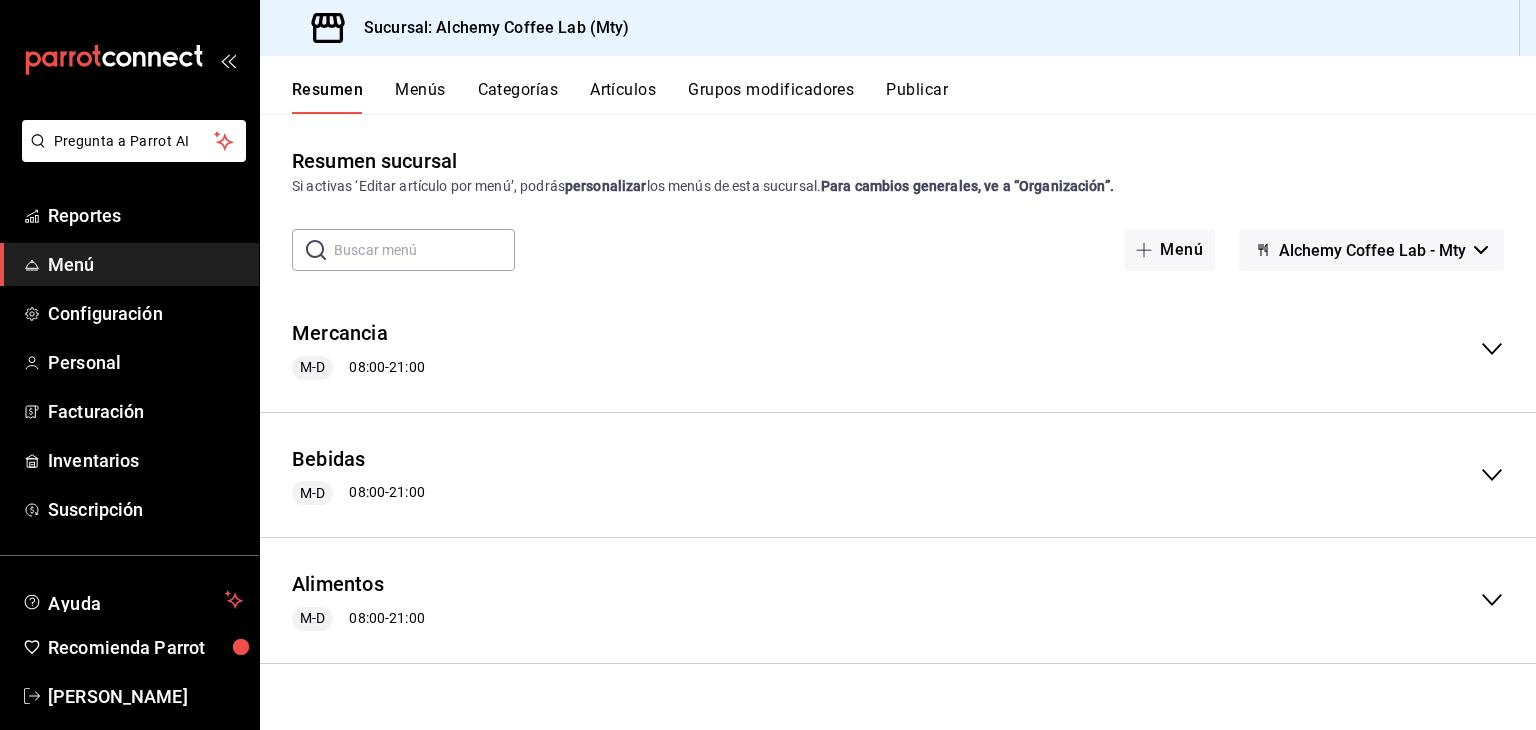 scroll, scrollTop: 0, scrollLeft: 0, axis: both 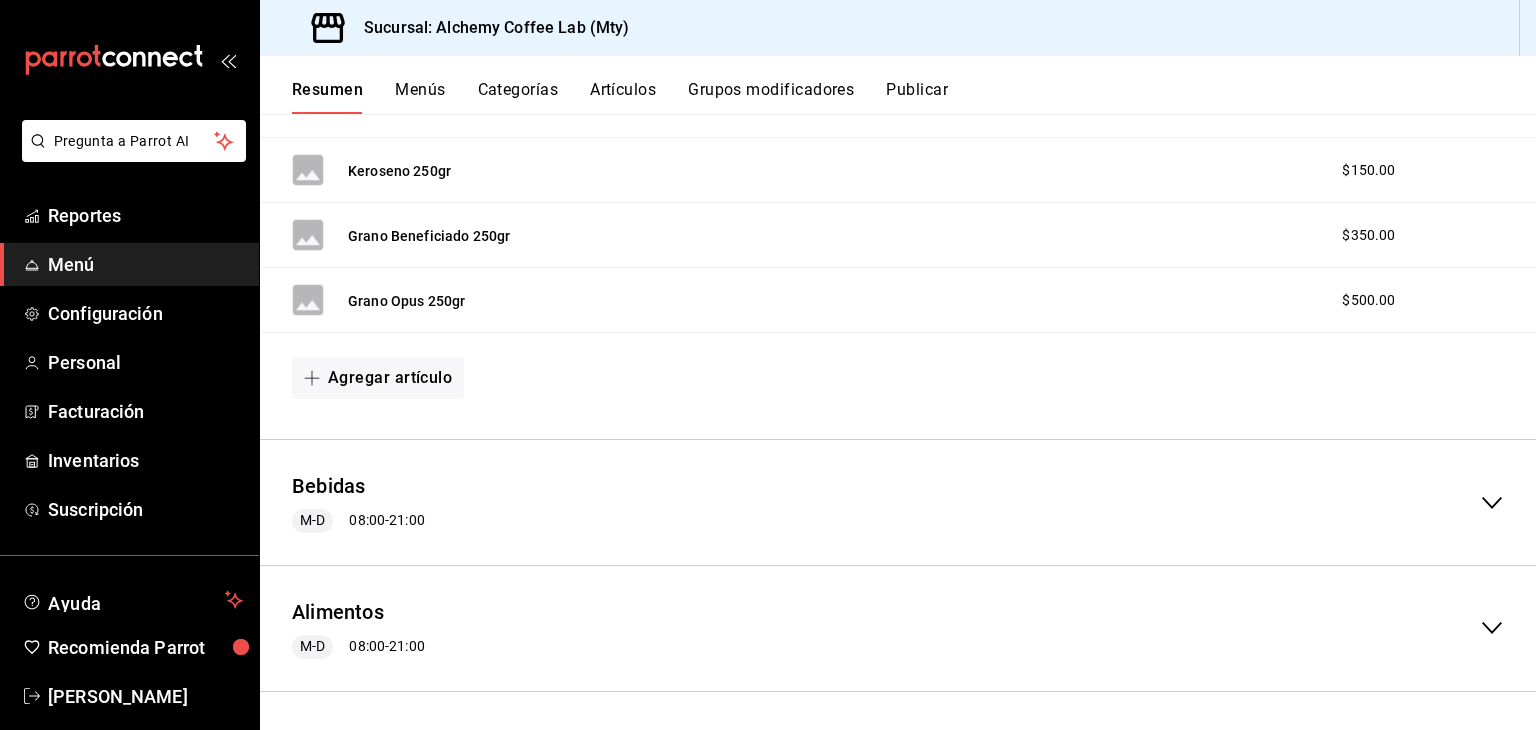 click 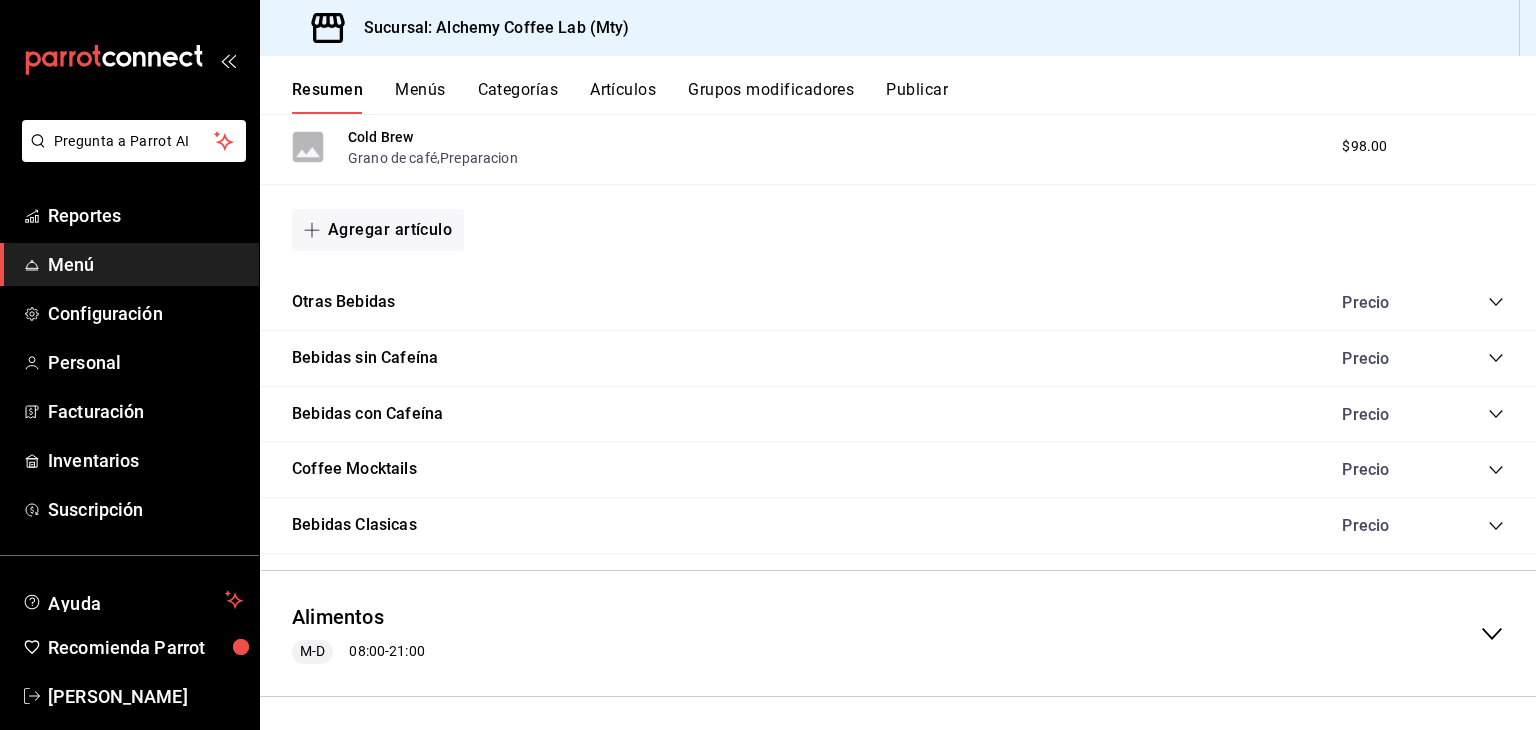 scroll, scrollTop: 2065, scrollLeft: 0, axis: vertical 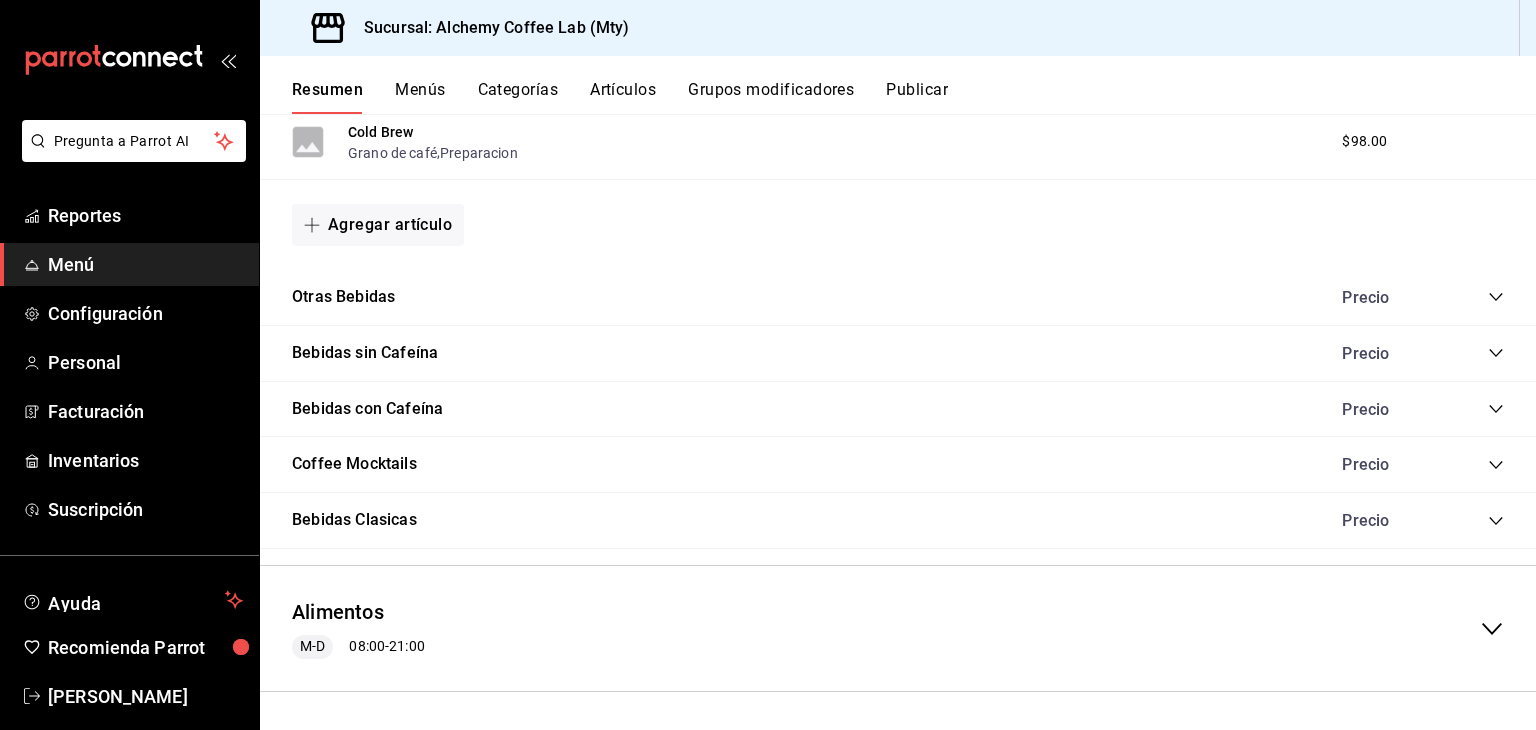 click 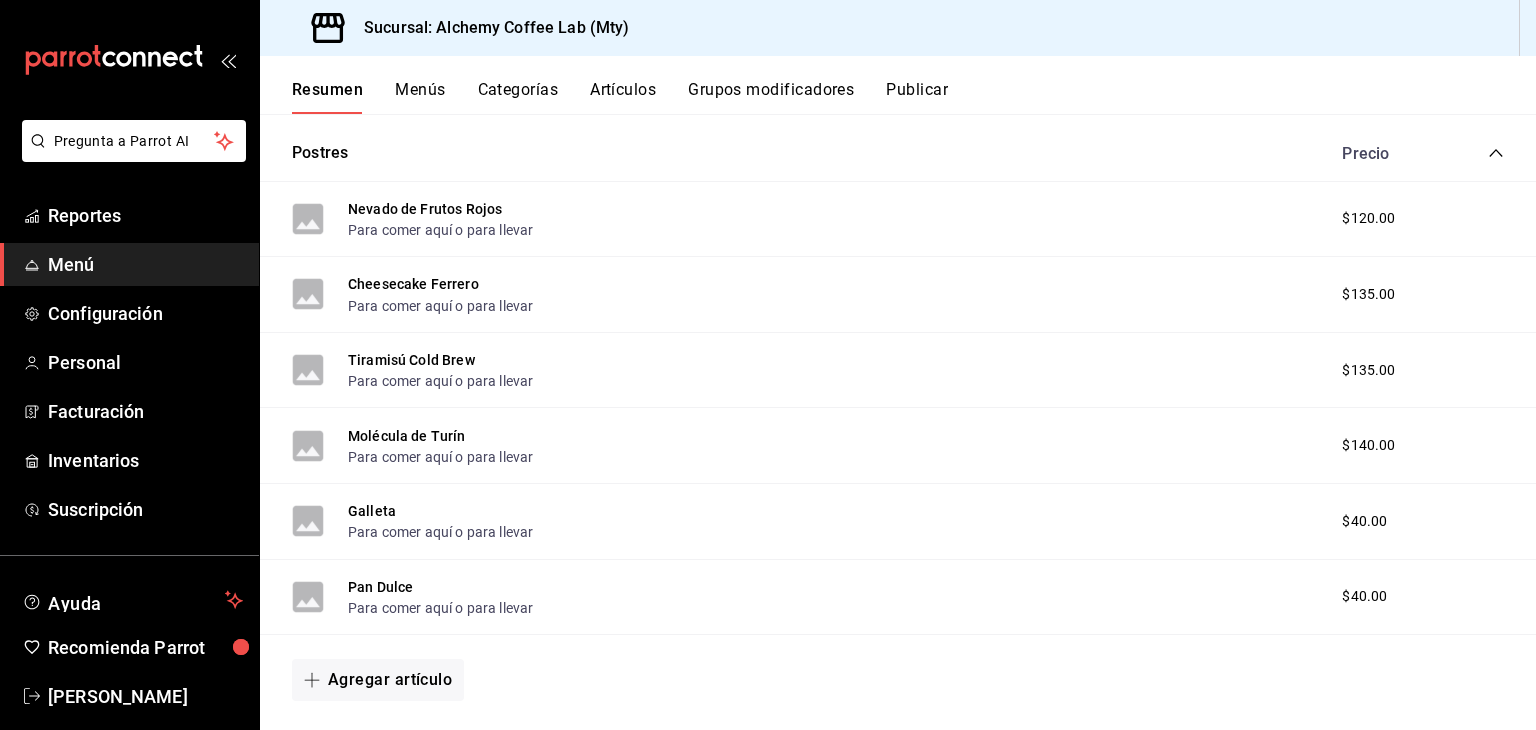 scroll, scrollTop: 2982, scrollLeft: 0, axis: vertical 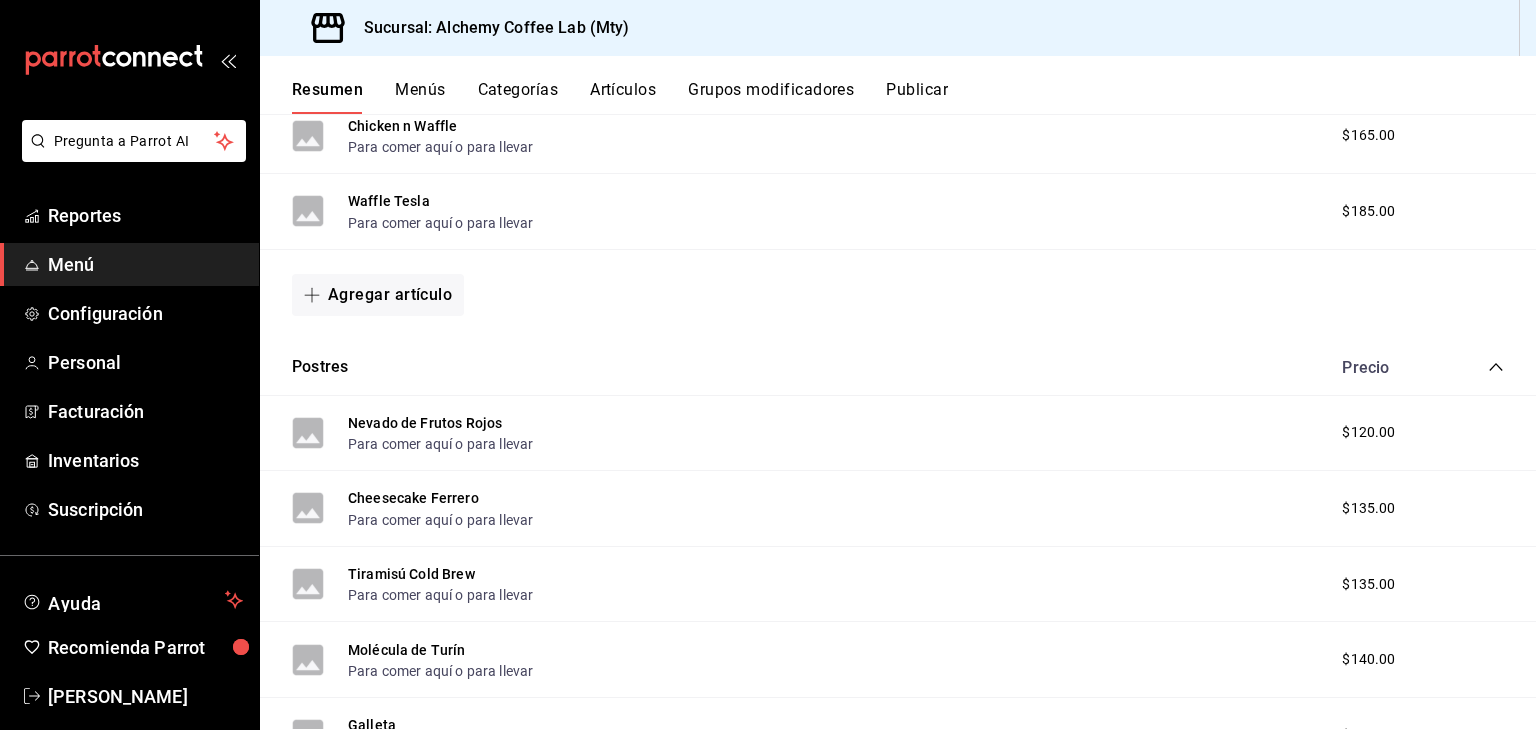 click on "Menús" at bounding box center (420, 97) 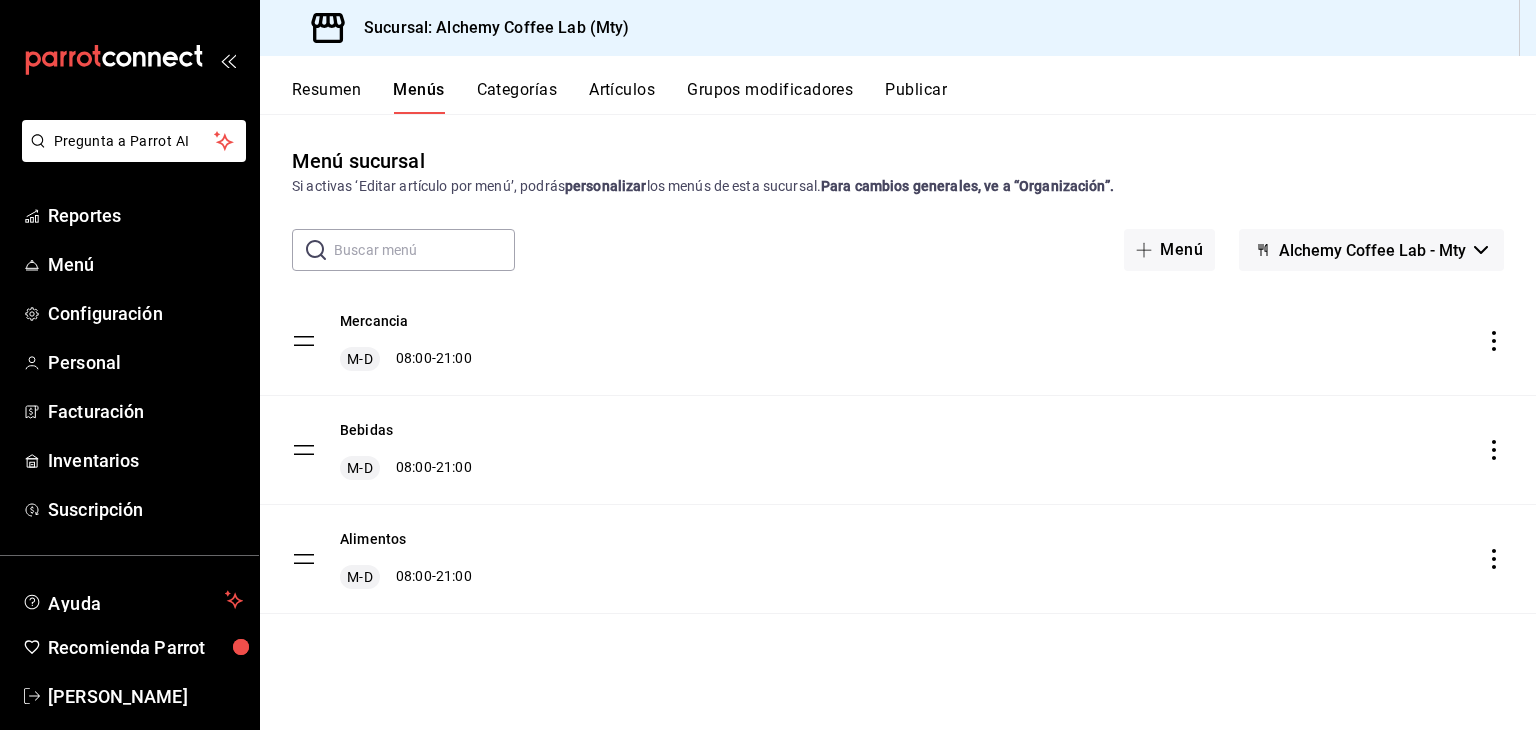 click on "Alchemy Coffee Lab - Mty" at bounding box center [1372, 250] 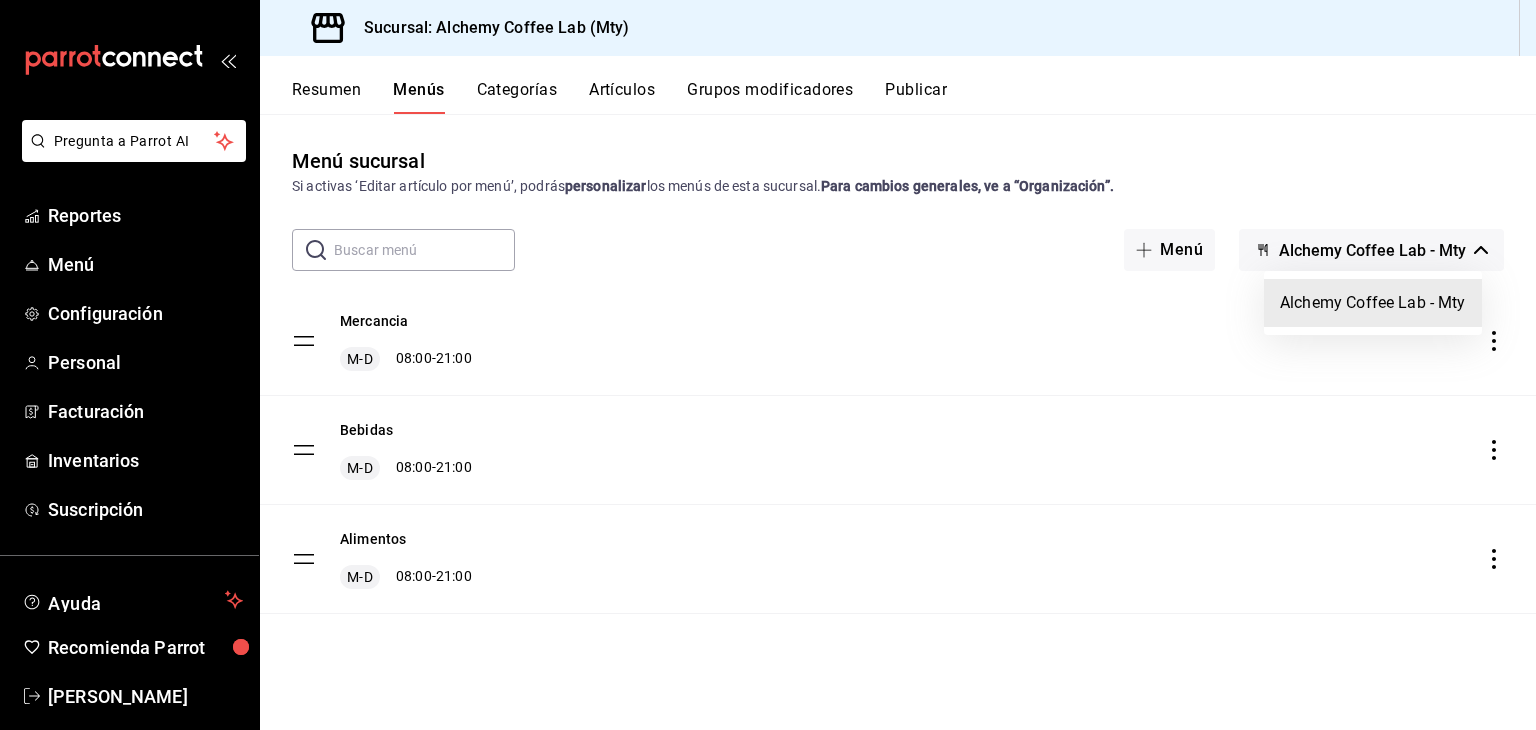 click at bounding box center [768, 365] 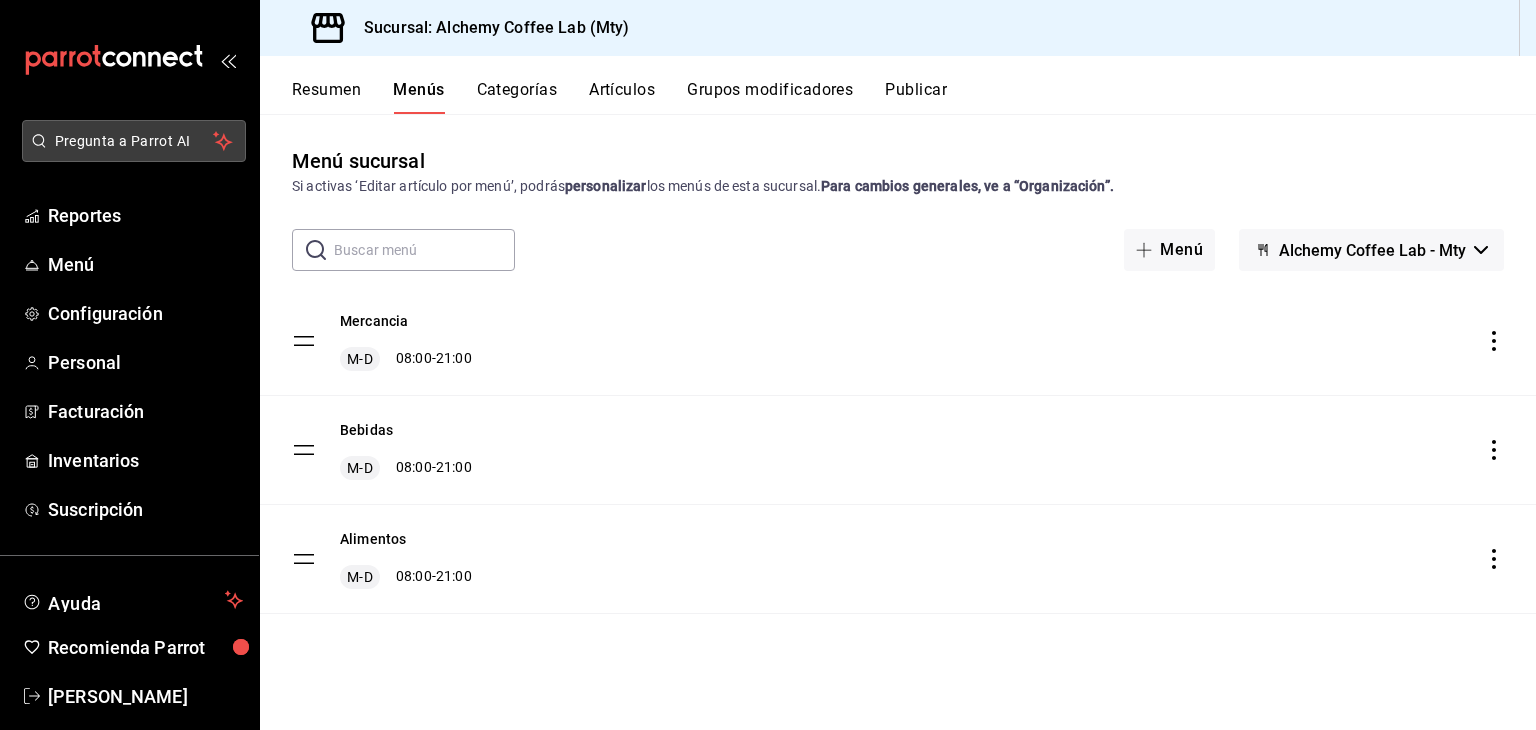 click on "Pregunta a Parrot AI" at bounding box center (134, 141) 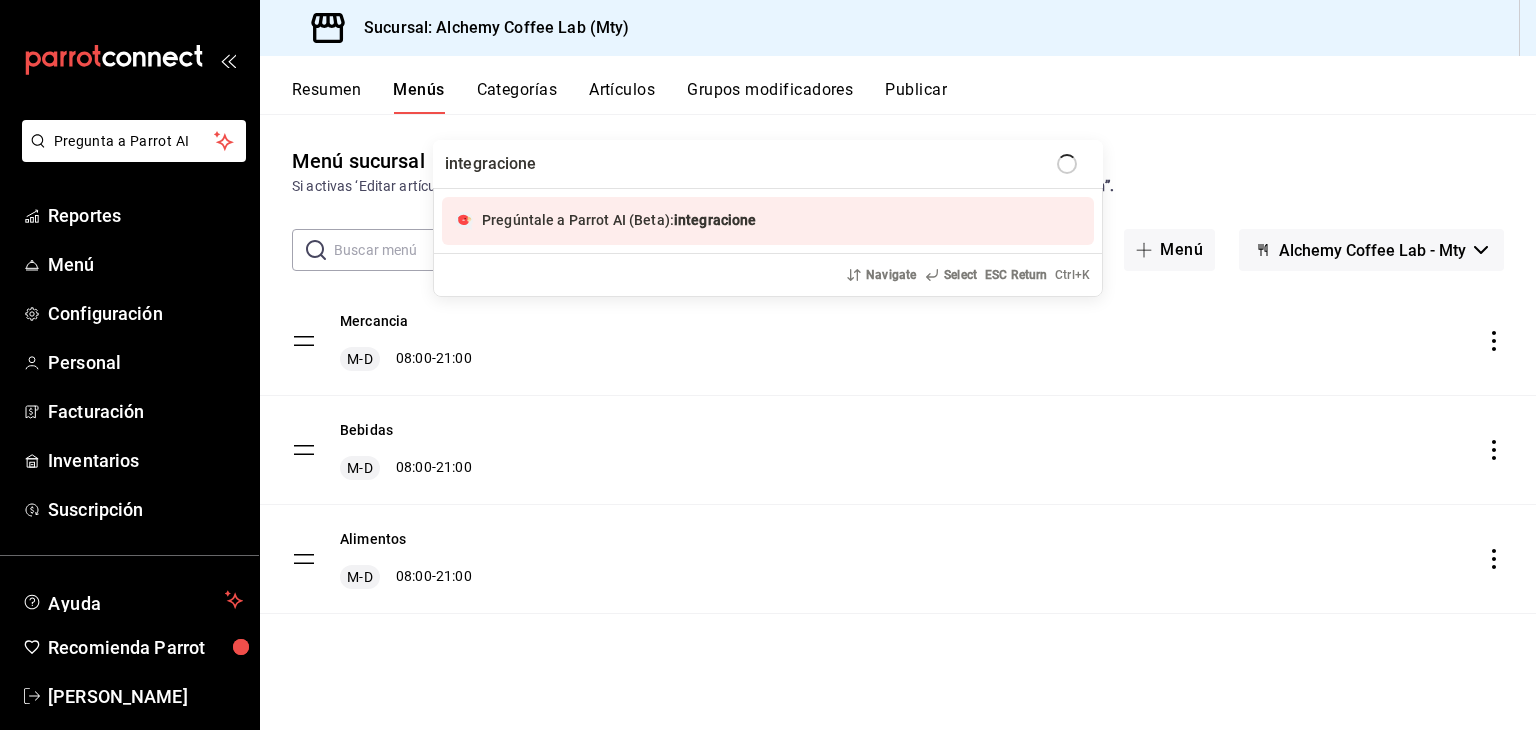 type on "integraciones" 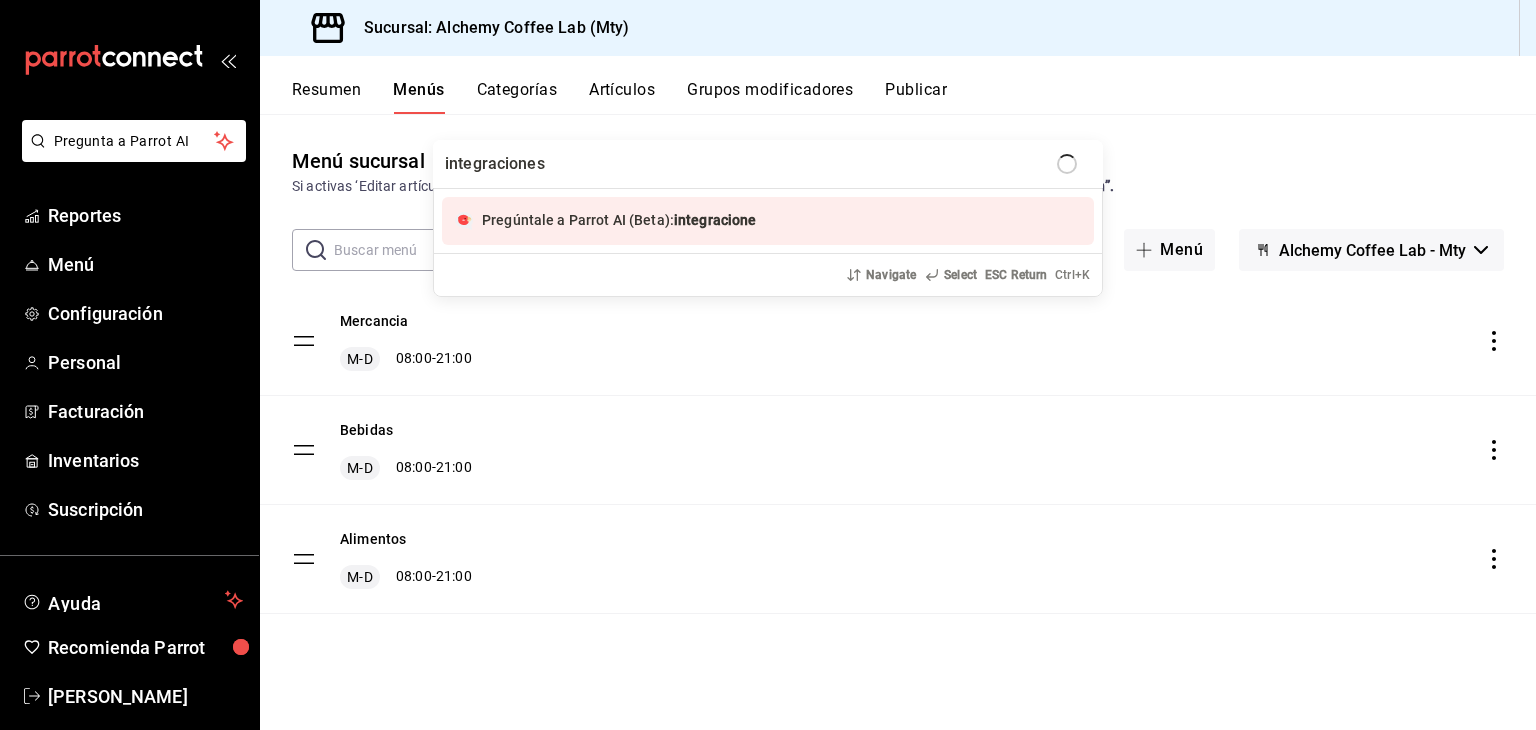 type 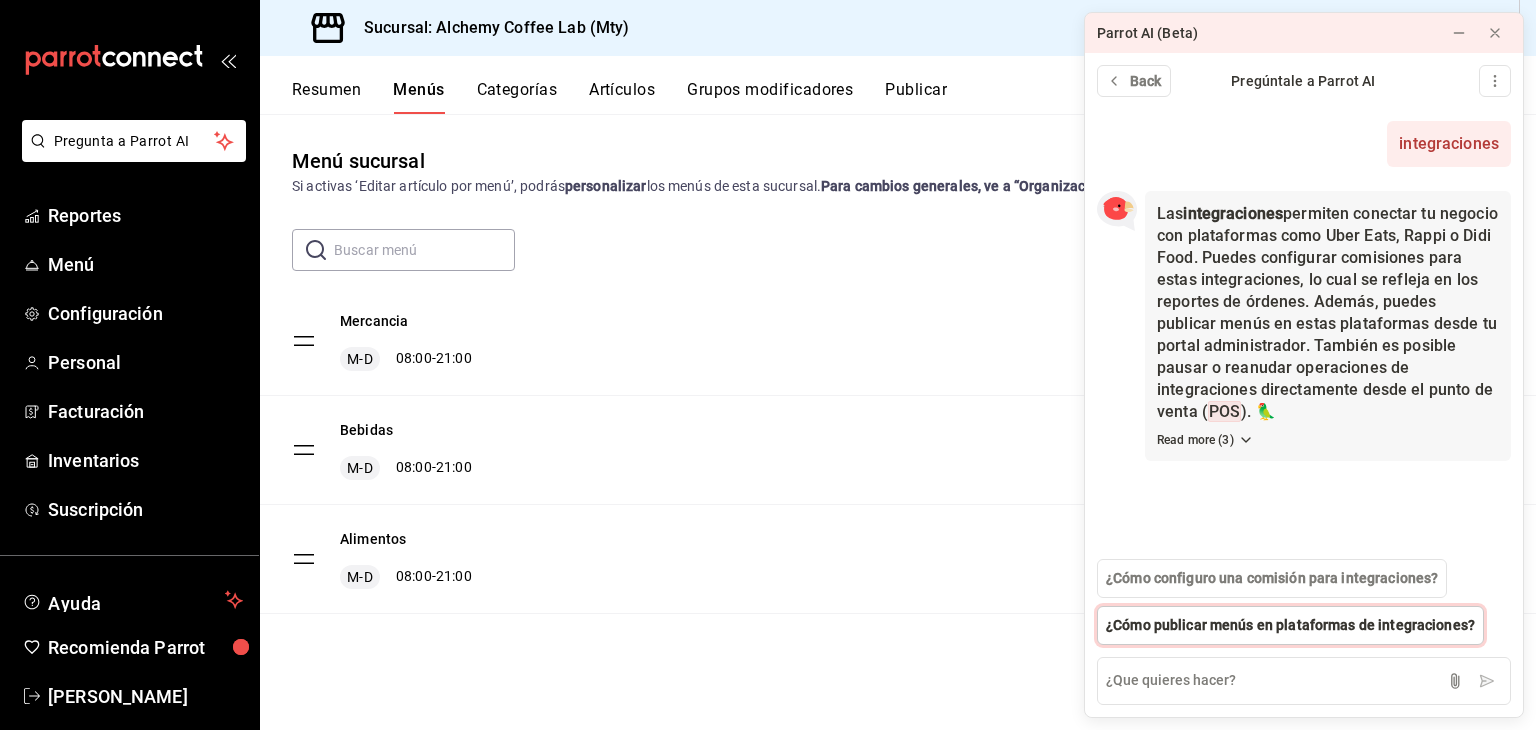 click on "¿Cómo publicar menús en plataformas de integraciones?" at bounding box center (1290, 625) 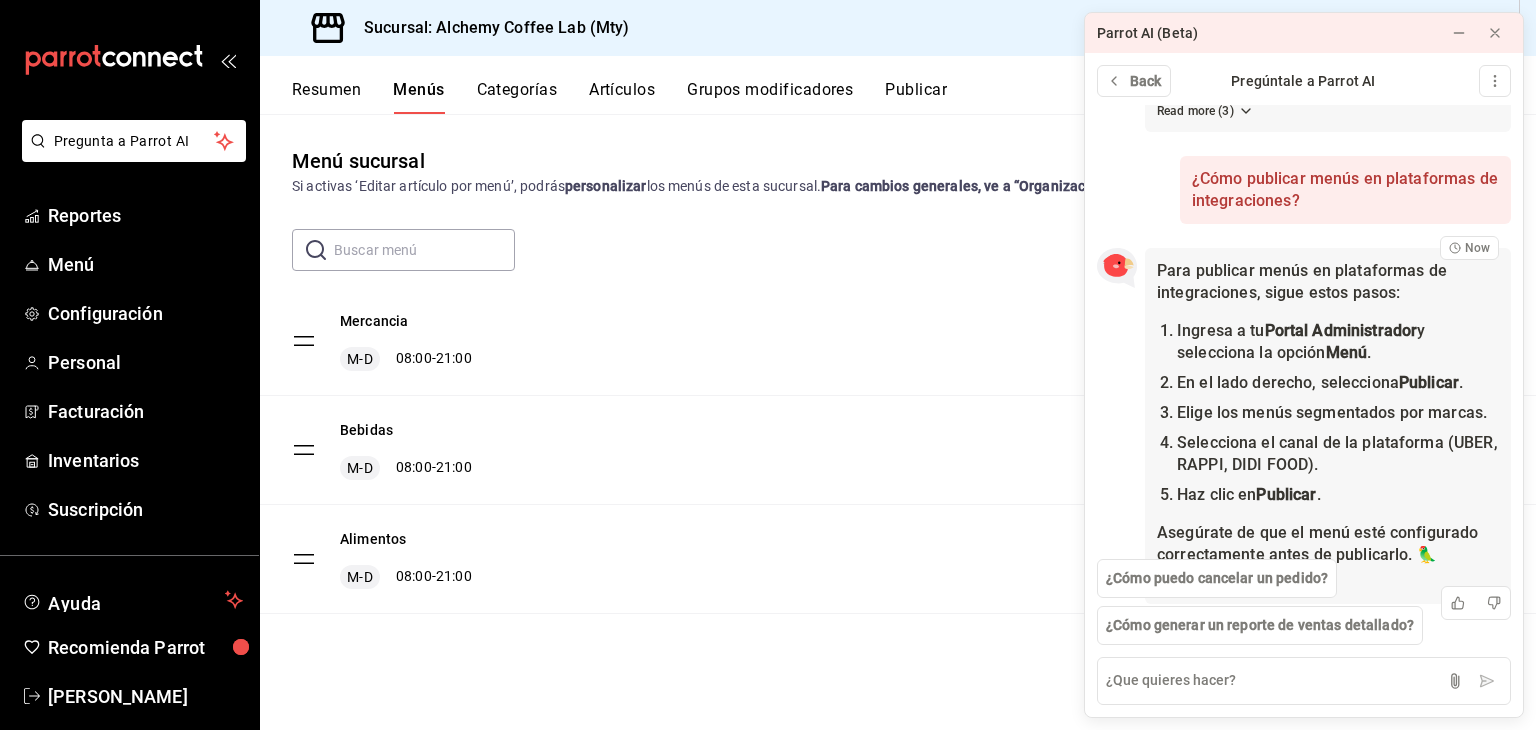 scroll, scrollTop: 414, scrollLeft: 0, axis: vertical 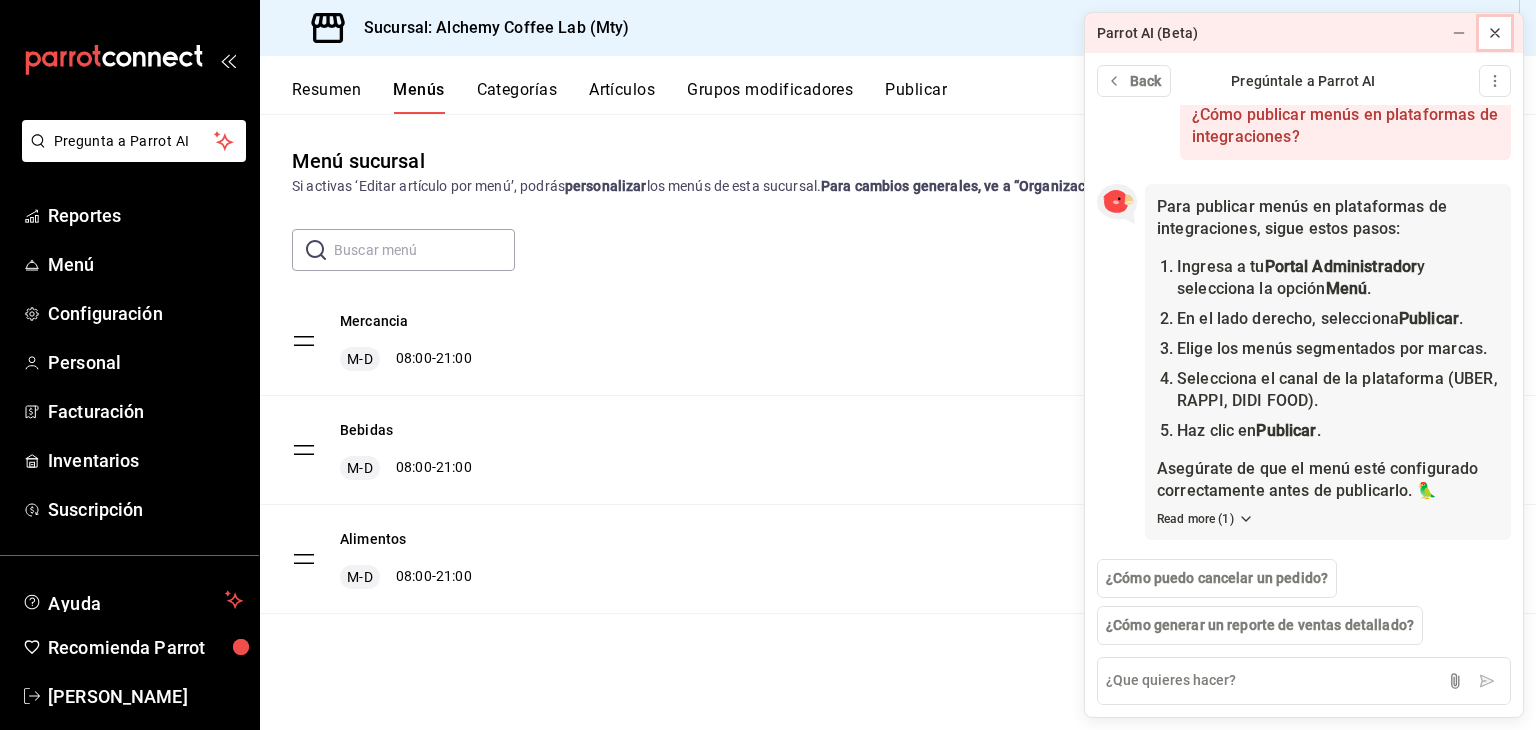 click at bounding box center (1495, 33) 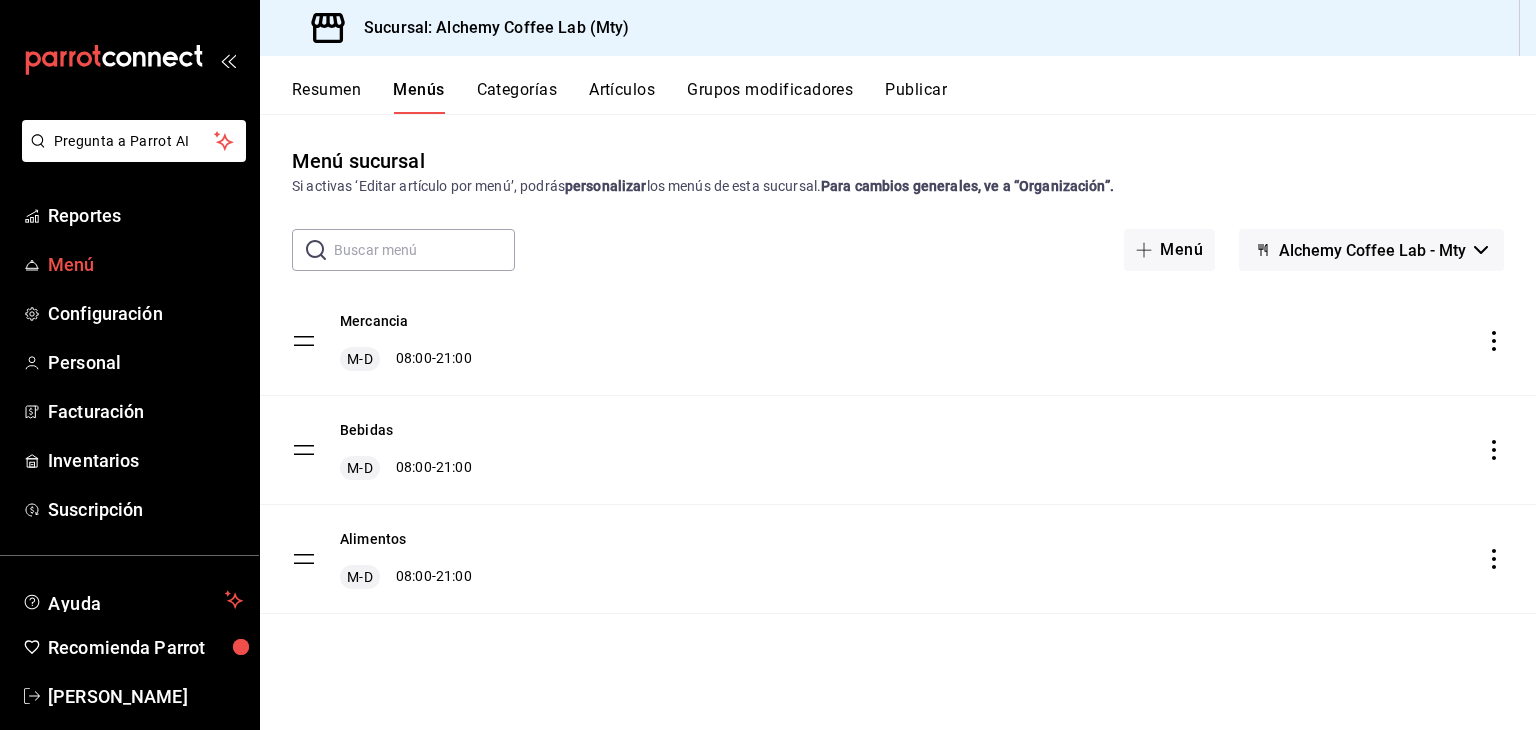 click on "Menú" at bounding box center [145, 264] 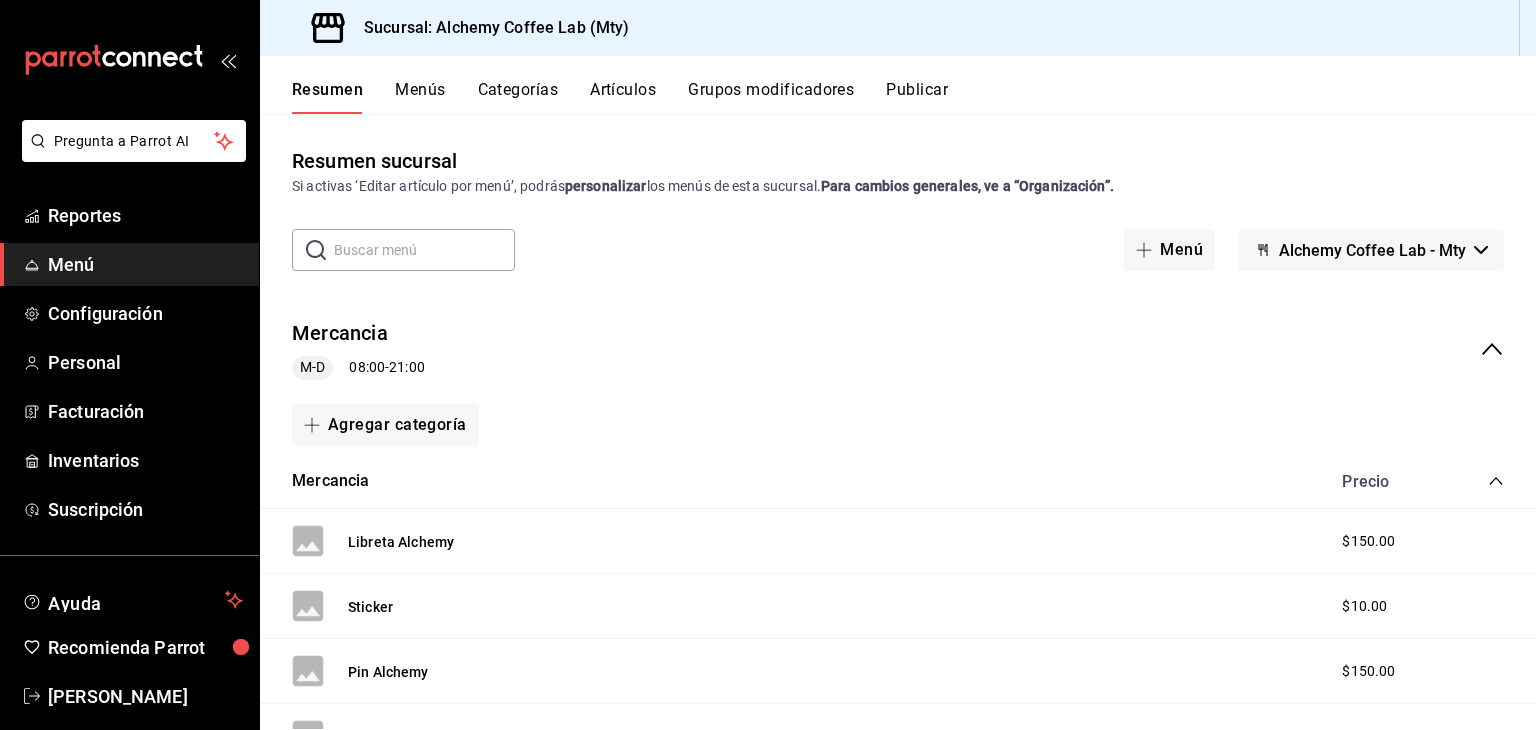 click on "Publicar" at bounding box center (917, 97) 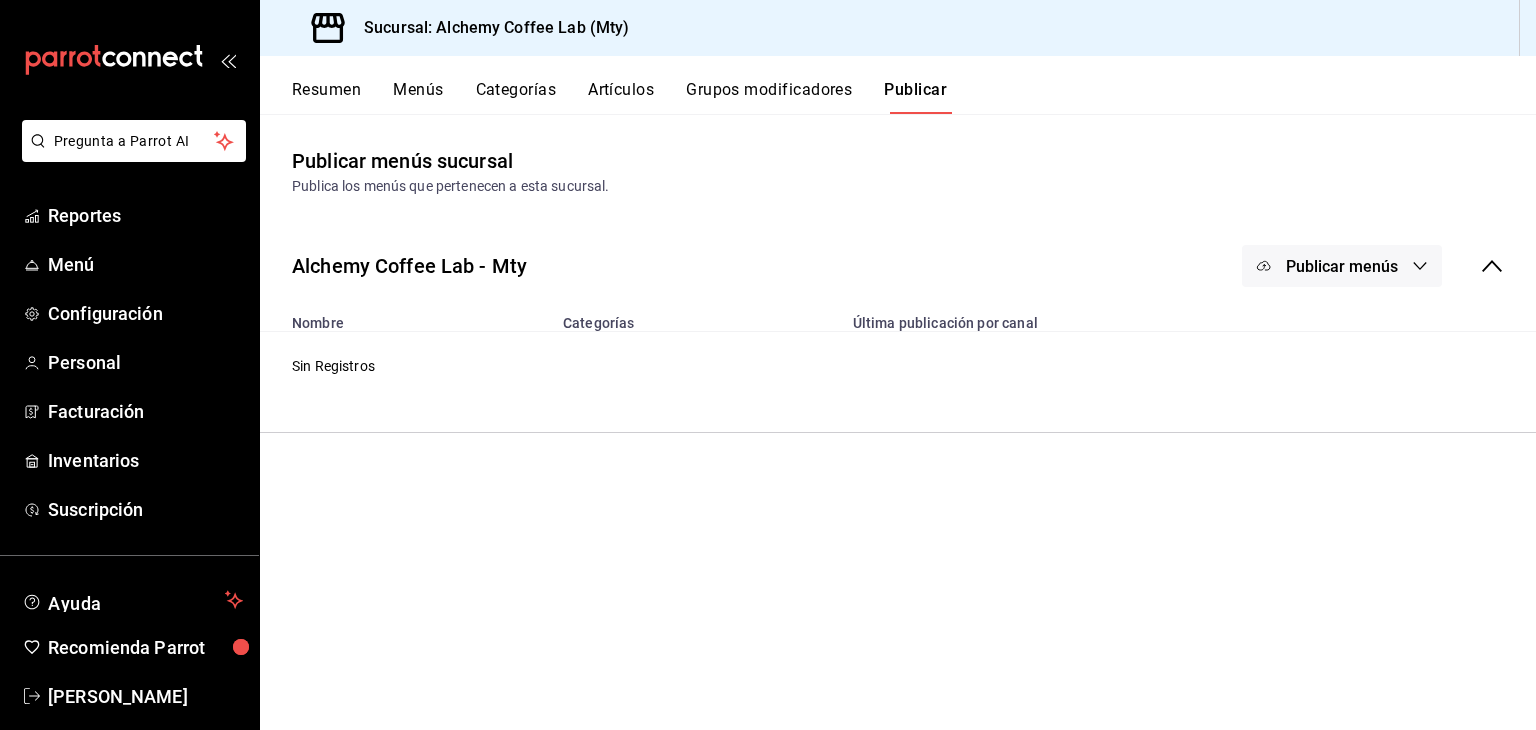 click on "Publicar menús" at bounding box center (1342, 266) 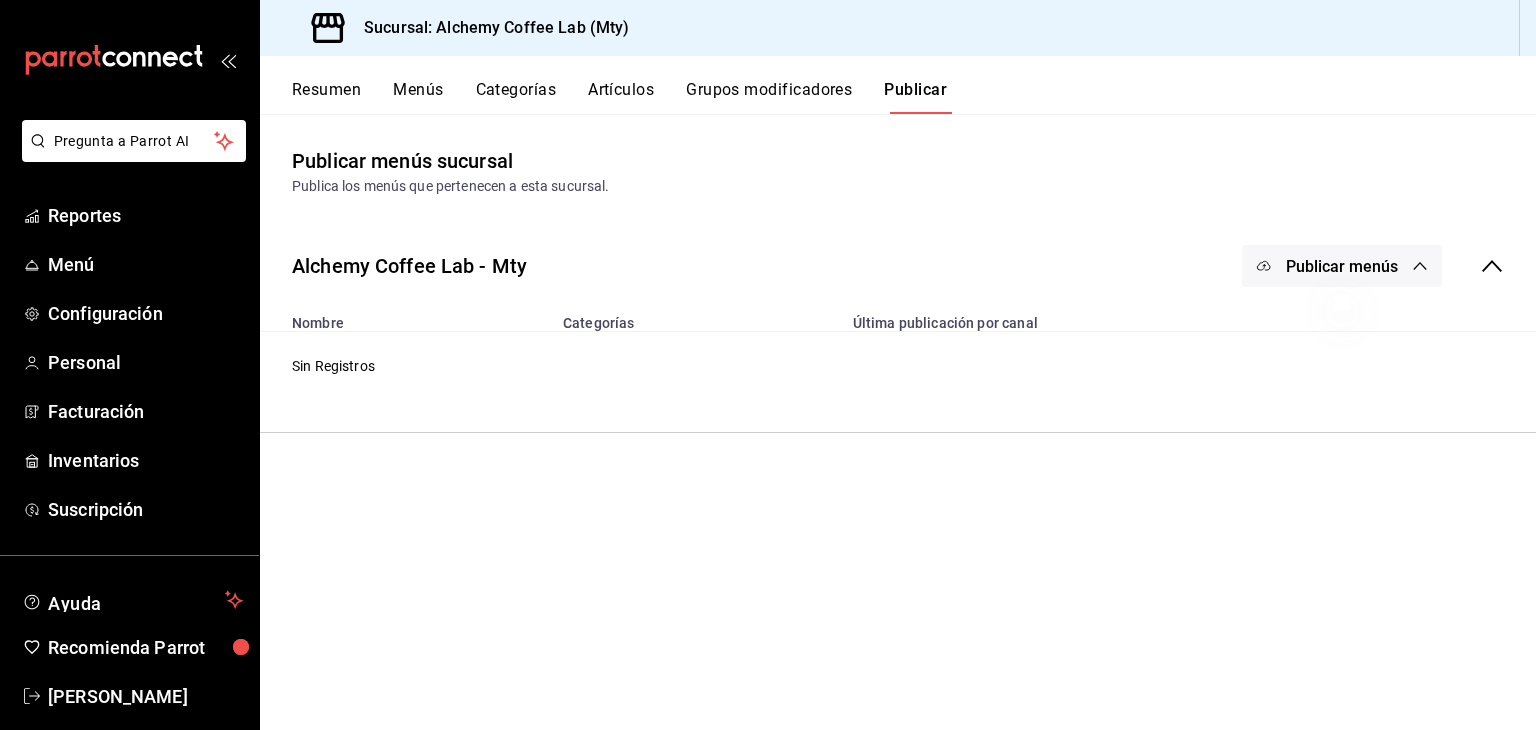 click at bounding box center [768, 365] 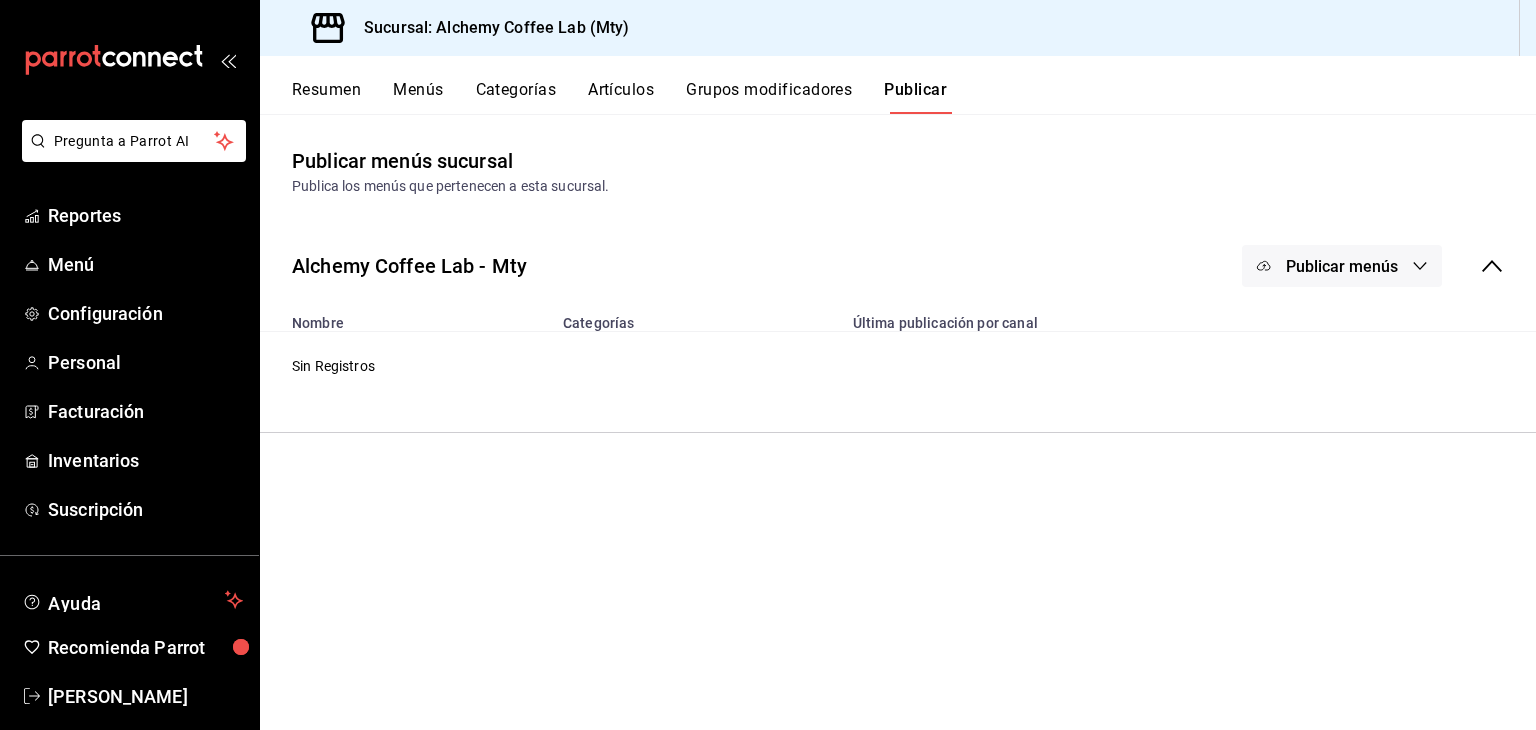 click on "Publicar menús" at bounding box center [1342, 266] 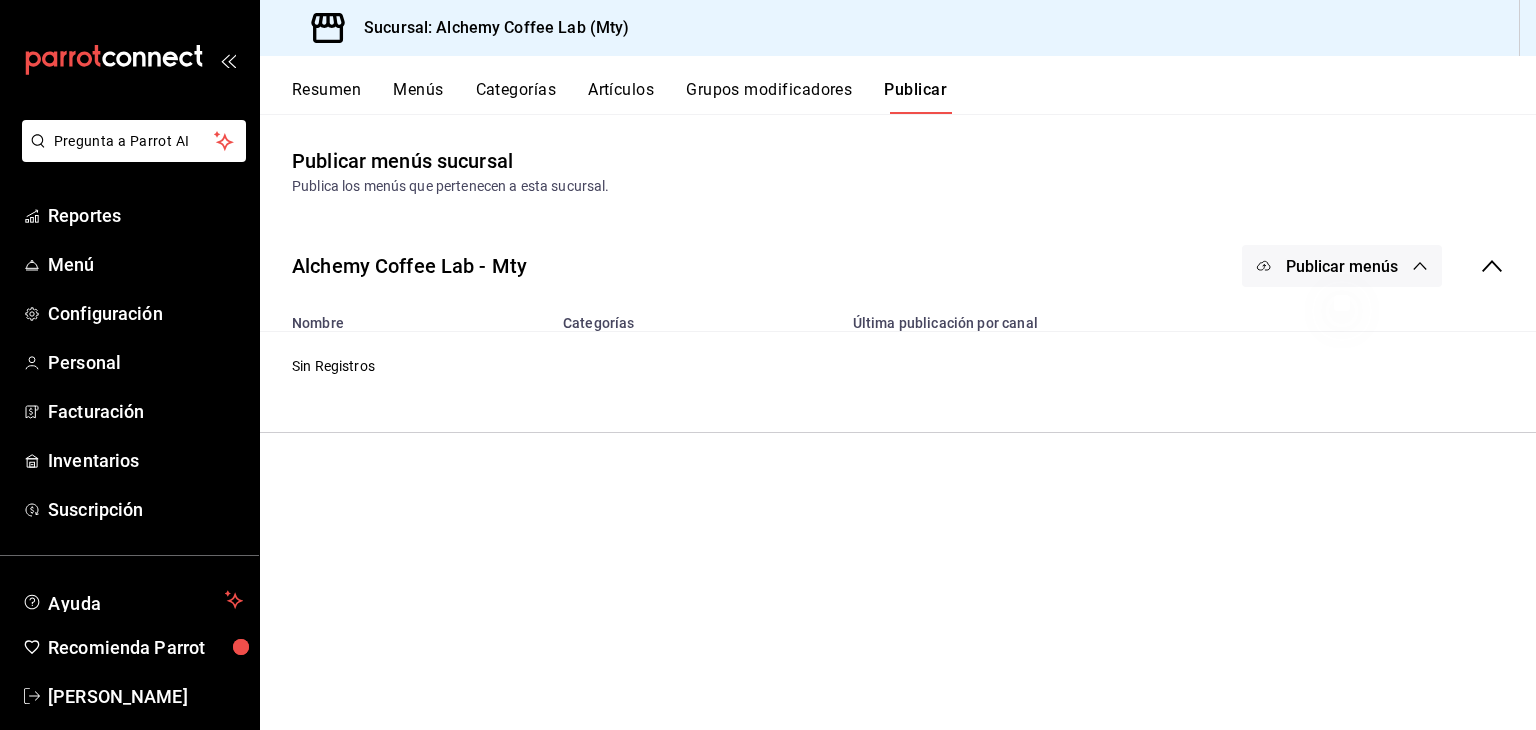click at bounding box center (768, 365) 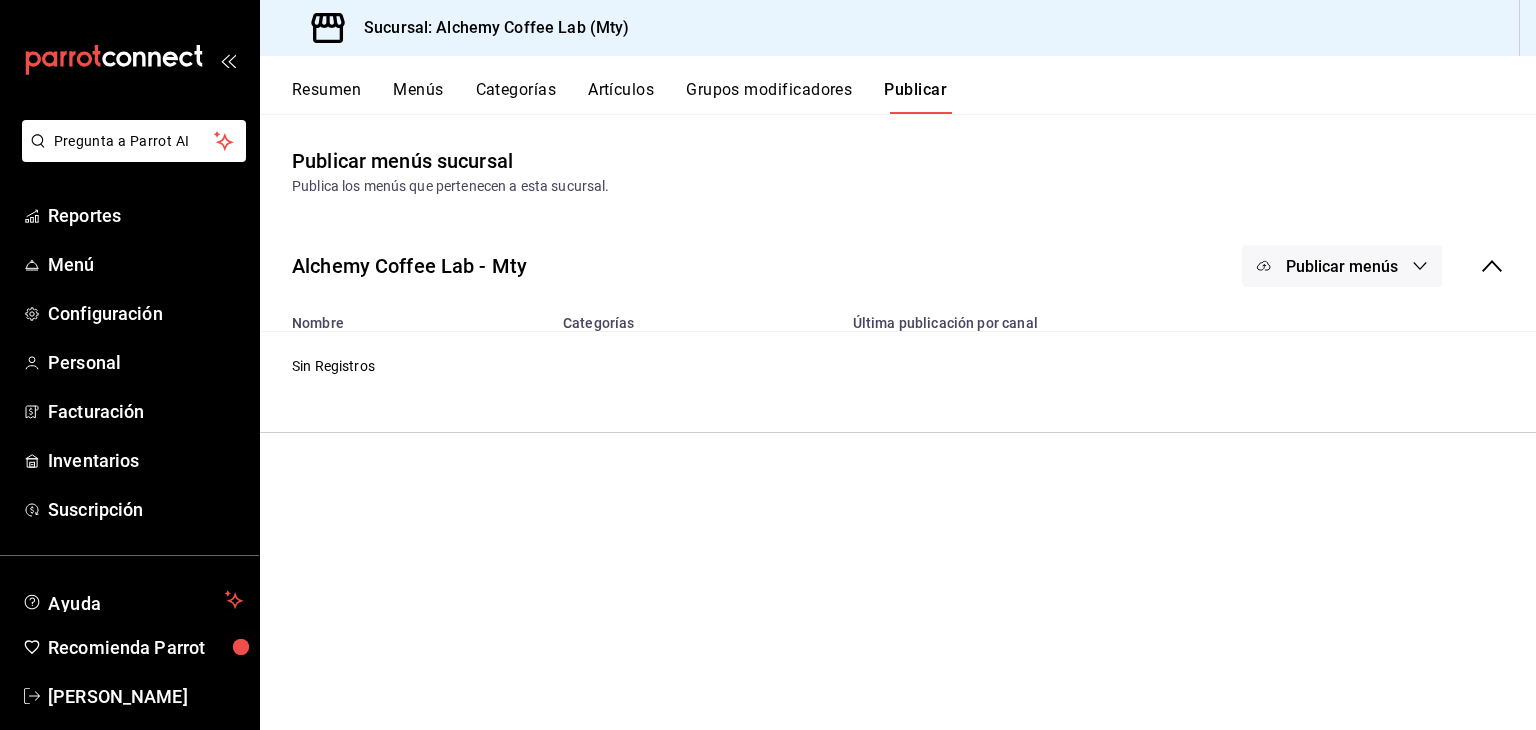 click on "Publicar menús sucursal Publica los menús que pertenecen a esta sucursal. Alchemy Coffee Lab - Mty Publicar menús Nombre Categorías Última publicación por canal Sin Registros" at bounding box center [898, 422] 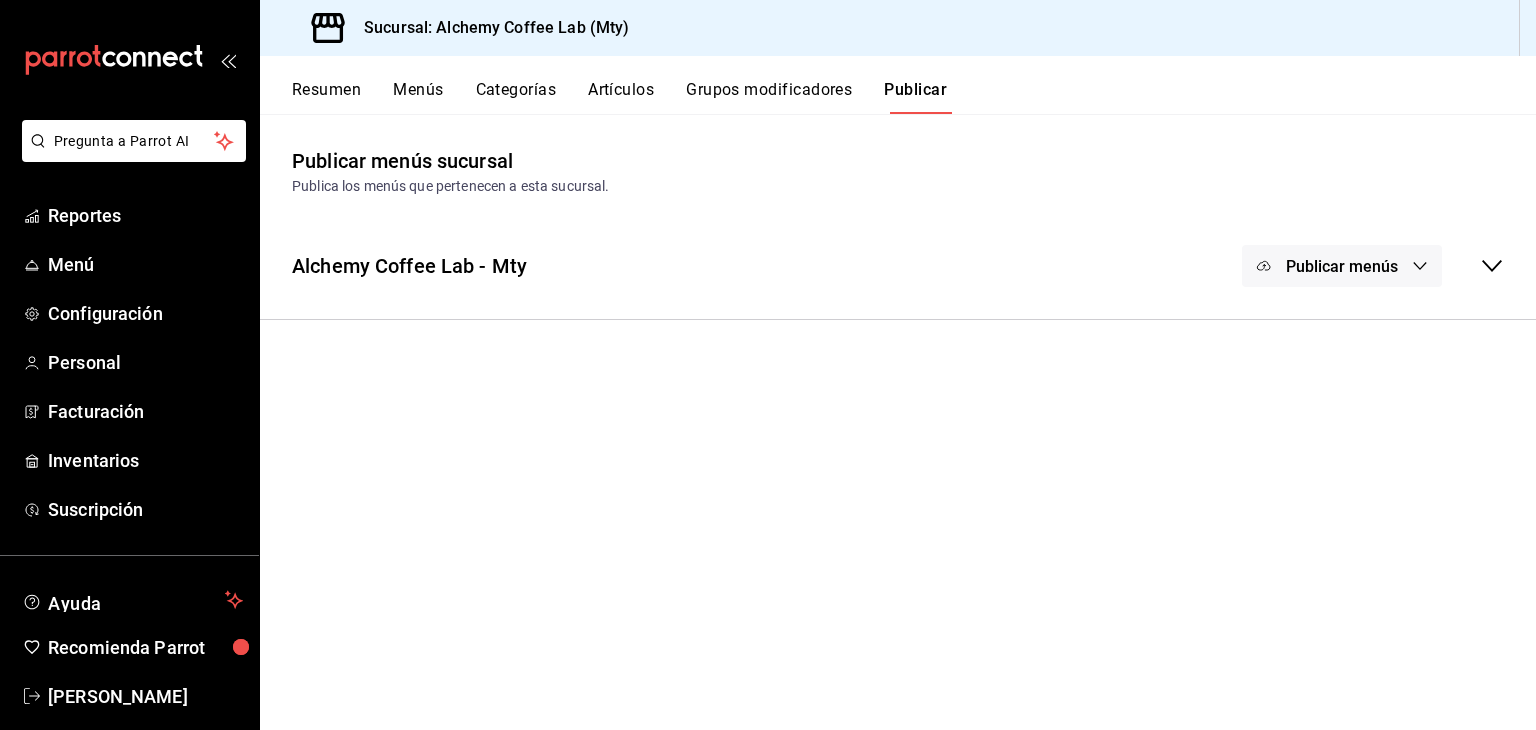 click on "Publicar menús" at bounding box center [1342, 266] 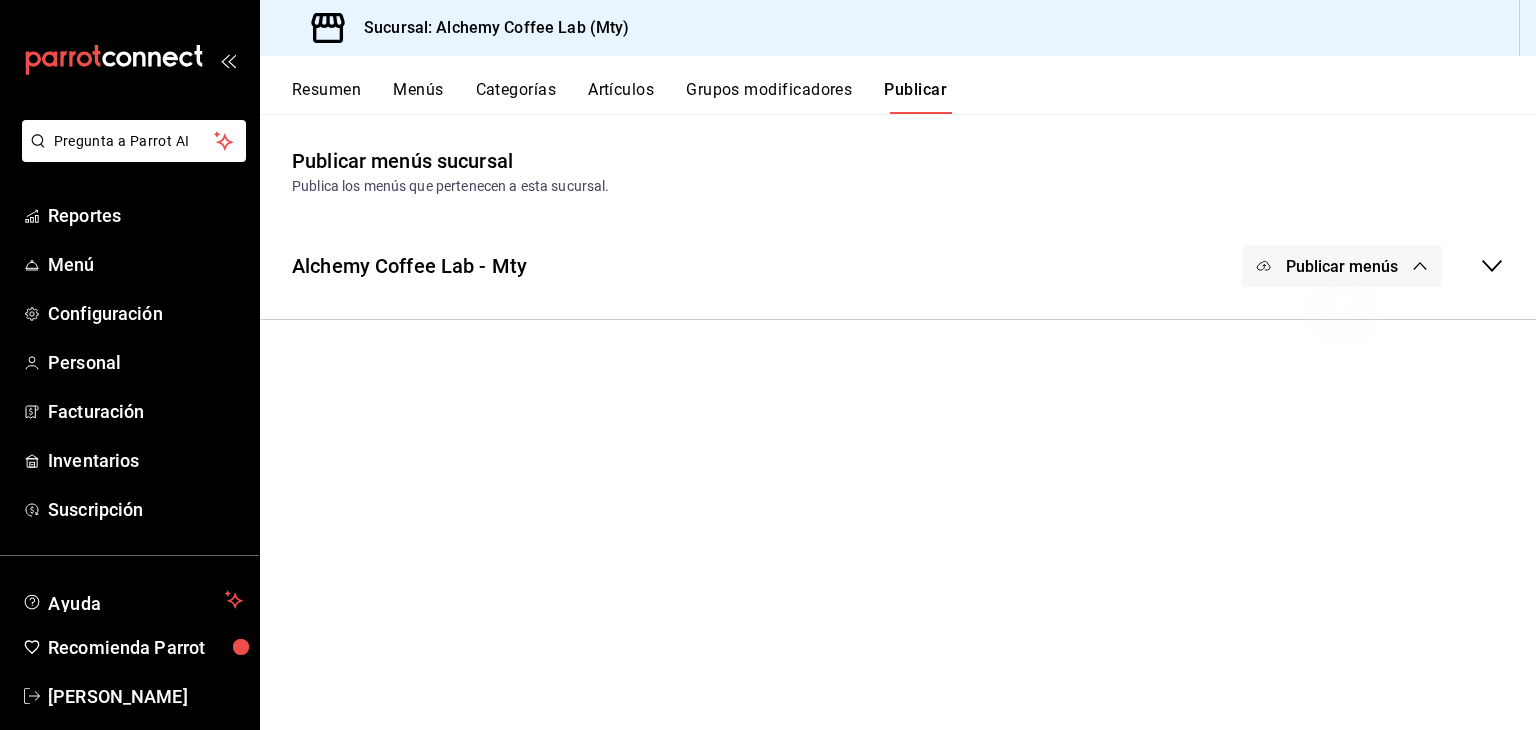 click at bounding box center [768, 365] 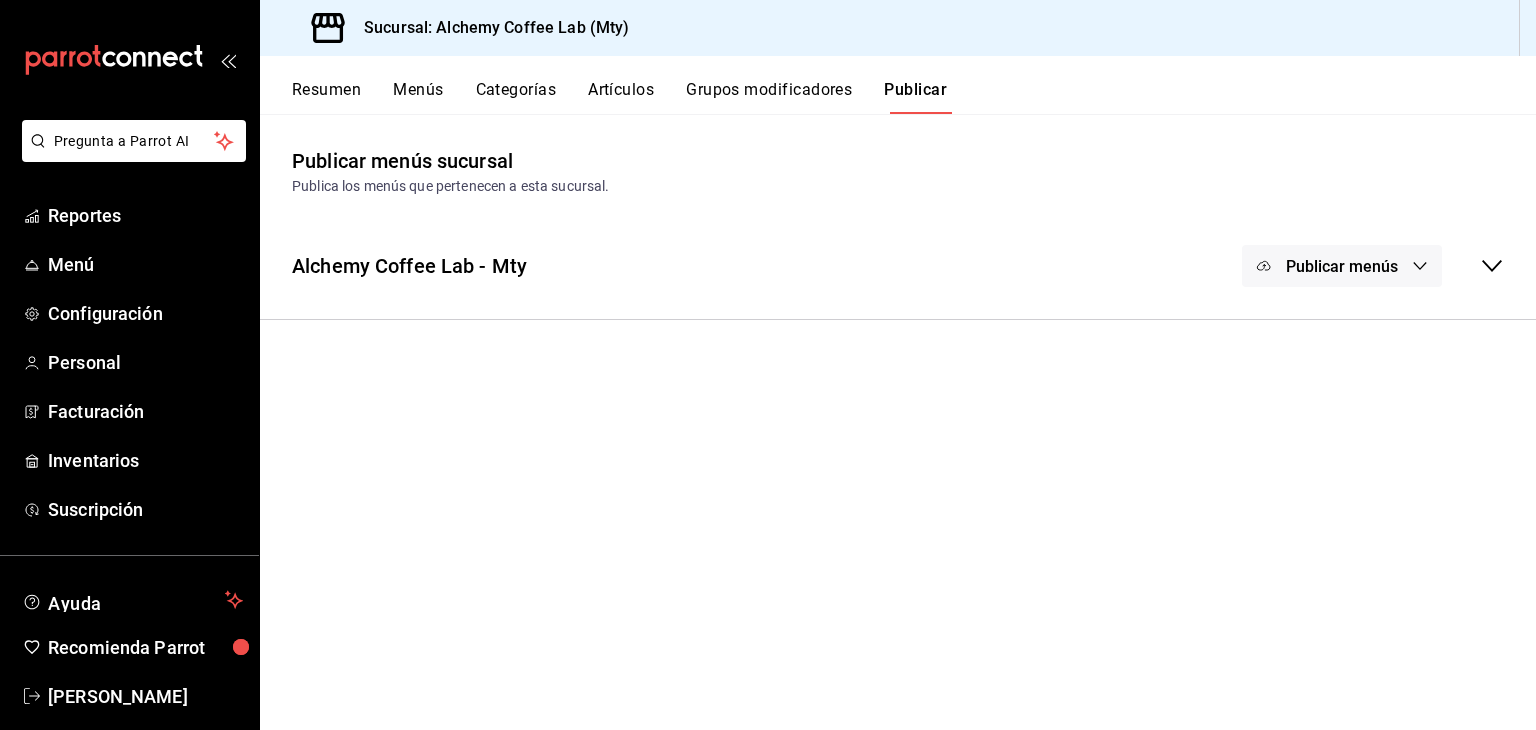 click 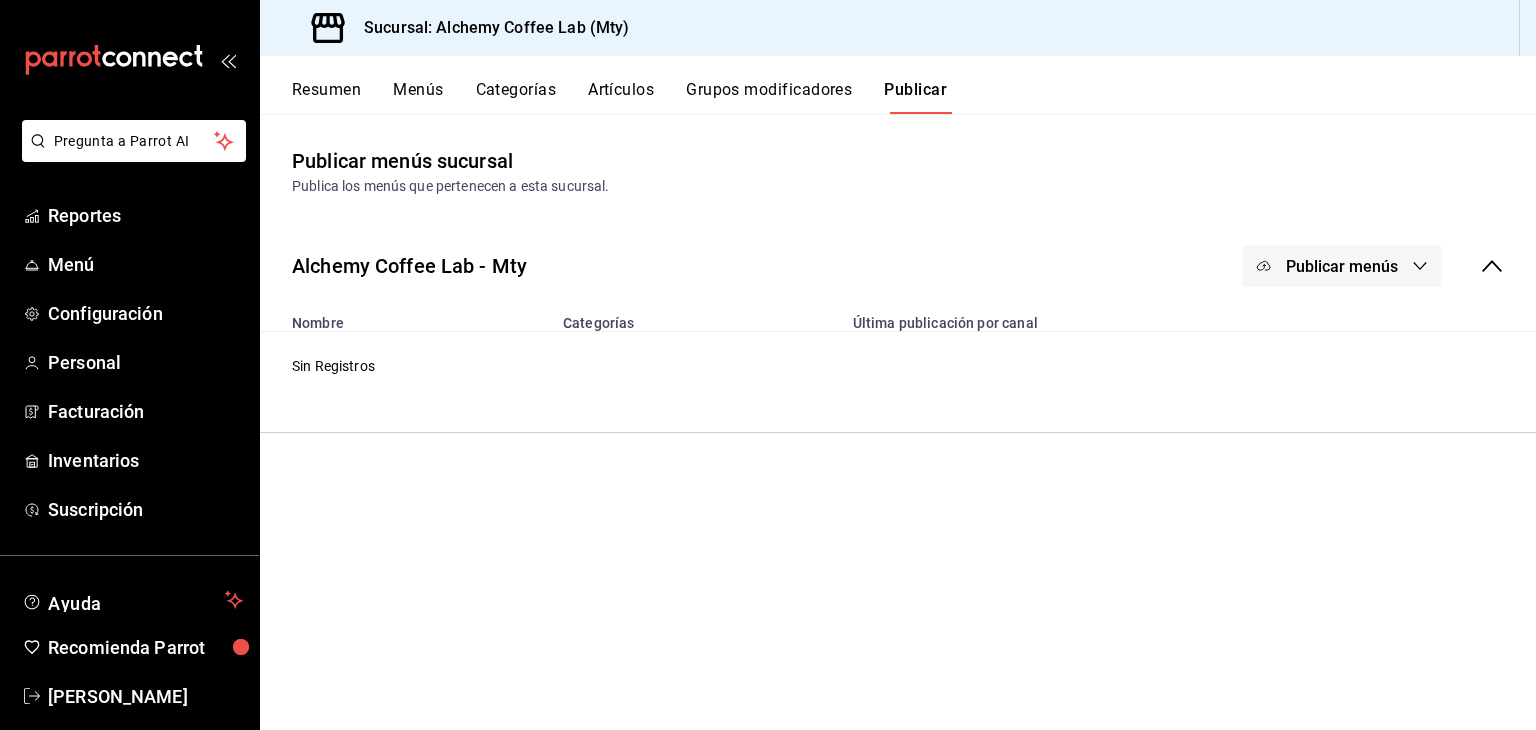 click on "Sin Registros" at bounding box center [898, 366] 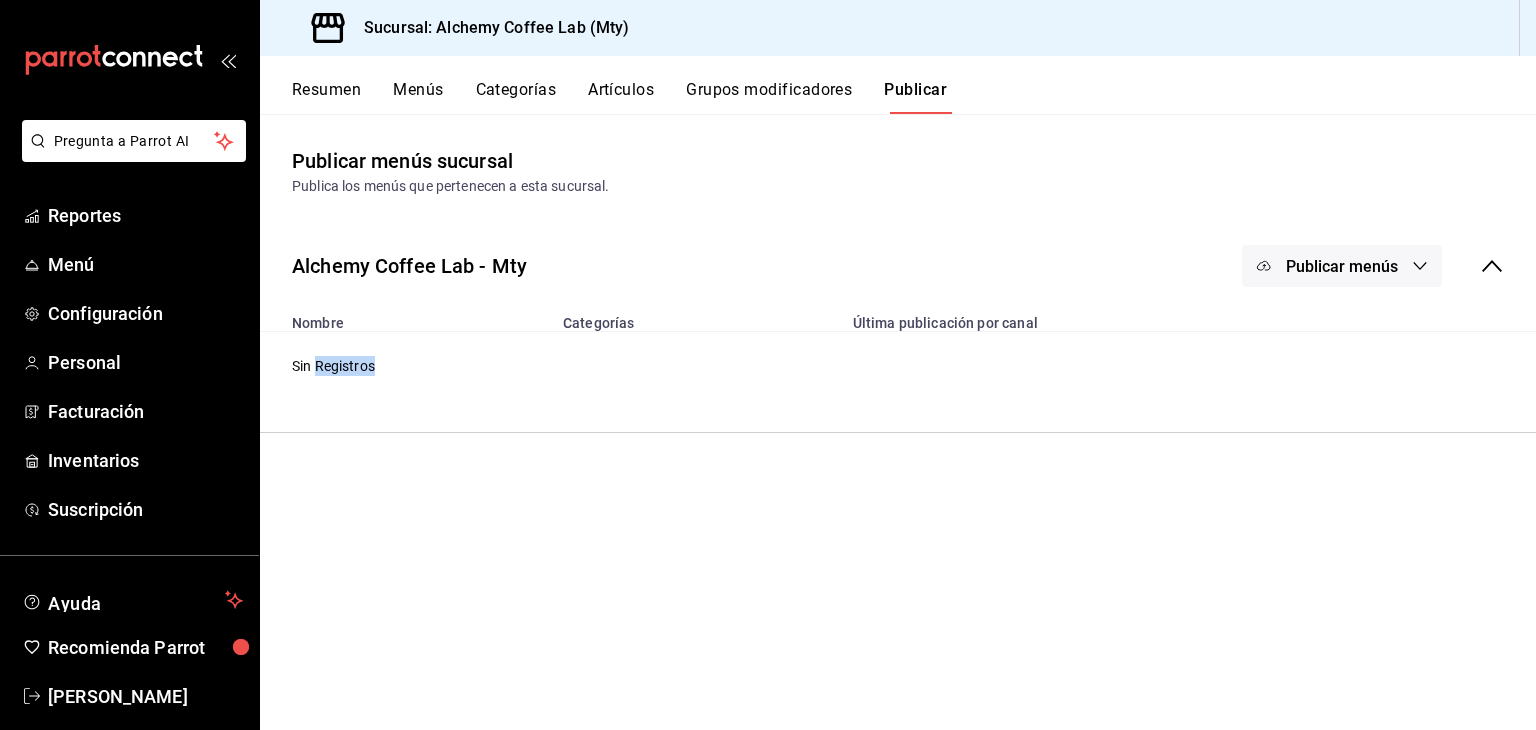 click on "Sin Registros" at bounding box center (898, 366) 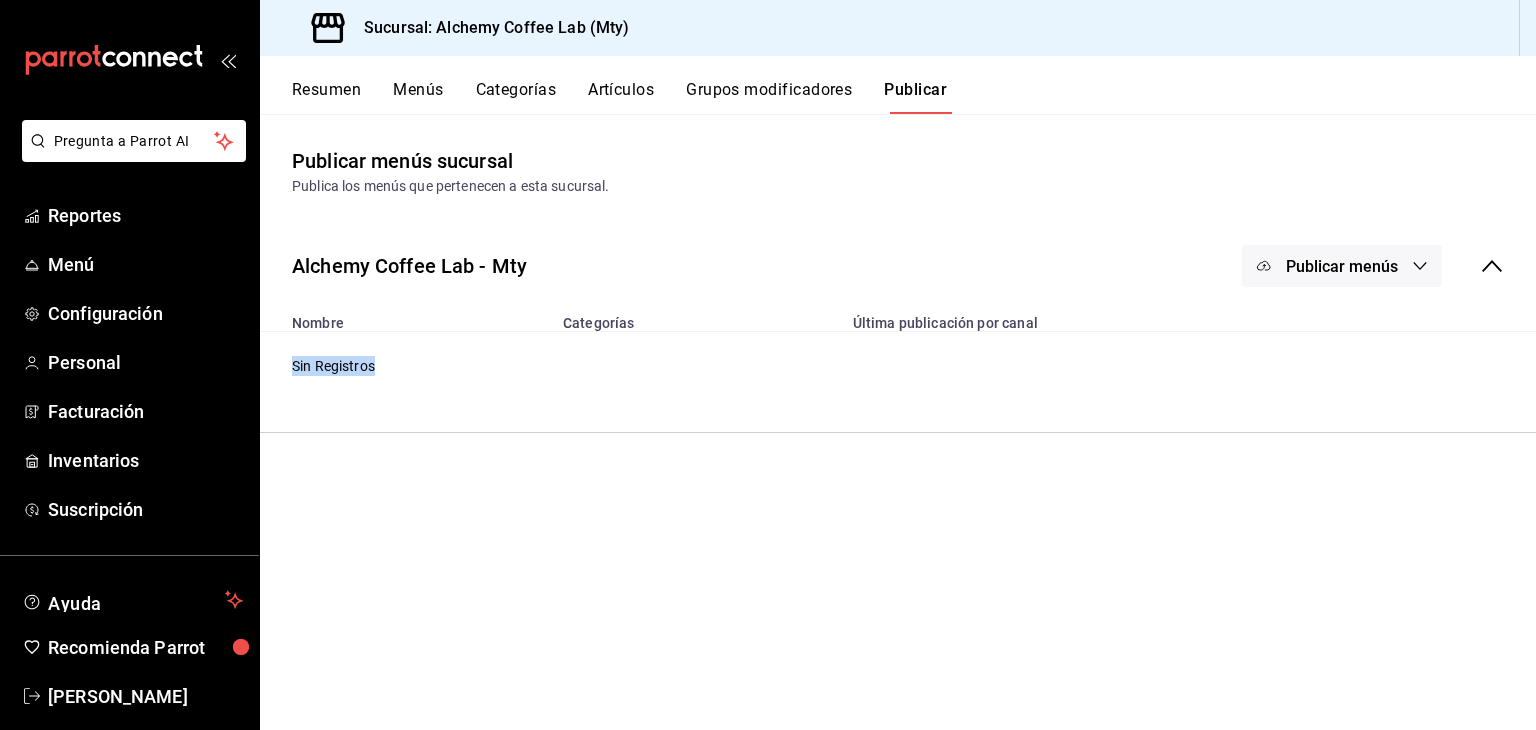click on "Sin Registros" at bounding box center [898, 366] 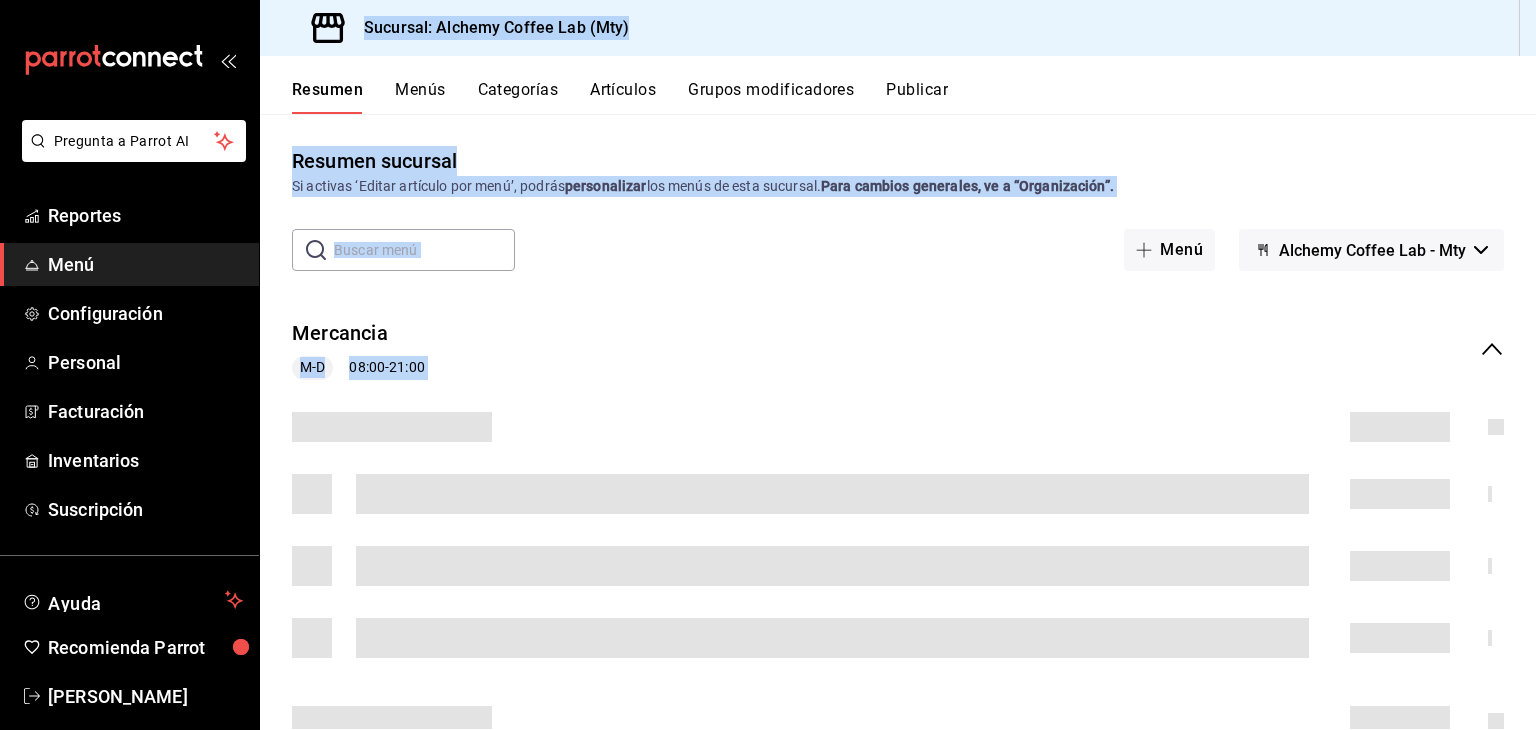 click on "Menús" at bounding box center (420, 97) 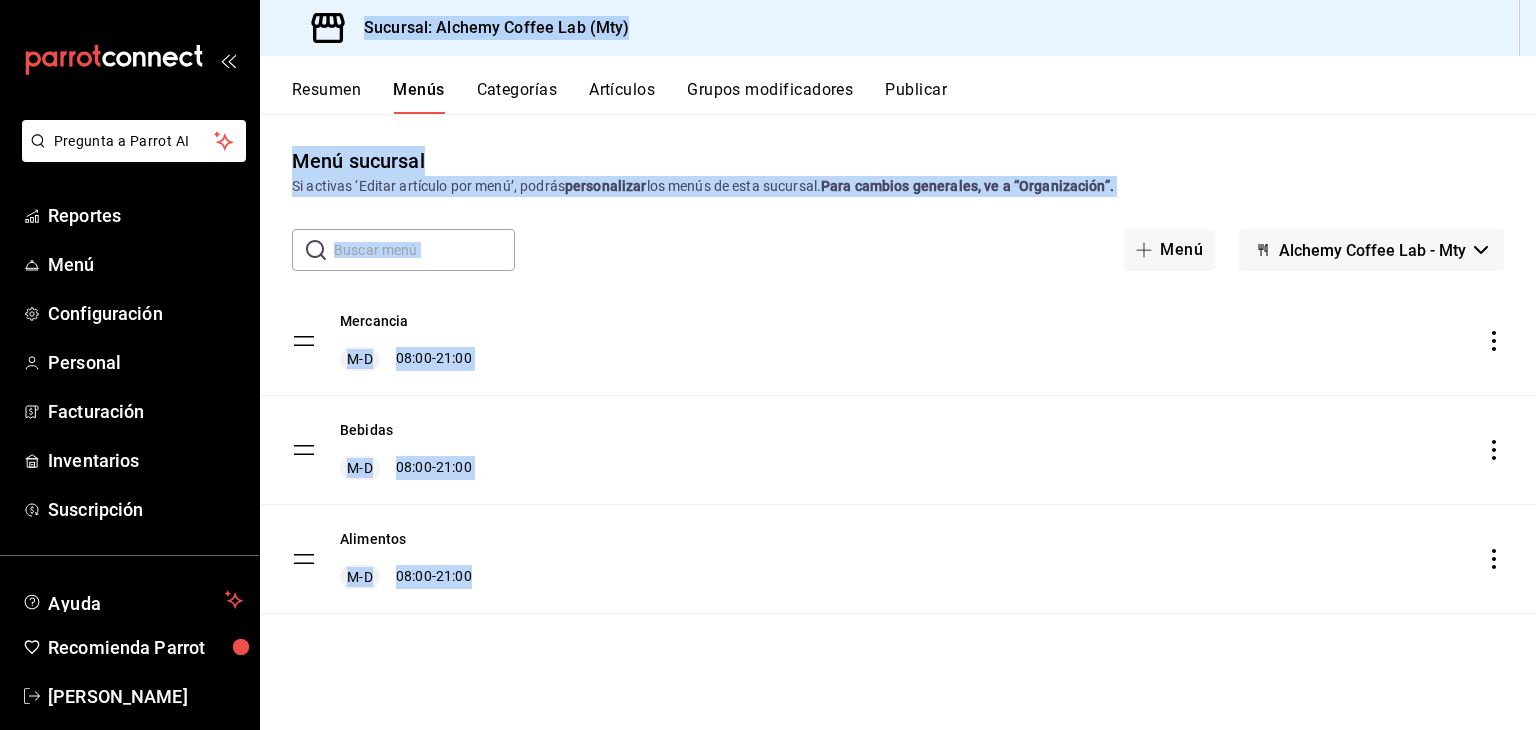 click on "Resumen" at bounding box center (326, 97) 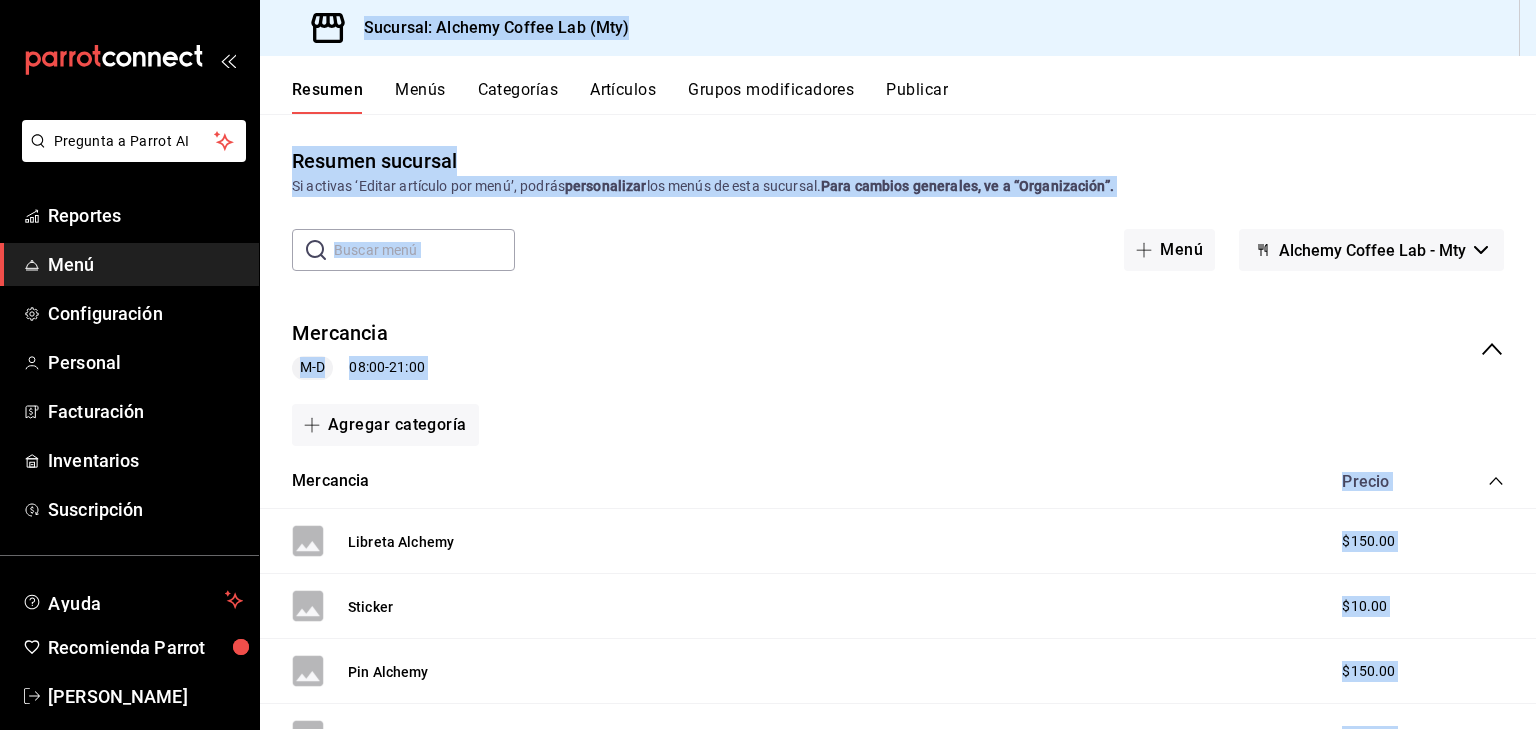 click on "Mercancia M-D 08:00  -  21:00" at bounding box center [898, 349] 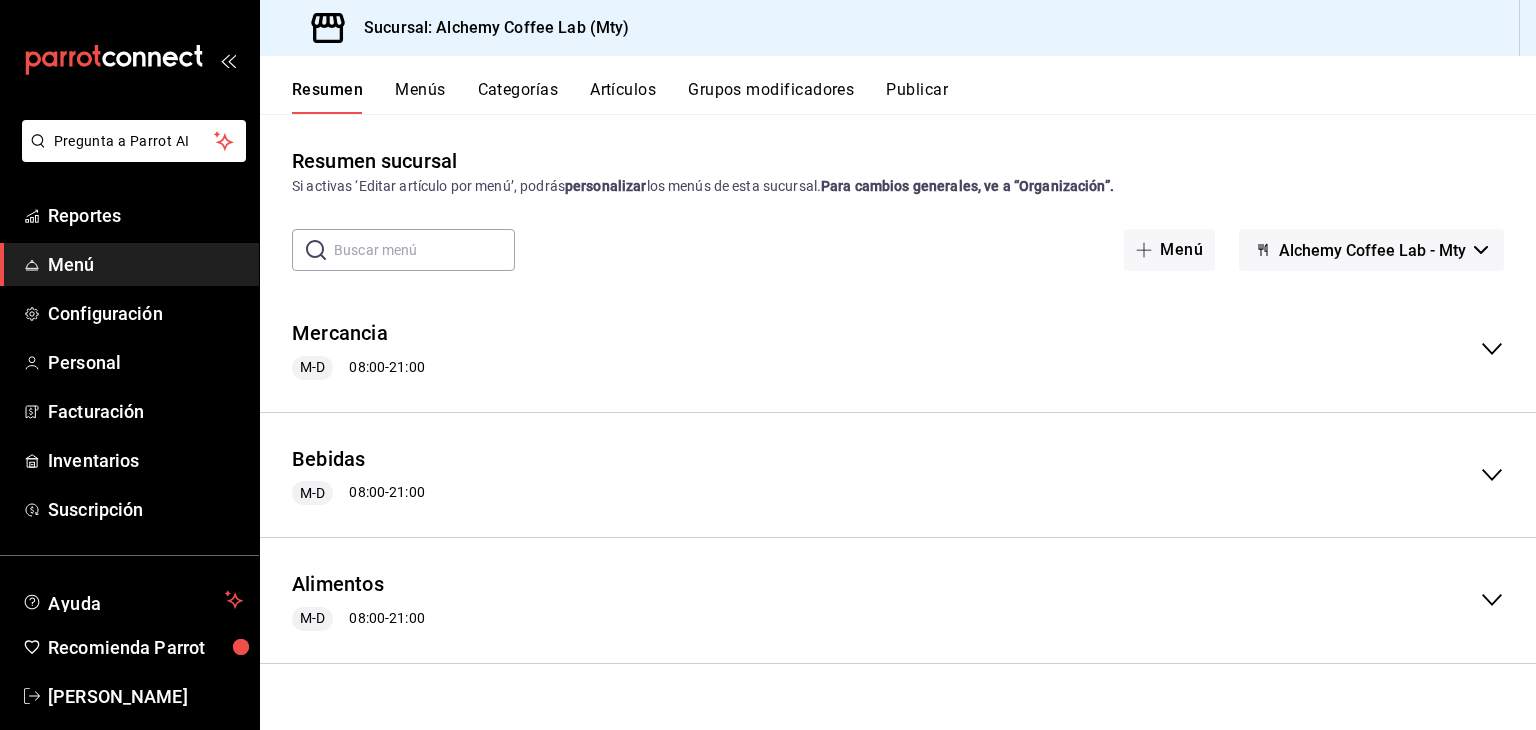 click on "Menús" at bounding box center (420, 97) 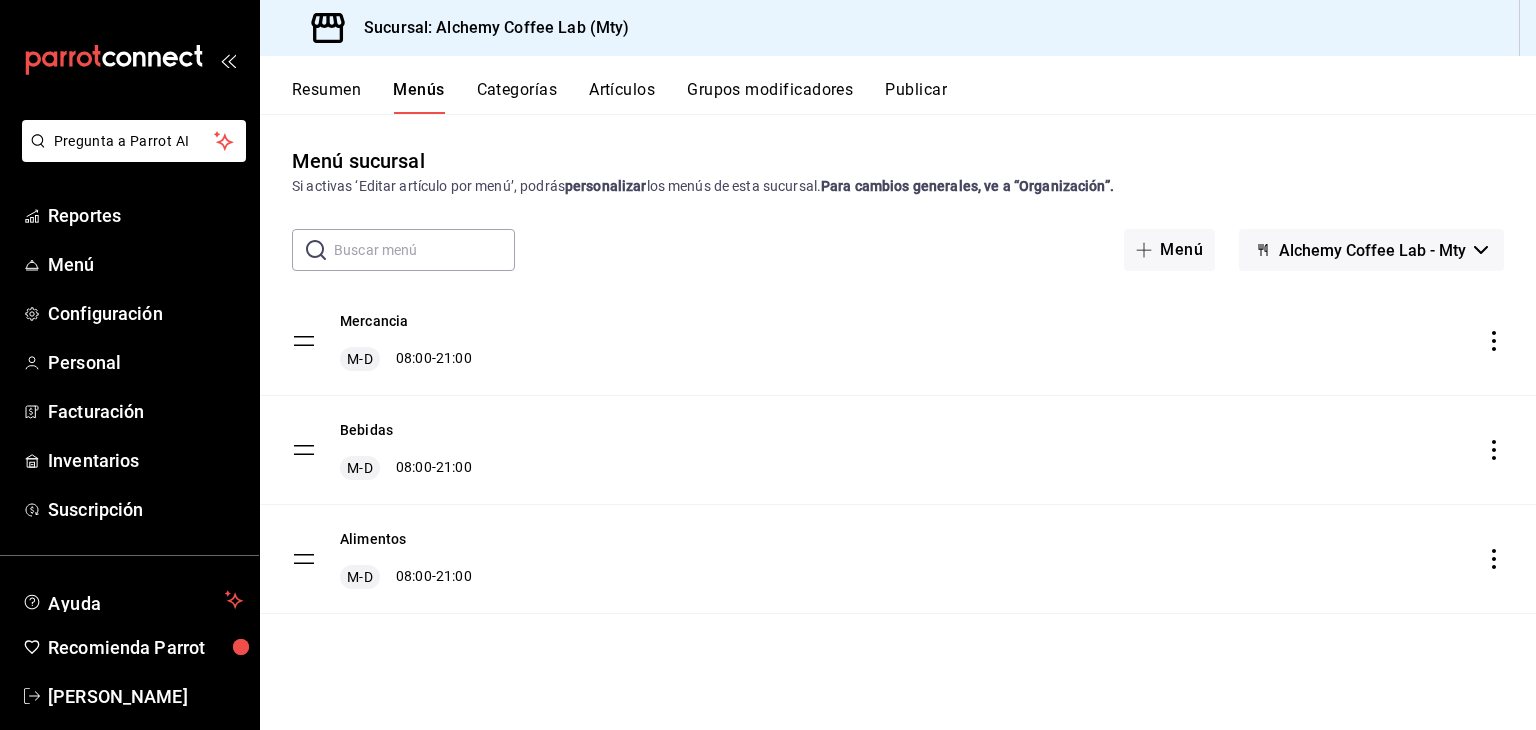 click on "Resumen" at bounding box center [326, 97] 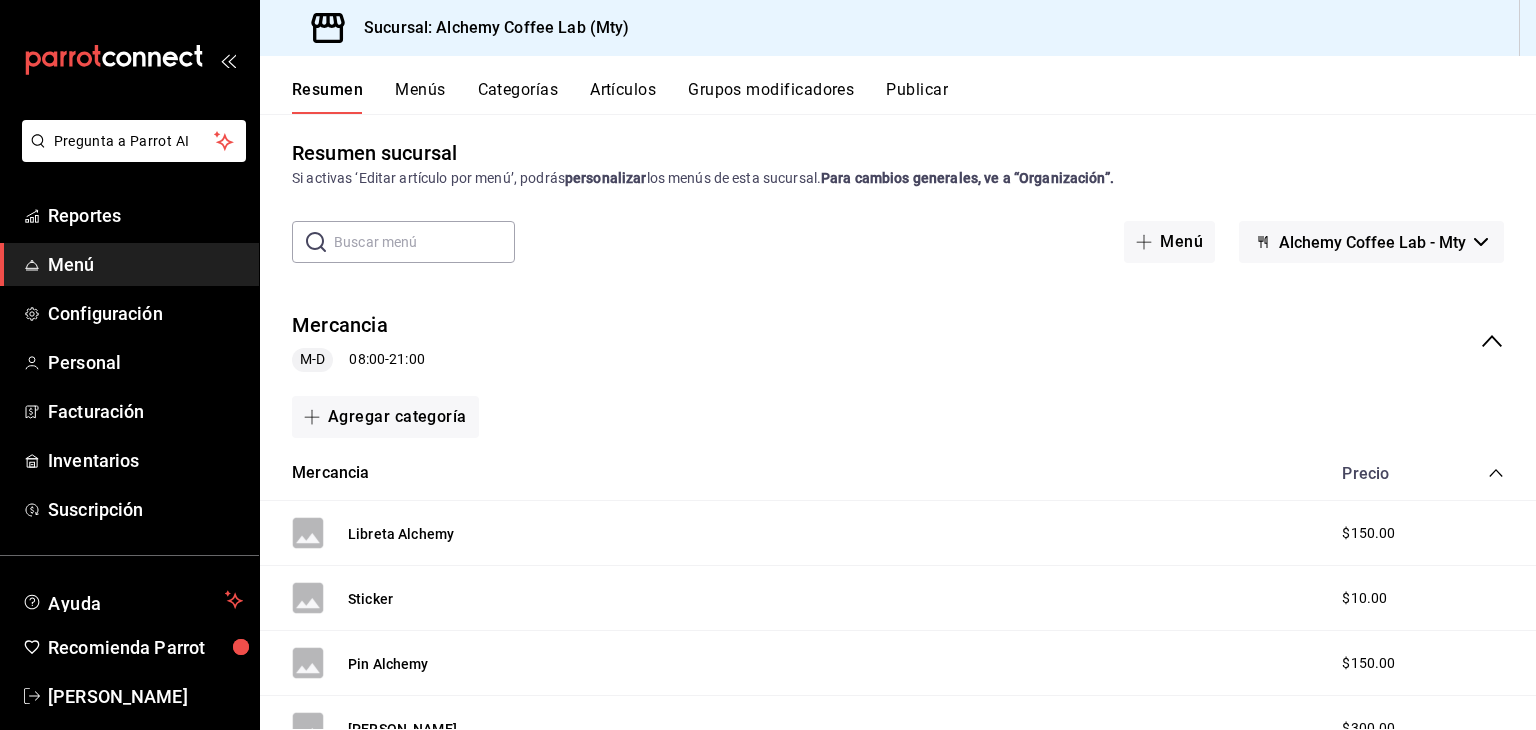 scroll, scrollTop: 0, scrollLeft: 0, axis: both 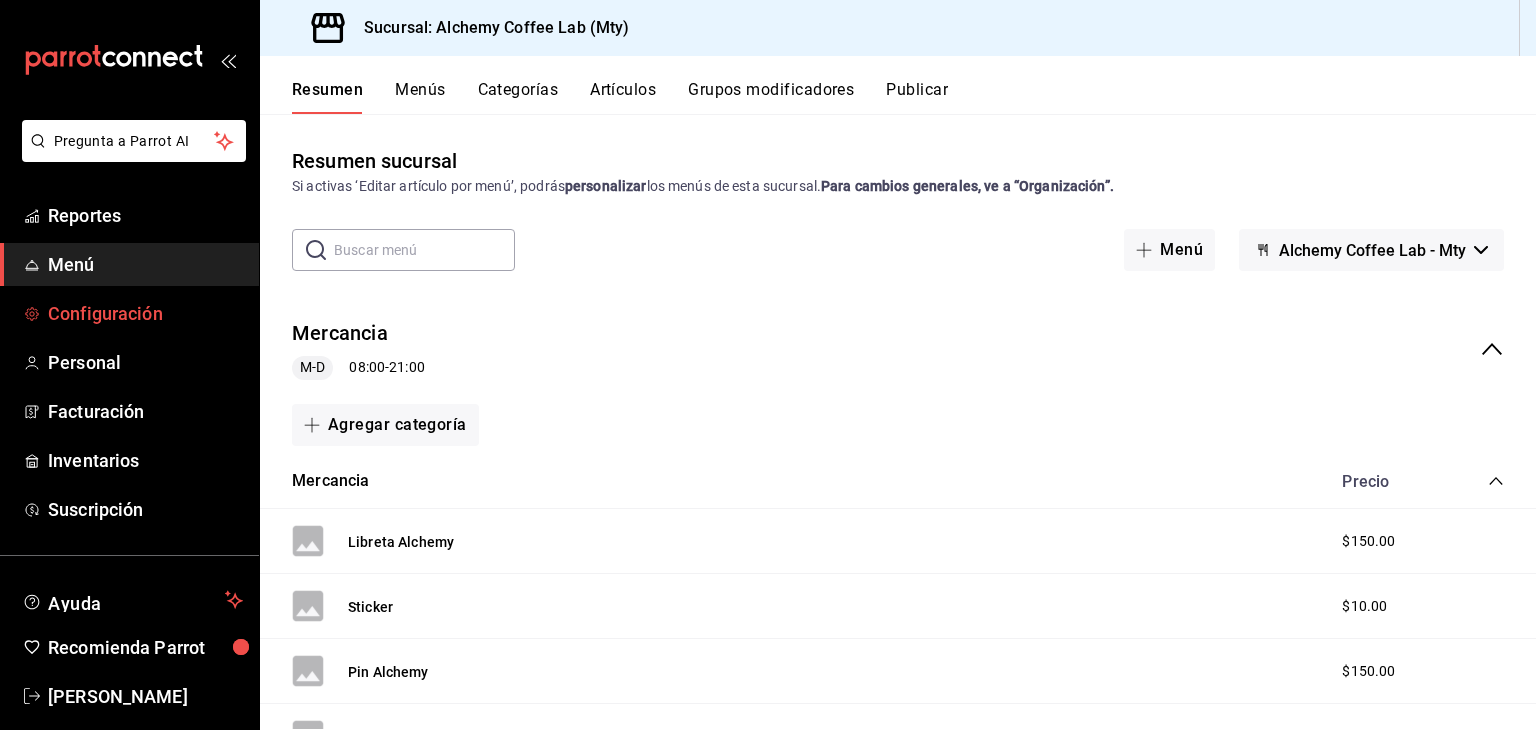 click on "Configuración" at bounding box center (145, 313) 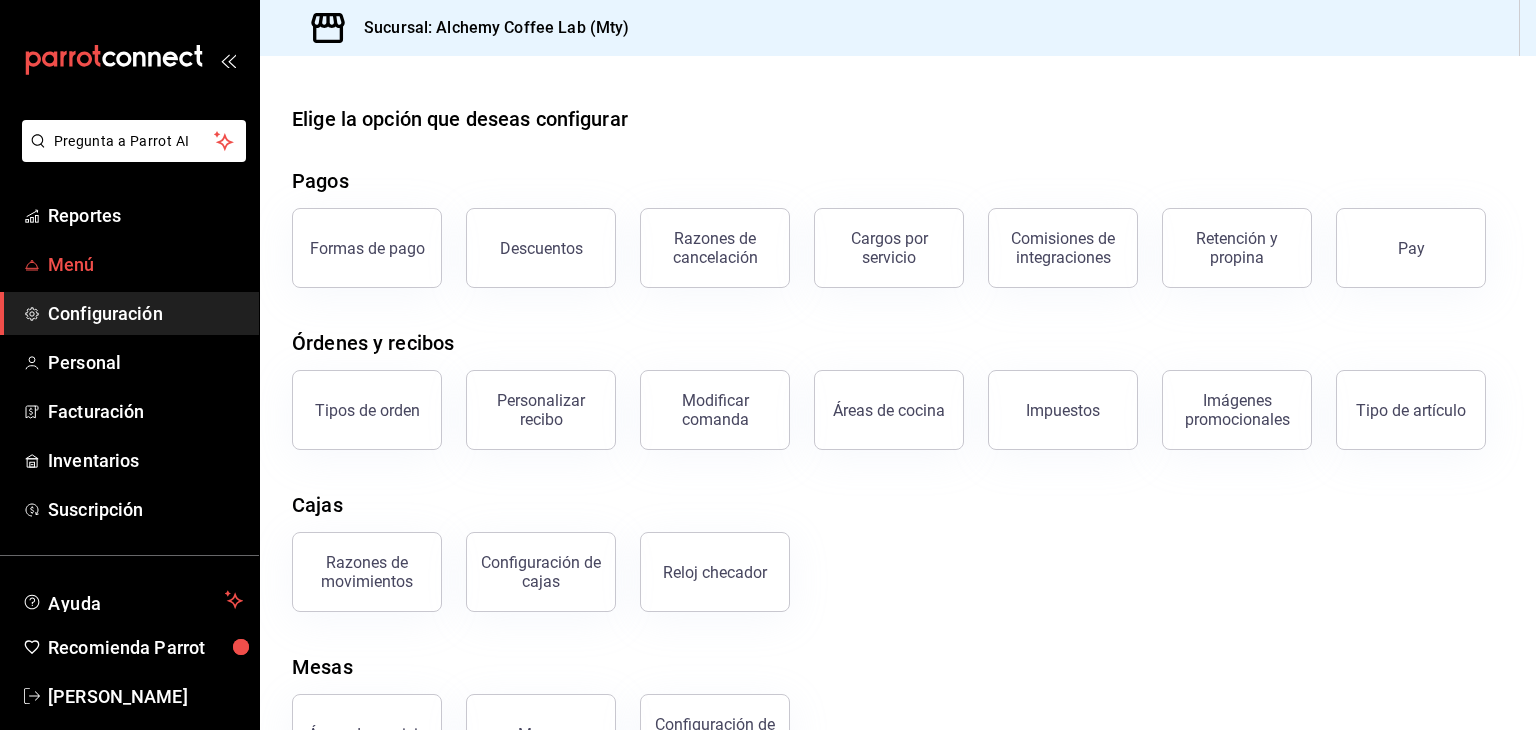 click on "Menú" at bounding box center (145, 264) 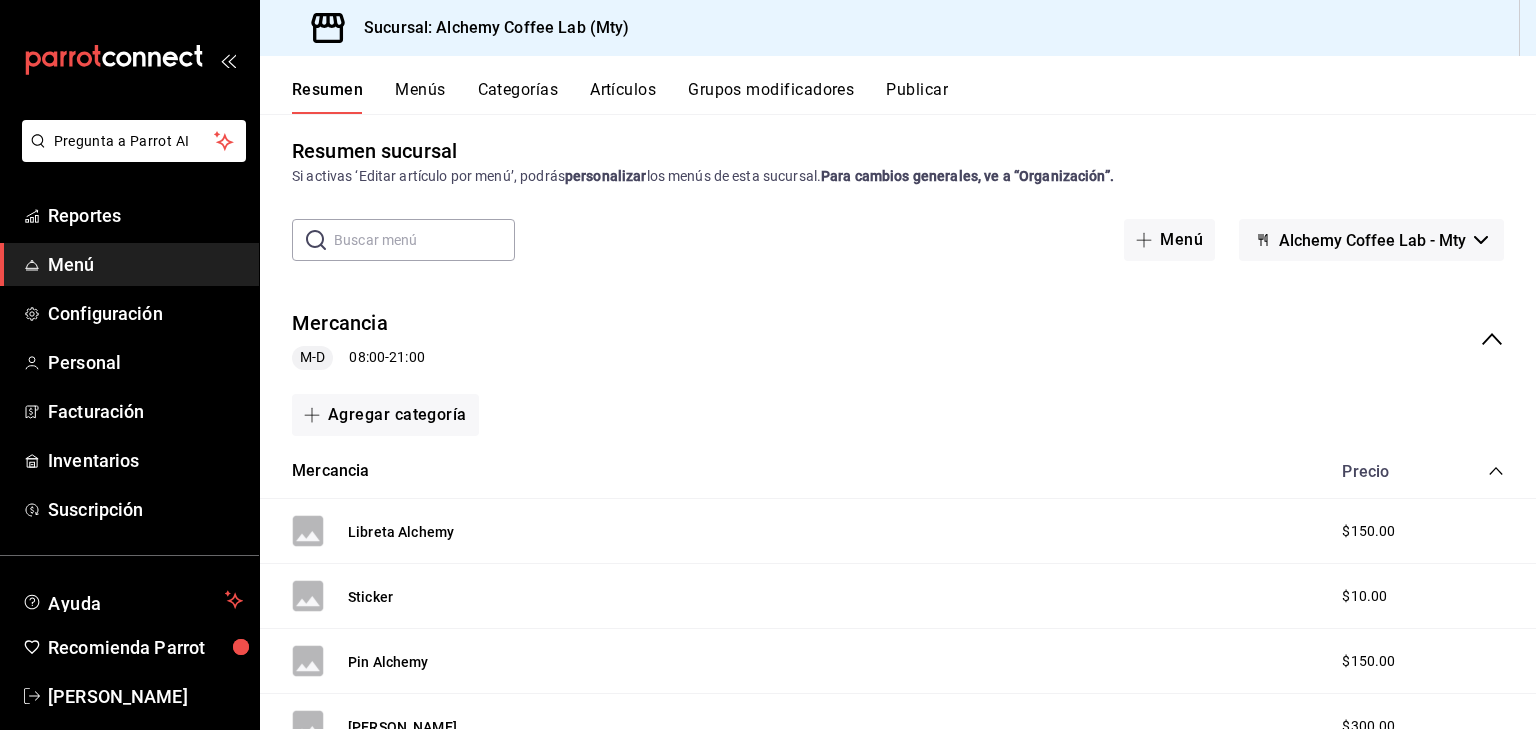 scroll, scrollTop: 0, scrollLeft: 0, axis: both 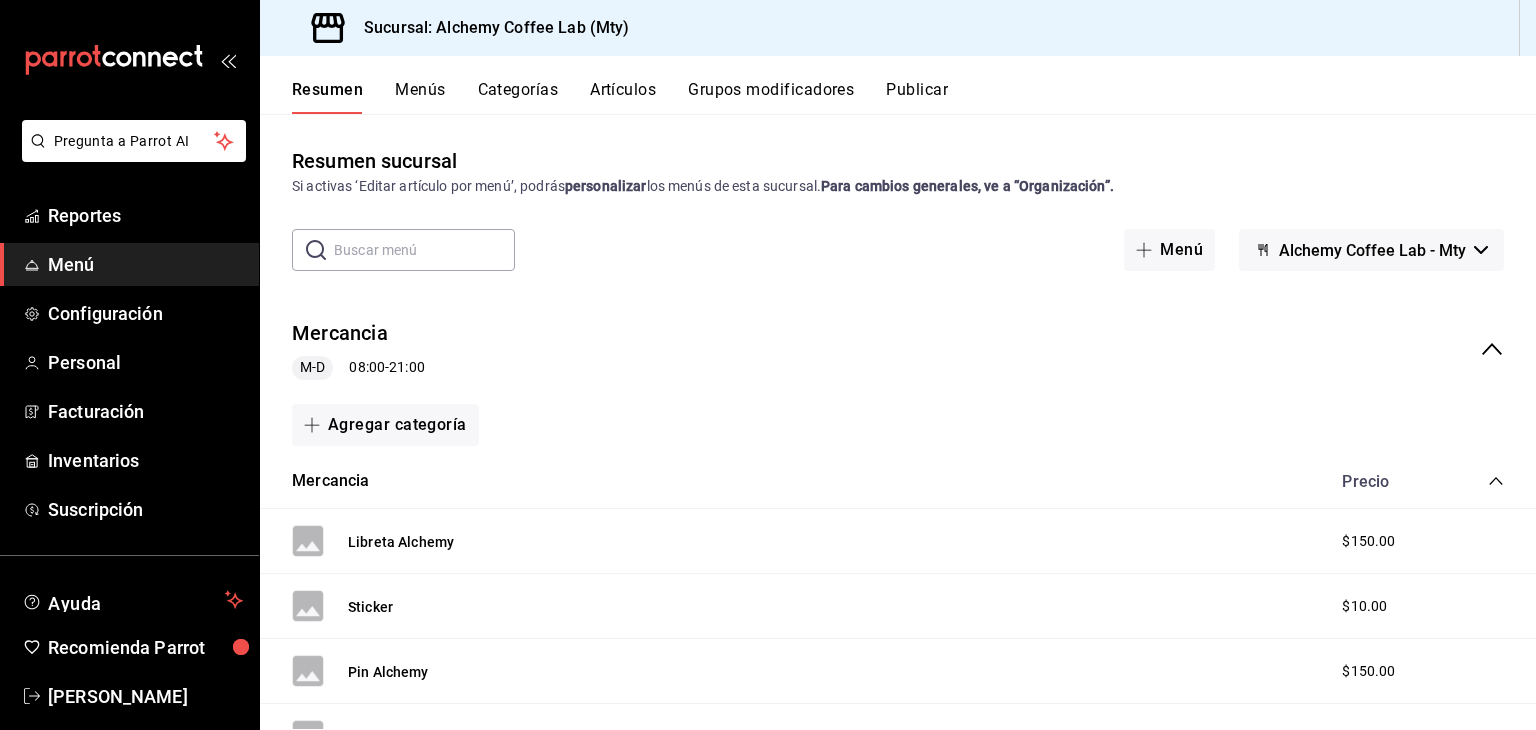 click on "Alchemy Coffee Lab - Mty" at bounding box center (1372, 250) 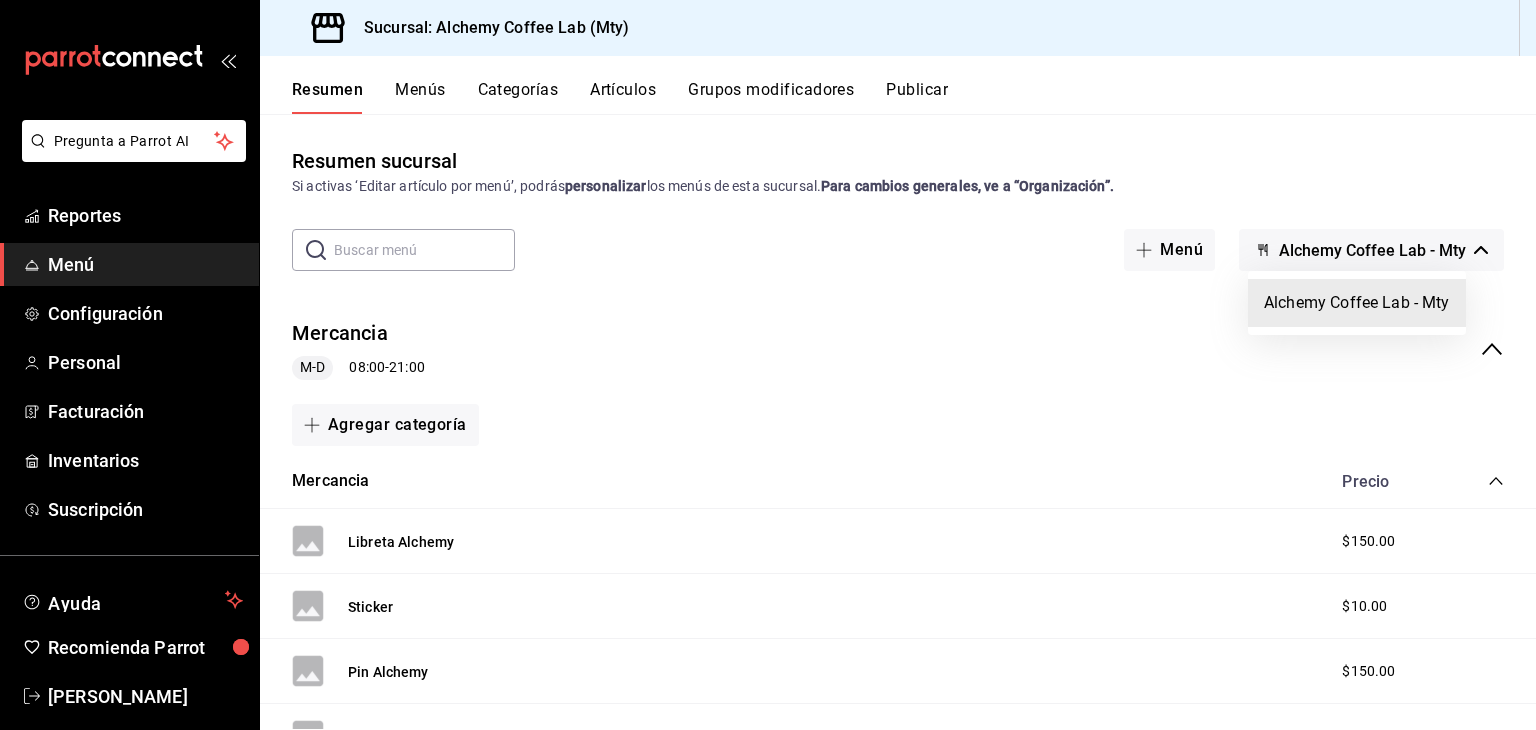click at bounding box center [768, 365] 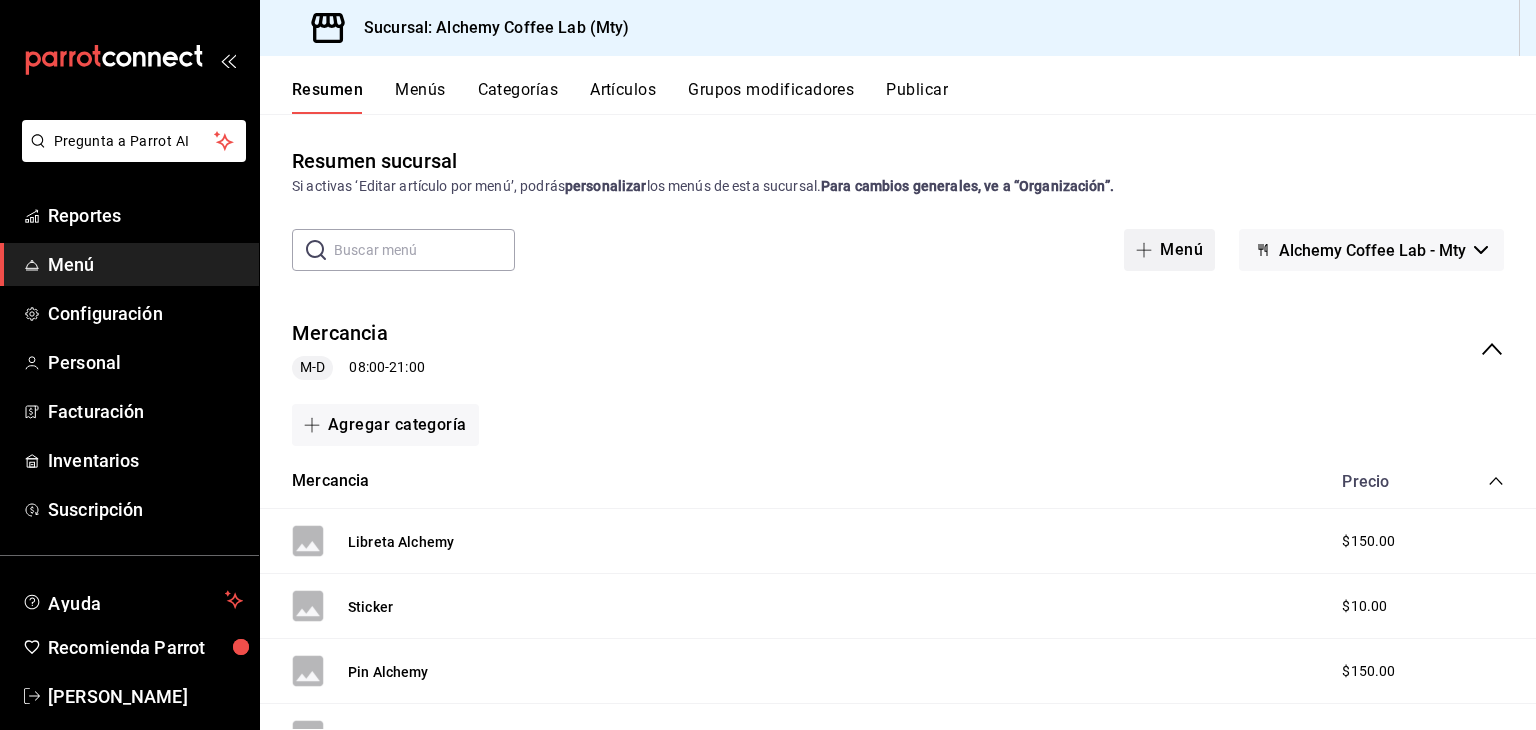 click on "Menú" at bounding box center [1169, 250] 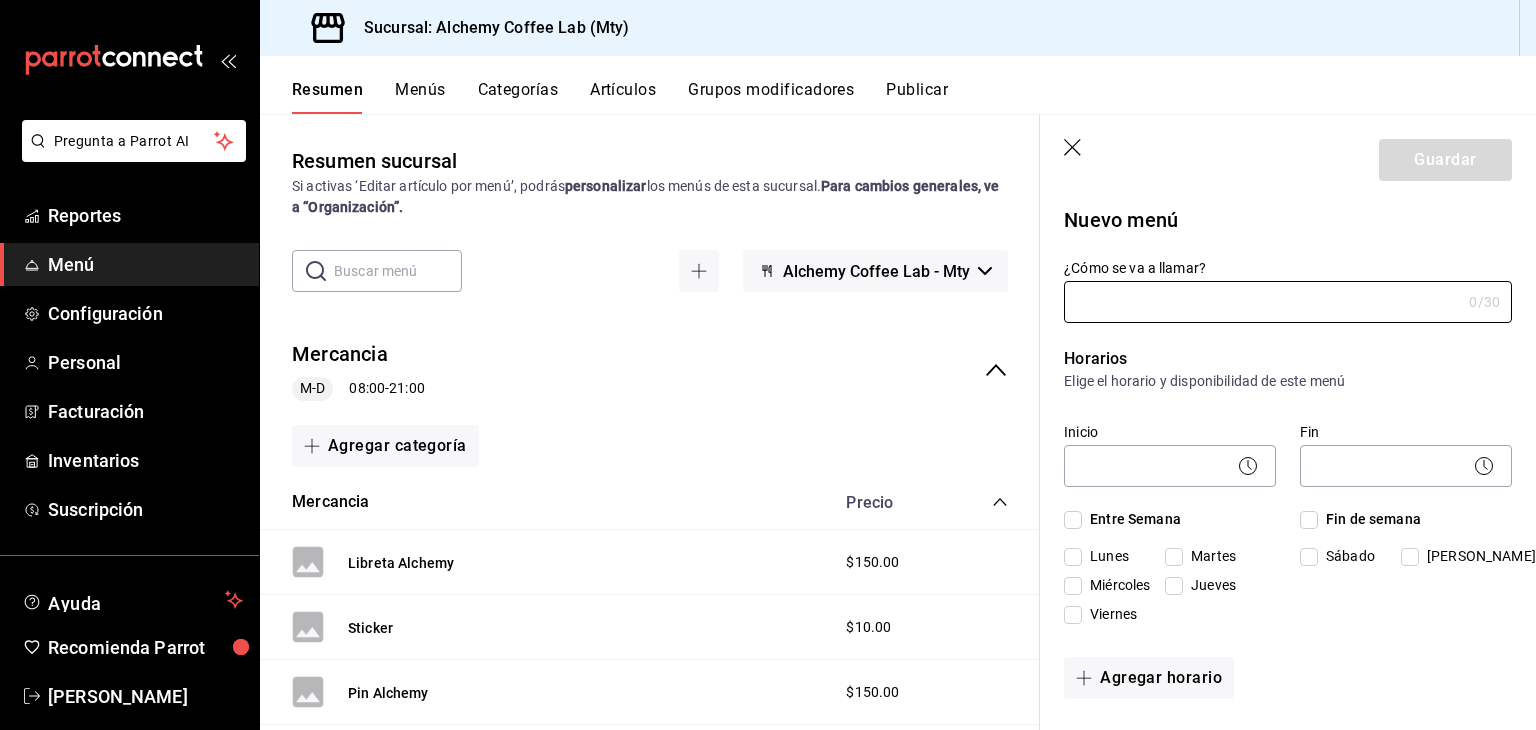 click 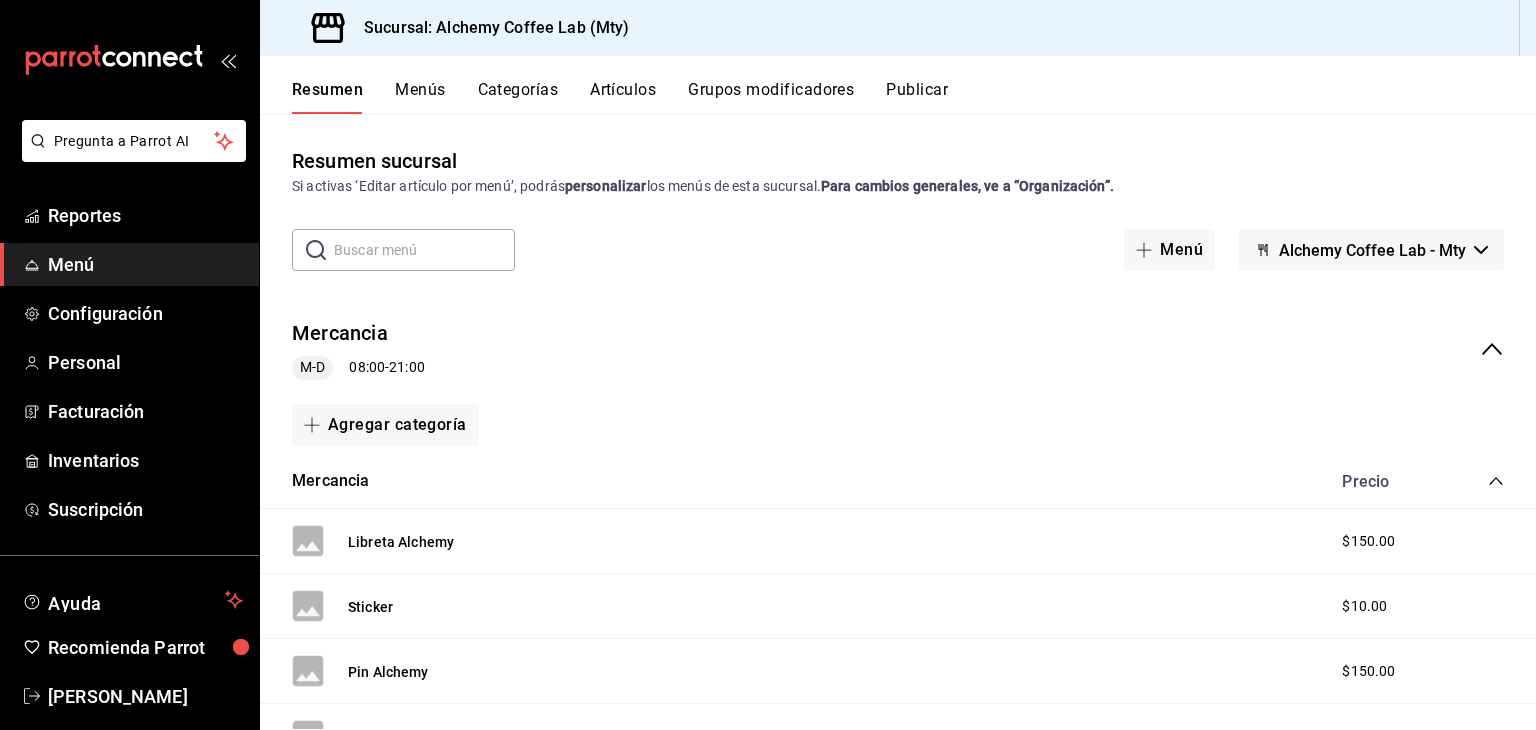 click on "Menús" at bounding box center [420, 97] 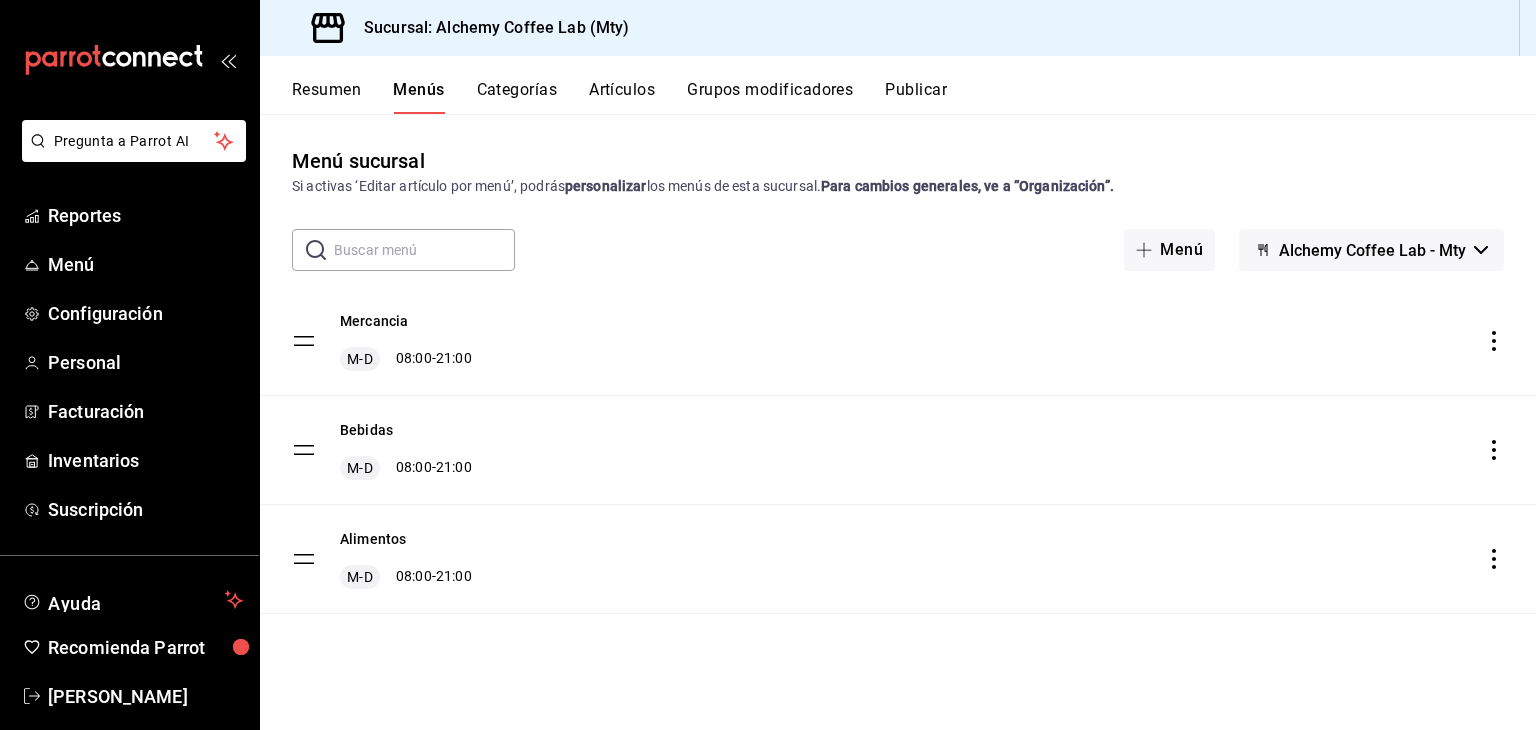 click on "Categorías" at bounding box center [517, 97] 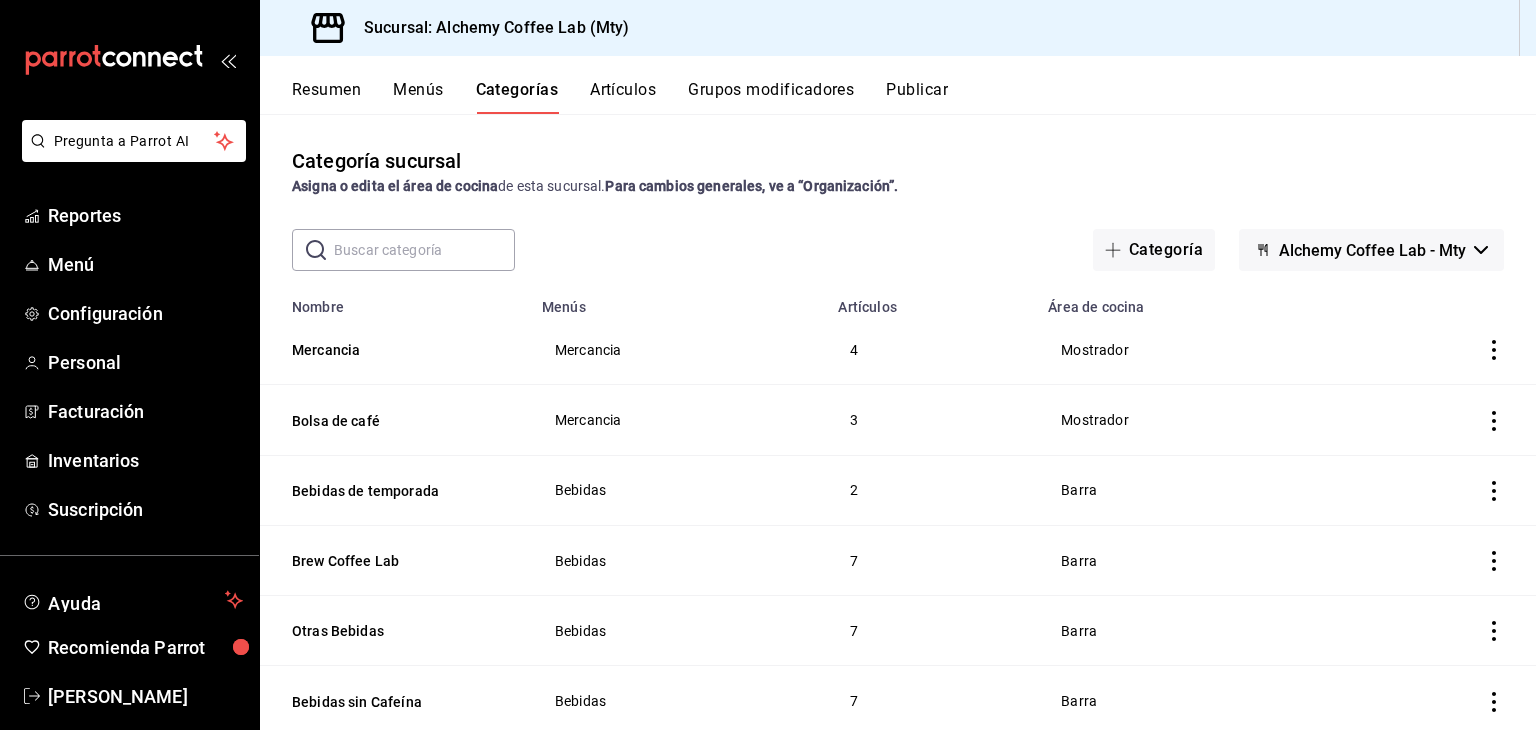 scroll, scrollTop: 0, scrollLeft: 0, axis: both 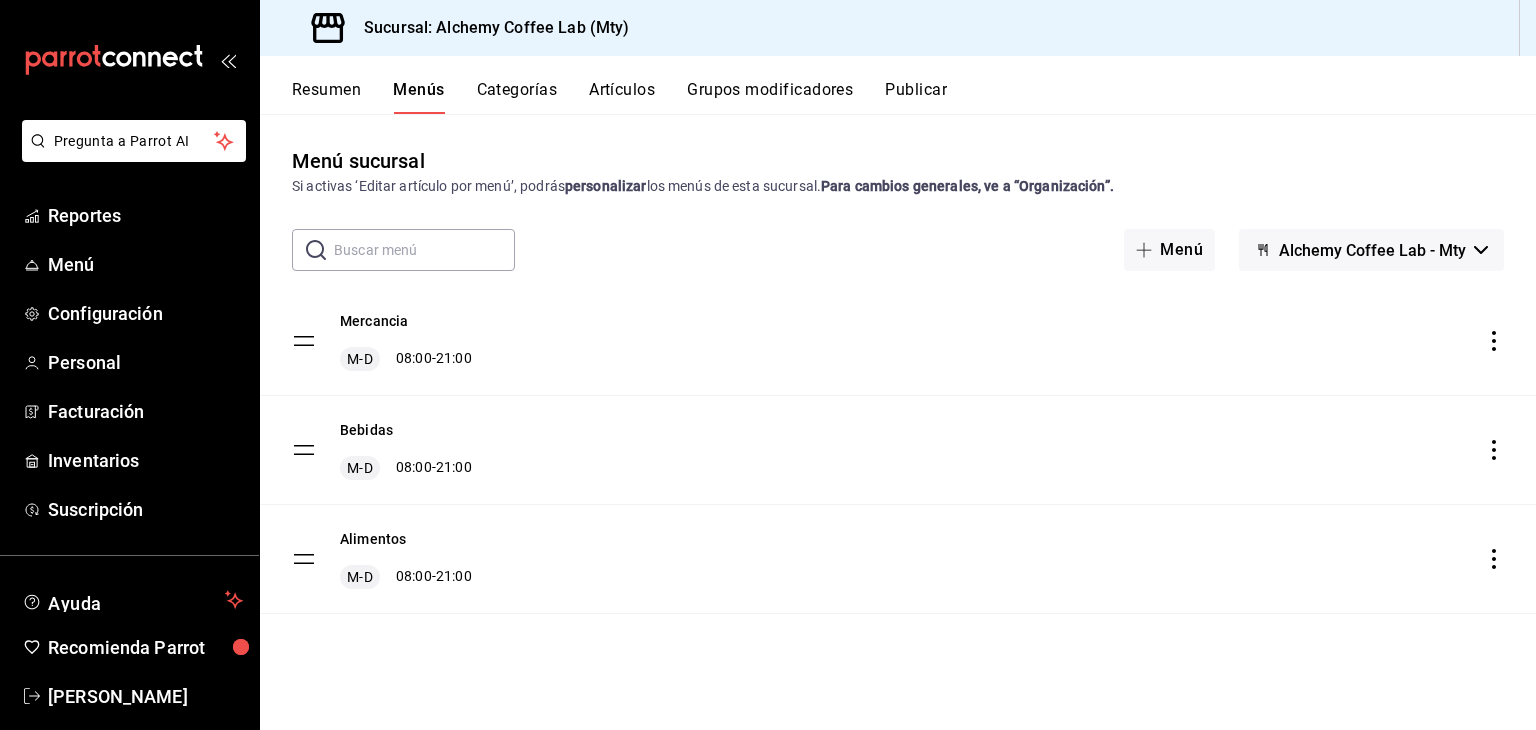 click on "Resumen" at bounding box center (326, 97) 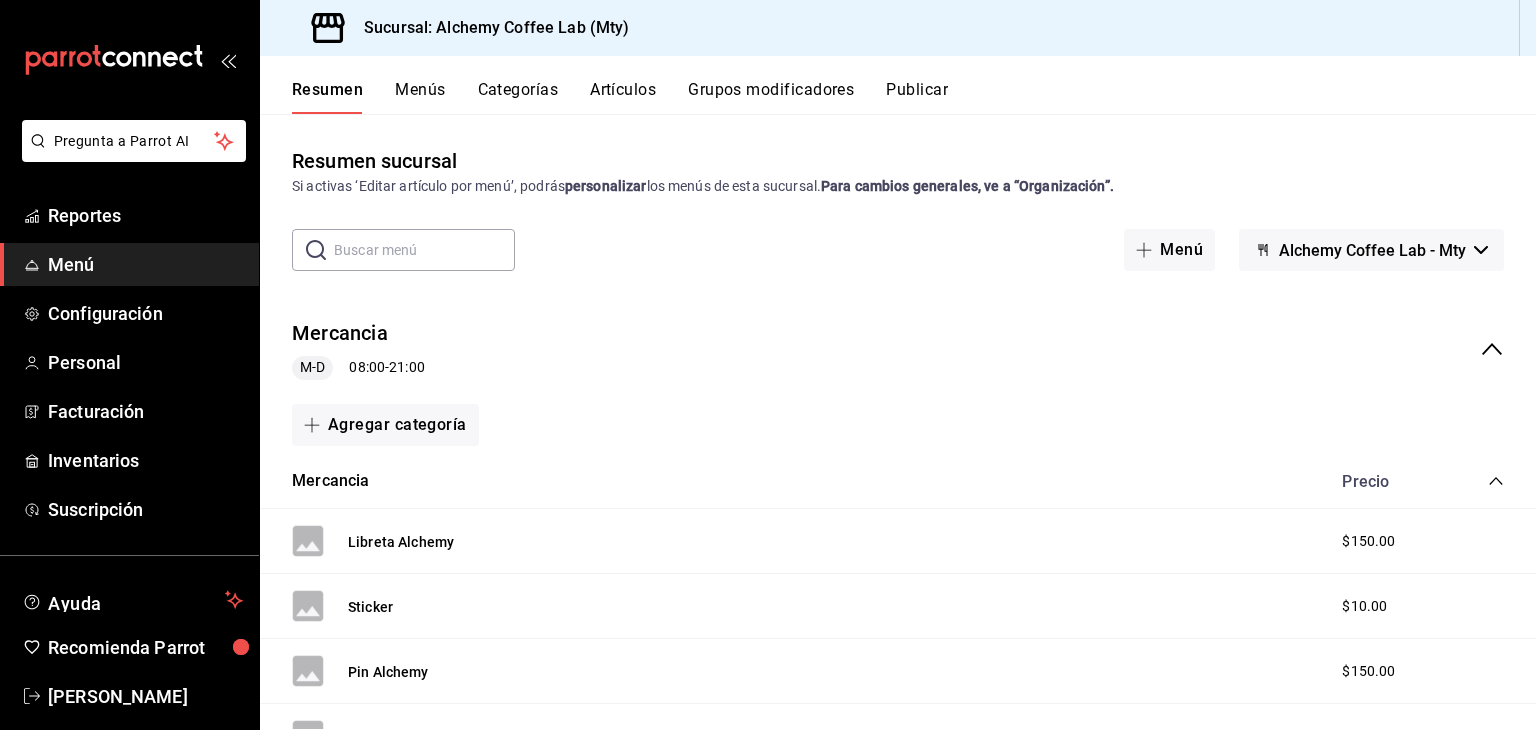 click on "Alchemy Coffee Lab - Mty" at bounding box center [1372, 250] 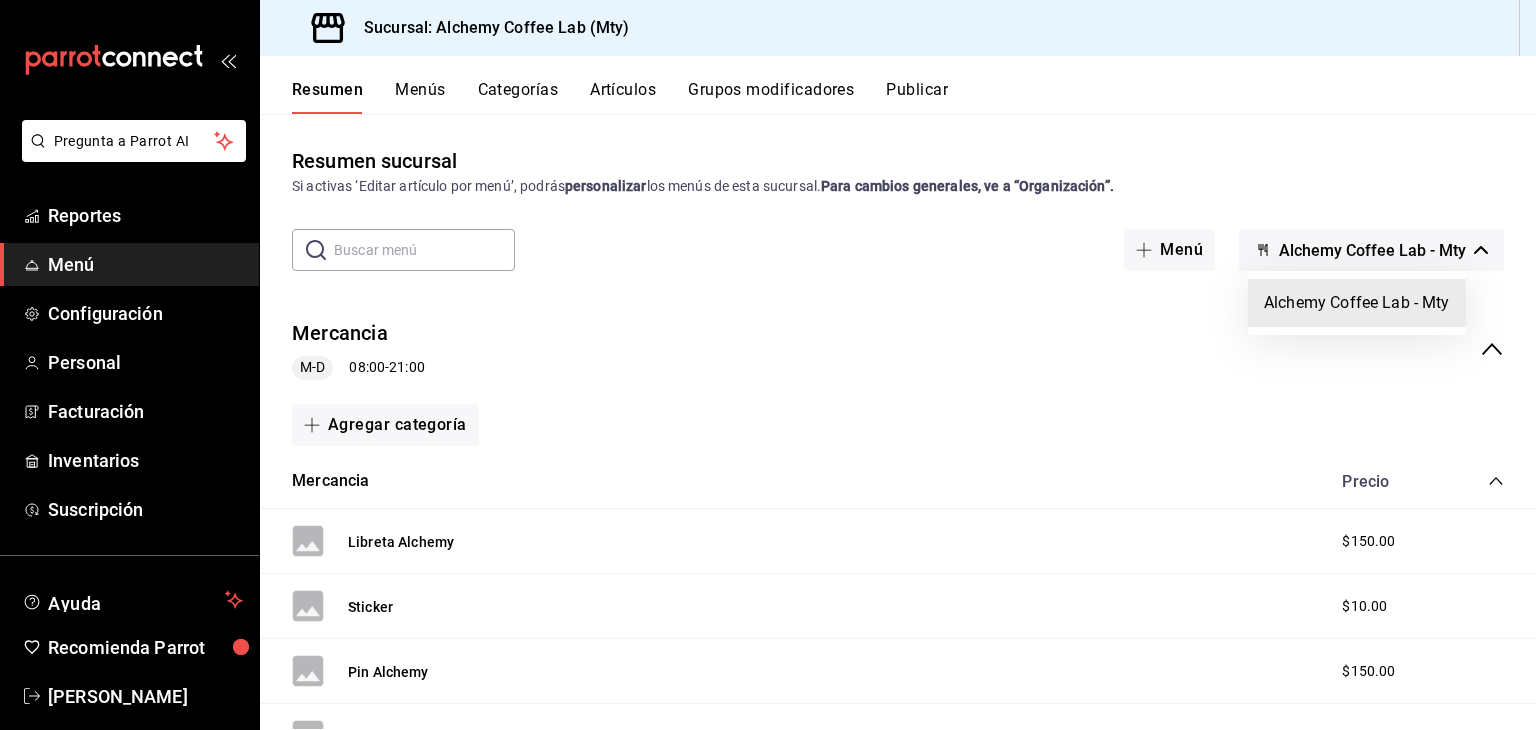 click on "Alchemy Coffee Lab - Mty" at bounding box center (1357, 303) 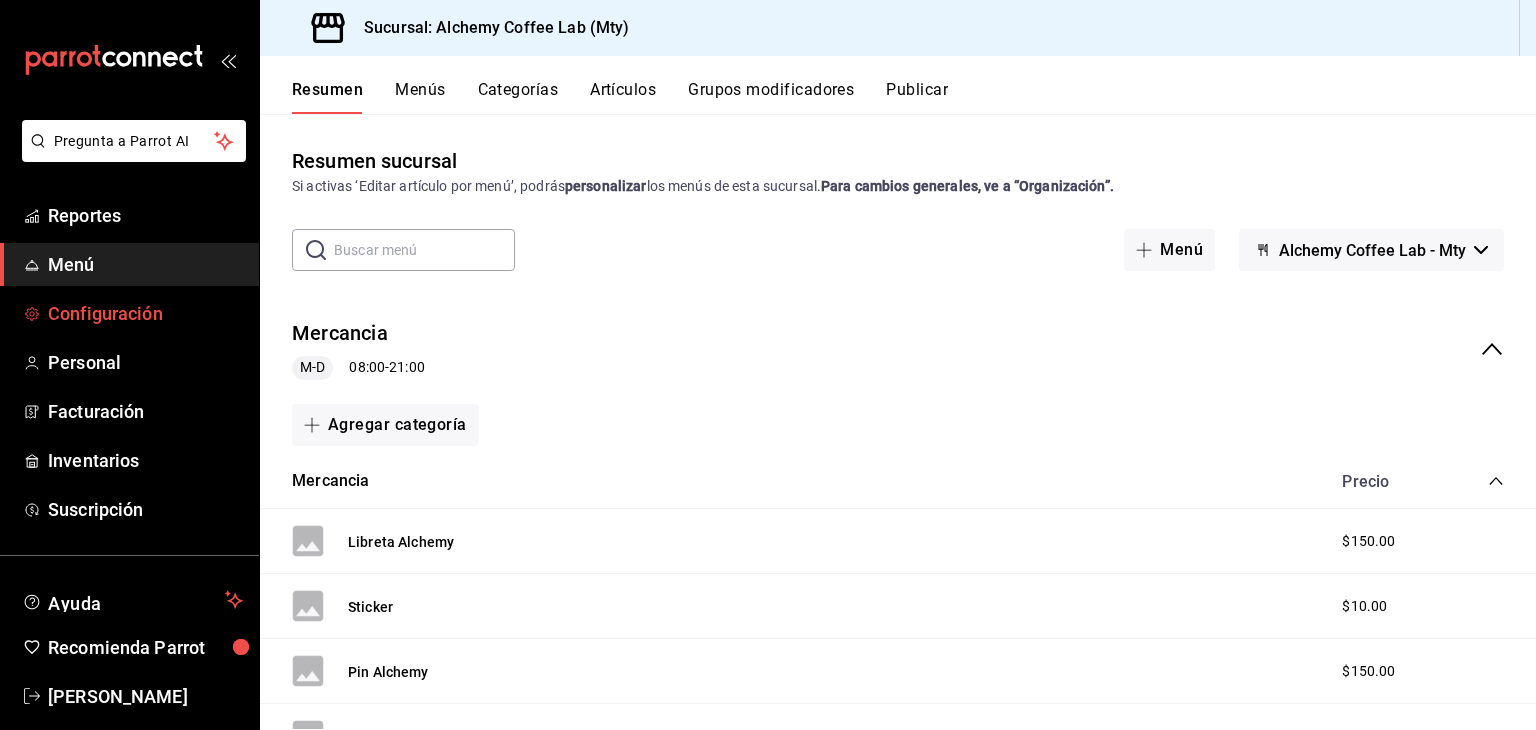 click on "Configuración" at bounding box center (145, 313) 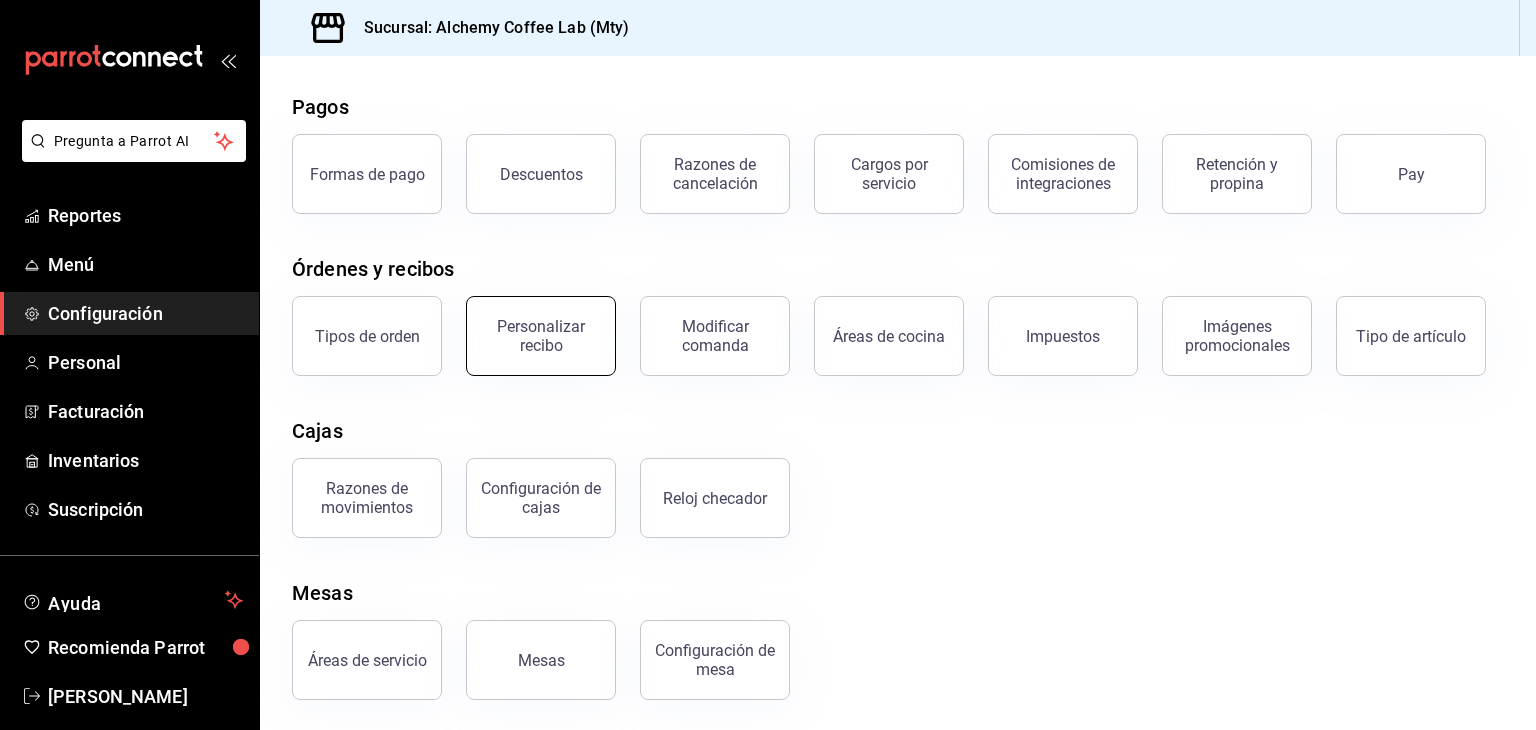 scroll, scrollTop: 76, scrollLeft: 0, axis: vertical 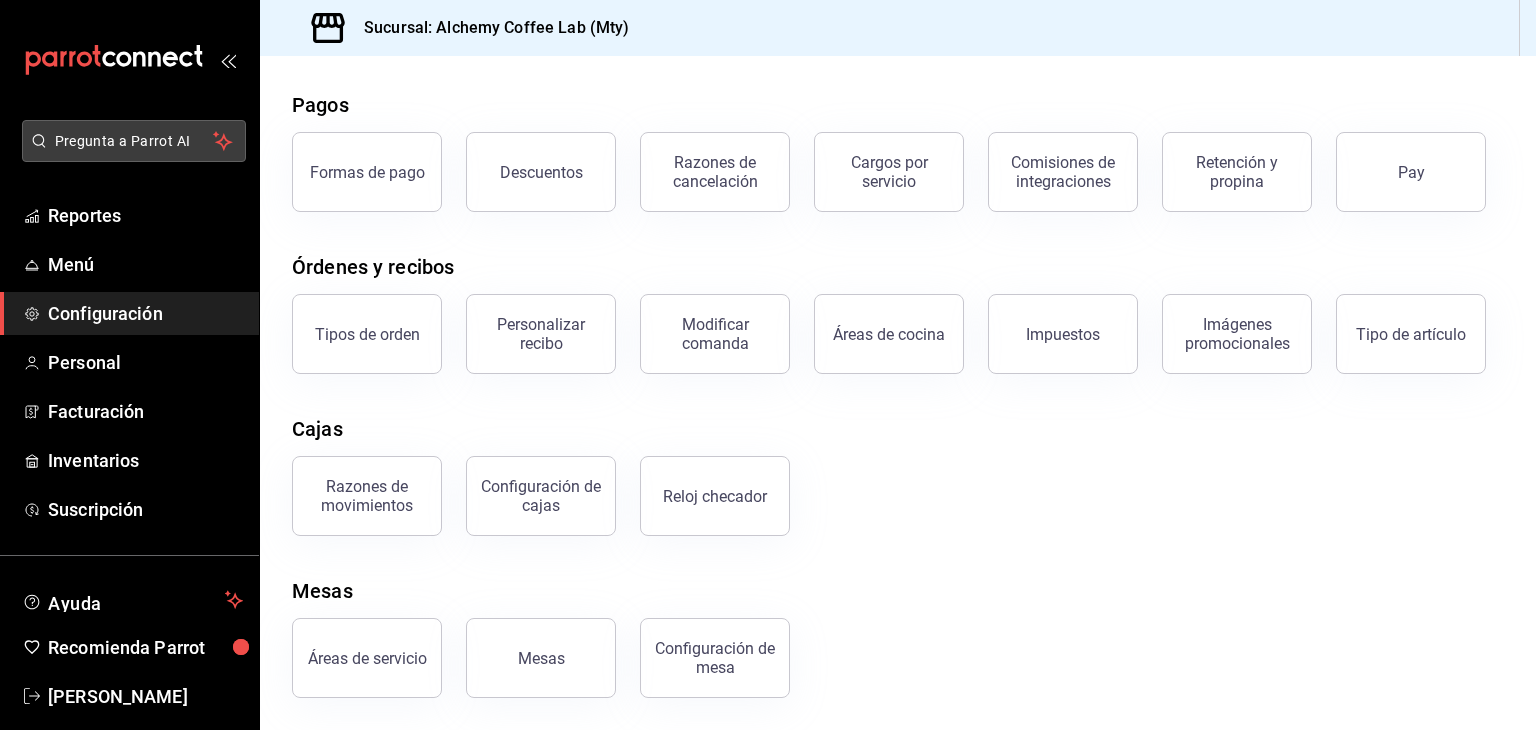click on "Pregunta a Parrot AI" at bounding box center (134, 141) 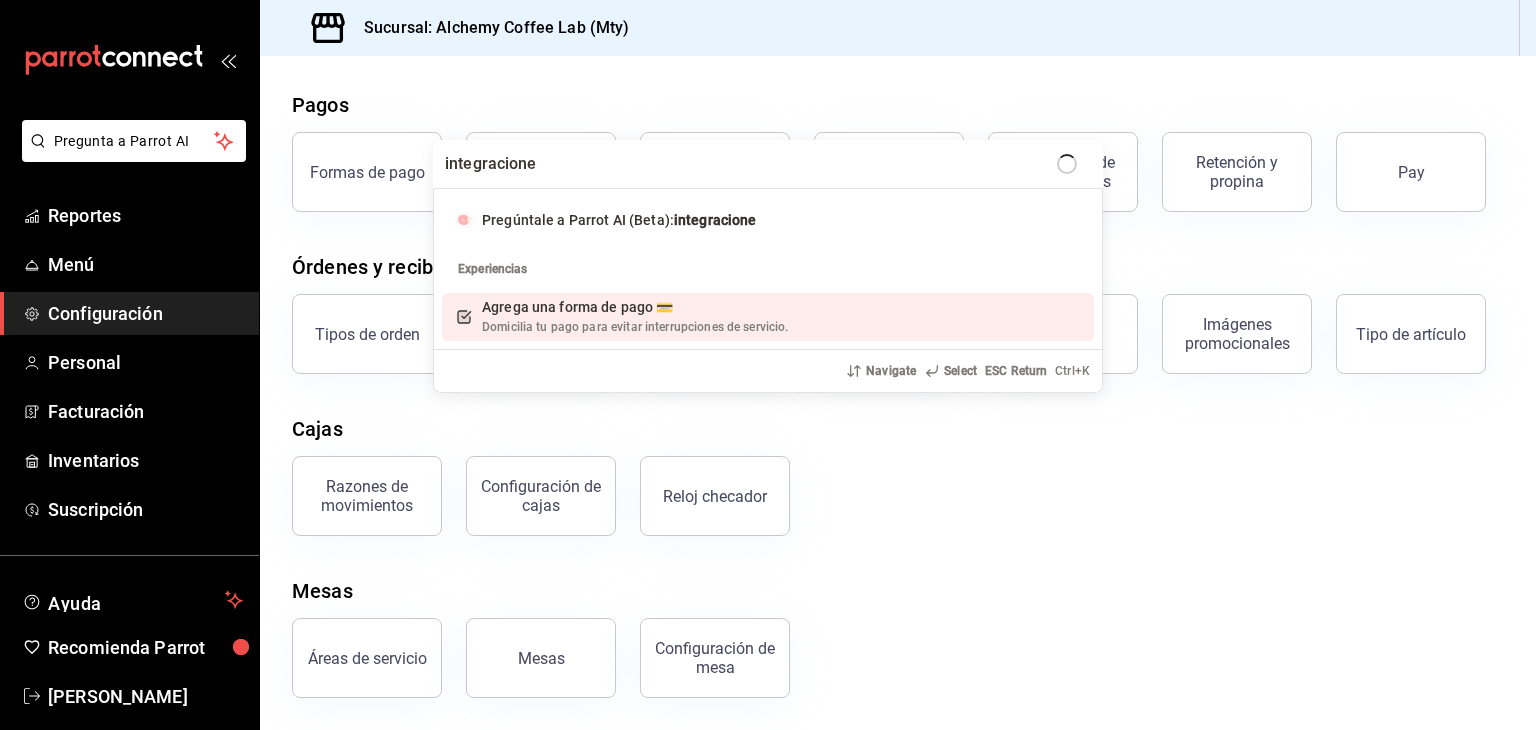 type on "integraciones" 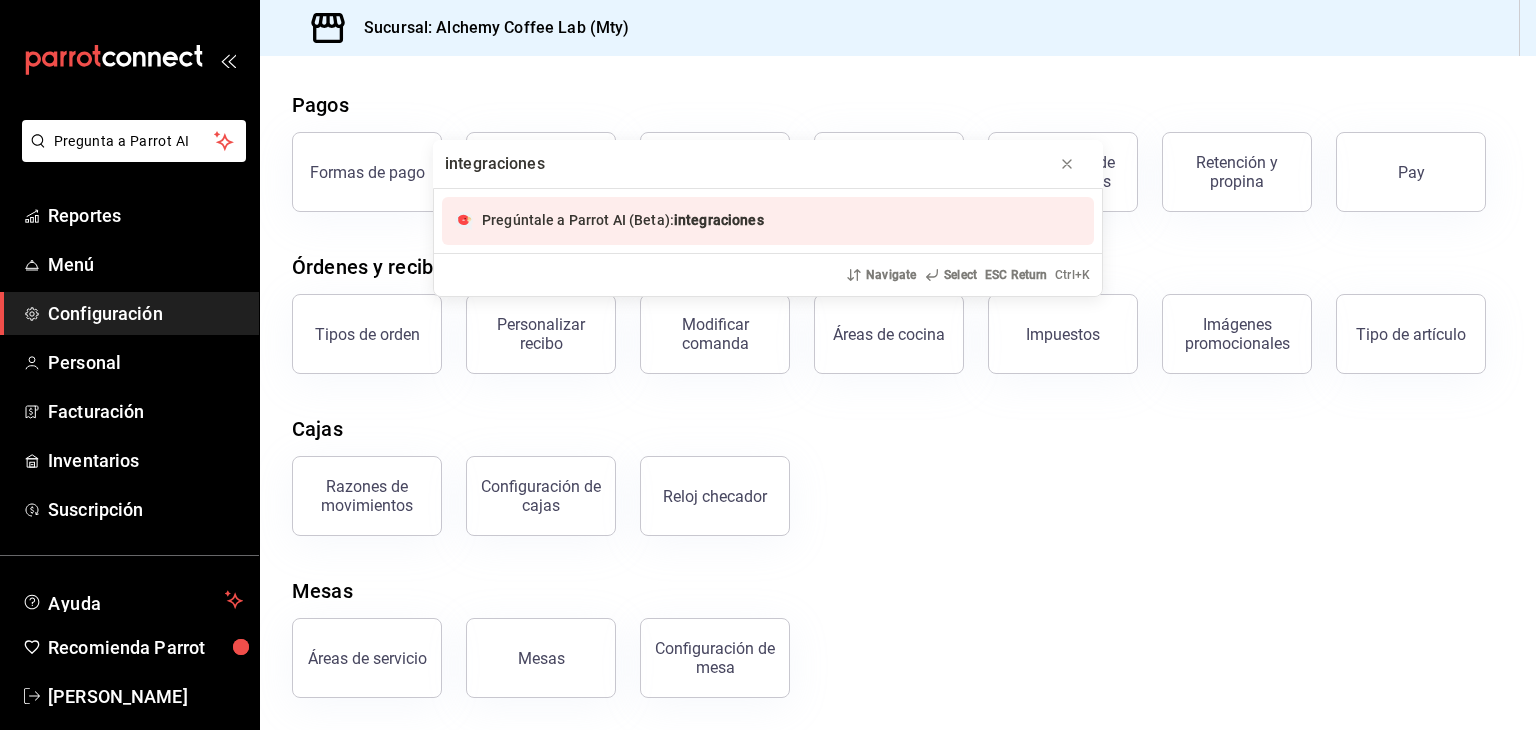 type 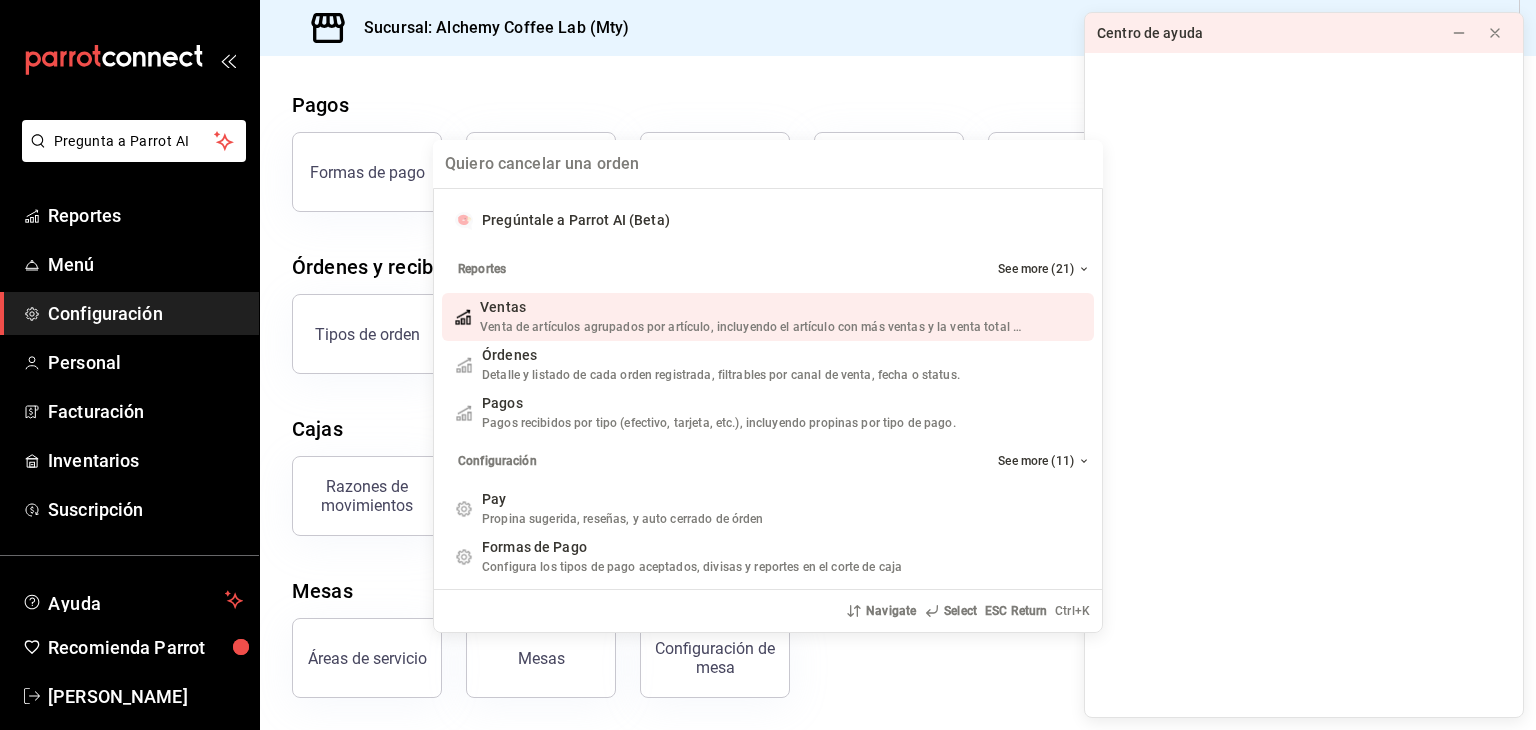 type 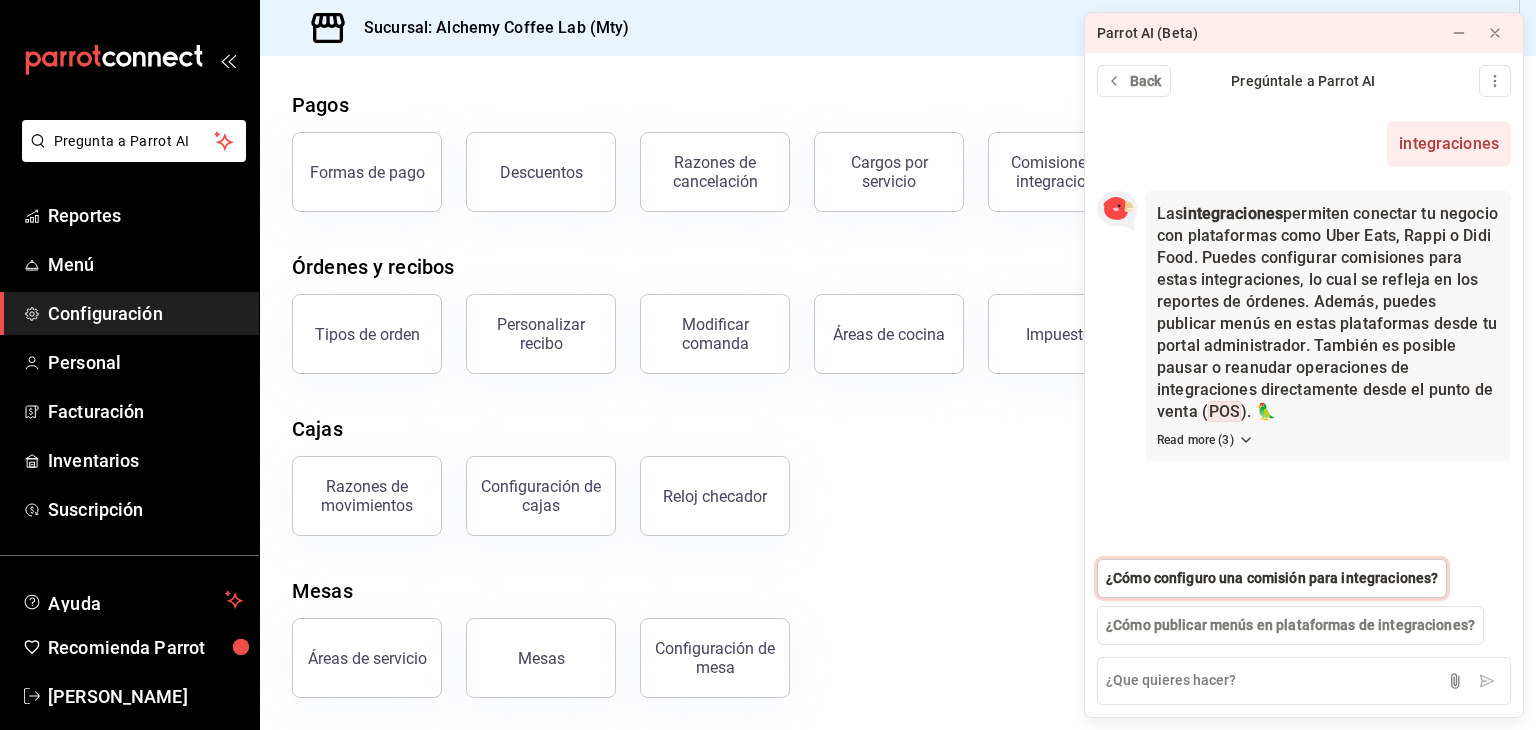 click on "¿Cómo configuro una comisión para integraciones?" at bounding box center (1272, 578) 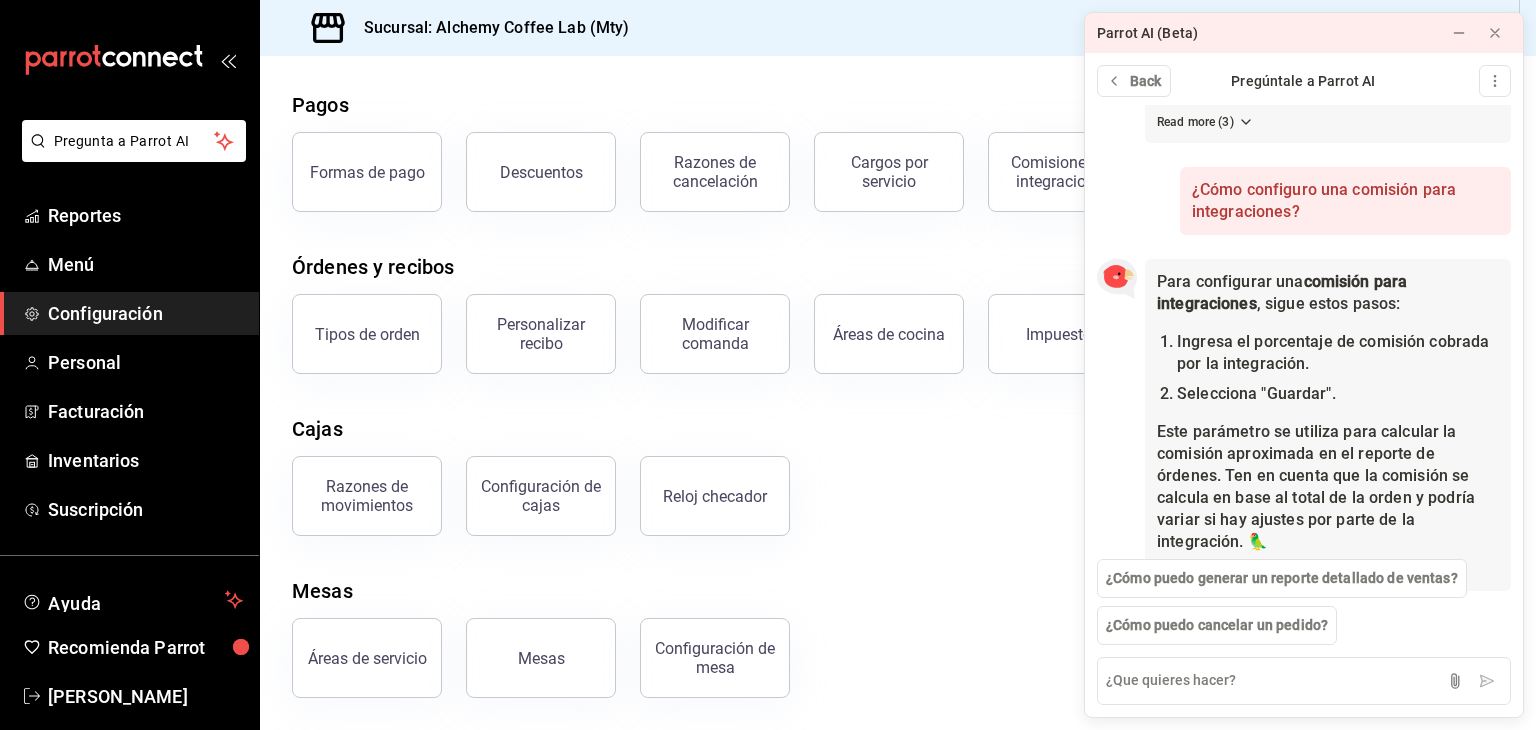 scroll, scrollTop: 368, scrollLeft: 0, axis: vertical 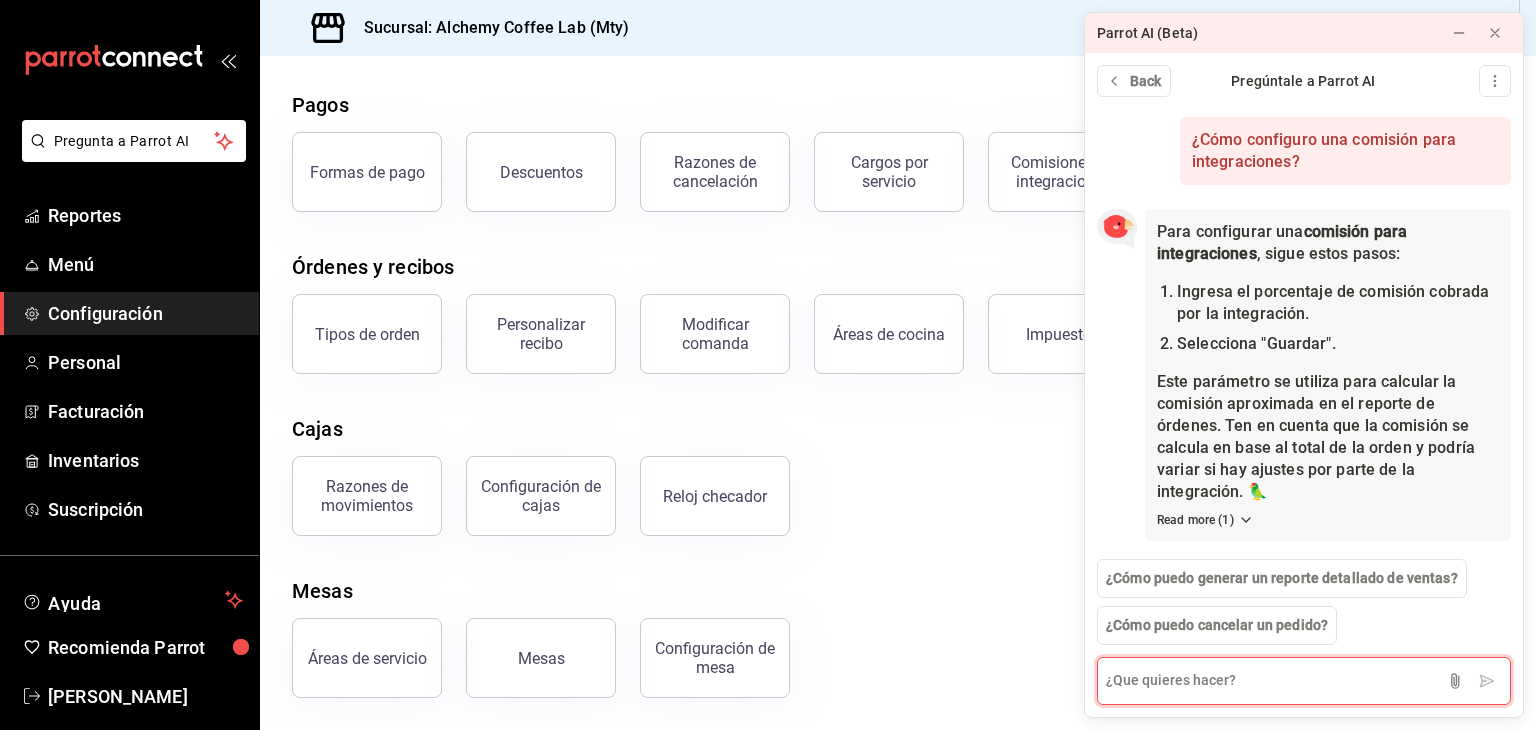 click at bounding box center (1304, 681) 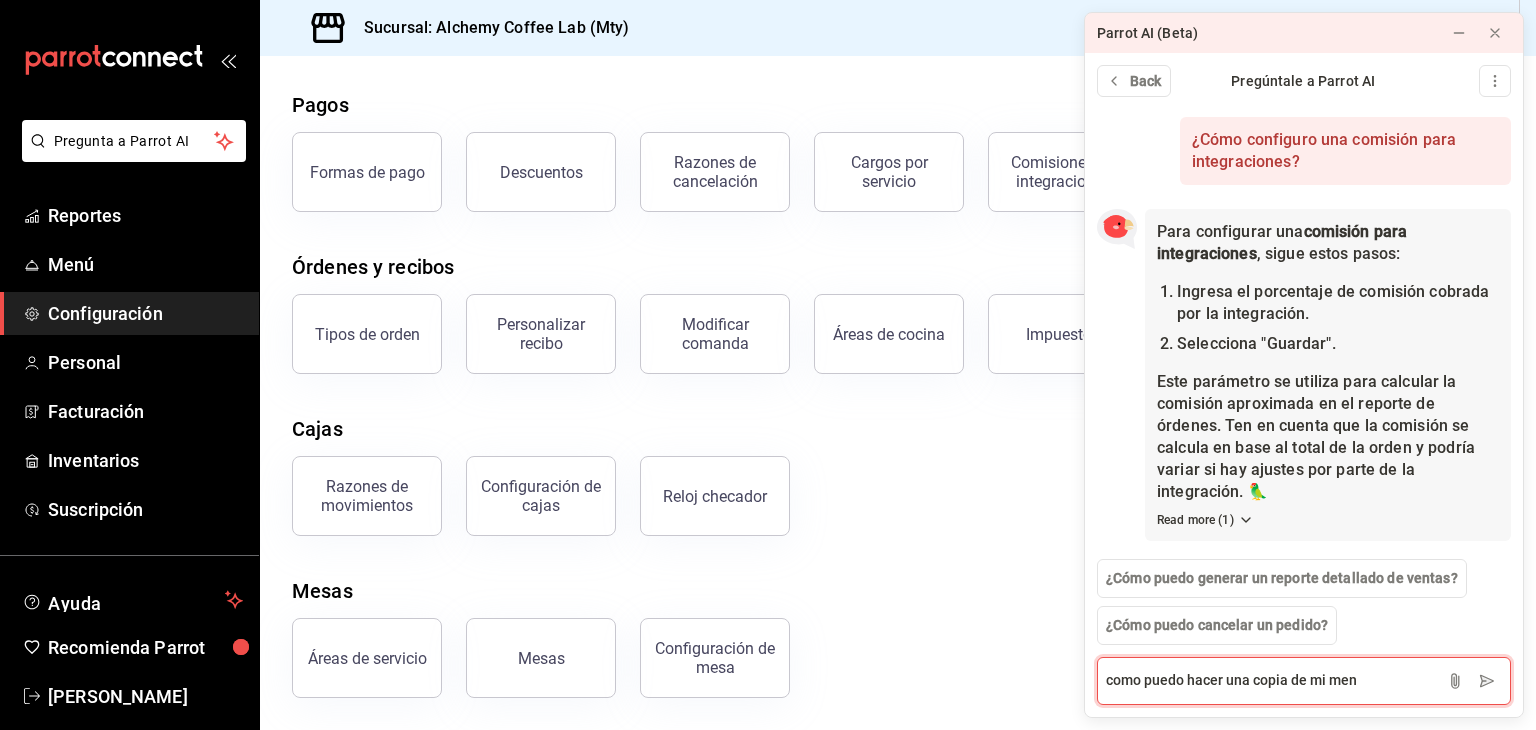 type on "como puedo hacer una copia de mi menu" 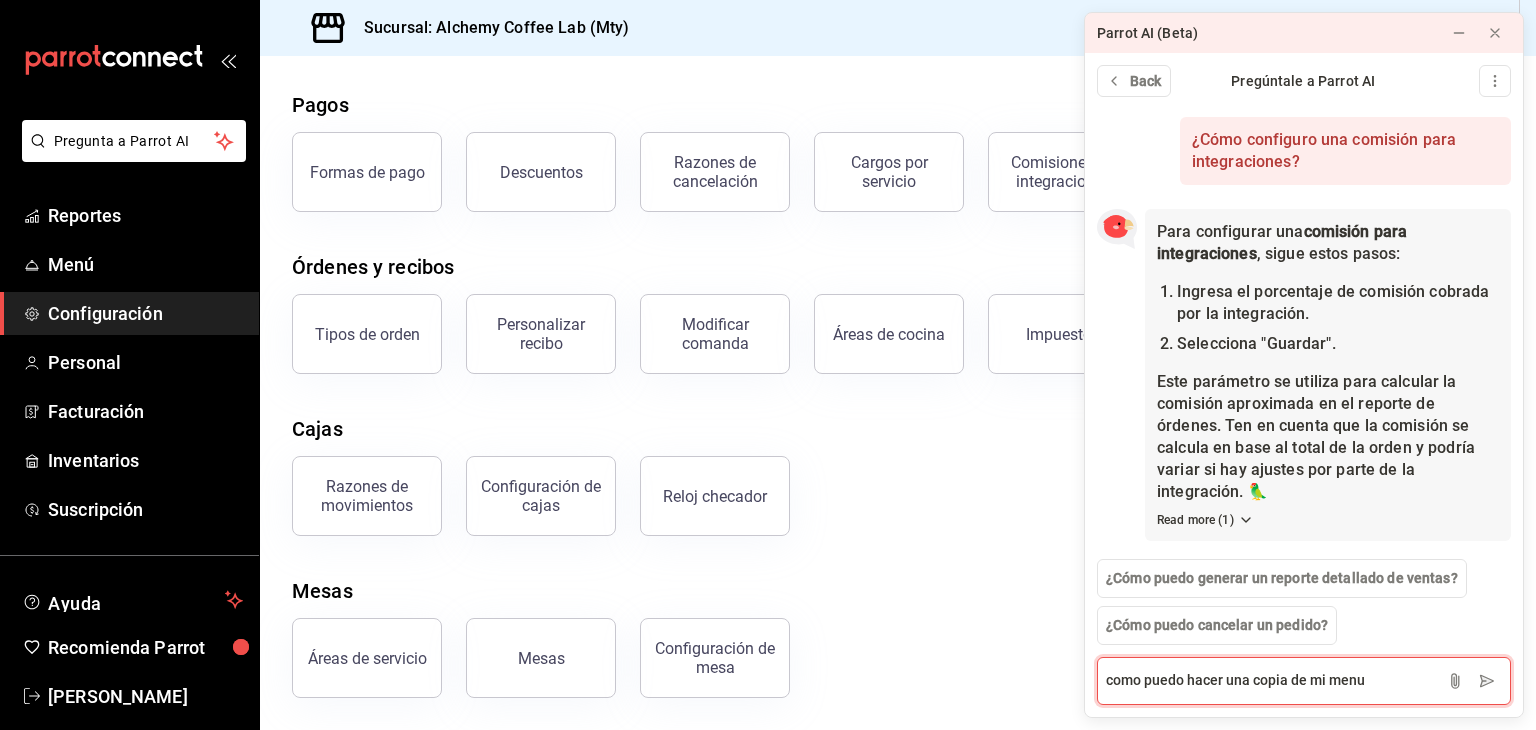 type 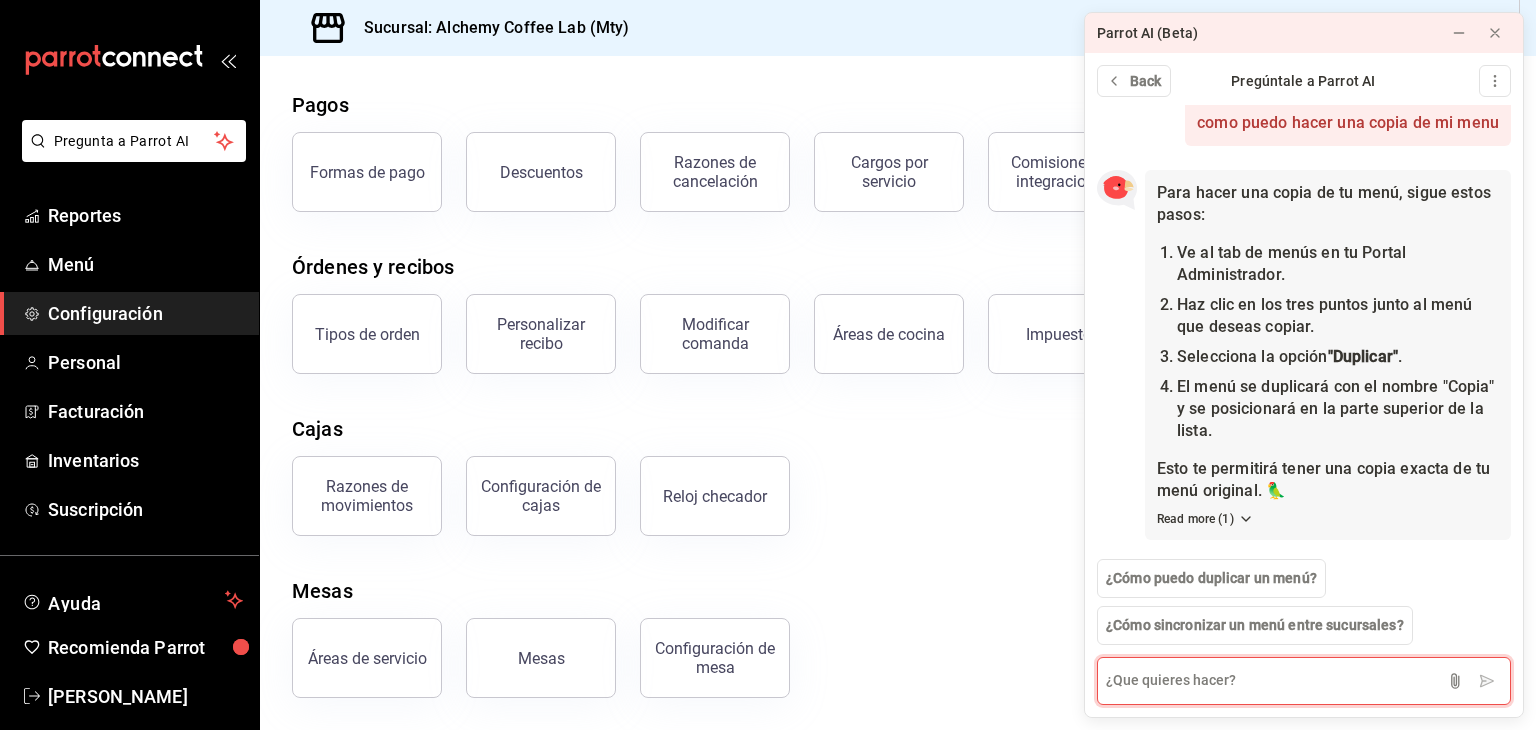 scroll, scrollTop: 854, scrollLeft: 0, axis: vertical 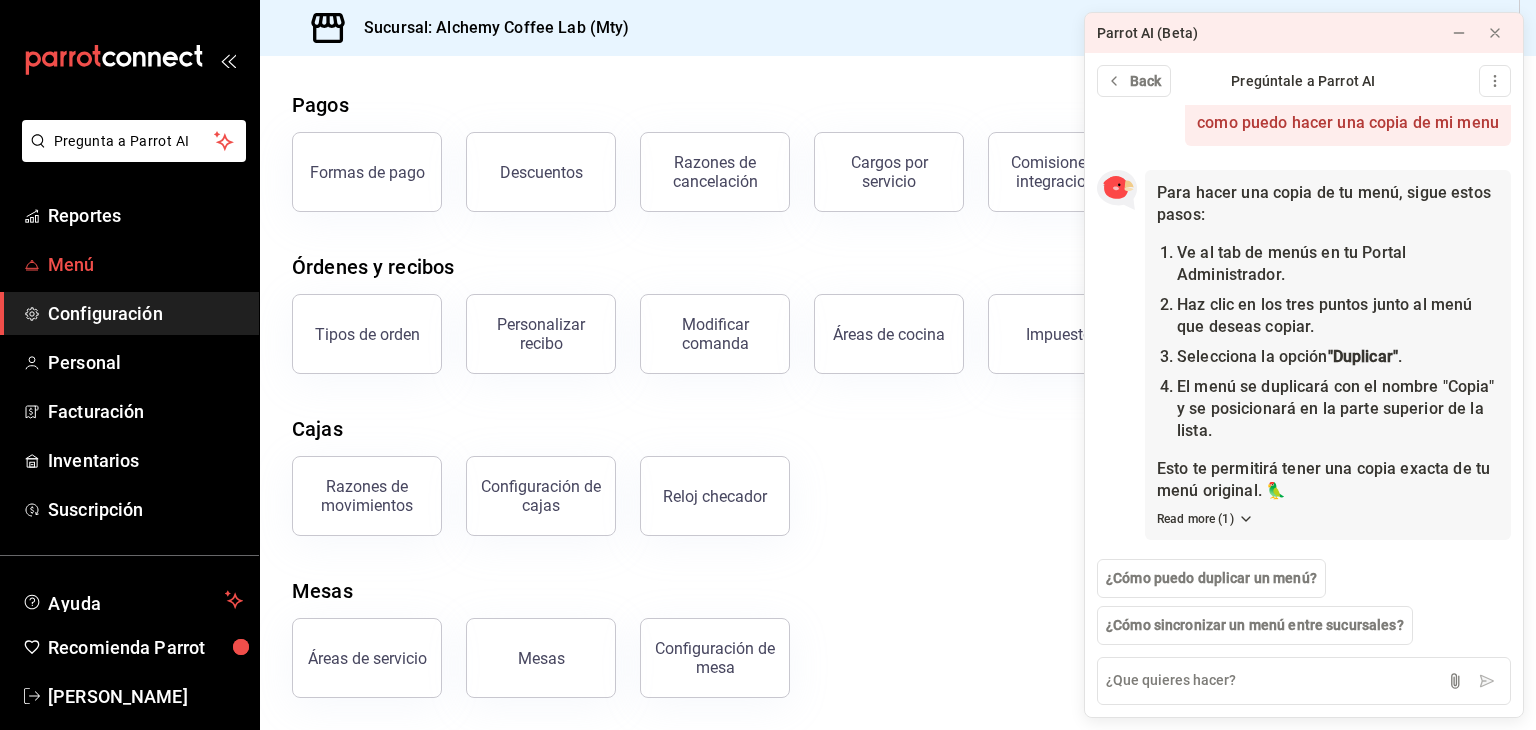 click on "Menú" at bounding box center [145, 264] 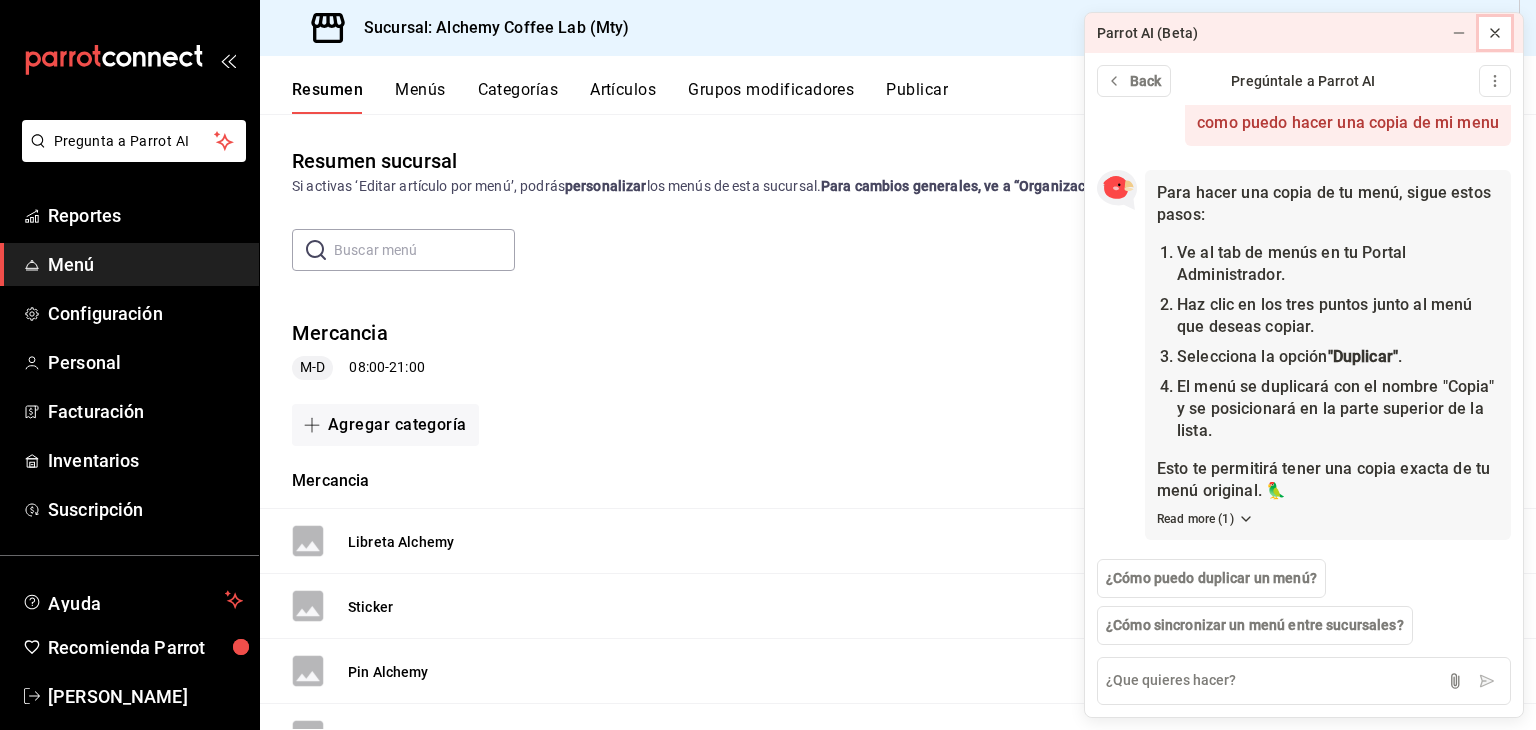 click at bounding box center [1495, 33] 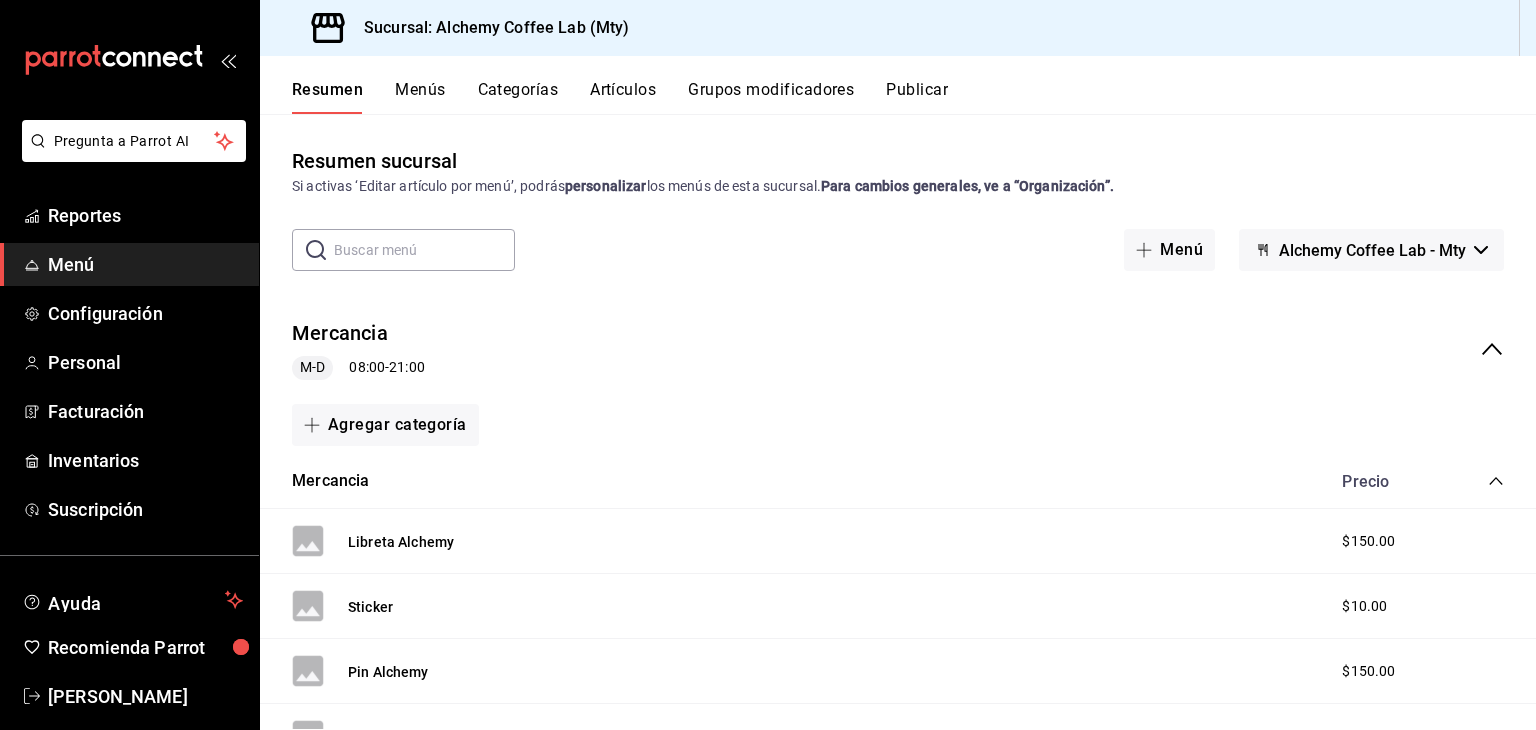 click on "Sucursal: Alchemy Coffee Lab (Mty)" at bounding box center [898, 28] 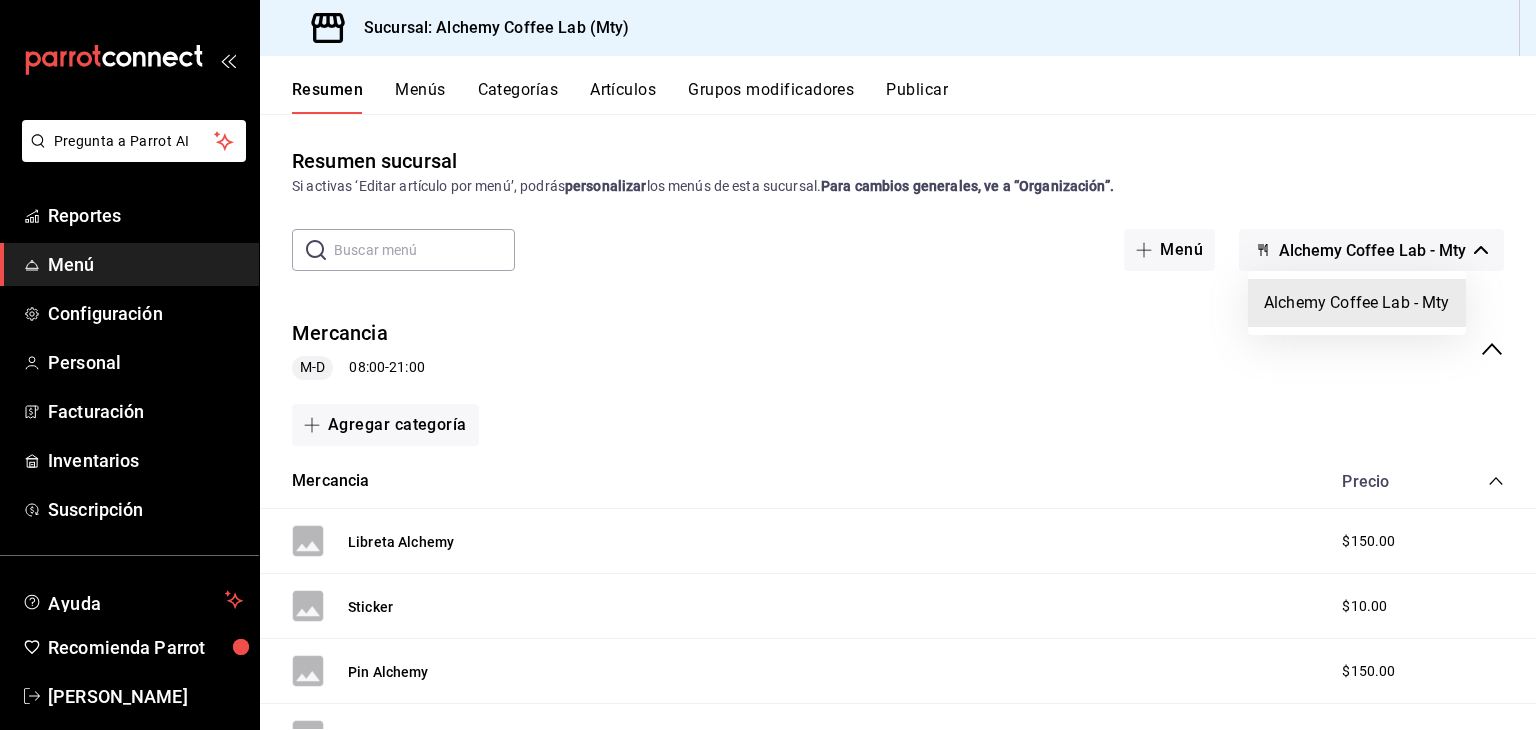 click at bounding box center (768, 365) 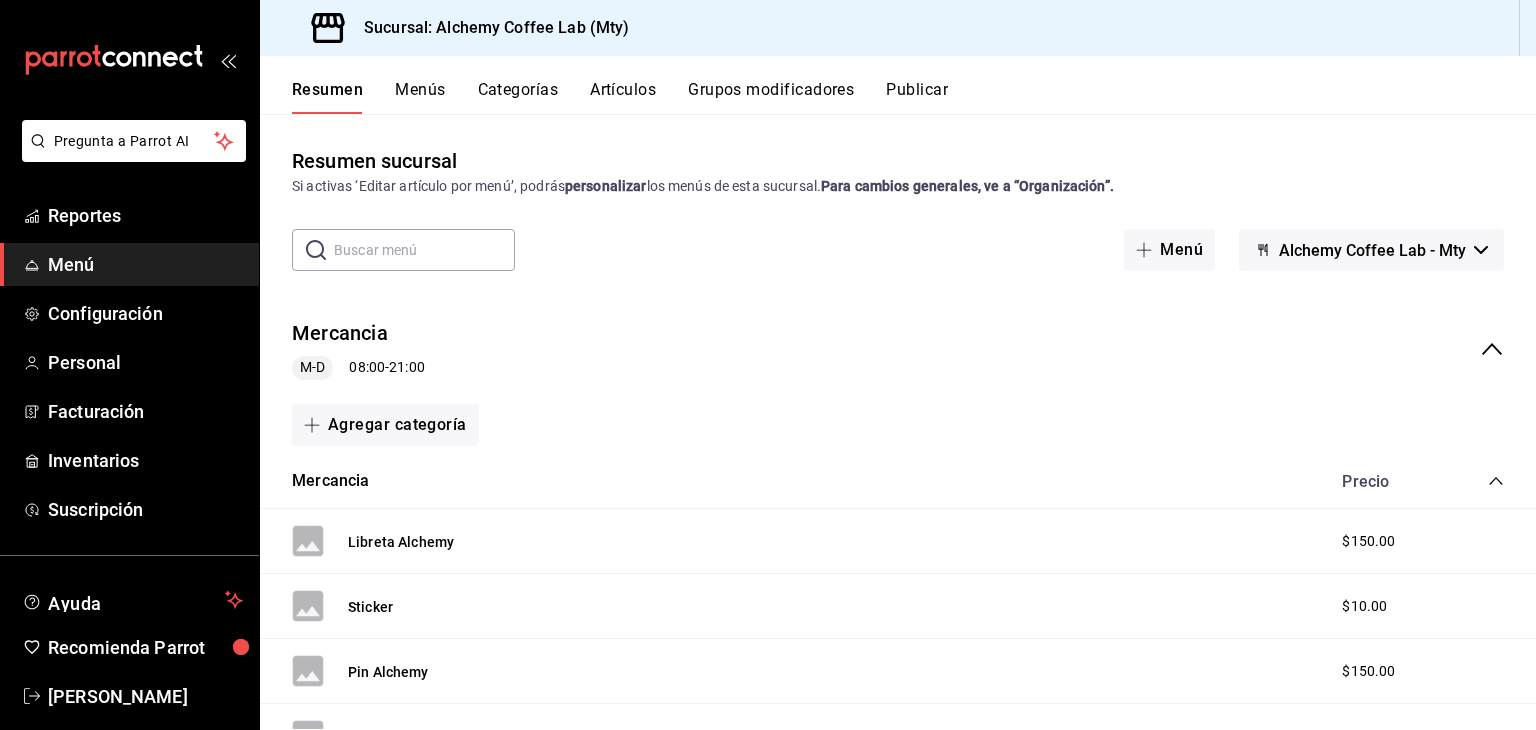 click on "Pregunta a Parrot AI Reportes   Menú   Configuración   Personal   Facturación   Inventarios   Suscripción   Ayuda Recomienda Parrot   David Eugenio Solis Treviño   Sugerir nueva función   Sucursal: Alchemy Coffee Lab (Mty) Resumen Menús Categorías Artículos Grupos modificadores Publicar Resumen sucursal Si activas ‘Editar artículo por menú’, podrás  personalizar  los menús de esta sucursal.  Para cambios generales, ve a “Organización”. ​ ​ Menú Alchemy Coffee Lab - Mty Mercancia M-D 08:00  -  21:00 Agregar categoría Mercancia Precio Libreta Alchemy $150.00 Sticker $10.00 Pin Alchemy $150.00 Termo Alchemy $300.00 Agregar artículo Bolsa de café Precio Keroseno 250gr $150.00 Grano Beneficiado 250gr $350.00 Grano Opus 250gr $500.00 Agregar artículo Bebidas M-D 08:00  -  21:00 Agregar categoría Alimentos M-D 08:00  -  21:00 Agregar categoría GANA 1 MES GRATIS EN TU SUSCRIPCIÓN AQUÍ Ver video tutorial Ir a video Pregunta a Parrot AI Reportes   Menú   Configuración   Personal" at bounding box center [768, 365] 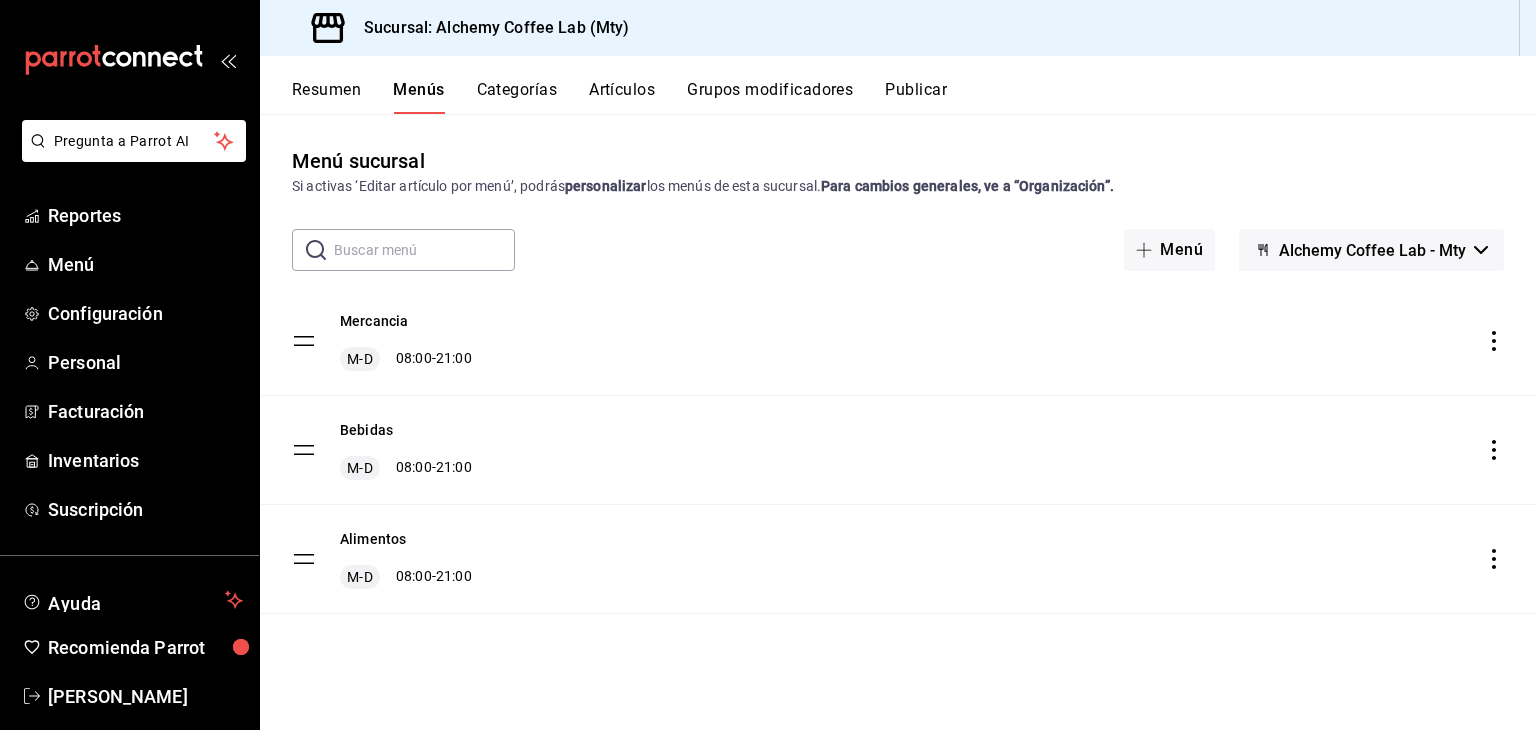 click 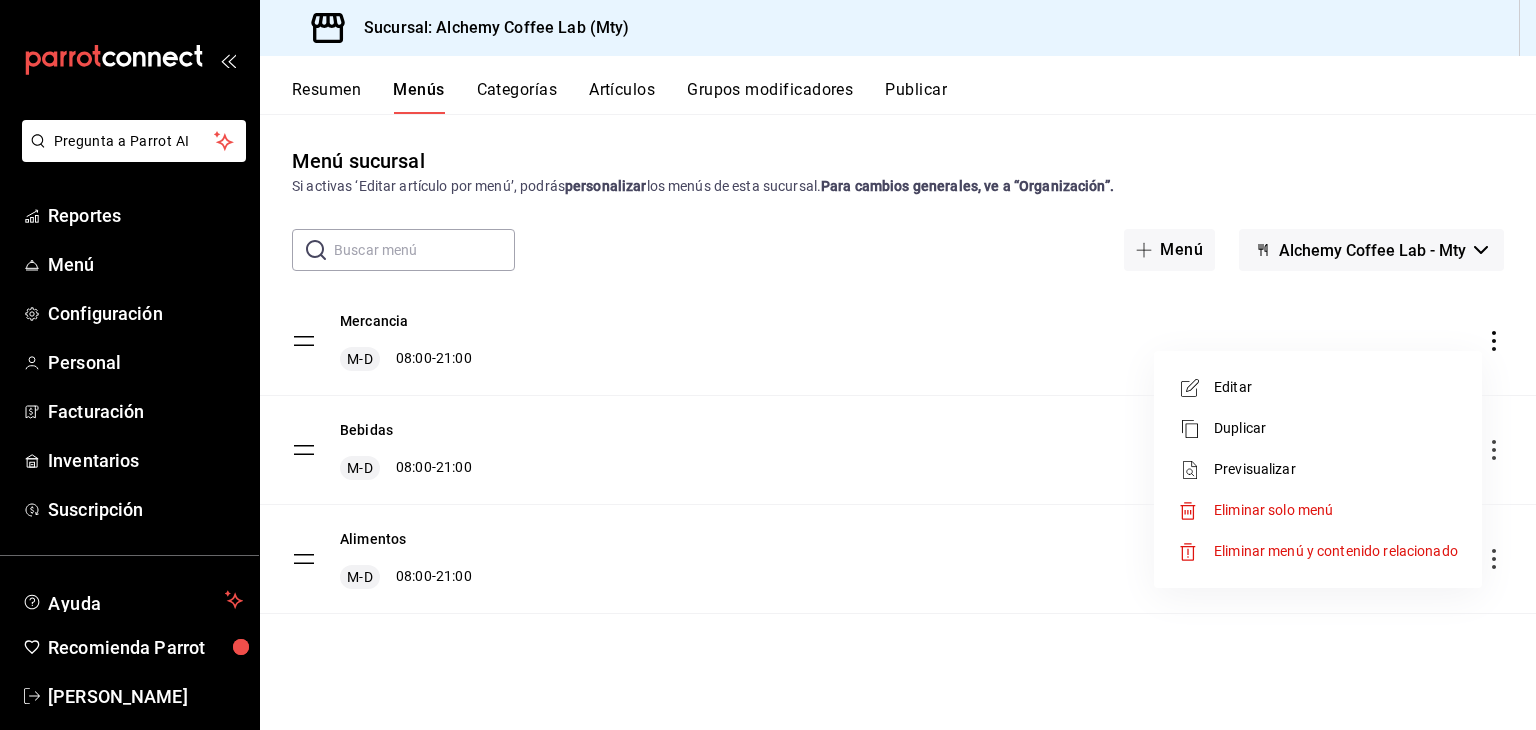 click at bounding box center [768, 365] 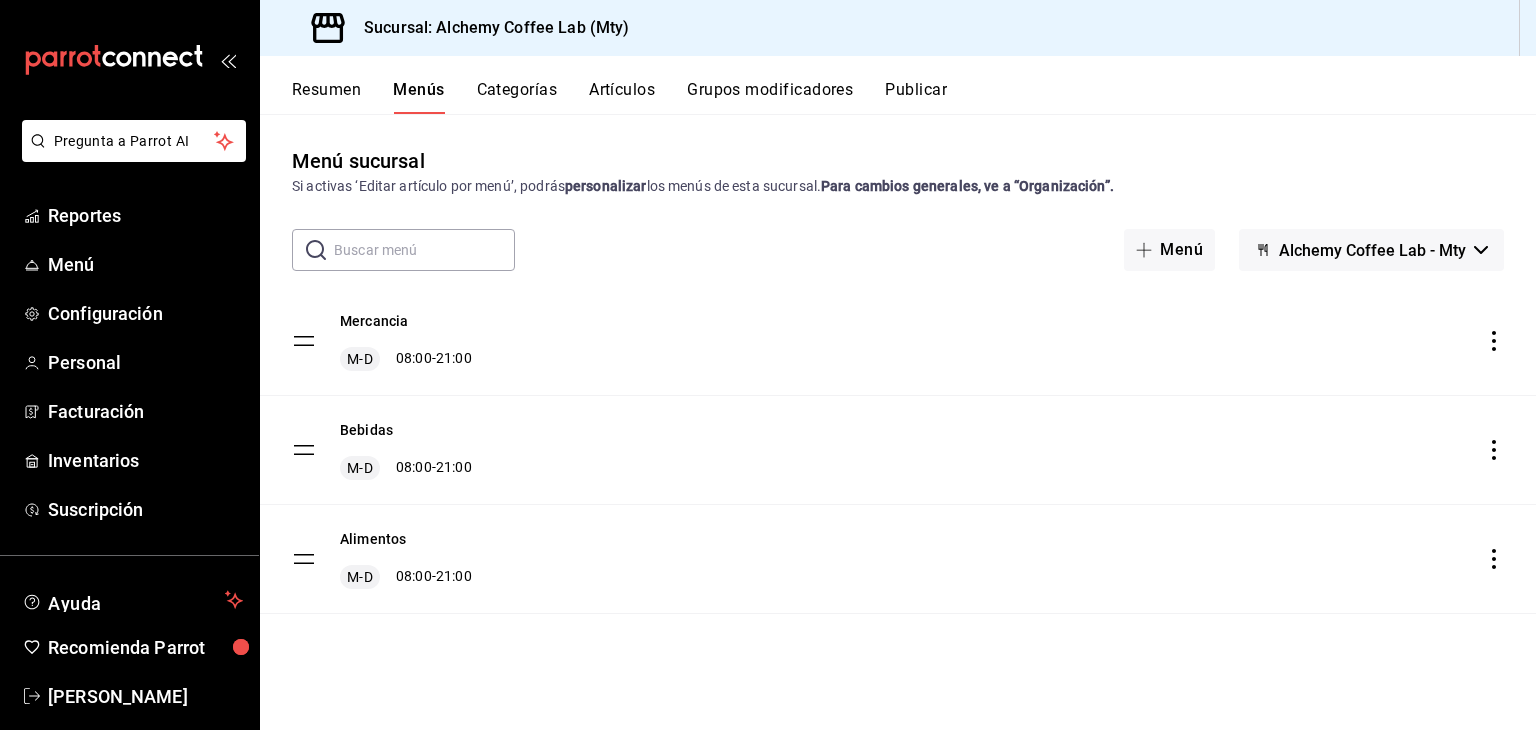 click on "Resumen" at bounding box center [326, 97] 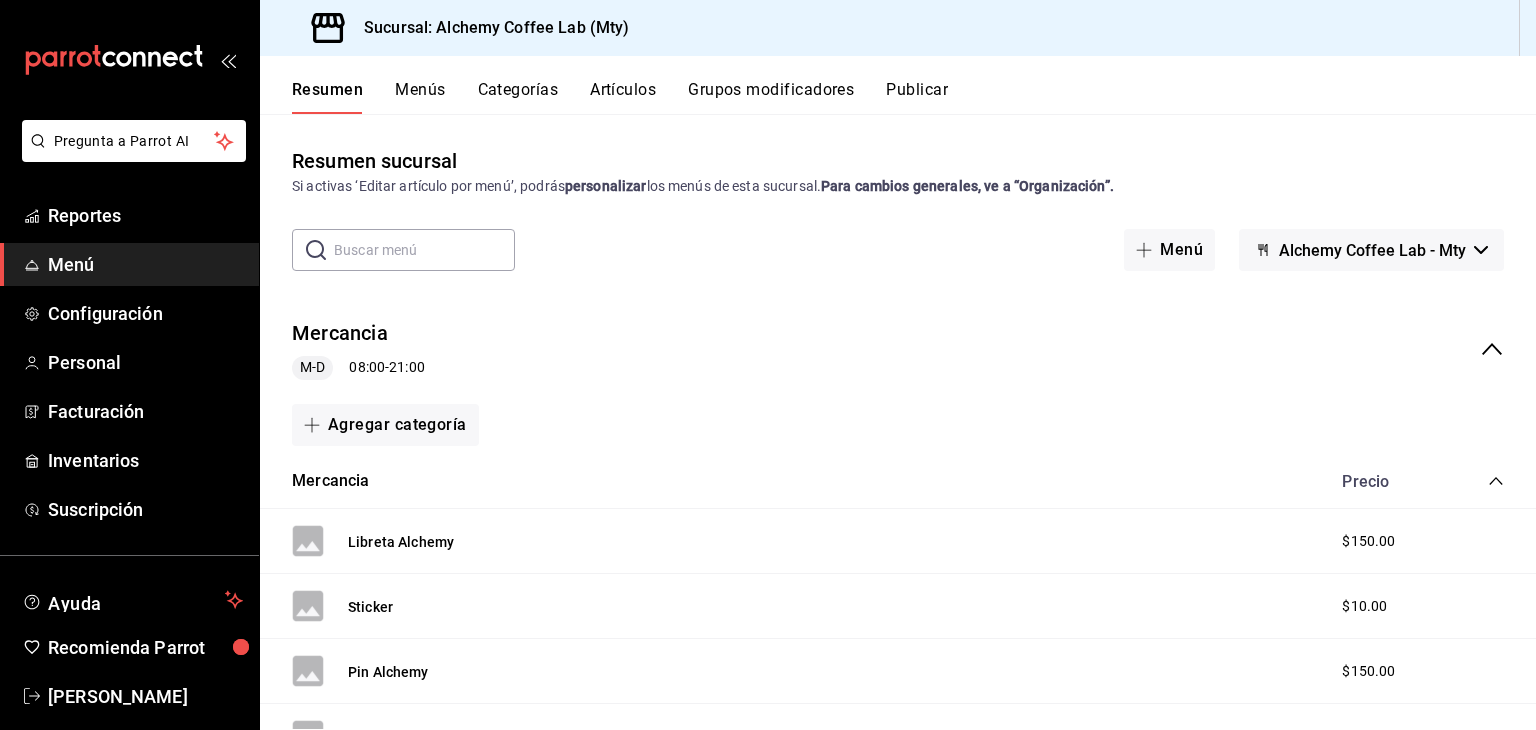click on "Menús" at bounding box center [420, 97] 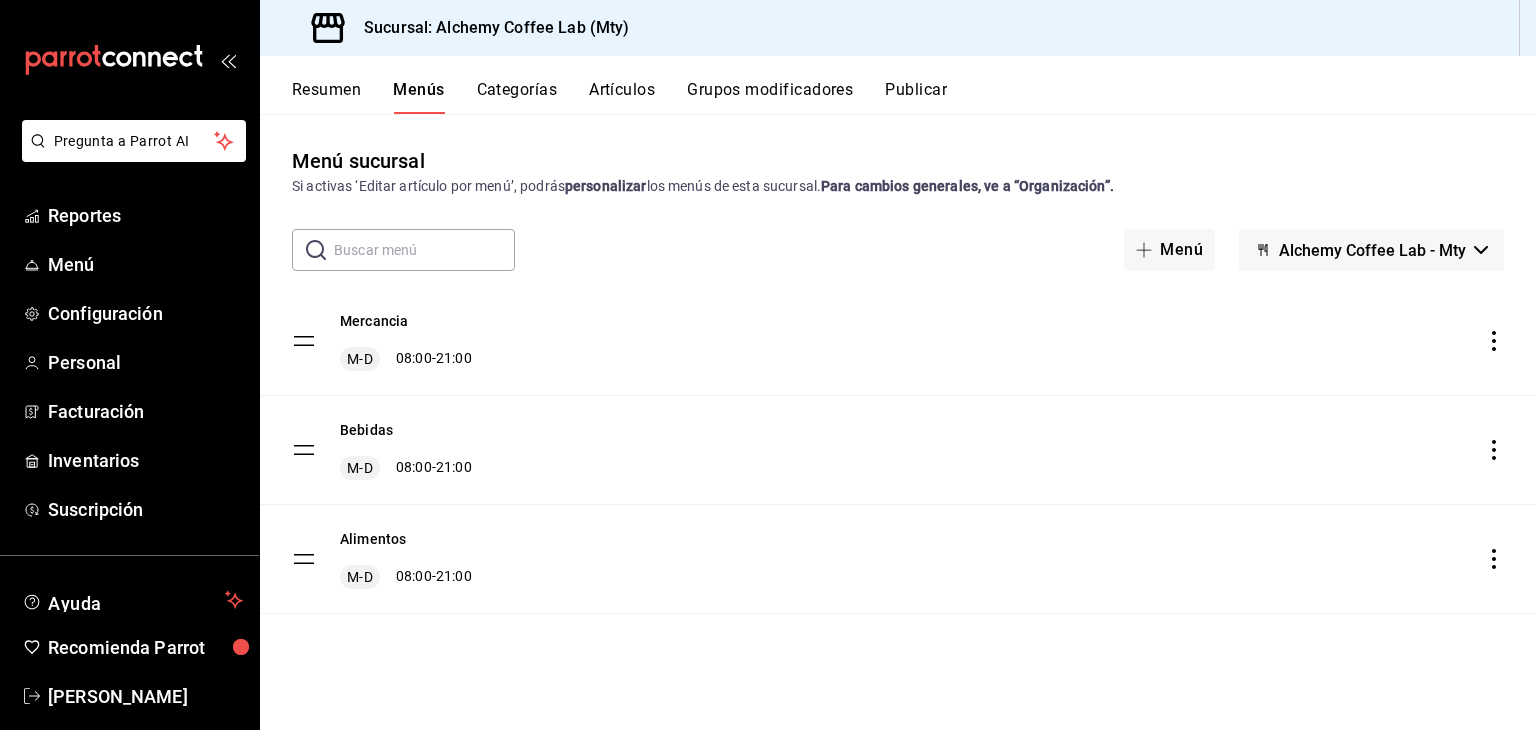 click 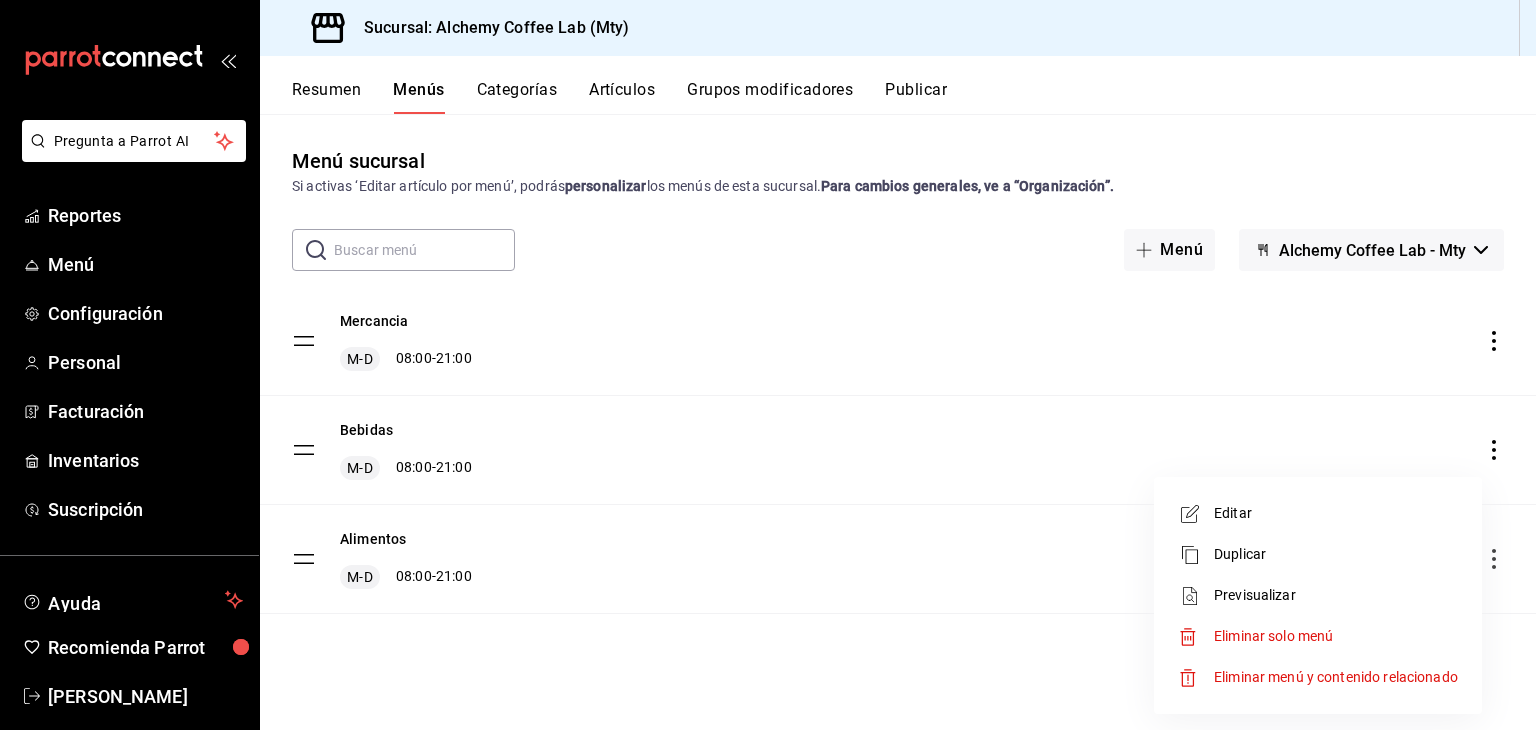 click on "Duplicar" at bounding box center [1336, 554] 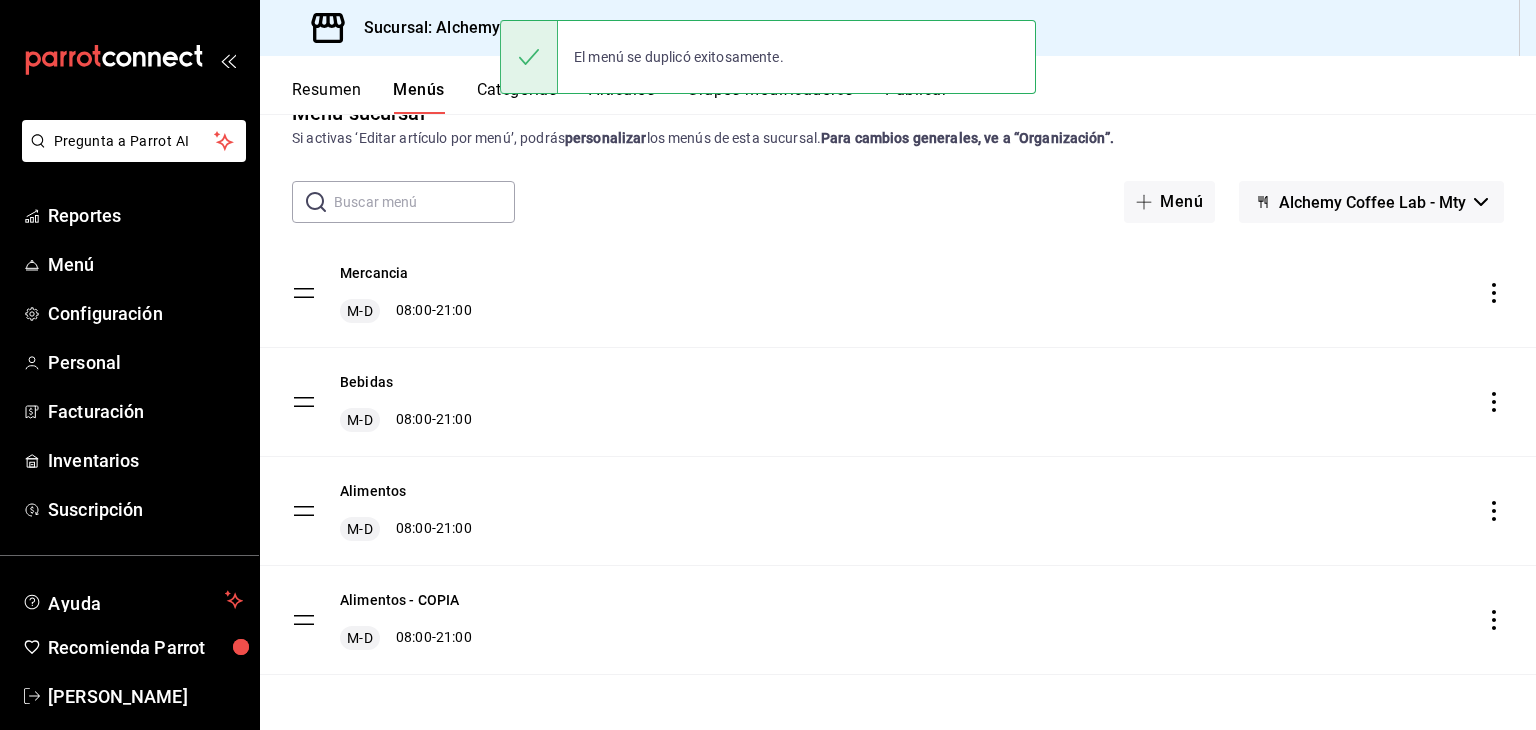 scroll, scrollTop: 49, scrollLeft: 0, axis: vertical 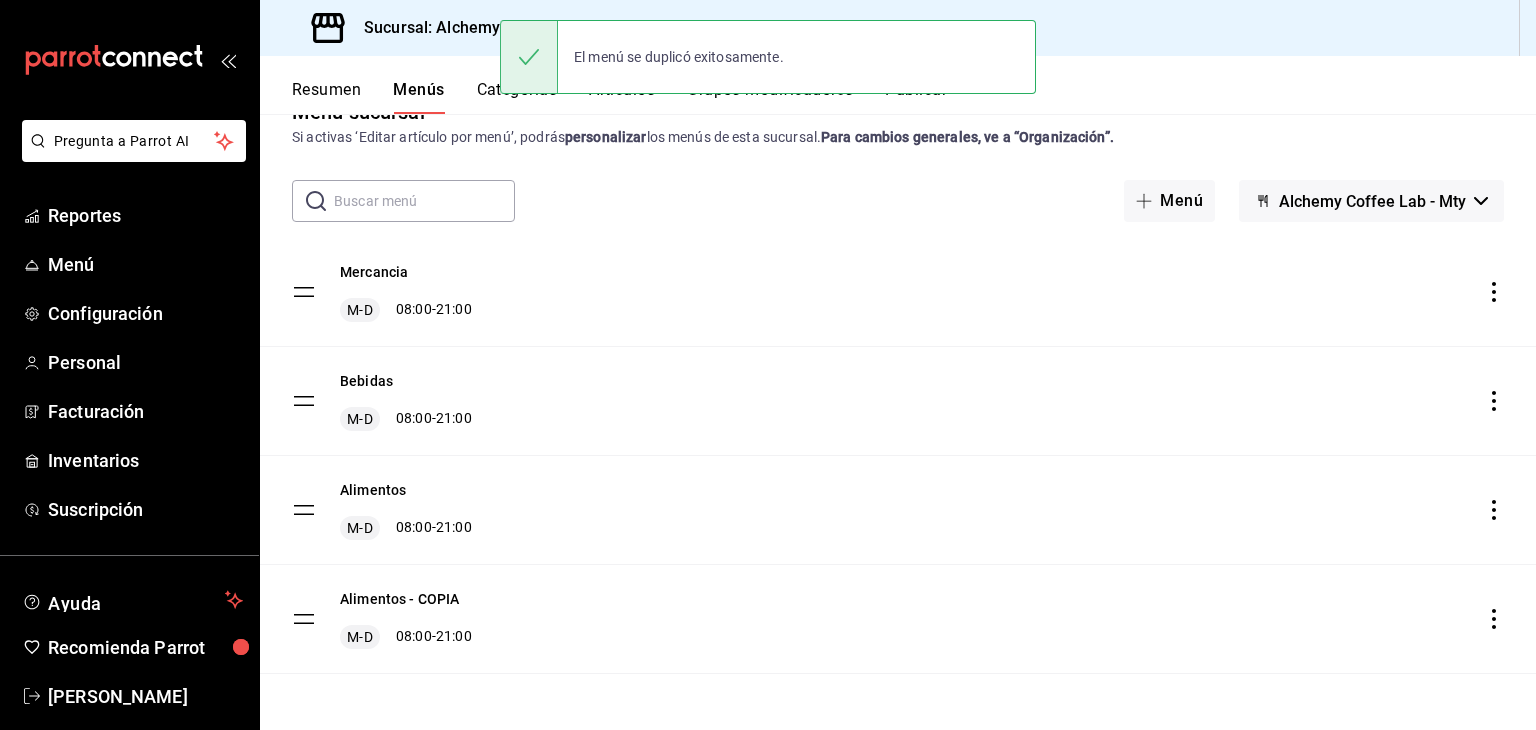 click 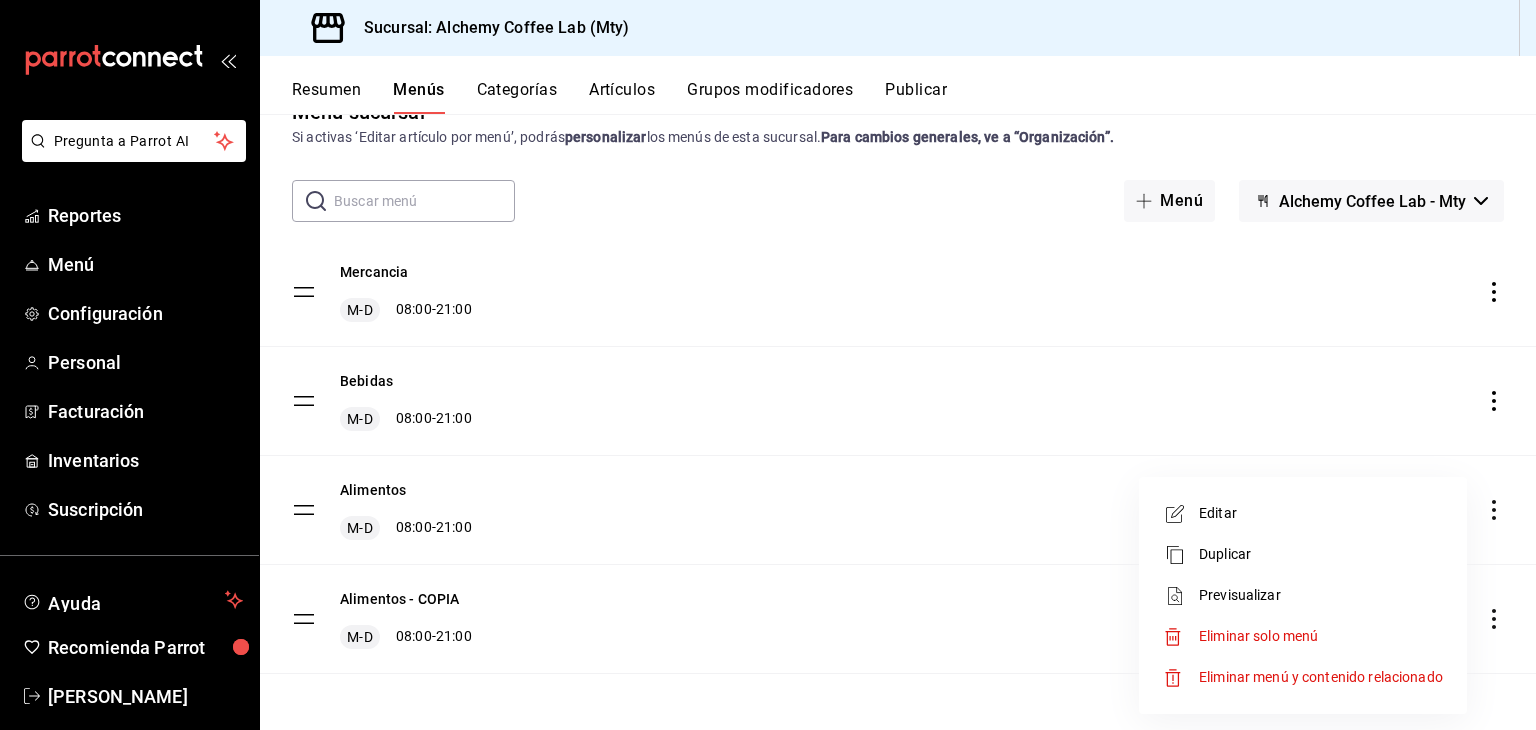 click on "Editar" at bounding box center (1321, 513) 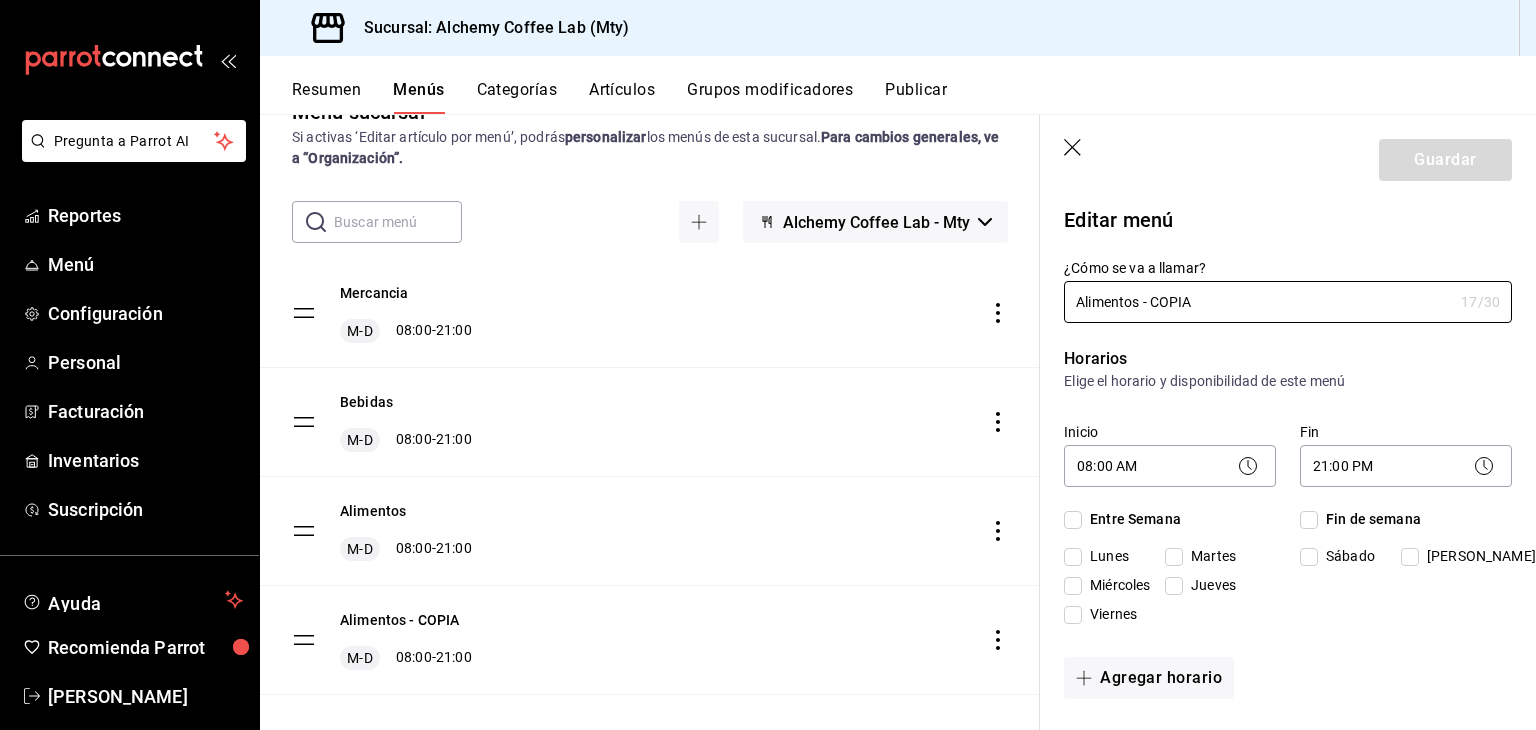 checkbox on "true" 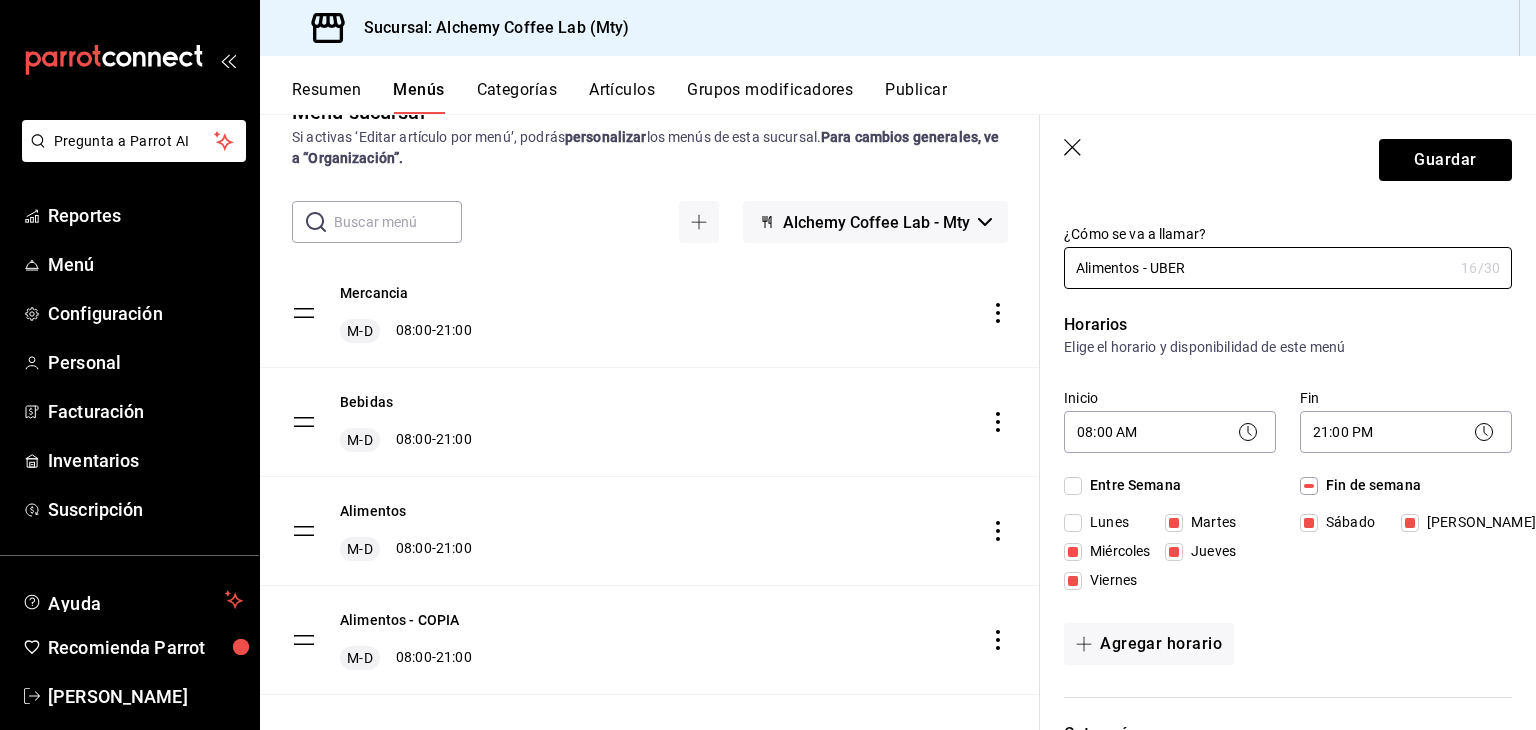 scroll, scrollTop: 0, scrollLeft: 0, axis: both 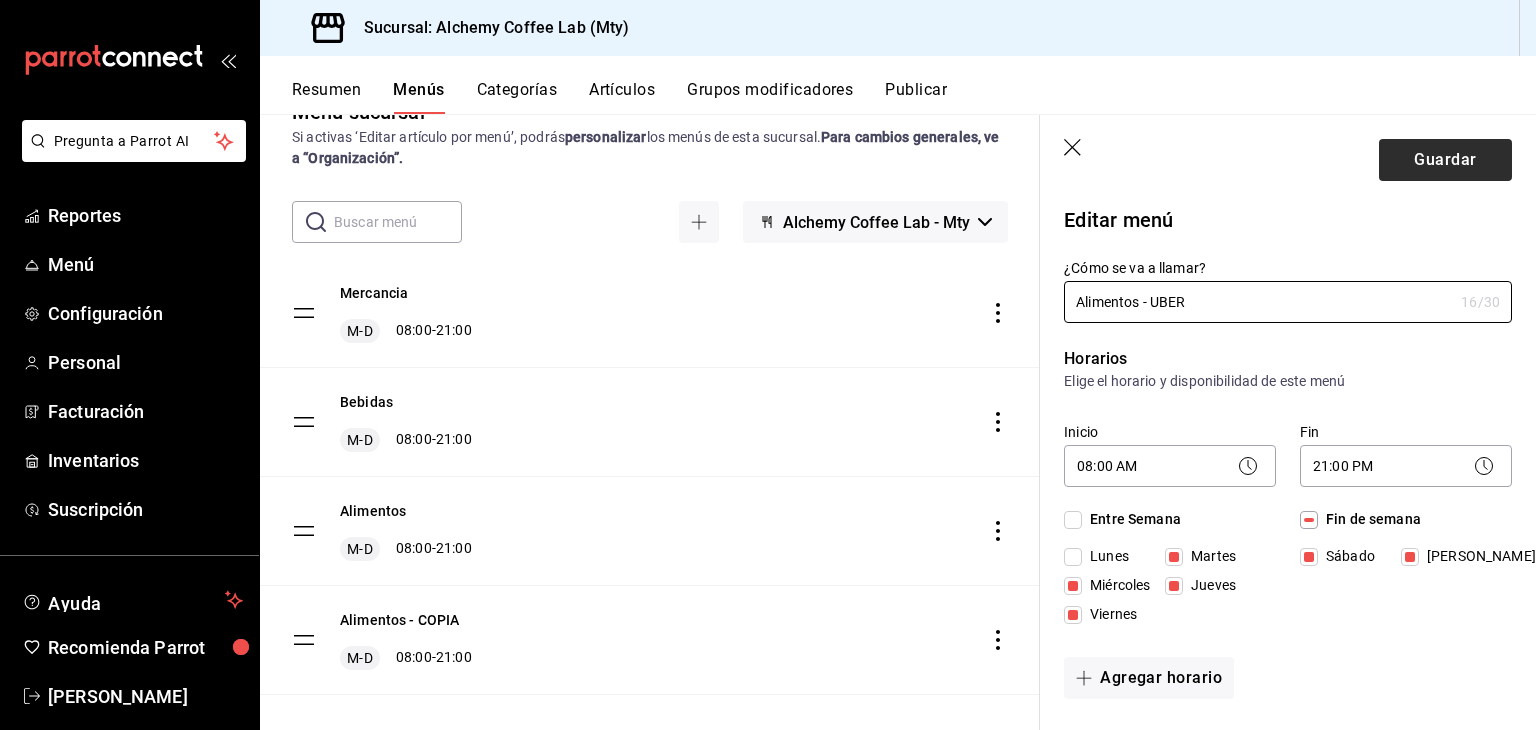 type on "Alimentos - UBER" 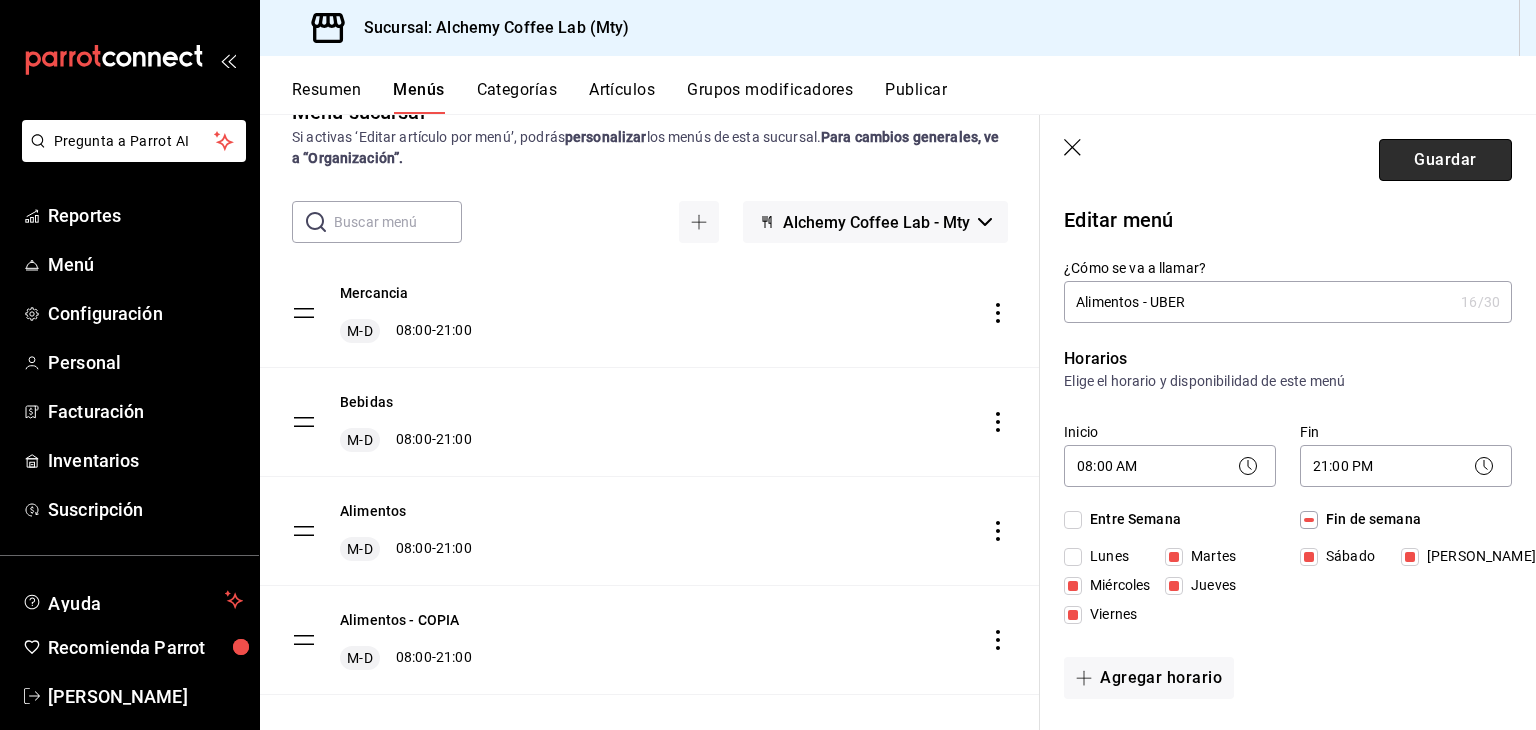 click on "Guardar" at bounding box center [1445, 160] 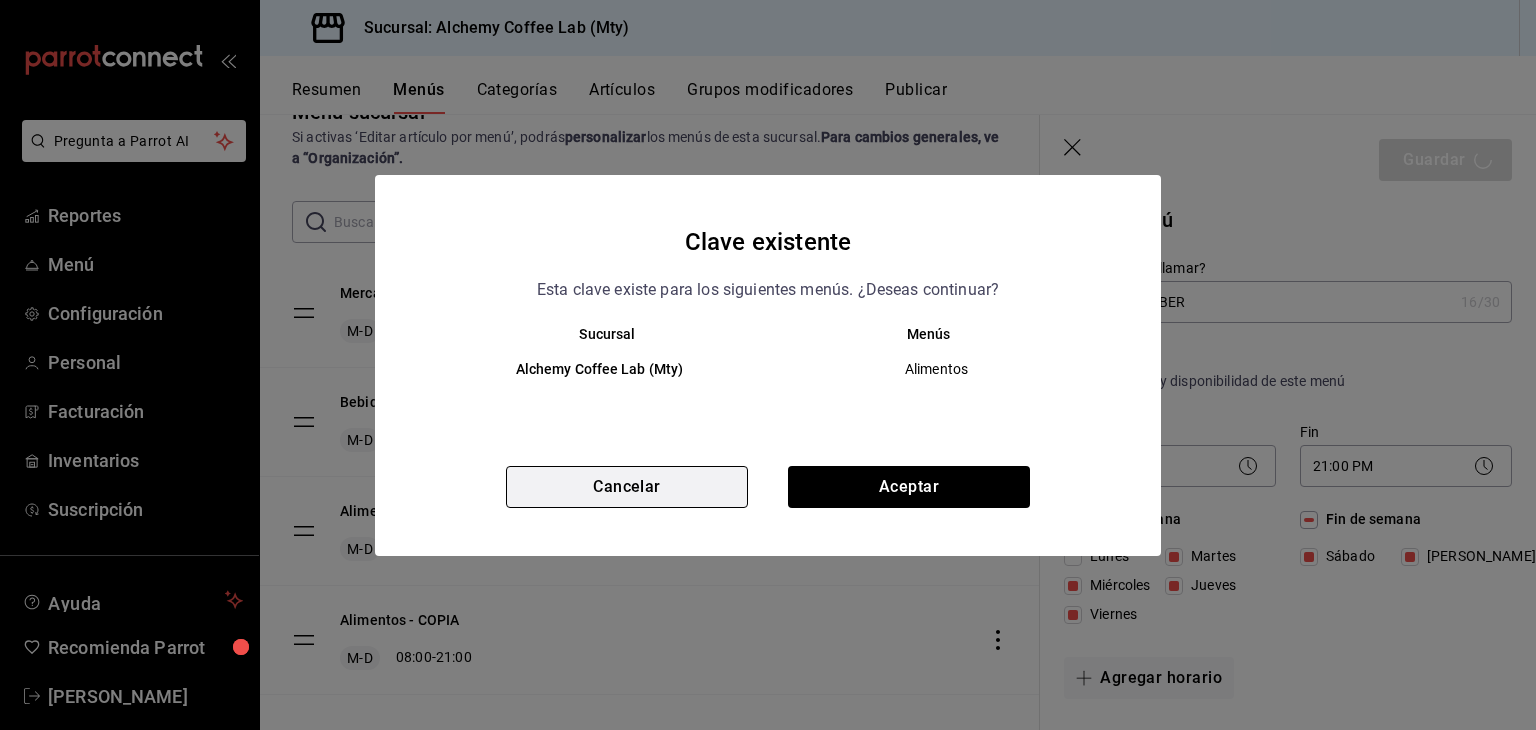 click on "Cancelar" at bounding box center (627, 487) 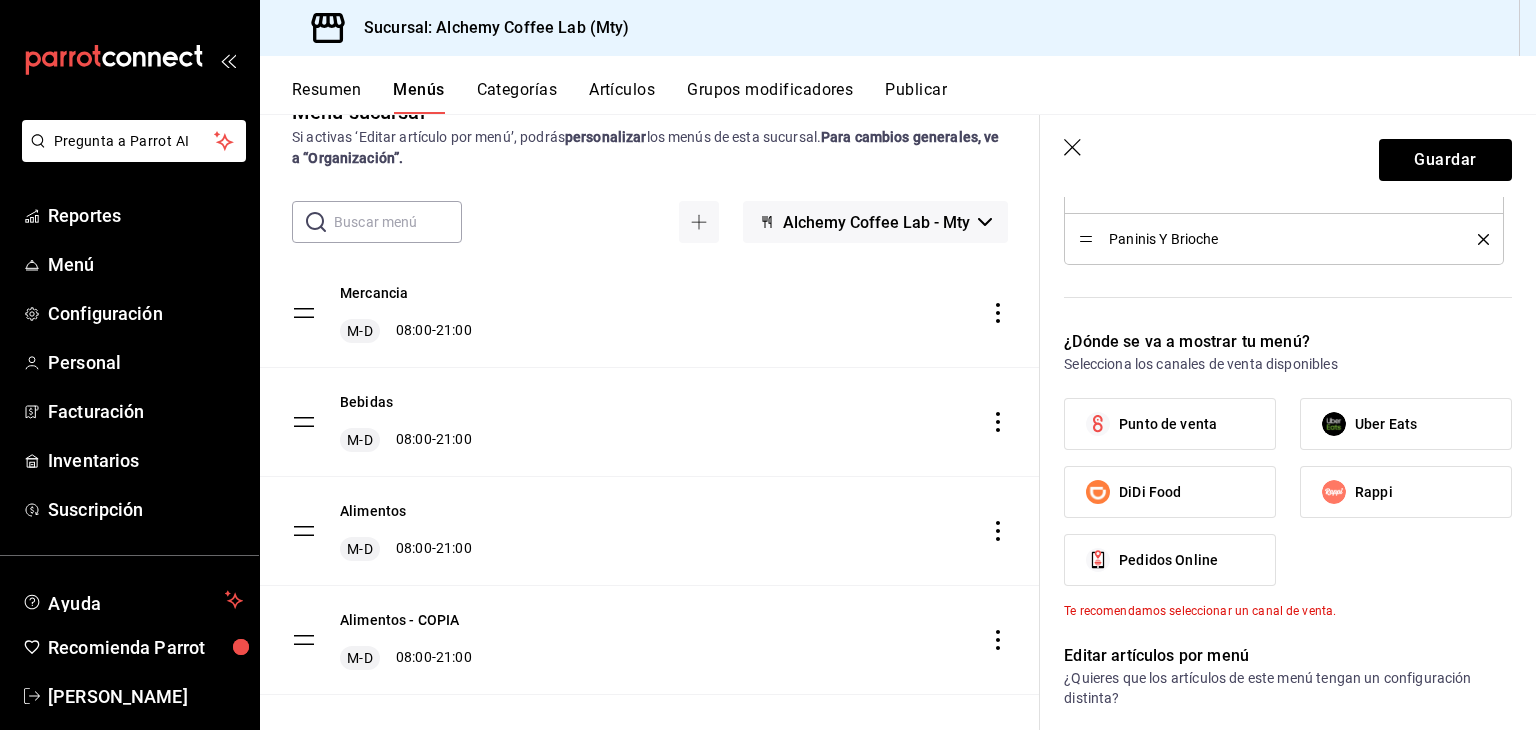 scroll, scrollTop: 1000, scrollLeft: 0, axis: vertical 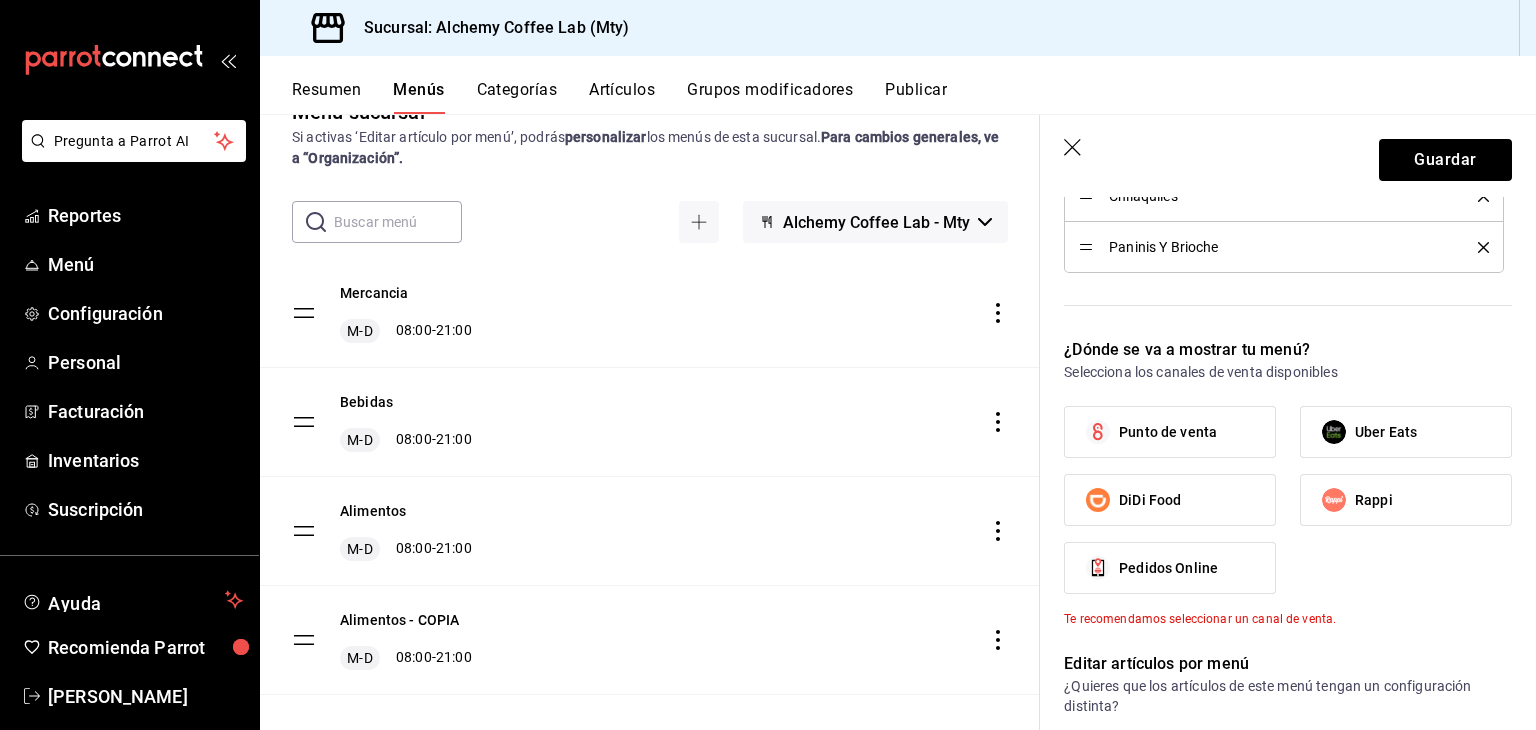 click on "Uber Eats" at bounding box center (1334, 432) 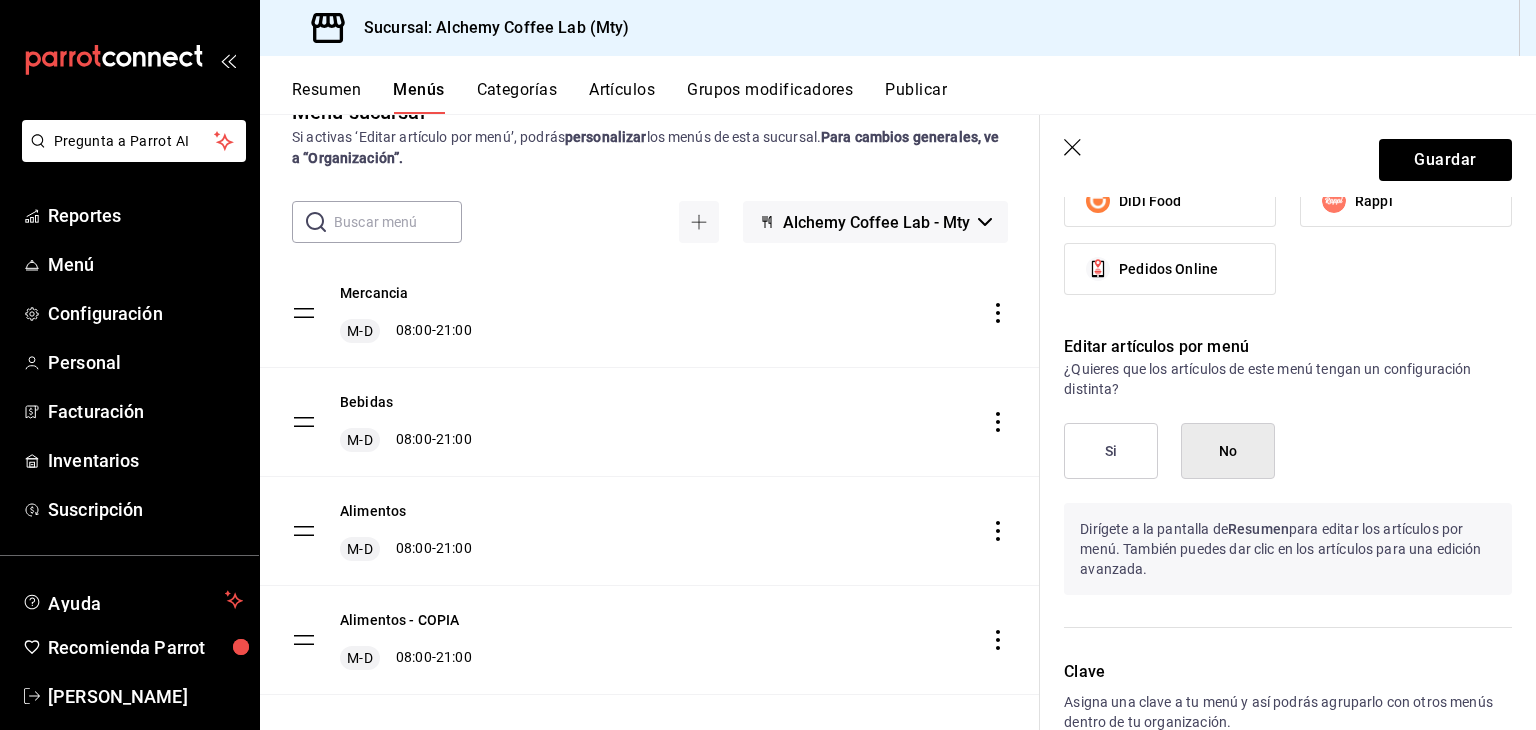 scroll, scrollTop: 1300, scrollLeft: 0, axis: vertical 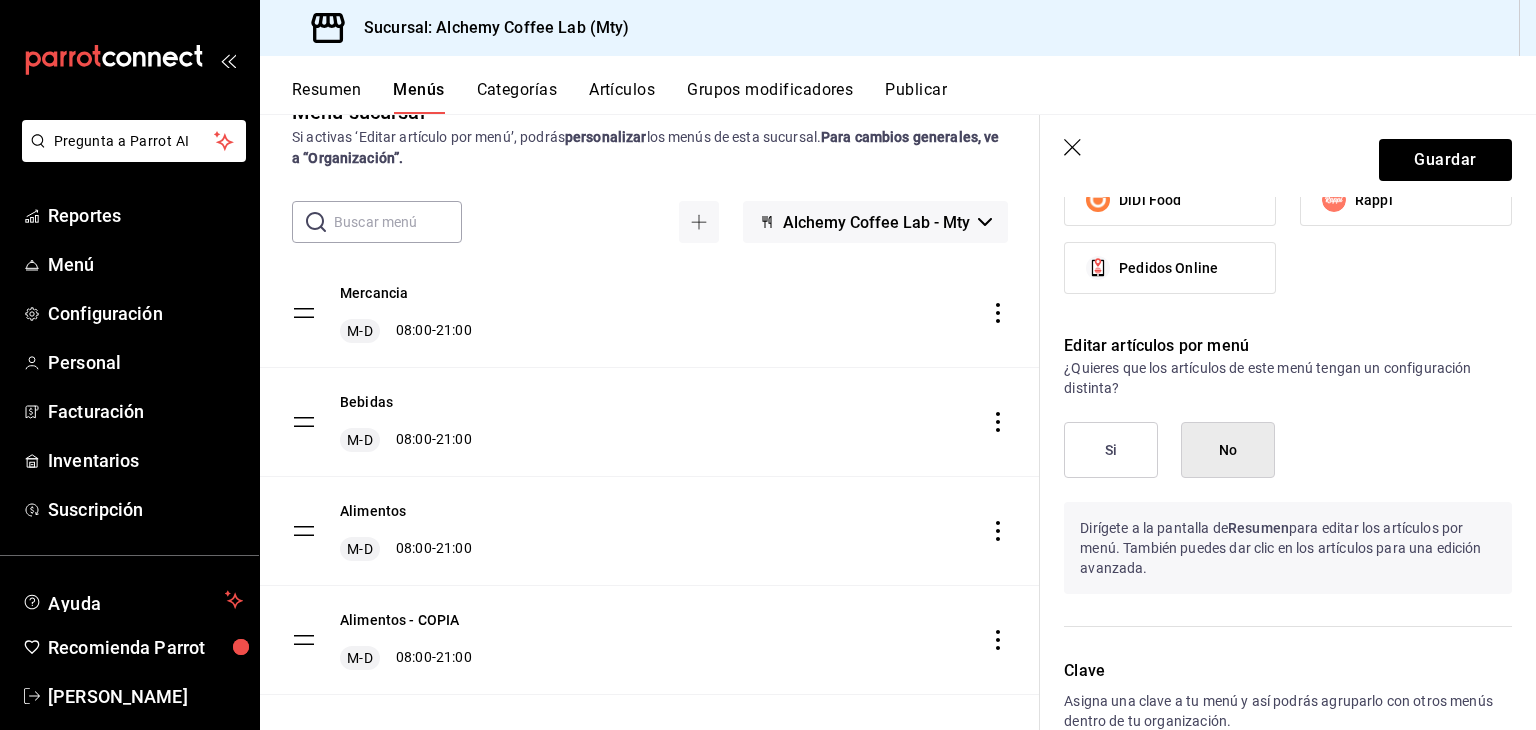 click on "Si" at bounding box center [1111, 450] 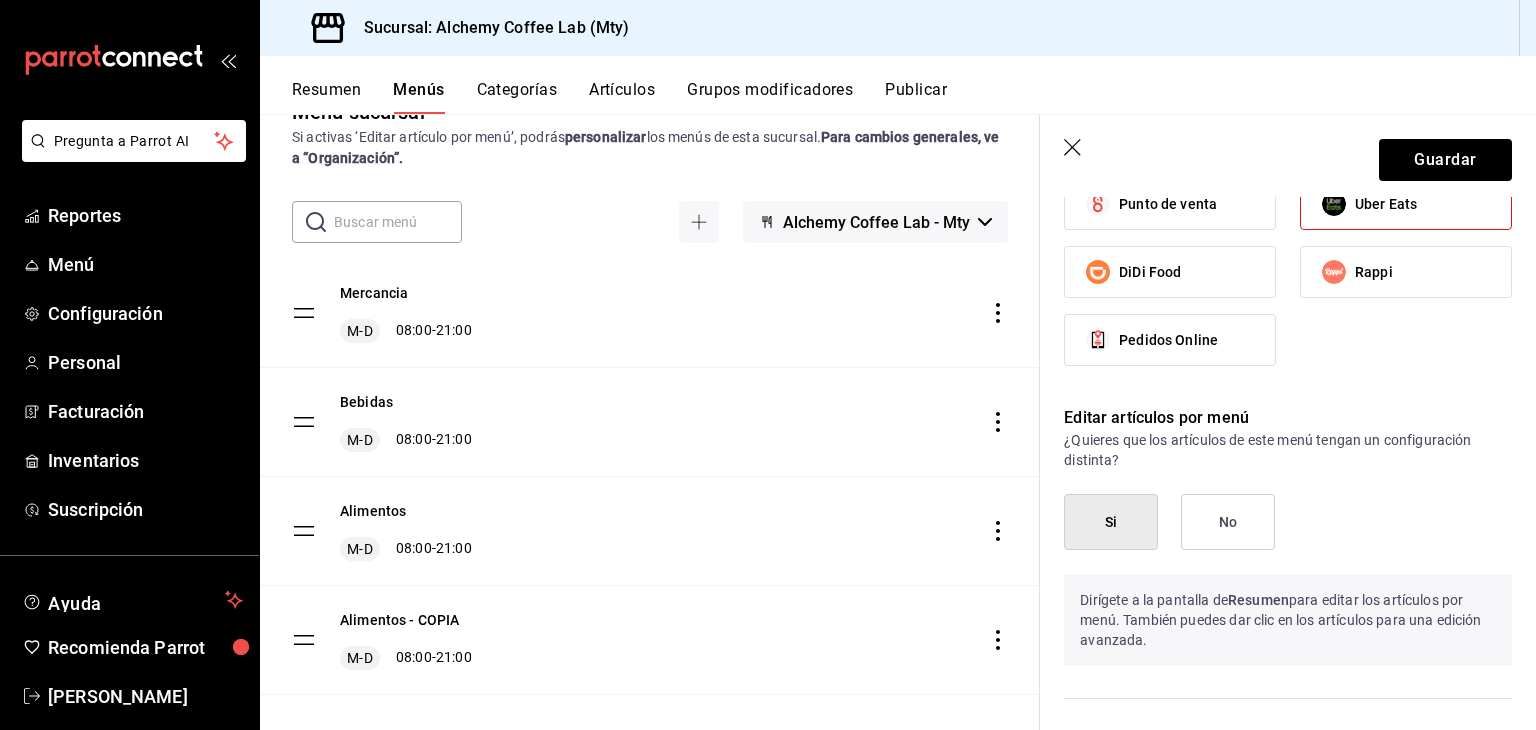 scroll, scrollTop: 1213, scrollLeft: 0, axis: vertical 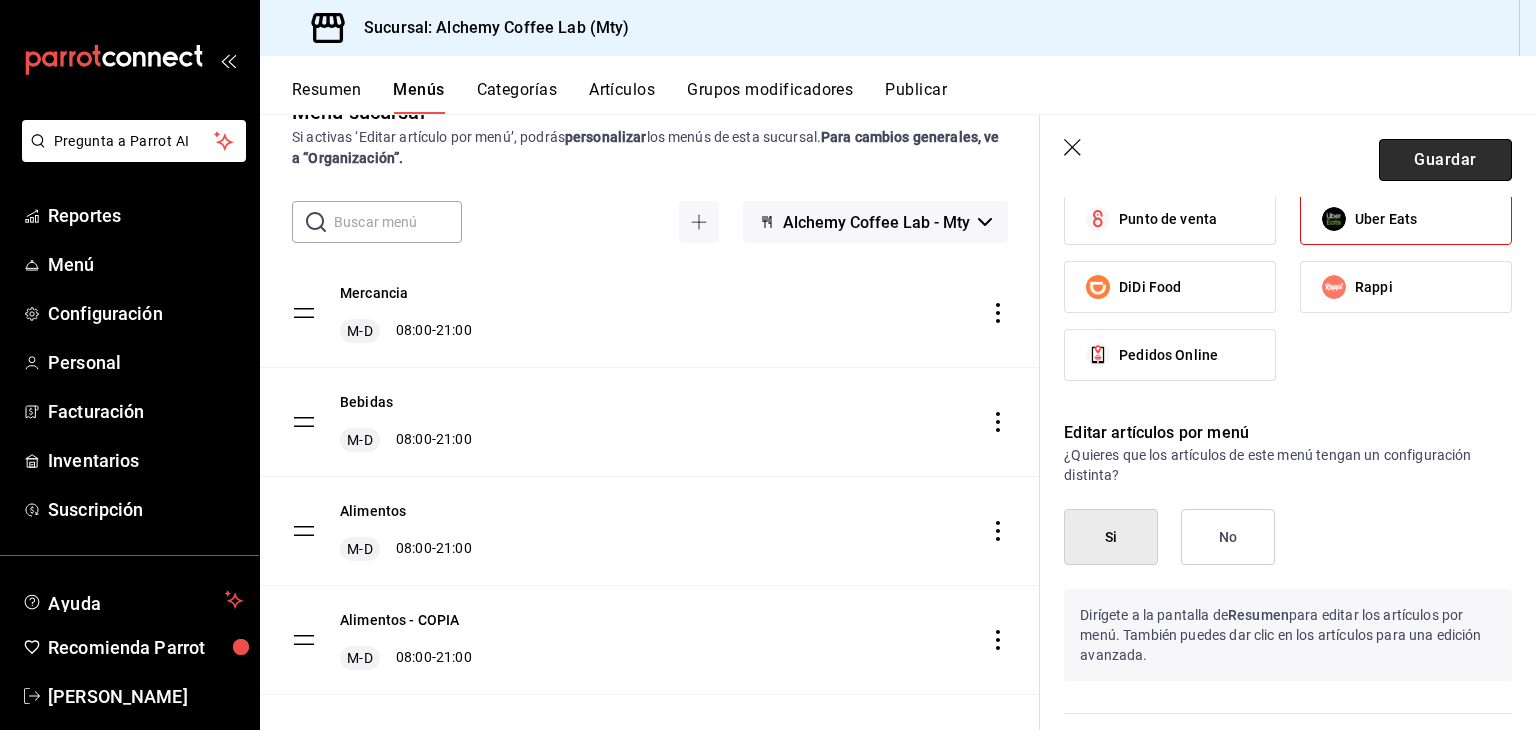 click on "Guardar" at bounding box center (1445, 160) 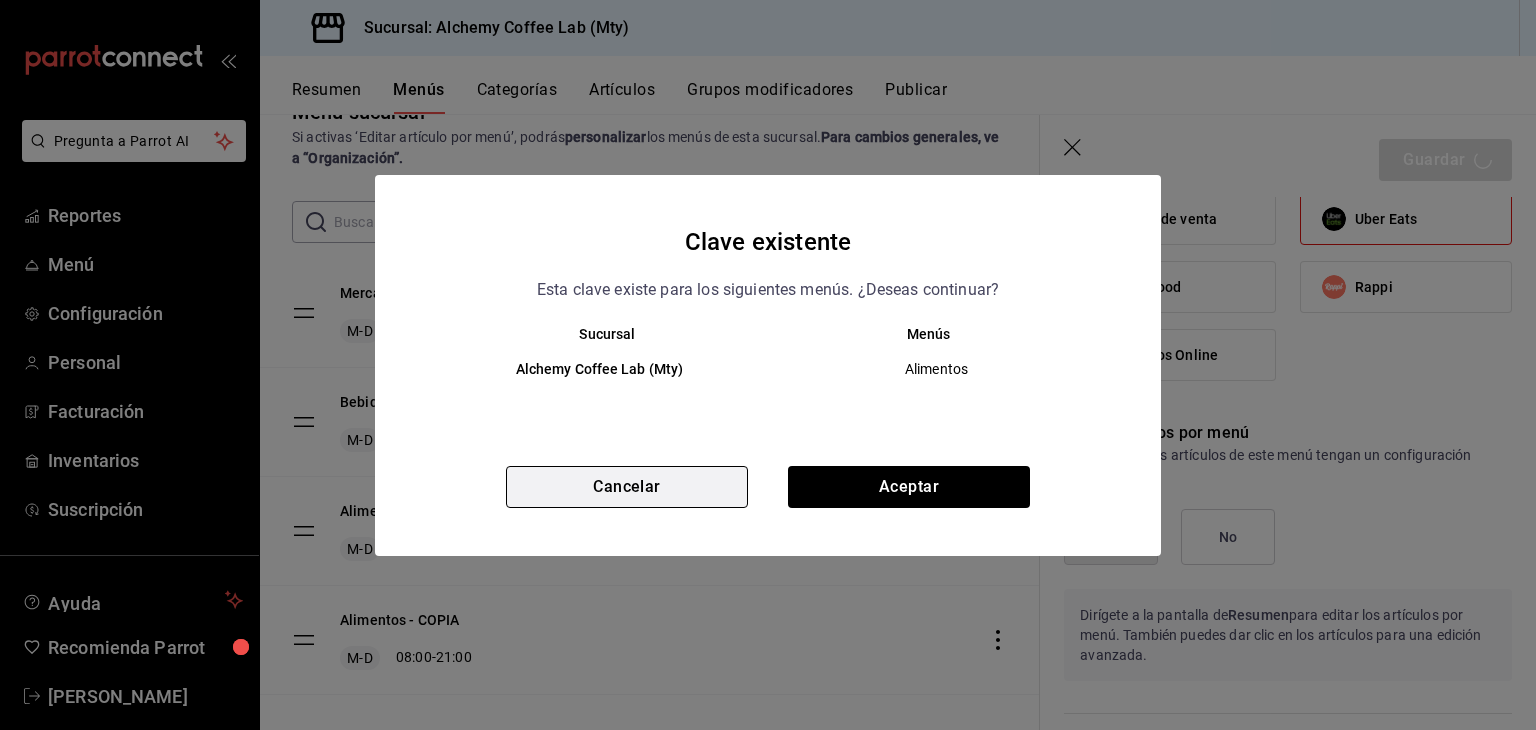 click on "Cancelar" at bounding box center (627, 487) 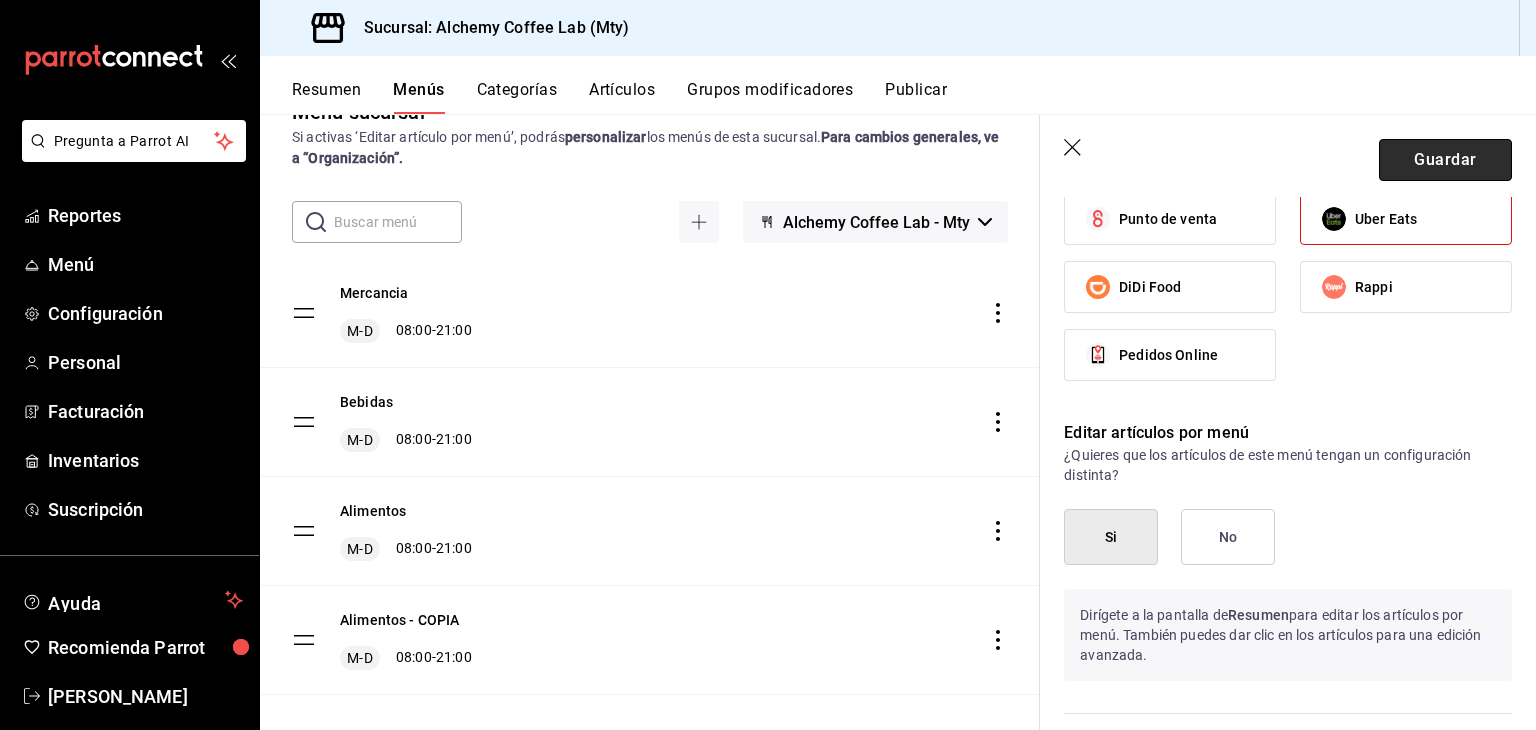 click on "Guardar" at bounding box center [1445, 160] 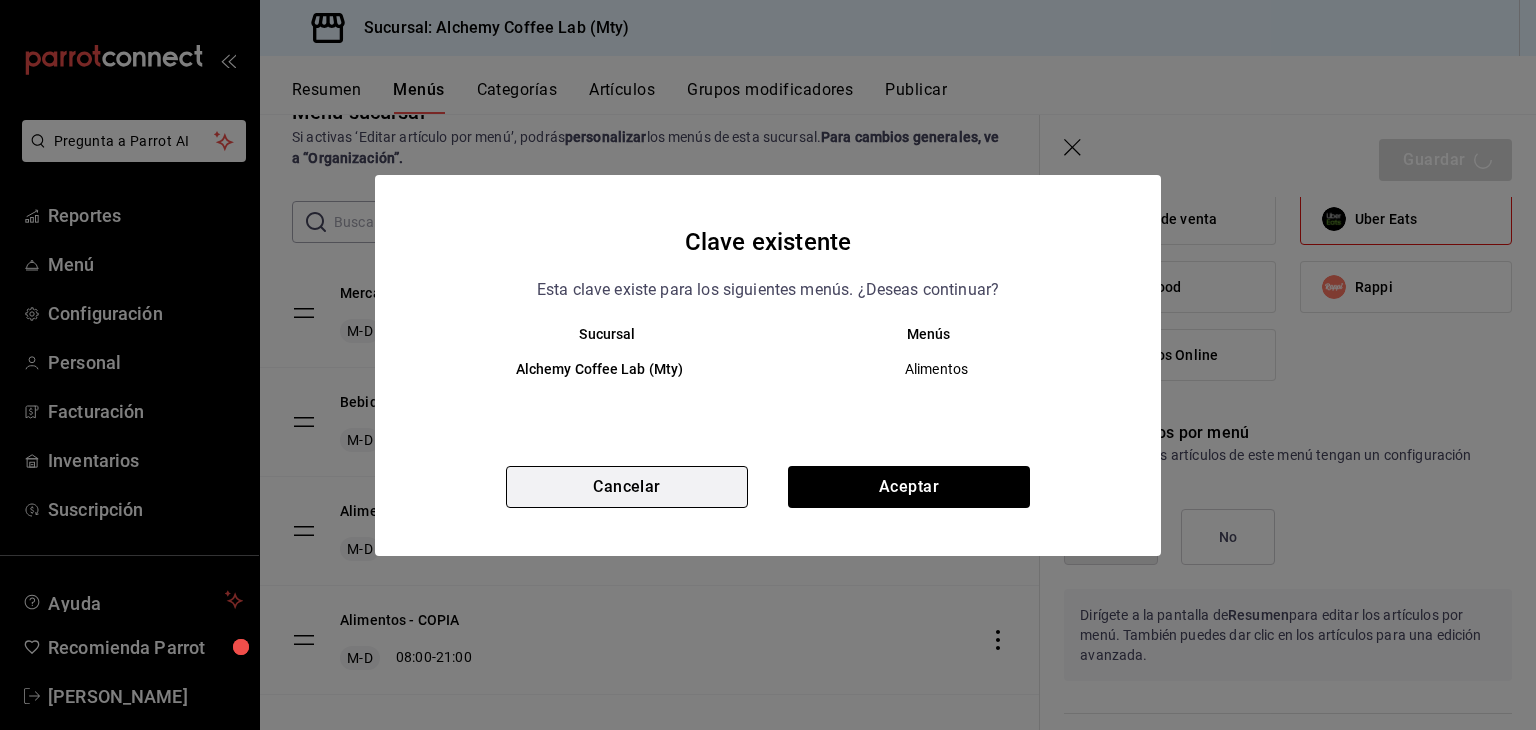 click on "Cancelar" at bounding box center (627, 487) 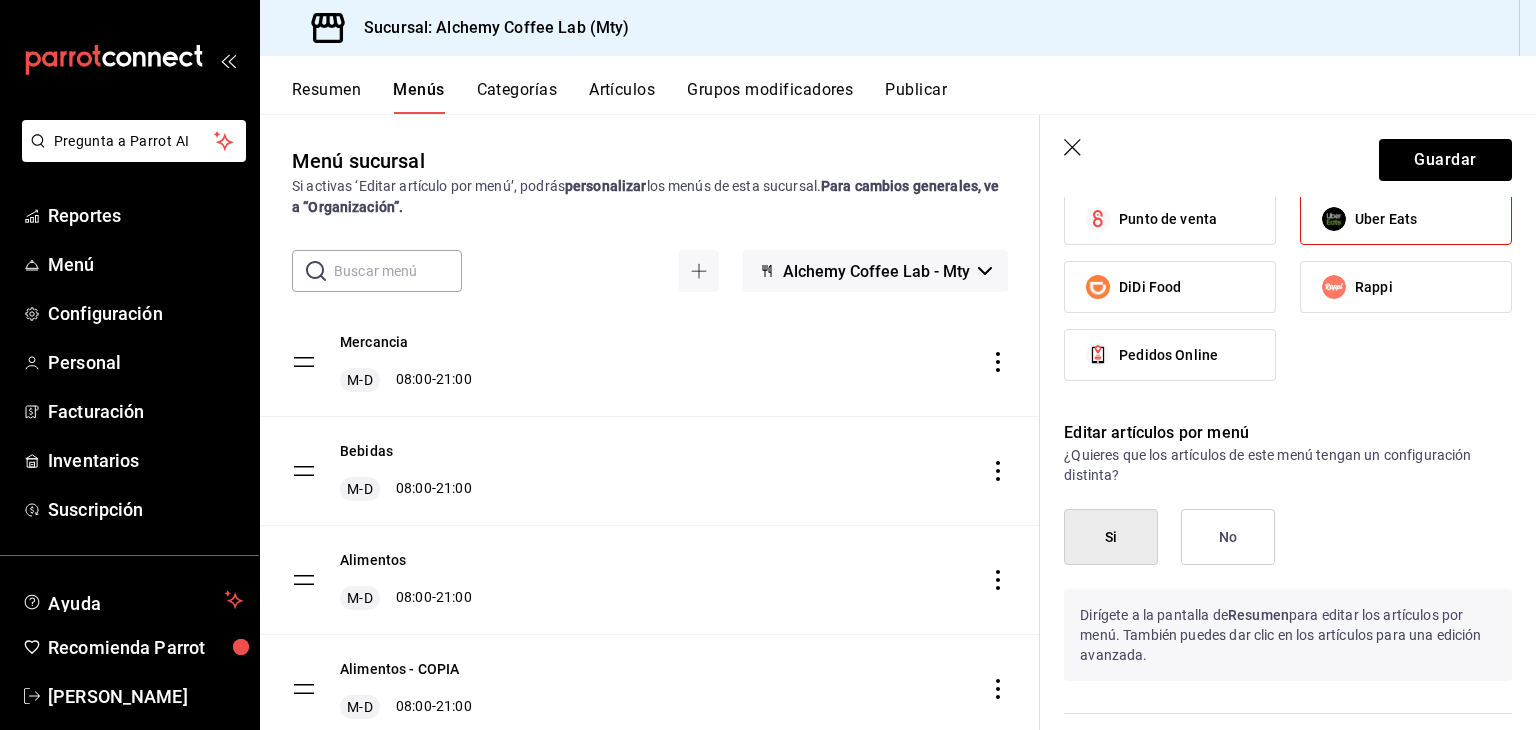 scroll, scrollTop: 0, scrollLeft: 0, axis: both 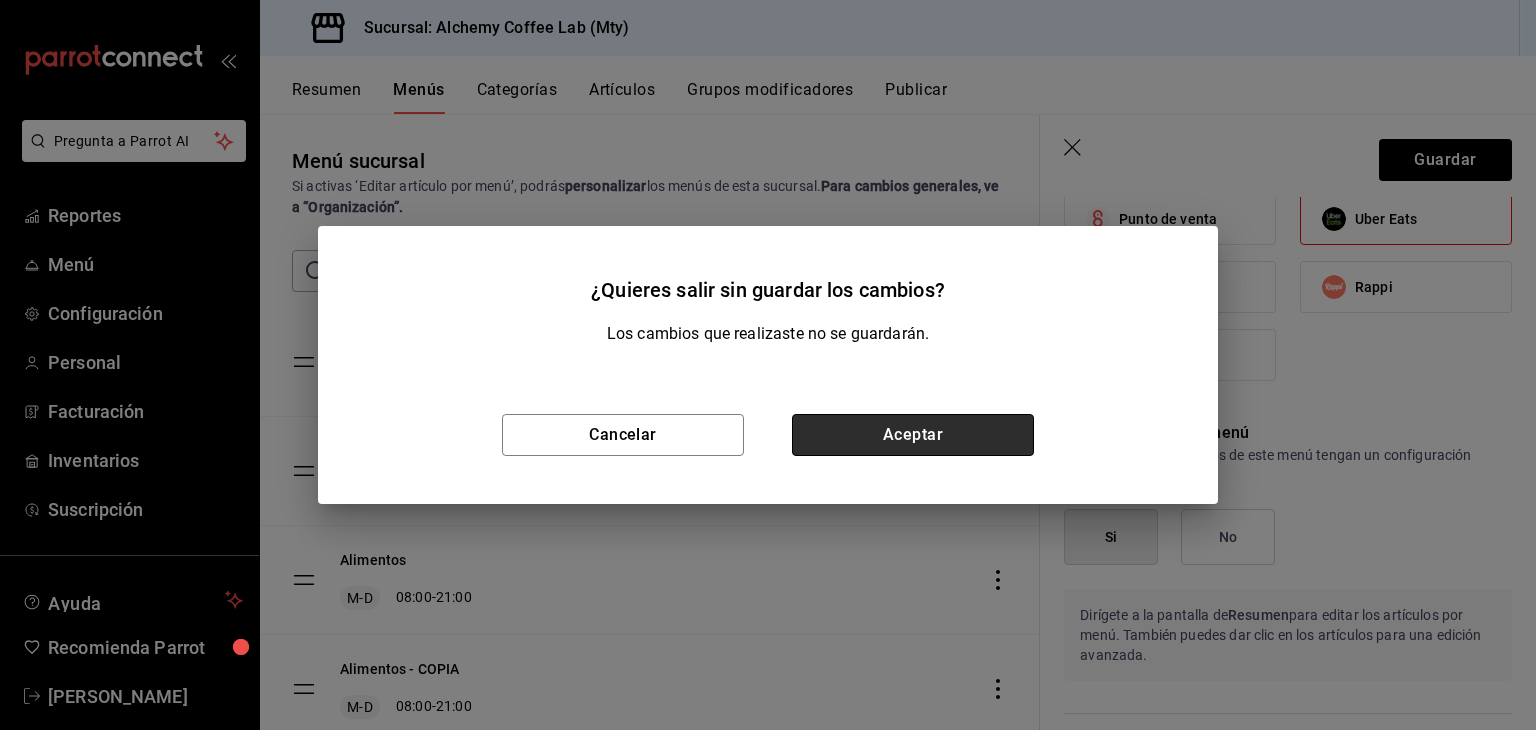 click on "Aceptar" at bounding box center [913, 435] 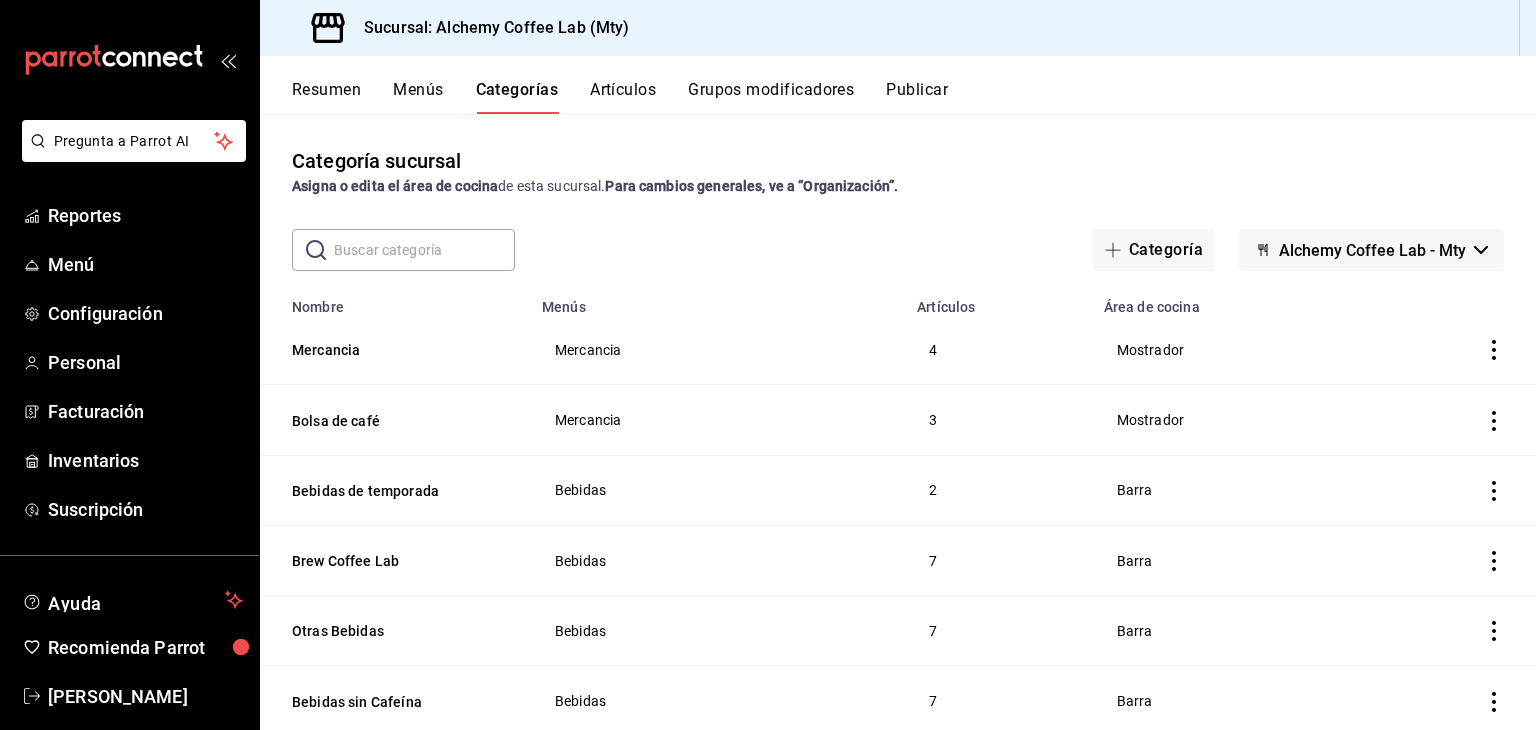 click on "Menús" at bounding box center (418, 97) 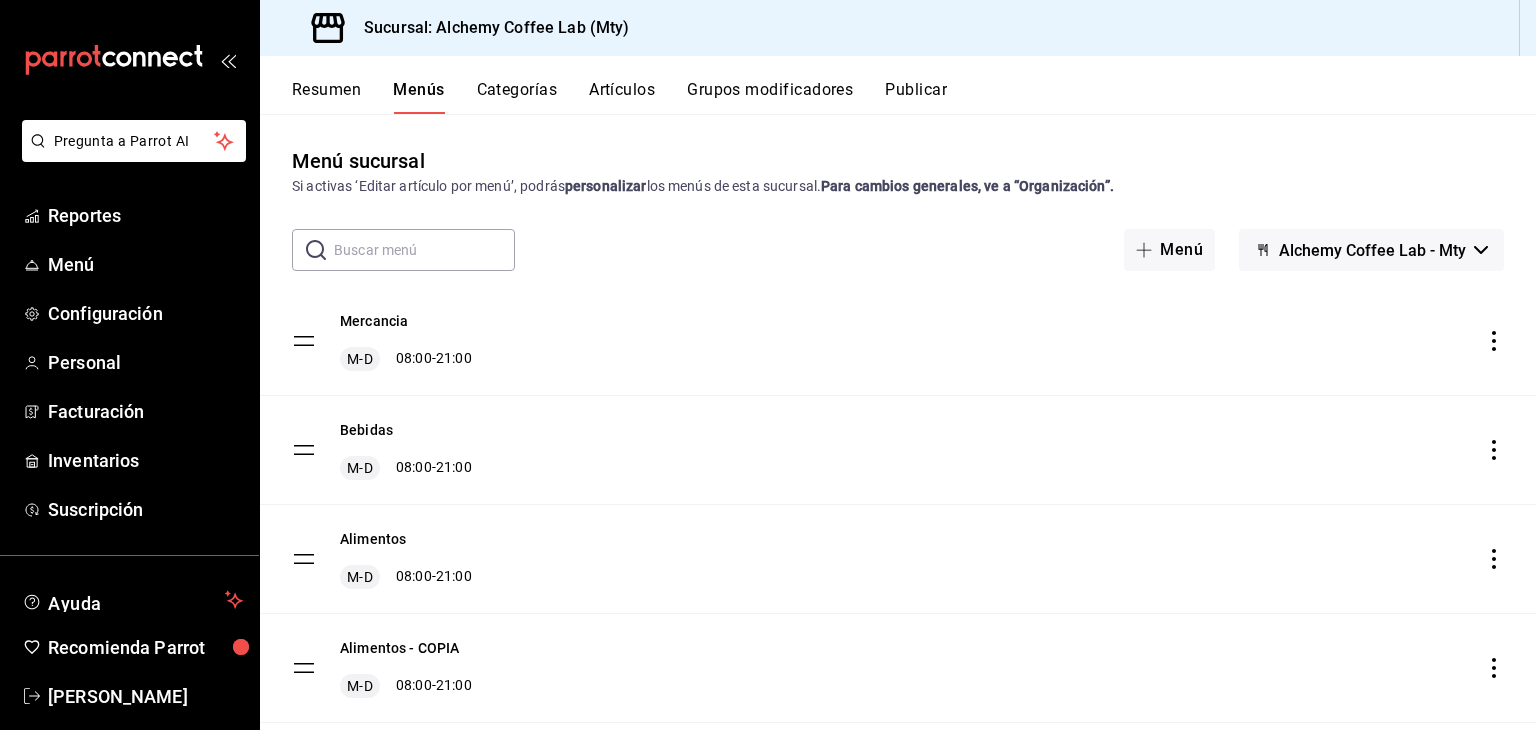 scroll, scrollTop: 49, scrollLeft: 0, axis: vertical 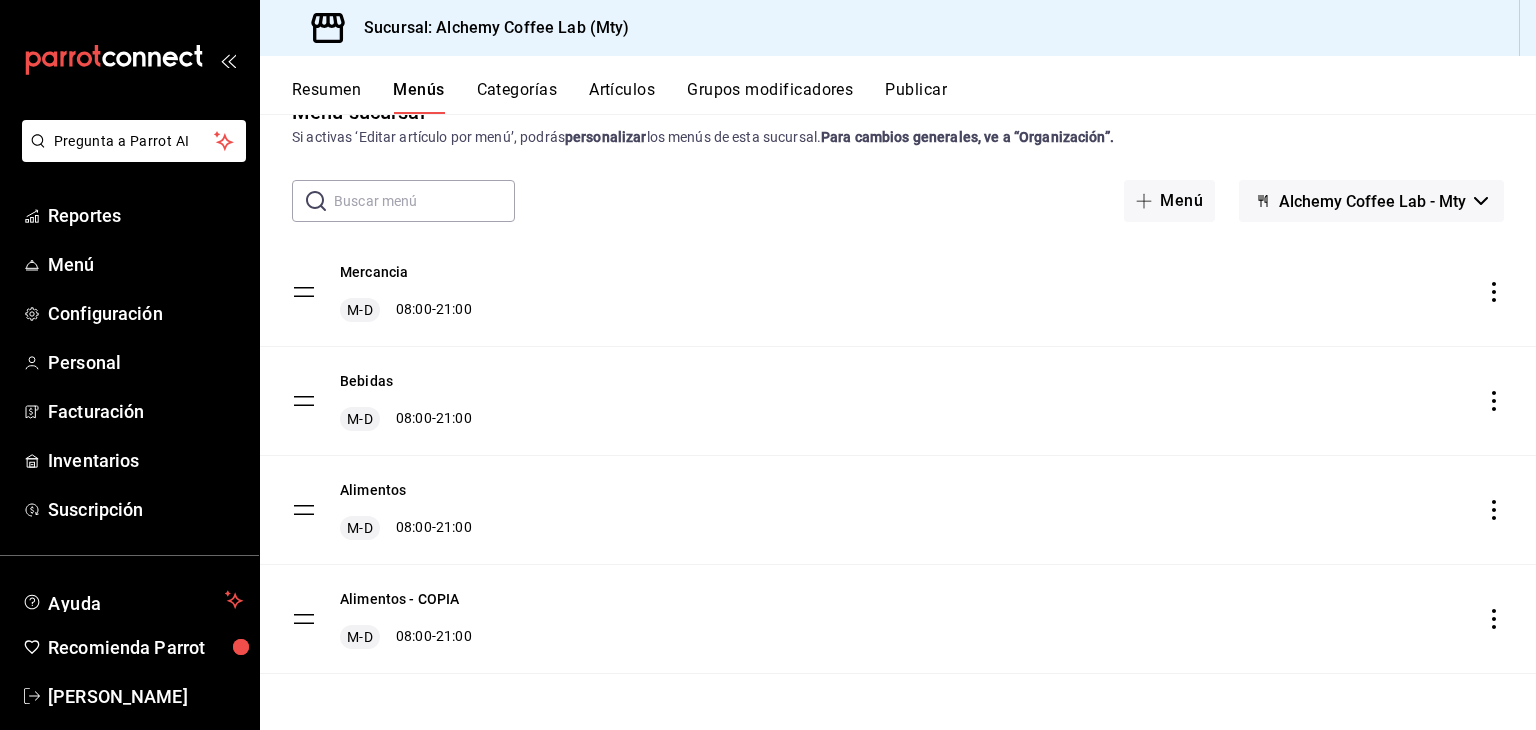 click 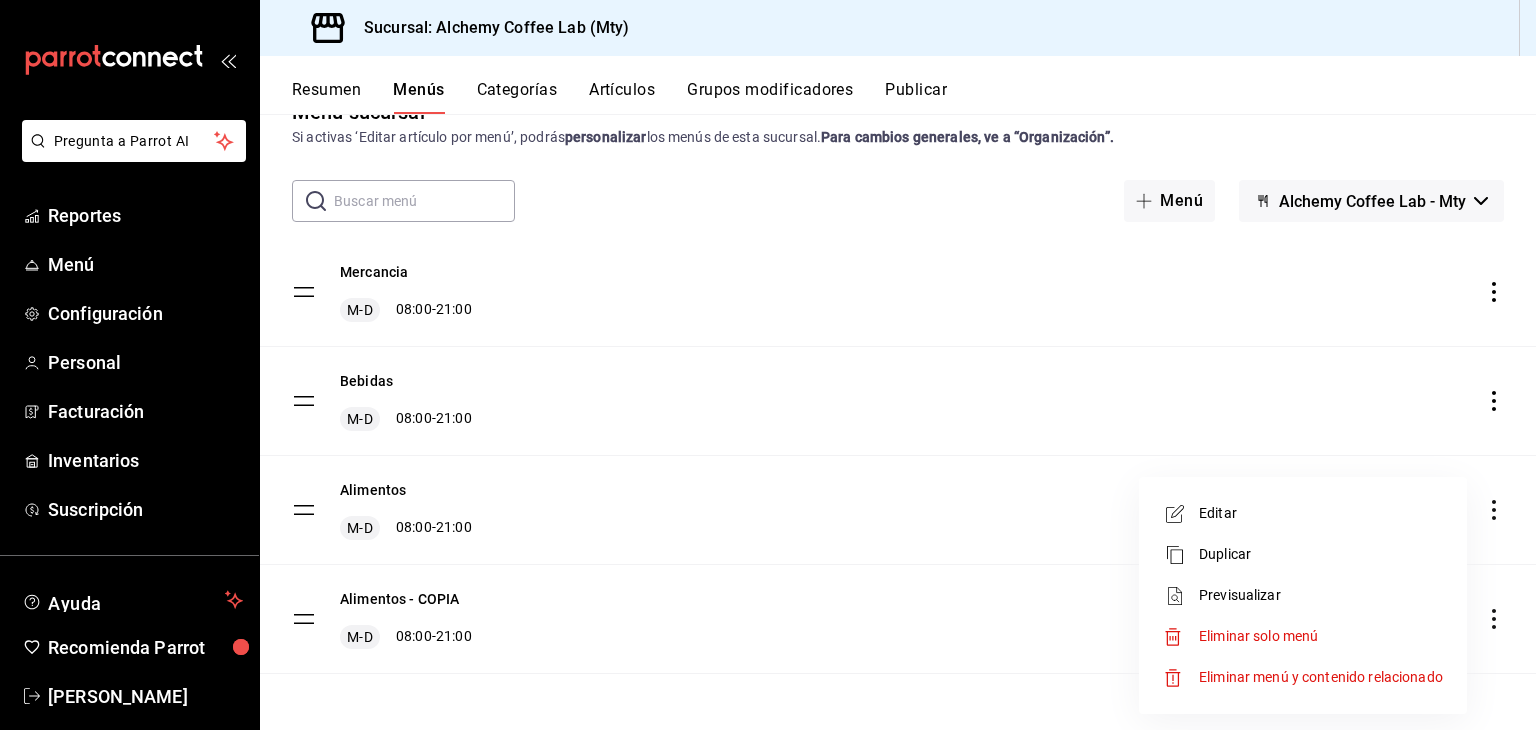 click on "Editar" at bounding box center [1321, 513] 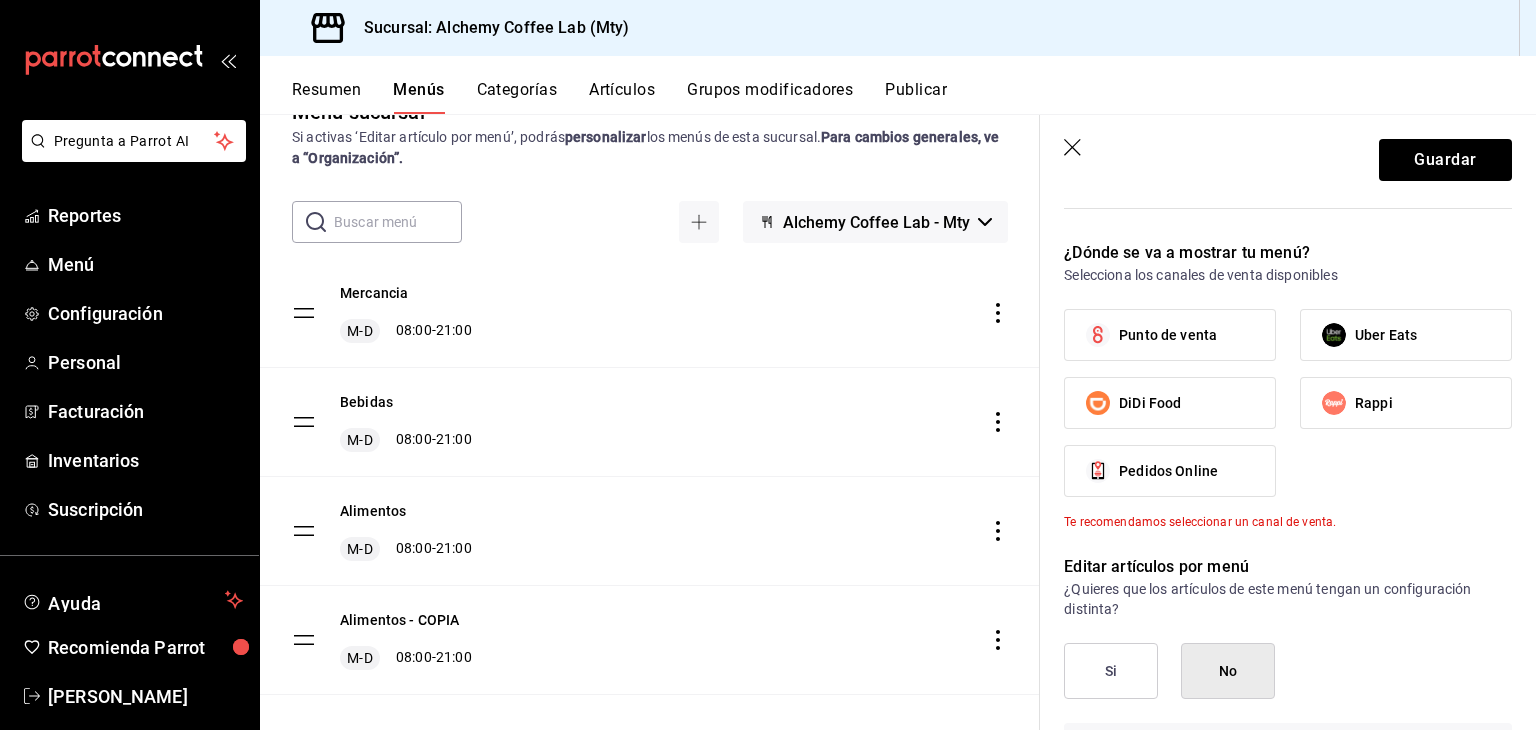 scroll, scrollTop: 1100, scrollLeft: 0, axis: vertical 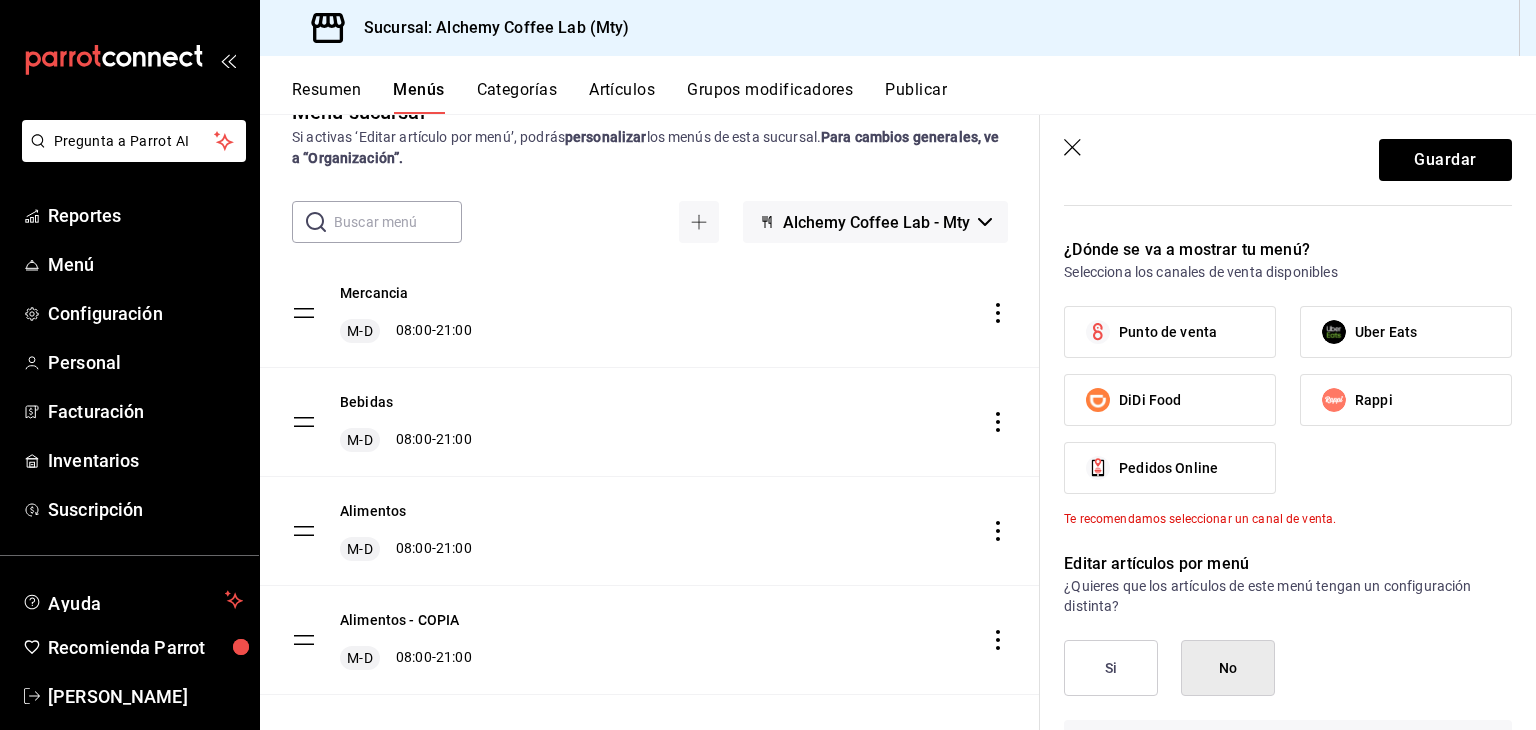 type on "Alimentos - UBER" 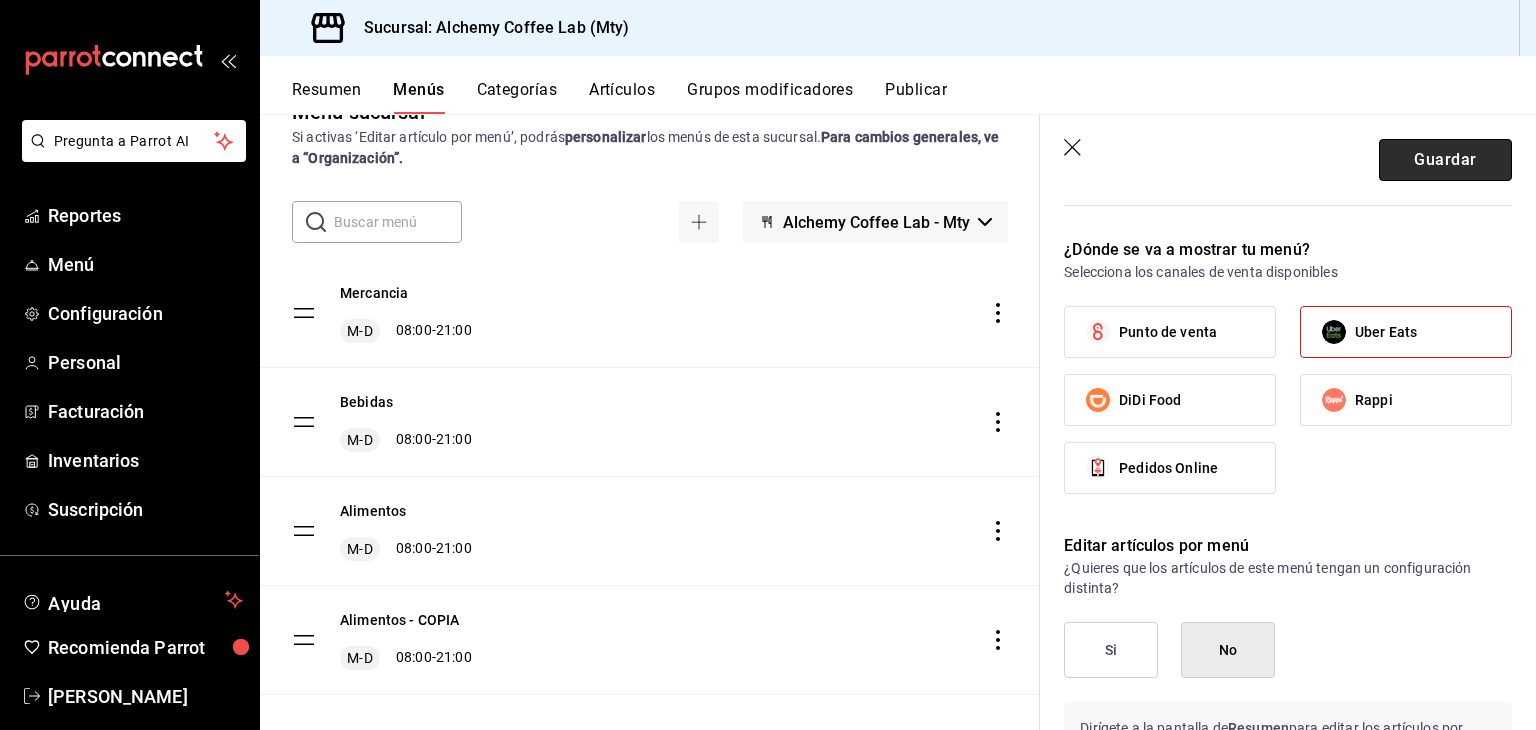 click on "Guardar" at bounding box center [1445, 160] 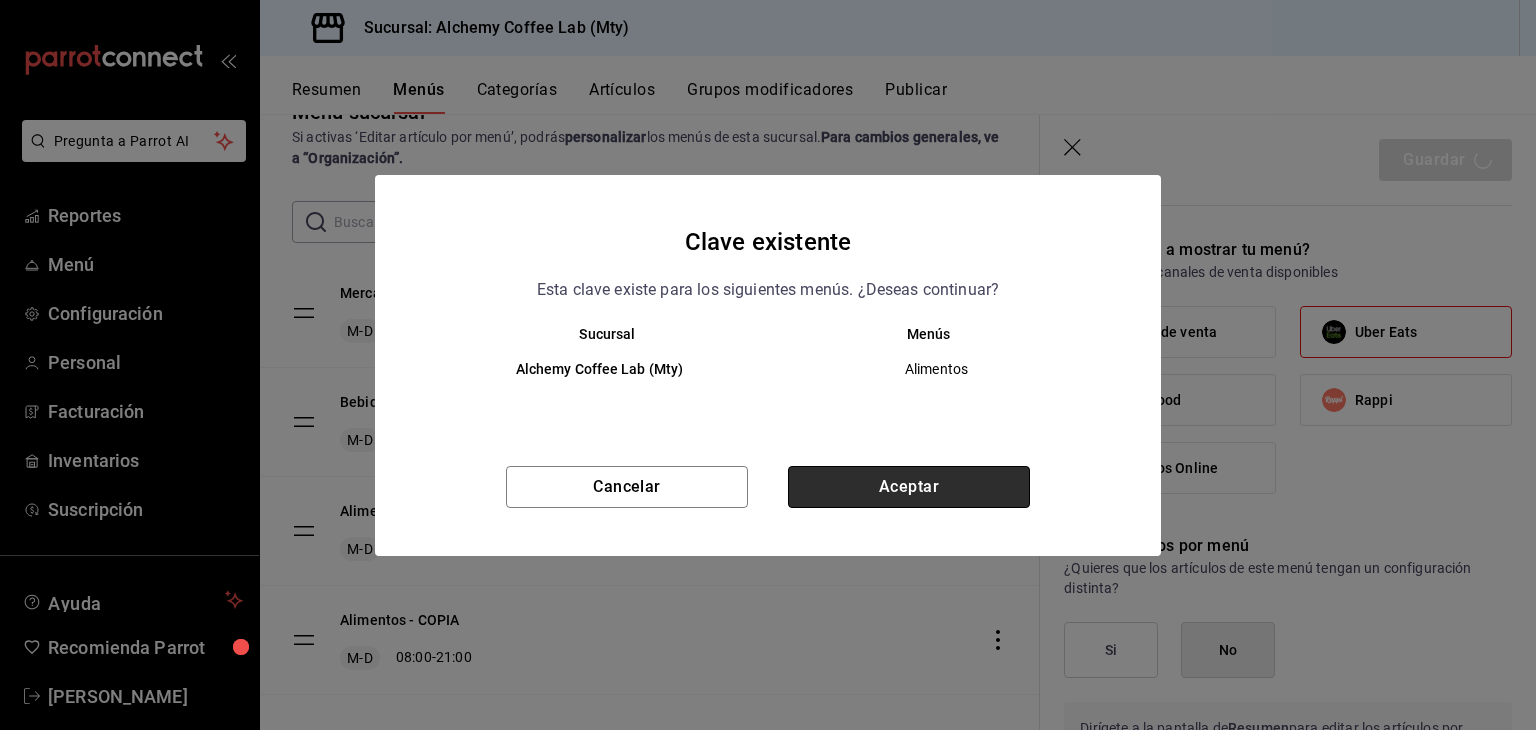 click on "Aceptar" at bounding box center [909, 487] 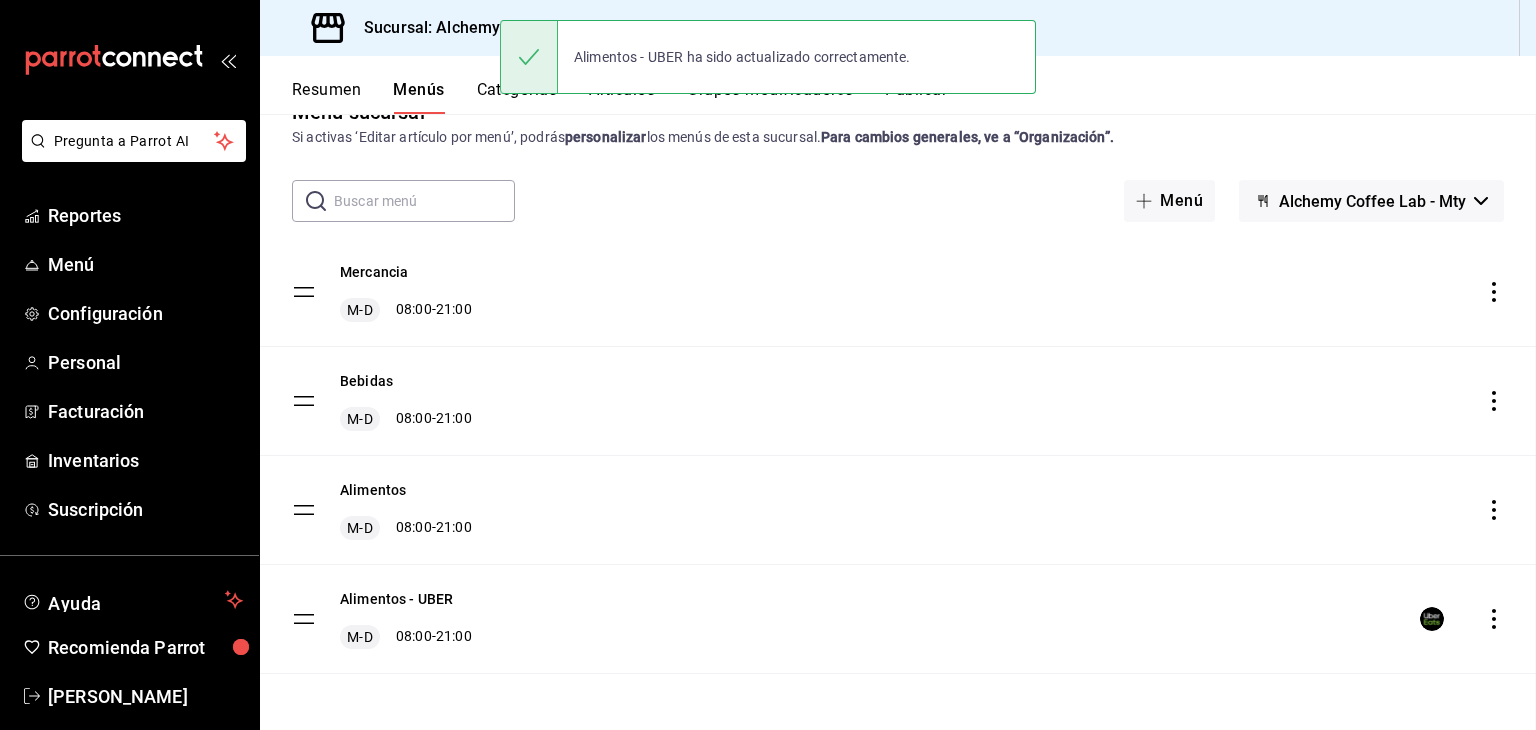 scroll, scrollTop: 0, scrollLeft: 0, axis: both 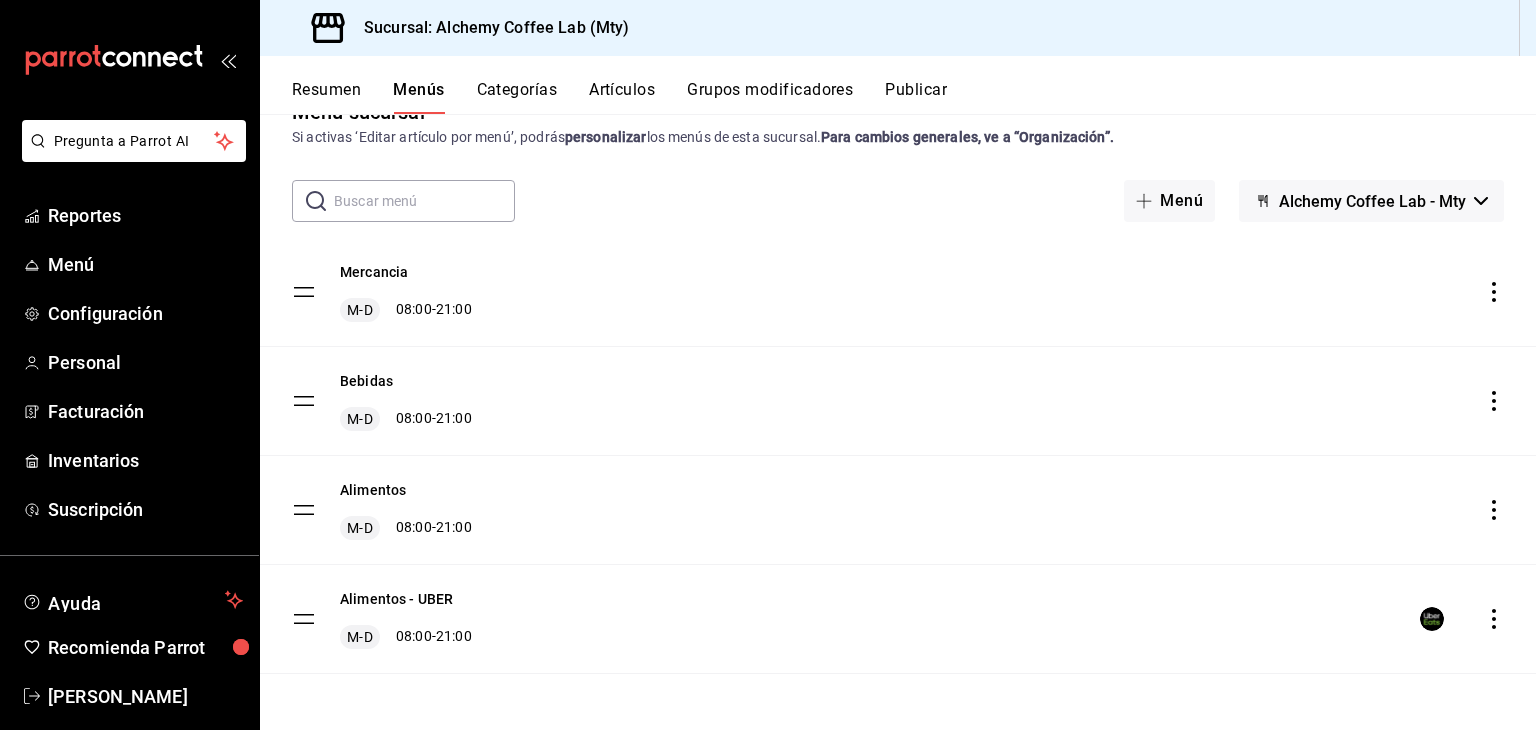 click 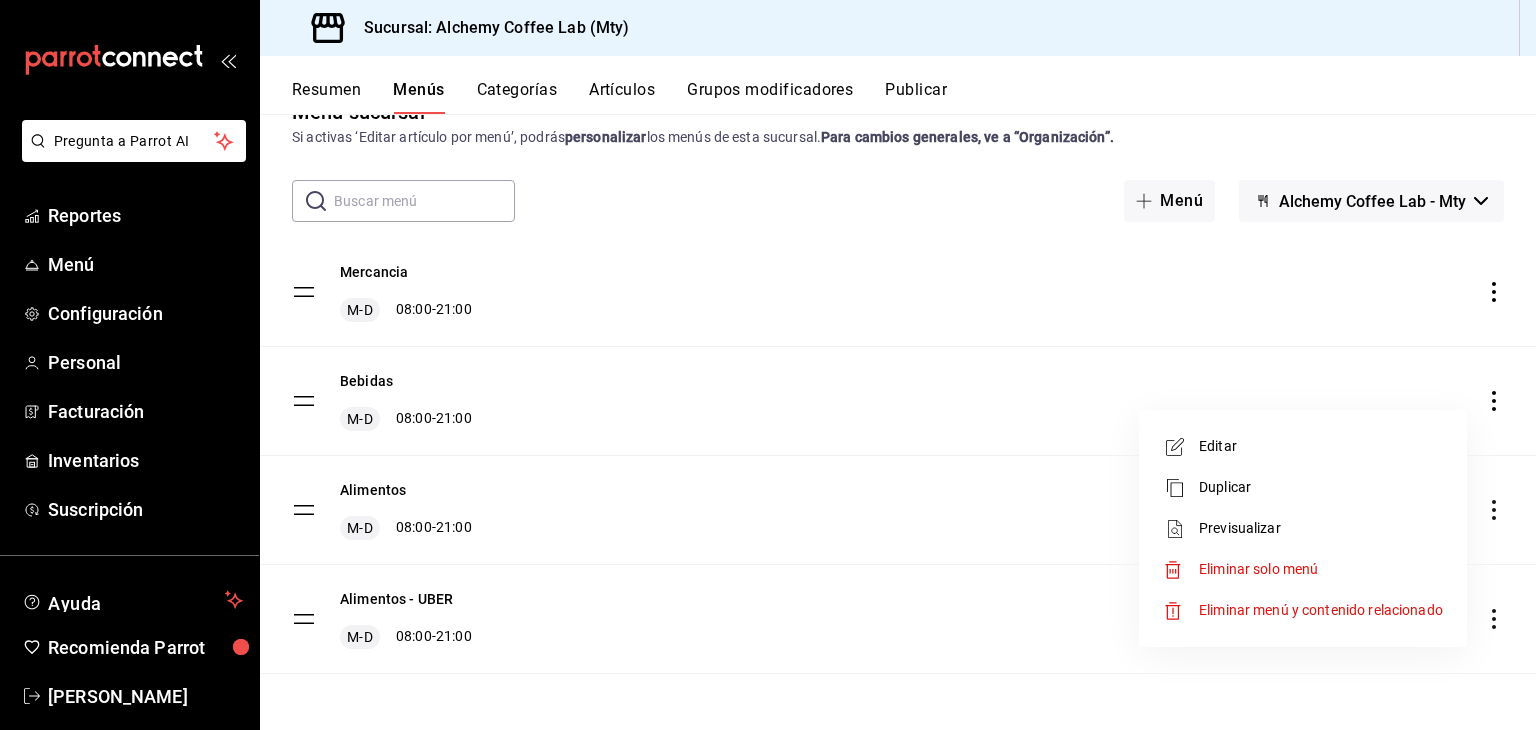 click on "Duplicar" at bounding box center [1321, 487] 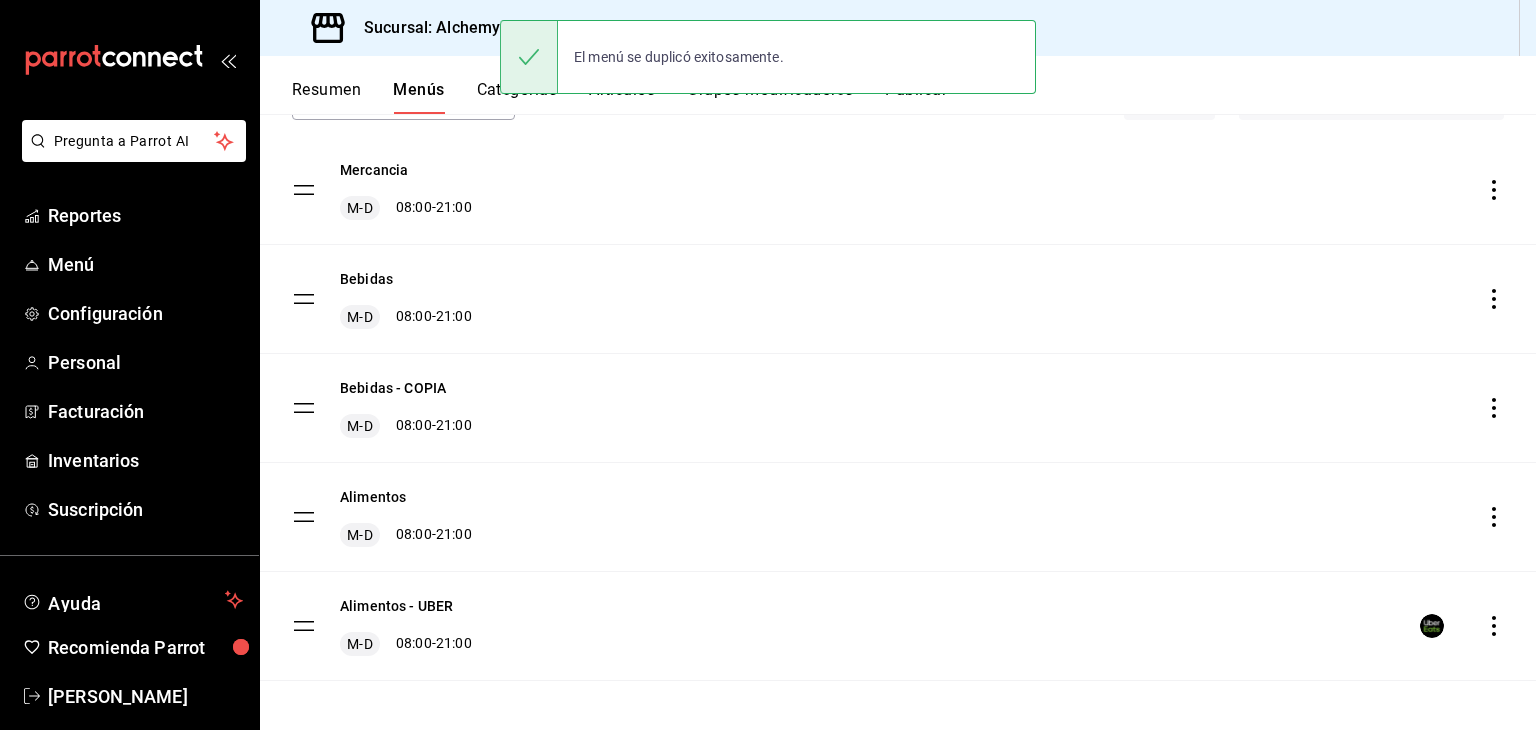 scroll, scrollTop: 158, scrollLeft: 0, axis: vertical 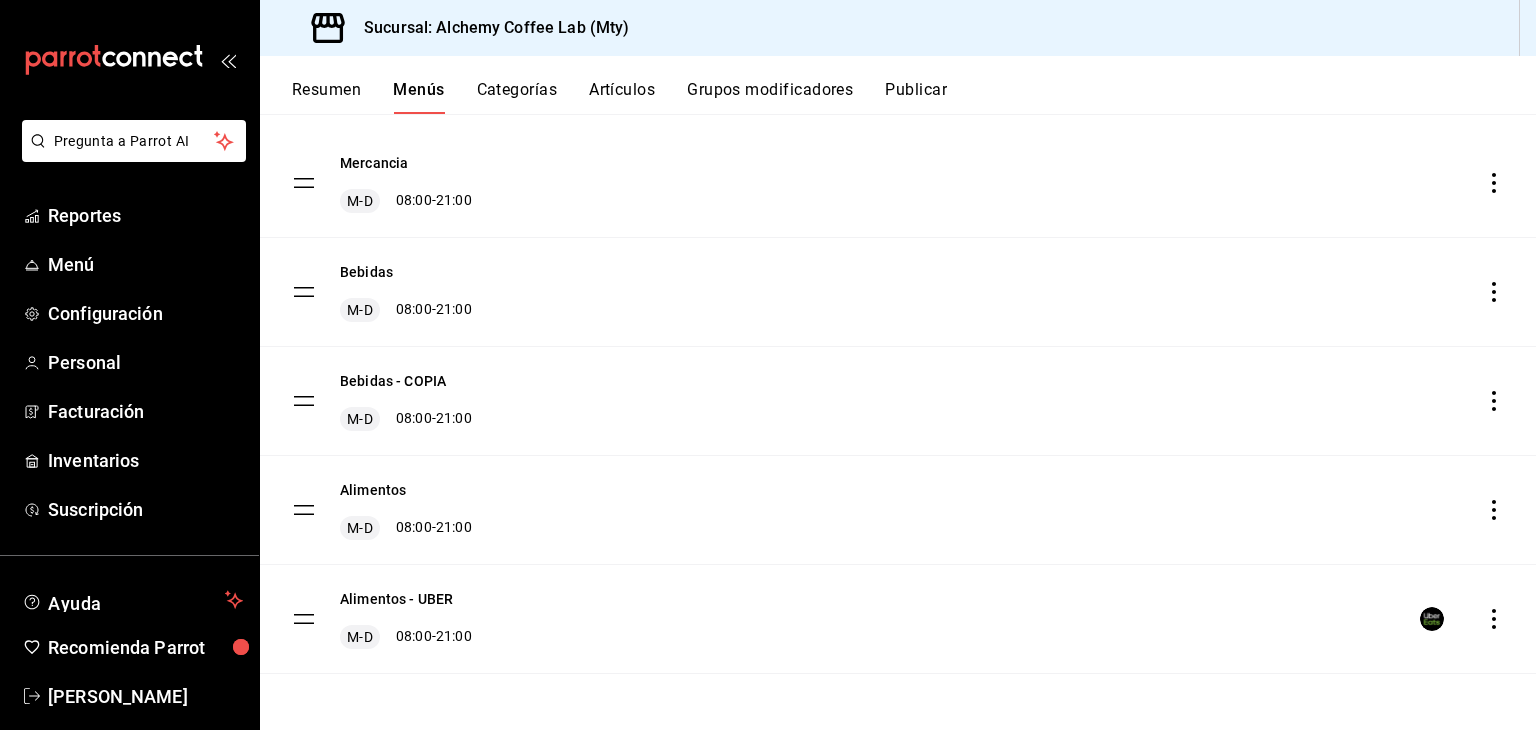 click 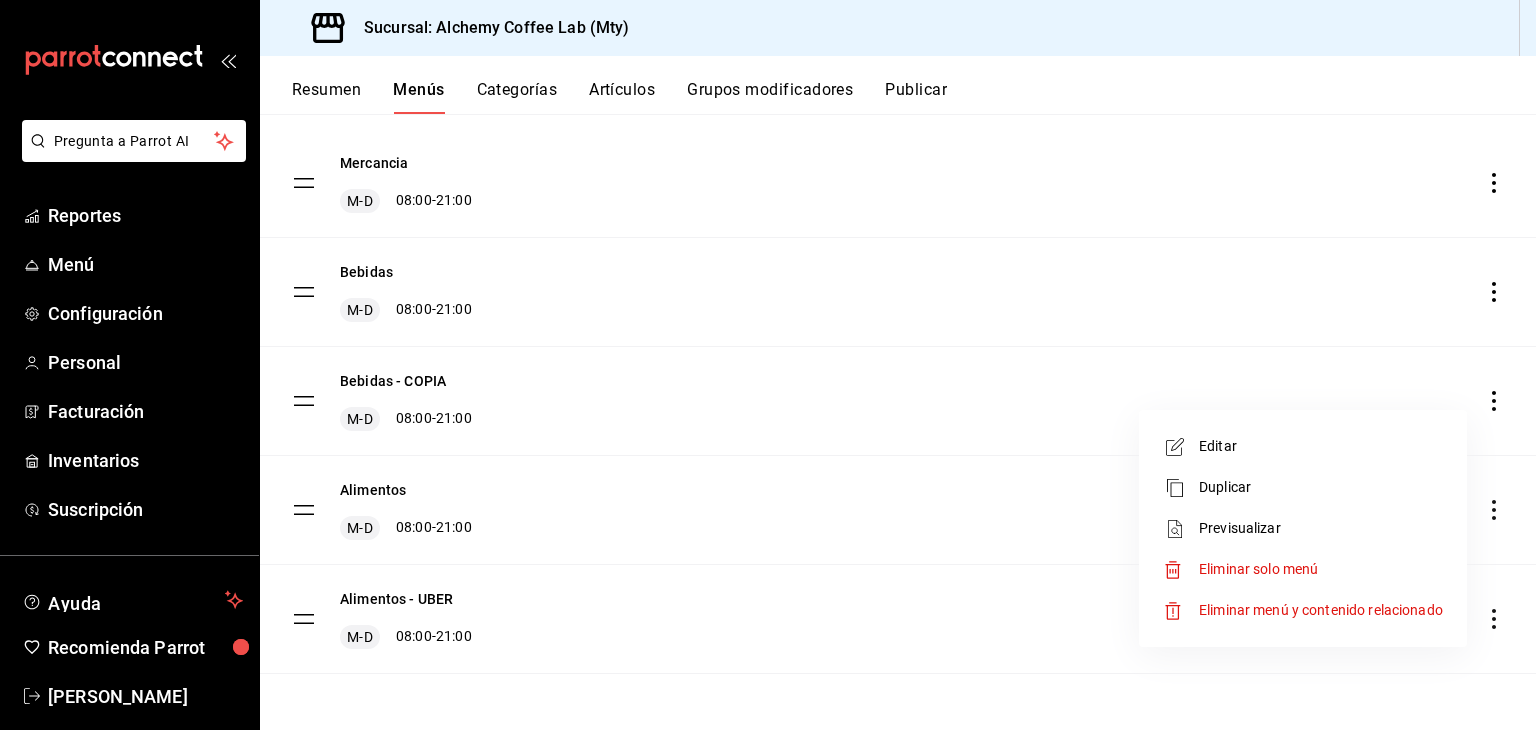 click on "Editar" at bounding box center [1321, 446] 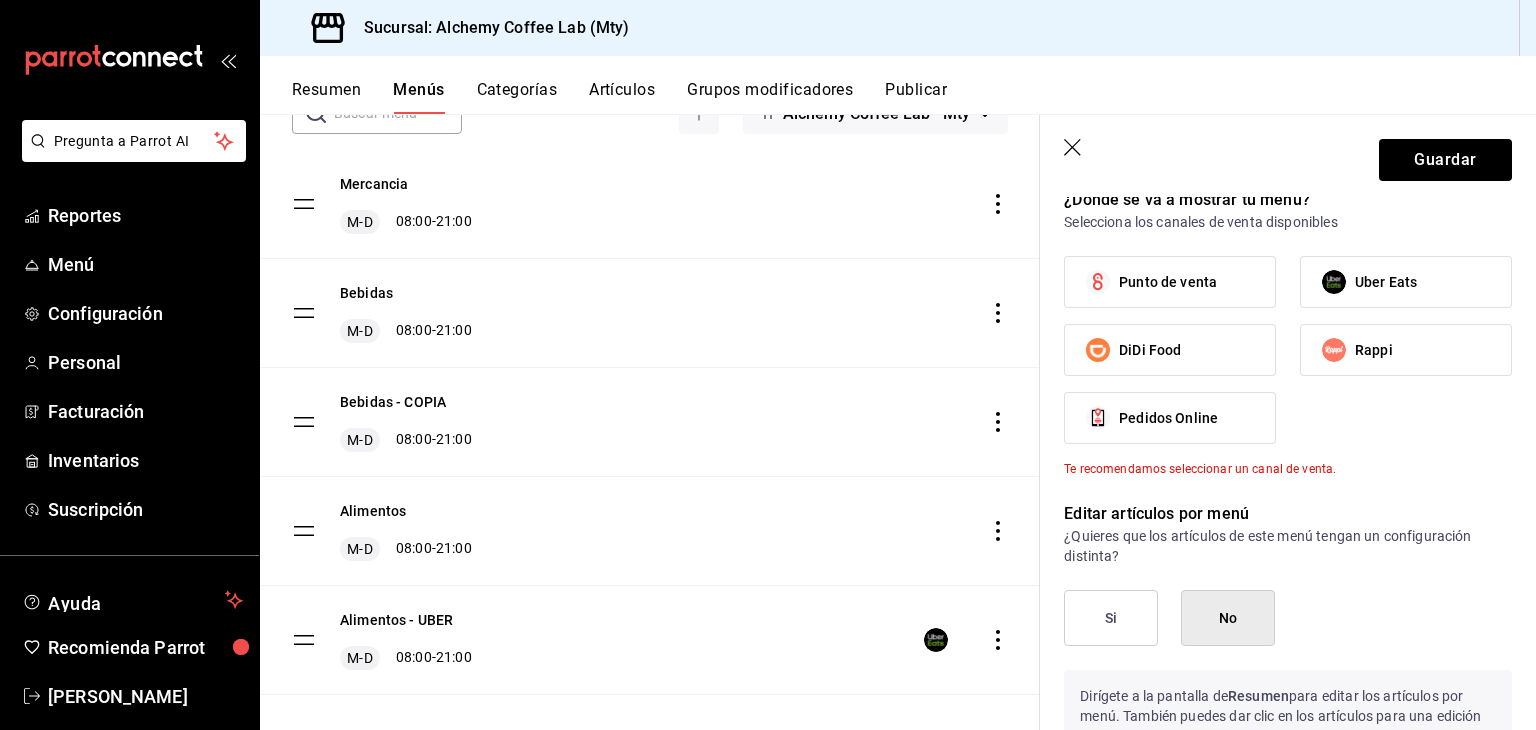 scroll, scrollTop: 1100, scrollLeft: 0, axis: vertical 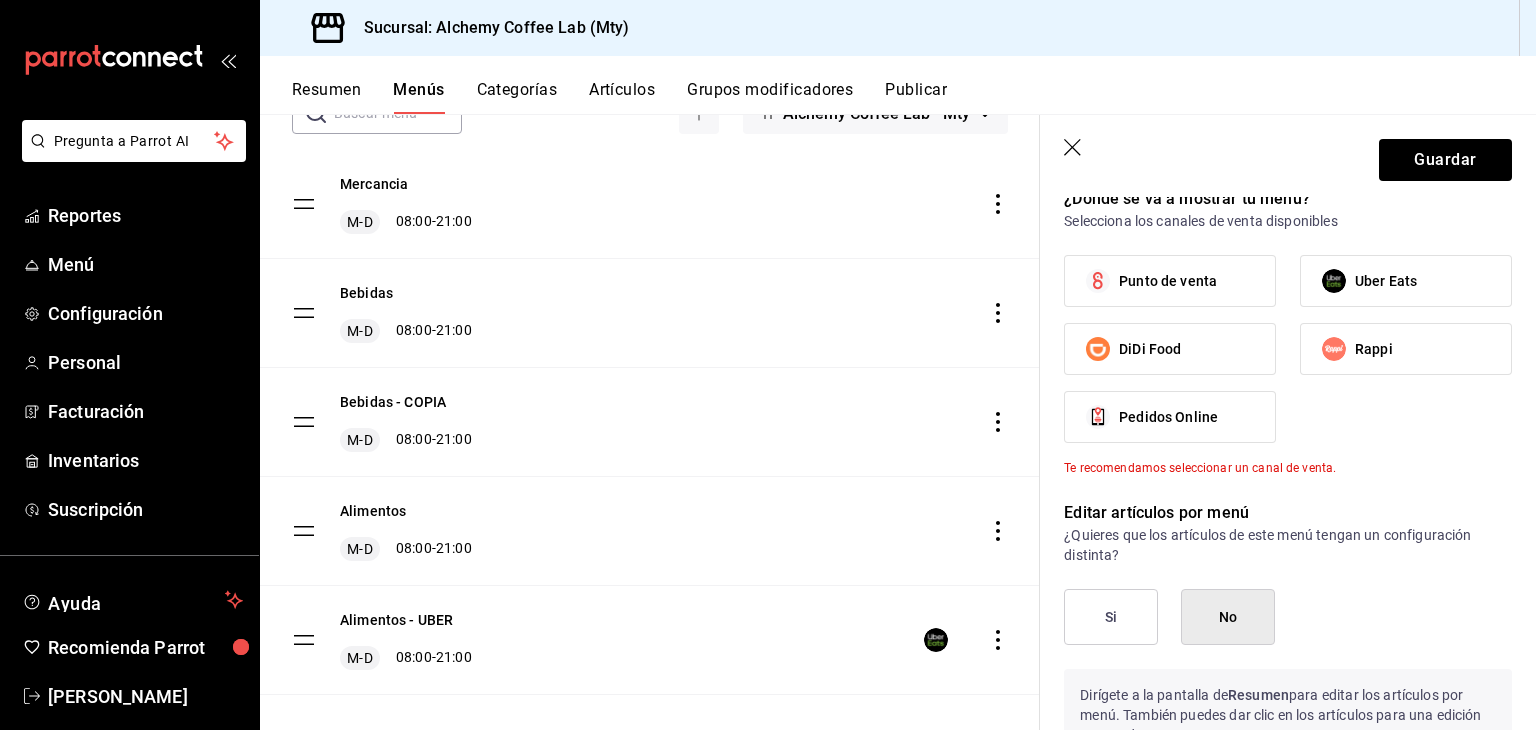 type on "Bebidas - UBER" 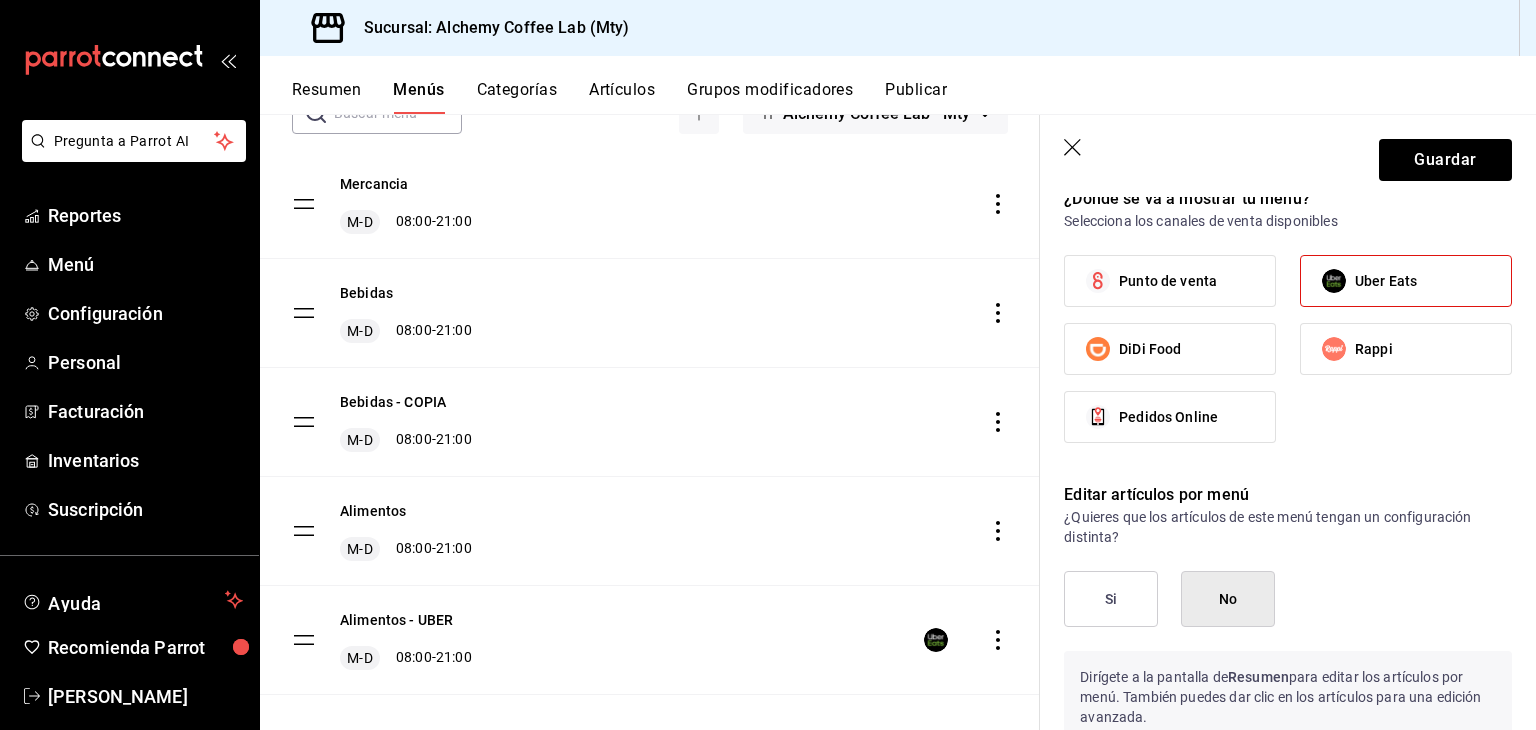 click on "Si" at bounding box center (1111, 599) 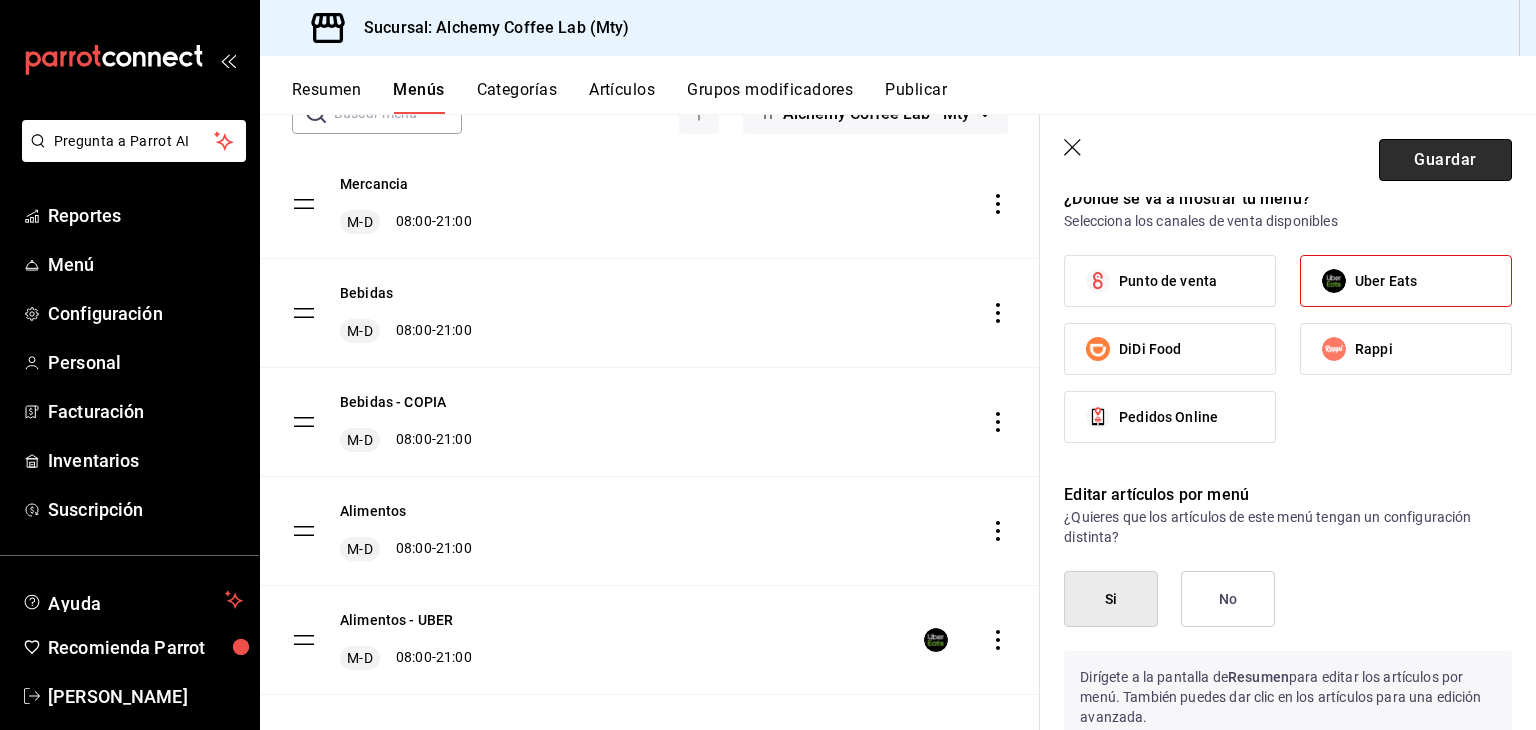 click on "Guardar" at bounding box center [1445, 160] 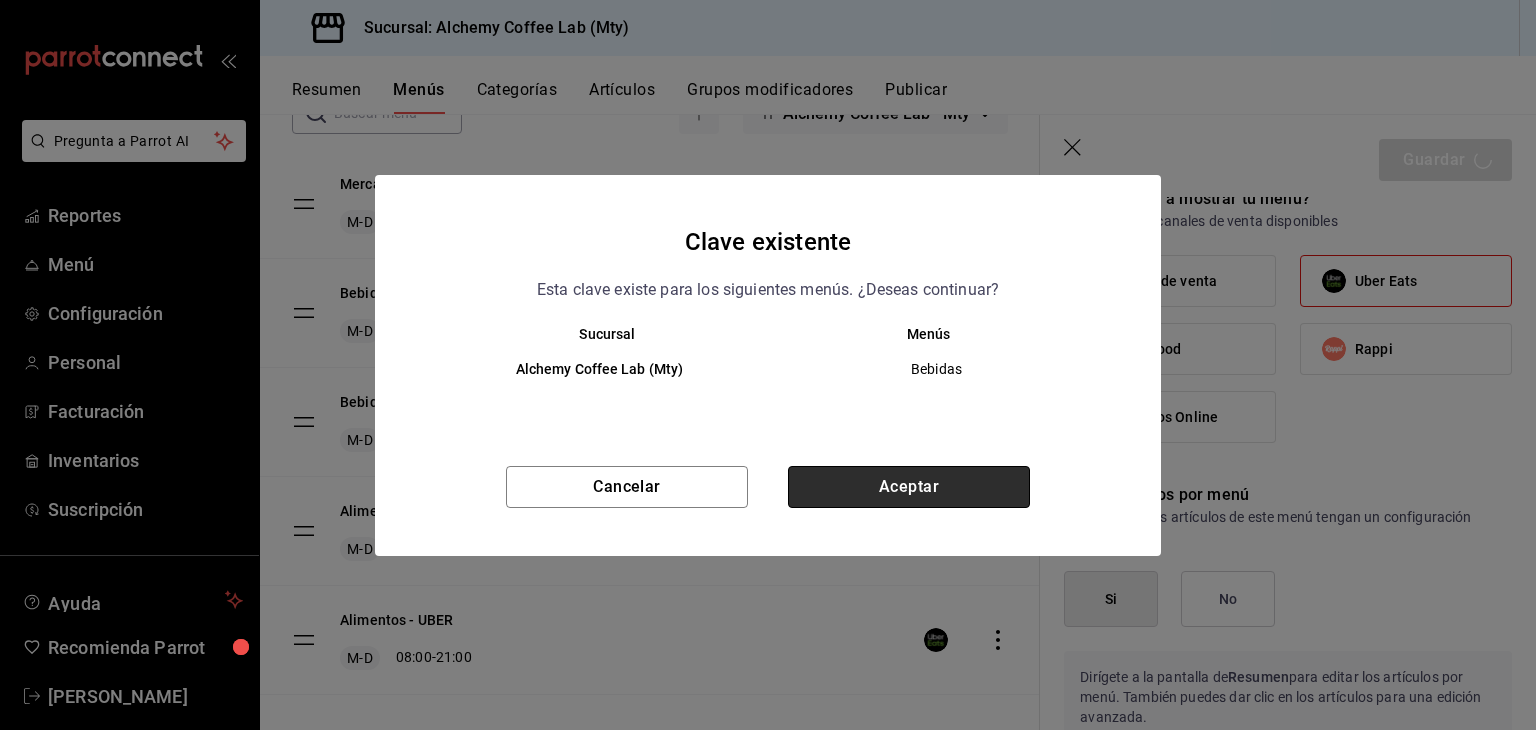click on "Aceptar" at bounding box center (909, 487) 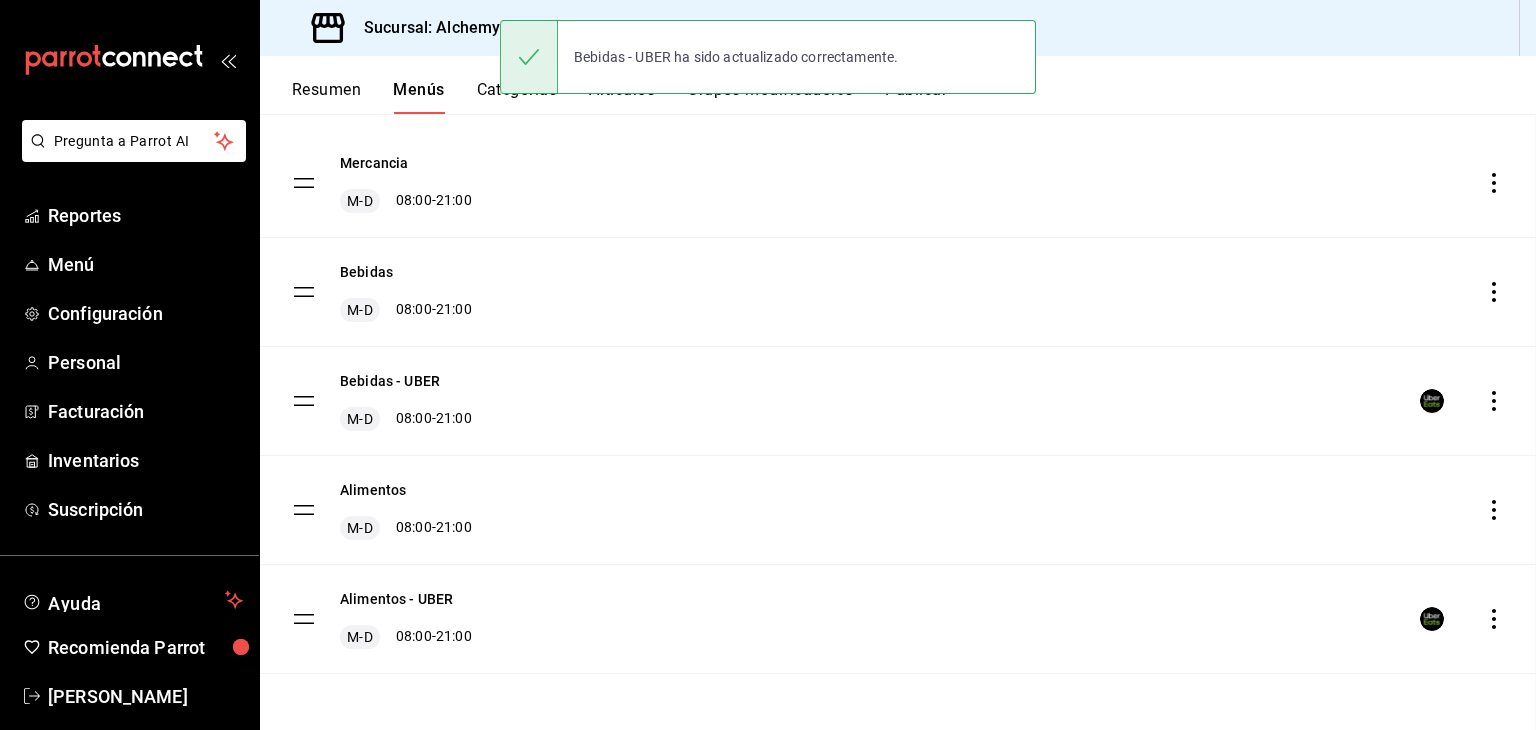 scroll, scrollTop: 0, scrollLeft: 0, axis: both 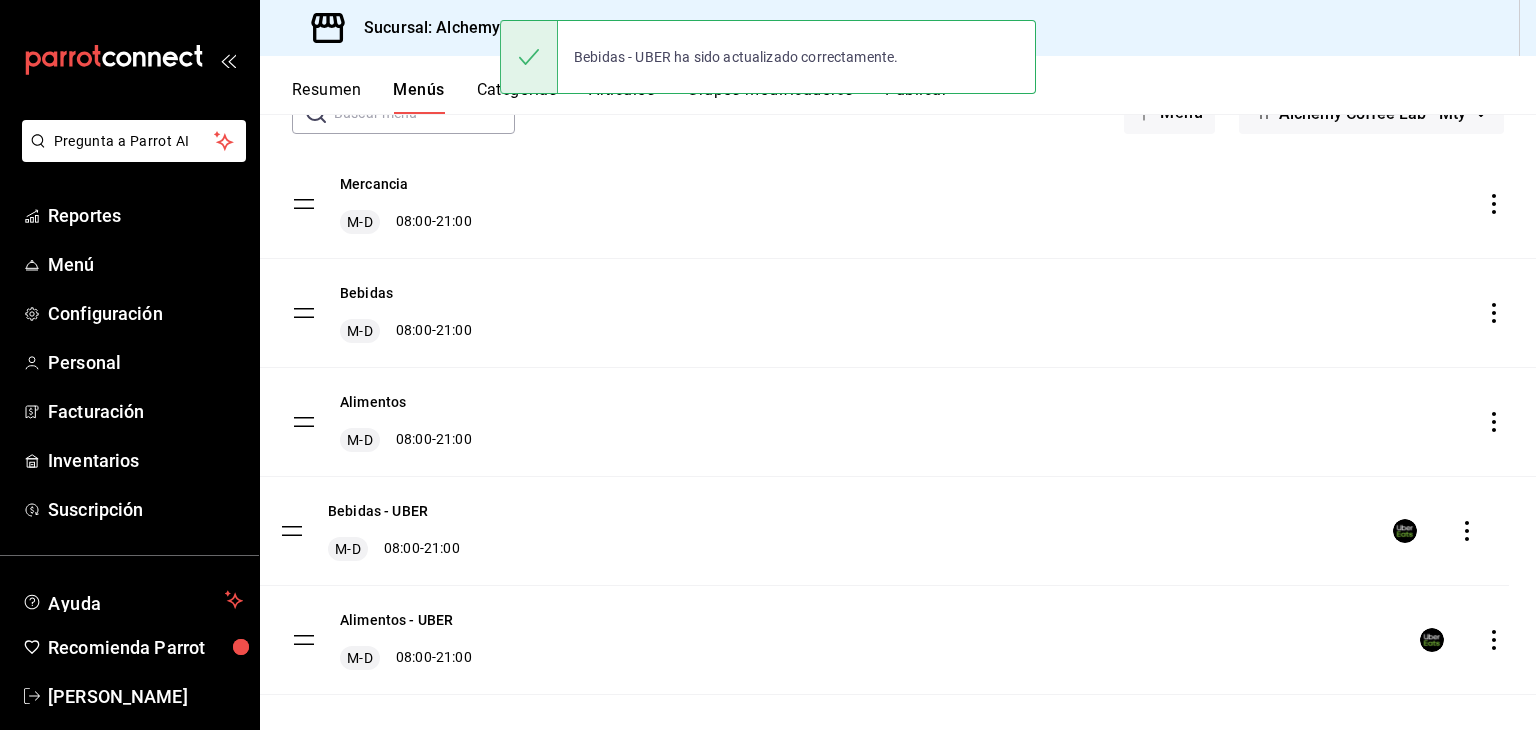 drag, startPoint x: 309, startPoint y: 421, endPoint x: 297, endPoint y: 531, distance: 110.65261 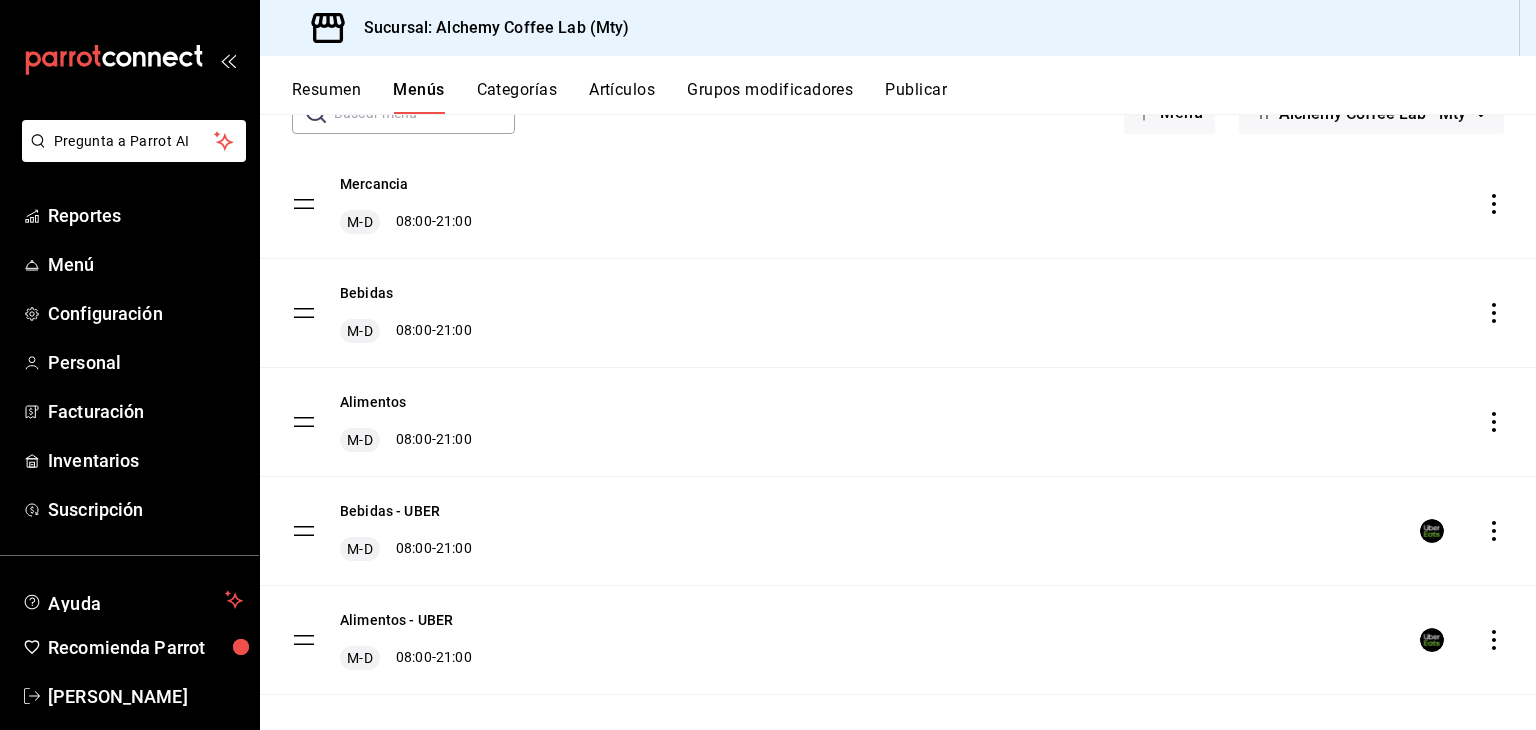 scroll, scrollTop: 158, scrollLeft: 0, axis: vertical 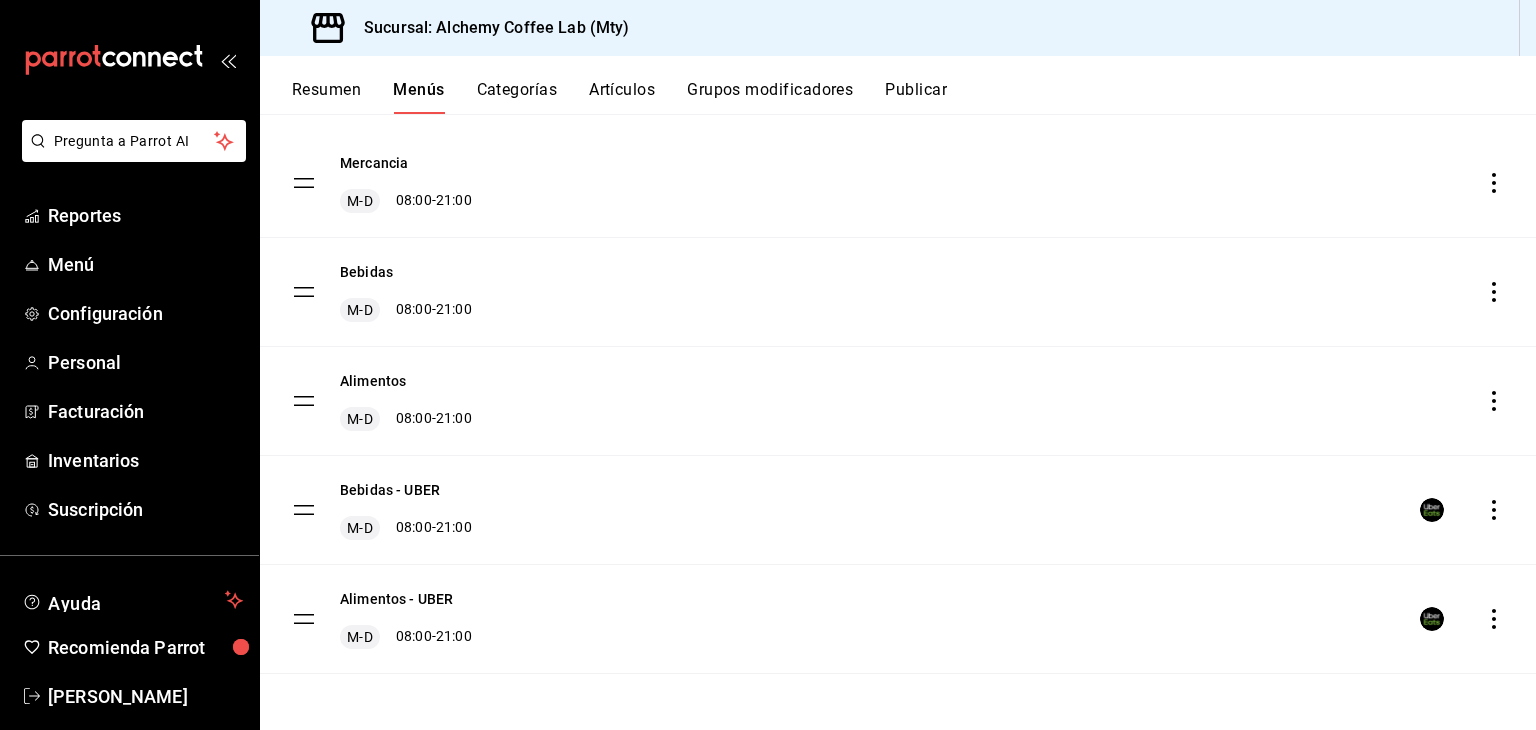 click on "Categorías" at bounding box center [517, 97] 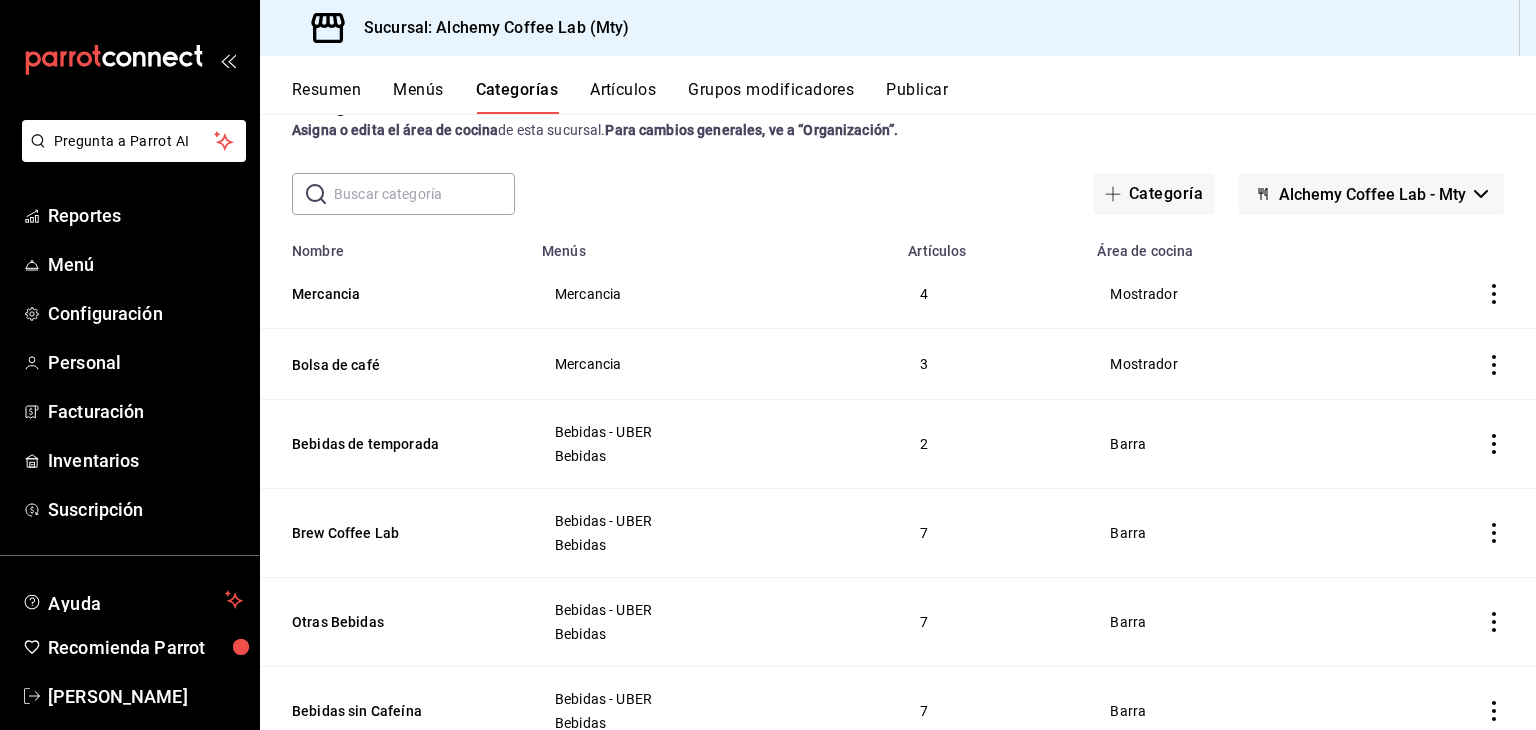 scroll, scrollTop: 0, scrollLeft: 0, axis: both 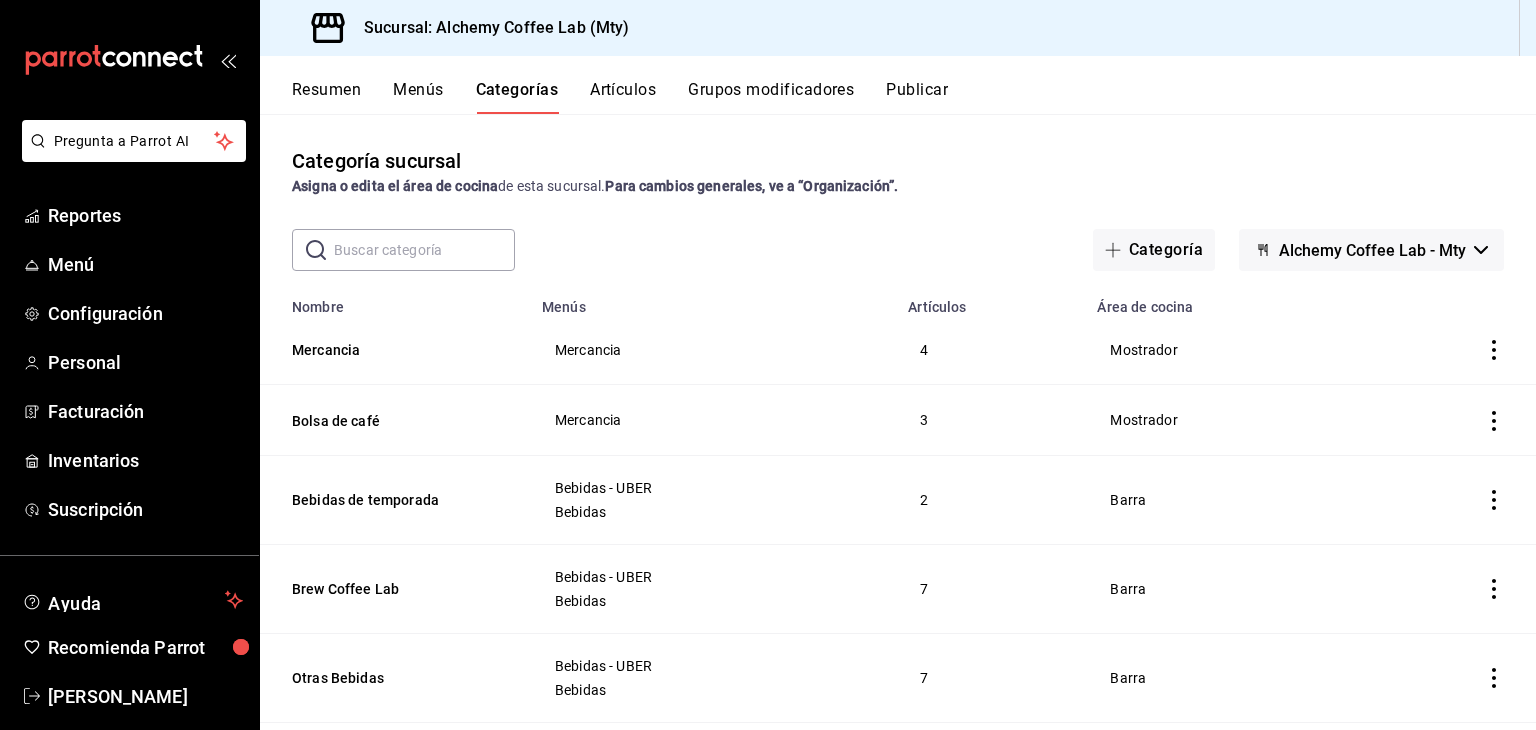 click on "Menús" at bounding box center (418, 97) 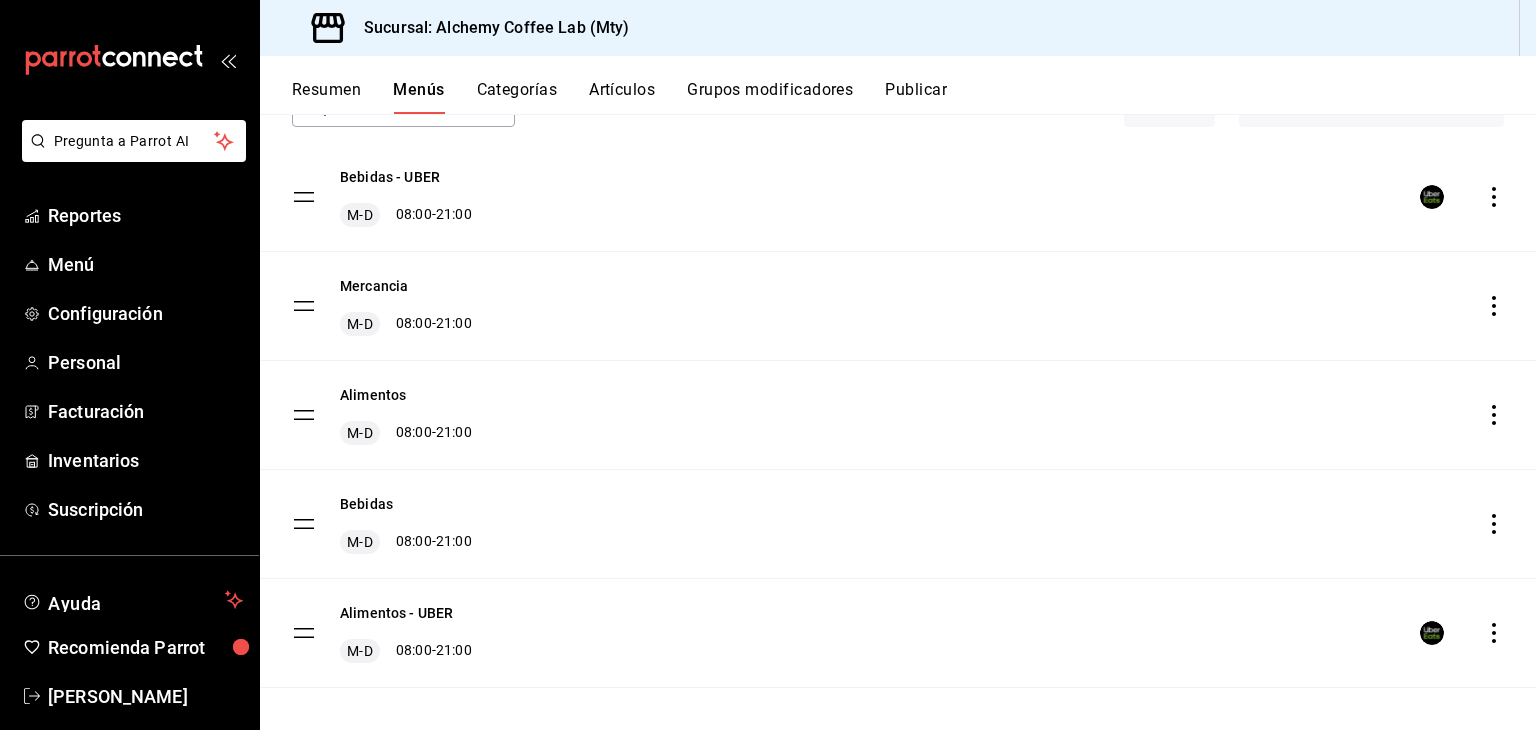 scroll, scrollTop: 158, scrollLeft: 0, axis: vertical 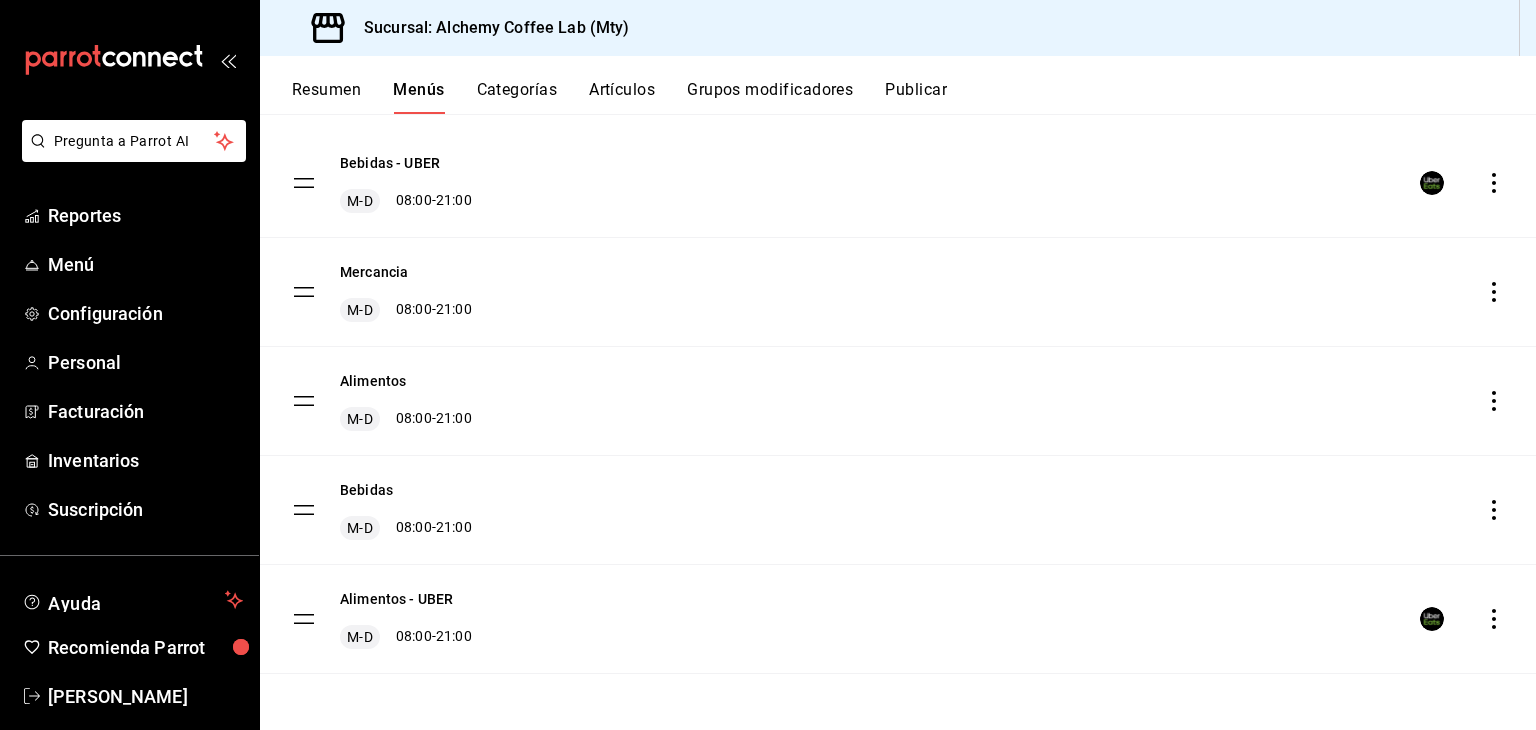 click on "Bebidas - UBER M-D 08:00  -  21:00 Mercancia M-D 08:00  -  21:00 Alimentos M-D 08:00  -  21:00 Bebidas M-D 08:00  -  21:00 Alimentos - UBER M-D 08:00  -  21:00" at bounding box center (898, 401) 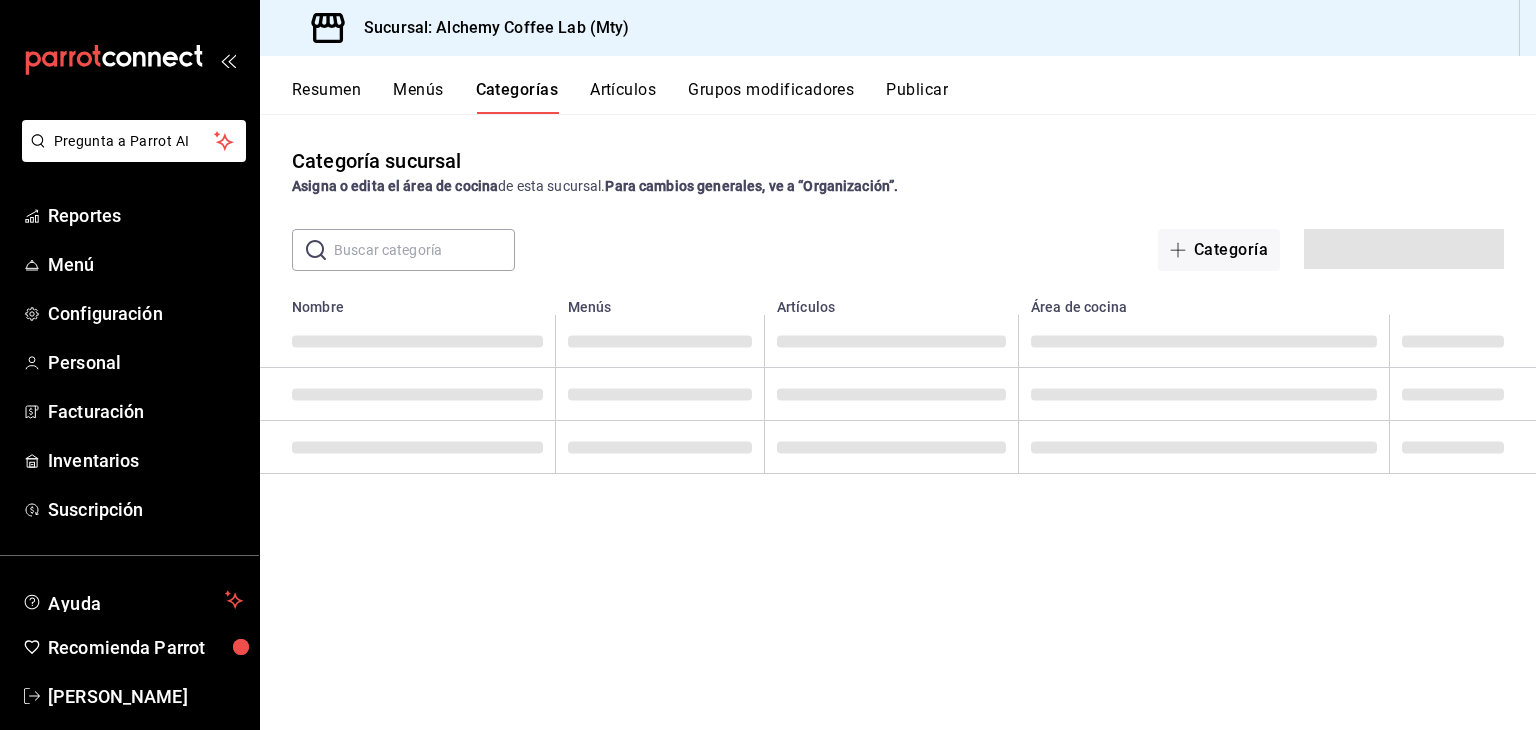 click on "Resumen" at bounding box center (326, 97) 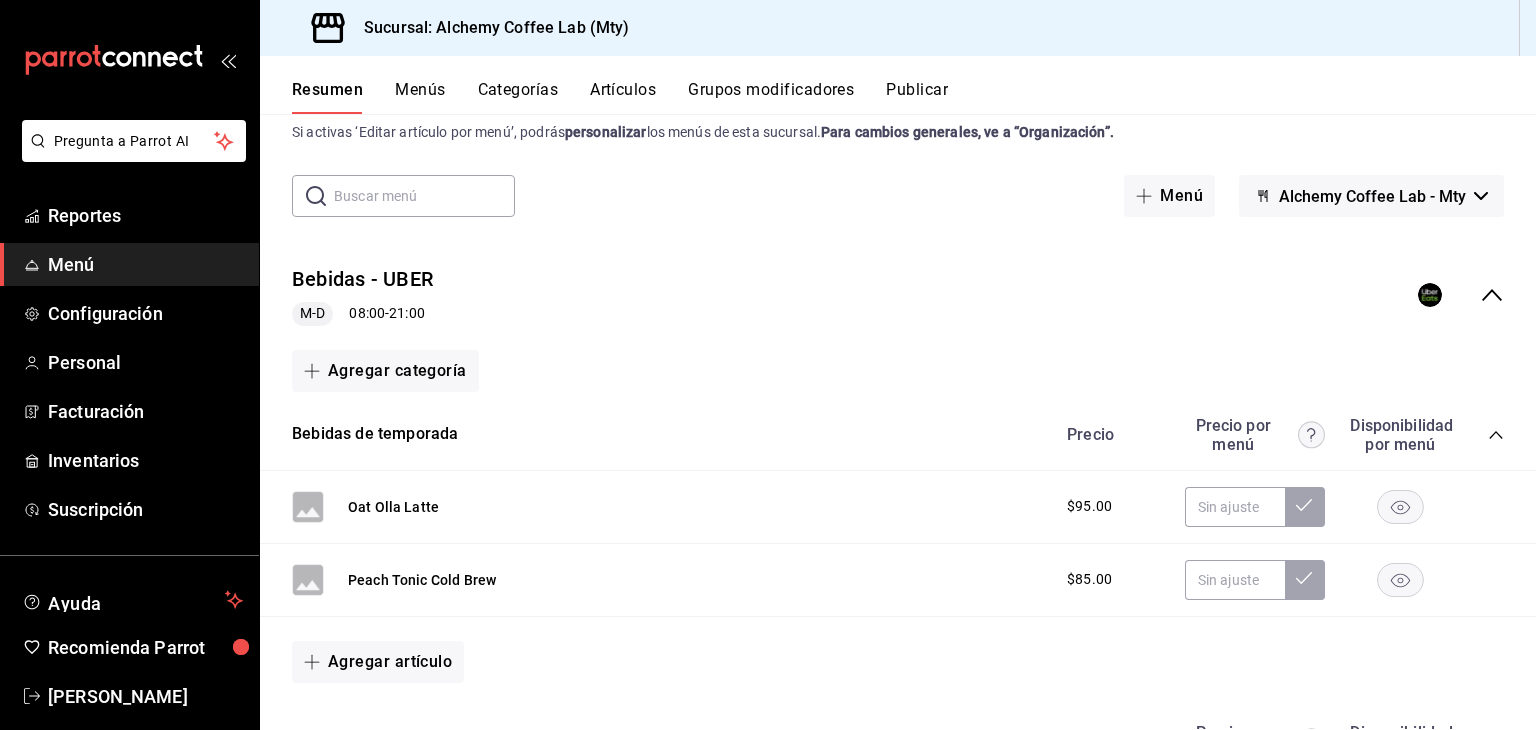 scroll, scrollTop: 0, scrollLeft: 0, axis: both 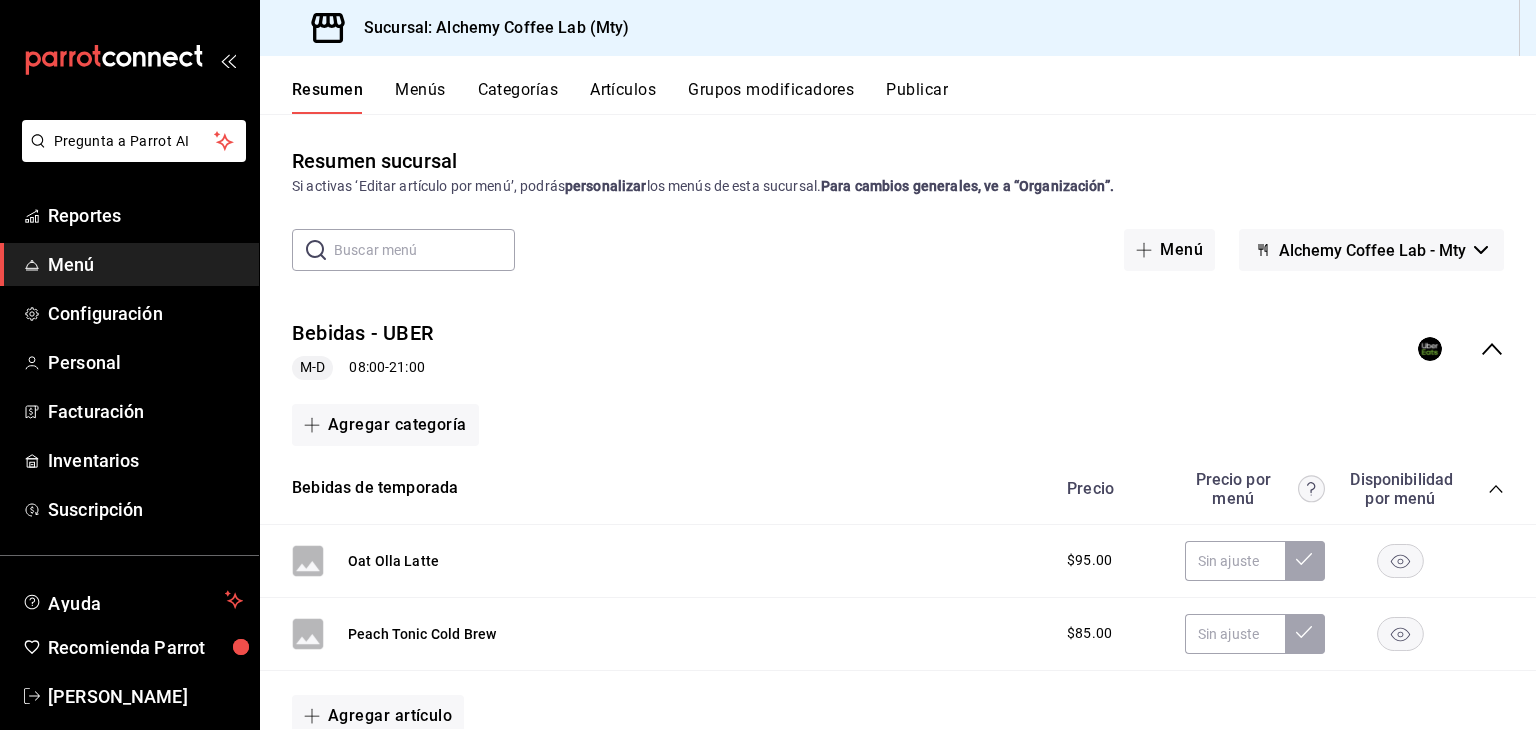 click on "Bebidas - UBER M-D 08:00  -  21:00" at bounding box center [898, 349] 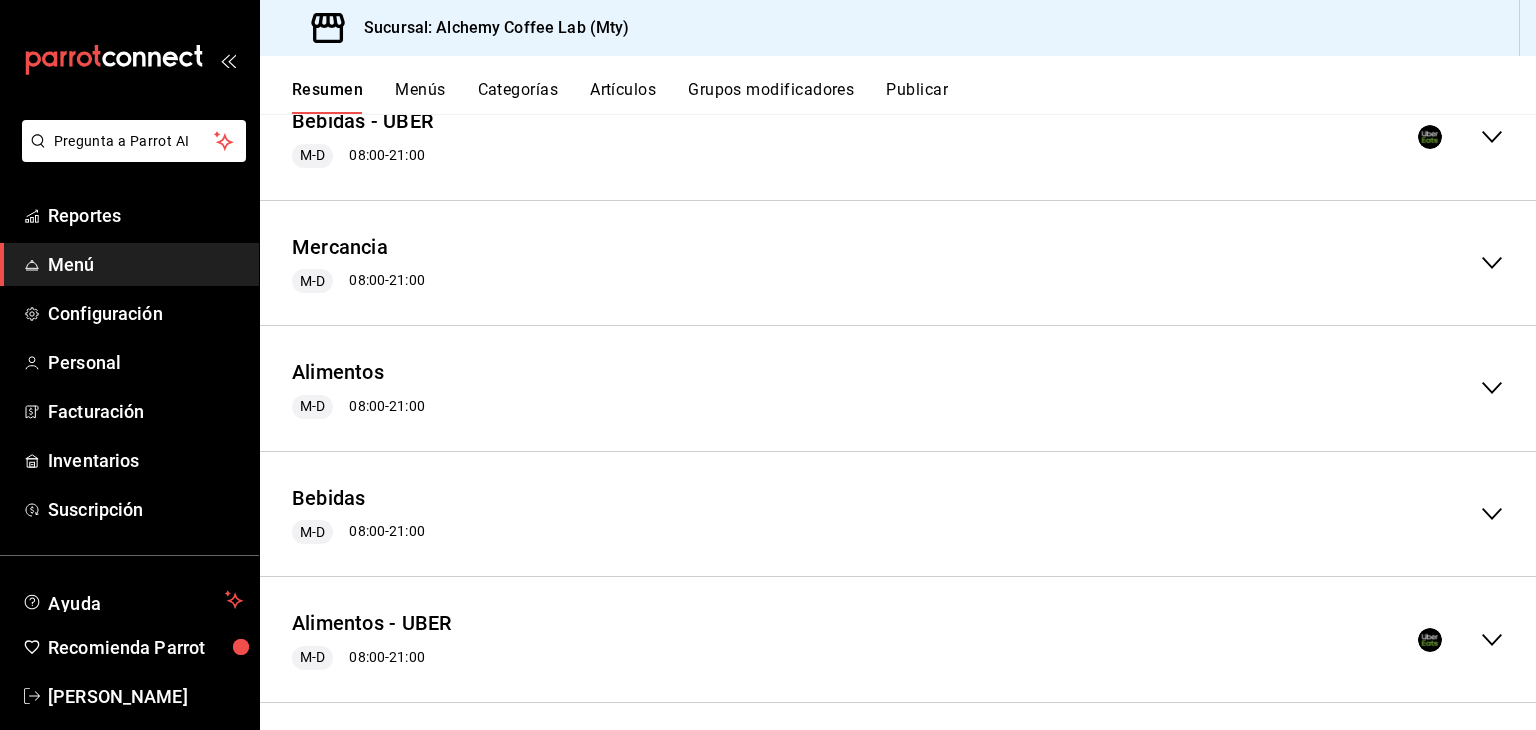 scroll, scrollTop: 225, scrollLeft: 0, axis: vertical 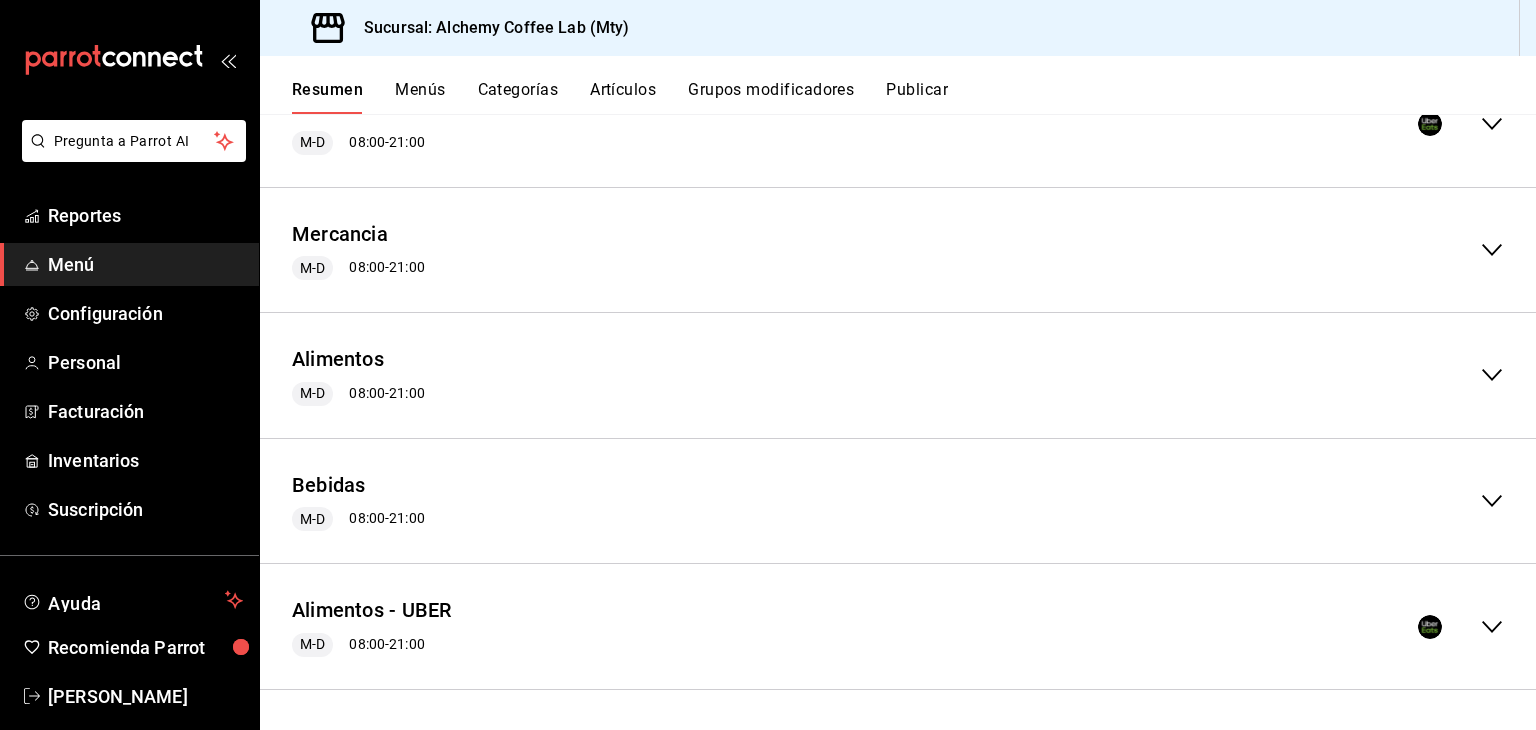drag, startPoint x: 600, startPoint y: 622, endPoint x: 607, endPoint y: 549, distance: 73.33485 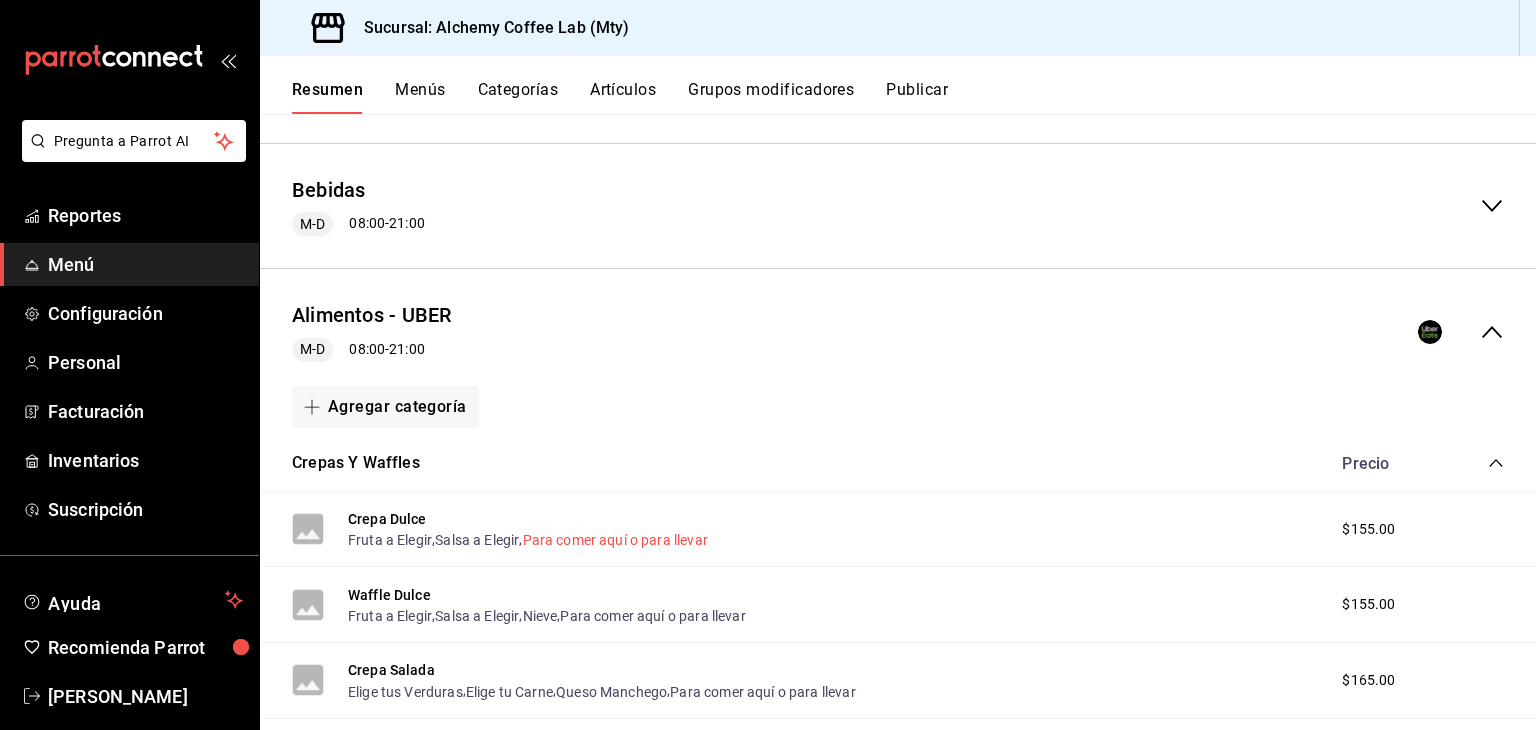 scroll, scrollTop: 500, scrollLeft: 0, axis: vertical 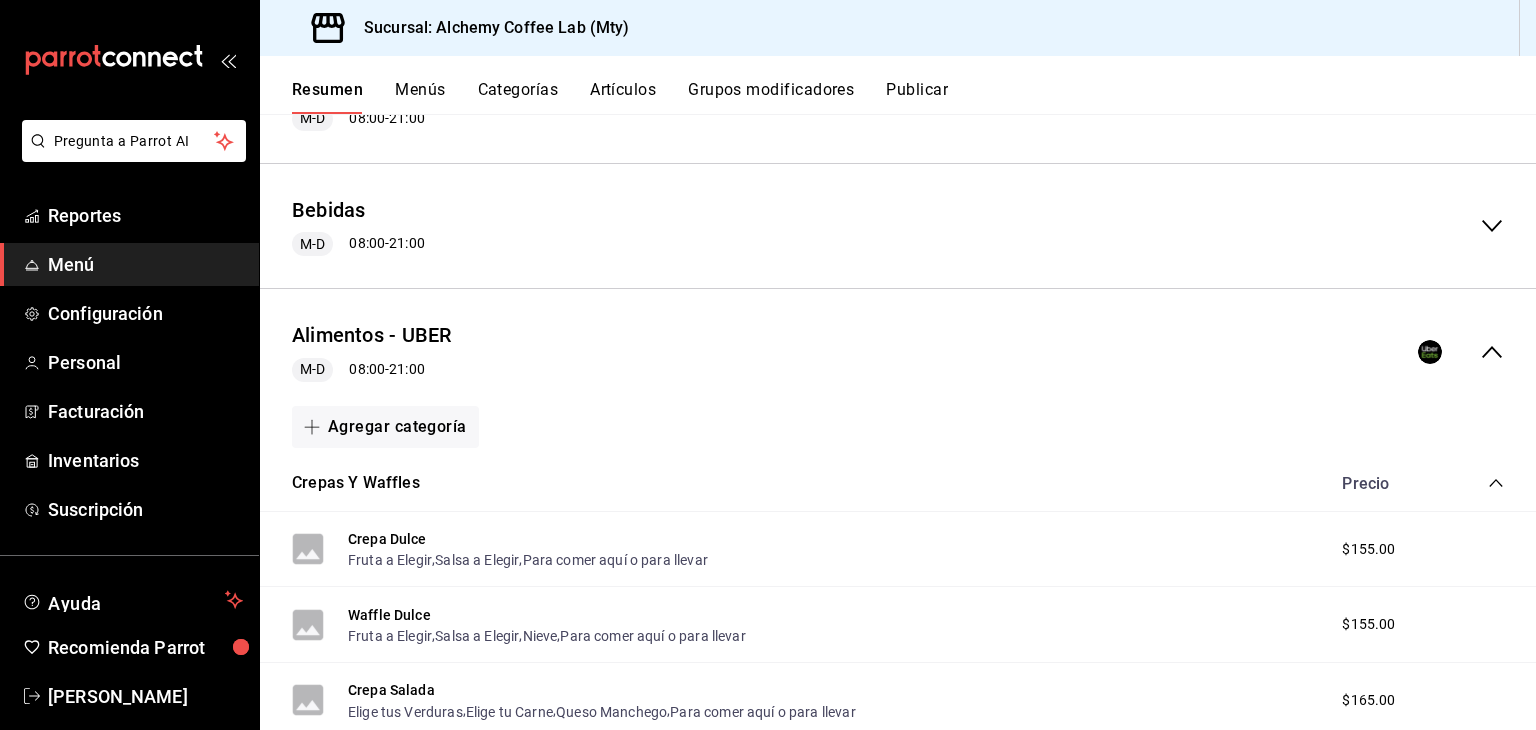 click 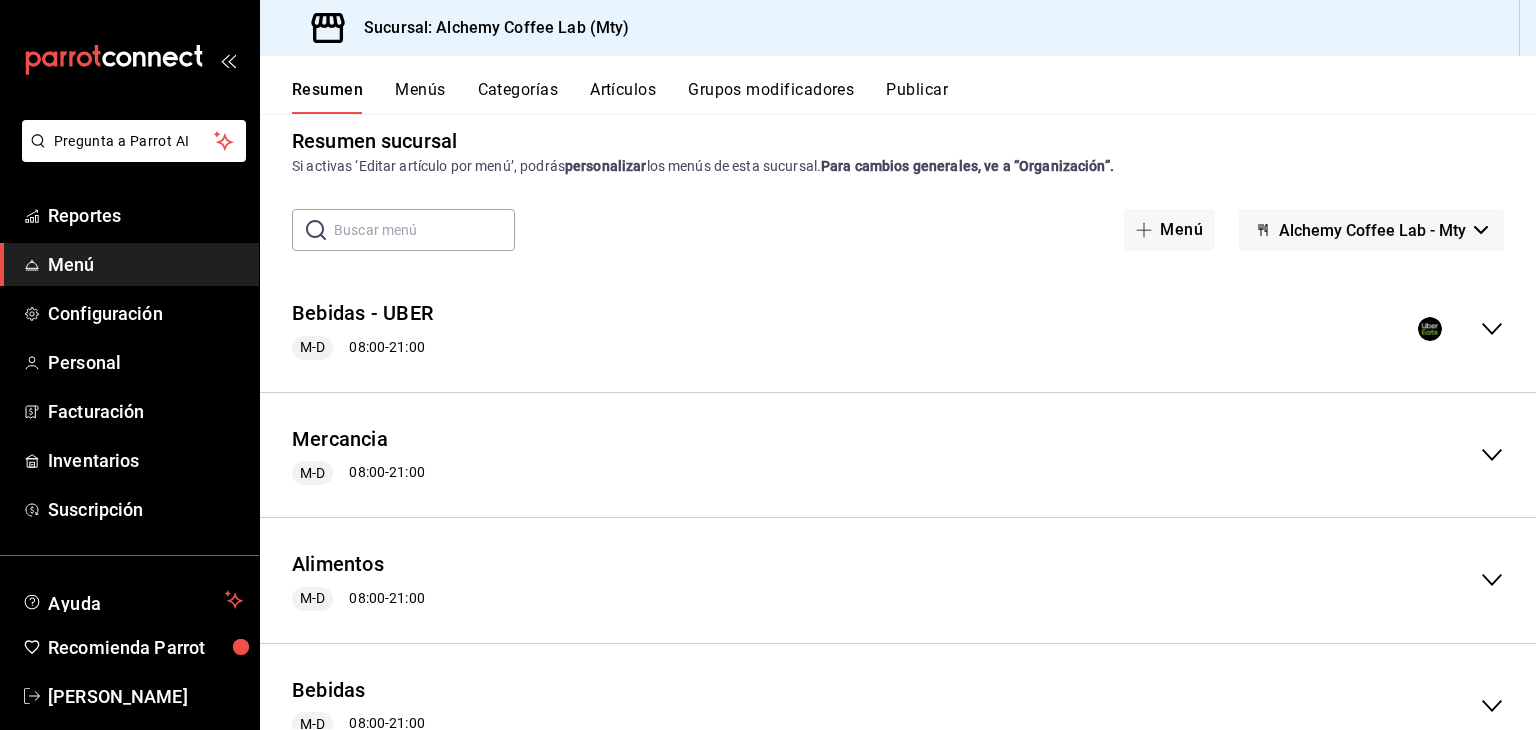 scroll, scrollTop: 0, scrollLeft: 0, axis: both 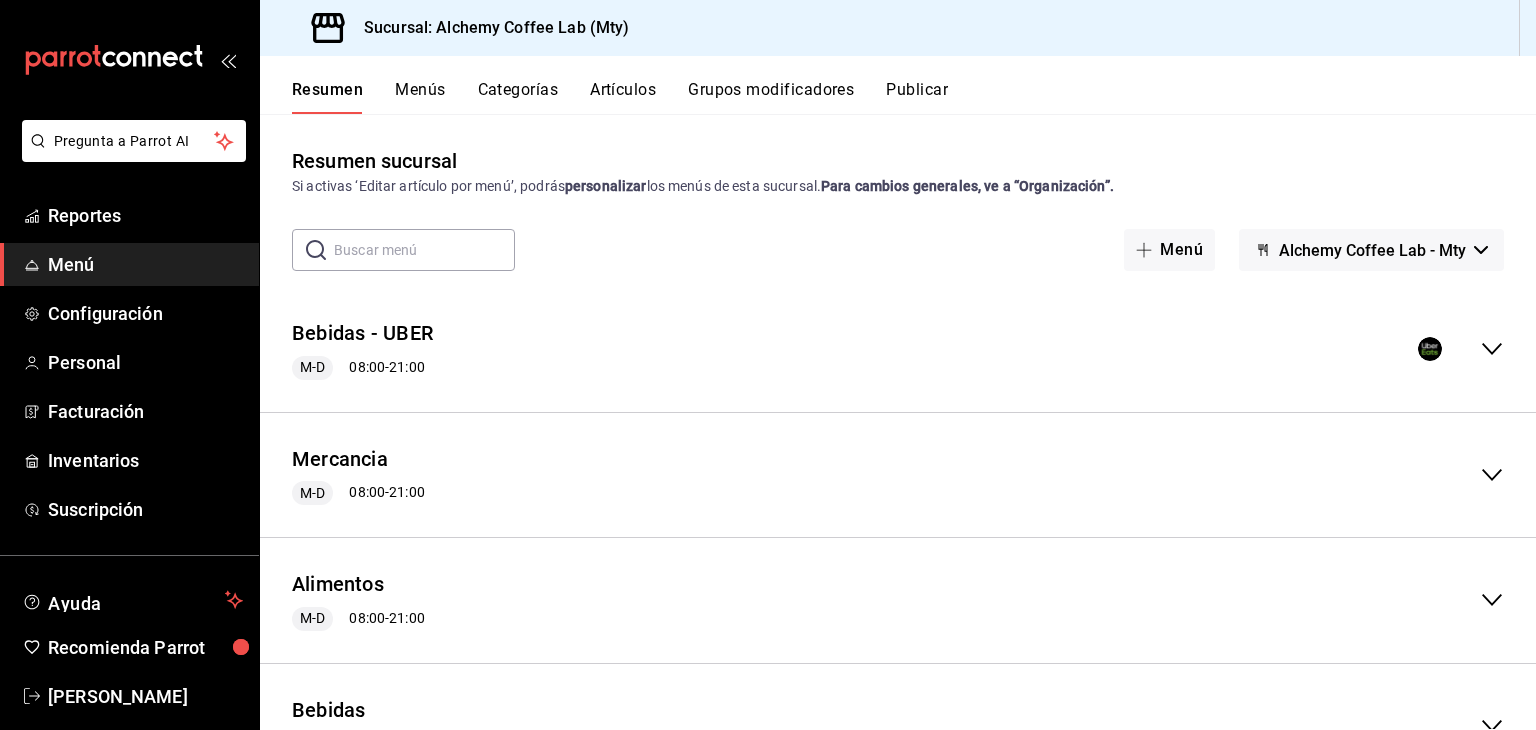 click on "Categorías" at bounding box center [518, 97] 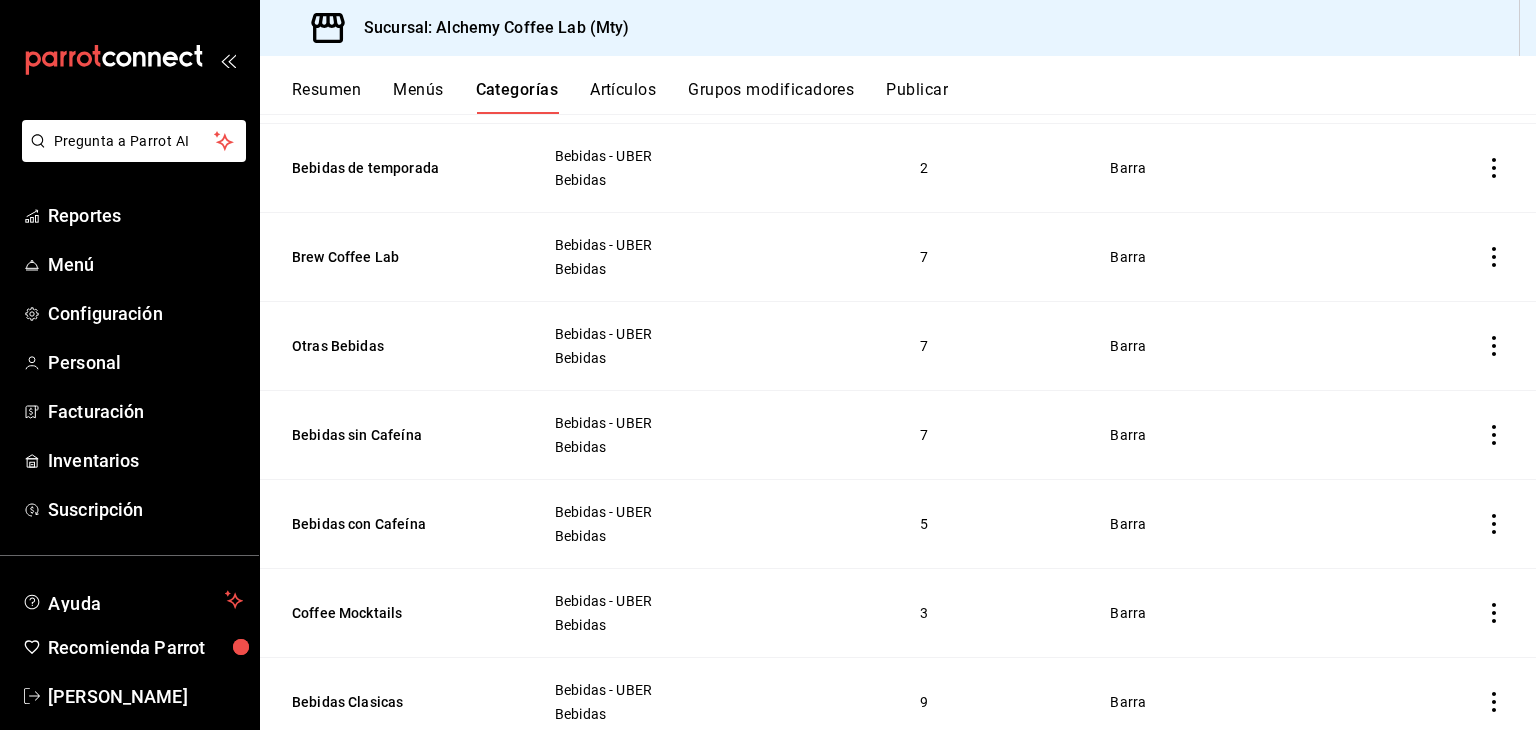 scroll, scrollTop: 400, scrollLeft: 0, axis: vertical 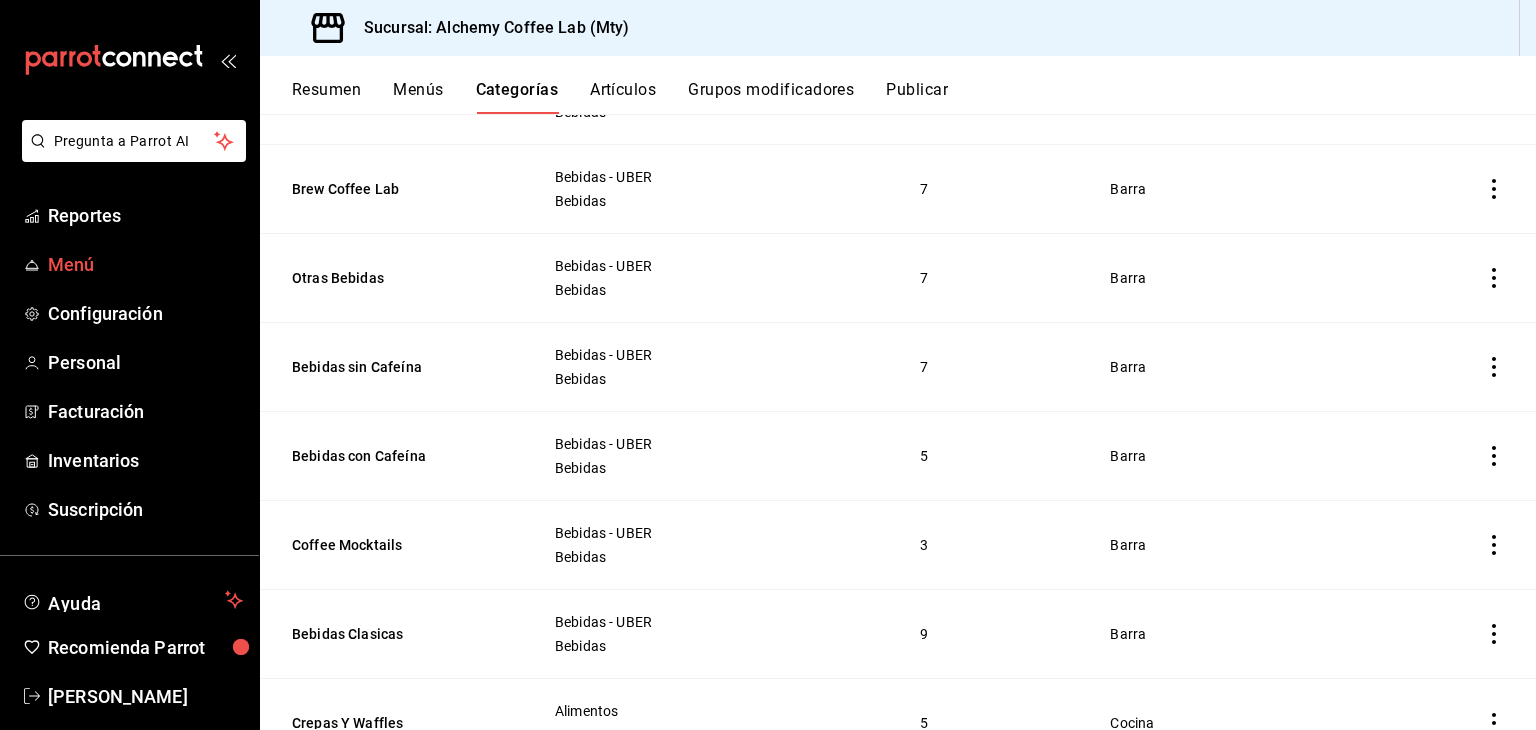 click on "Menú" at bounding box center (145, 264) 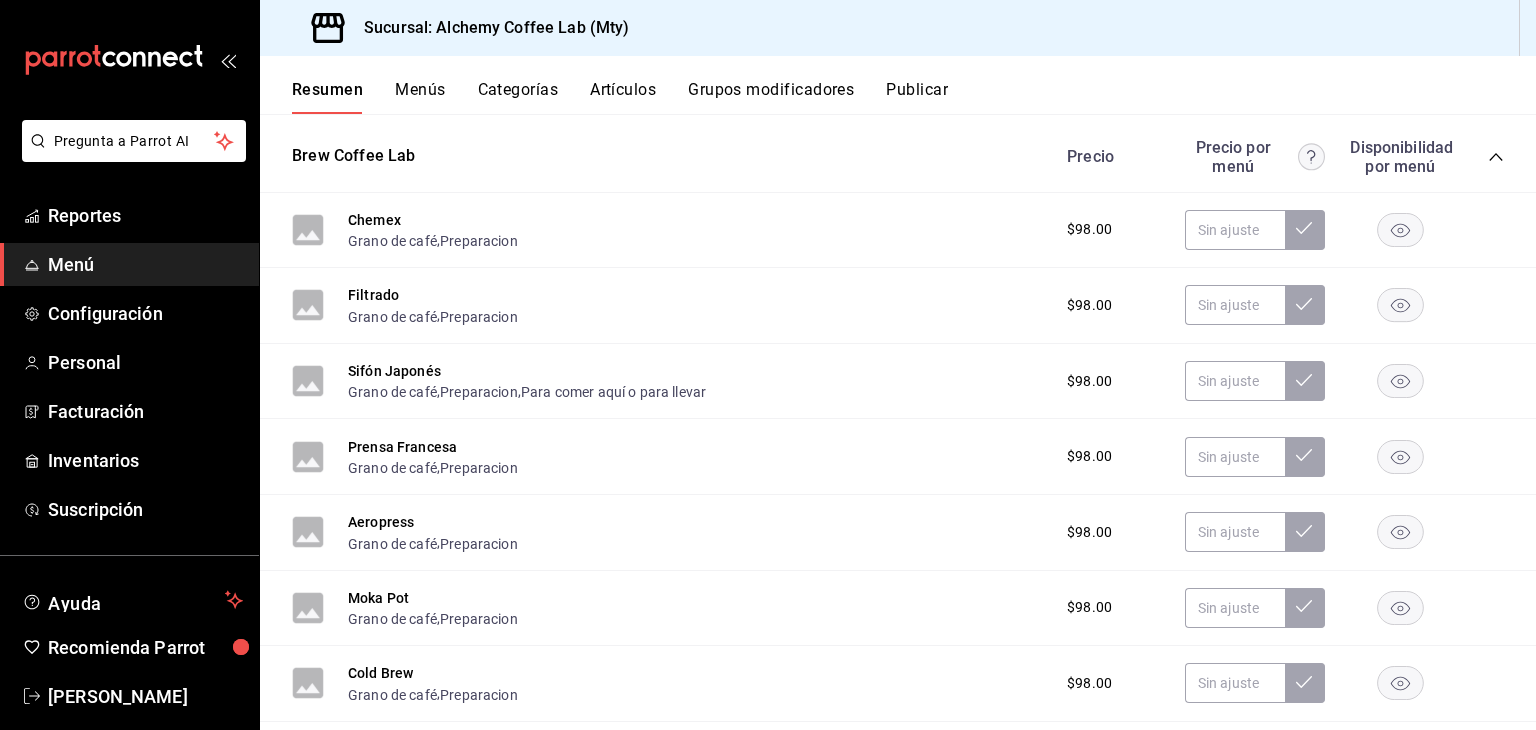 scroll, scrollTop: 800, scrollLeft: 0, axis: vertical 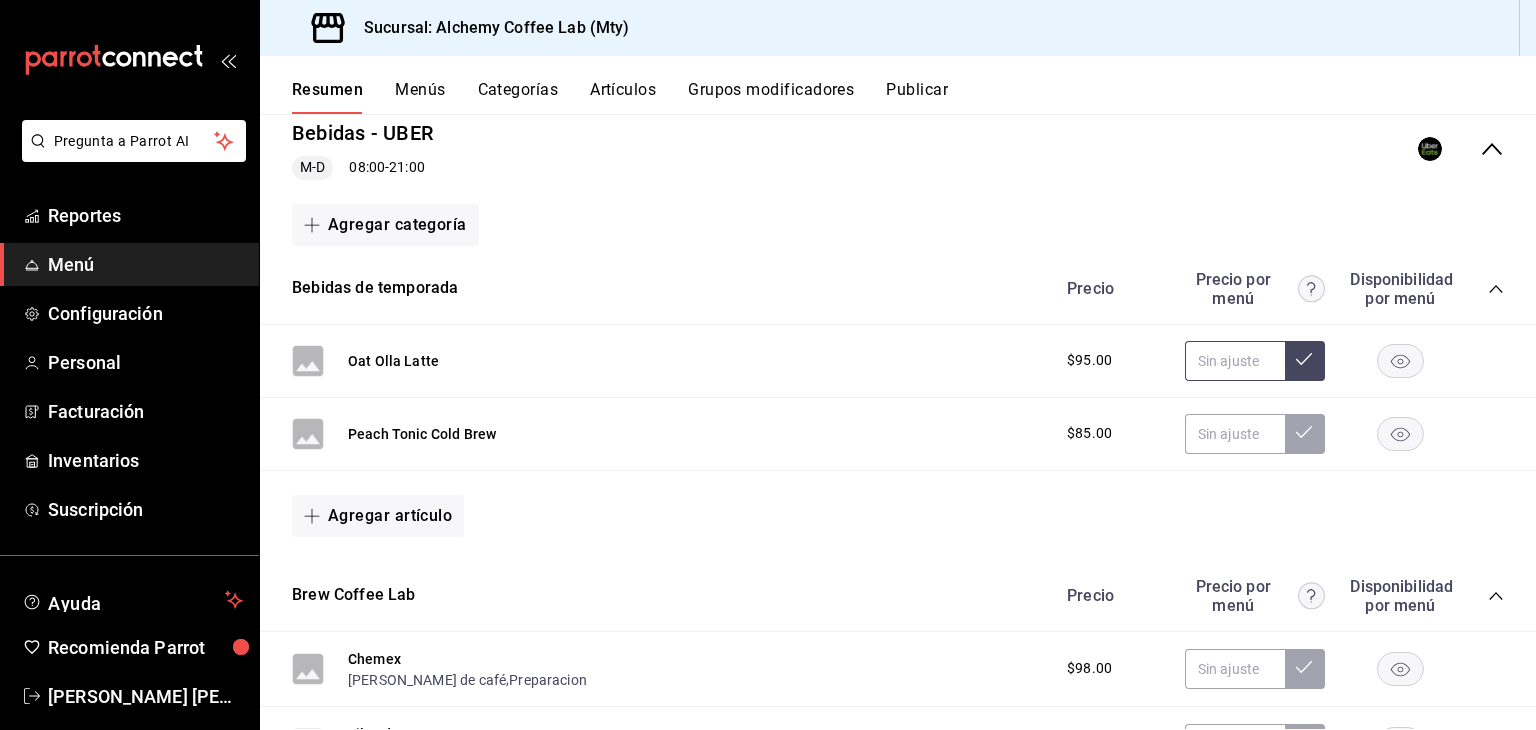 click 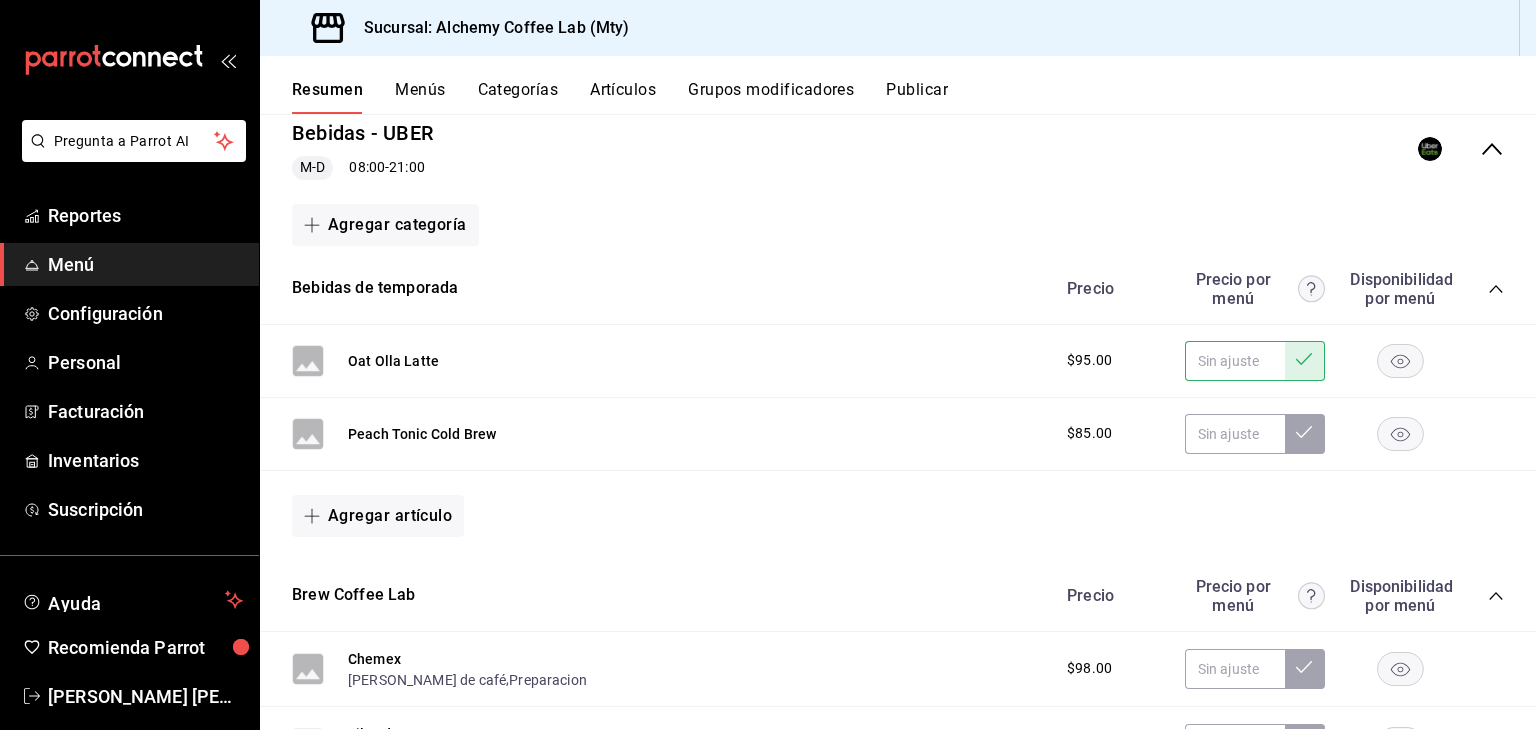 click 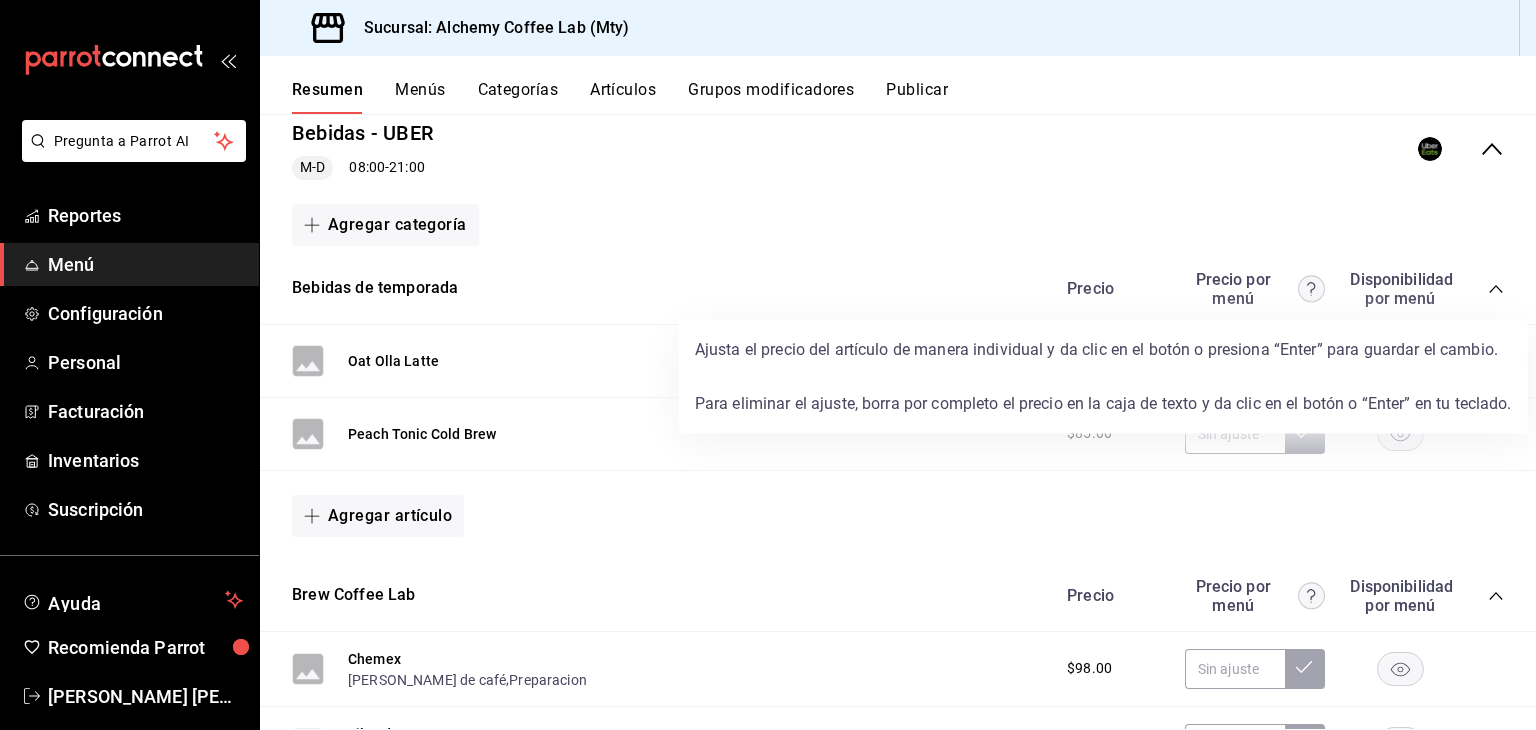 click 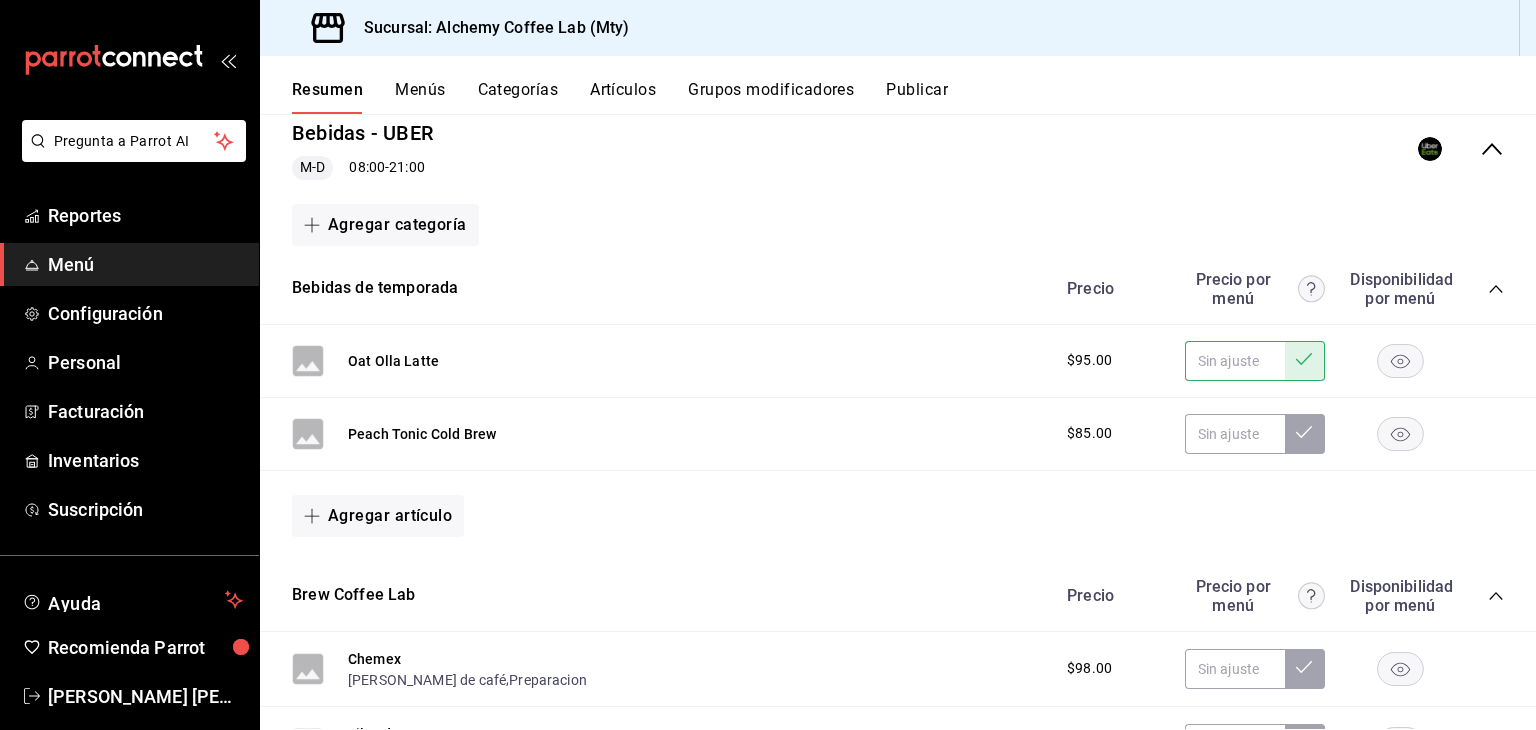 click on "$85.00" at bounding box center (1089, 433) 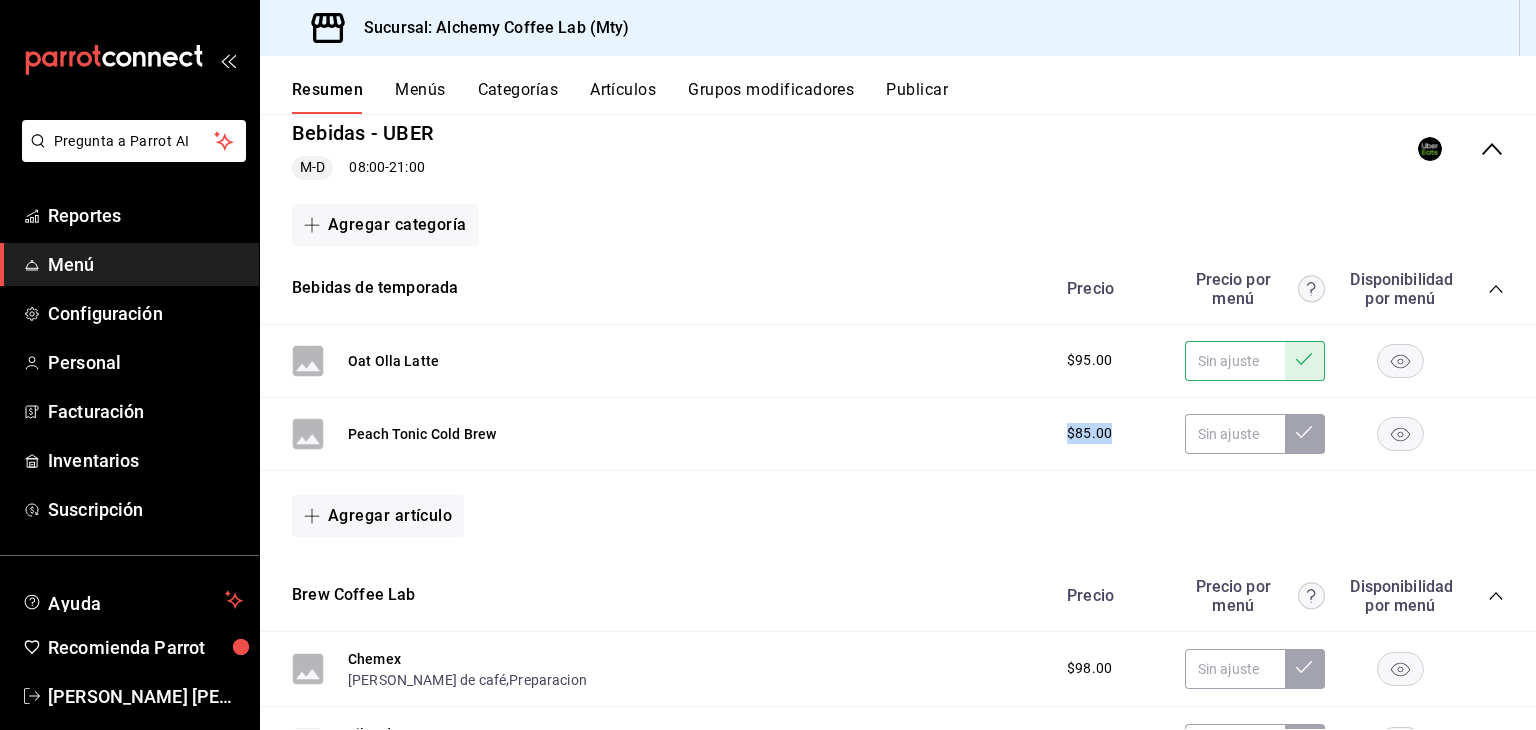 drag, startPoint x: 1097, startPoint y: 433, endPoint x: 1053, endPoint y: 437, distance: 44.181442 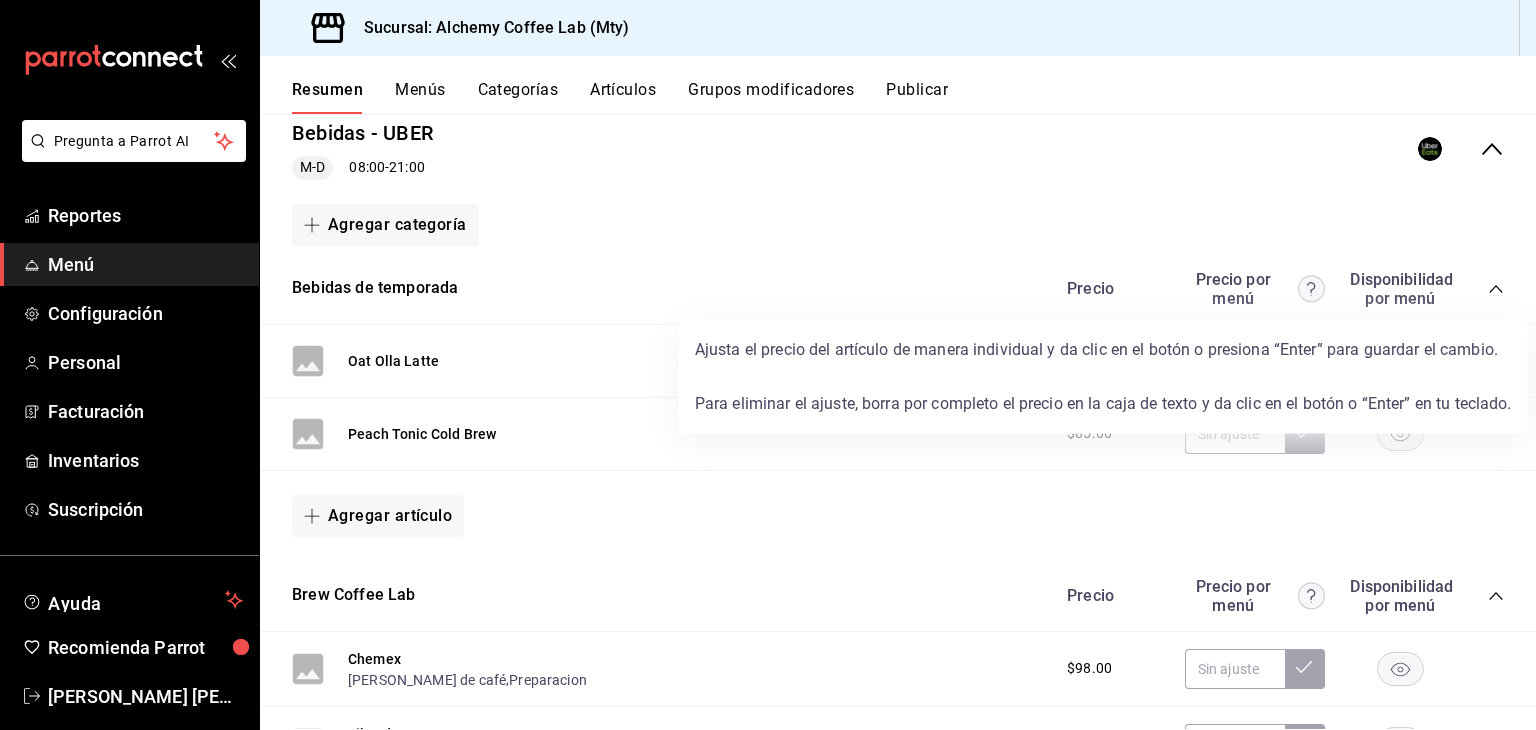 click 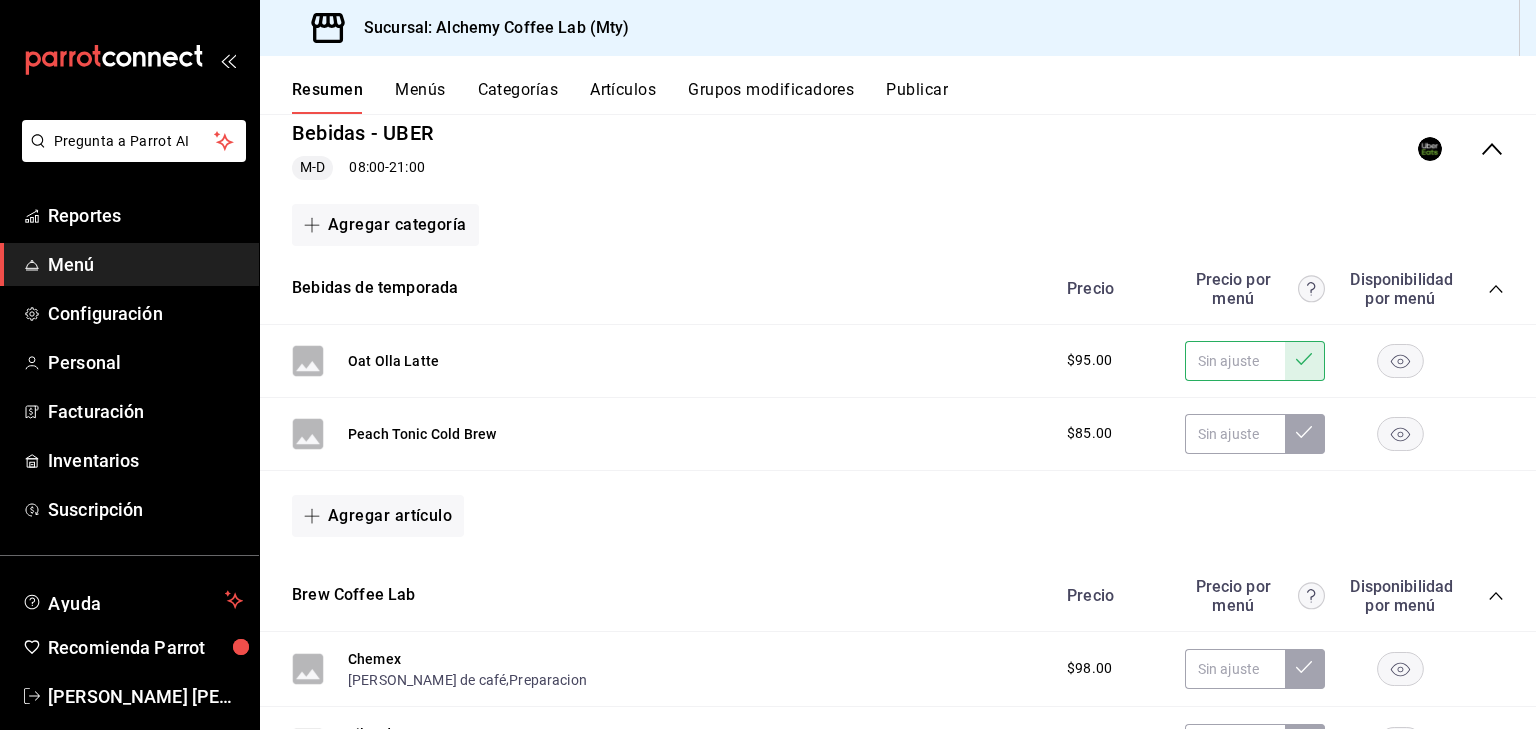 click on "Artículos" at bounding box center [623, 97] 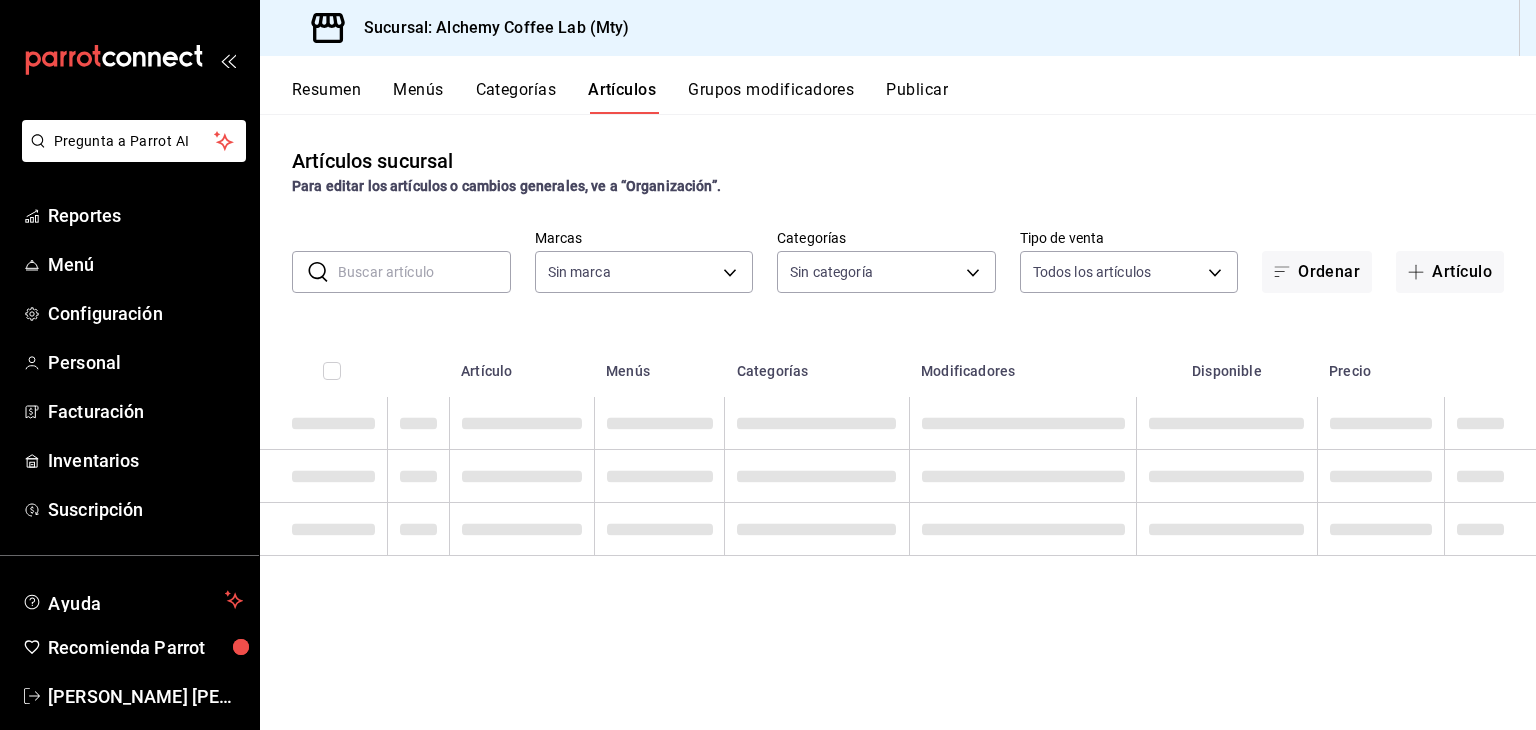 type on "147fd5db-d129-484d-8765-362391796a66" 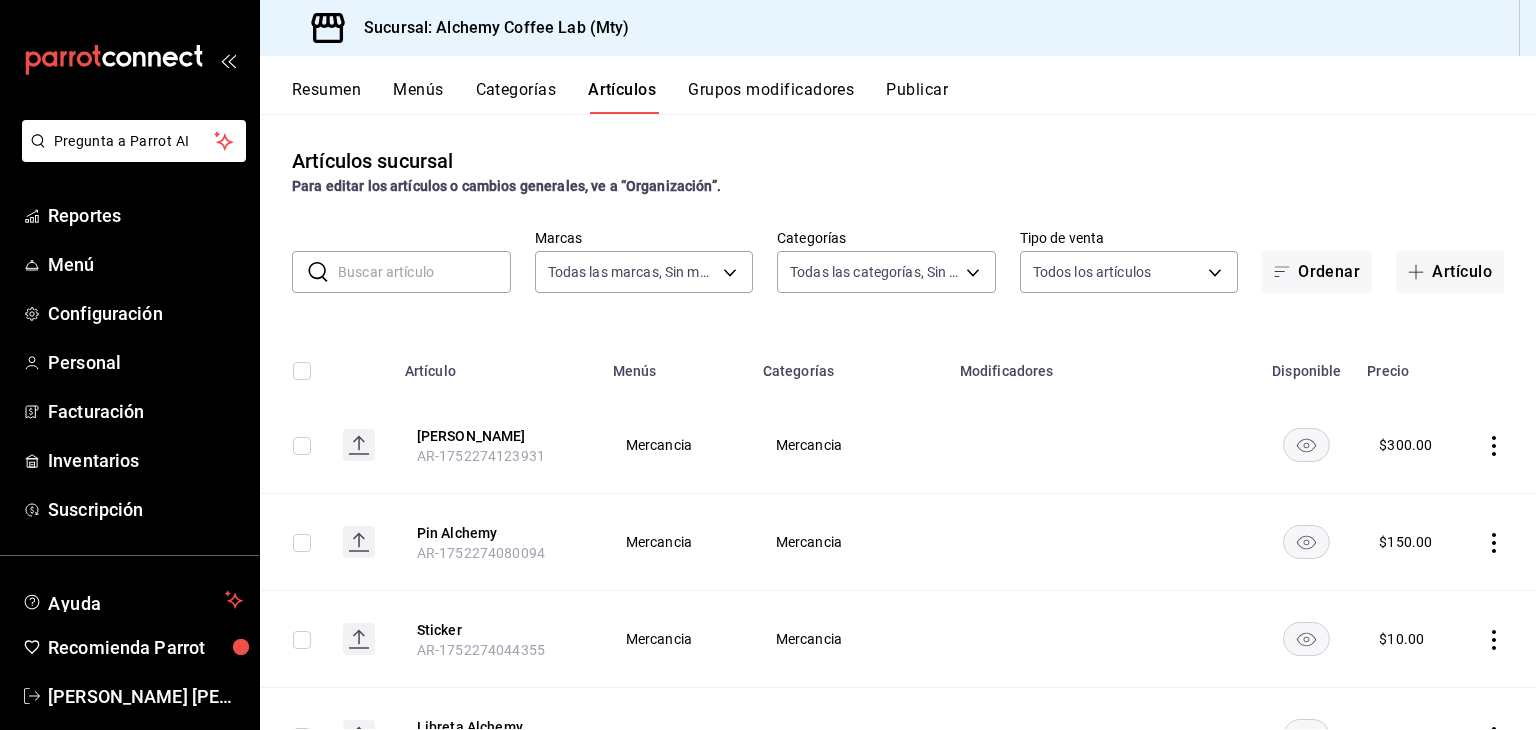 type on "32a25308-5a1a-4b27-9101-20aae4ecbe3b,5720fba0-4b3c-4af1-99c2-310b9d32b626,6f391e13-d369-4fd1-9e07-81fa35695065,6cee18f7-63d6-4ae0-a5fa-7f66450c5234,8f56fa9d-b5f7-423d-8f11-eda24a9be7dc,0959238c-b2f0-4e50-a72b-9acd913a0e6d,87d7d329-ef4d-4ea2-b0cc-7aa43f232e86,0d94947a-2237-44fd-9659-405017dccbcb,4f878af2-bd33-4ff2-b57a-7be79110d9e1,7dbad2d2-8702-4494-bd85-95c08bbe0766,19e81b95-3a6a-45a7-b76c-705b7ea18356,ab0ce2b7-02f2-4a6d-b2a0-8d884bdd482f,f61d6689-96be-4dbf-b04d-1c056a84d092,bbe26e67-8ee3-44bb-aa42-10b56f436607,868379b8-0d20-4bb5-b8c7-30117c1a963f,3b48f957-8fb6-4fb6-81e1-ab77b4847770,0e1e856b-c234-4bde-b480-7e0d984a0171" 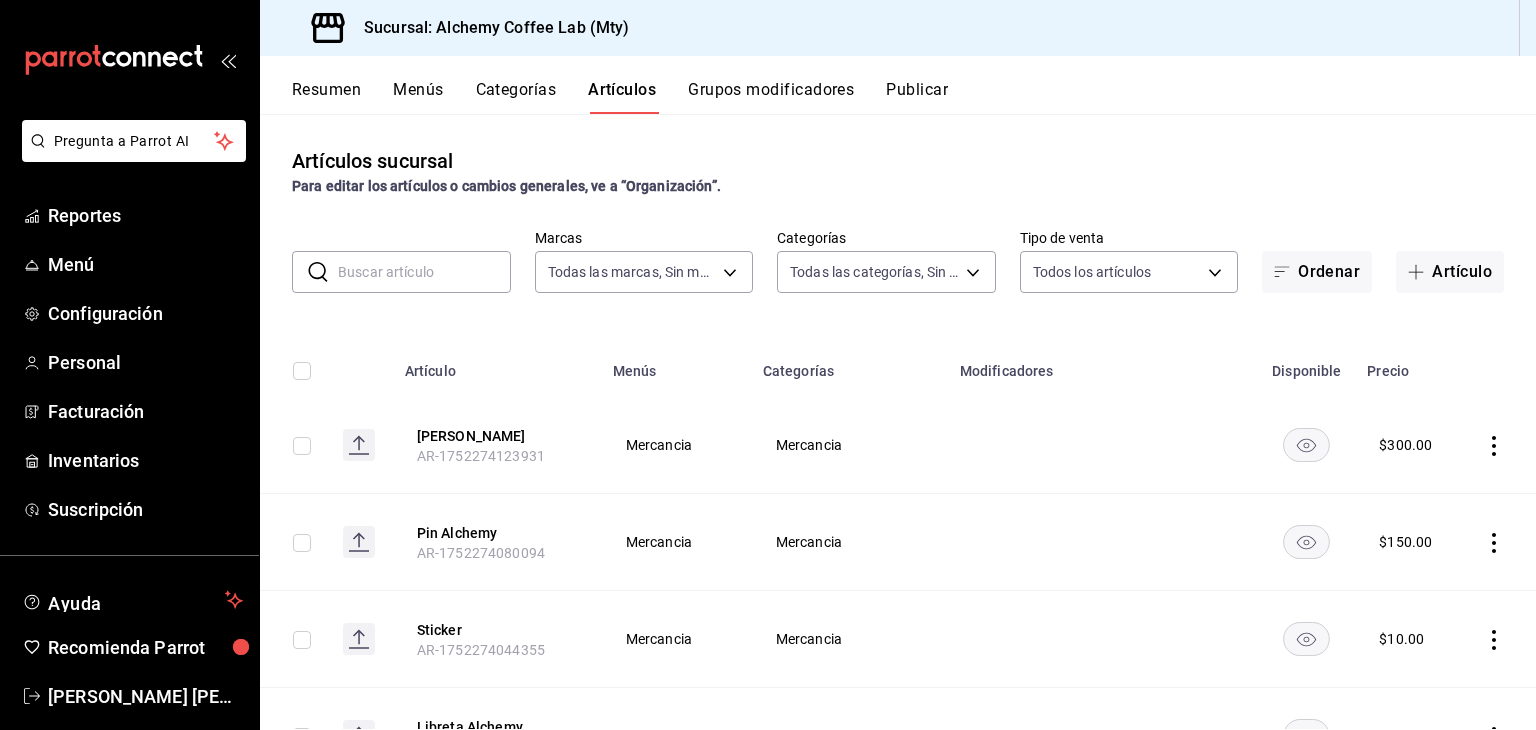click on "Resumen" at bounding box center [326, 97] 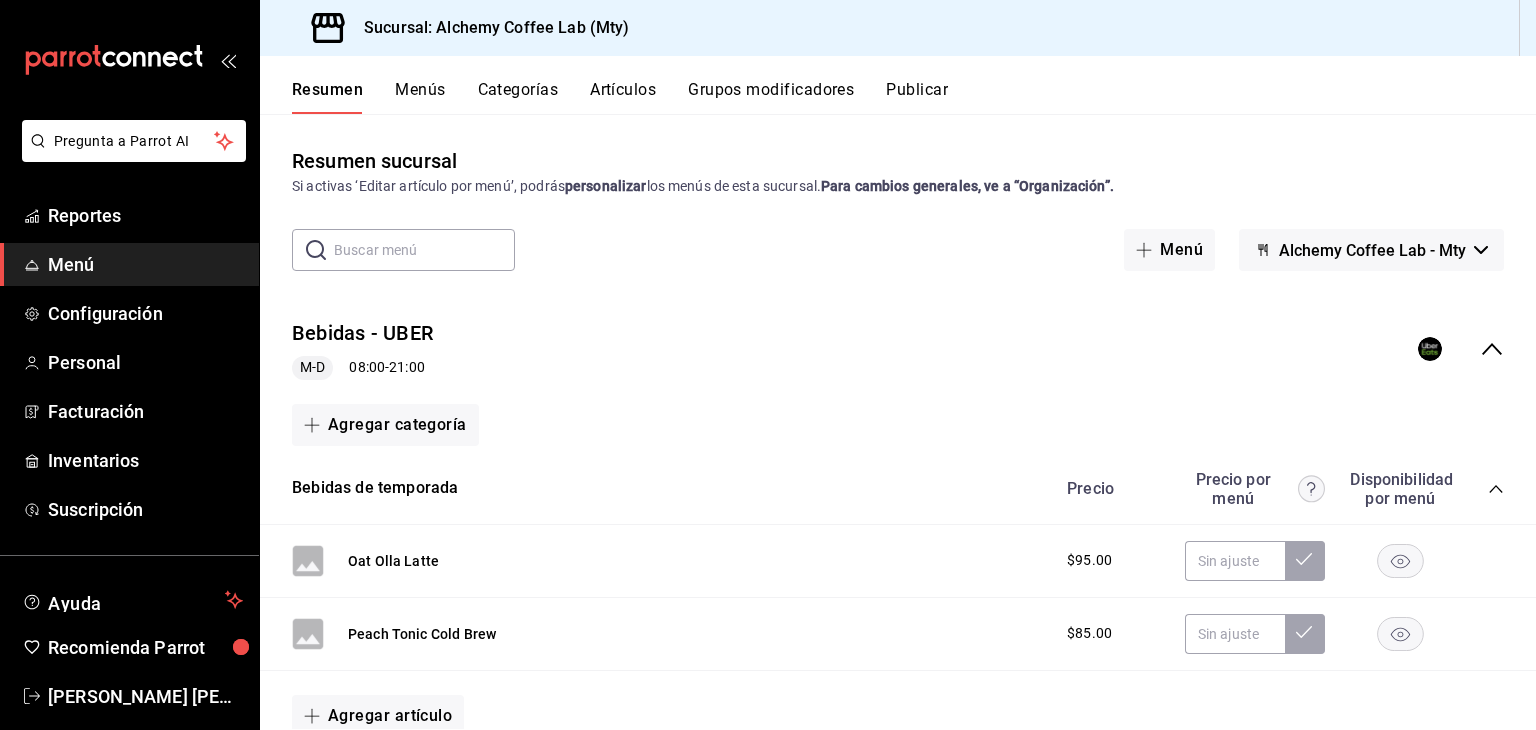 click on "$95.00" at bounding box center (1089, 560) 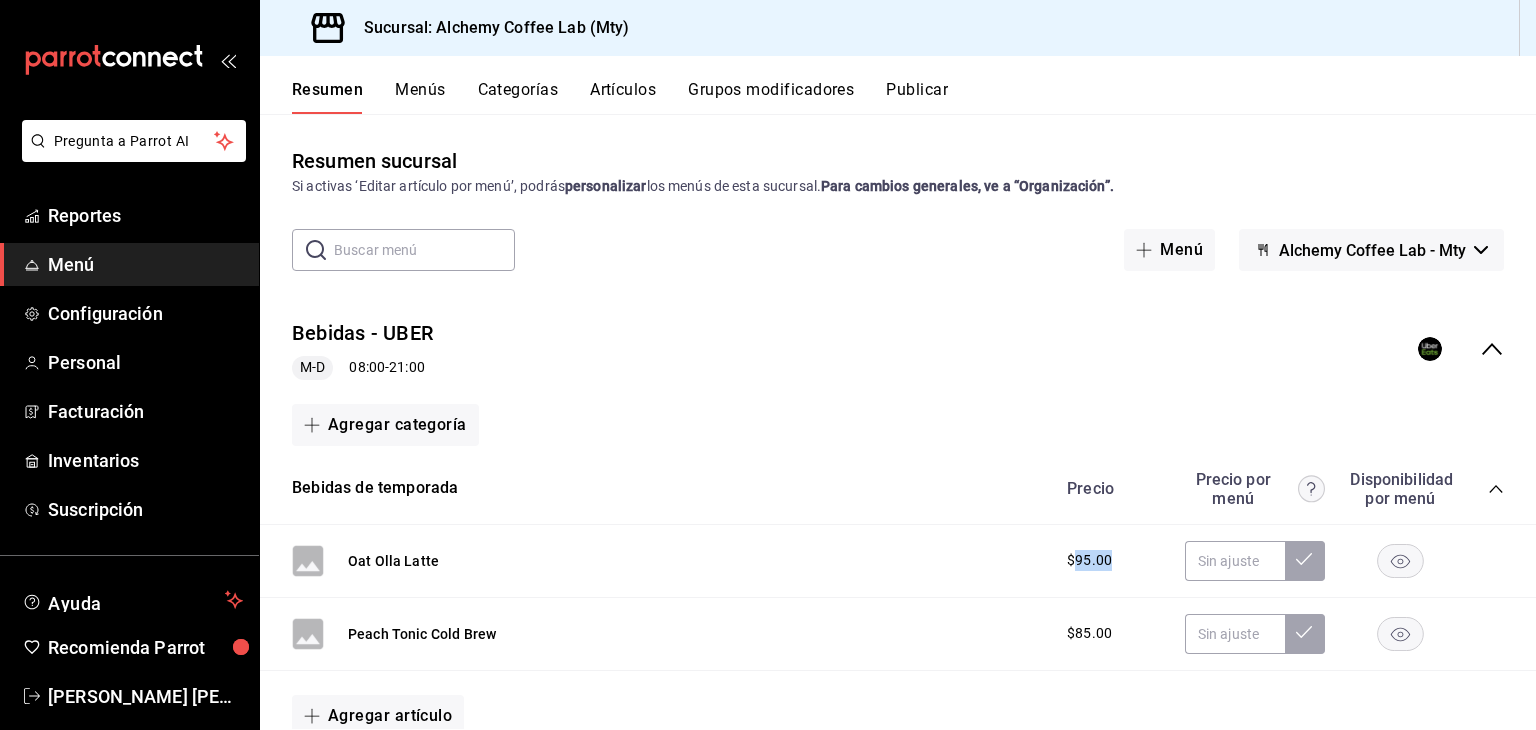 click on "$95.00" at bounding box center (1089, 560) 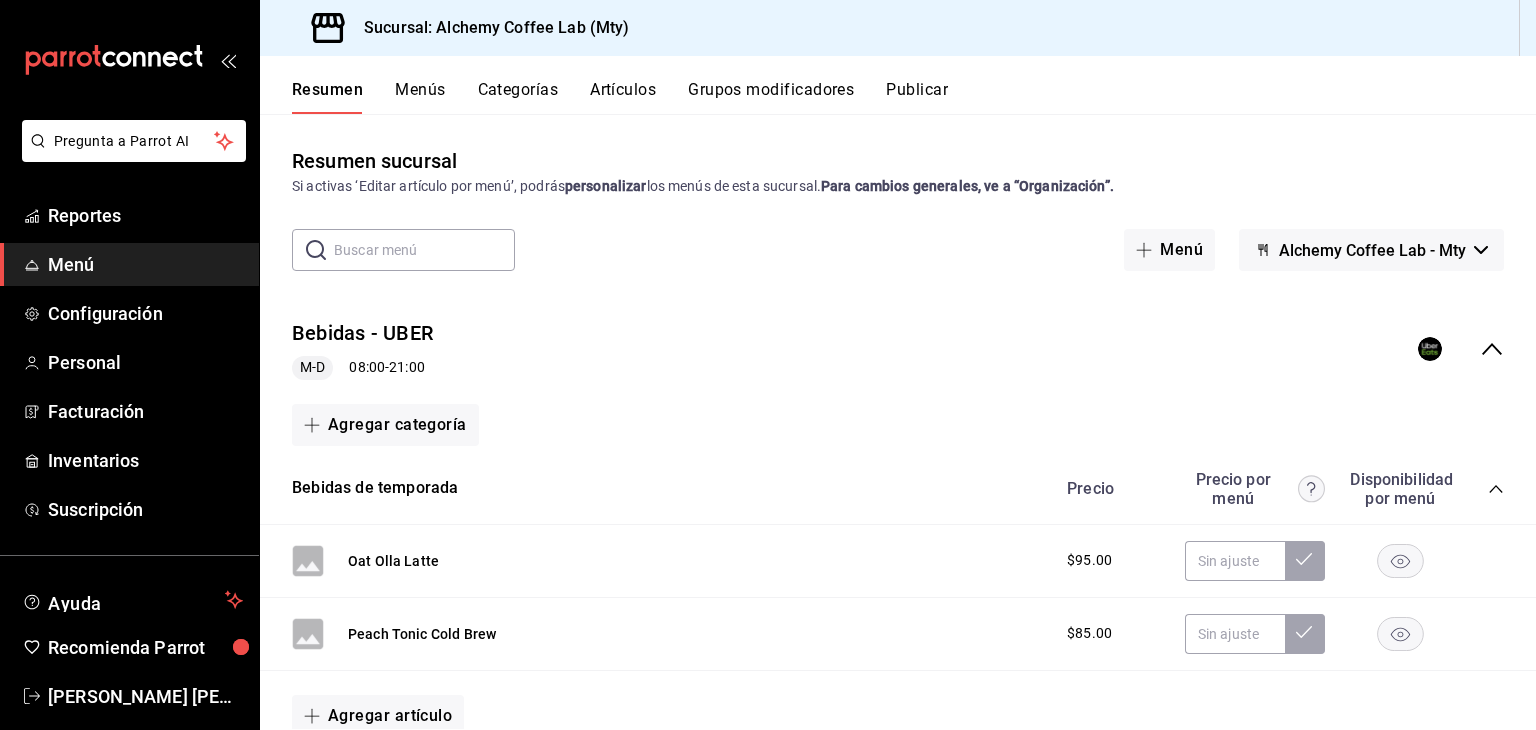 drag, startPoint x: 1268, startPoint y: 491, endPoint x: 1300, endPoint y: 490, distance: 32.01562 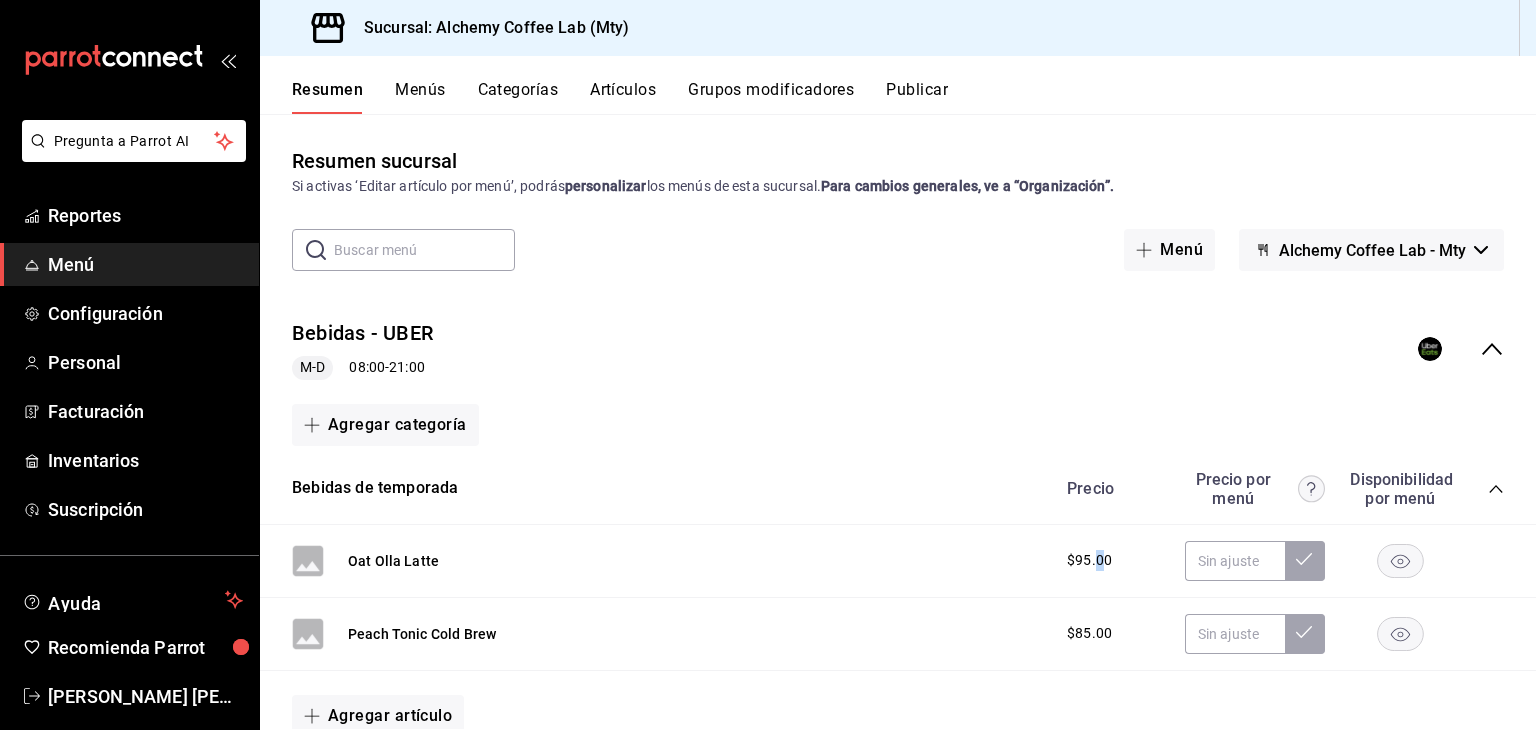 click on "$95.00" at bounding box center (1089, 560) 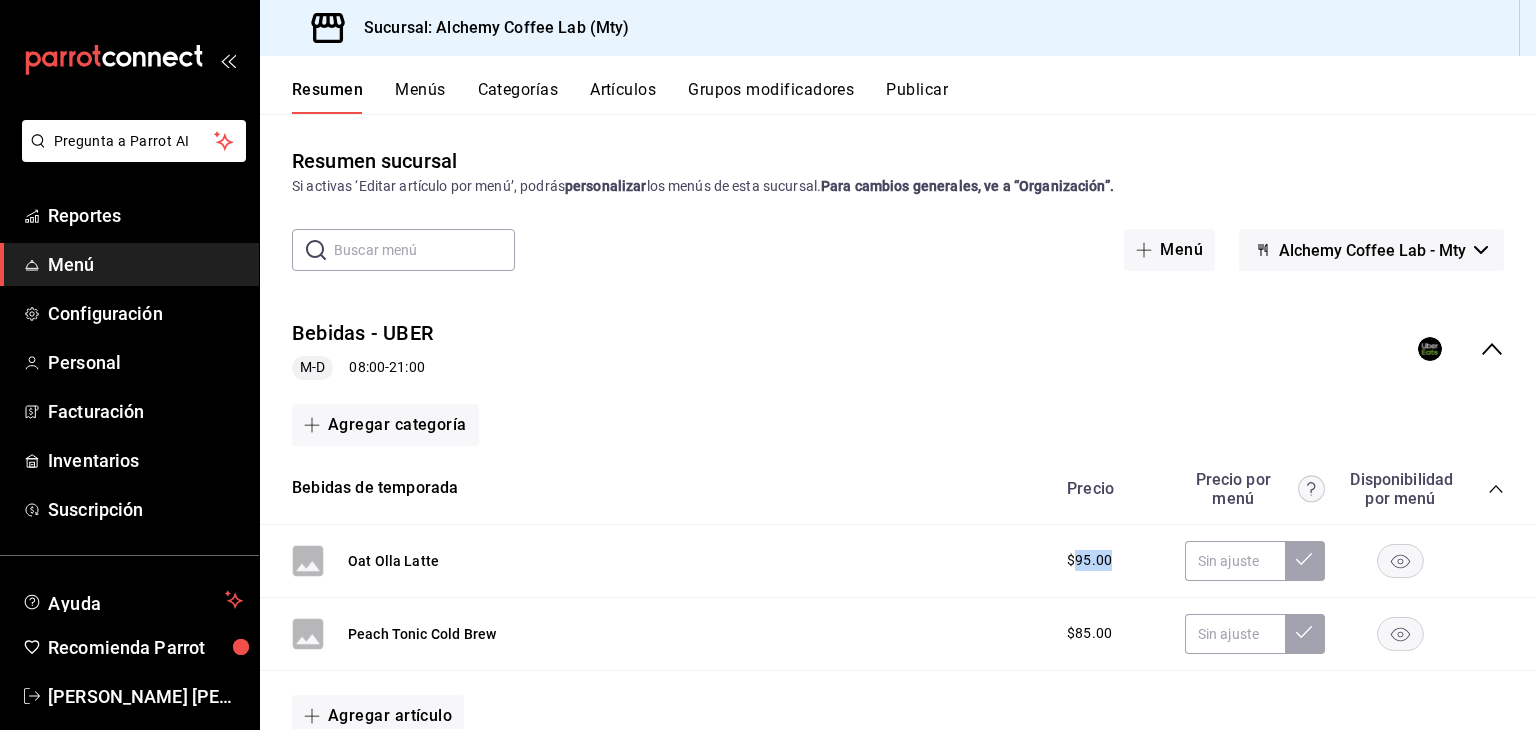 click on "$95.00" at bounding box center [1089, 560] 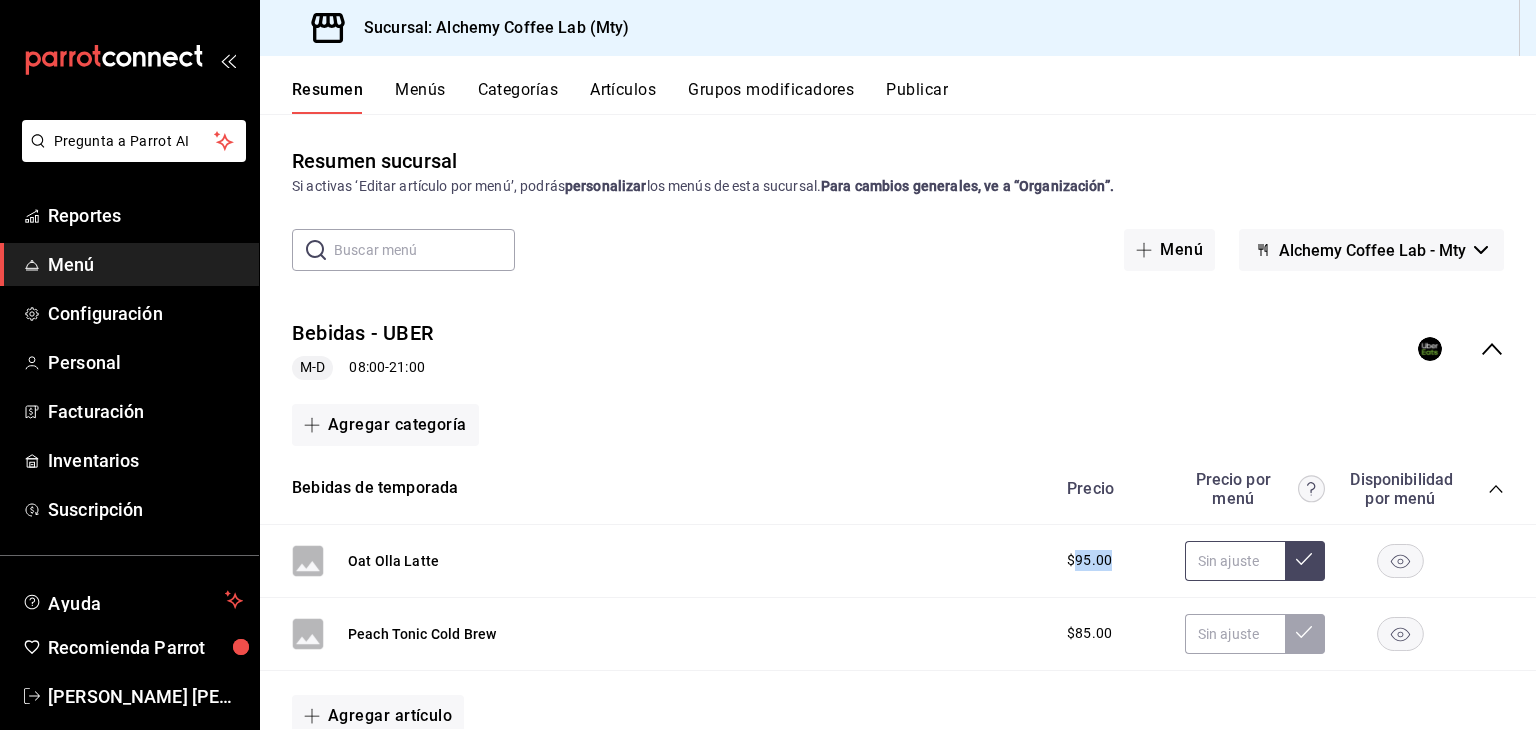 click 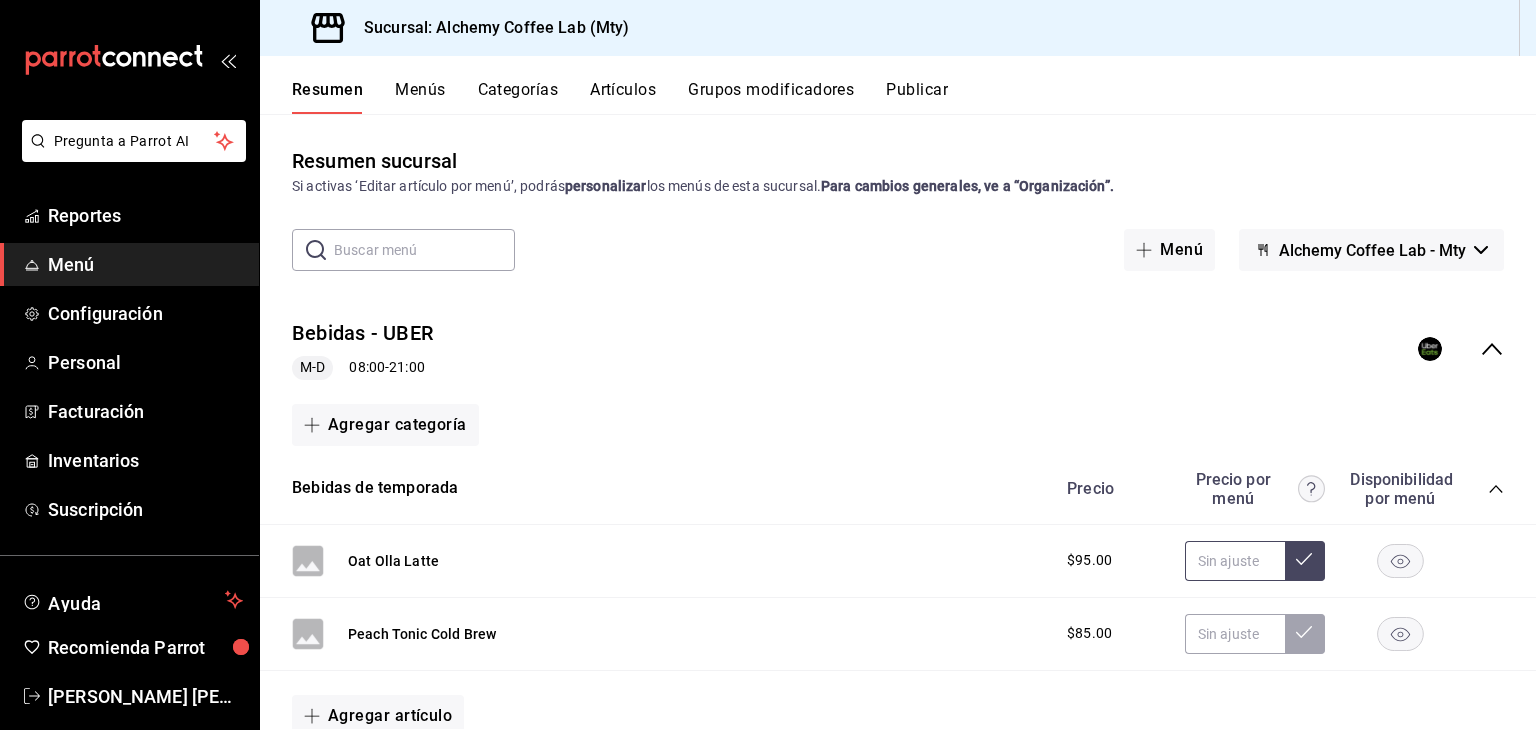 click at bounding box center [1235, 561] 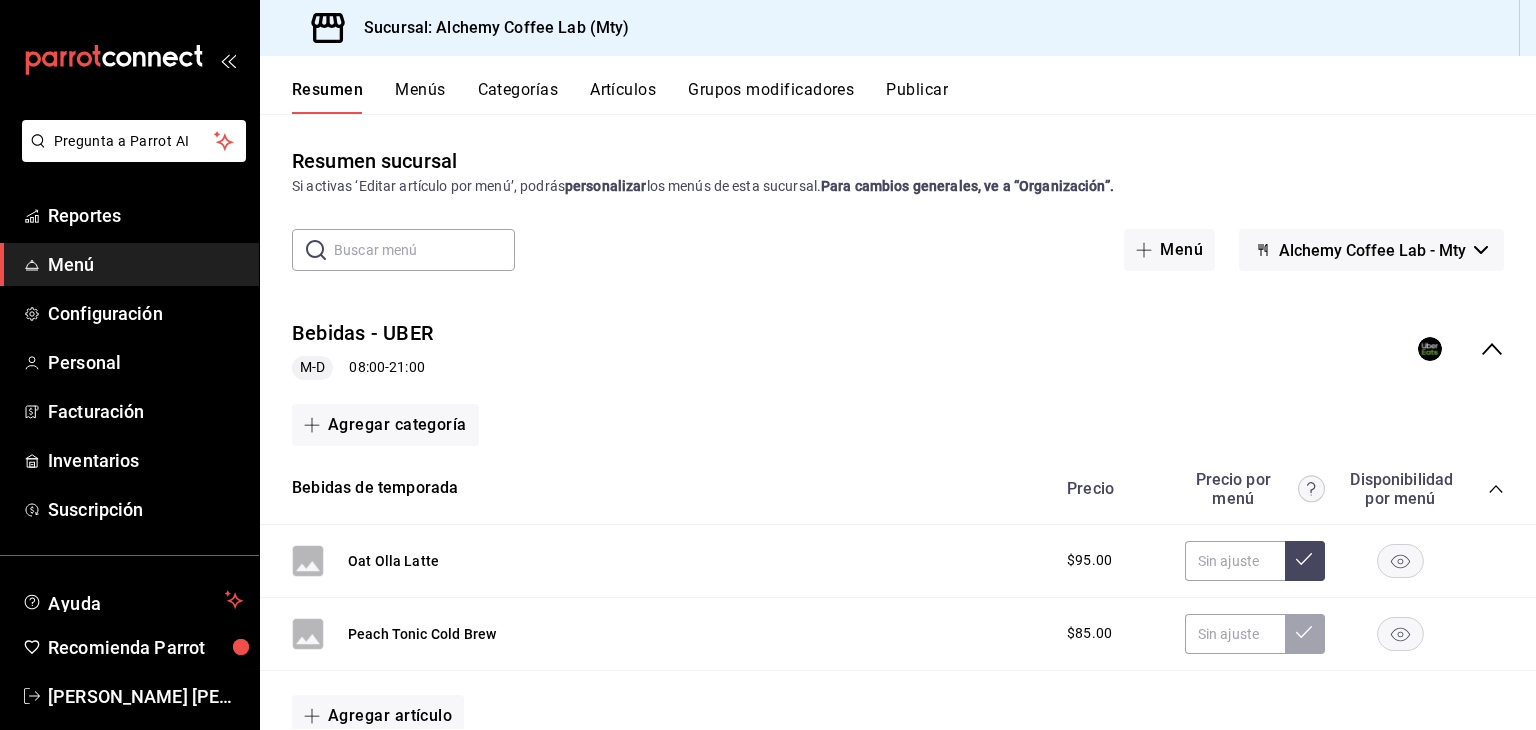 click on "Agregar categoría" at bounding box center (898, 425) 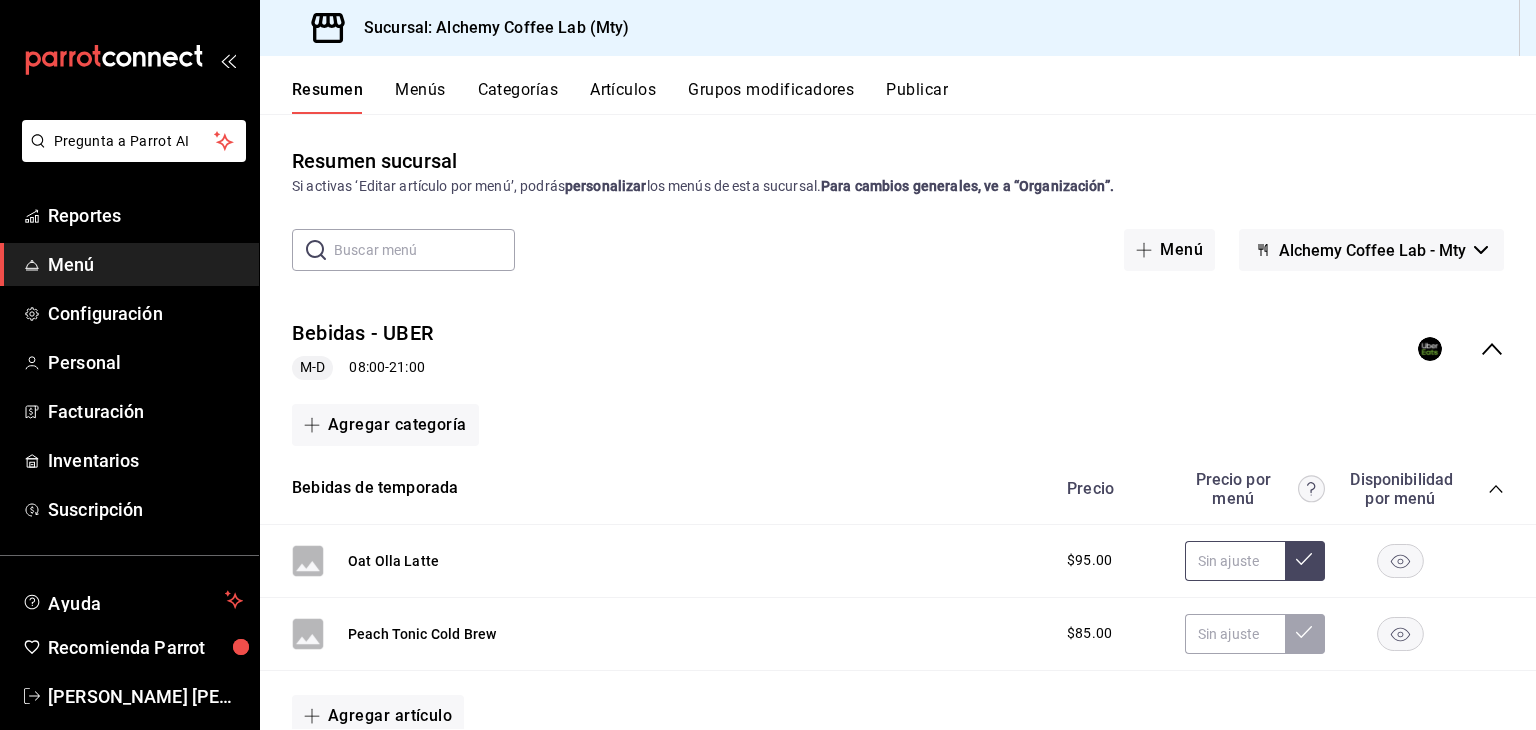 click at bounding box center (1235, 561) 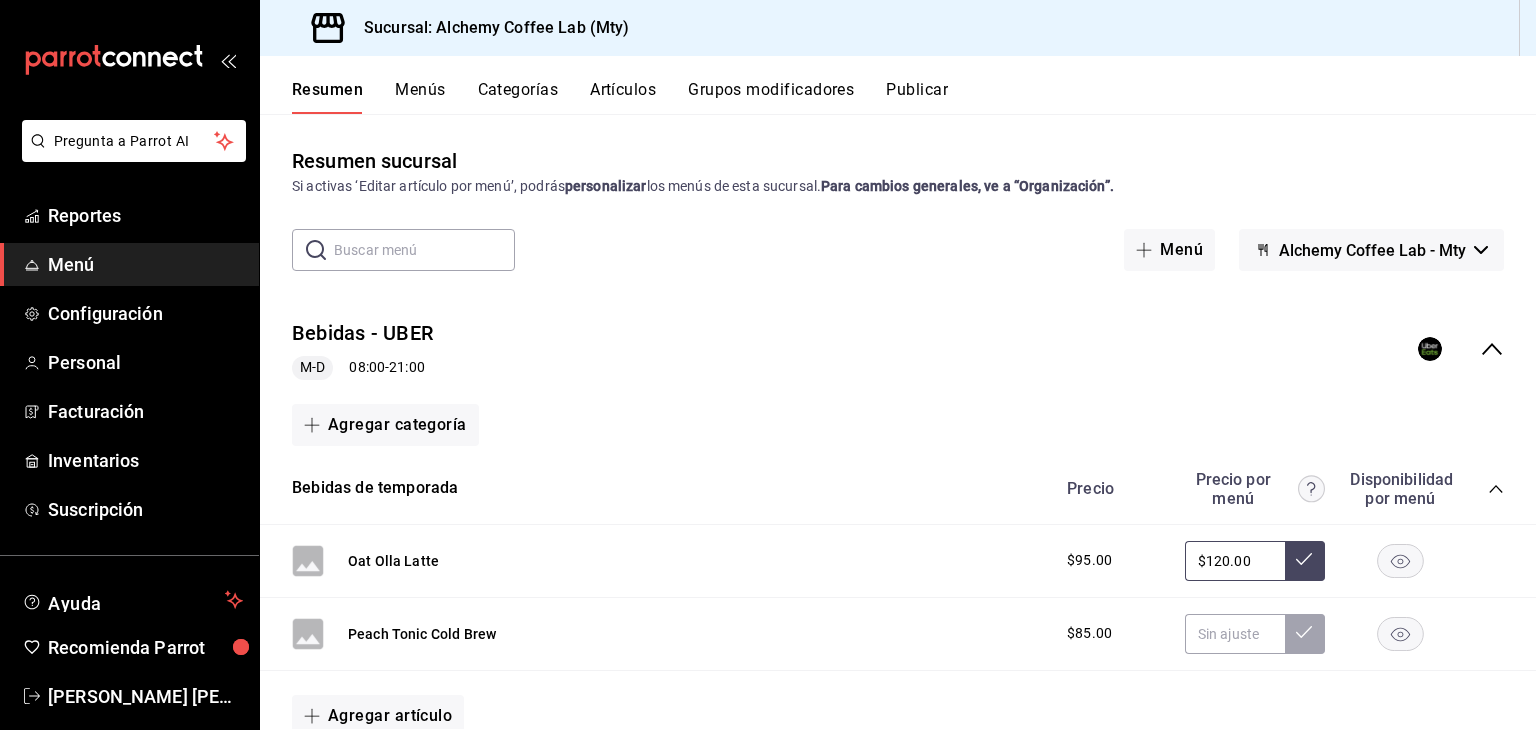 type on "$120.00" 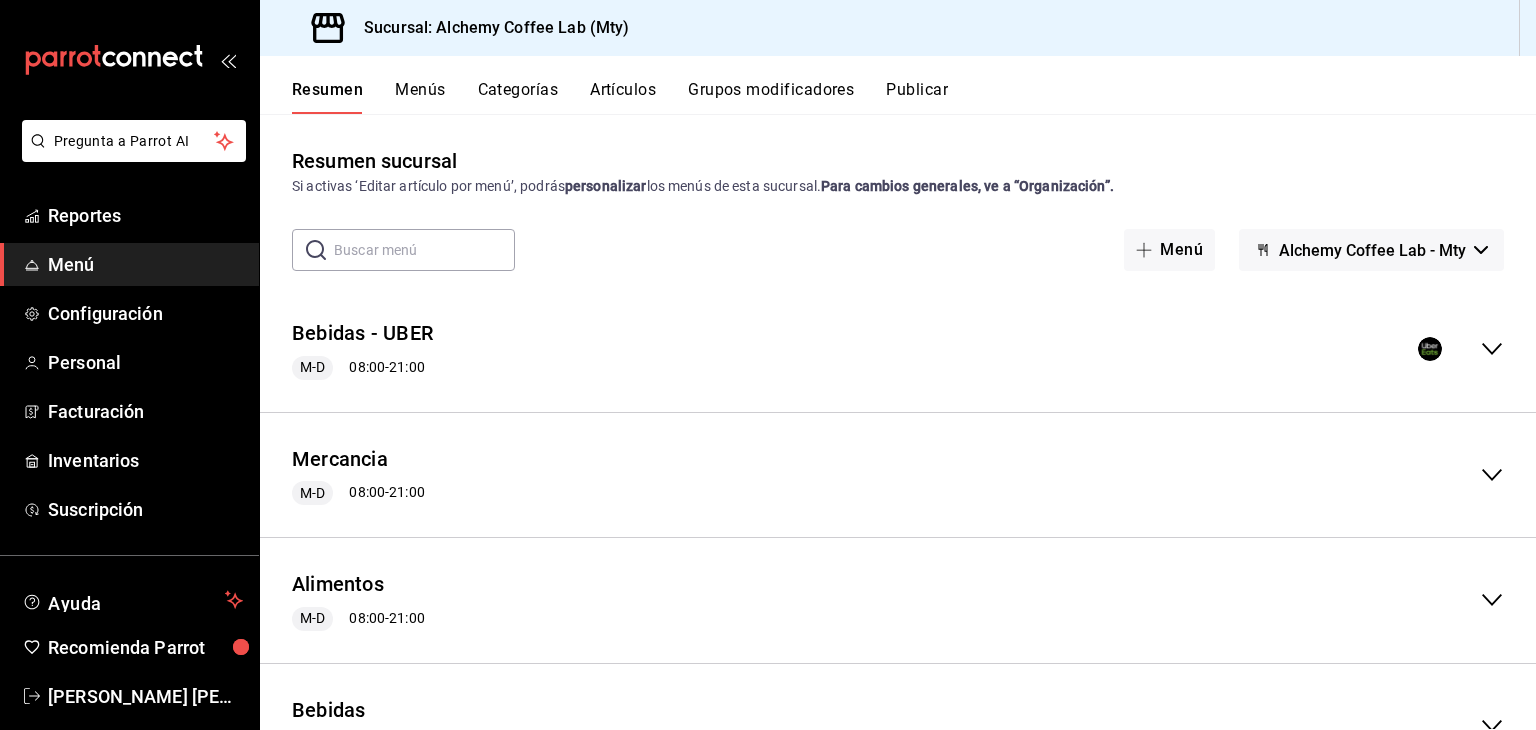 click on "Bebidas - UBER M-D 08:00  -  21:00" at bounding box center [898, 349] 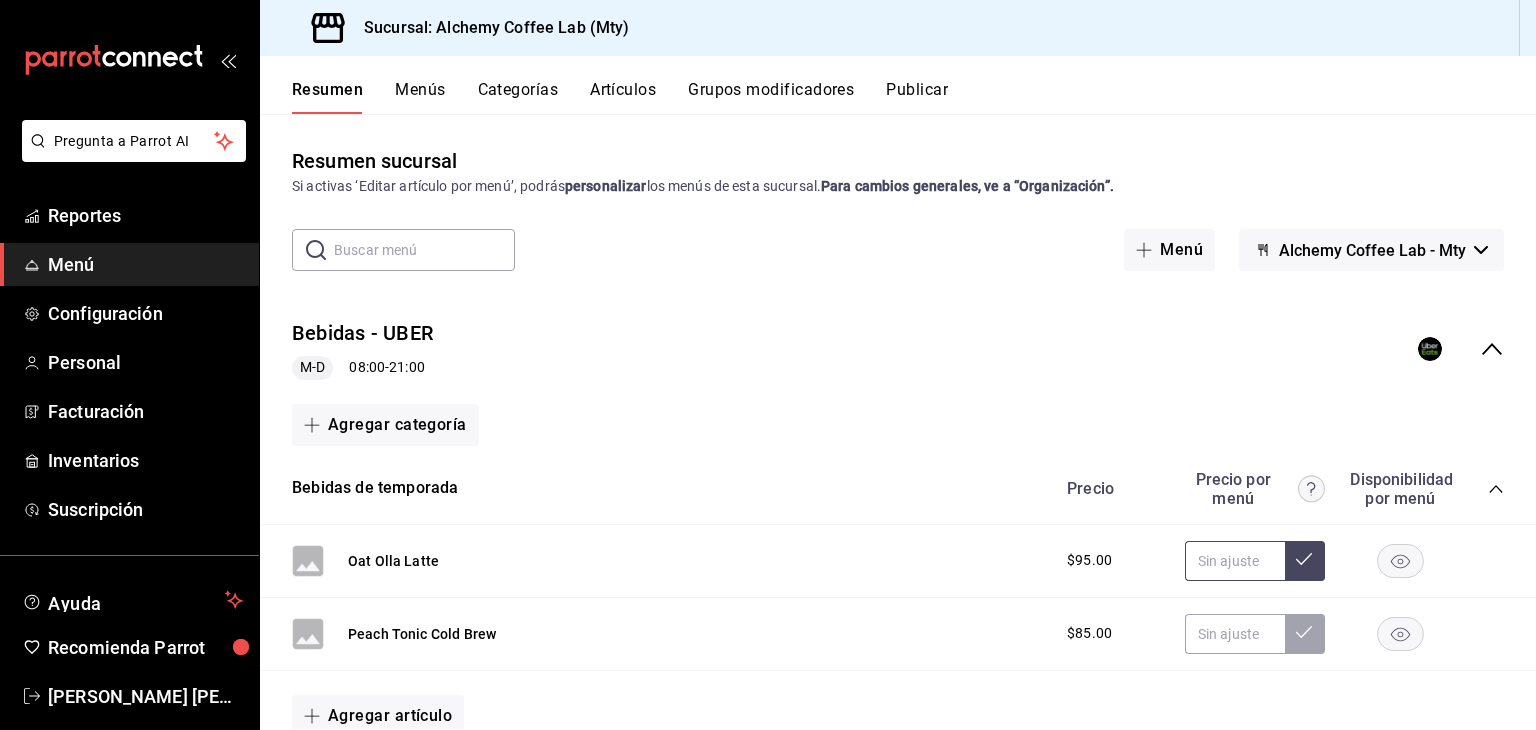 click at bounding box center (1235, 561) 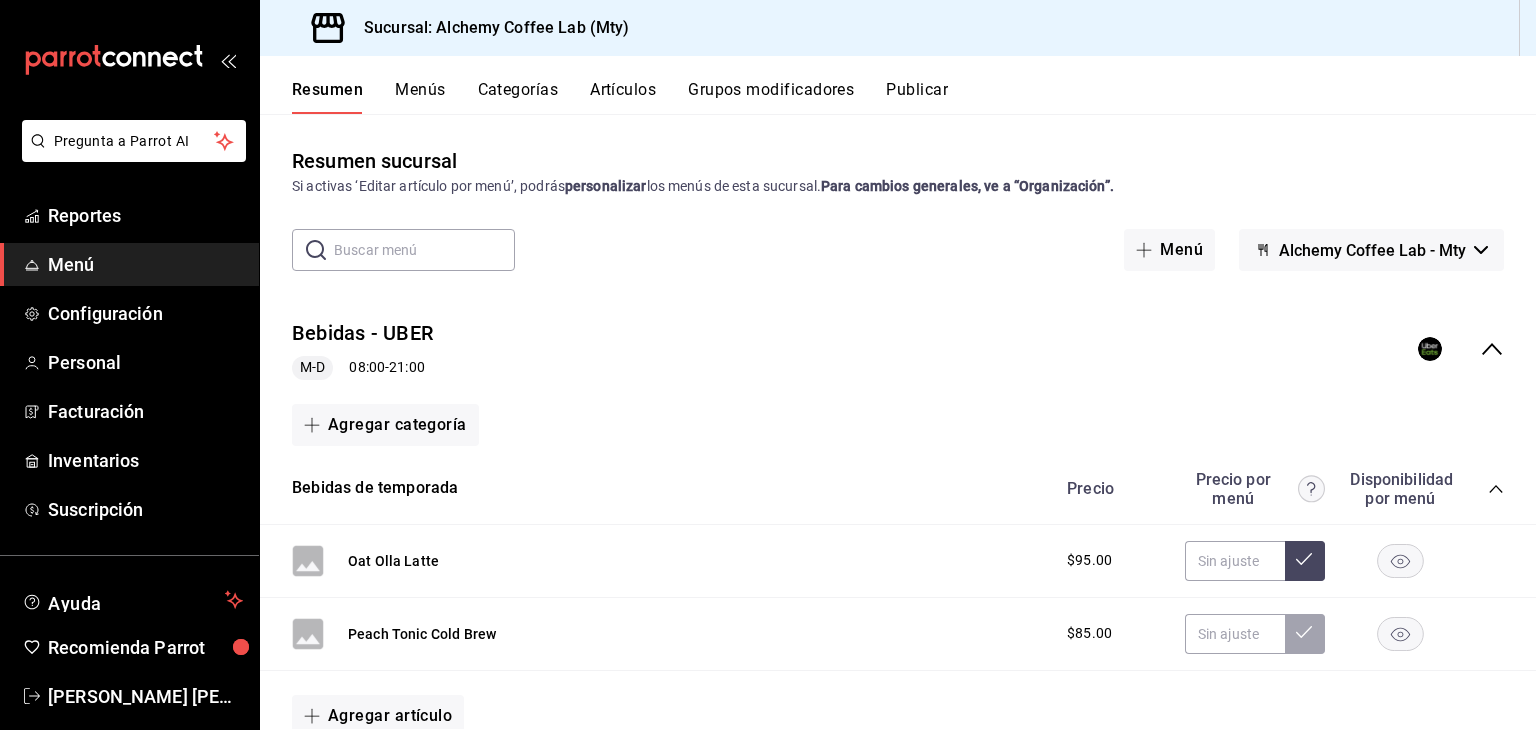 click 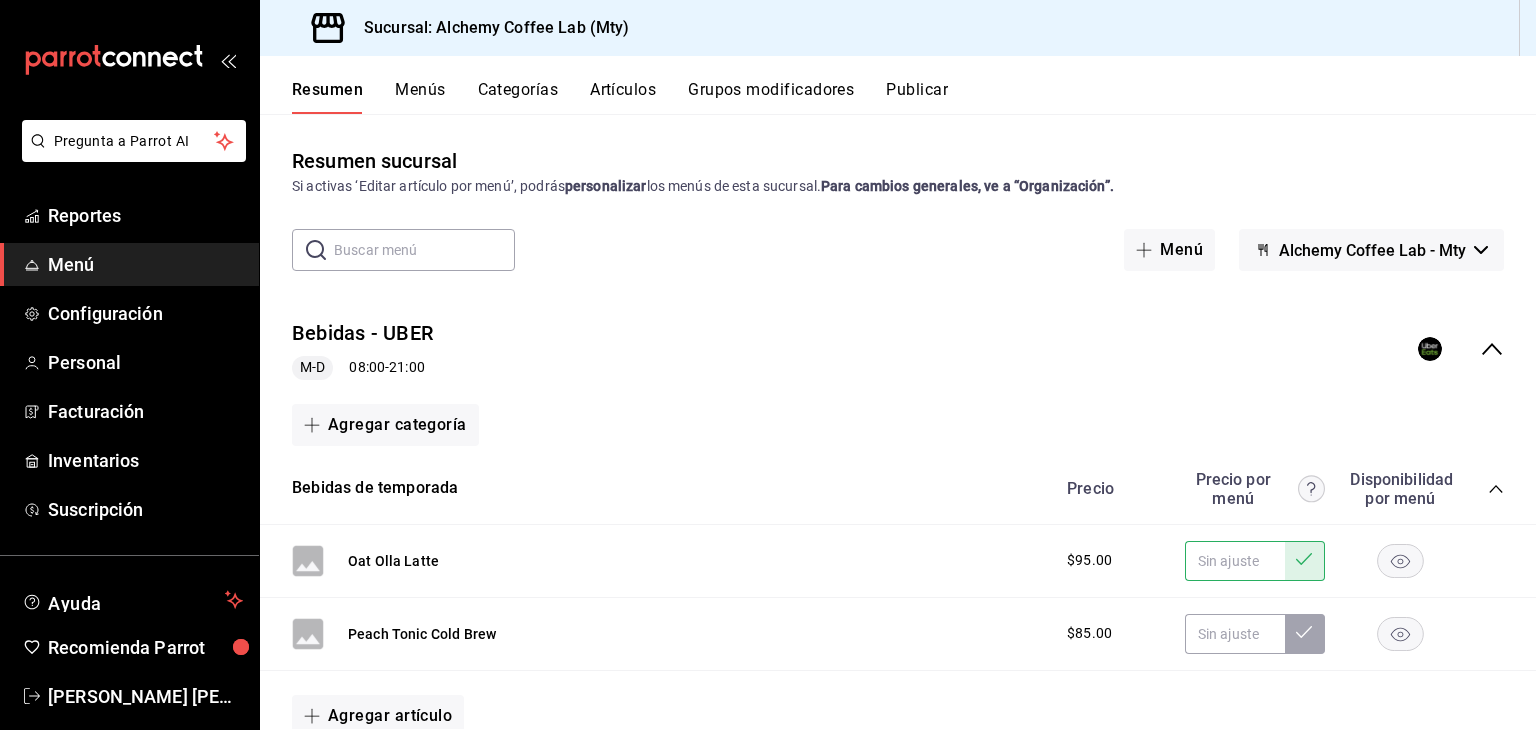 click at bounding box center (1235, 561) 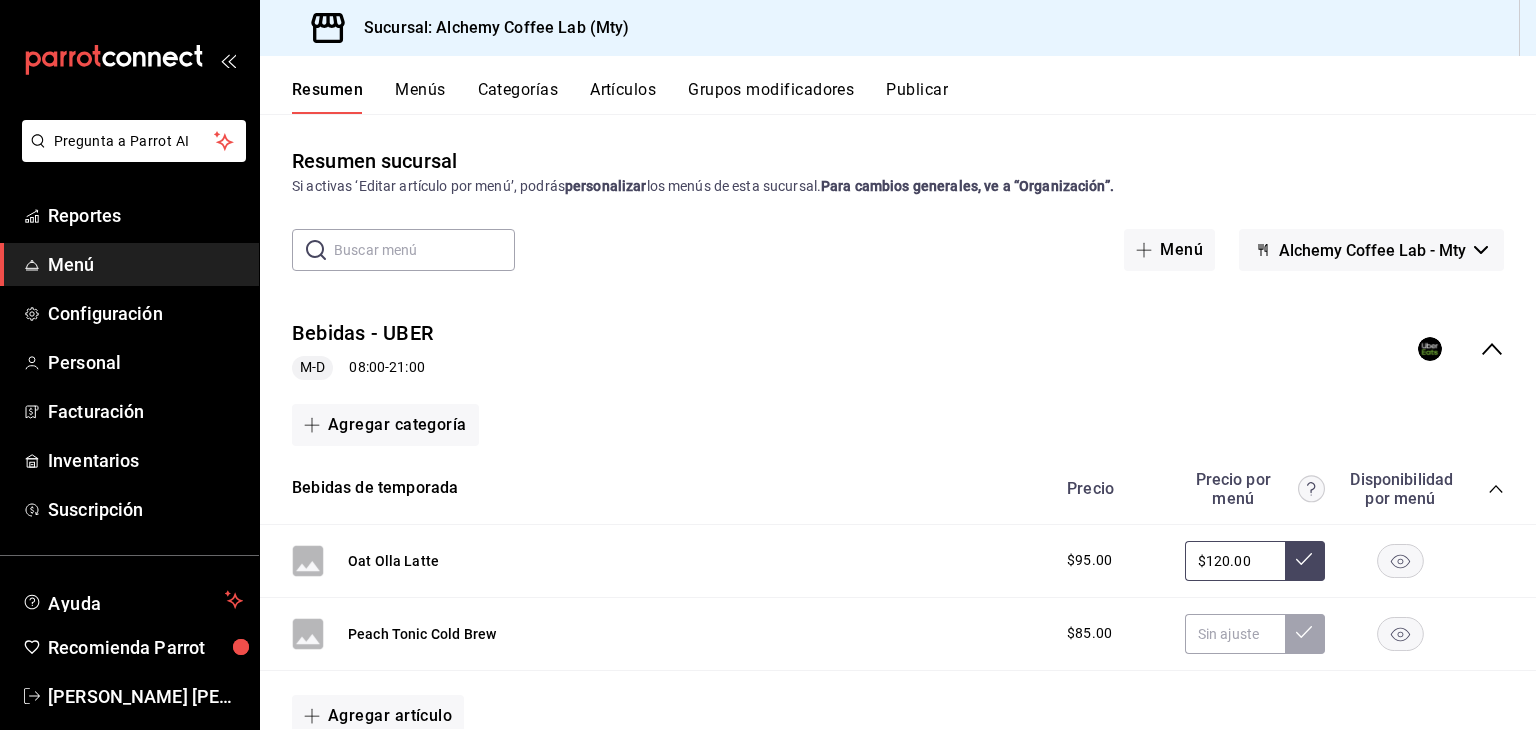 click at bounding box center (1305, 561) 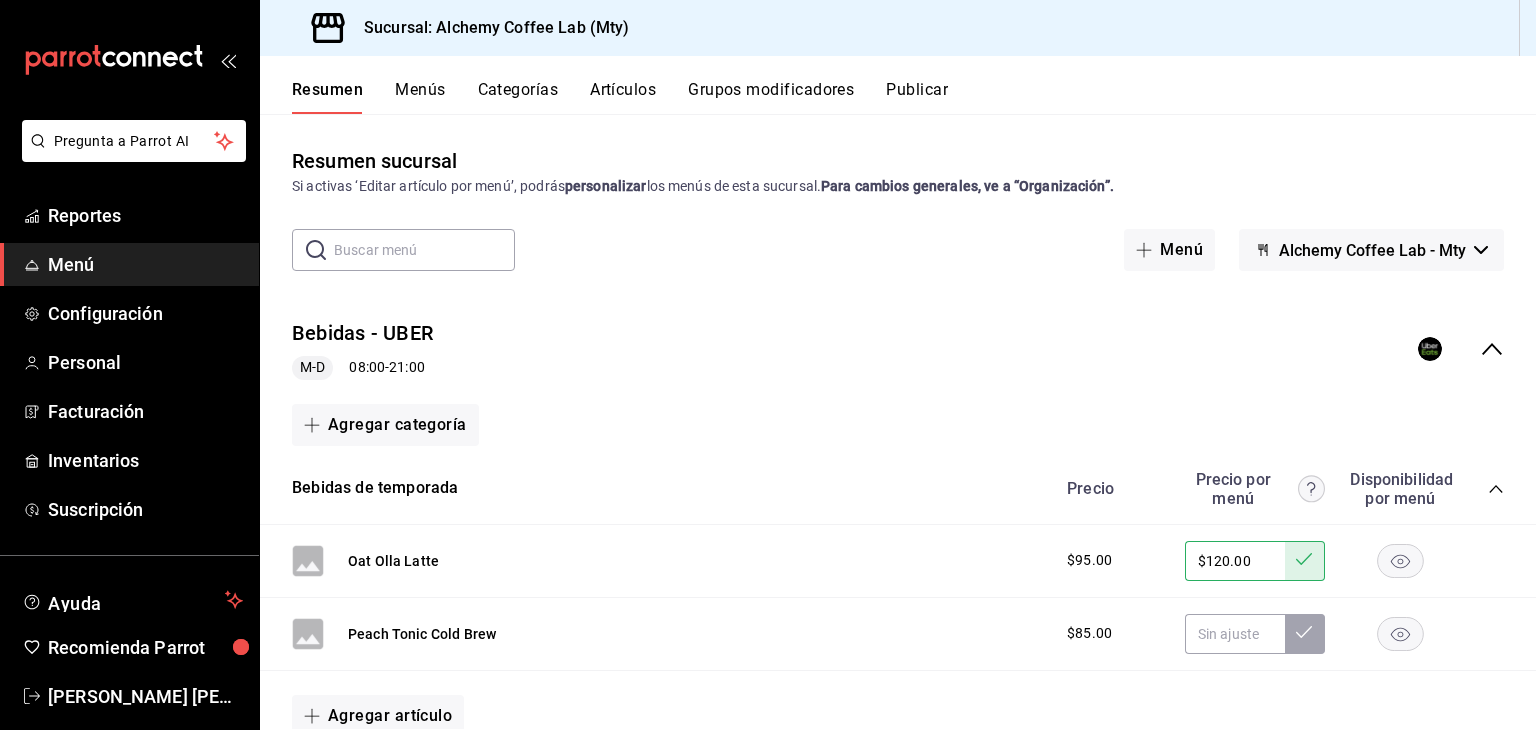 click at bounding box center [1305, 561] 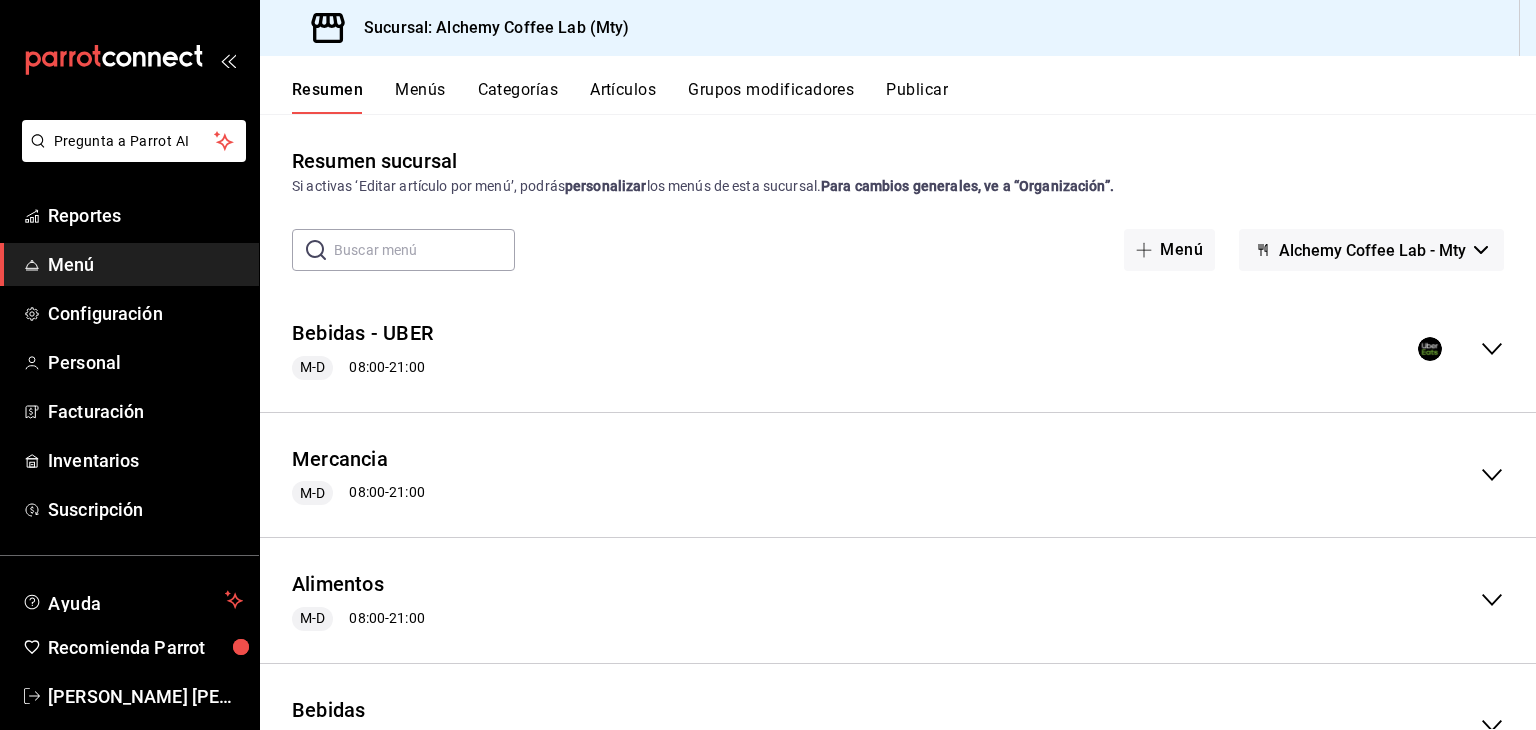click 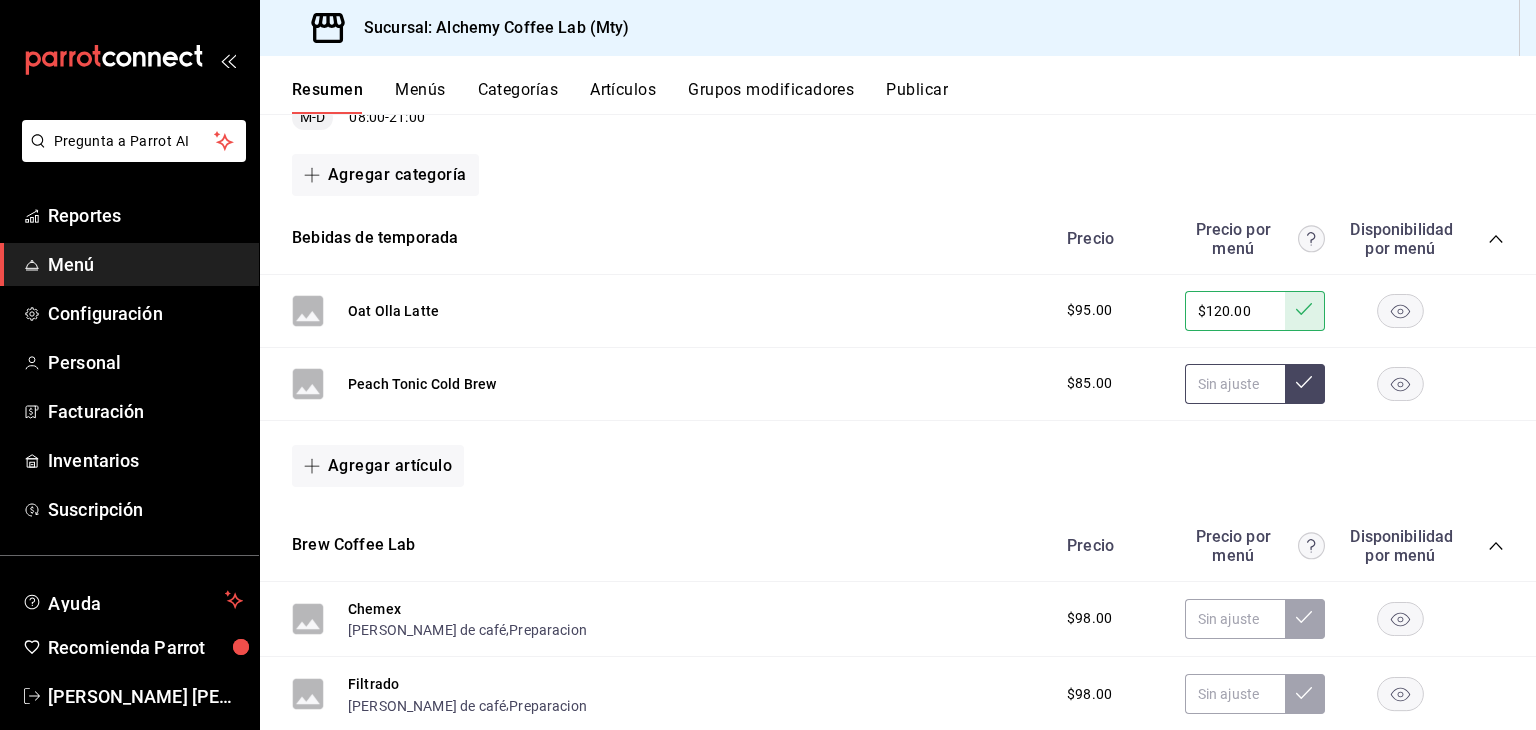 scroll, scrollTop: 300, scrollLeft: 0, axis: vertical 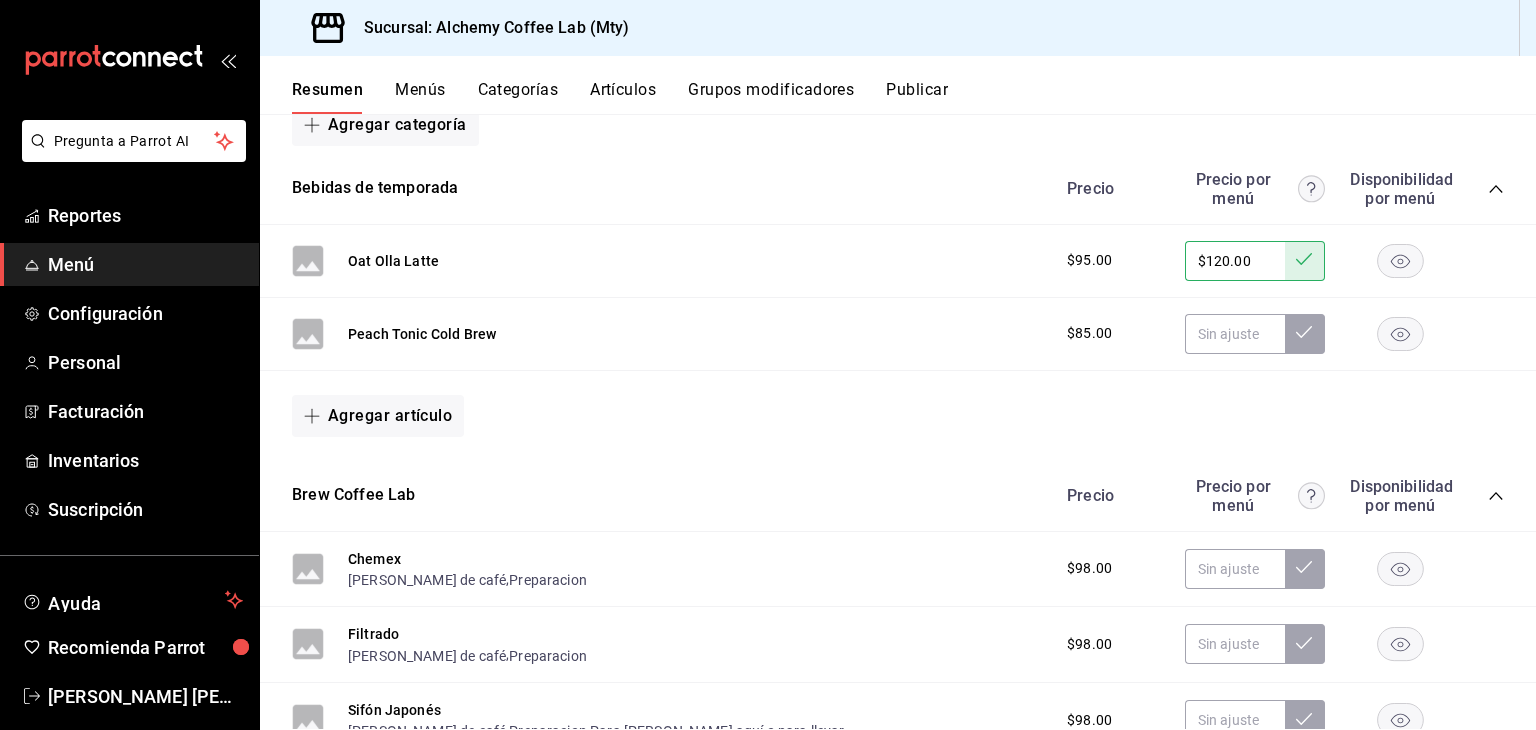 click at bounding box center (1305, 261) 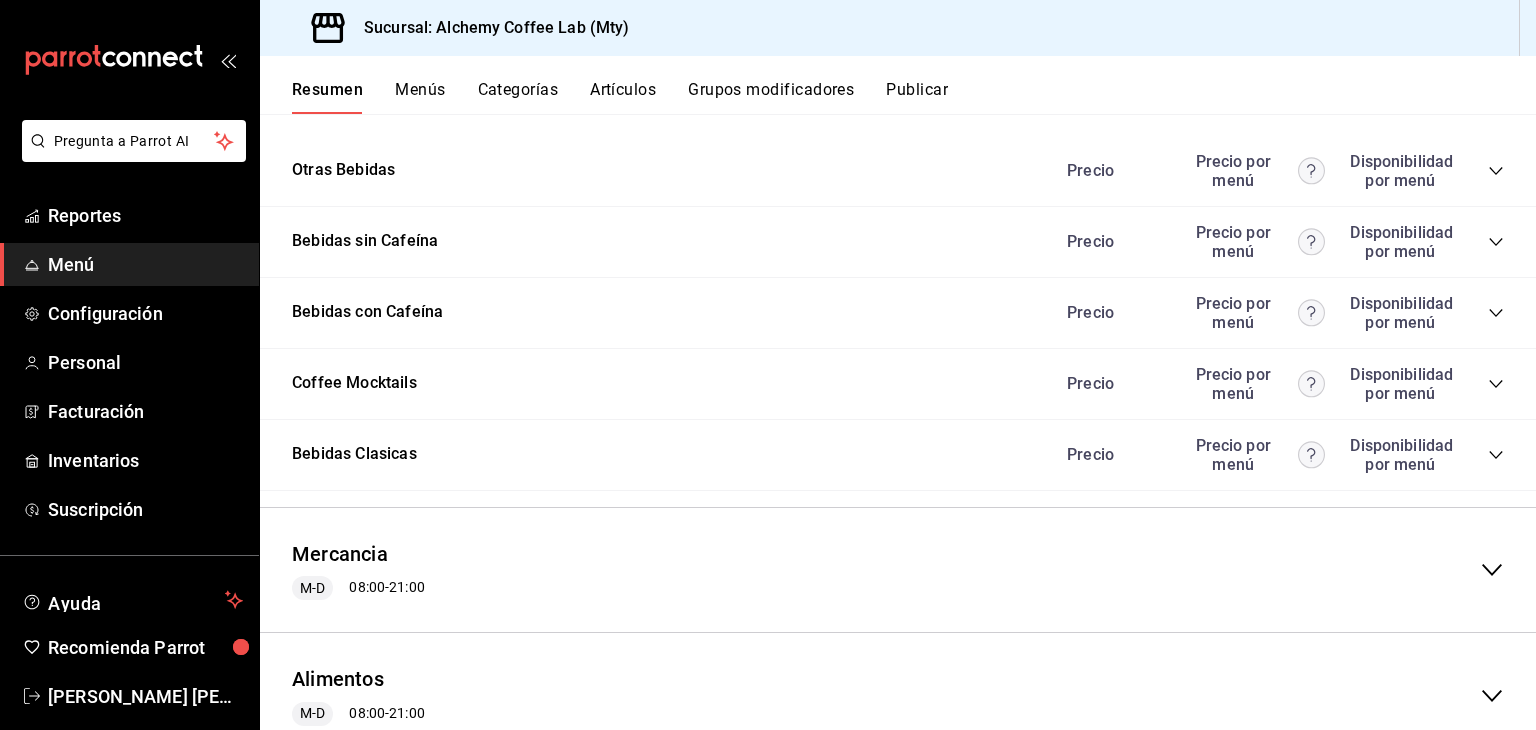 scroll, scrollTop: 1300, scrollLeft: 0, axis: vertical 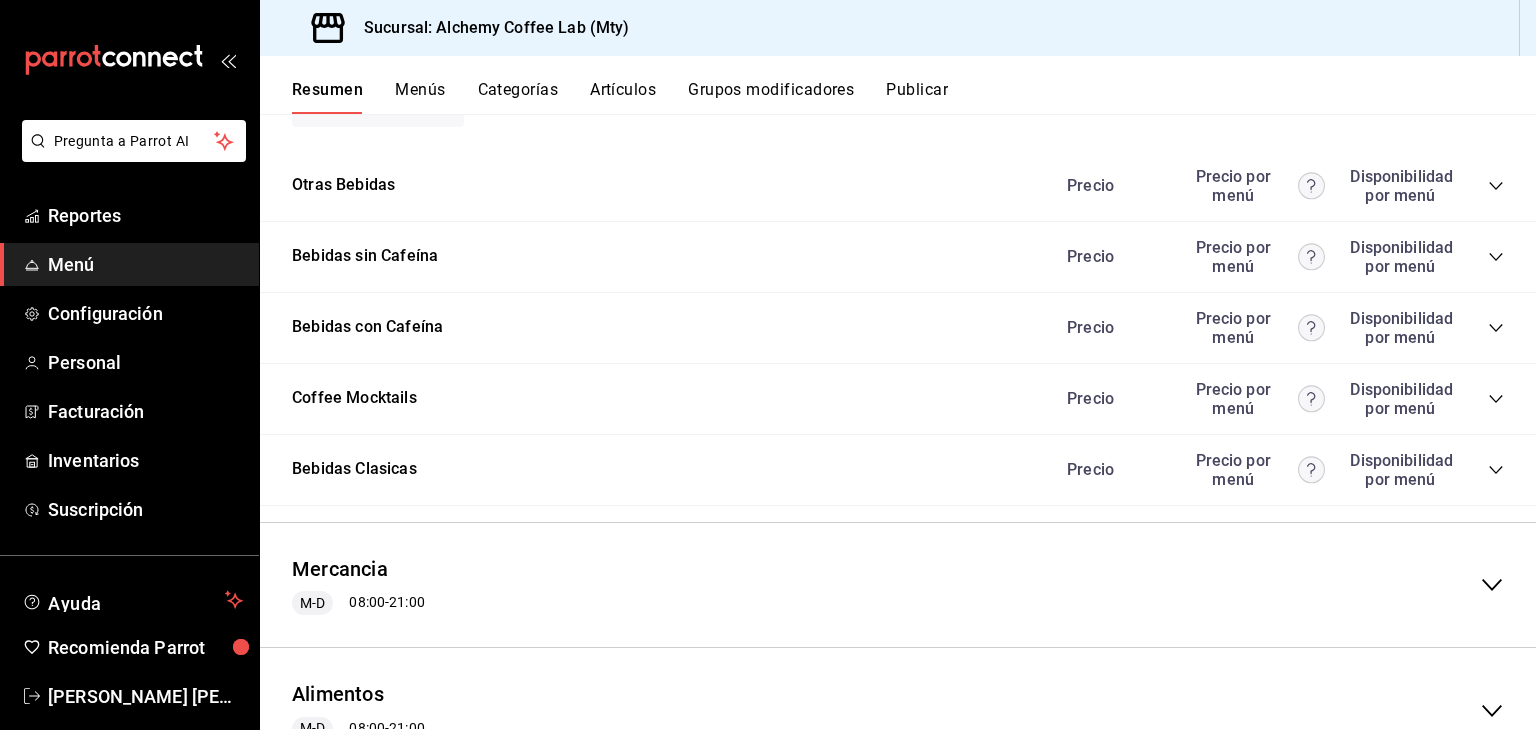 click 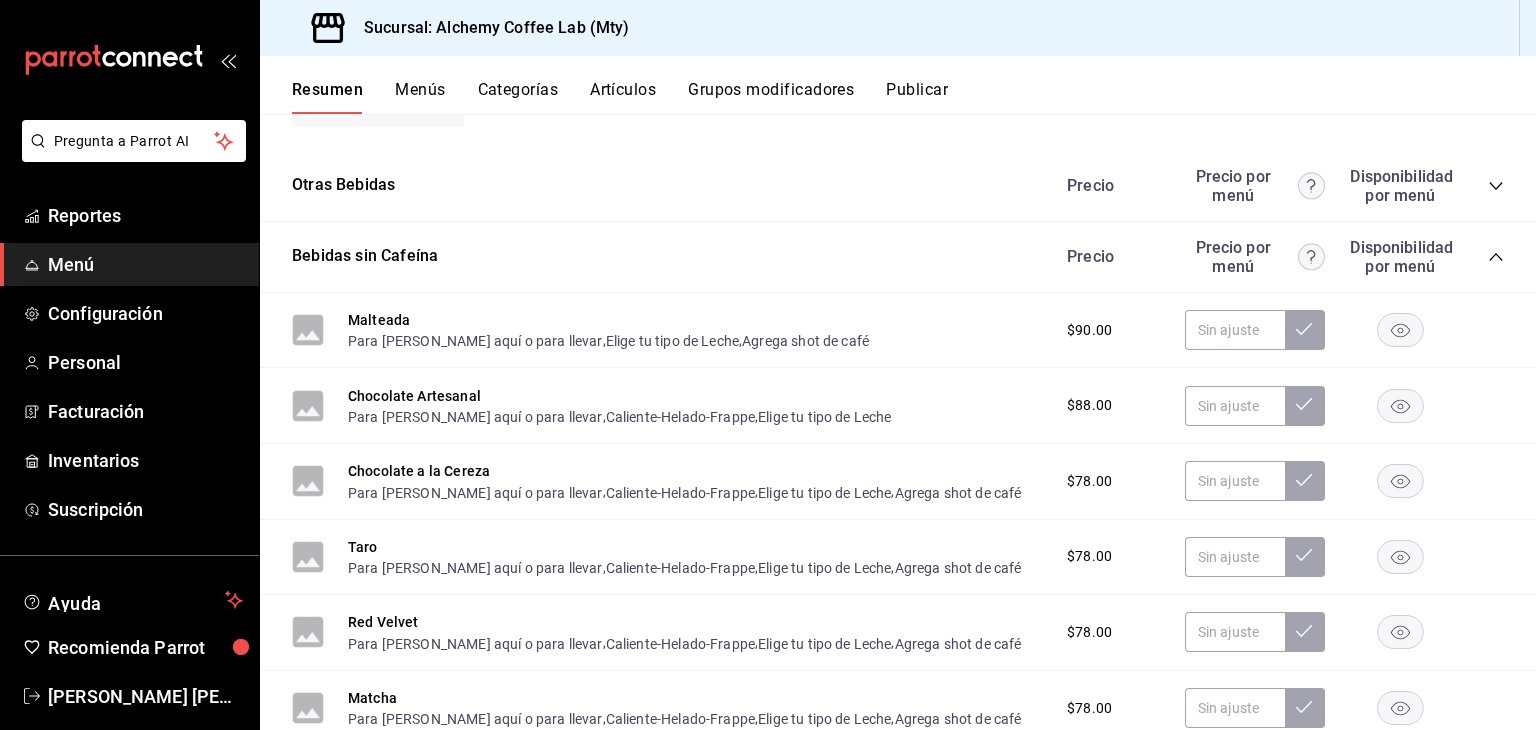 click 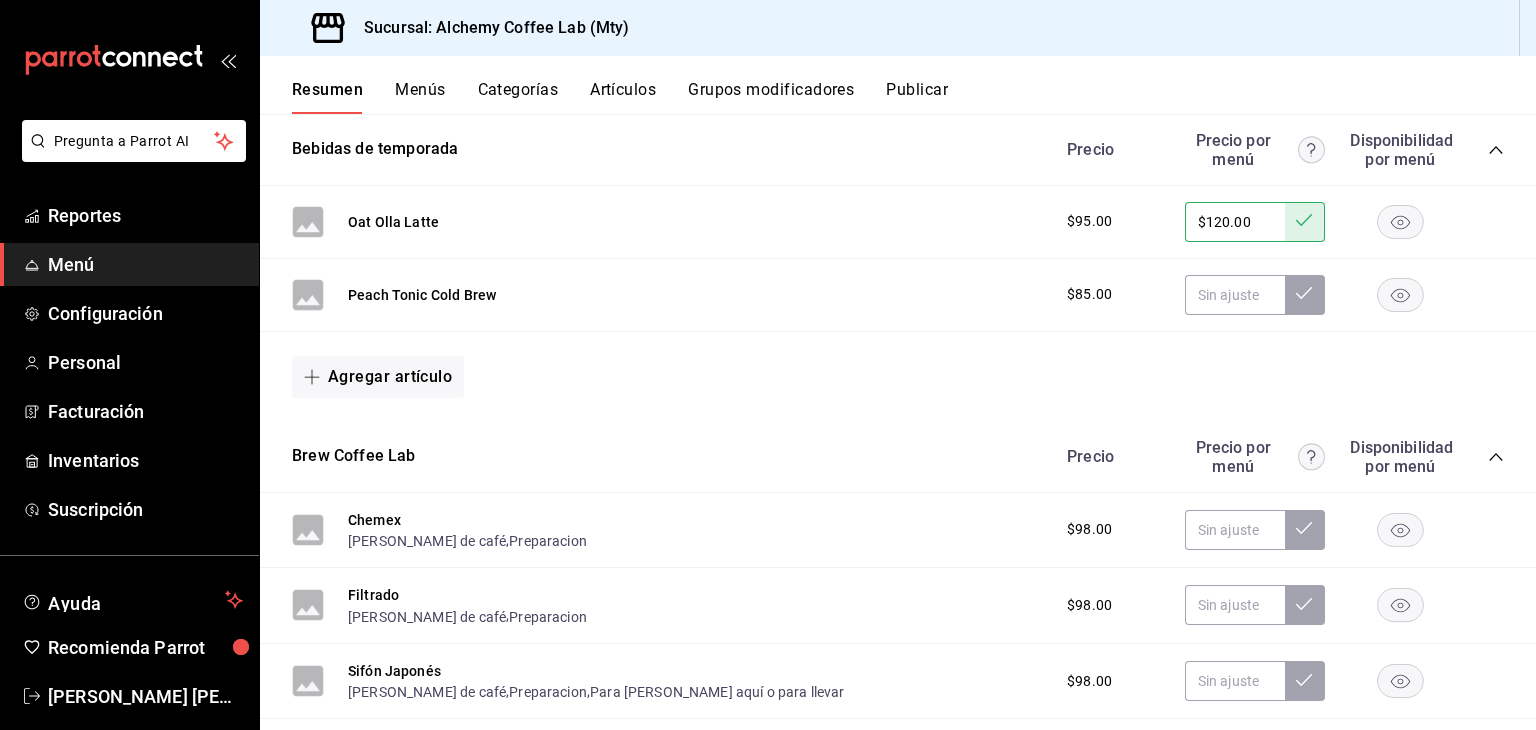 scroll, scrollTop: 200, scrollLeft: 0, axis: vertical 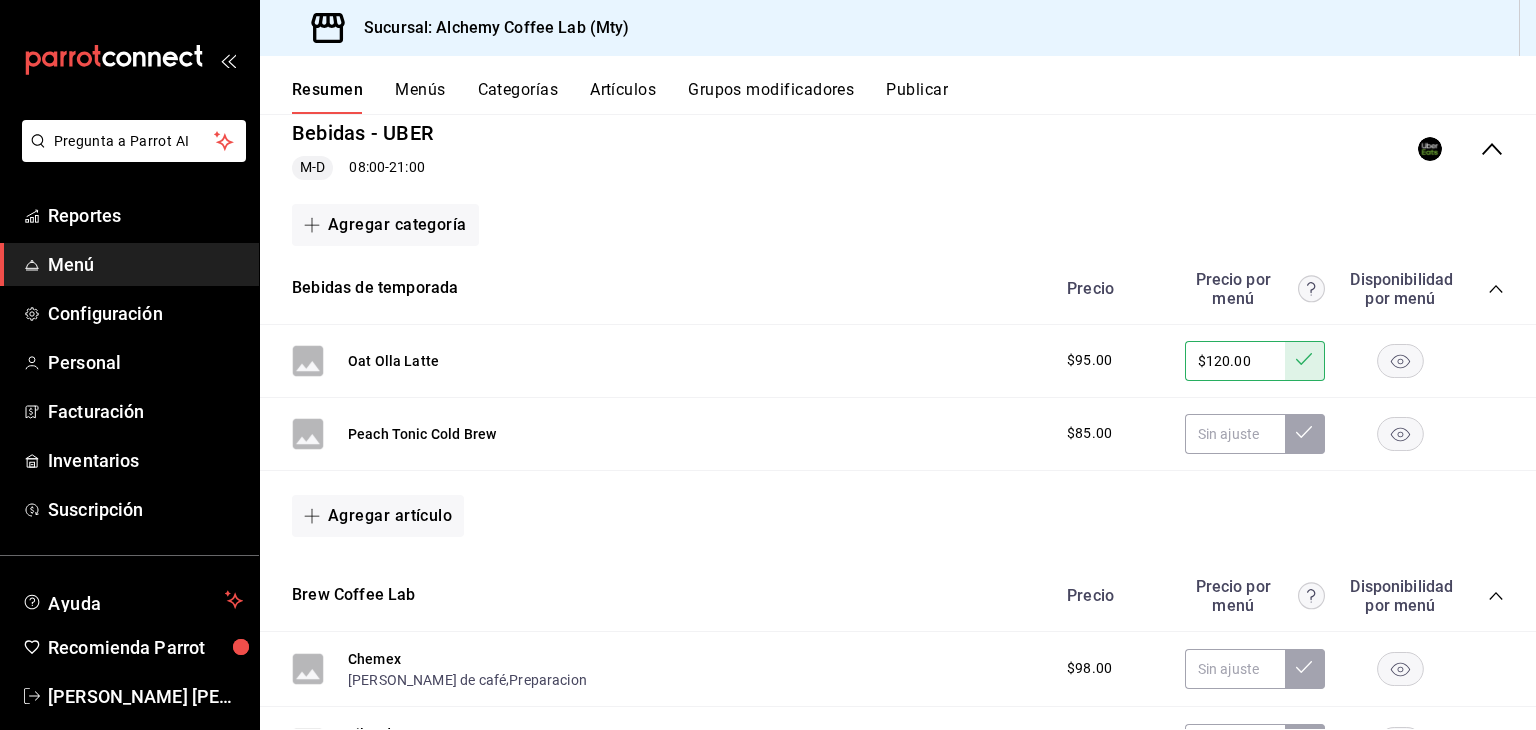 click on "$120.00" at bounding box center (1235, 361) 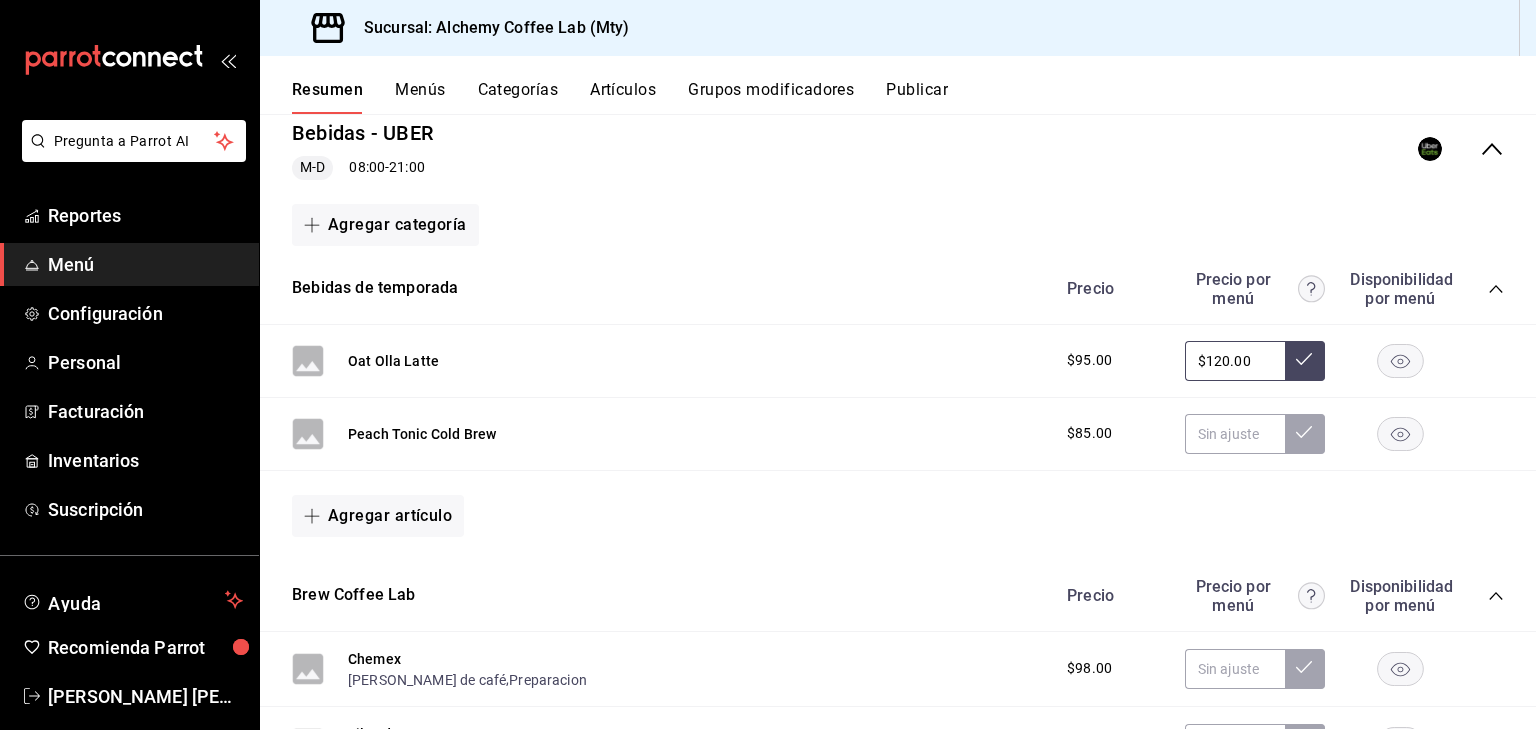 click on "Bebidas - UBER M-D 08:00  -  21:00" at bounding box center (898, 149) 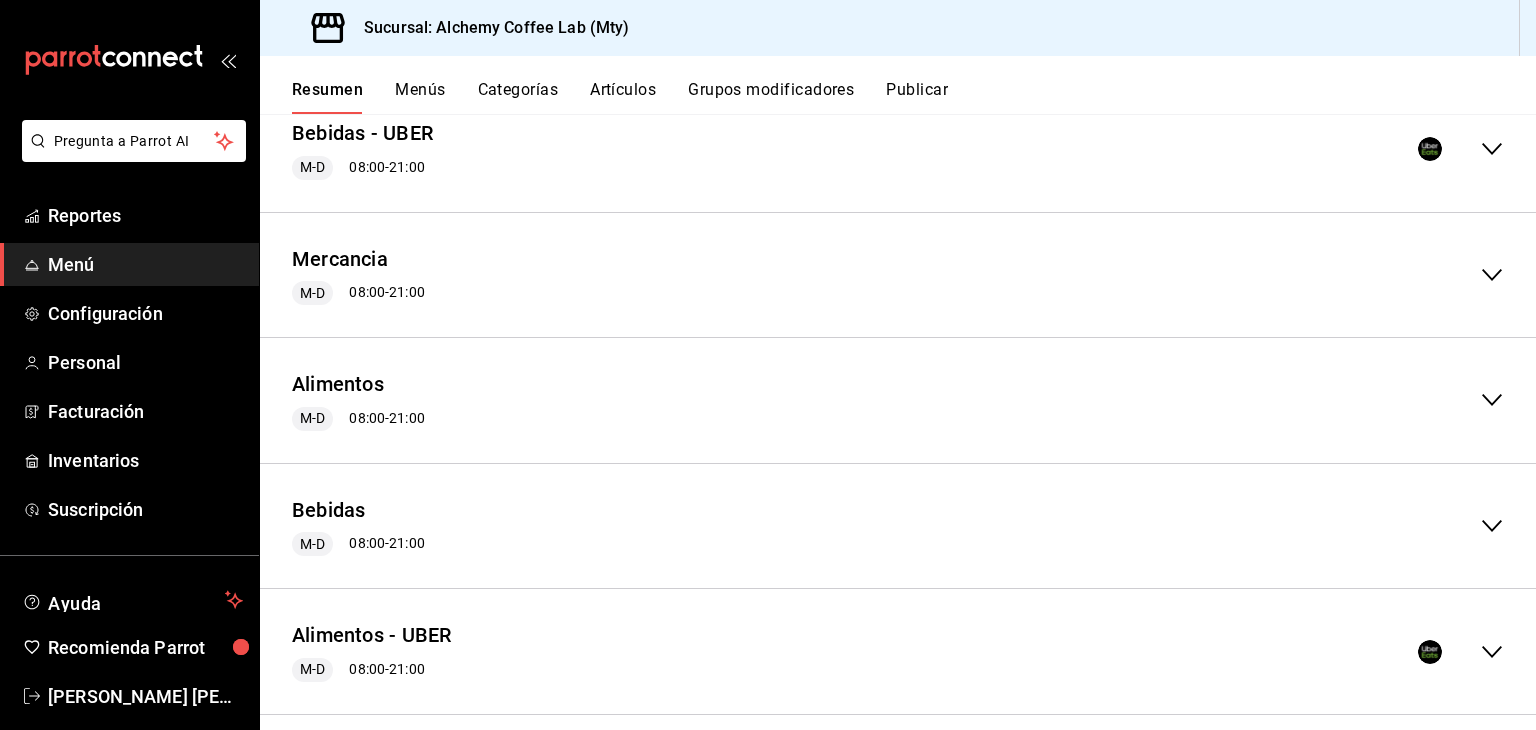 click on "Bebidas - UBER M-D 08:00  -  21:00" at bounding box center [898, 149] 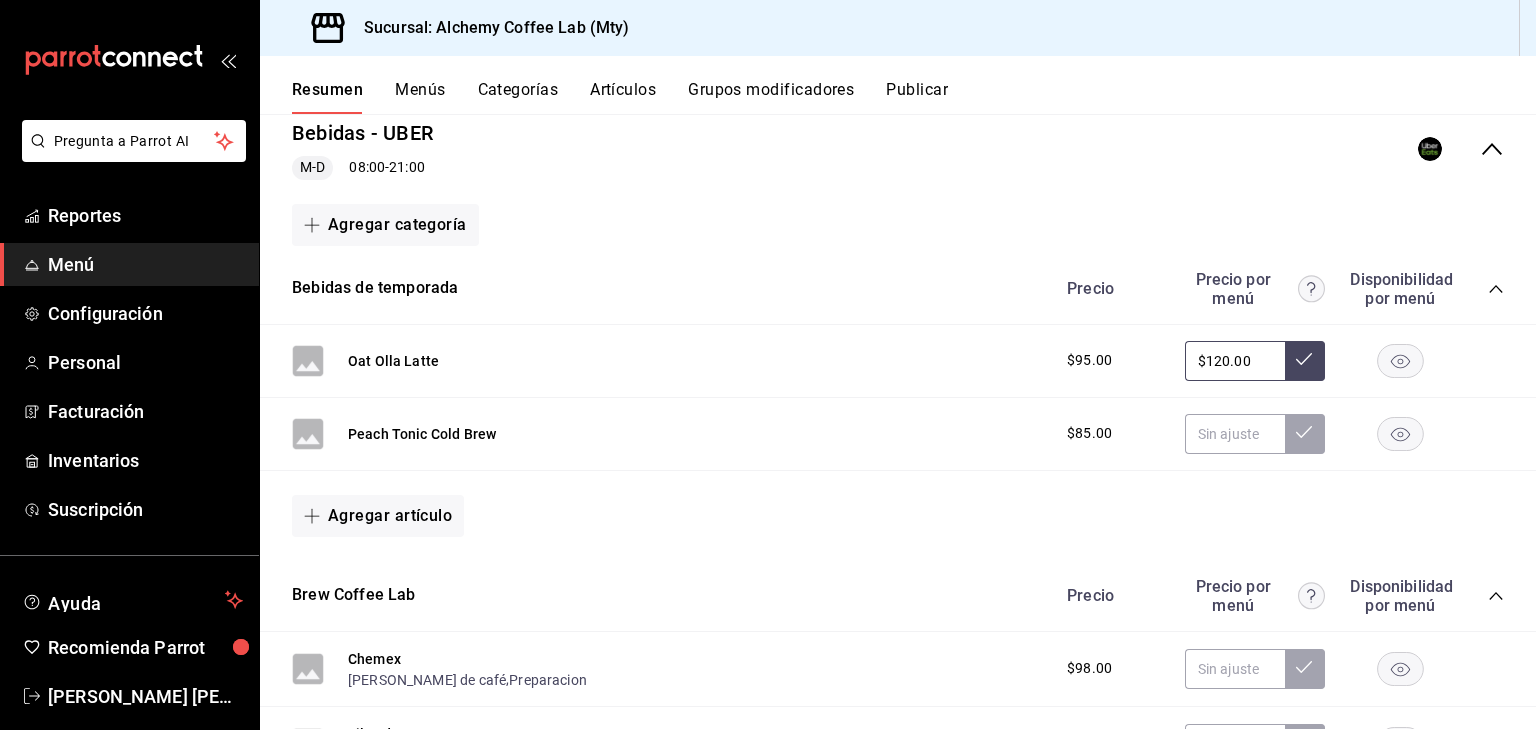click on "$120.00" at bounding box center [1235, 361] 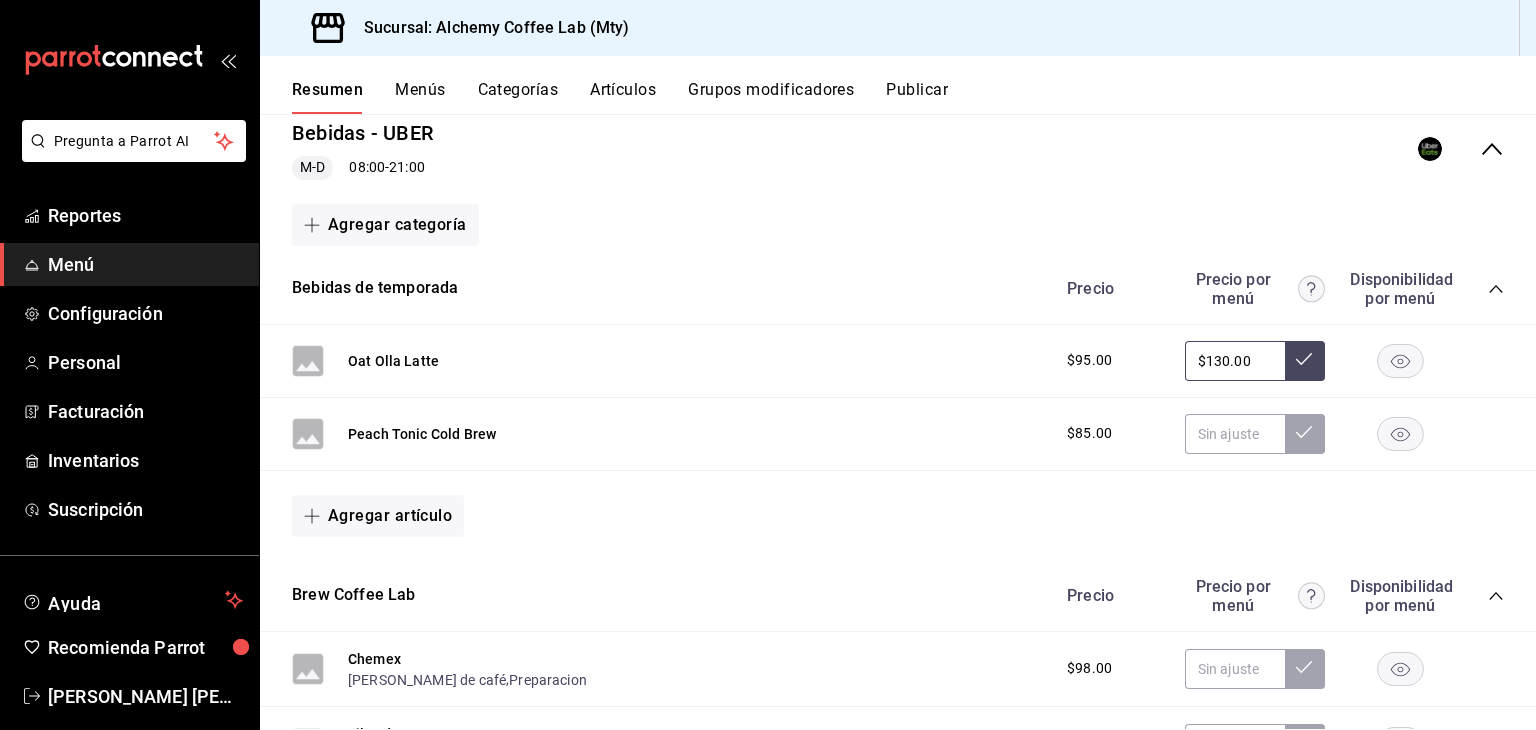 type on "$130.00" 